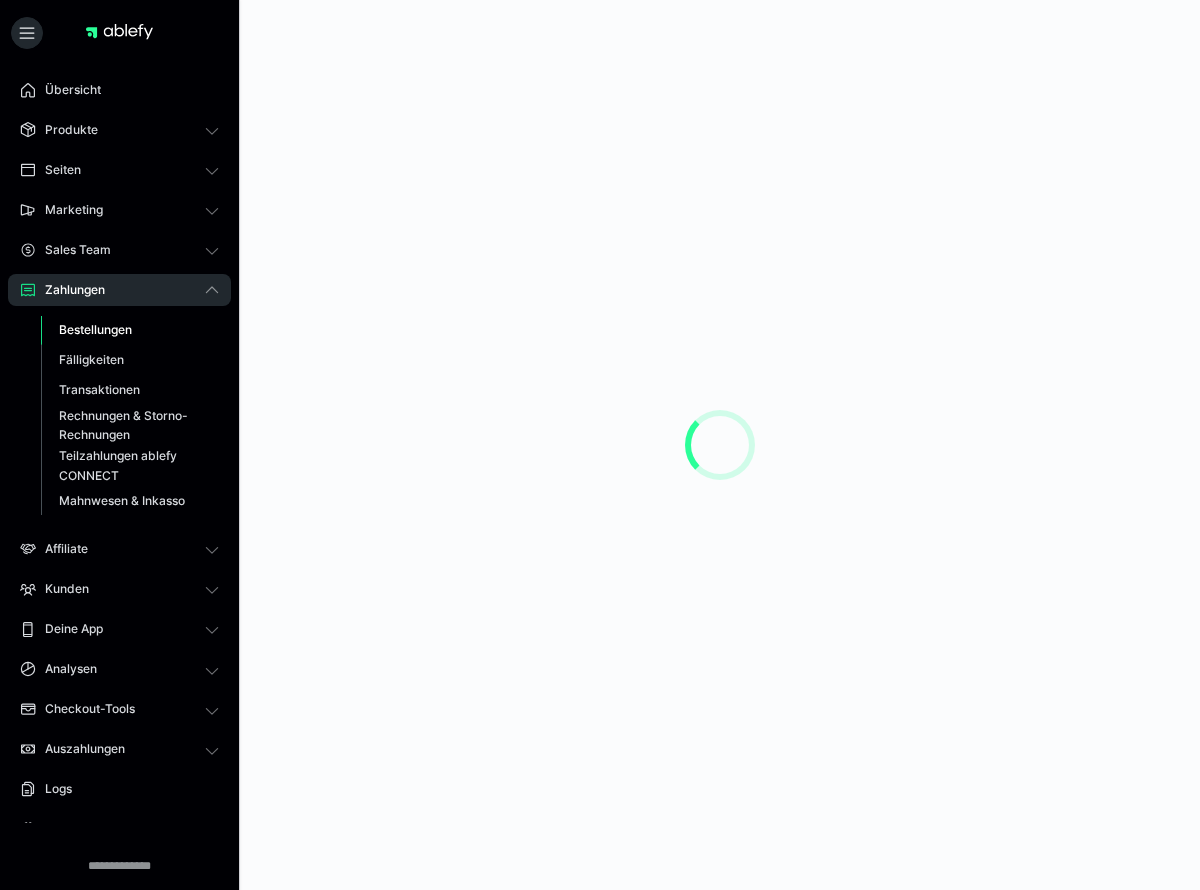 scroll, scrollTop: 0, scrollLeft: 0, axis: both 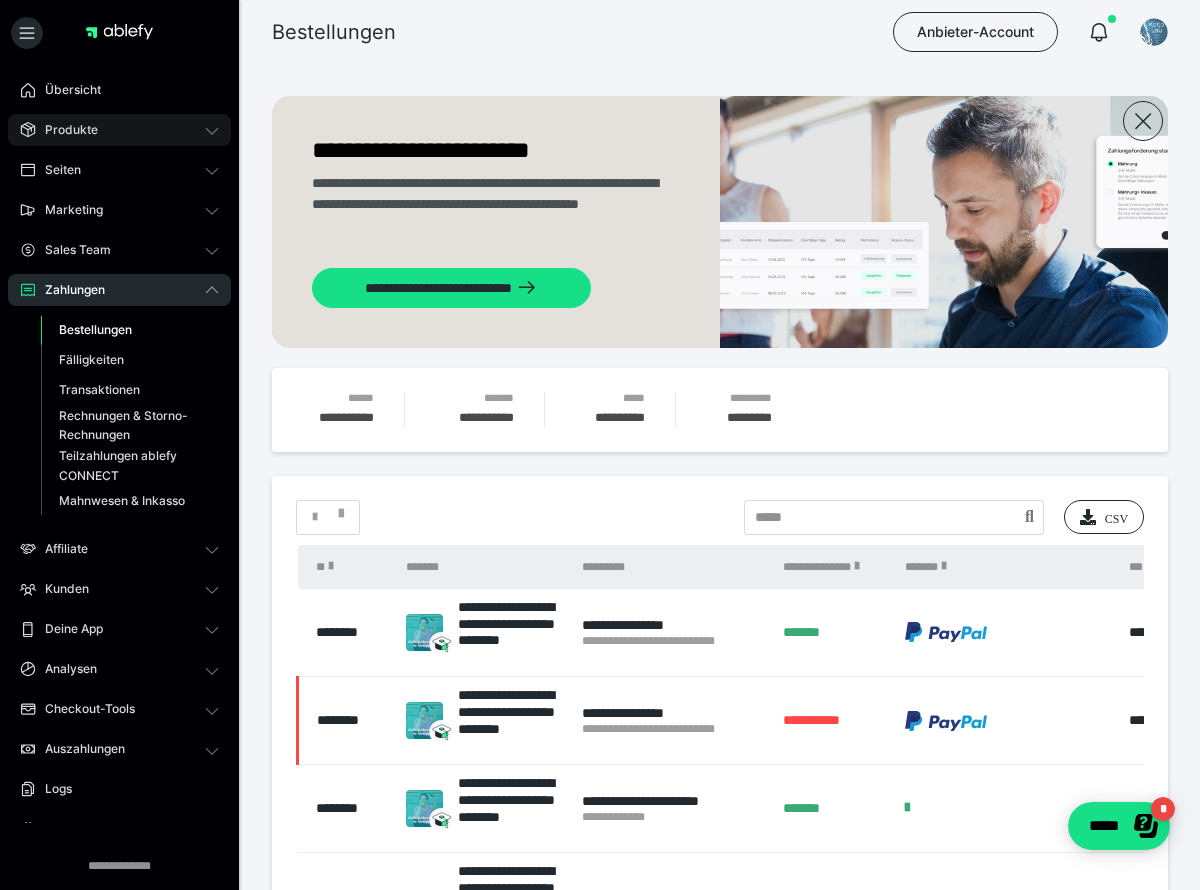 click on "Produkte" at bounding box center (64, 130) 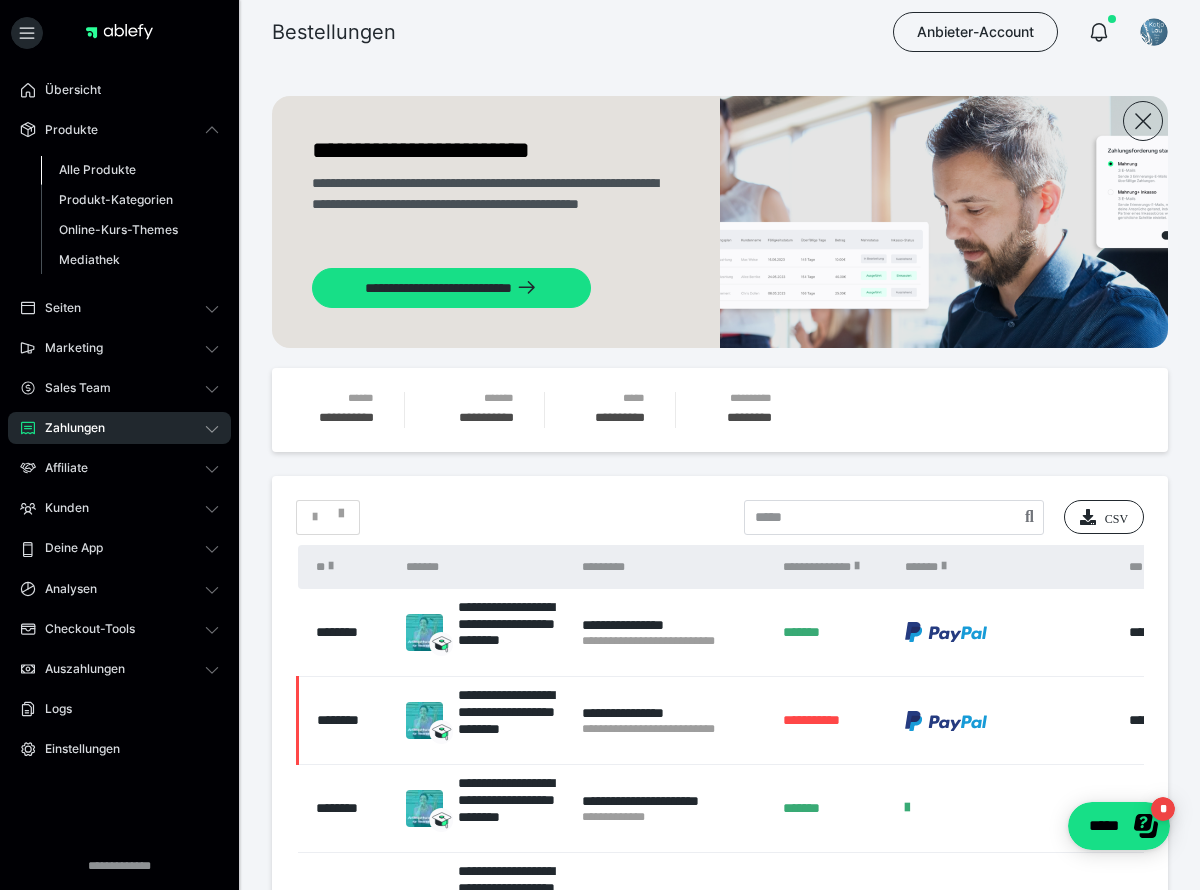 click on "Alle Produkte" at bounding box center [97, 169] 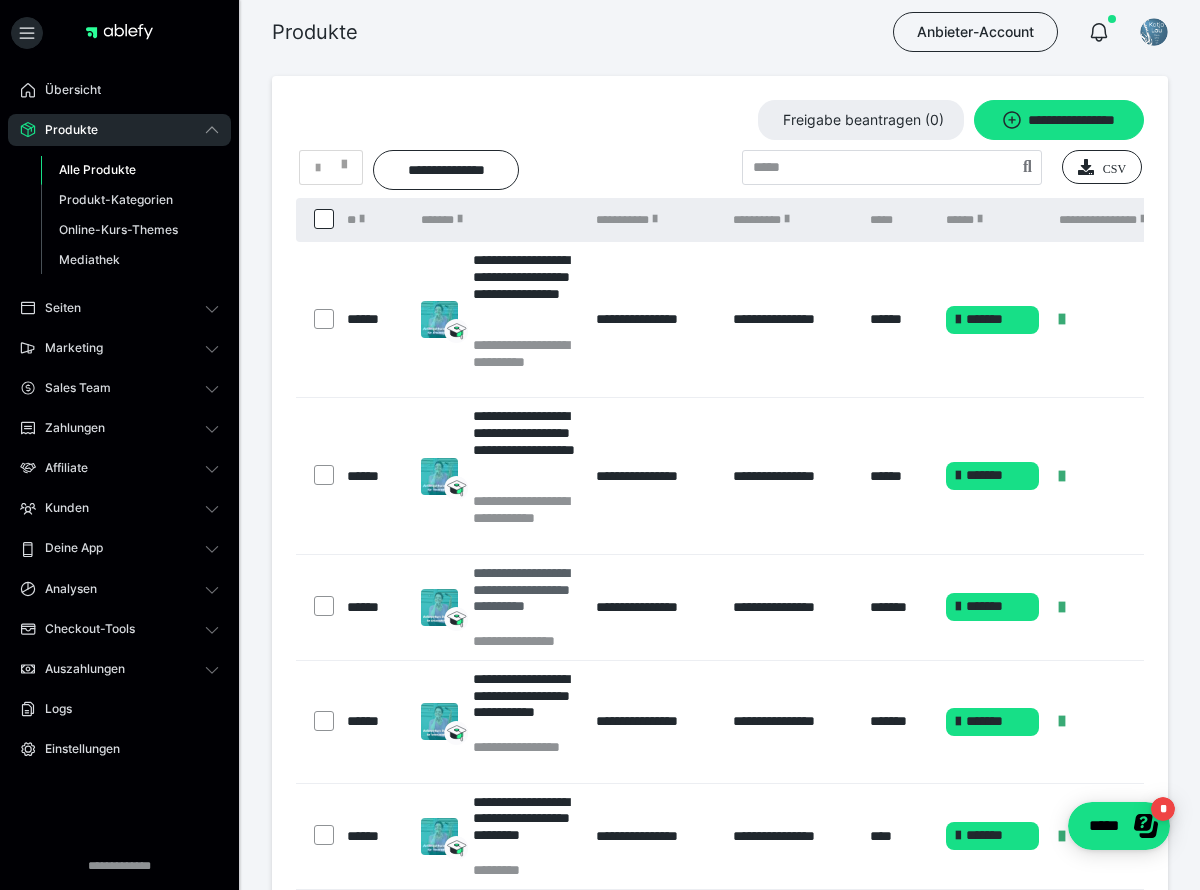click on "**********" at bounding box center (525, 598) 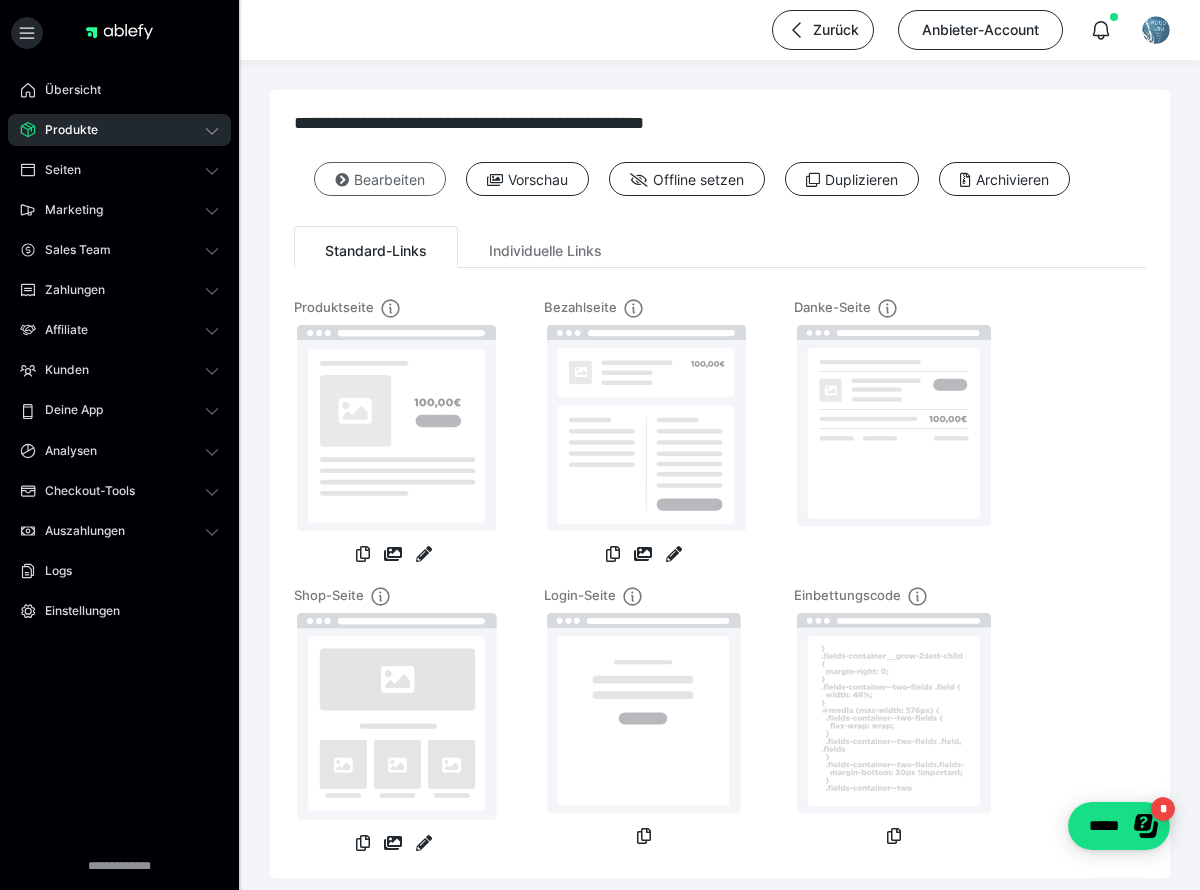 click on "Bearbeiten" at bounding box center [380, 179] 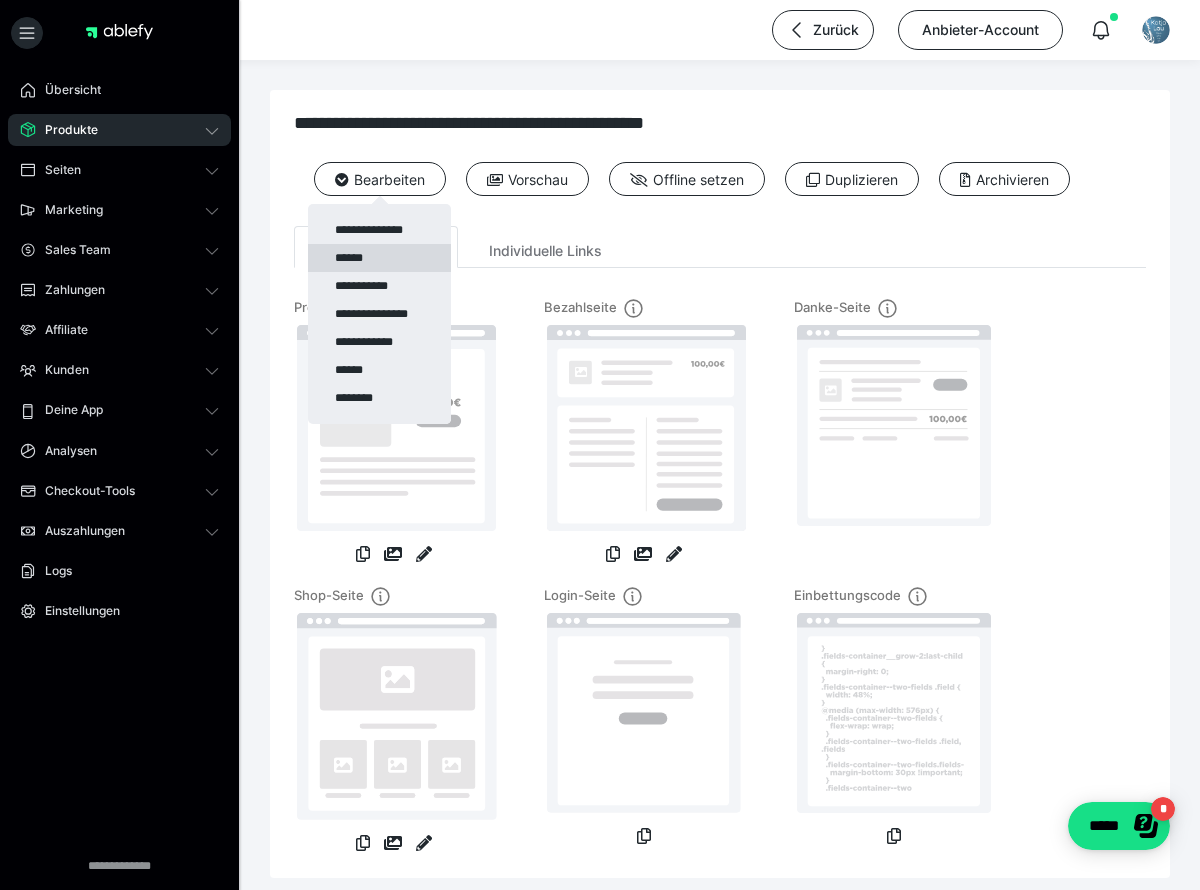 click on "******" at bounding box center (379, 258) 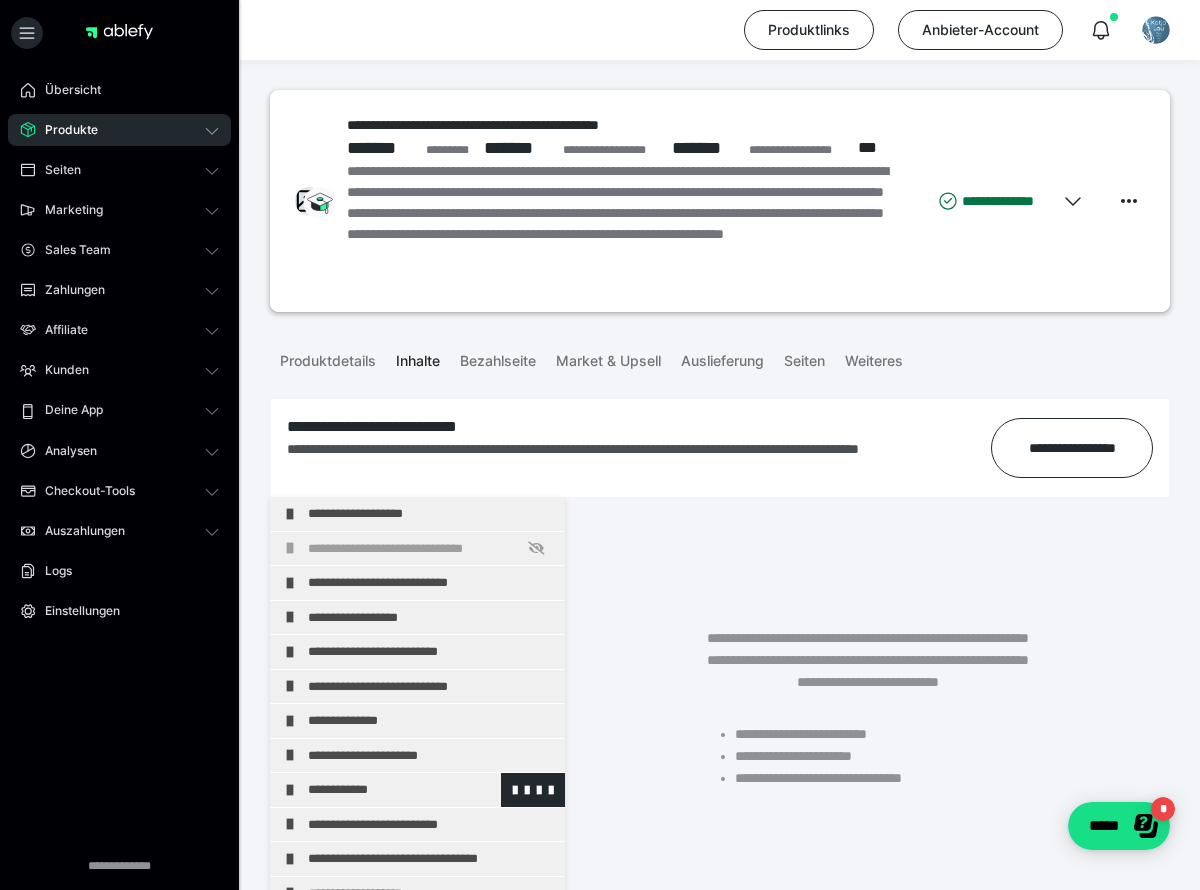 click on "**********" at bounding box center [431, 790] 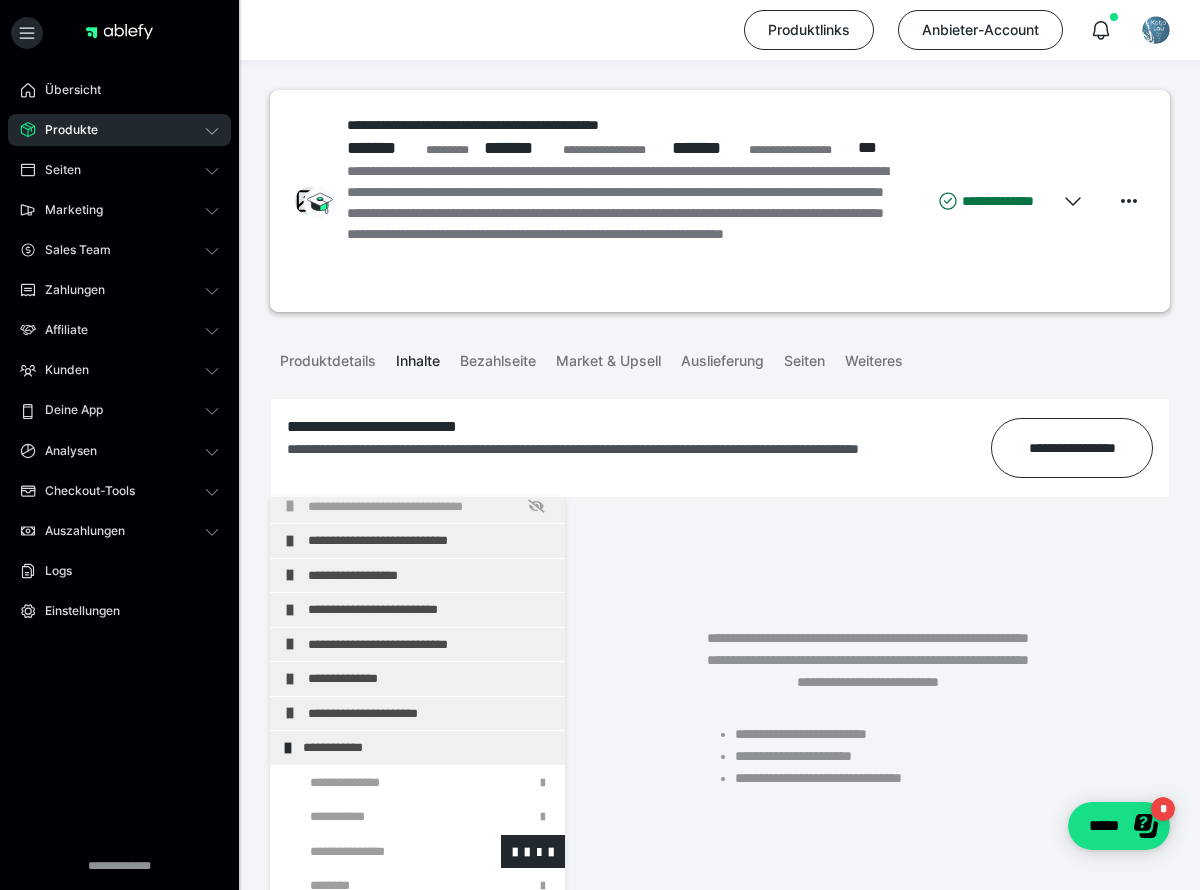 scroll, scrollTop: 146, scrollLeft: 0, axis: vertical 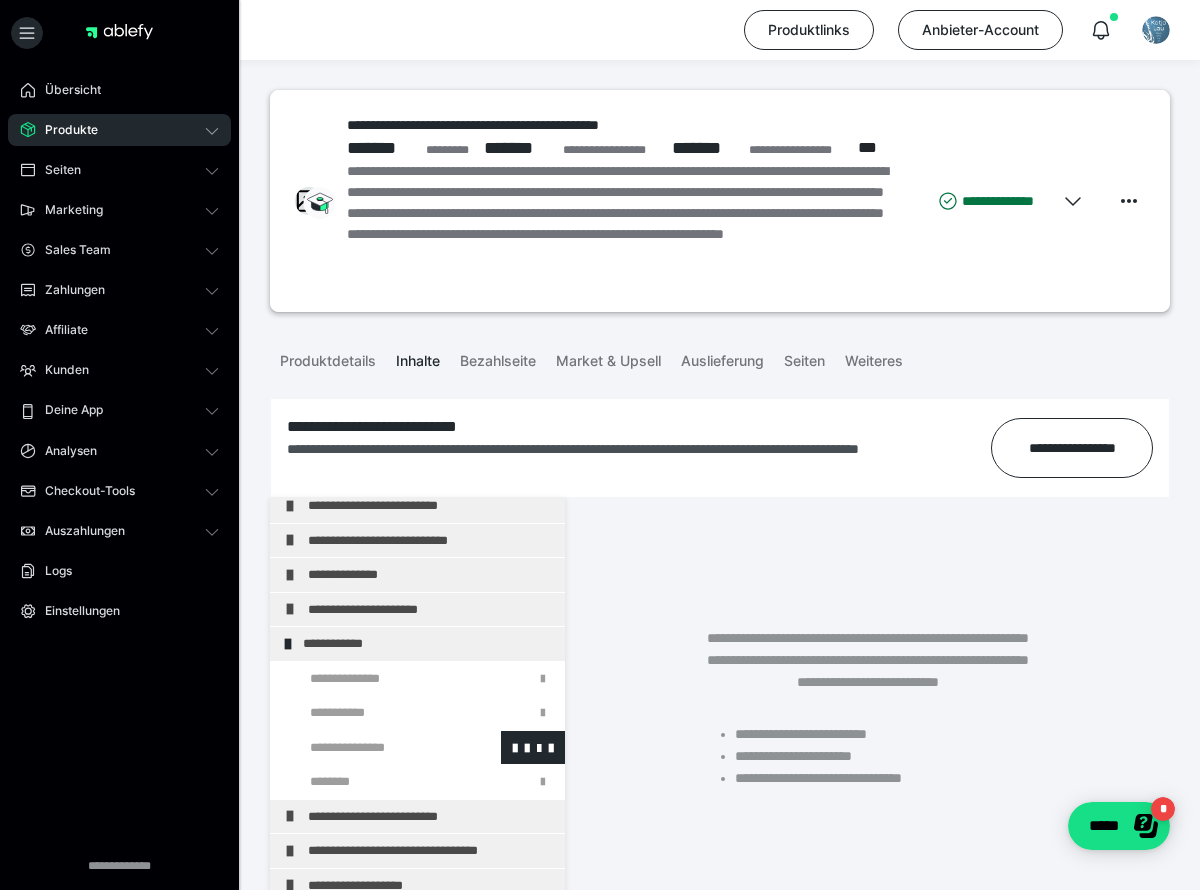 click at bounding box center [375, 748] 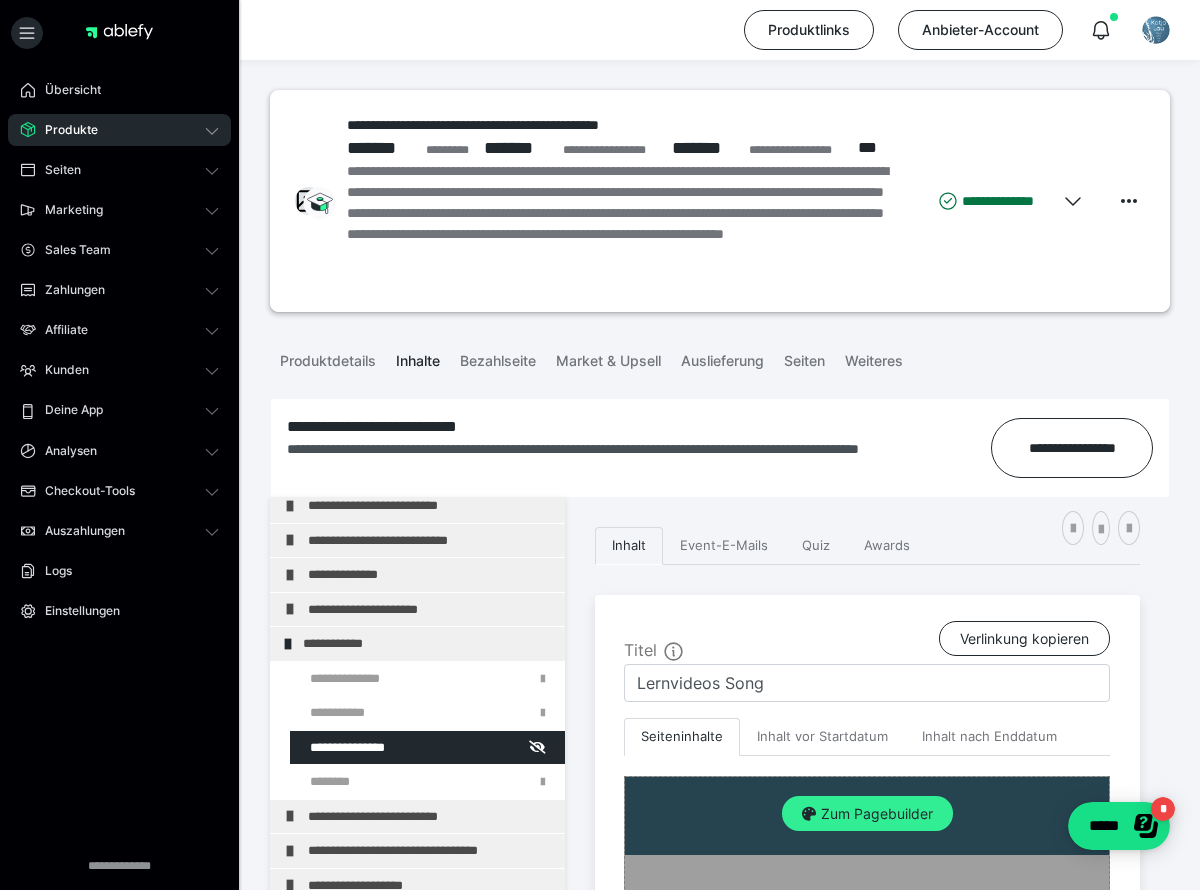click on "Zum Pagebuilder" at bounding box center (867, 814) 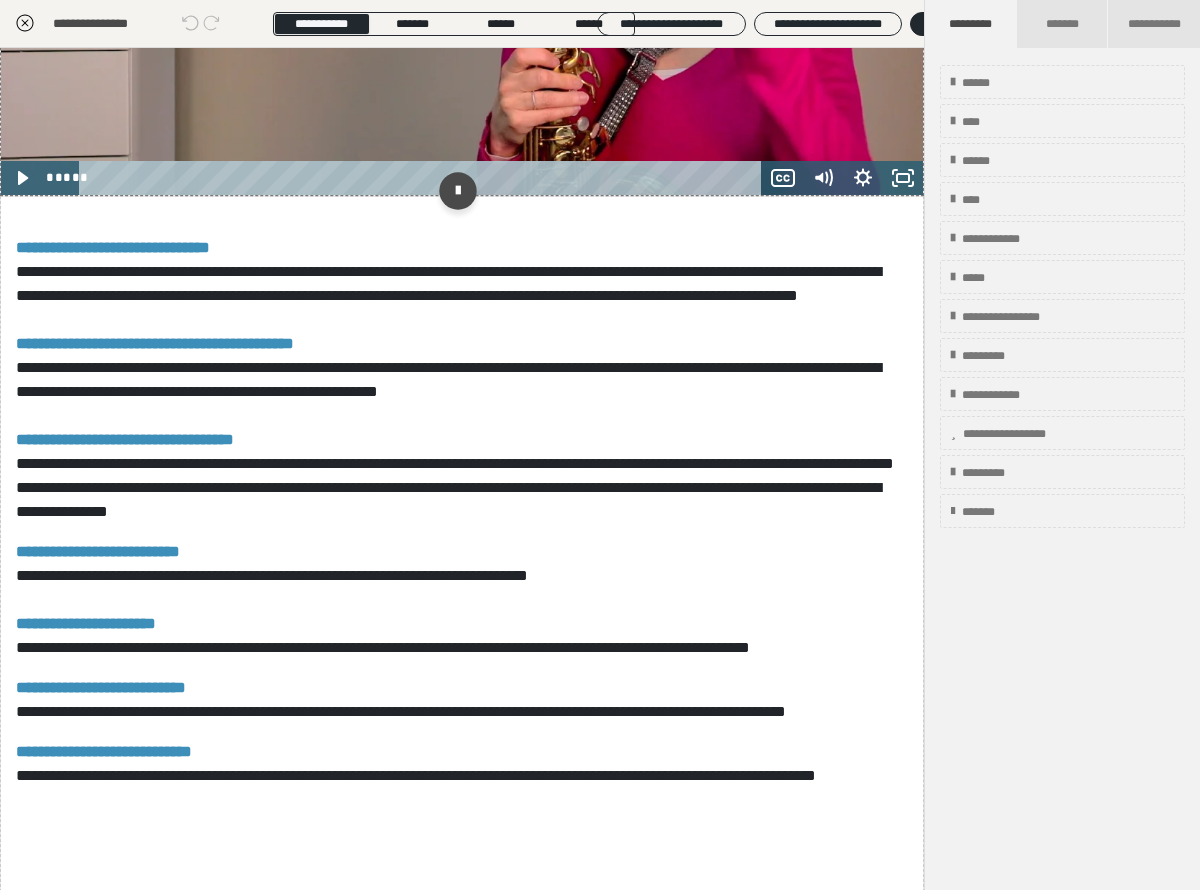 scroll, scrollTop: 4152, scrollLeft: 0, axis: vertical 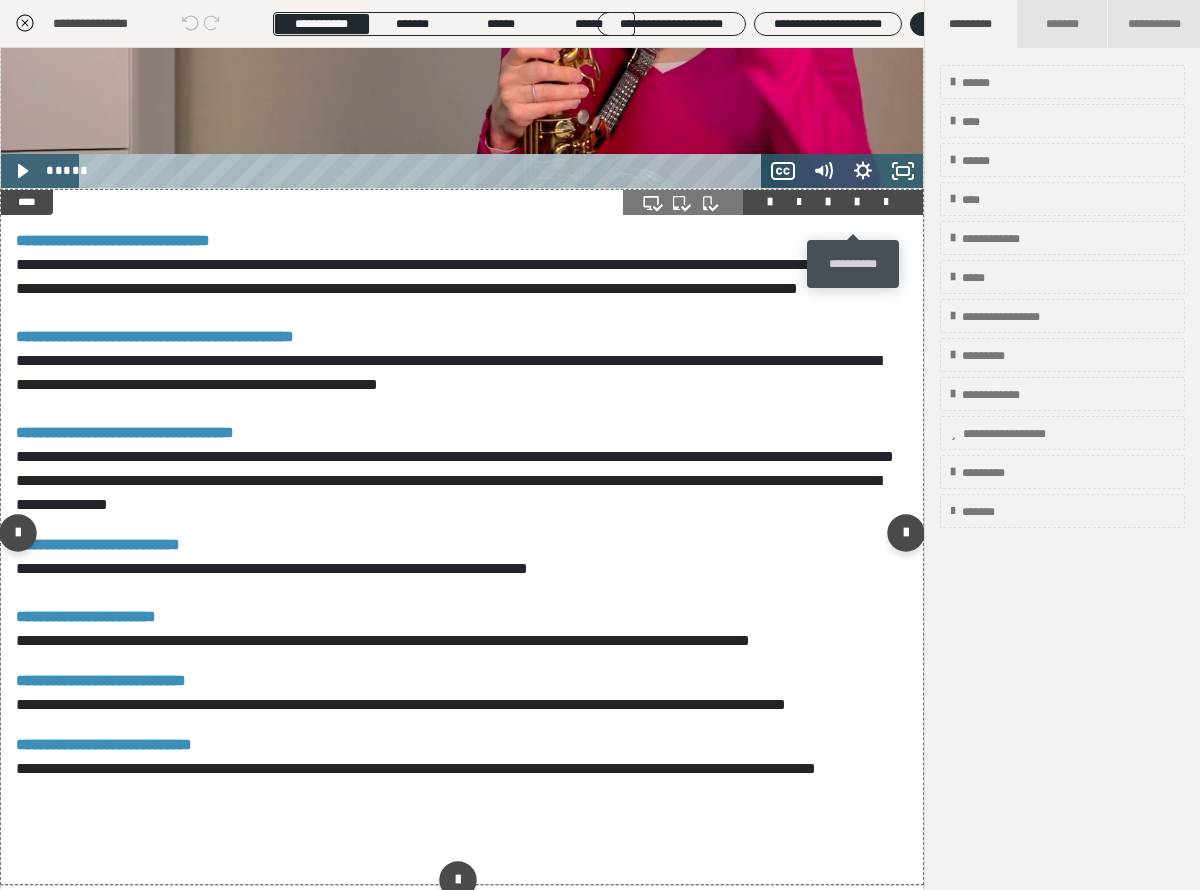click at bounding box center [857, 202] 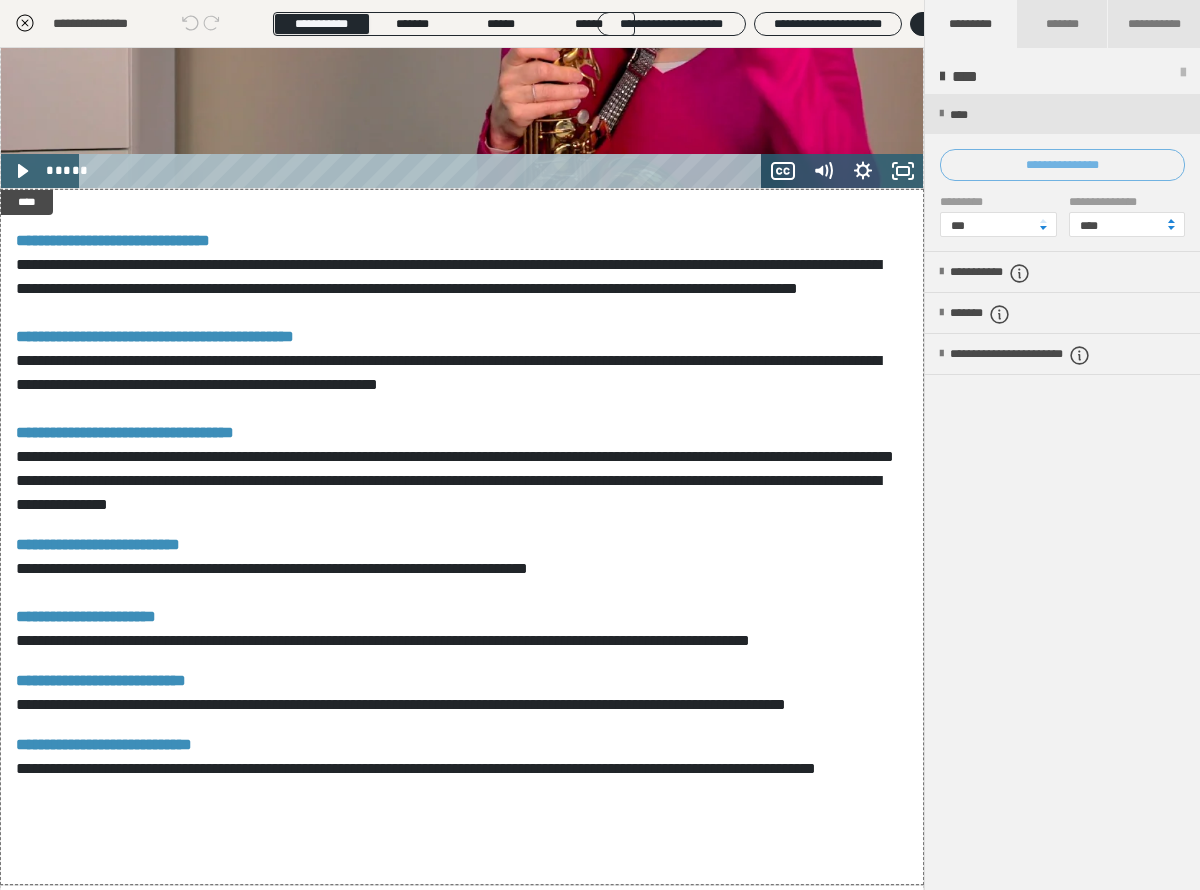 click on "**********" at bounding box center (1062, 165) 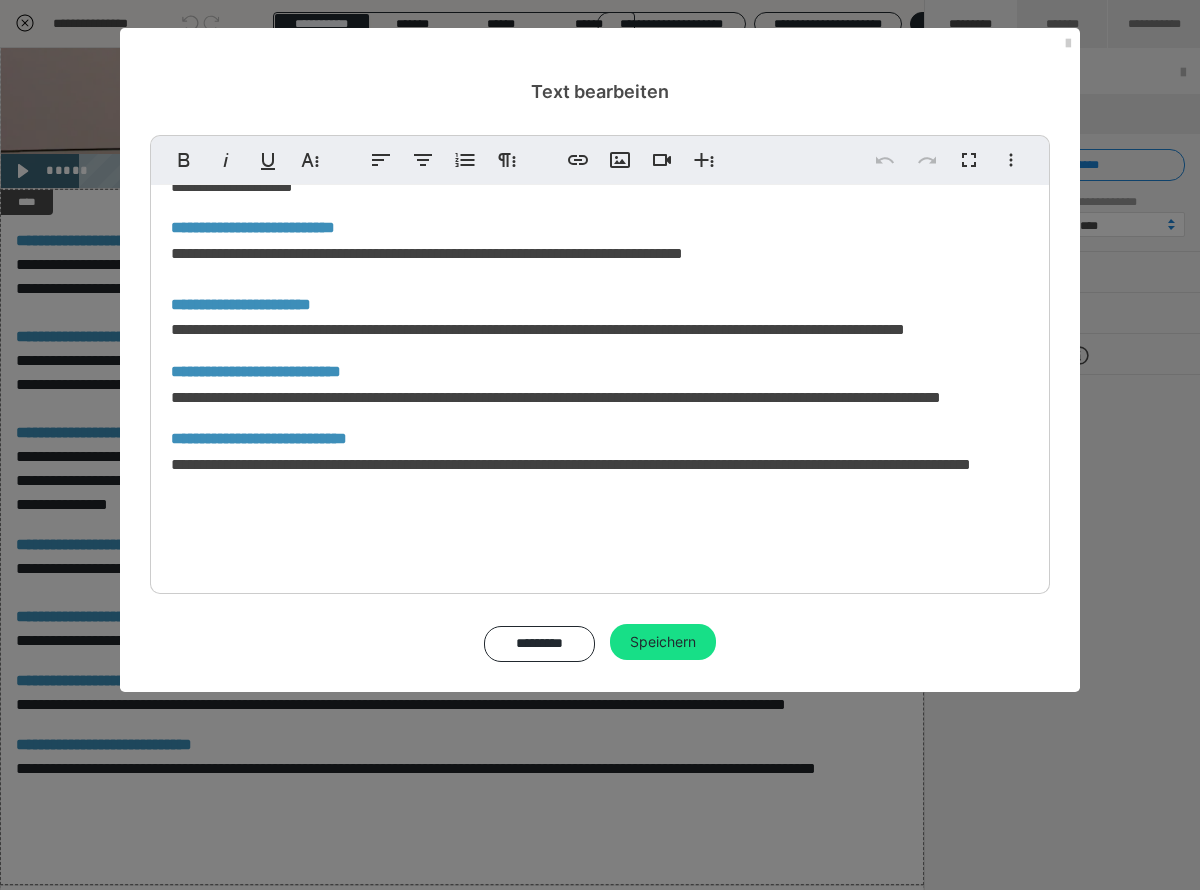 scroll, scrollTop: 463, scrollLeft: 0, axis: vertical 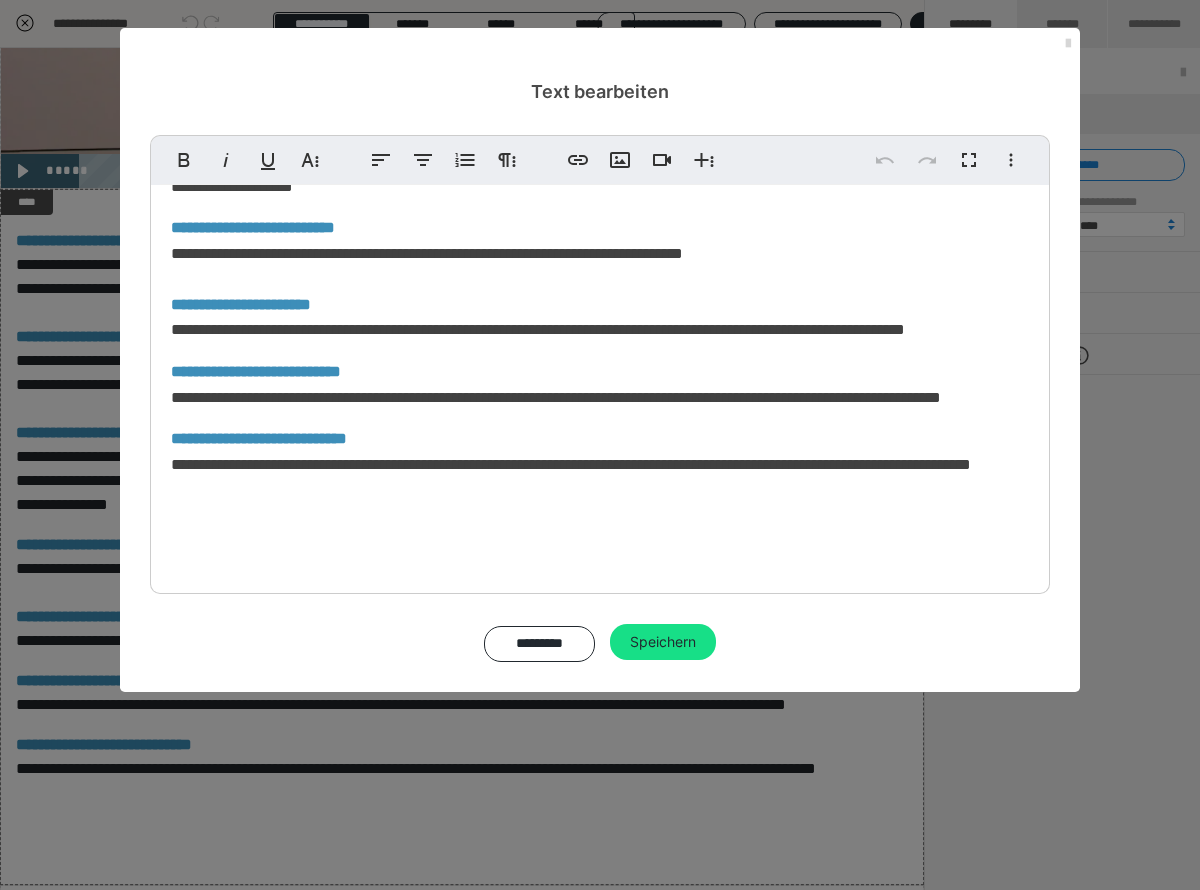 click at bounding box center [1068, 44] 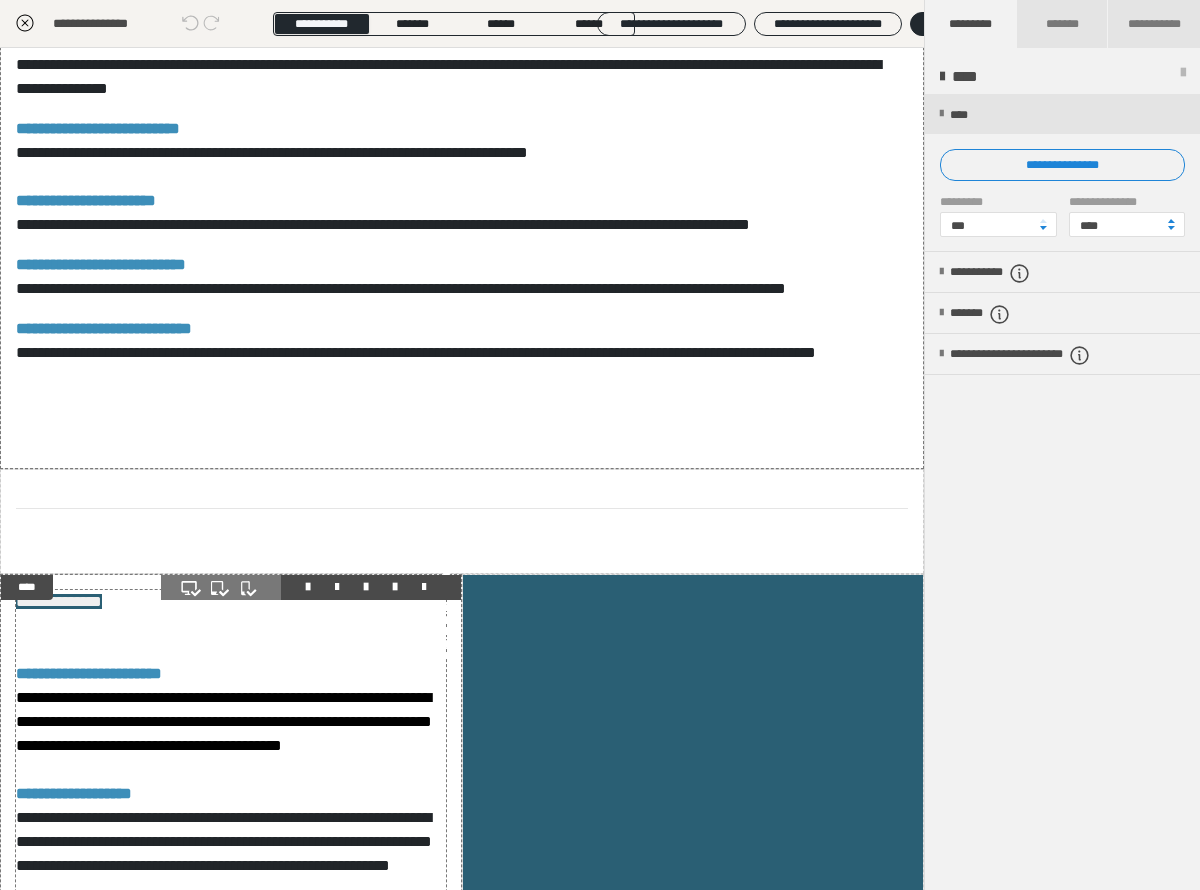 scroll, scrollTop: 5221, scrollLeft: 0, axis: vertical 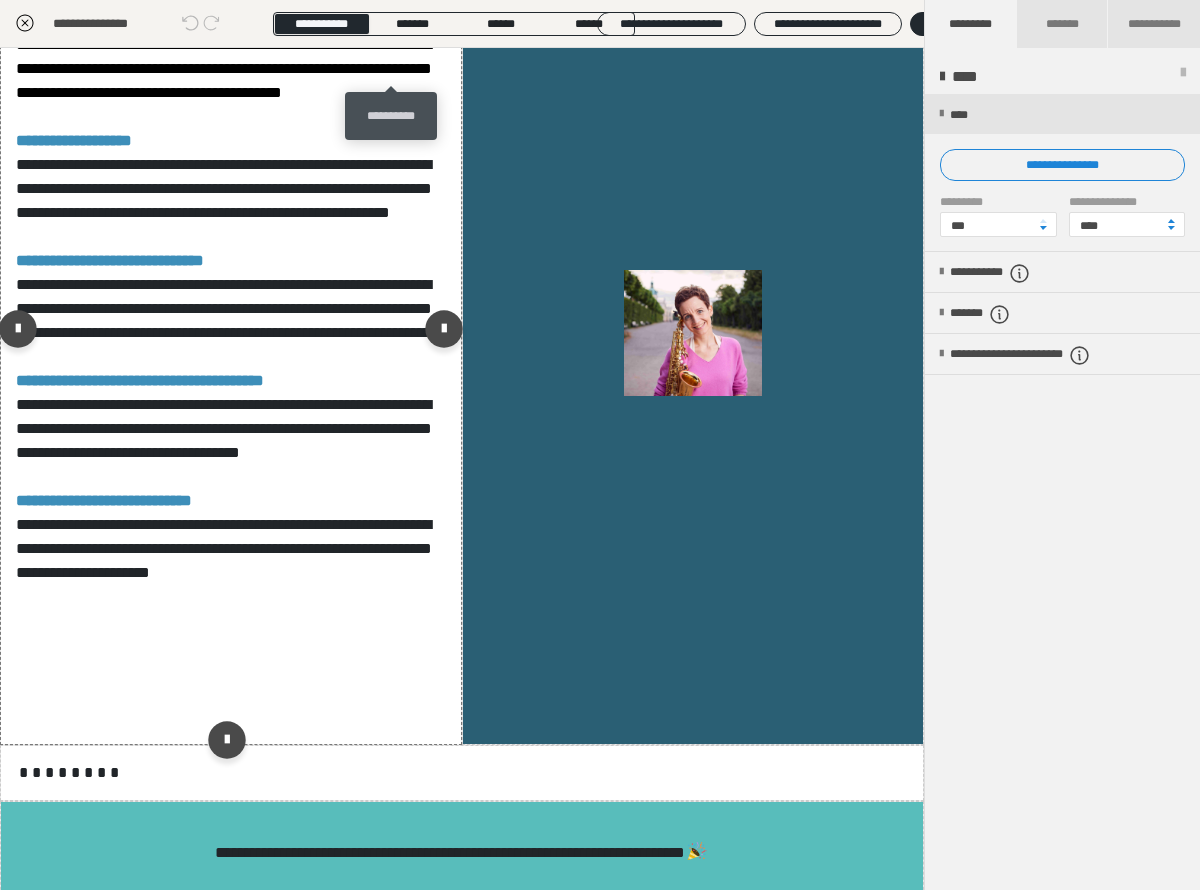 click at bounding box center [395, -66] 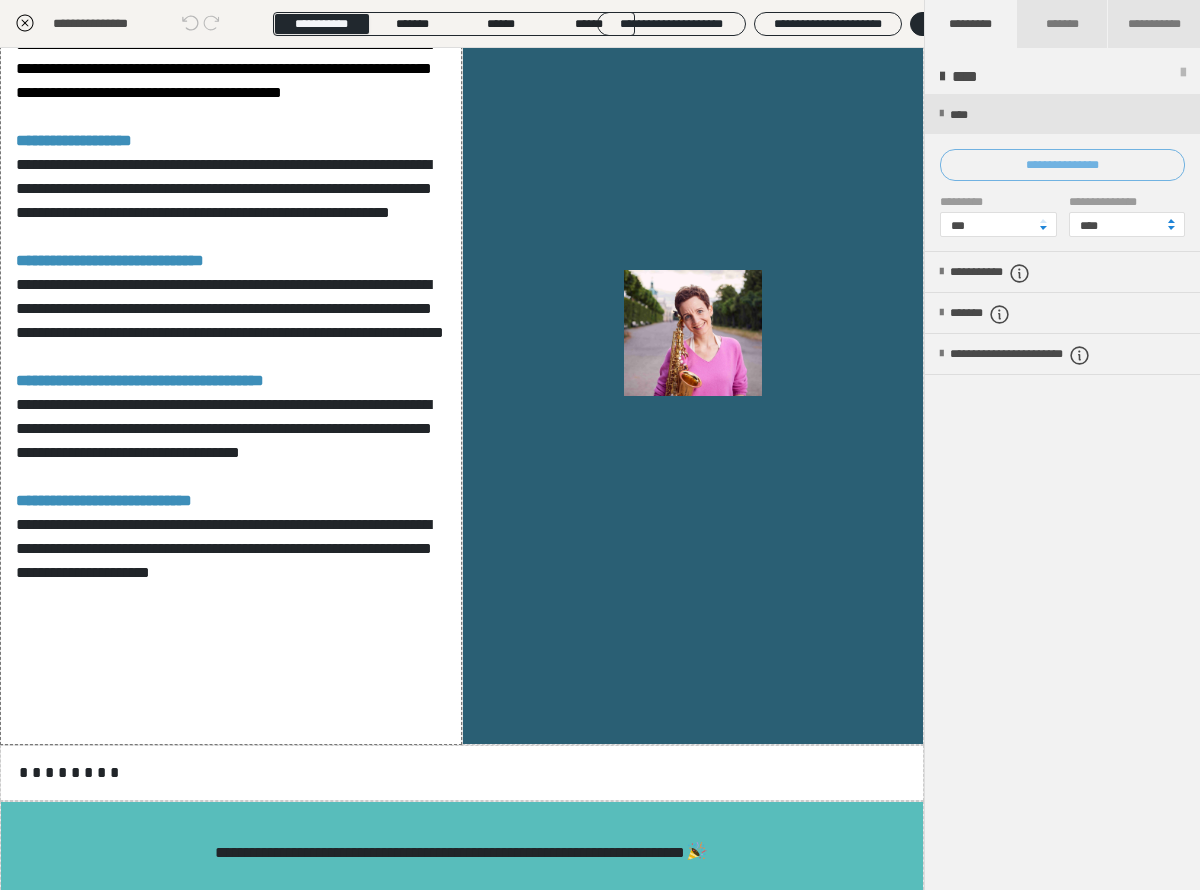 click on "**********" at bounding box center (1062, 165) 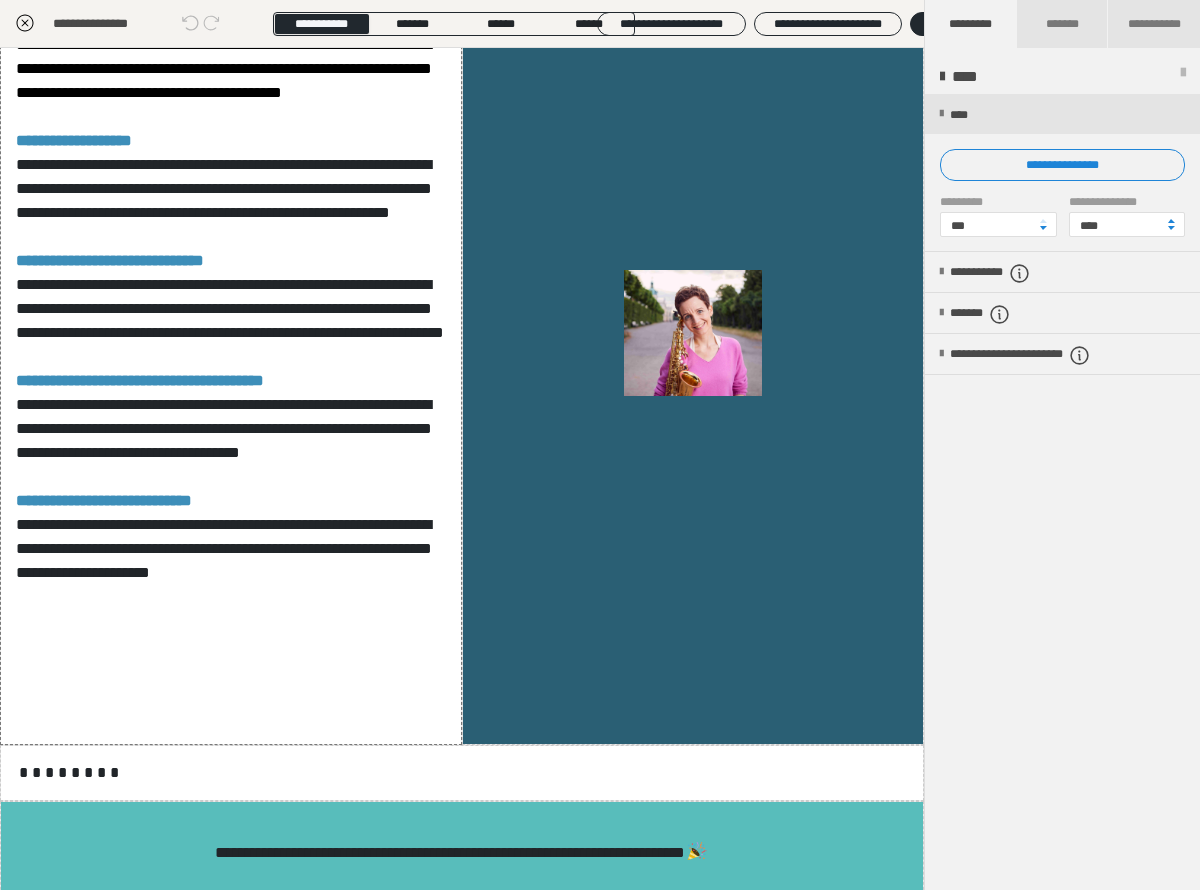 click on "**********" at bounding box center [600, 445] 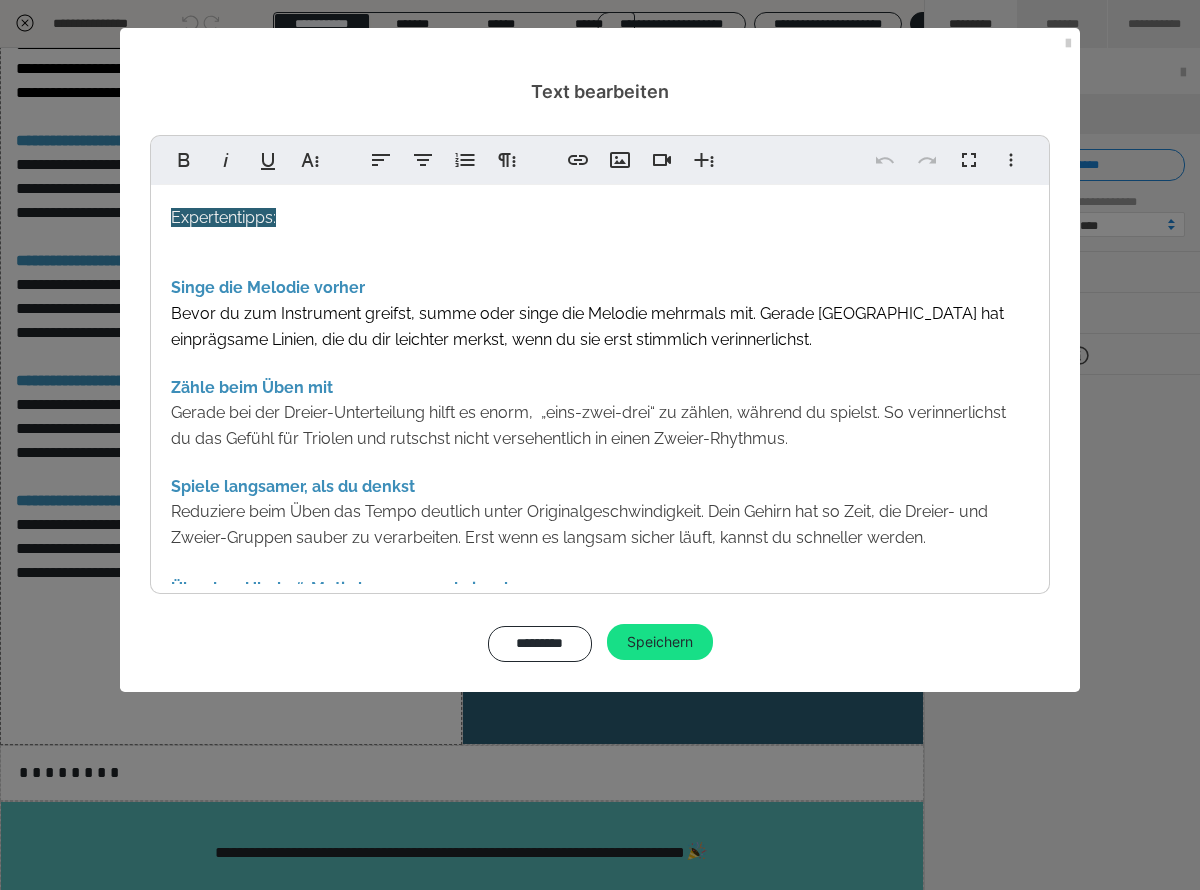 click on "Expertentipps:  Singe die Melodie vorher Bevor du zum Instrument greifst, summe oder singe die Melodie mehrmals mit. Gerade [GEOGRAPHIC_DATA] hat einprägsame Linien, die du dir leichter merkst, wenn du sie erst stimmlich verinnerlichst. Zähle beim Üben mit Gerade bei der Dreier-Unterteilung hilft es enorm,  „eins-zwei-drei“ zu zählen, während du spielst. So verinnerlichst du das Gefühl für Triolen und rutschst nicht versehentlich in einen Zweier-Rhythmus. Spiele langsamer, als du denkst Reduziere beim Üben das Tempo deutlich unter Originalgeschwindigkeit. Dein Gehirn hat so Zeit, die Dreier- und Zweier-Gruppen sauber zu verarbeiten. Erst wenn es langsam sicher läuft, kannst du schneller werden. Übe das „Uhuhu“-Motiv langsam und einzeln Spiele die „Uhuhu“-Stelle zunächst isoliert und in Zeitlupe, bis die Finger sich an die Sprünge gewöhnt haben. So sitzt das Motiv später auch im Originaltempo sicher und locker. Trockenüben bringt Lockerheit" at bounding box center (600, 385) 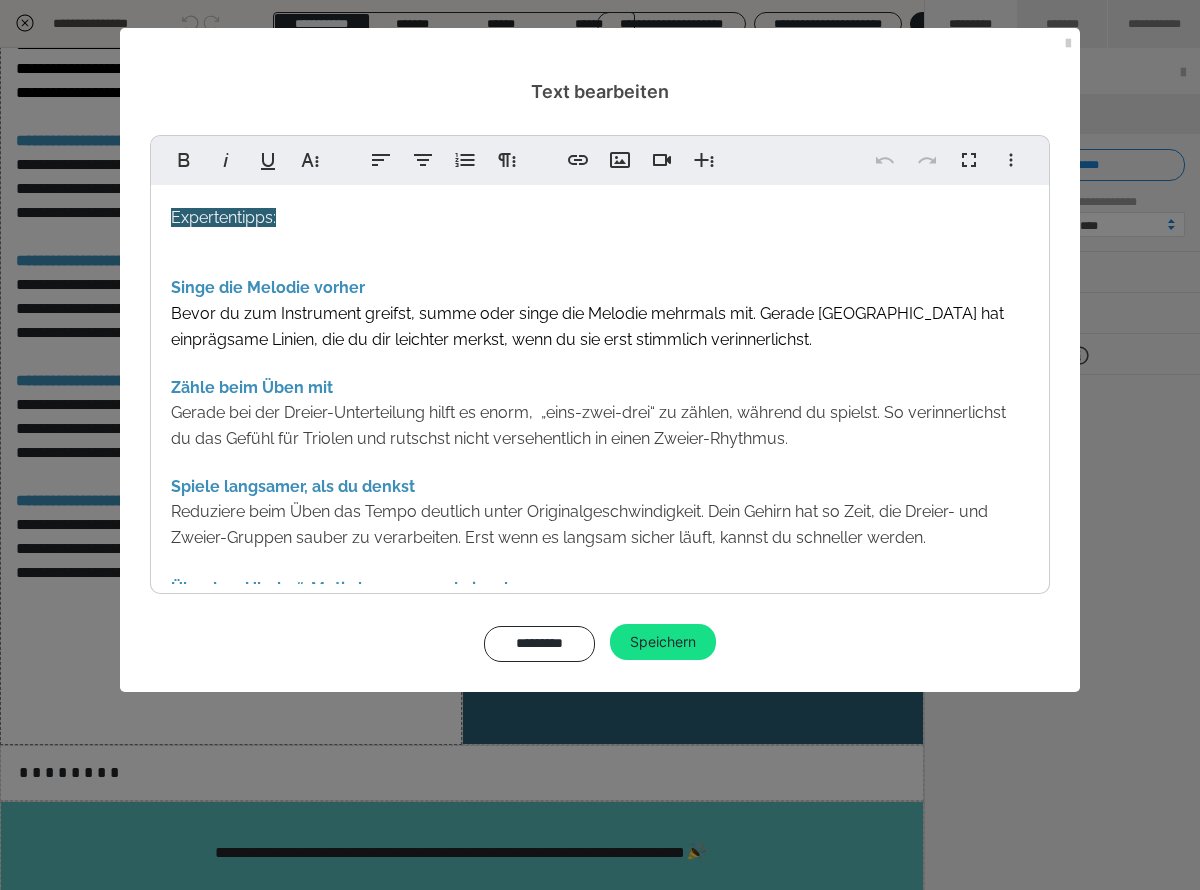 scroll, scrollTop: 336, scrollLeft: 0, axis: vertical 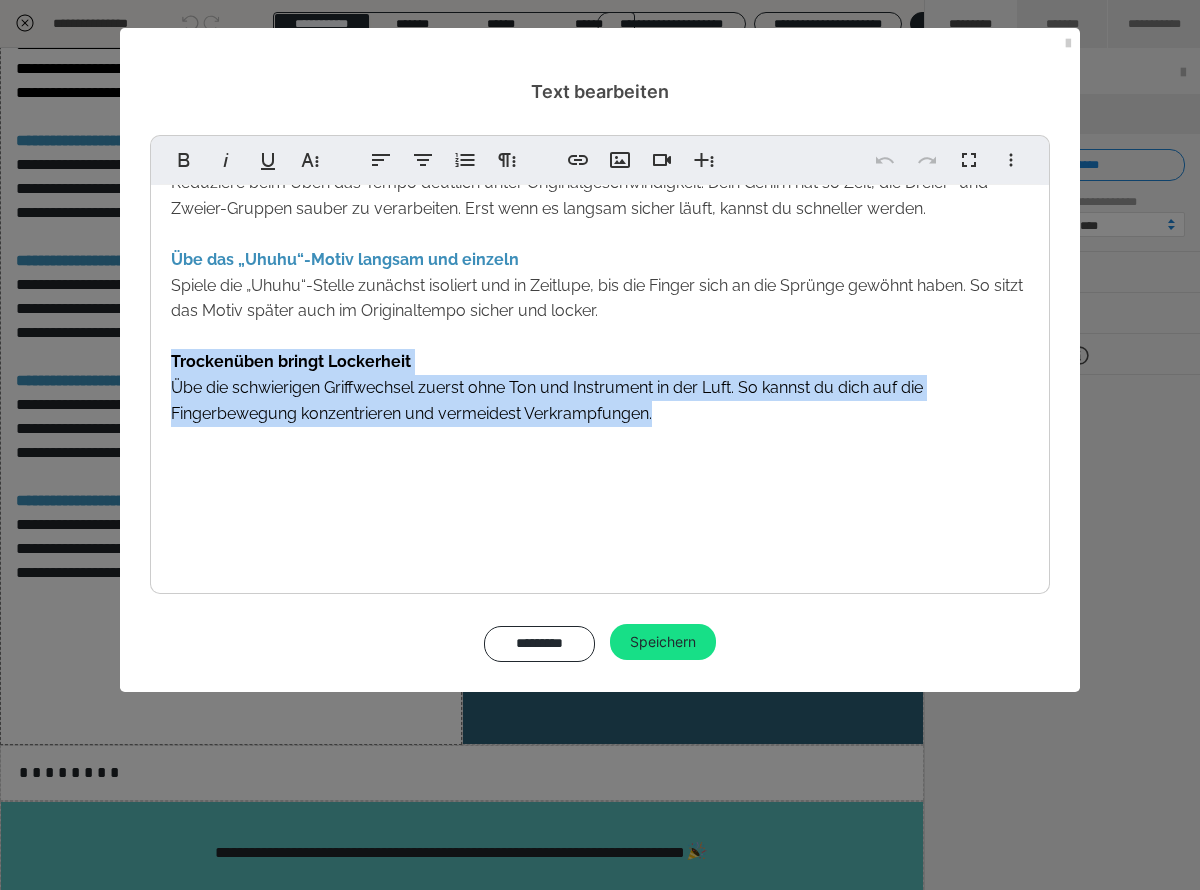 drag, startPoint x: 687, startPoint y: 421, endPoint x: 126, endPoint y: 357, distance: 564.6388 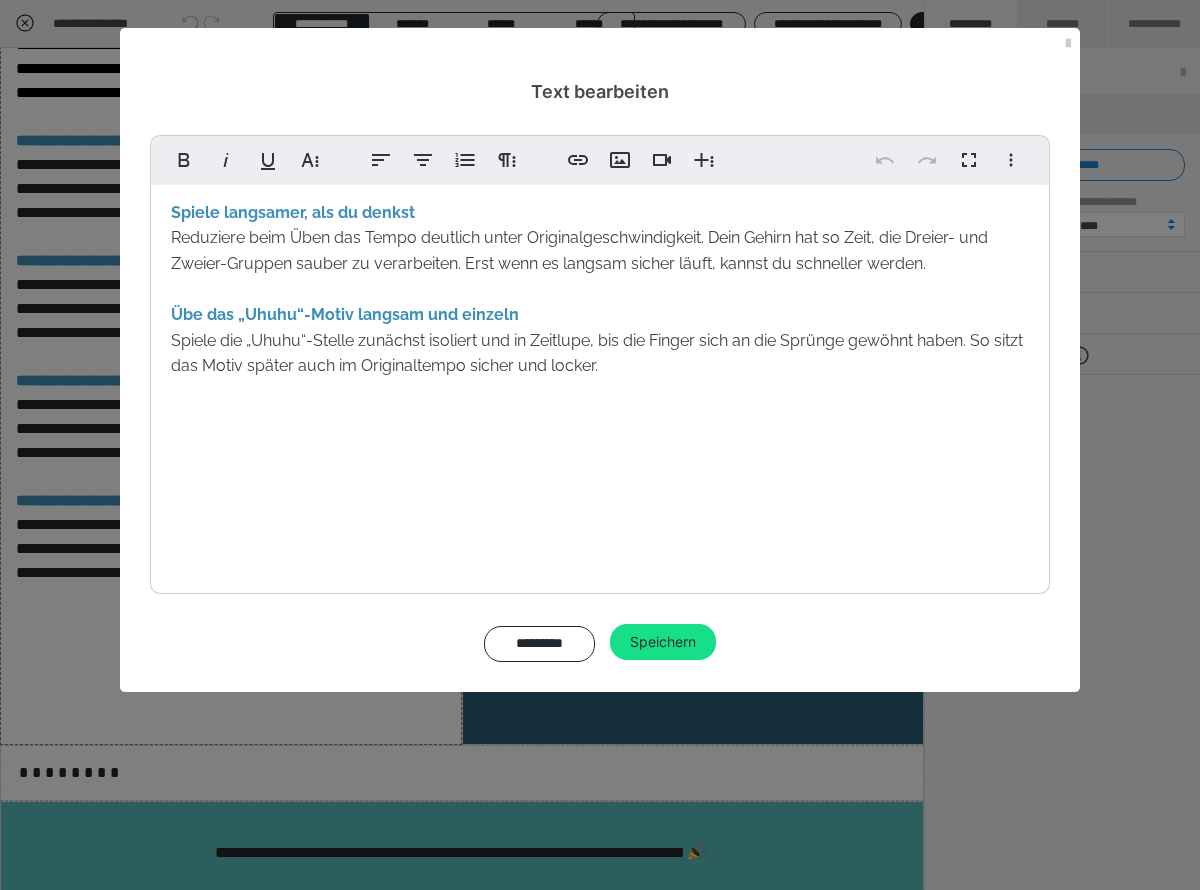 scroll, scrollTop: 278, scrollLeft: 0, axis: vertical 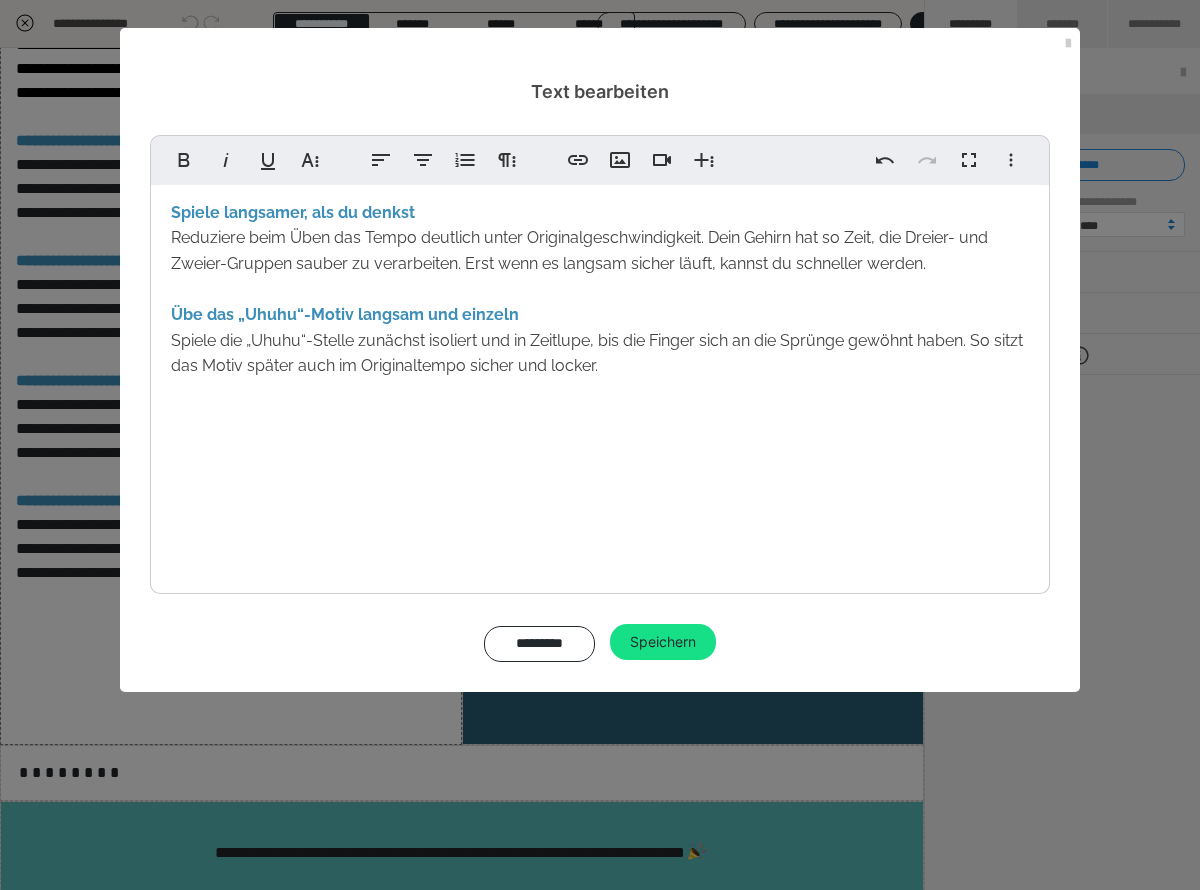 click on "Expertentipps:  Singe die Melodie vorher Bevor du zum Instrument greifst, summe oder singe die Melodie mehrmals mit. Gerade [GEOGRAPHIC_DATA] hat einprägsame Linien, die du dir leichter merkst, wenn du sie erst stimmlich verinnerlichst. Zähle beim Üben mit Gerade bei der Dreier-Unterteilung hilft es enorm,  „eins-zwei-drei“ zu zählen, während du spielst. So verinnerlichst du das Gefühl für Triolen und rutschst nicht versehentlich in einen Zweier-Rhythmus. Spiele langsamer, als du denkst Reduziere beim Üben das Tempo deutlich unter Originalgeschwindigkeit. Dein Gehirn hat so Zeit, die Dreier- und Zweier-Gruppen sauber zu verarbeiten. Erst wenn es langsam sicher läuft, kannst du schneller werden. Übe das „Uhuhu“-Motiv langsam und einzeln Spiele die „Uhuhu“-Stelle zunächst isoliert und in Zeitlupe, bis die Finger sich an die Sprünge gewöhnt haben. So sitzt das Motiv später auch im Originaltempo sicher und locker." at bounding box center (600, 247) 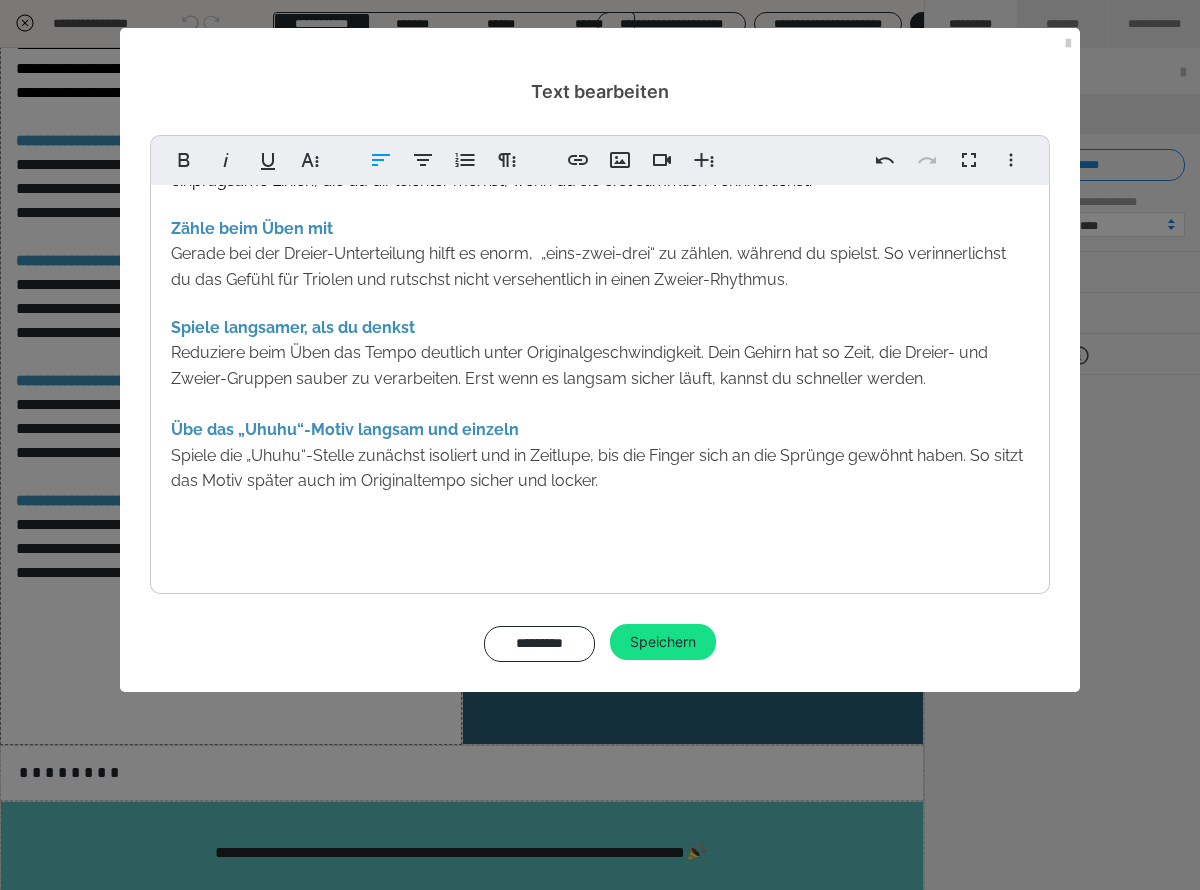 scroll, scrollTop: 141, scrollLeft: 0, axis: vertical 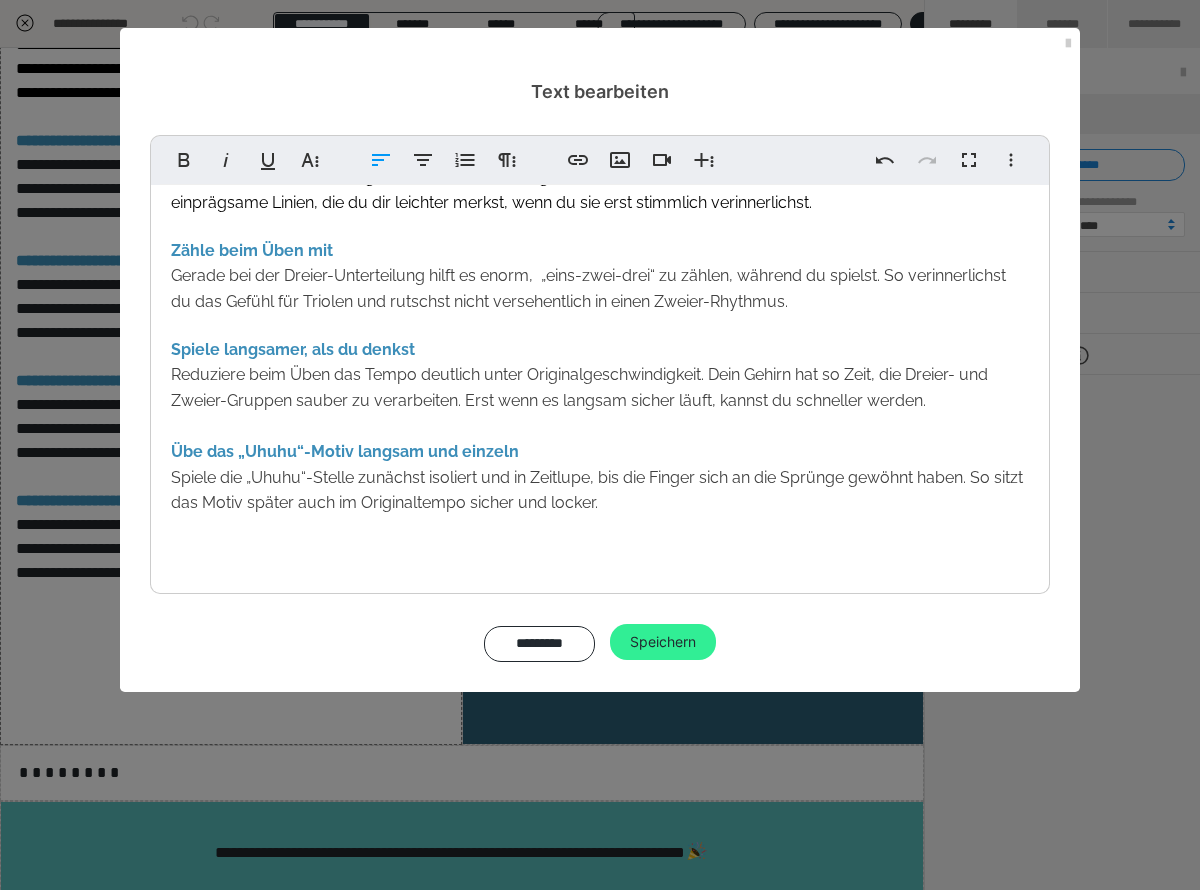click on "Speichern" at bounding box center (663, 642) 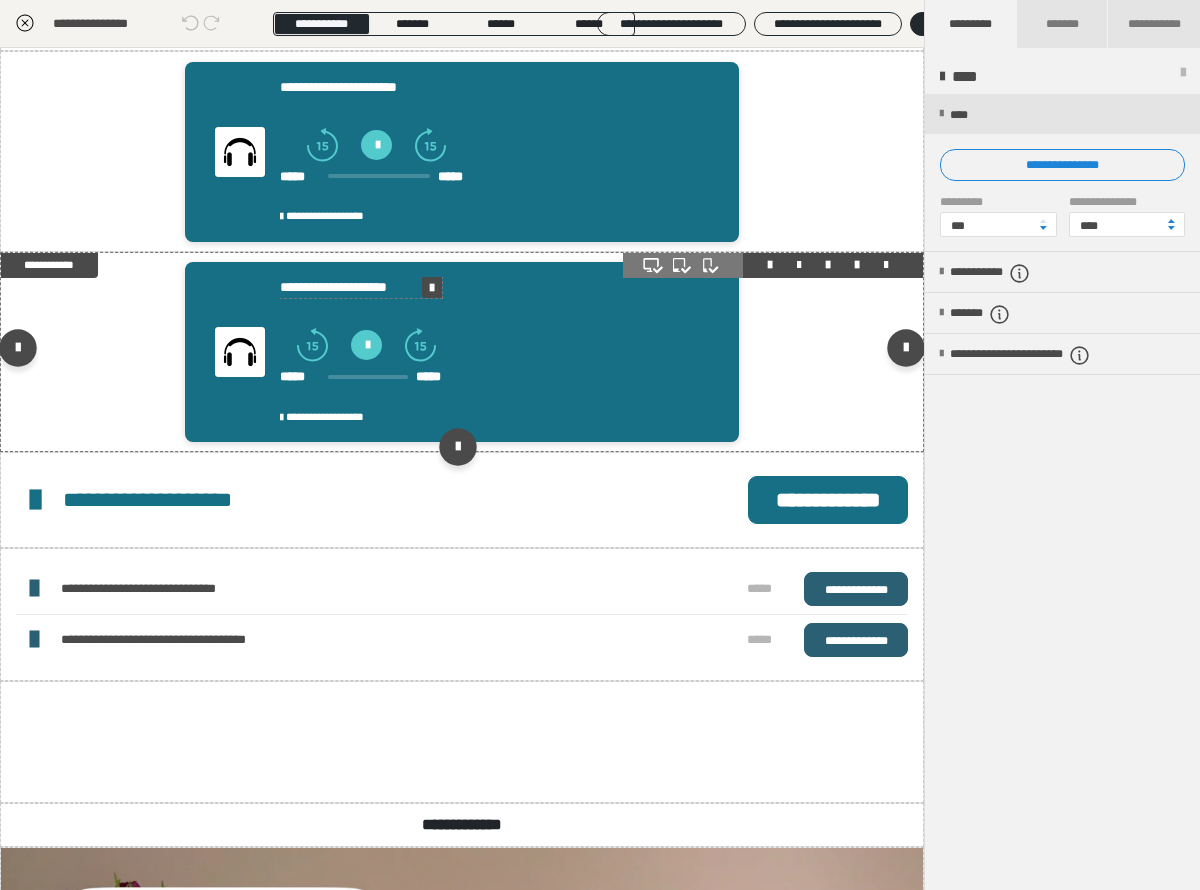 scroll, scrollTop: 535, scrollLeft: 0, axis: vertical 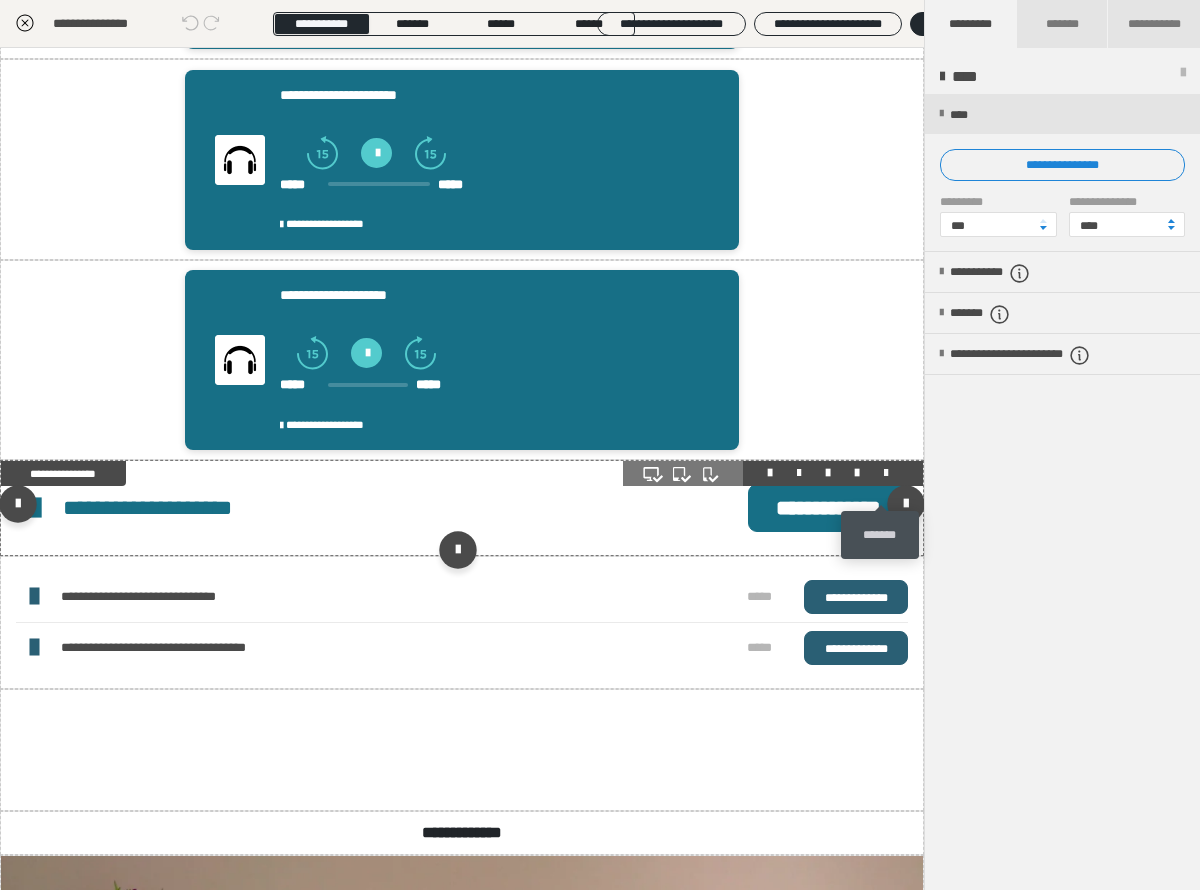 click at bounding box center (886, 473) 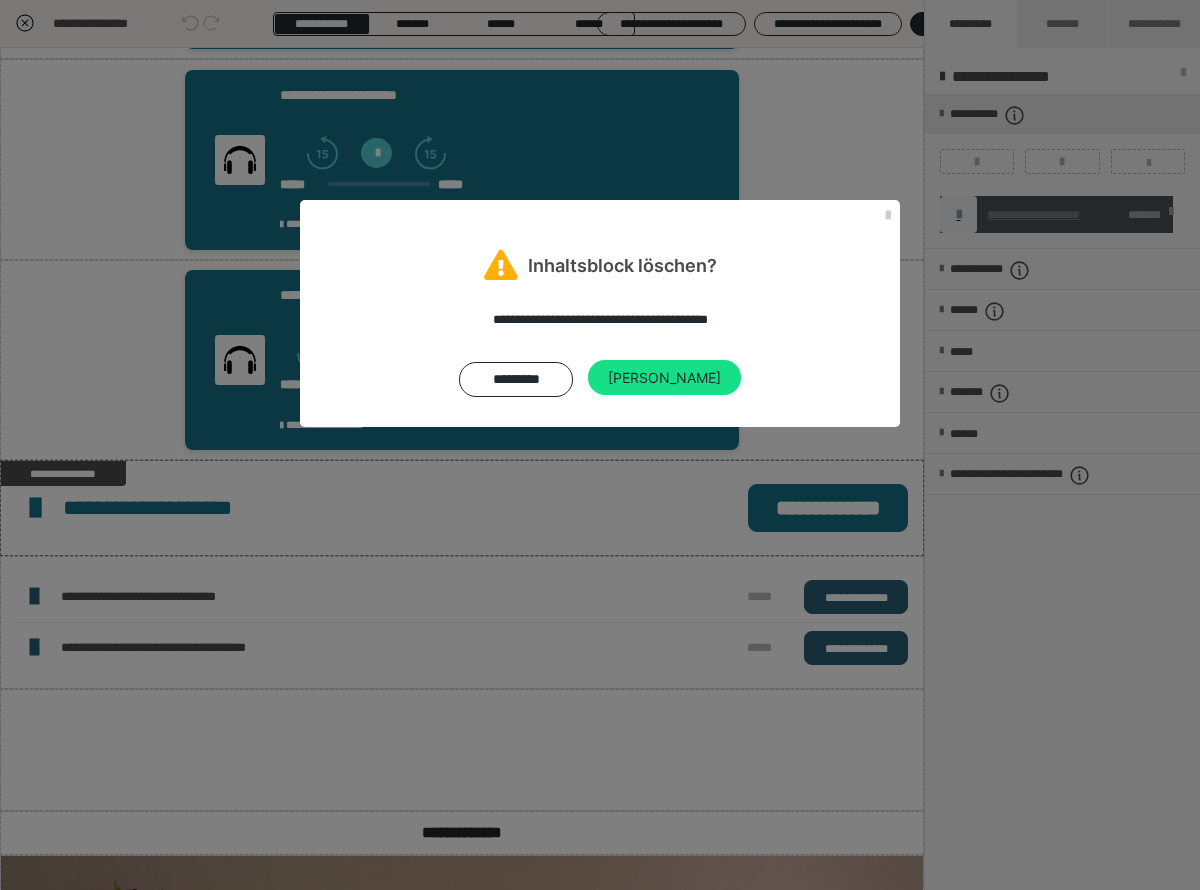 click on "**********" at bounding box center [600, 445] 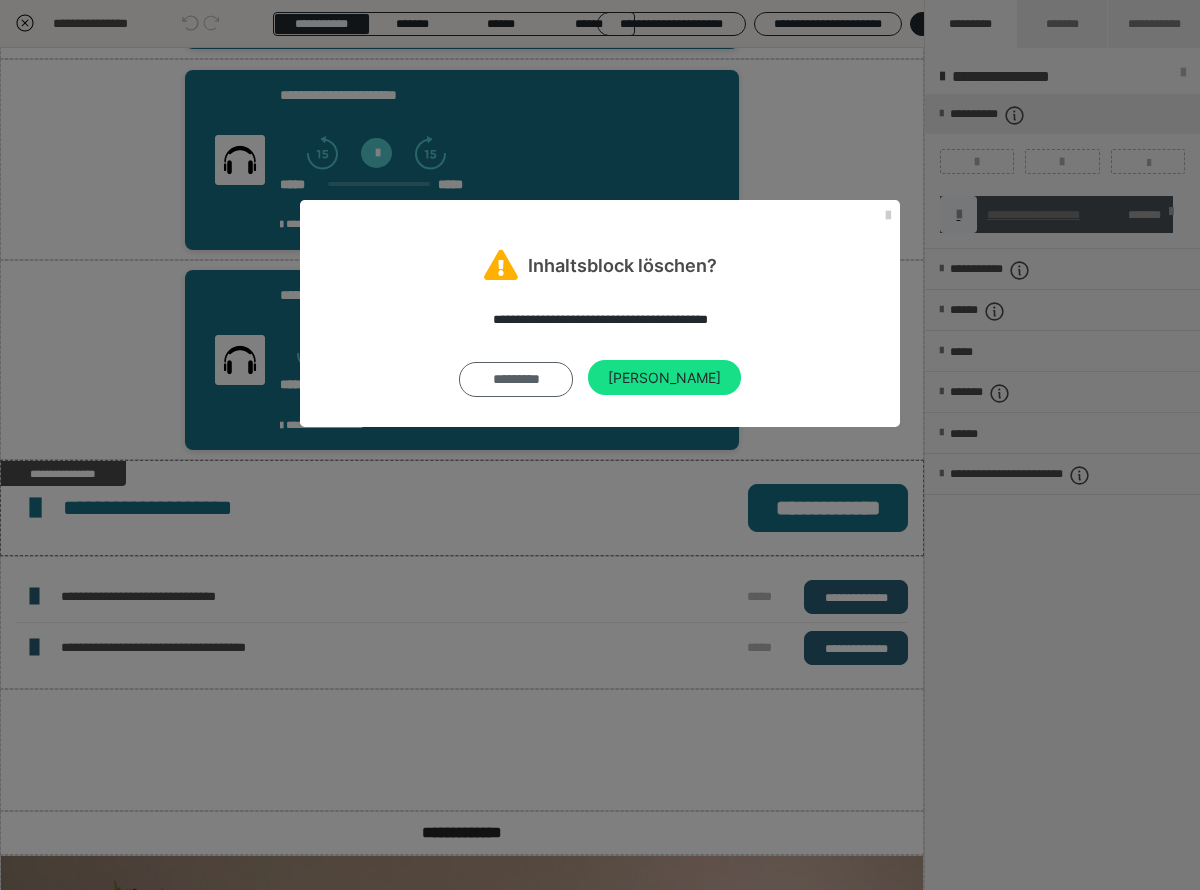 click on "*********" at bounding box center (516, 380) 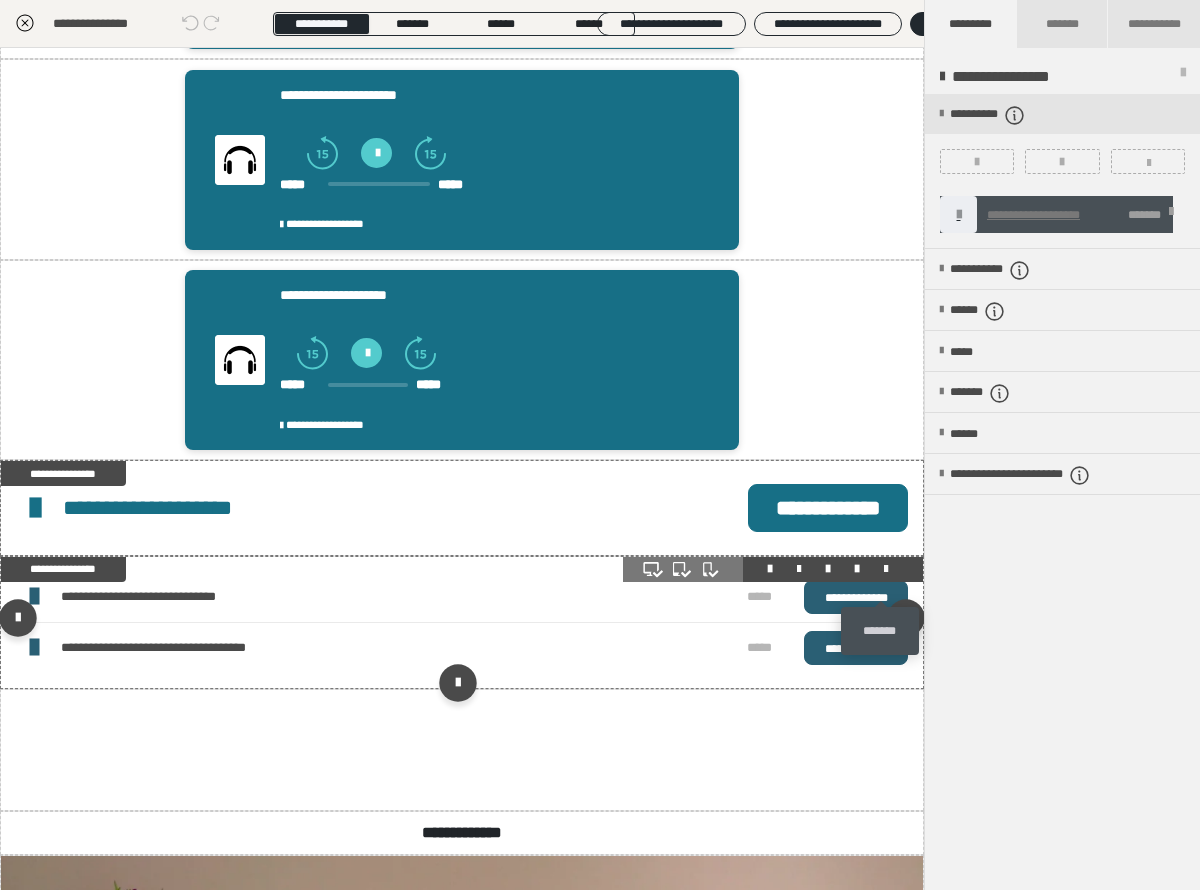 click at bounding box center [886, 569] 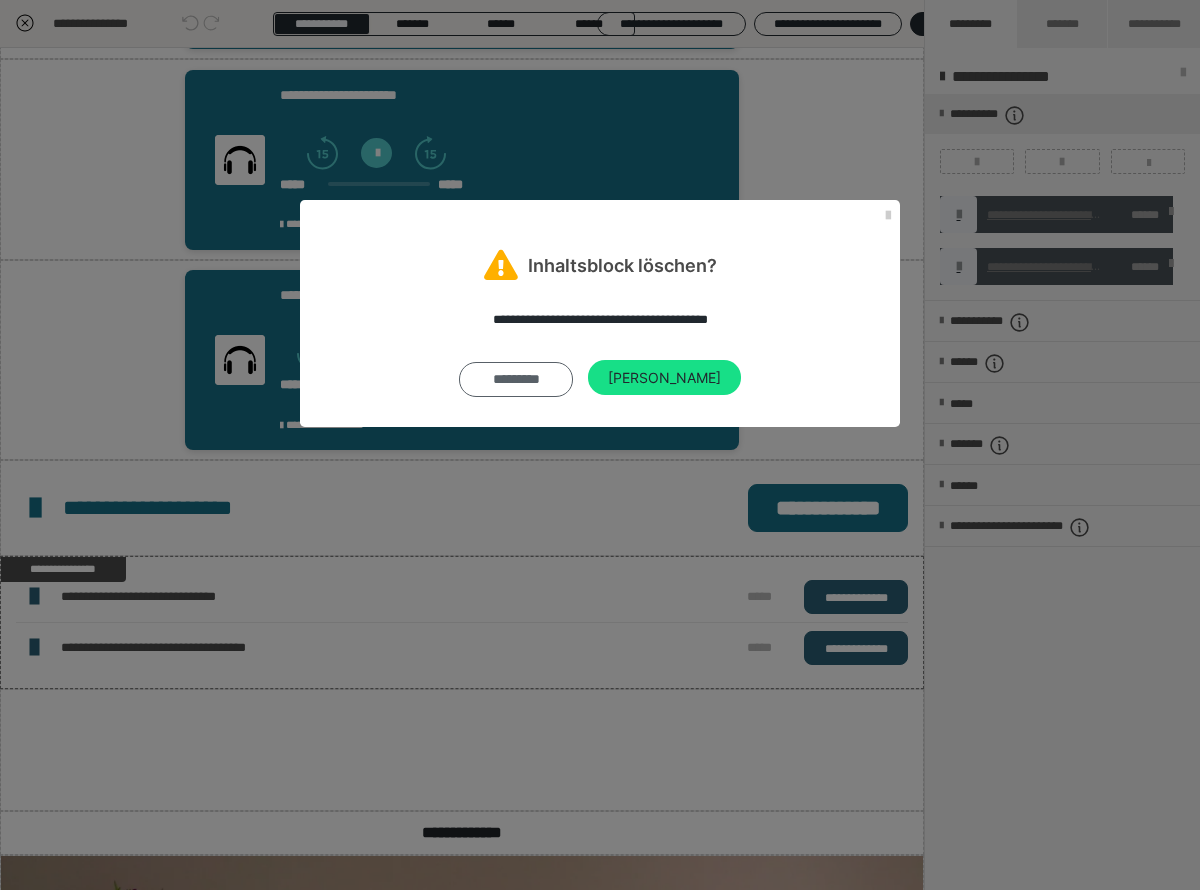click on "*********" at bounding box center [516, 380] 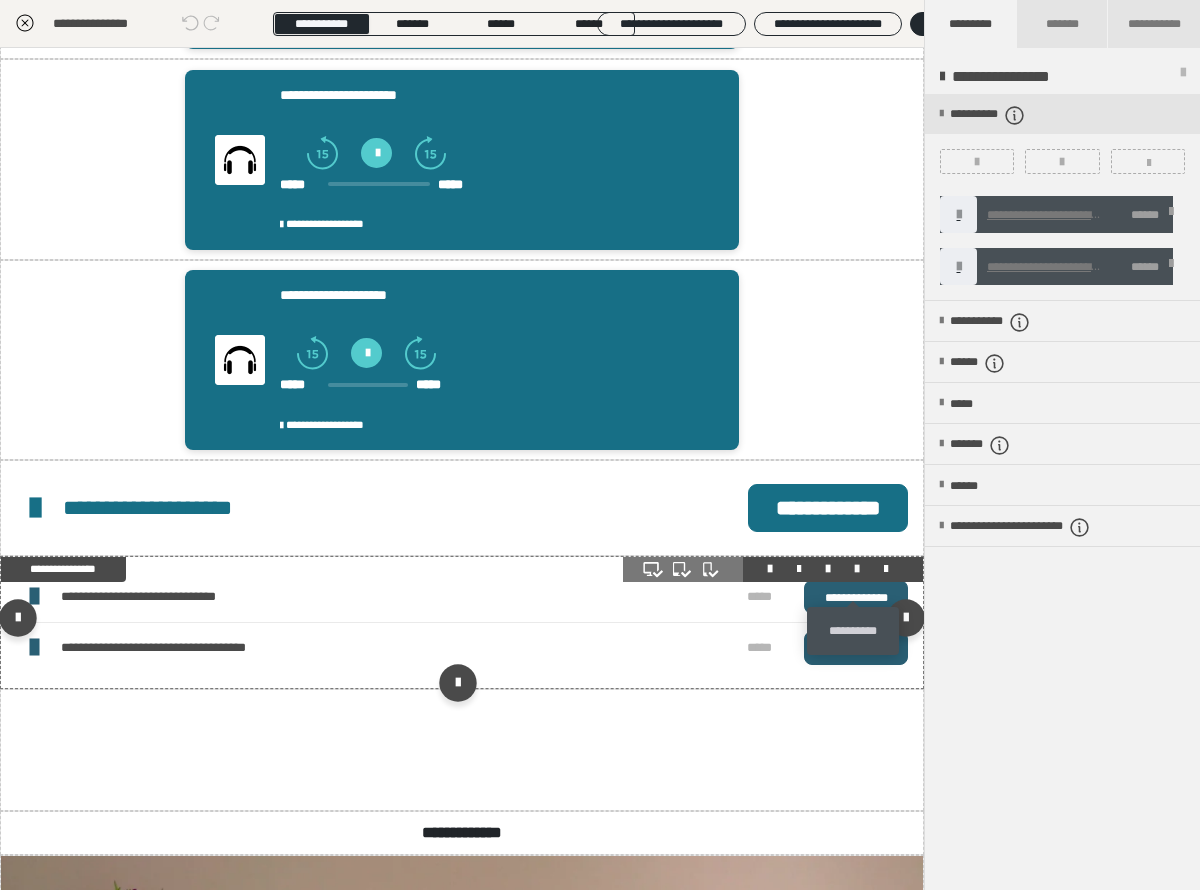 click at bounding box center (857, 569) 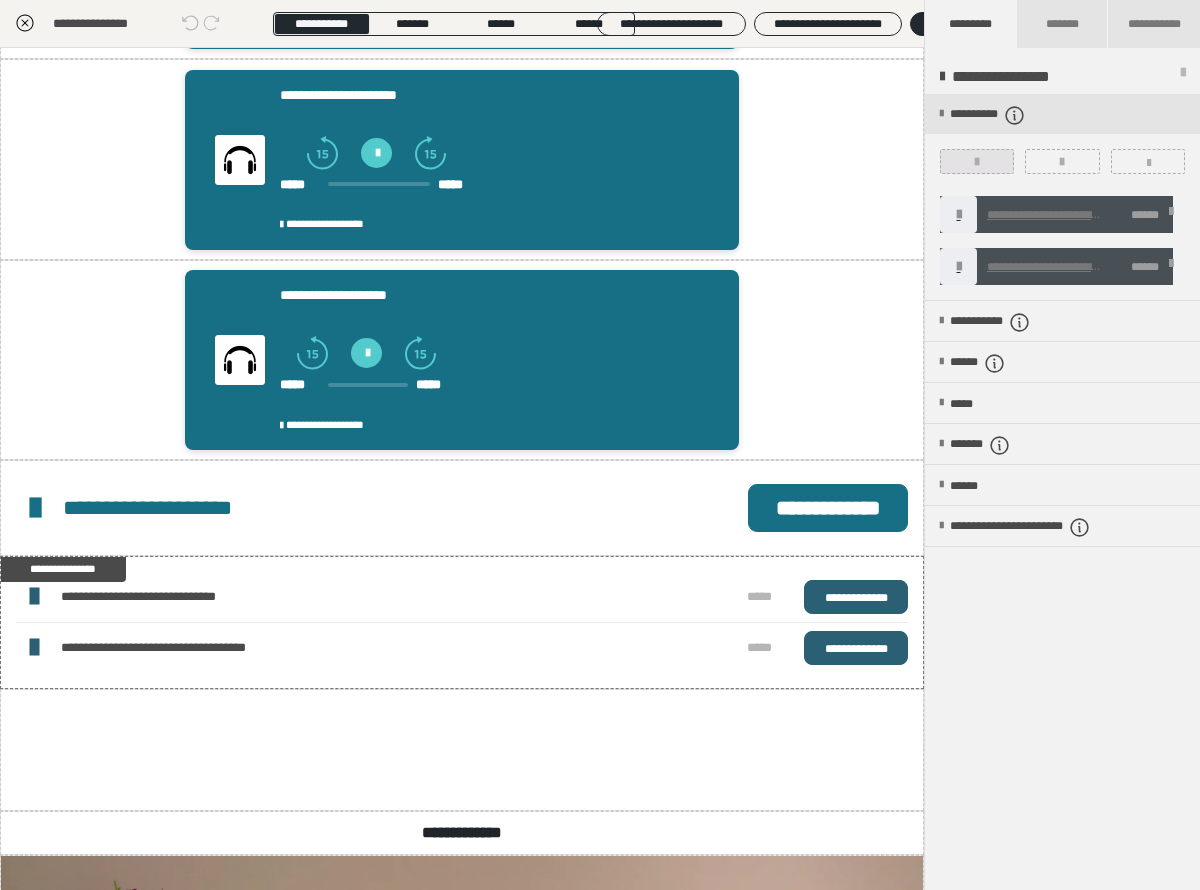 click at bounding box center (977, 162) 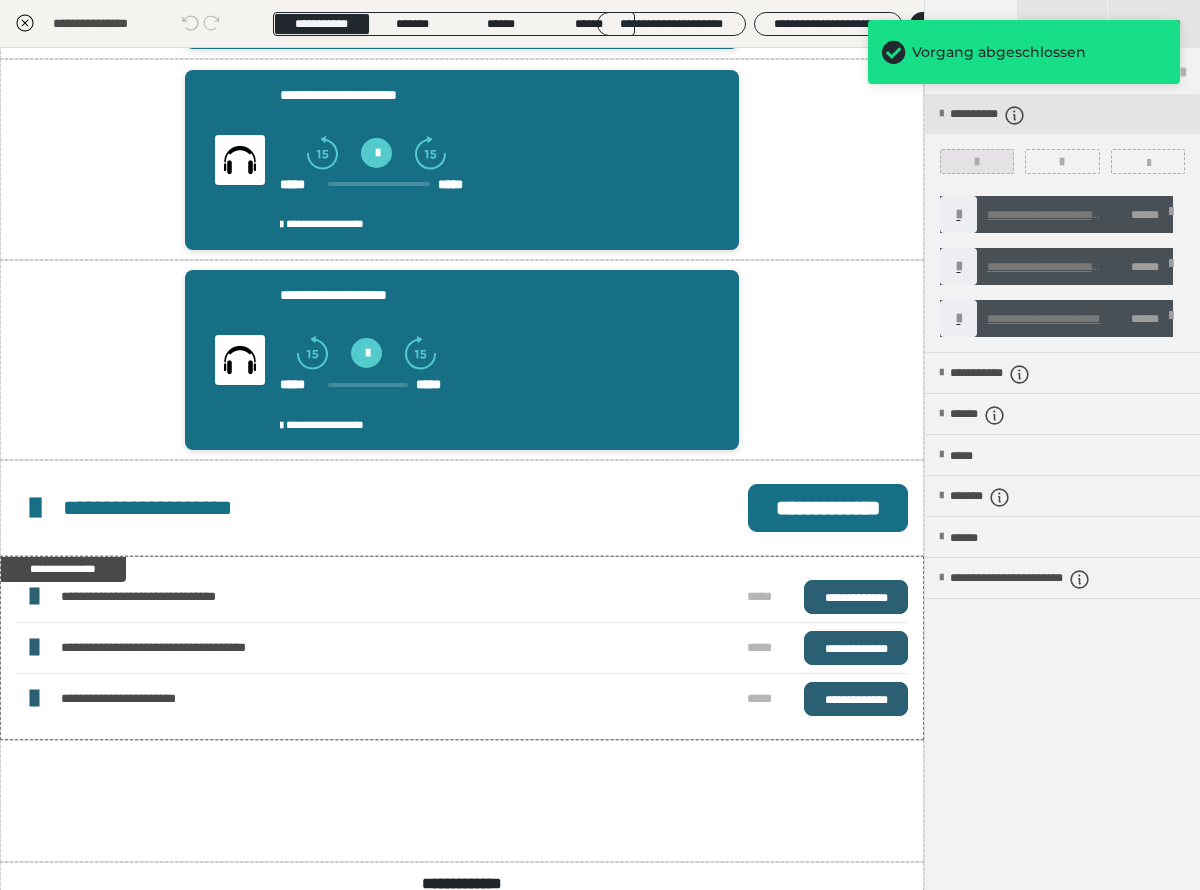 click at bounding box center (977, 162) 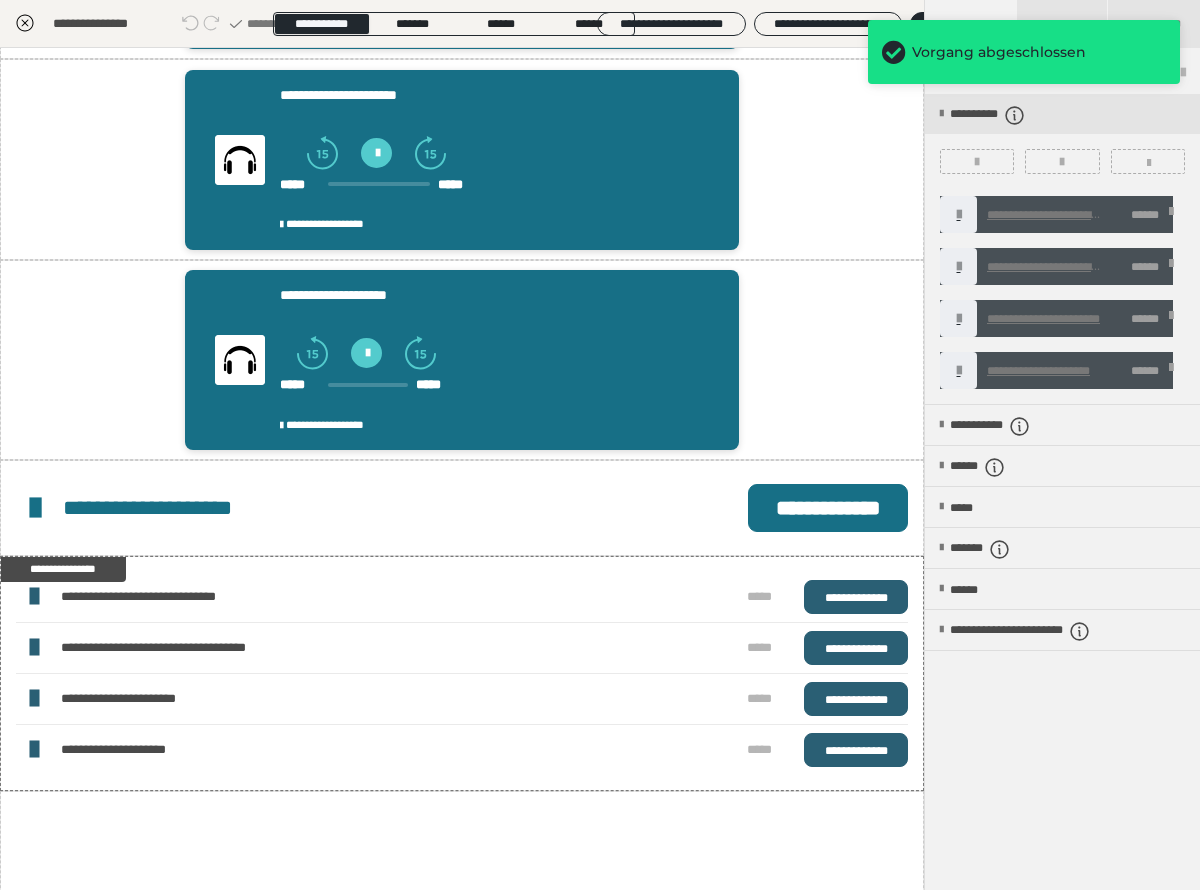 click at bounding box center [1171, 215] 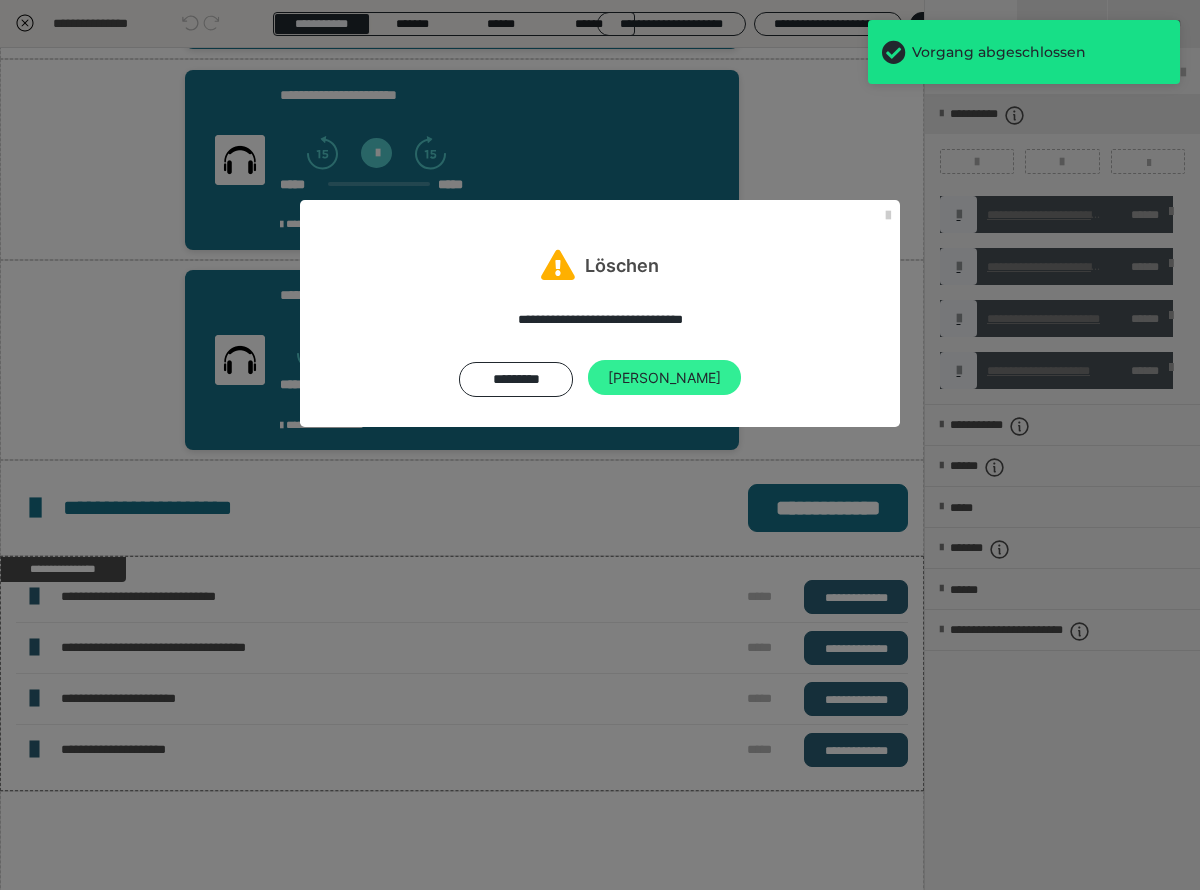 click on "[PERSON_NAME]" at bounding box center (664, 378) 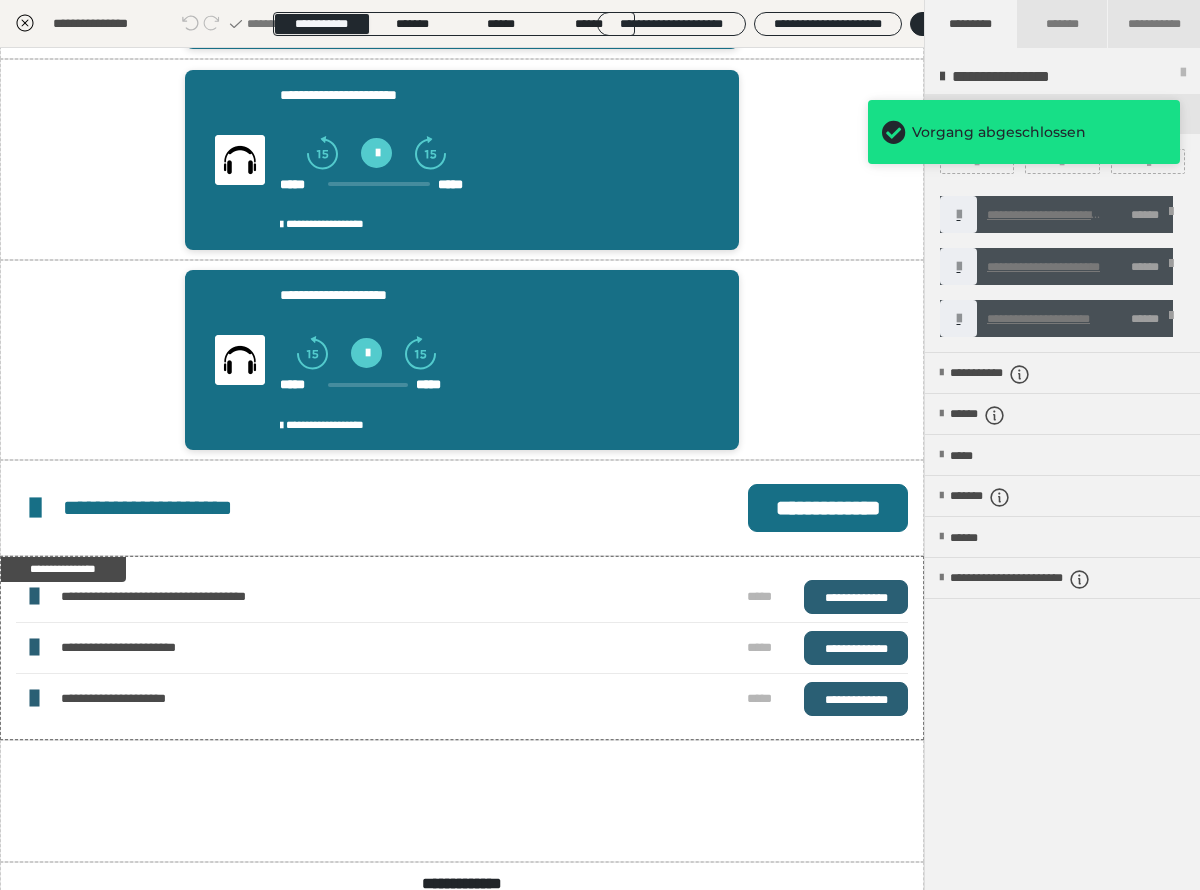 click at bounding box center (1171, 215) 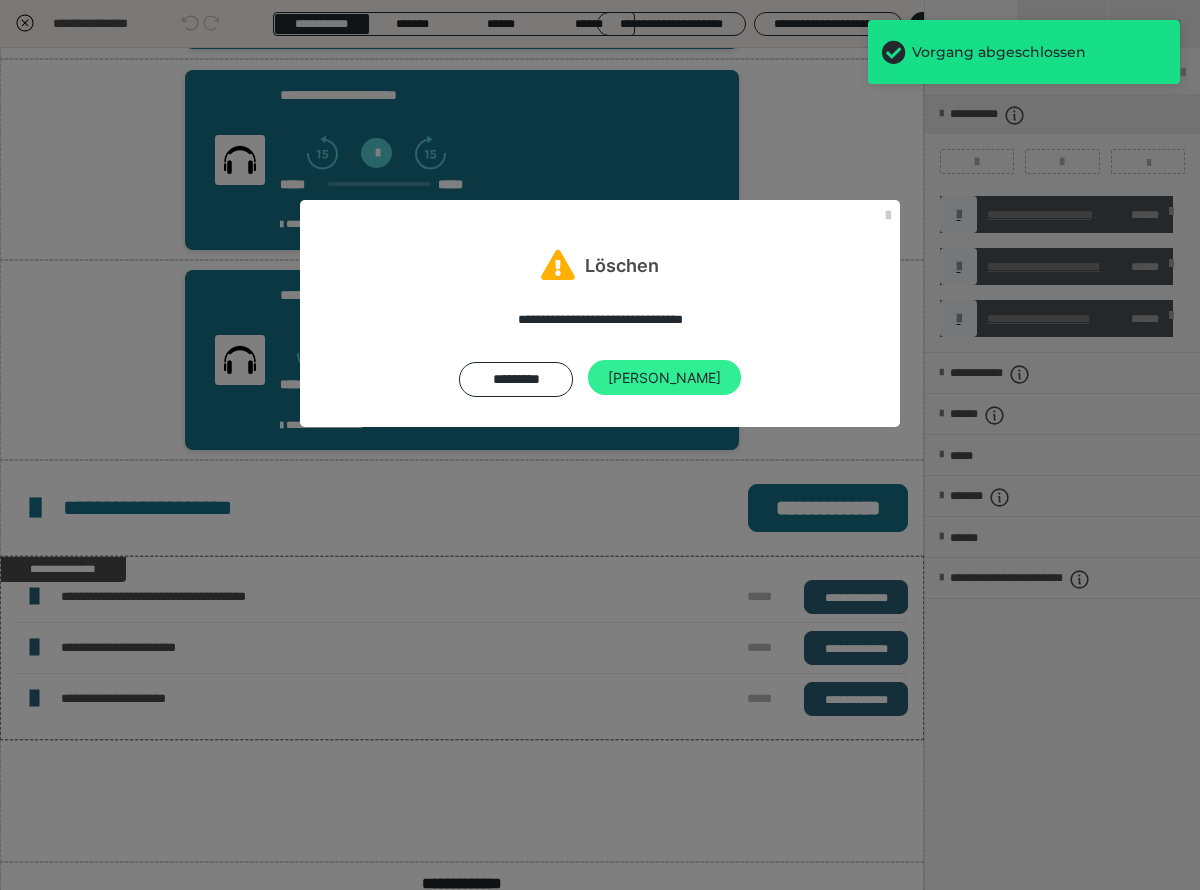 click on "[PERSON_NAME]" at bounding box center (664, 378) 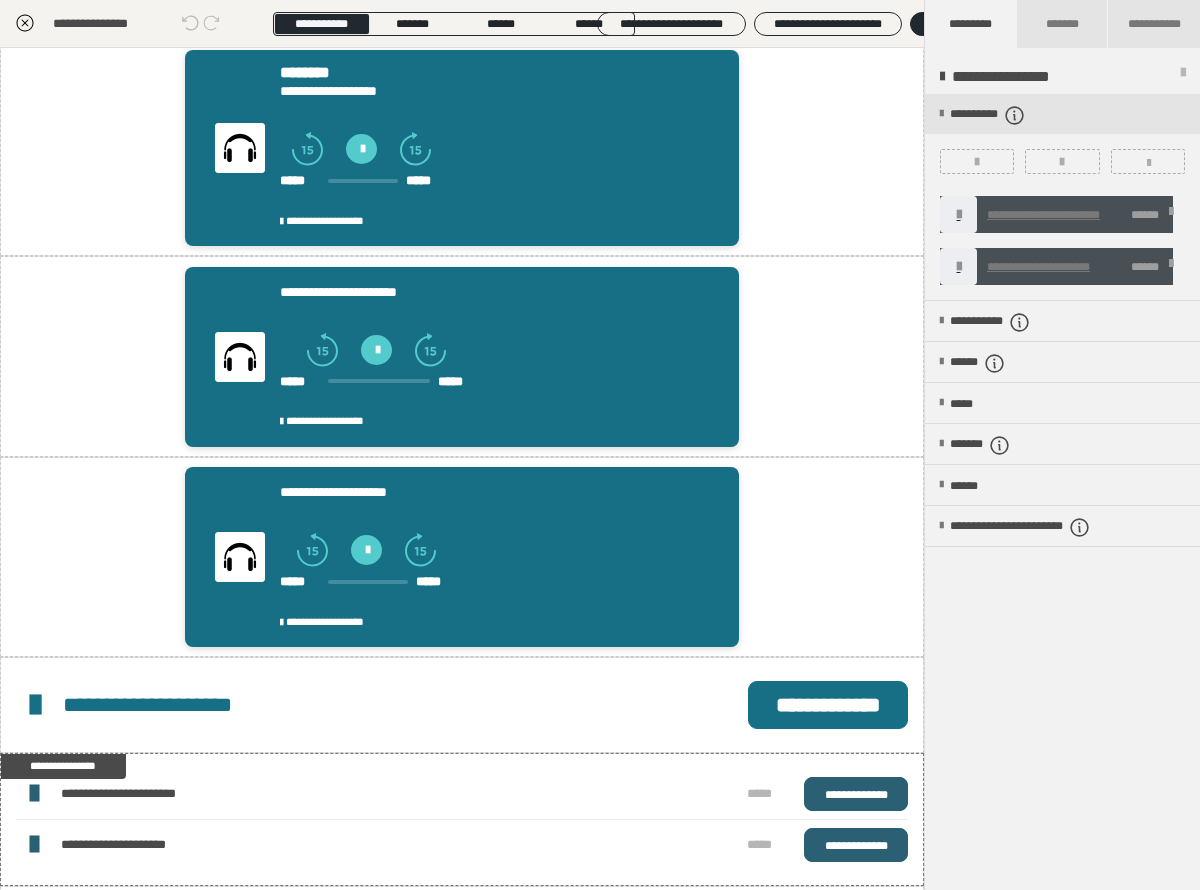 scroll, scrollTop: 0, scrollLeft: 0, axis: both 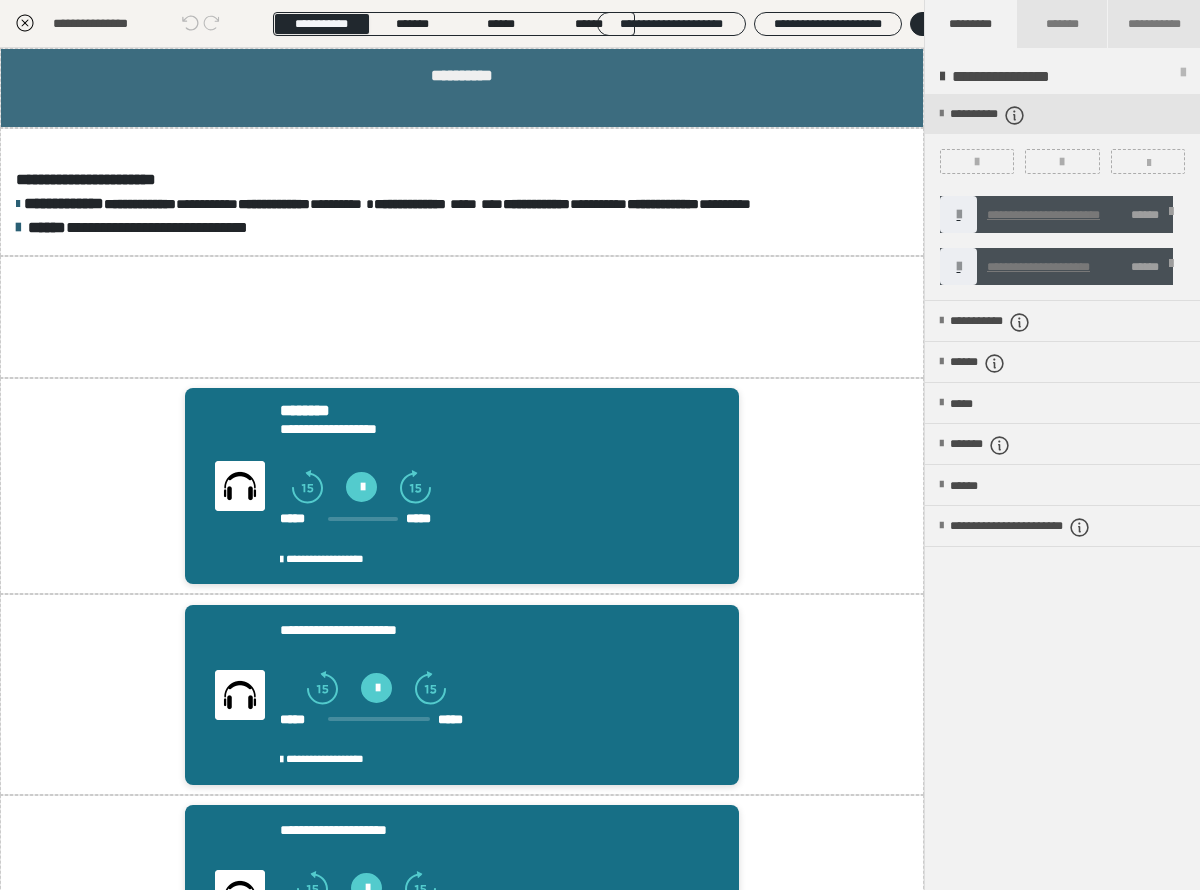 click 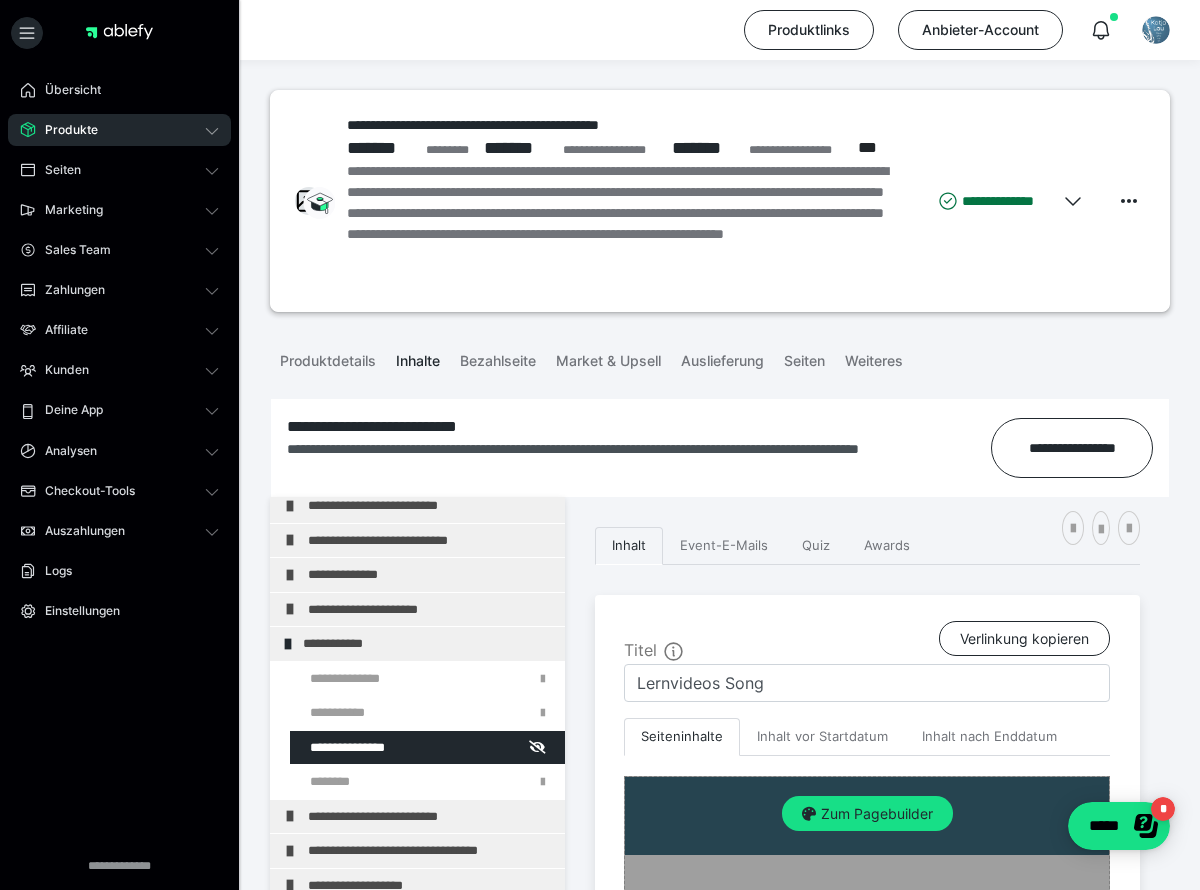 scroll, scrollTop: 414, scrollLeft: 0, axis: vertical 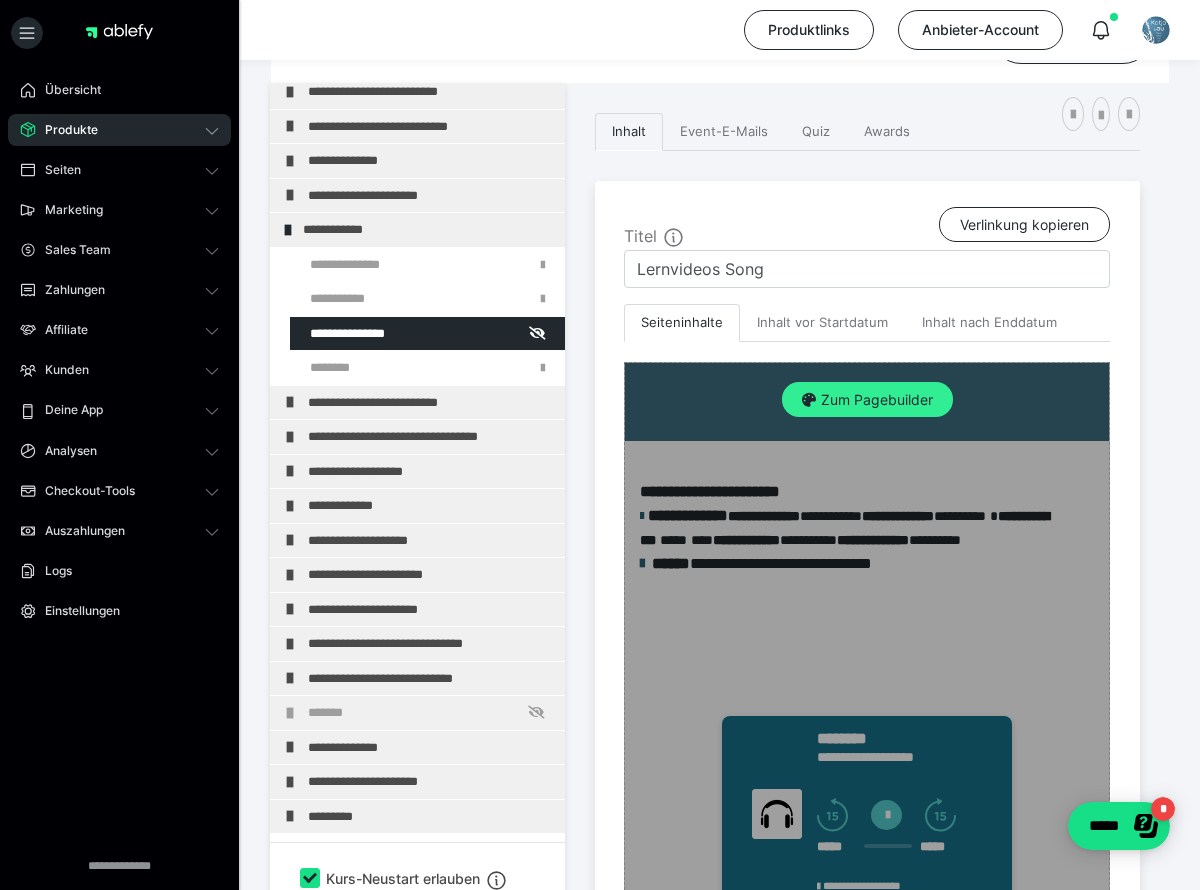 click on "Zum Pagebuilder" at bounding box center [867, 400] 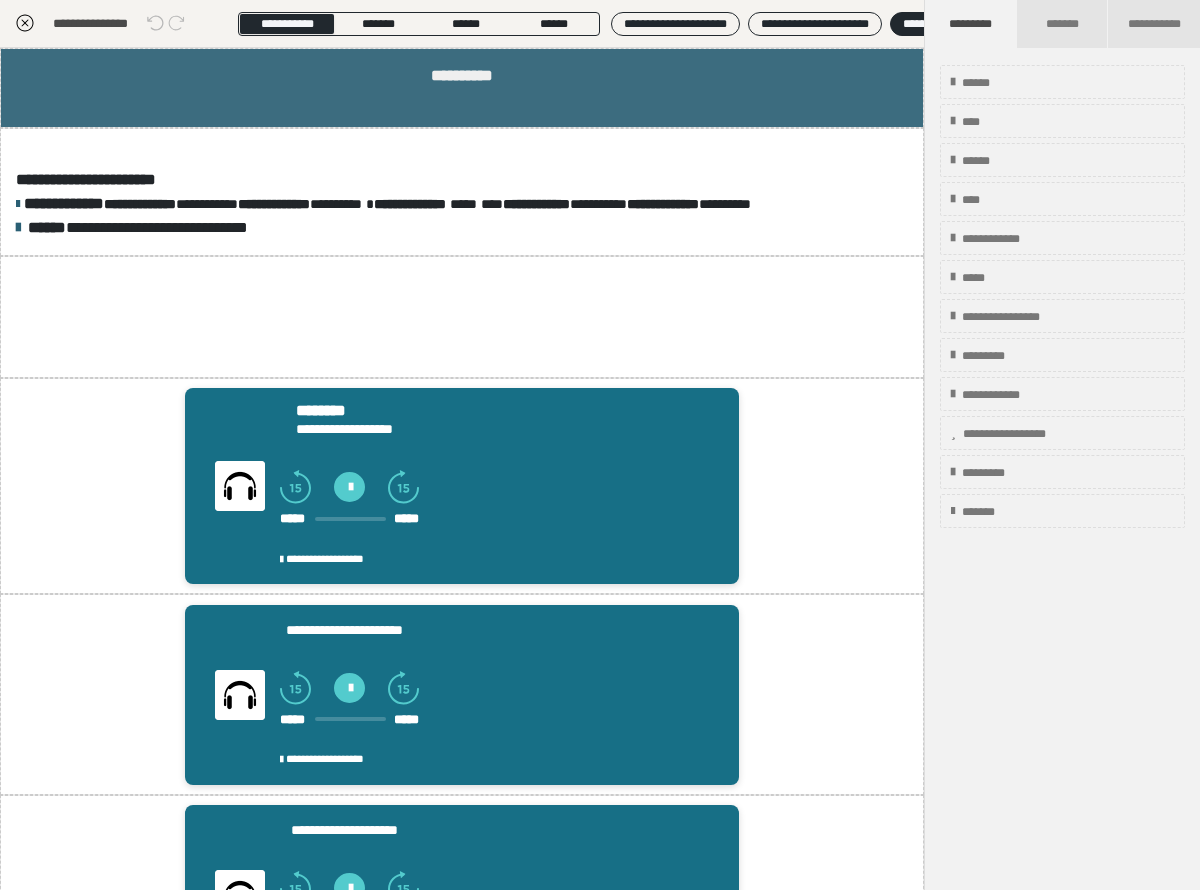 click 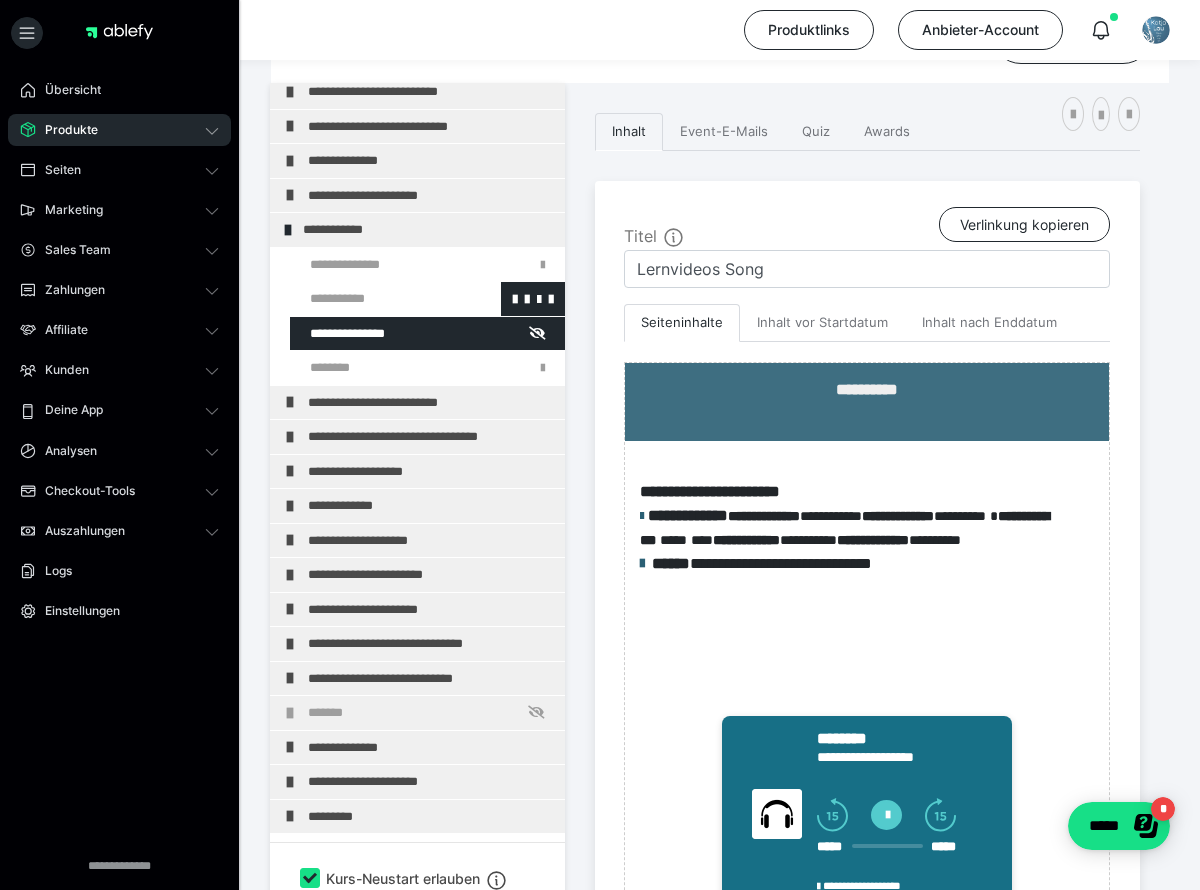 click at bounding box center (375, 299) 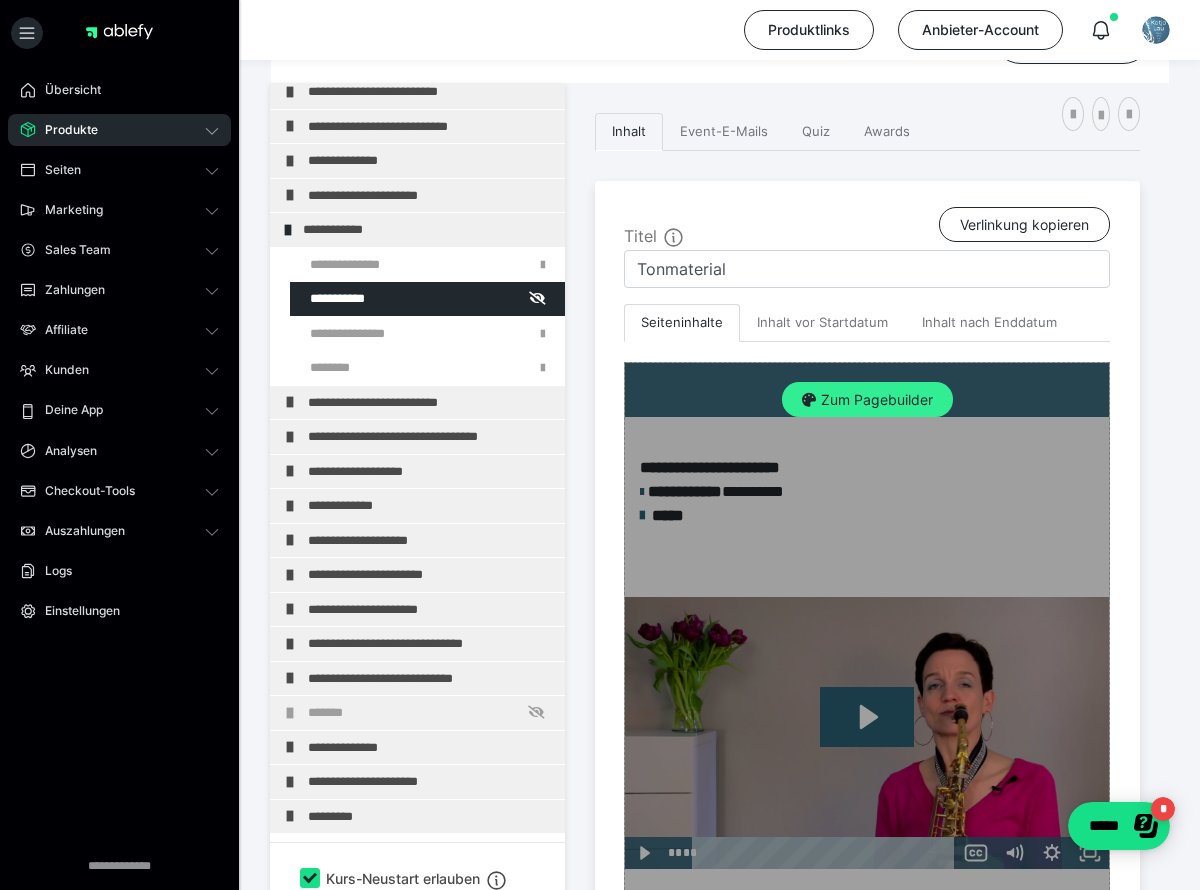 click on "Zum Pagebuilder" at bounding box center (867, 400) 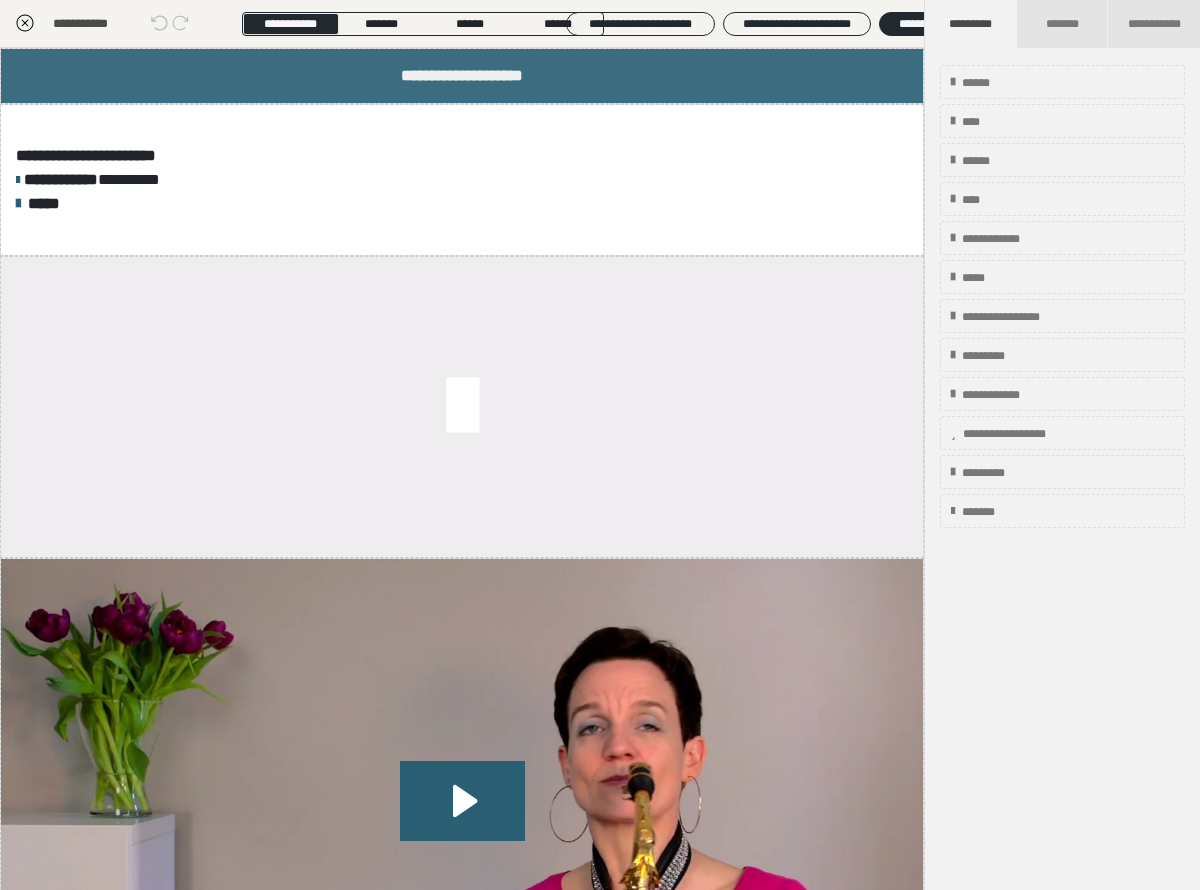 click 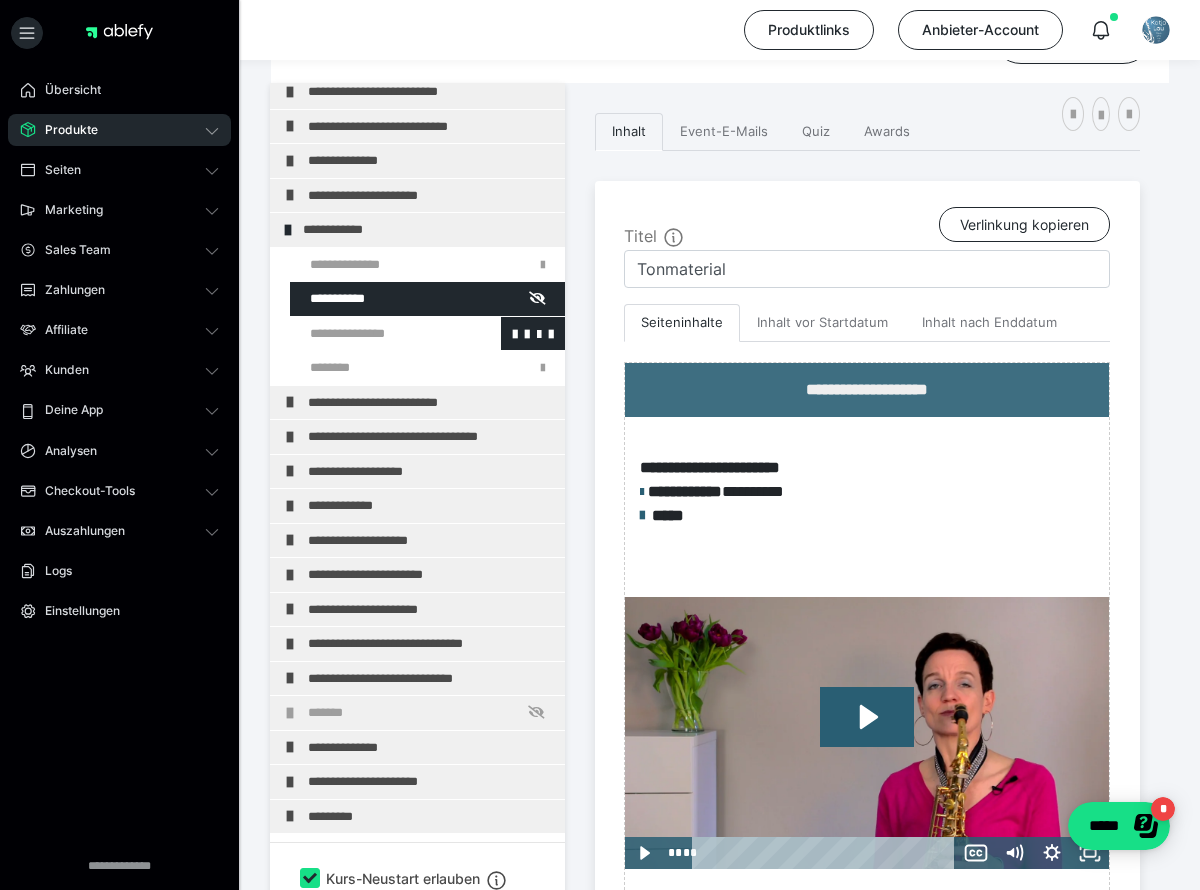 click at bounding box center (375, 334) 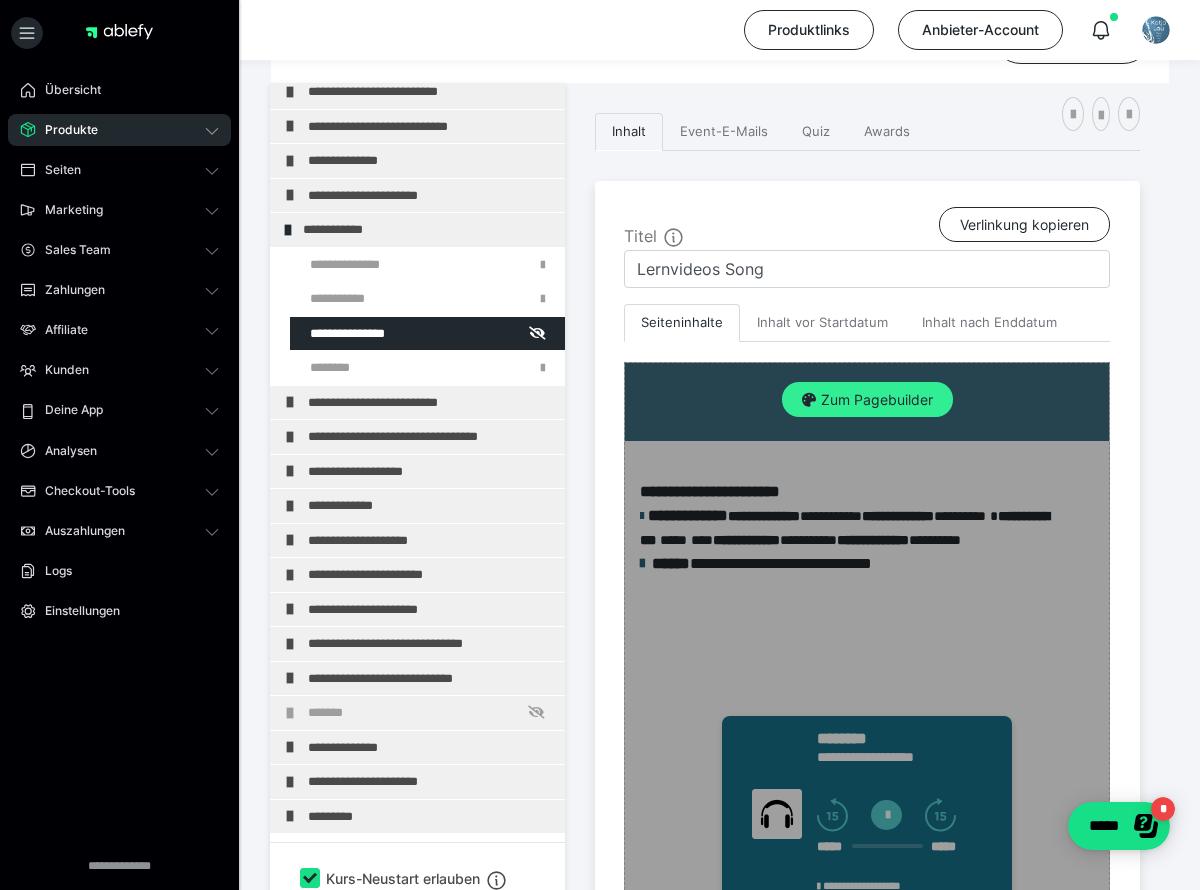 click on "Zum Pagebuilder" at bounding box center [867, 400] 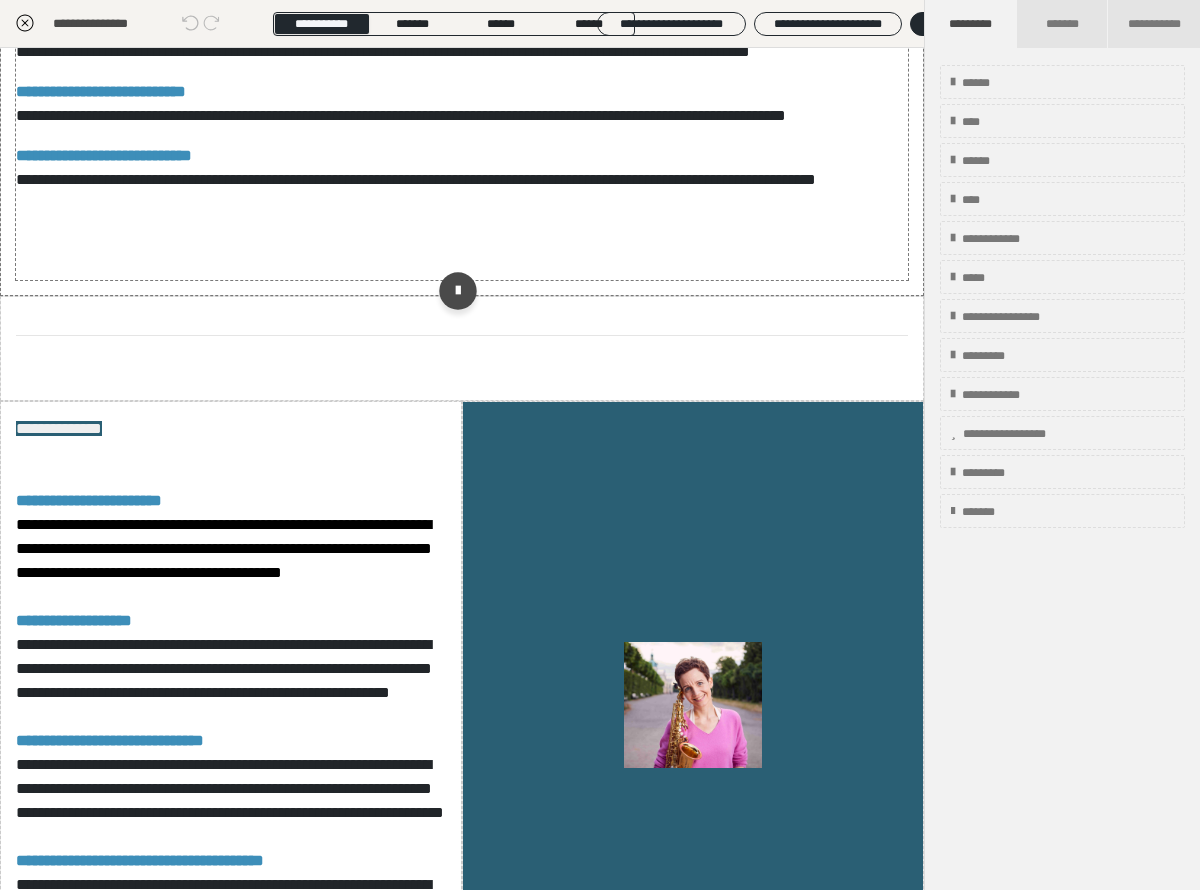 scroll, scrollTop: 4831, scrollLeft: 0, axis: vertical 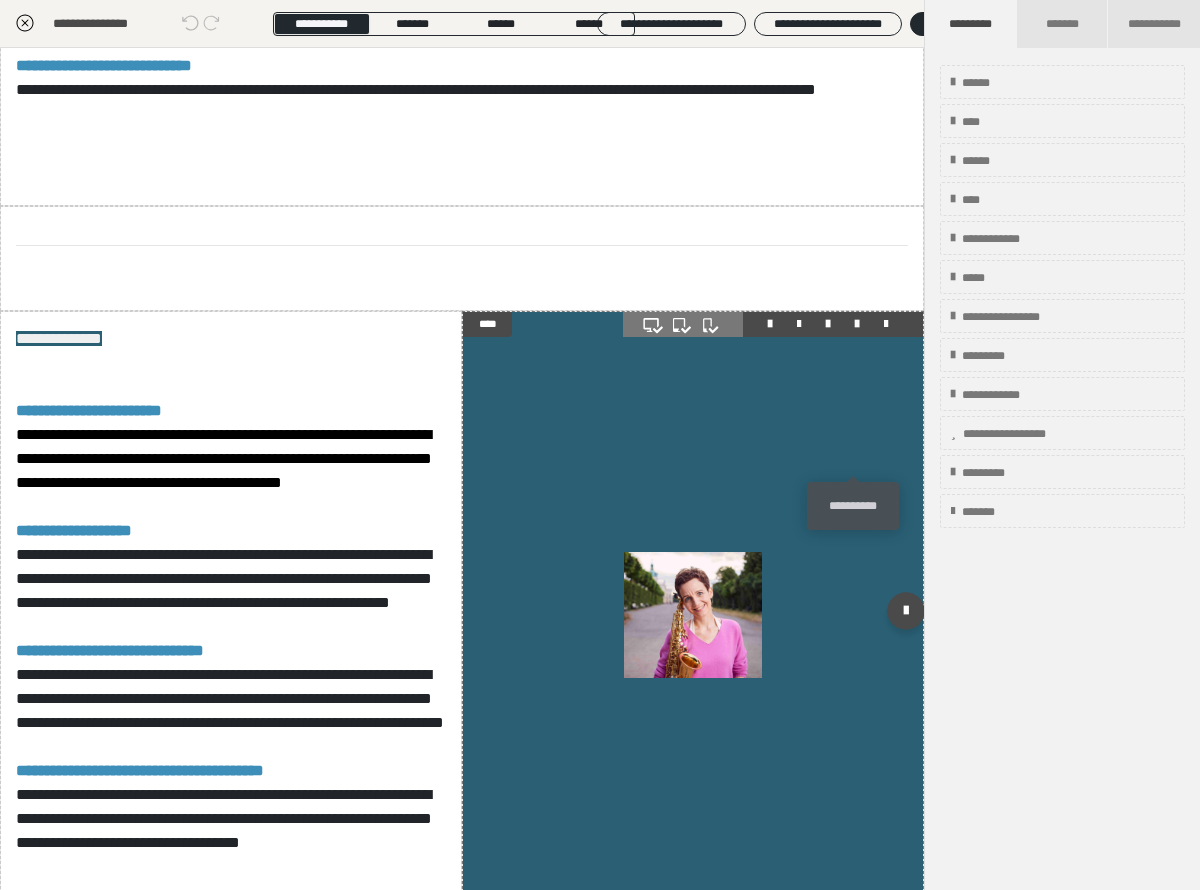 click at bounding box center [857, 324] 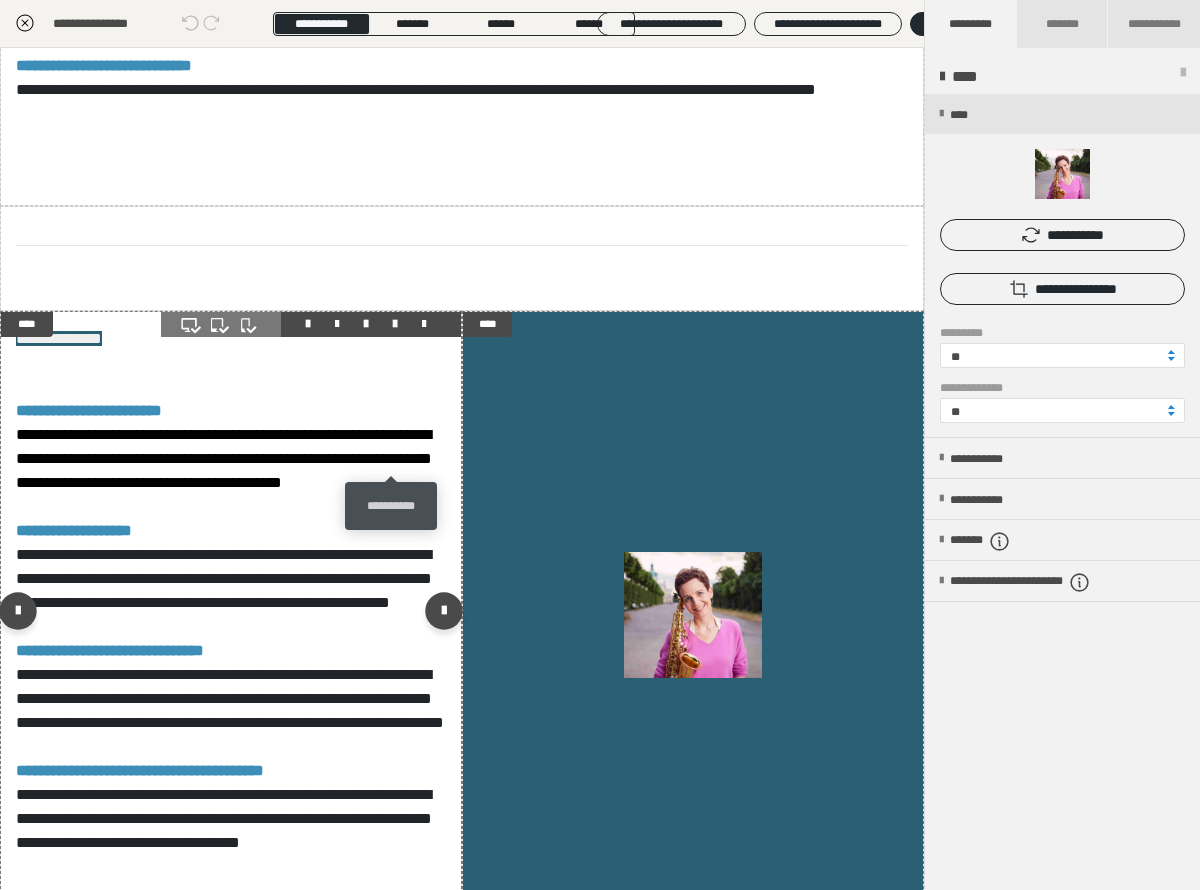 click at bounding box center (395, 324) 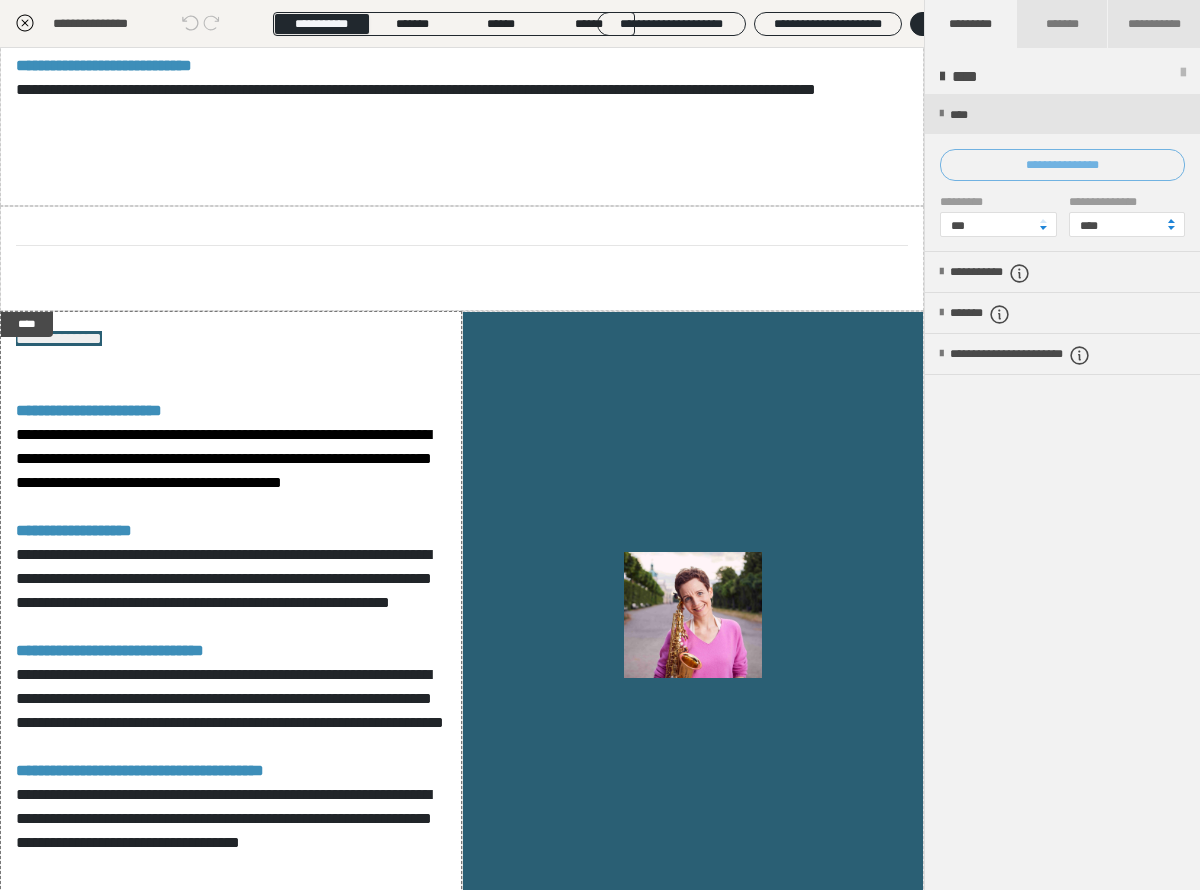 click on "**********" at bounding box center (1062, 165) 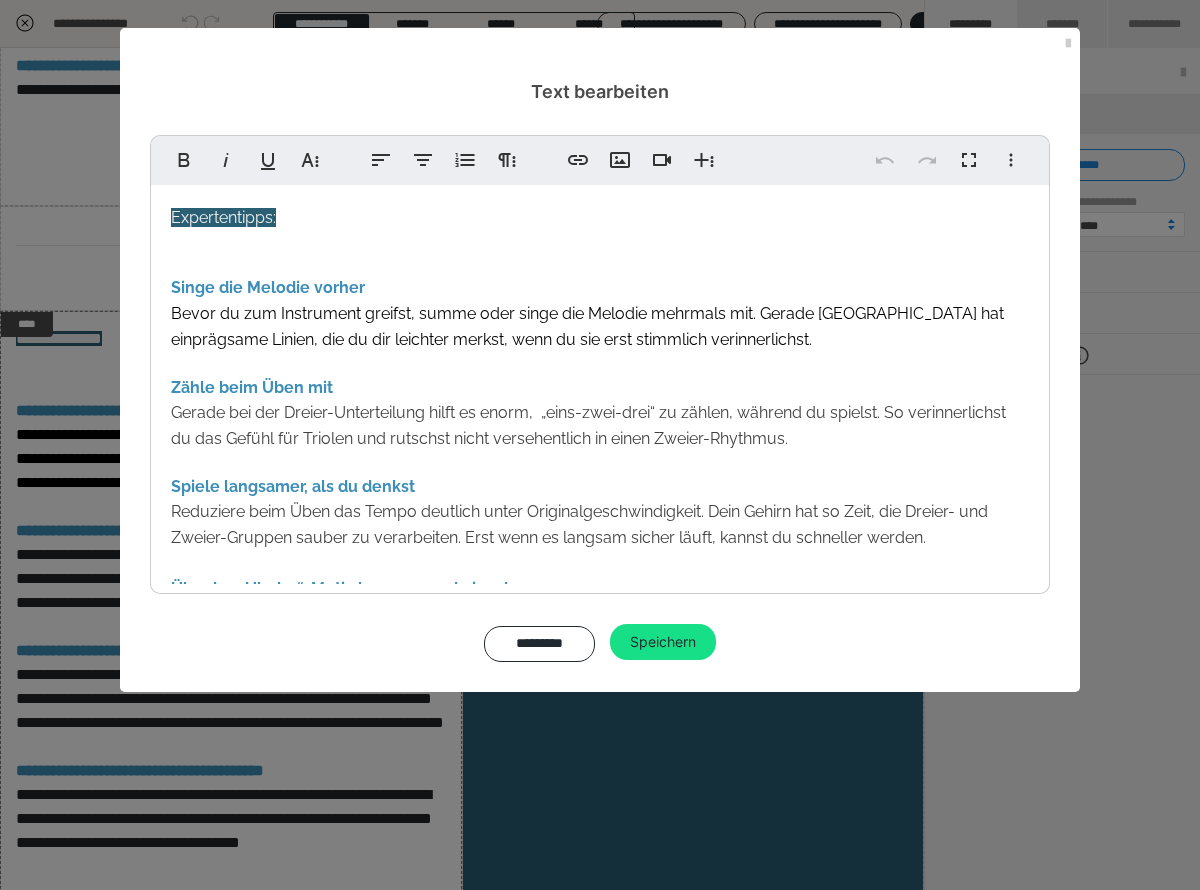 drag, startPoint x: 931, startPoint y: 541, endPoint x: 645, endPoint y: 608, distance: 293.74307 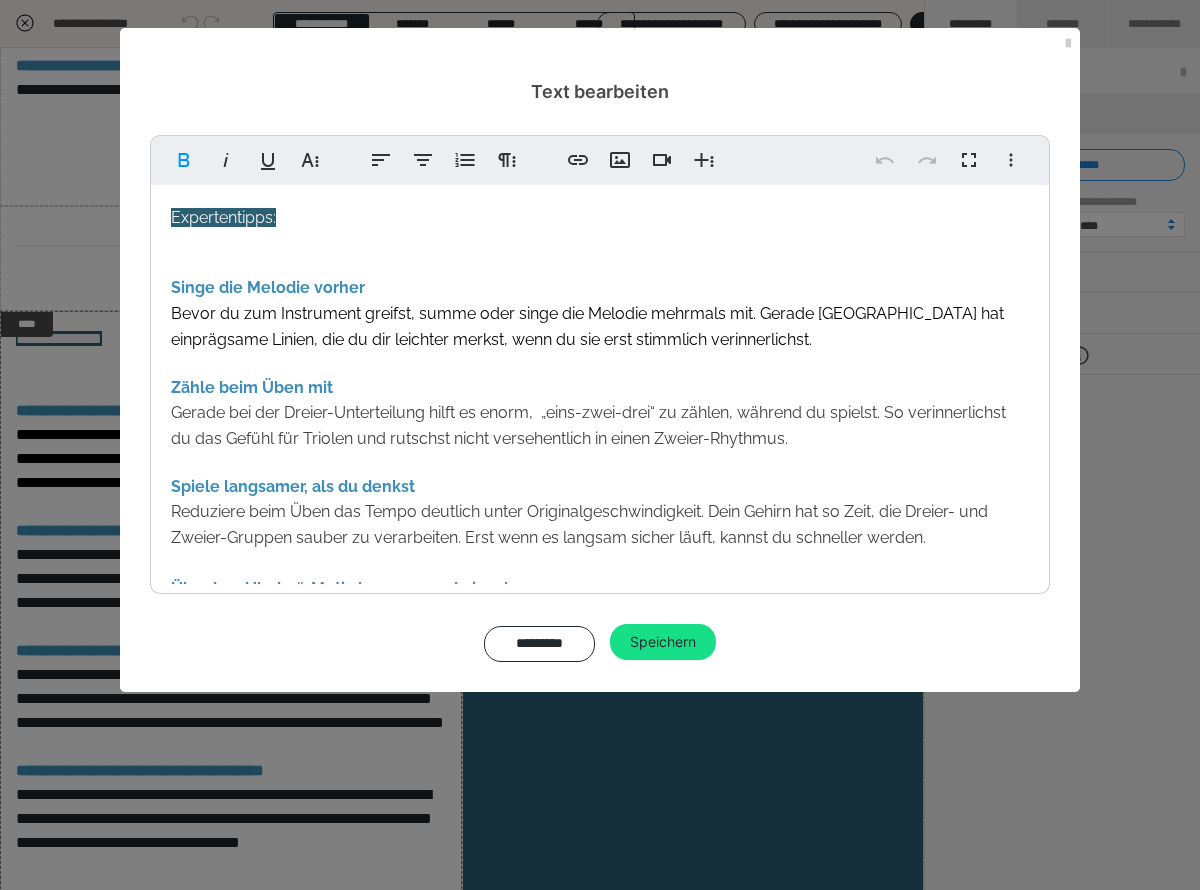click on "Expertentipps:  Singe die Melodie vorher Bevor du zum Instrument greifst, summe oder singe die Melodie mehrmals mit. Gerade [GEOGRAPHIC_DATA] hat einprägsame Linien, die du dir leichter merkst, wenn du sie erst stimmlich verinnerlichst. Zähle beim Üben mit Gerade bei der Dreier-Unterteilung hilft es enorm,  „eins-zwei-drei“ zu zählen, während du spielst. So verinnerlichst du das Gefühl für Triolen und rutschst nicht versehentlich in einen Zweier-Rhythmus. Spiele langsamer, als du denkst Reduziere beim Üben das Tempo deutlich unter Originalgeschwindigkeit. Dein Gehirn hat so Zeit, die Dreier- und Zweier-Gruppen sauber zu verarbeiten. Erst wenn es langsam sicher läuft, kannst du schneller werden. Übe das „Uhuhu“-Motiv langsam und einzeln Spiele die „Uhuhu“-Stelle zunächst isoliert und in Zeitlupe, bis die Finger sich an die Sprünge gewöhnt haben. So sitzt das Motiv später auch im Originaltempo sicher und locker." at bounding box center (600, 453) 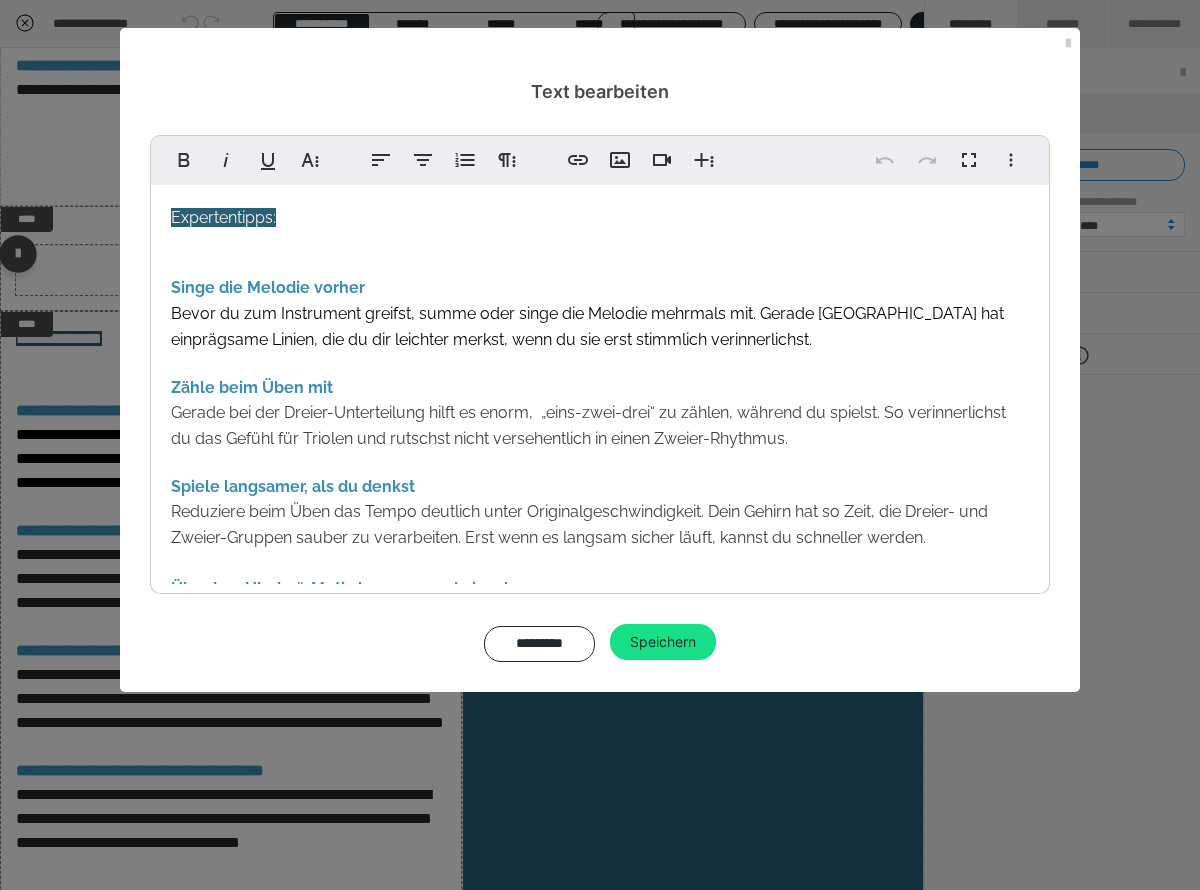 click on "*********" at bounding box center [539, 644] 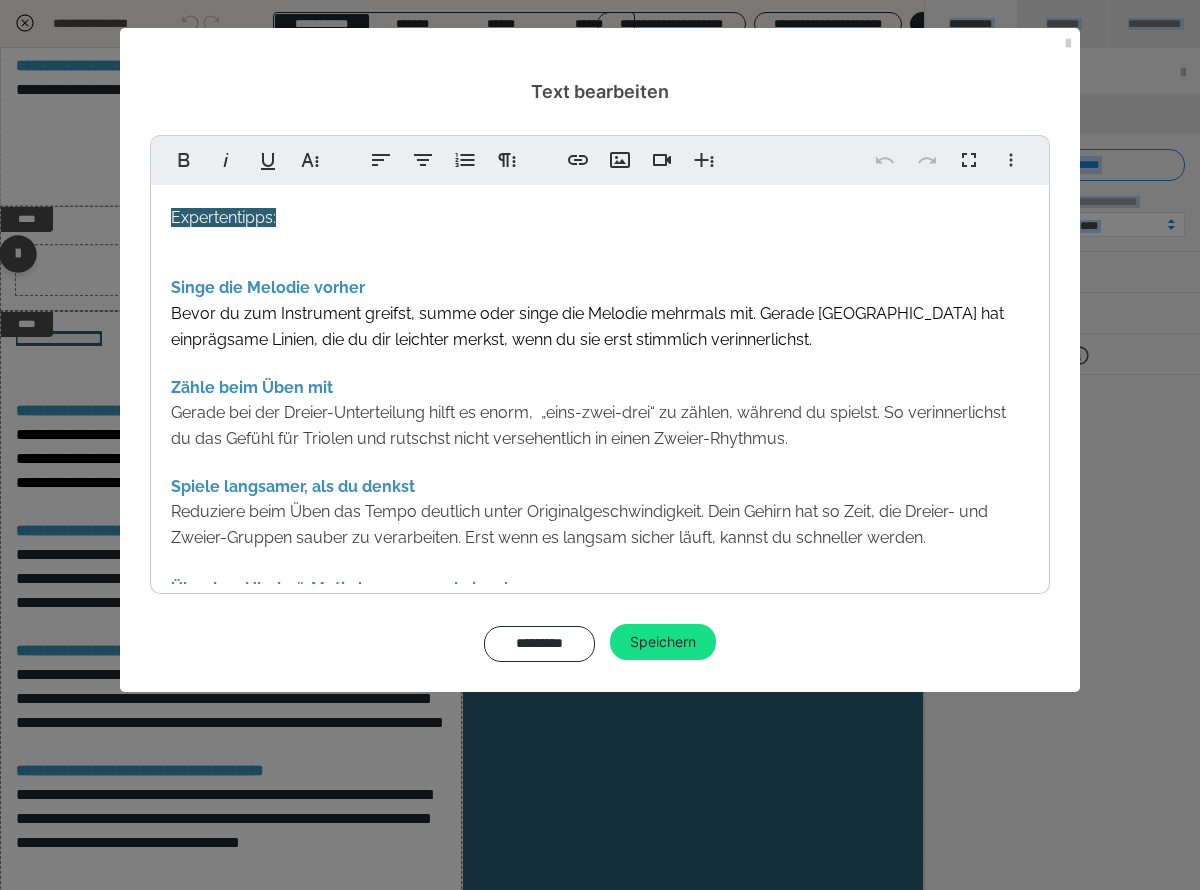 scroll, scrollTop: 0, scrollLeft: 0, axis: both 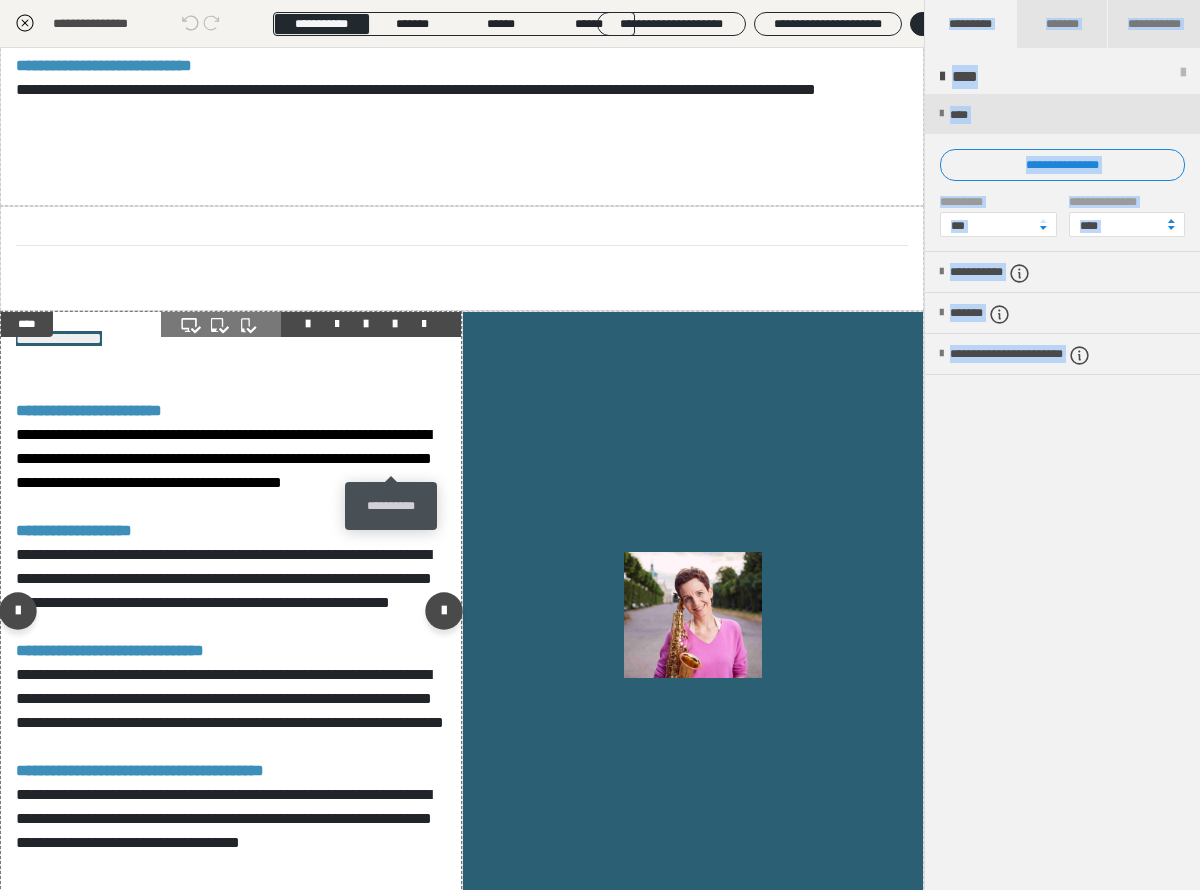 click at bounding box center [395, 324] 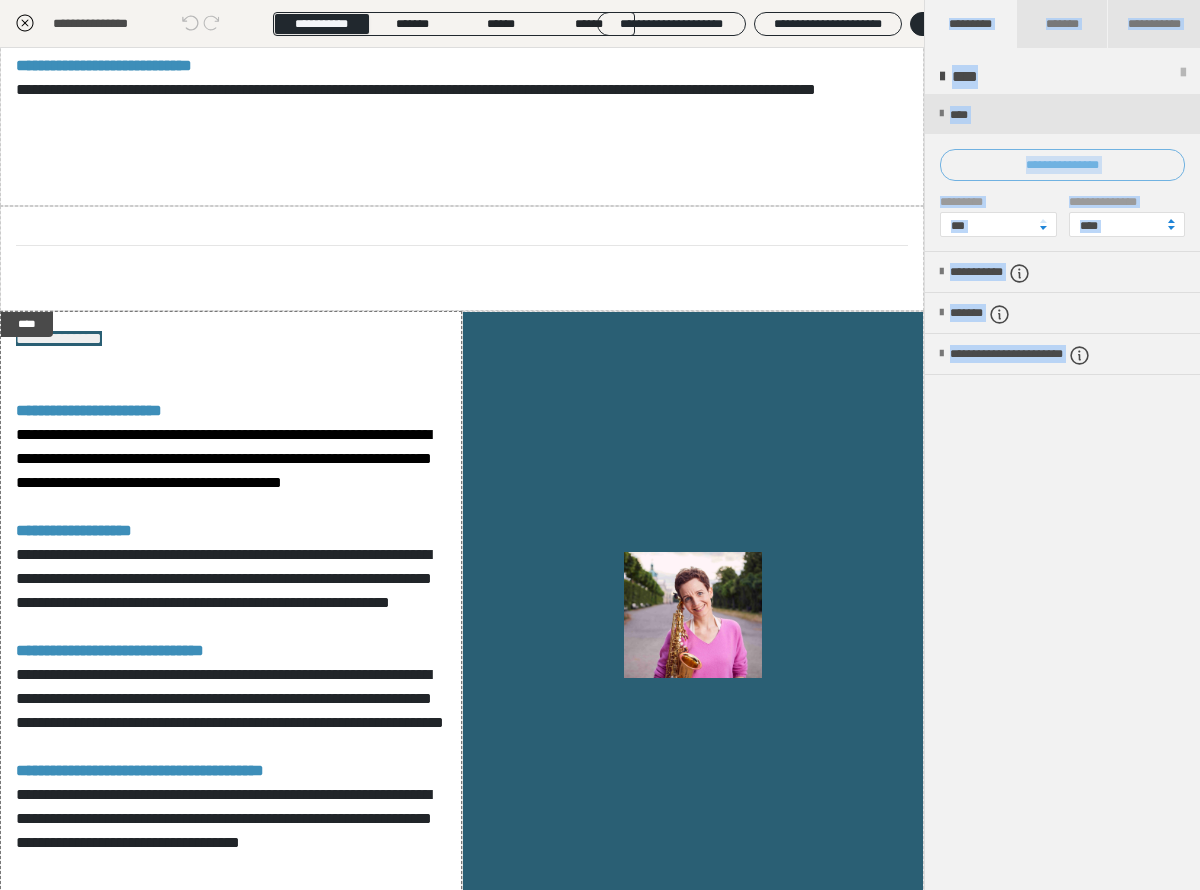 click on "**********" at bounding box center (1062, 165) 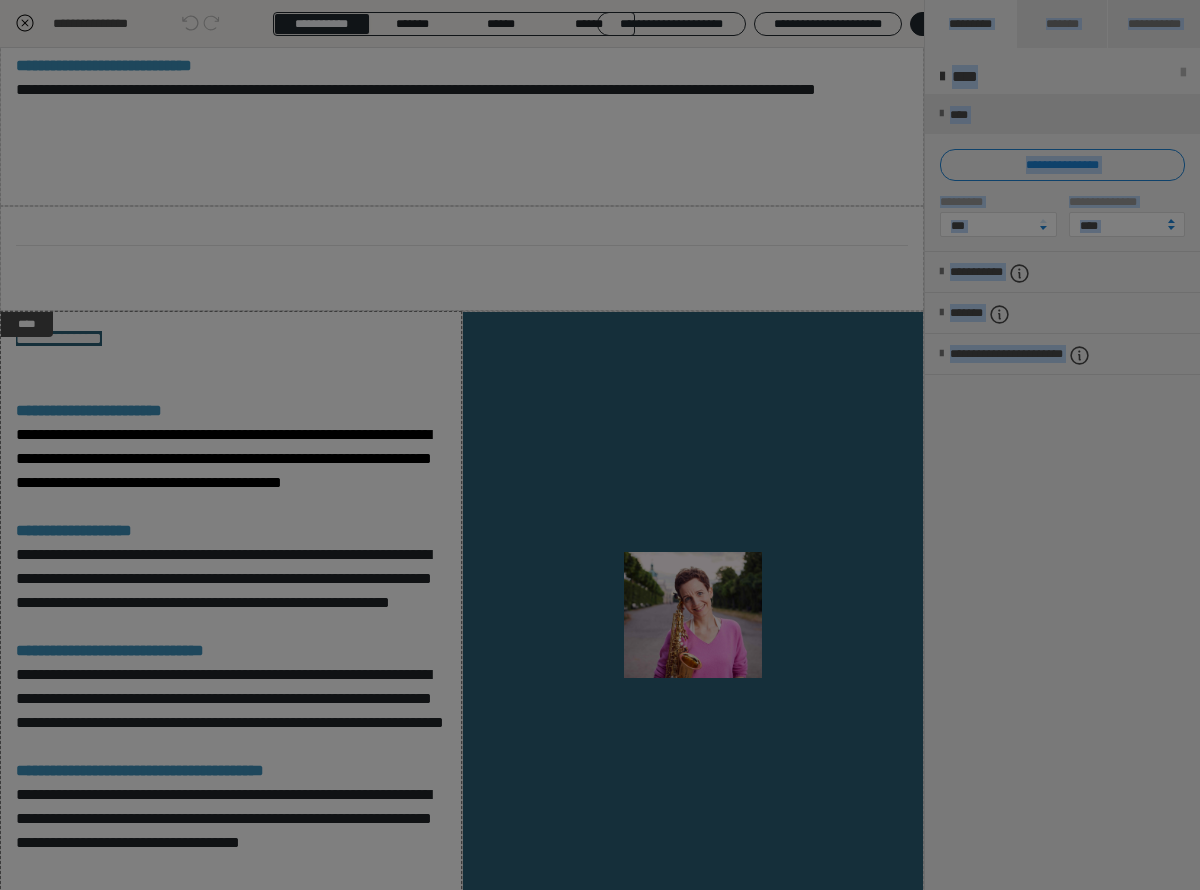 click on "**********" at bounding box center (600, 403) 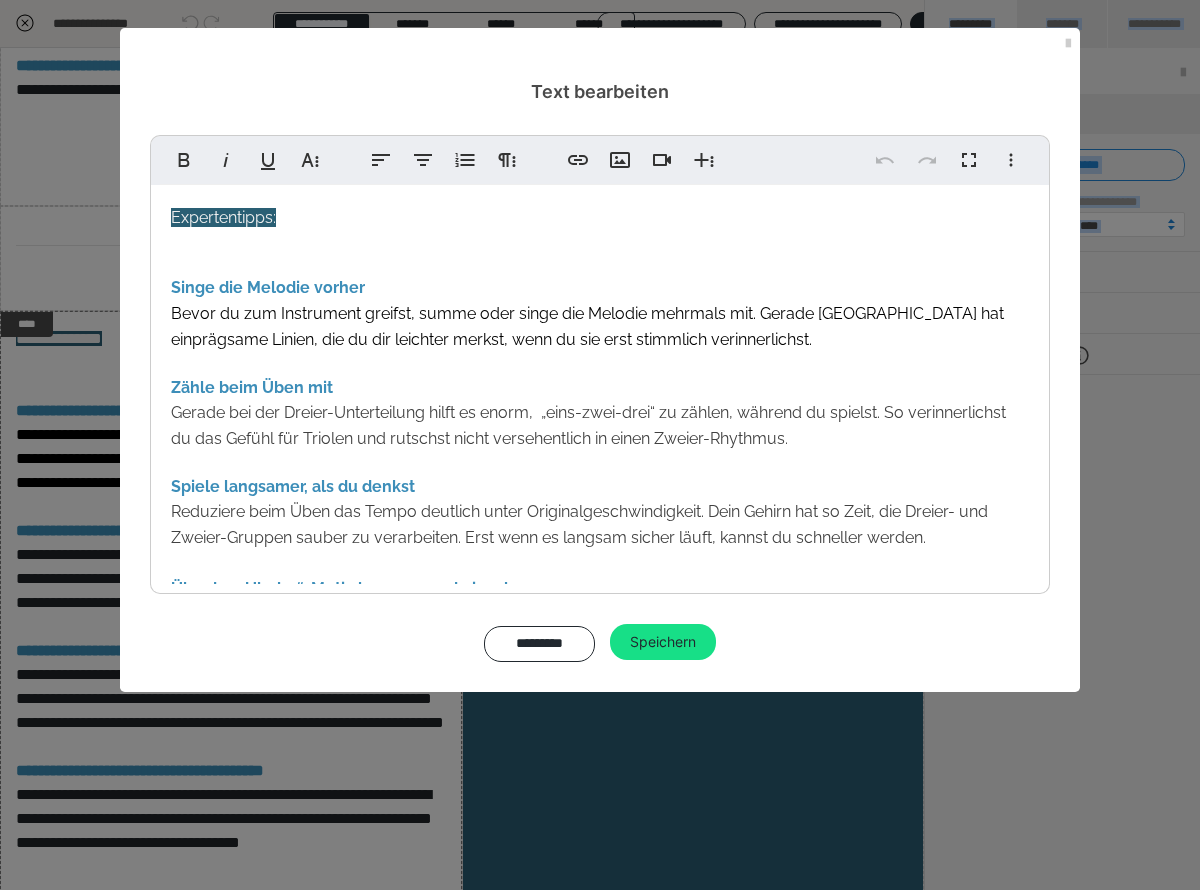 drag, startPoint x: 435, startPoint y: 382, endPoint x: 249, endPoint y: 340, distance: 190.68298 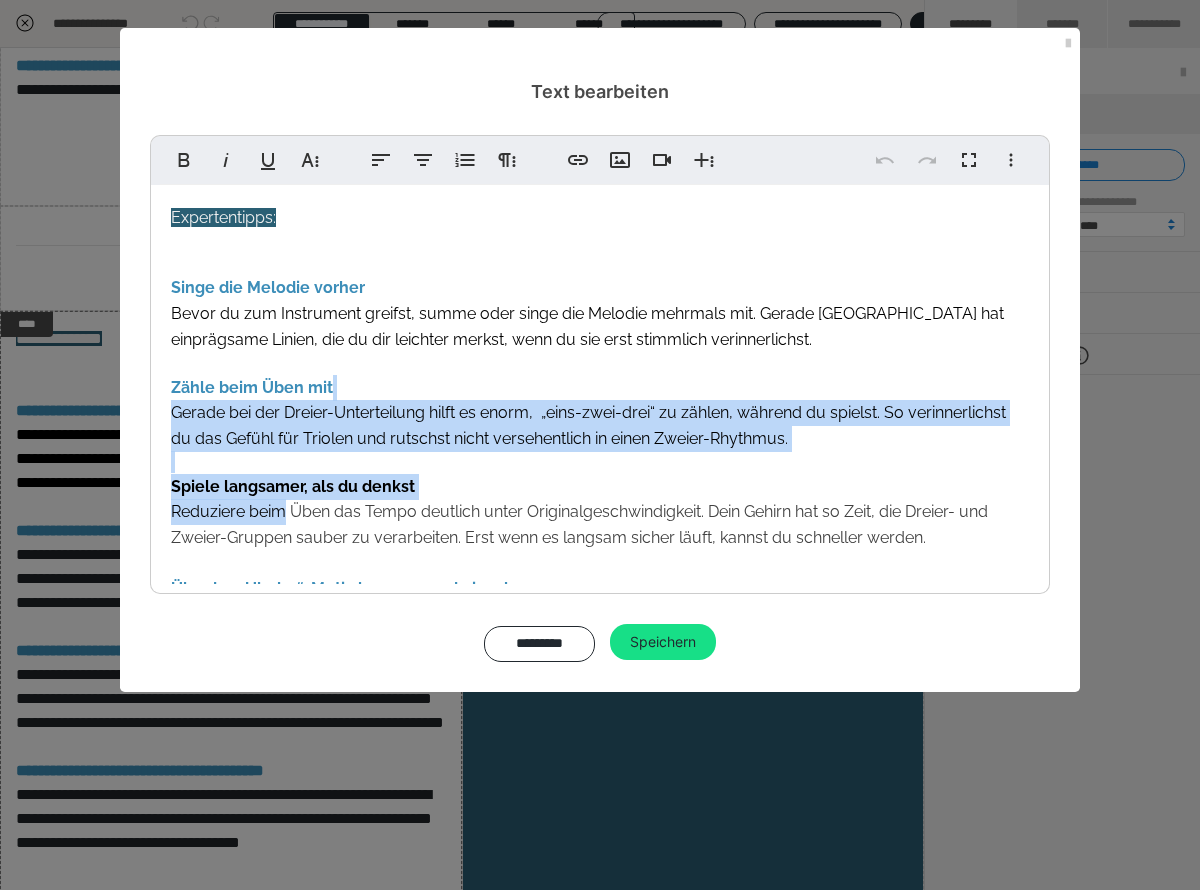 scroll, scrollTop: 141, scrollLeft: 0, axis: vertical 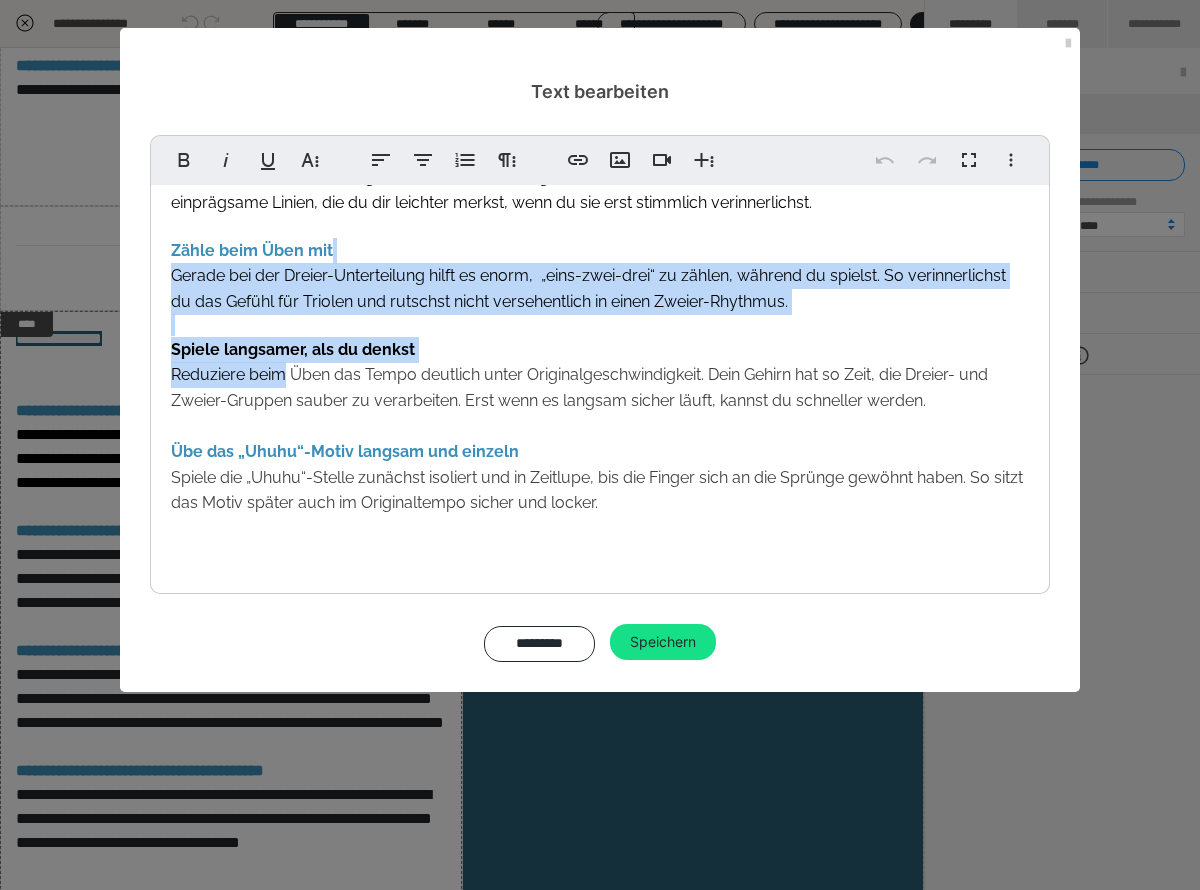 click on "Expertentipps:  Singe die Melodie vorher Bevor du zum Instrument greifst, summe oder singe die Melodie mehrmals mit. Gerade [GEOGRAPHIC_DATA] hat einprägsame Linien, die du dir leichter merkst, wenn du sie erst stimmlich verinnerlichst. Zähle beim Üben mit Gerade bei der Dreier-Unterteilung hilft es enorm,  „eins-zwei-drei“ zu zählen, während du spielst. So verinnerlichst du das Gefühl für Triolen und rutschst nicht versehentlich in einen Zweier-Rhythmus. Spiele langsamer, als du denkst Reduziere beim Üben das Tempo deutlich unter Originalgeschwindigkeit. Dein Gehirn hat so Zeit, die Dreier- und Zweier-Gruppen sauber zu verarbeiten. Erst wenn es langsam sicher läuft, kannst du schneller werden. Übe das „Uhuhu“-Motiv langsam und einzeln Spiele die „Uhuhu“-Stelle zunächst isoliert und in Zeitlupe, bis die Finger sich an die Sprünge gewöhnt haben. So sitzt das Motiv später auch im Originaltempo sicher und locker." at bounding box center [600, 316] 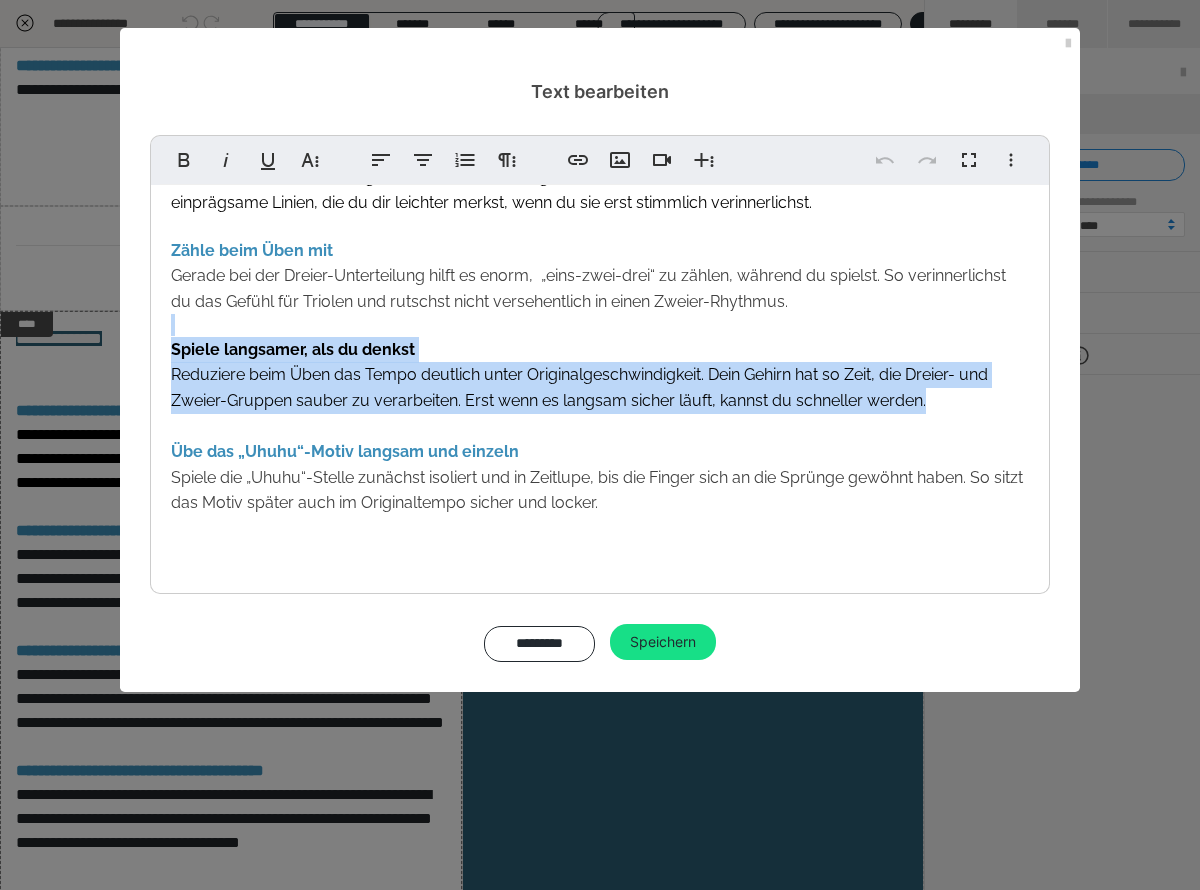 drag, startPoint x: 205, startPoint y: 340, endPoint x: 150, endPoint y: 331, distance: 55.7315 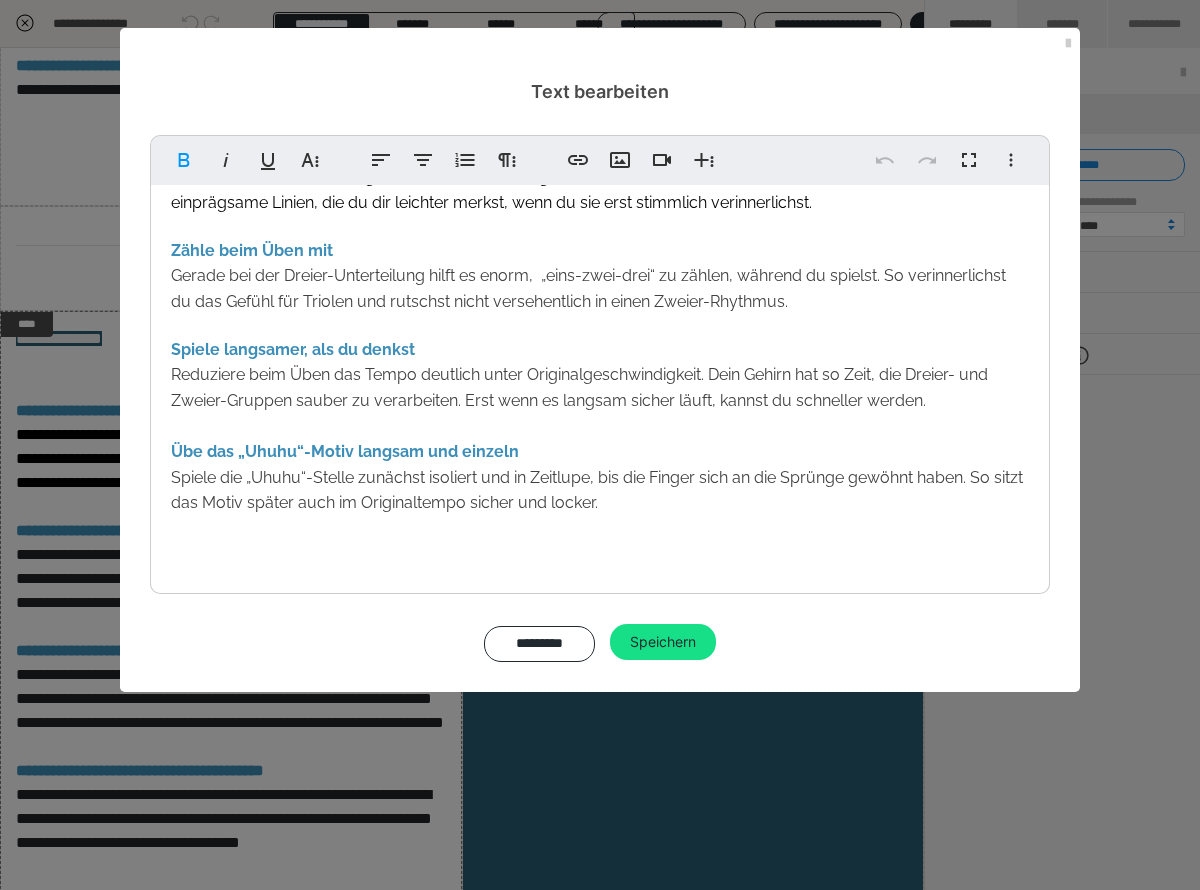 click on "Expertentipps:  Singe die Melodie vorher Bevor du zum Instrument greifst, summe oder singe die Melodie mehrmals mit. Gerade [GEOGRAPHIC_DATA] hat einprägsame Linien, die du dir leichter merkst, wenn du sie erst stimmlich verinnerlichst. Zähle beim Üben mit Gerade bei der Dreier-Unterteilung hilft es enorm,  „eins-zwei-drei“ zu zählen, während du spielst. So verinnerlichst du das Gefühl für Triolen und rutschst nicht versehentlich in einen Zweier-Rhythmus. Spiele langsamer, als du denkst Reduziere beim Üben das Tempo deutlich unter Originalgeschwindigkeit. Dein Gehirn hat so Zeit, die Dreier- und Zweier-Gruppen sauber zu verarbeiten. Erst wenn es langsam sicher läuft, kannst du schneller werden. Übe das „Uhuhu“-Motiv langsam und einzeln Spiele die „Uhuhu“-Stelle zunächst isoliert und in Zeitlupe, bis die Finger sich an die Sprünge gewöhnt haben. So sitzt das Motiv später auch im Originaltempo sicher und locker." at bounding box center (600, 316) 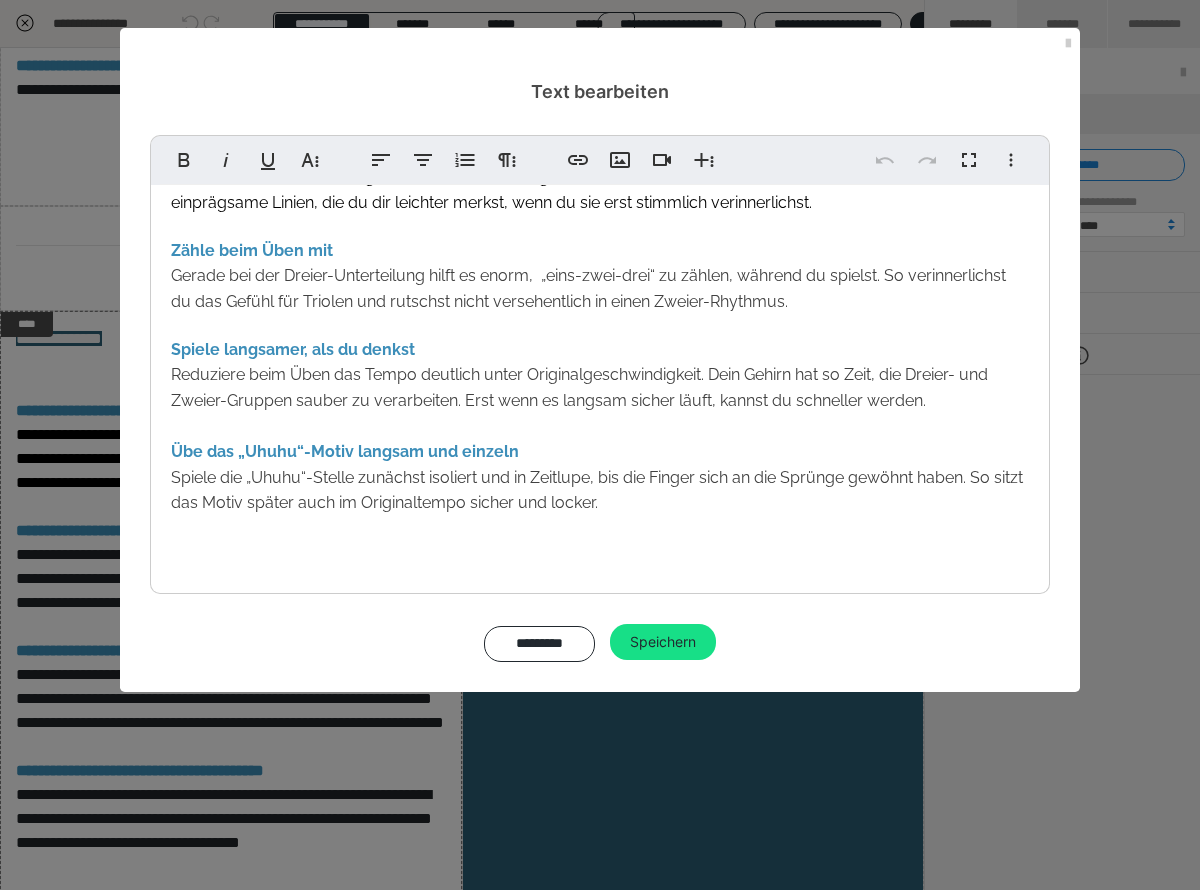 click on "Expertentipps:  Singe die Melodie vorher Bevor du zum Instrument greifst, summe oder singe die Melodie mehrmals mit. Gerade [GEOGRAPHIC_DATA] hat einprägsame Linien, die du dir leichter merkst, wenn du sie erst stimmlich verinnerlichst. Zähle beim Üben mit Gerade bei der Dreier-Unterteilung hilft es enorm,  „eins-zwei-drei“ zu zählen, während du spielst. So verinnerlichst du das Gefühl für Triolen und rutschst nicht versehentlich in einen Zweier-Rhythmus. Spiele langsamer, als du denkst Reduziere beim Üben das Tempo deutlich unter Originalgeschwindigkeit. Dein Gehirn hat so Zeit, die Dreier- und Zweier-Gruppen sauber zu verarbeiten. Erst wenn es langsam sicher läuft, kannst du schneller werden. Übe das „Uhuhu“-Motiv langsam und einzeln Spiele die „Uhuhu“-Stelle zunächst isoliert und in Zeitlupe, bis die Finger sich an die Sprünge gewöhnt haben. So sitzt das Motiv später auch im Originaltempo sicher und locker." at bounding box center (600, 316) 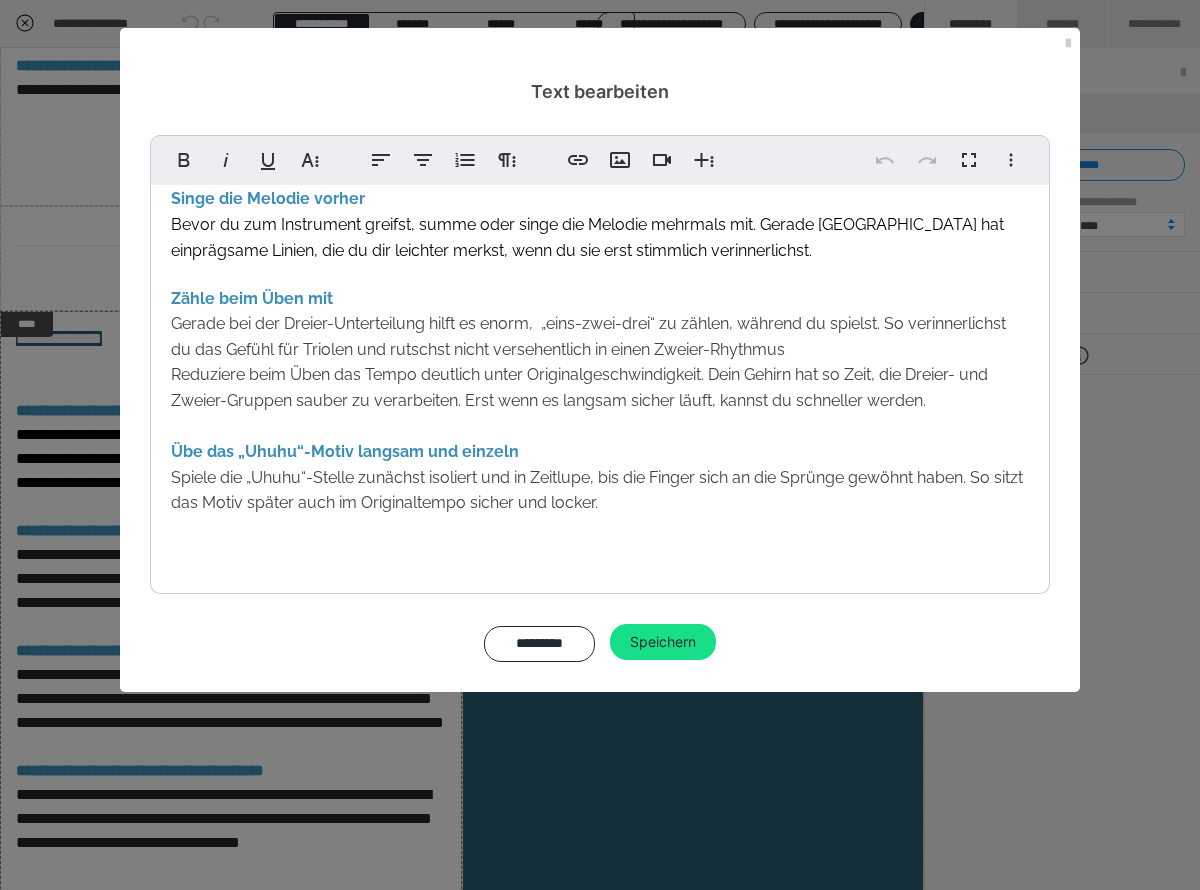 scroll, scrollTop: 93, scrollLeft: 0, axis: vertical 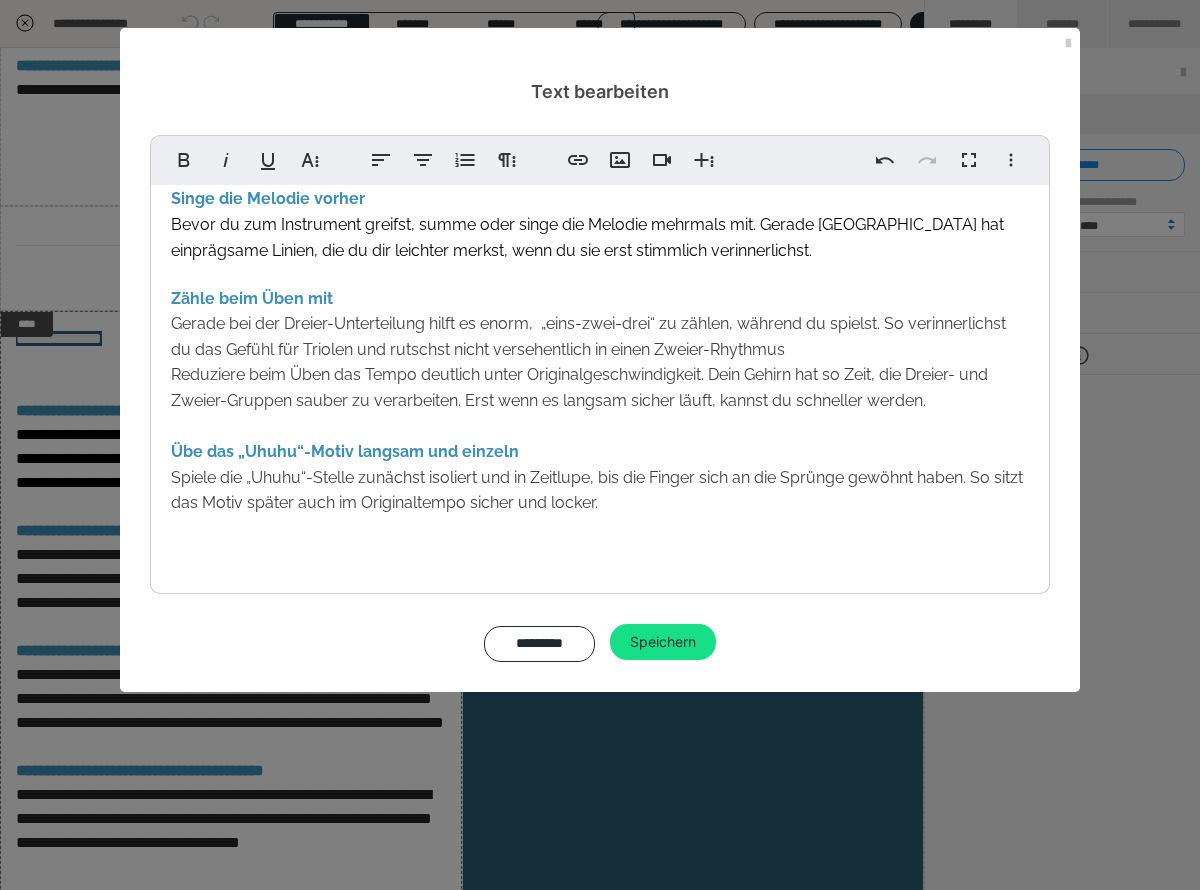 click on "Expertentipps:  Singe die Melodie vorher Bevor du zum Instrument greifst, summe oder singe die Melodie mehrmals mit. Gerade [GEOGRAPHIC_DATA] hat einprägsame Linien, die du dir leichter merkst, wenn du sie erst stimmlich verinnerlichst. Zähle beim Üben mit Gerade bei der Dreier-Unterteilung hilft es enorm,  „eins-zwei-drei“ zu zählen, während du spielst. So verinnerlichst du das Gefühl für Triolen und rutschst nicht versehentlich in einen Zweier-Rhythmus Reduziere beim Üben das Tempo deutlich unter Originalgeschwindigkeit. Dein Gehirn hat so Zeit, die Dreier- und Zweier-Gruppen sauber zu verarbeiten. Erst wenn es langsam sicher läuft, kannst du schneller werden. Übe das „Uhuhu“-Motiv langsam und einzeln Spiele die „Uhuhu“-Stelle zunächst isoliert und in Zeitlupe, bis die Finger sich an die Sprünge gewöhnt haben. So sitzt das Motiv später auch im Originaltempo sicher und locker." at bounding box center (600, 340) 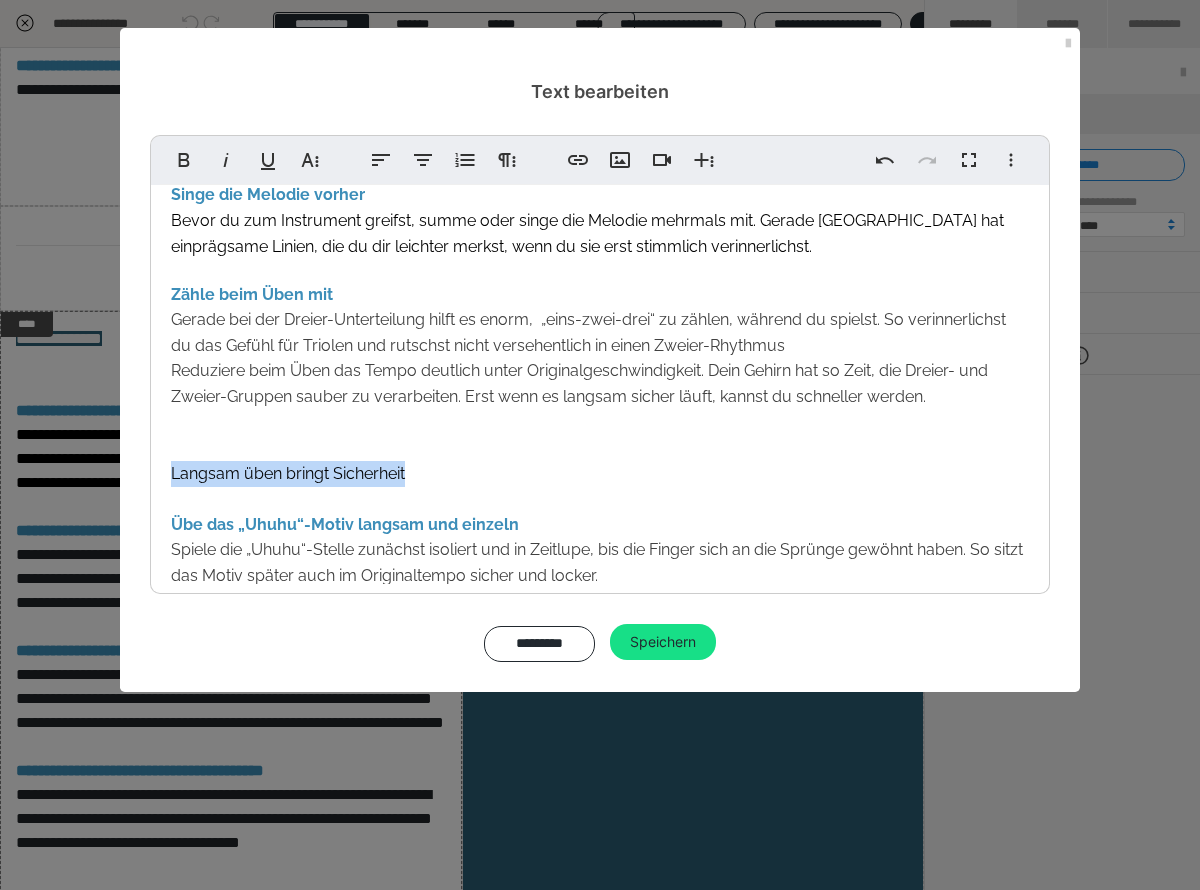 drag, startPoint x: 433, startPoint y: 473, endPoint x: 109, endPoint y: 479, distance: 324.05554 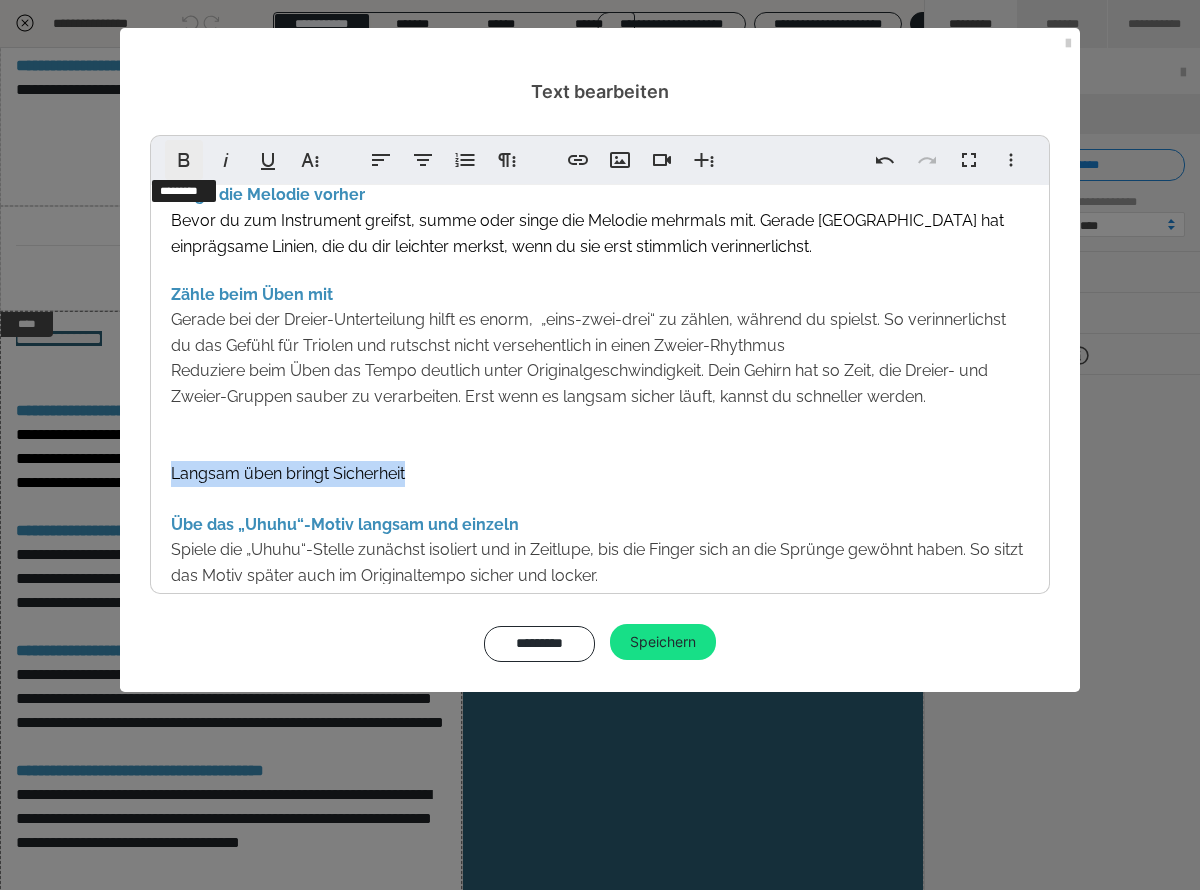 click 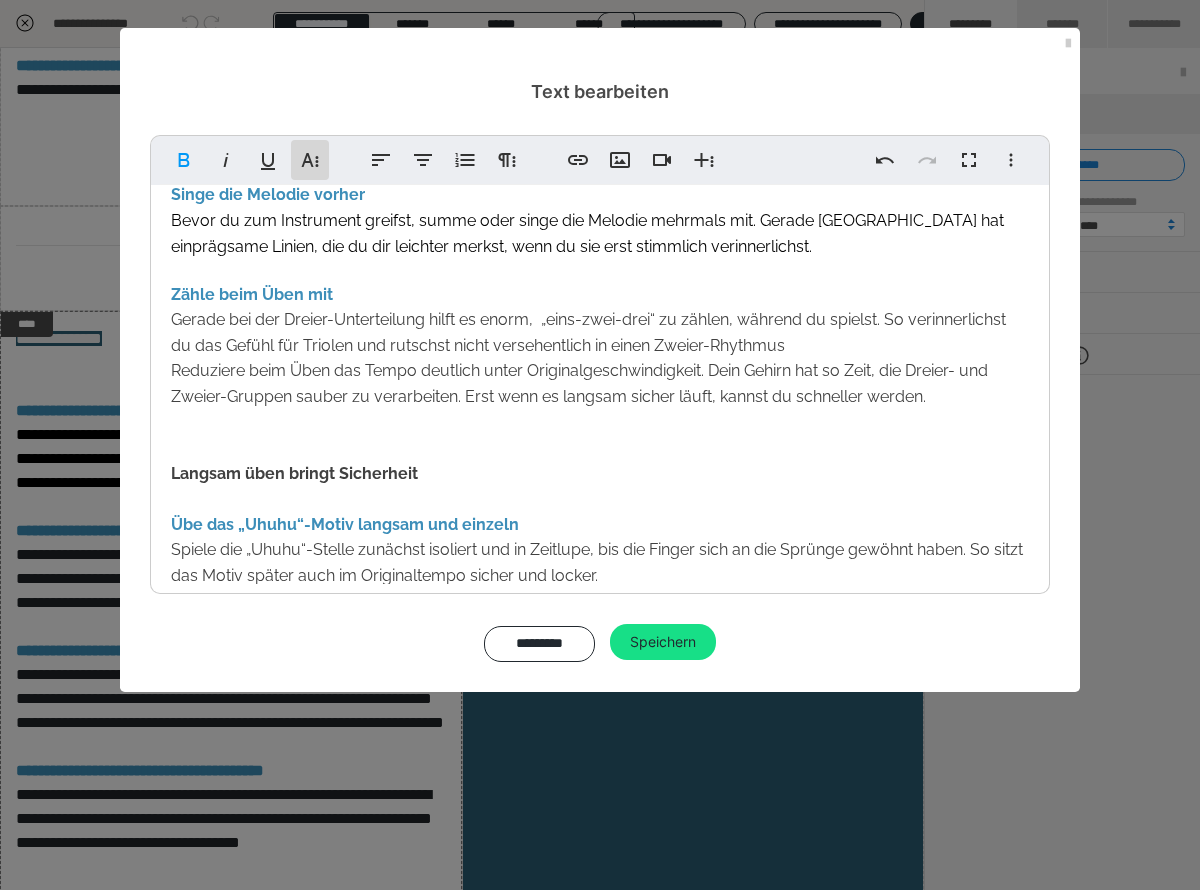 click on "**********" at bounding box center (310, 160) 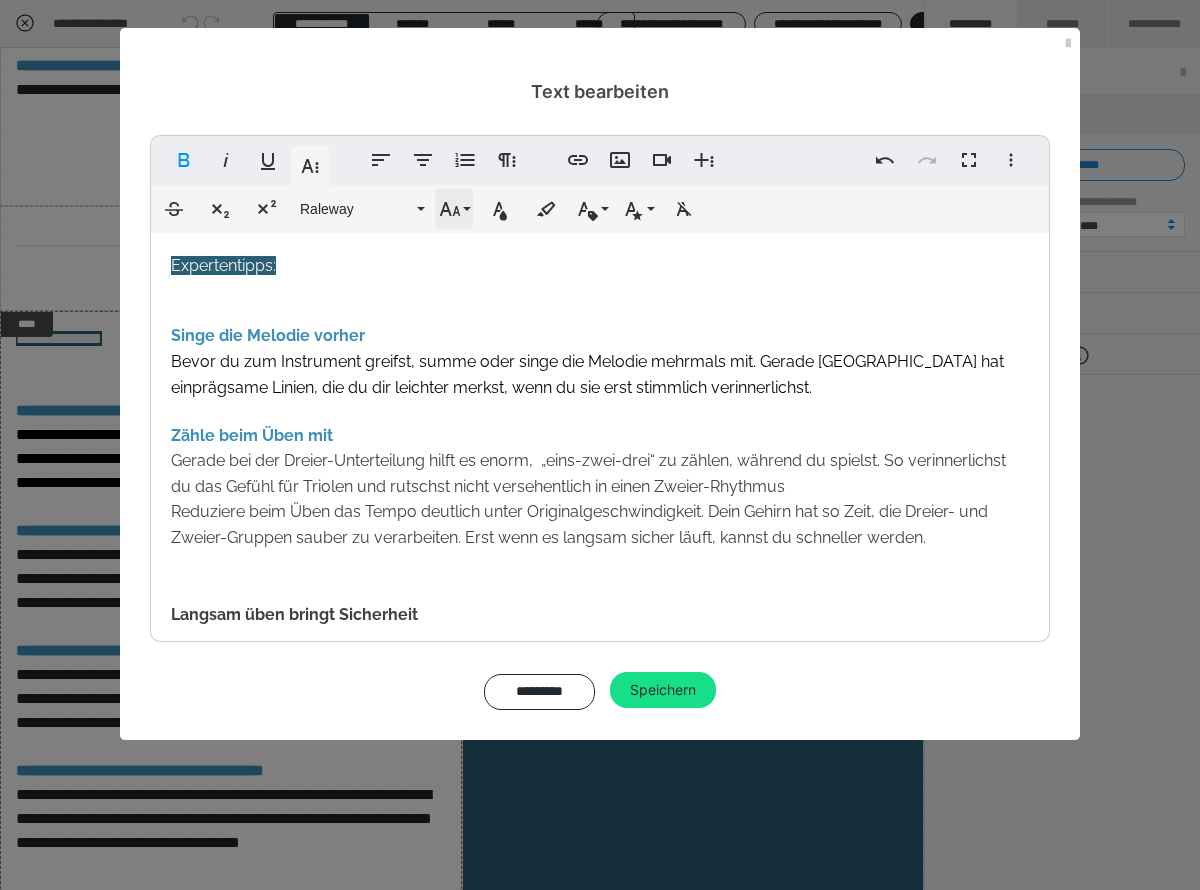 click on "Schriftgröße" at bounding box center (454, 209) 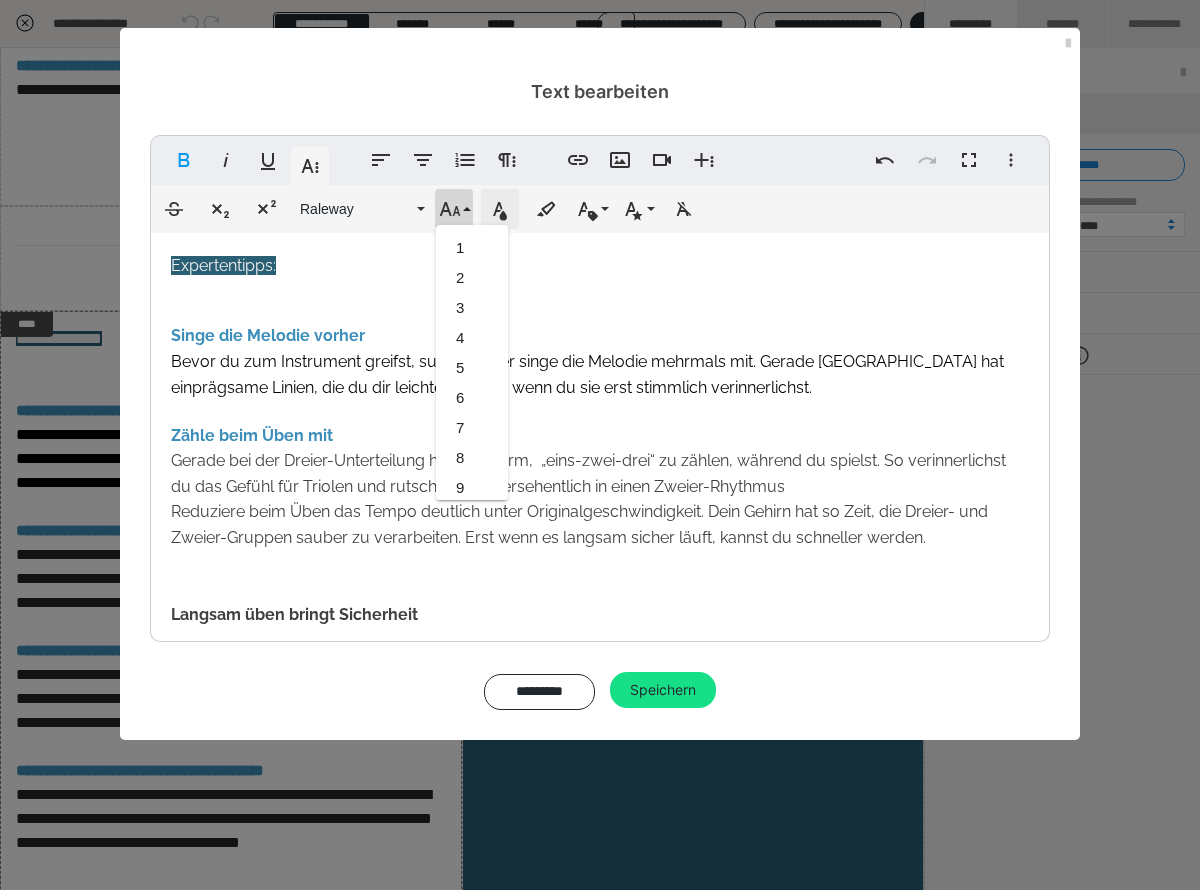 click 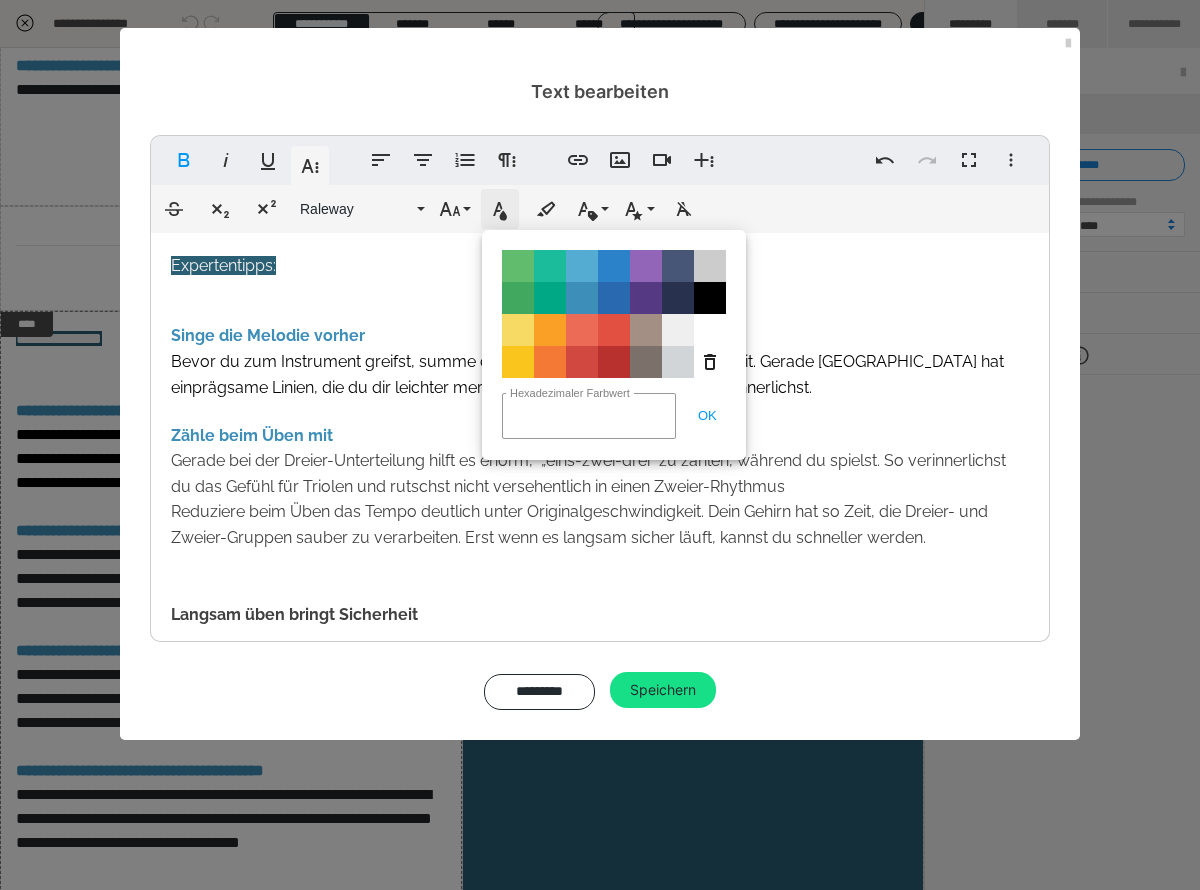 click 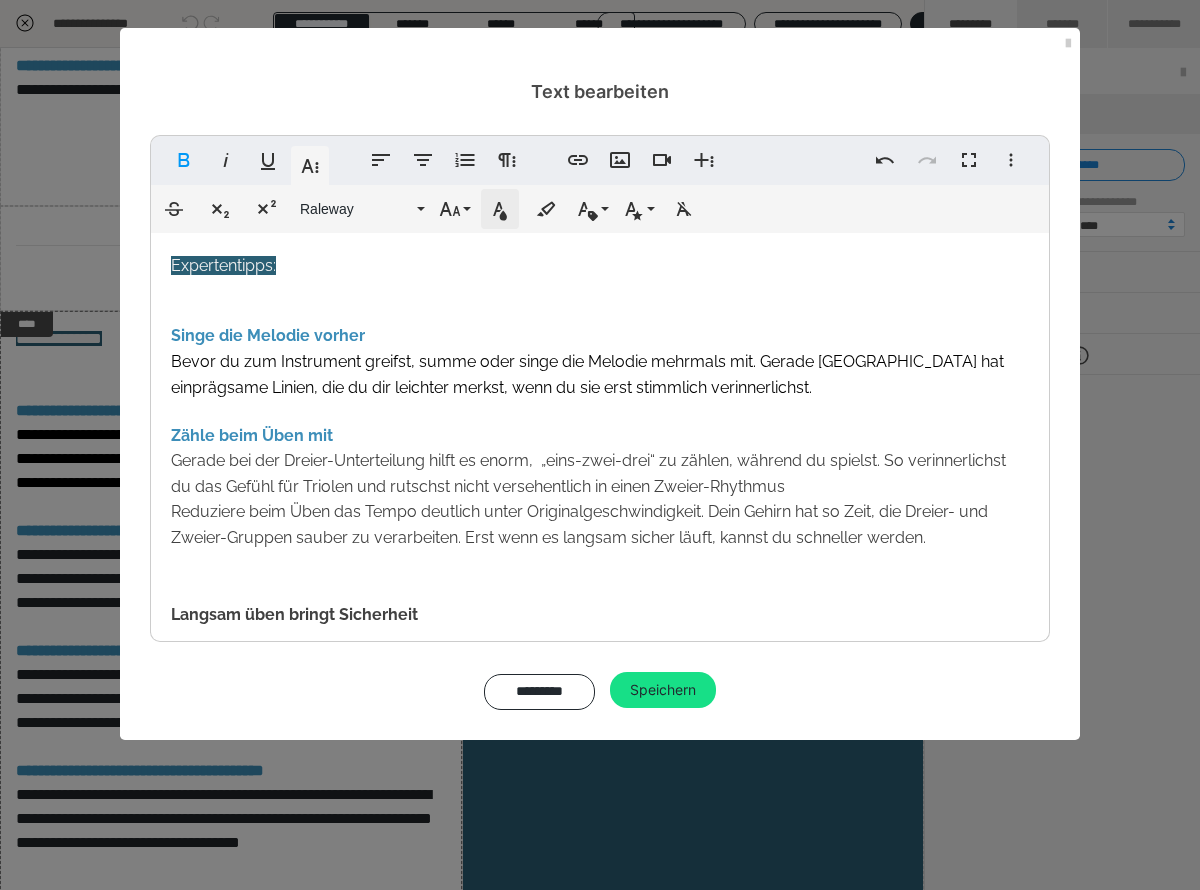 scroll, scrollTop: 473, scrollLeft: 0, axis: vertical 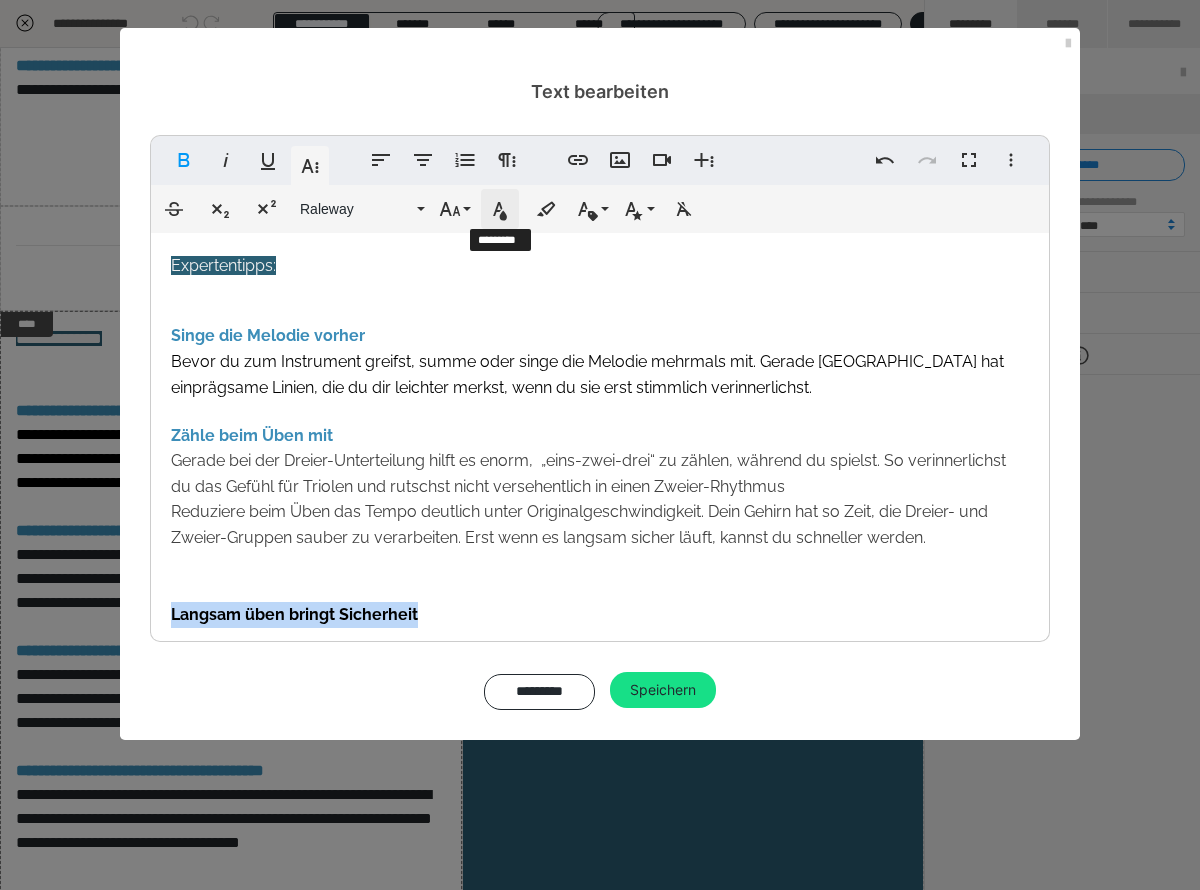 click on "Textfarbe" at bounding box center (500, 209) 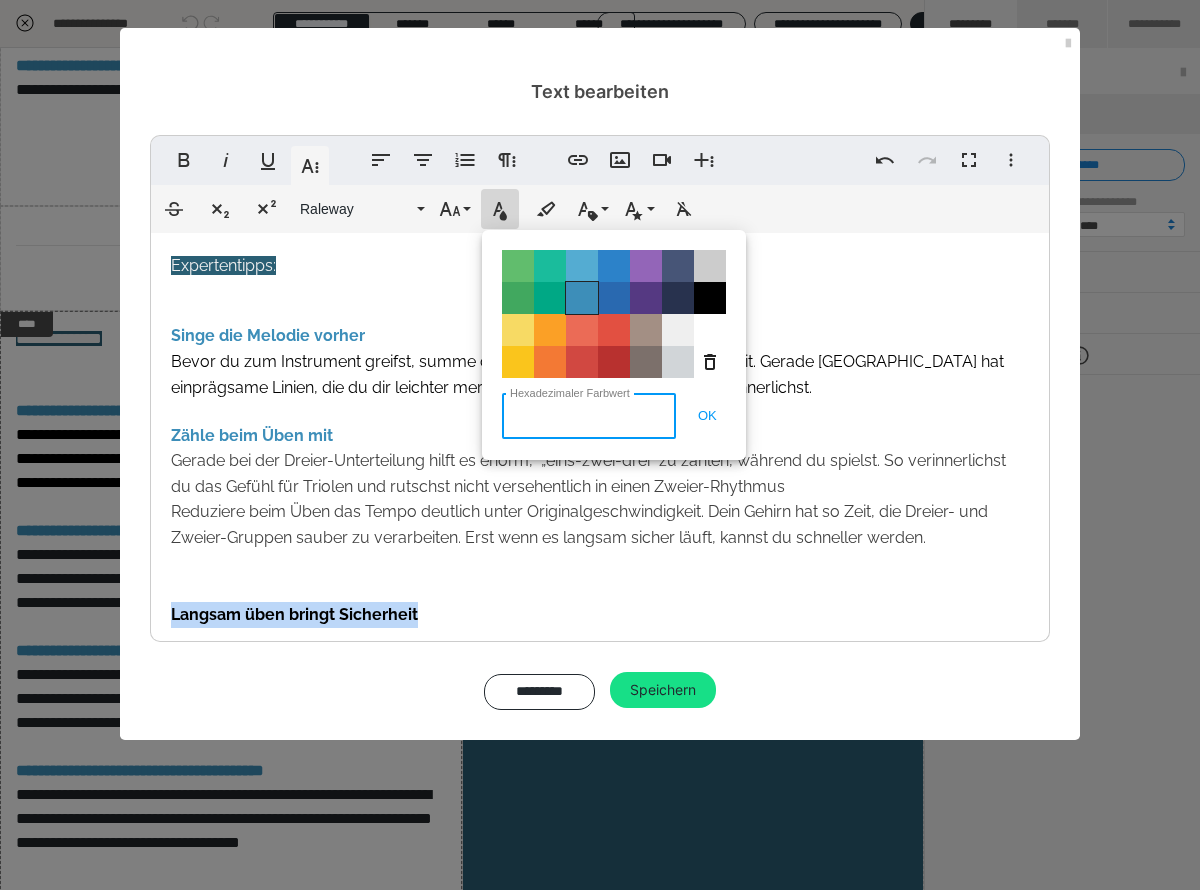 scroll, scrollTop: 93, scrollLeft: 0, axis: vertical 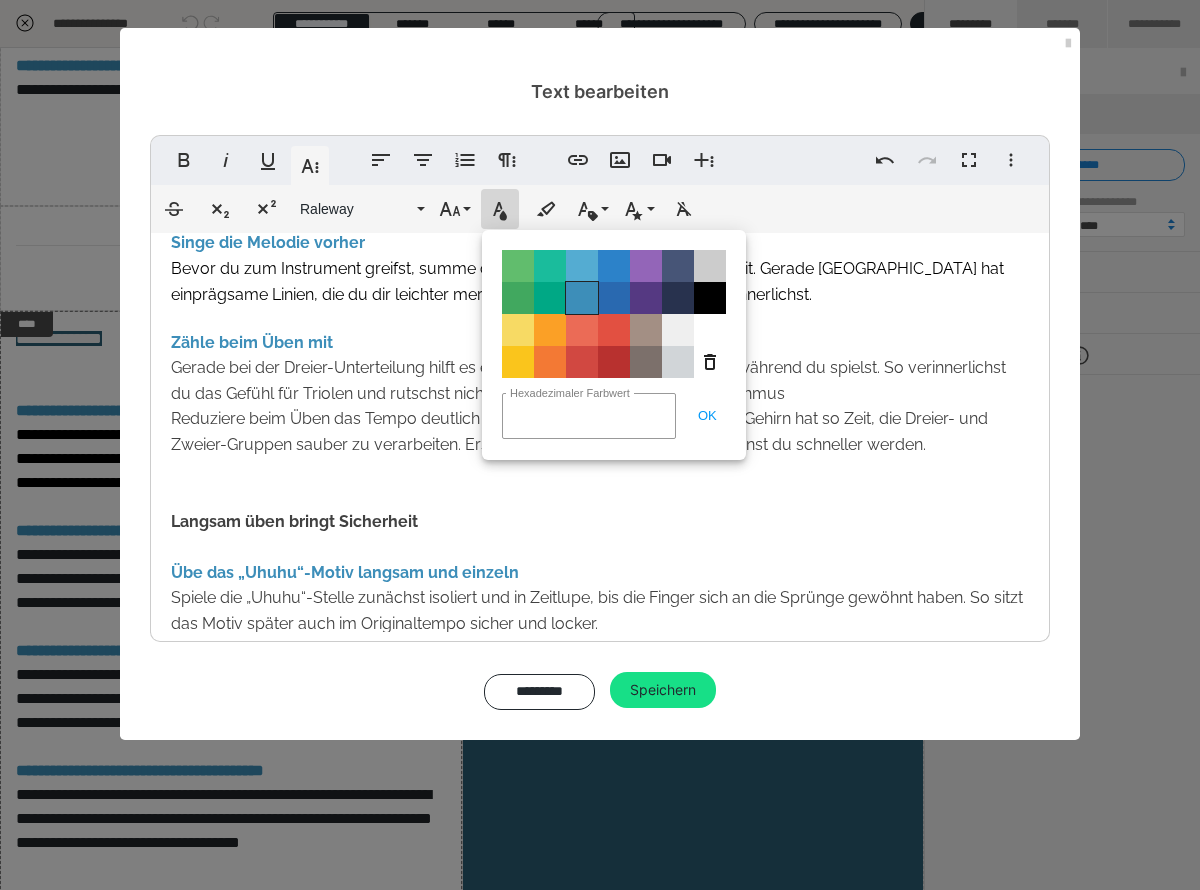 click on "Color#3D8EB9" at bounding box center [582, 298] 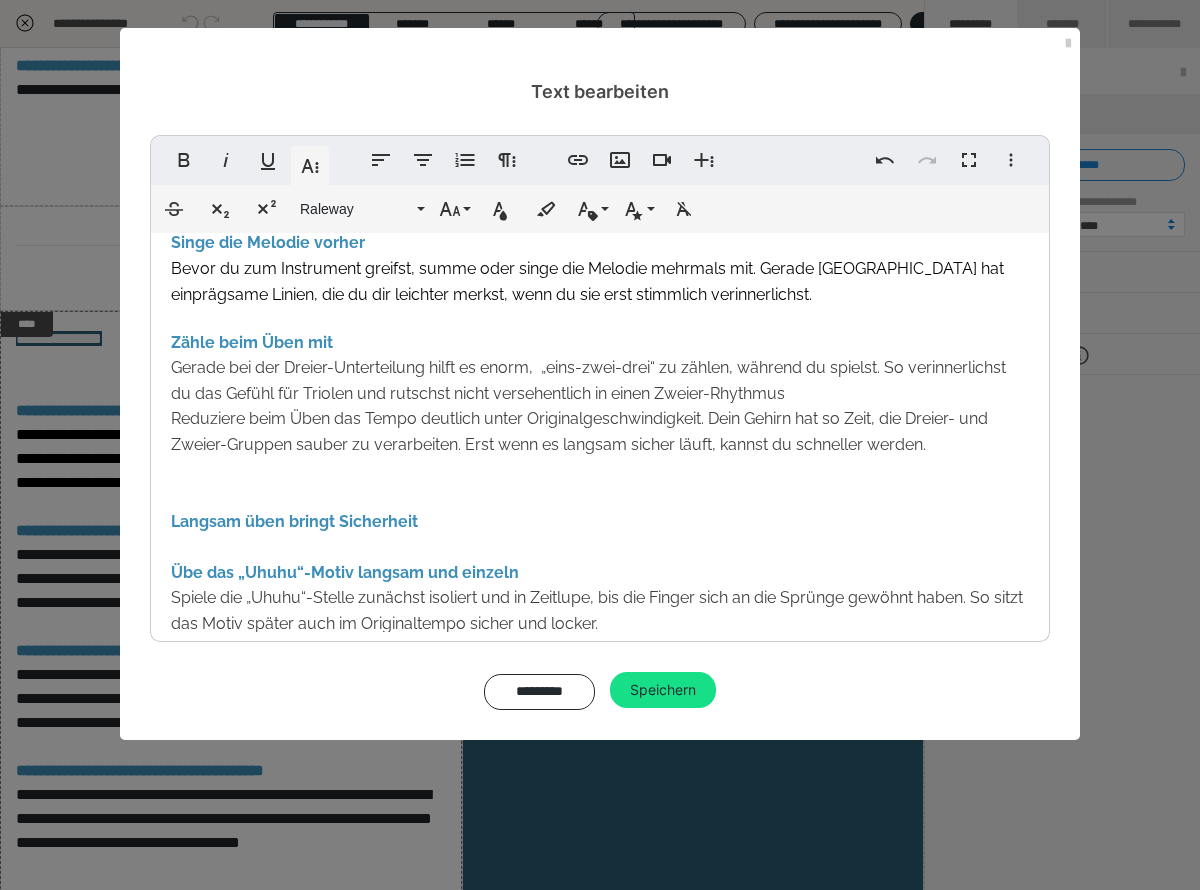 click on "Expertentipps:  Singe die Melodie vorher Bevor du zum Instrument greifst, summe oder singe die Melodie mehrmals mit. Gerade [GEOGRAPHIC_DATA] hat einprägsame Linien, die du dir leichter merkst, wenn du sie erst stimmlich verinnerlichst. Zähle beim Üben mit Gerade bei der Dreier-Unterteilung hilft es enorm,  „eins-zwei-drei“ zu zählen, während du spielst. So verinnerlichst du das Gefühl für Triolen und rutschst nicht versehentlich in einen Zweier-Rhythmus Reduziere beim Üben das Tempo deutlich unter Originalgeschwindigkeit. Dein Gehirn hat so Zeit, die Dreier- und Zweier-Gruppen sauber zu verarbeiten. Erst wenn es langsam sicher läuft, kannst du schneller werden. ​ ​ Langsam üben bringt Sicherheit Übe das „Uhuhu“-Motiv langsam und einzeln Spiele die „Uhuhu“-Stelle zunächst isoliert und in Zeitlupe, bis die Finger sich an die Sprünge gewöhnt haben. So sitzt das Motiv später auch im Originaltempo sicher und locker." at bounding box center [600, 422] 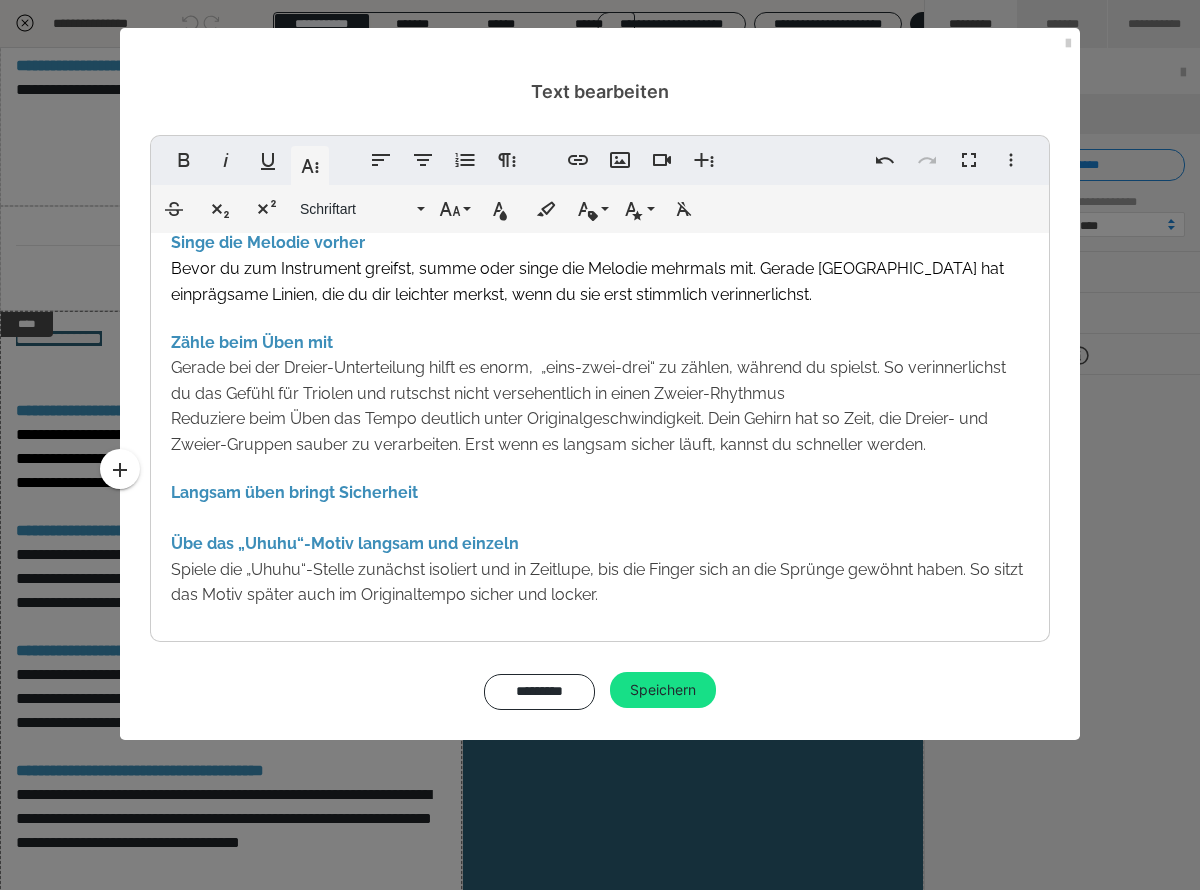 click on "Expertentipps:  Singe die Melodie vorher Bevor du zum Instrument greifst, summe oder singe die Melodie mehrmals mit. Gerade [GEOGRAPHIC_DATA] hat einprägsame Linien, die du dir leichter merkst, wenn du sie erst stimmlich verinnerlichst. Zähle beim Üben mit Gerade bei der Dreier-Unterteilung hilft es enorm,  „eins-zwei-drei“ zu zählen, während du spielst. So verinnerlichst du das Gefühl für Triolen und rutschst nicht versehentlich in einen Zweier-Rhythmus Reduziere beim Üben das Tempo deutlich unter Originalgeschwindigkeit. Dein Gehirn hat so Zeit, die Dreier- und Zweier-Gruppen sauber zu verarbeiten. Erst wenn es langsam sicher läuft, kannst du schneller werden. Langsam üben bringt Sicherheit Übe das „Uhuhu“-Motiv langsam und einzeln Spiele die „Uhuhu“-Stelle zunächst isoliert und in Zeitlupe, bis die Finger sich an die Sprünge gewöhnt haben. So sitzt das Motiv später auch im Originaltempo sicher und locker." at bounding box center (600, 408) 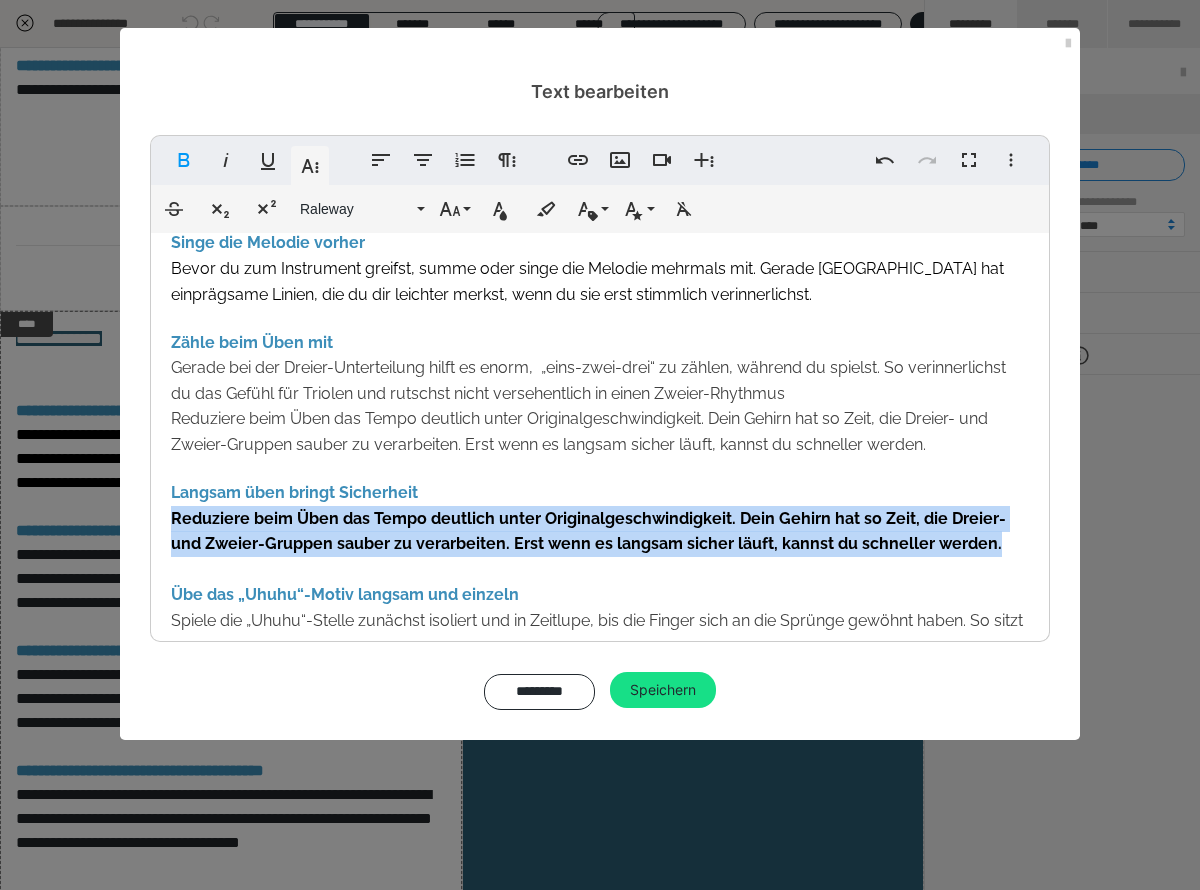 drag, startPoint x: 995, startPoint y: 543, endPoint x: 173, endPoint y: 519, distance: 822.3503 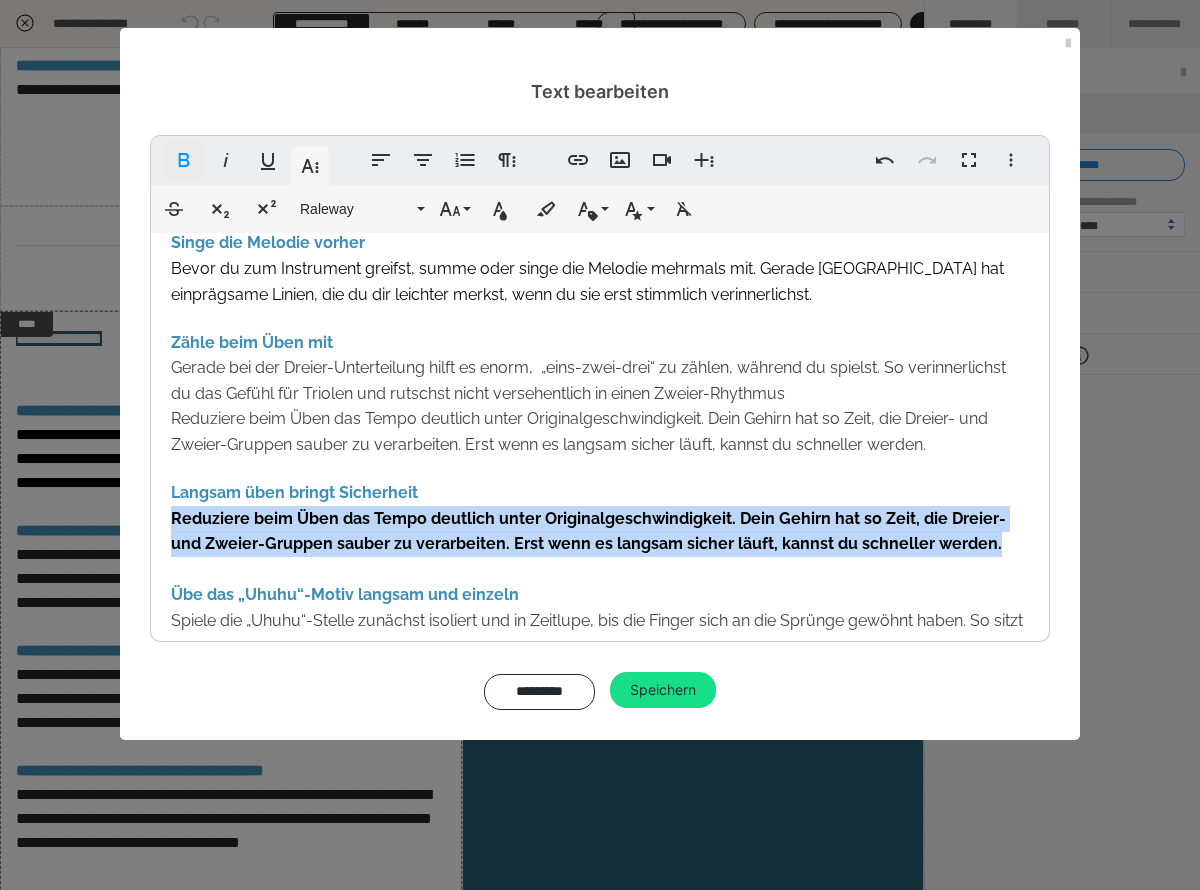 click 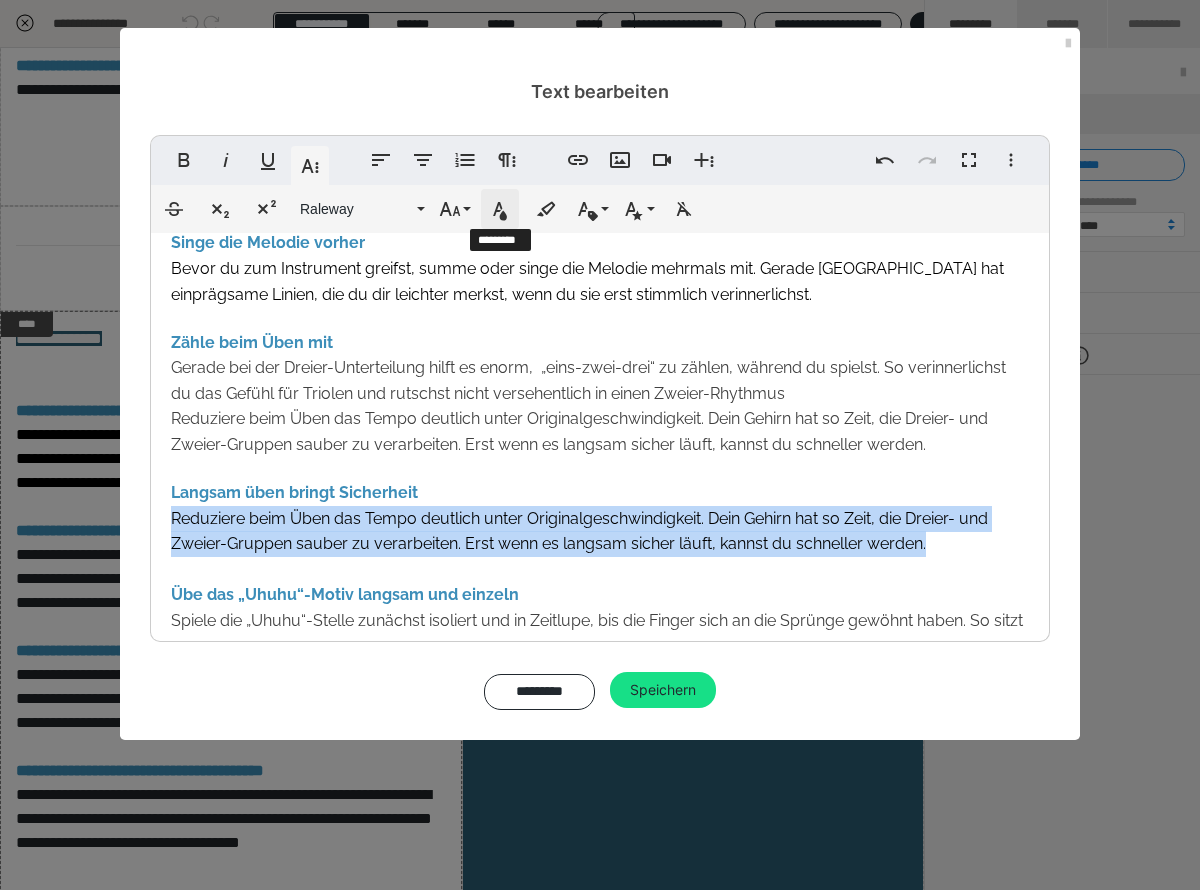click 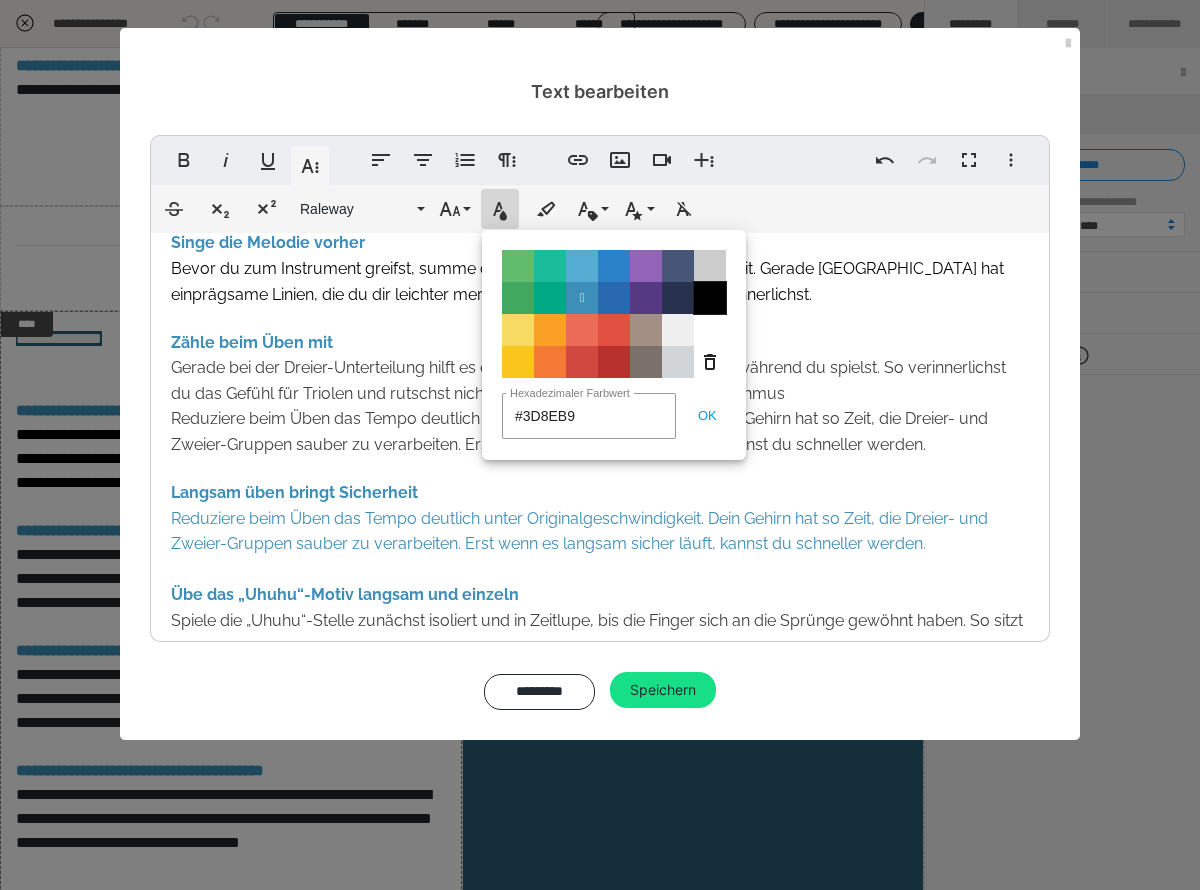 click on "Color#000000" at bounding box center (710, 298) 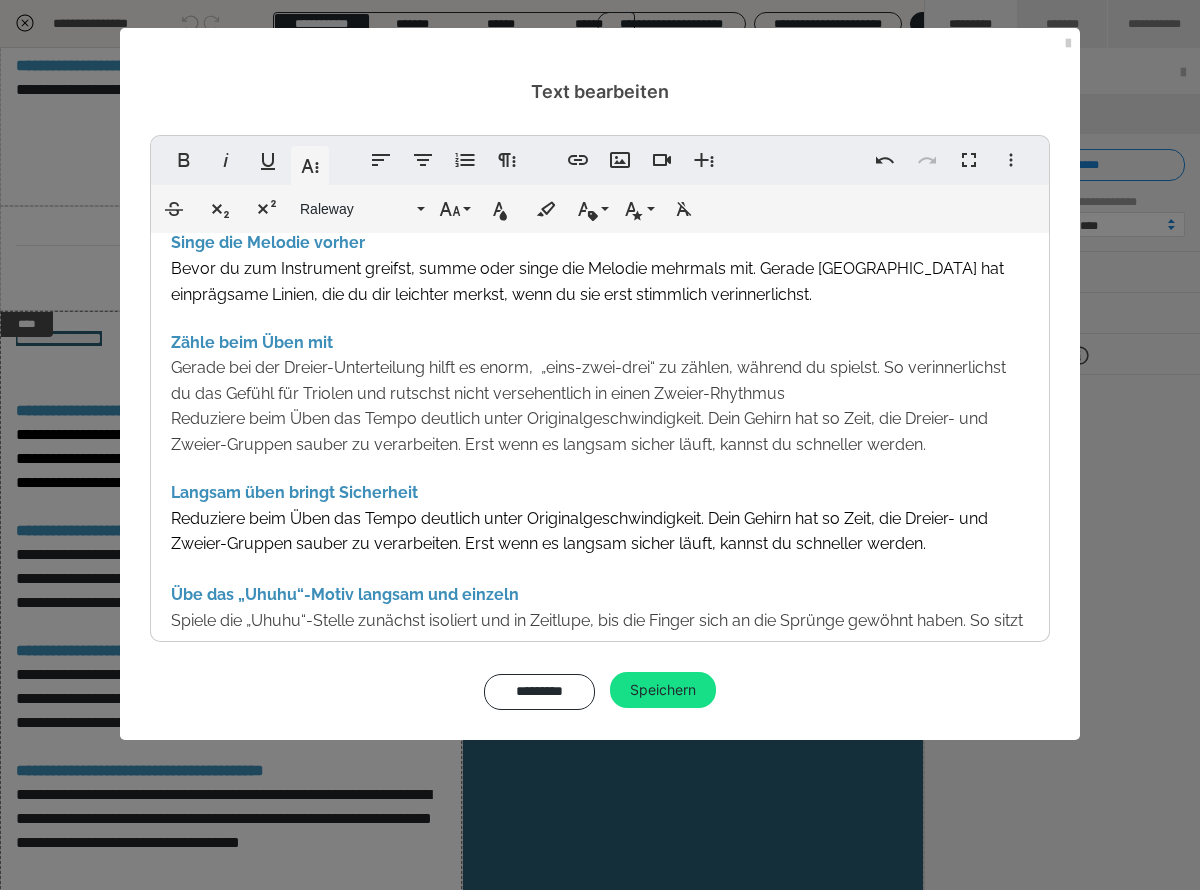 click on "Expertentipps:  Singe die Melodie vorher Bevor du zum Instrument greifst, summe oder singe die Melodie mehrmals mit. Gerade [GEOGRAPHIC_DATA] hat einprägsame Linien, die du dir leichter merkst, wenn du sie erst stimmlich verinnerlichst. Zähle beim Üben mit Gerade bei der Dreier-Unterteilung hilft es enorm,  „eins-zwei-drei“ zu zählen, während du spielst. So verinnerlichst du das Gefühl für Triolen und rutschst nicht versehentlich in einen Zweier-Rhythmus Reduziere beim Üben das Tempo deutlich unter Originalgeschwindigkeit. Dein Gehirn hat so Zeit, die Dreier- und Zweier-Gruppen sauber zu verarbeiten. Erst wenn es langsam sicher läuft, kannst du schneller werden. Langsam üben bringt Sicherheit Reduziere beim Üben das Tempo deutlich unter Originalgeschwindigkeit. Dein Gehirn hat so Zeit, die Dreier- und Zweier-Gruppen sauber zu verarbeiten. Erst wenn es langsam sicher läuft, kannst du schneller werden. Übe das „Uhuhu“-Motiv langsam und einzeln" at bounding box center (600, 433) 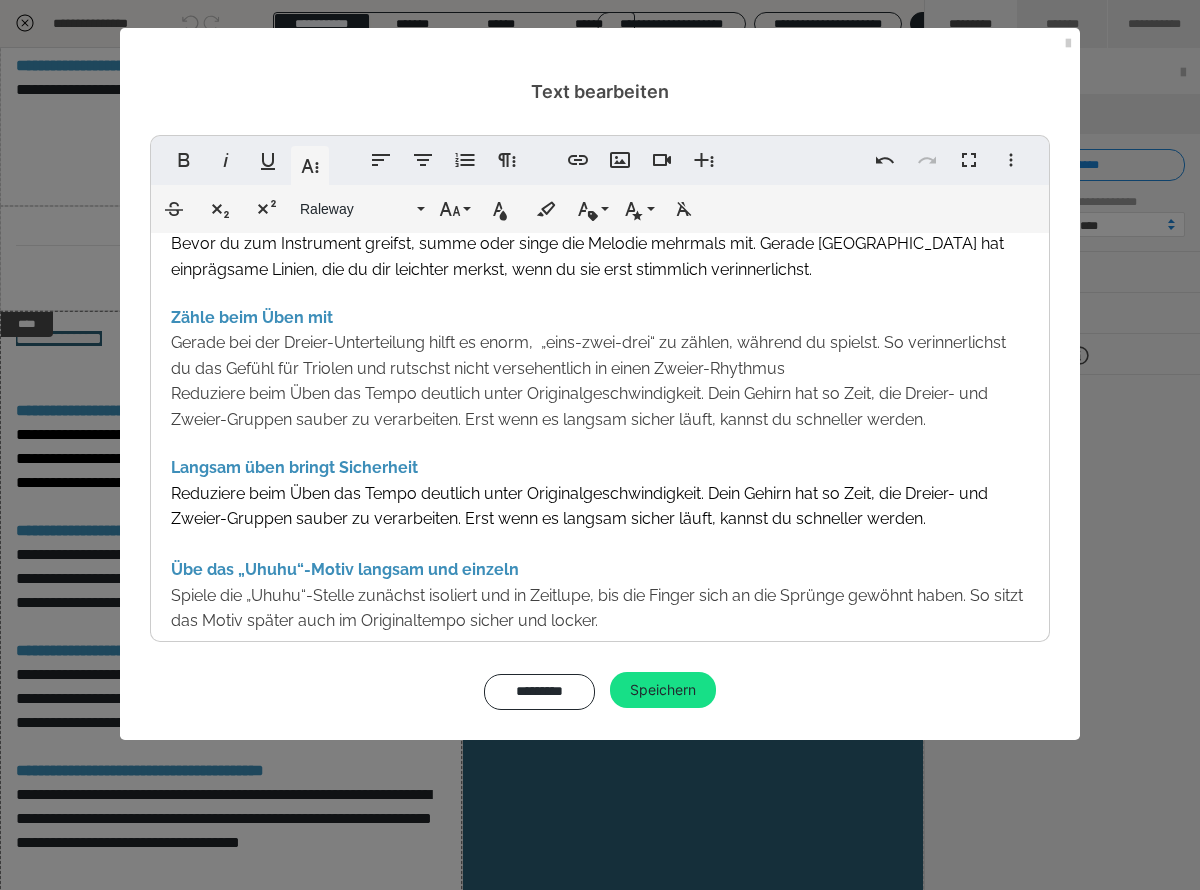 scroll, scrollTop: 98, scrollLeft: 0, axis: vertical 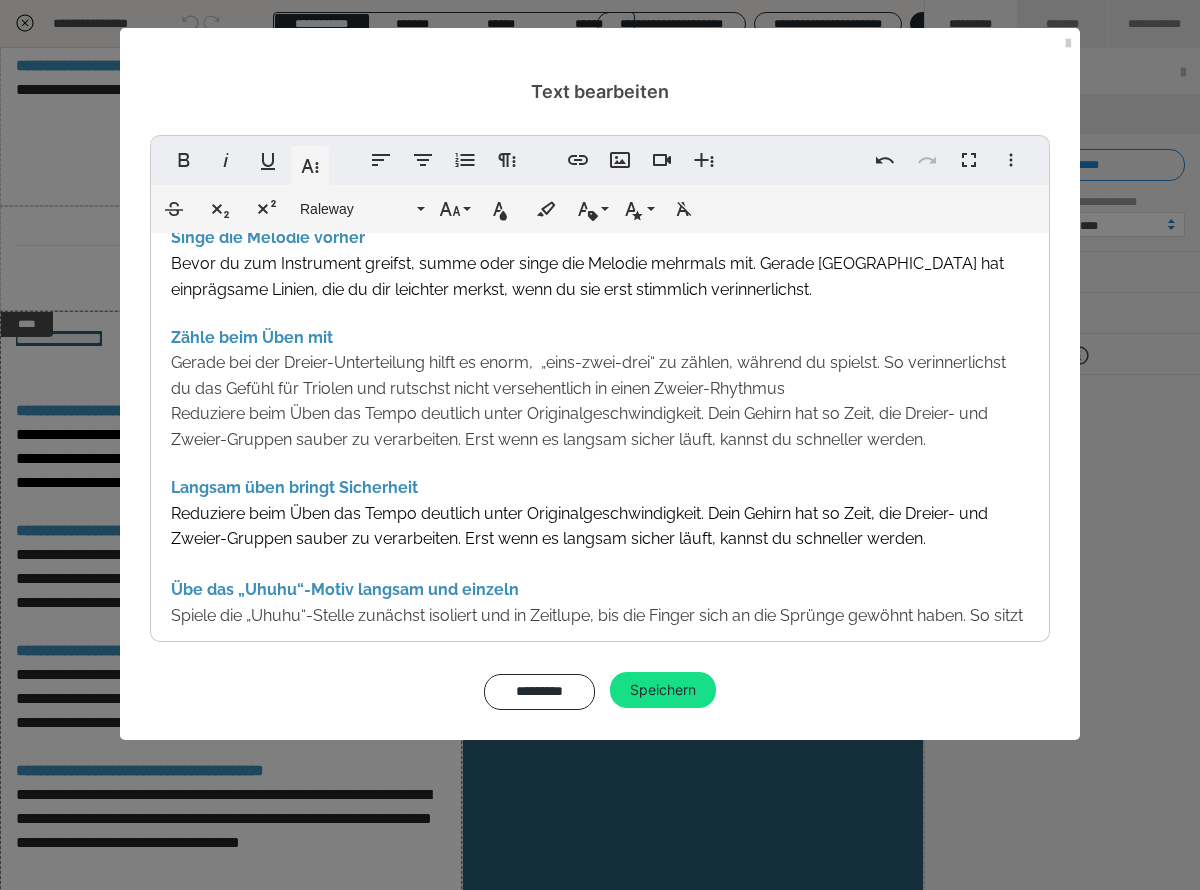click on "Gerade bei der Dreier-Unterteilung hilft es enorm,  „eins-zwei-drei“ zu zählen, während du spielst. So verinnerlichst du das Gefühl für Triolen und rutschst nicht versehentlich in einen Zweier-Rhythmus Reduziere beim Üben das Tempo deutlich unter Originalgeschwindigkeit. Dein Gehirn hat so Zeit, die Dreier- und Zweier-Gruppen sauber zu verarbeiten. Erst wenn es langsam sicher läuft, kannst du schneller werden." at bounding box center (588, 401) 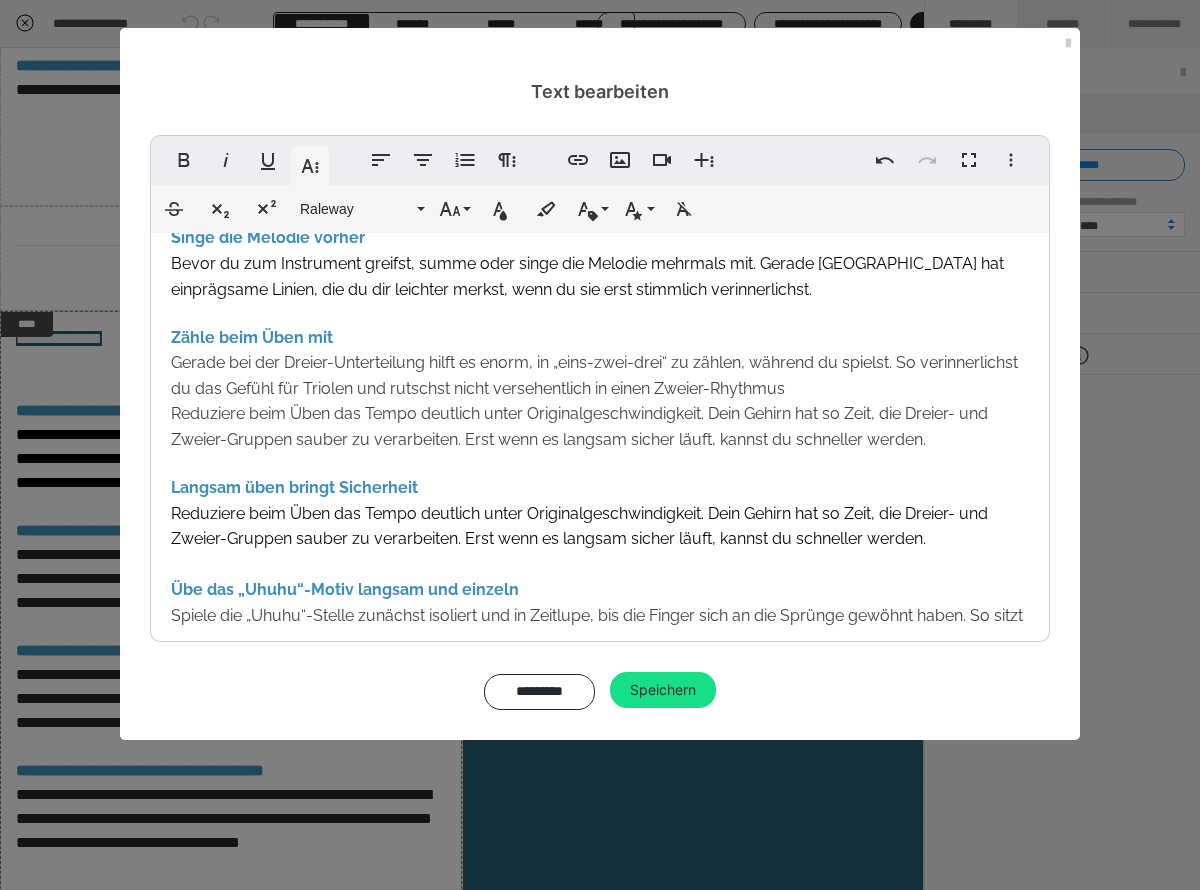type 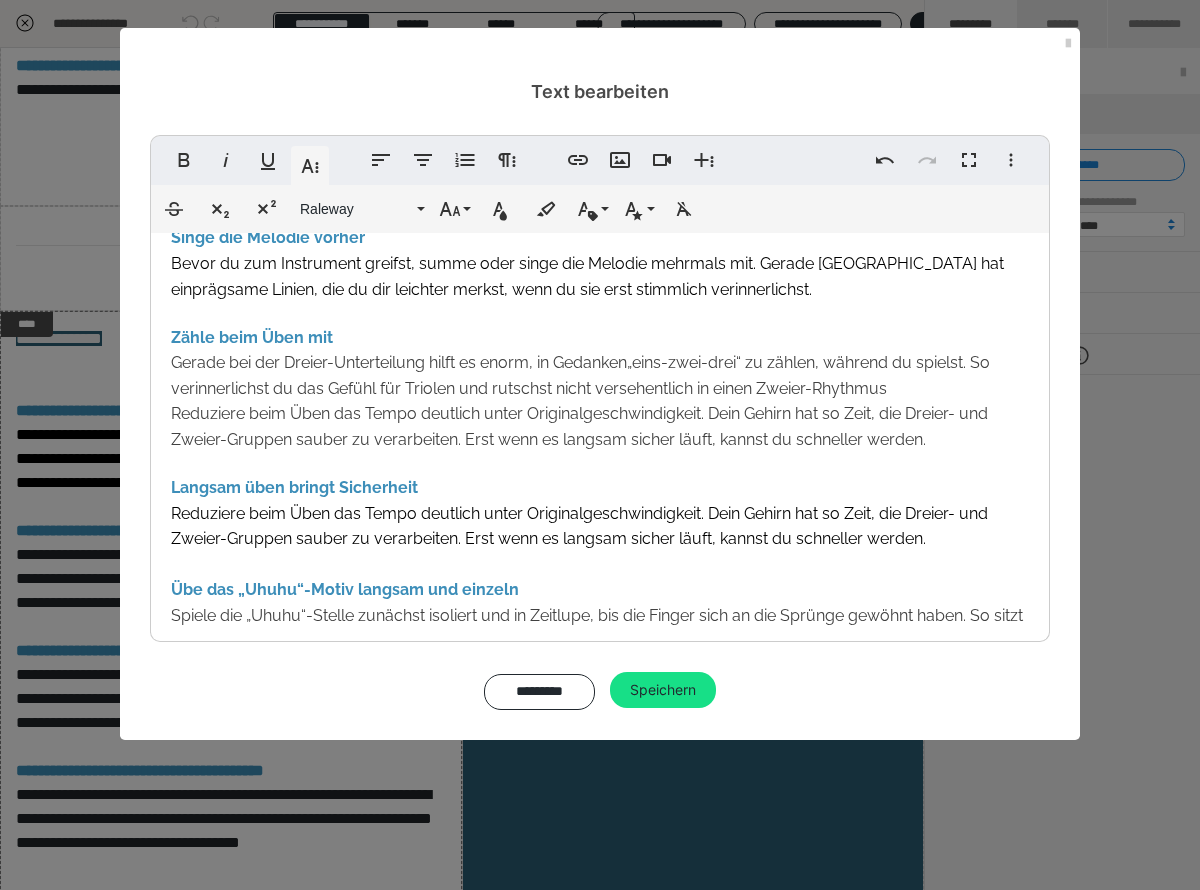 click on "Expertentipps:  Singe die Melodie vorher Bevor du zum Instrument greifst, summe oder singe die Melodie mehrmals mit. Gerade [GEOGRAPHIC_DATA] hat einprägsame Linien, die du dir leichter merkst, wenn du sie erst stimmlich verinnerlichst. Zähle beim Üben mit Gerade bei der Dreier-Unterteilung hilft es enorm, in Gedanken  „eins-zwei-drei“ zu zählen, während du spielst. So verinnerlichst du das Gefühl für Triolen und rutschst nicht versehentlich in einen Zweier-Rhythmus Reduziere beim Üben das Tempo deutlich unter Originalgeschwindigkeit. Dein Gehirn hat so Zeit, die Dreier- und Zweier-Gruppen sauber zu verarbeiten. Erst wenn es langsam sicher läuft, kannst du schneller werden. Langsam üben bringt Sicherheit Reduziere beim Üben das Tempo deutlich unter Originalgeschwindigkeit. Dein Gehirn hat so Zeit, die Dreier- und Zweier-Gruppen sauber zu verarbeiten. Erst wenn es langsam sicher läuft, kannst du schneller werden. Übe das „Uhuhu“-Motiv langsam und einzeln" at bounding box center (600, 428) 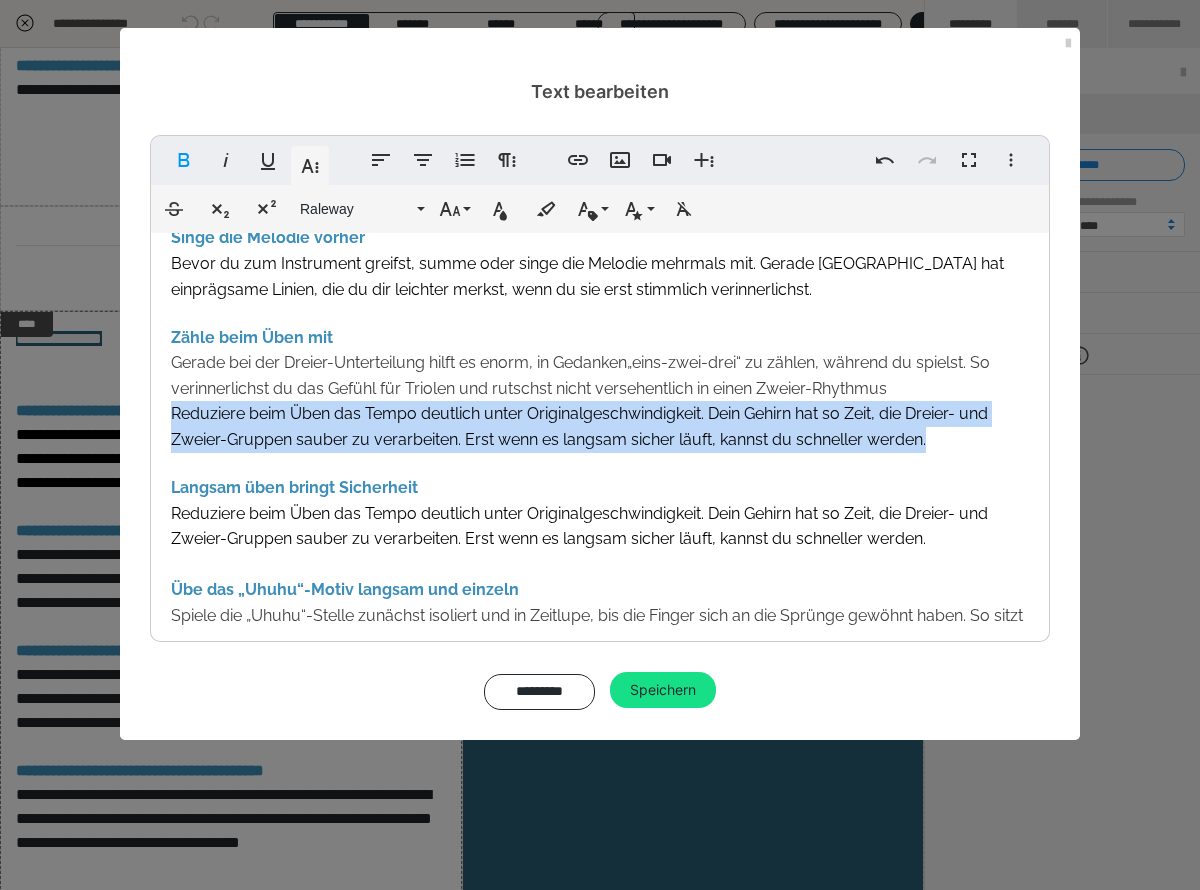 drag, startPoint x: 948, startPoint y: 431, endPoint x: 168, endPoint y: 418, distance: 780.10834 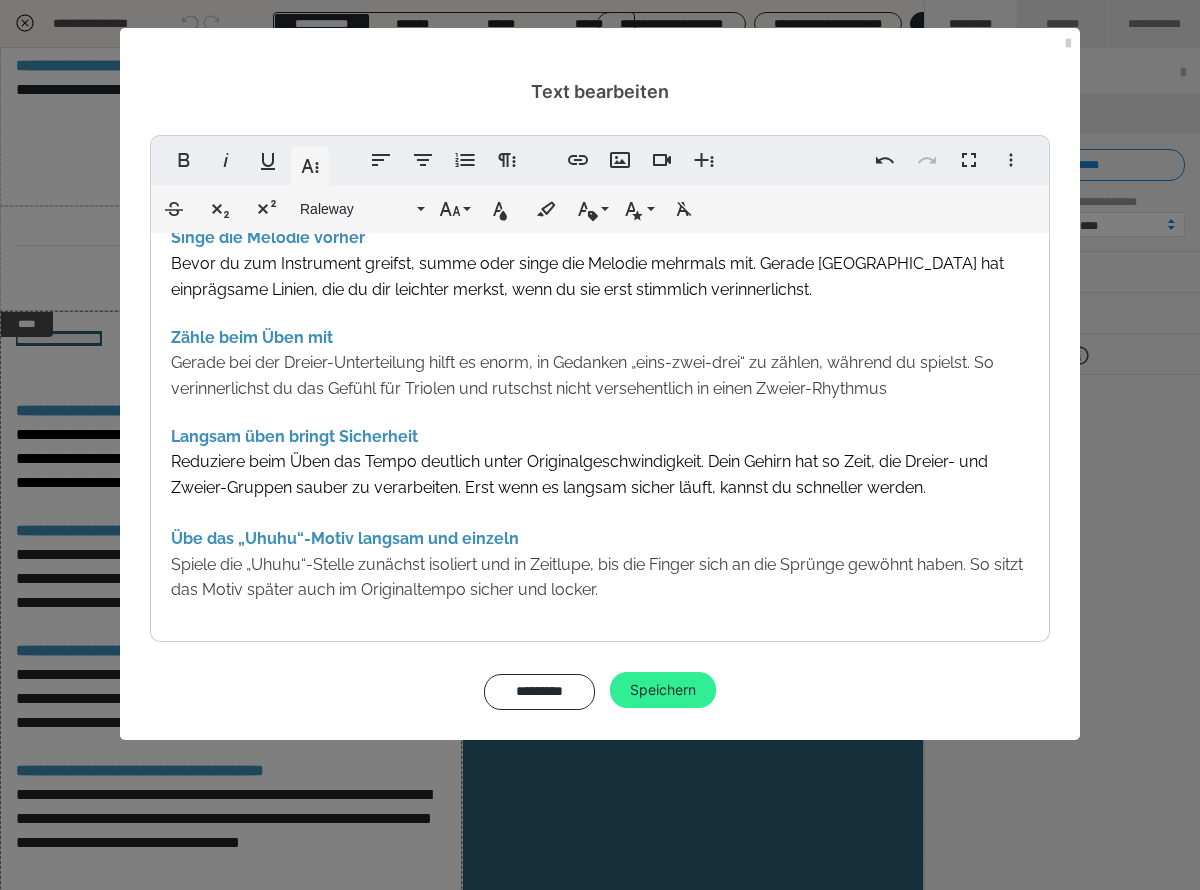 click on "Speichern" at bounding box center (663, 690) 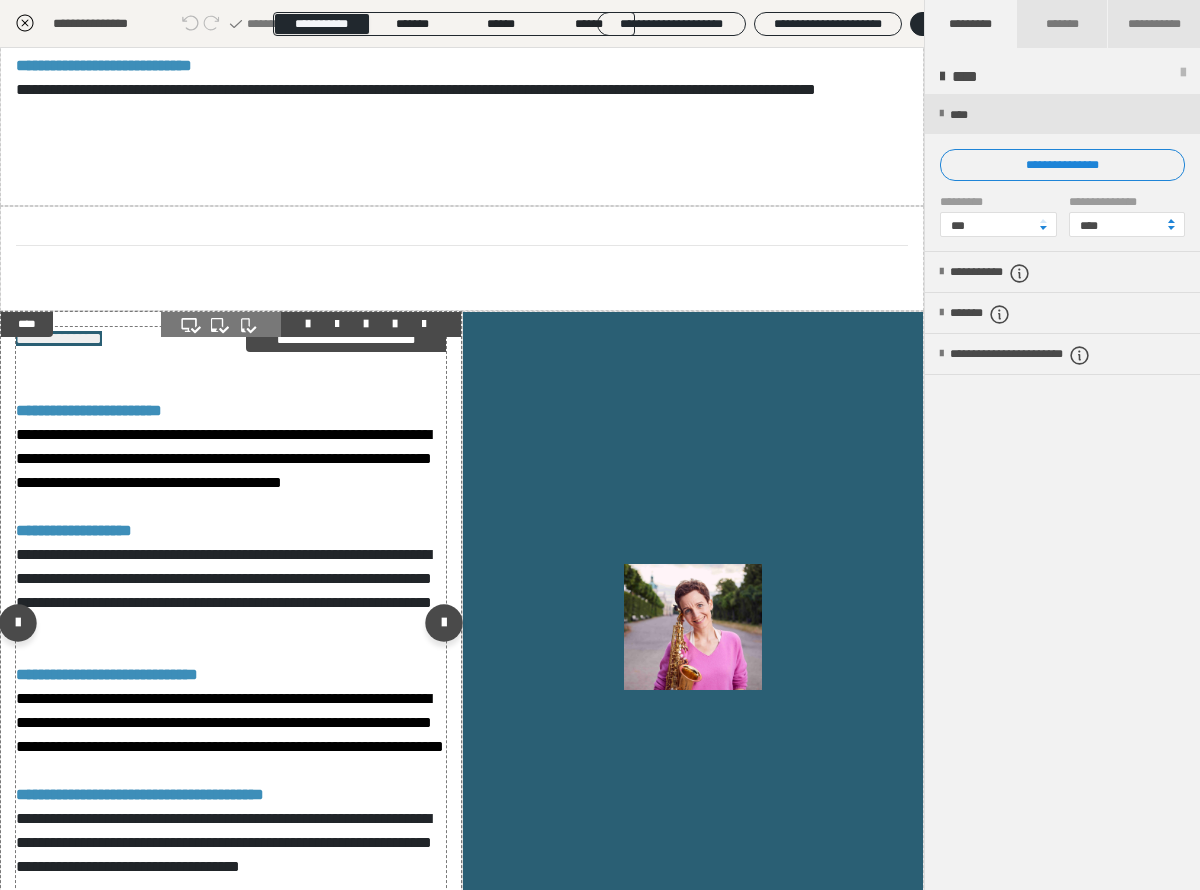 scroll, scrollTop: 5306, scrollLeft: 0, axis: vertical 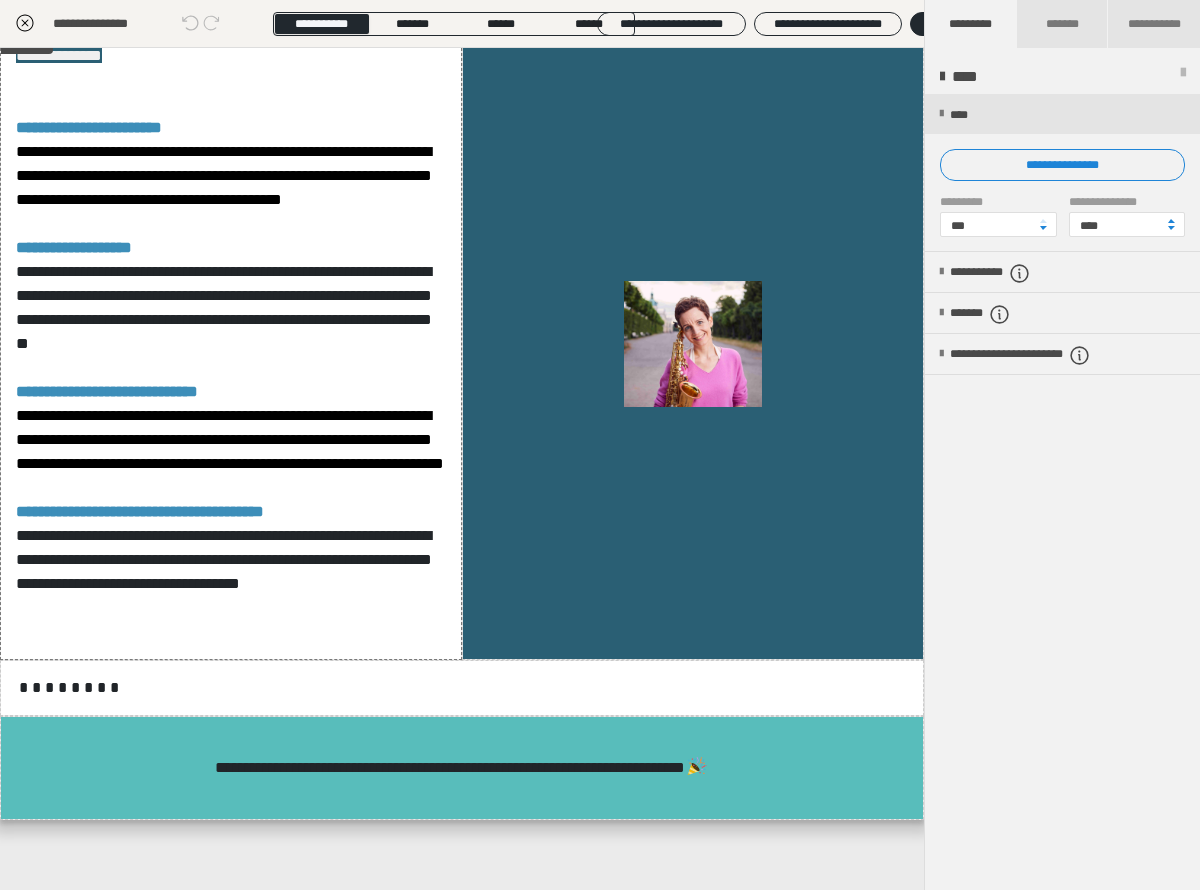 click 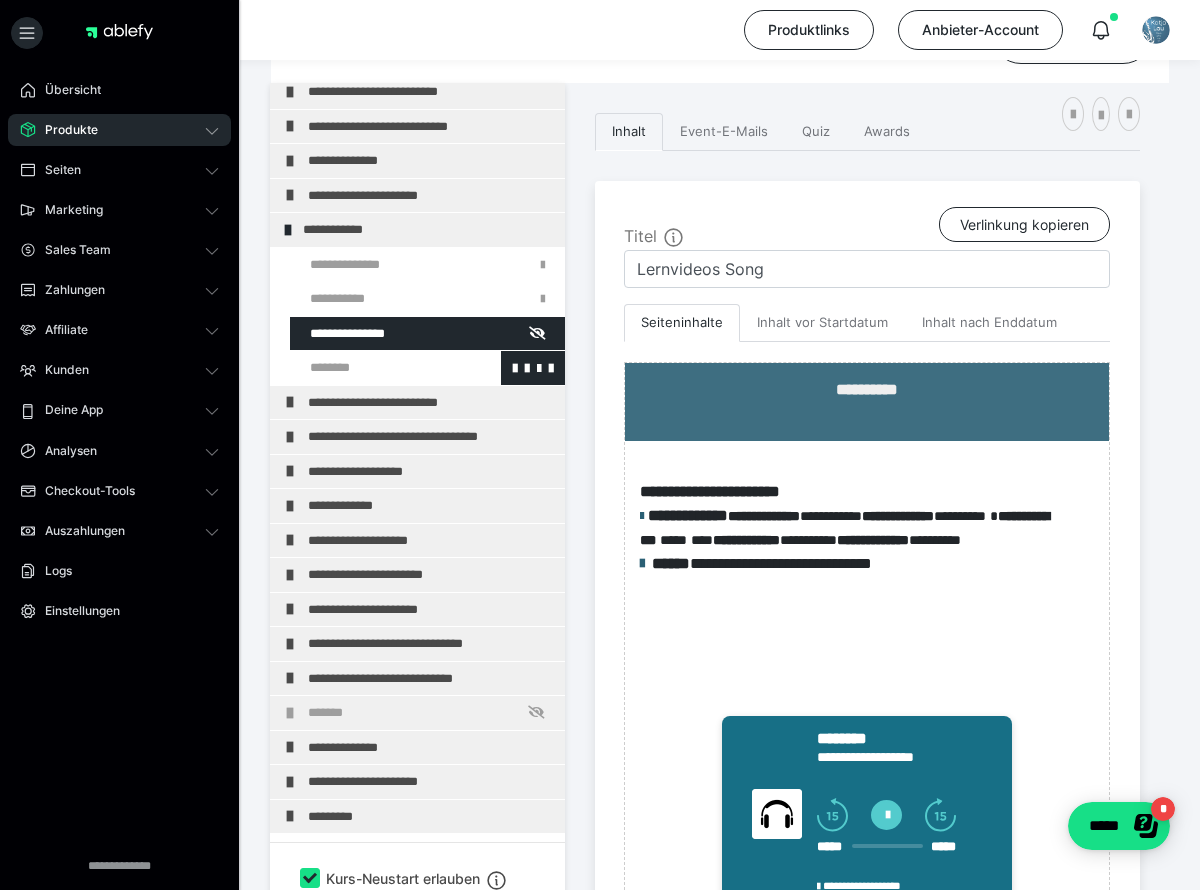 click at bounding box center (375, 368) 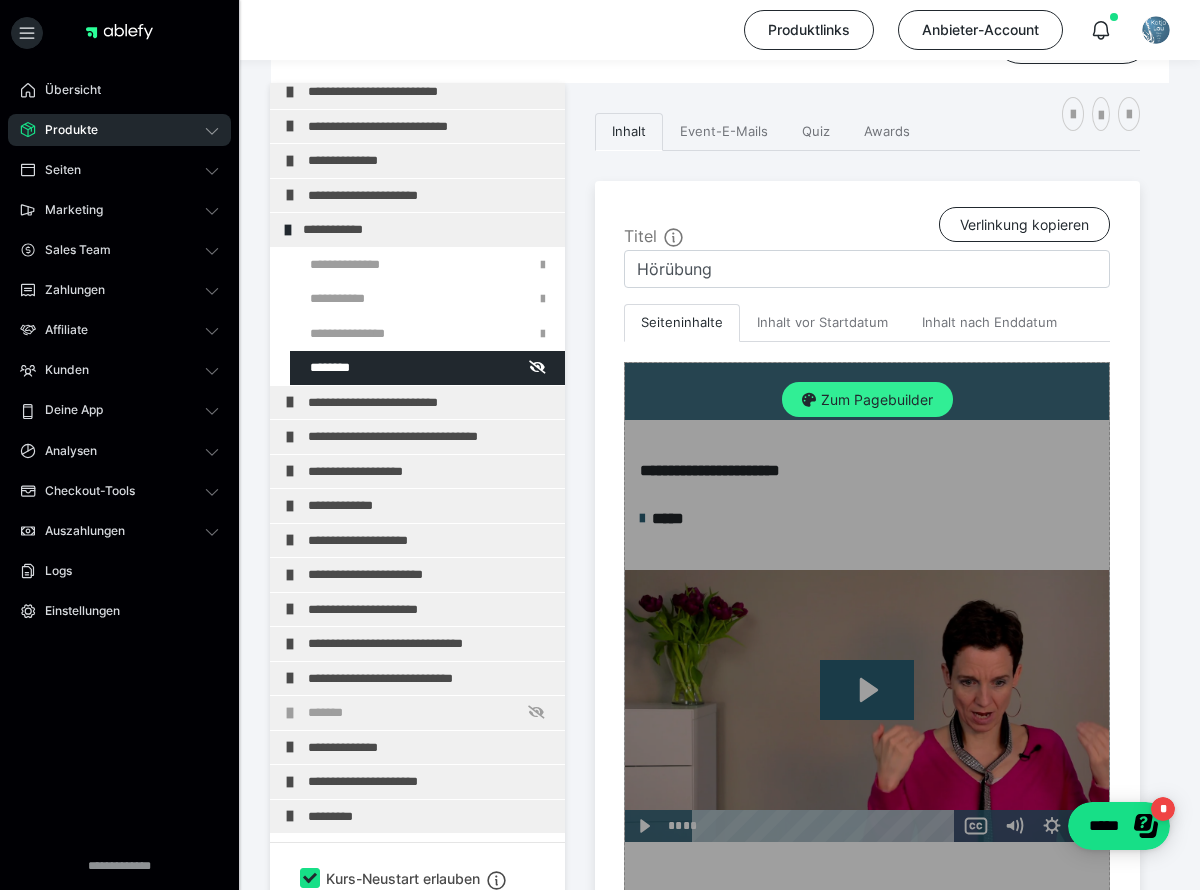 click on "Zum Pagebuilder" at bounding box center [867, 400] 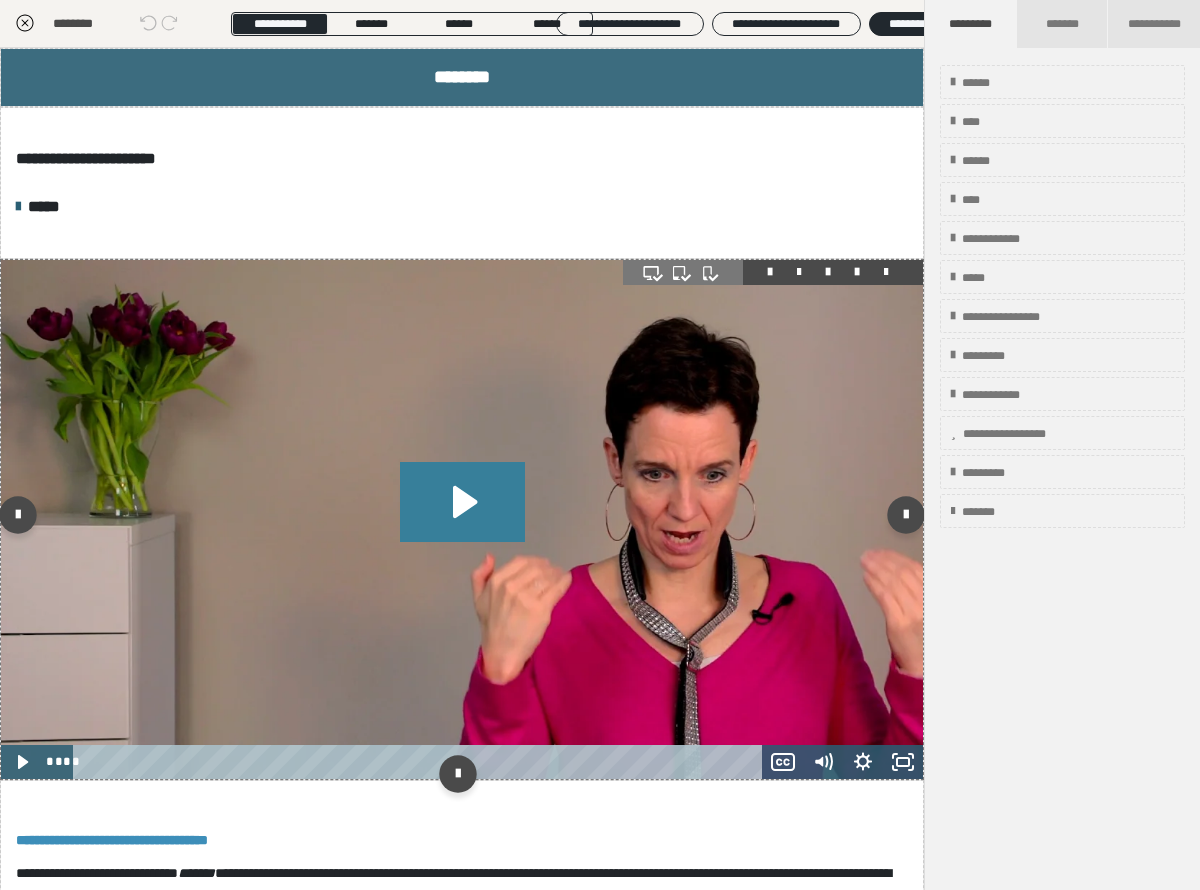 click 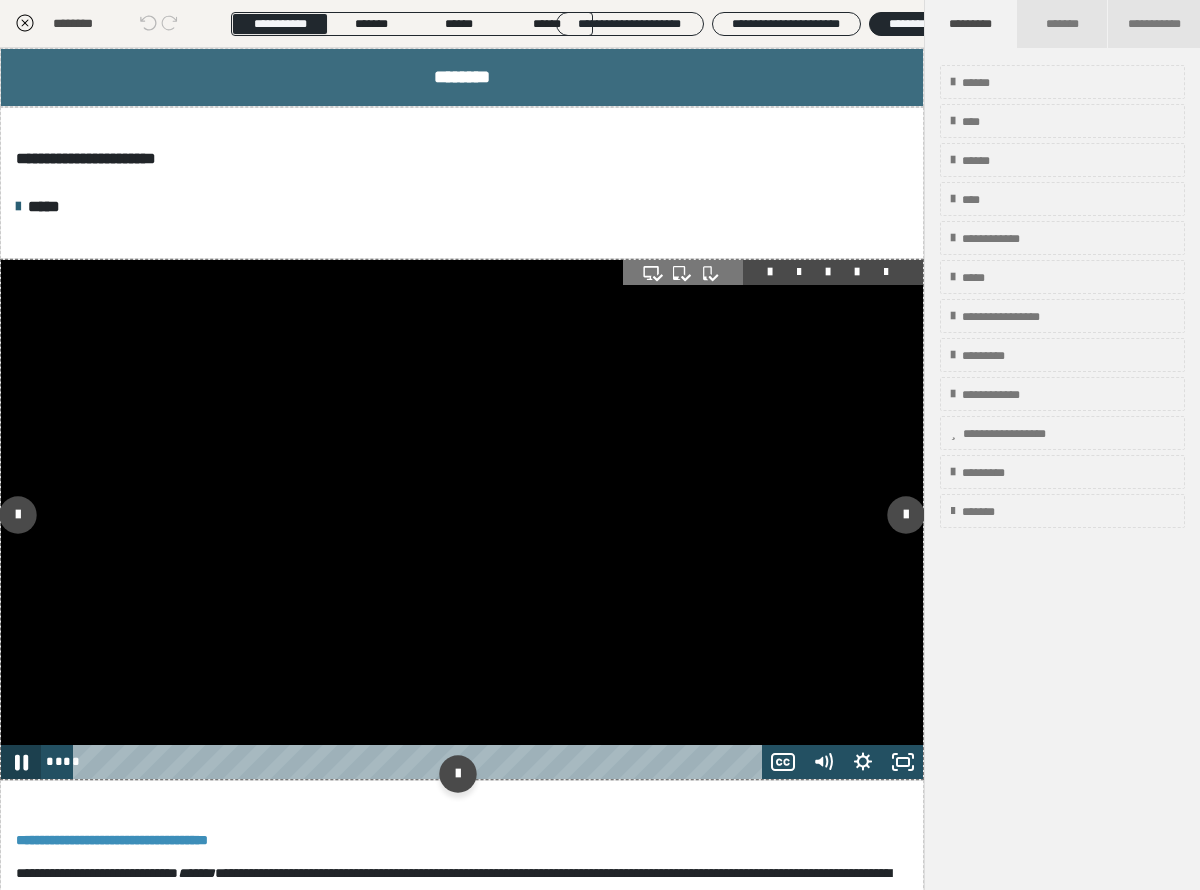 click 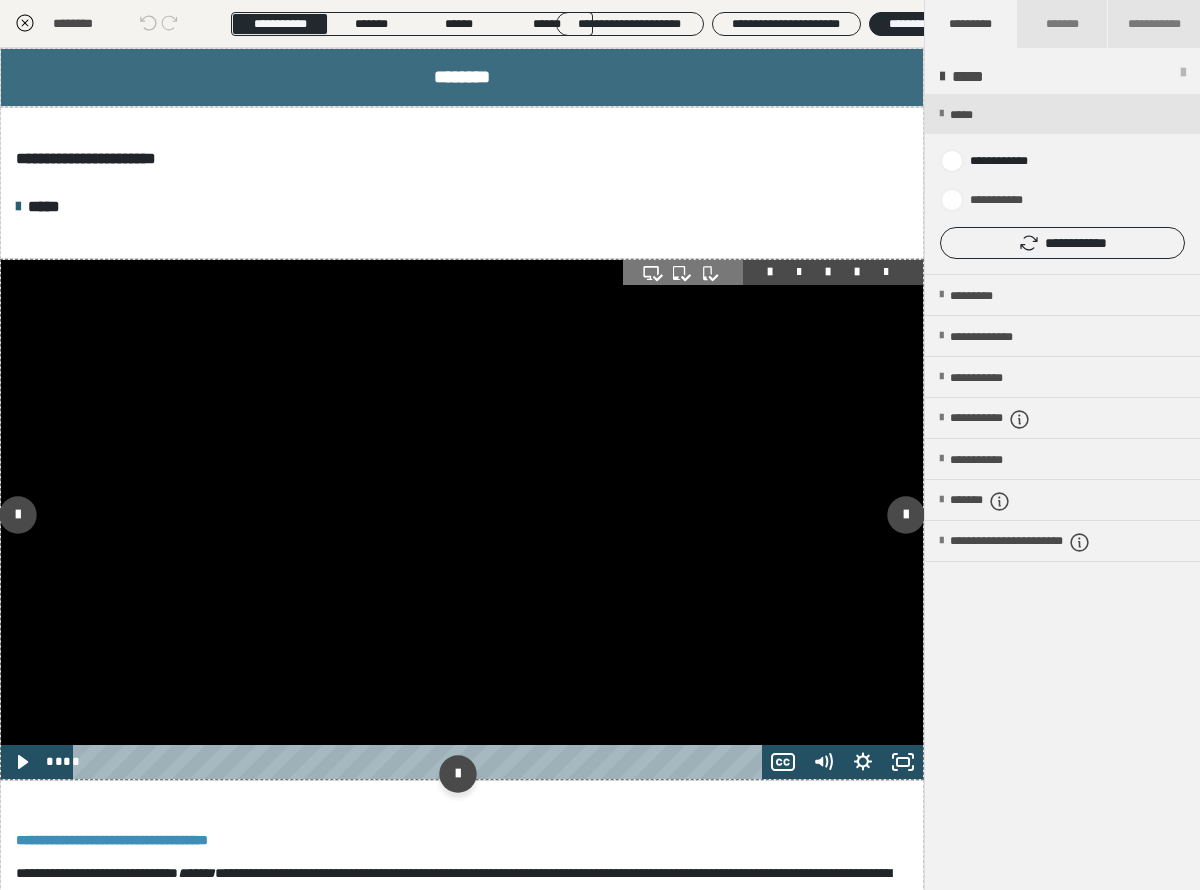 drag, startPoint x: 140, startPoint y: 758, endPoint x: 62, endPoint y: 762, distance: 78.10249 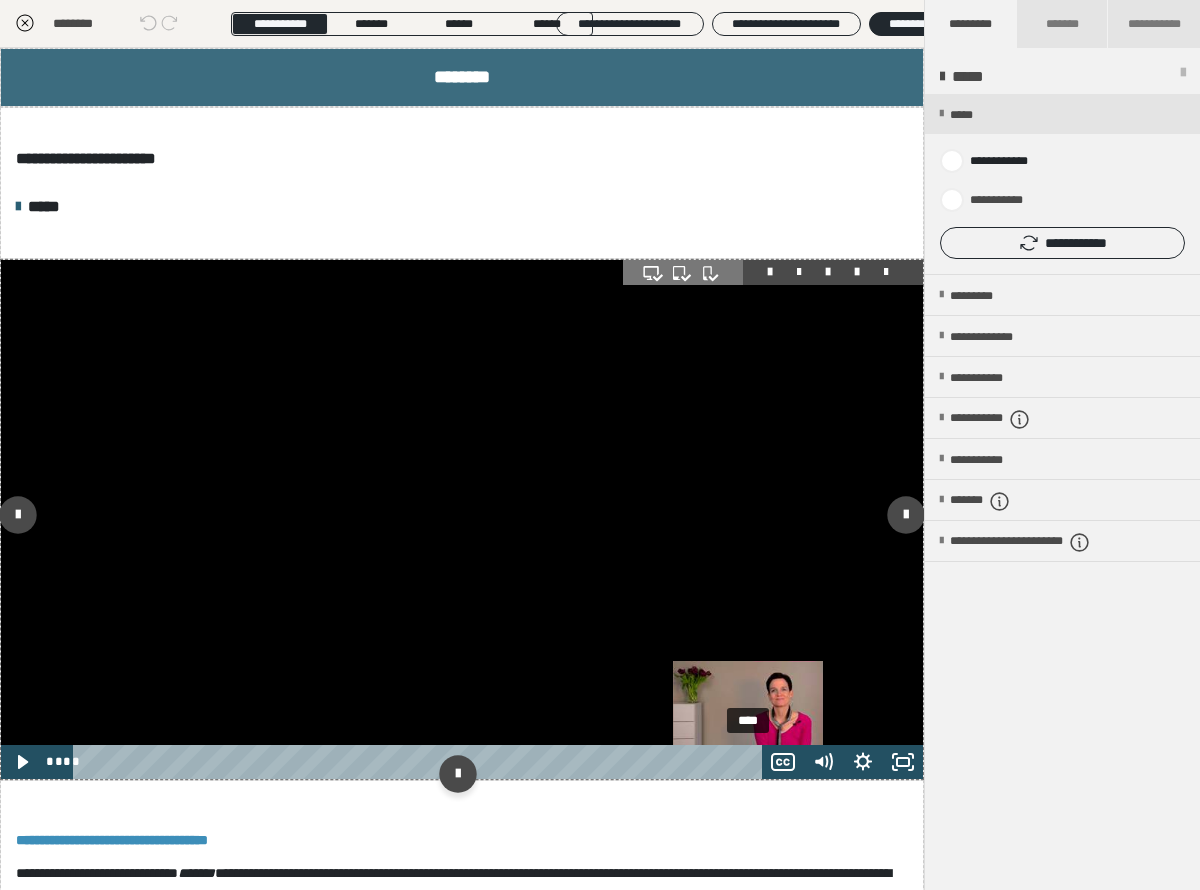 click on "****" at bounding box center [420, 762] 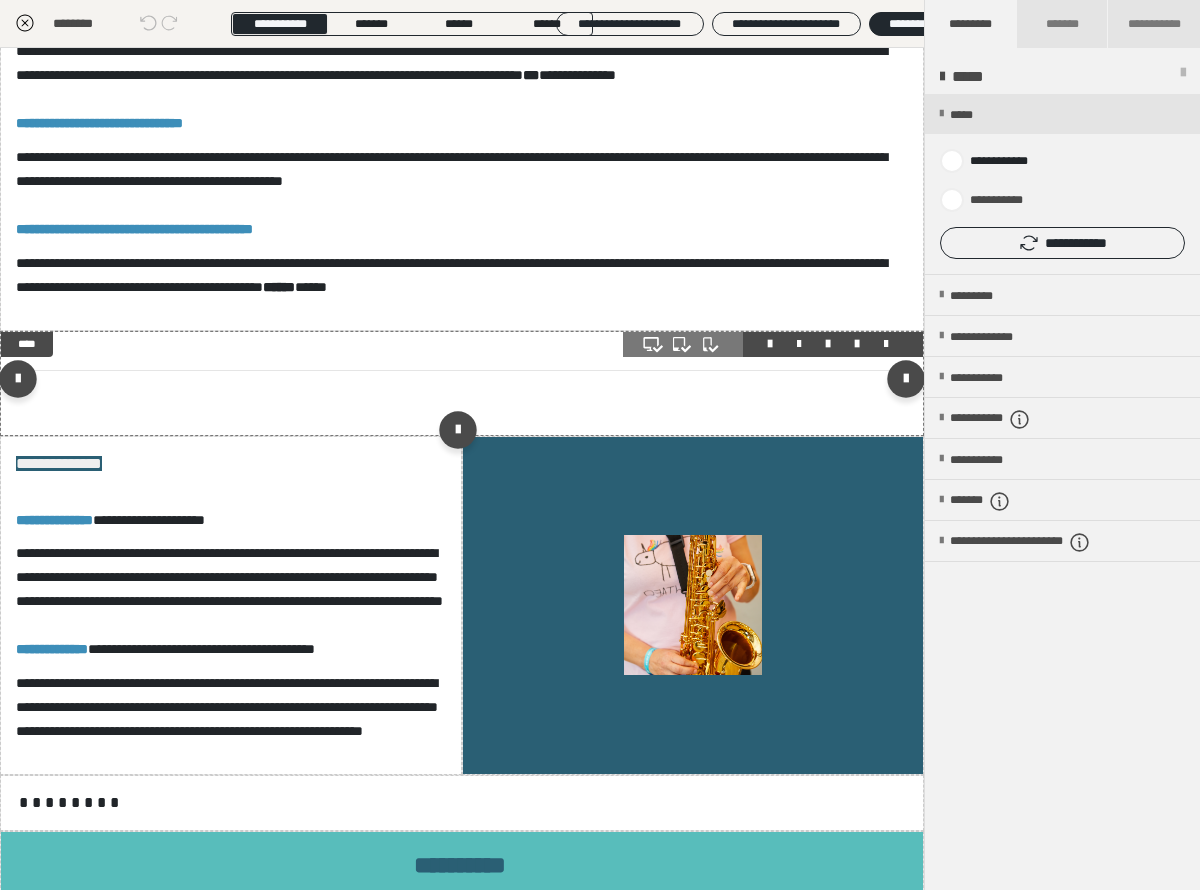 scroll, scrollTop: 1304, scrollLeft: 0, axis: vertical 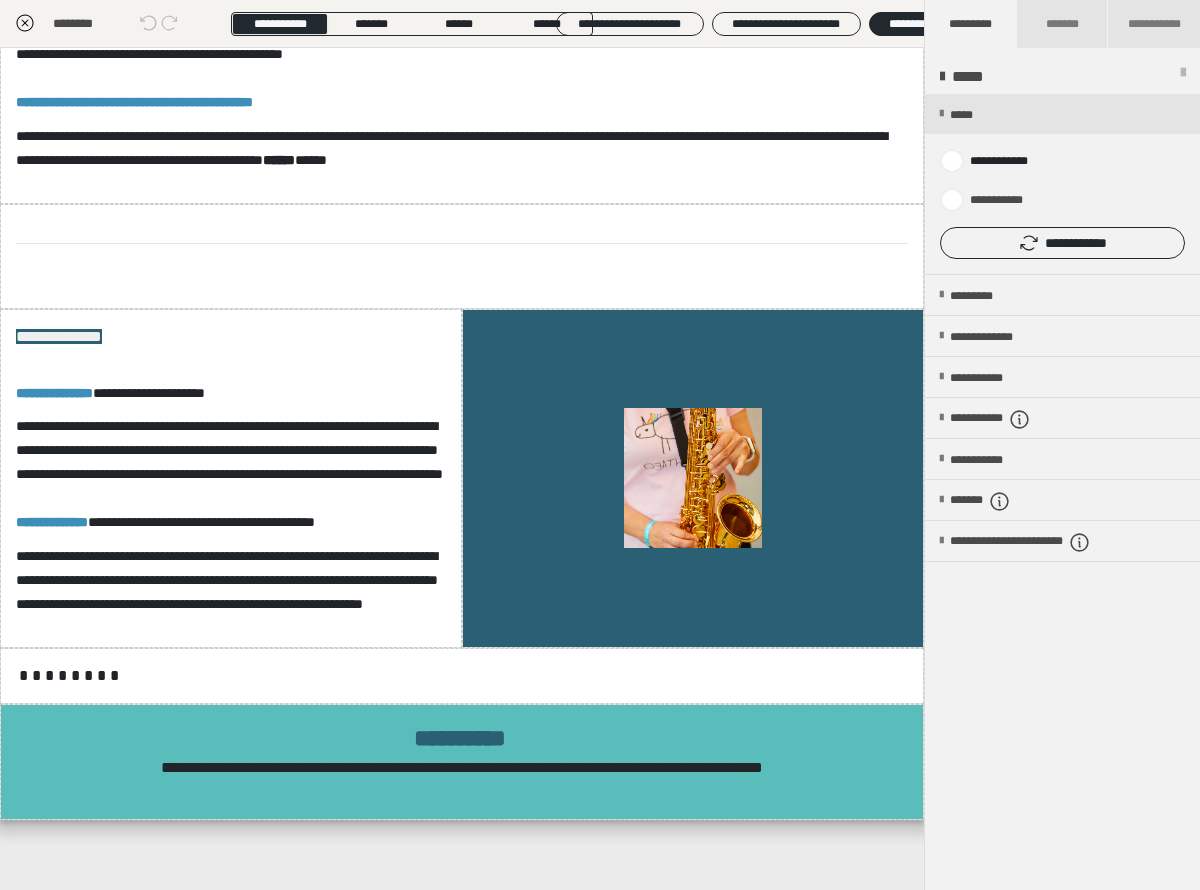 click 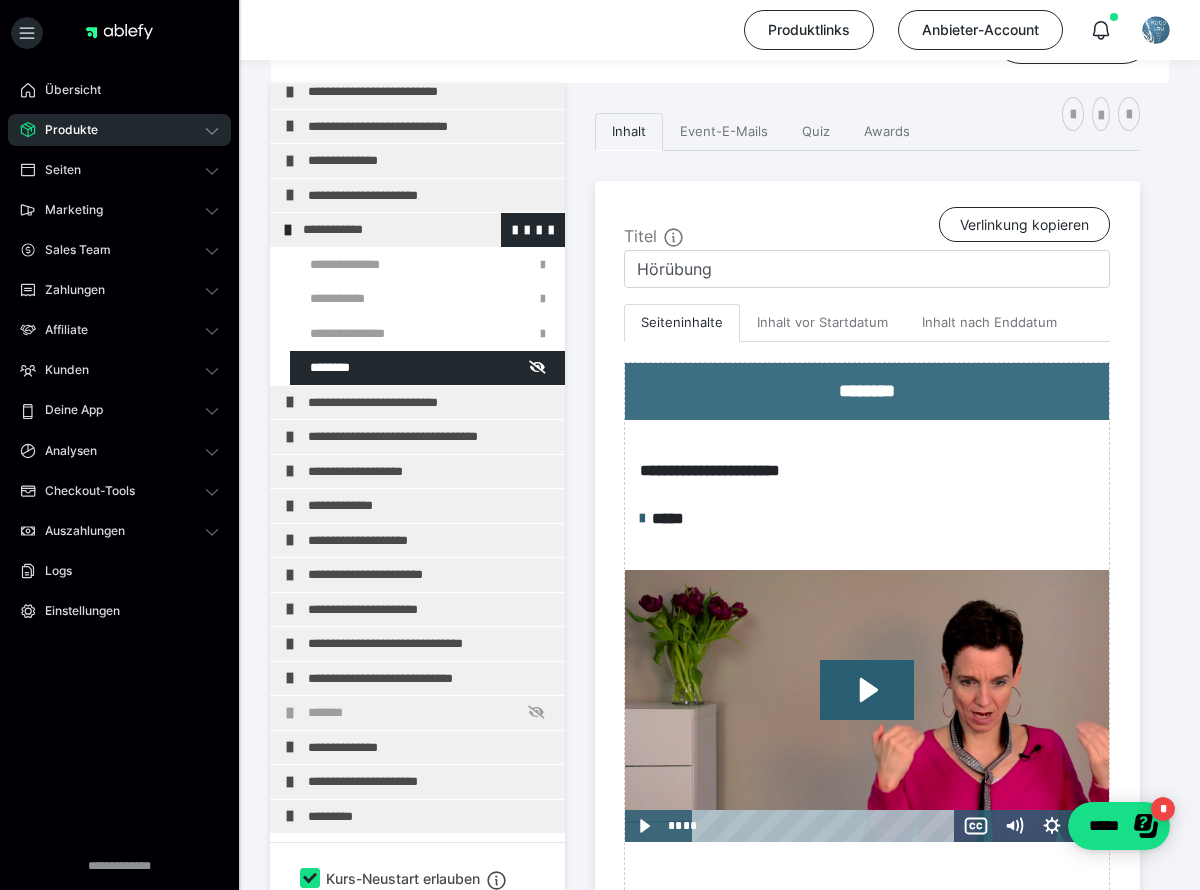click at bounding box center (288, 230) 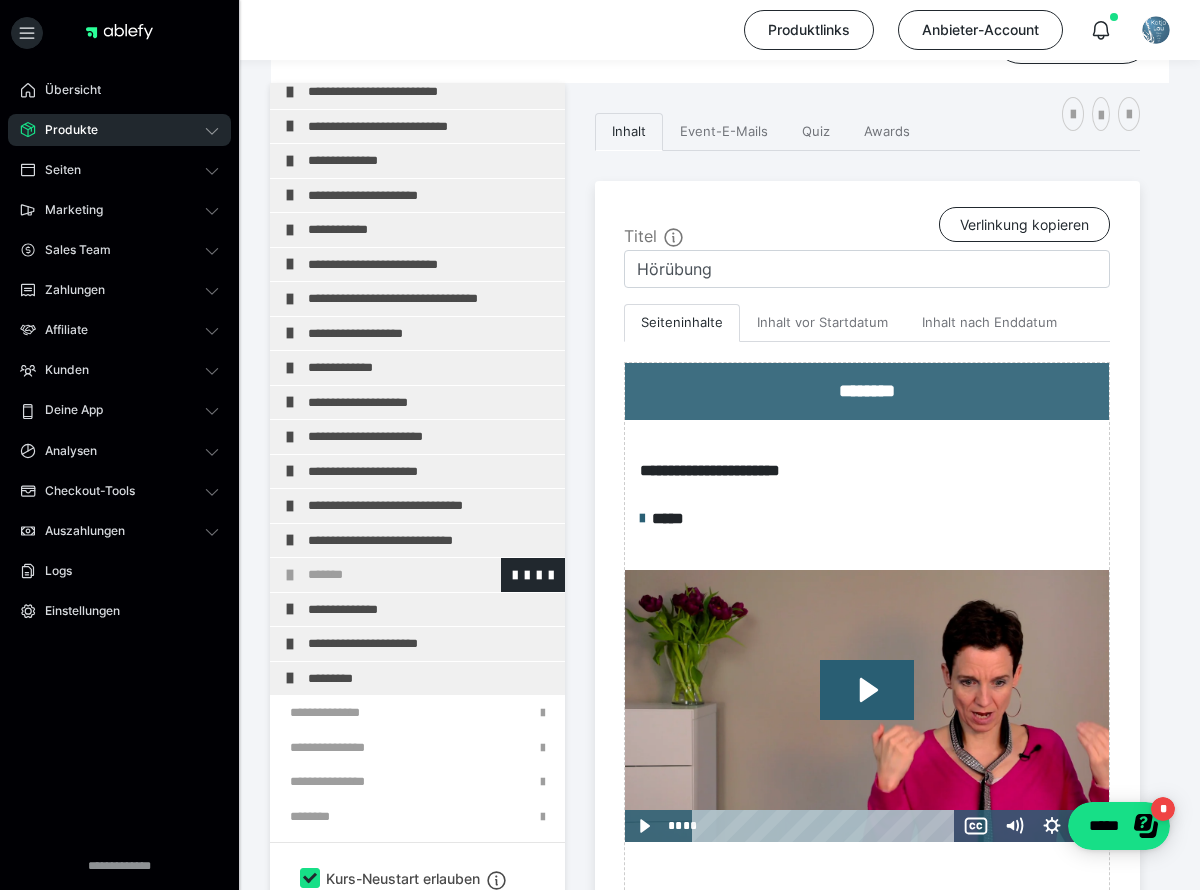 click on "*******" at bounding box center [431, 575] 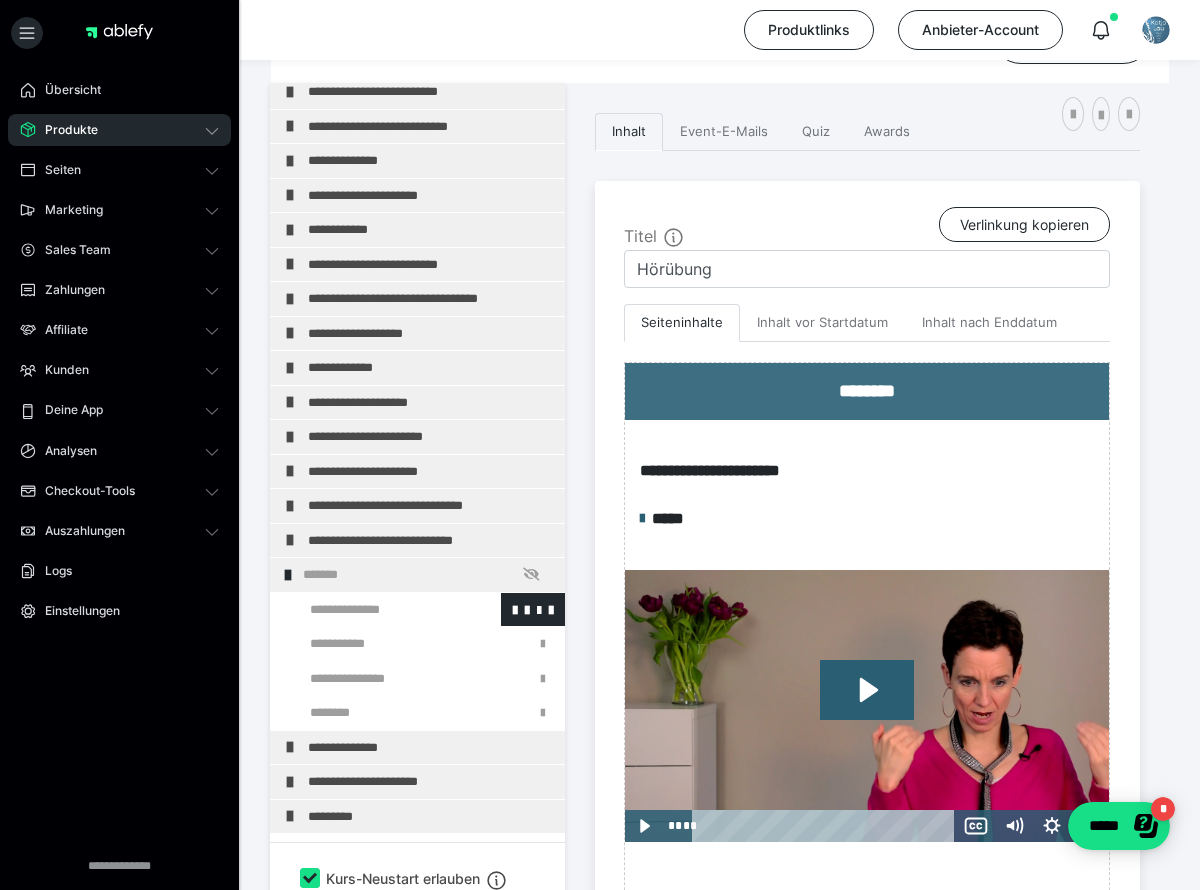 click at bounding box center [375, 610] 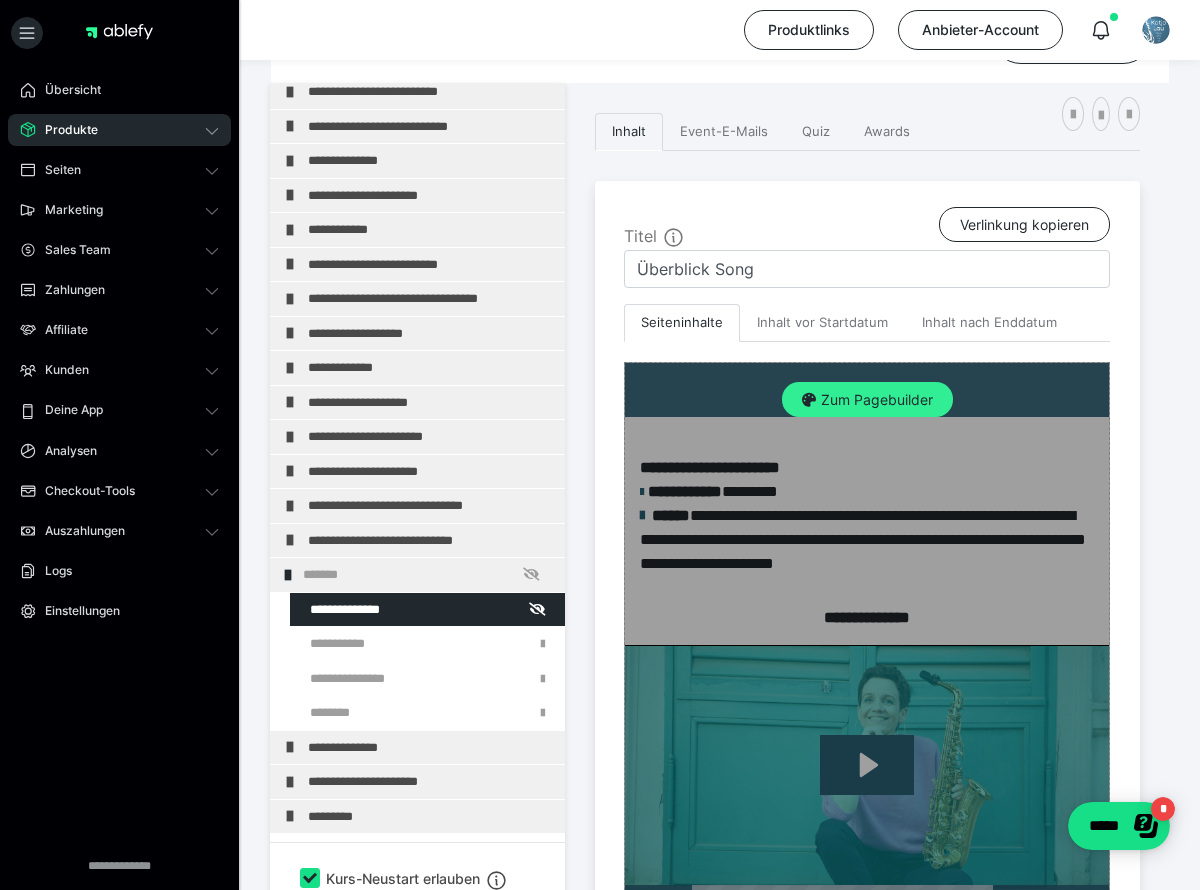 click on "Zum Pagebuilder" at bounding box center [867, 400] 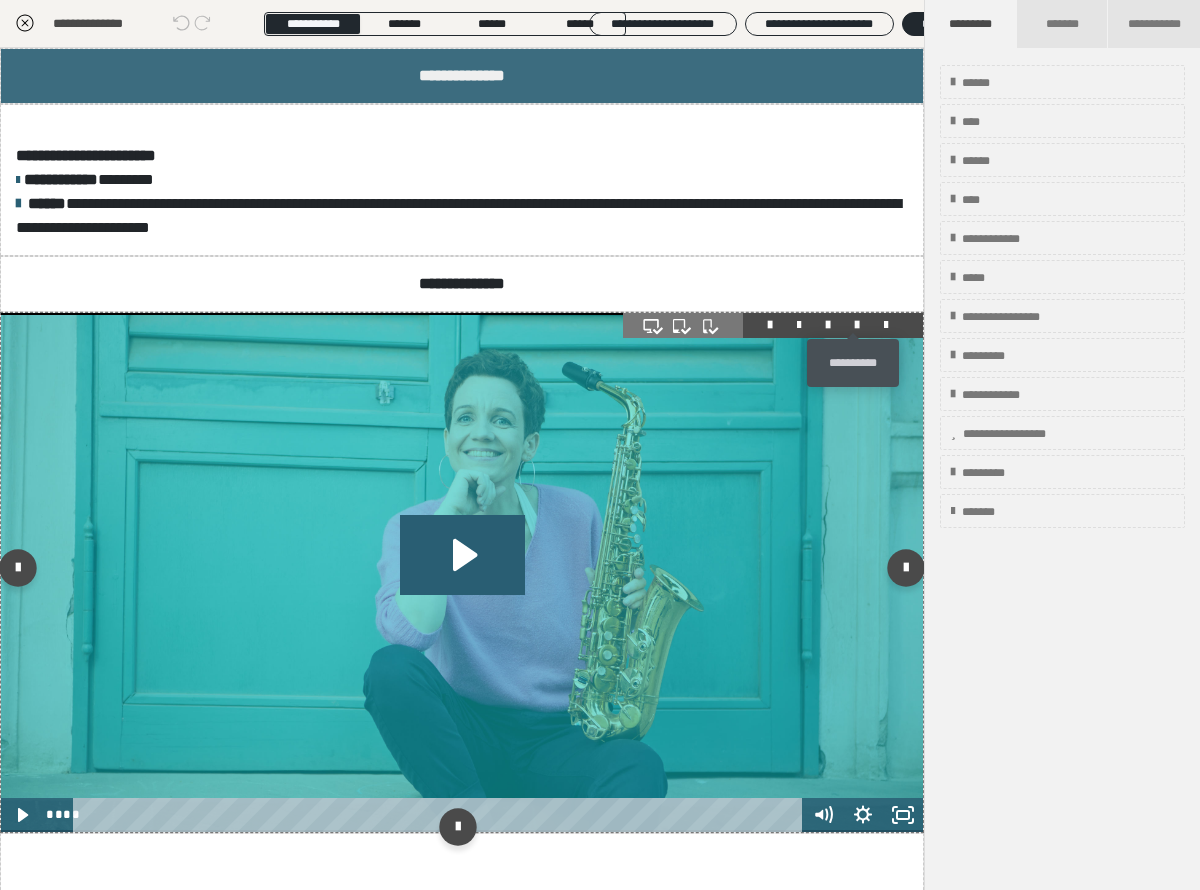 click at bounding box center (857, 325) 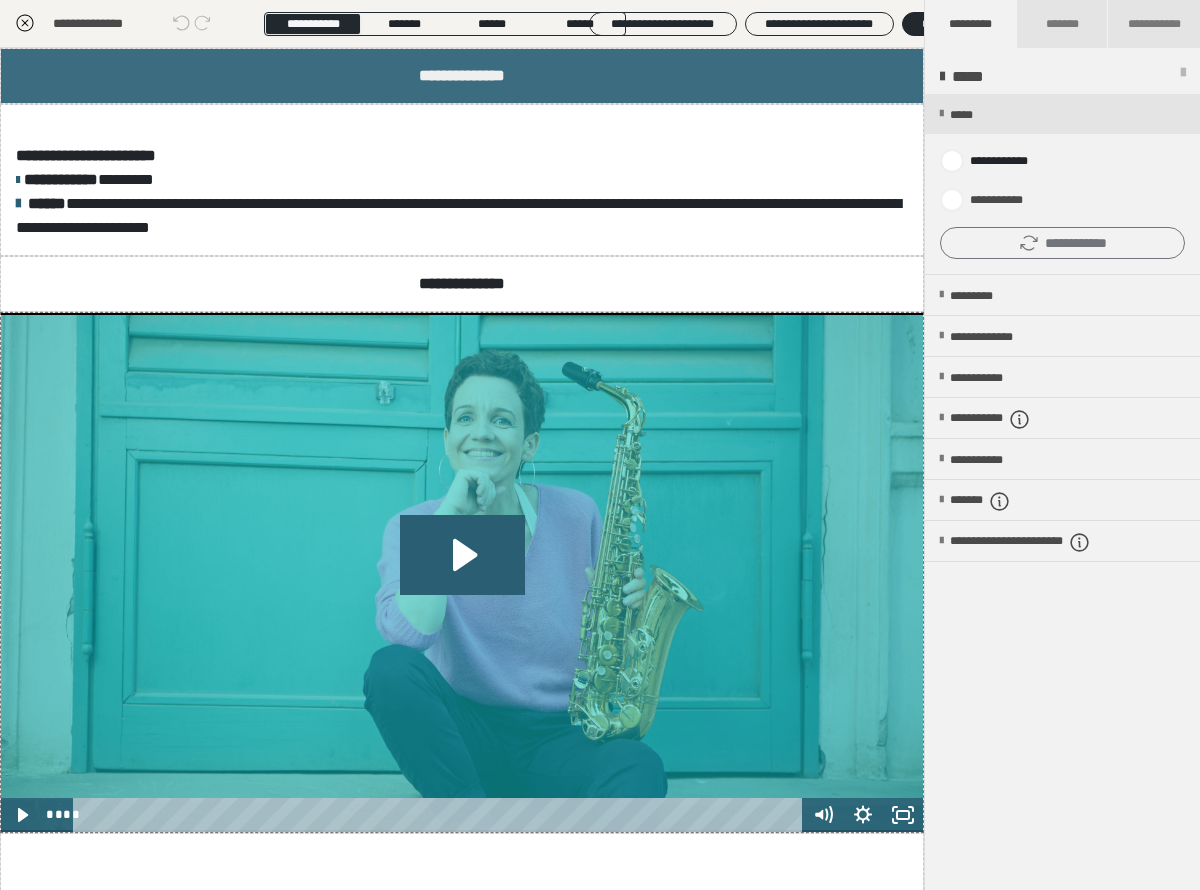 click on "**********" at bounding box center [1062, 243] 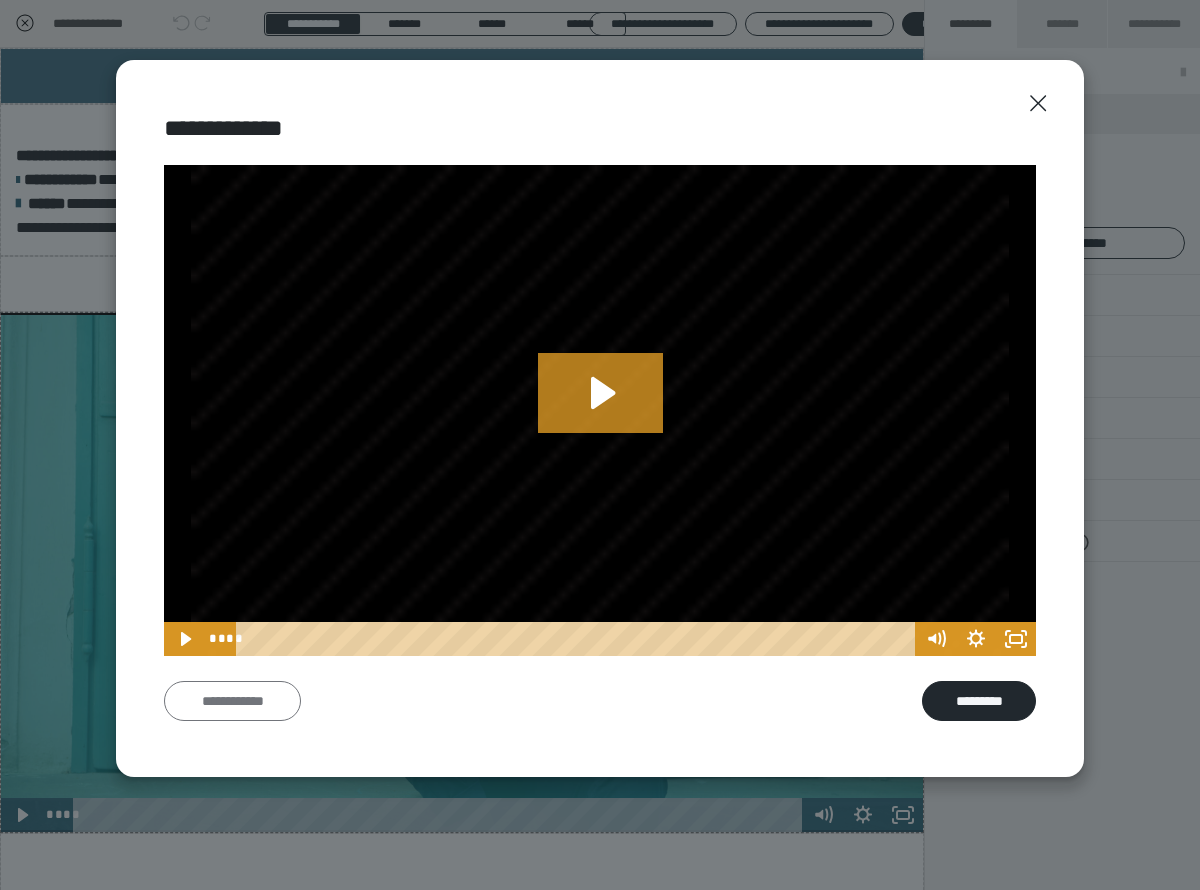 click on "**********" at bounding box center [232, 701] 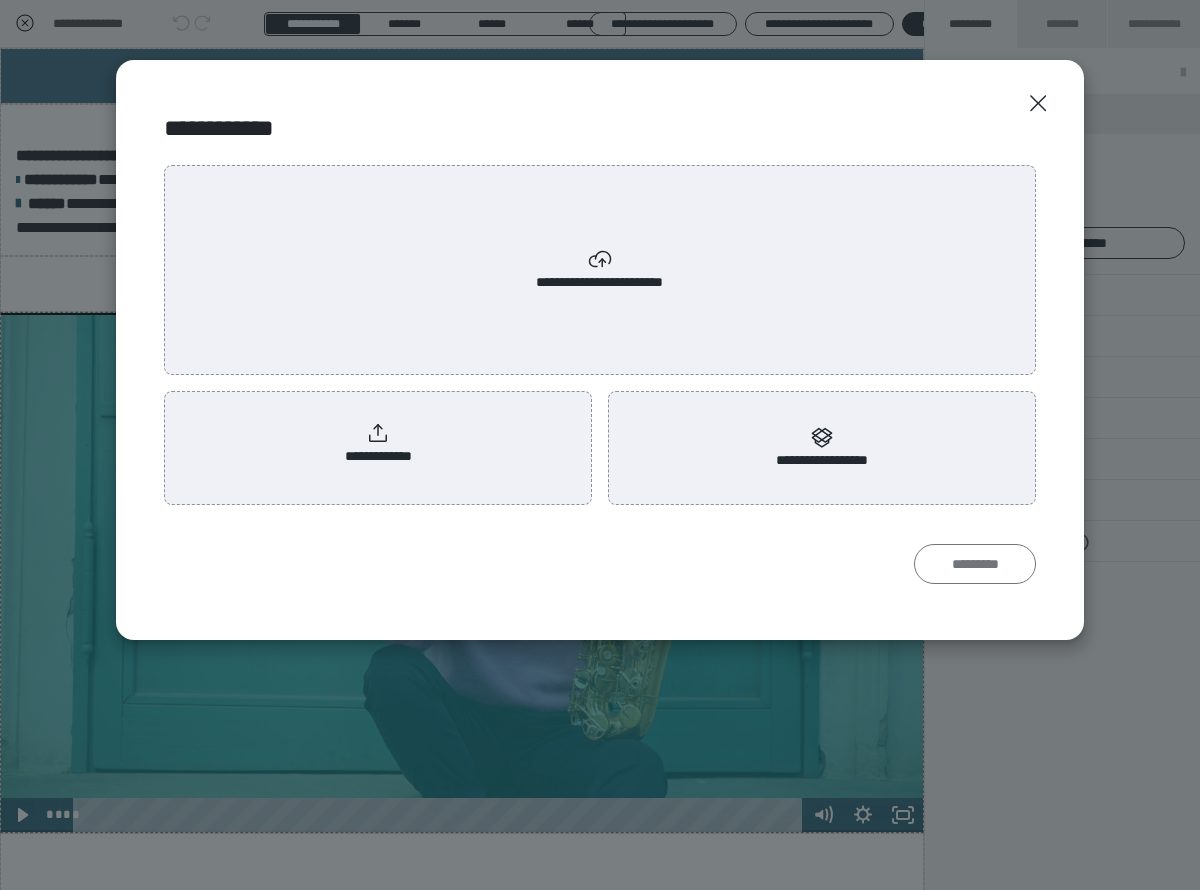 scroll, scrollTop: 0, scrollLeft: 0, axis: both 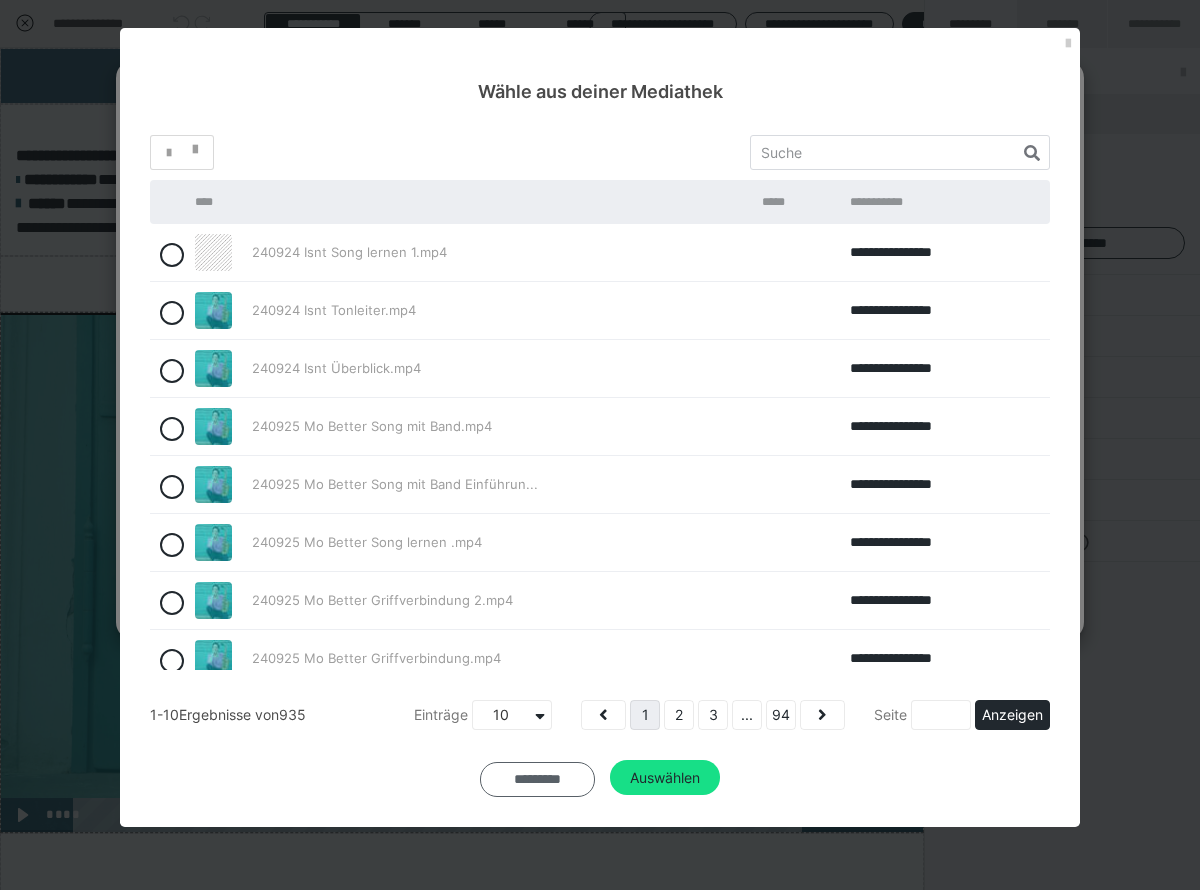 click on "*********" at bounding box center [537, 780] 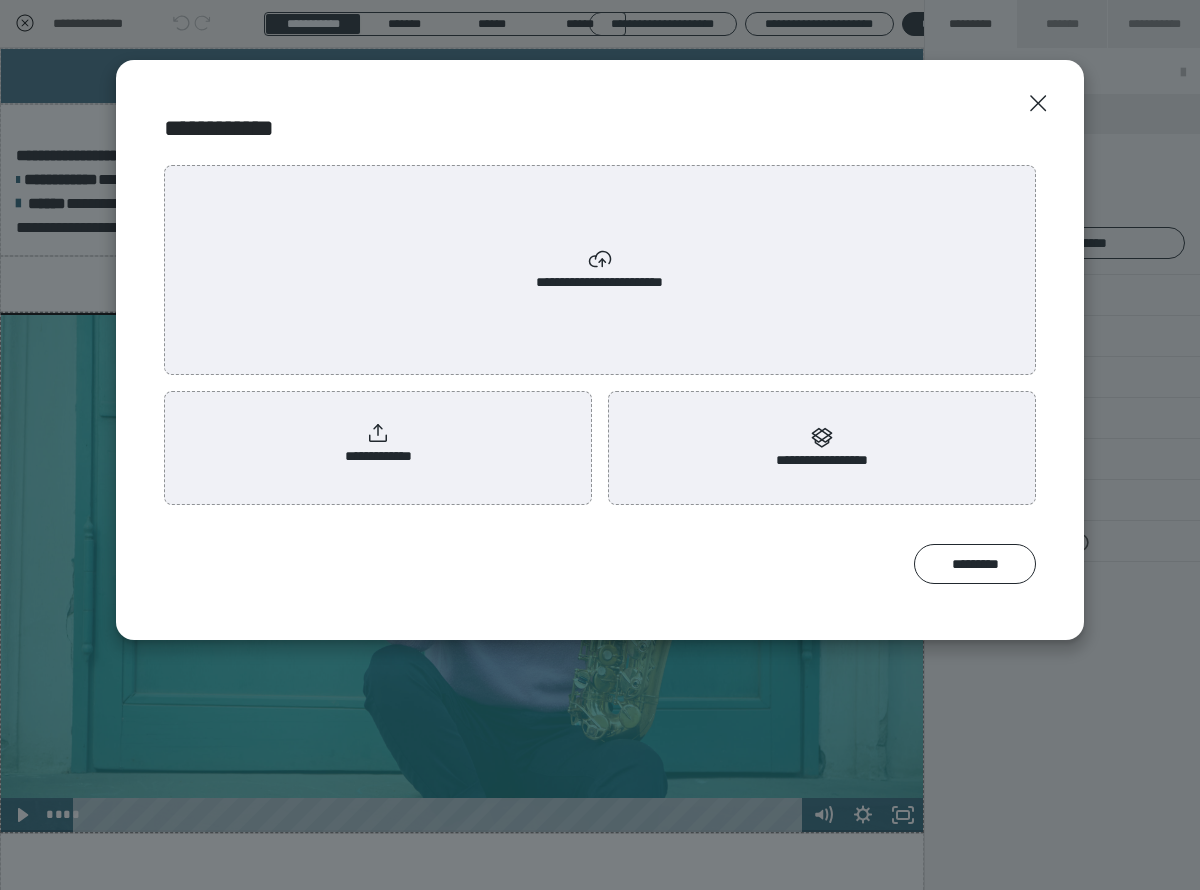 click 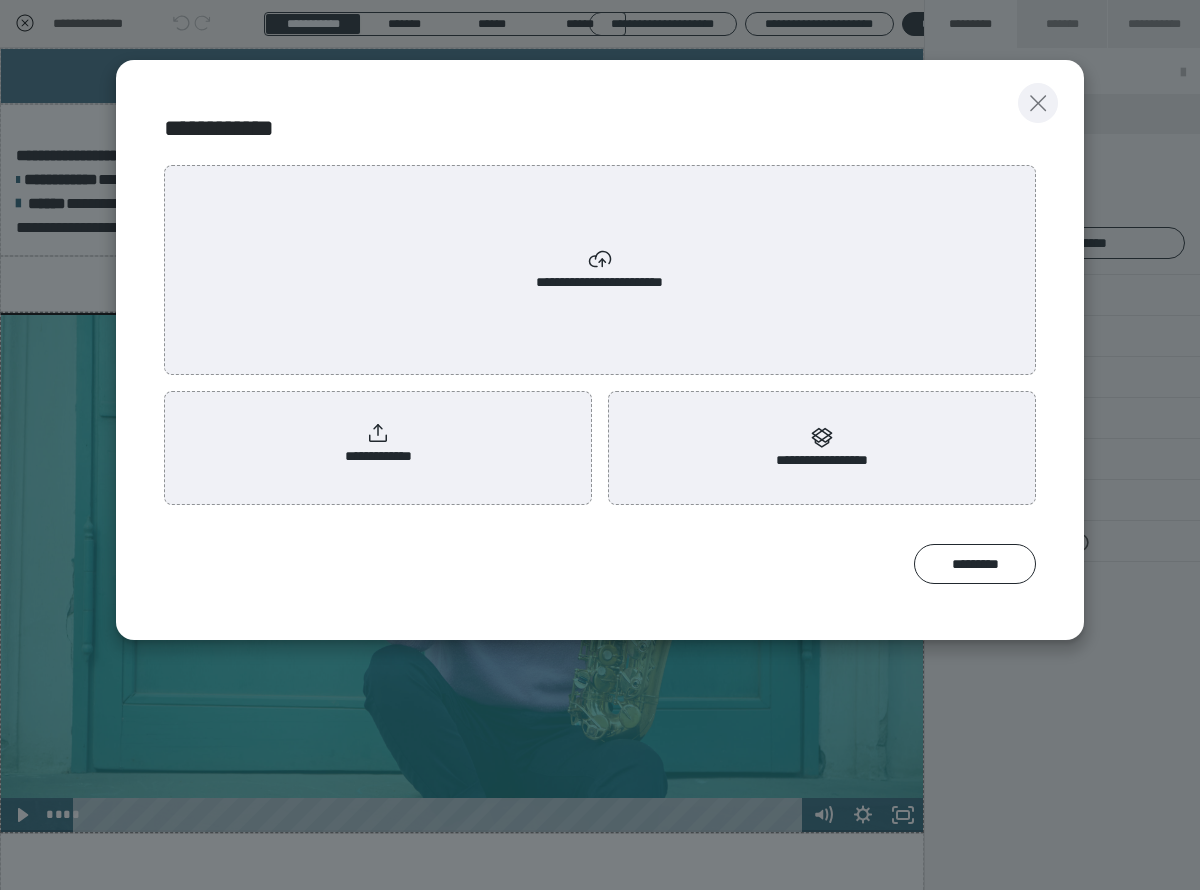 click 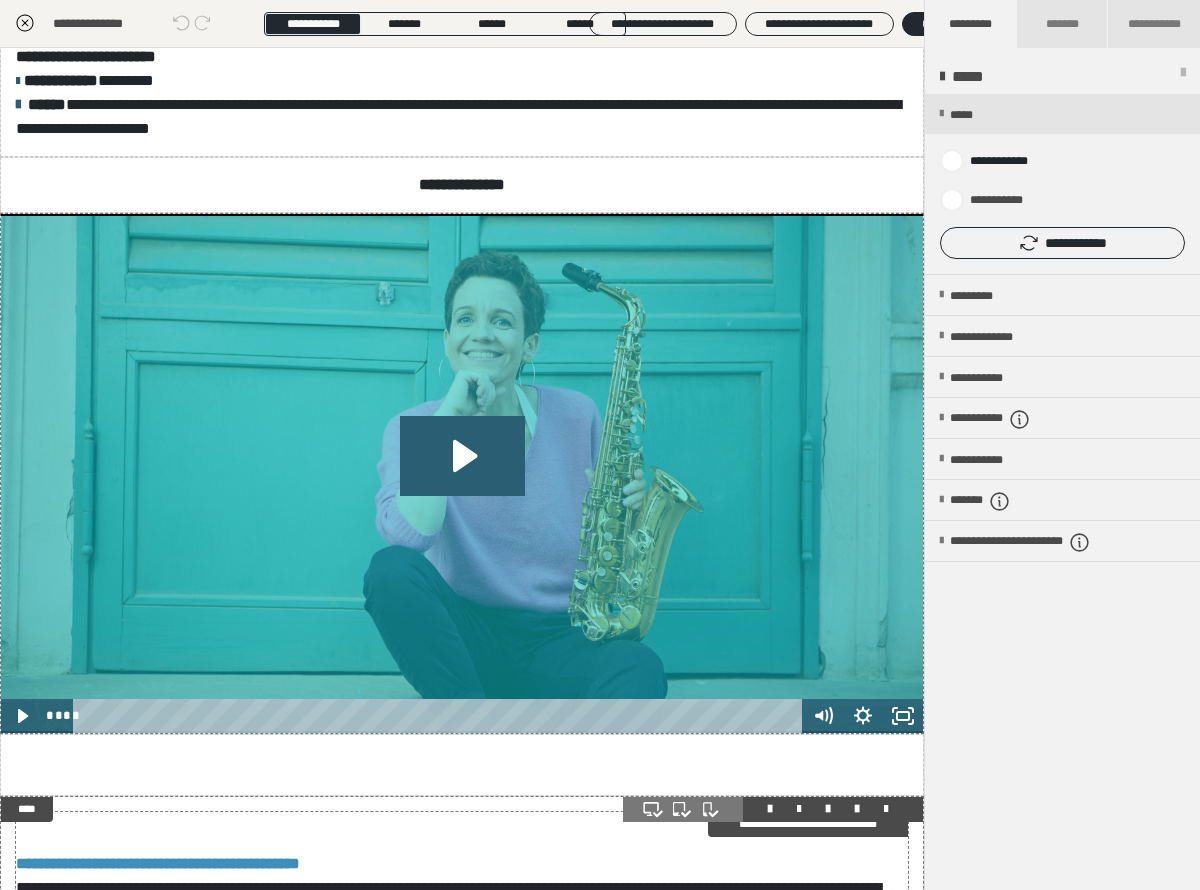scroll, scrollTop: 396, scrollLeft: 0, axis: vertical 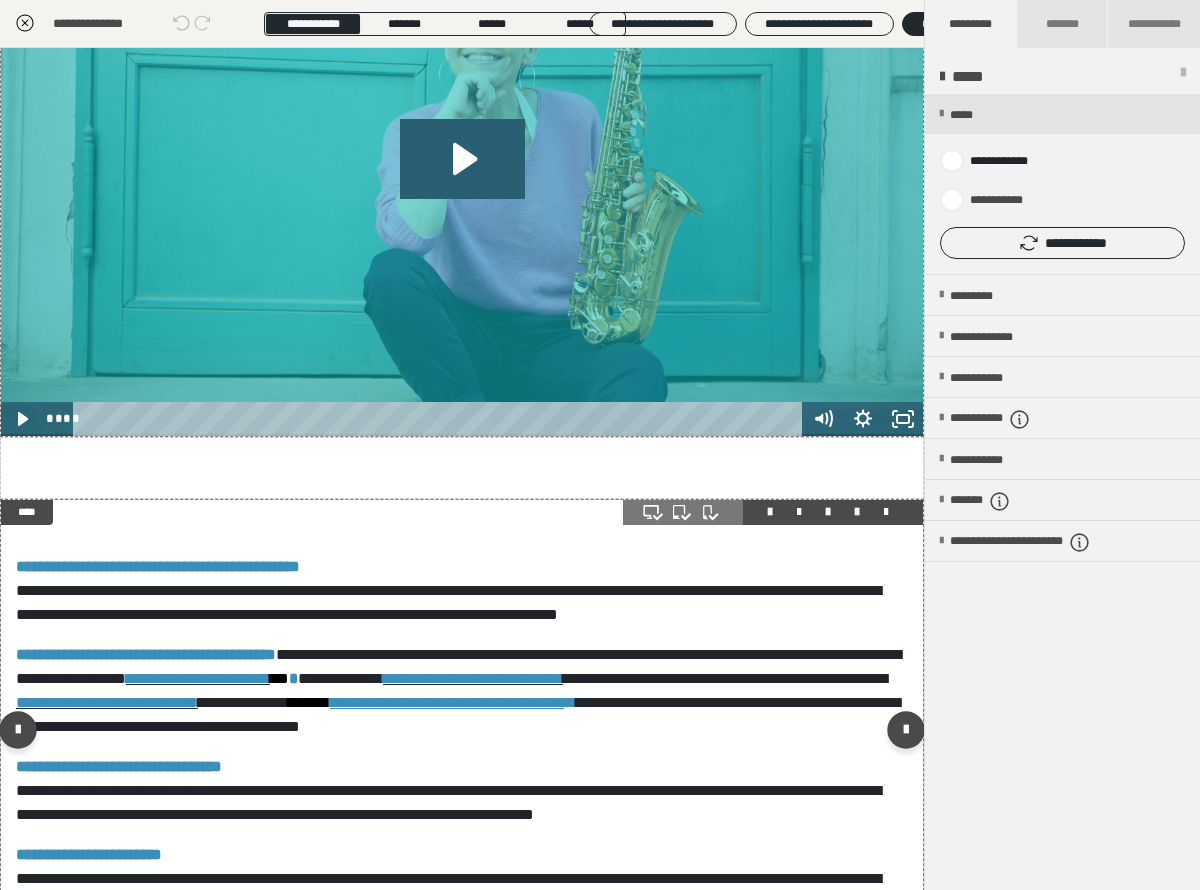 click at bounding box center [857, 512] 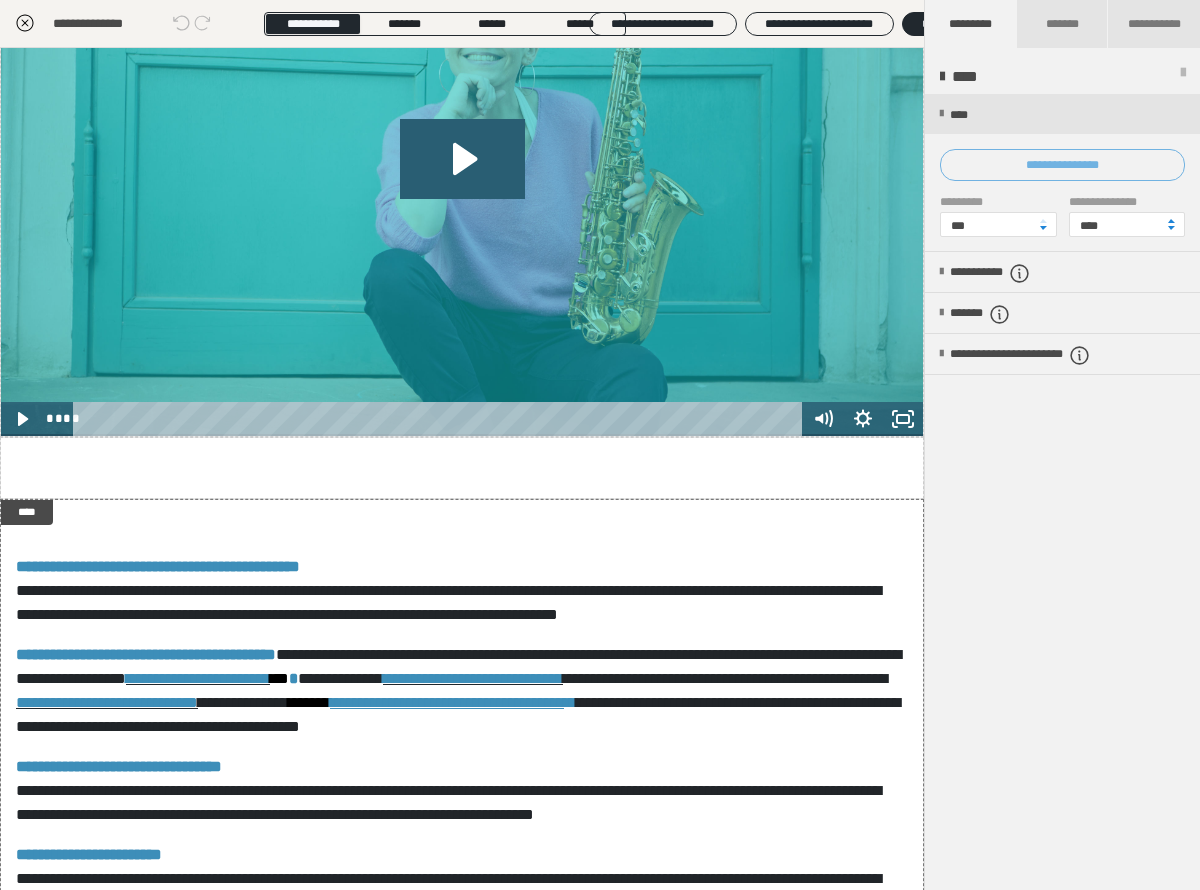 click on "**********" at bounding box center [1062, 165] 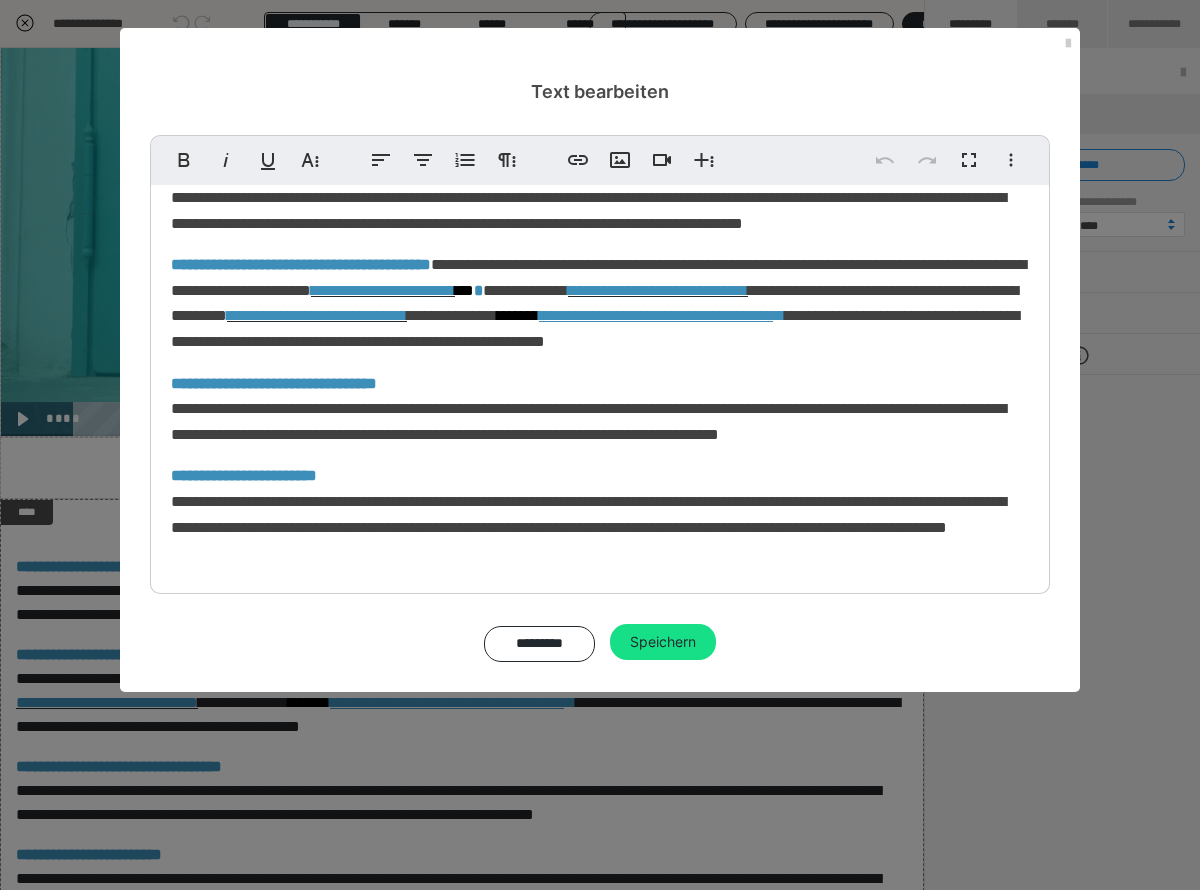 scroll, scrollTop: 204, scrollLeft: 0, axis: vertical 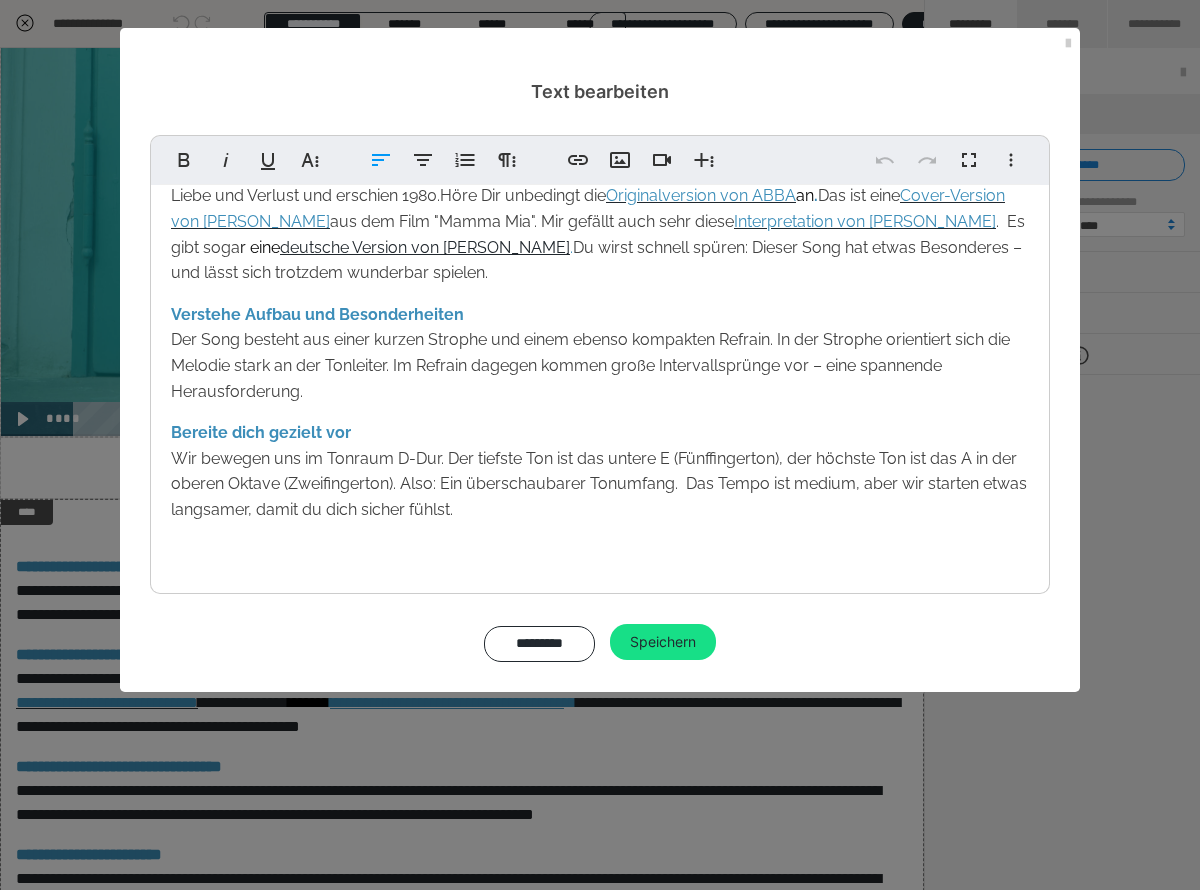 drag, startPoint x: 465, startPoint y: 514, endPoint x: 482, endPoint y: 517, distance: 17.262676 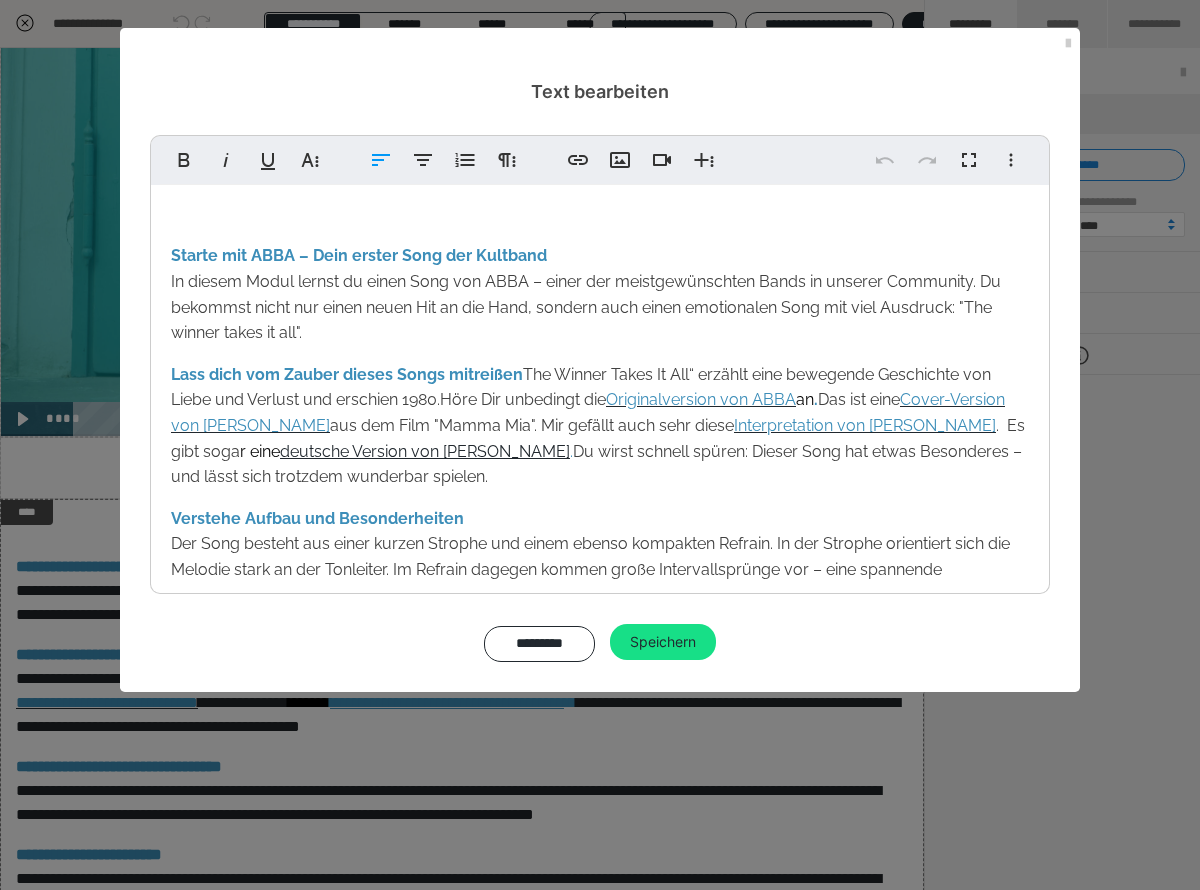 click on "Verstehe Aufbau und Besonderheiten Der Song besteht aus einer kurzen Strophe und einem ebenso kompakten Refrain. In der Strophe orientiert sich die Melodie stark an der Tonleiter. Im Refrain dagegen kommen große Intervallsprünge vor – eine spannende Herausforderung." at bounding box center (590, 557) 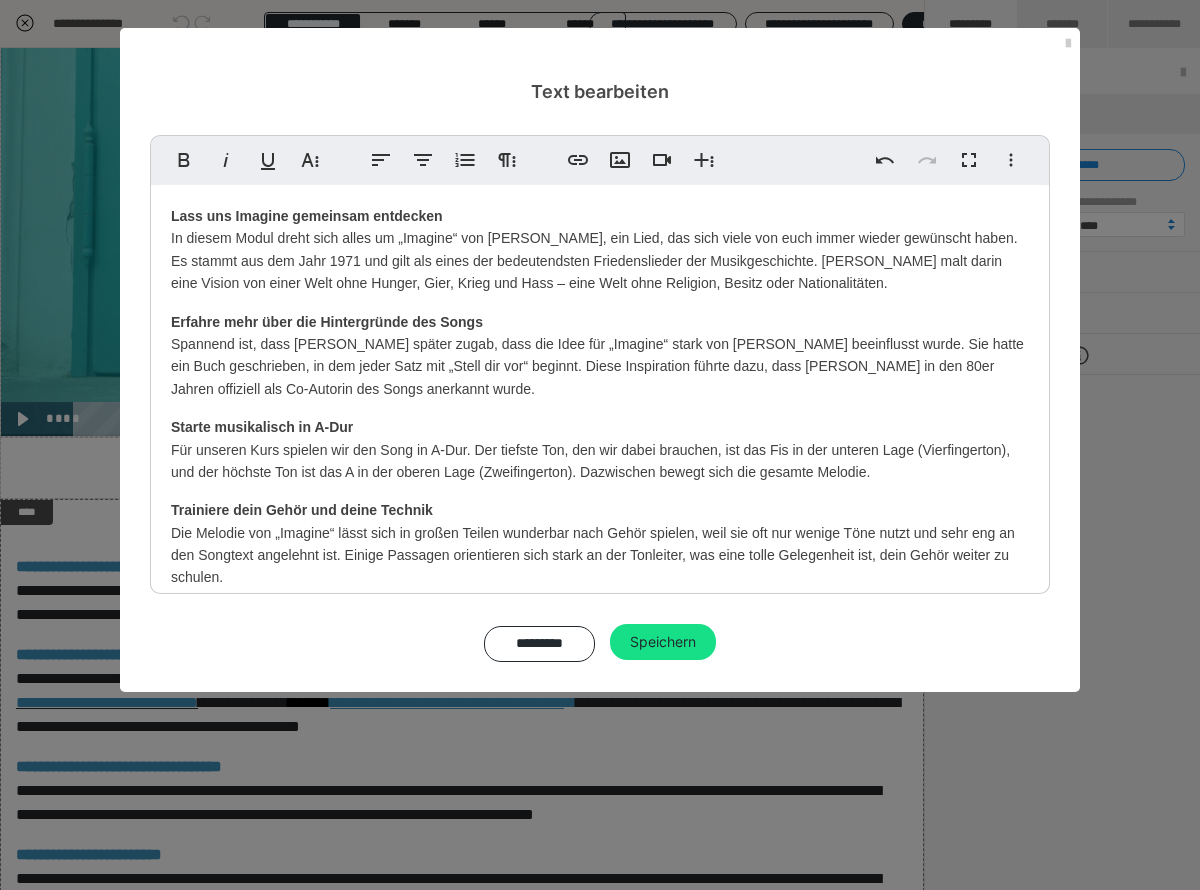scroll, scrollTop: 4, scrollLeft: 0, axis: vertical 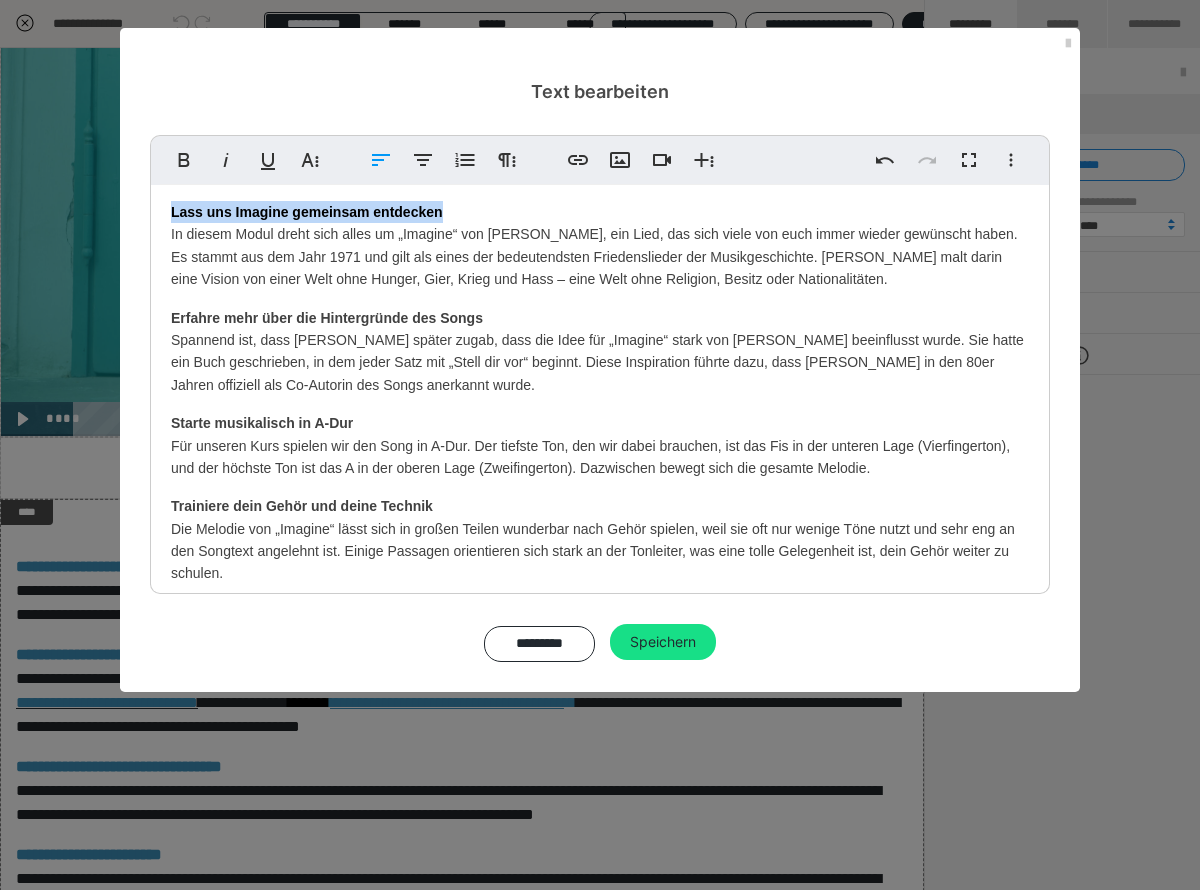 drag, startPoint x: 448, startPoint y: 216, endPoint x: 153, endPoint y: 220, distance: 295.02713 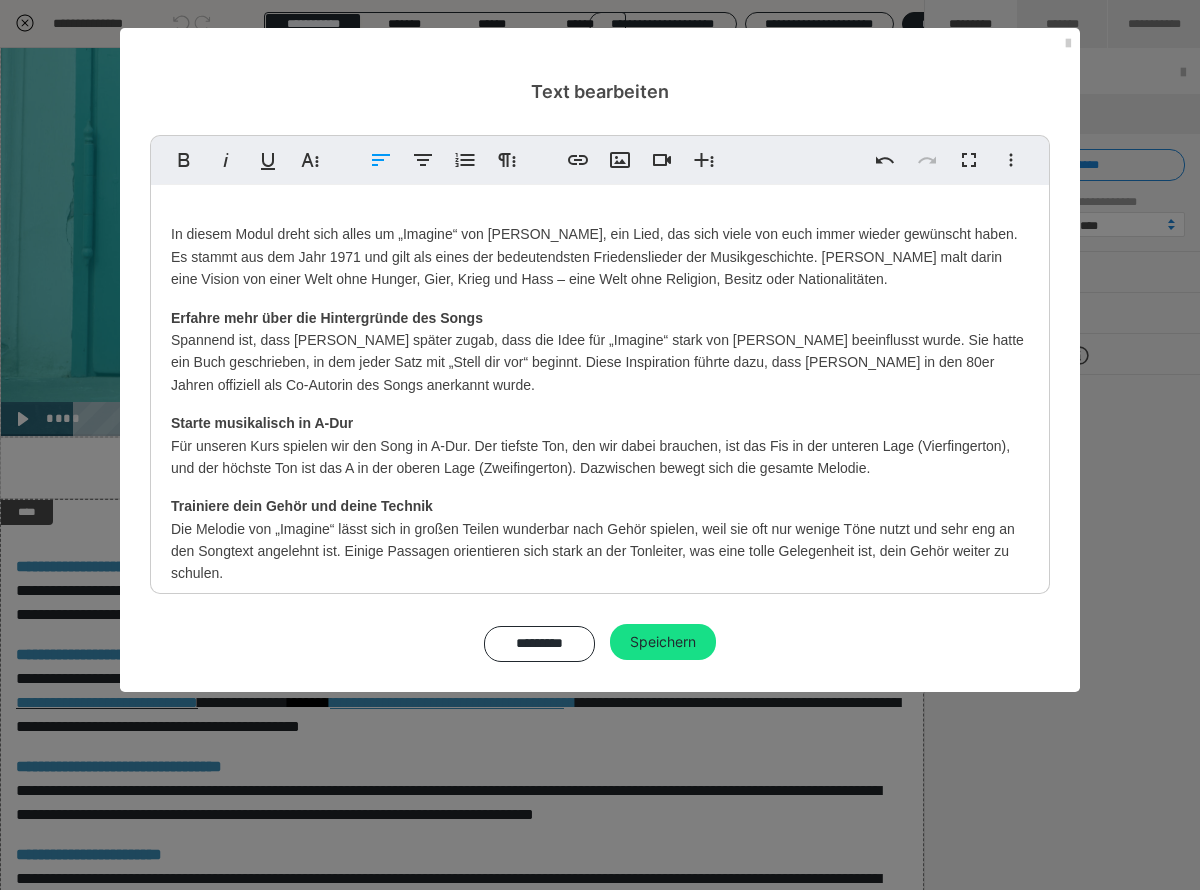 type 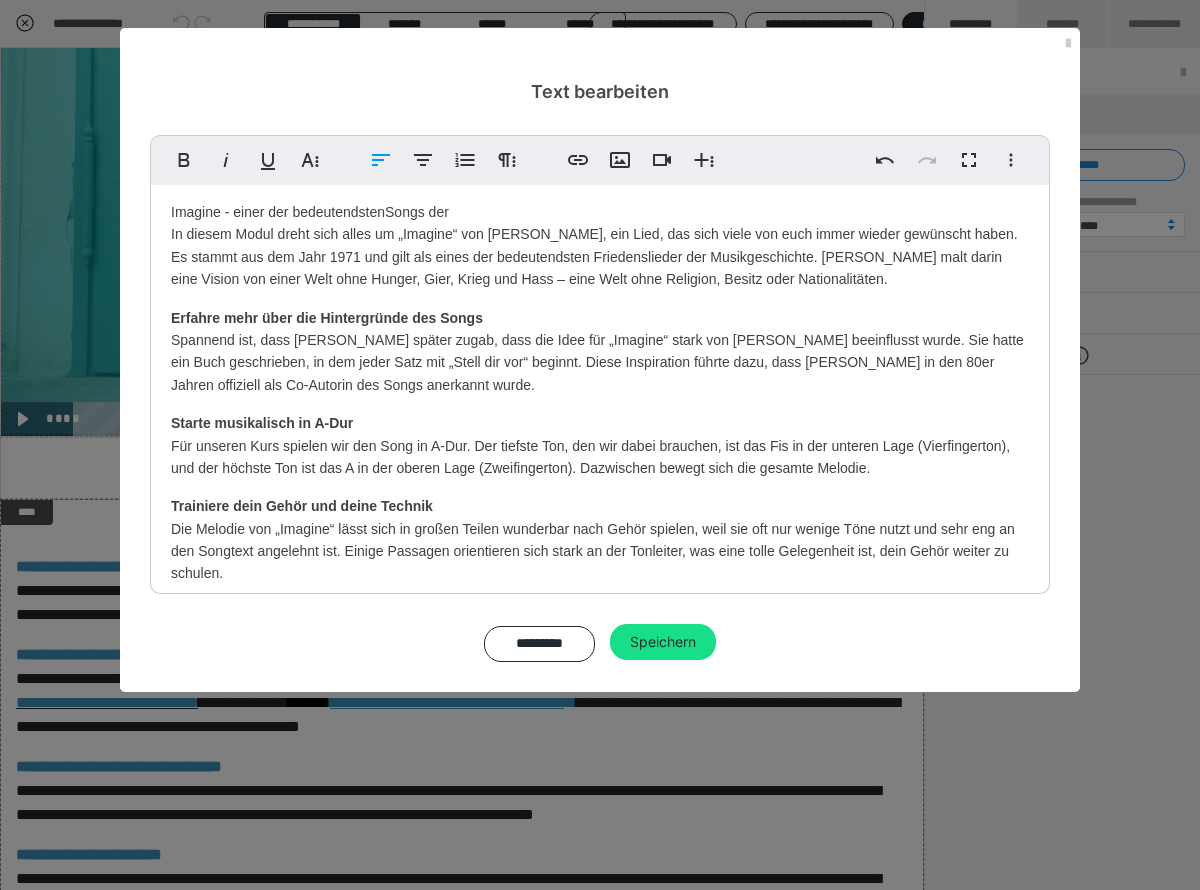 click on "Imagine - einer der bedeutendstenSongs der  In diesem Modul dreht sich alles um „Imagine“ von [PERSON_NAME], ein Lied, das sich viele von euch immer wieder gewünscht haben. Es stammt aus dem Jahr 1971 und gilt als eines der bedeutendsten Friedenslieder der Musikgeschichte. [PERSON_NAME] malt darin eine Vision von einer Welt ohne Hunger, Gier, Krieg und Hass – eine Welt ohne Religion, Besitz oder Nationalitäten." at bounding box center (600, 246) 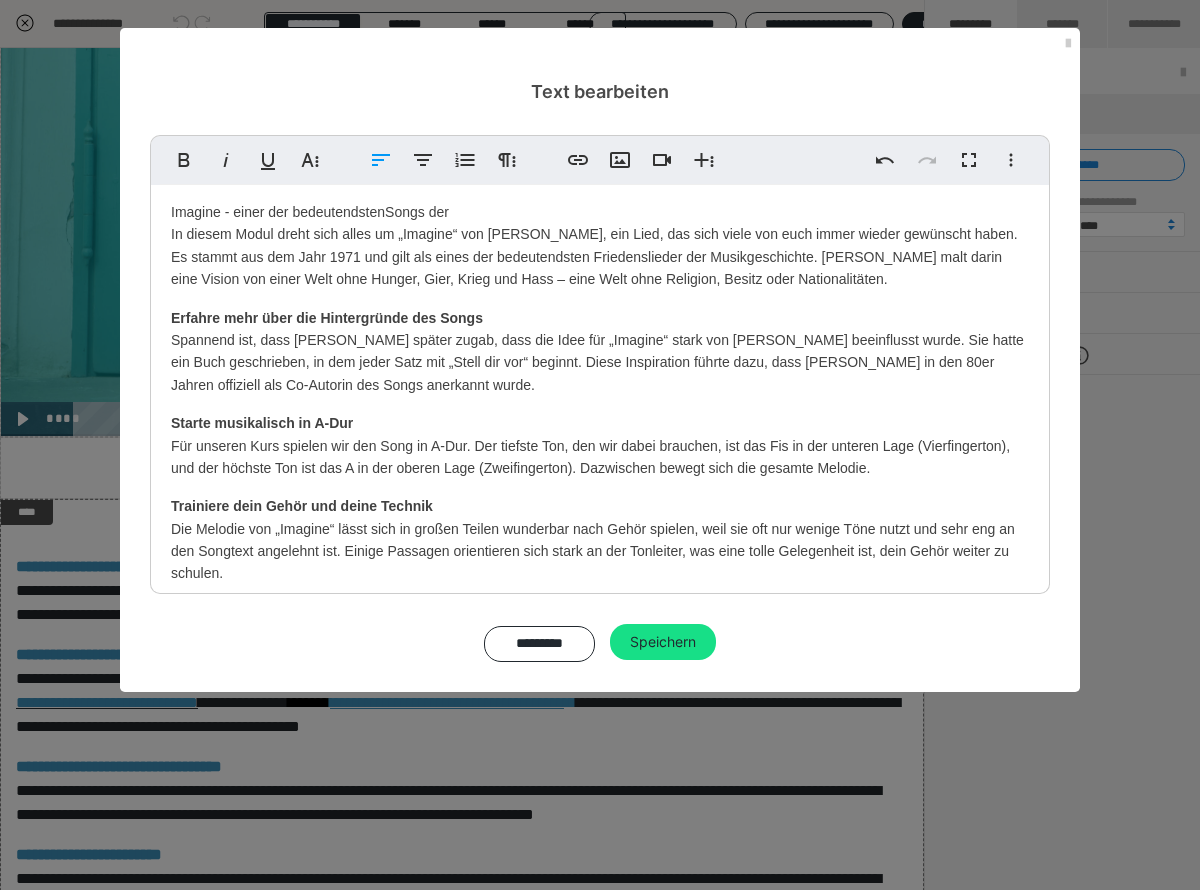 click on "Imagine - einer der bedeutendsten  Songs der  In diesem Modul dreht sich alles um „Imagine“ von [PERSON_NAME], ein Lied, das sich viele von euch immer wieder gewünscht haben. Es stammt aus dem Jahr 1971 und gilt als eines der bedeutendsten Friedenslieder der Musikgeschichte. [PERSON_NAME] malt darin eine Vision von einer Welt ohne Hunger, Gier, Krieg und Hass – eine Welt ohne Religion, Besitz oder Nationalitäten." at bounding box center [600, 246] 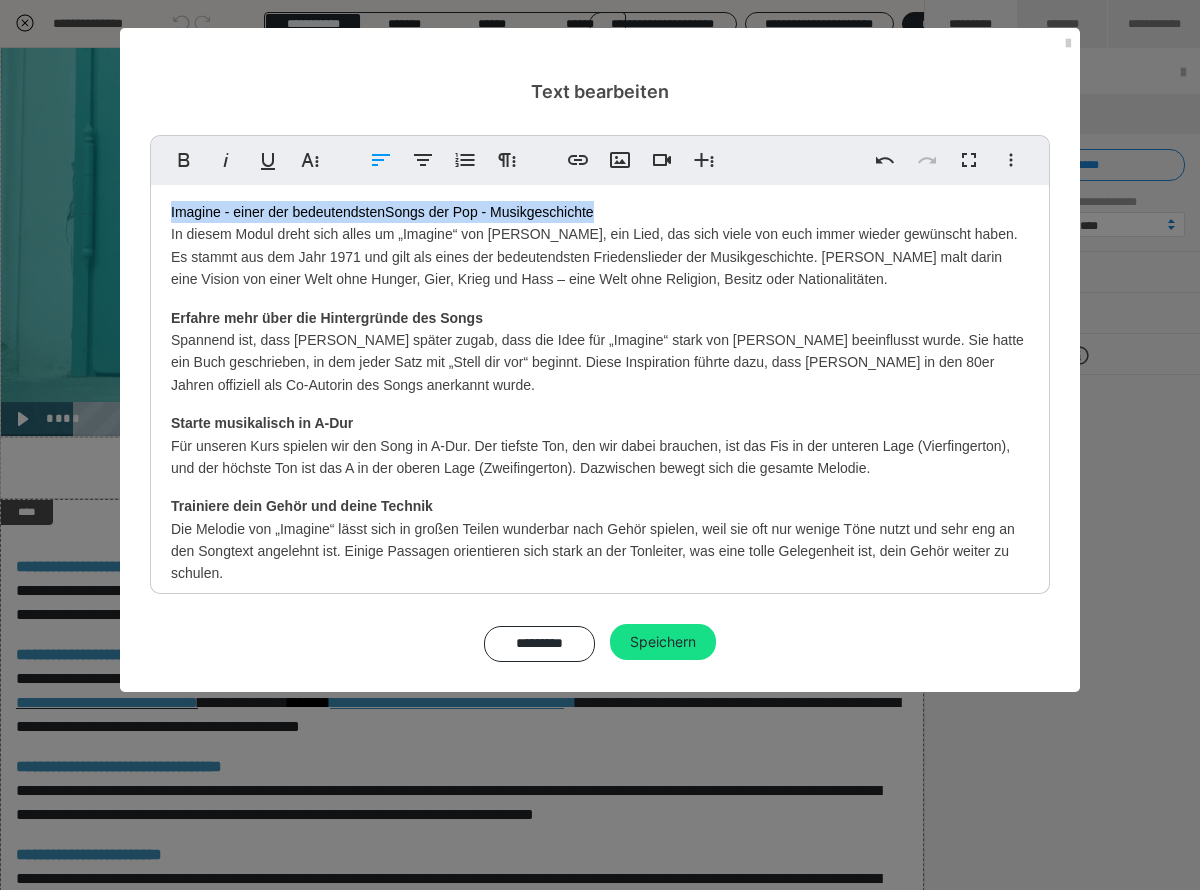 drag, startPoint x: 611, startPoint y: 212, endPoint x: 141, endPoint y: 214, distance: 470.00424 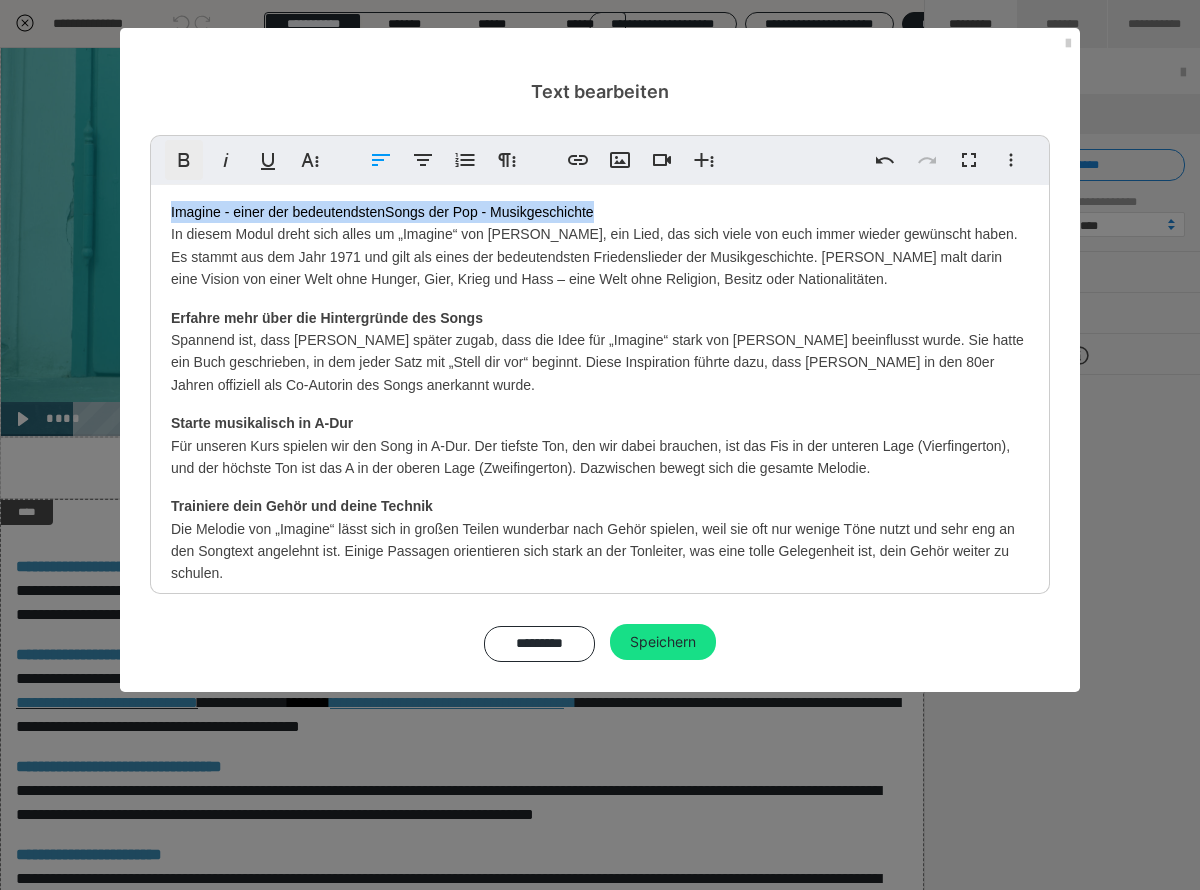 click 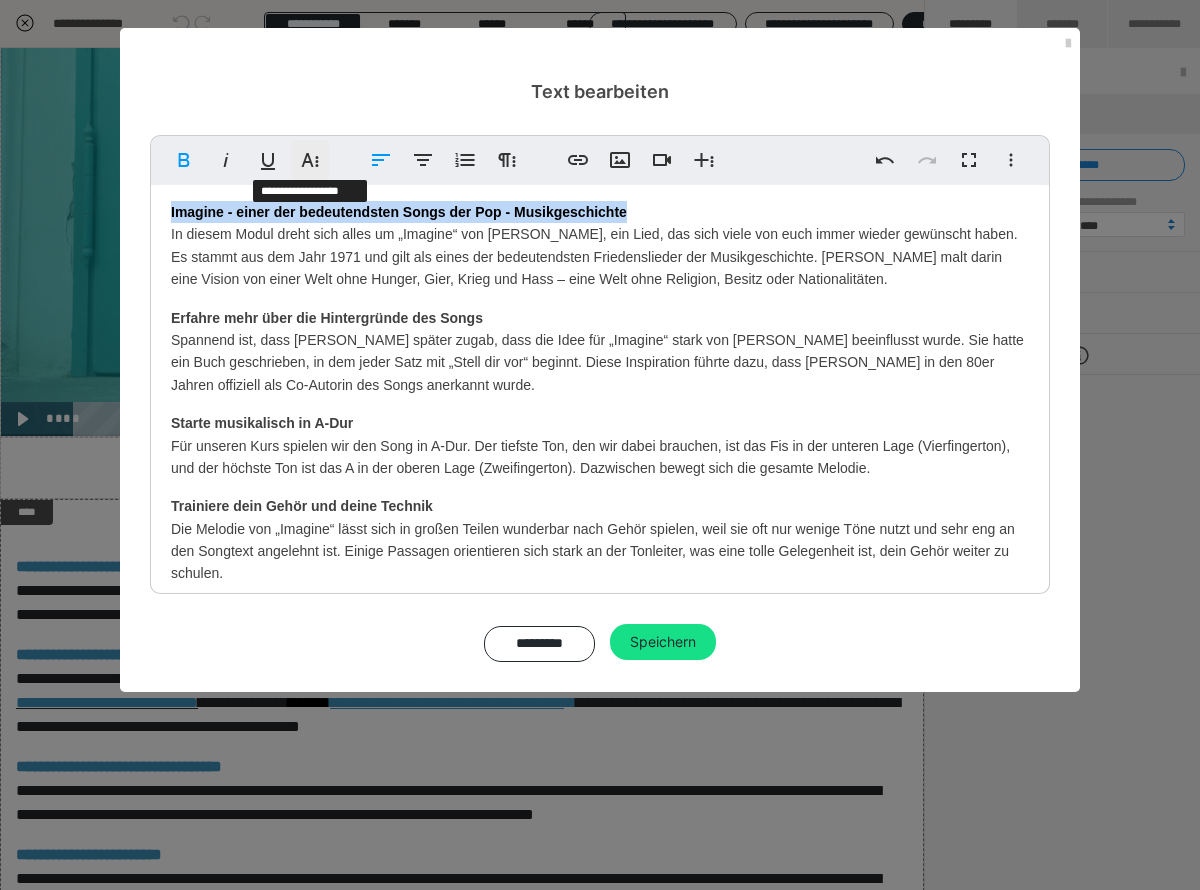 click on "Weitere Textformate" at bounding box center [310, 160] 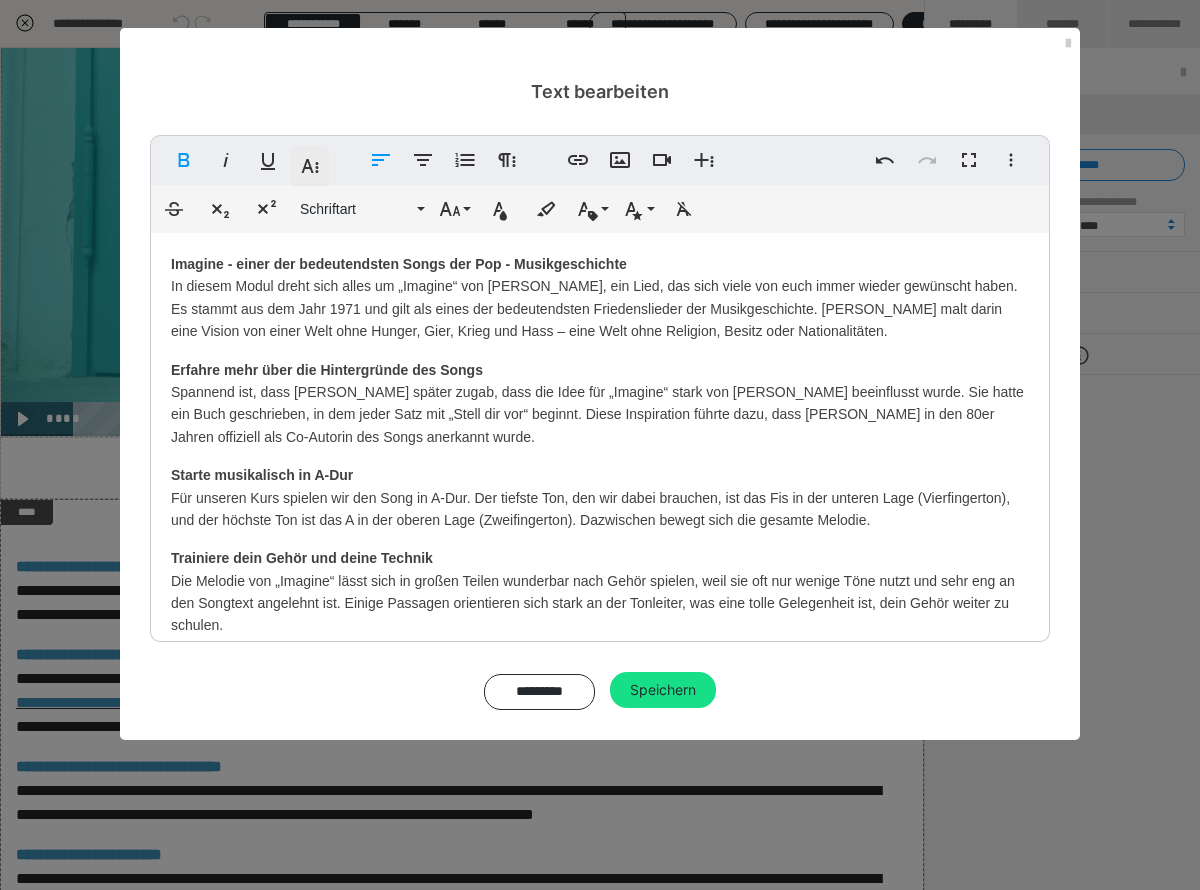 click 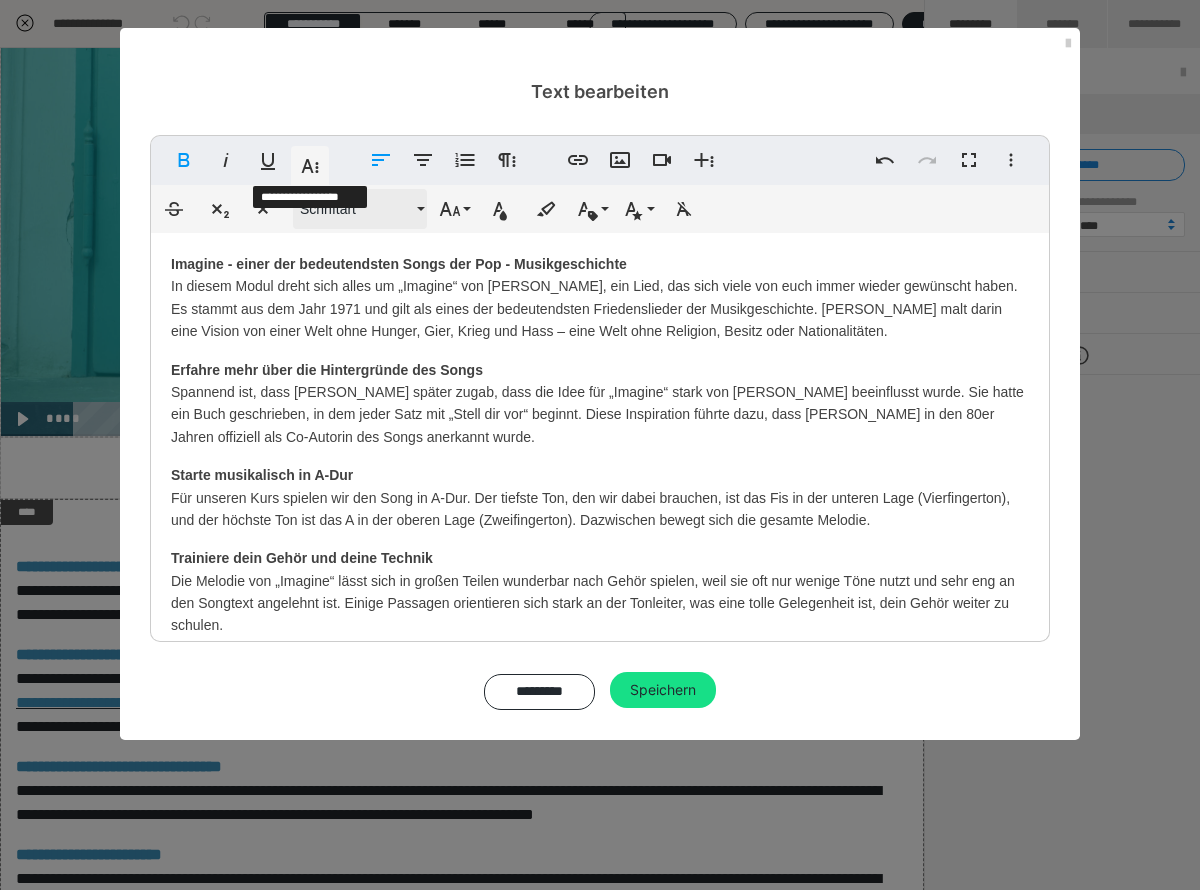scroll, scrollTop: 4, scrollLeft: 0, axis: vertical 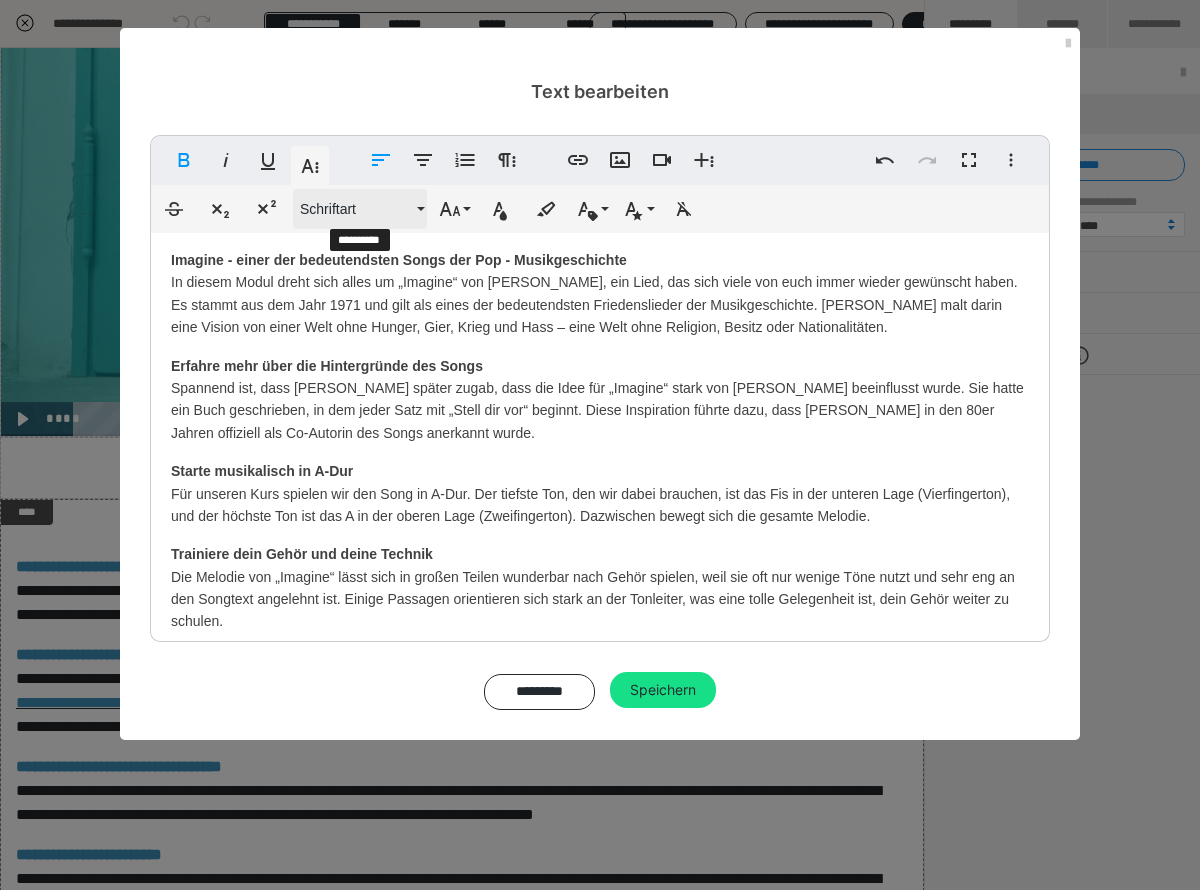 click on "Schriftart" at bounding box center (360, 209) 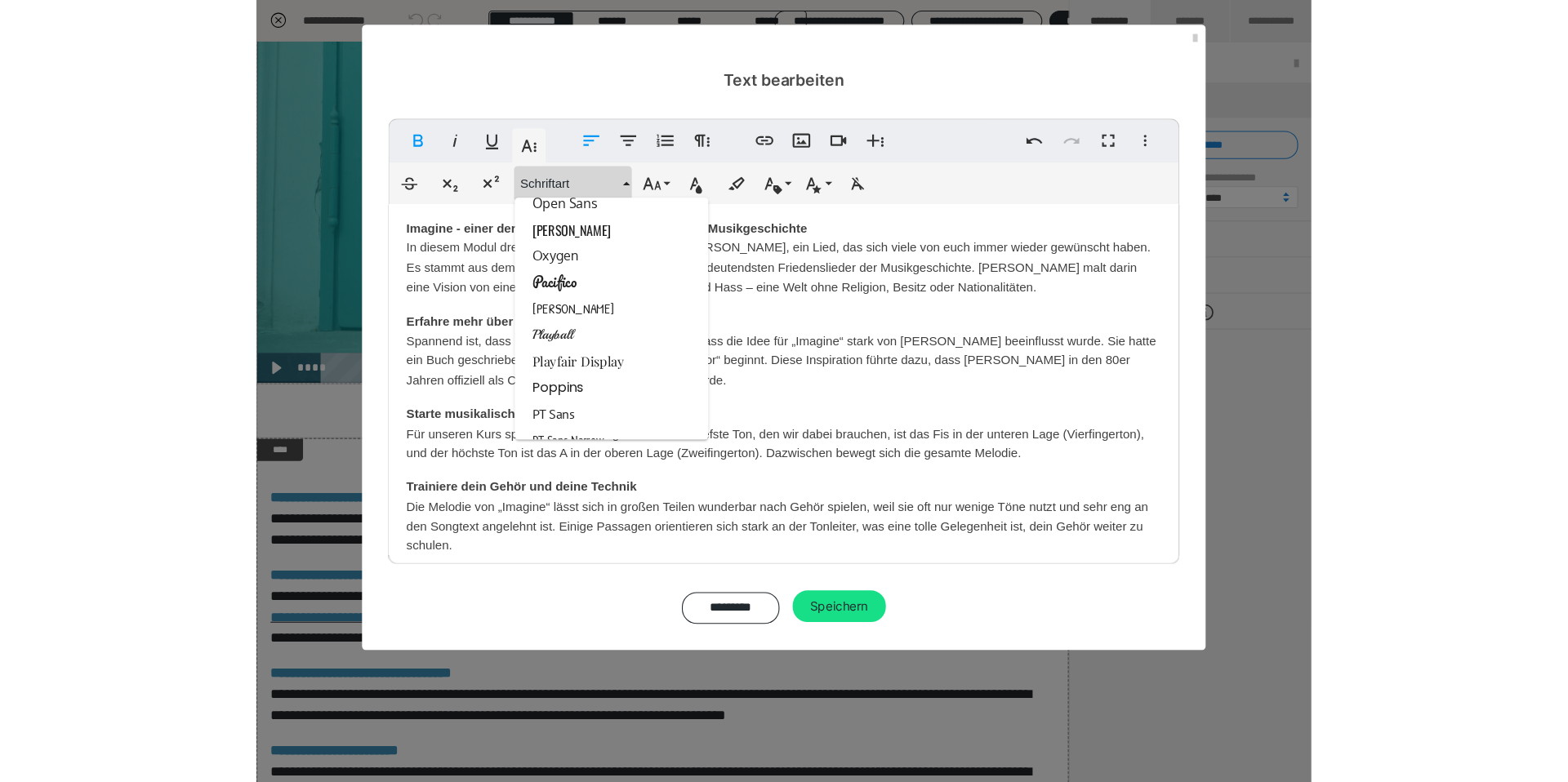 scroll, scrollTop: 2192, scrollLeft: 0, axis: vertical 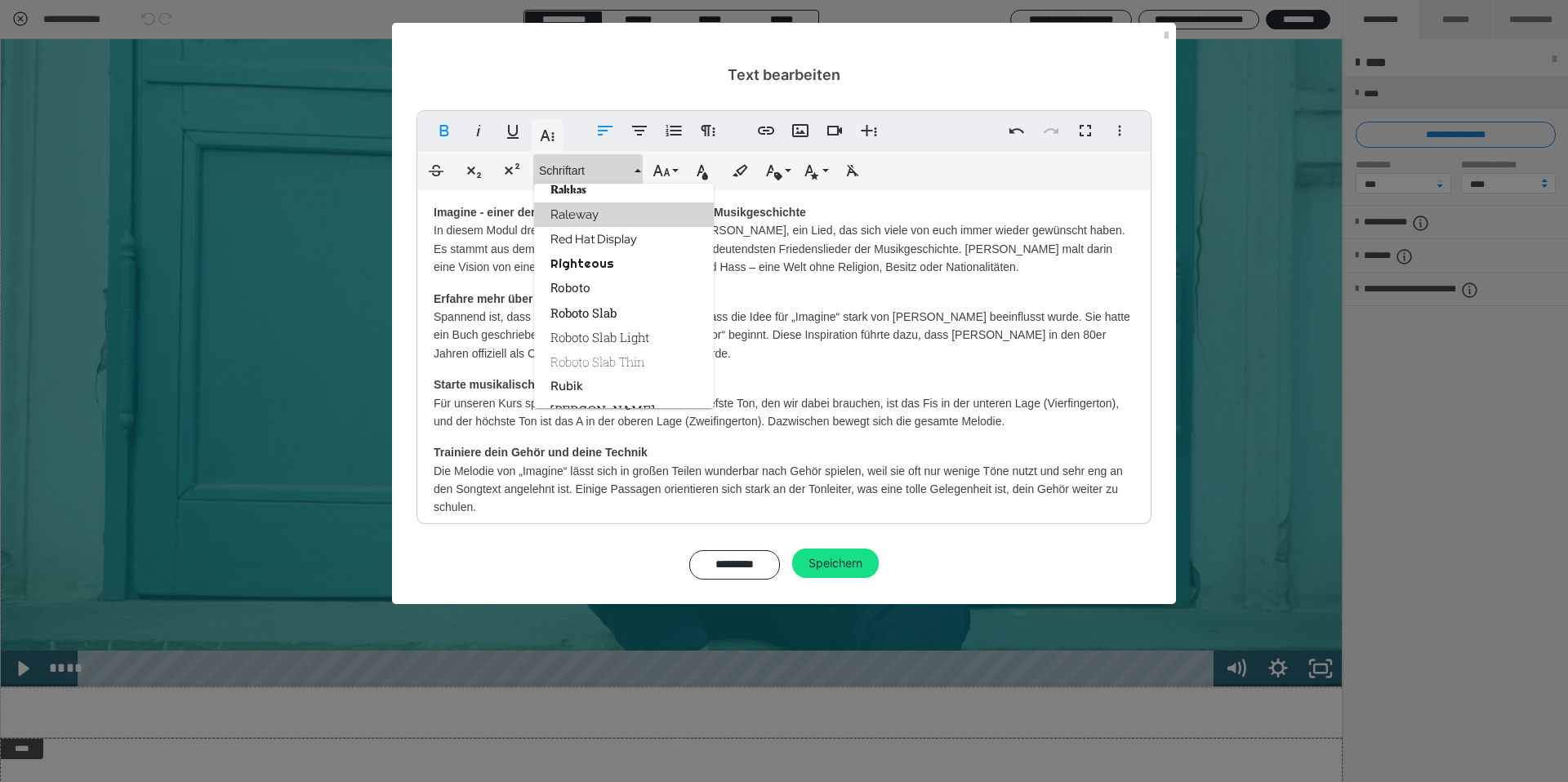 click on "Raleway" at bounding box center (624, 215) 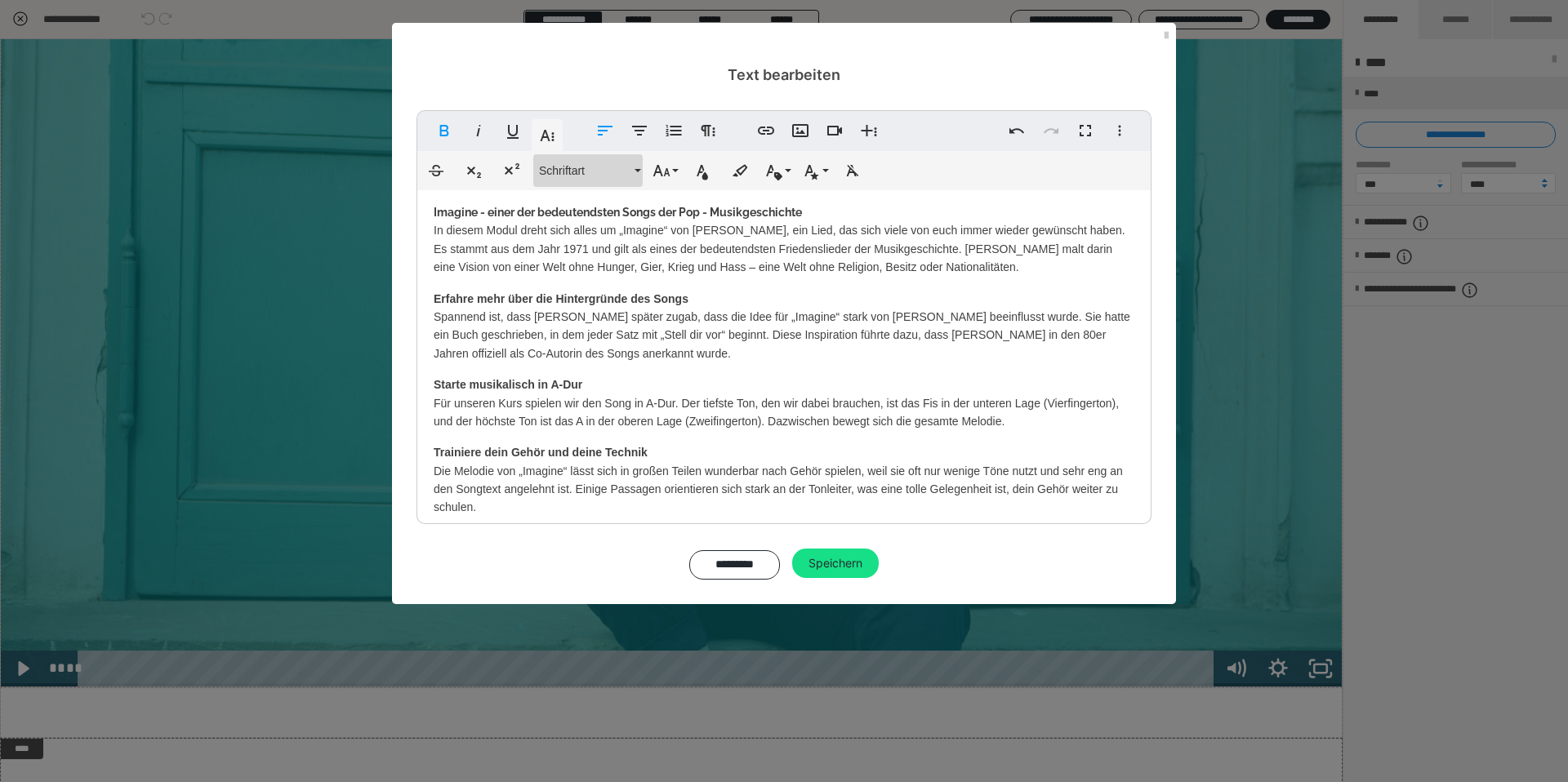 click on "Schriftart" at bounding box center [588, 171] 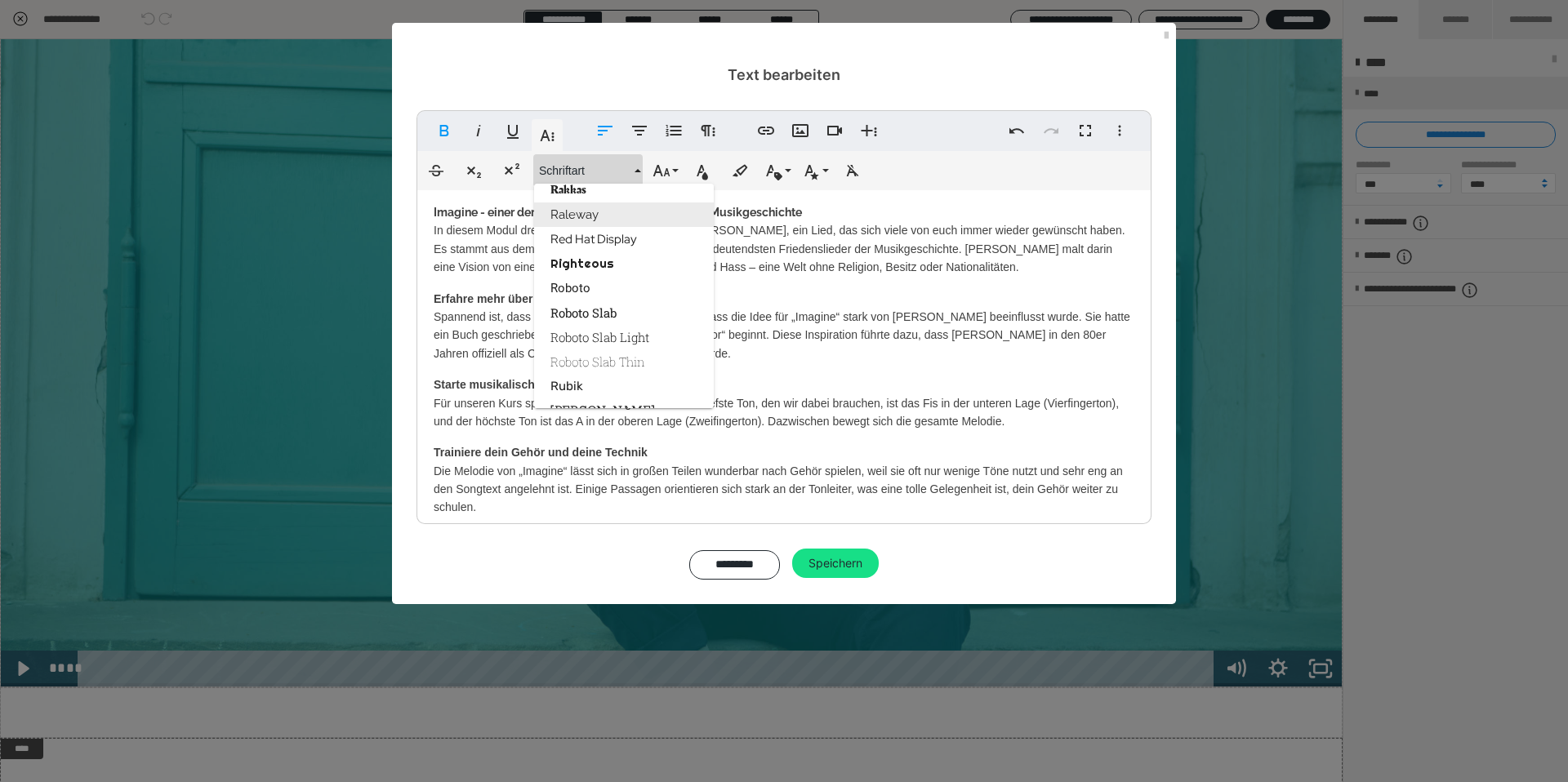click on "Raleway" at bounding box center (624, 215) 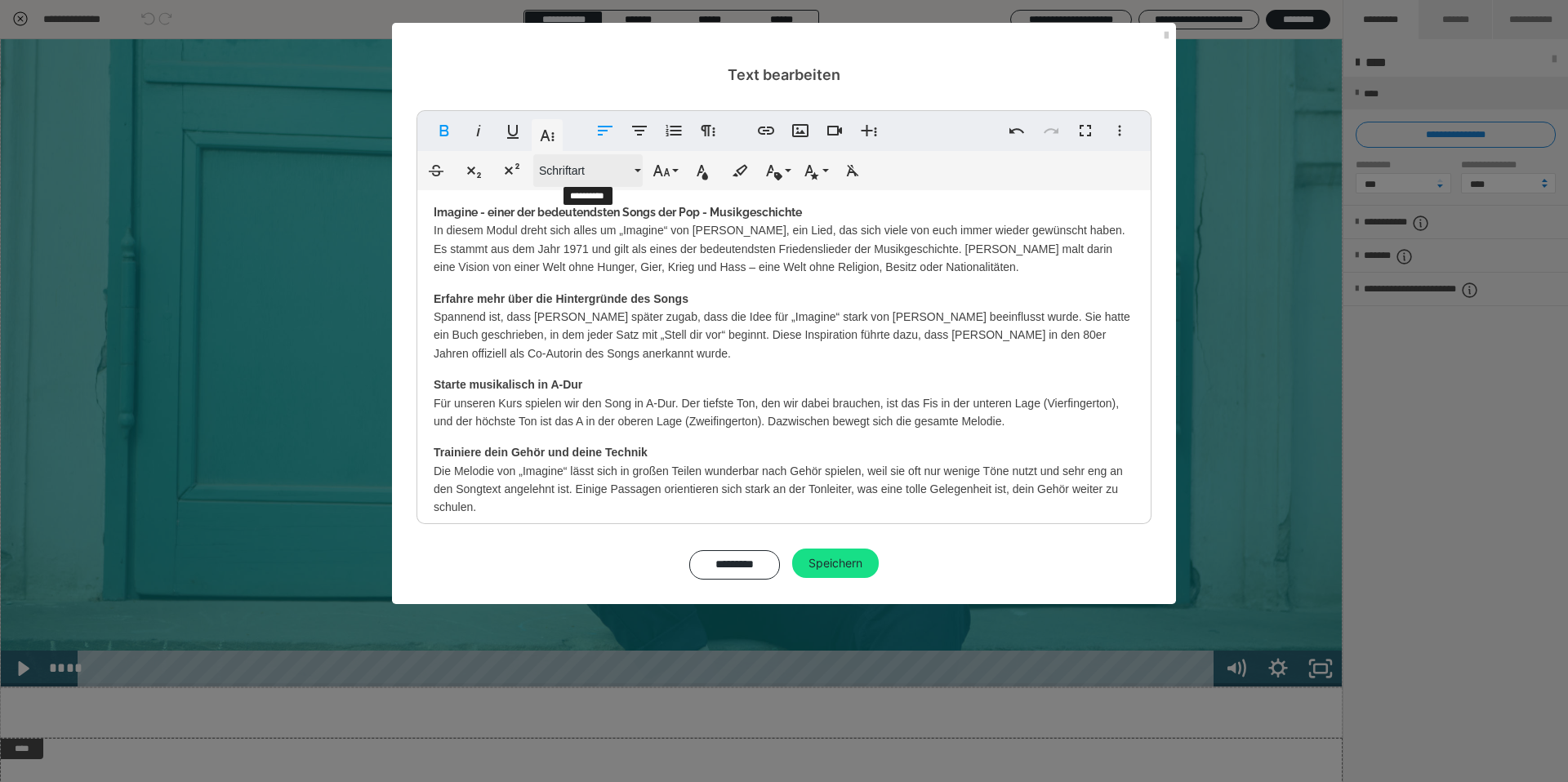 click on "Schriftart" at bounding box center (588, 171) 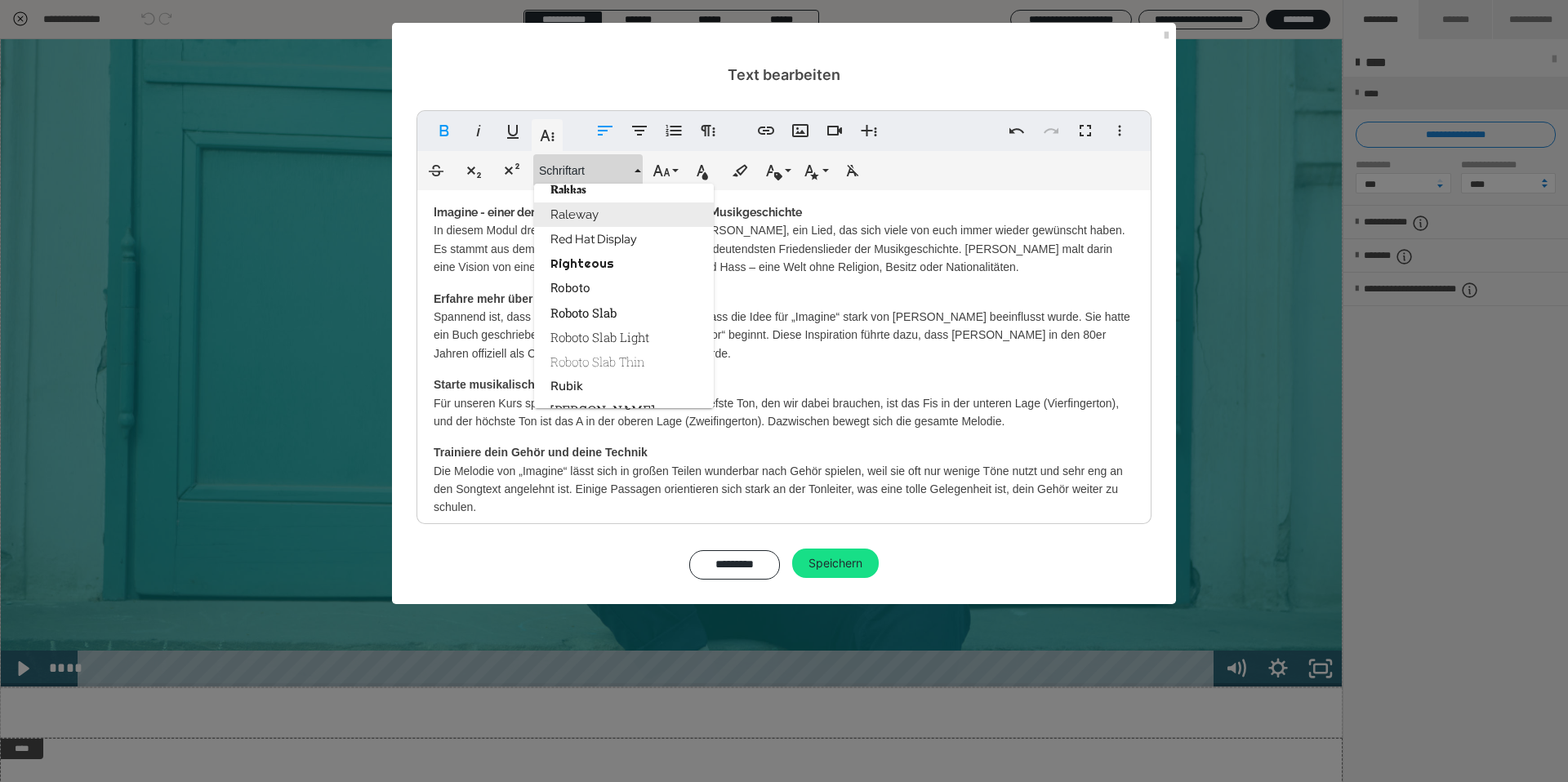 click on "Raleway" at bounding box center (624, 215) 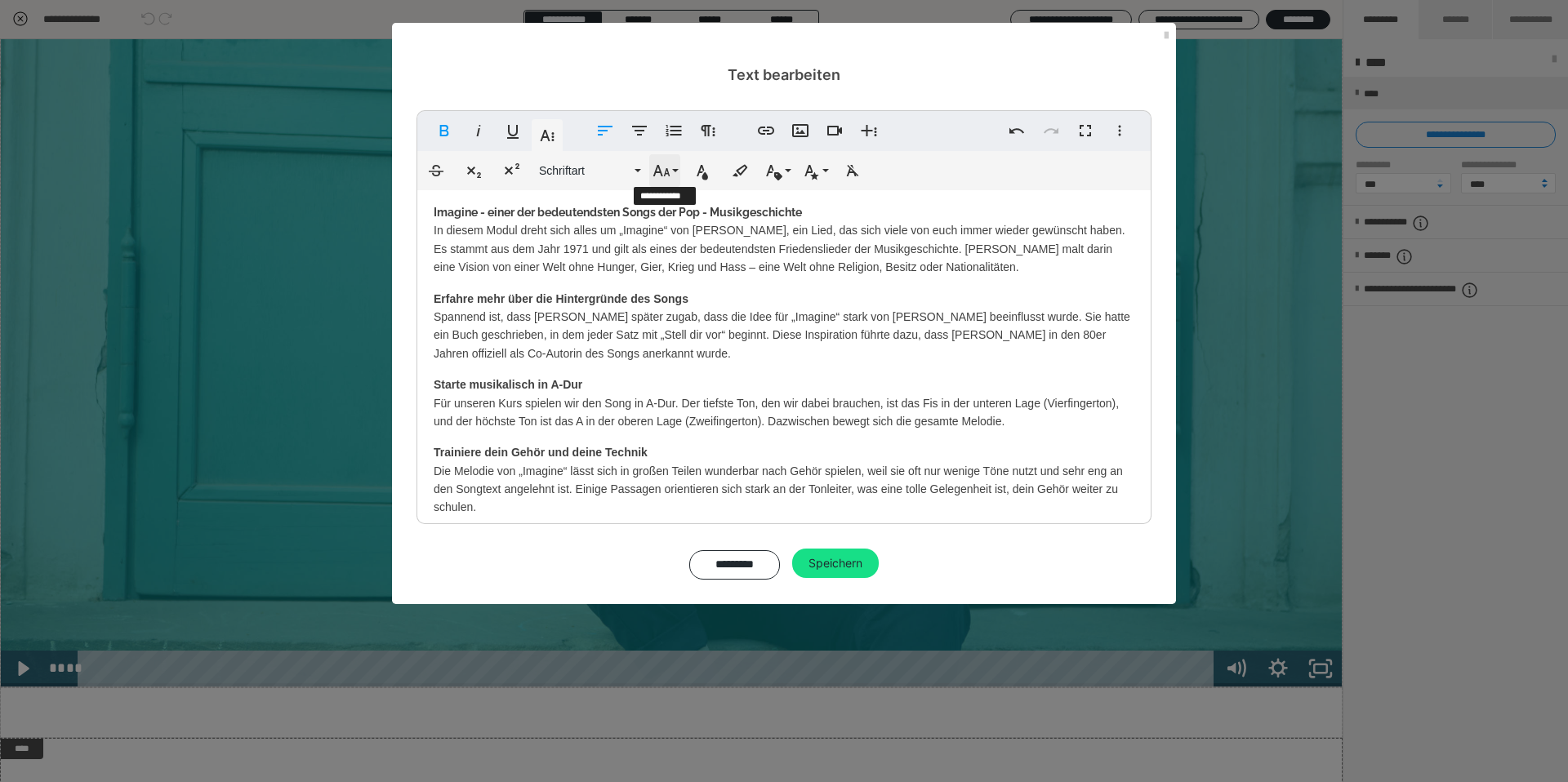 click on "Schriftgröße" at bounding box center (665, 171) 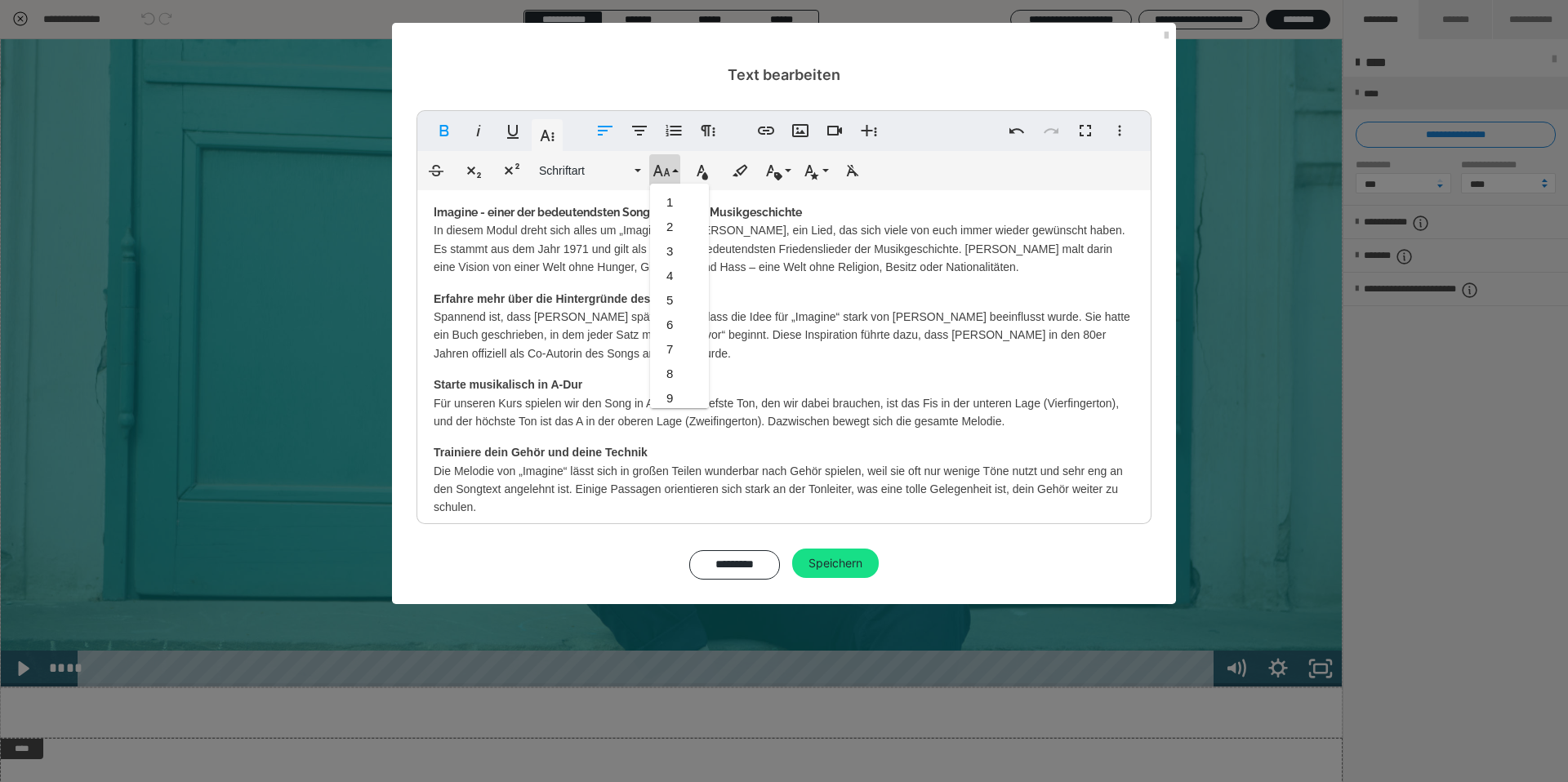 scroll, scrollTop: 337, scrollLeft: 0, axis: vertical 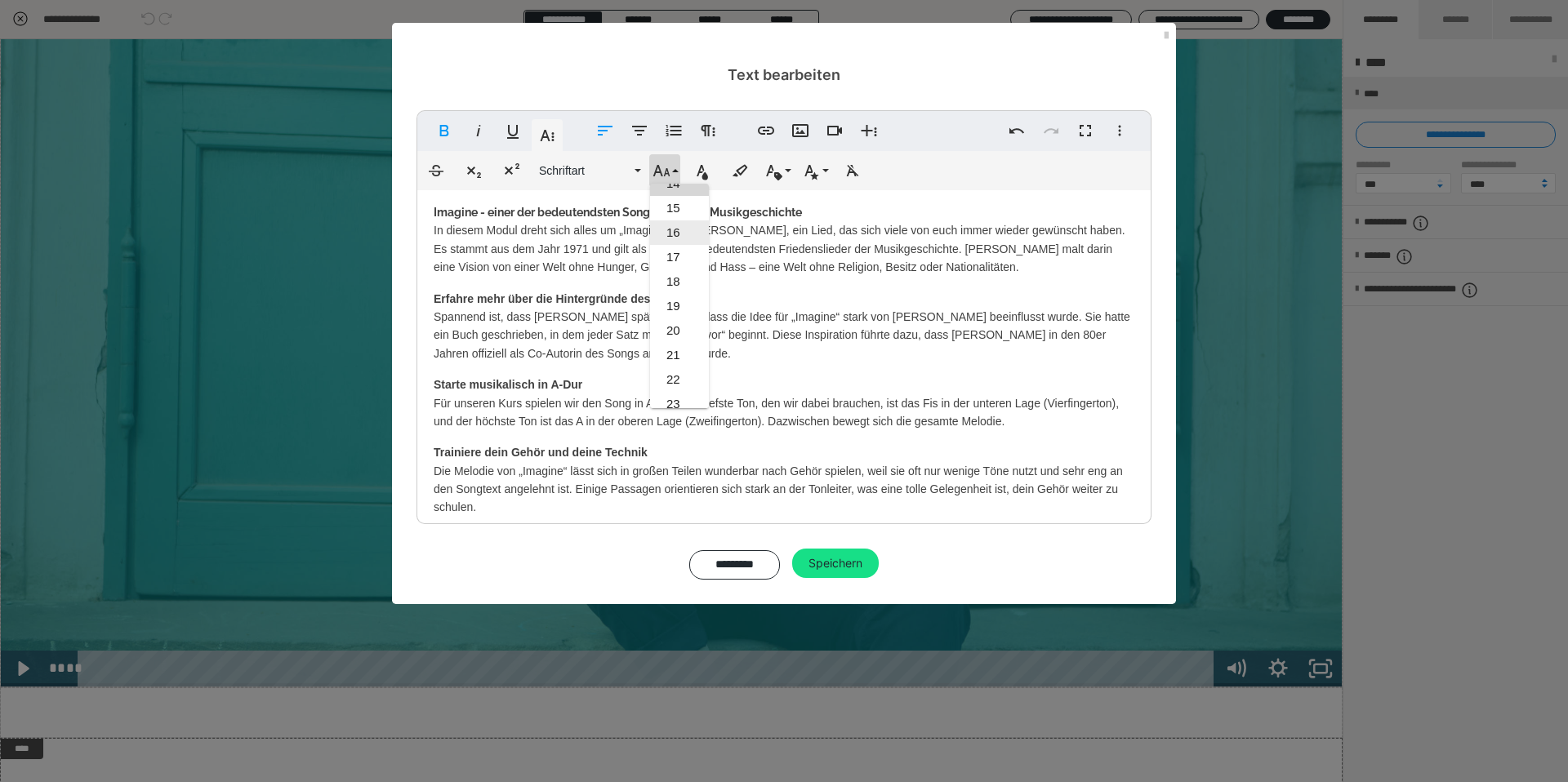 click on "16" at bounding box center (679, 233) 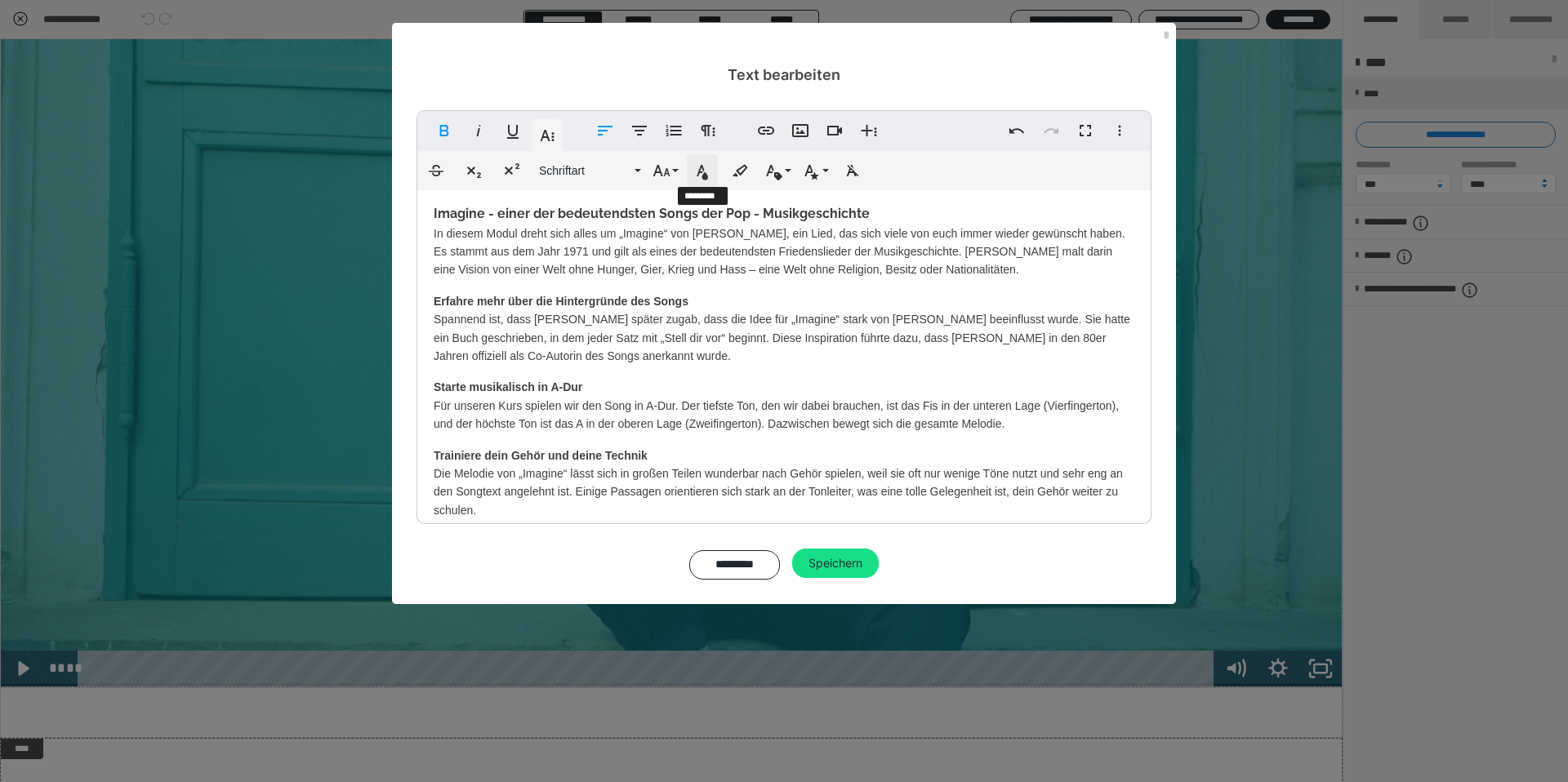 click 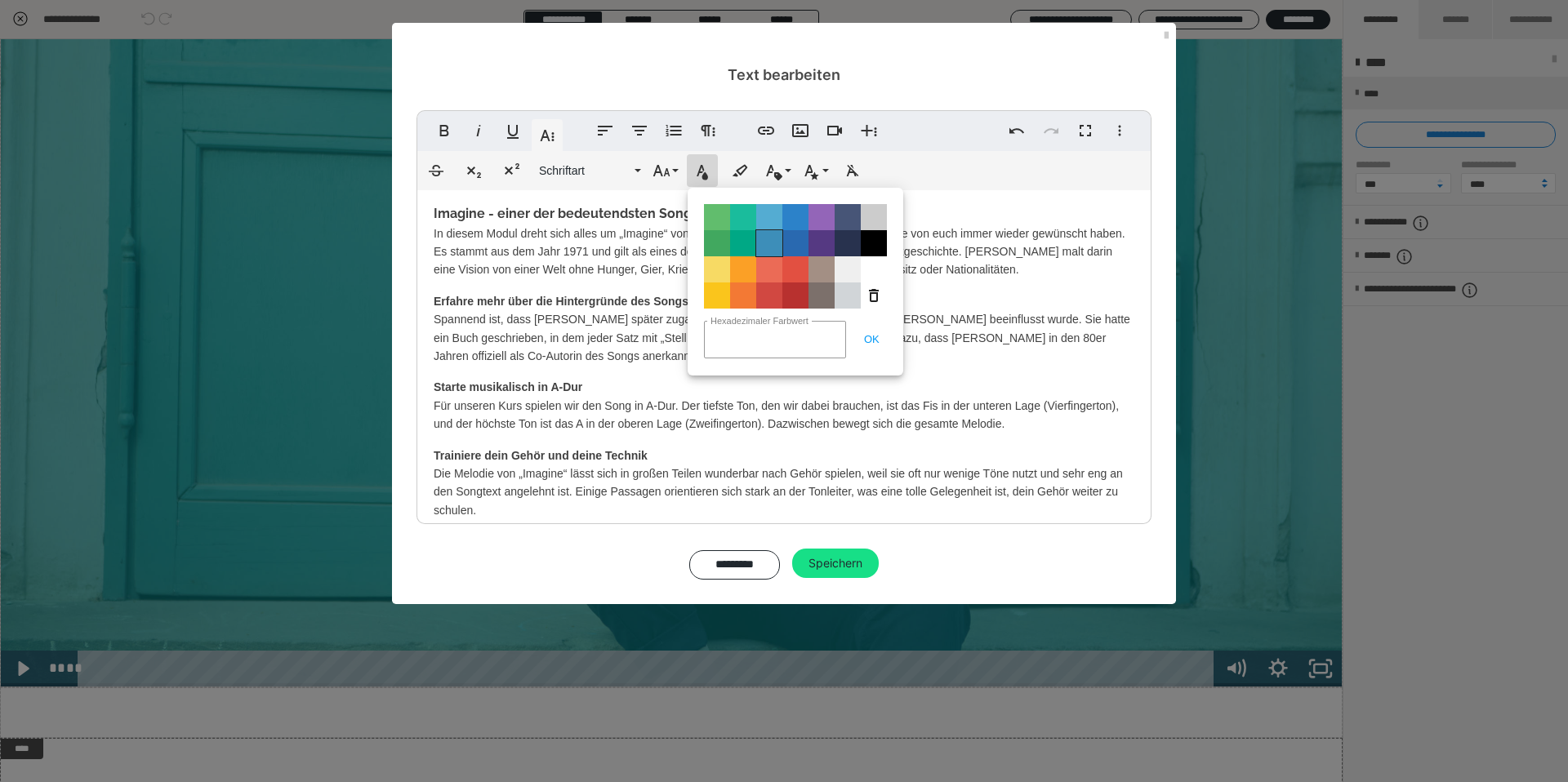 click on "Color#3D8EB9" at bounding box center [769, 243] 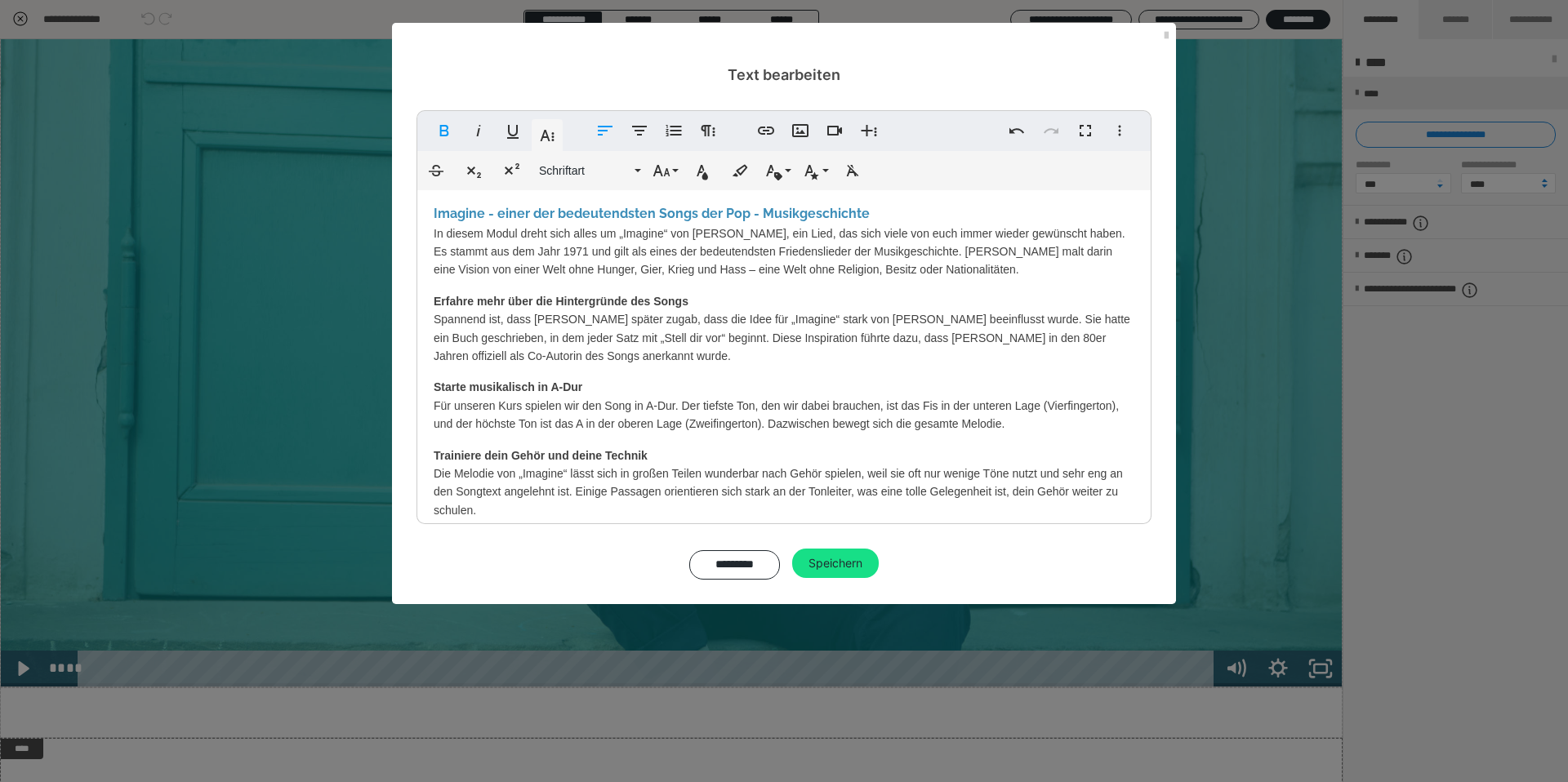 click on "Erfahre mehr über die Hintergründe des Songs Spannend ist, dass [PERSON_NAME] später zugab, dass die Idee für „Imagine“ stark von [PERSON_NAME] beeinflusst wurde. Sie hatte ein Buch geschrieben, in dem jeder Satz mit „Stell dir vor“ beginnt. Diese Inspiration führte dazu, dass [PERSON_NAME] in den 80er Jahren offiziell als Co-Autorin des Songs anerkannt wurde." at bounding box center (784, 329) 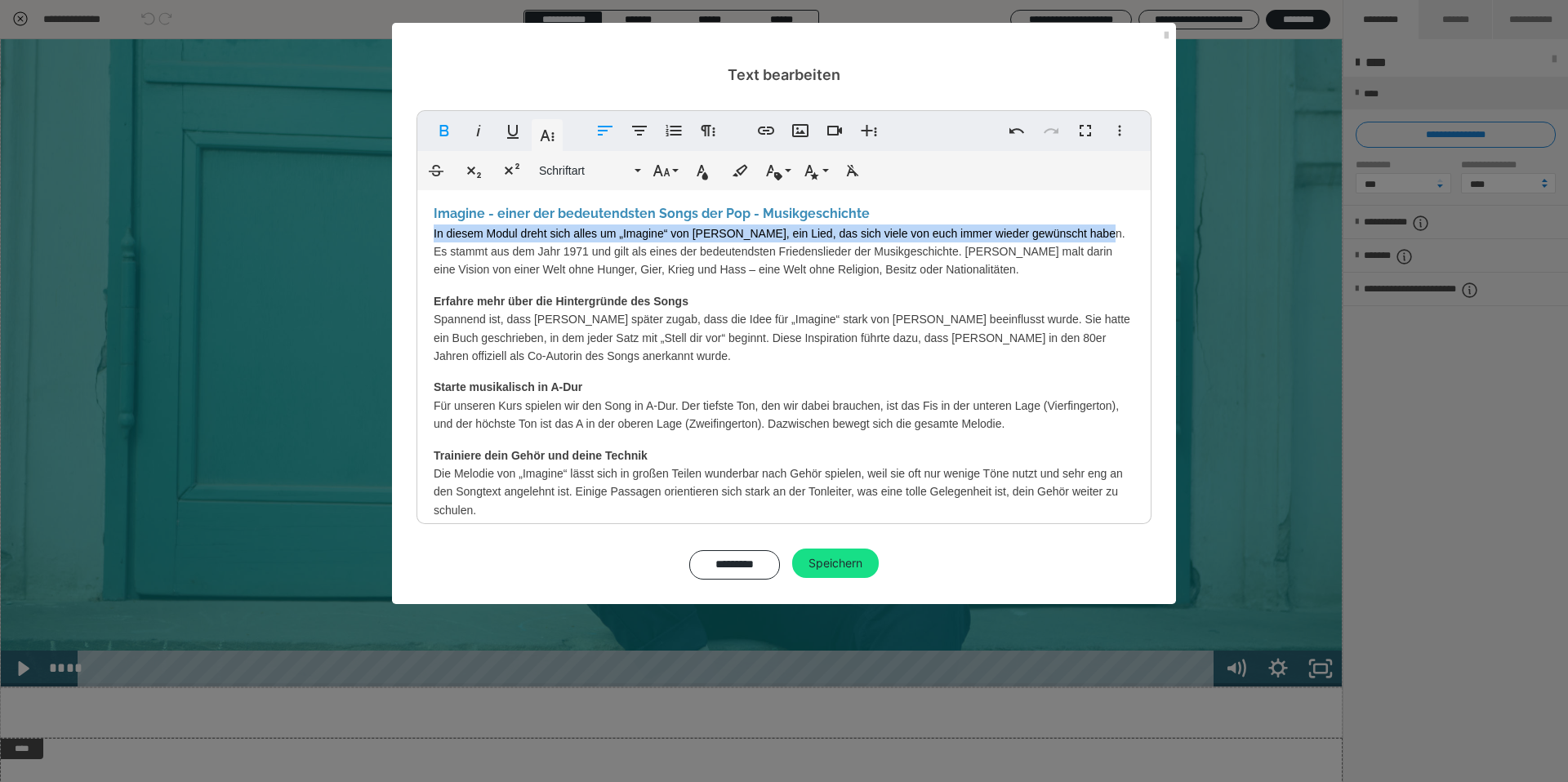 drag, startPoint x: 1097, startPoint y: 233, endPoint x: 429, endPoint y: 239, distance: 668.0269 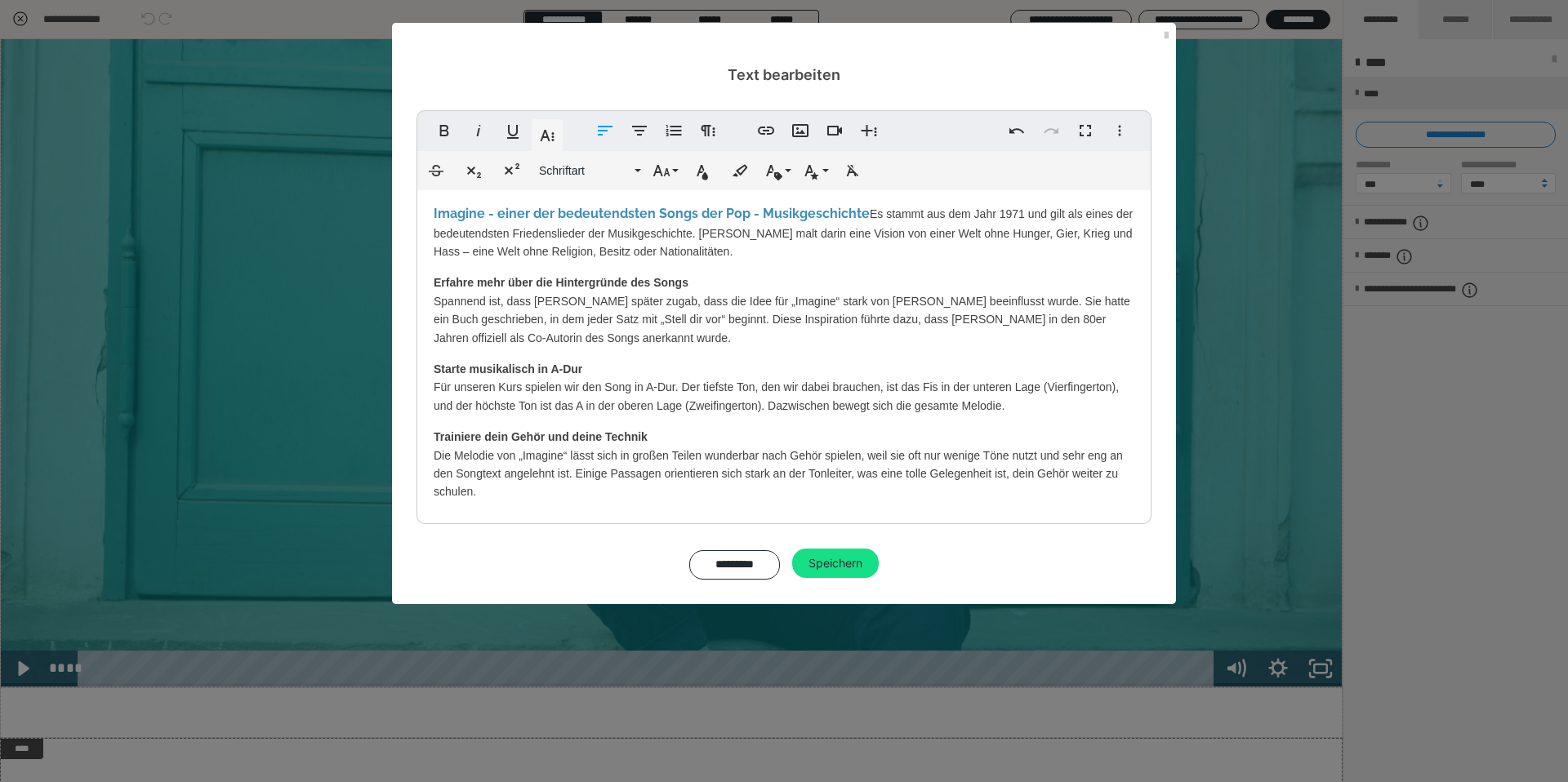type 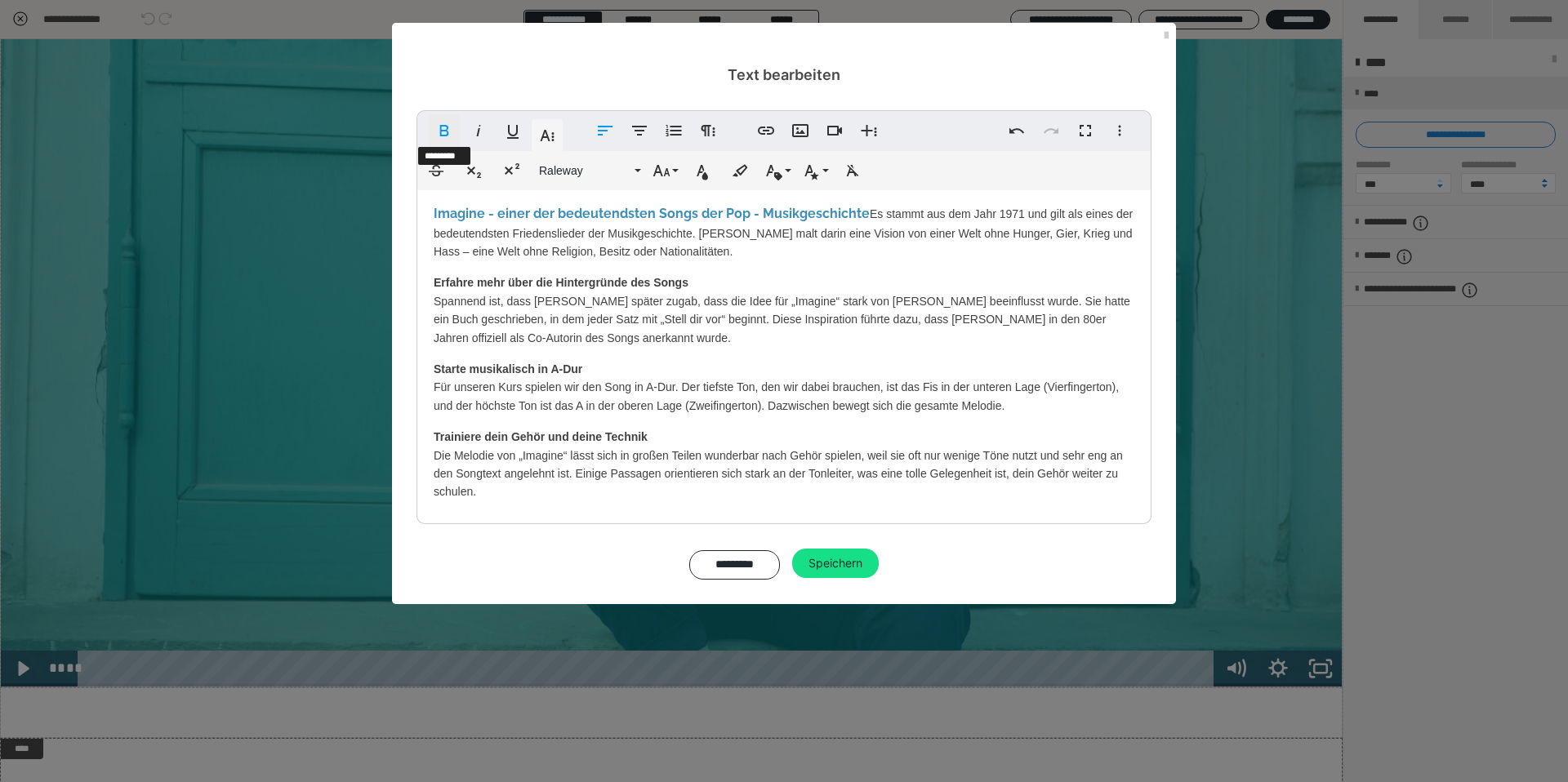 click 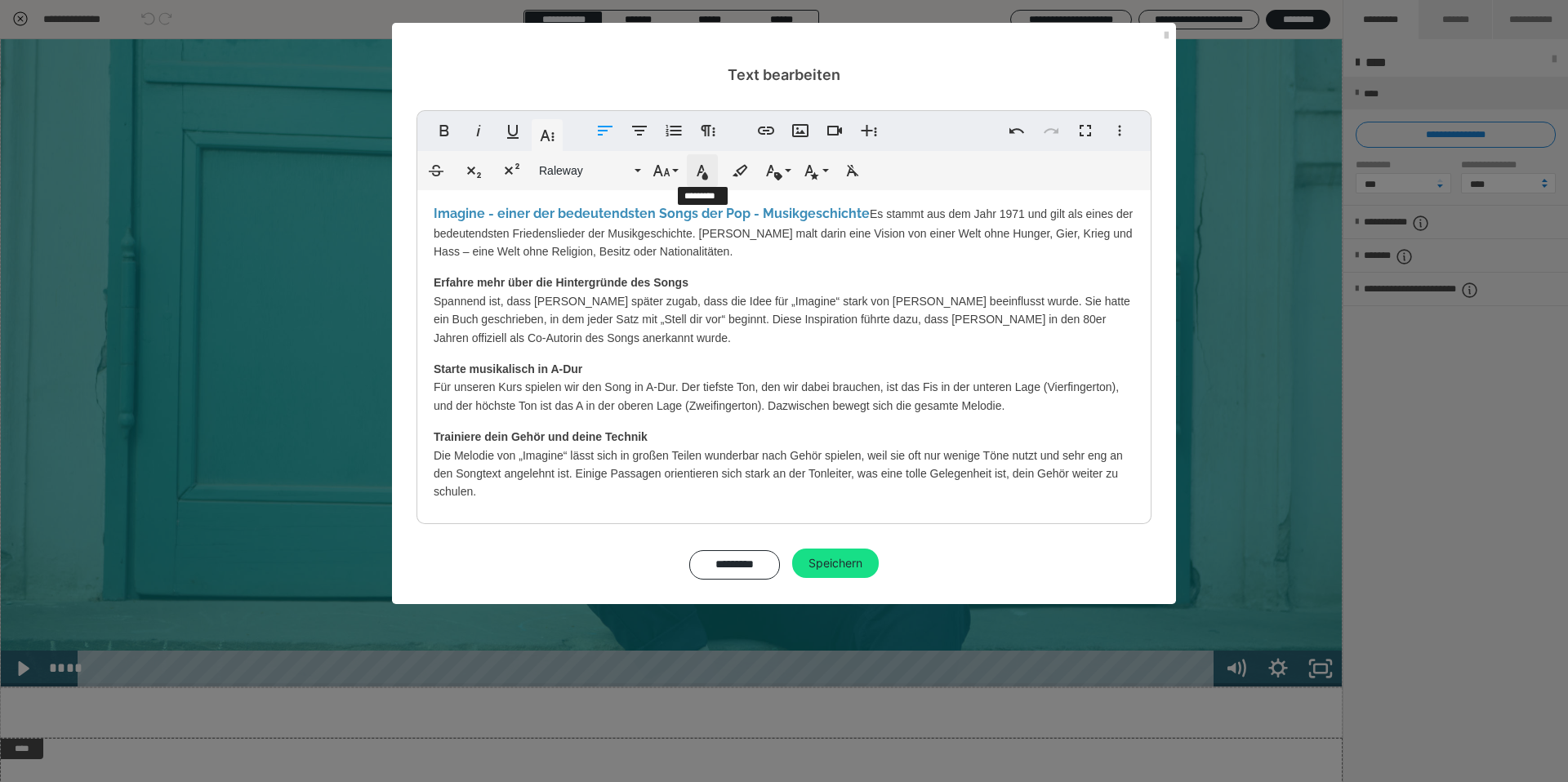 click 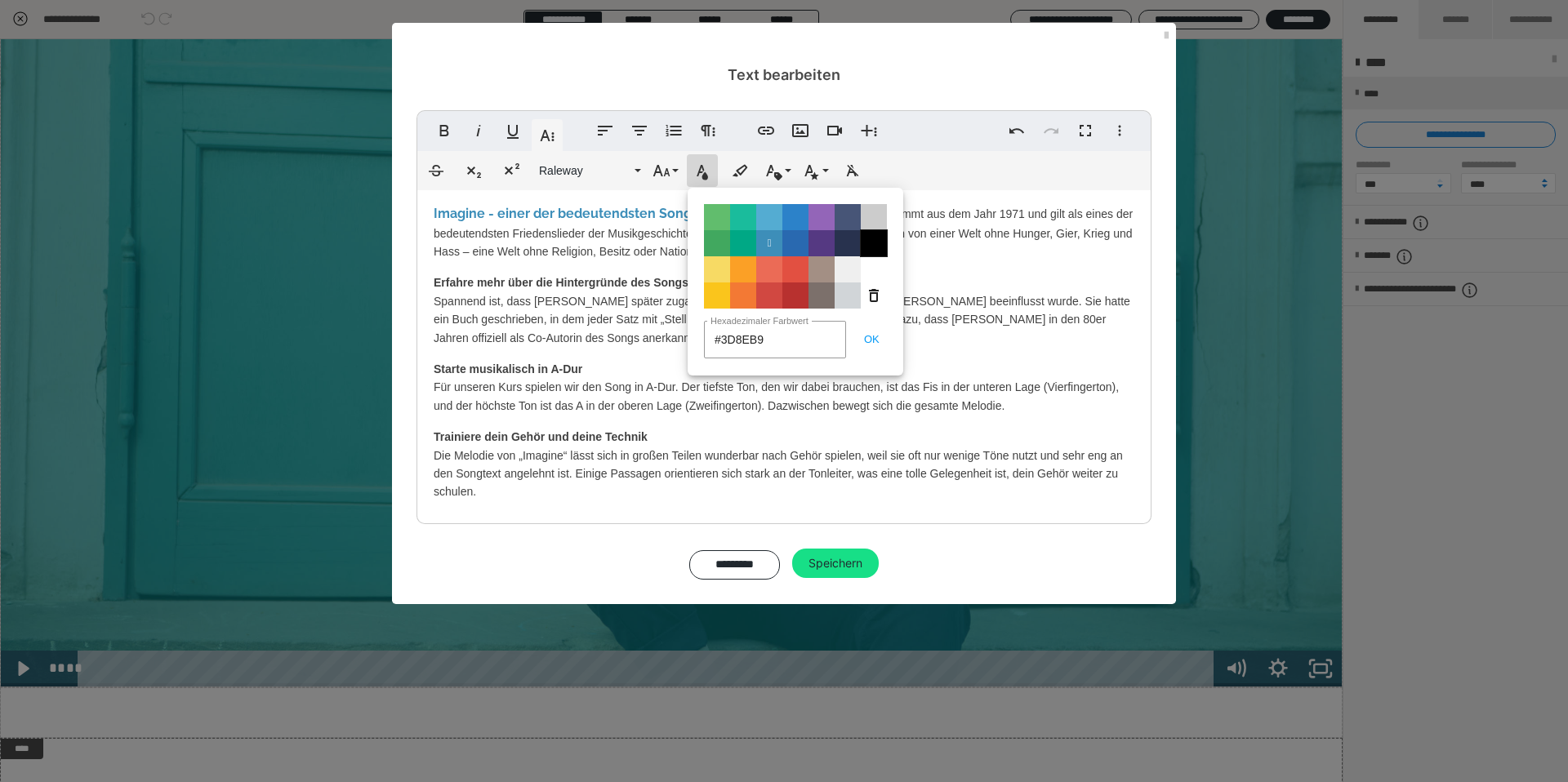 click on "Color#000000" at bounding box center [874, 243] 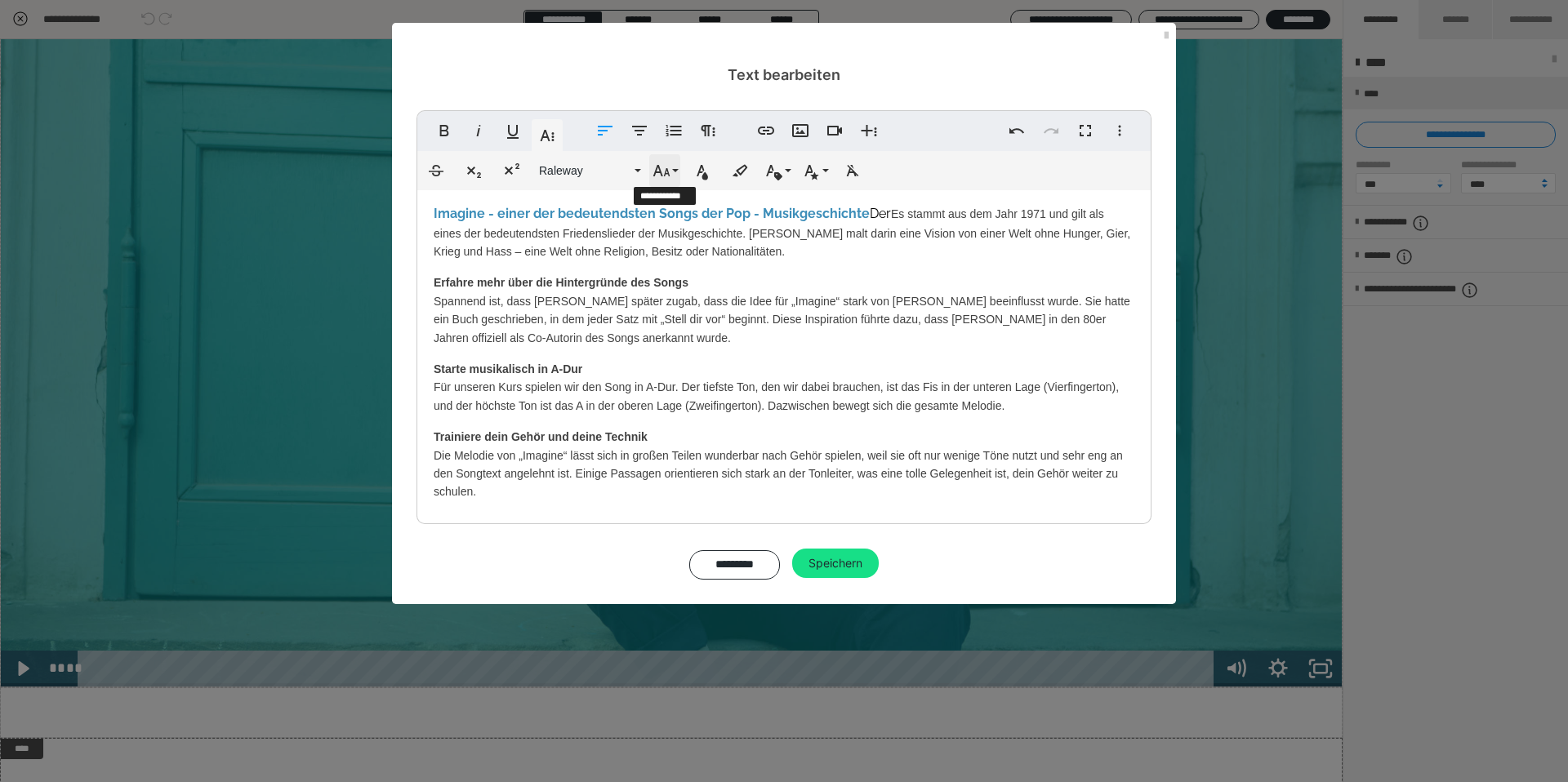 click on "Schriftgröße" at bounding box center (665, 171) 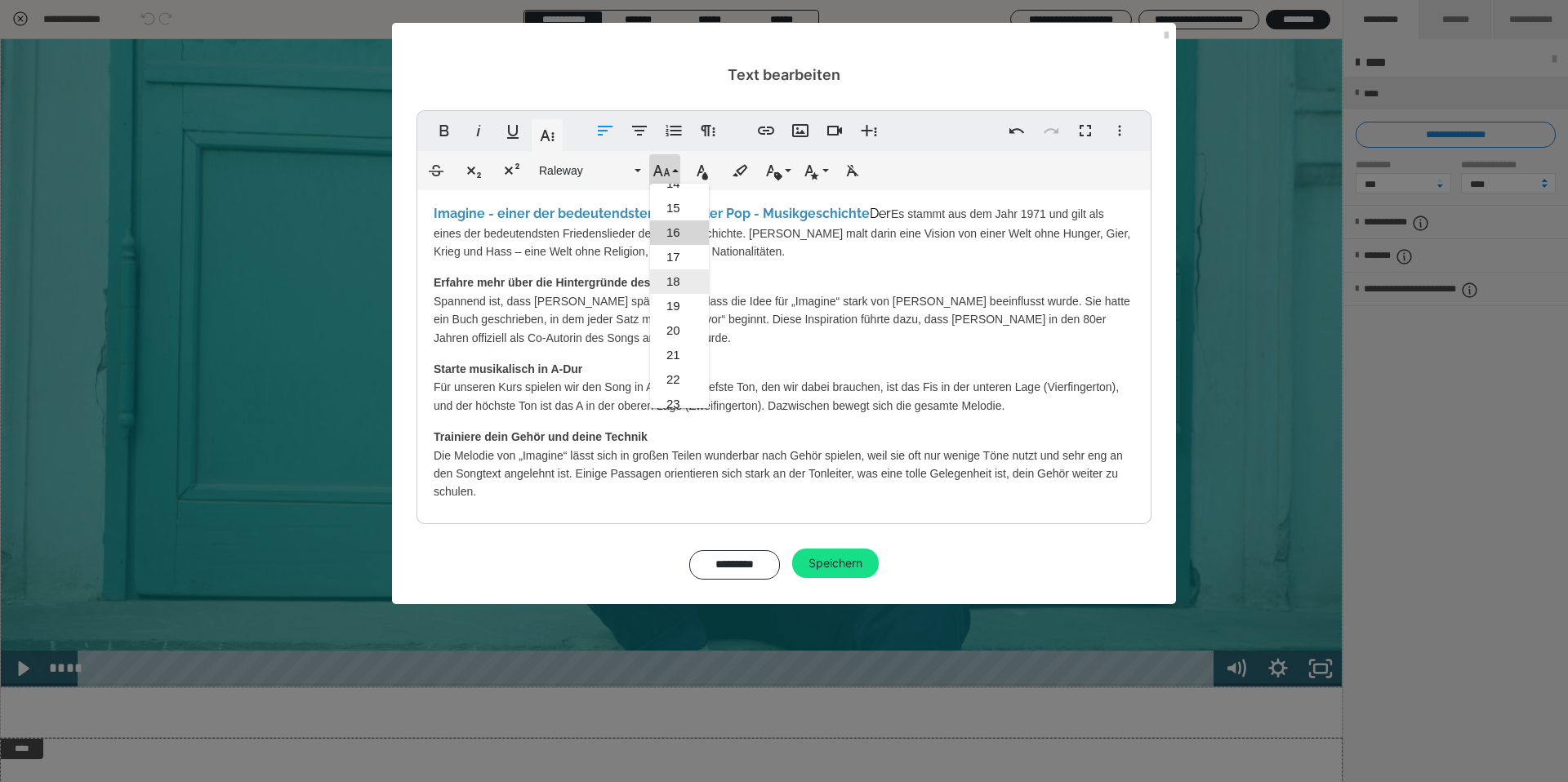 scroll, scrollTop: 386, scrollLeft: 0, axis: vertical 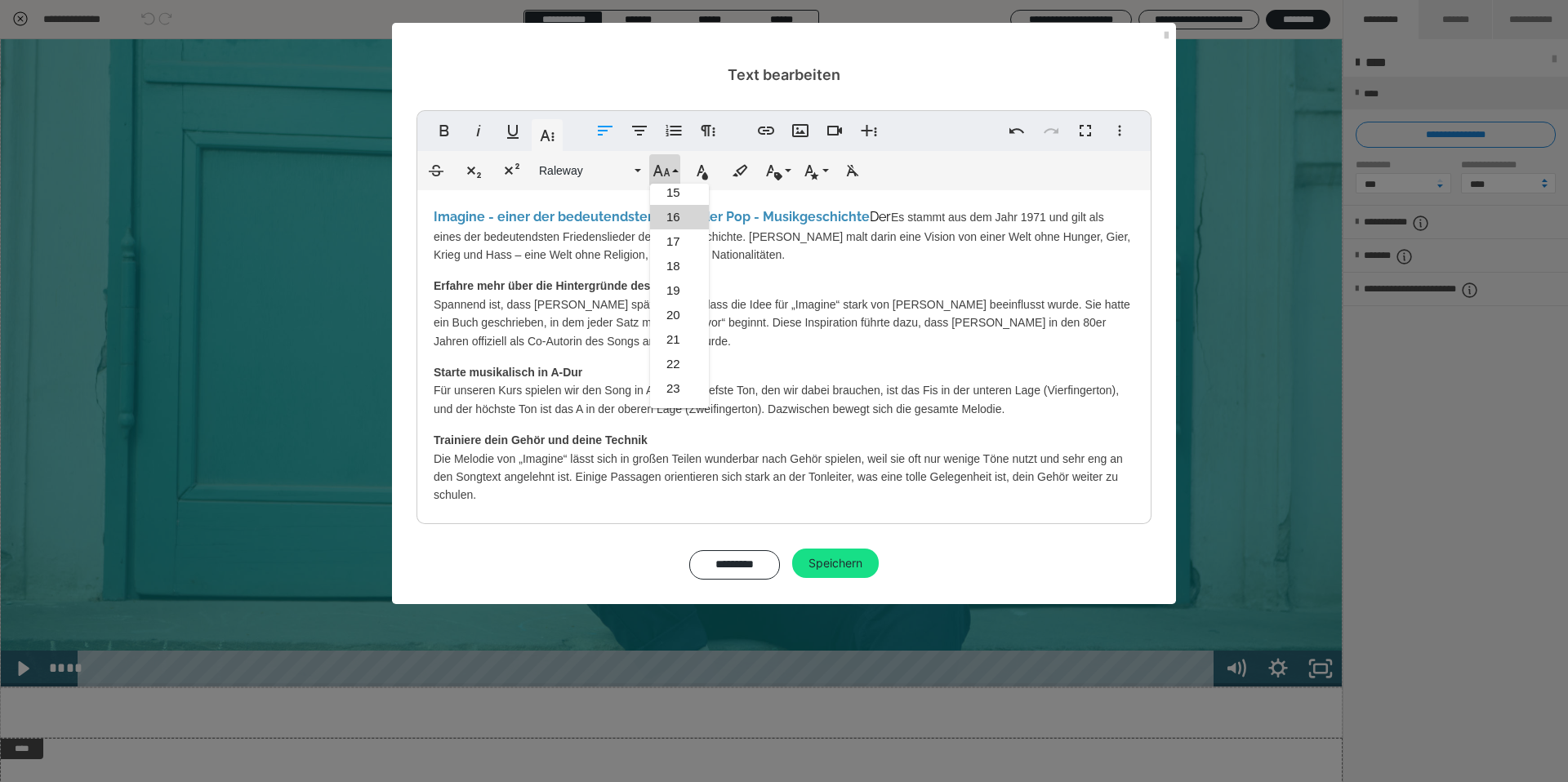 click on "16" at bounding box center (679, 217) 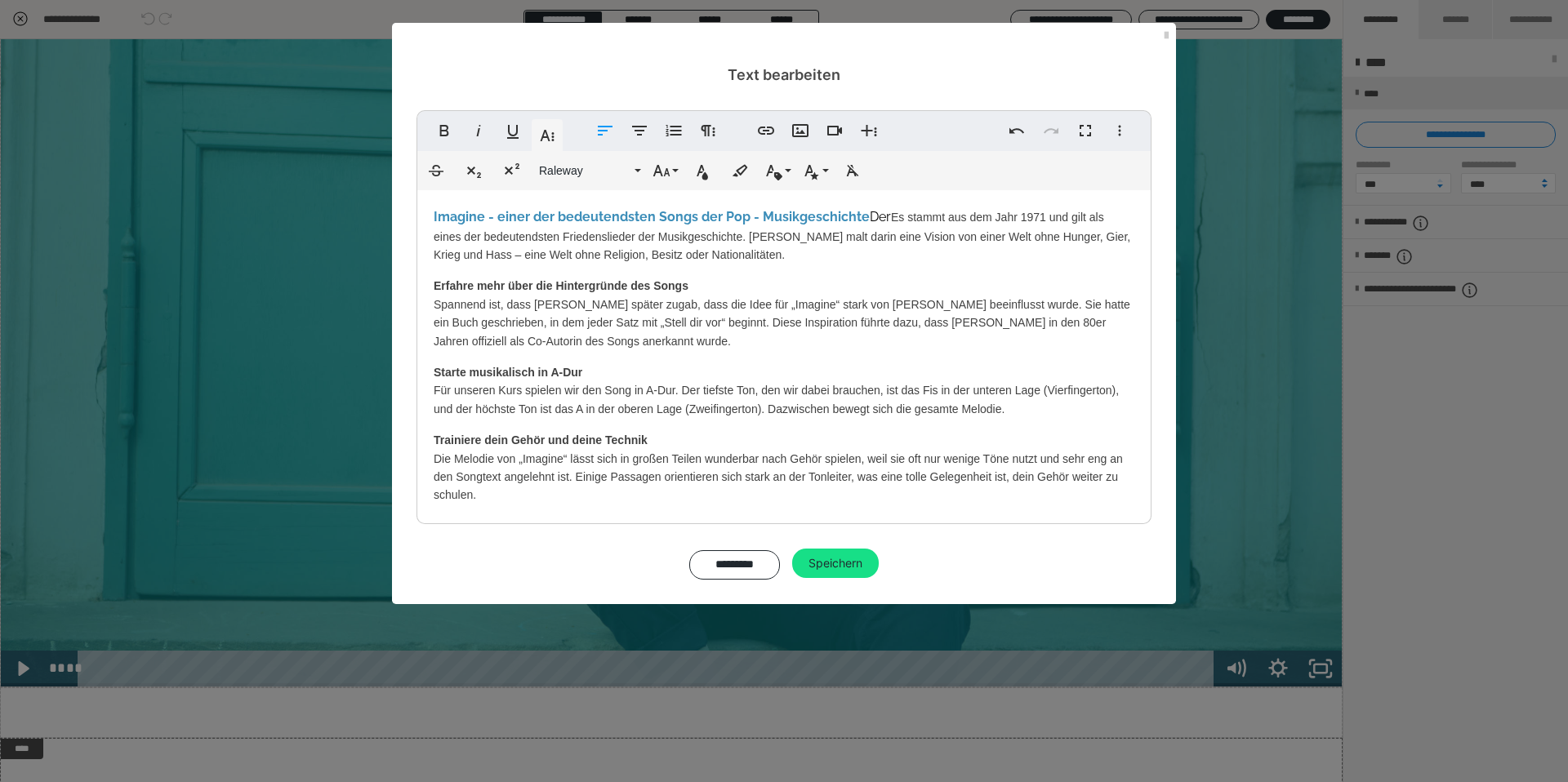scroll, scrollTop: 18, scrollLeft: 0, axis: vertical 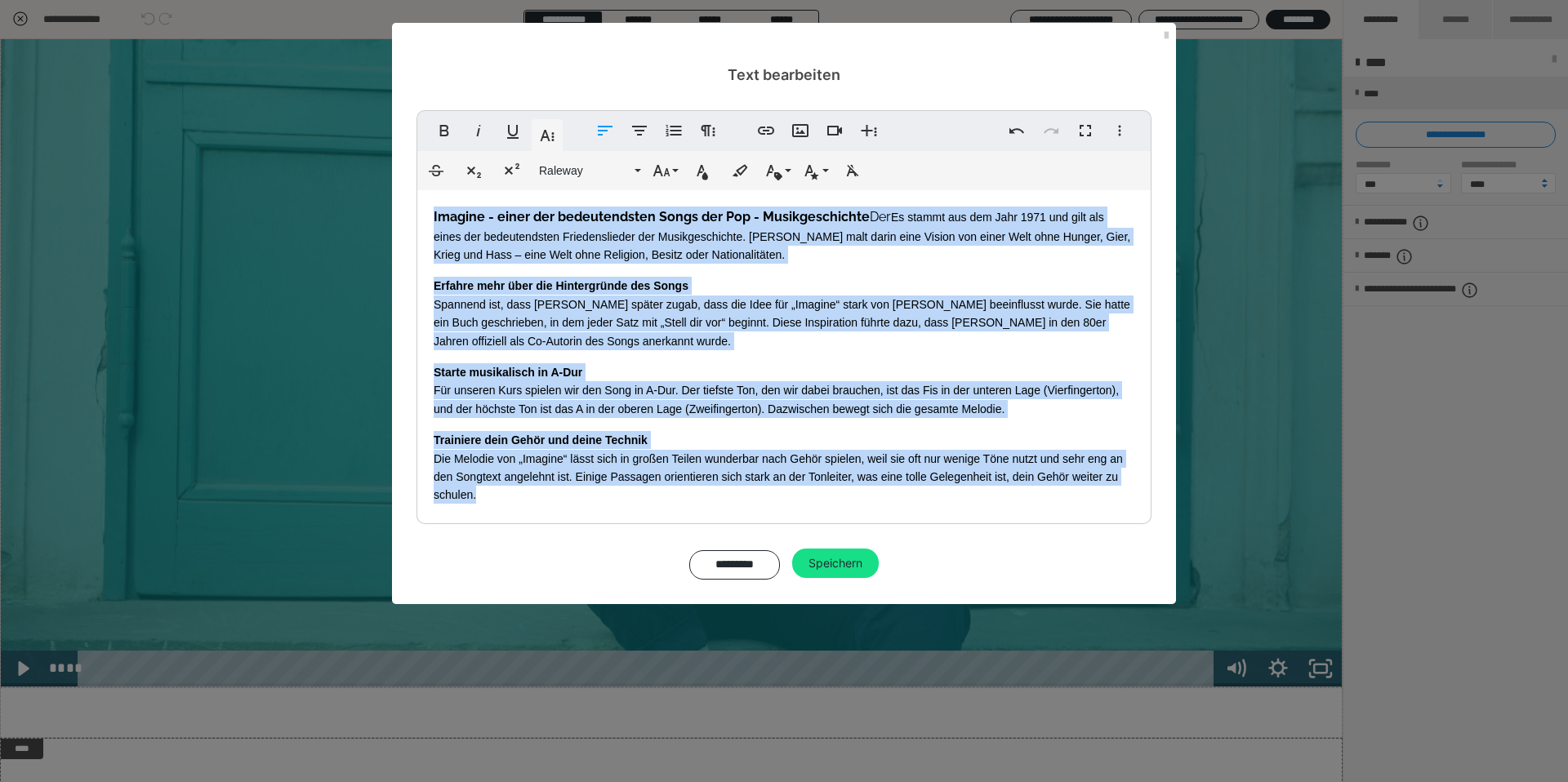 drag, startPoint x: 493, startPoint y: 481, endPoint x: 417, endPoint y: 211, distance: 280.4924 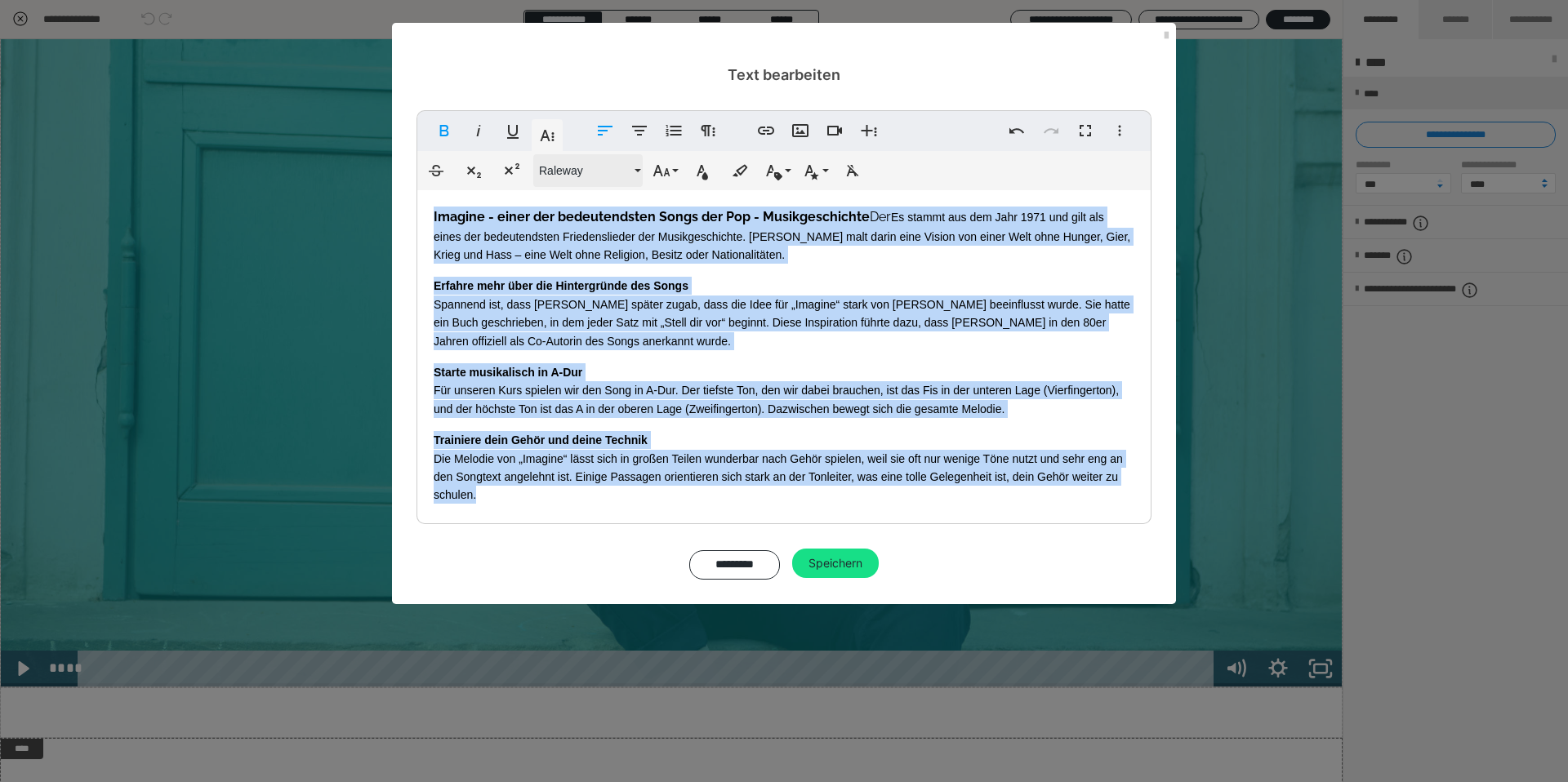 click on "Raleway" at bounding box center (588, 171) 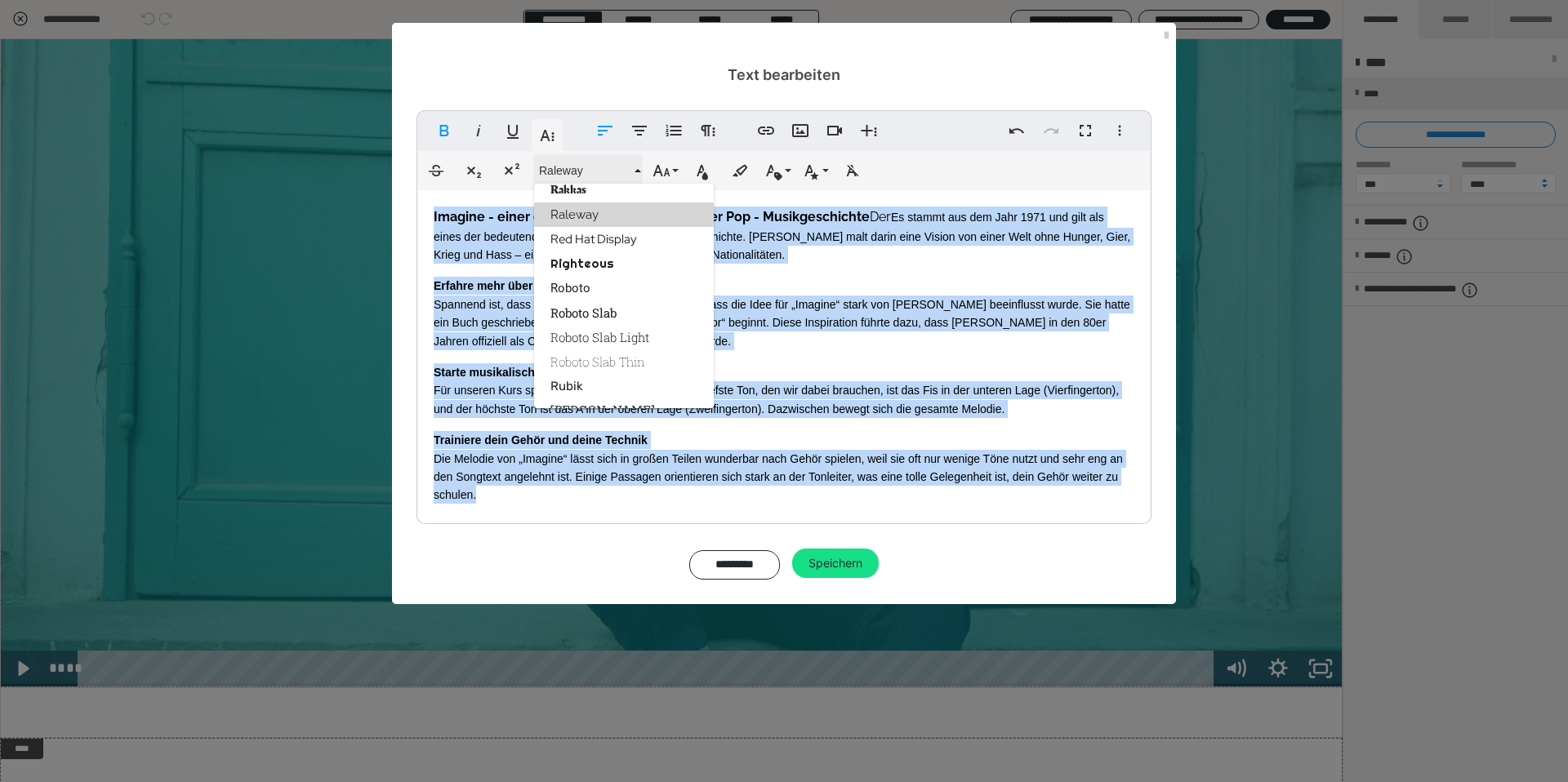 click on "Raleway" at bounding box center (588, 171) 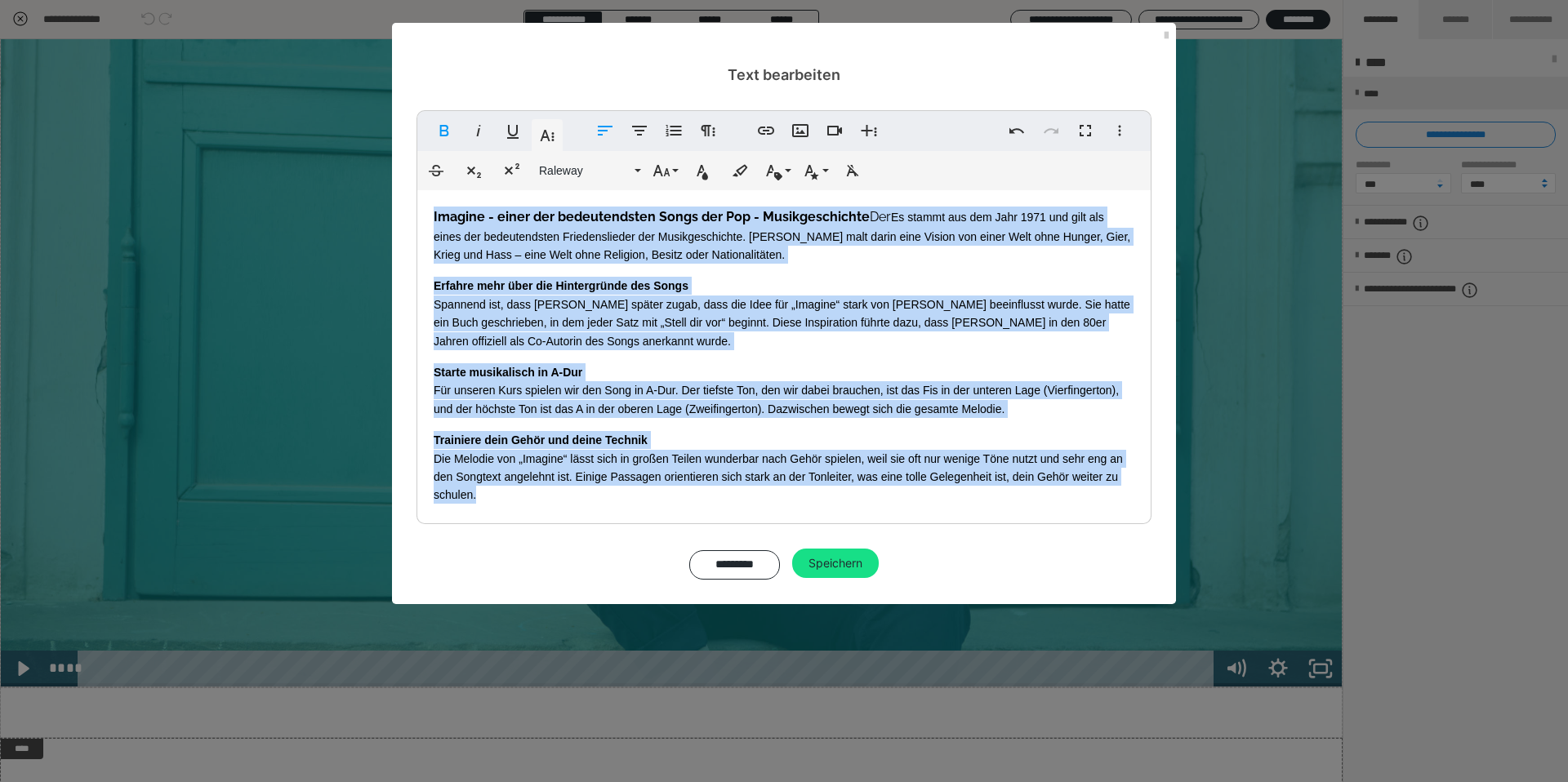 scroll, scrollTop: 2223, scrollLeft: 0, axis: vertical 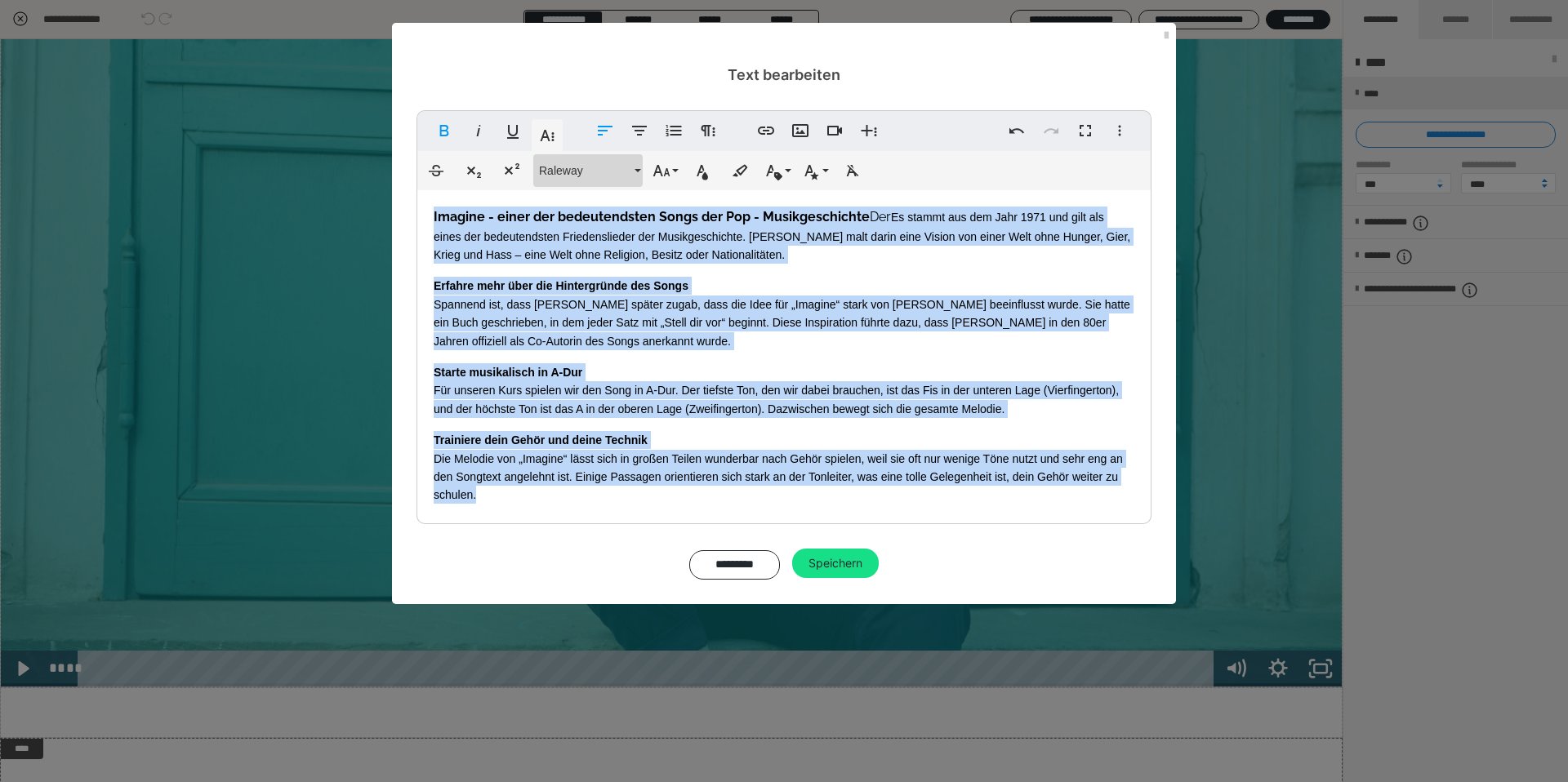 click on "Raleway" at bounding box center (588, 171) 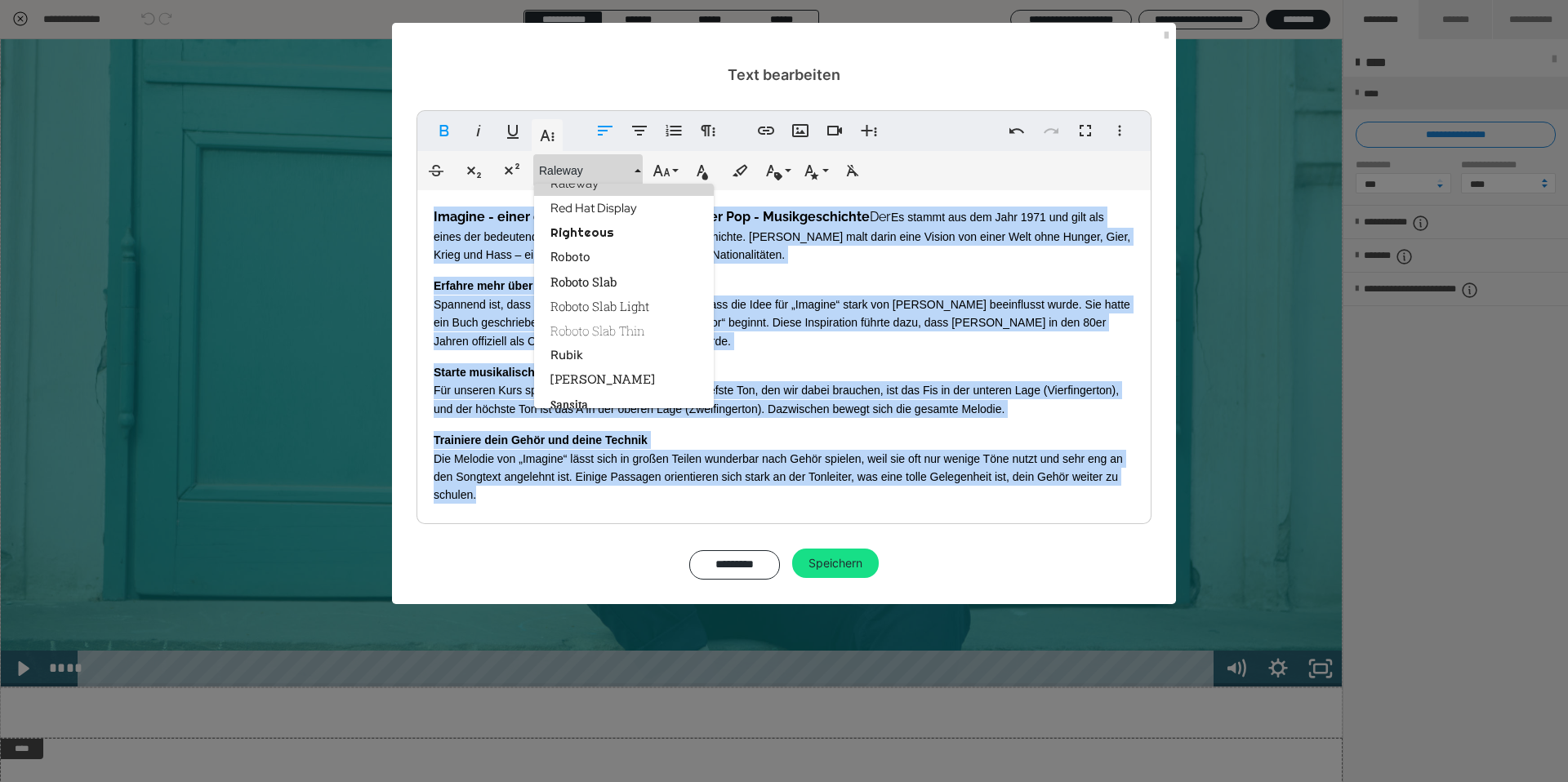 click on "Raleway" at bounding box center (624, 184) 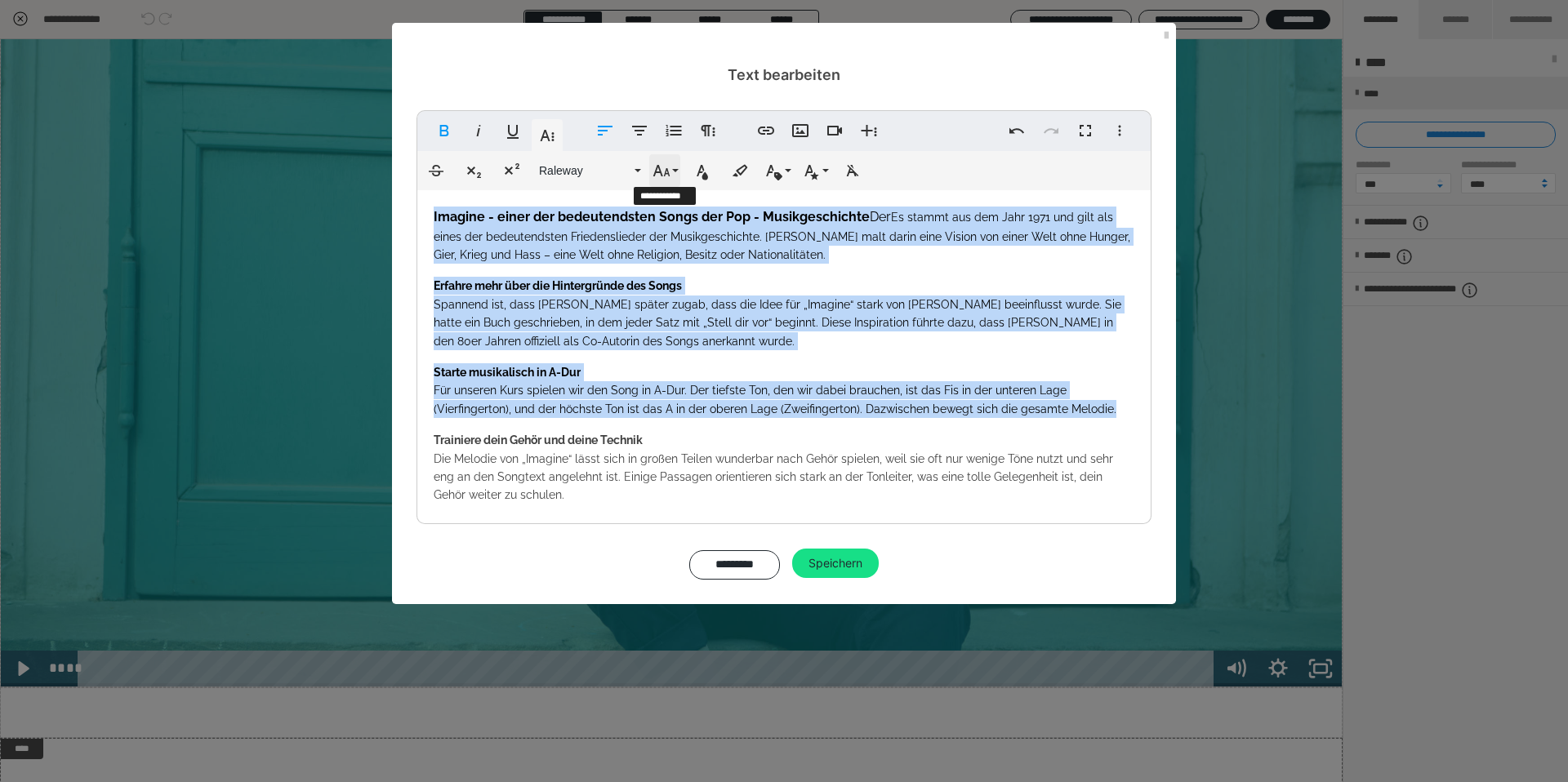 click on "Schriftgröße" at bounding box center (665, 171) 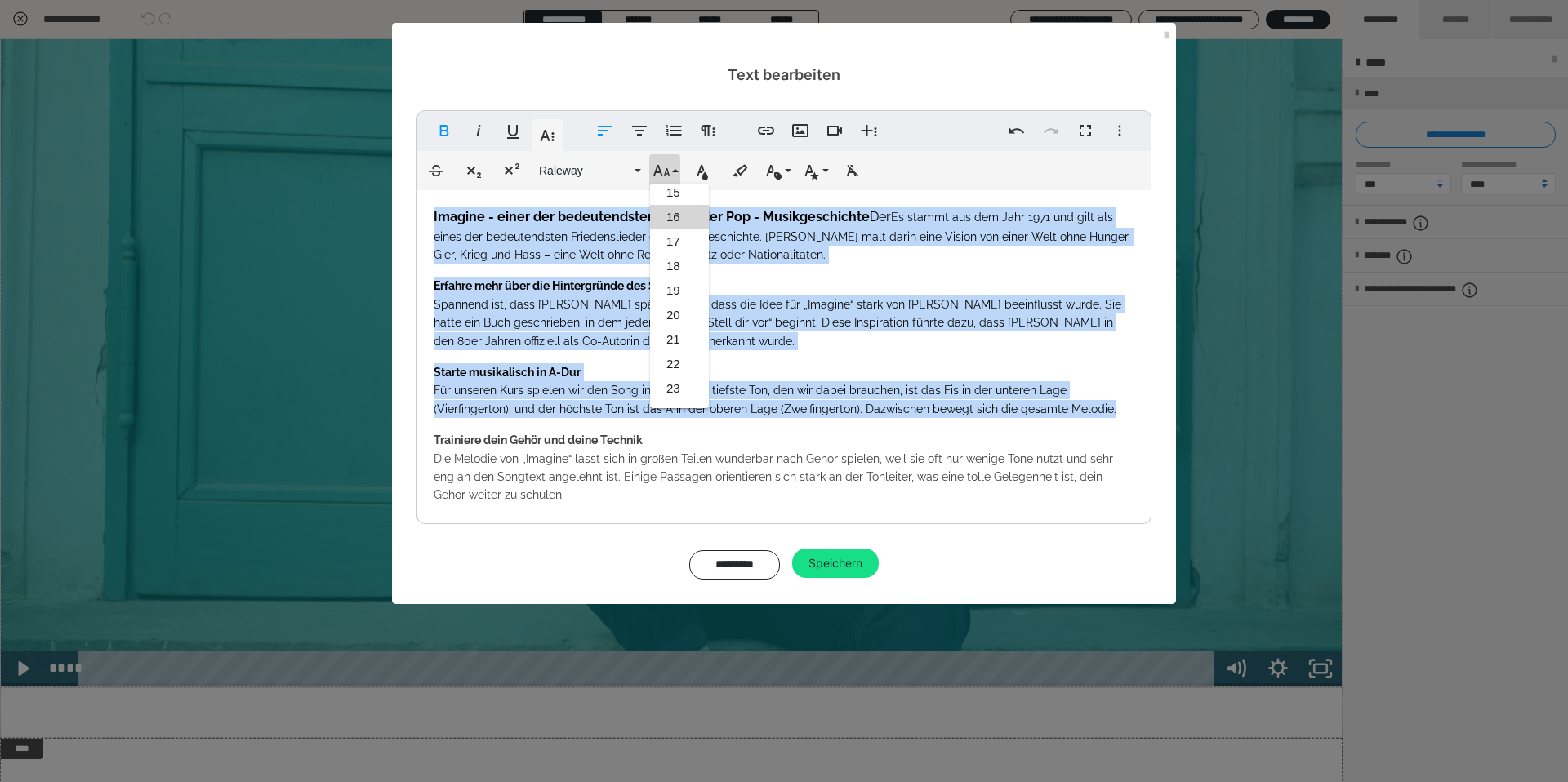 scroll, scrollTop: 386, scrollLeft: 0, axis: vertical 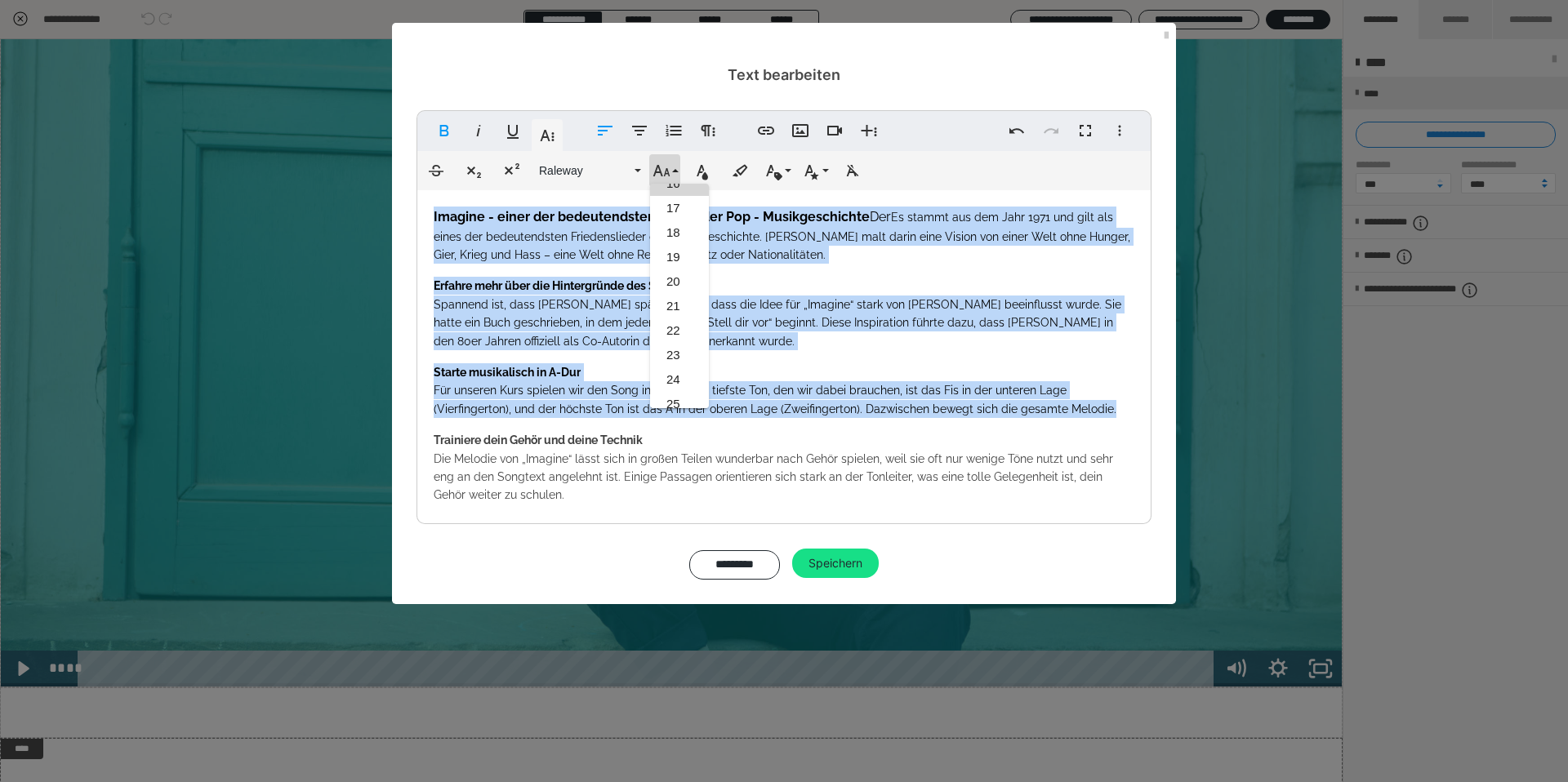 click on "16" at bounding box center (679, 184) 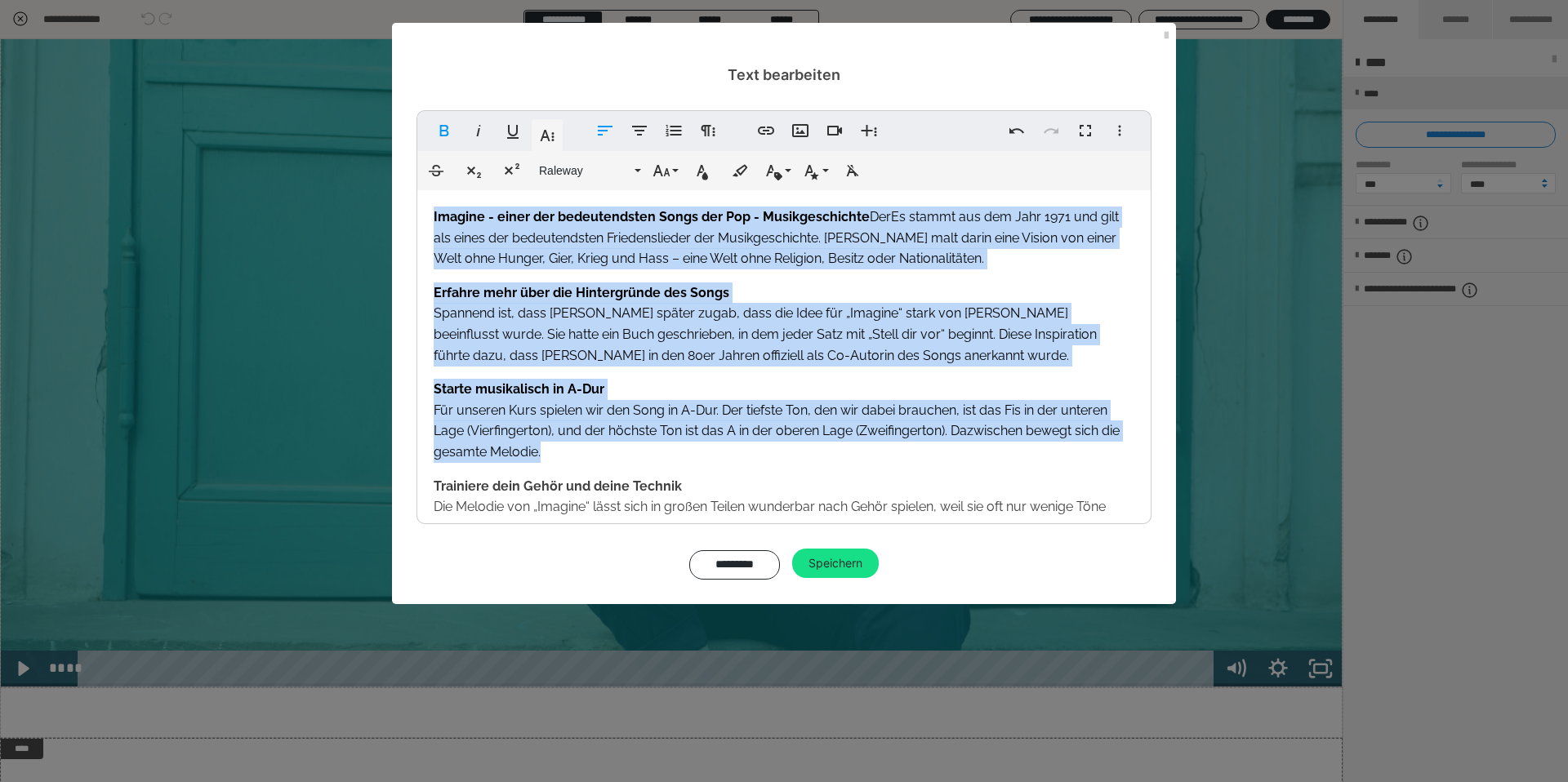 click on "Trainiere dein Gehör und deine Technik Die Melodie von „Imagine“ lässt sich in großen Teilen wunderbar nach Gehör spielen, weil sie oft nur wenige Töne nutzt und sehr eng an den Songtext angelehnt ist. Einige Passagen orientieren sich stark an der Tonleiter, was eine tolle Gelegenheit ist, dein Gehör weiter zu schulen." at bounding box center (784, 518) 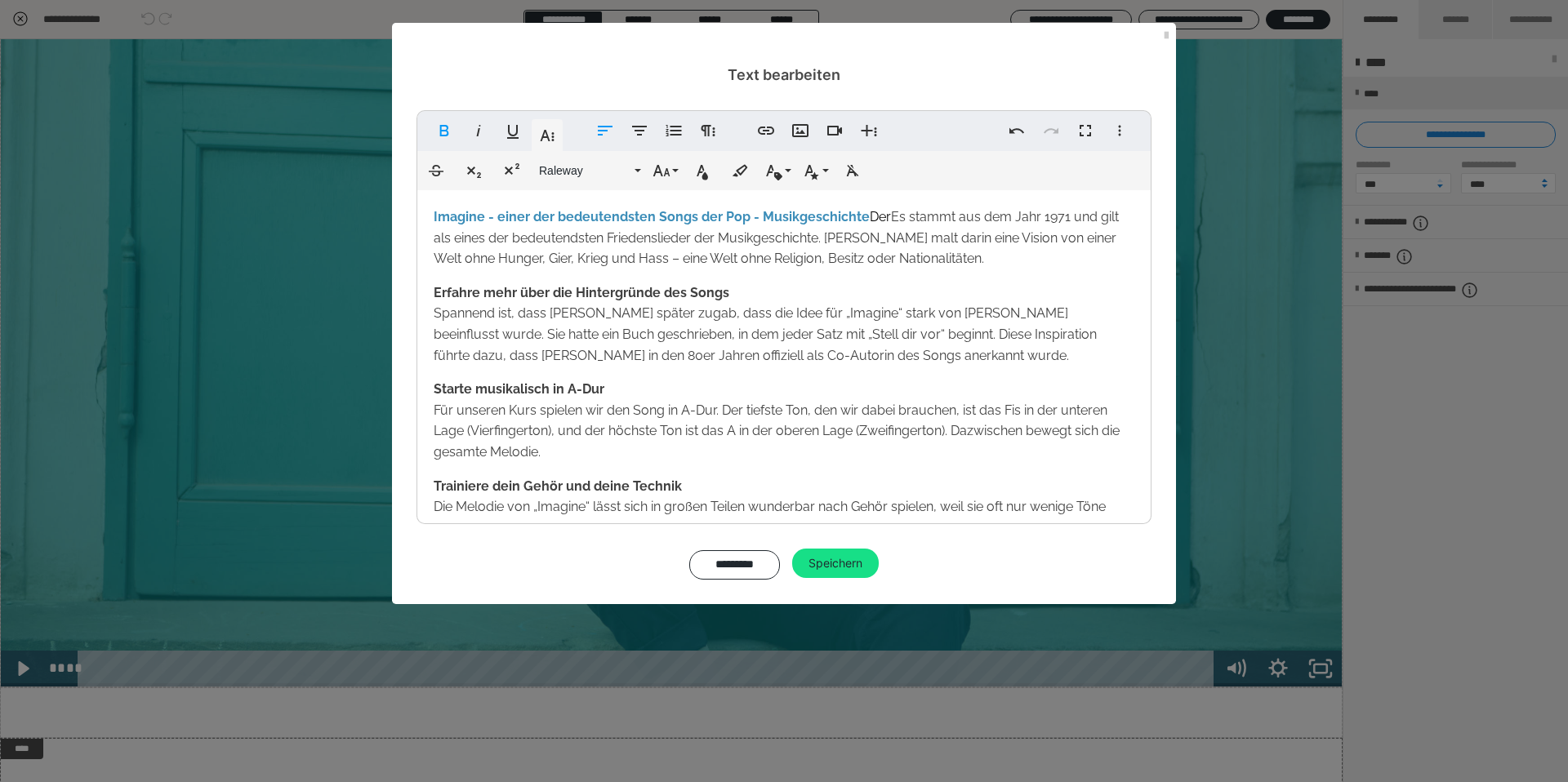 click on "Es stammt aus dem Jahr 1971 und gilt als eines der bedeutendsten Friedenslieder der Musikgeschichte. [PERSON_NAME] malt darin eine Vision von einer Welt ohne Hunger, Gier, Krieg und Hass – eine Welt ohne Religion, Besitz oder Nationalitäten." at bounding box center [776, 238] 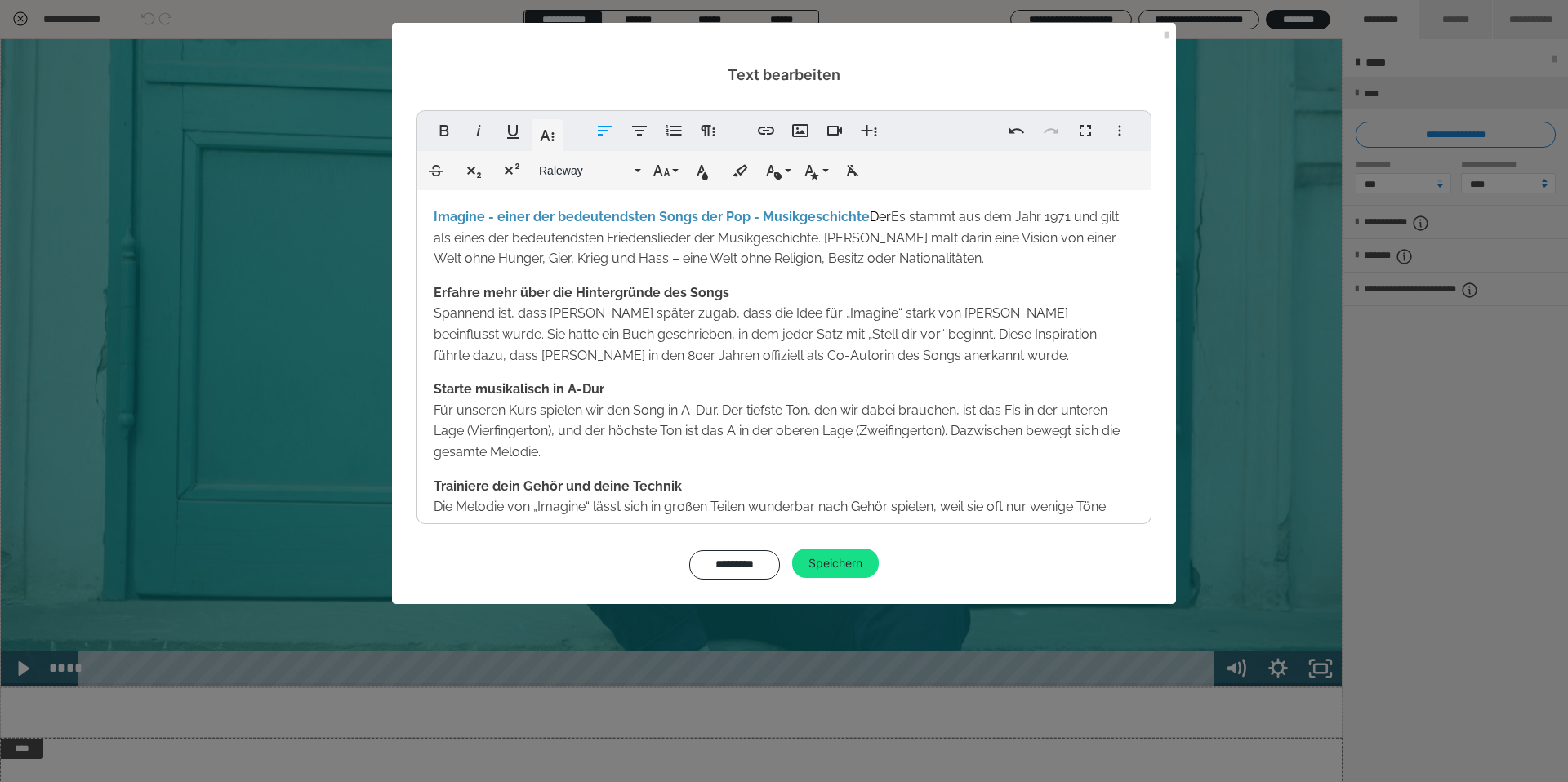 click on "Es stammt aus dem Jahr 1971 und gilt als eines der bedeutendsten Friedenslieder der Musikgeschichte. [PERSON_NAME] malt darin eine Vision von einer Welt ohne Hunger, Gier, Krieg und Hass – eine Welt ohne Religion, Besitz oder Nationalitäten." at bounding box center (776, 238) 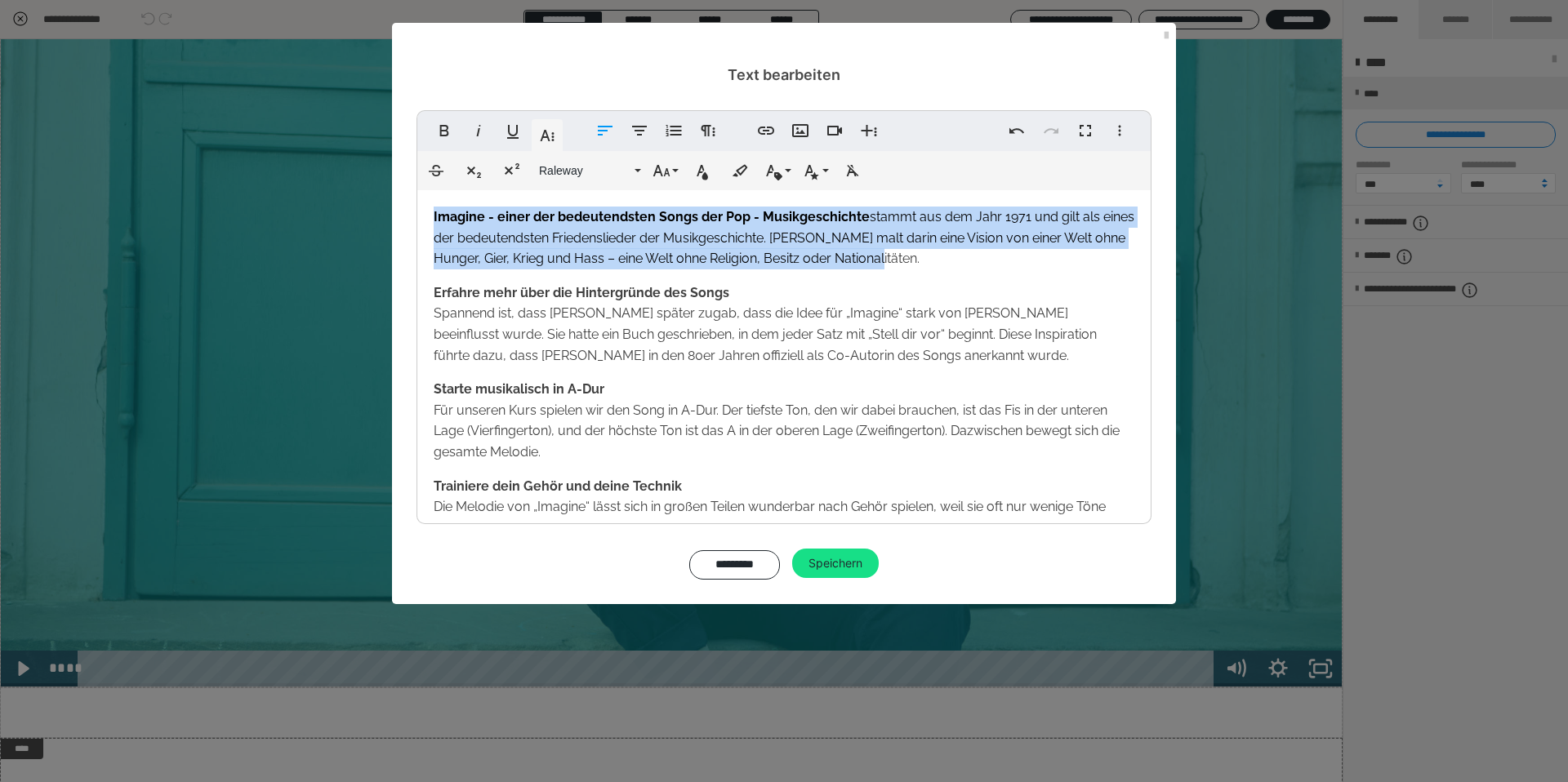 drag, startPoint x: 881, startPoint y: 264, endPoint x: 425, endPoint y: 221, distance: 458.0229 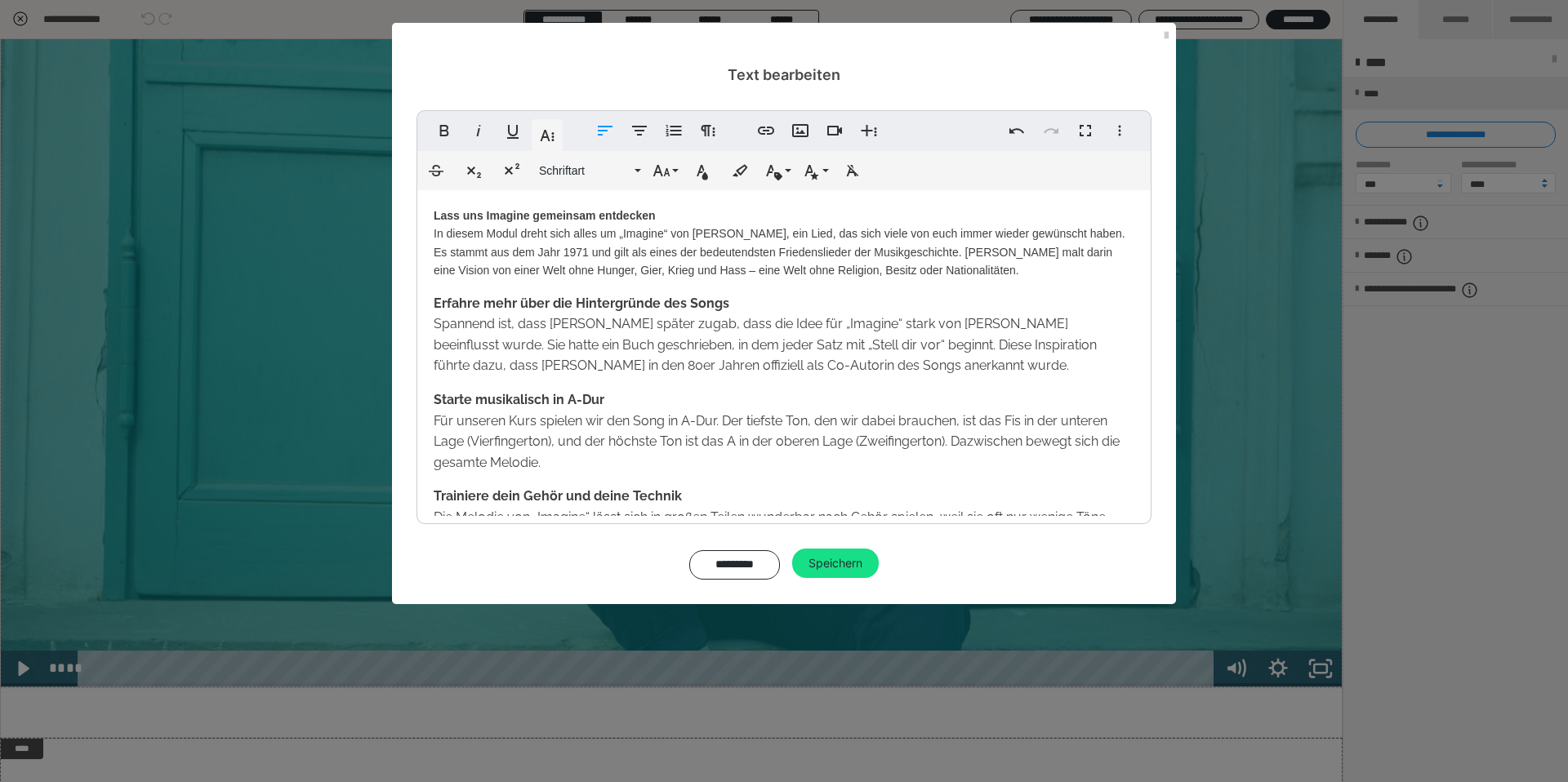 click on "Lass uns Imagine gemeinsam entdecken In diesem Modul dreht sich alles um „Imagine“ von [PERSON_NAME], ein Lied, das sich viele von euch immer wieder gewünscht haben. Es stammt aus dem Jahr 1971 und gilt als eines der bedeutendsten Friedenslieder der Musikgeschichte. [PERSON_NAME] malt darin eine Vision von einer Welt ohne Hunger, Gier, Krieg und Hass – eine Welt ohne Religion, Besitz oder Nationalitäten." at bounding box center [784, 243] 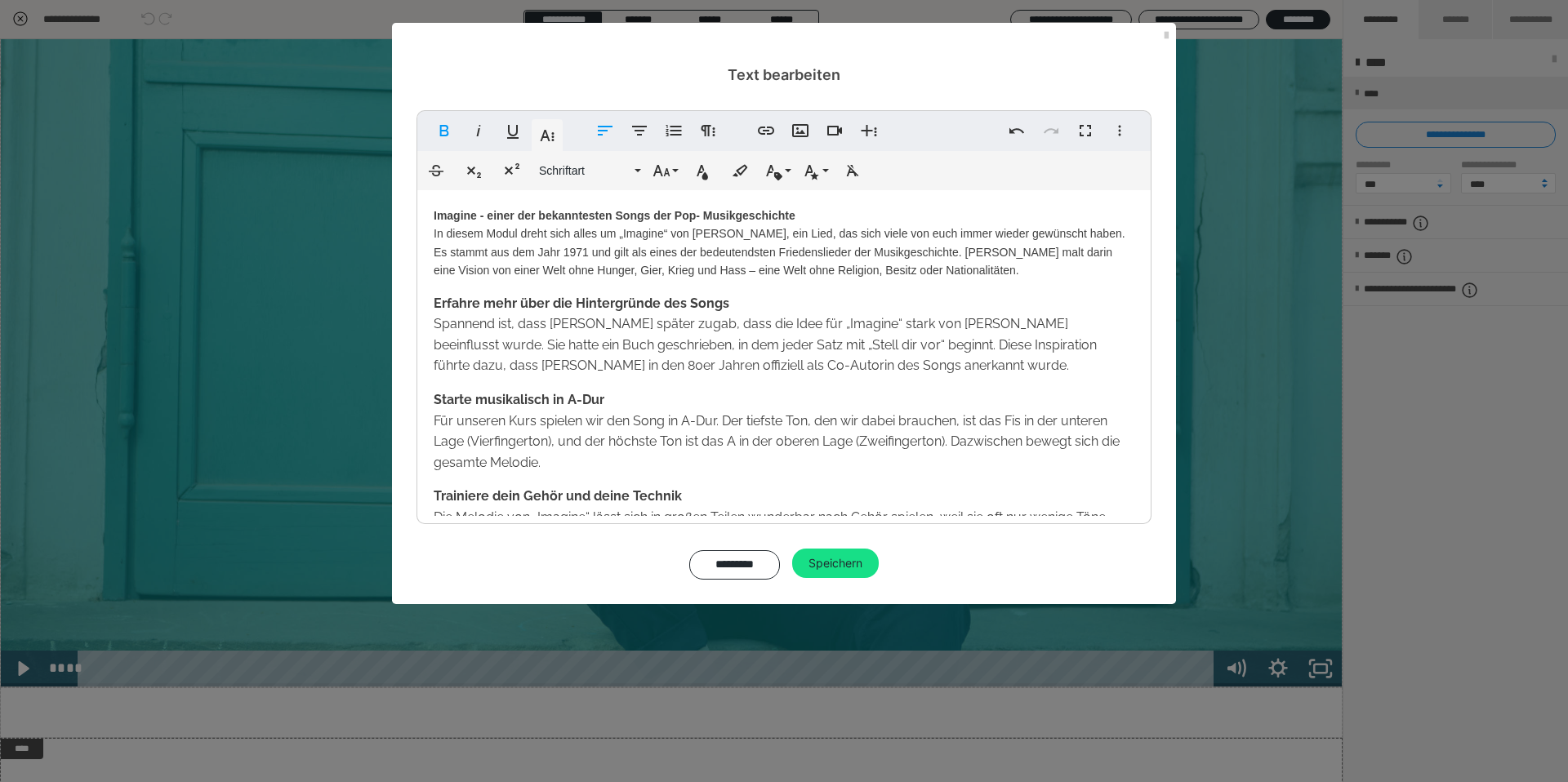 click on "Imagine - einer der bekanntesten Songs der Pop- Musikgeschichte In diesem Modul dreht sich alles um „Imagine“ von [PERSON_NAME], ein Lied, das sich viele von euch immer wieder gewünscht haben. Es stammt aus dem Jahr 1971 und gilt als eines der bedeutendsten Friedenslieder der Musikgeschichte. [PERSON_NAME] malt darin eine Vision von einer Welt ohne Hunger, Gier, Krieg und Hass – eine Welt ohne Religion, Besitz oder Nationalitäten." at bounding box center [784, 243] 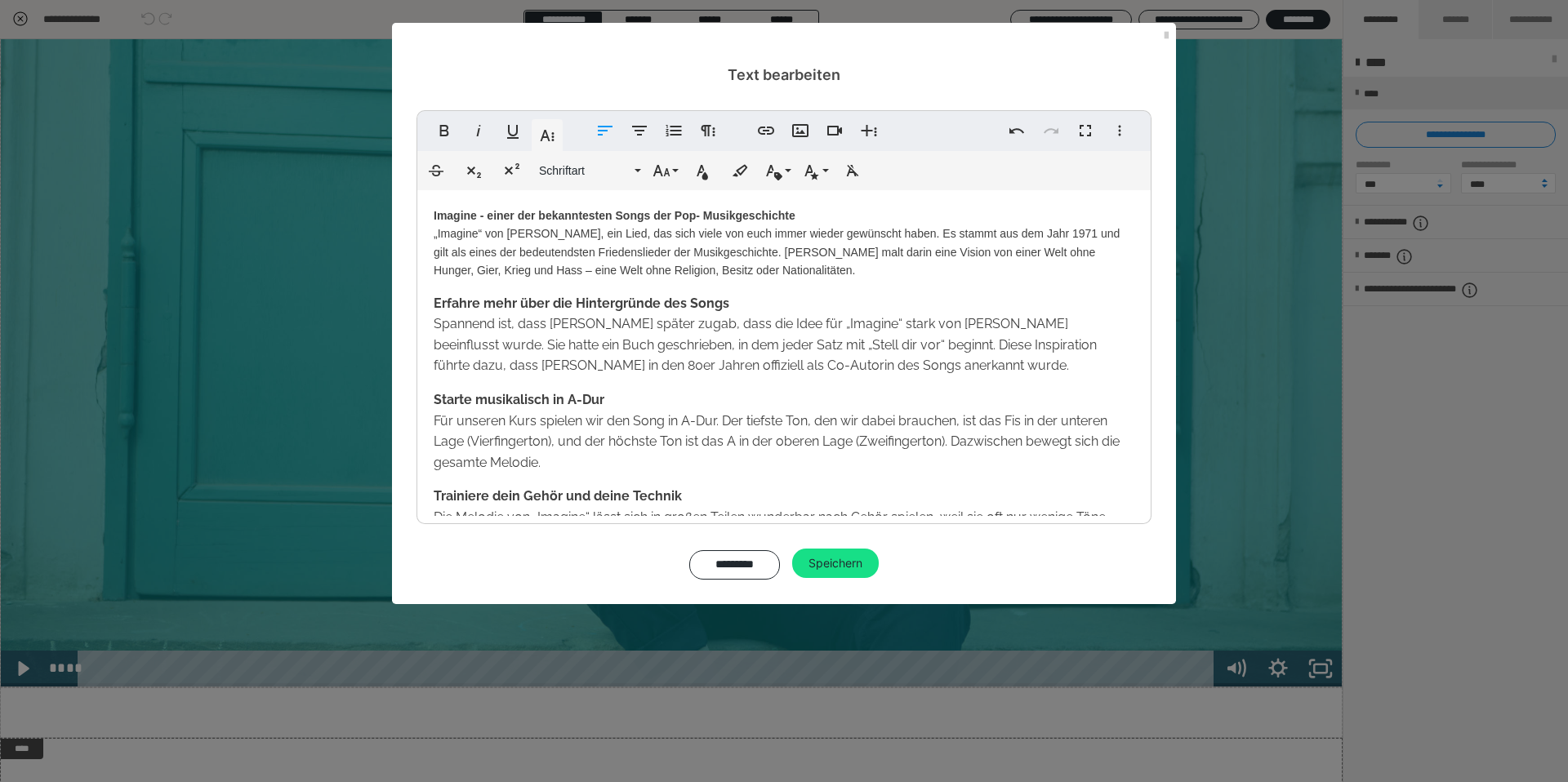 click on "Imagine - einer der bekanntesten Songs der Pop- Musikgeschichte „Imagine“ von [PERSON_NAME], ein Lied, das sich viele von euch immer wieder gewünscht haben. Es stammt aus dem Jahr 1971 und gilt als eines der bedeutendsten Friedenslieder der Musikgeschichte. [PERSON_NAME] malt darin eine Vision von einer Welt ohne Hunger, Gier, Krieg und Hass – eine Welt ohne Religion, Besitz oder Nationalitäten." at bounding box center (784, 243) 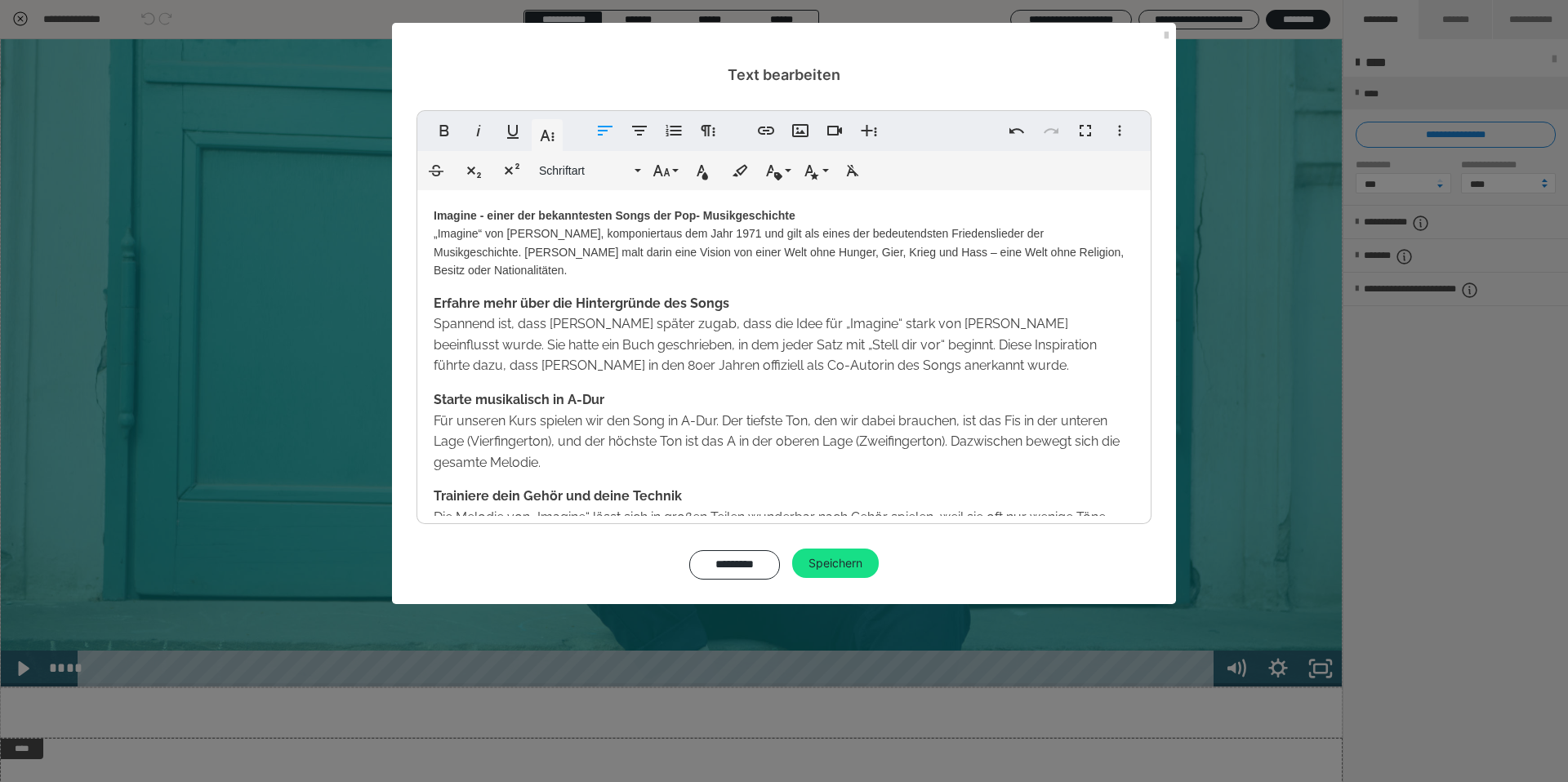 click on "Imagine - einer der bekanntesten Songs der Pop- Musikgeschichte „Imagine“ von [PERSON_NAME], komponiert  aus dem Jahr 1971 und gilt als eines der bedeutendsten Friedenslieder der Musikgeschichte. [PERSON_NAME] malt darin eine Vision von einer Welt ohne Hunger, Gier, Krieg und Hass – eine Welt ohne Religion, Besitz oder Nationalitäten." at bounding box center (784, 243) 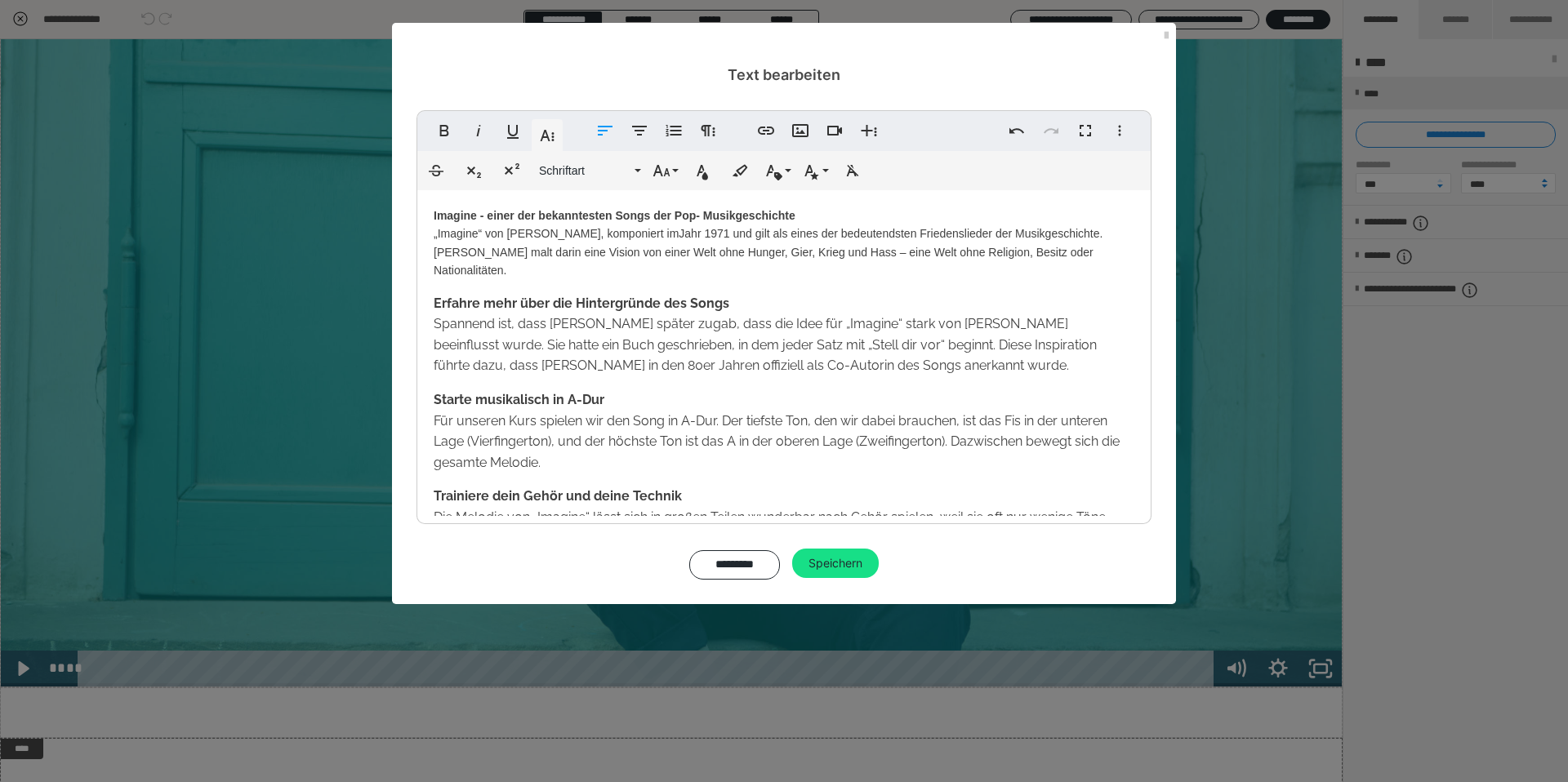 click on "Imagine - einer der bekanntesten Songs der Pop- Musikgeschichte „Imagine“ von [PERSON_NAME], komponiert im  Jahr 1971 und gilt als eines der bedeutendsten Friedenslieder der Musikgeschichte. [PERSON_NAME] malt darin eine Vision von einer Welt ohne Hunger, Gier, Krieg und Hass – eine Welt ohne Religion, Besitz oder Nationalitäten." at bounding box center (784, 243) 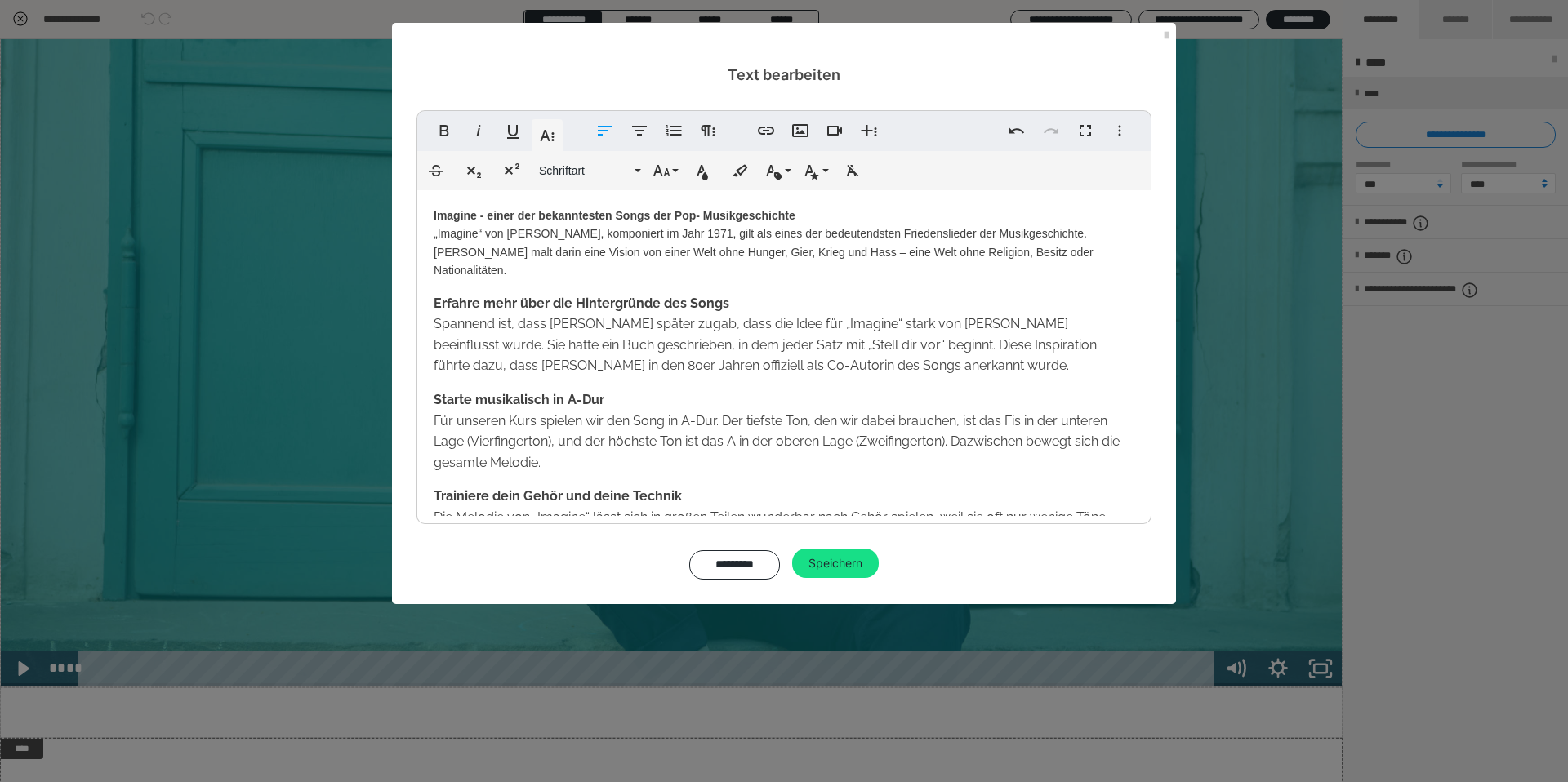 click on "Imagine - einer der bekanntesten Songs der Pop- Musikgeschichte „Imagine“ von [PERSON_NAME], komponiert im Jahr 1971, gilt als eines der bedeutendsten Friedenslieder der Musikgeschichte. [PERSON_NAME] malt darin eine Vision von einer Welt ohne Hunger, Gier, Krieg und Hass – eine Welt ohne Religion, Besitz oder Nationalitäten." at bounding box center [784, 243] 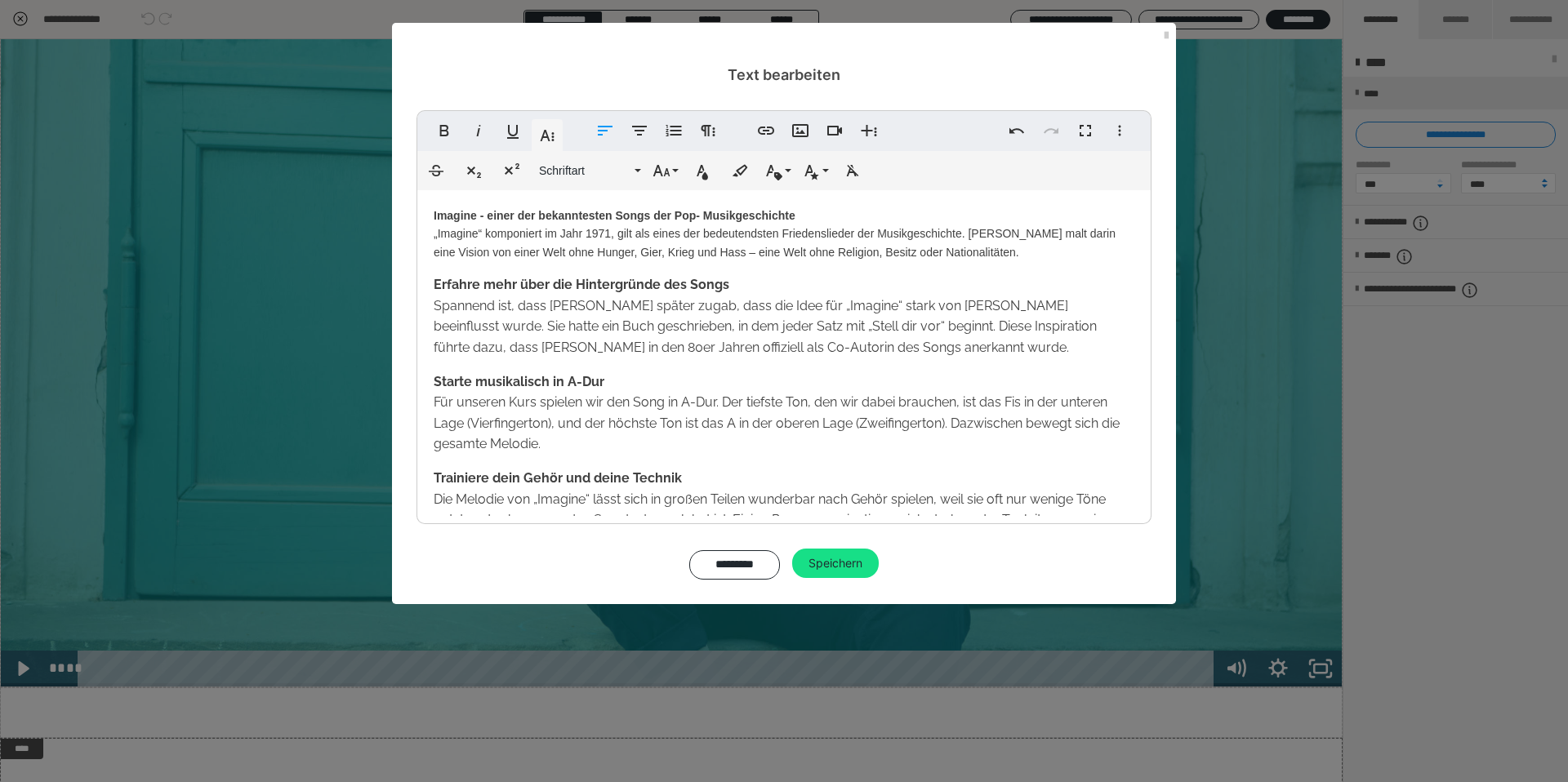click on "Erfahre mehr über die Hintergründe des Songs Spannend ist, dass [PERSON_NAME] später zugab, dass die Idee für „Imagine“ stark von [PERSON_NAME] beeinflusst wurde. Sie hatte ein Buch geschrieben, in dem jeder Satz mit „Stell dir vor“ beginnt. Diese Inspiration führte dazu, dass [PERSON_NAME] in den 80er Jahren offiziell als Co-Autorin des Songs anerkannt wurde." at bounding box center [784, 316] 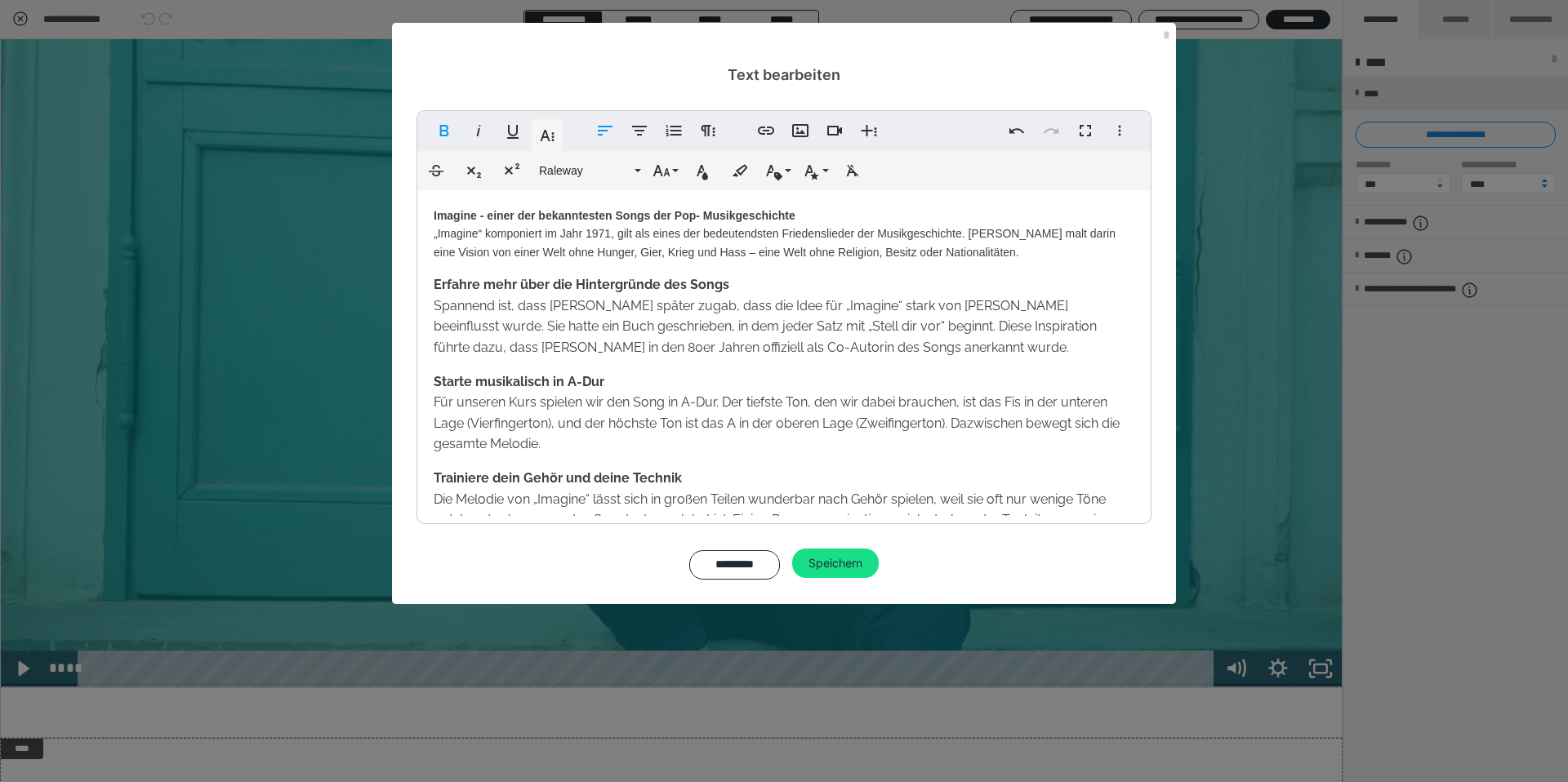 click on "Imagine - einer der bekanntesten Songs der Pop- Musikgeschichte „Imagine“ komponiert im Jahr 1971, gilt als eines der bedeutendsten Friedenslieder der Musikgeschichte. [PERSON_NAME] malt darin eine Vision von einer Welt ohne Hunger, Gier, Krieg und Hass – eine Welt ohne Religion, Besitz oder Nationalitäten." at bounding box center [784, 233] 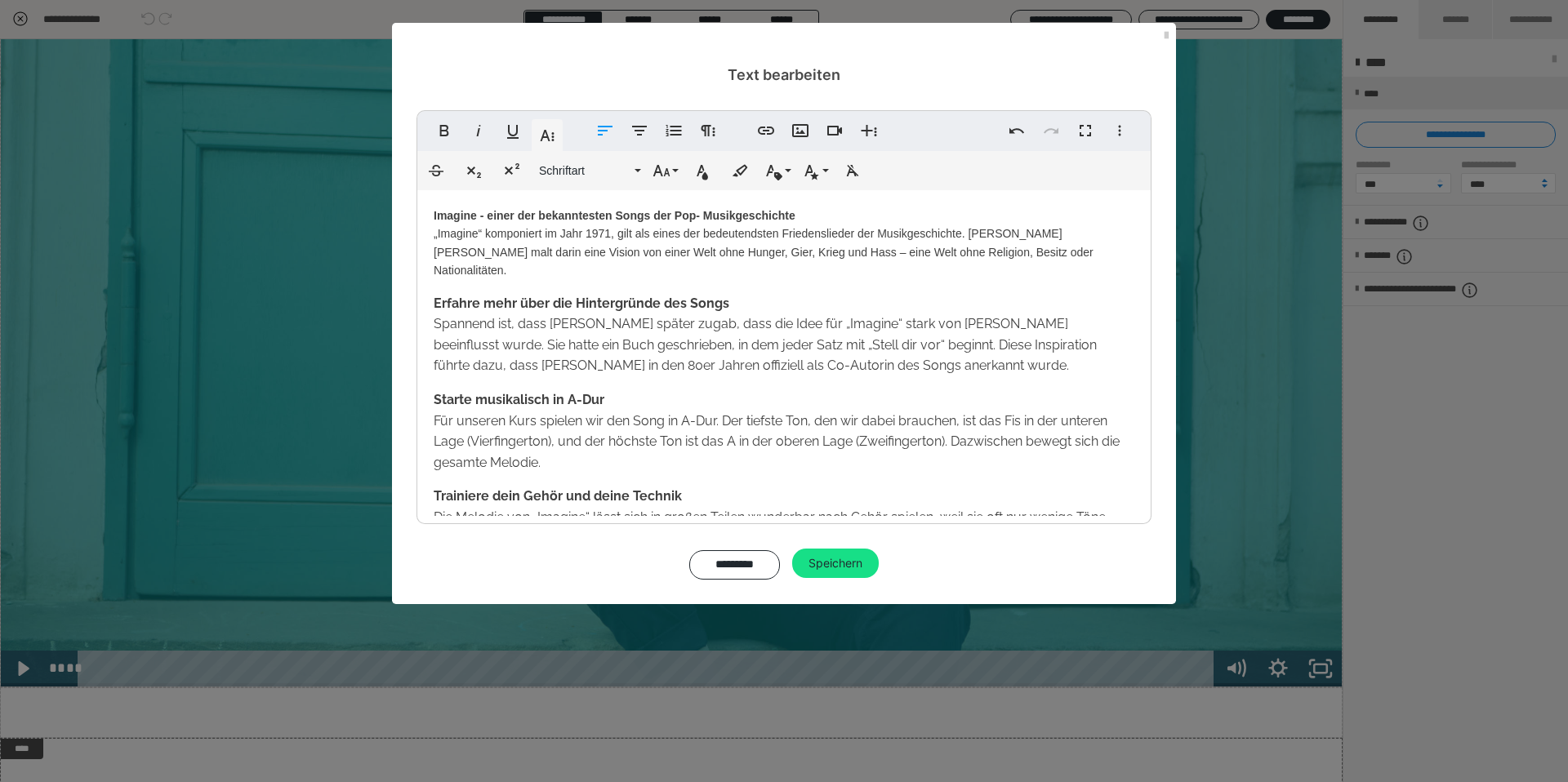 click on "Imagine - einer der bekanntesten Songs der Pop- Musikgeschichte „Imagine“ komponiert im Jahr 1971, gilt als eines der bedeutendsten Friedenslieder der Musikgeschichte. [PERSON_NAME] malt darin eine Vision von einer Welt ohne Hunger, Gier, Krieg und Hass – eine Welt ohne Religion, Besitz oder Nationalitäten. Erfahre mehr über die Hintergründe des Songs Spannend ist, dass [PERSON_NAME] später zugab, dass die Idee für „Imagine“ stark von [PERSON_NAME] beeinflusst wurde. Sie hatte ein Buch geschrieben, in dem jeder Satz mit „Stell dir vor“ beginnt. Diese Inspiration führte dazu, dass [PERSON_NAME] in den 80er Jahren offiziell als Co-Autorin des Songs anerkannt wurde. Starte musikalisch in A-Dur Für unseren Kurs spielen wir den Song in A-Dur. Der tiefste Ton, den wir dabei brauchen, ist das Fis in der unteren Lage (Vierfingerton), und der höchste Ton ist das A in der oberen Lage (Zweifingerton). Dazwischen bewegt sich die gesamte Melodie. Trainiere dein Gehör und deine Technik" at bounding box center (784, 394) 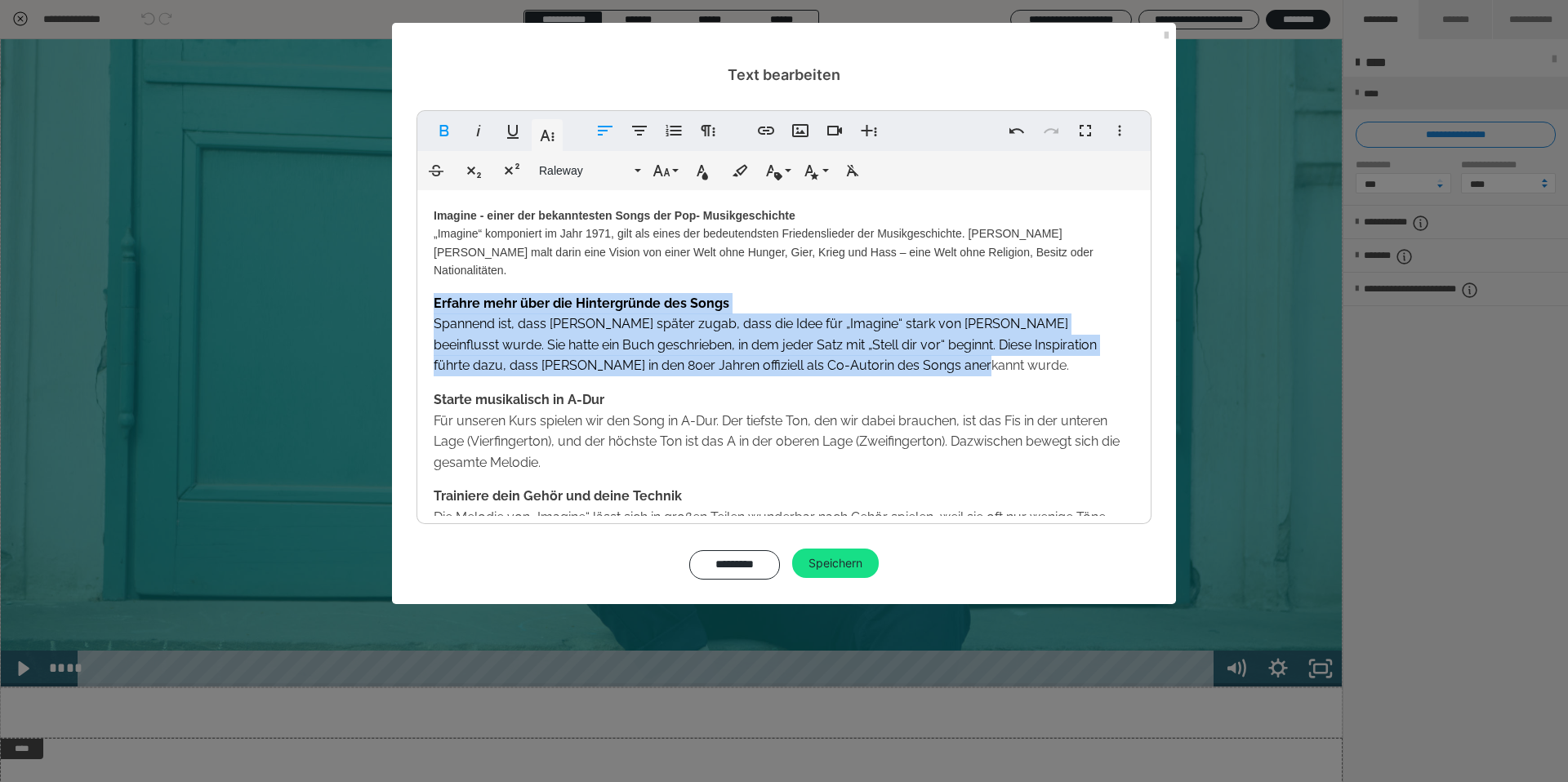 drag, startPoint x: 869, startPoint y: 349, endPoint x: 390, endPoint y: 273, distance: 484.9918 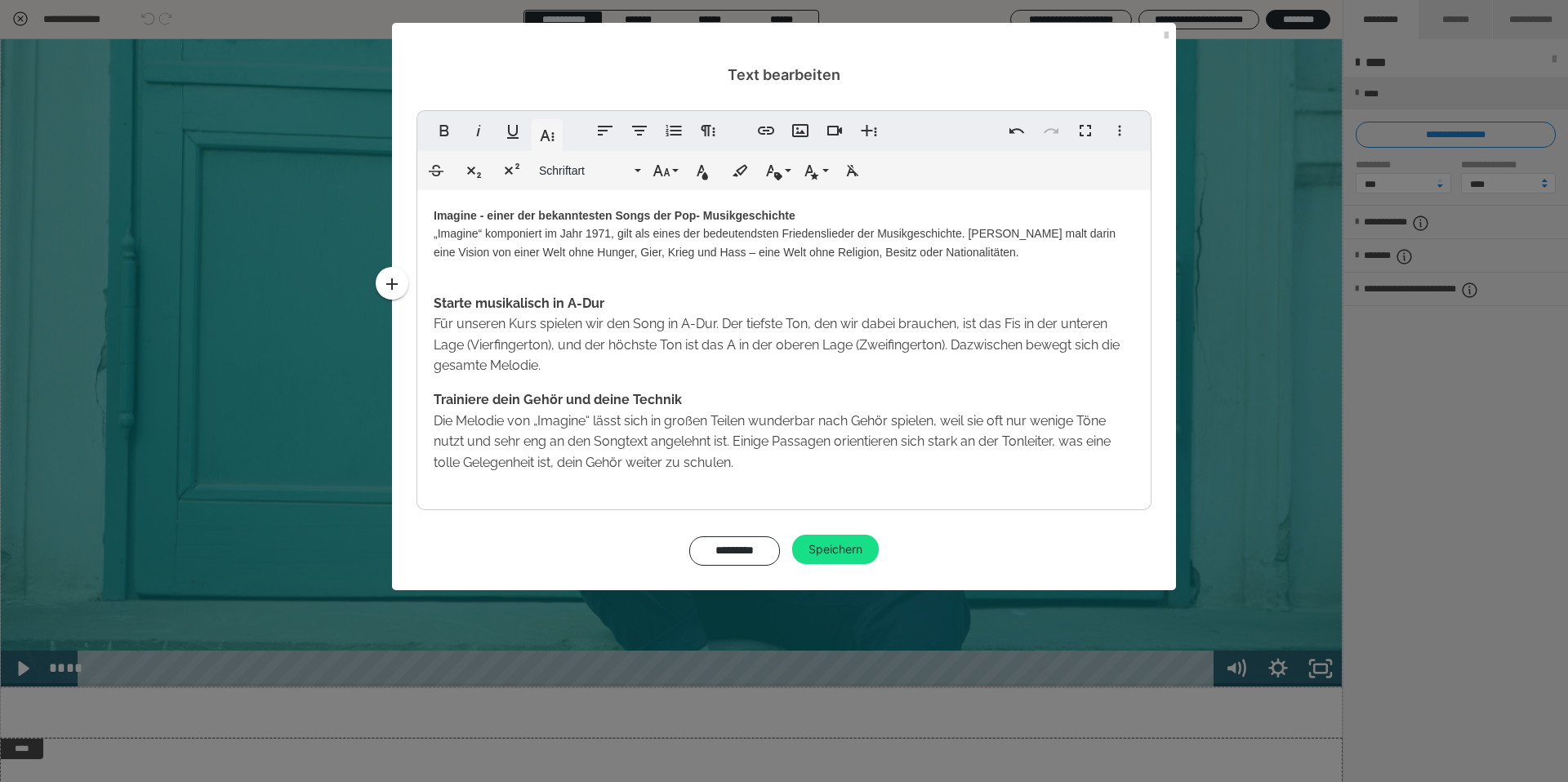 click on "Imagine - einer der bekanntesten Songs der Pop- Musikgeschichte „Imagine“ komponiert im Jahr 1971, gilt als eines der bedeutendsten Friedenslieder der Musikgeschichte. [PERSON_NAME] malt darin eine Vision von einer Welt ohne Hunger, Gier, Krieg und Hass – eine Welt ohne Religion, Besitz oder Nationalitäten." at bounding box center (784, 233) 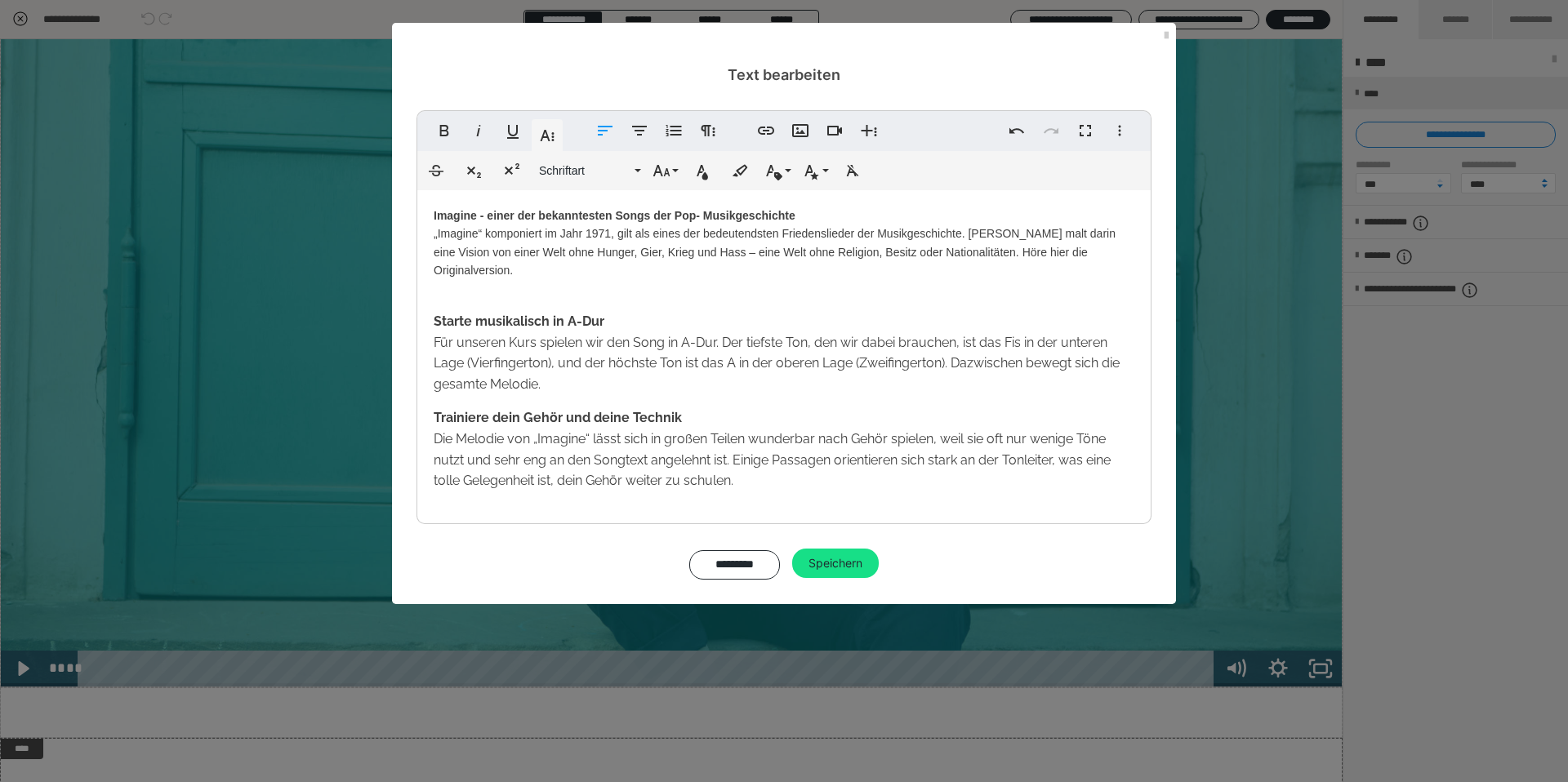 click on "Imagine - einer der bekanntesten Songs der Pop- Musikgeschichte „Imagine“ komponiert im Jahr 1971, gilt als eines der bedeutendsten Friedenslieder der Musikgeschichte. [PERSON_NAME] malt darin eine Vision von einer Welt ohne Hunger, Gier, Krieg und Hass – eine Welt ohne Religion, Besitz oder Nationalitäten. Höre hier die Originalversion." at bounding box center [784, 243] 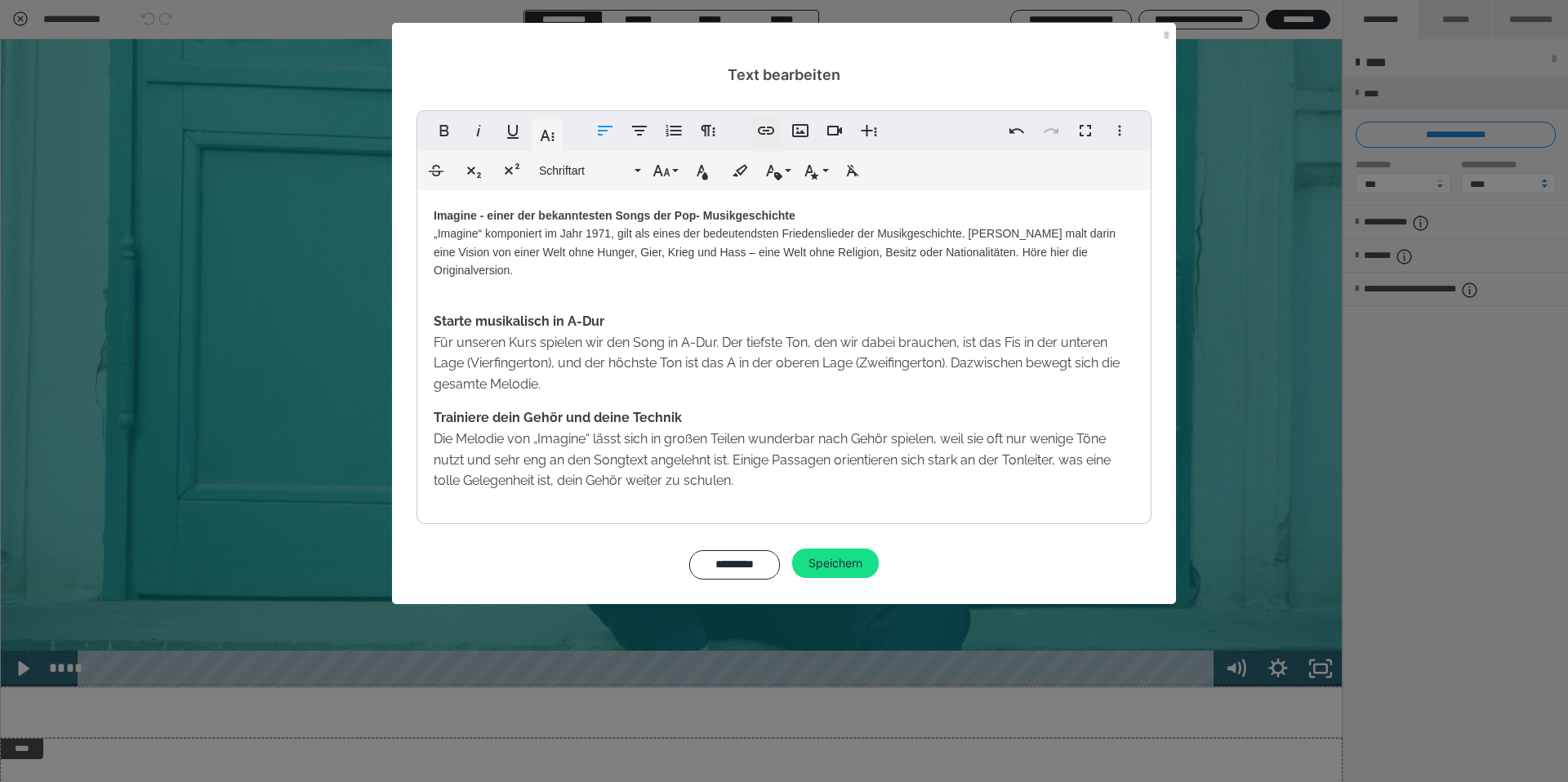 click 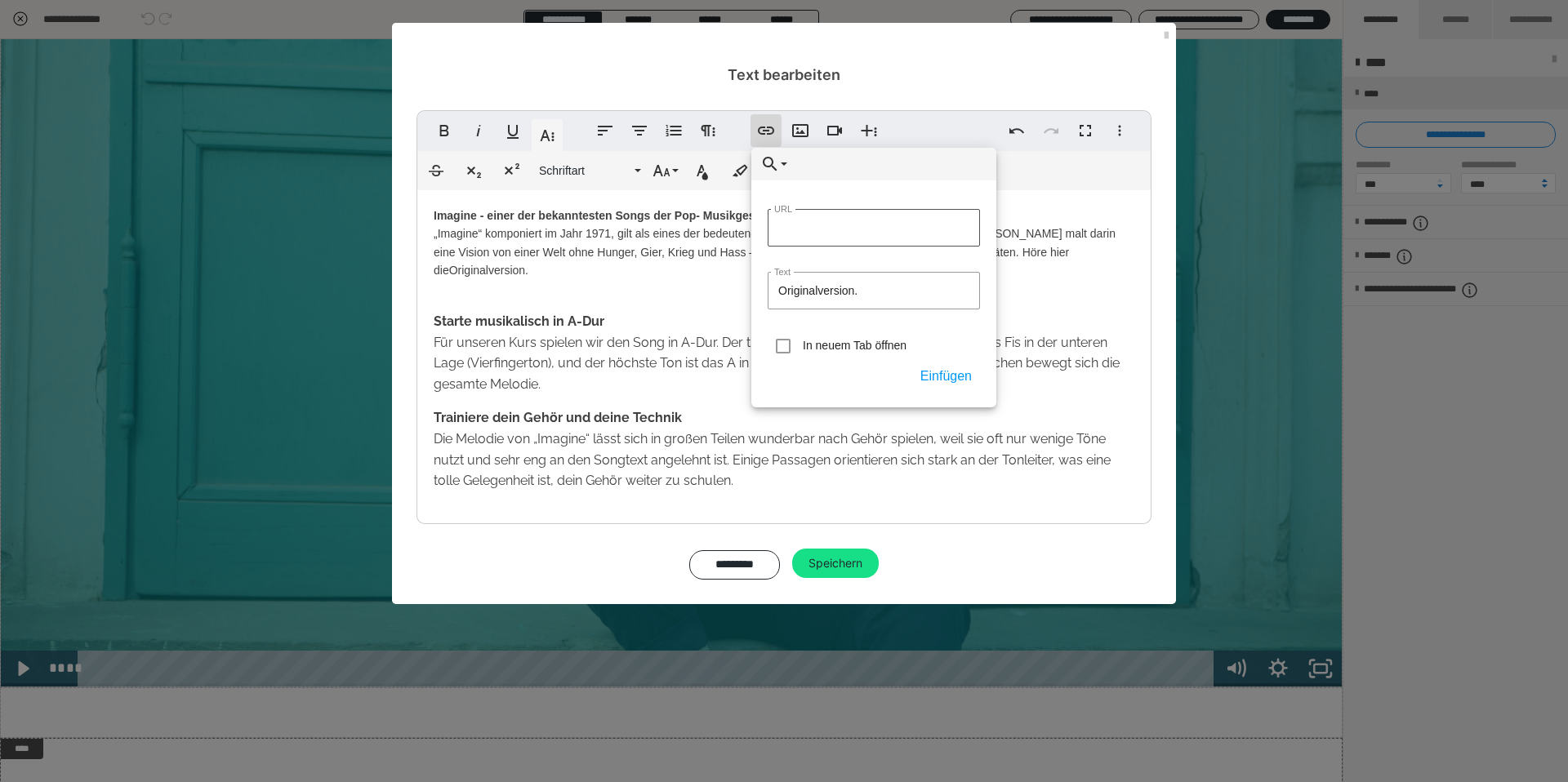 click on "URL" at bounding box center (874, 228) 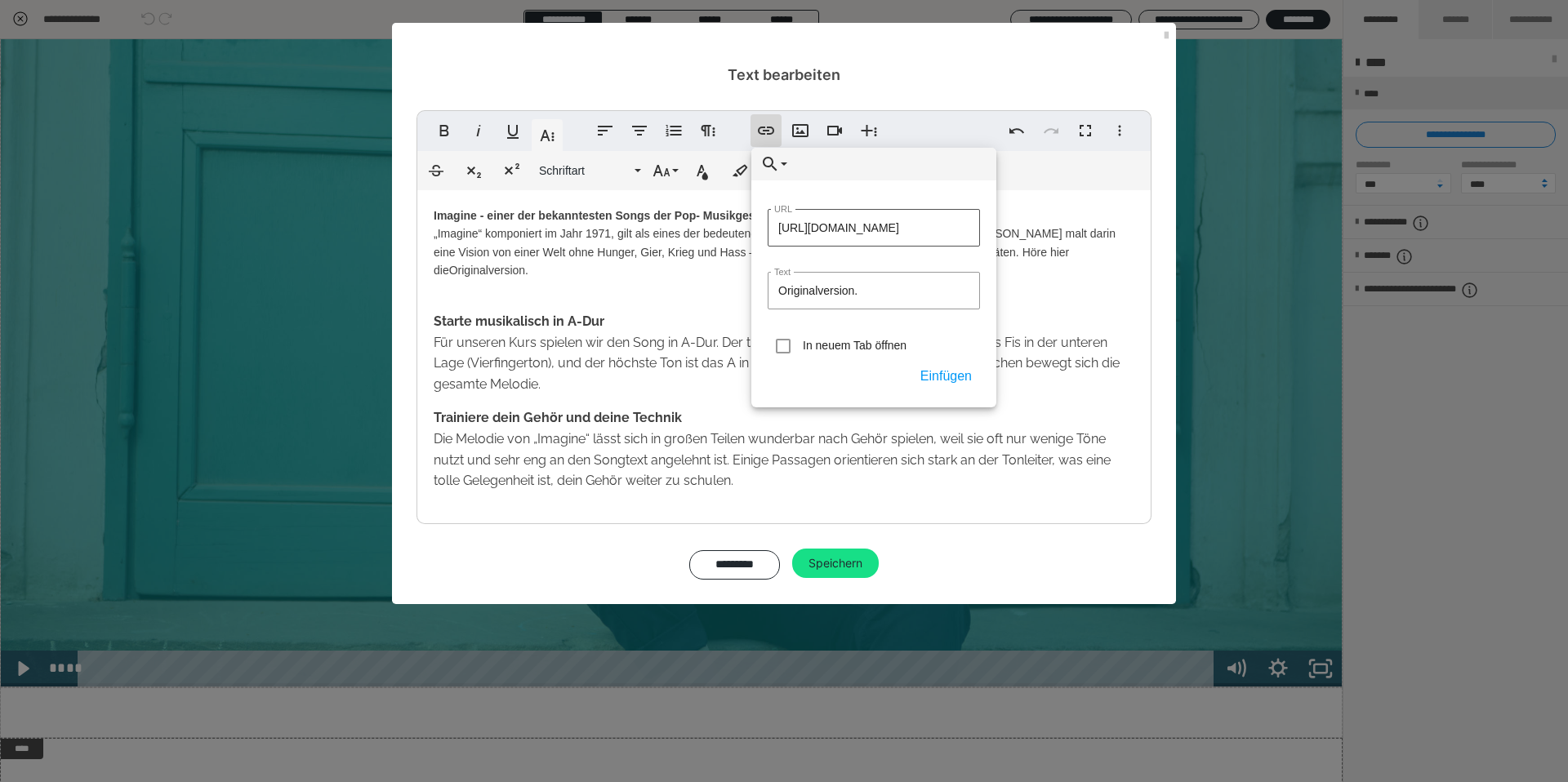 scroll, scrollTop: 0, scrollLeft: 62, axis: horizontal 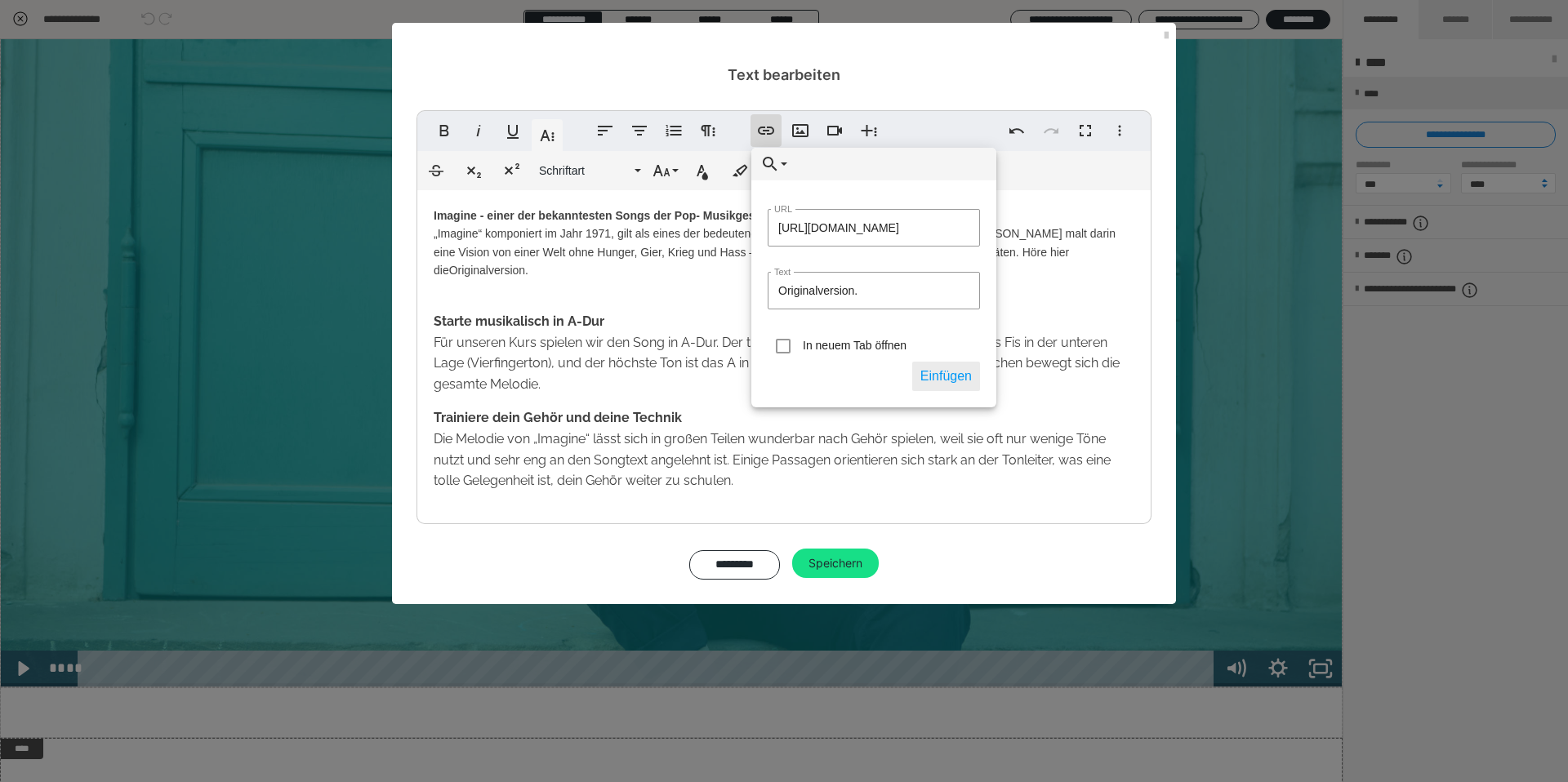 click on "Einfügen" at bounding box center (946, 376) 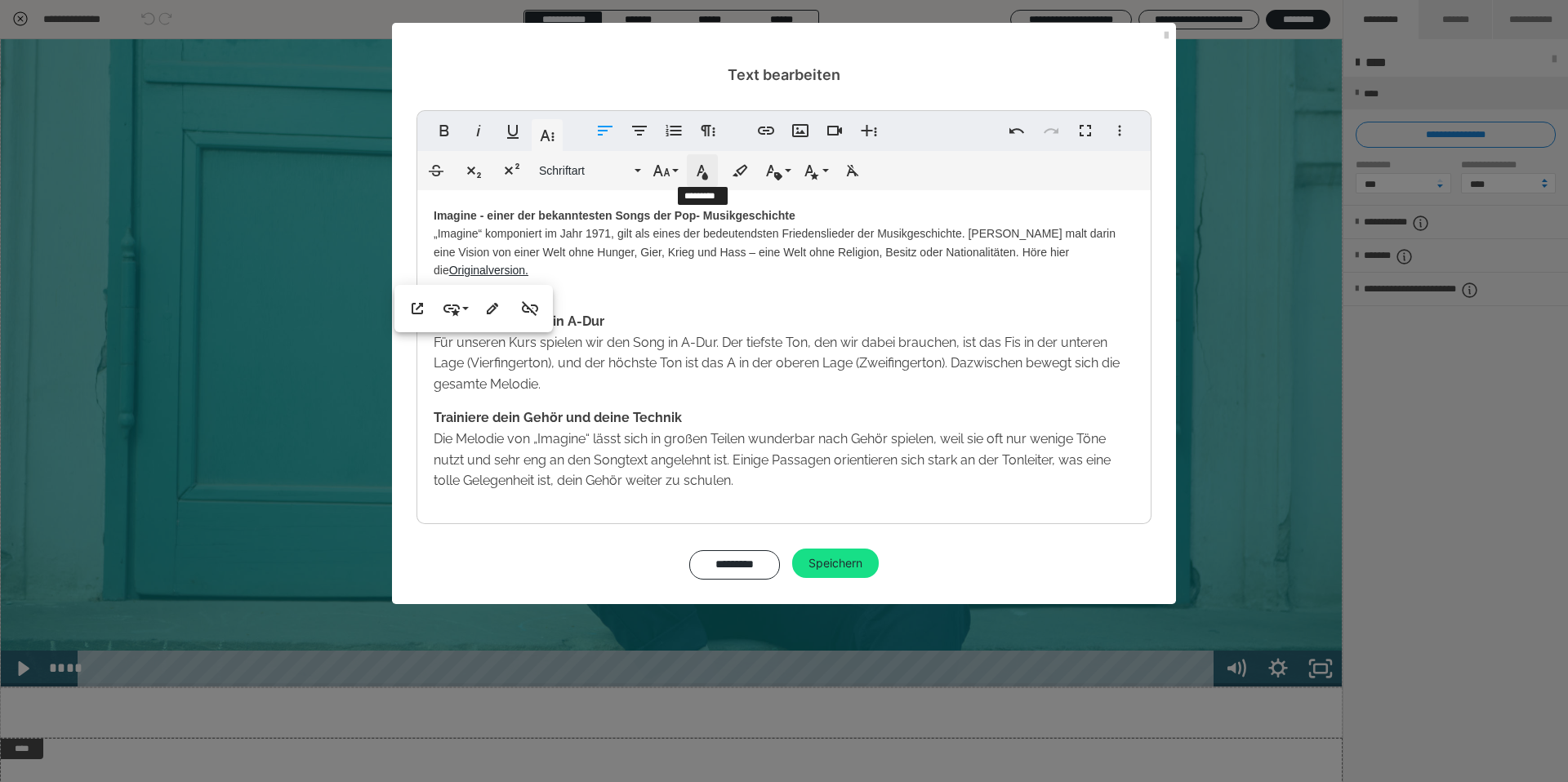 click 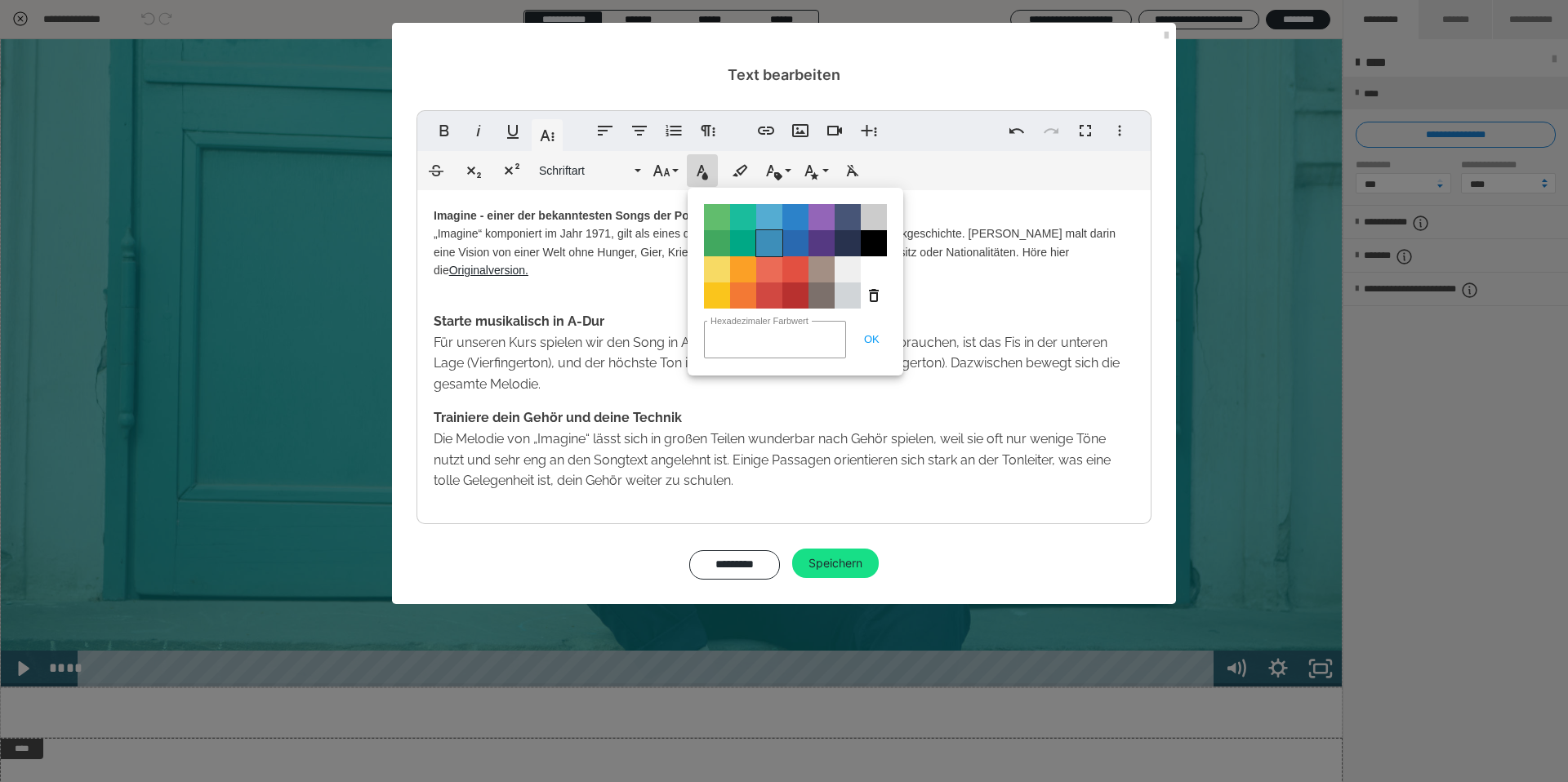 click on "Color#3D8EB9" at bounding box center (769, 243) 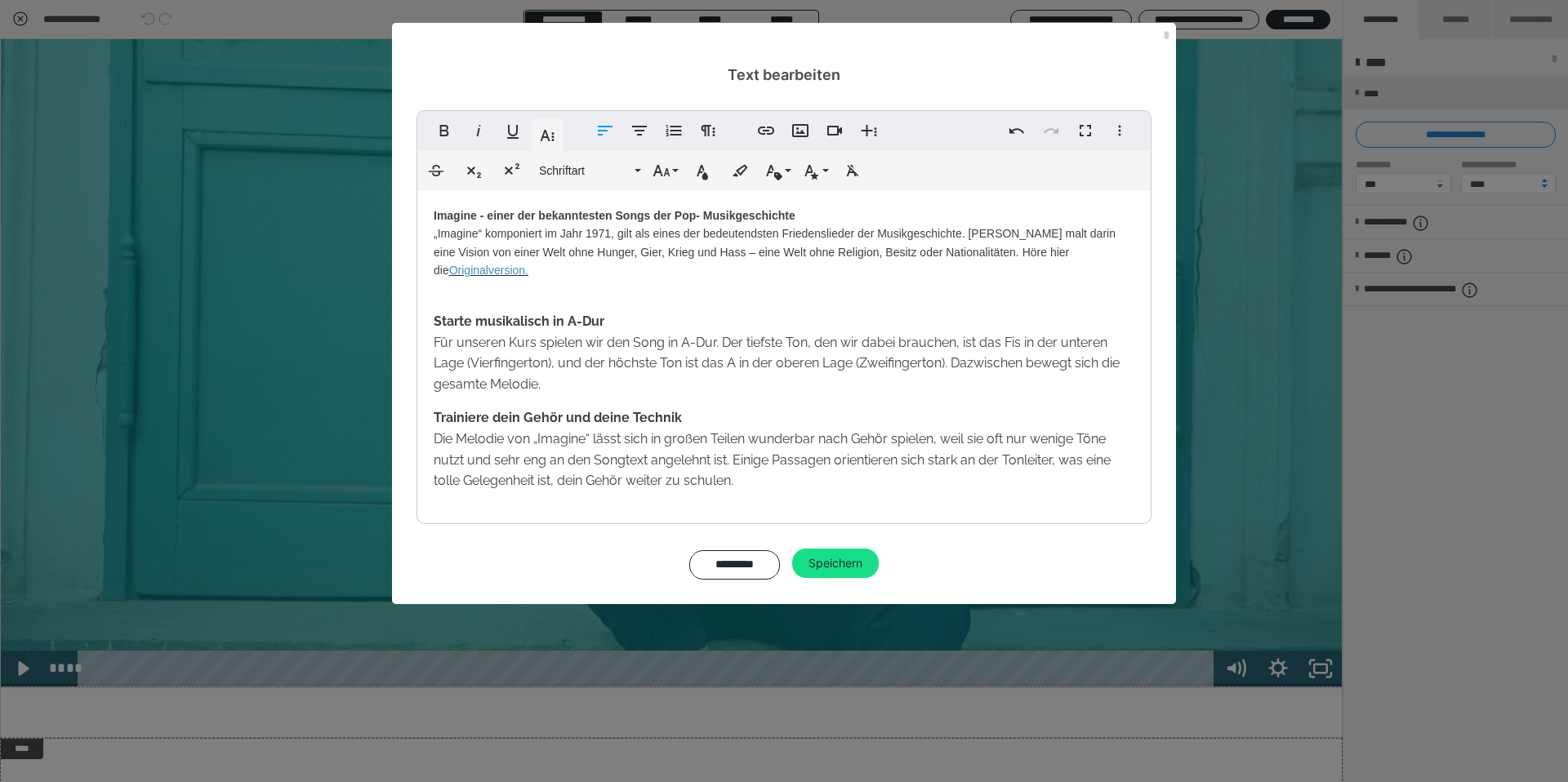click on "Imagine - einer der bekanntesten Songs der Pop- Musikgeschichte „Imagine“ komponiert im Jahr 1971, gilt als eines der bedeutendsten Friedenslieder der Musikgeschichte. [PERSON_NAME] malt darin eine Vision von einer Welt ohne Hunger, Gier, Krieg und Hass – eine Welt ohne Religion, Besitz oder Nationalitäten. Höre hier die  Originalversion. Starte musikalisch in A-Dur Für unseren Kurs spielen wir den Song in A-Dur. Der tiefste Ton, den wir dabei brauchen, ist das Fis in der unteren Lage (Vierfingerton), und der höchste Ton ist das A in der oberen Lage (Zweifingerton). Dazwischen bewegt sich die gesamte Melodie. Trainiere dein Gehör und deine Technik Die Melodie von „Imagine“ lässt sich in großen Teilen wunderbar nach Gehör spielen, weil sie oft nur wenige Töne nutzt und sehr eng an den Songtext angelehnt ist. Einige Passagen orientieren sich stark an der Tonleiter, was eine tolle Gelegenheit ist, dein Gehör weiter zu schulen." at bounding box center (784, 355) 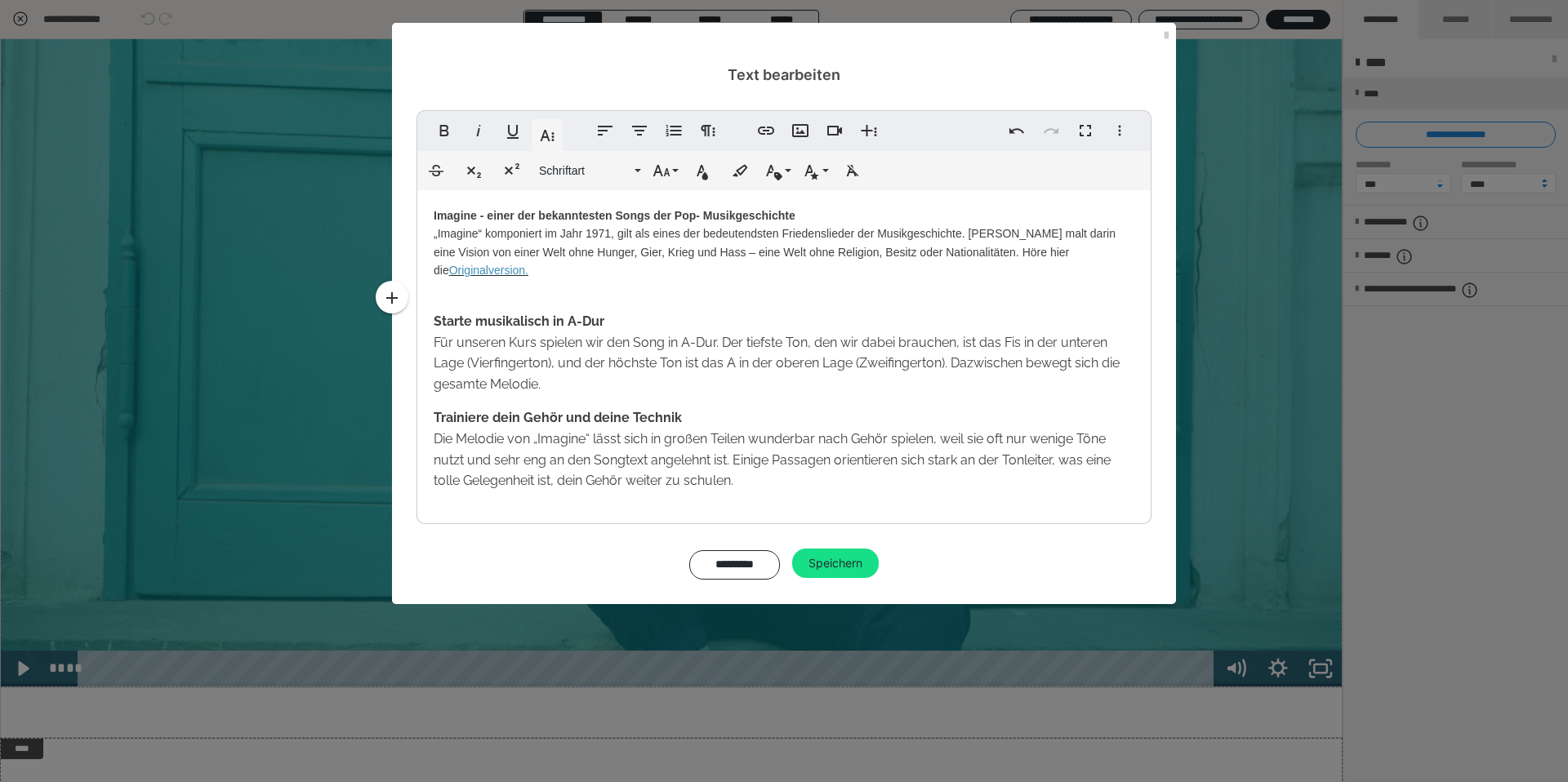 scroll, scrollTop: 5, scrollLeft: 0, axis: vertical 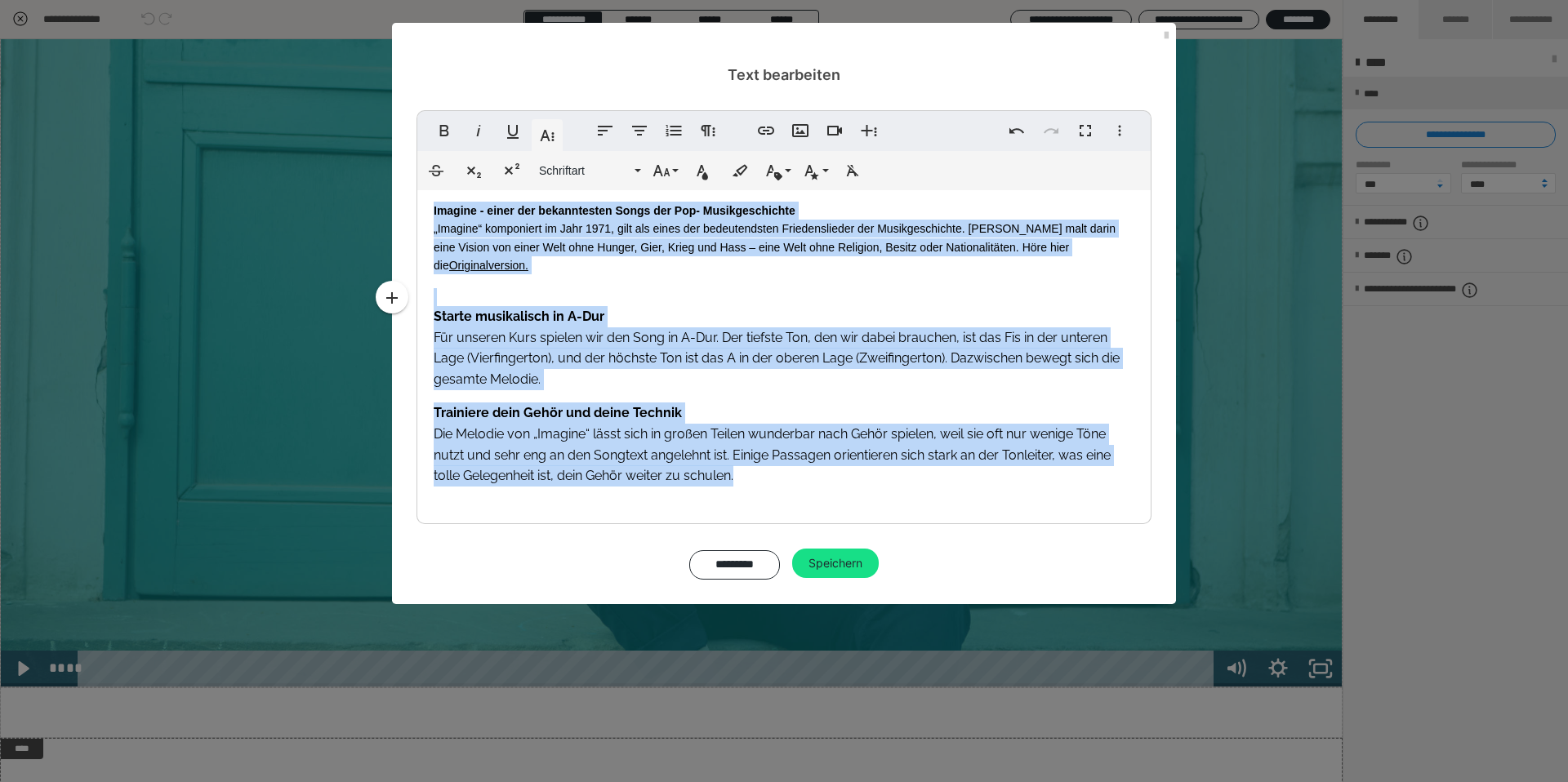 drag, startPoint x: 758, startPoint y: 483, endPoint x: 421, endPoint y: 216, distance: 429.95116 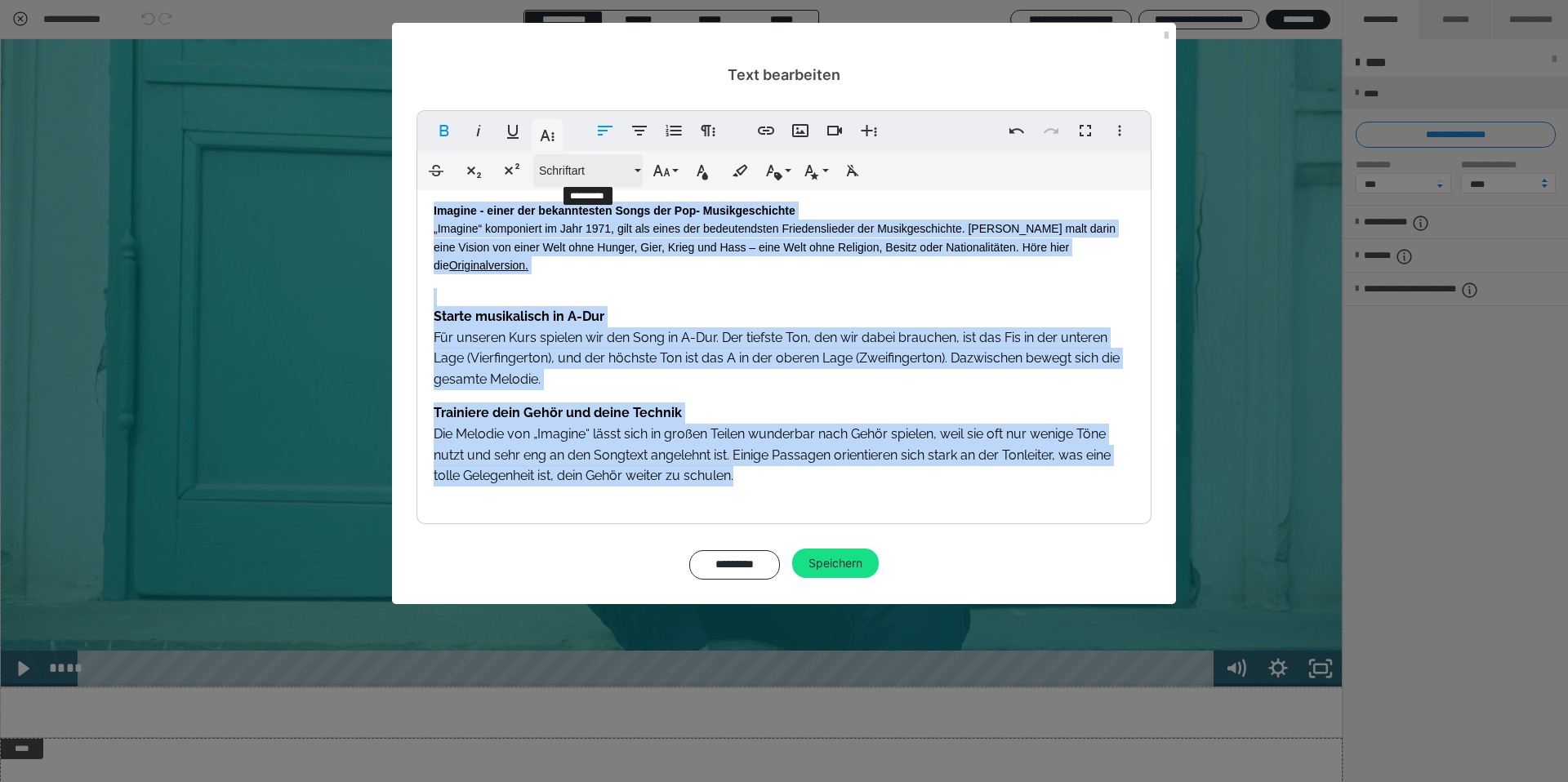 click on "Schriftart" at bounding box center [588, 171] 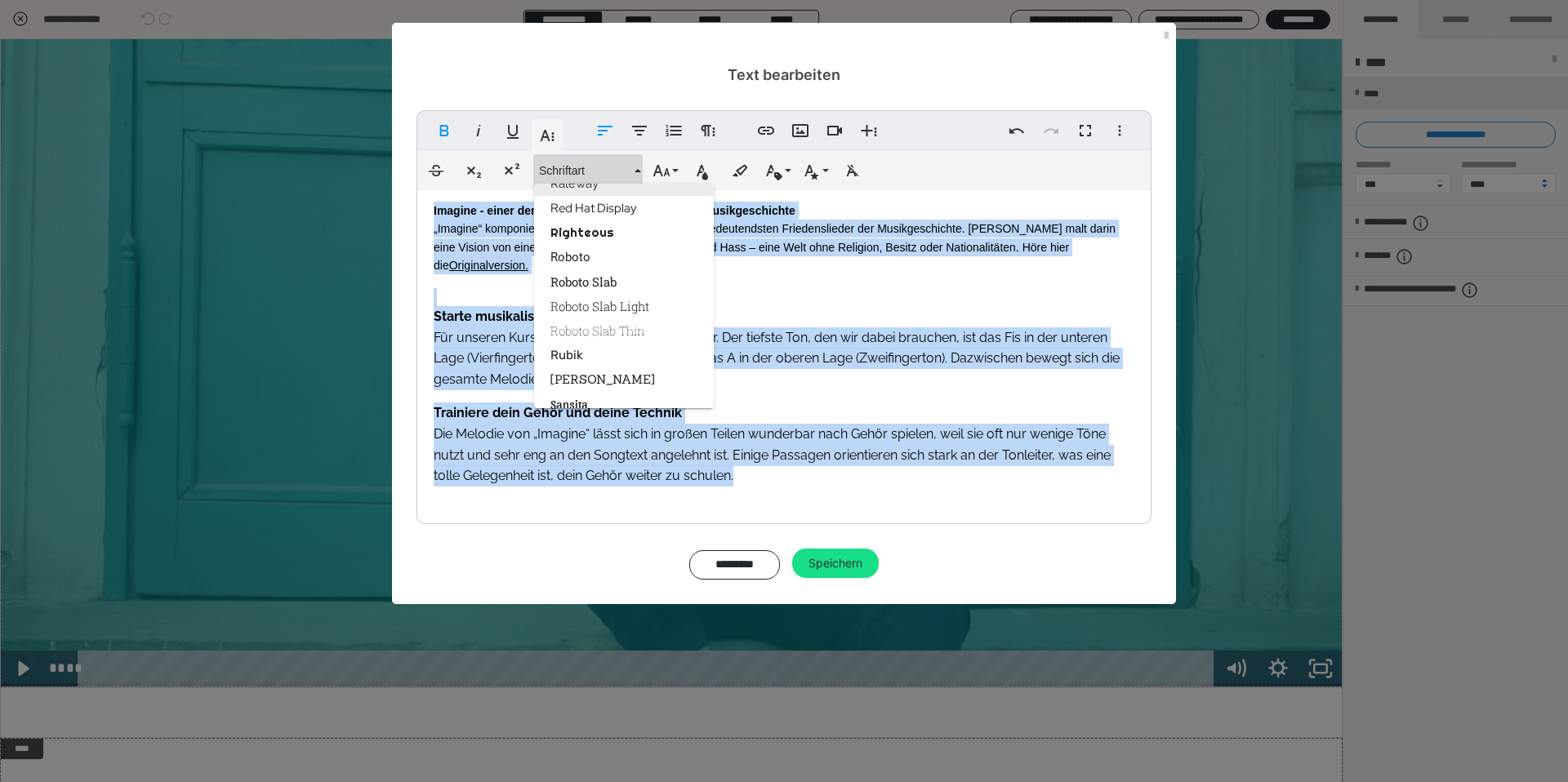 click on "Raleway" at bounding box center (624, 184) 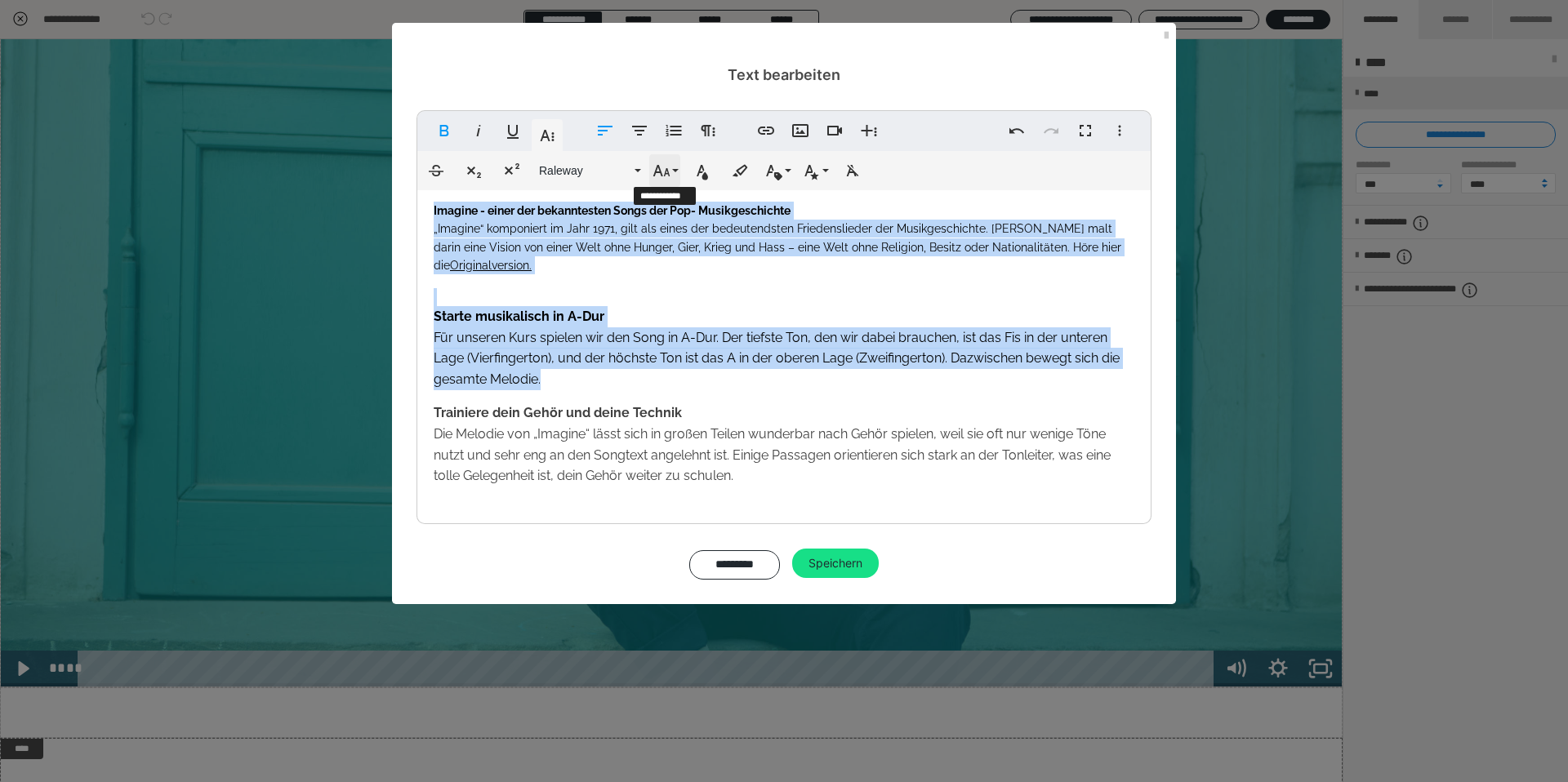 click on "Schriftgröße" at bounding box center [665, 171] 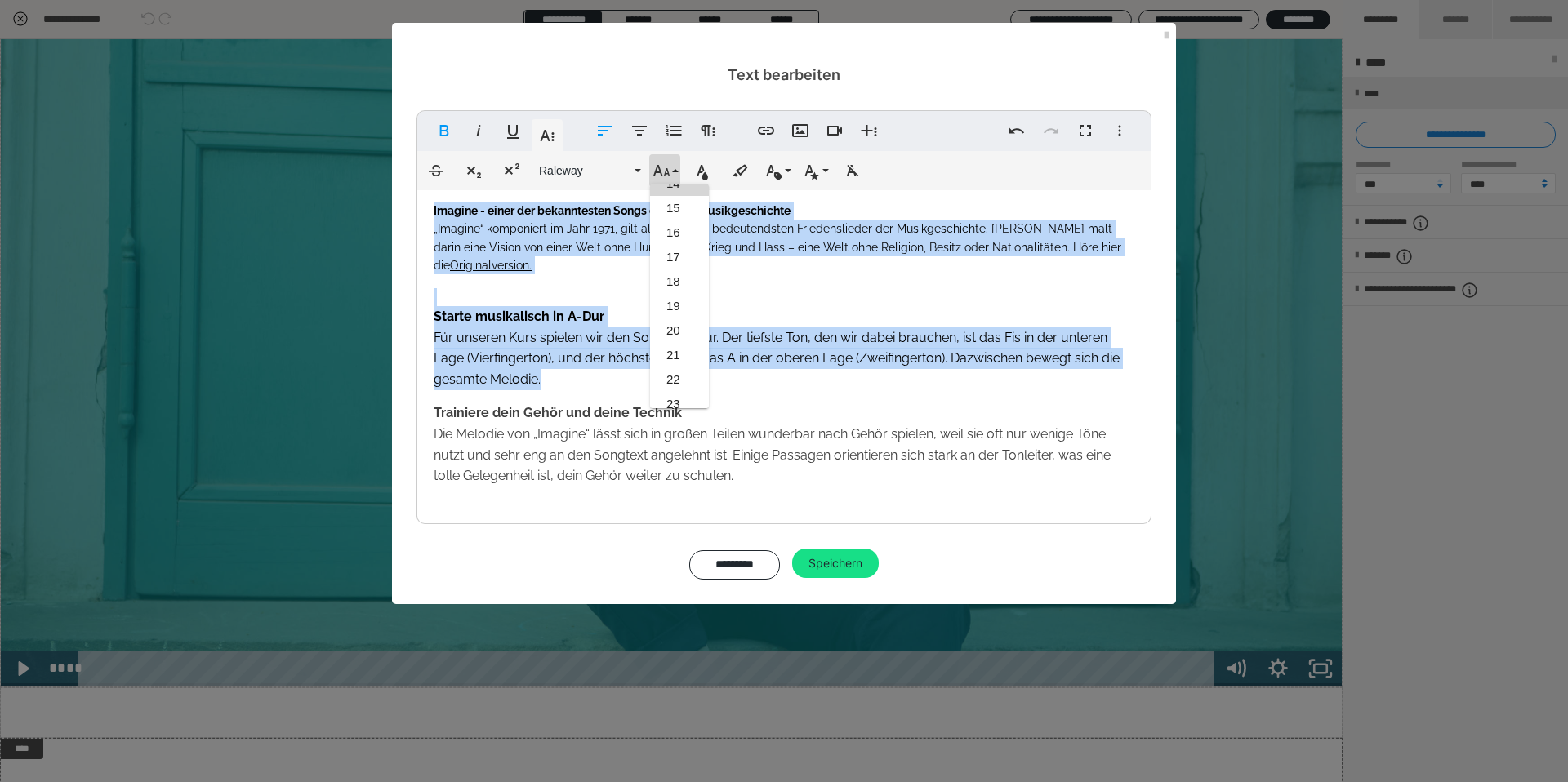 scroll, scrollTop: 340, scrollLeft: 0, axis: vertical 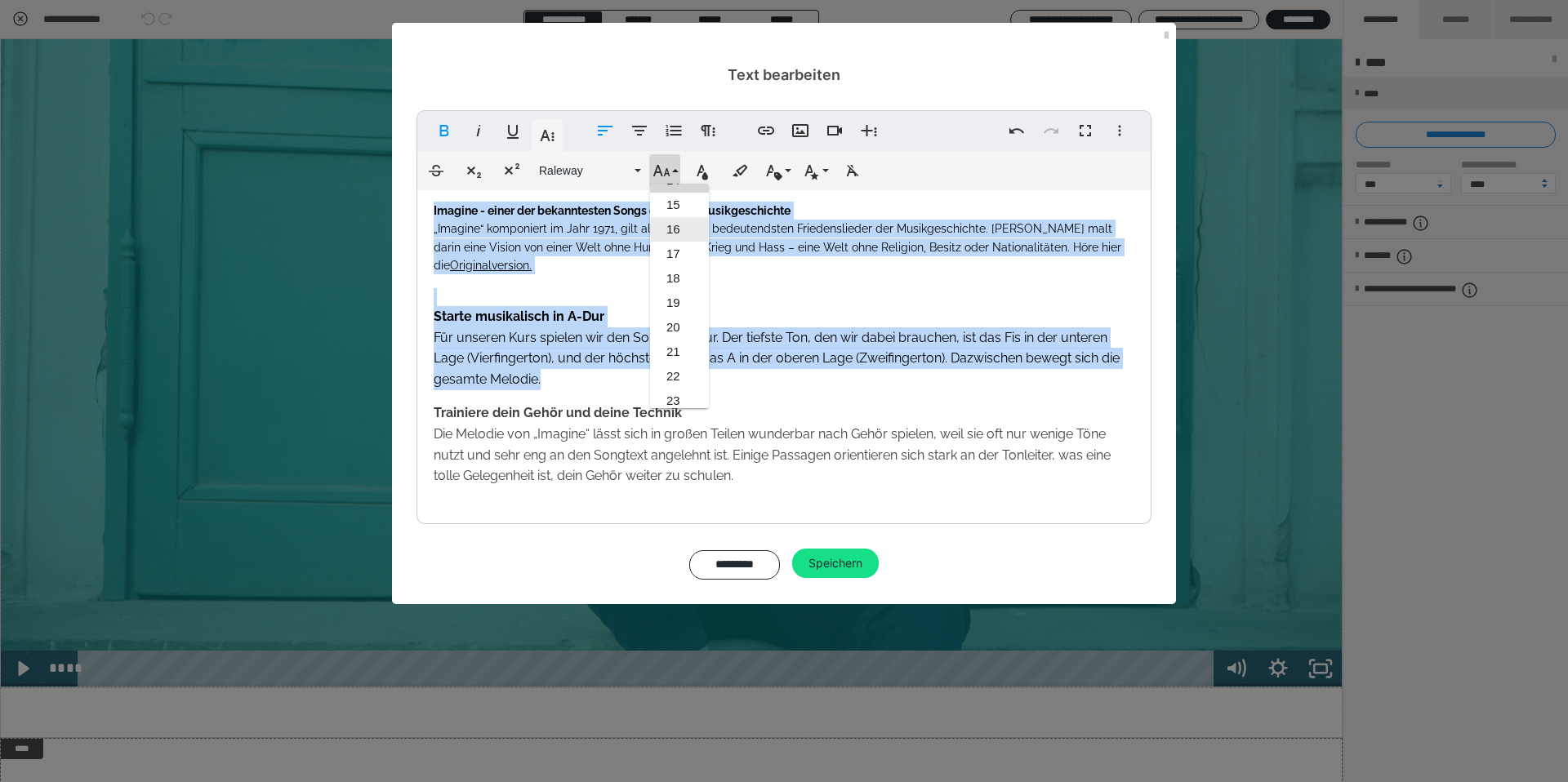 click on "16" at bounding box center (679, 229) 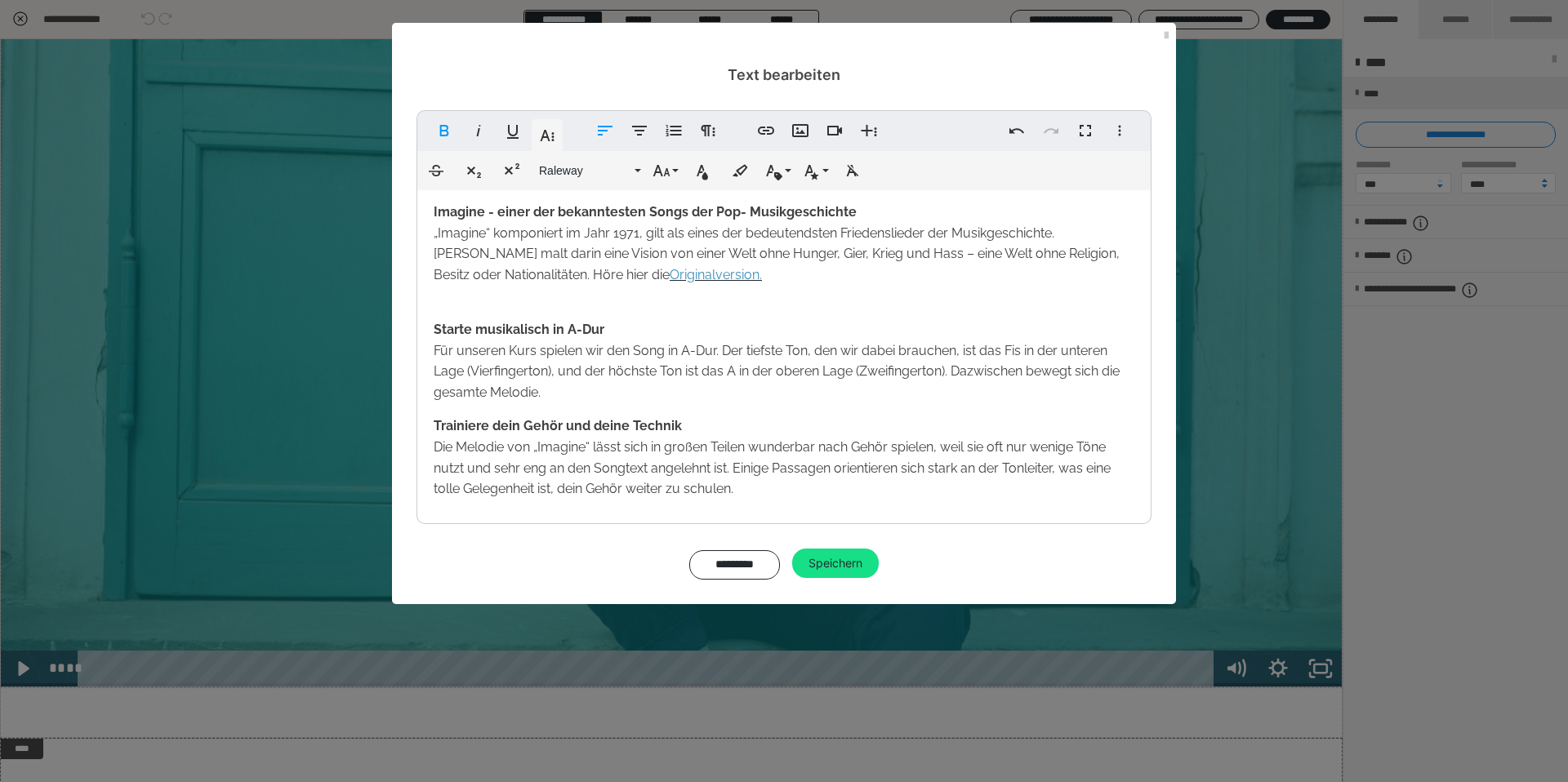 click on "Imagine - einer der bekanntesten Songs der Pop- Musikgeschichte „Imagine“ komponiert im Jahr 1971, gilt als eines der bedeutendsten Friedenslieder der Musikgeschichte. [PERSON_NAME] malt darin eine Vision von einer Welt ohne Hunger, Gier, Krieg und Hass – eine Welt ohne Religion, Besitz oder Nationalitäten. Höre hier die  Originalversion. Starte musikalisch in A-Dur Für unseren Kurs spielen wir den Song in A-Dur. Der tiefste Ton, den wir dabei brauchen, ist das Fis in der unteren Lage (Vierfingerton), und der höchste Ton ist das A in der oberen Lage (Zweifingerton). Dazwischen bewegt sich die gesamte Melodie. Trainiere dein Gehör und deine Technik Die Melodie von „Imagine“ lässt sich in großen Teilen wunderbar nach Gehör spielen, weil sie oft nur wenige Töne nutzt und sehr eng an den Songtext angelehnt ist. Einige Passagen orientieren sich stark an der Tonleiter, was eine tolle Gelegenheit ist, dein Gehör weiter zu schulen." at bounding box center [784, 357] 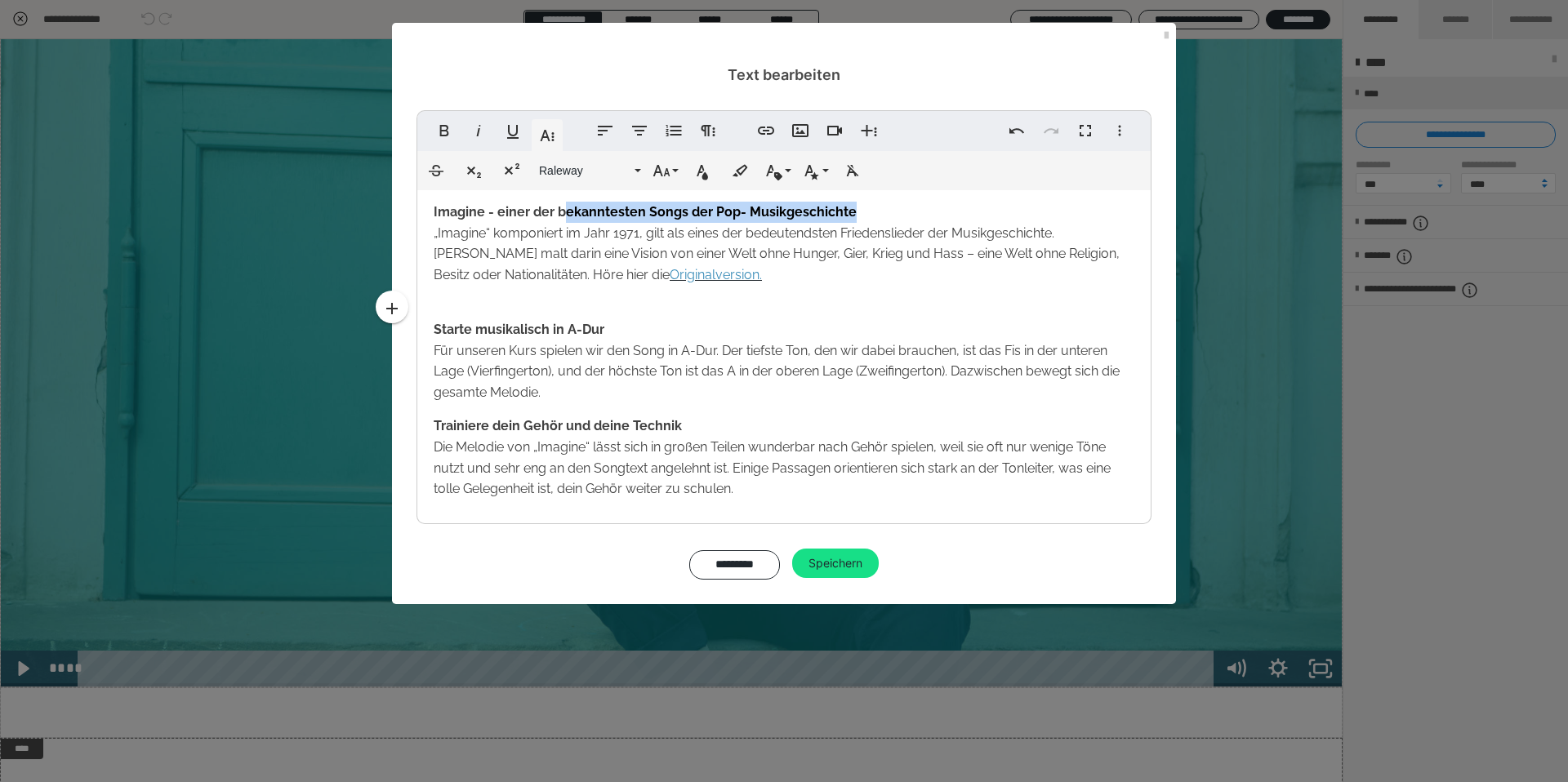 scroll, scrollTop: 2, scrollLeft: 0, axis: vertical 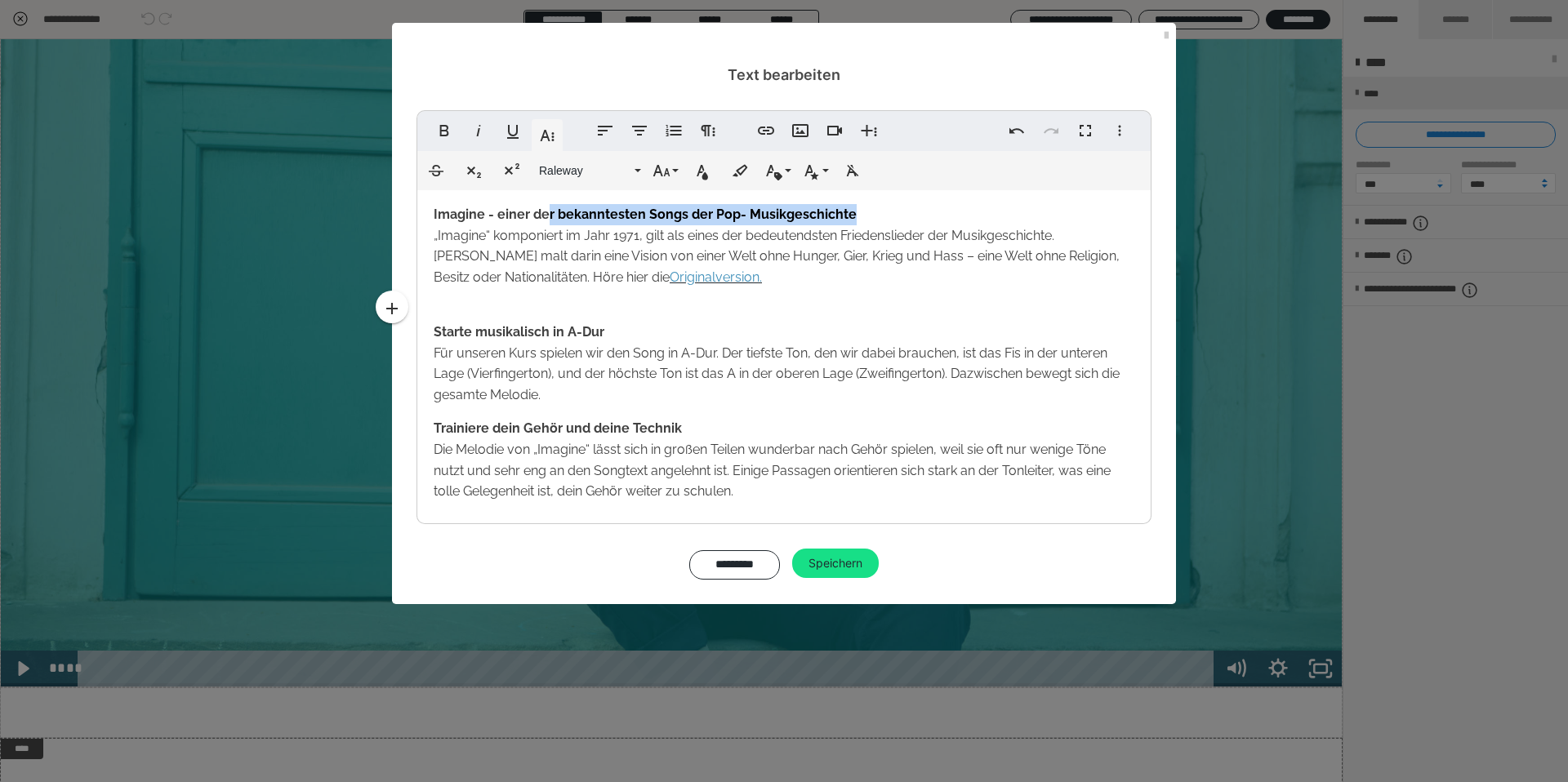 drag, startPoint x: 617, startPoint y: 208, endPoint x: 546, endPoint y: 215, distance: 71.34424 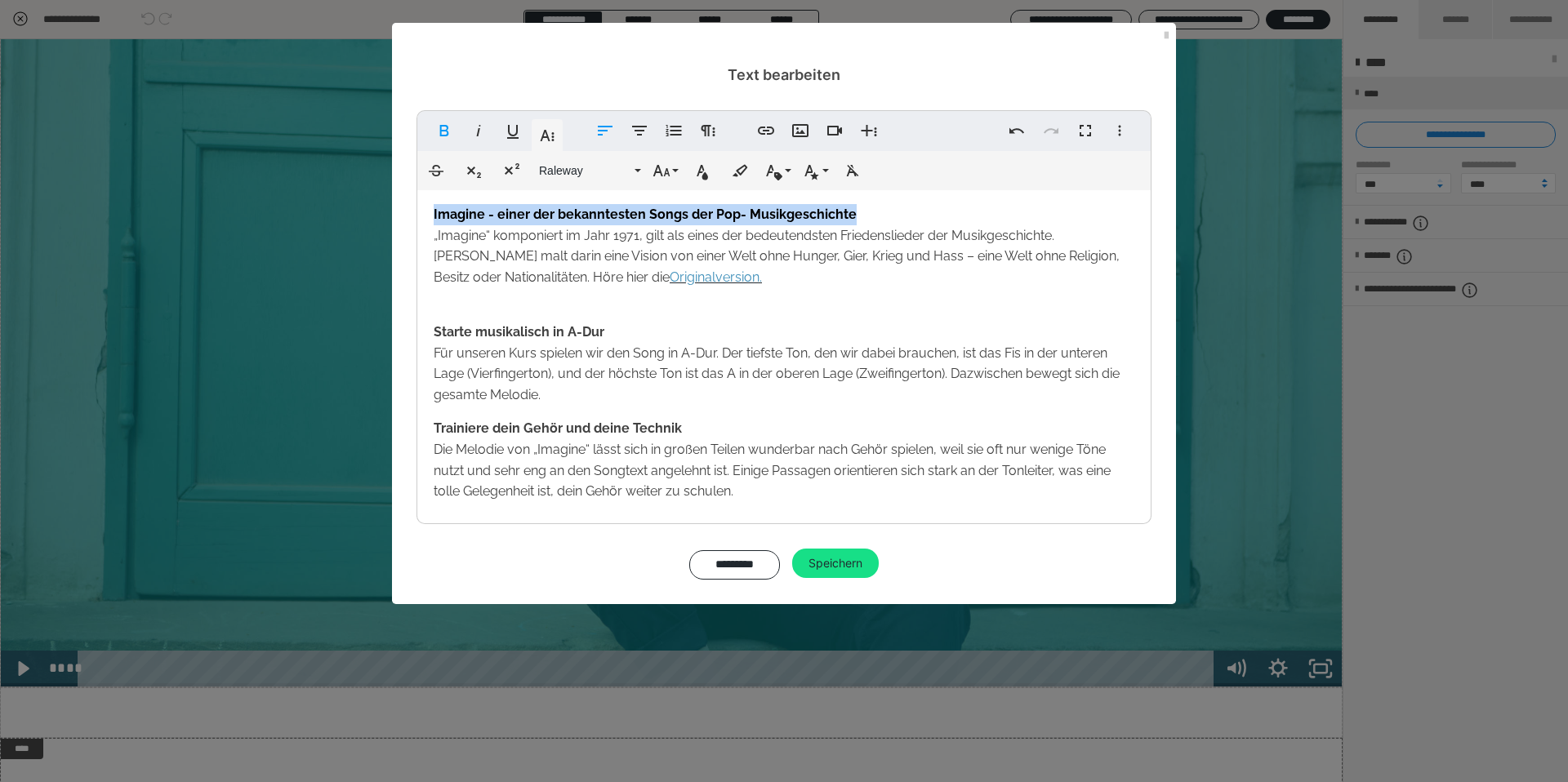 drag, startPoint x: 892, startPoint y: 212, endPoint x: 421, endPoint y: 210, distance: 471.0042 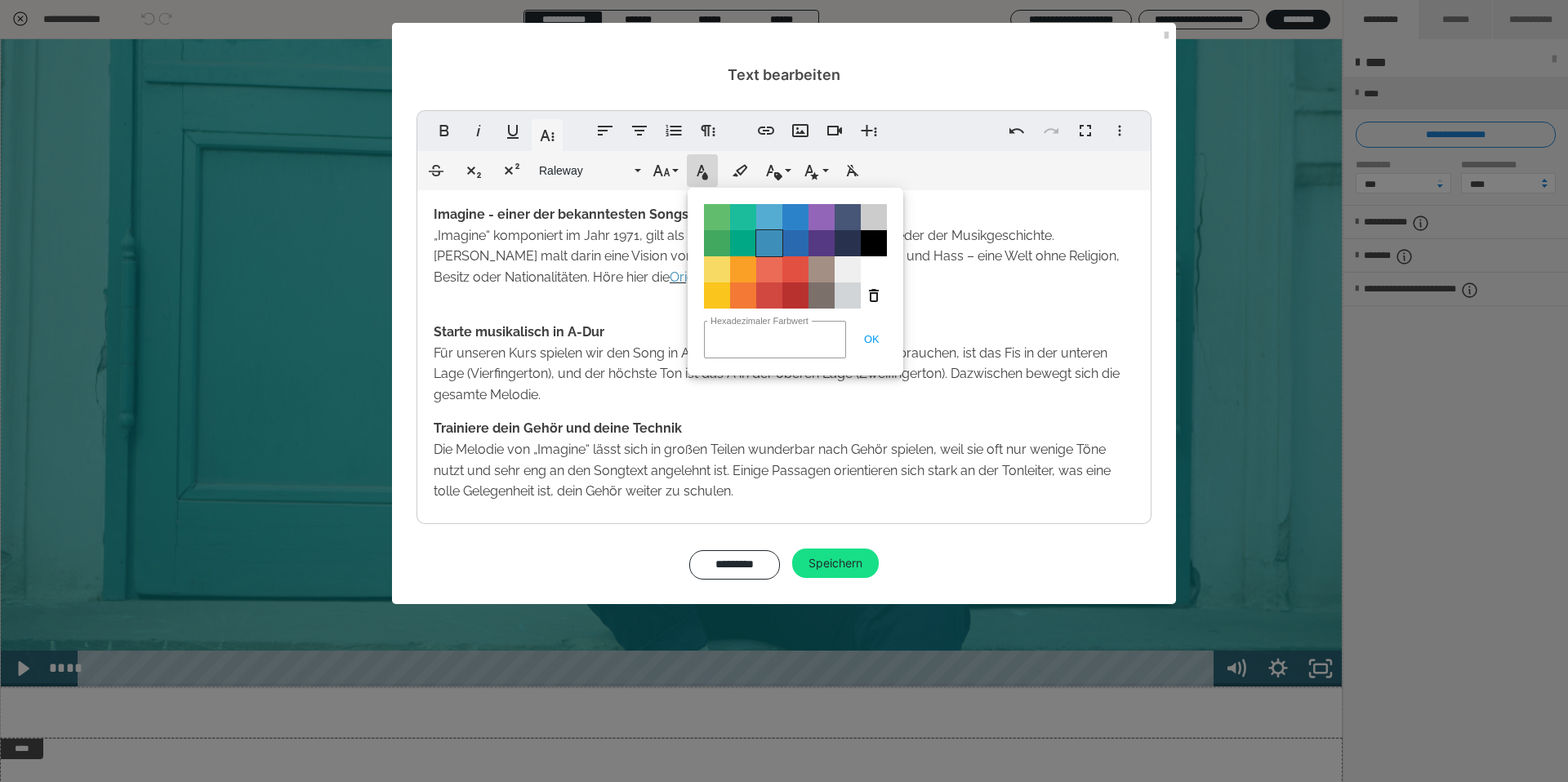 click on "Color#3D8EB9" at bounding box center (769, 243) 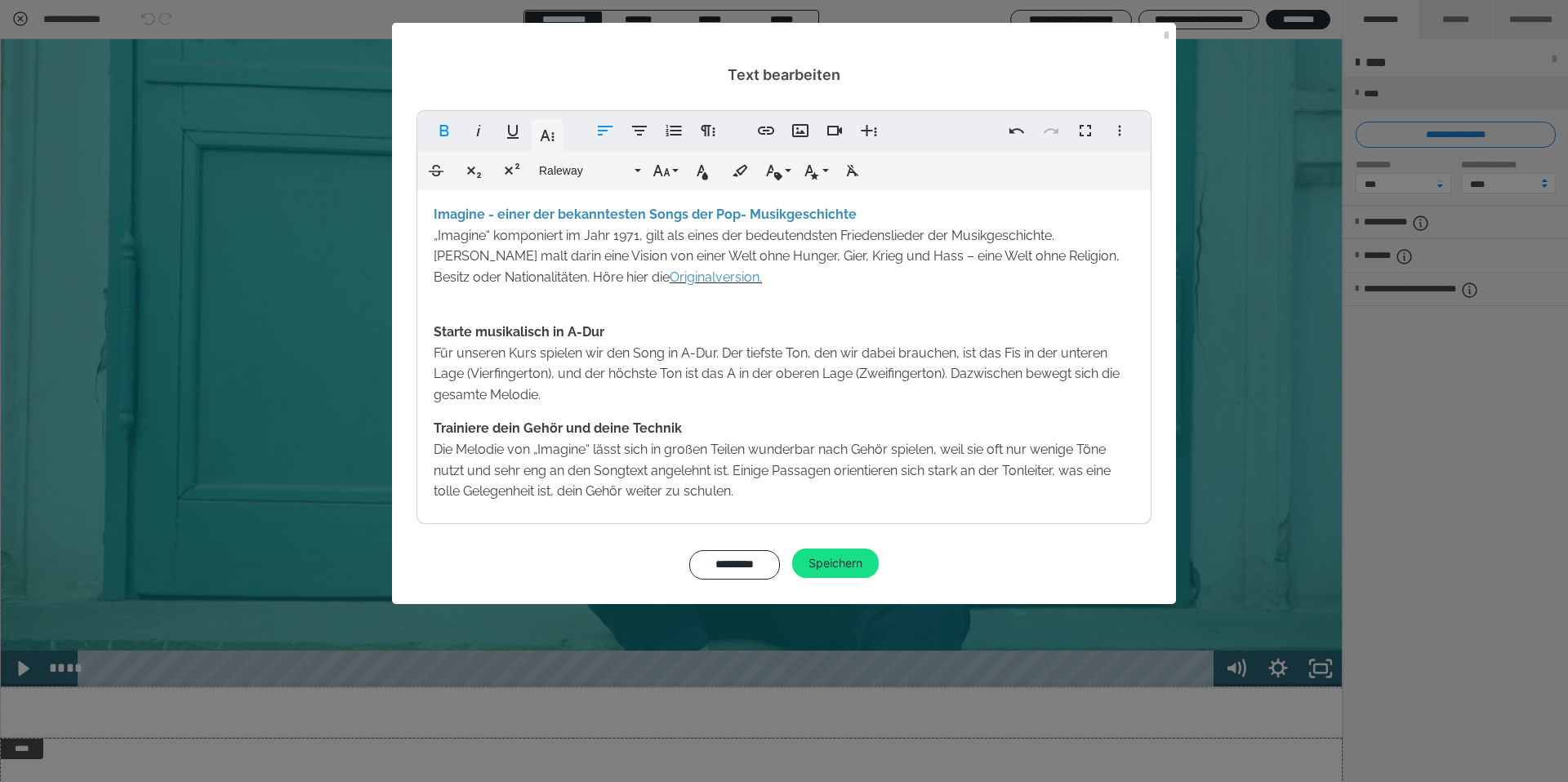 click on "Imagine - einer de r bekanntesten Songs der Pop- Musikgeschichte „Imagine“ komponiert im Jahr 1971, gilt als eines der bedeutendsten Friedenslieder der Musikgeschichte. [PERSON_NAME] malt darin eine Vision von einer Welt ohne Hunger, Gier, Krieg und Hass – eine Welt ohne Religion, Besitz oder Nationalitäten. Höre hier die  Originalversion. Starte musikalisch in A-Dur Für unseren Kurs spielen wir den Song in A-Dur. Der tiefste Ton, den wir dabei brauchen, ist das Fis in der unteren Lage (Vierfingerton), und der höchste Ton ist das A in der oberen Lage (Zweifingerton). Dazwischen bewegt sich die gesamte Melodie. Trainiere dein Gehör und deine Technik Die Melodie von „Imagine“ lässt sich in großen Teilen wunderbar nach Gehör spielen, weil sie oft nur wenige Töne nutzt und sehr eng an den Songtext angelehnt ist. Einige Passagen orientieren sich stark an der Tonleiter, was eine tolle Gelegenheit ist, dein Gehör weiter zu schulen." at bounding box center [784, 359] 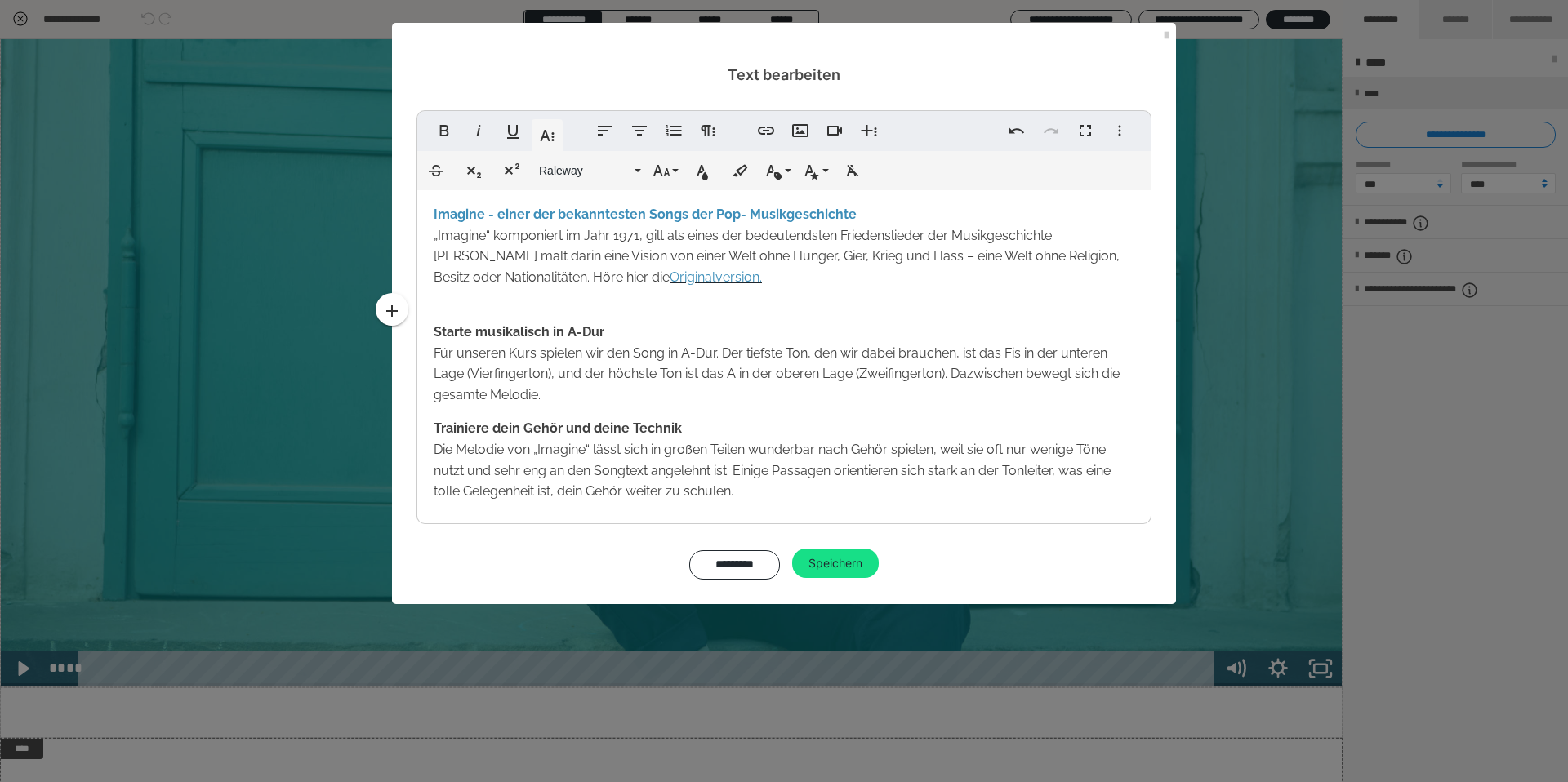 click on "Imagine - einer de r bekanntesten Songs der Pop- Musikgeschichte „Imagine“ komponiert im Jahr 1971, gilt als eines der bedeutendsten Friedenslieder der Musikgeschichte. [PERSON_NAME] malt darin eine Vision von einer Welt ohne Hunger, Gier, Krieg und Hass – eine Welt ohne Religion, Besitz oder Nationalitäten. Höre hier die  Originalversion." at bounding box center [784, 246] 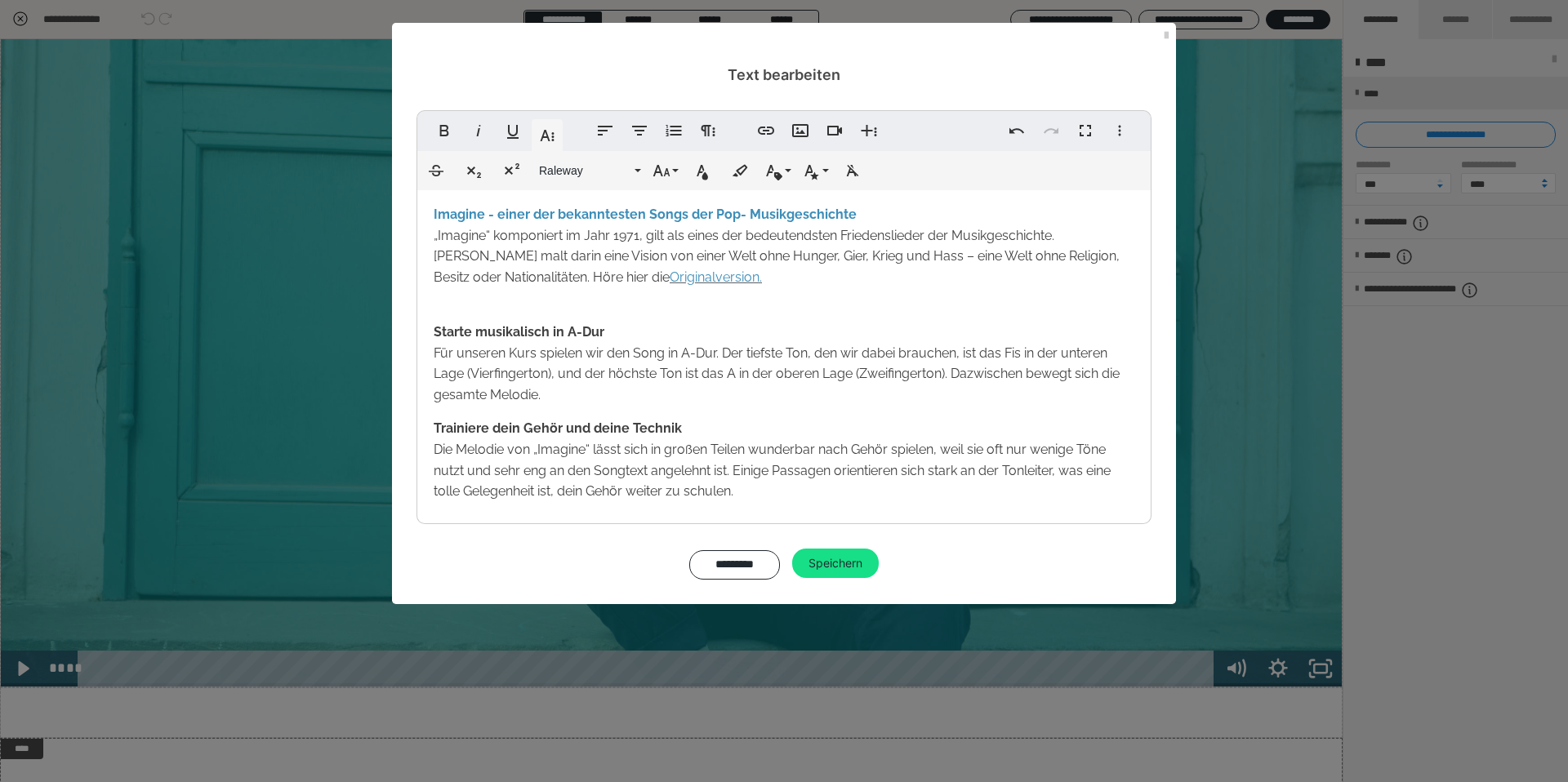 click on "„Imagine“ komponiert im Jahr 1971, gilt als eines der bedeutendsten Friedenslieder der Musikgeschichte. [PERSON_NAME] malt darin eine Vision von einer Welt ohne Hunger, Gier, Krieg und Hass – eine Welt ohne Religion, Besitz oder Nationalitäten. Höre hier die  Originalversion." at bounding box center [777, 256] 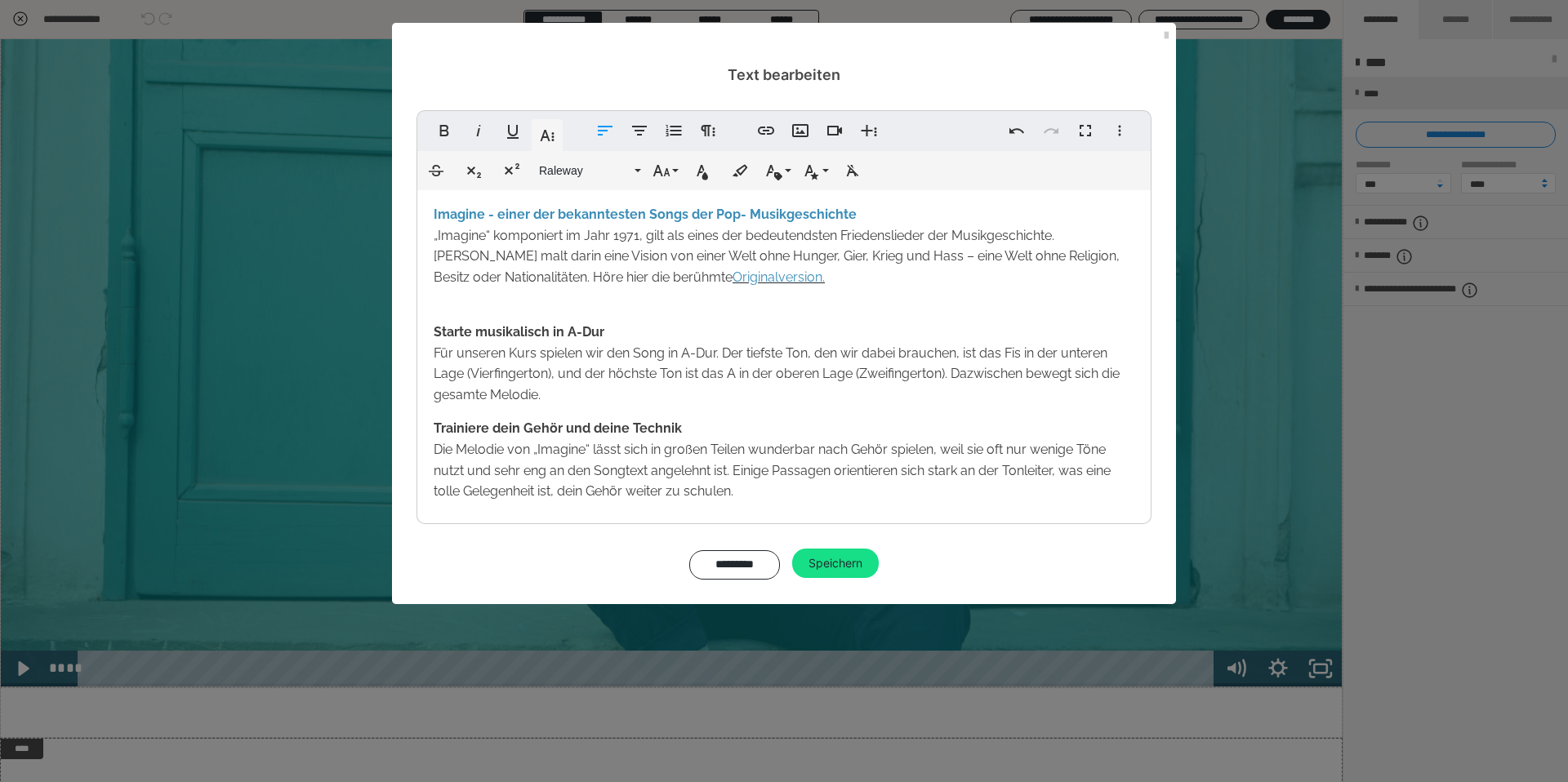 click on "Imagine - einer de r bekanntesten Songs der Pop- Musikgeschichte „Imagine“ komponiert im Jahr 1971, gilt als eines der bedeutendsten Friedenslieder der Musikgeschichte. [PERSON_NAME] malt darin eine Vision von einer Welt ohne Hunger, Gier, Krieg und Hass – eine Welt ohne Religion, Besitz oder Nationalitäten. Höre hier die berühmte  Originalversion. Starte musikalisch in A-Dur Für unseren Kurs spielen wir den Song in A-Dur. Der tiefste Ton, den wir dabei brauchen, ist das Fis in der unteren Lage (Vierfingerton), und der höchste Ton ist das A in der oberen Lage (Zweifingerton). Dazwischen bewegt sich die gesamte Melodie. Trainiere dein Gehör und deine Technik Die Melodie von „Imagine“ lässt sich in großen Teilen wunderbar nach Gehör spielen, weil sie oft nur wenige Töne nutzt und sehr eng an den Songtext angelehnt ist. Einige Passagen orientieren sich stark an der Tonleiter, was eine tolle Gelegenheit ist, dein Gehör weiter zu schulen." at bounding box center (784, 359) 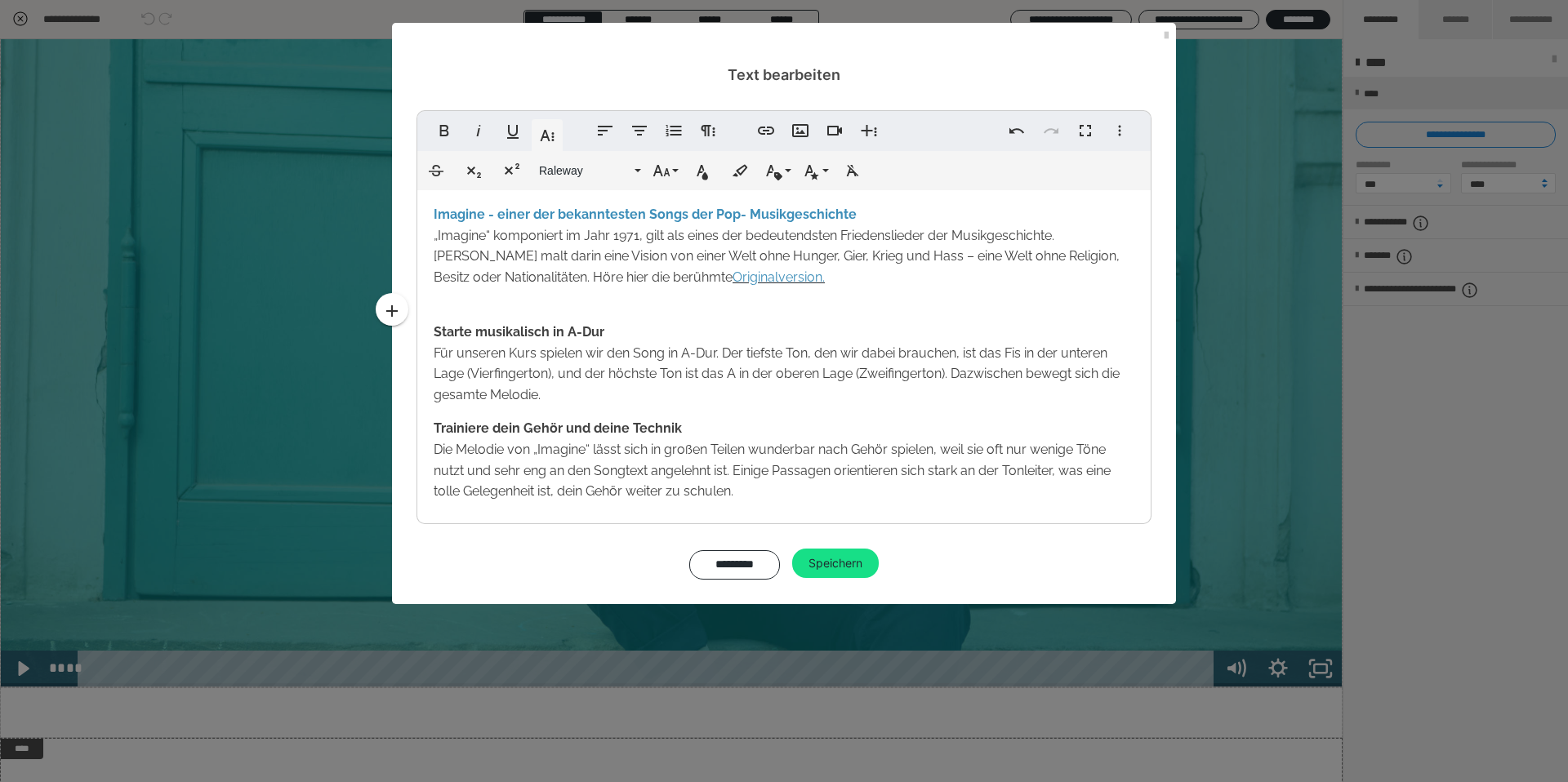 click on "Imagine - einer de r bekanntesten Songs der Pop- Musikgeschichte „Imagine“ komponiert im Jahr 1971, gilt als eines der bedeutendsten Friedenslieder der Musikgeschichte. [PERSON_NAME] malt darin eine Vision von einer Welt ohne Hunger, Gier, Krieg und Hass – eine Welt ohne Religion, Besitz oder Nationalitäten. Höre hier die berühmte  Originalversion." at bounding box center [784, 246] 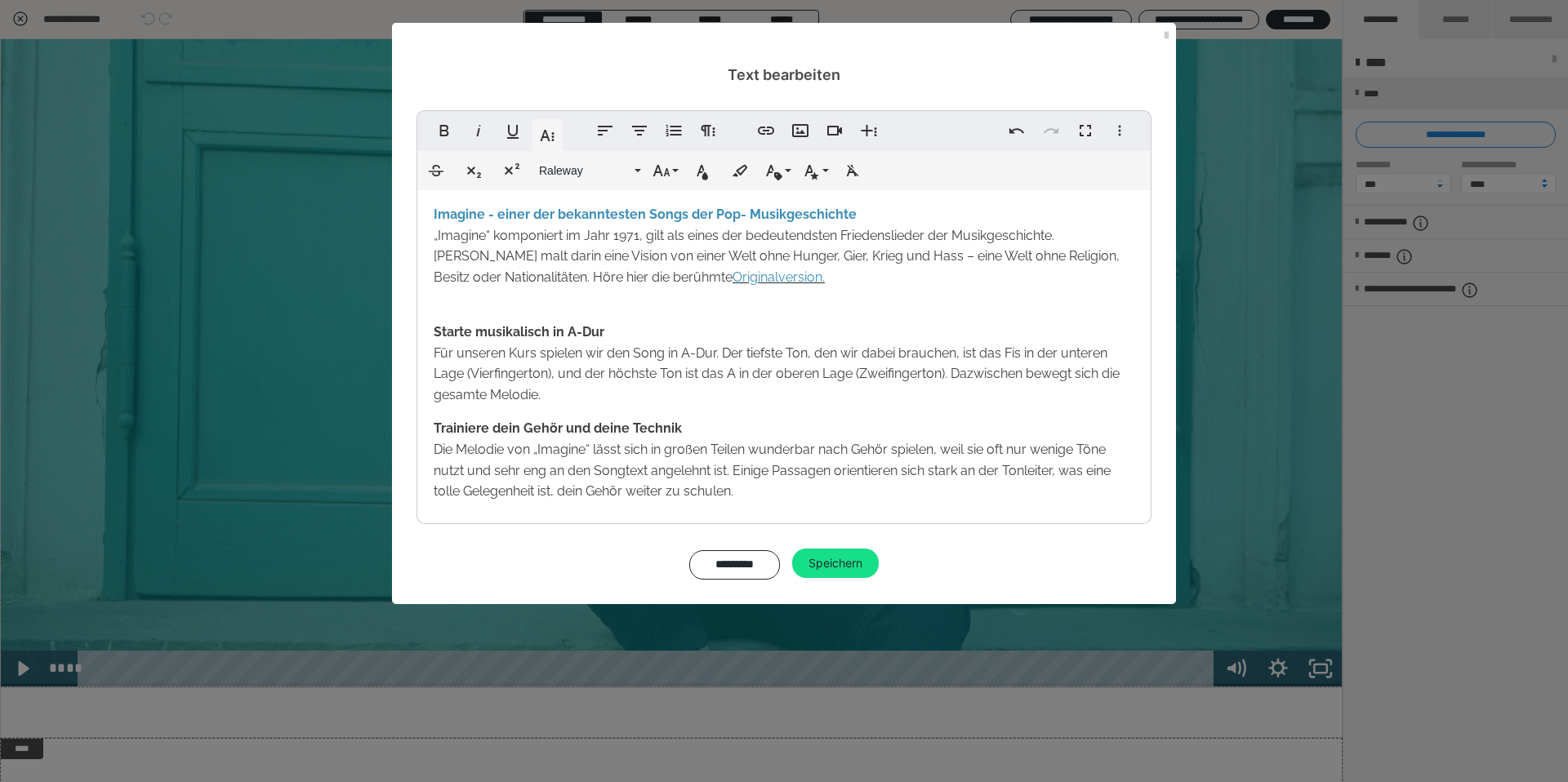 click on "Imagine - einer de r bekanntesten Songs der Pop- Musikgeschichte „Imagine“ komponiert im Jahr 1971, gilt als eines der bedeutendsten Friedenslieder der Musikgeschichte. [PERSON_NAME] malt darin eine Vision von einer Welt ohne Hunger, Gier, Krieg und Hass – eine Welt ohne Religion, Besitz oder Nationalitäten. Höre hier die berühmte  Originalversion." at bounding box center [784, 246] 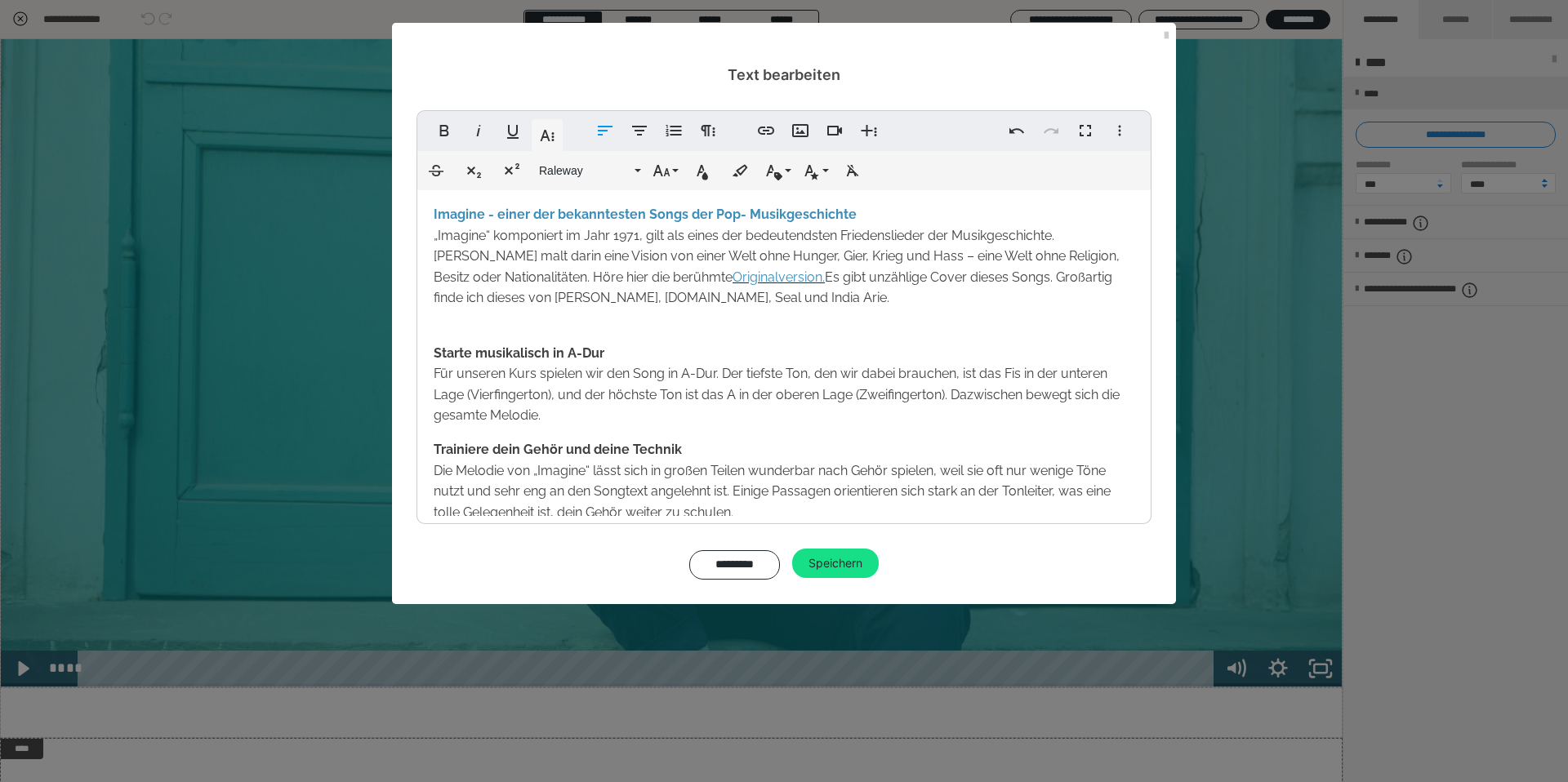 click on "„Imagine“ komponiert im Jahr 1971, gilt als eines der bedeutendsten Friedenslieder der Musikgeschichte. [PERSON_NAME] malt darin eine Vision von einer Welt ohne Hunger, Gier, Krieg und Hass – eine Welt ohne Religion, Besitz oder Nationalitäten. Höre hier die berühmte  Originalversion.  Es gibt unzählige Cover dieses Songs. Großartig finde ich dieses von [PERSON_NAME], [DOMAIN_NAME], Seal und India Arie." at bounding box center (777, 267) 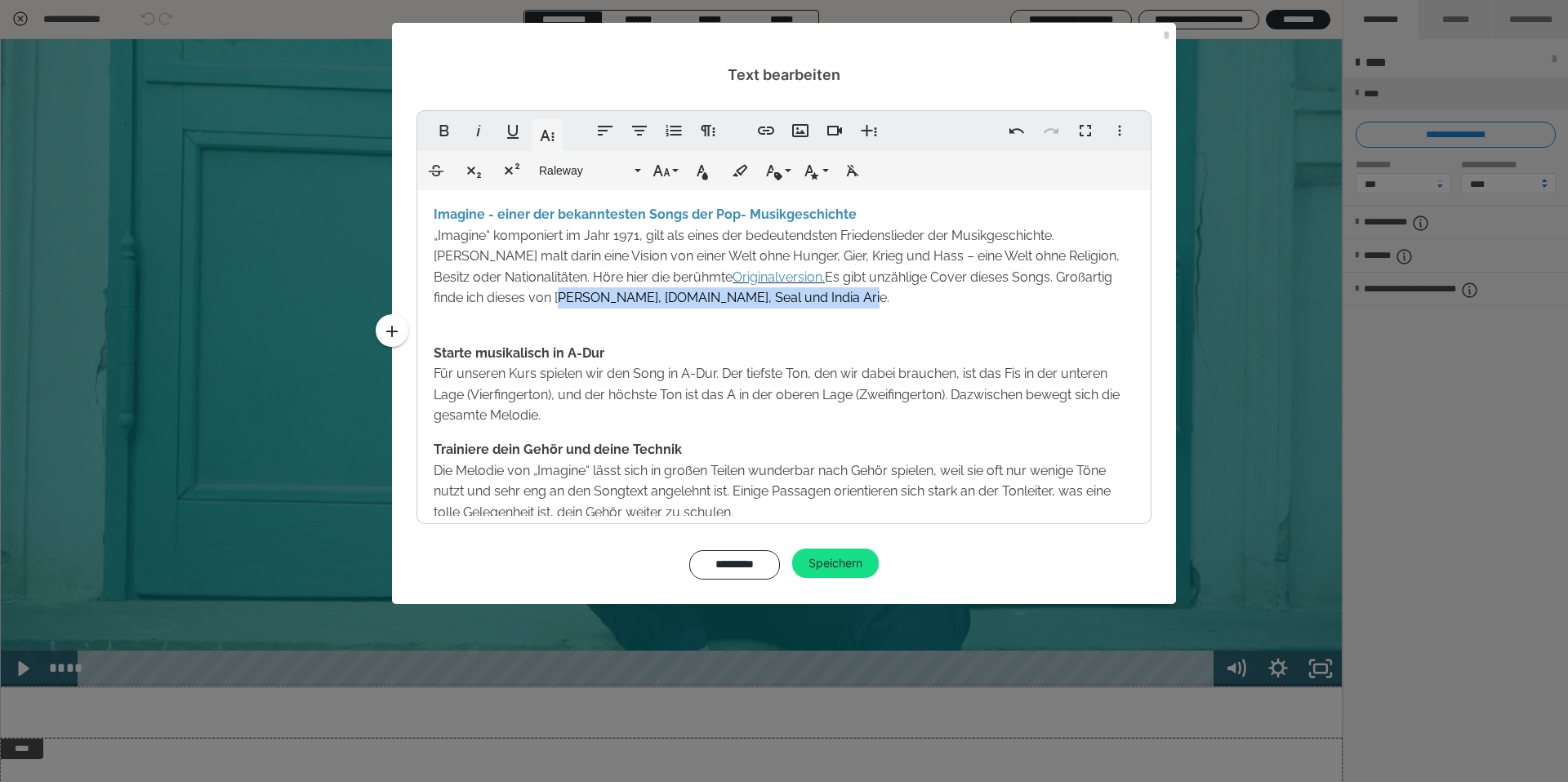 drag, startPoint x: 803, startPoint y: 297, endPoint x: 501, endPoint y: 301, distance: 302.02649 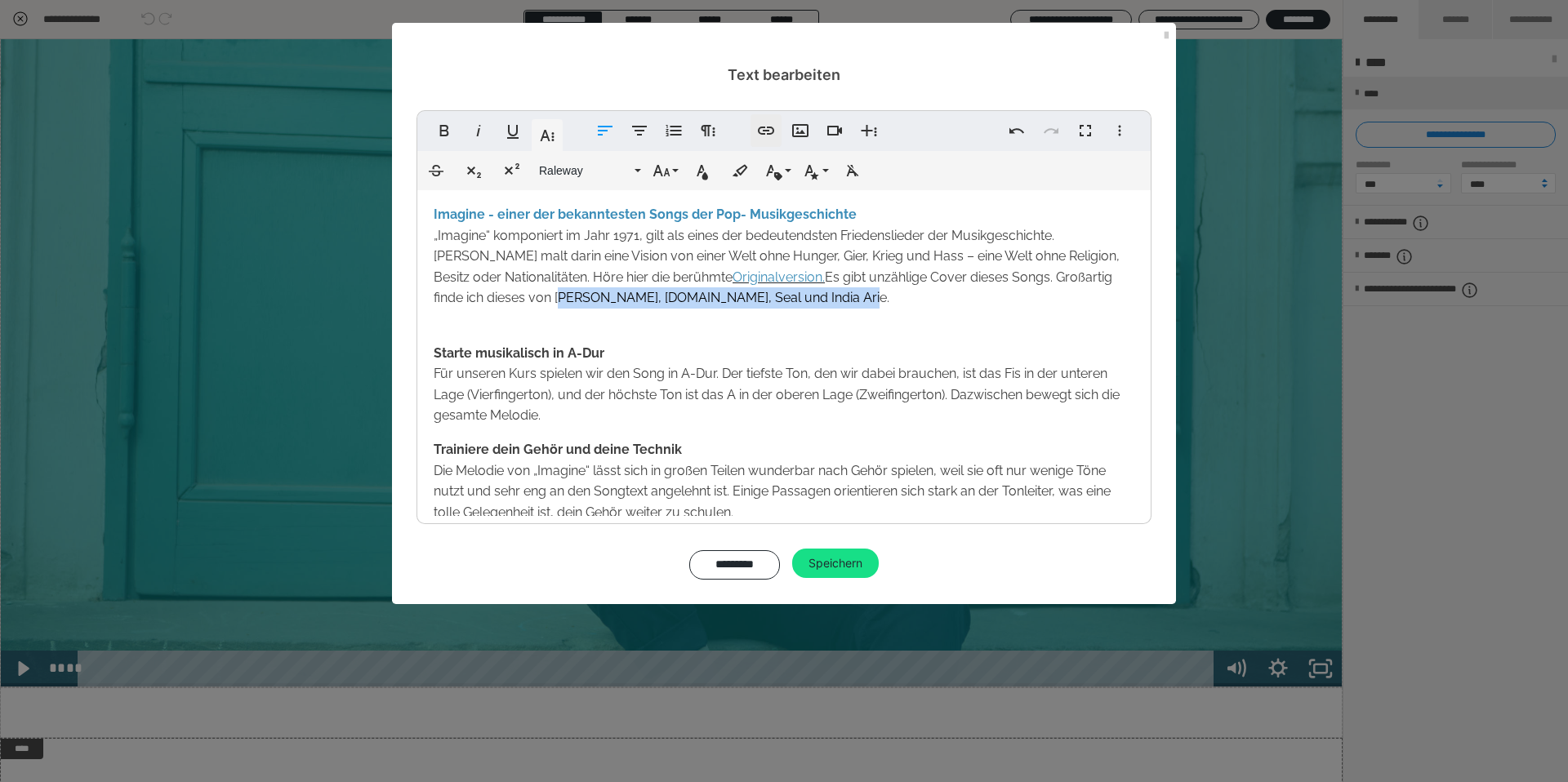 type 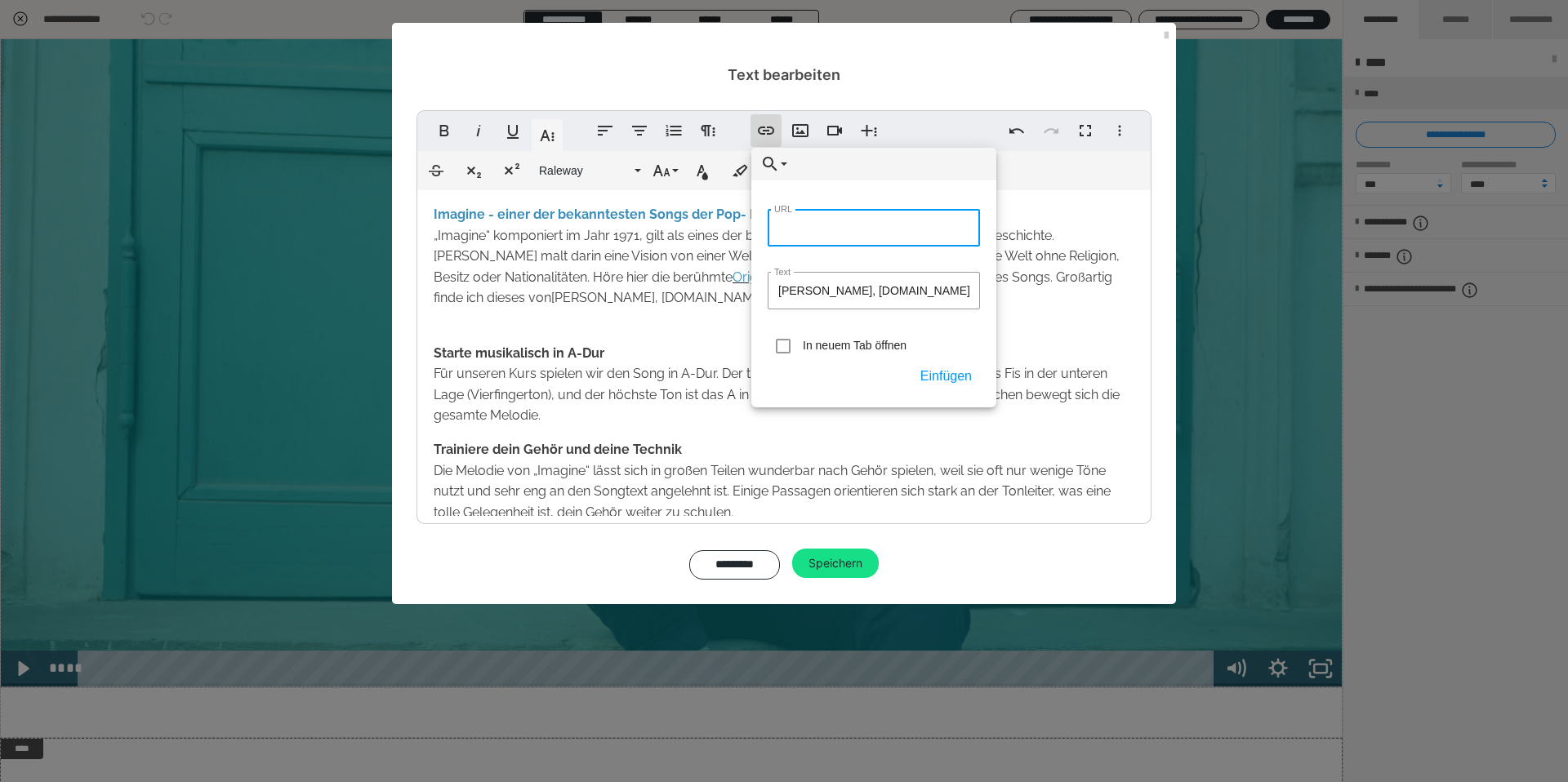 click on "URL" at bounding box center (874, 228) 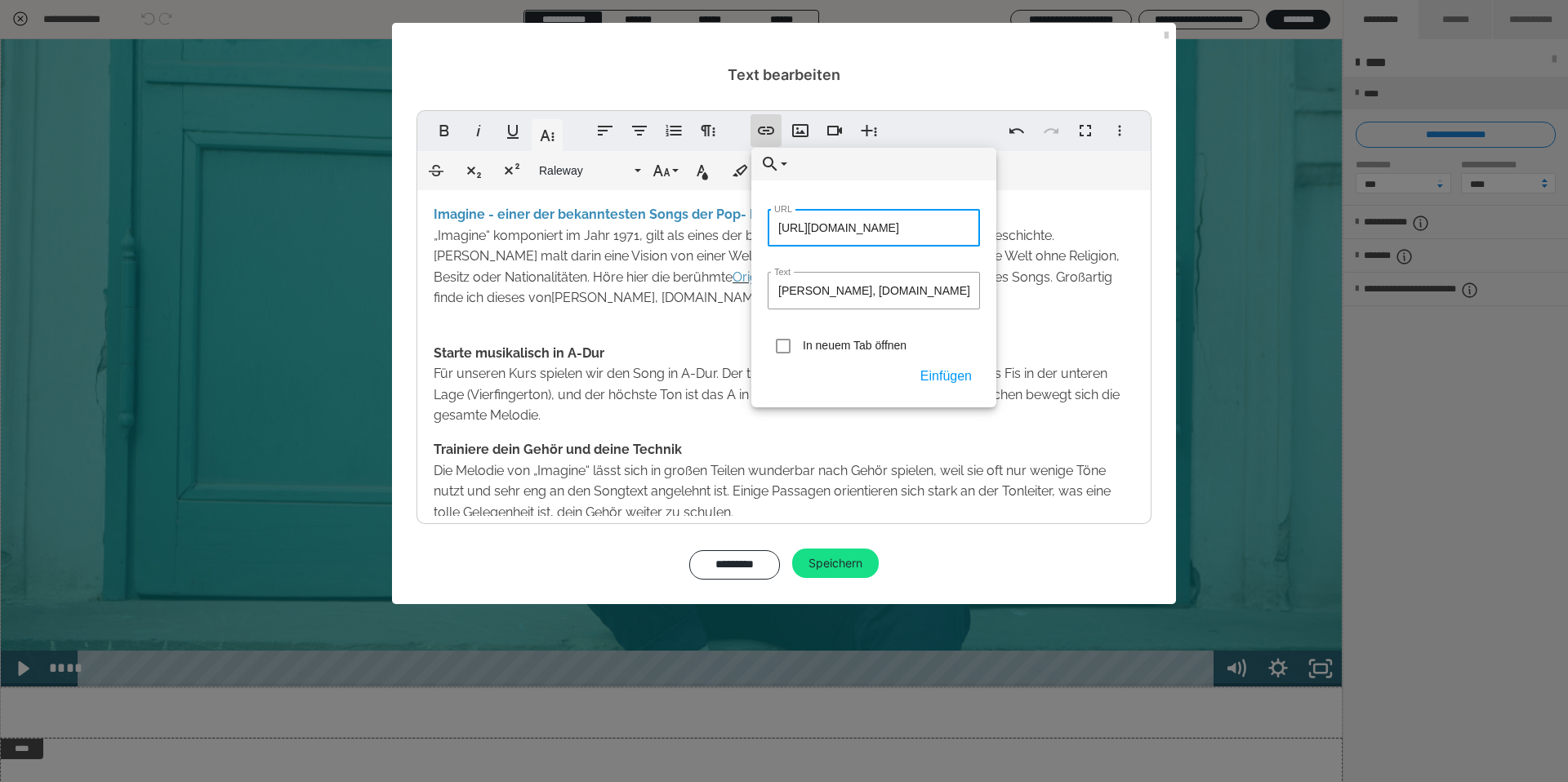 scroll, scrollTop: 0, scrollLeft: 56, axis: horizontal 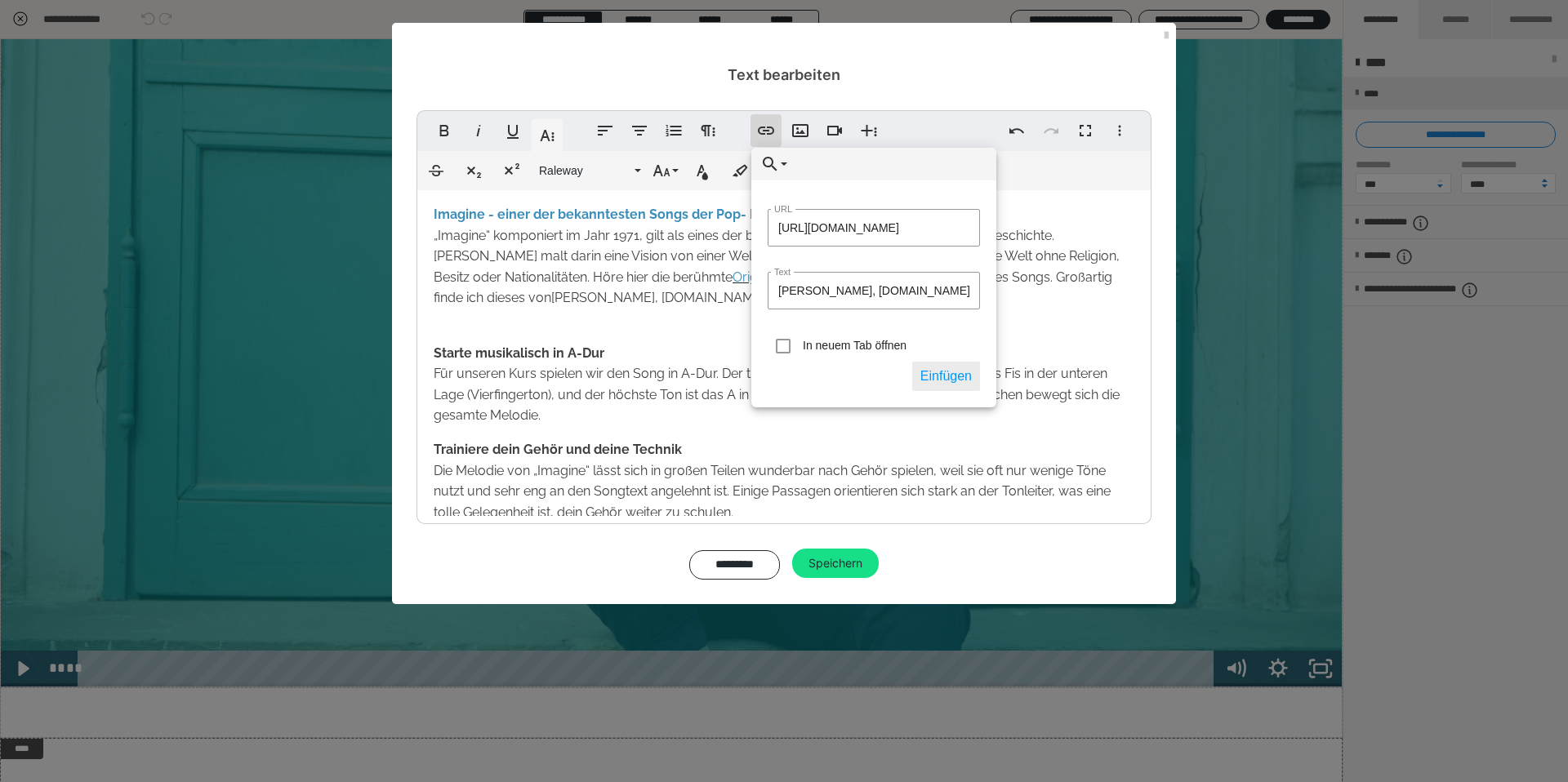 click on "Einfügen" at bounding box center [946, 376] 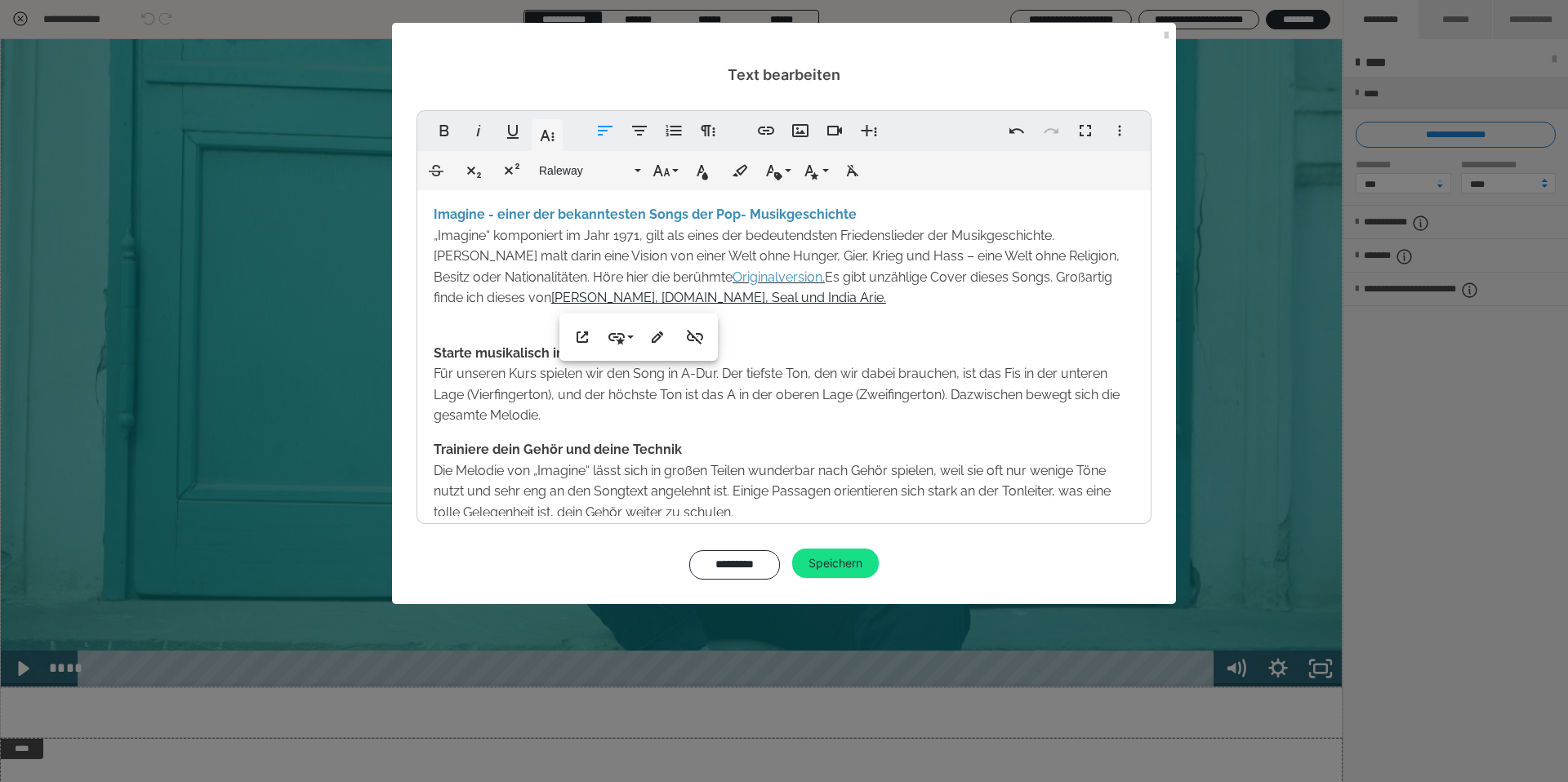 scroll, scrollTop: 0, scrollLeft: 0, axis: both 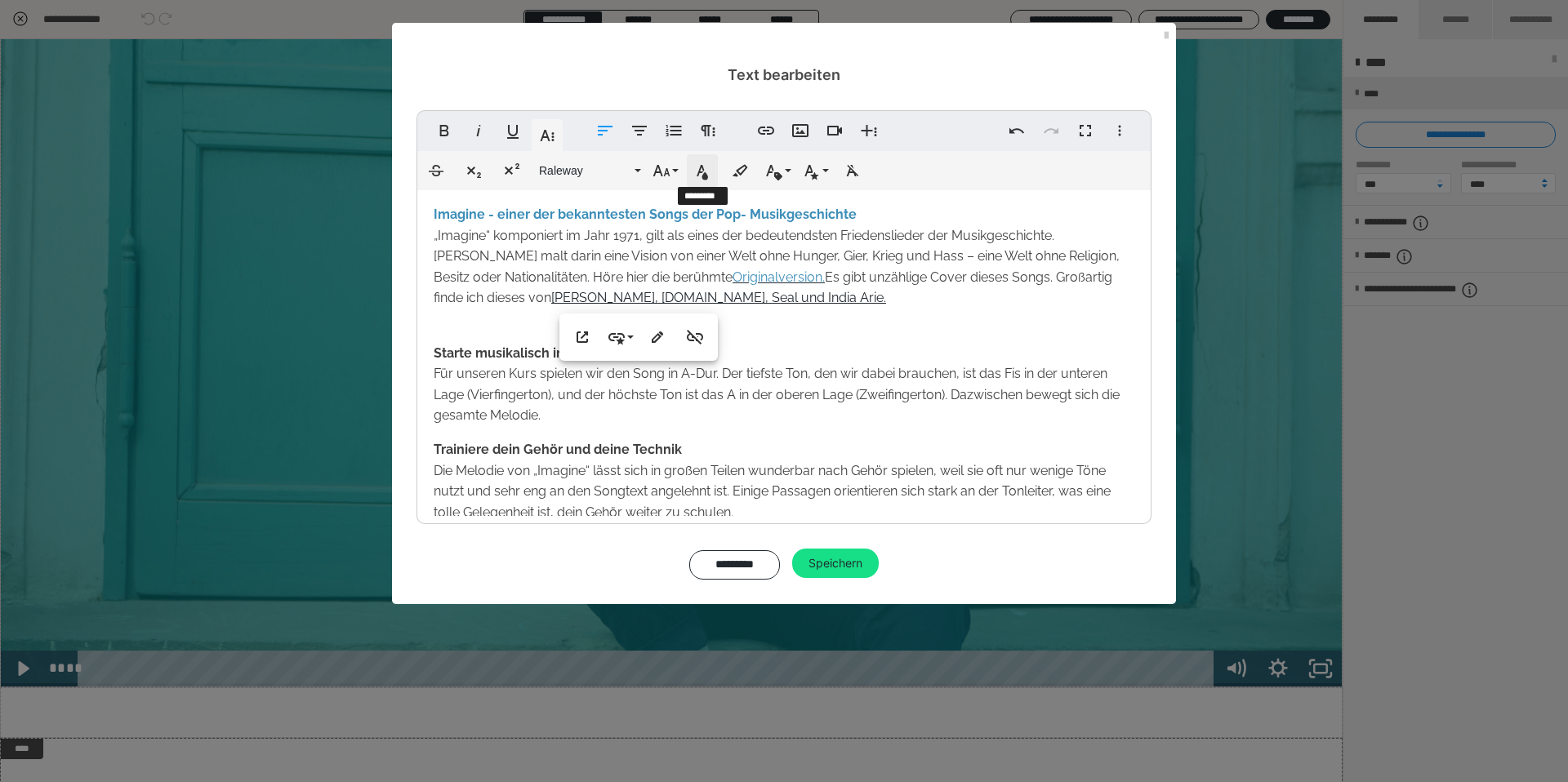click 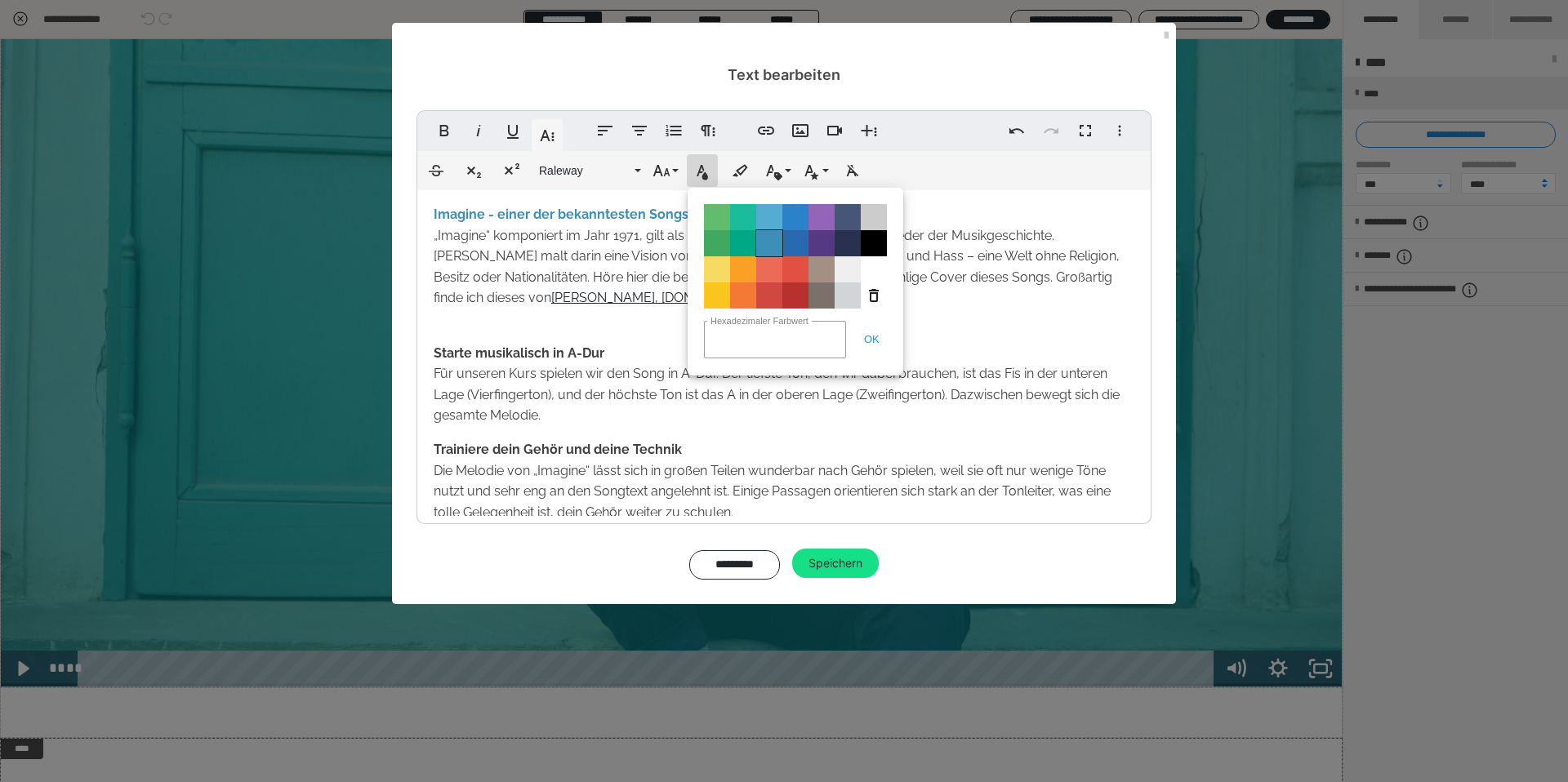 click on "Color#3D8EB9" at bounding box center [769, 243] 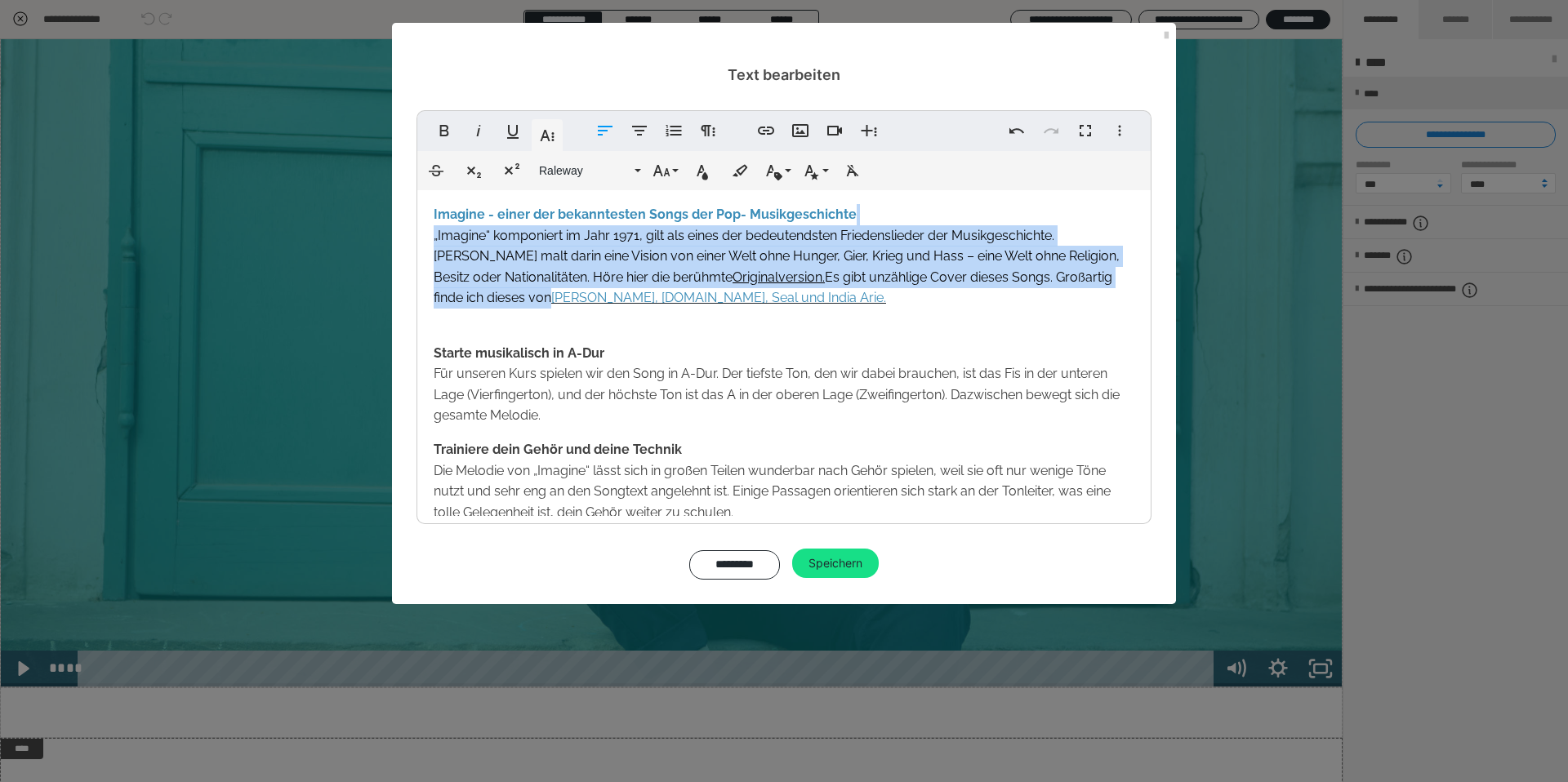 click on "Imagine - einer de r bekanntesten Songs der Pop- Musikgeschichte „Imagine“ komponiert im Jahr 1971, gilt als eines der bedeutendsten Friedenslieder der Musikgeschichte. [PERSON_NAME] malt darin eine Vision von einer Welt ohne Hunger, Gier, Krieg und Hass – eine Welt ohne Religion, Besitz oder Nationalitäten. Höre hier die berühmte  Originalversion.  Es gibt unzählige Cover dieses Songs. Großartig finde ich dieses von  [PERSON_NAME], [DOMAIN_NAME], Seal und India Arie." at bounding box center [784, 256] 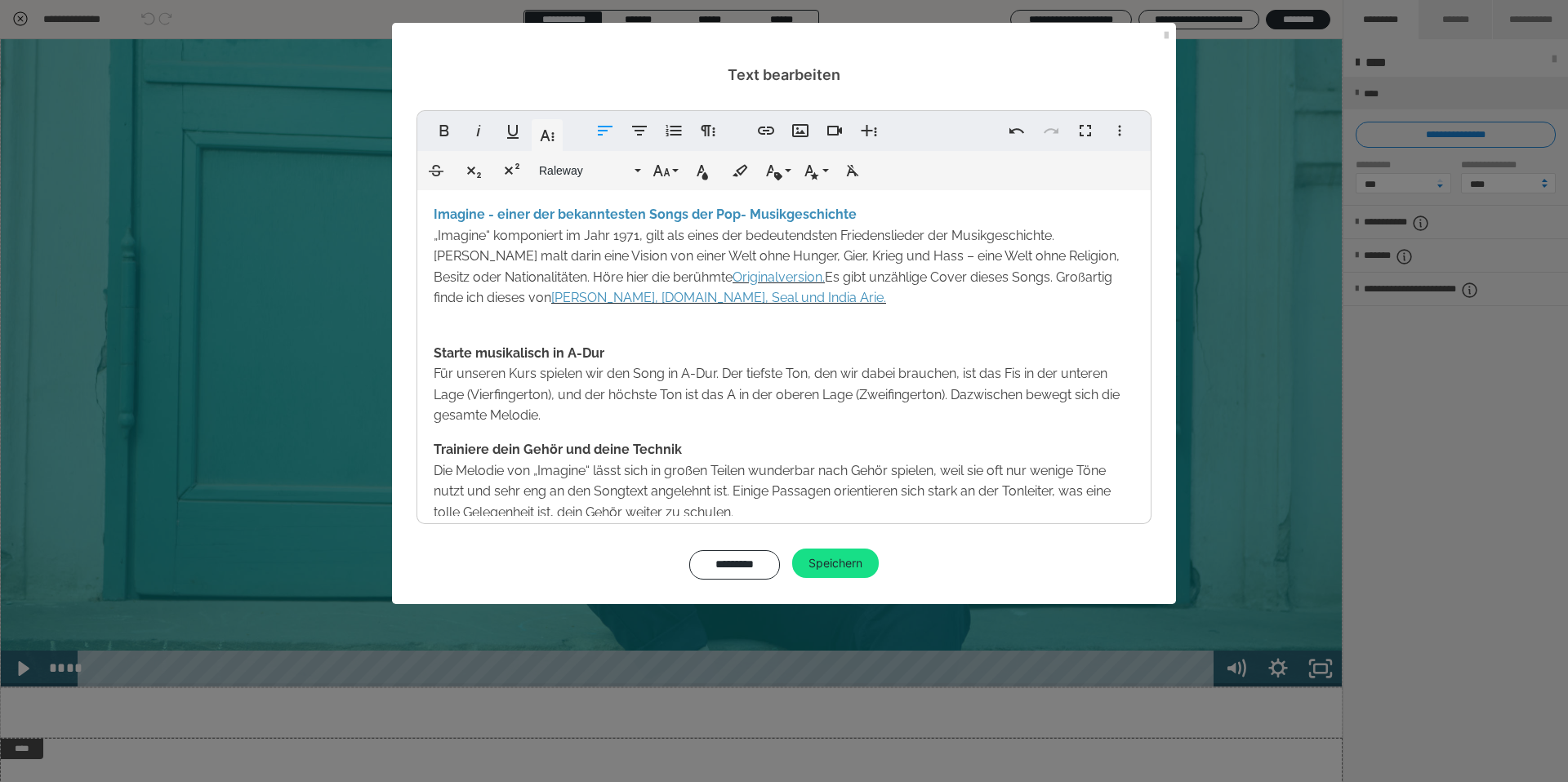 click on "„Imagine“ komponiert im Jahr 1971, gilt als eines der bedeutendsten Friedenslieder der Musikgeschichte. [PERSON_NAME] malt darin eine Vision von einer Welt ohne Hunger, Gier, Krieg und Hass – eine Welt ohne Religion, Besitz oder Nationalitäten. Höre hier die berühmte  Originalversion.  Es gibt unzählige Cover dieses Songs. Großartig finde ich dieses von" at bounding box center (777, 267) 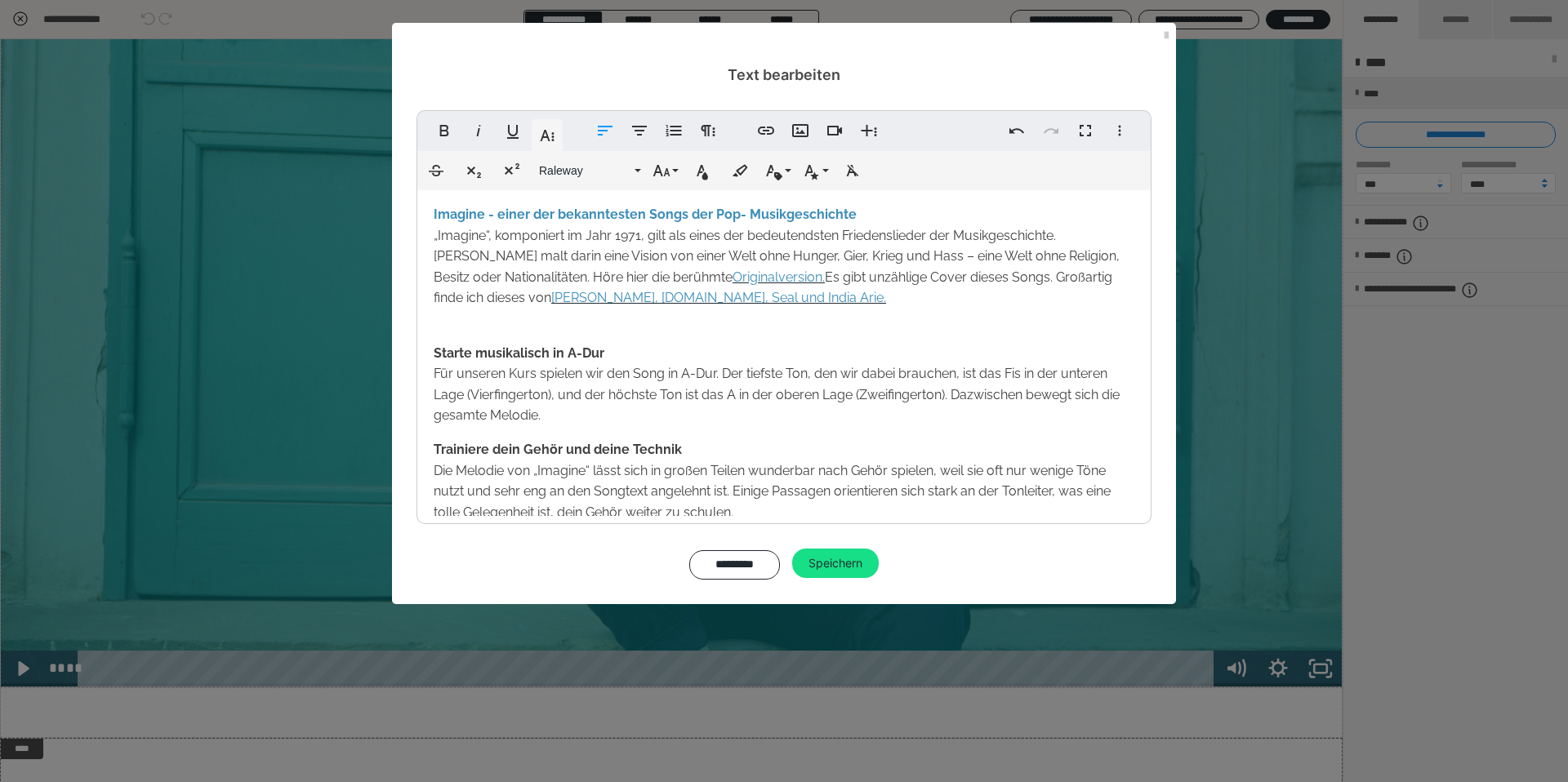 click on "Imagine - einer de r bekanntesten Songs der Pop- Musikgeschichte „Imagine“, komponiert im Jahr 1971, gilt als eines der bedeutendsten Friedenslieder der Musikgeschichte. [PERSON_NAME] malt darin eine Vision von einer Welt ohne Hunger, Gier, Krieg und Hass – eine Welt ohne Religion, Besitz oder Nationalitäten. Höre hier die berühmte  Originalversion.  Es gibt unzählige Cover dieses Songs. Großartig finde ich dieses von  [PERSON_NAME], [DOMAIN_NAME], Seal und India Arie." at bounding box center [784, 256] 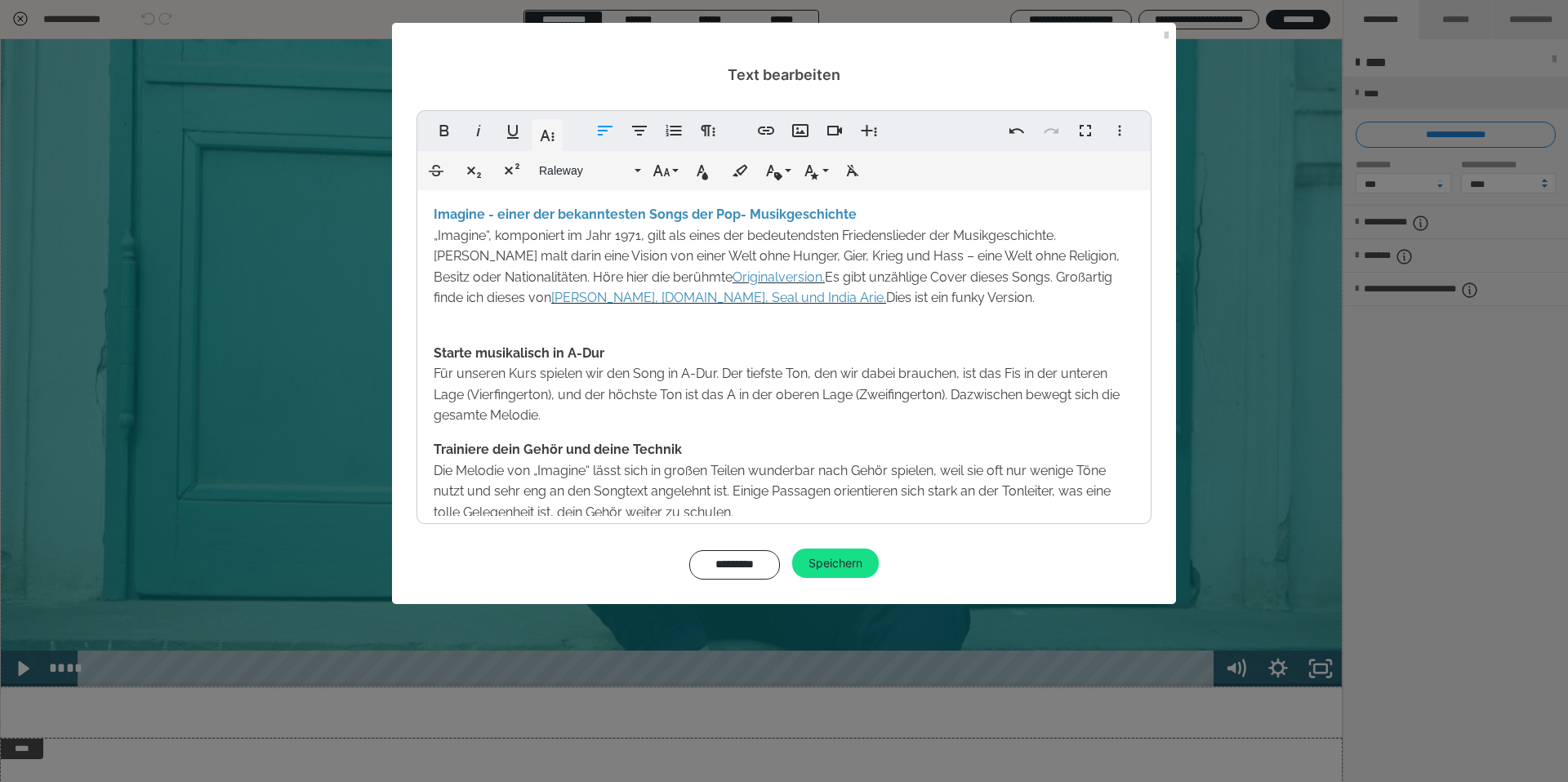 drag, startPoint x: 938, startPoint y: 299, endPoint x: 848, endPoint y: 301, distance: 90.0222 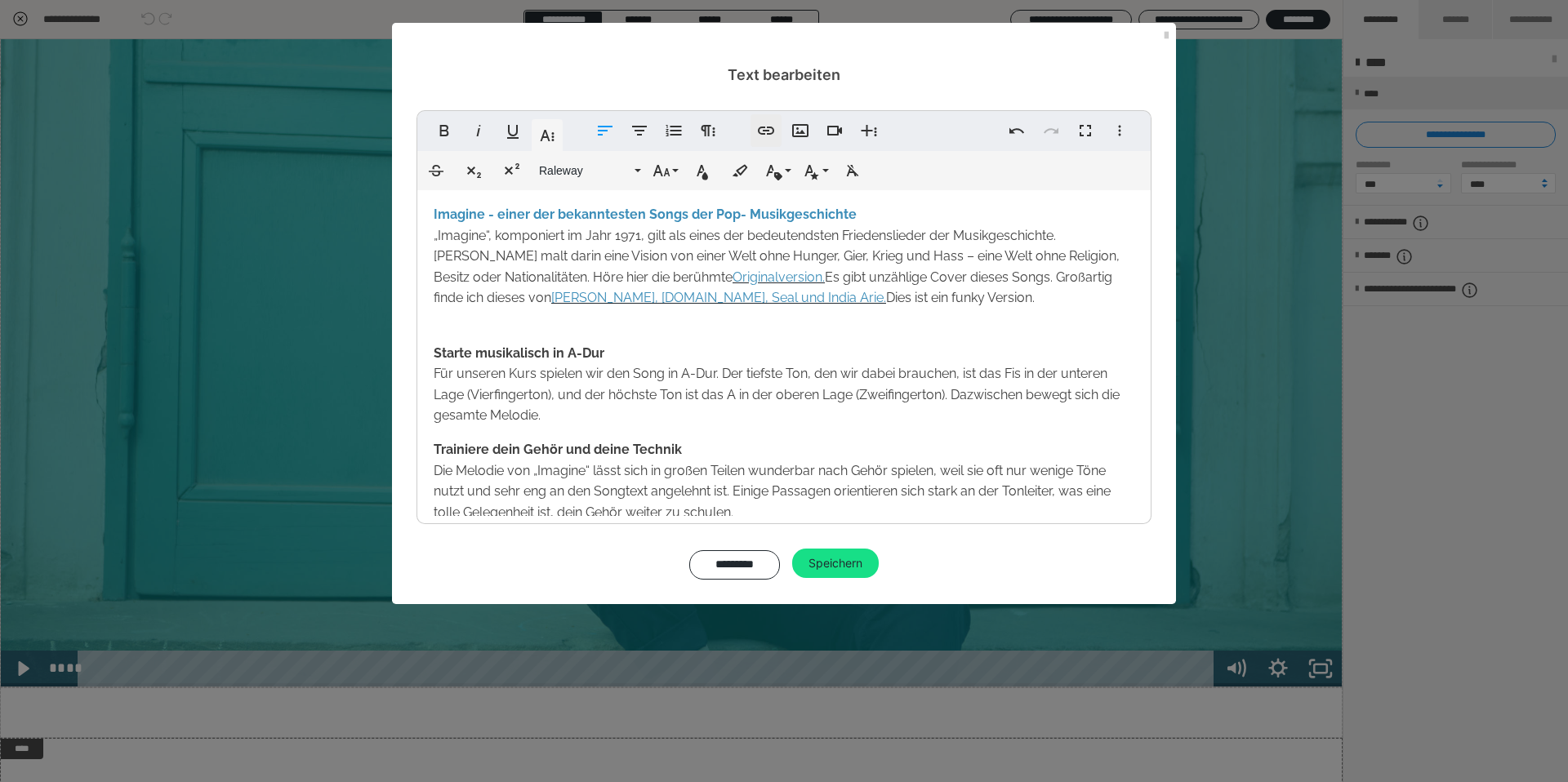 type 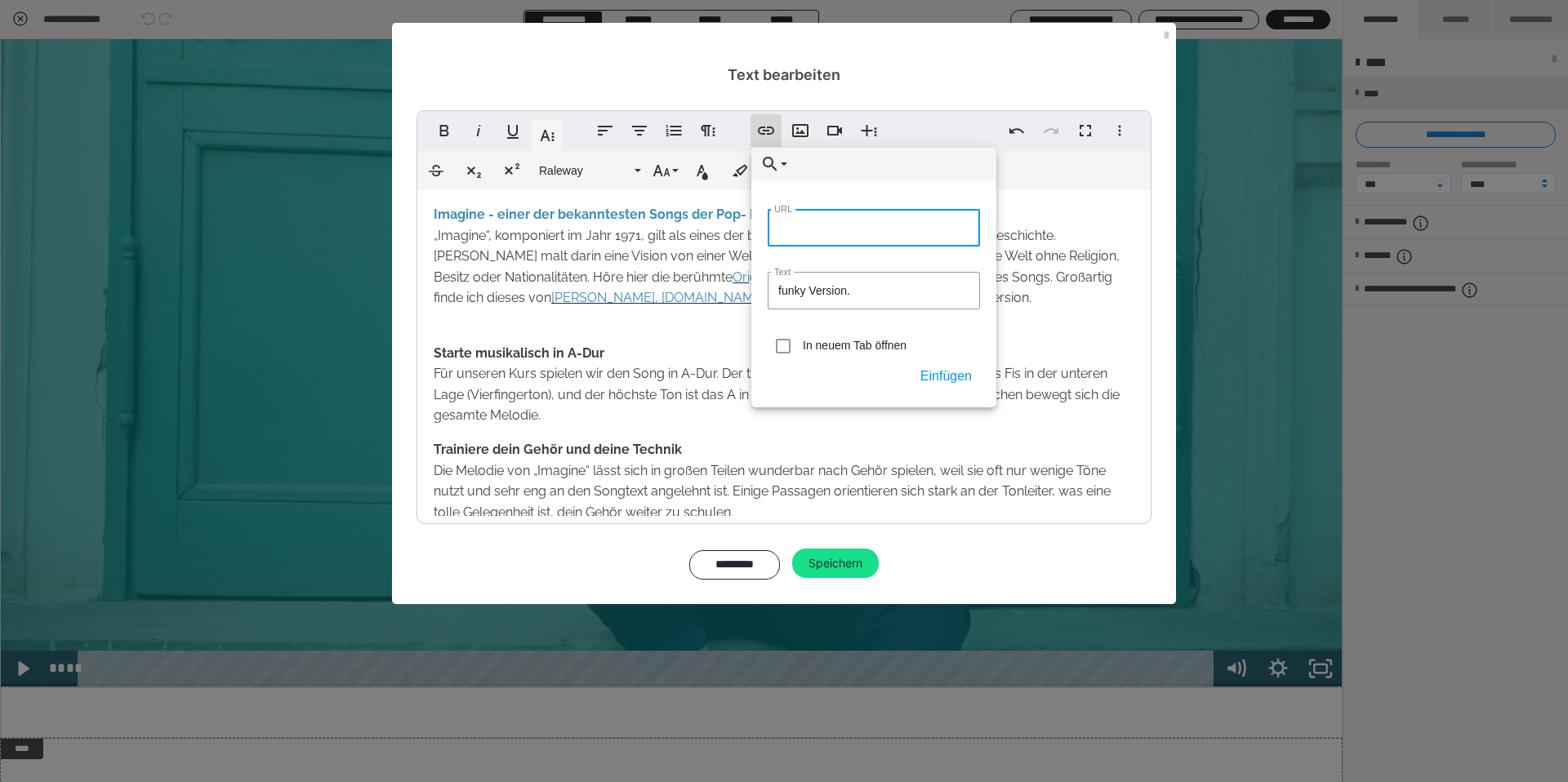 click on "URL" at bounding box center (874, 228) 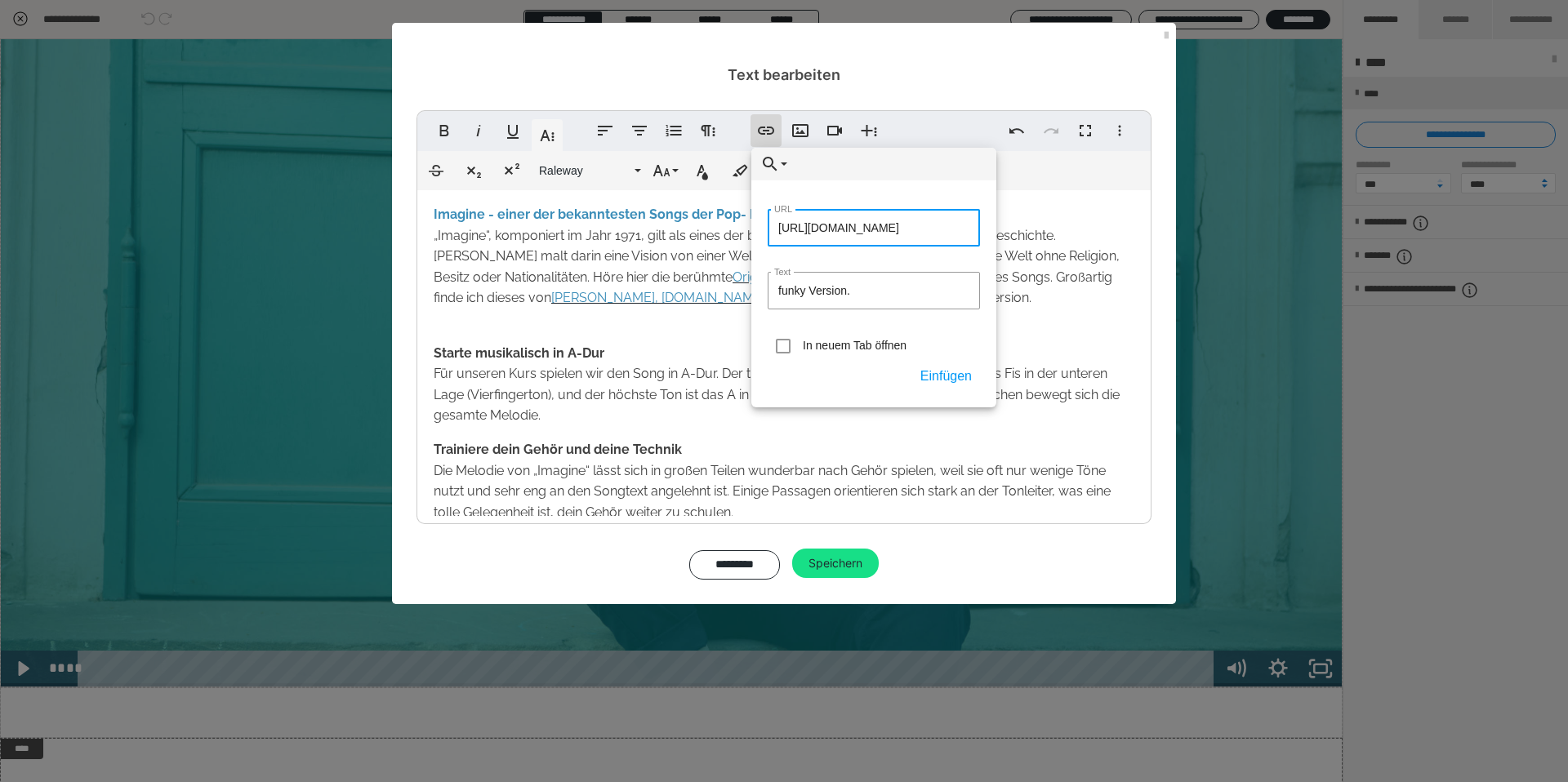 scroll, scrollTop: 0, scrollLeft: 52, axis: horizontal 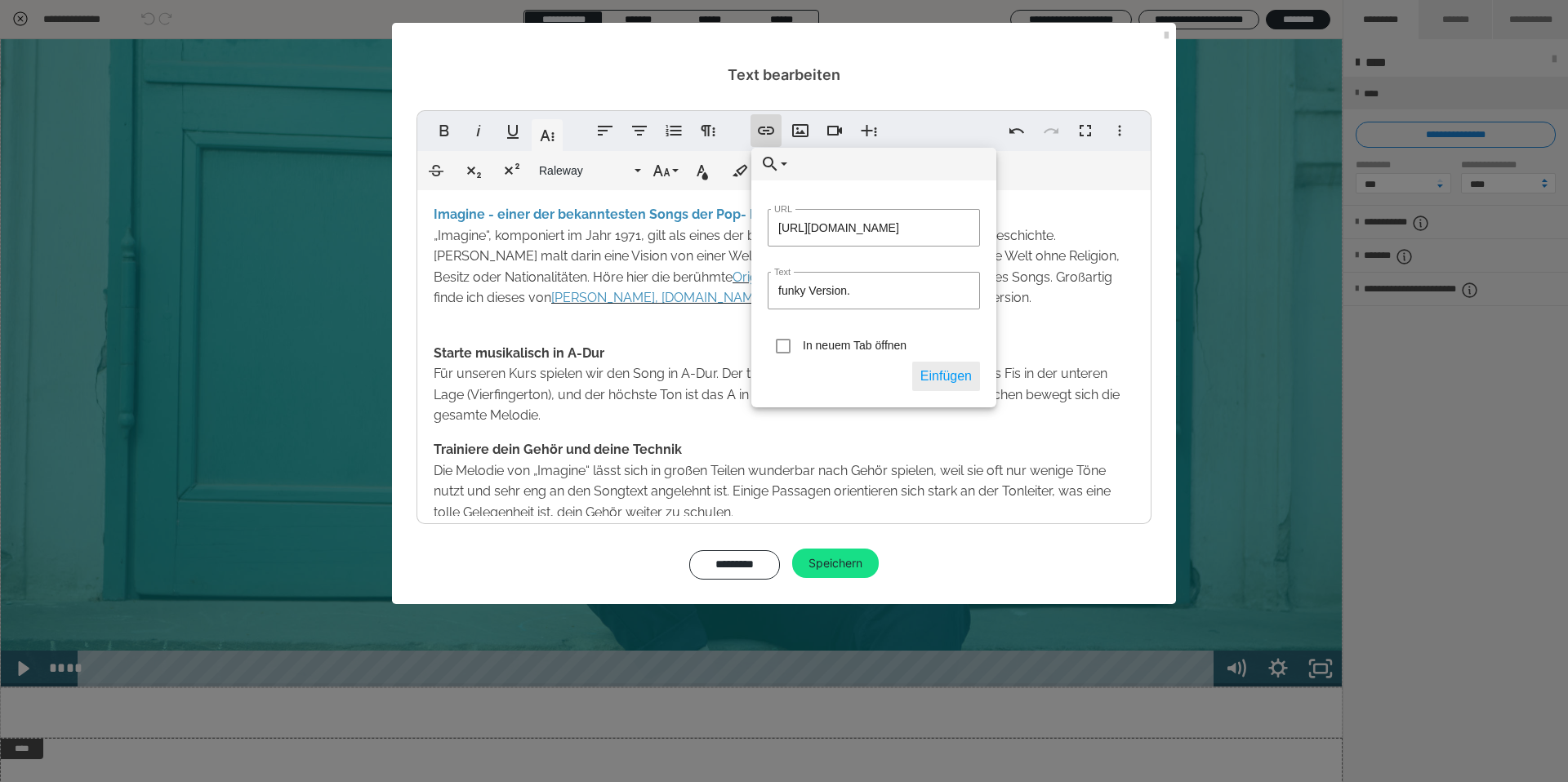 click on "Einfügen" at bounding box center [946, 376] 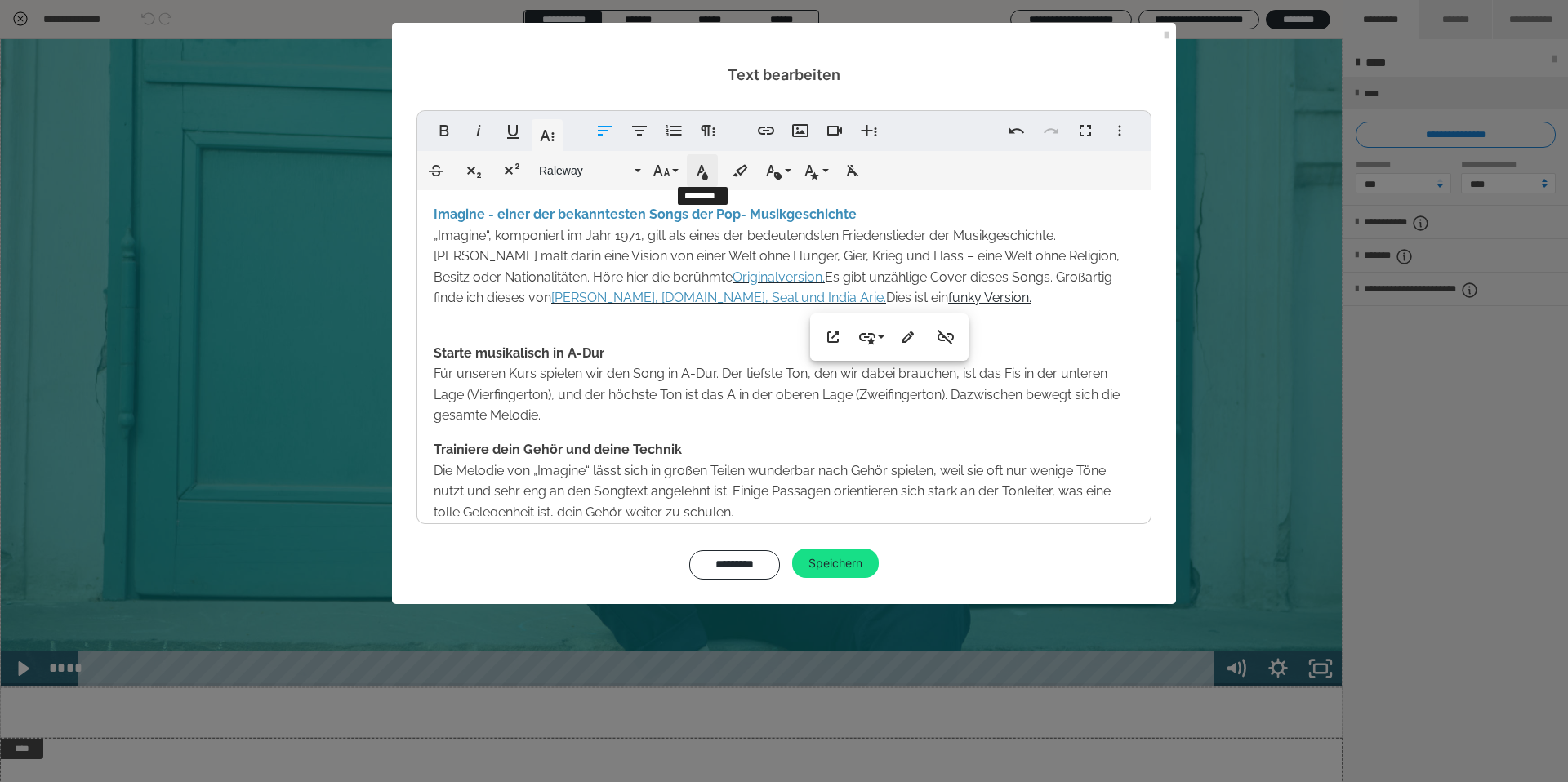 click 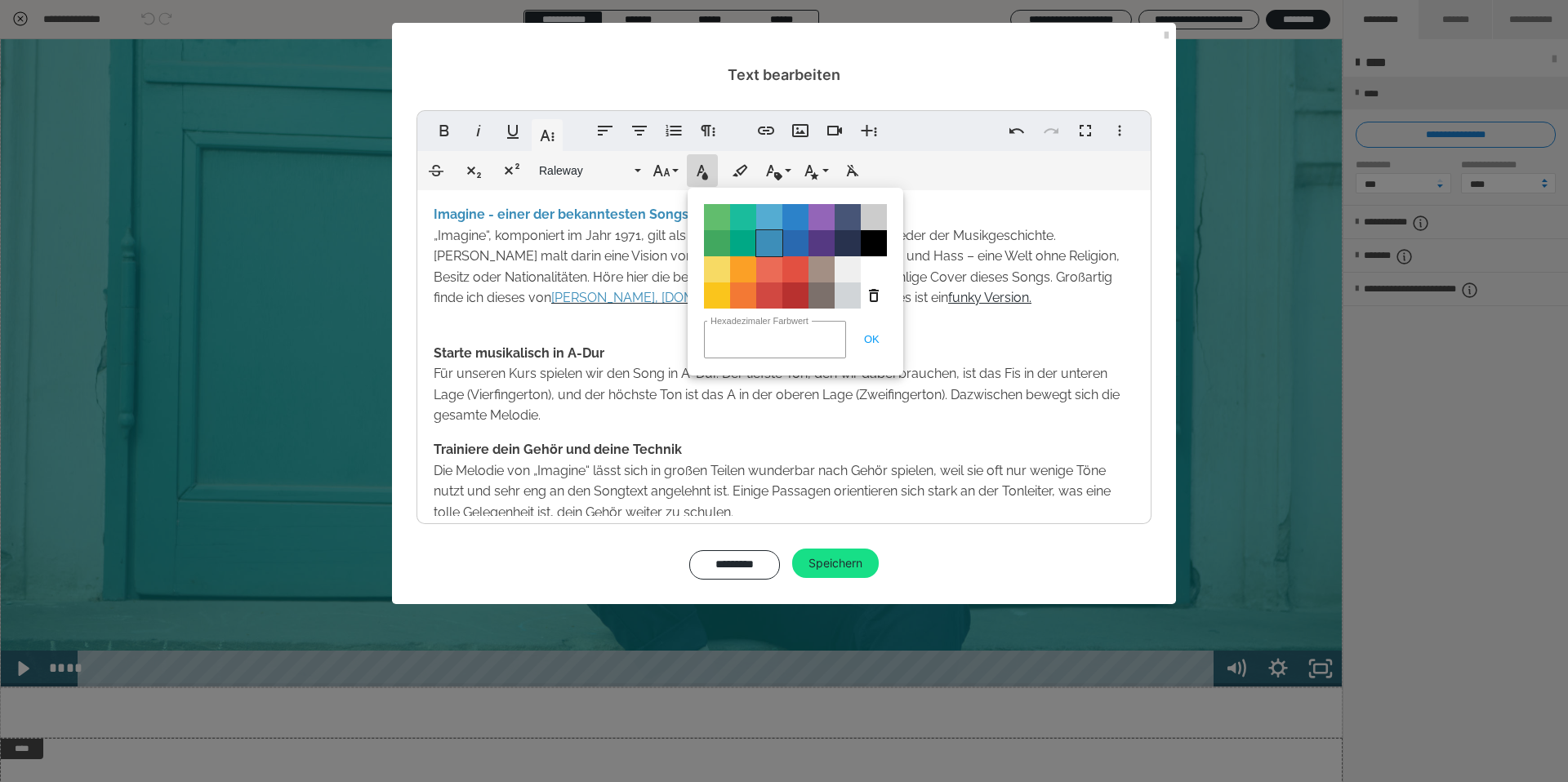 click on "Color#3D8EB9" at bounding box center (769, 243) 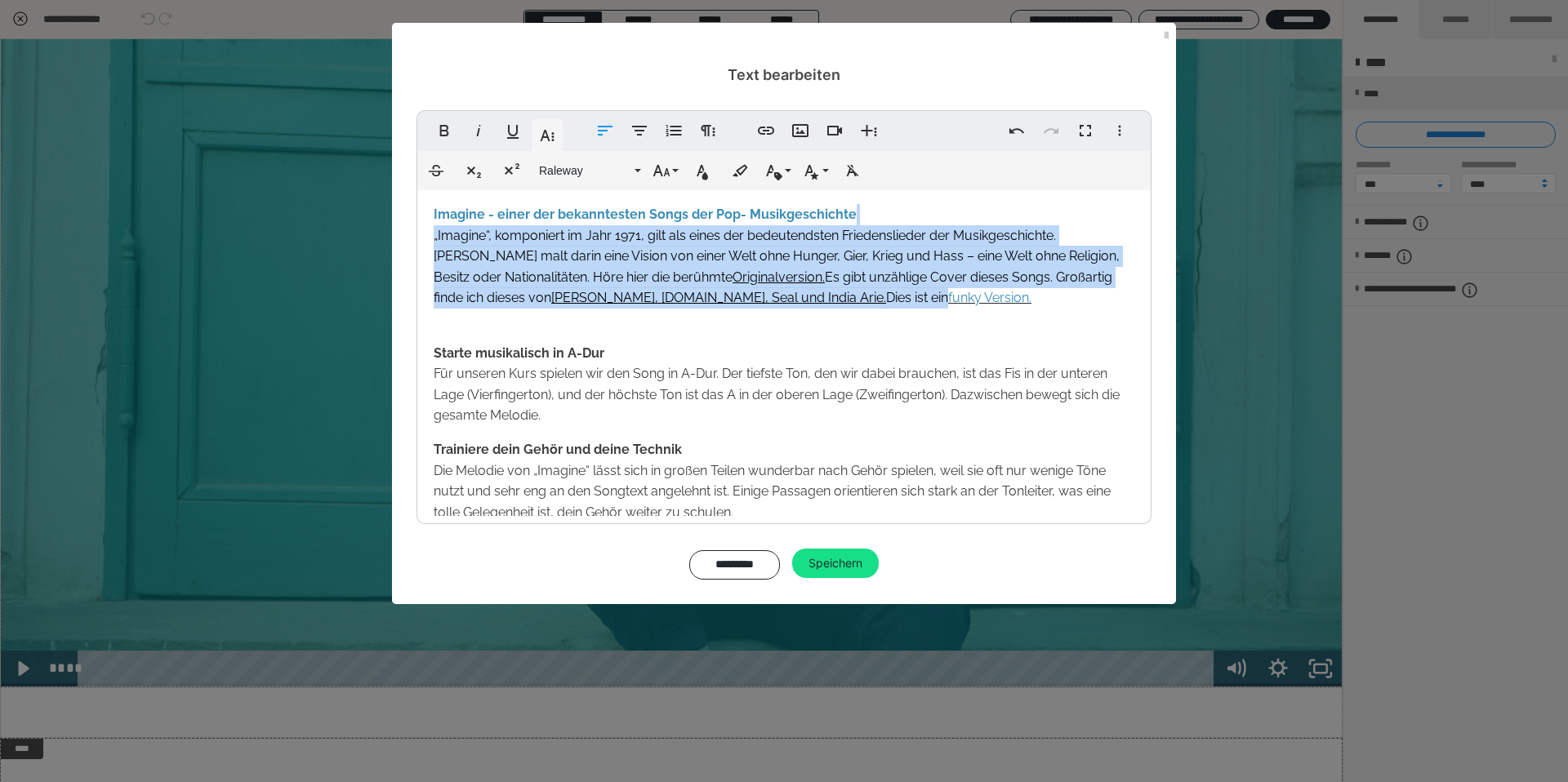 click on "Imagine - einer de r bekanntesten Songs der Pop- Musikgeschichte „Imagine“, komponiert im Jahr 1971, gilt als eines der bedeutendsten Friedenslieder der Musikgeschichte. [PERSON_NAME] malt darin eine Vision von einer Welt ohne Hunger, Gier, Krieg und Hass – eine Welt ohne Religion, Besitz oder Nationalitäten. Höre hier die berühmte  Originalversion.  Es gibt unzählige Cover dieses Songs. Großartig finde ich dieses von  [PERSON_NAME], [DOMAIN_NAME], Seal und India Arie.  Dies ist ein  funky Version." at bounding box center (784, 256) 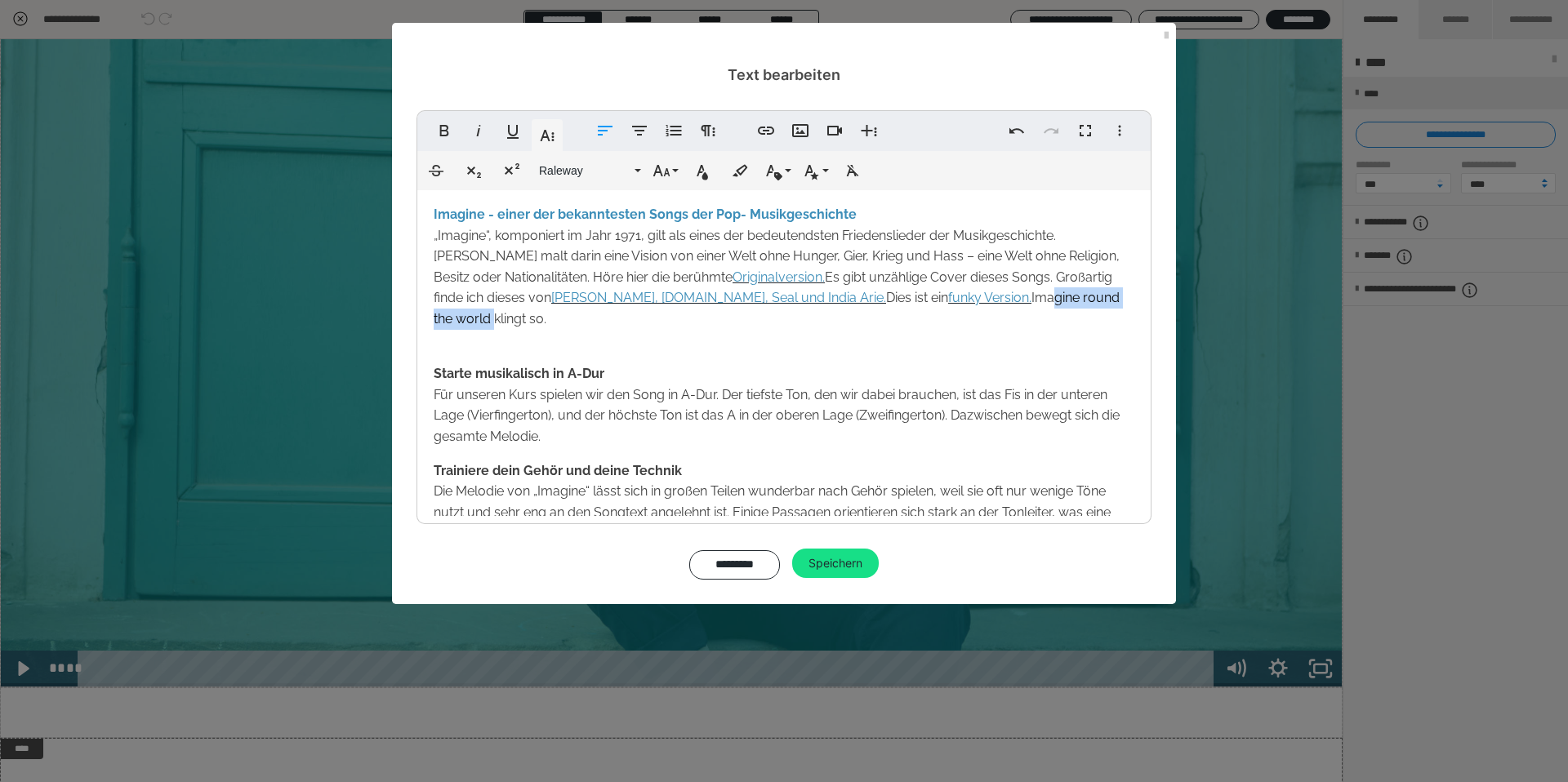 drag, startPoint x: 1082, startPoint y: 299, endPoint x: 948, endPoint y: 301, distance: 134.01492 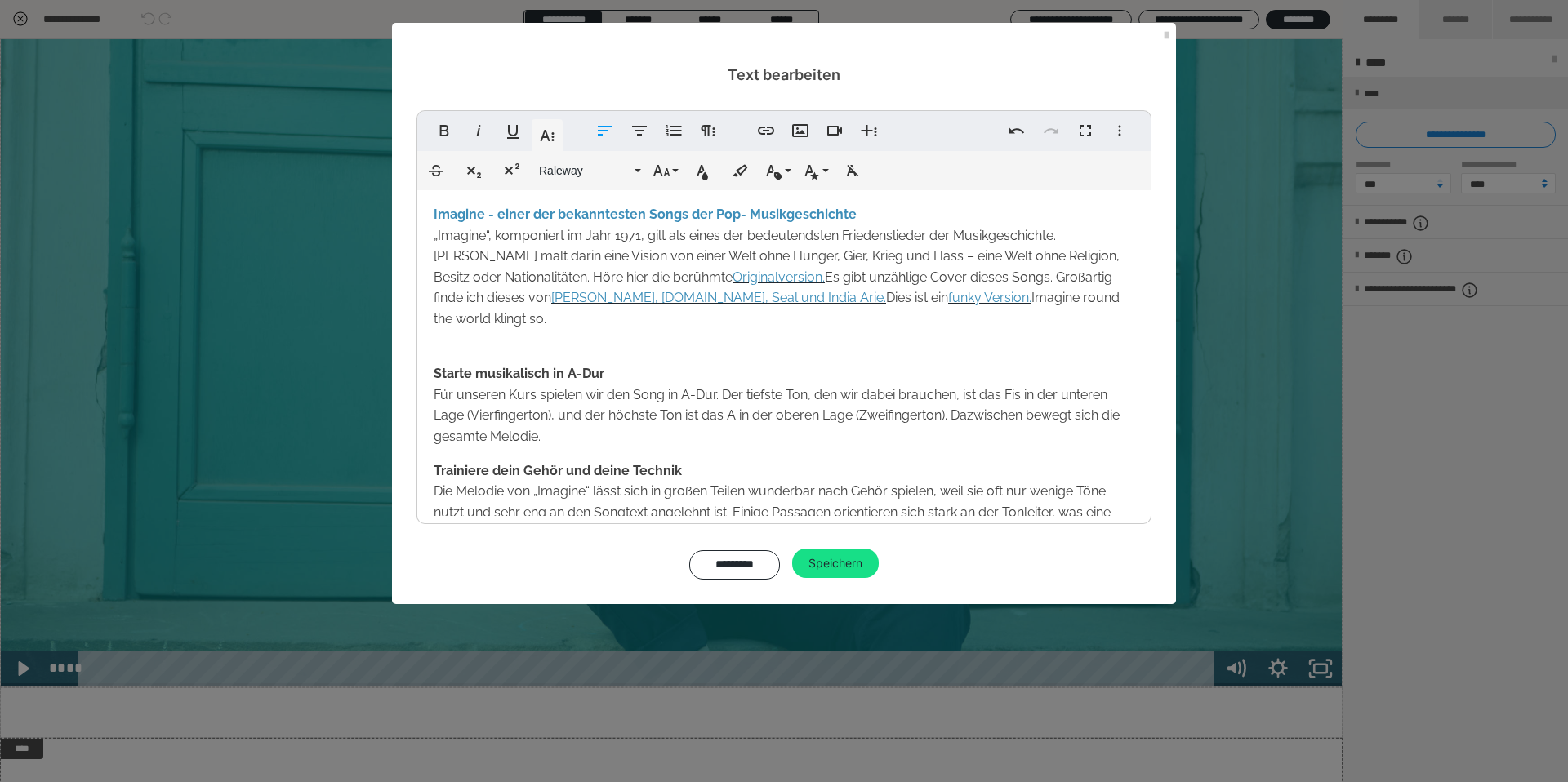 click on "funky Version.  Imagine round the world klingt so." at bounding box center (777, 308) 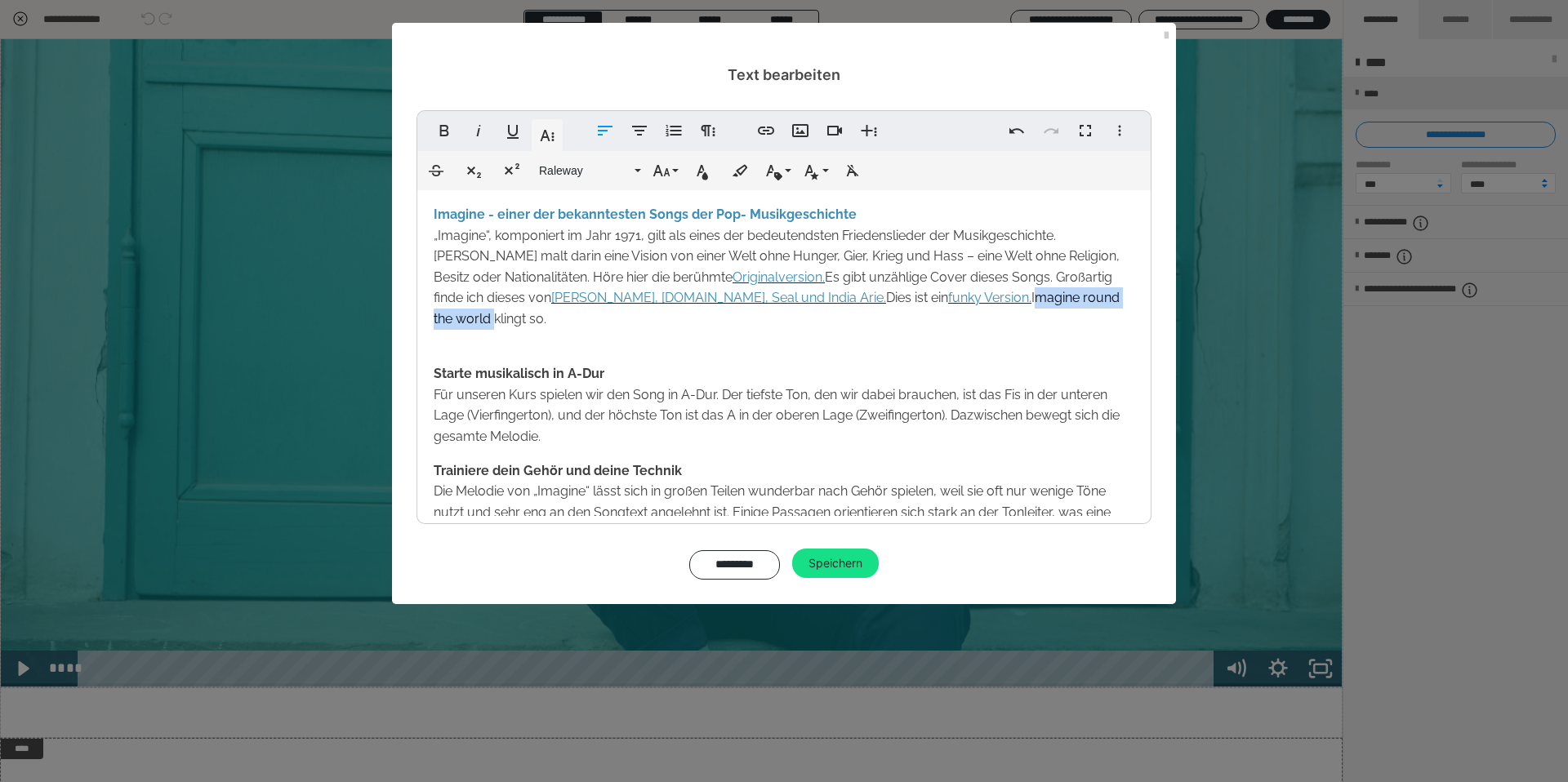 drag, startPoint x: 1070, startPoint y: 304, endPoint x: 933, endPoint y: 297, distance: 137.17872 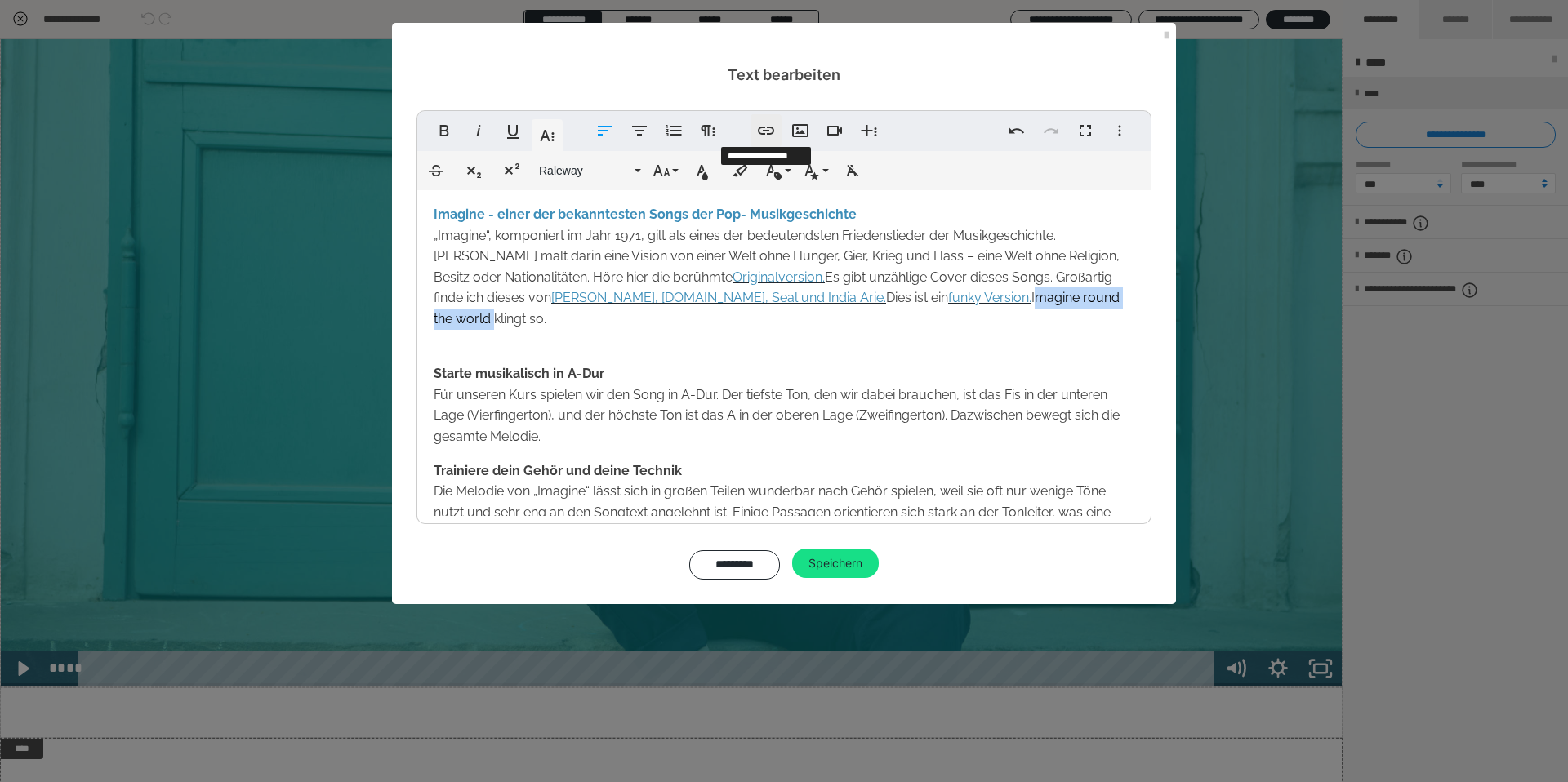 type 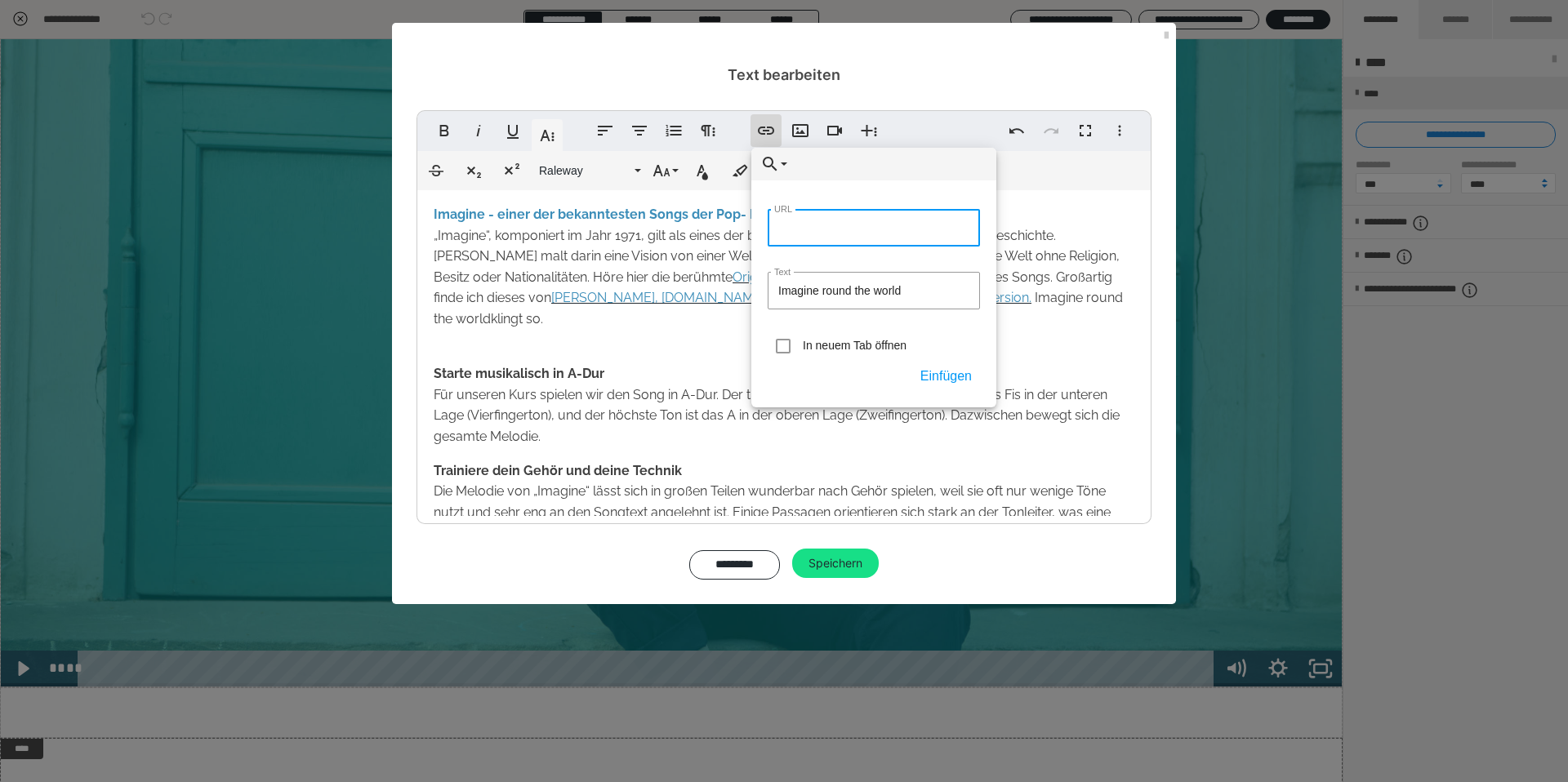 click on "URL" at bounding box center [874, 228] 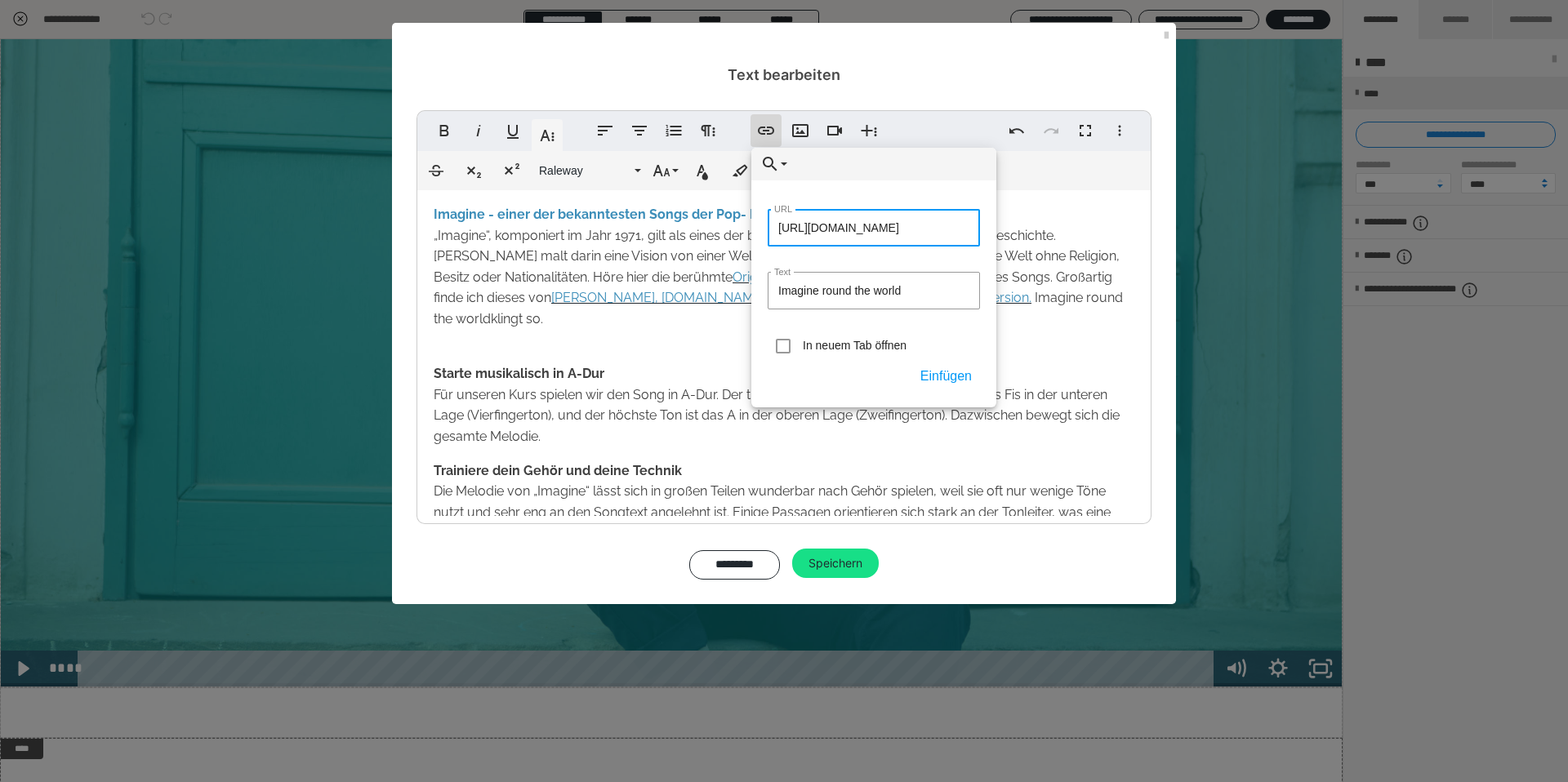 scroll, scrollTop: 0, scrollLeft: 57, axis: horizontal 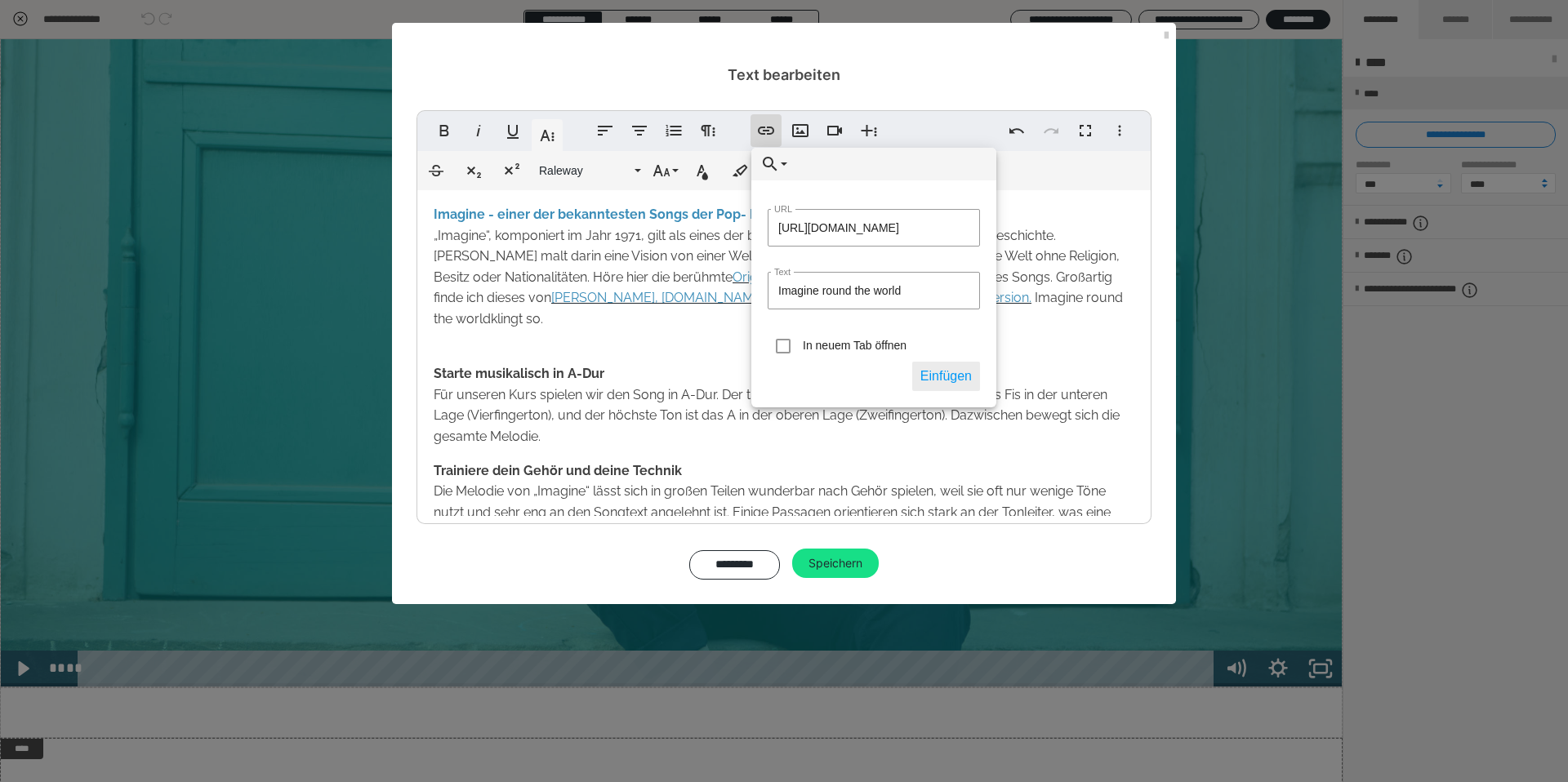 click on "Einfügen" at bounding box center [946, 376] 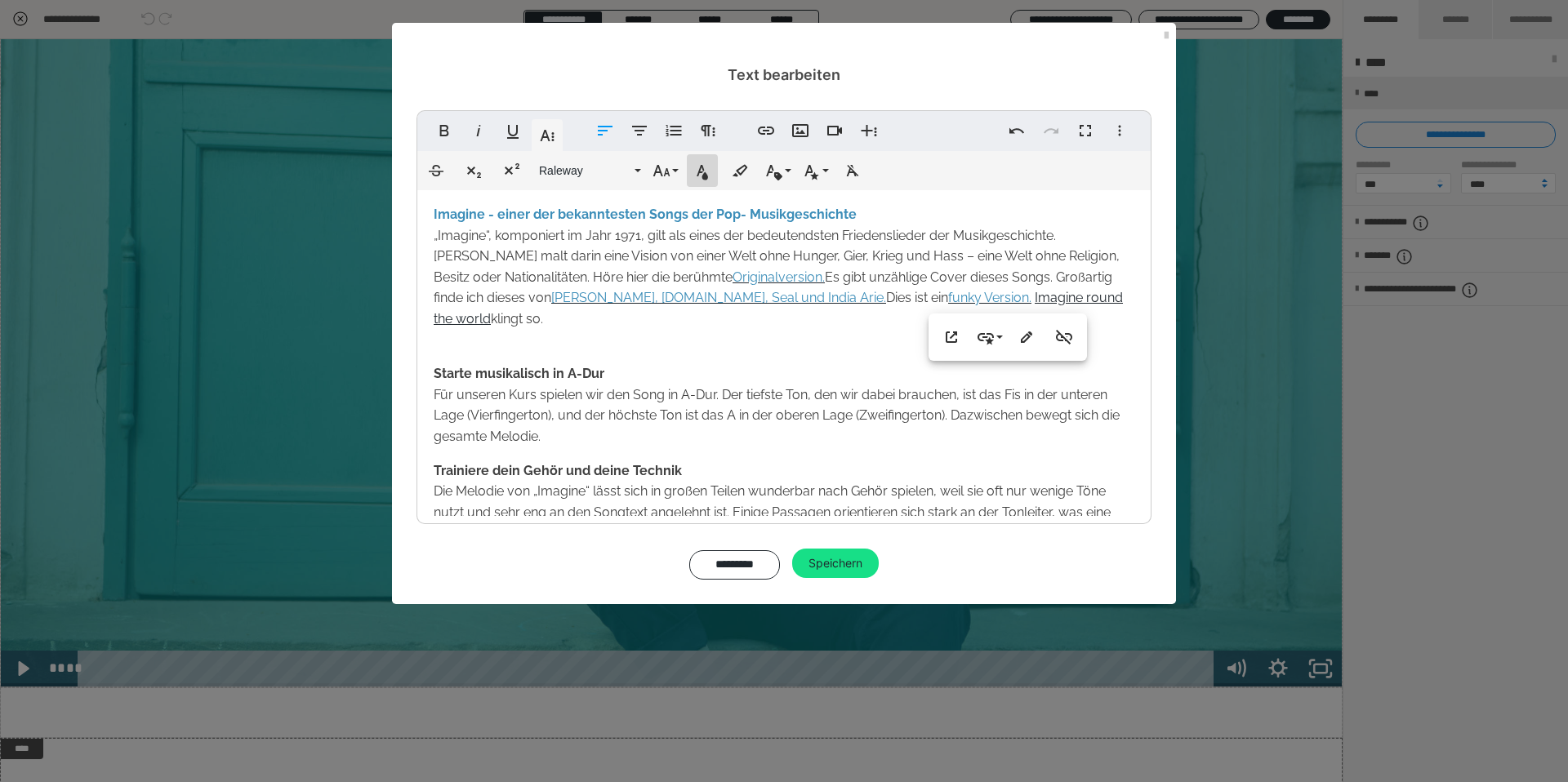 click 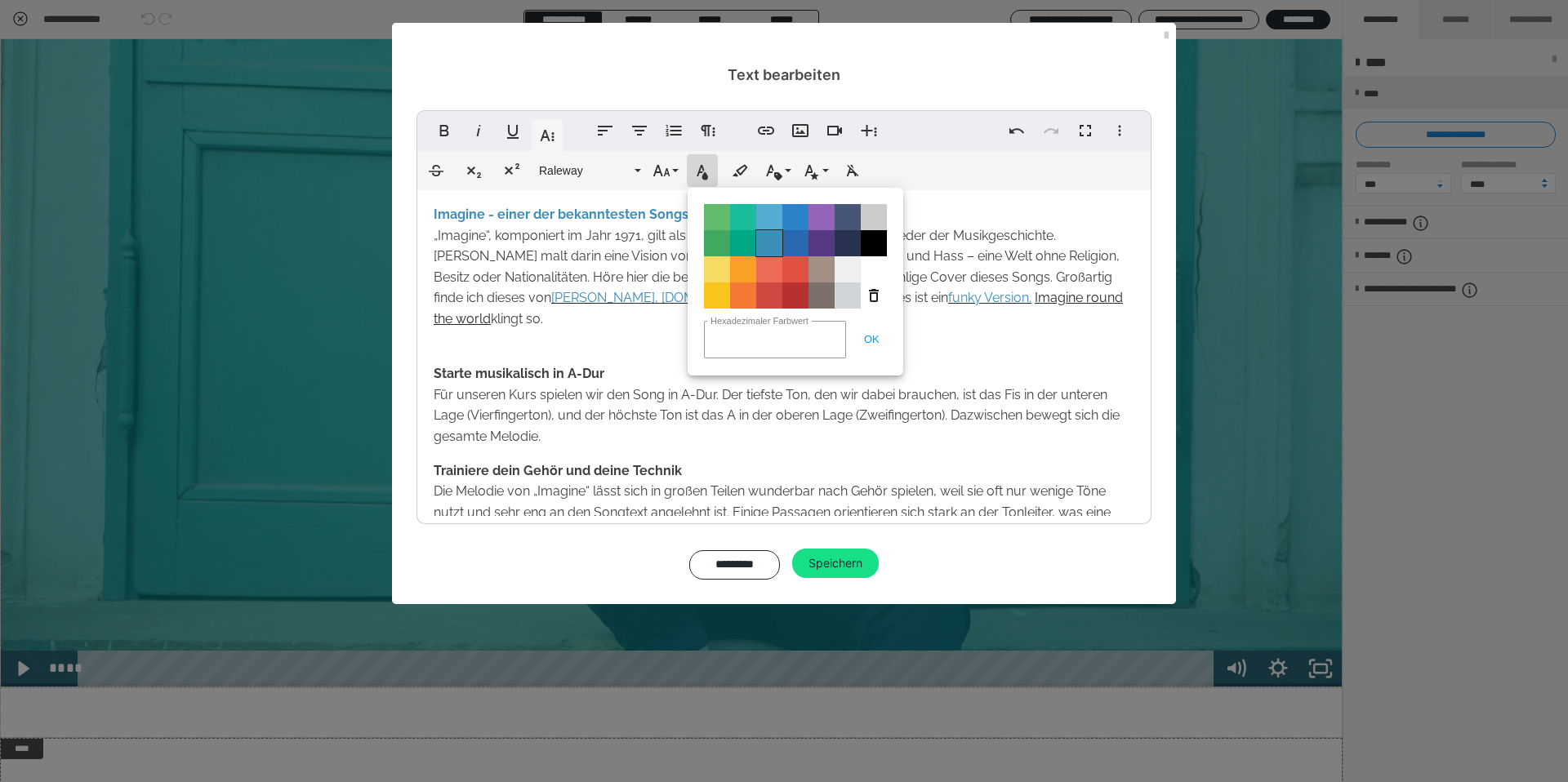 click on "Color#3D8EB9" at bounding box center (769, 243) 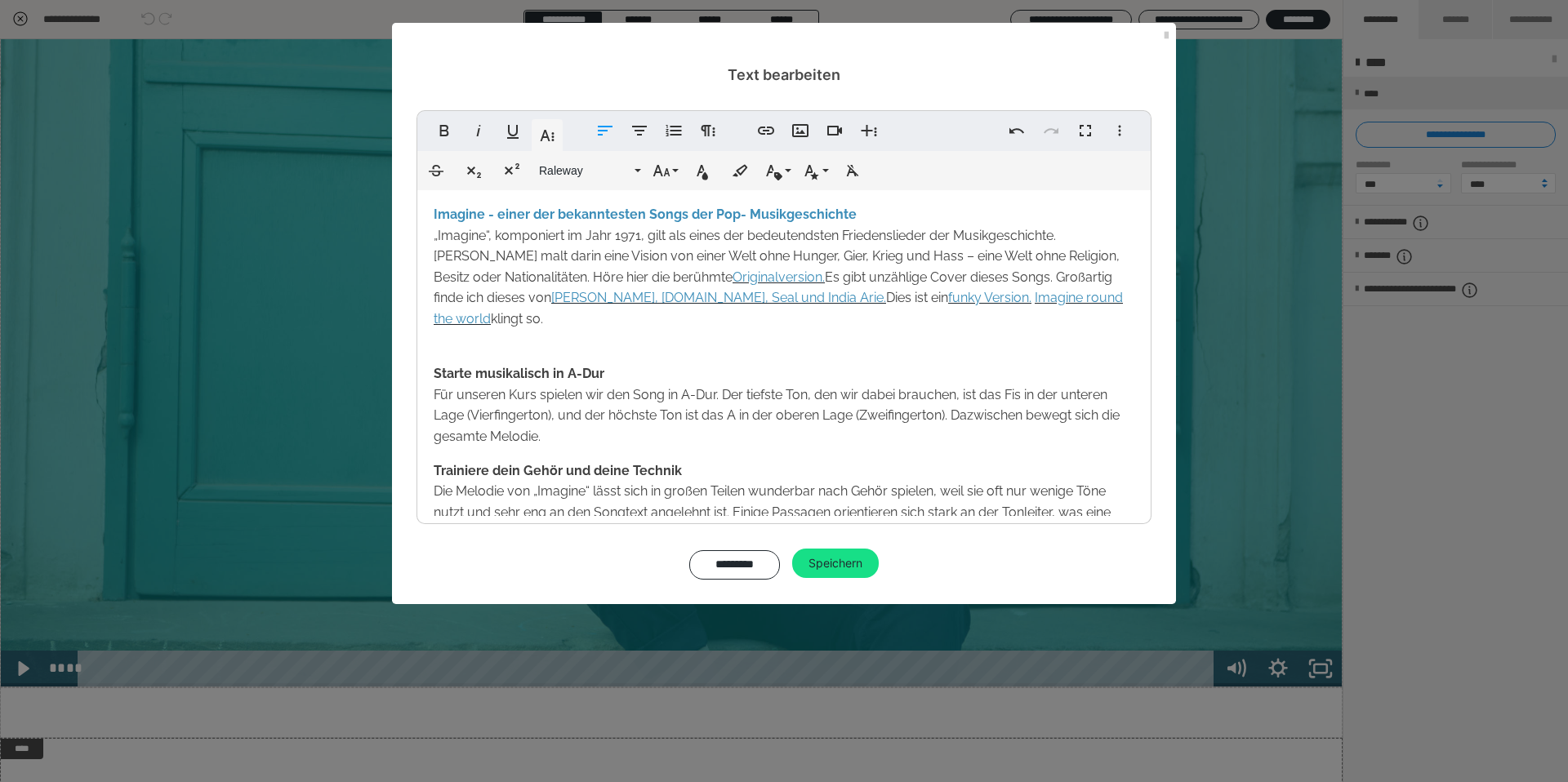 click on "Imagine - einer de r bekanntesten Songs der Pop- Musikgeschichte „Imagine“, komponiert im Jahr 1971, gilt als eines der bedeutendsten Friedenslieder der Musikgeschichte. [PERSON_NAME] malt darin eine Vision von einer Welt ohne Hunger, Gier, Krieg und Hass – eine Welt ohne Religion, Besitz oder Nationalitäten. Höre hier die berühmte  Originalversion.  Es gibt unzählige Cover dieses Songs. Großartig finde ich dieses von  [PERSON_NAME], [DOMAIN_NAME], Seal und India Arie.  Dies ist ein  funky Version.   Imagine round the world  klingt so. Starte musikalisch in A-Dur Für unseren Kurs spielen wir den Song in A-Dur. Der tiefste Ton, den wir dabei brauchen, ist das Fis in der unteren Lage (Vierfingerton), und der höchste Ton ist das A in der oberen Lage (Zweifingerton). Dazwischen bewegt sich die gesamte Melodie. Trainiere dein Gehör und deine Technik" at bounding box center (784, 380) 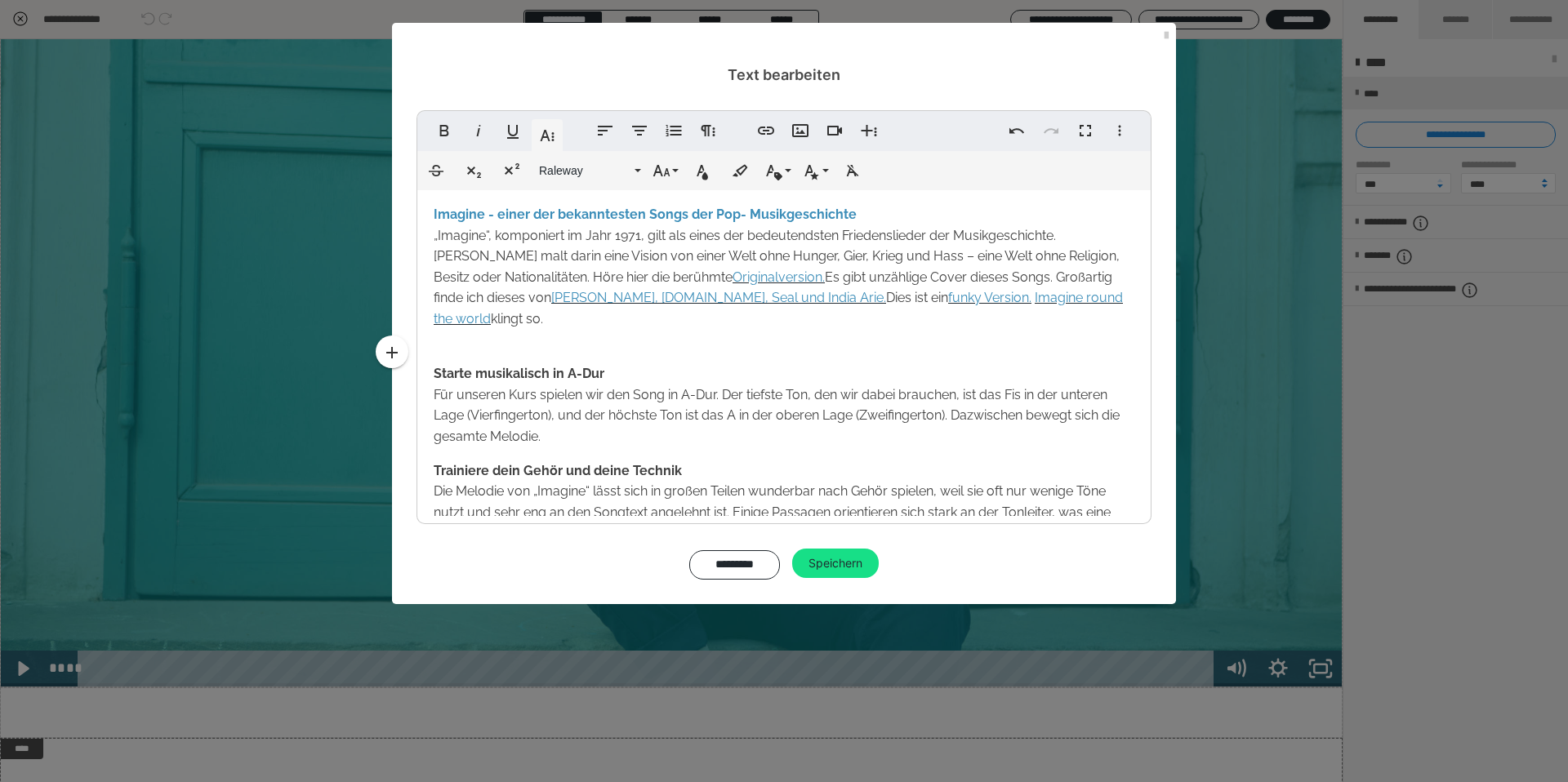 click on "Imagine - einer de r bekanntesten Songs der Pop- Musikgeschichte „Imagine“, komponiert im Jahr 1971, gilt als eines der bedeutendsten Friedenslieder der Musikgeschichte. [PERSON_NAME] malt darin eine Vision von einer Welt ohne Hunger, Gier, Krieg und Hass – eine Welt ohne Religion, Besitz oder Nationalitäten. Höre hier die berühmte  Originalversion.  Es gibt unzählige Cover dieses Songs. Großartig finde ich dieses von  [PERSON_NAME], [DOMAIN_NAME], Seal und India Arie.  Dies ist ein  funky Version.   Imagine round the world  klingt so." at bounding box center [784, 267] 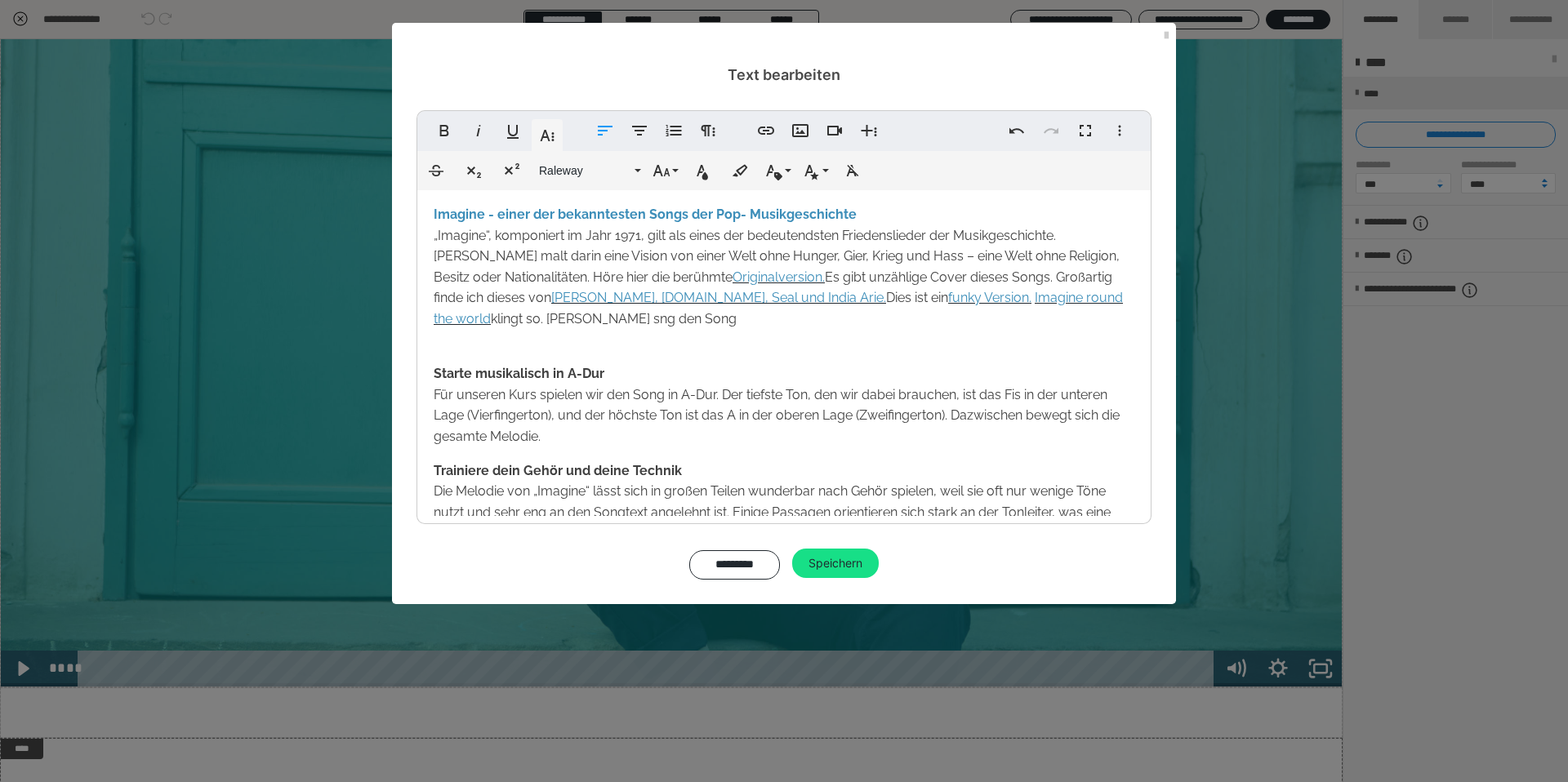 click on "klingt so. [PERSON_NAME] sng den Song" at bounding box center (613, 318) 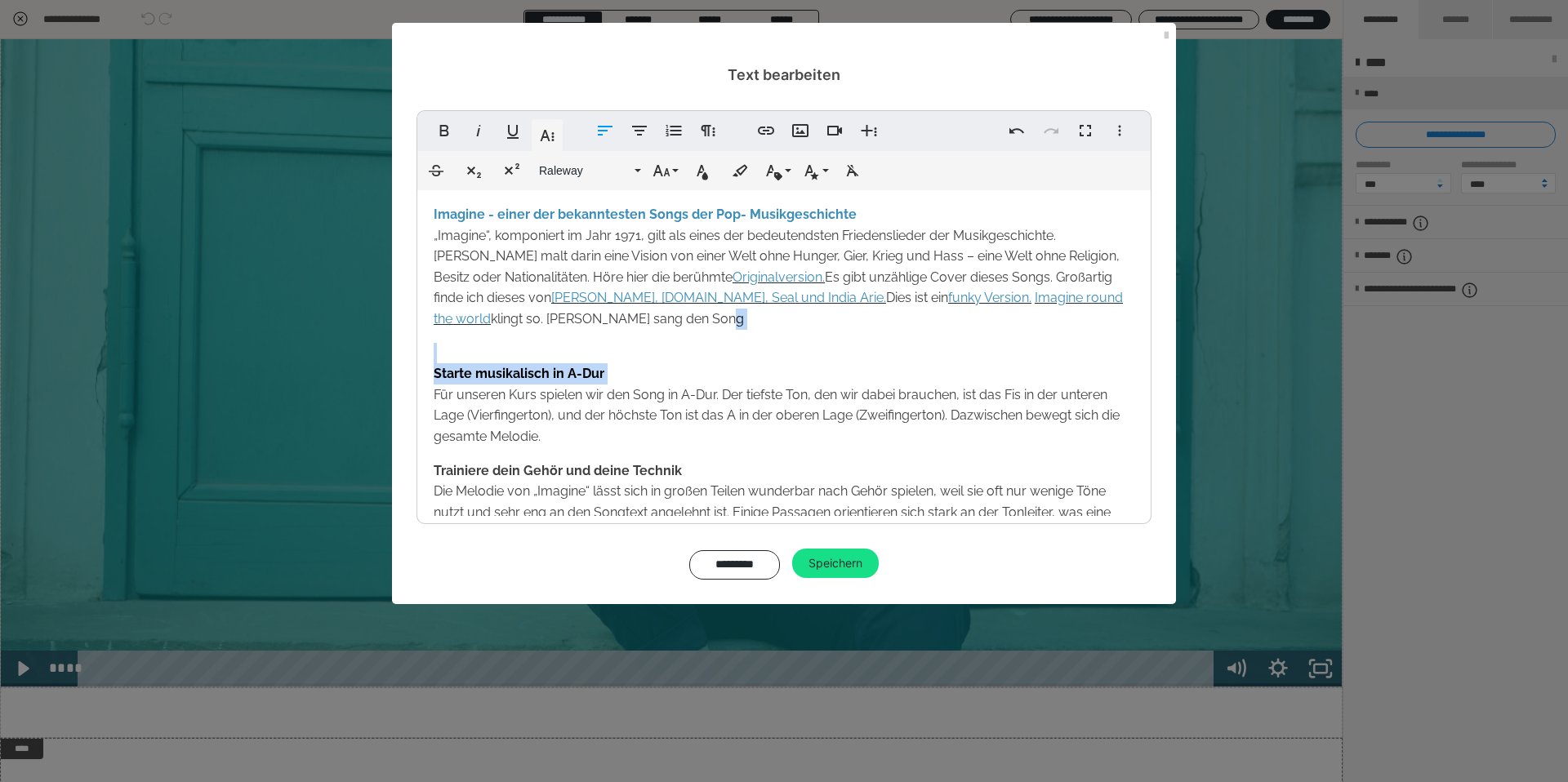 drag, startPoint x: 617, startPoint y: 320, endPoint x: 435, endPoint y: 386, distance: 193.59752 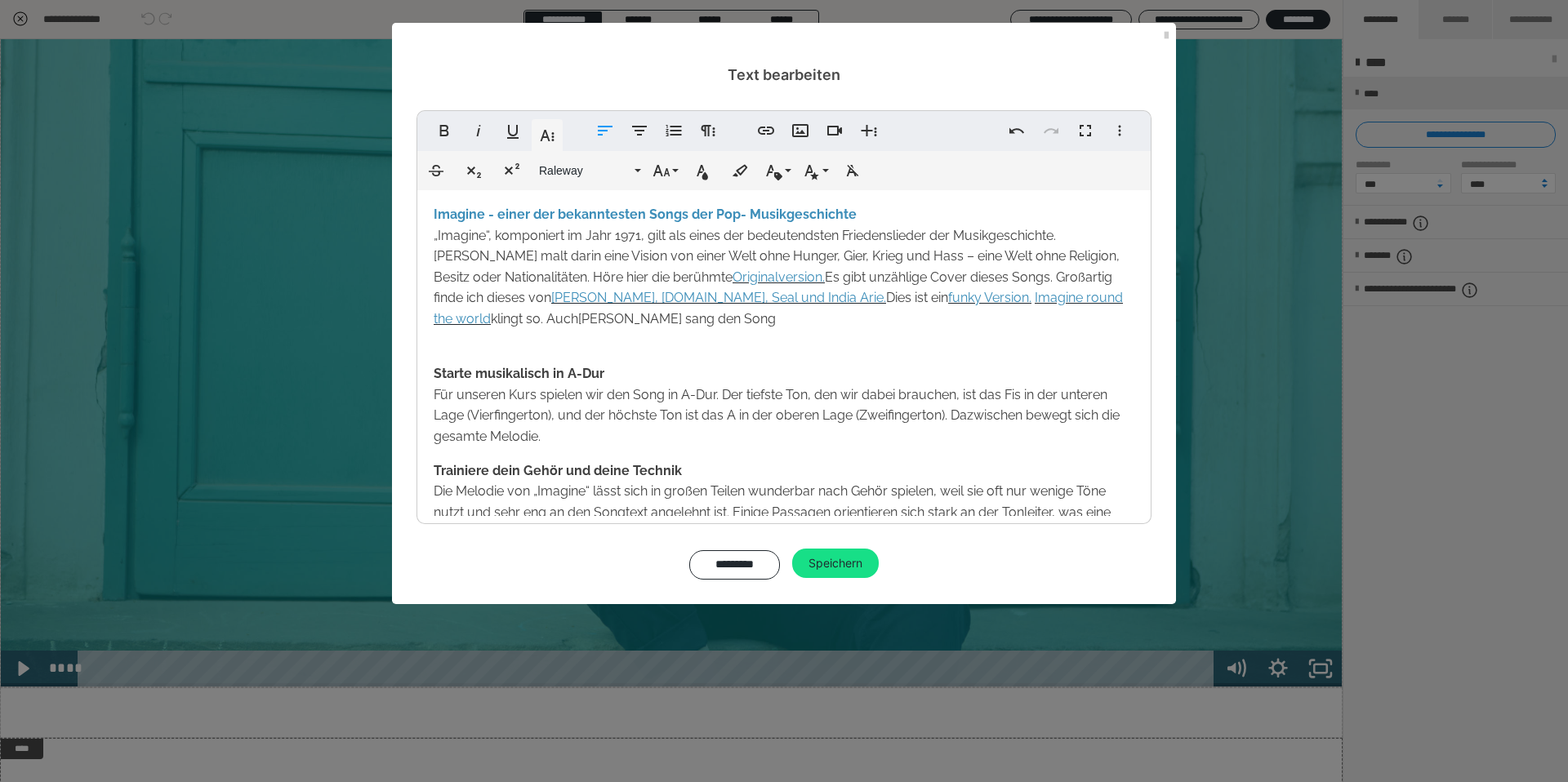 click on "klingt so. Auch  [PERSON_NAME] sang den Song" at bounding box center (633, 318) 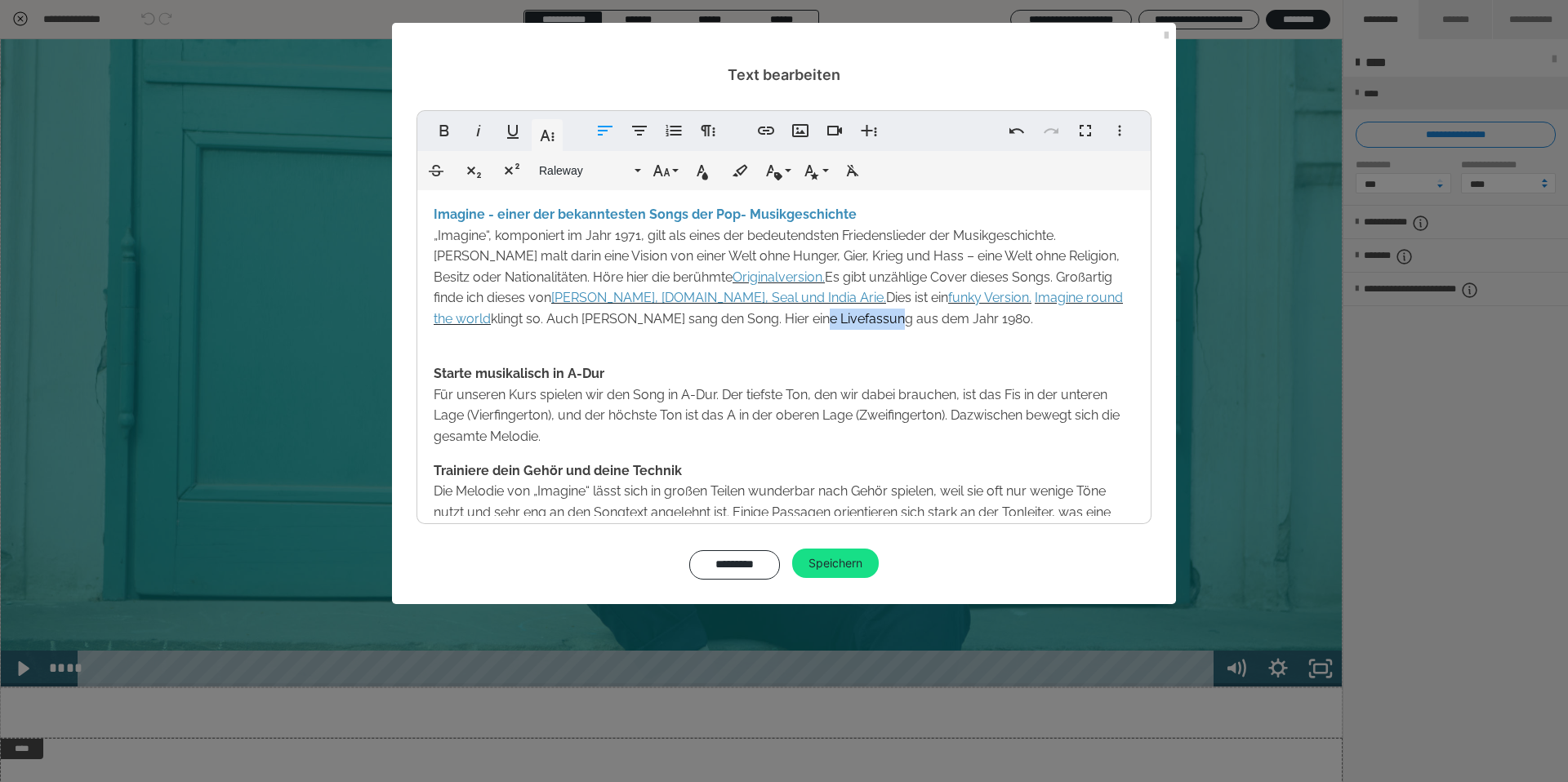 drag, startPoint x: 782, startPoint y: 318, endPoint x: 706, endPoint y: 313, distance: 76.164296 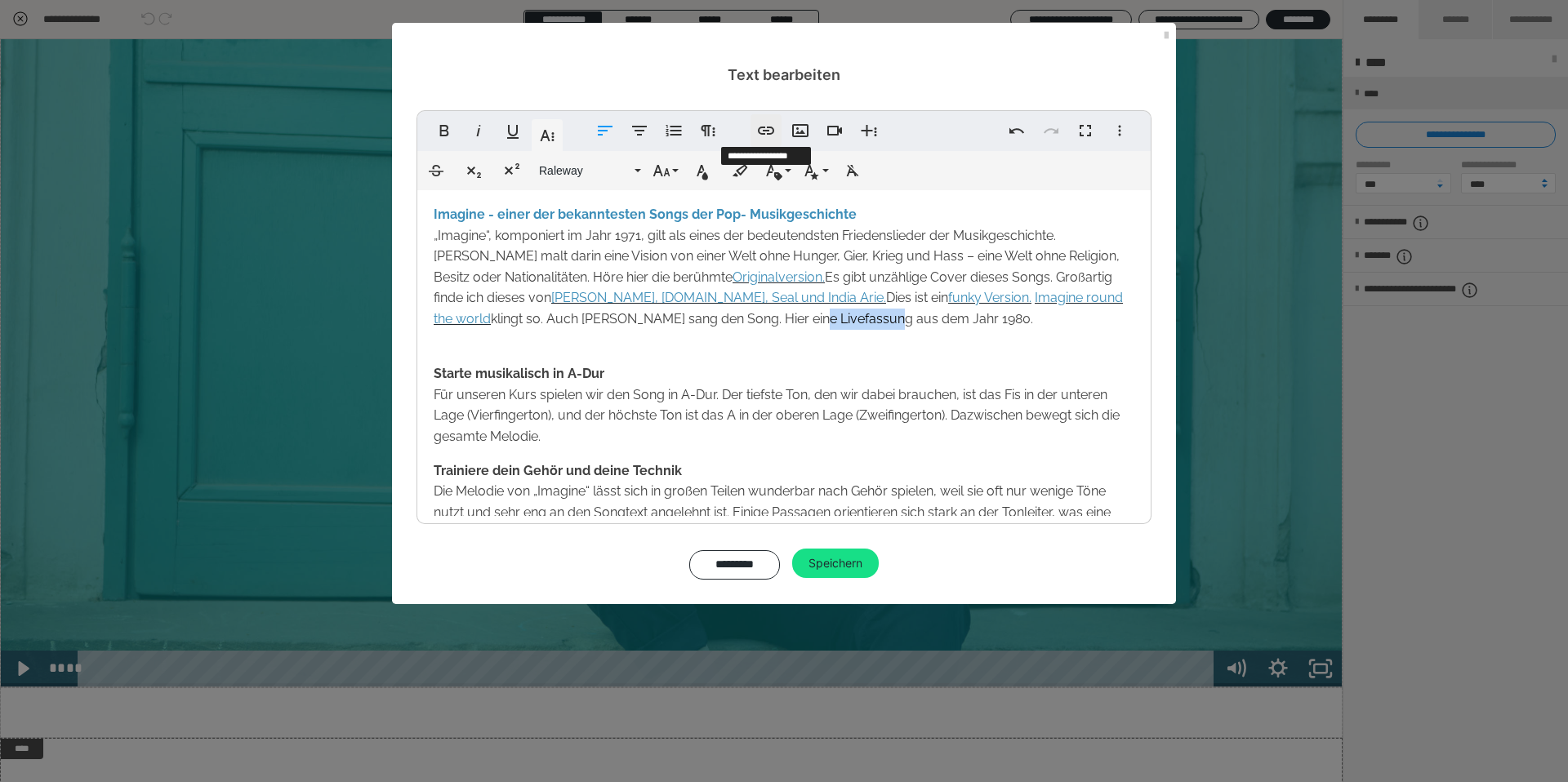 type 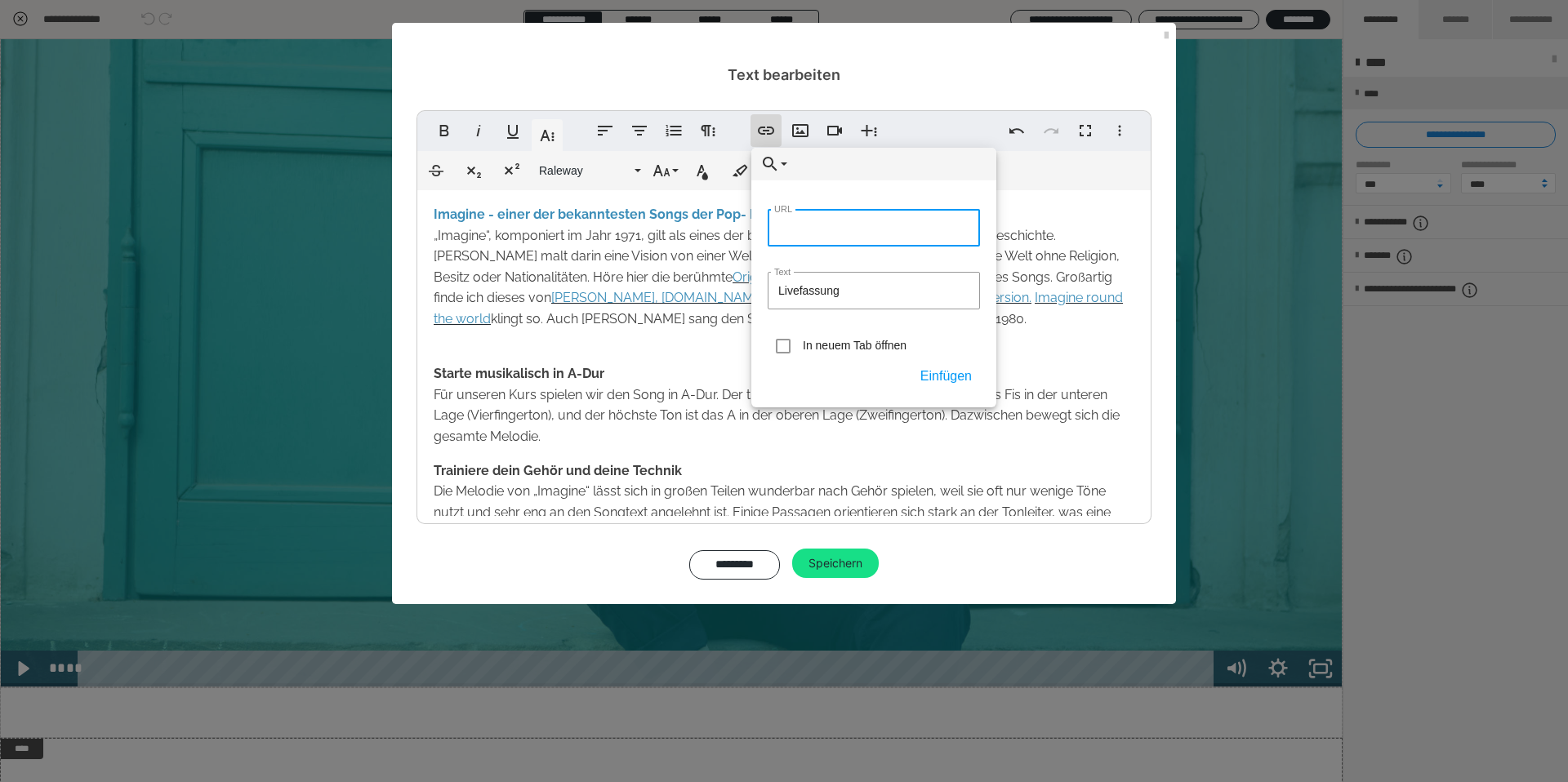 click on "URL" at bounding box center (874, 228) 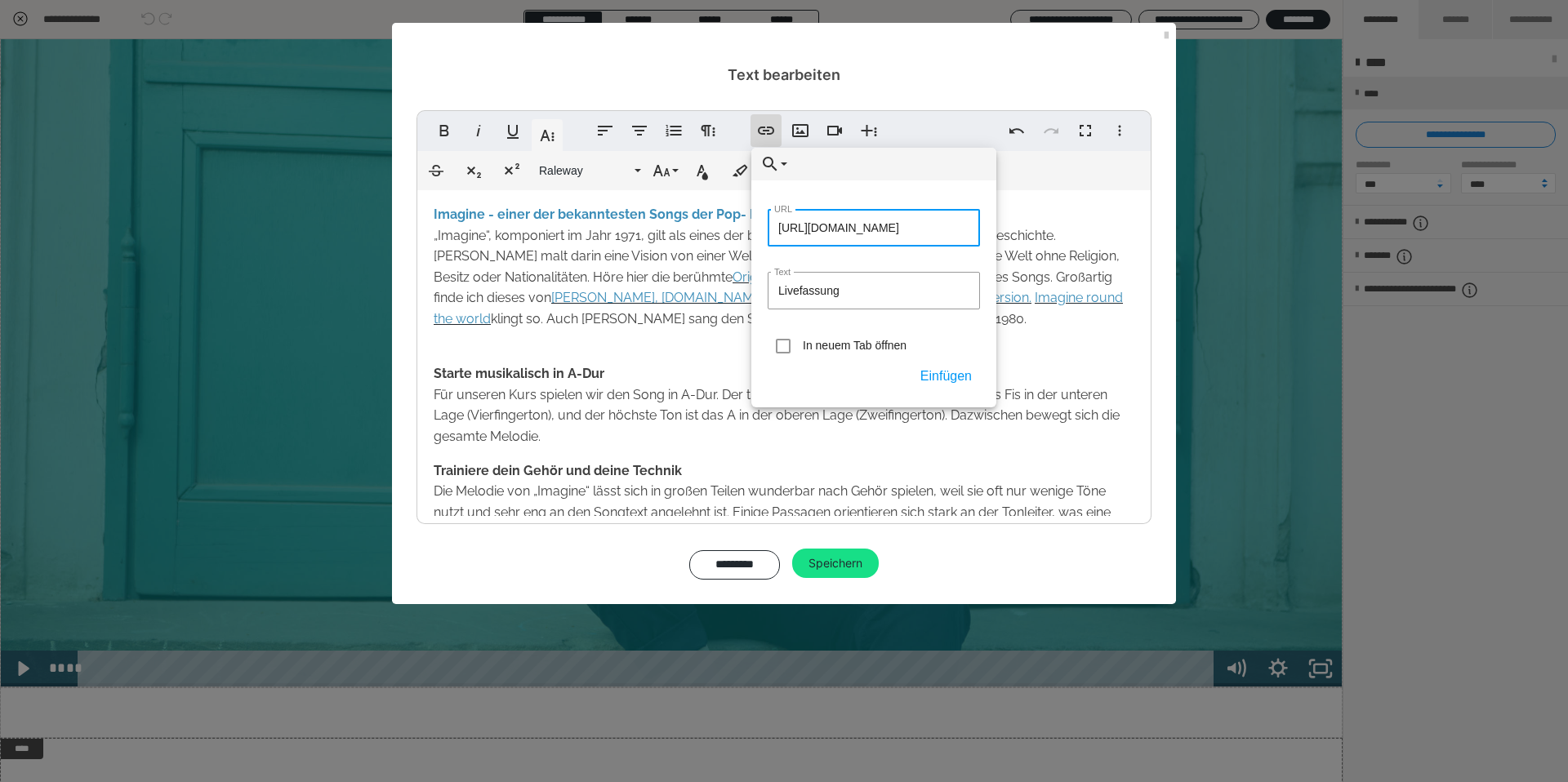 scroll, scrollTop: 0, scrollLeft: 64, axis: horizontal 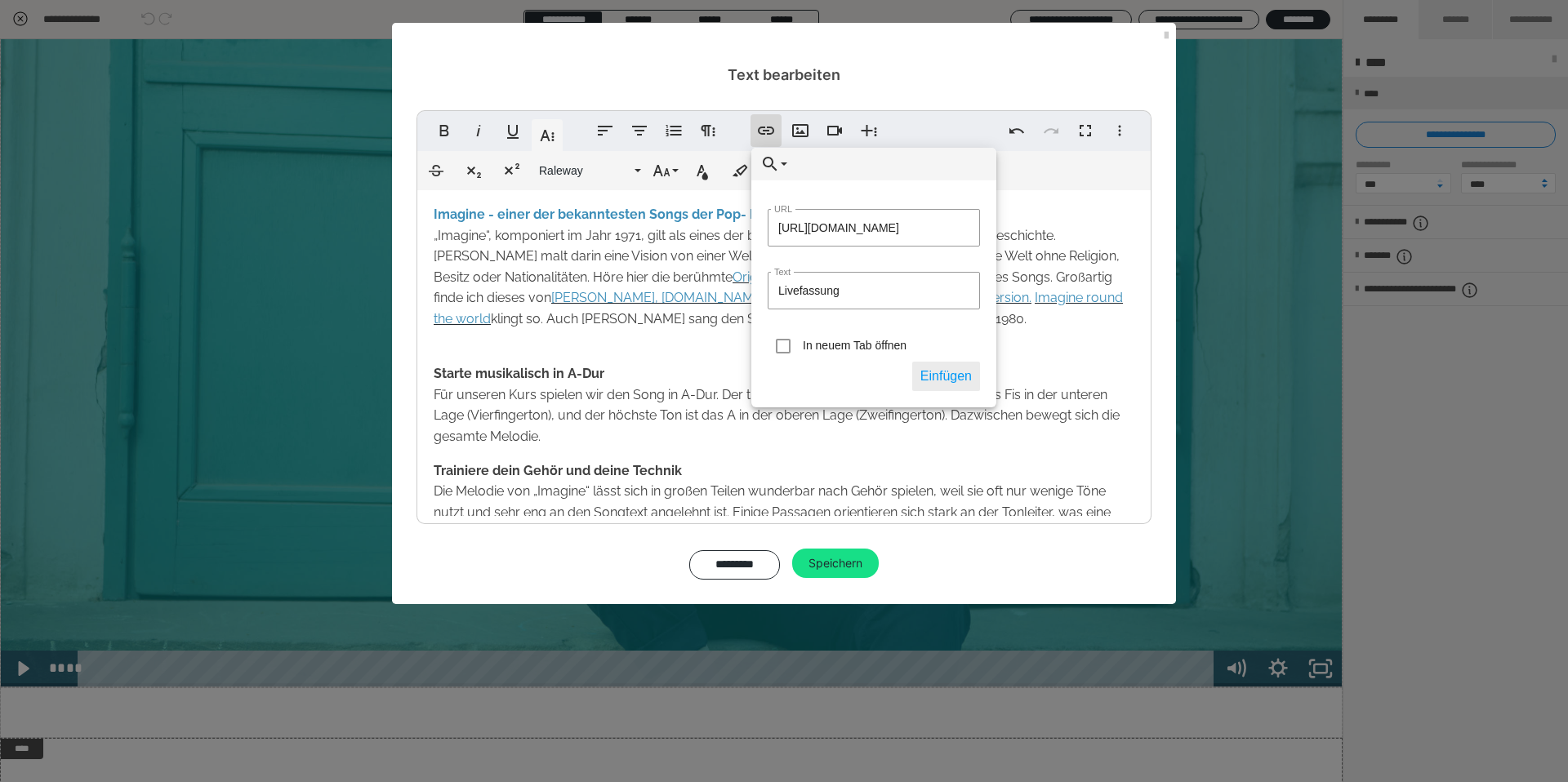 click on "Einfügen" at bounding box center (946, 376) 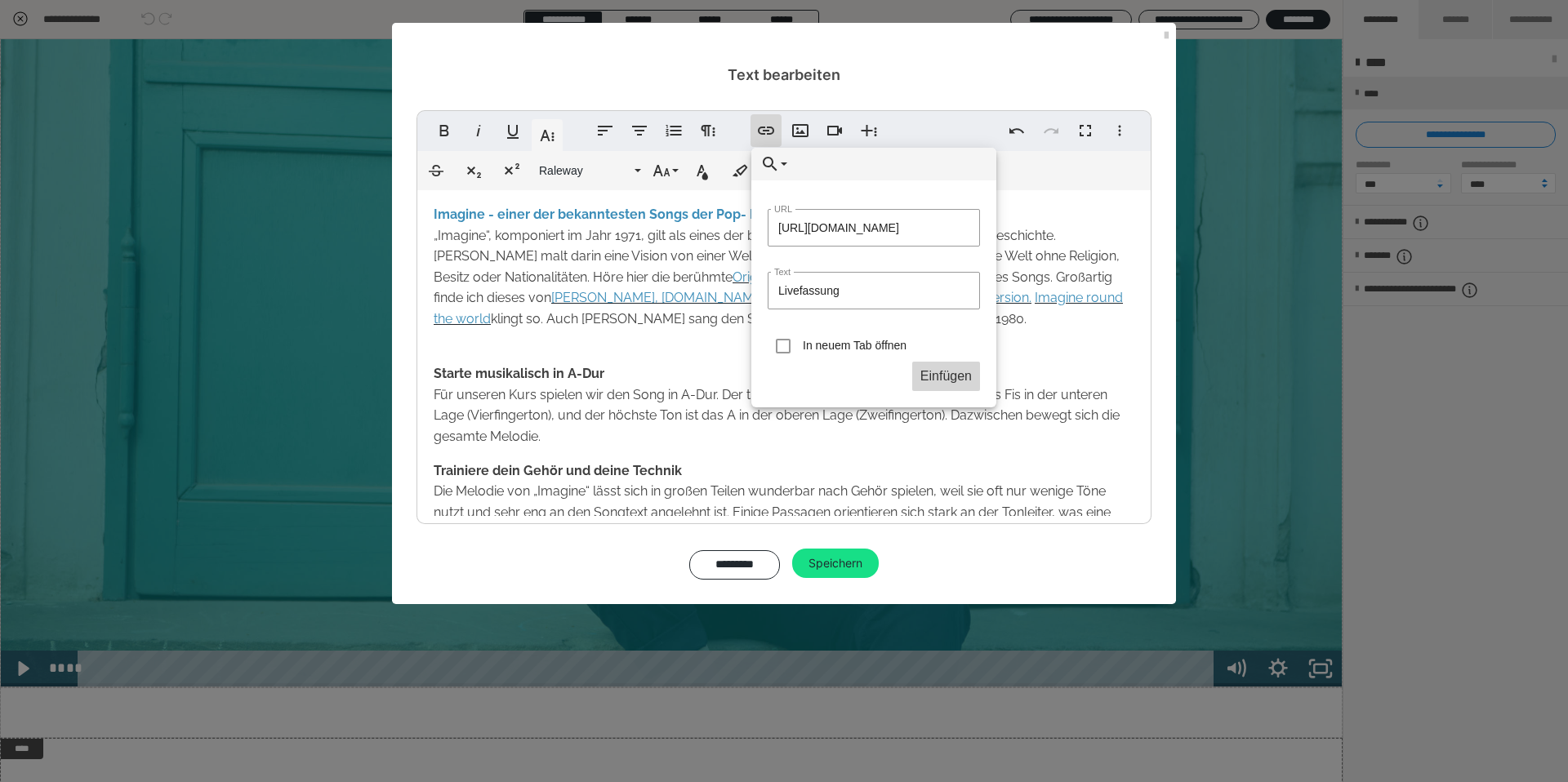 scroll, scrollTop: 0, scrollLeft: 0, axis: both 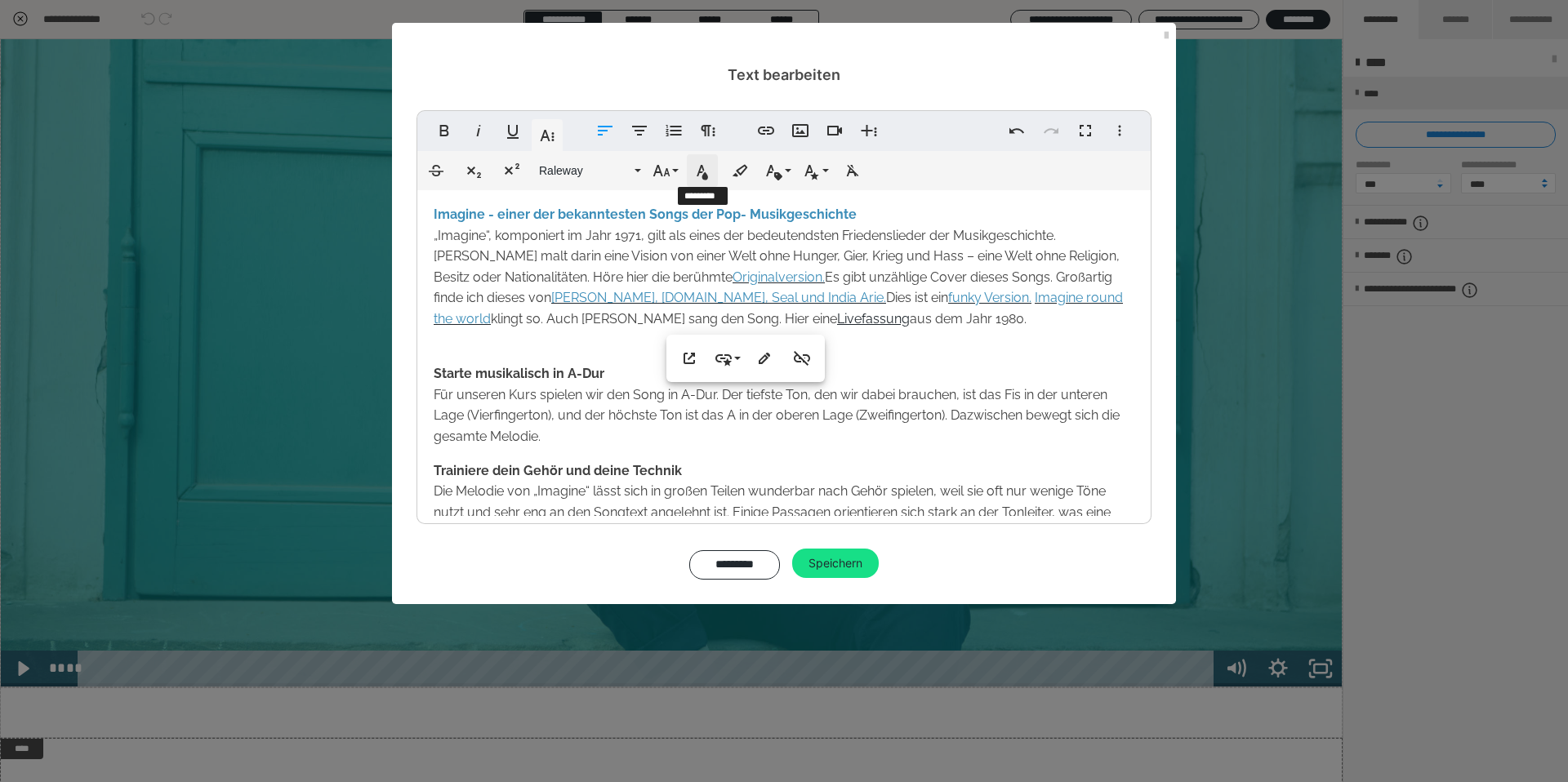 click 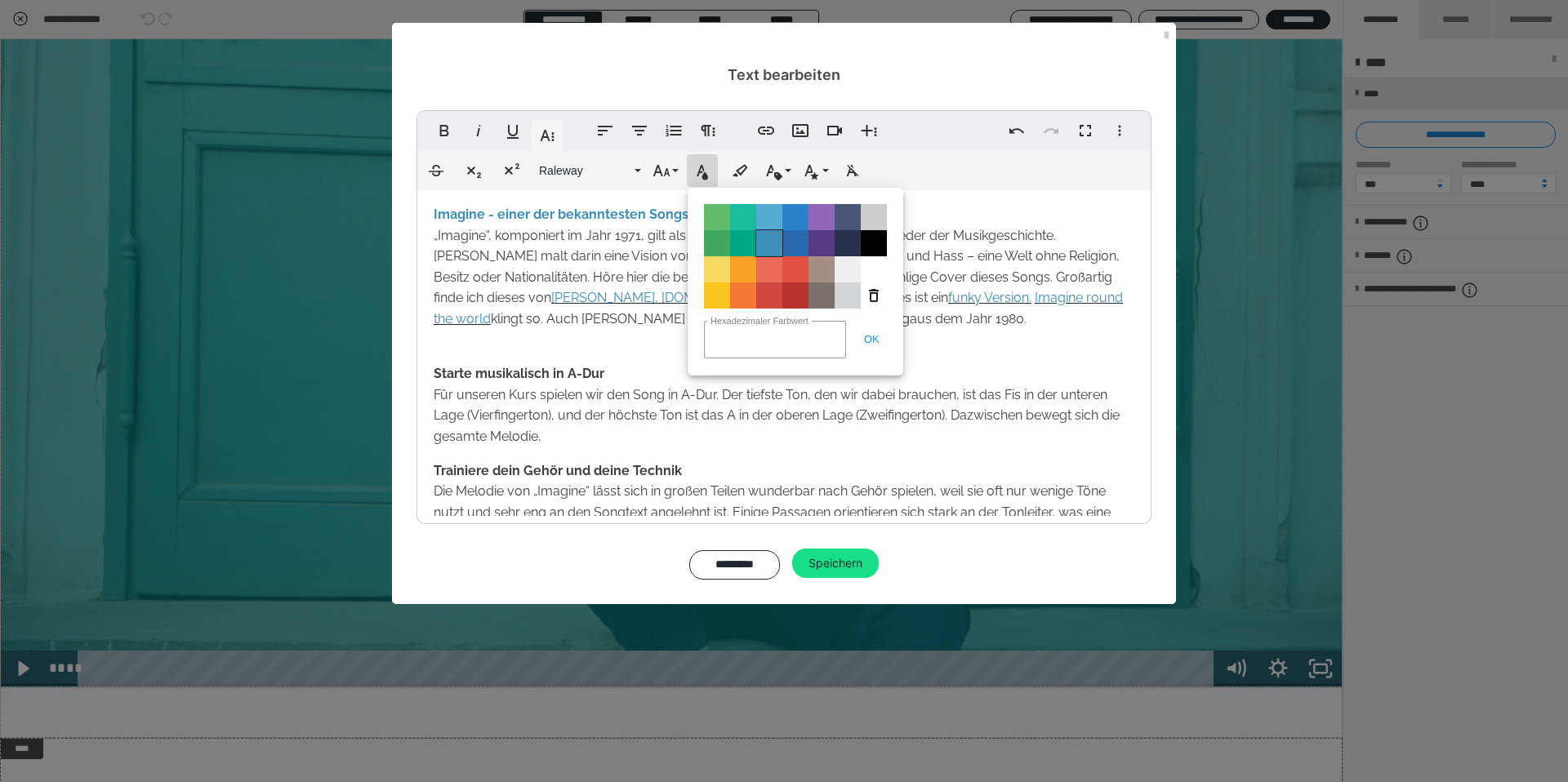 click on "Color#3D8EB9" at bounding box center (769, 243) 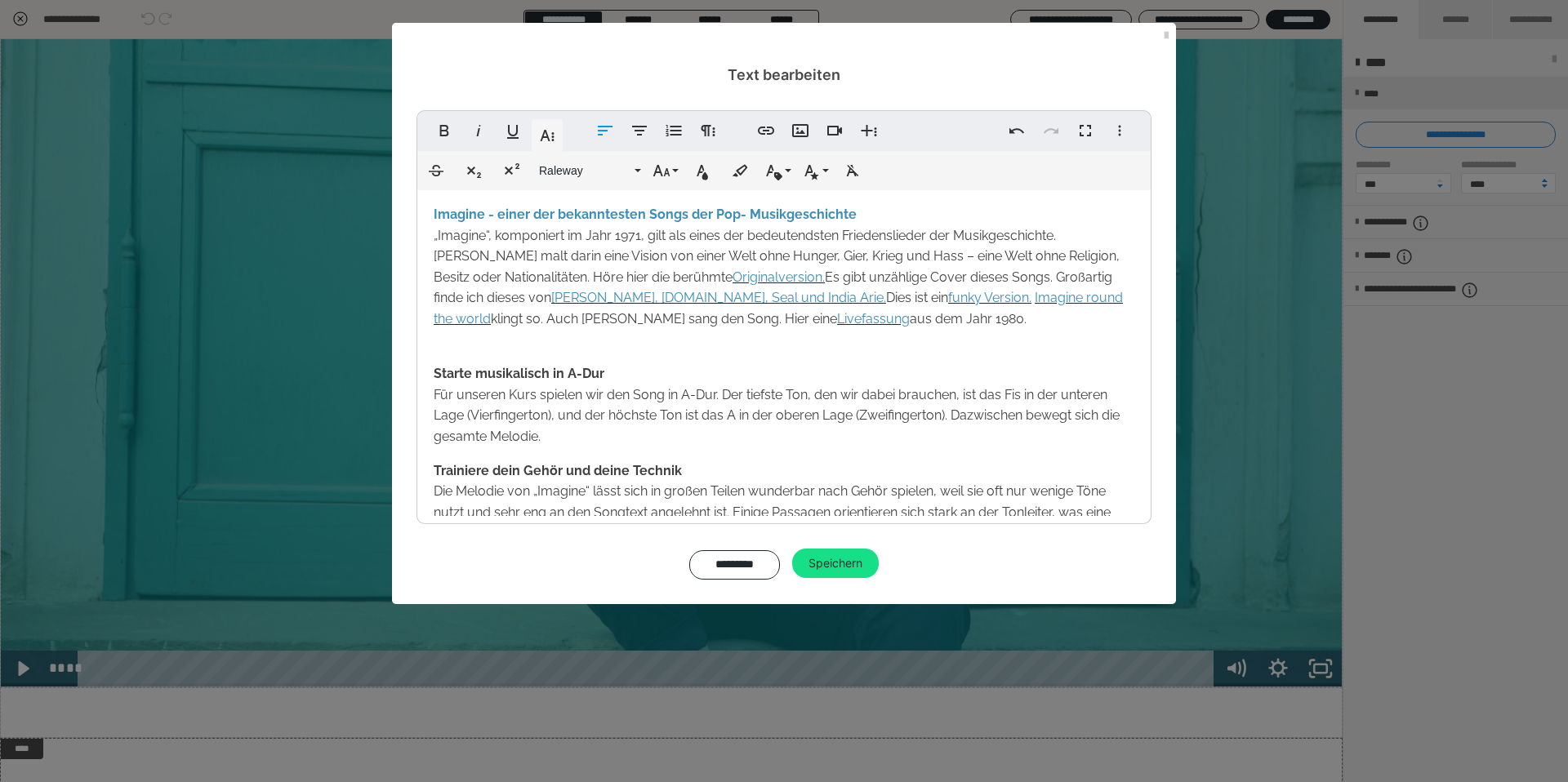 click on "Imagine - einer de r bekanntesten Songs der Pop- Musikgeschichte „Imagine“, komponiert im Jahr 1971, gilt als eines der bedeutendsten Friedenslieder der Musikgeschichte. [PERSON_NAME] malt darin eine Vision von einer Welt ohne Hunger, Gier, Krieg und Hass – eine Welt ohne Religion, Besitz oder Nationalitäten. Höre hier die berühmte  Originalversion.  Es gibt unzählige Cover dieses Songs. Großartig finde ich dieses von  [PERSON_NAME], [DOMAIN_NAME], Seal und India Arie.  Dies ist ein  funky Version.   Imagine round the world  klingt so. Auch [PERSON_NAME] sang den Song. Hier eine  Livefassung  aus dem Jahr 1980.  Starte musikalisch in A-Dur Für unseren Kurs spielen wir den Song in A-Dur. Der tiefste Ton, den wir dabei brauchen, ist das Fis in der unteren Lage (Vierfingerton), und der höchste Ton ist das A in der oberen Lage (Zweifingerton). Dazwischen bewegt sich die gesamte Melodie. Trainiere dein Gehör und deine Technik" at bounding box center [784, 380] 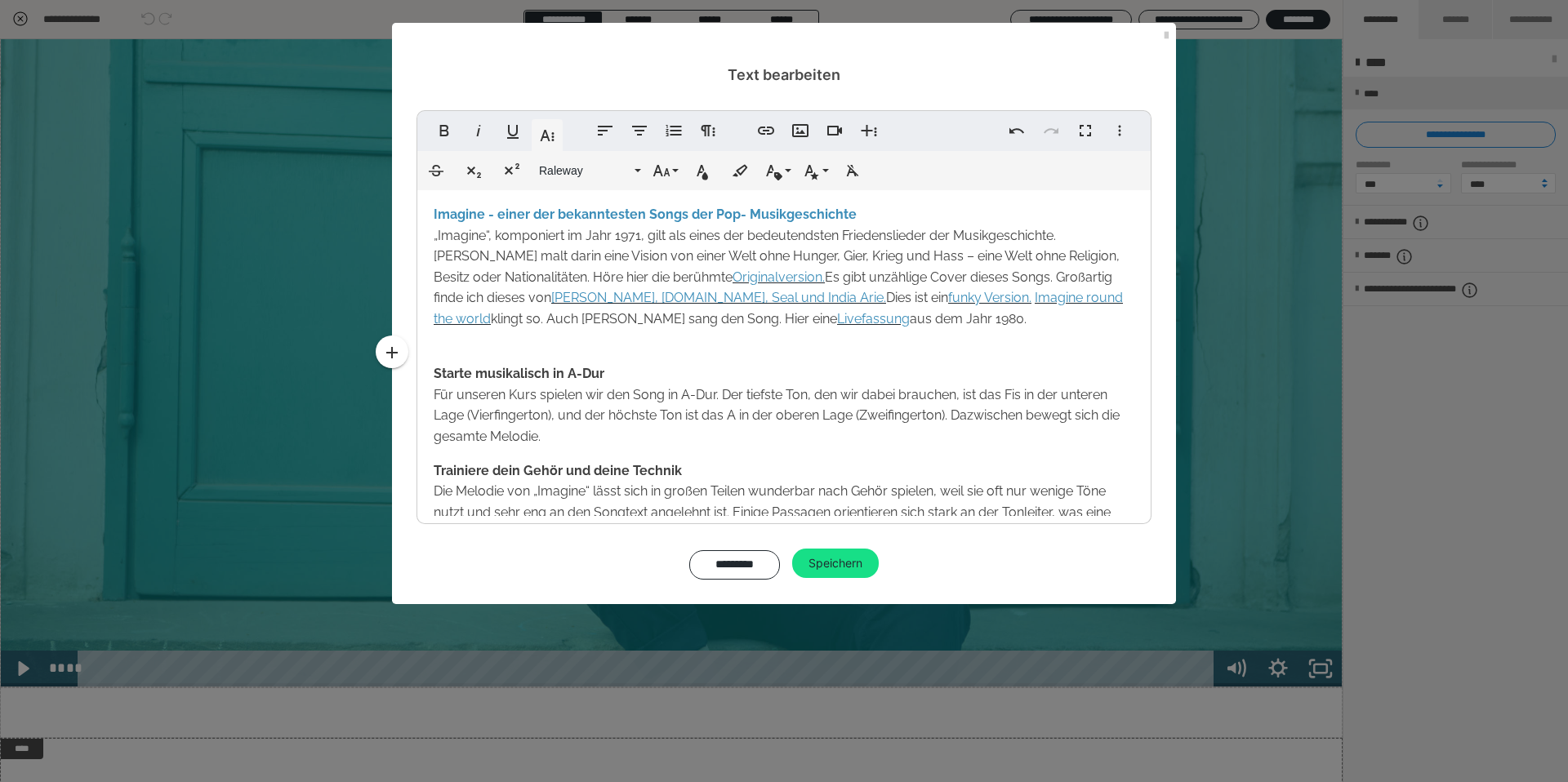 click on "„Imagine“, komponiert im Jahr 1971, gilt als eines der bedeutendsten Friedenslieder der Musikgeschichte. [PERSON_NAME] malt darin eine Vision von einer Welt ohne Hunger, Gier, Krieg und Hass – eine Welt ohne Religion, Besitz oder Nationalitäten. Höre hier die berühmte  Originalversion.  Es gibt unzählige Cover dieses Songs. Großartig finde ich dieses von  [PERSON_NAME], [DOMAIN_NAME], Seal und India Arie.  Dies ist ein  funky Version.   Imagine round the world  klingt so. Auch [PERSON_NAME] sang den Song. Hier eine" at bounding box center (778, 277) 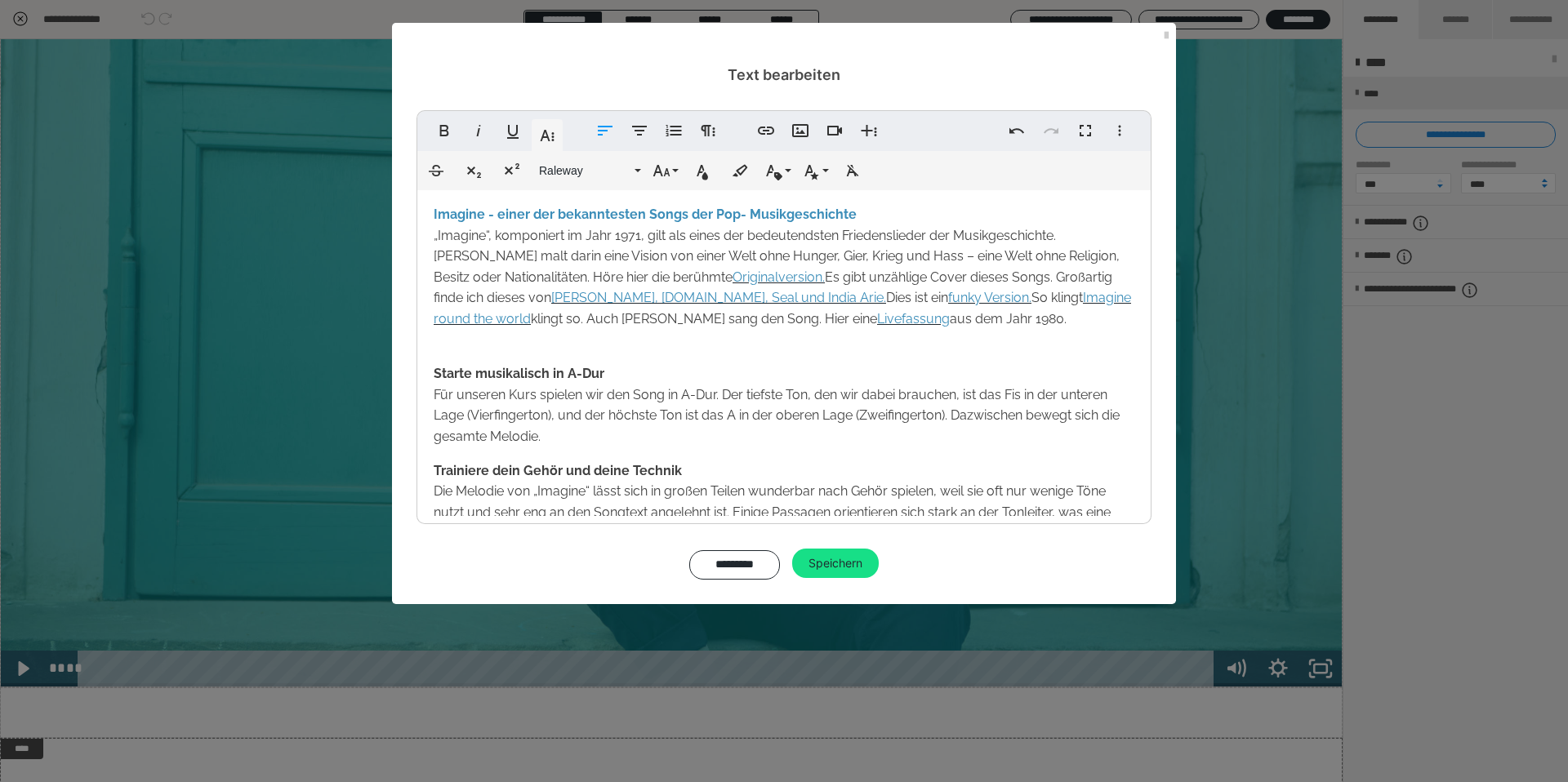 click on "„Imagine“, komponiert im Jahr 1971, gilt als eines der bedeutendsten Friedenslieder der Musikgeschichte. [PERSON_NAME] malt darin eine Vision von einer Welt ohne Hunger, Gier, Krieg und Hass – eine Welt ohne Religion, Besitz oder Nationalitäten. Höre hier die berühmte  Originalversion.  Es gibt unzählige Cover dieses Songs. Großartig finde ich dieses von  [PERSON_NAME], [DOMAIN_NAME], Seal und India Arie.  Dies ist ein  funky Version.  So klingt  Imagine round the world  klingt so. Auch [PERSON_NAME] sang den Song. Hier eine" at bounding box center [782, 277] 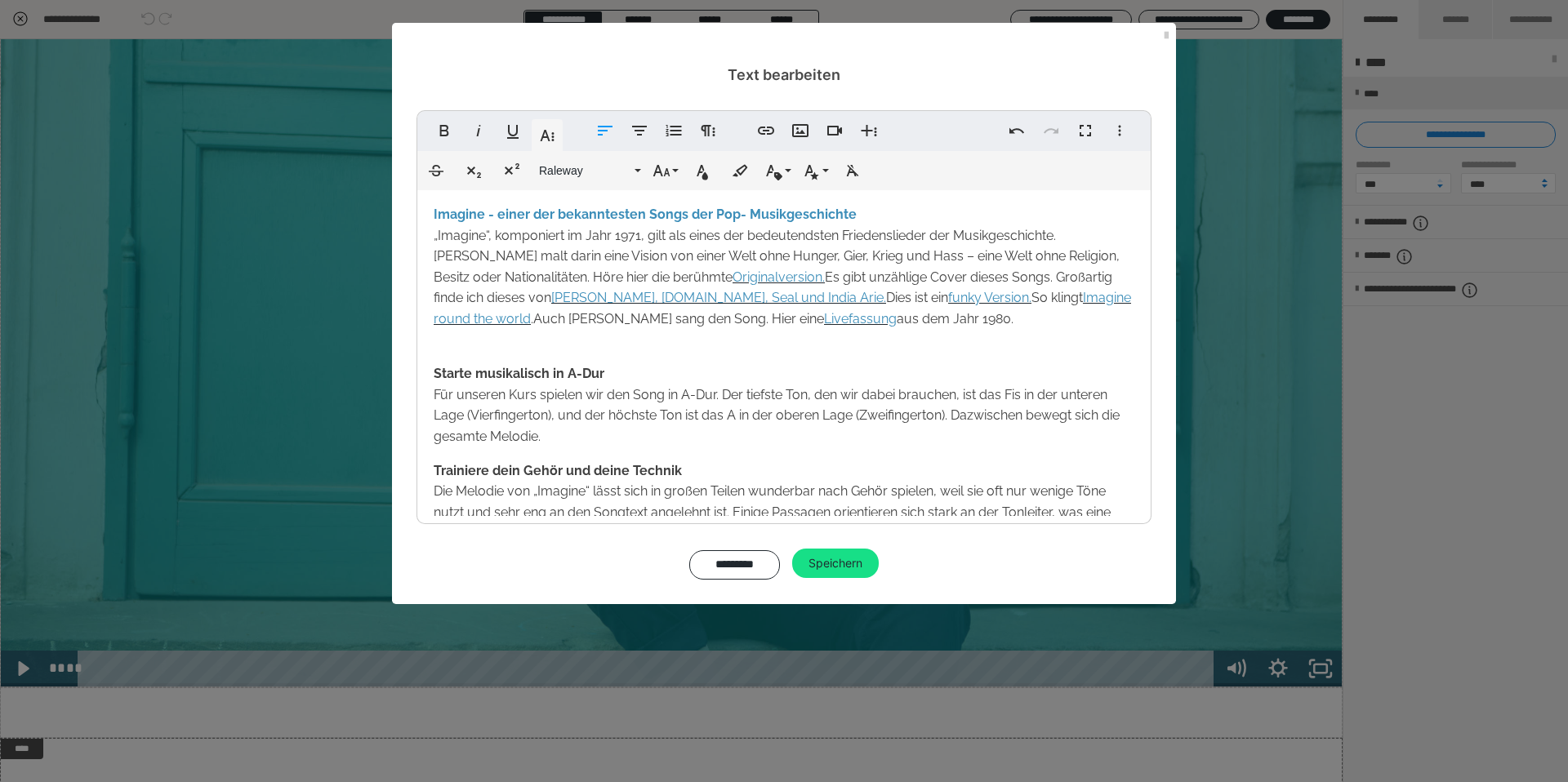 click on "Imagine - einer de r bekanntesten Songs der Pop- Musikgeschichte „Imagine“, komponiert im Jahr 1971, gilt als eines der bedeutendsten Friedenslieder der Musikgeschichte. [PERSON_NAME] malt darin eine Vision von einer Welt ohne Hunger, Gier, Krieg und Hass – eine Welt ohne Religion, Besitz oder Nationalitäten. Höre hier die berühmte  Originalversion.  Es gibt unzählige Cover dieses Songs. Großartig finde ich dieses von  [PERSON_NAME], [DOMAIN_NAME], Seal und India Arie.  Dies ist ein  funky Version.  So klingt  Imagine round the world .  Auch [PERSON_NAME] sang den Song. Hier eine  Livefassung  aus dem Jahr 1980.  Starte musikalisch in A-Dur Für unseren Kurs spielen wir den Song in A-Dur. Der tiefste Ton, den wir dabei brauchen, ist das Fis in der unteren Lage (Vierfingerton), und der höchste Ton ist das A in der oberen Lage (Zweifingerton). Dazwischen bewegt sich die gesamte Melodie. Trainiere dein Gehör und deine Technik" at bounding box center [784, 380] 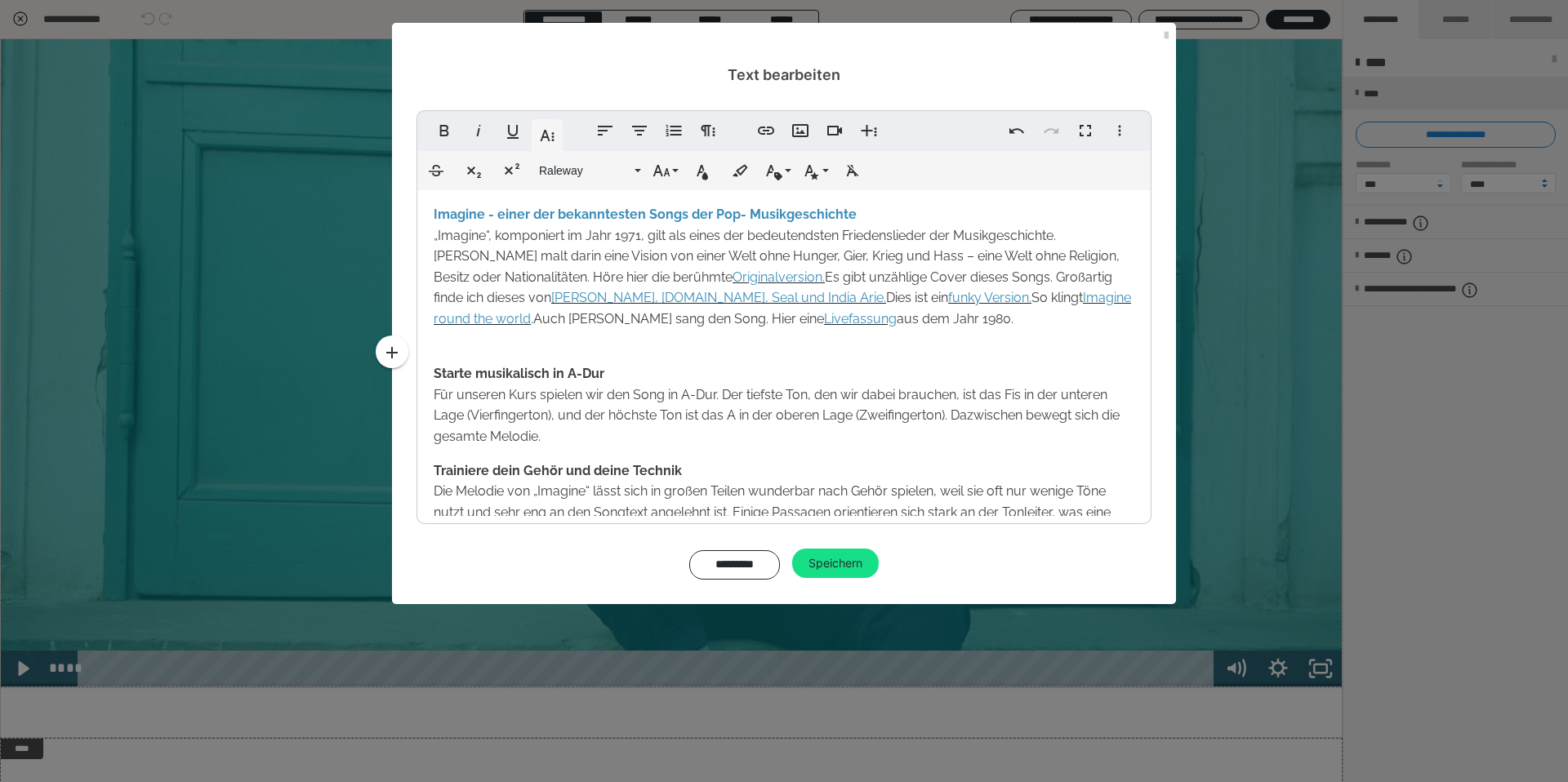 click on "„Imagine“, komponiert im Jahr 1971, gilt als eines der bedeutendsten Friedenslieder der Musikgeschichte. [PERSON_NAME] malt darin eine Vision von einer Welt ohne Hunger, Gier, Krieg und Hass – eine Welt ohne Religion, Besitz oder Nationalitäten. Höre hier die berühmte  Originalversion.  Es gibt unzählige Cover dieses Songs. Großartig finde ich dieses von  [PERSON_NAME], [DOMAIN_NAME], Seal und India Arie.  Dies ist ein  funky Version.  So klingt  Imagine round the world .  Auch [PERSON_NAME] sang den Song. Hier eine" at bounding box center (782, 277) 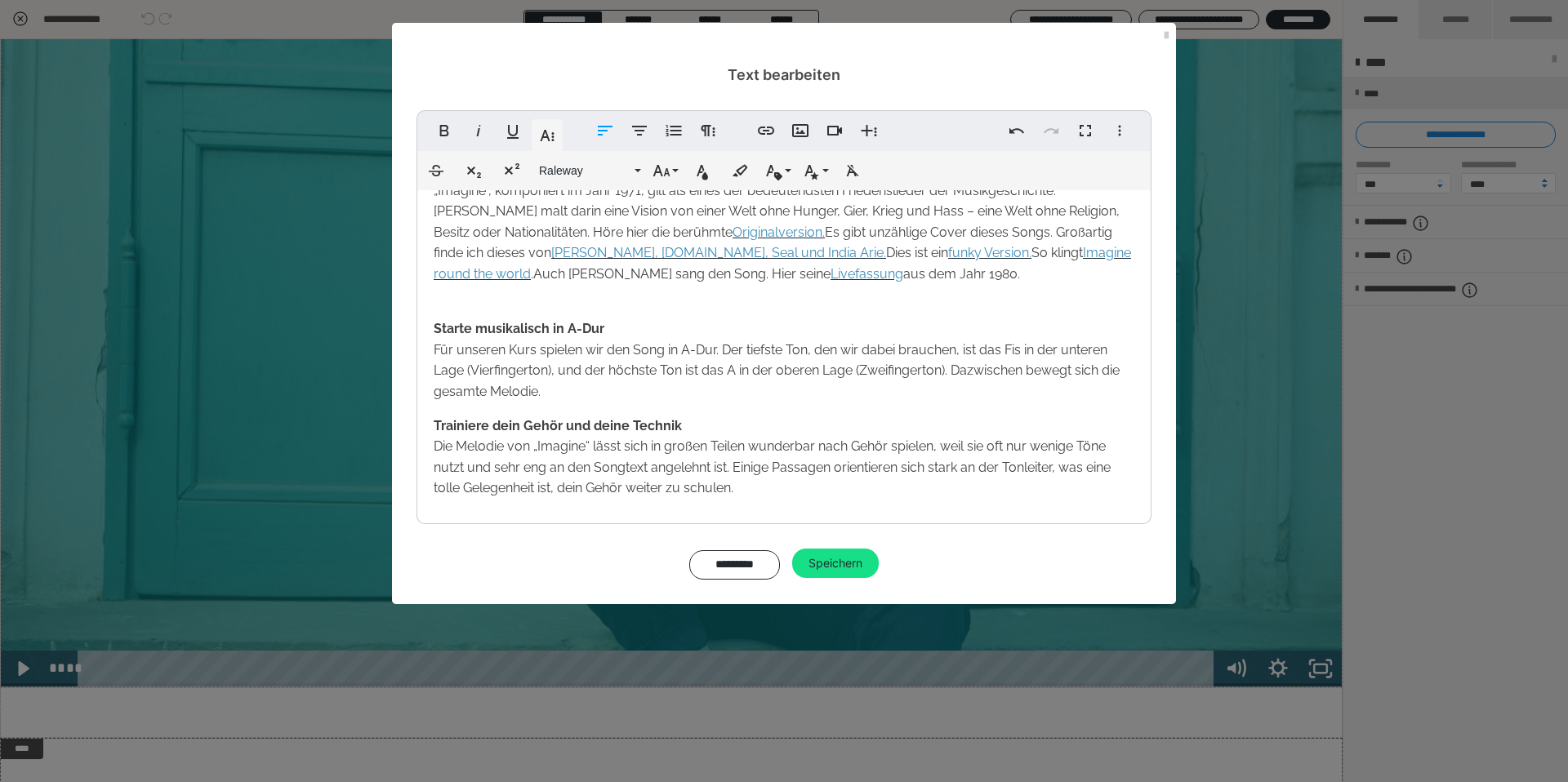scroll, scrollTop: 60, scrollLeft: 0, axis: vertical 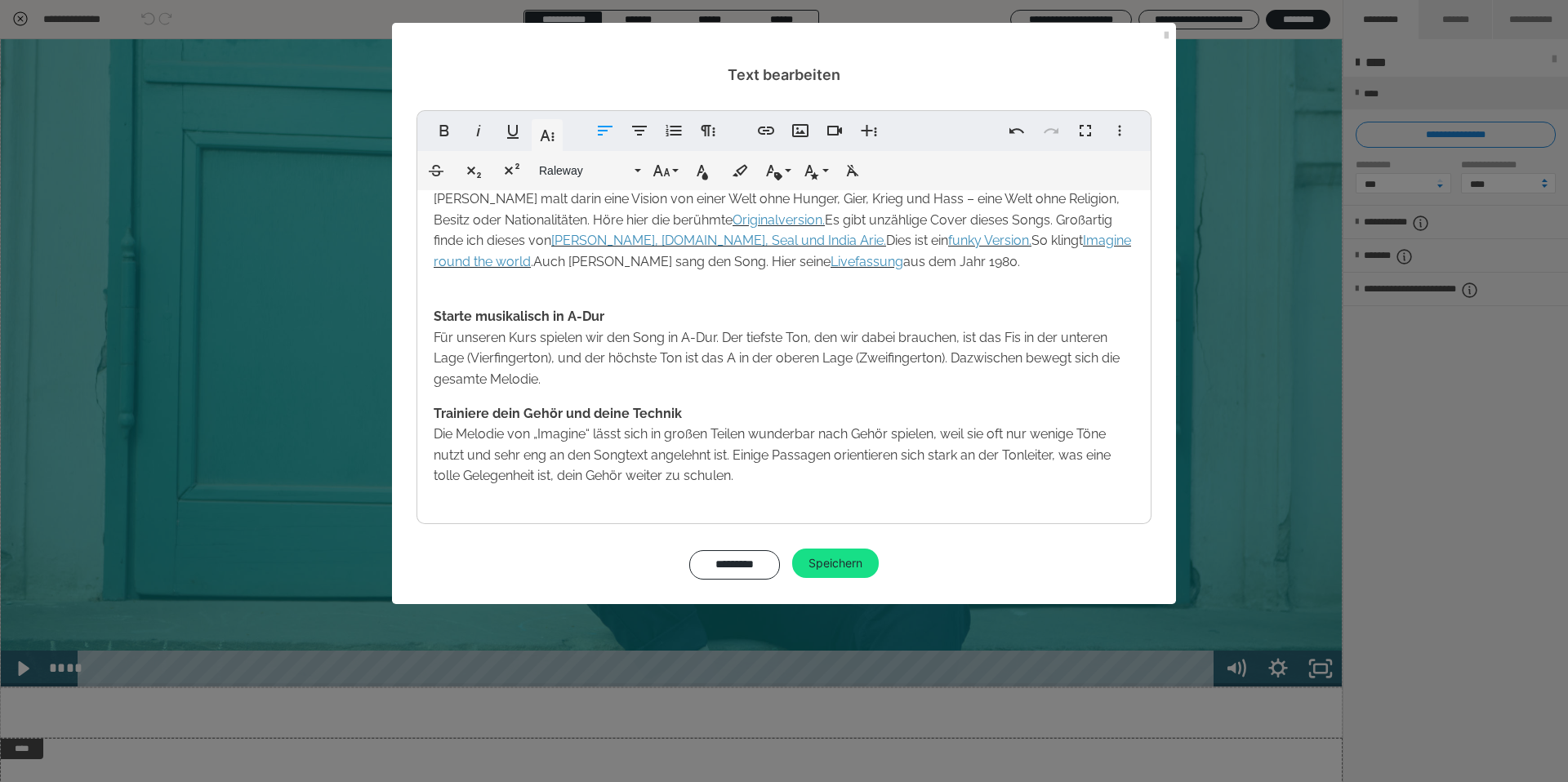 click on "Imagine - einer de r bekanntesten Songs der Pop- Musikgeschichte „Imagine“, komponiert im Jahr 1971, gilt als eines der bedeutendsten Friedenslieder der Musikgeschichte. [PERSON_NAME] malt darin eine Vision von einer Welt ohne Hunger, Gier, Krieg und Hass – eine Welt ohne Religion, Besitz oder Nationalitäten. Höre hier die berühmte  Originalversion.  Es gibt unzählige Cover dieses Songs. Großartig finde ich dieses von  [PERSON_NAME], [DOMAIN_NAME], Seal und India Arie.  Dies ist ein  funky Version.  So klingt  Imagine round the world .  Auch [PERSON_NAME] sang den Song. Hier seine  Livefassung  aus dem Jahr 1980.  Starte musikalisch in A-Dur Für unseren Kurs spielen wir den Song in A-Dur. Der tiefste Ton, den wir dabei brauchen, ist das Fis in der unteren Lage (Vierfingerton), und der höchste Ton ist das A in der oberen Lage (Zweifingerton). Dazwischen bewegt sich die gesamte Melodie. Trainiere dein Gehör und deine Technik" at bounding box center [784, 323] 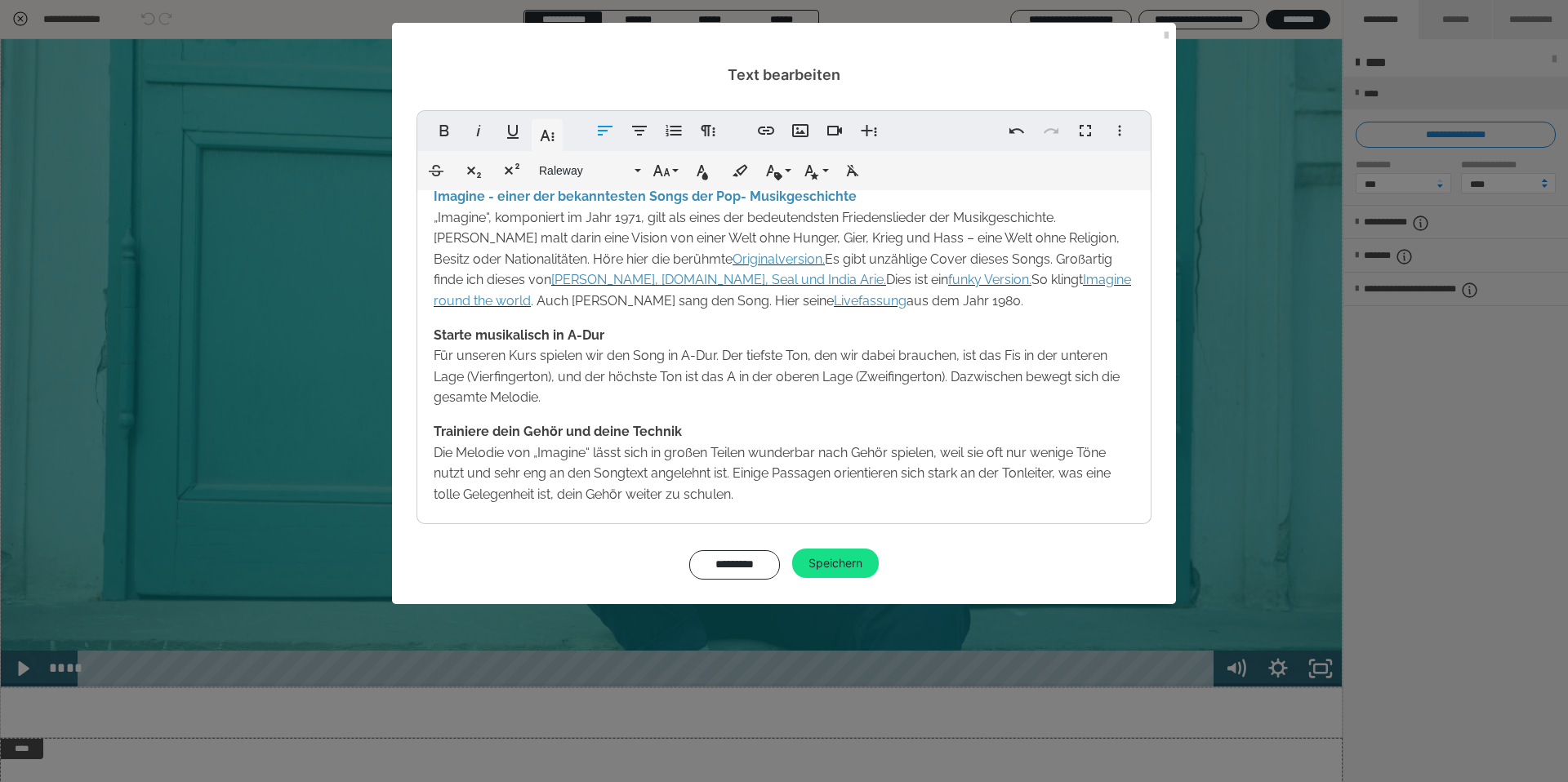 scroll, scrollTop: 0, scrollLeft: 0, axis: both 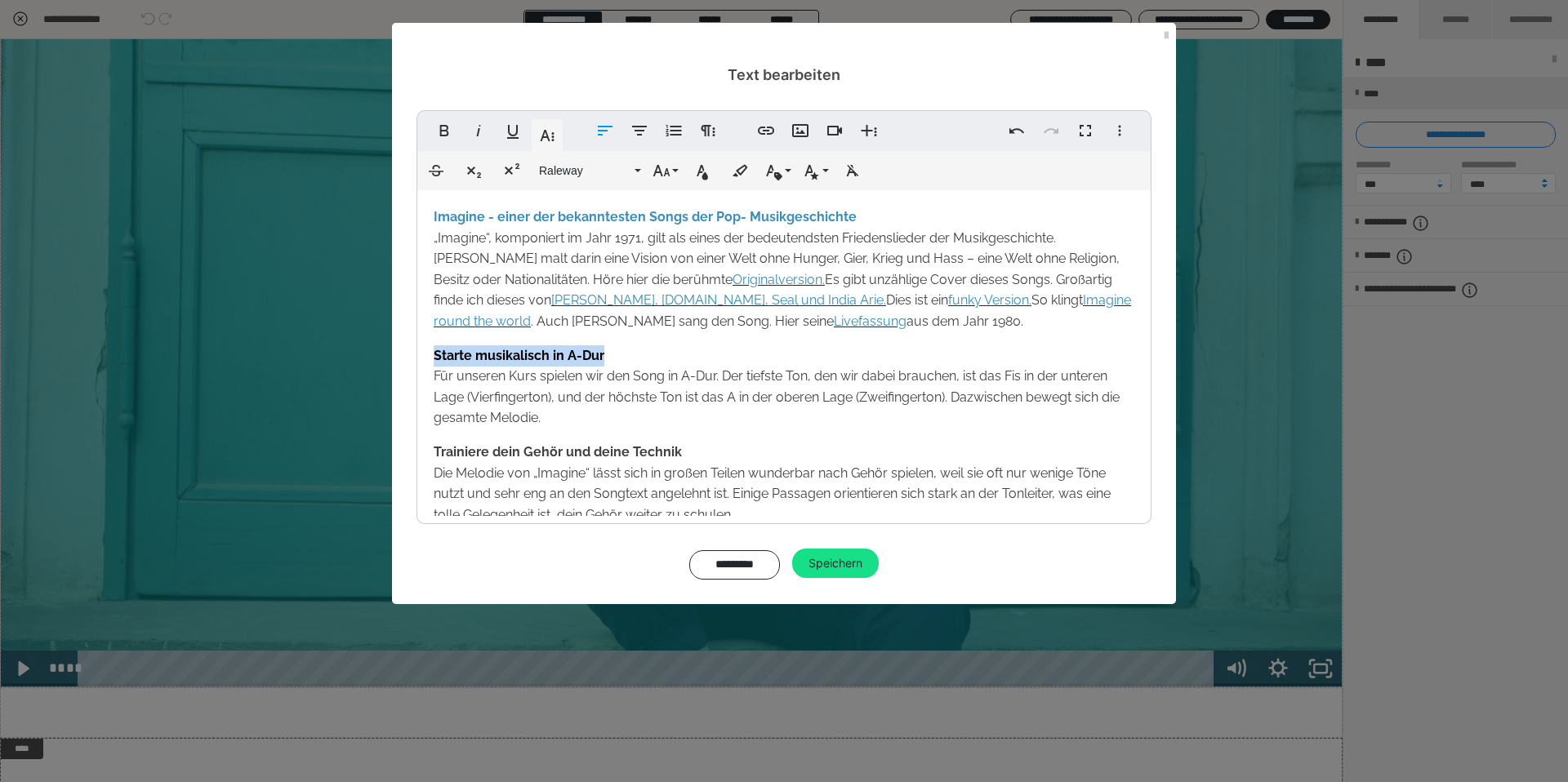 drag, startPoint x: 618, startPoint y: 355, endPoint x: 399, endPoint y: 359, distance: 219.03653 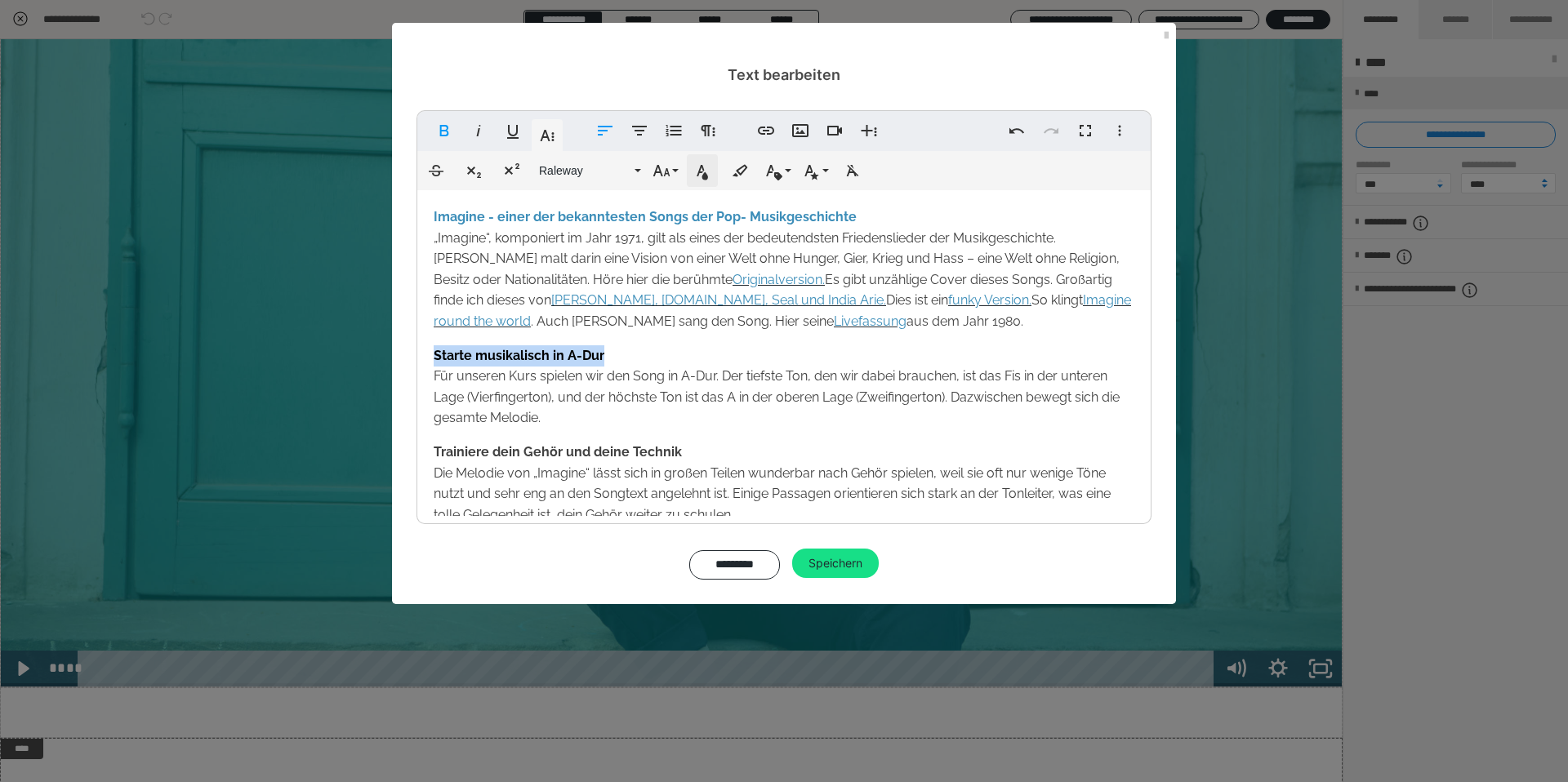 click 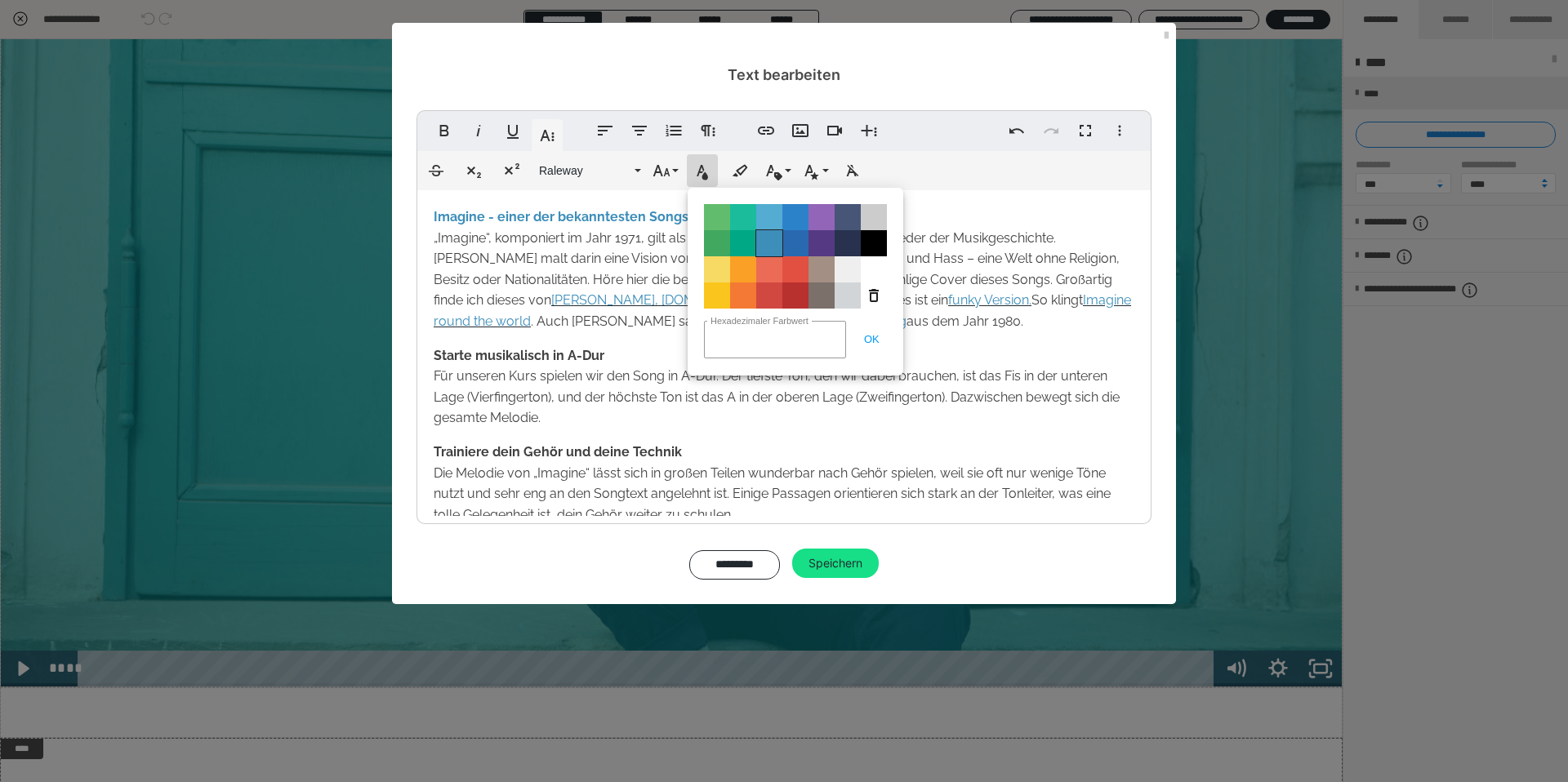 click on "Color#3D8EB9" at bounding box center [769, 243] 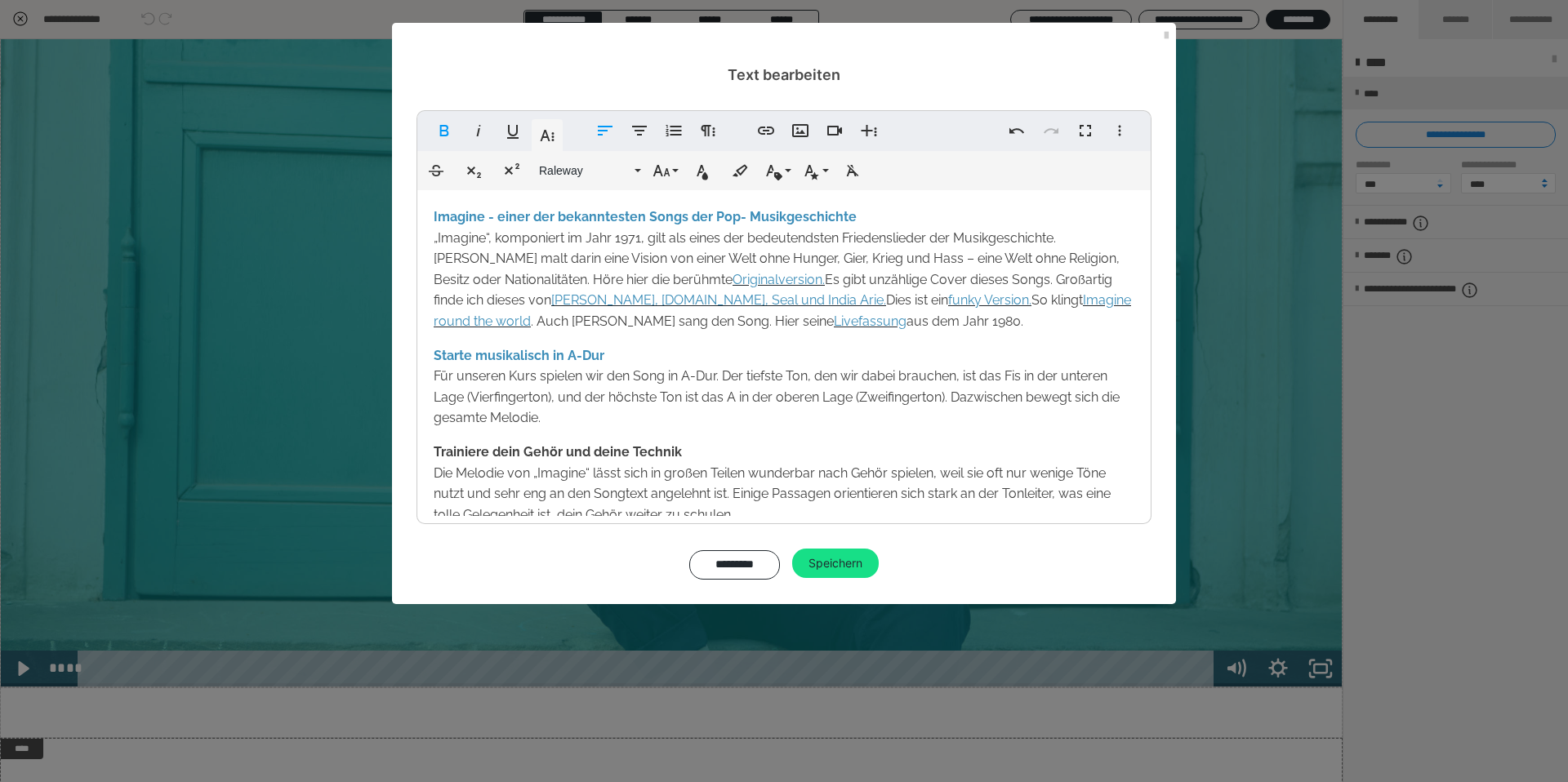 click on "Trainiere dein Gehör und deine Technik Die Melodie von „Imagine“ lässt sich in großen Teilen wunderbar nach Gehör spielen, weil sie oft nur wenige Töne nutzt und sehr eng an den Songtext angelehnt ist. Einige Passagen orientieren sich stark an der Tonleiter, was eine tolle Gelegenheit ist, dein Gehör weiter zu schulen." at bounding box center [784, 483] 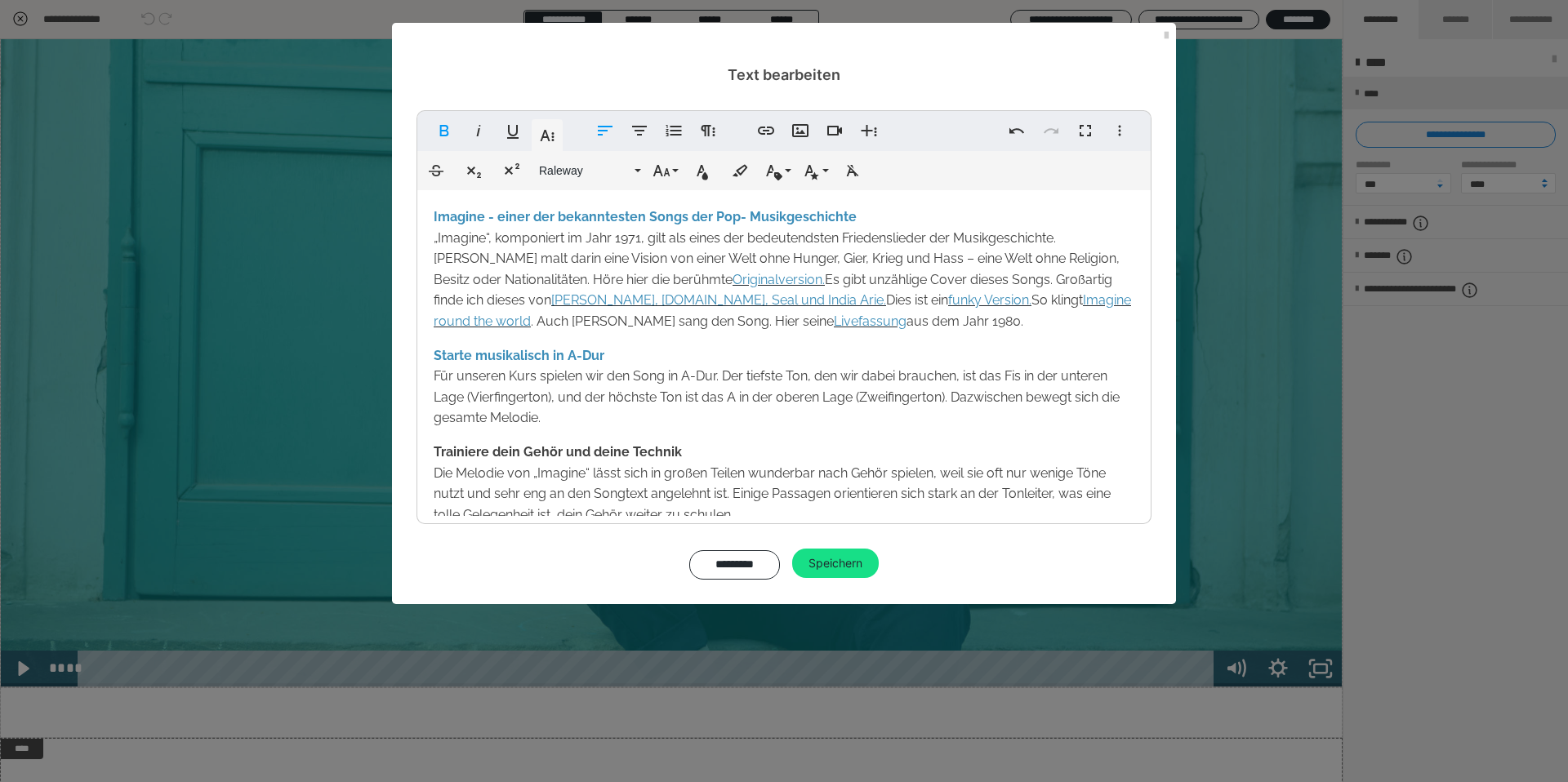 drag, startPoint x: 722, startPoint y: 447, endPoint x: 690, endPoint y: 439, distance: 32.984845 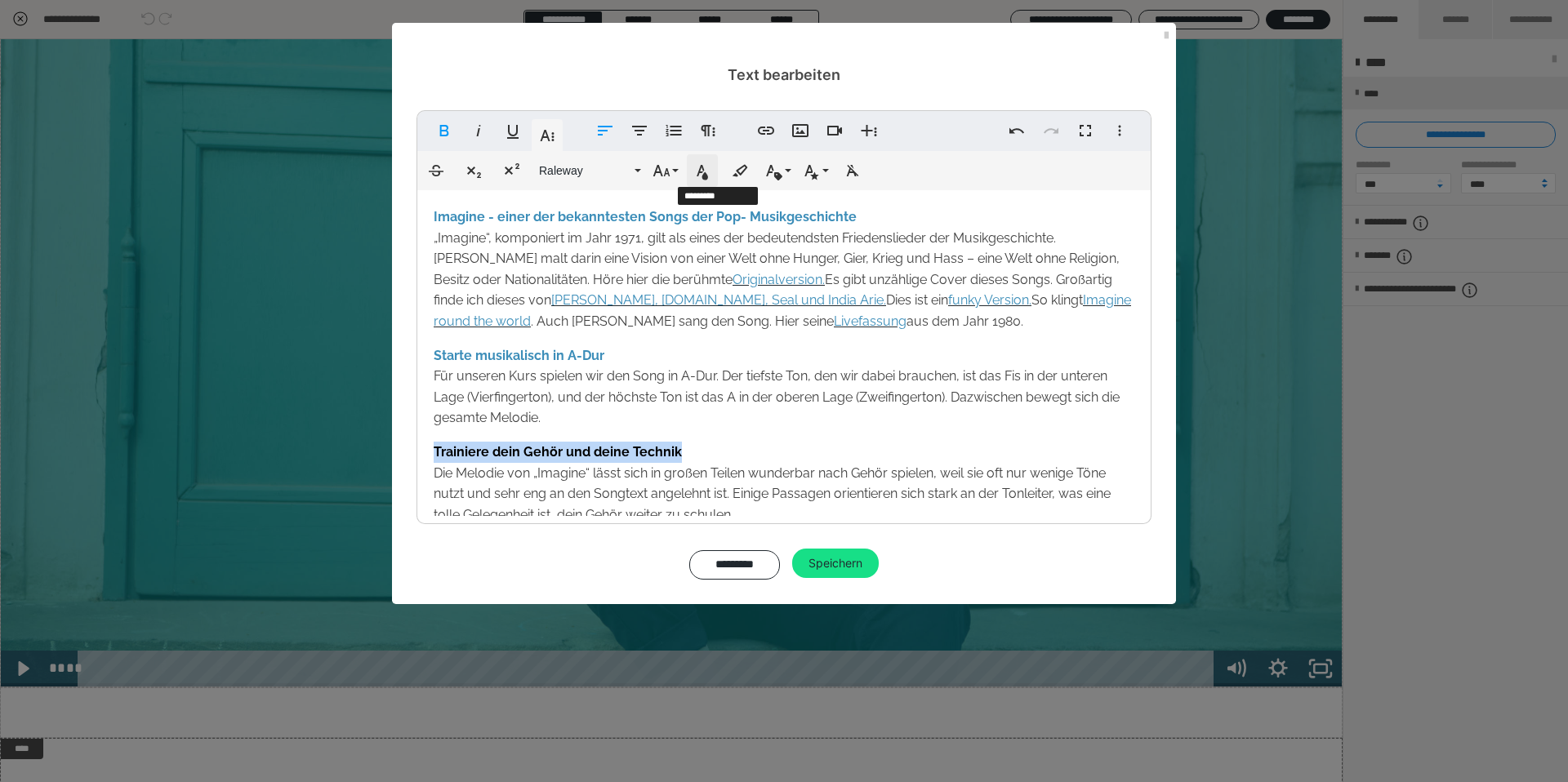click 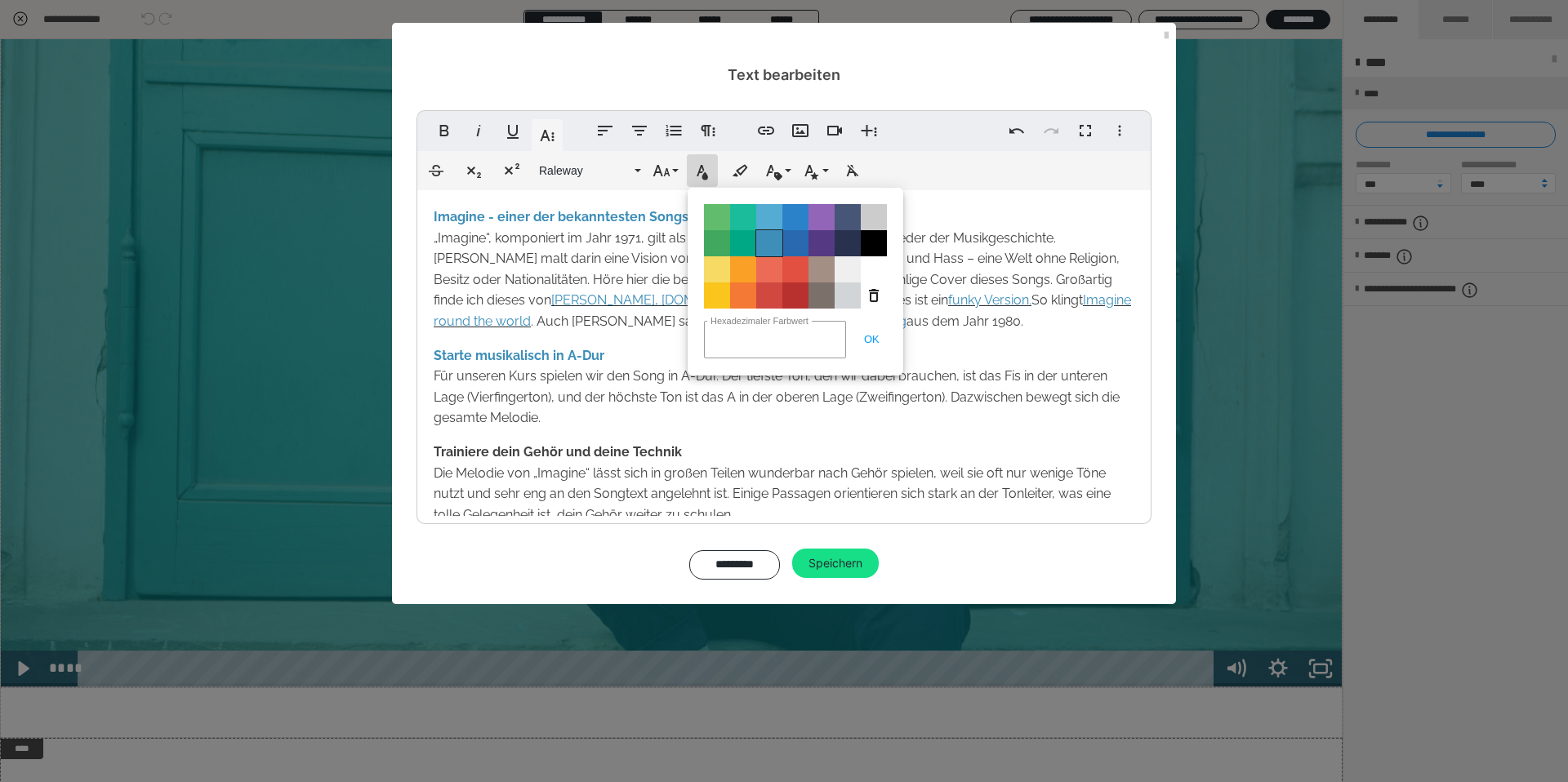 click on "Color#3D8EB9" at bounding box center [769, 243] 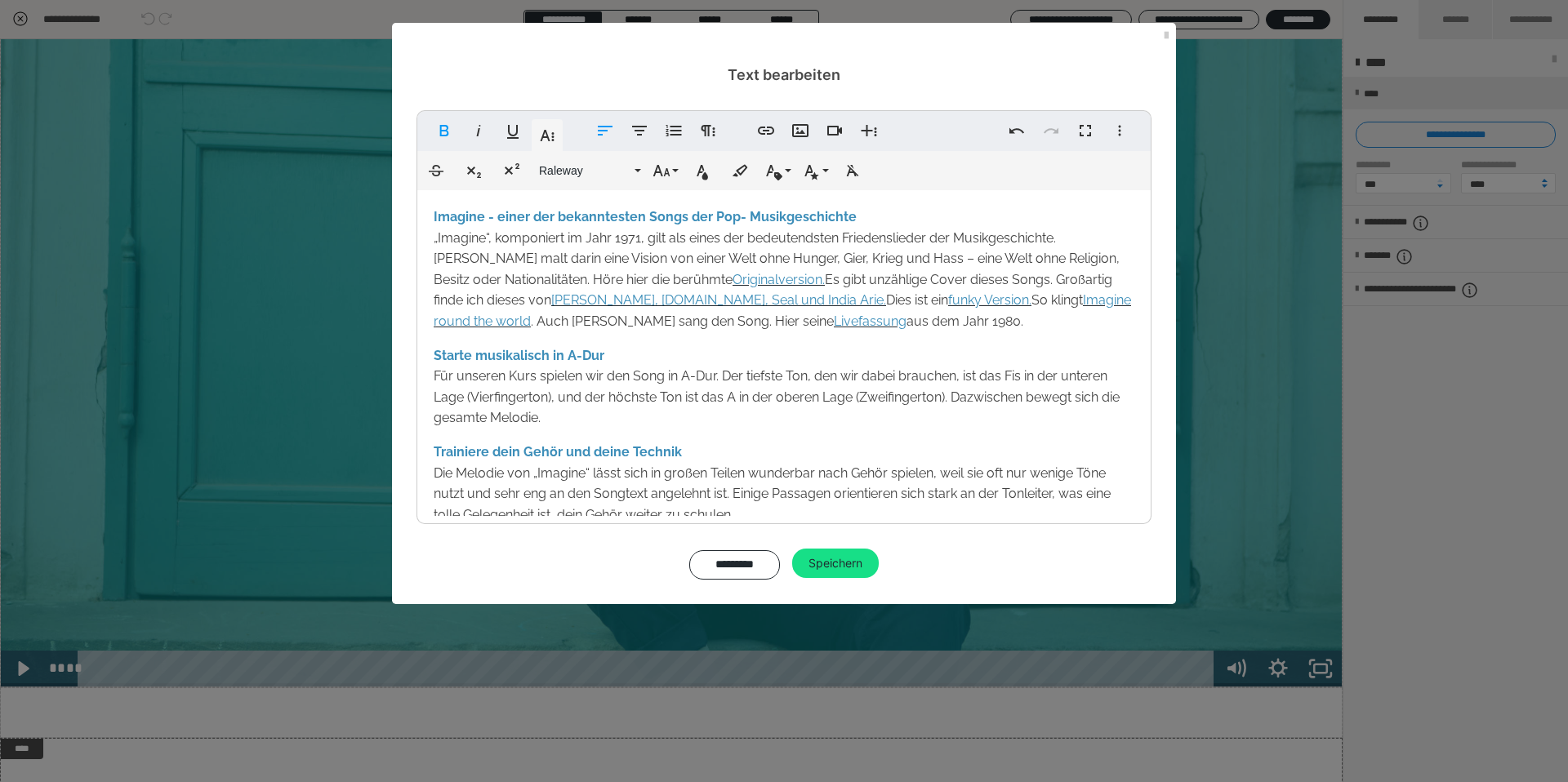 click on "Starte musikalisch in A-Dur Für unseren Kurs spielen wir den Song in A-Dur. Der tiefste Ton, den wir dabei brauchen, ist das Fis in der unteren Lage (Vierfingerton), und der höchste Ton ist das A in der oberen Lage (Zweifingerton). Dazwischen bewegt sich die gesamte Melodie." at bounding box center [784, 387] 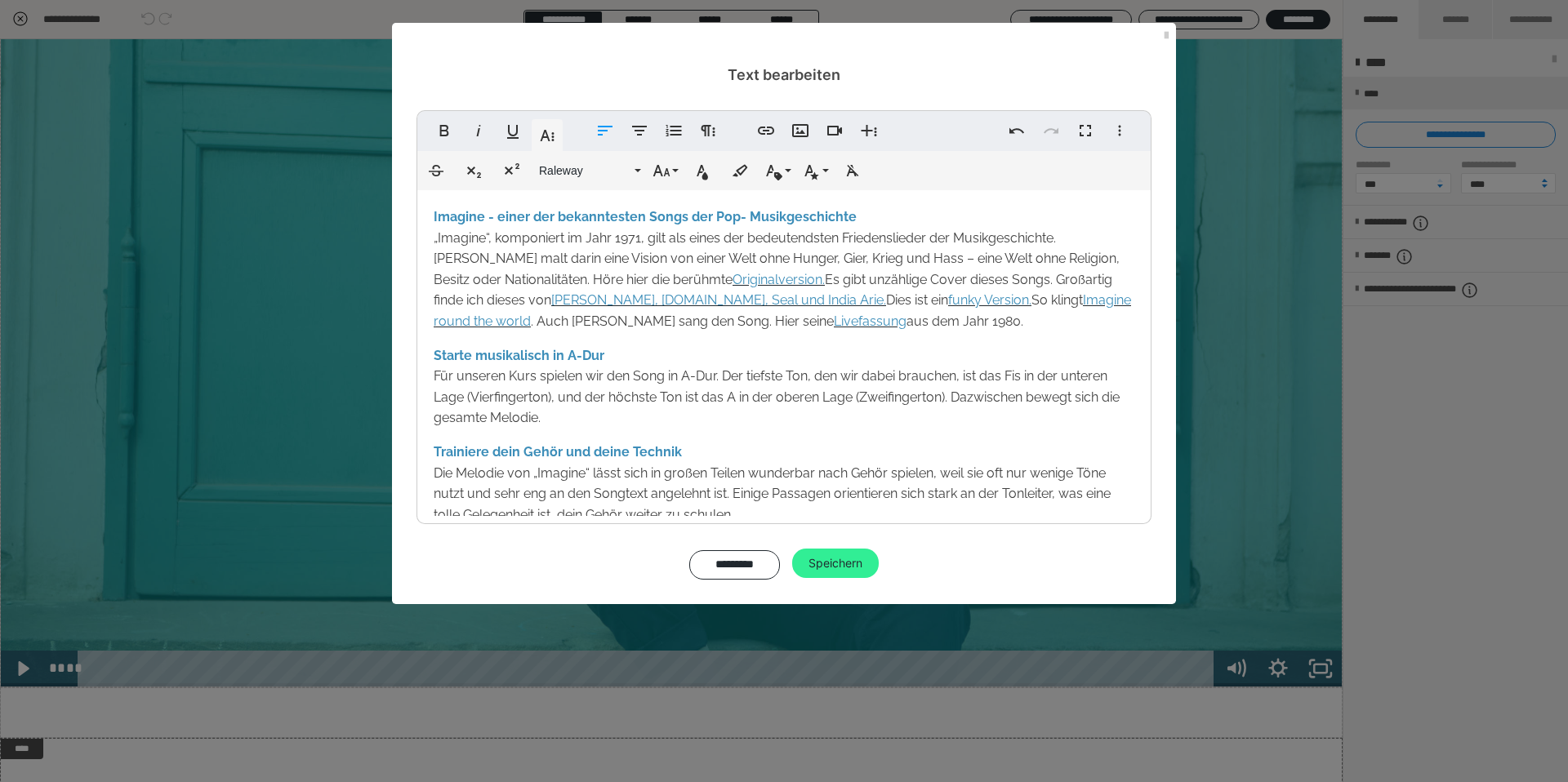 scroll, scrollTop: 38, scrollLeft: 0, axis: vertical 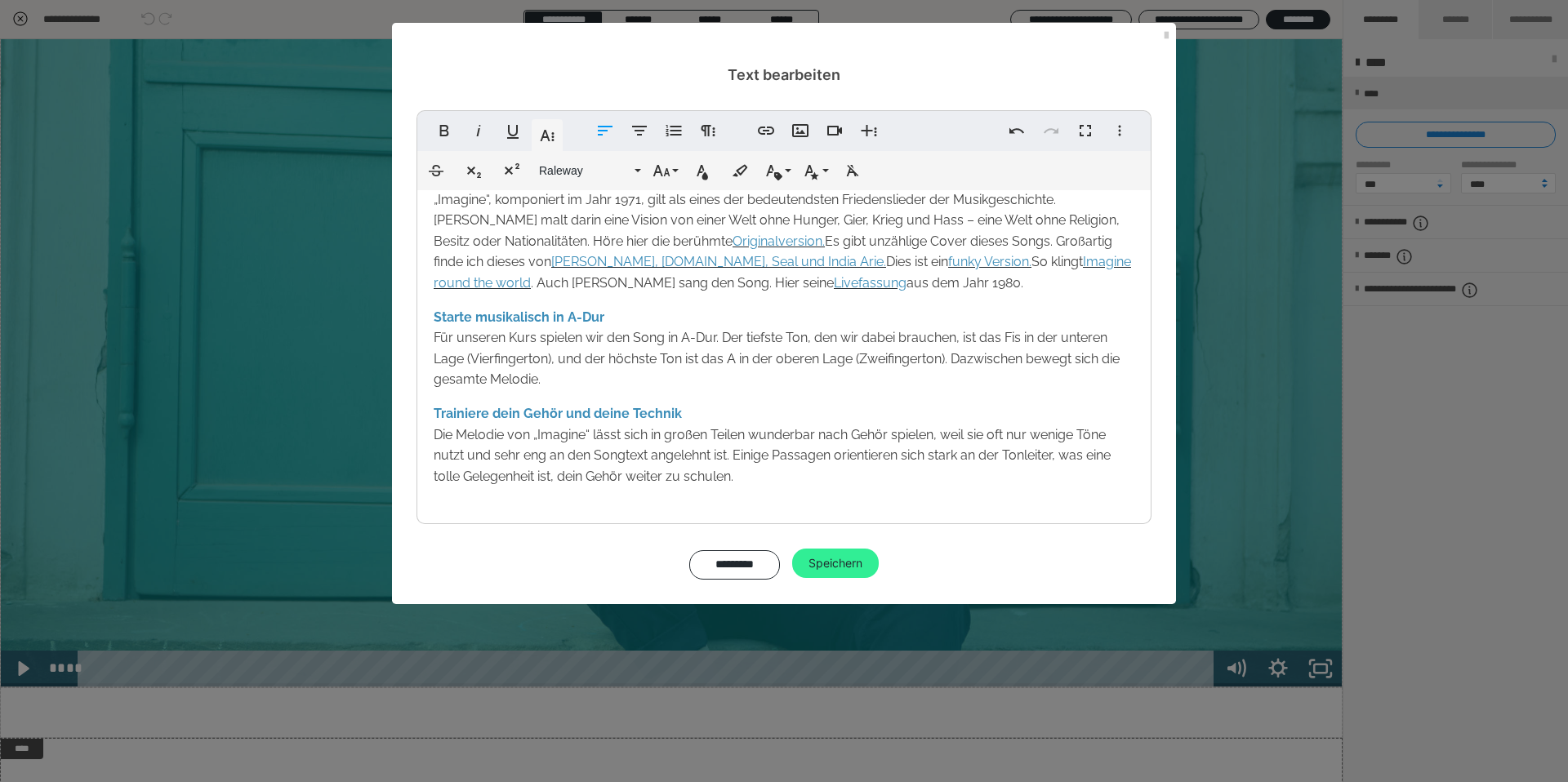 click on "Speichern" at bounding box center [835, 563] 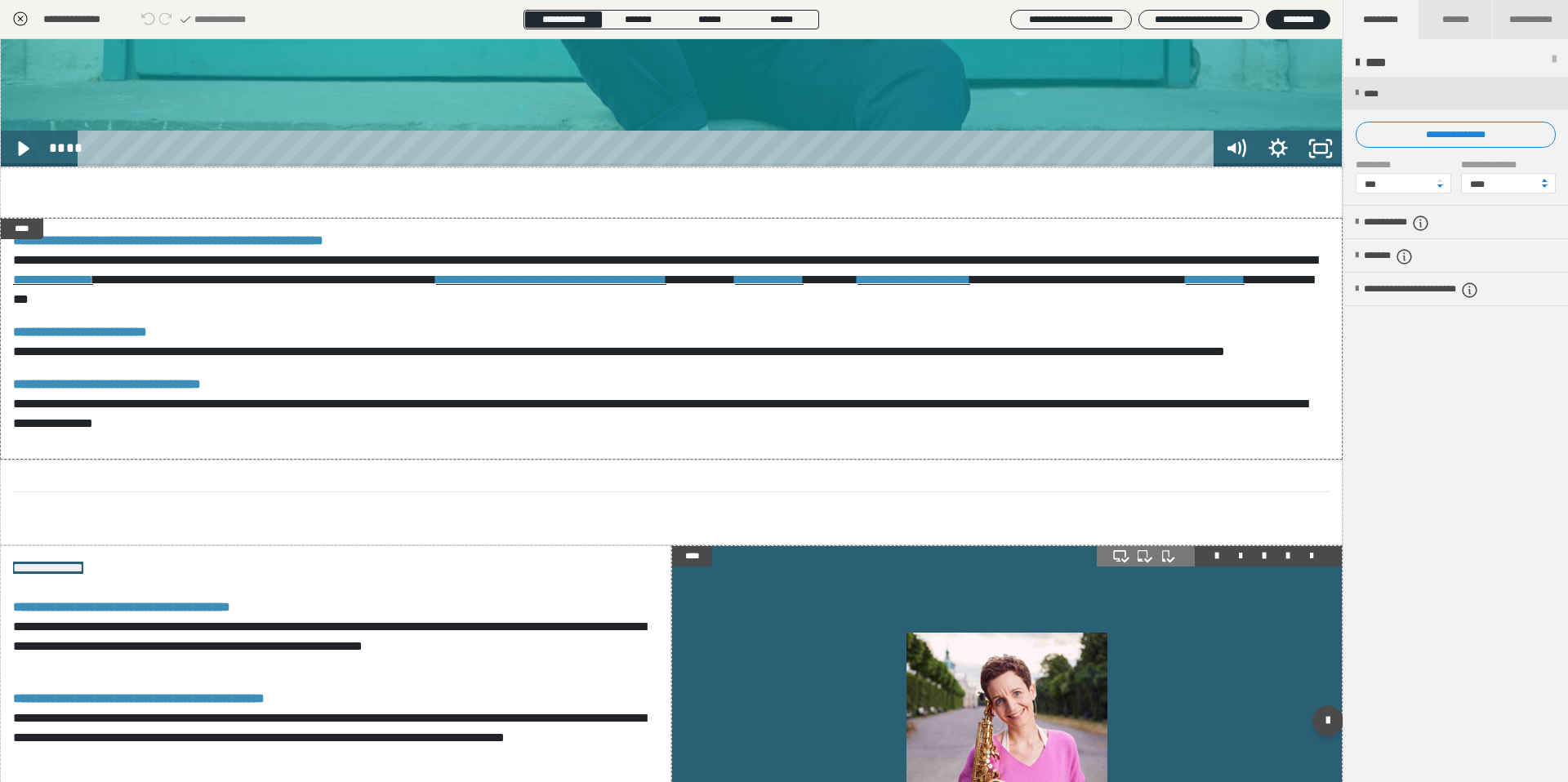 scroll, scrollTop: 688, scrollLeft: 0, axis: vertical 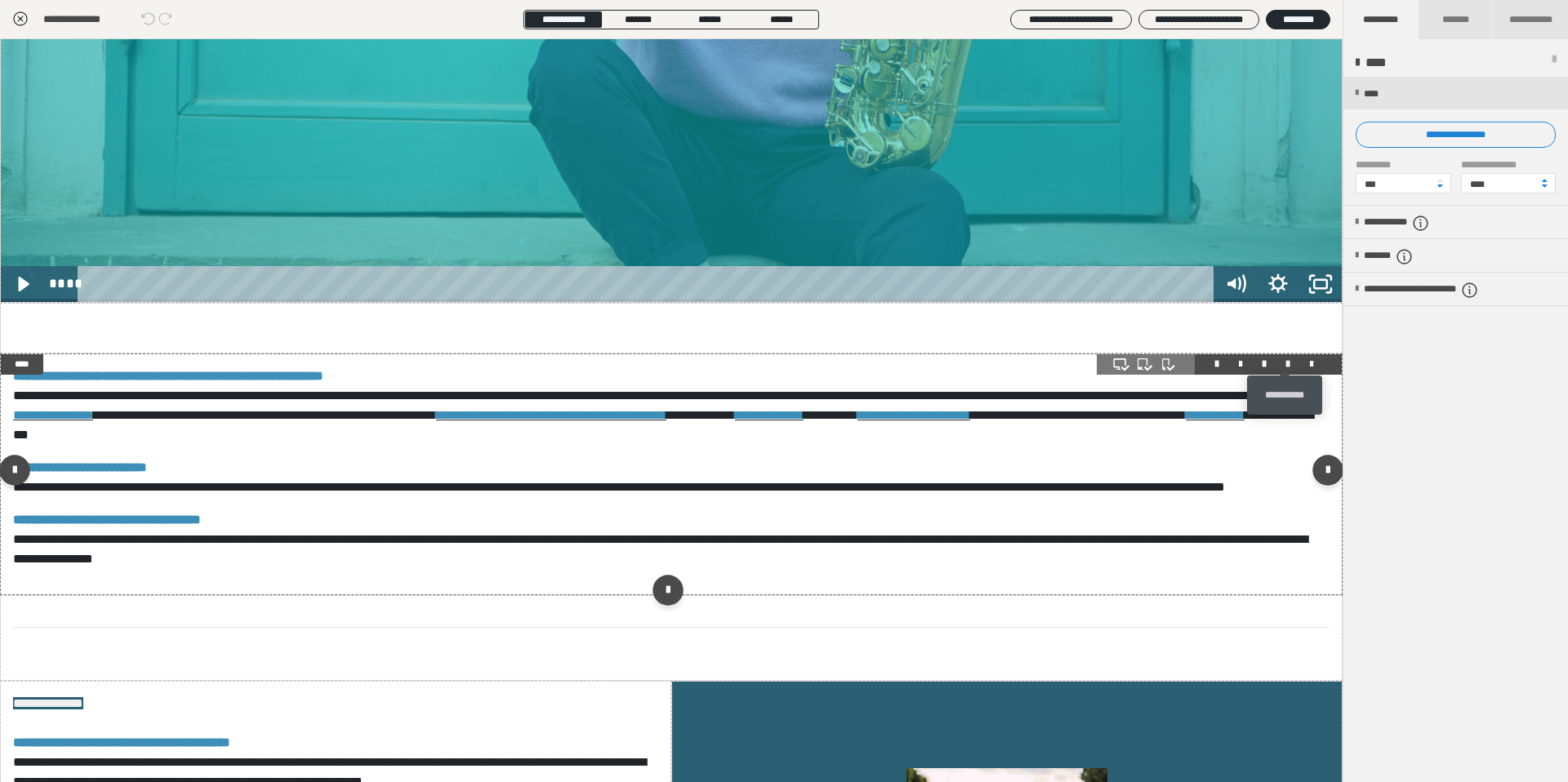 click at bounding box center (1288, 364) 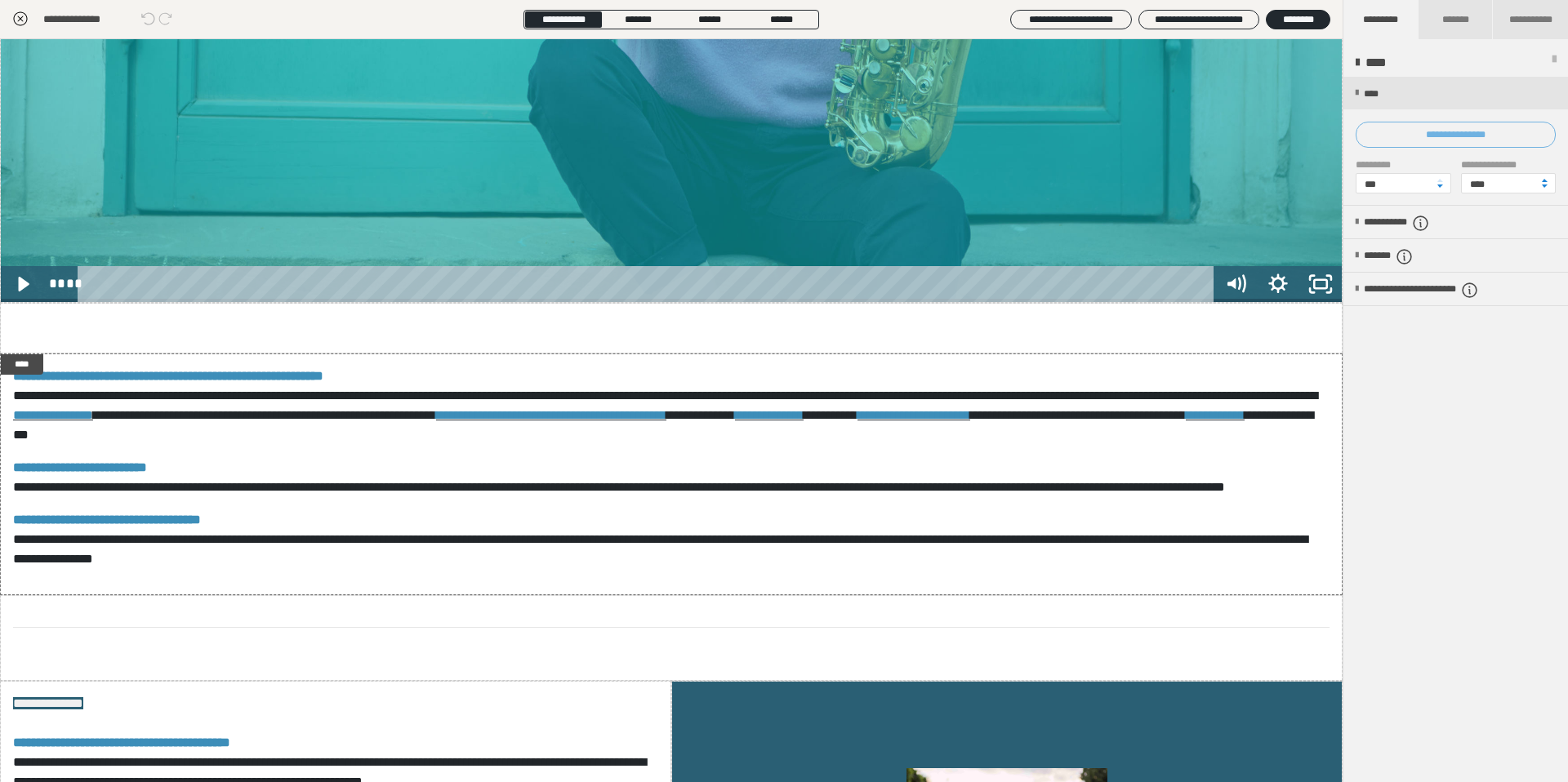 click on "**********" at bounding box center (1455, 135) 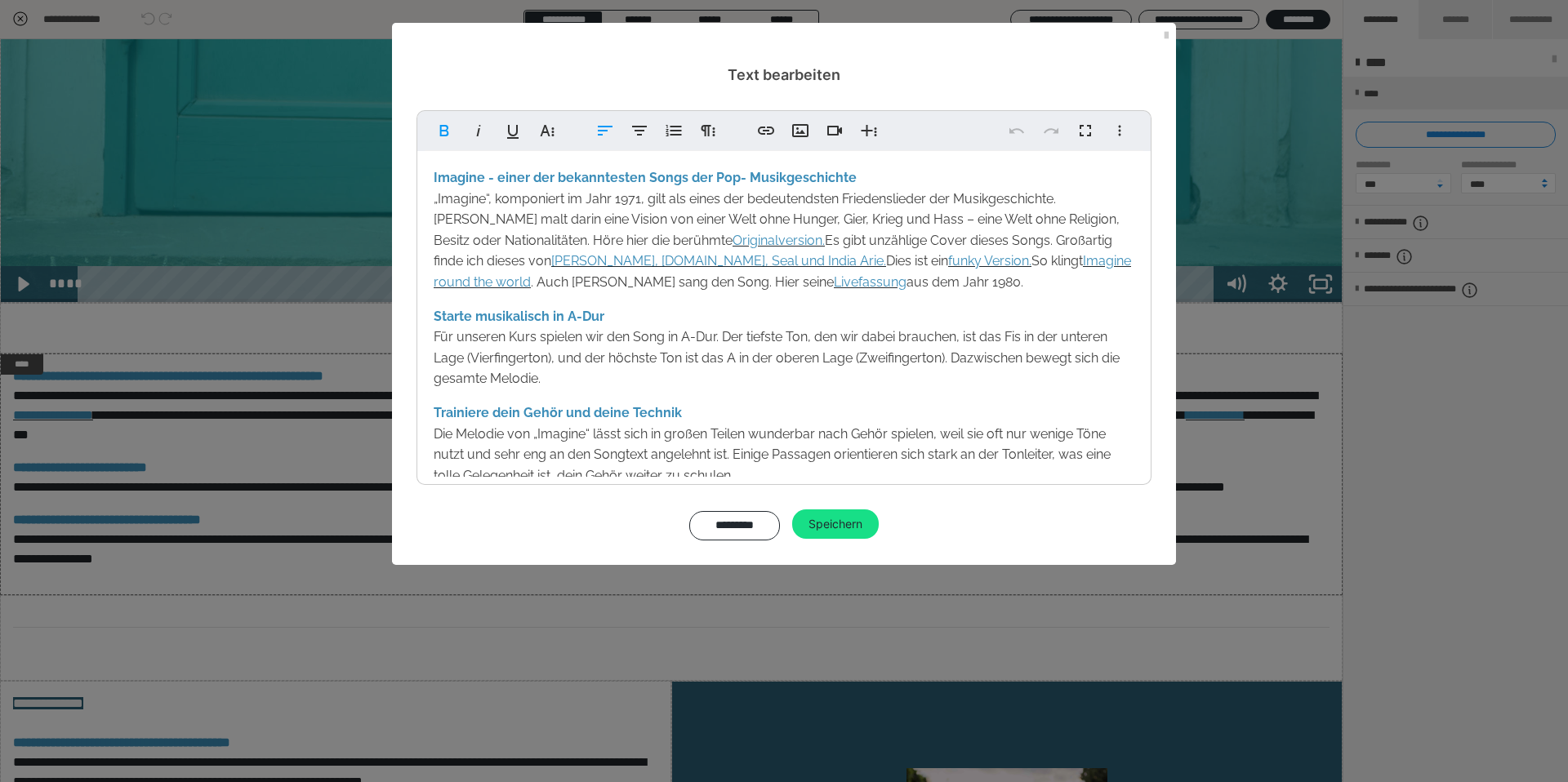 click on "Imagine - einer de r bekanntesten Songs der Pop- Musikgeschichte „Imagine“, komponiert im Jahr 1971, gilt als eines der bedeutendsten Friedenslieder der Musikgeschichte. [PERSON_NAME] malt darin eine Vision von einer Welt ohne Hunger, Gier, Krieg und Hass – eine Welt ohne Religion, Besitz oder Nationalitäten. Höre hier die berühmte  Originalversion.  Es gibt unzählige Cover dieses Songs. Großartig finde ich dieses von  [PERSON_NAME], [DOMAIN_NAME], Seal und India Arie.  Dies ist ein  funky Version.  So klingt  Imagine round the world . Auch [PERSON_NAME] sang den Song. Hier seine  Livefassung  aus dem Jahr 1980.  Starte musikalisch in A-Dur Für unseren Kurs spielen wir den Song in A-Dur. Der tiefste Ton, den wir dabei brauchen, ist das Fis in der unteren Lage (Vierfingerton), und der höchste Ton ist das A in der oberen Lage (Zweifingerton). Dazwischen bewegt sich die gesamte Melodie. Trainiere dein Gehör und deine Technik" at bounding box center [784, 333] 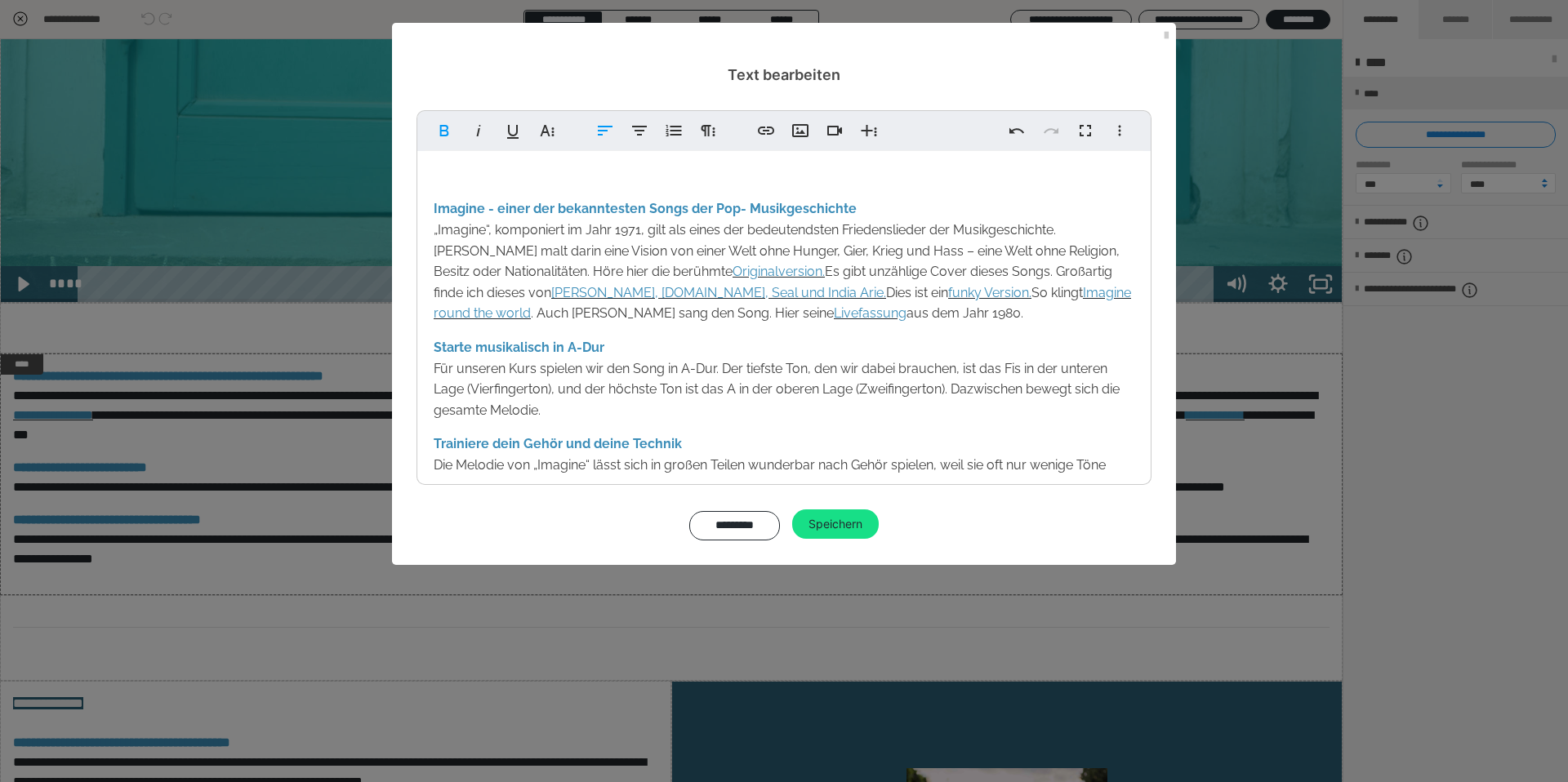 scroll, scrollTop: 70, scrollLeft: 0, axis: vertical 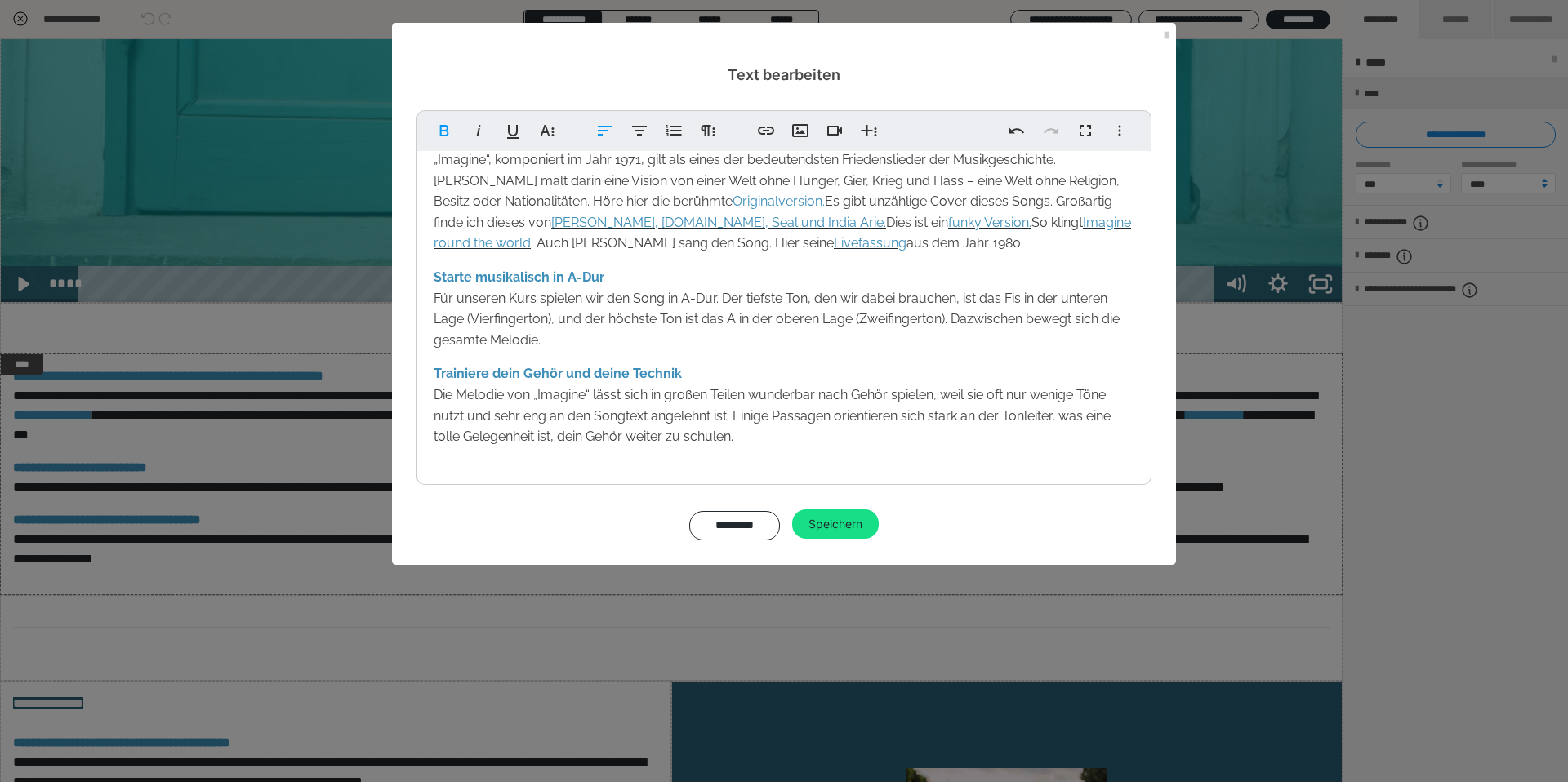 click on "Imagine - einer de r bekanntesten Songs der Pop- Musikgeschichte „Imagine“, komponiert im Jahr 1971, gilt als eines der bedeutendsten Friedenslieder der Musikgeschichte. [PERSON_NAME] malt darin eine Vision von einer Welt ohne Hunger, Gier, Krieg und Hass – eine Welt ohne Religion, Besitz oder Nationalitäten. Höre hier die berühmte  Originalversion.  Es gibt unzählige Cover dieses Songs. Großartig finde ich dieses von  [PERSON_NAME], [DOMAIN_NAME], Seal und India Arie.  Dies ist ein  funky Version.  So klingt  Imagine round the world . Auch [PERSON_NAME] sang den Song. Hier seine  Livefassung  aus dem Jahr 1980.  Starte musikalisch in A-Dur Für unseren Kurs spielen wir den Song in A-Dur. Der tiefste Ton, den wir dabei brauchen, ist das Fis in der unteren Lage (Vierfingerton), und der höchste Ton ist das A in der oberen Lage (Zweifingerton). Dazwischen bewegt sich die gesamte Melodie. Trainiere dein Gehör und deine Technik" at bounding box center (784, 278) 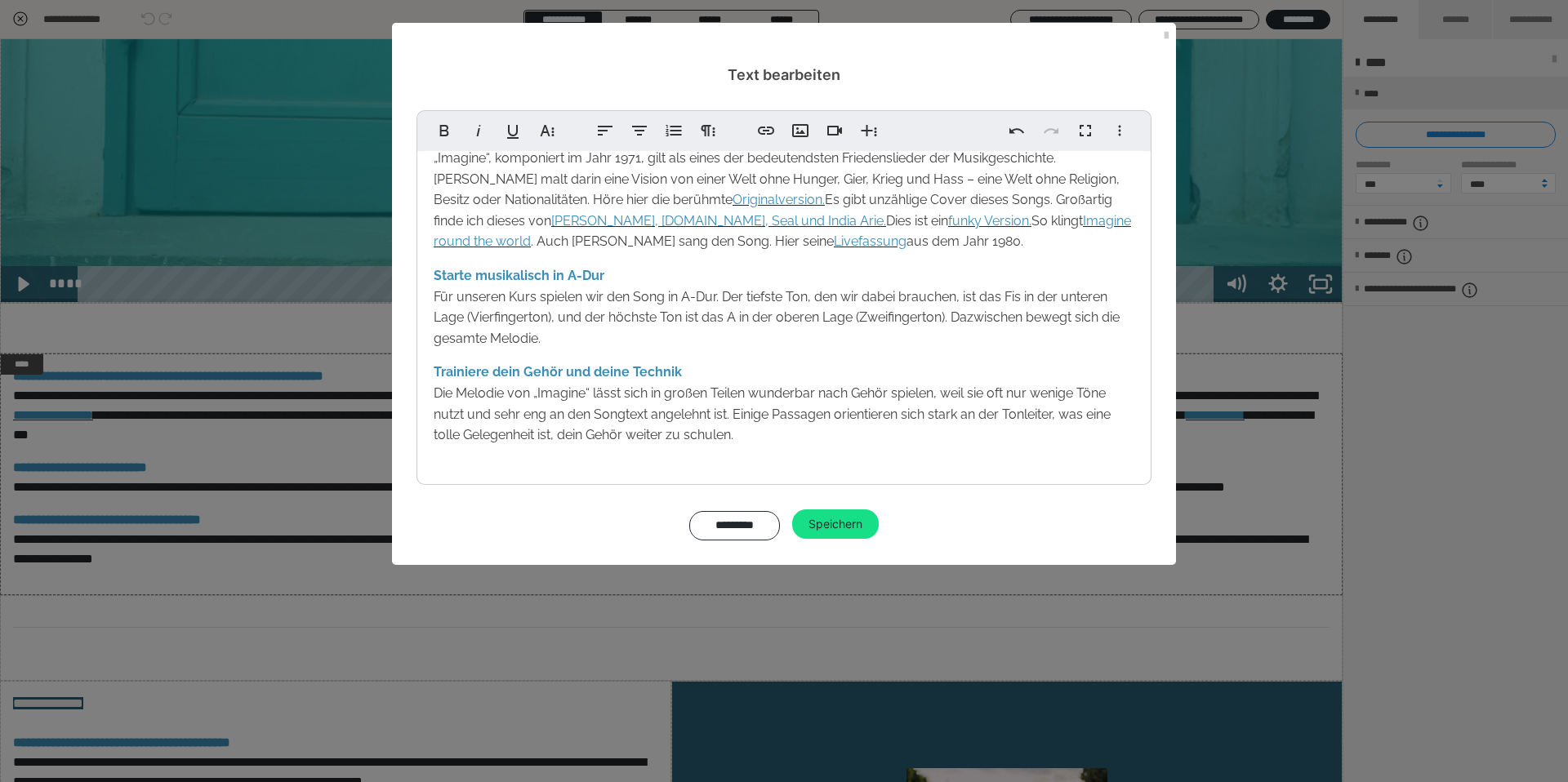 scroll, scrollTop: 92, scrollLeft: 0, axis: vertical 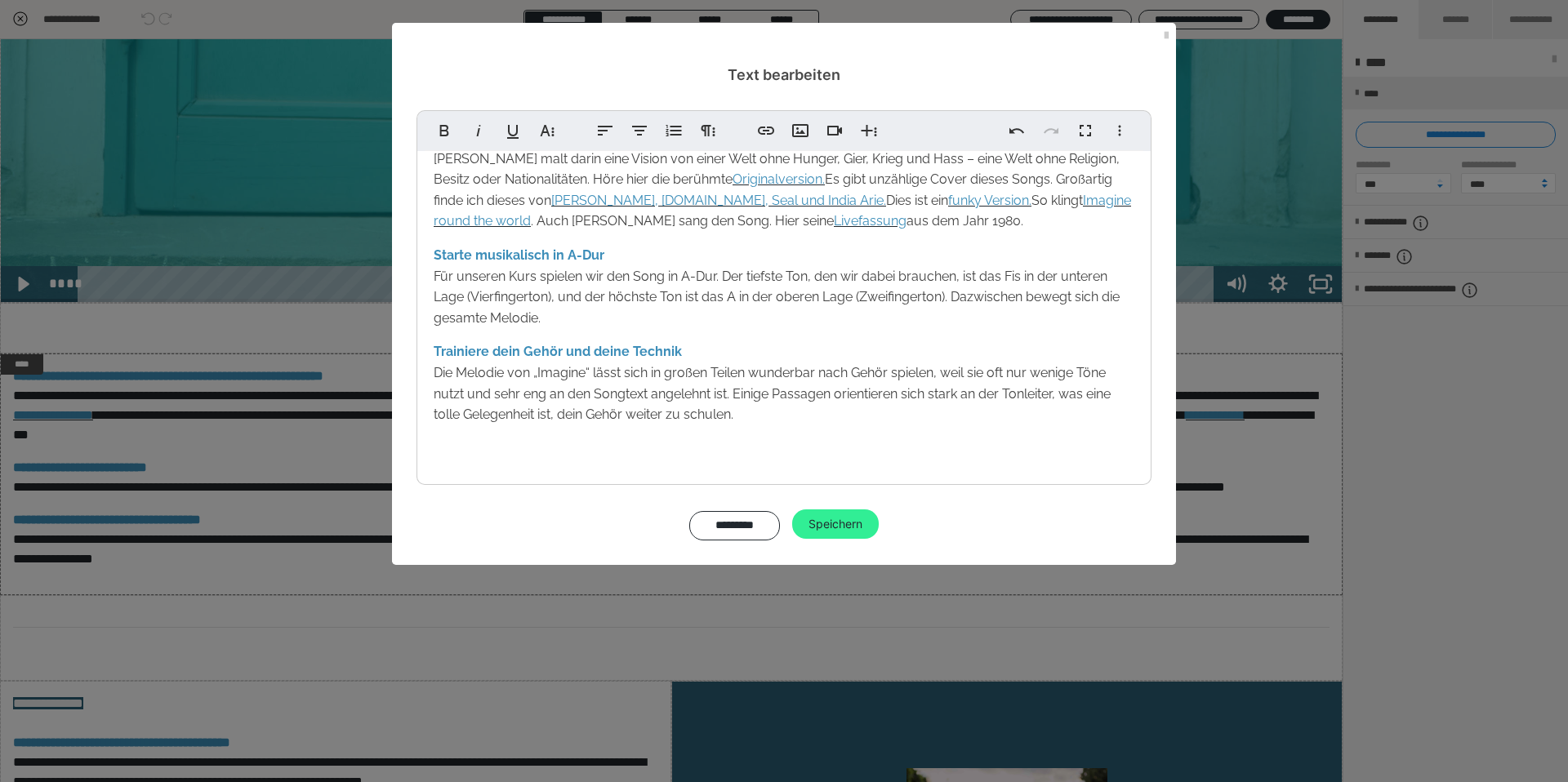 click on "Speichern" at bounding box center (835, 524) 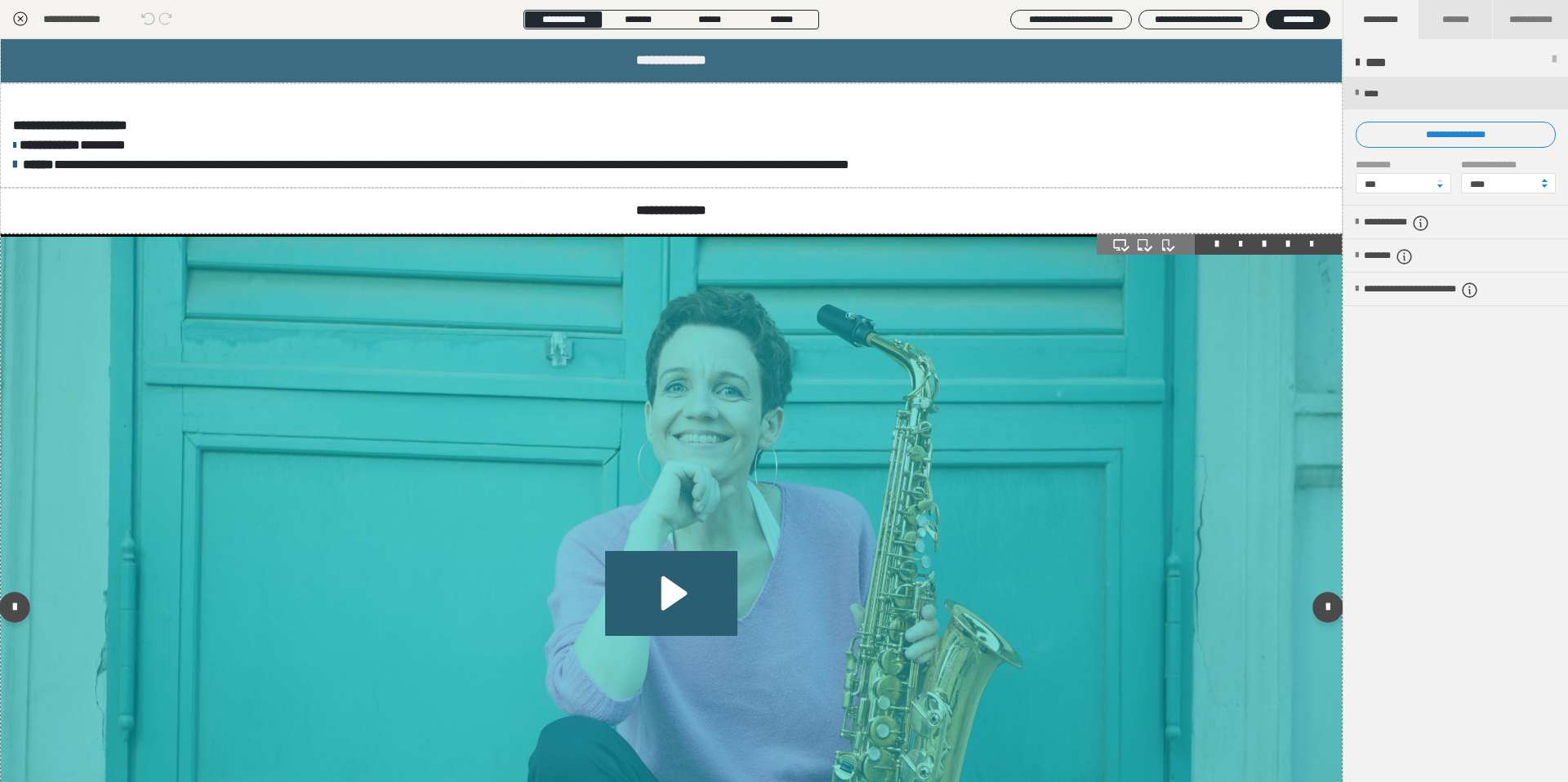 scroll, scrollTop: 0, scrollLeft: 0, axis: both 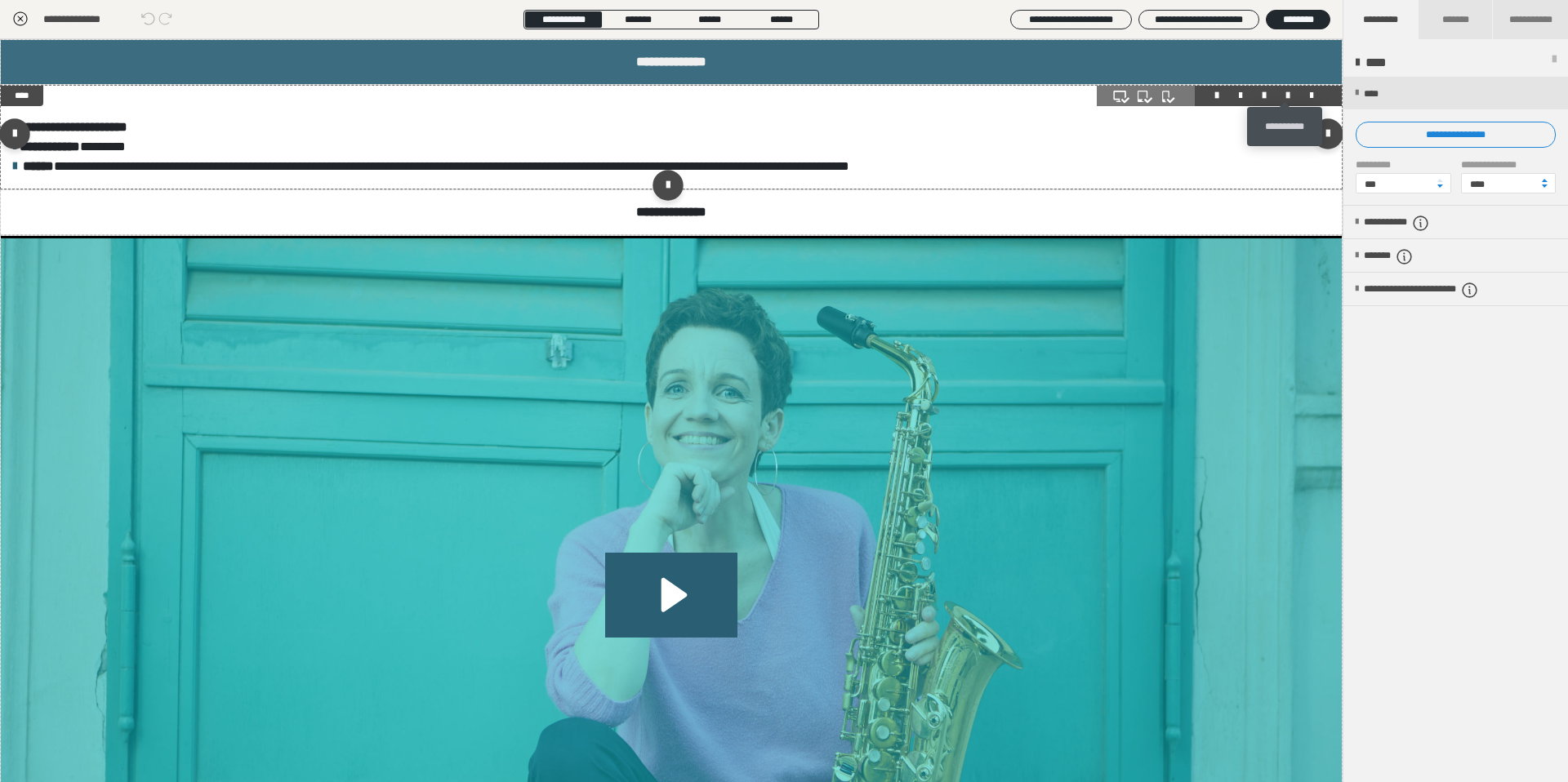 click at bounding box center (1288, 96) 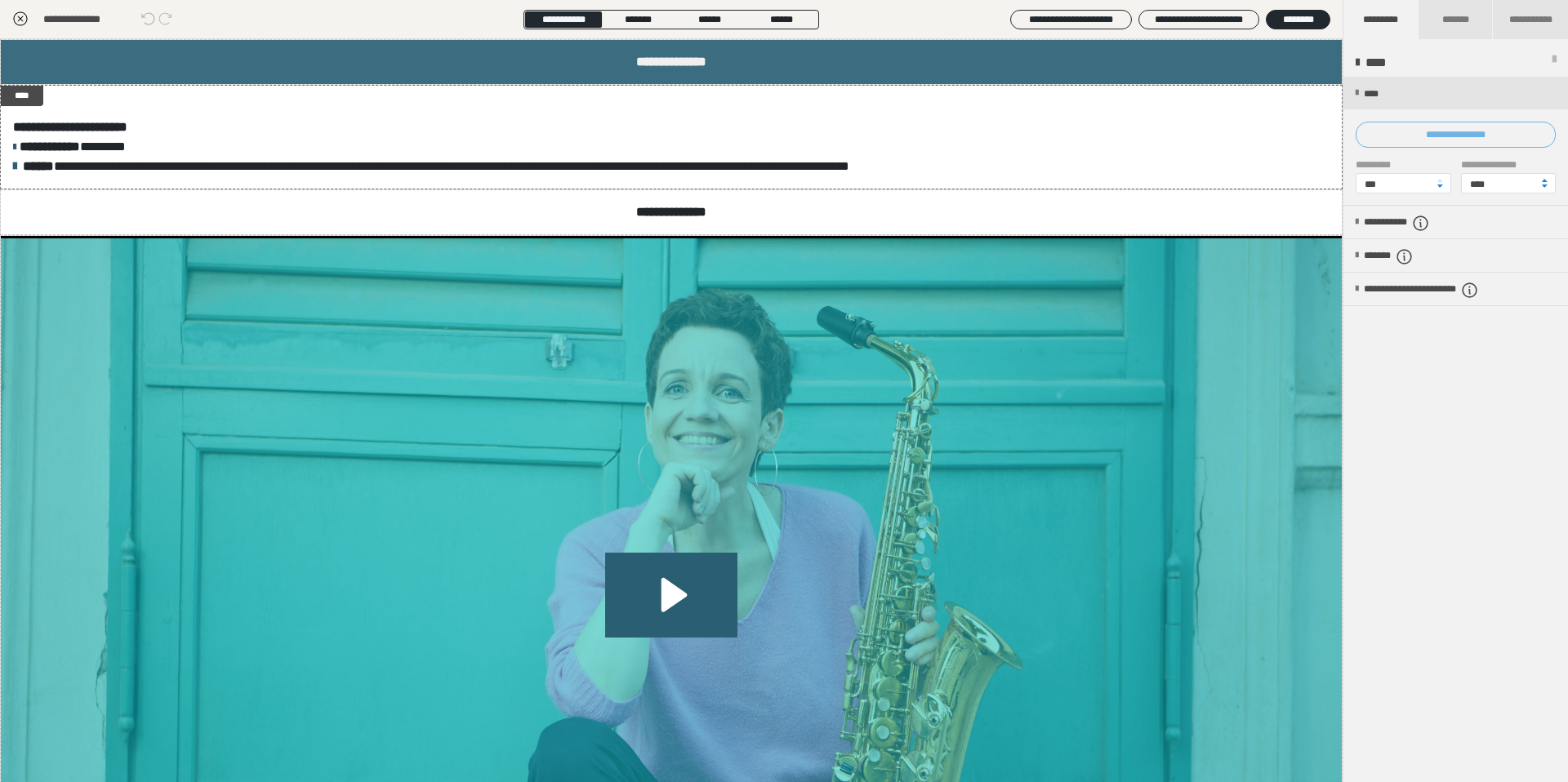 click on "**********" at bounding box center (1455, 135) 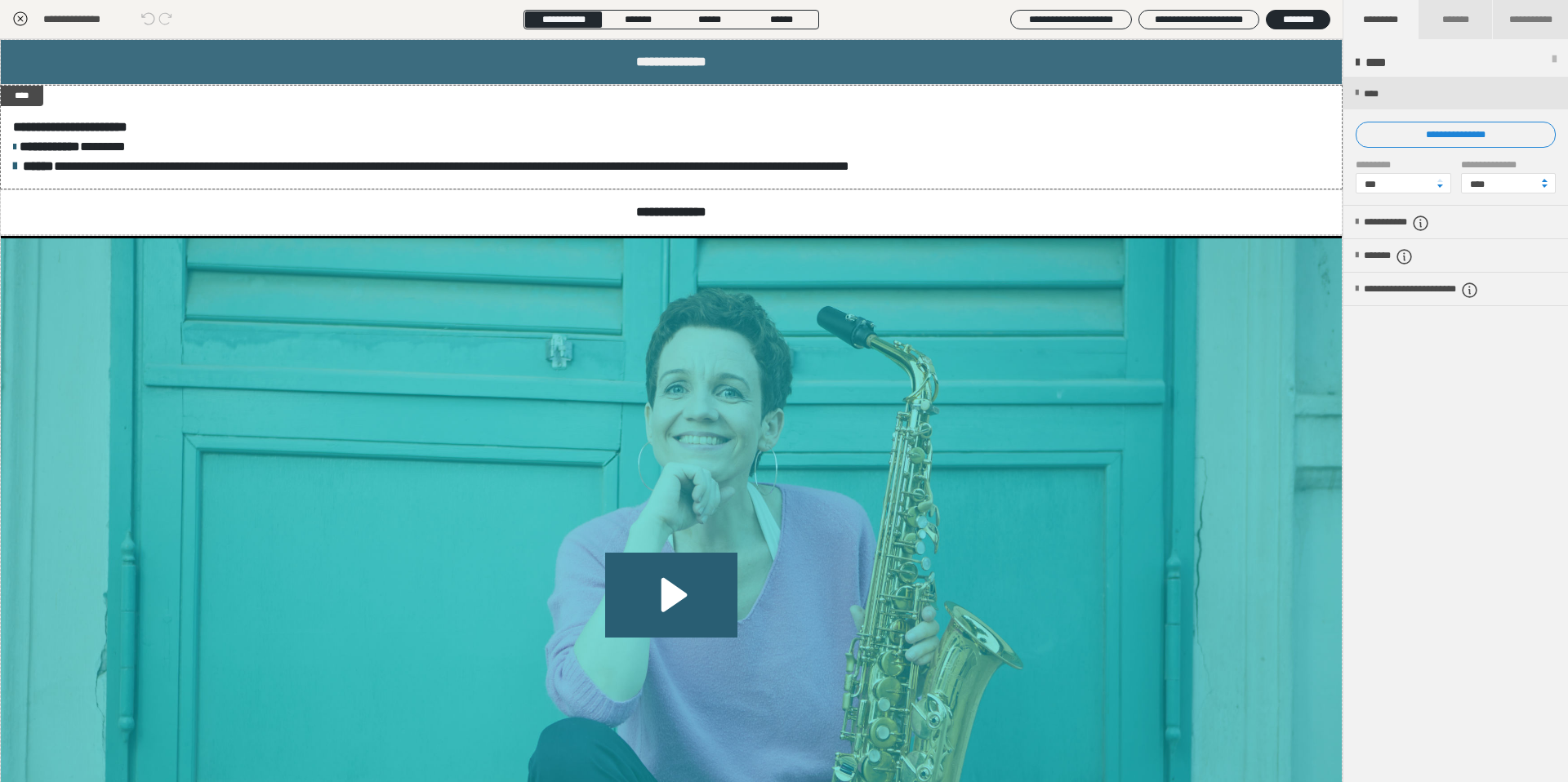 click on "**********" at bounding box center [784, 177] 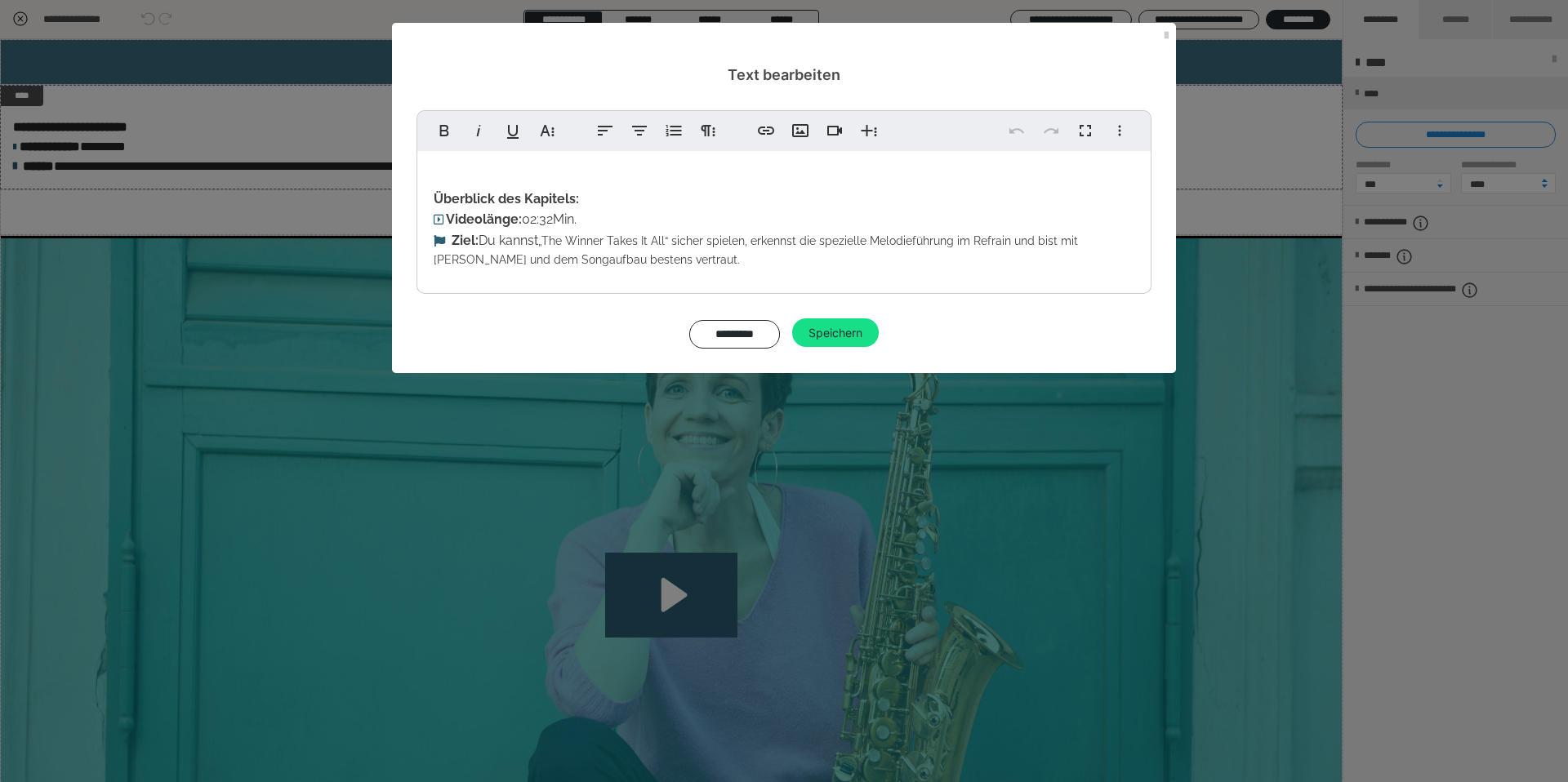 click on "**********" at bounding box center (784, 391) 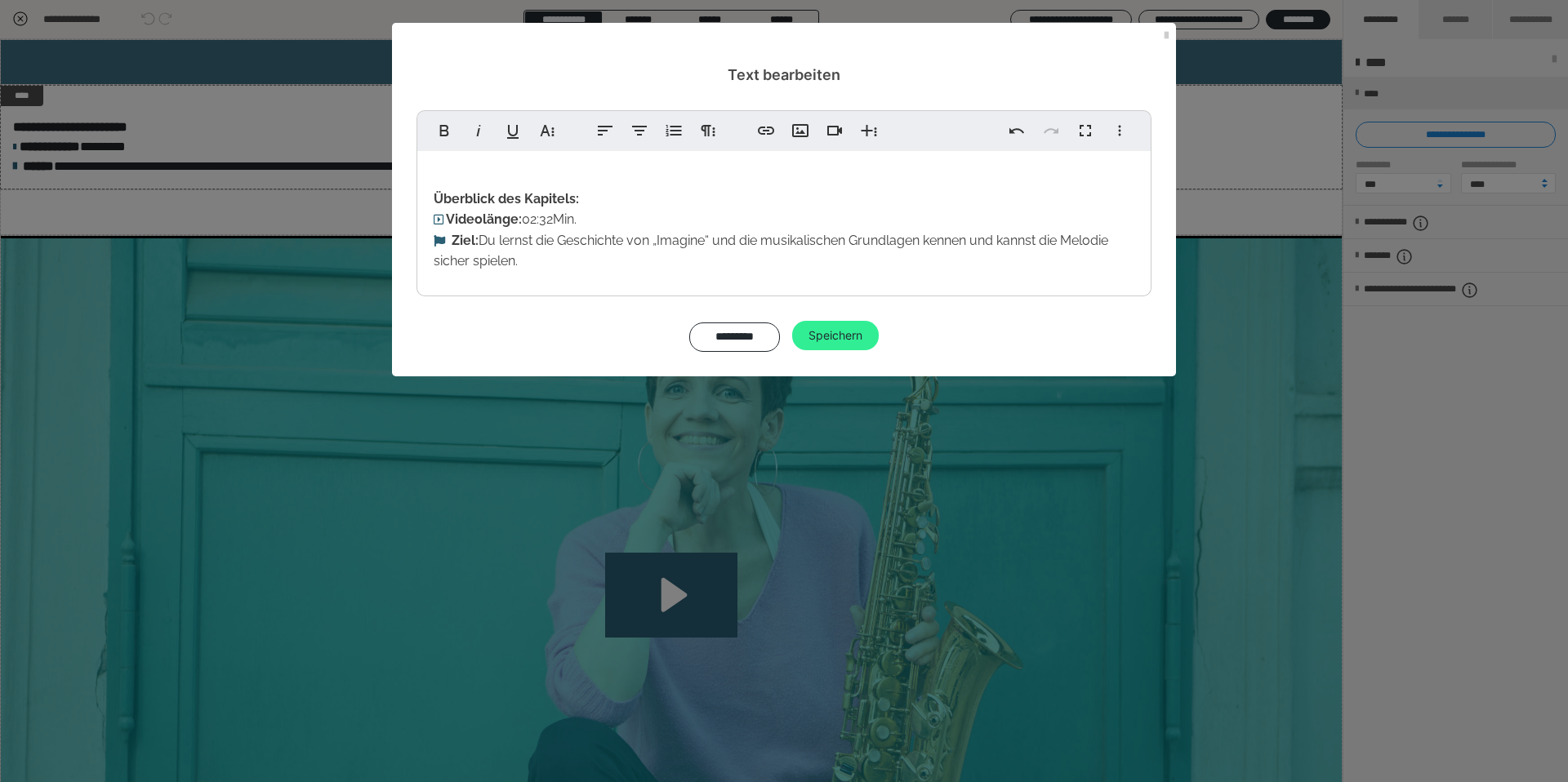 click on "Speichern" at bounding box center [835, 335] 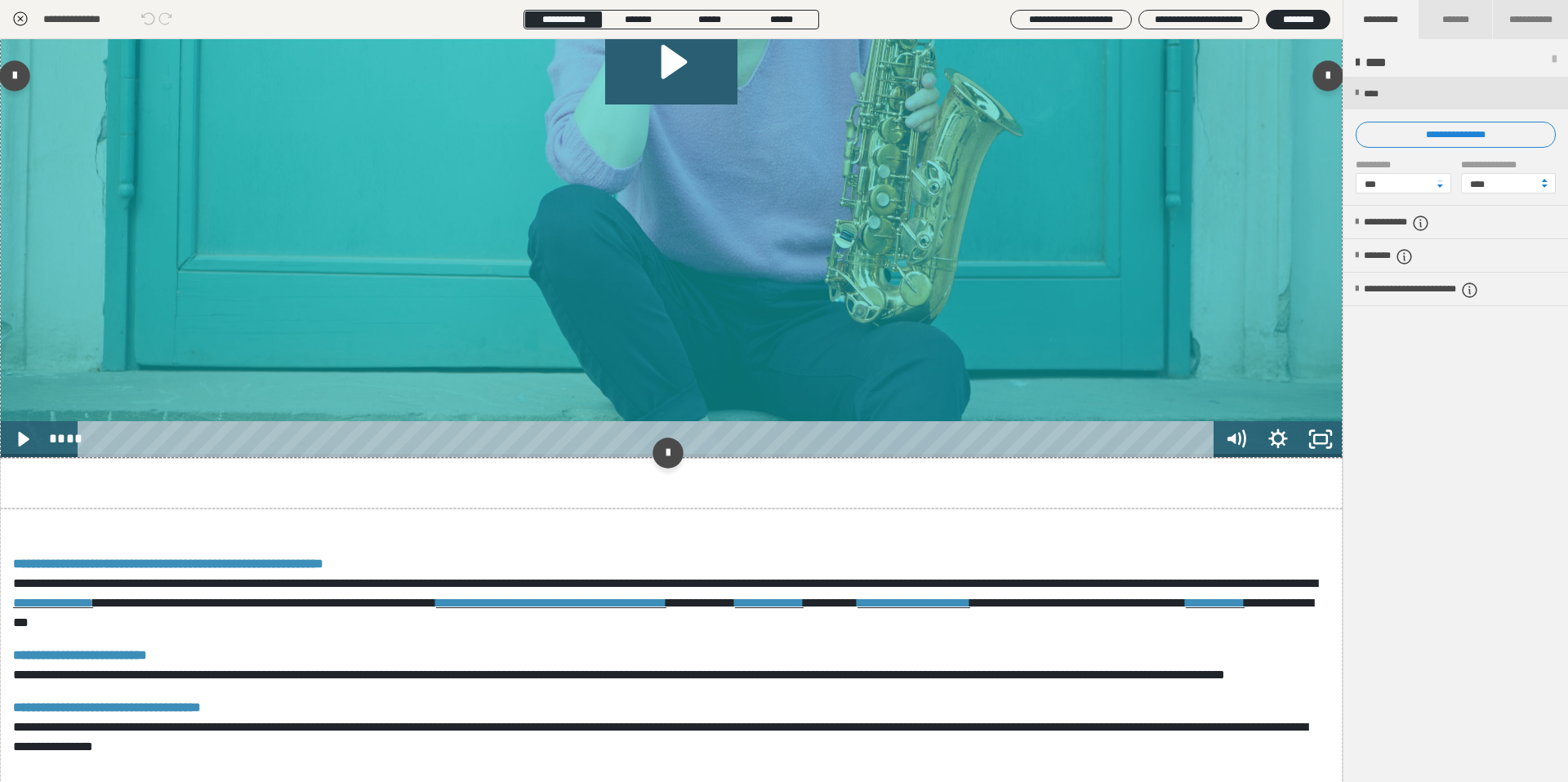 scroll, scrollTop: 1082, scrollLeft: 0, axis: vertical 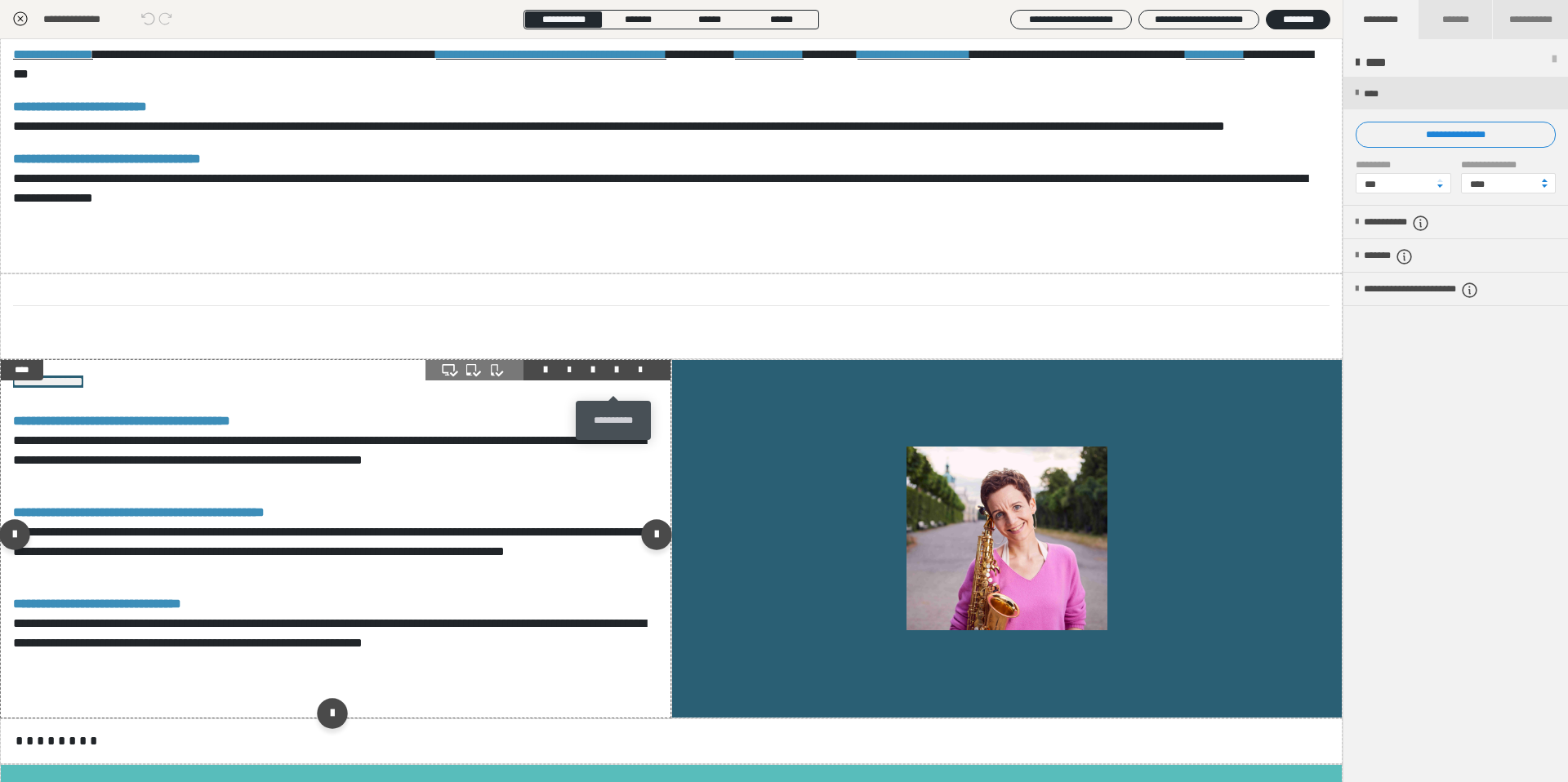 click at bounding box center [617, 370] 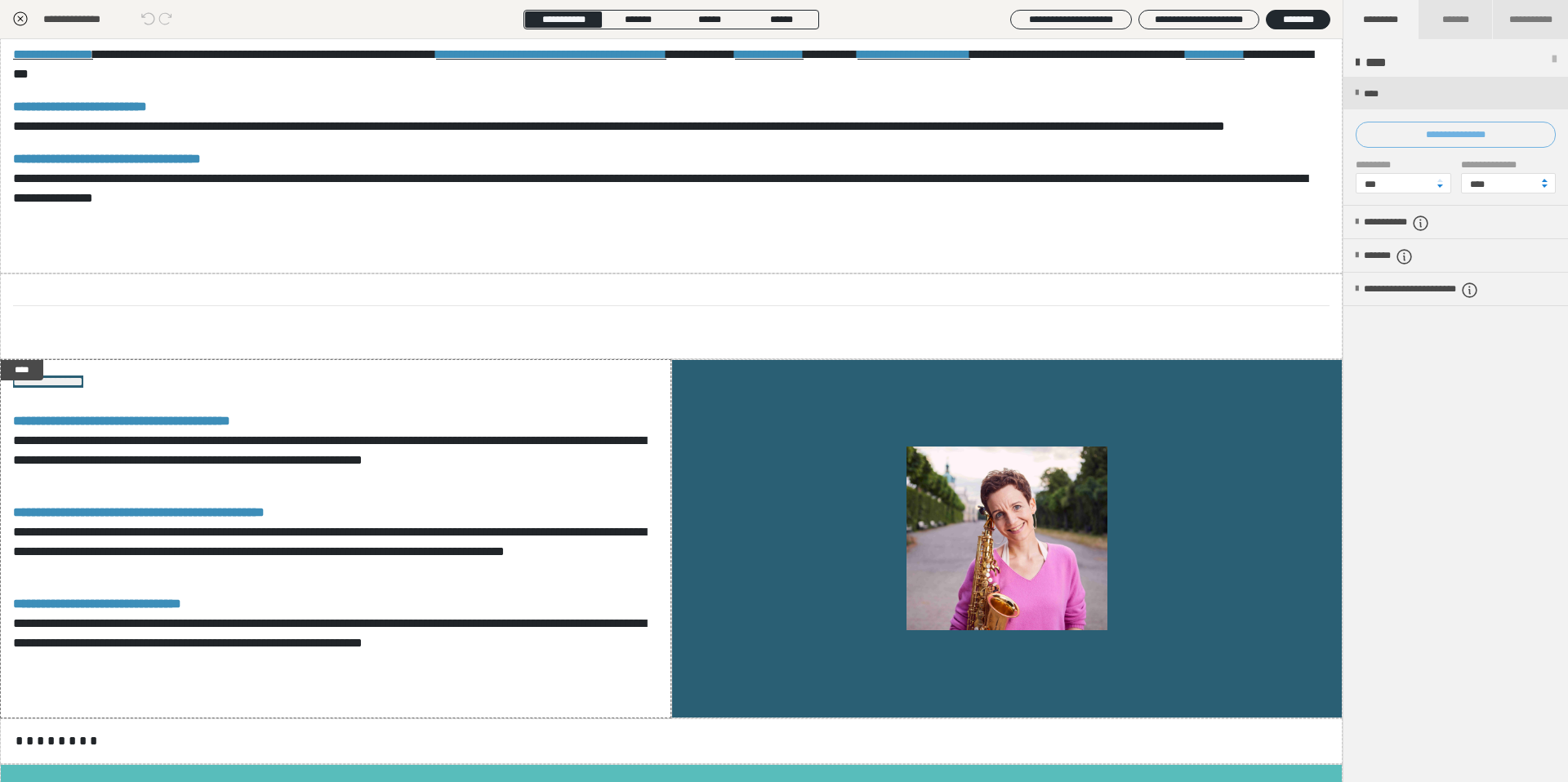 click on "**********" at bounding box center [1455, 135] 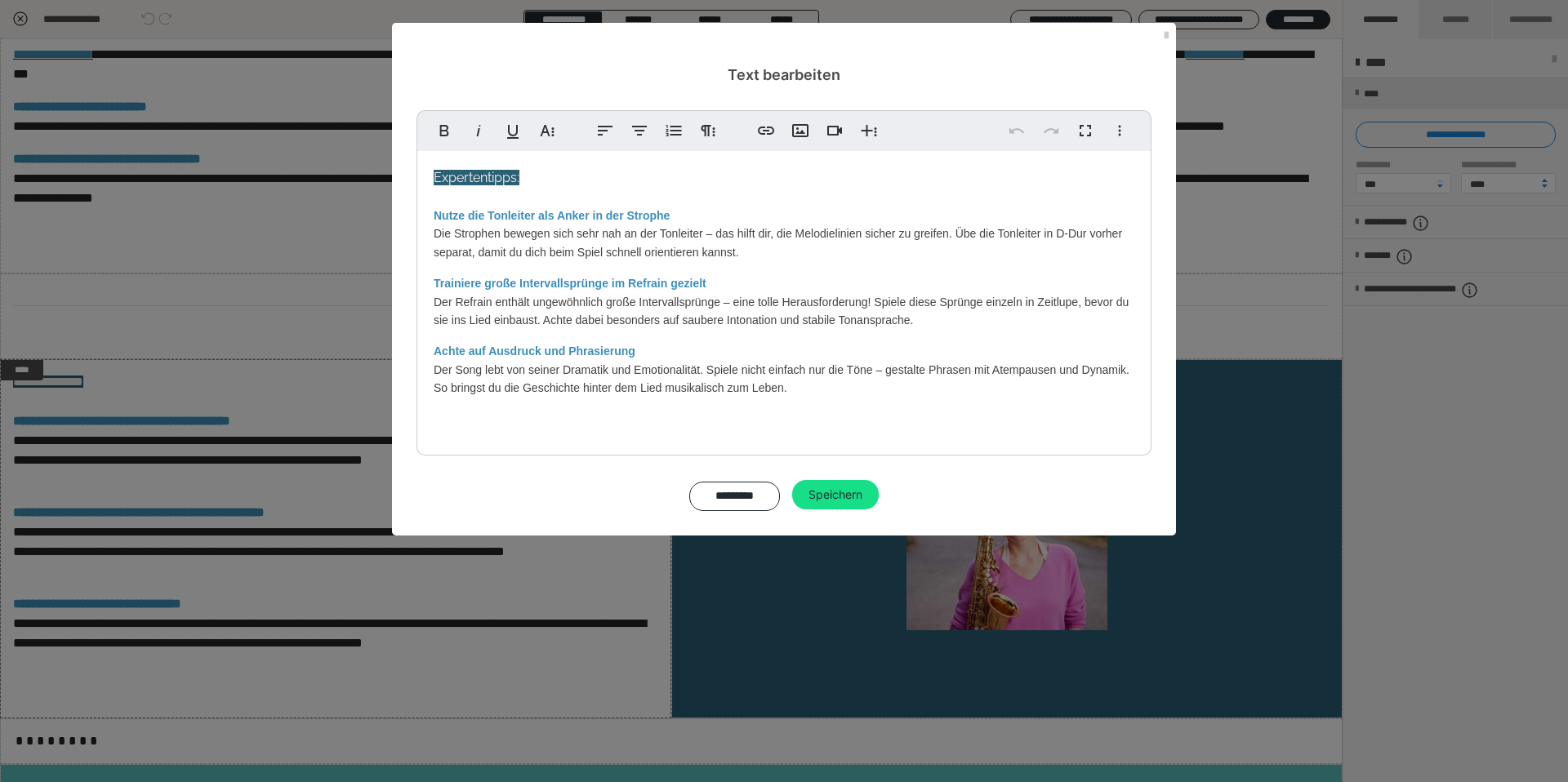 drag, startPoint x: 795, startPoint y: 387, endPoint x: 497, endPoint y: 236, distance: 334.07335 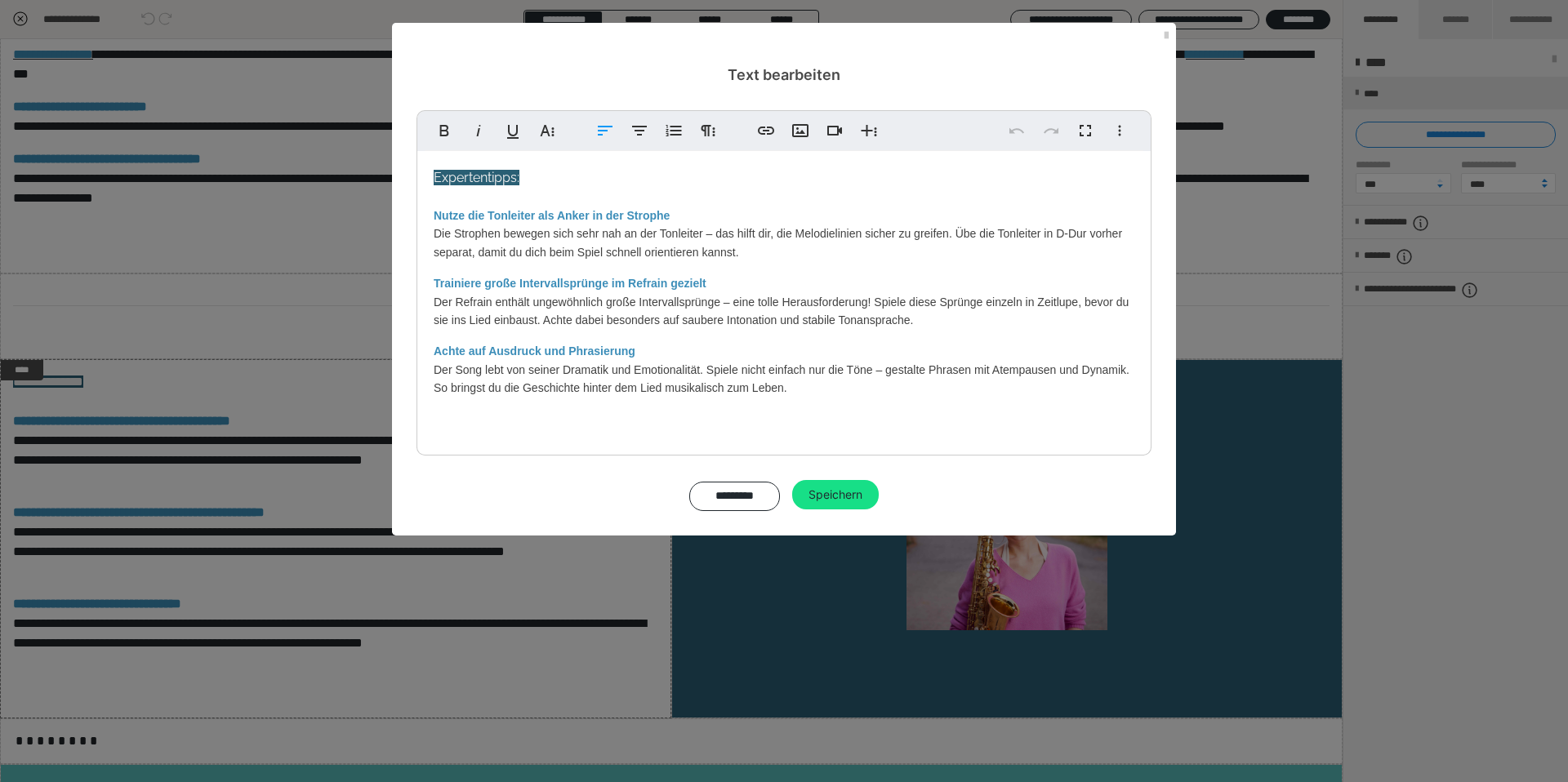 click on "Nutze die Tonleiter als Anker in der Strophe Die Strophen bewegen sich sehr nah an der Tonleiter – das hilft dir, die Melodielinien sicher zu greifen. Übe die Tonleiter in D-Dur vorher separat, damit du dich beim Spiel schnell orientieren kannst." at bounding box center (784, 233) 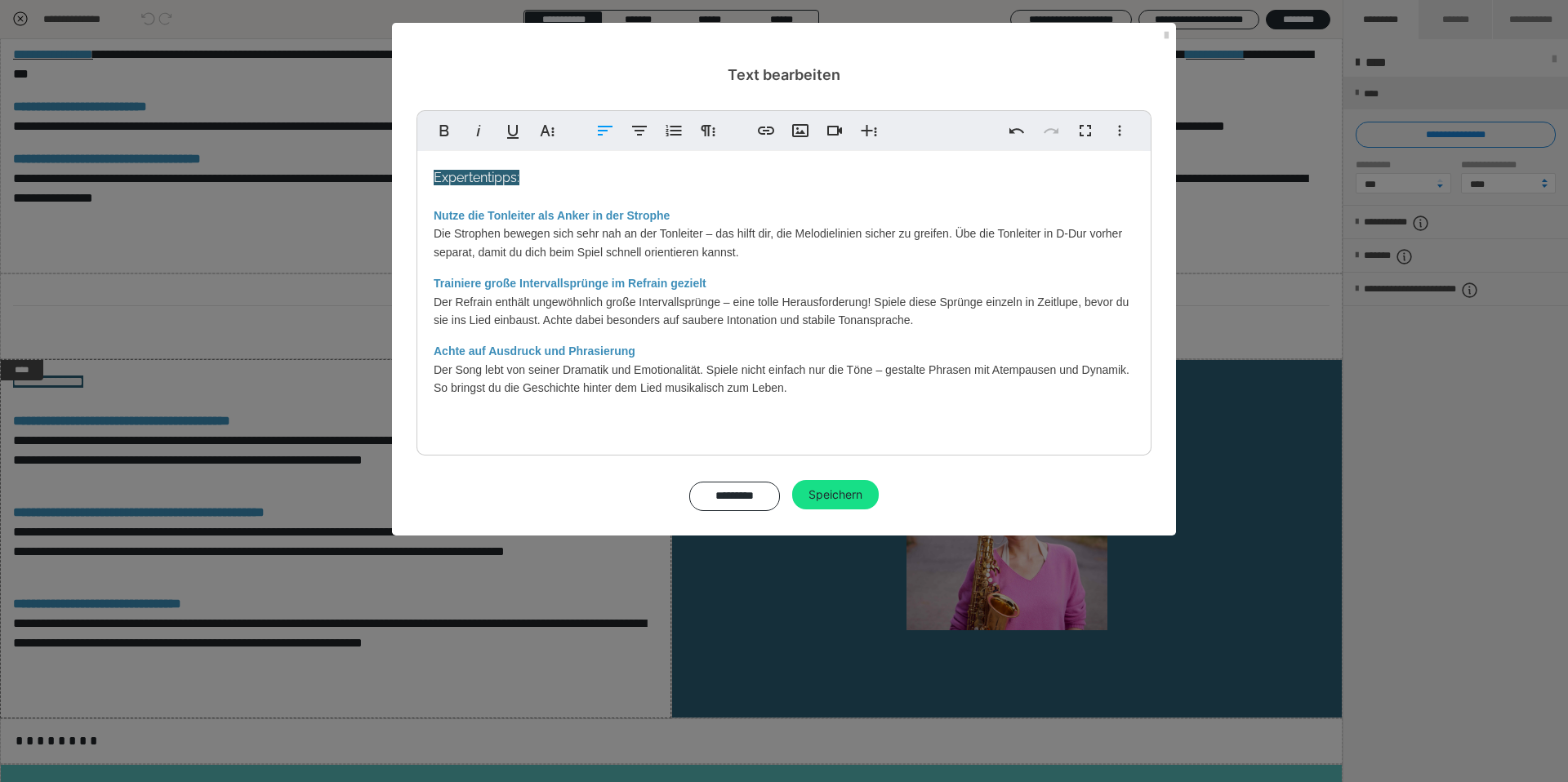 click on "Expertentipps:  Nutze die Tonleiter als Anker in der Strophe Die Strophen bewegen sich sehr nah an der Tonleiter – das hilft dir, die Melodielinien sicher zu greifen. Übe die Tonleiter in D-Dur vorher separat, damit du dich beim Spiel schnell orientieren kannst. Trainiere große Intervallsprünge im Refrain gezielt Der Refrain enthält ungewöhnlich große Intervallsprünge – eine tolle Herausforderung! Spiele diese Sprünge einzeln in Zeitlupe, bevor du sie ins Lied einbaust. Achte dabei besonders auf saubere Intonation und stabile Tonansprache. Achte auf Ausdruck und Phrasierung Der Song lebt von seiner Dramatik und Emotionalität. Spiele nicht einfach nur die Töne – gestalte Phrasen mit Atempausen und Dynamik. So bringst du die Geschichte hinter dem Lied musikalisch zum Leben." at bounding box center [784, 299] 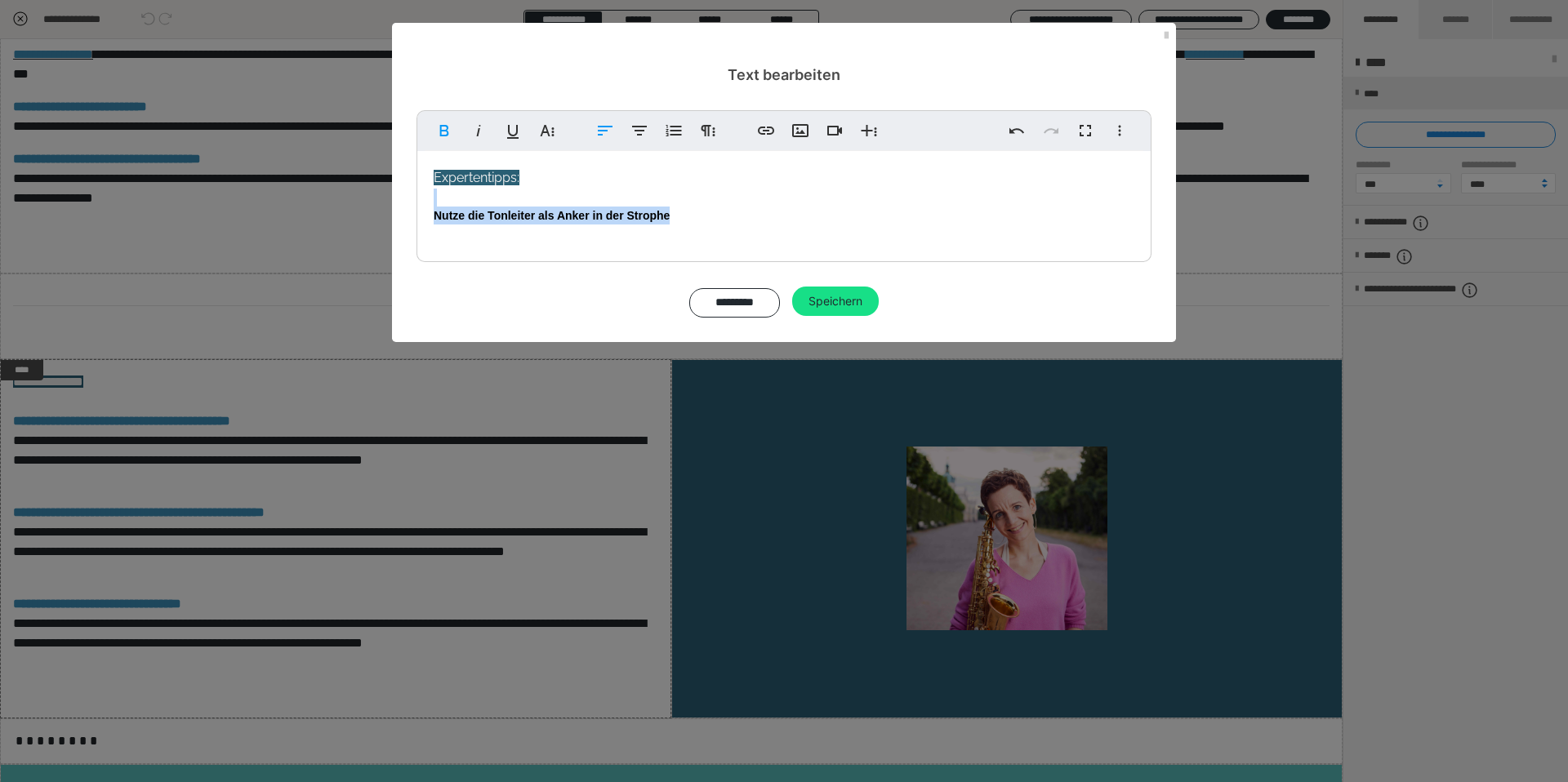 drag, startPoint x: 694, startPoint y: 211, endPoint x: 425, endPoint y: 200, distance: 269.22481 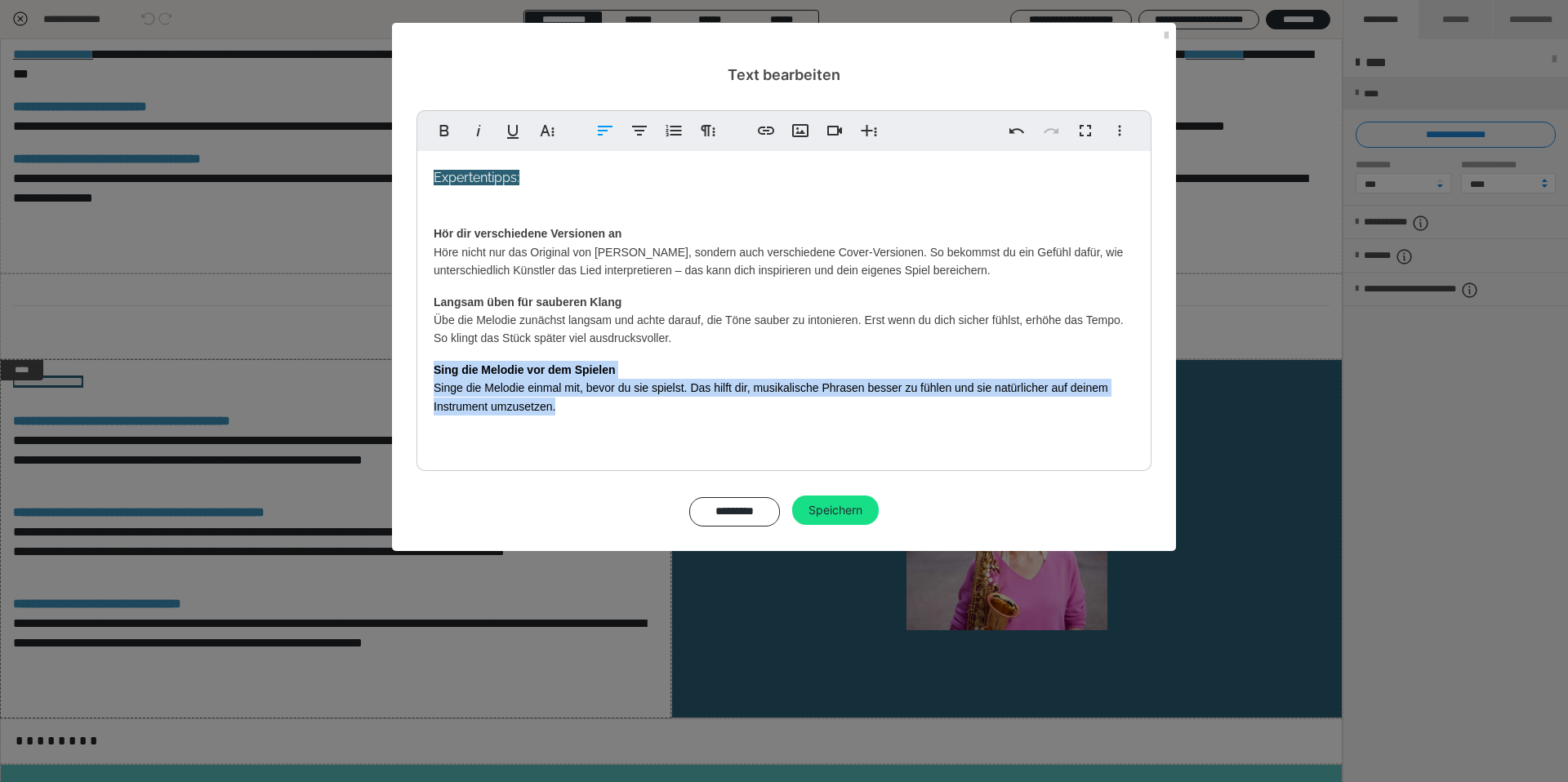 drag, startPoint x: 571, startPoint y: 415, endPoint x: 430, endPoint y: 371, distance: 147.70579 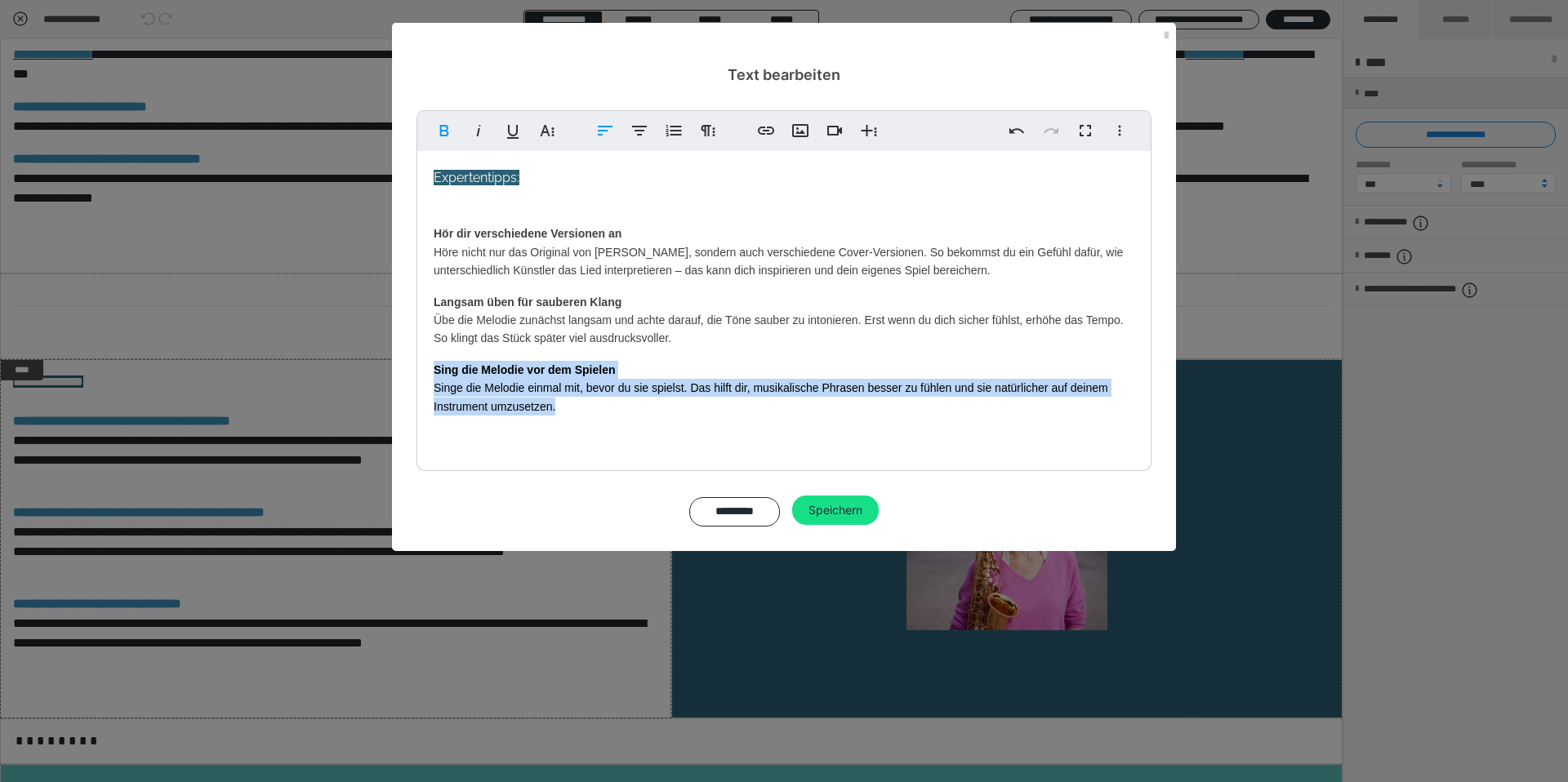 copy on "Sing die Melodie vor dem Spielen Singe die Melodie einmal mit, bevor du sie spielst. Das hilft dir, musikalische Phrasen besser zu fühlen und sie natürlicher auf deinem Instrument umzusetzen." 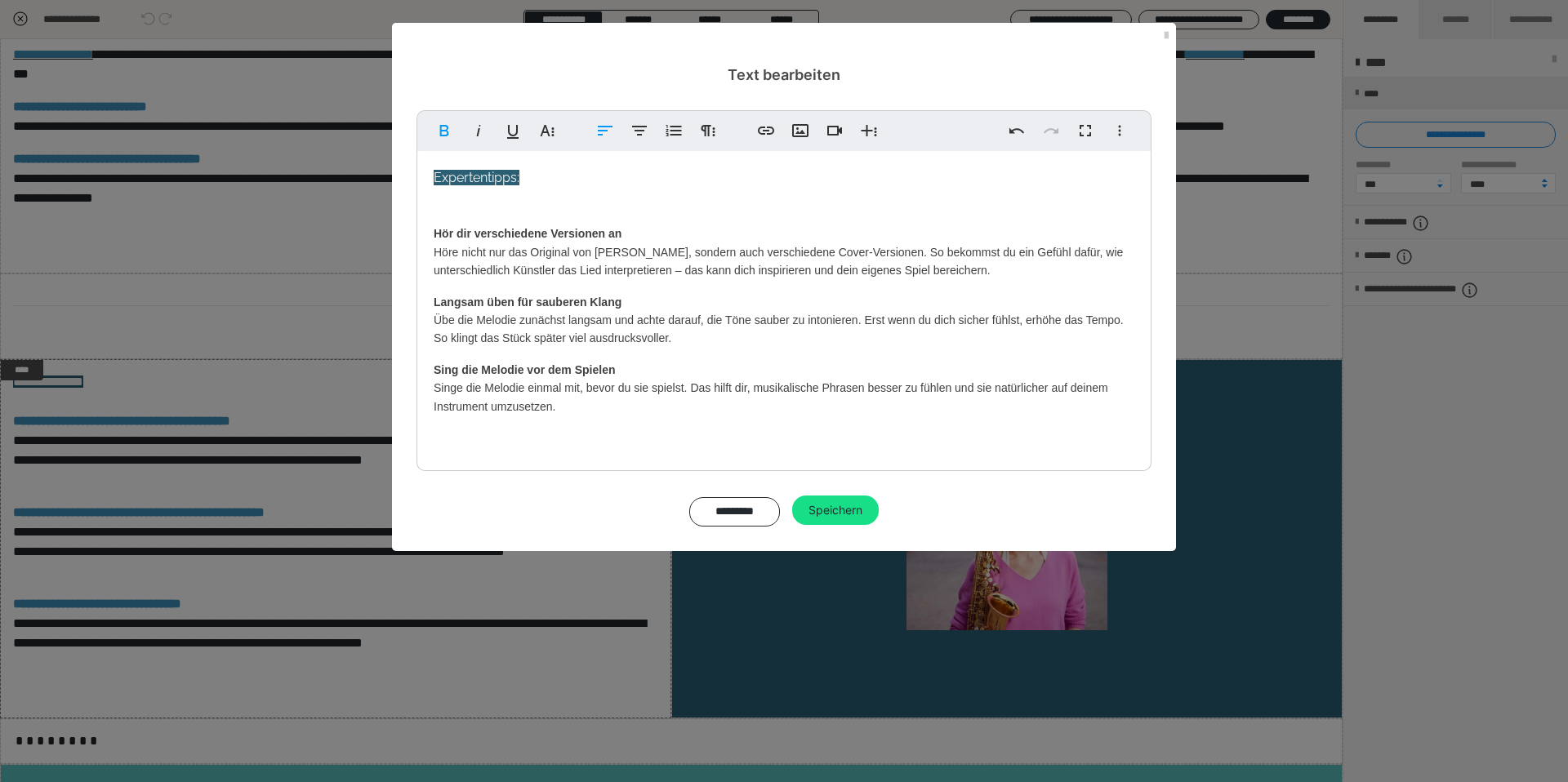 click on "Hör dir verschiedene Versionen an Höre nicht nur das Original von [PERSON_NAME], sondern auch verschiedene Cover-Versionen. So bekommst du ein Gefühl dafür, wie unterschiedlich Künstler das Lied interpretieren – das kann dich inspirieren und dein eigenes Spiel bereichern." at bounding box center [784, 251] 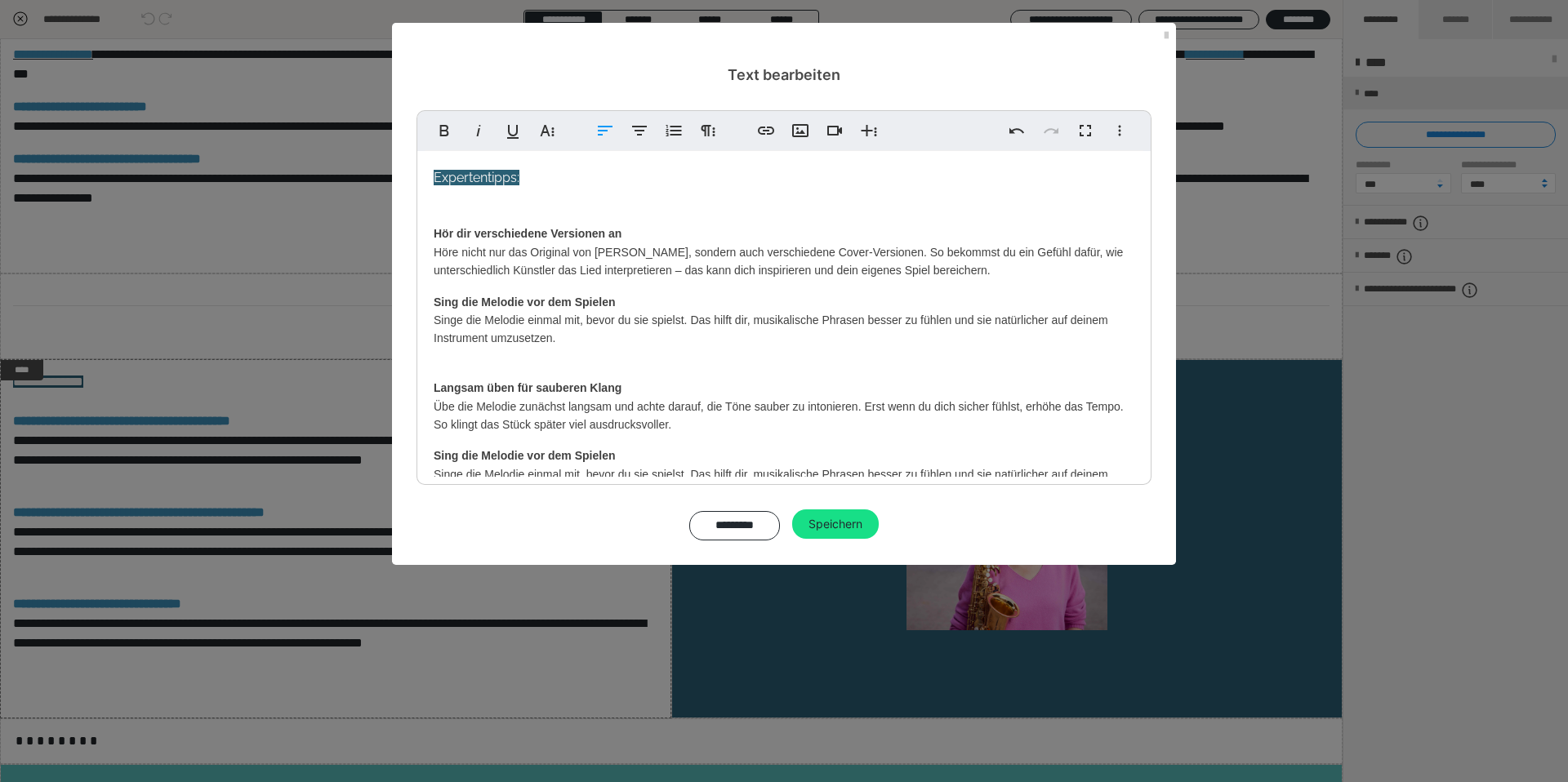 click on "Expertentipps:  Hör dir verschiedene Versionen an Höre nicht nur das Original von [PERSON_NAME], sondern auch verschiedene Cover-Versionen. So bekommst du ein Gefühl dafür, wie unterschiedlich Künstler das Lied interpretieren – das kann dich inspirieren und dein eigenes Spiel bereichern. Sing die Melodie vor dem Spielen Singe die Melodie einmal mit, bevor du sie spielst. Das hilft dir, musikalische Phrasen besser zu fühlen und sie natürlicher auf deinem Instrument umzusetzen. Langsam üben für sauberen Klang Übe die Melodie zunächst langsam und achte darauf, die Töne sauber zu intonieren. Erst wenn du dich sicher fühlst, erhöhe das Tempo. So klingt das Stück später viel ausdrucksvoller. Sing die Melodie vor dem Spielen Singe die Melodie einmal mit, bevor du sie spielst. Das hilft dir, musikalische Phrasen besser zu fühlen und sie natürlicher auf deinem Instrument umzusetzen." at bounding box center (784, 350) 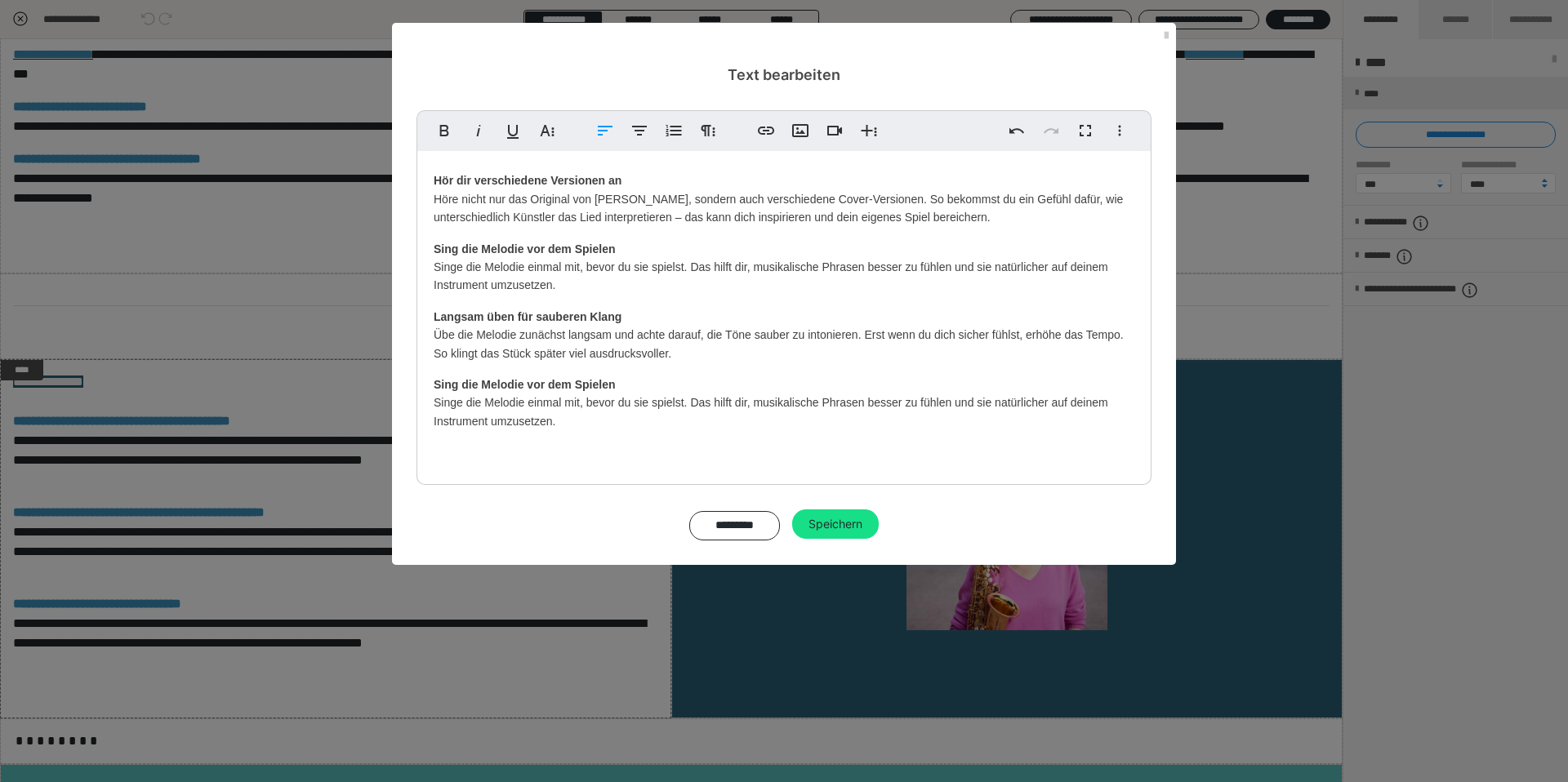 scroll, scrollTop: 55, scrollLeft: 0, axis: vertical 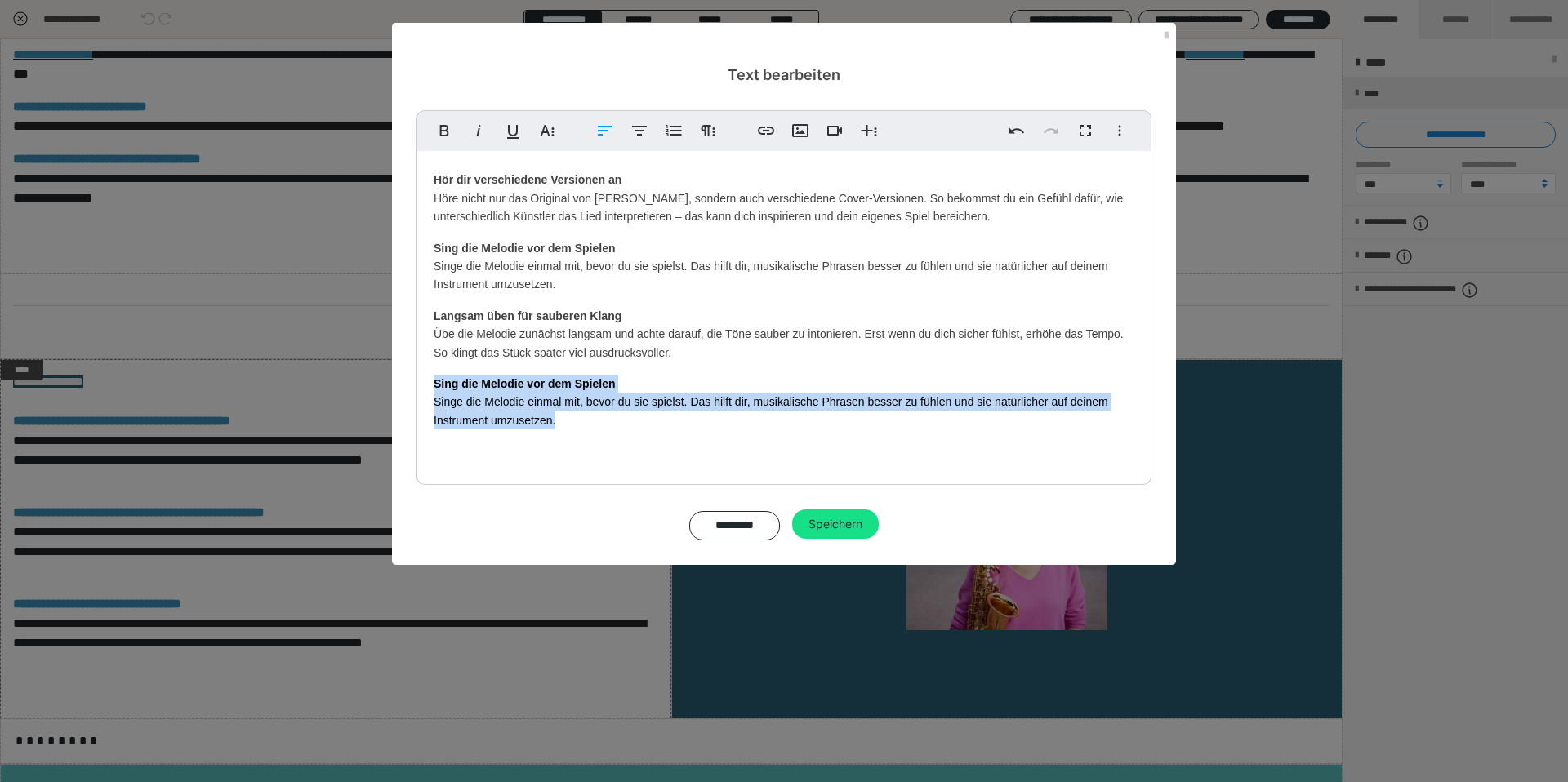 drag, startPoint x: 562, startPoint y: 424, endPoint x: 424, endPoint y: 385, distance: 143.405 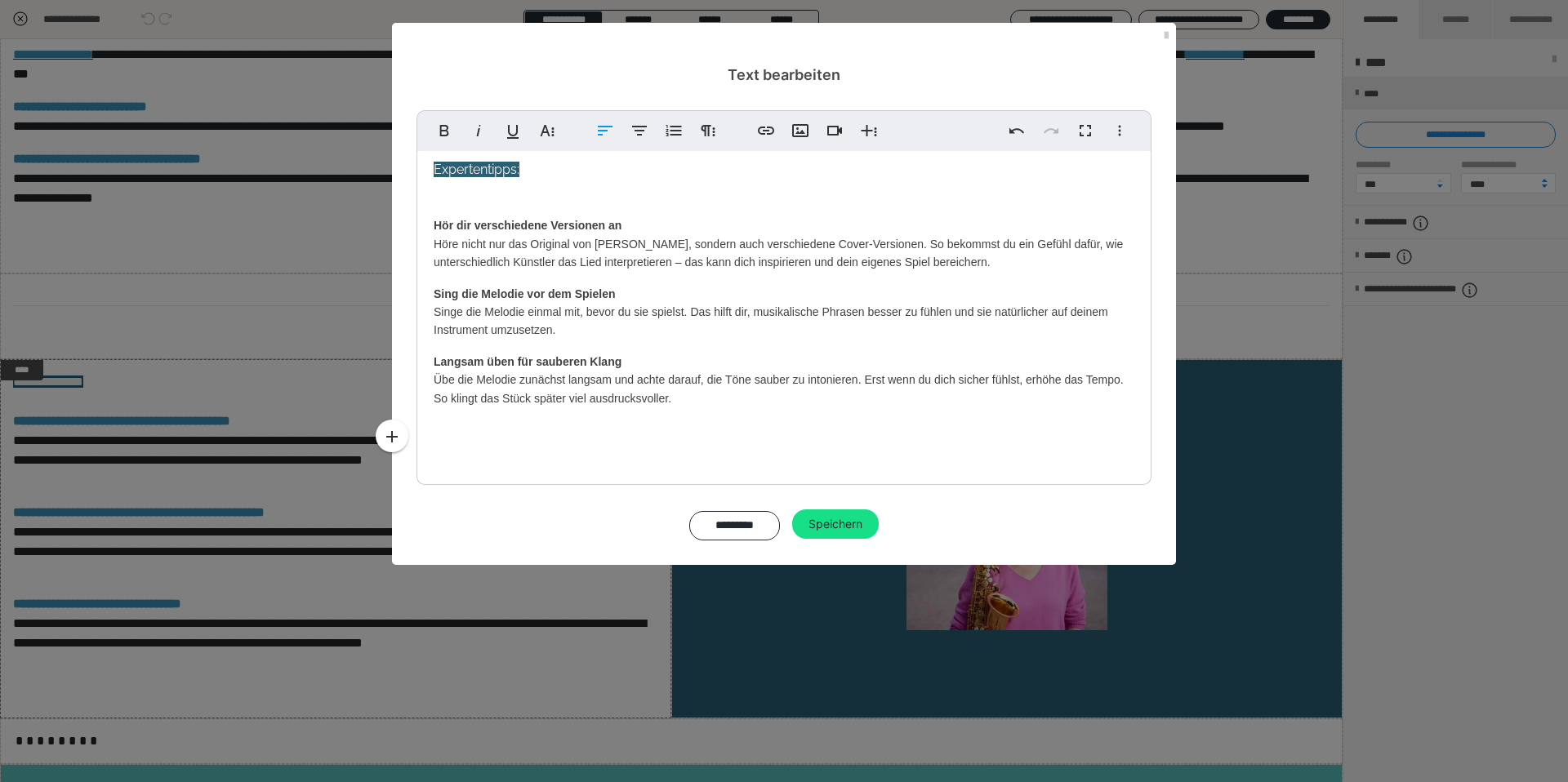 scroll, scrollTop: 0, scrollLeft: 0, axis: both 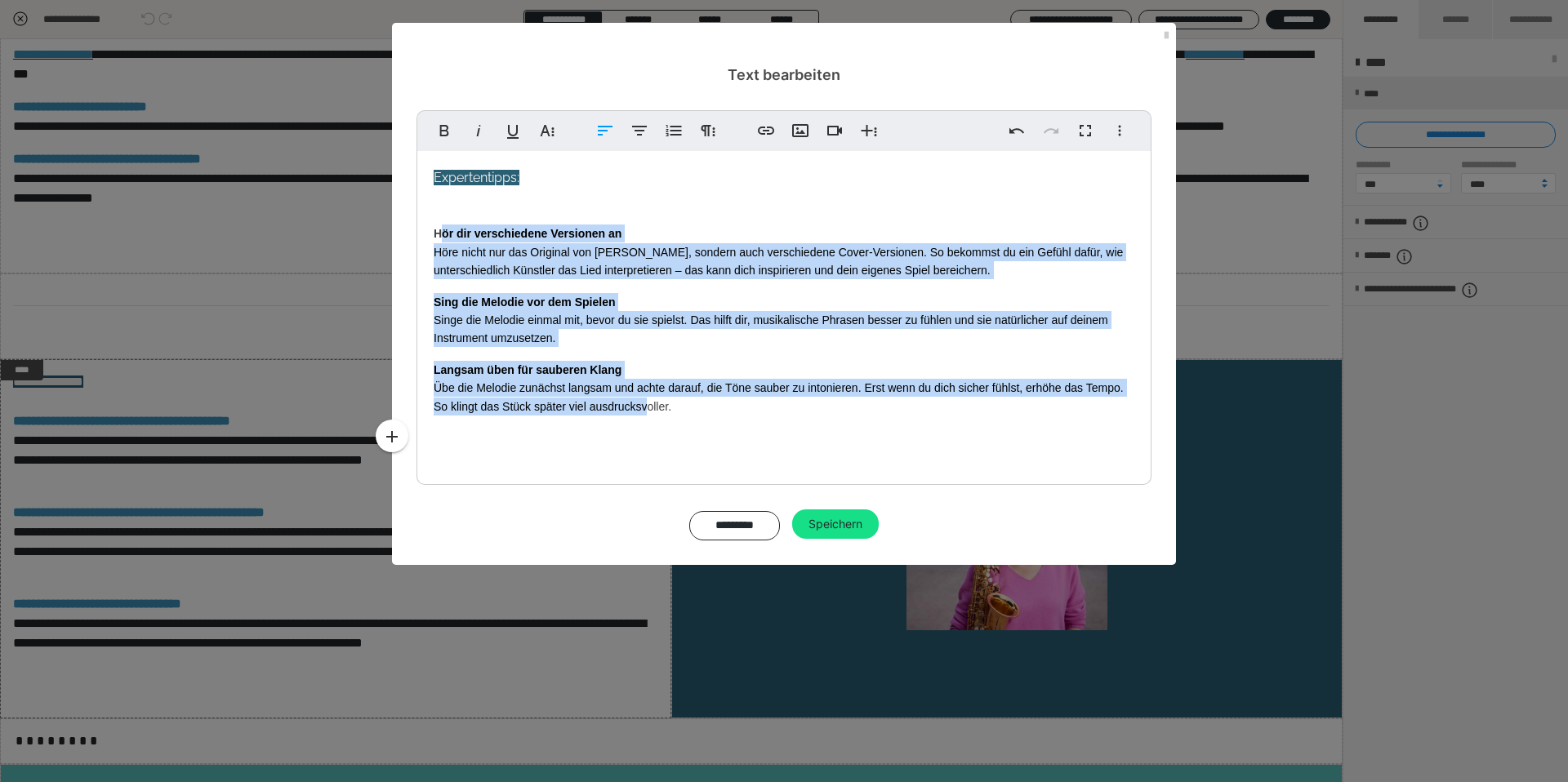 drag, startPoint x: 589, startPoint y: 401, endPoint x: 526, endPoint y: 362, distance: 74.09453 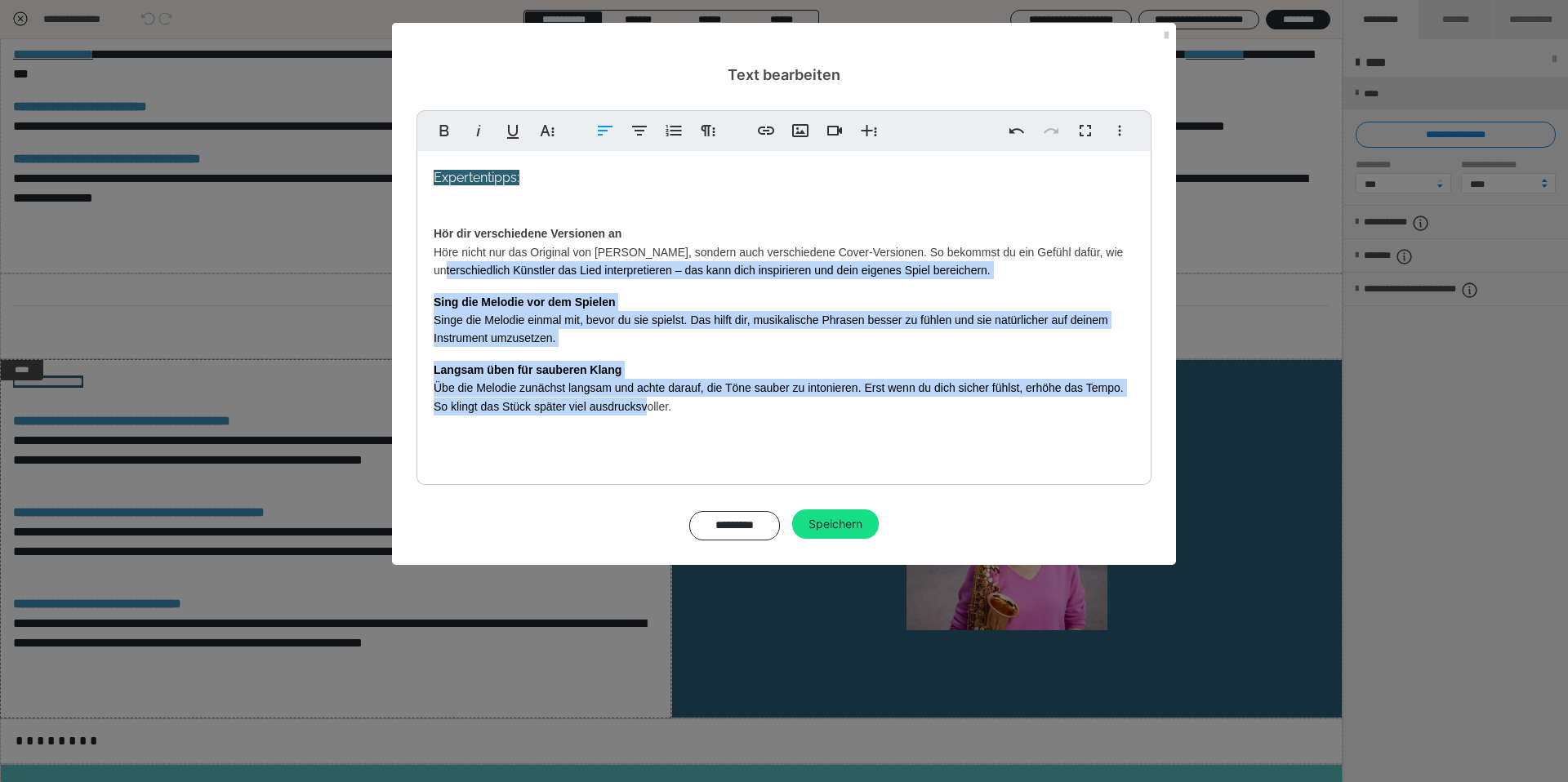 click at bounding box center (784, 438) 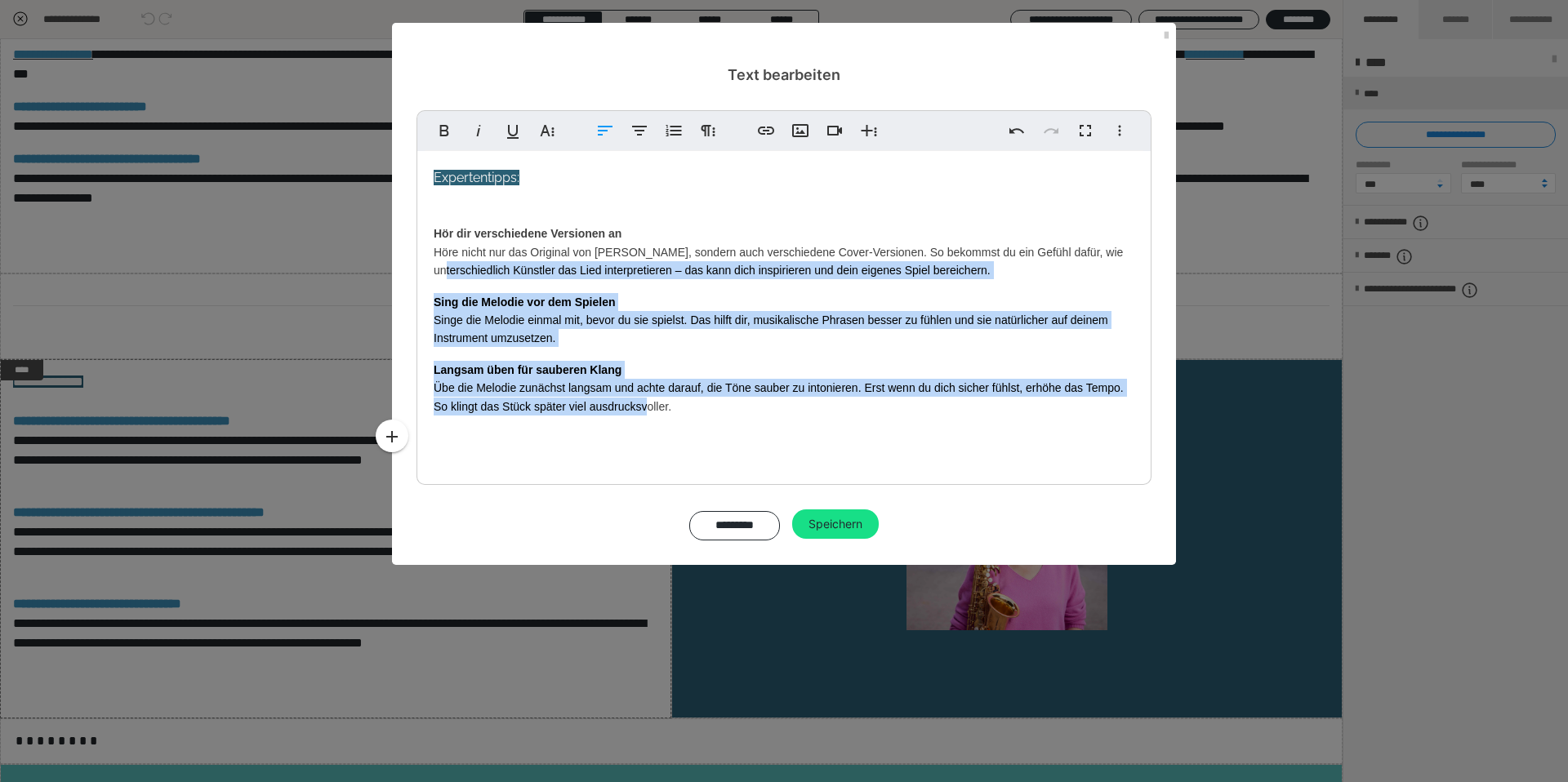 click at bounding box center [784, 438] 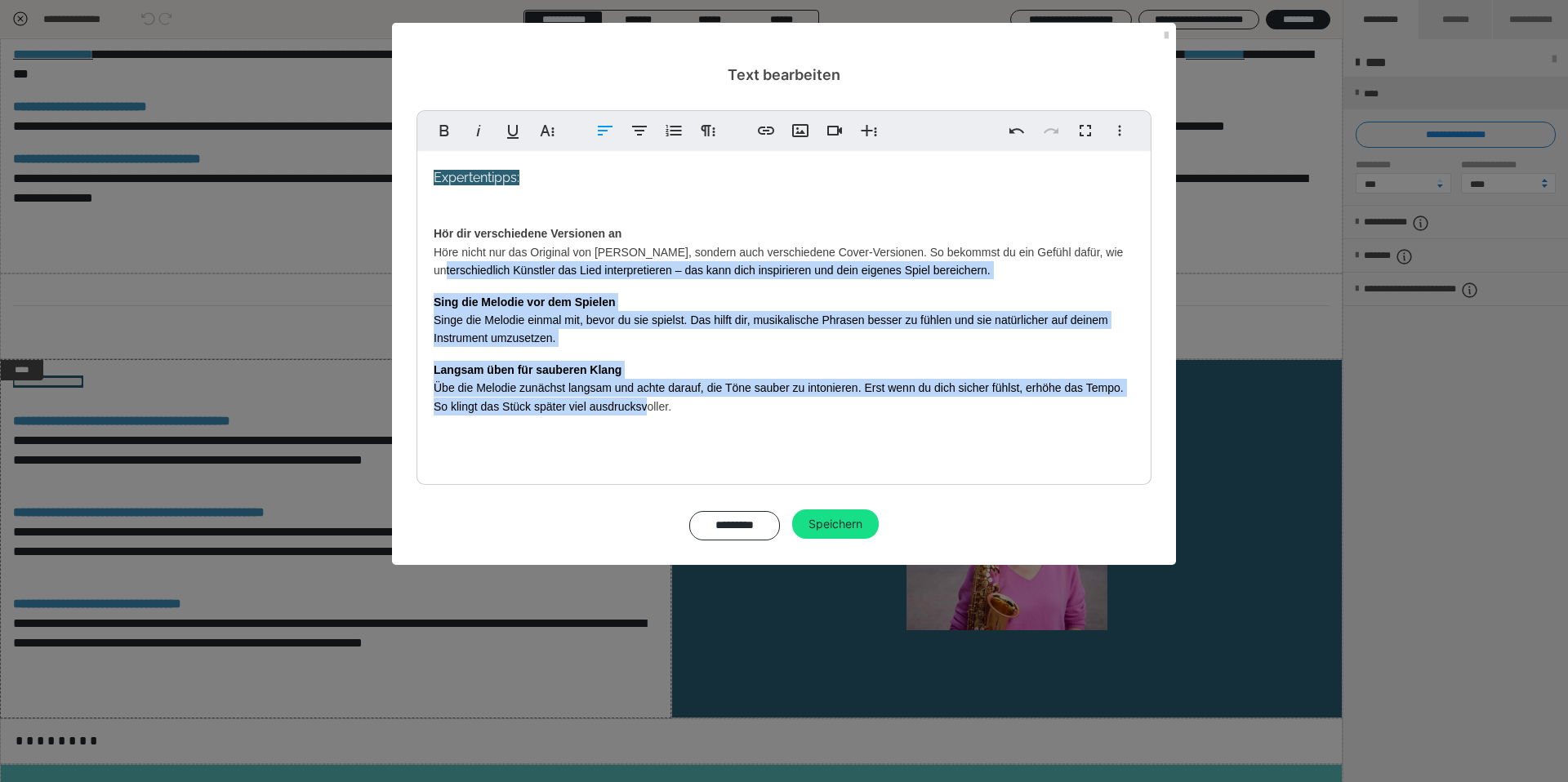drag, startPoint x: 434, startPoint y: 233, endPoint x: 652, endPoint y: 424, distance: 289.83616 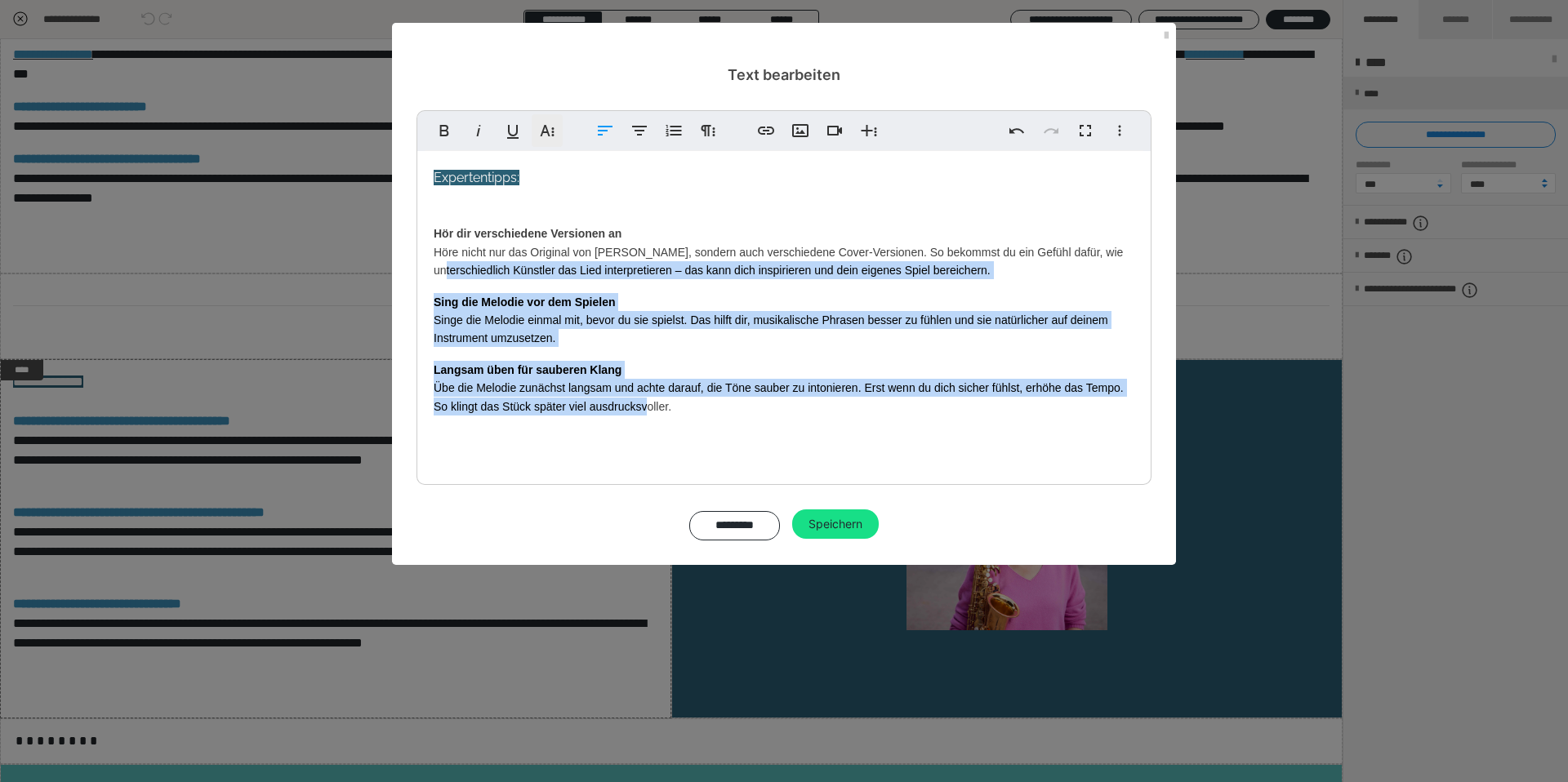 click 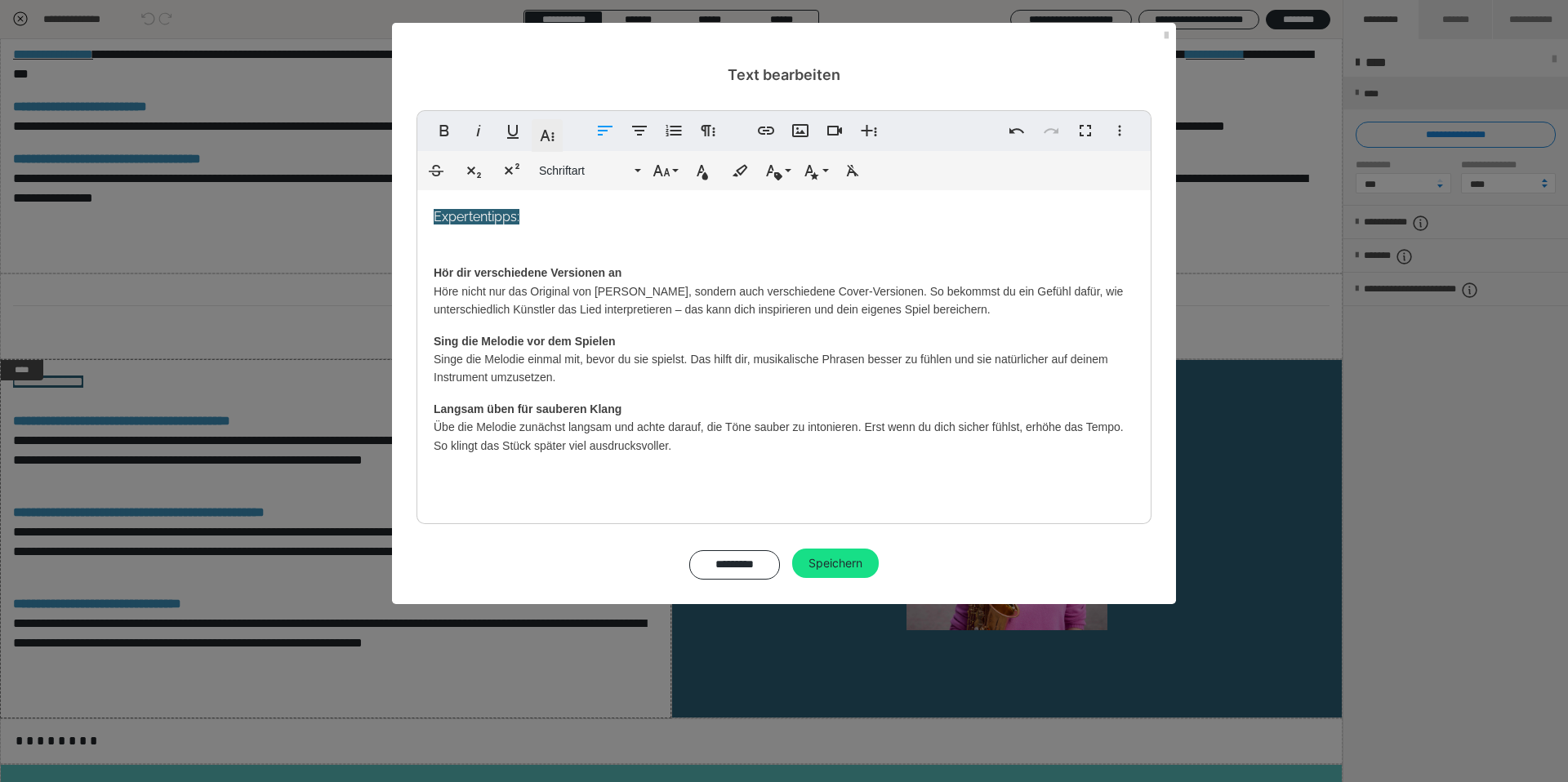 click 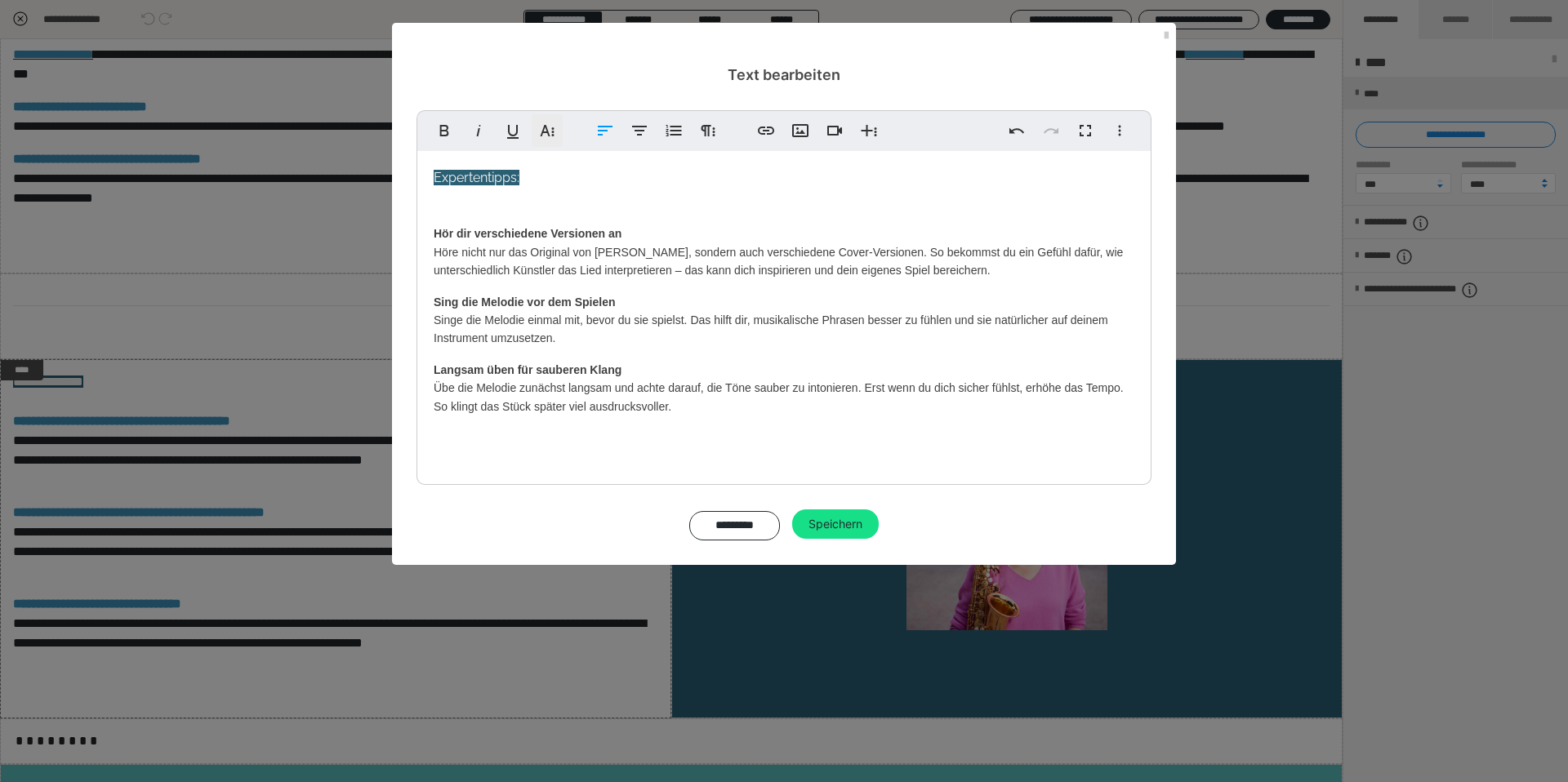 click 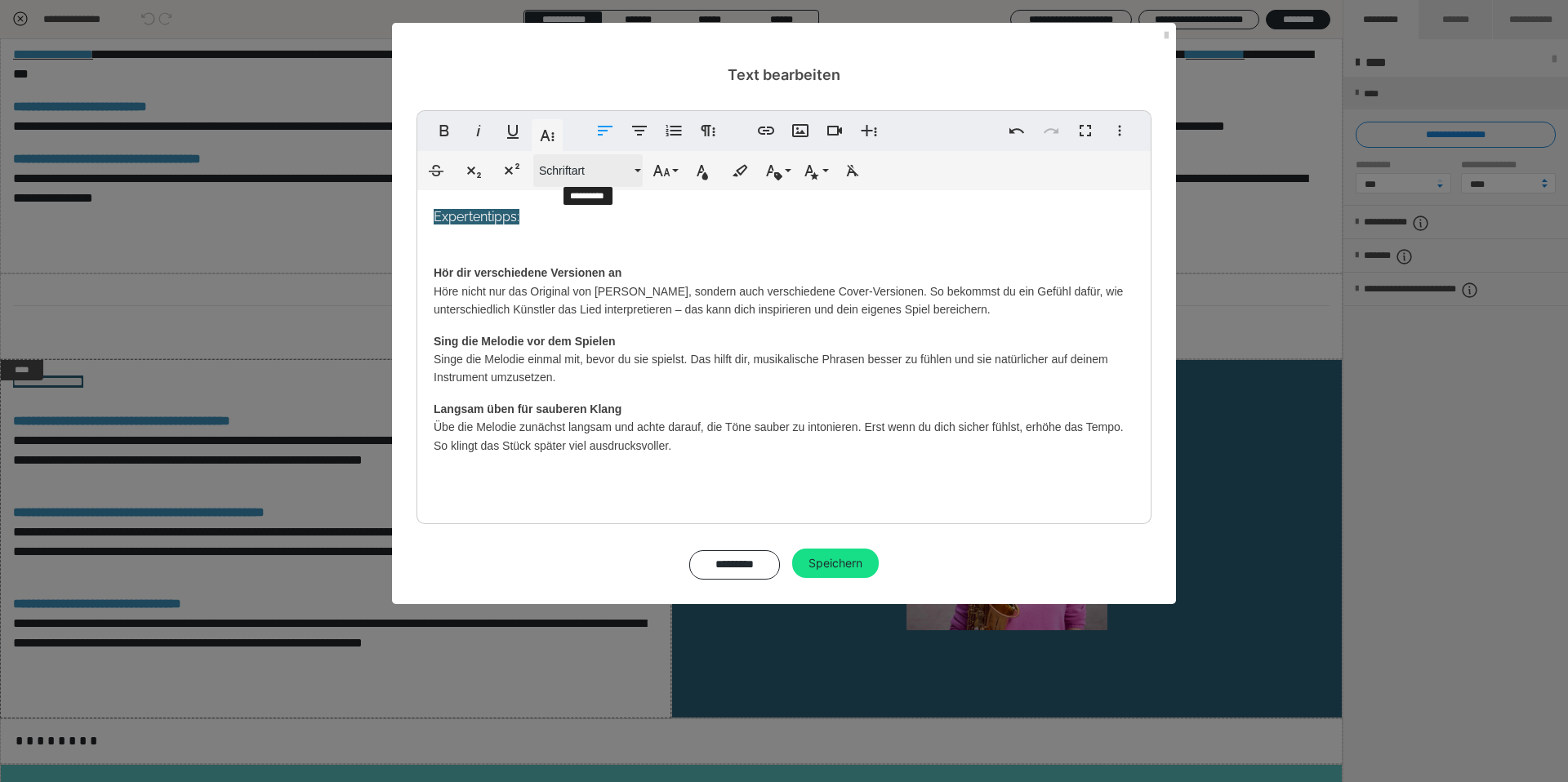 click on "Schriftart" at bounding box center (588, 171) 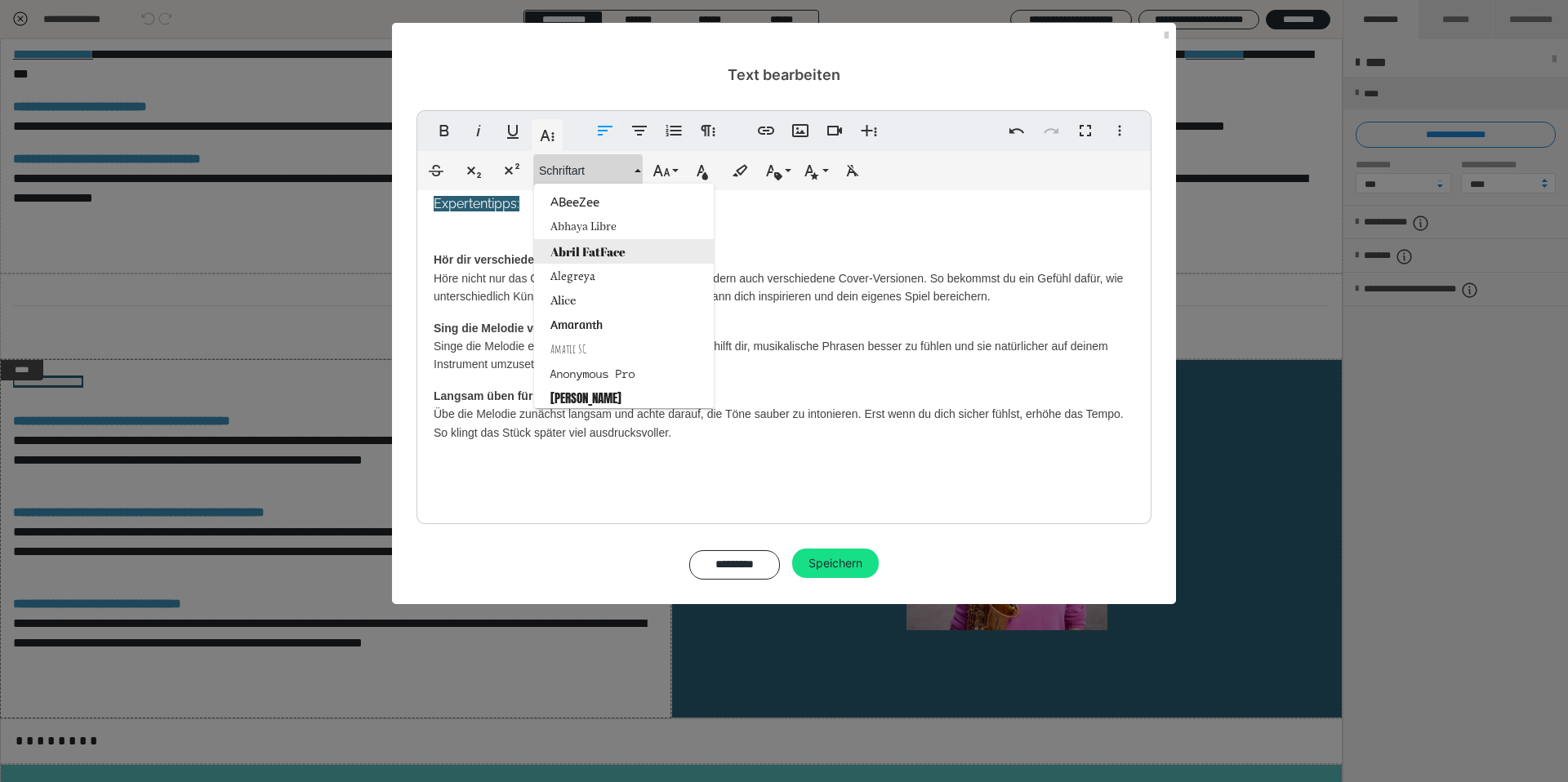 scroll, scrollTop: 19, scrollLeft: 0, axis: vertical 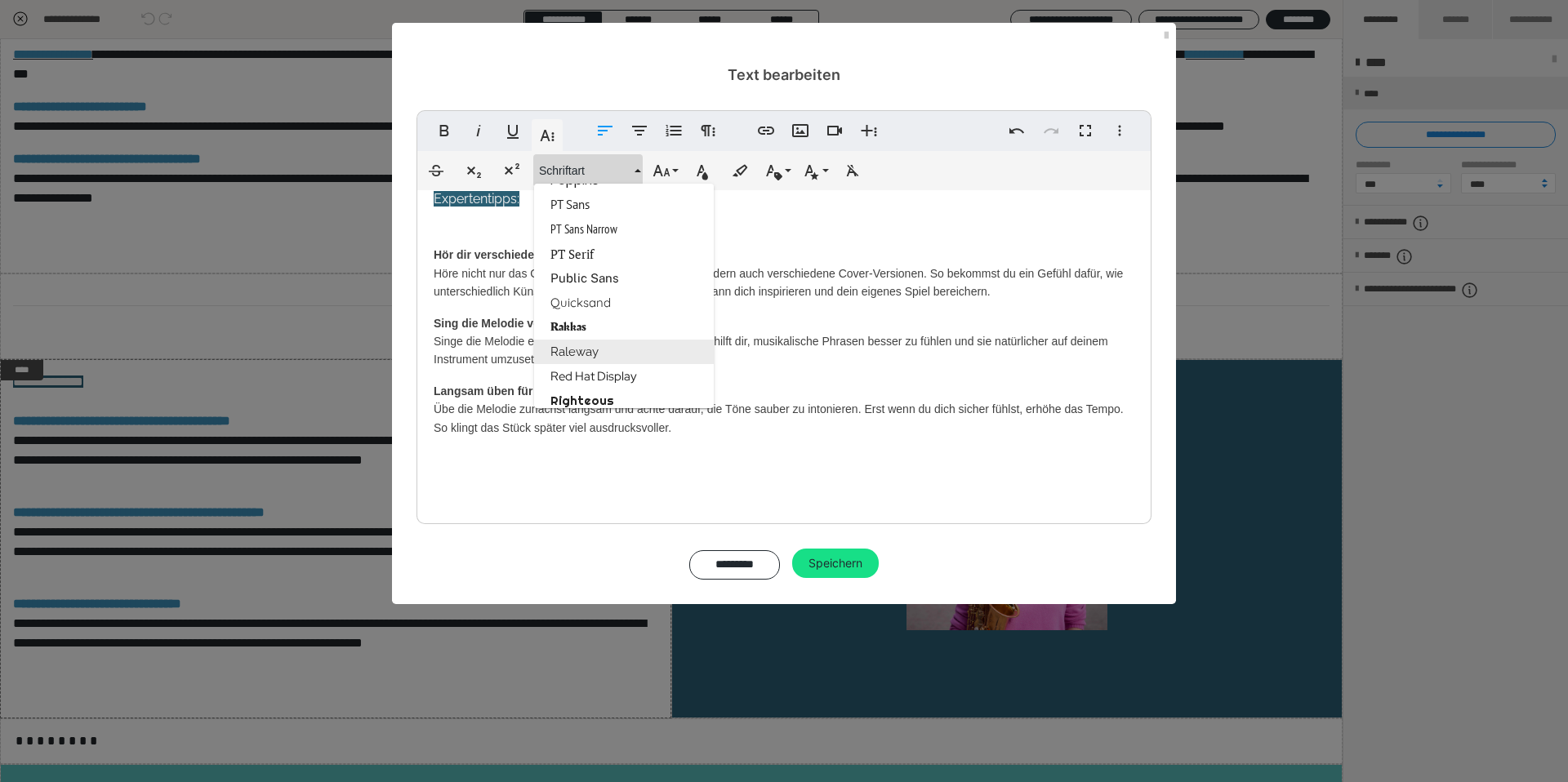click on "Raleway" at bounding box center [624, 352] 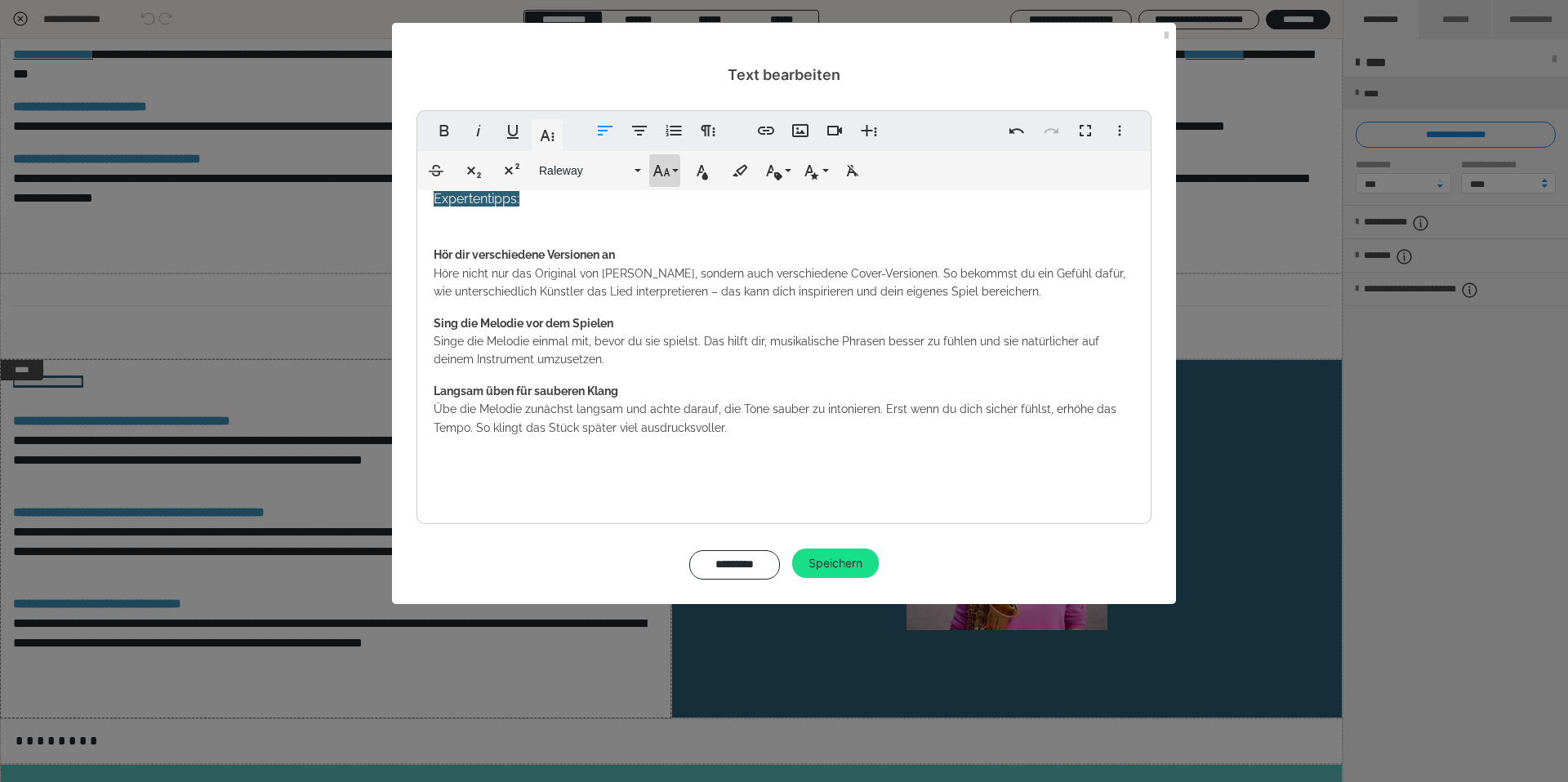 click on "Schriftgröße" at bounding box center (665, 171) 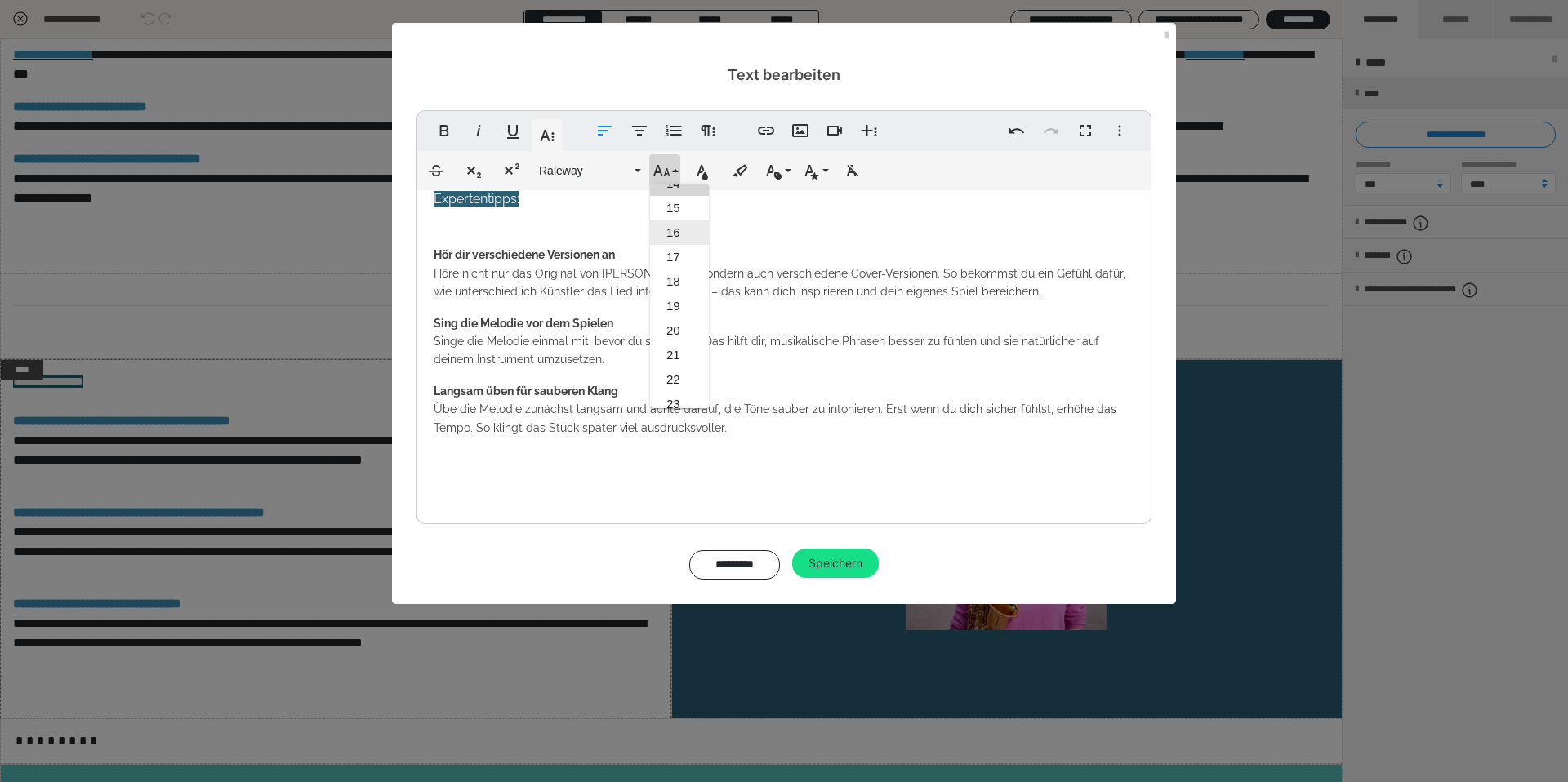click on "16" at bounding box center [679, 233] 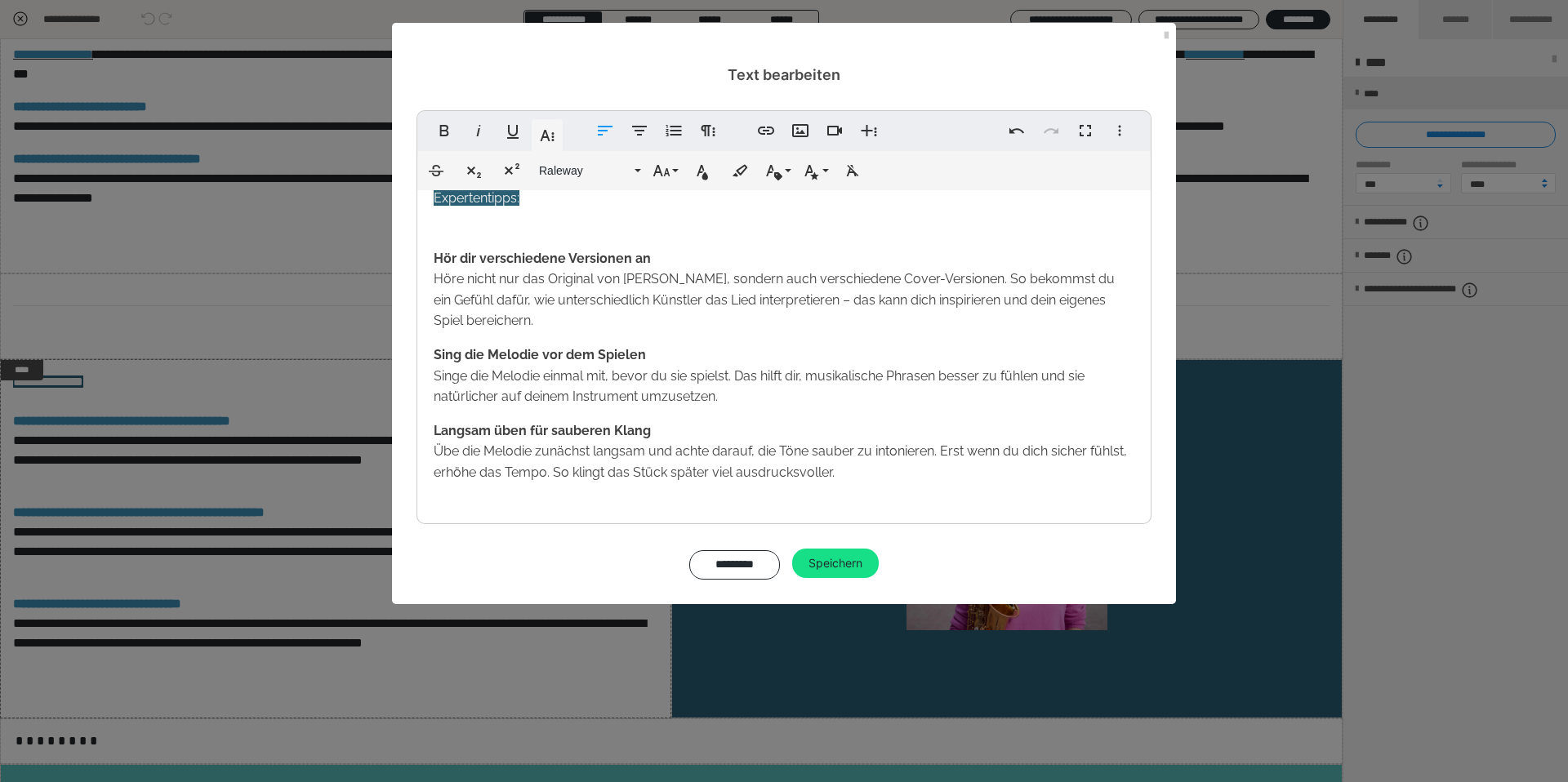 click on "Expertentipps:  Hör dir verschiedene Versionen an Höre nicht nur das Original von [PERSON_NAME], sondern auch verschiedene Cover-Versionen. So bekommst du ein Gefühl dafür, wie unterschiedlich Künstler das Lied interpretieren – das kann dich inspirieren und dein eigenes Spiel bereichern. Sing die Melodie vor dem Spielen Singe die Melodie einmal mit, bevor du sie spielst. Das hilft dir, musikalische Phrasen besser zu fühlen und sie natürlicher auf deinem Instrument umzusetzen. Langsam üben für sauberen Klang Übe die Melodie zunächst langsam und achte darauf, die Töne sauber zu intonieren. Erst wenn du dich sicher fühlst, erhöhe das Tempo. So klingt das Stück später viel ausdrucksvoller." at bounding box center [784, 367] 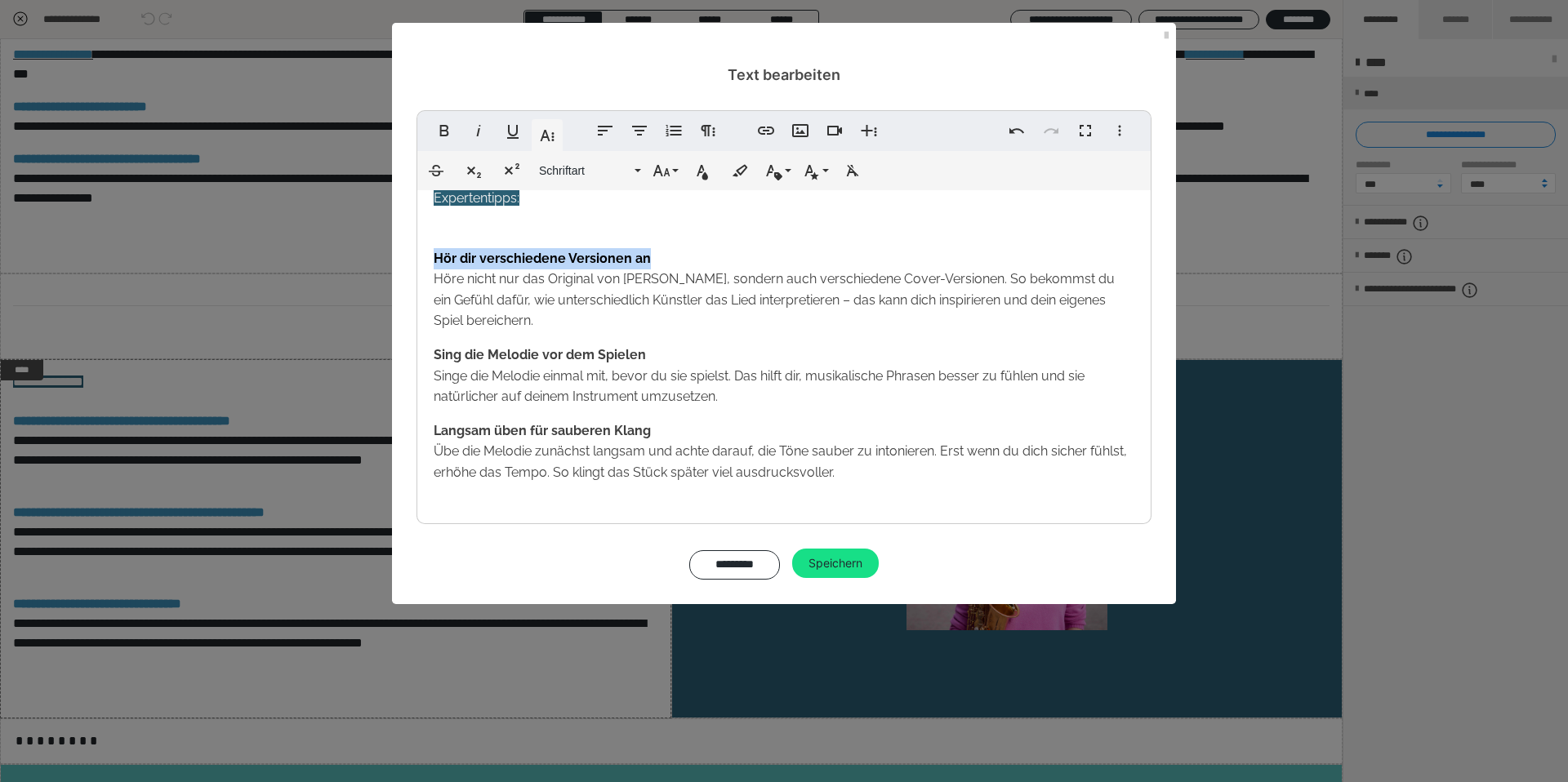 drag, startPoint x: 674, startPoint y: 260, endPoint x: 425, endPoint y: 264, distance: 249.032 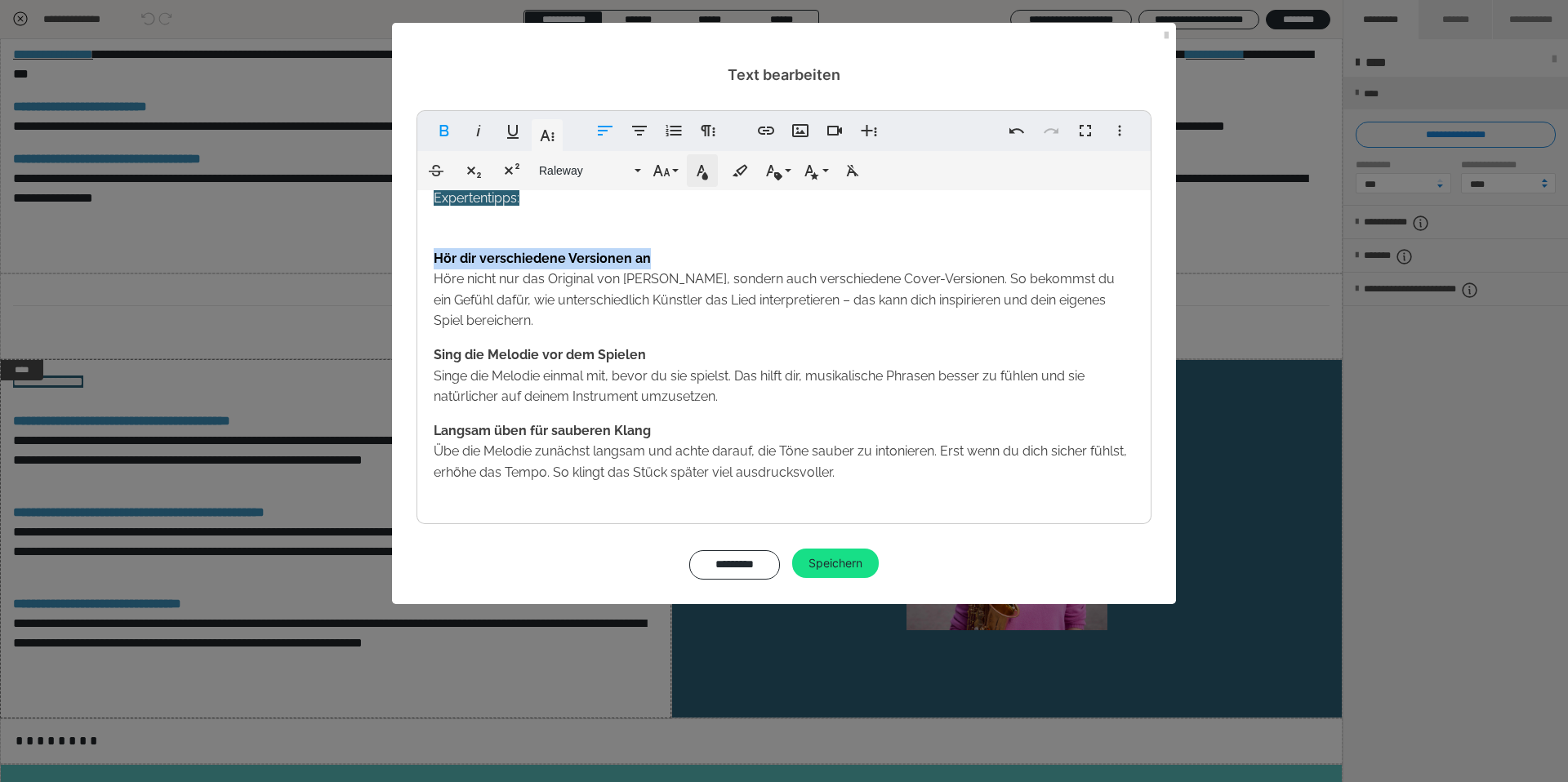 click on "Textfarbe" at bounding box center [702, 171] 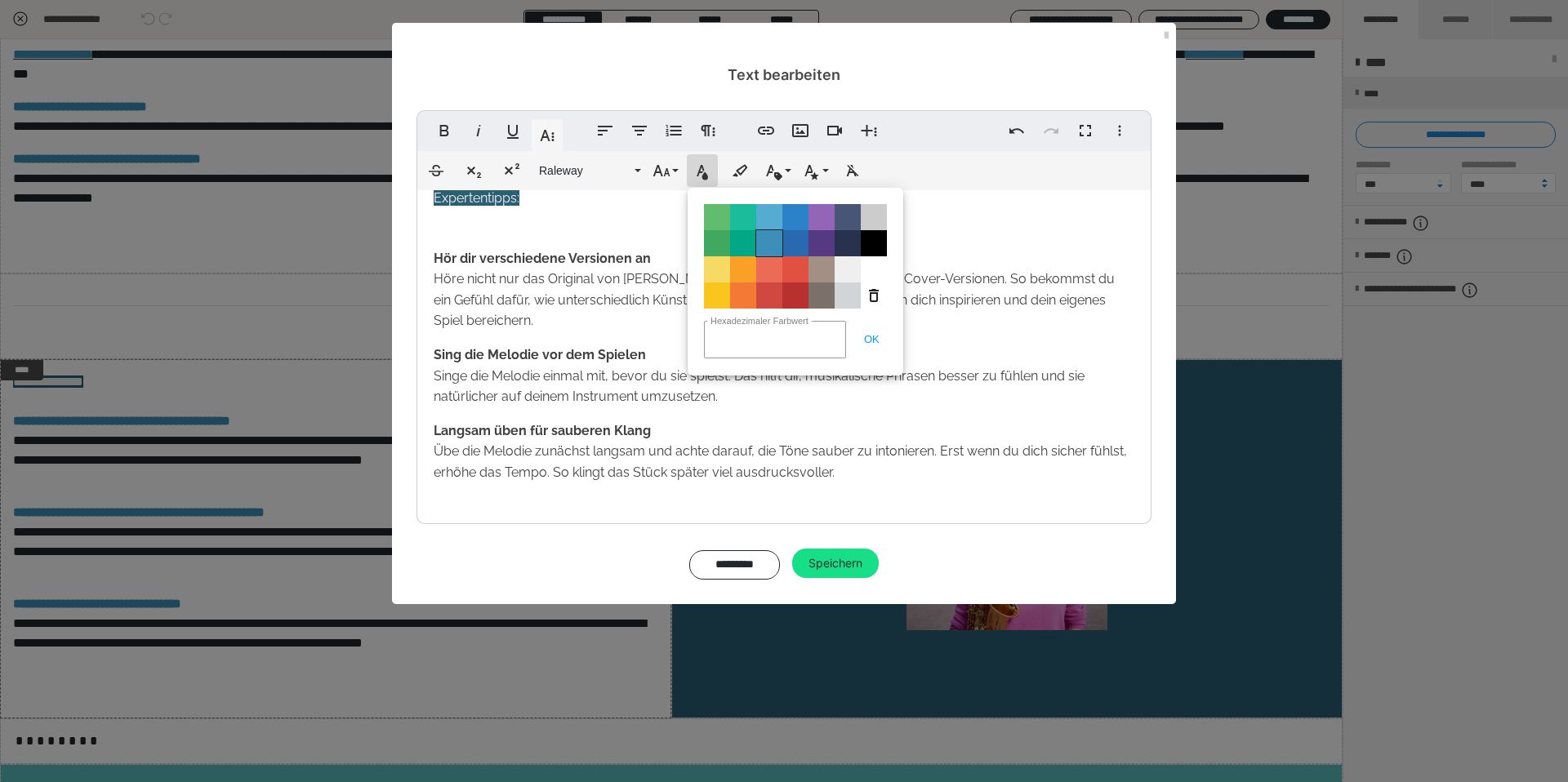 click on "Color#3D8EB9" at bounding box center [769, 243] 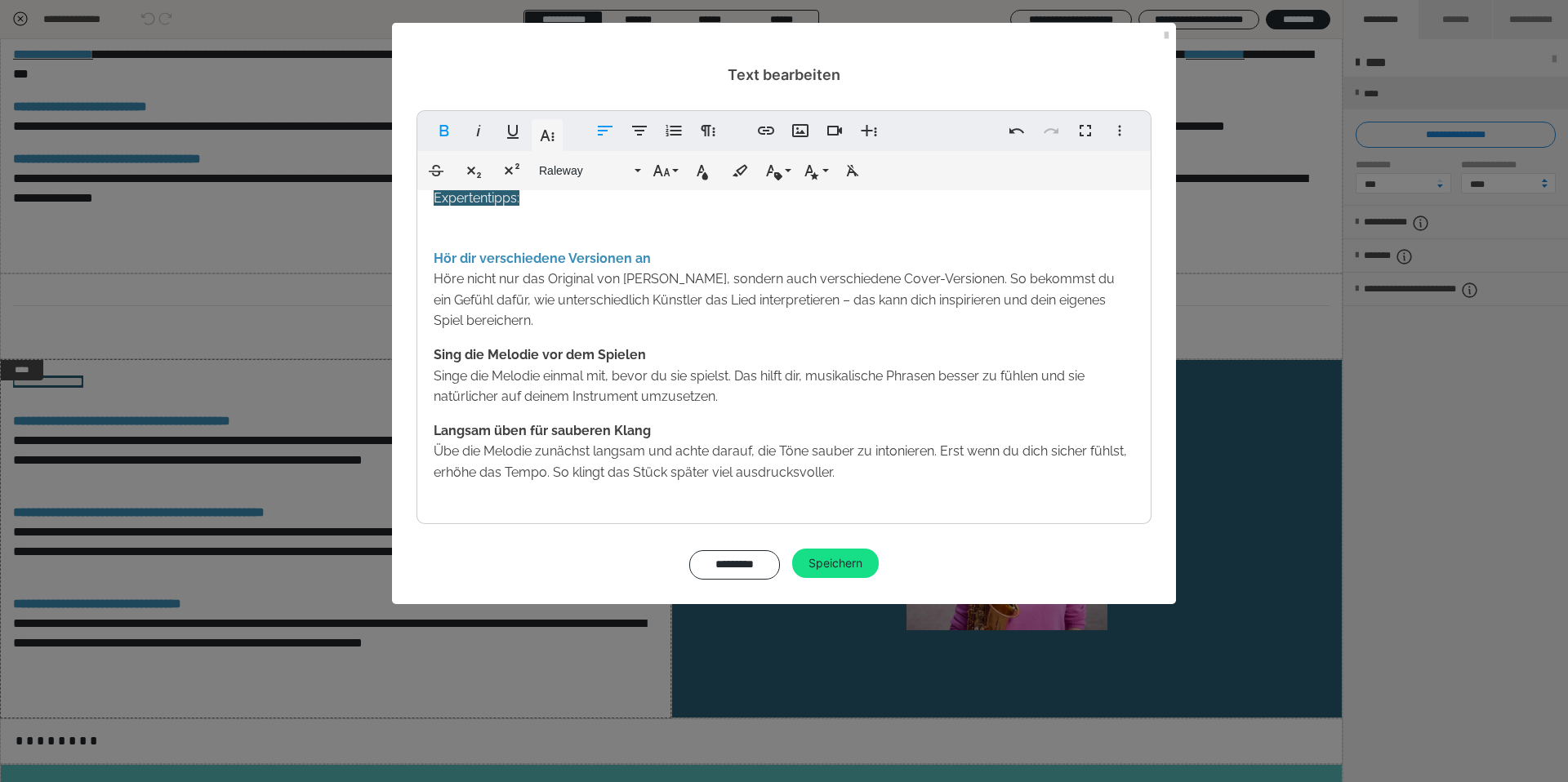 click on "Expertentipps:  Hör dir verschiedene Versionen an Höre nicht nur das Original von [PERSON_NAME], sondern auch verschiedene Cover-Versionen. So bekommst du ein Gefühl dafür, wie unterschiedlich Künstler das Lied interpretieren – das kann dich inspirieren und dein eigenes Spiel bereichern. Sing die Melodie vor dem Spielen Singe die Melodie einmal mit, bevor du sie spielst. Das hilft dir, musikalische Phrasen besser zu fühlen und sie natürlicher auf deinem Instrument umzusetzen. Langsam üben für sauberen Klang Übe die Melodie zunächst langsam und achte darauf, die Töne sauber zu intonieren. Erst wenn du dich sicher fühlst, erhöhe das Tempo. So klingt das Stück später viel ausdrucksvoller." at bounding box center (784, 367) 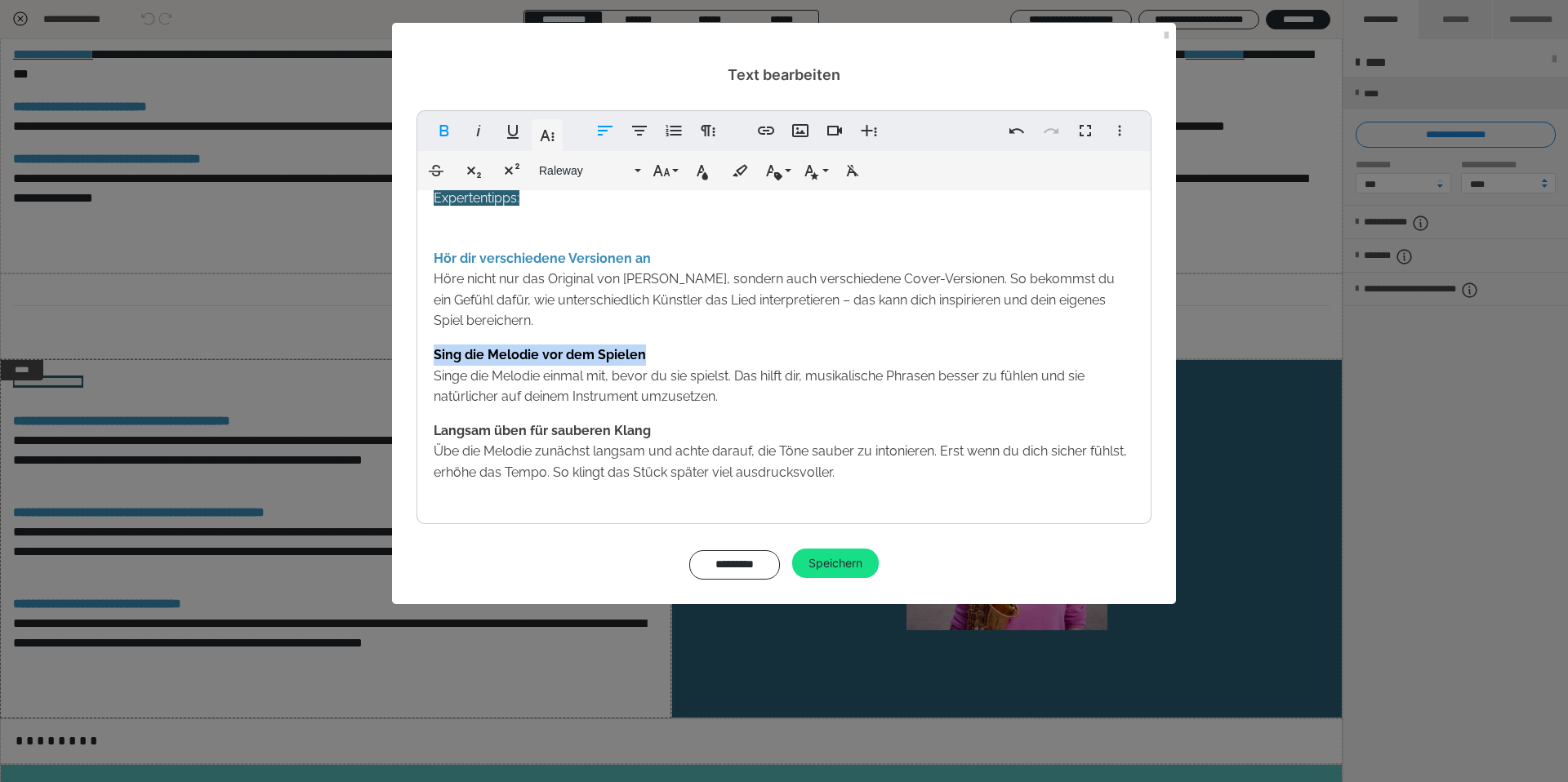 drag, startPoint x: 660, startPoint y: 353, endPoint x: 377, endPoint y: 364, distance: 283.2137 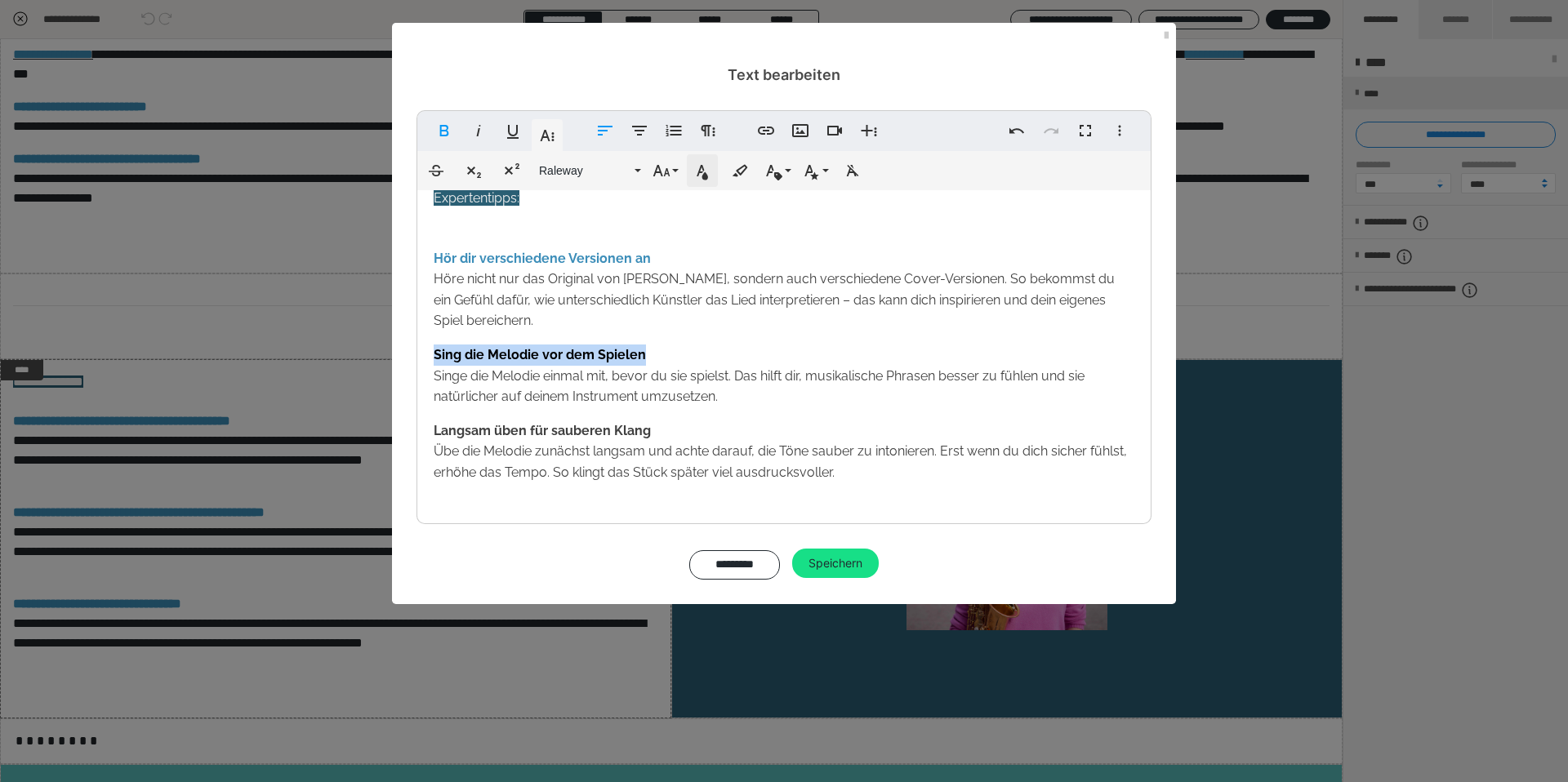 click 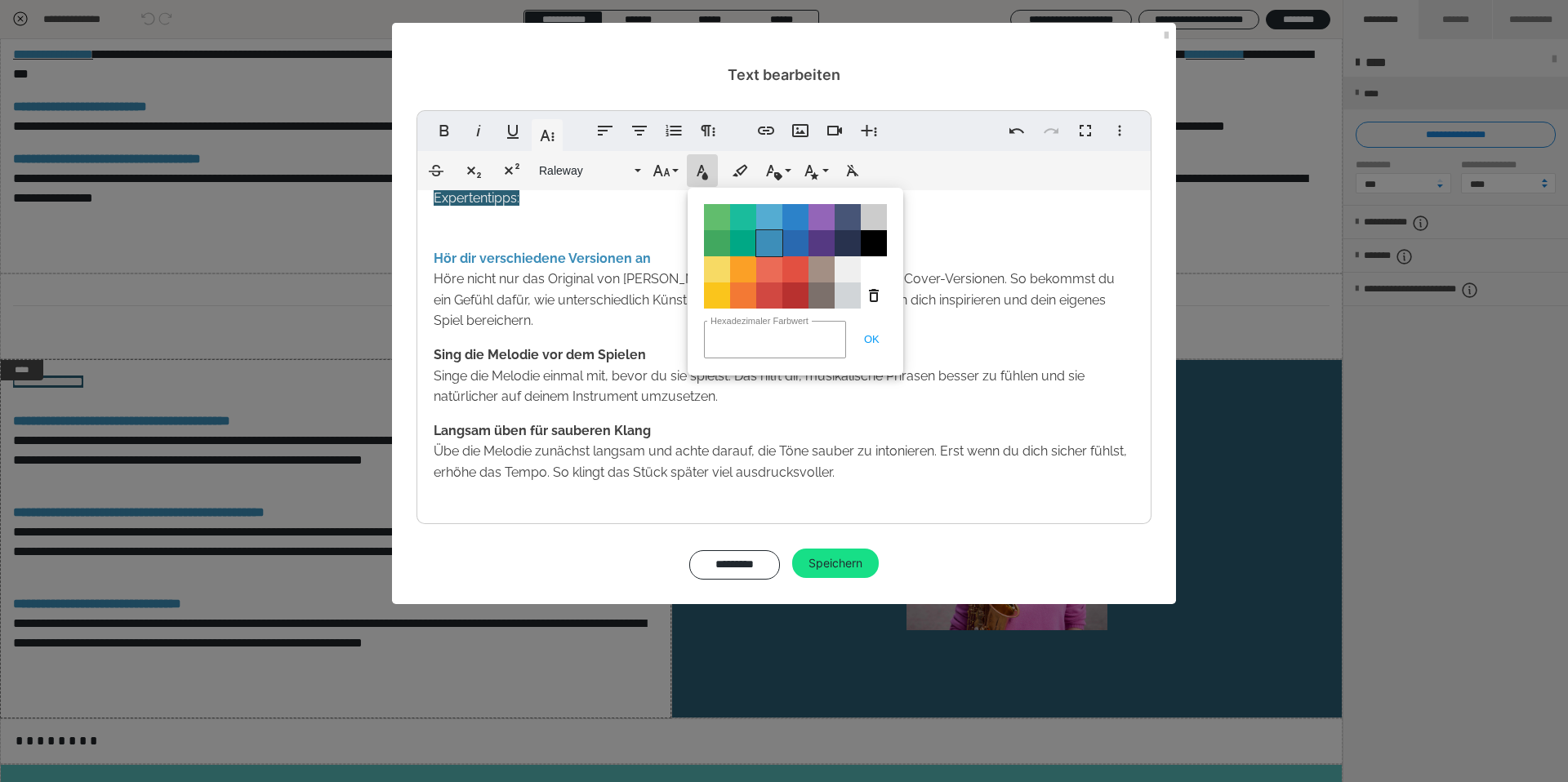 click on "Color#3D8EB9" at bounding box center (769, 243) 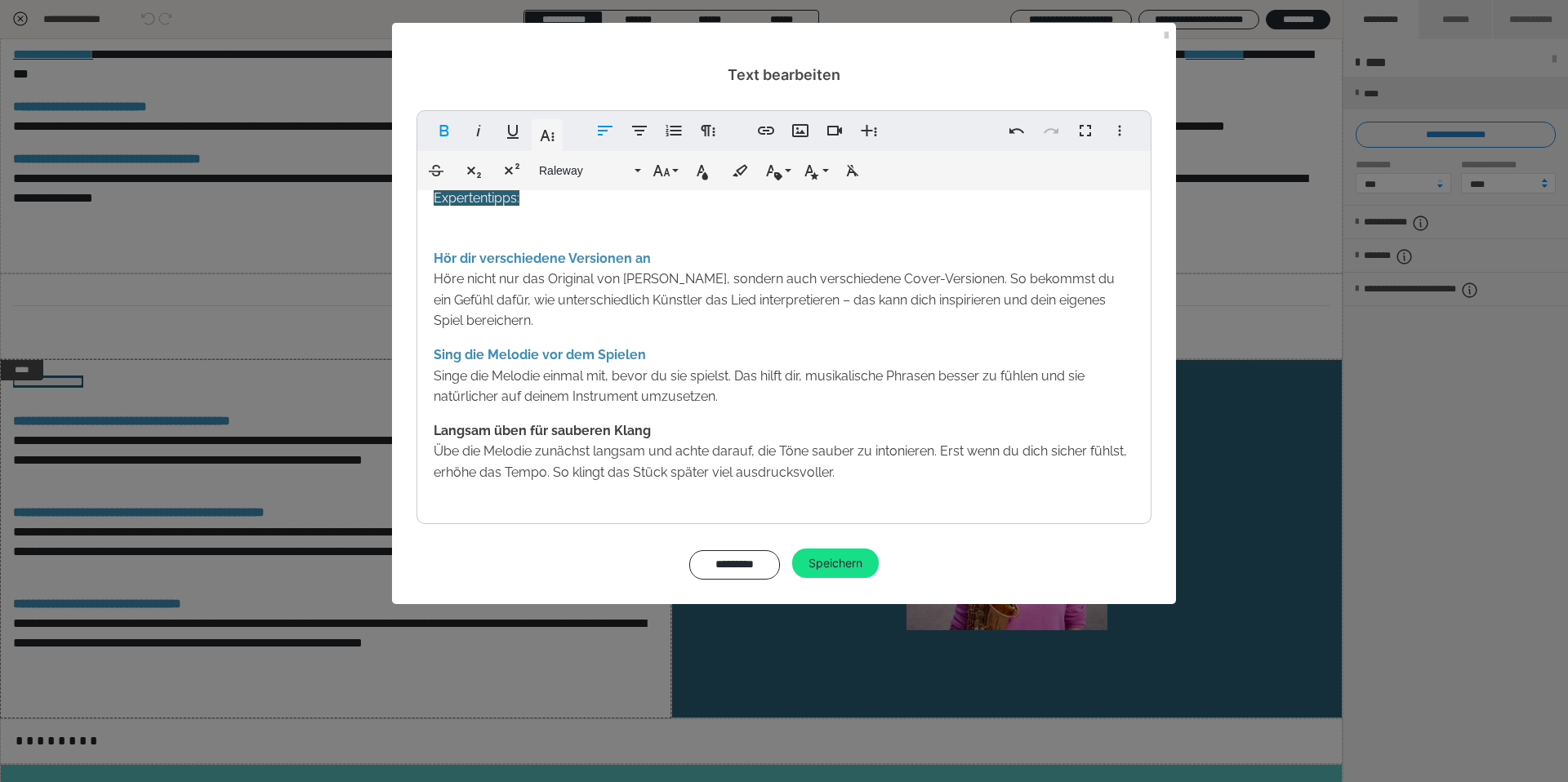 click on "Expertentipps:  Hör dir verschiedene Versionen an Höre nicht nur das Original von [PERSON_NAME], sondern auch verschiedene Cover-Versionen. So bekommst du ein Gefühl dafür, wie unterschiedlich Künstler das Lied interpretieren – das kann dich inspirieren und dein eigenes Spiel bereichern. Sing die Melodie vor dem Spielen Singe die Melodie einmal mit, bevor du sie spielst. Das hilft dir, musikalische Phrasen besser zu fühlen und sie natürlicher auf deinem Instrument umzusetzen. Langsam üben für sauberen Klang Übe die Melodie zunächst langsam und achte darauf, die Töne sauber zu intonieren. Erst wenn du dich sicher fühlst, erhöhe das Tempo. So klingt das Stück später viel ausdrucksvoller." at bounding box center [784, 367] 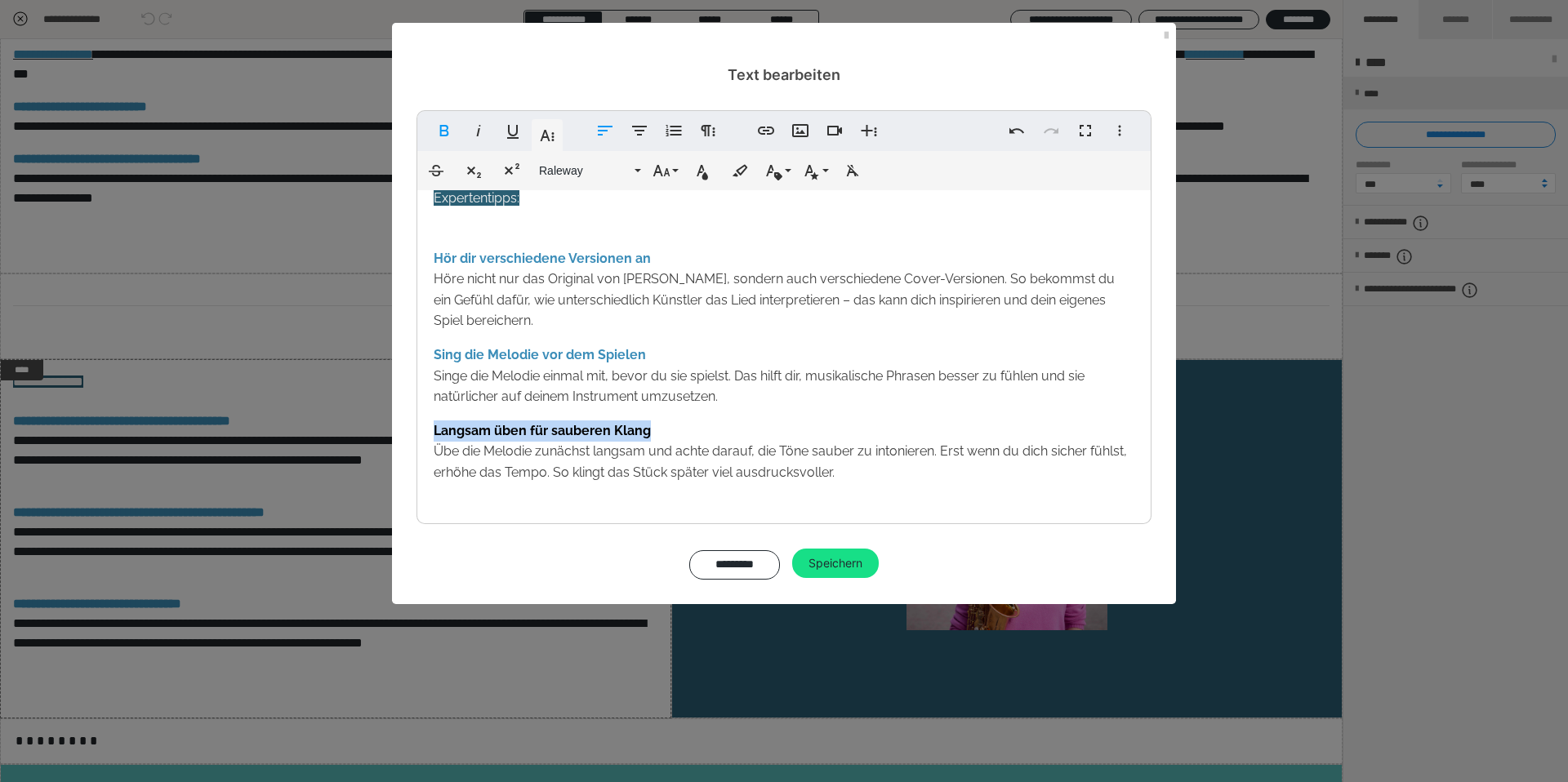 drag, startPoint x: 623, startPoint y: 437, endPoint x: 403, endPoint y: 434, distance: 220.02045 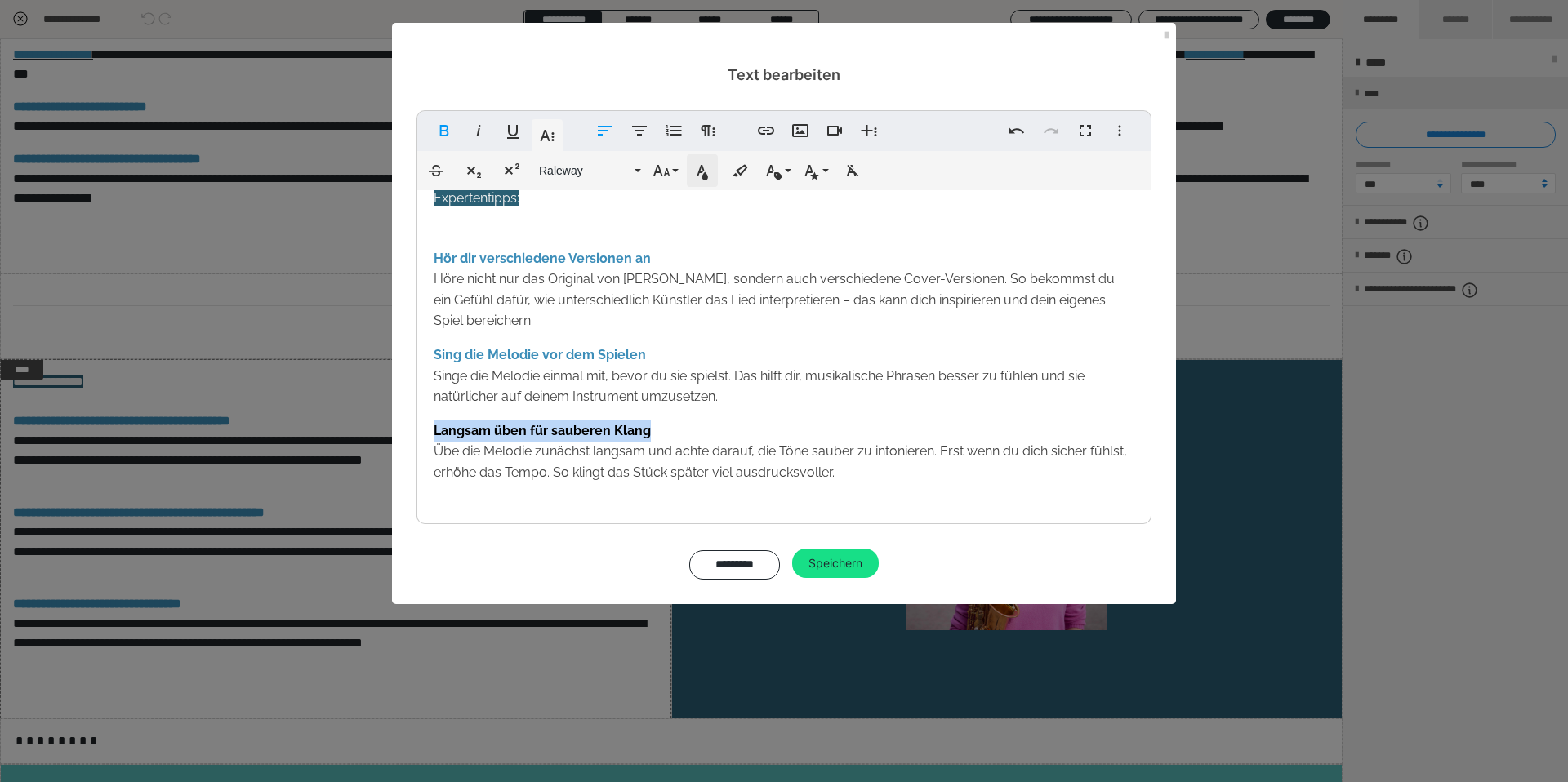 click 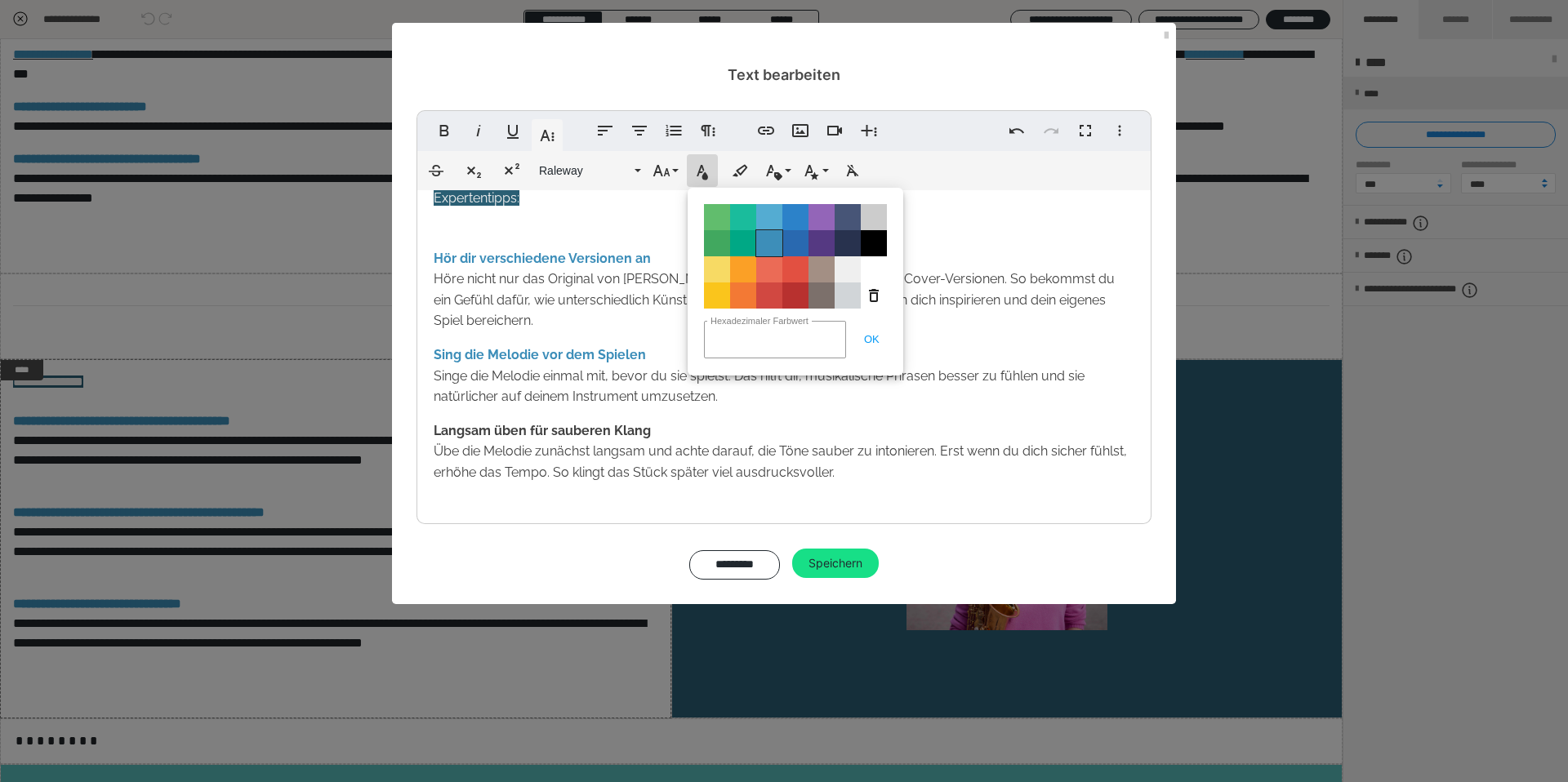 click on "Color#3D8EB9" at bounding box center (769, 243) 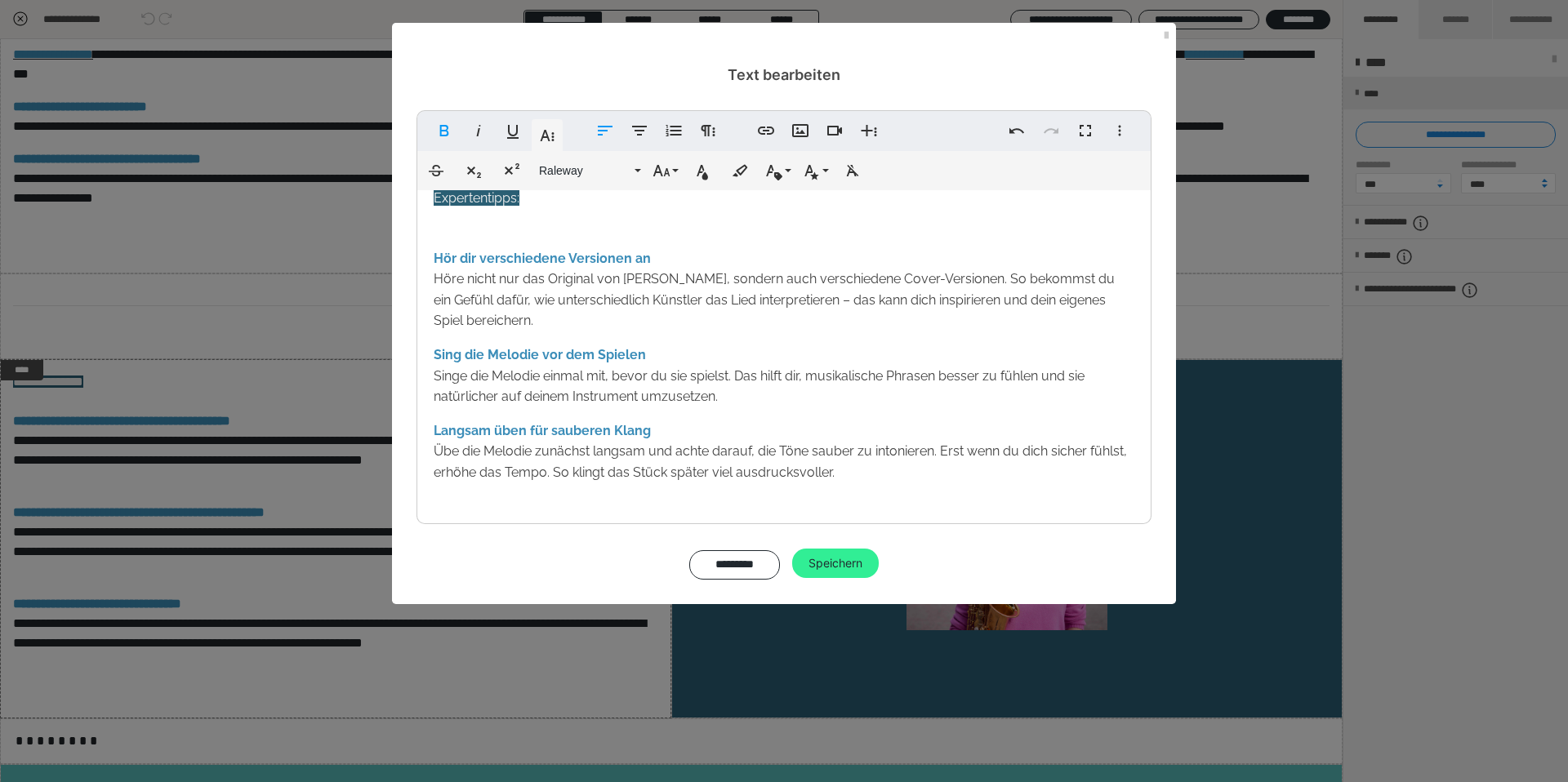 click on "Speichern" at bounding box center (835, 563) 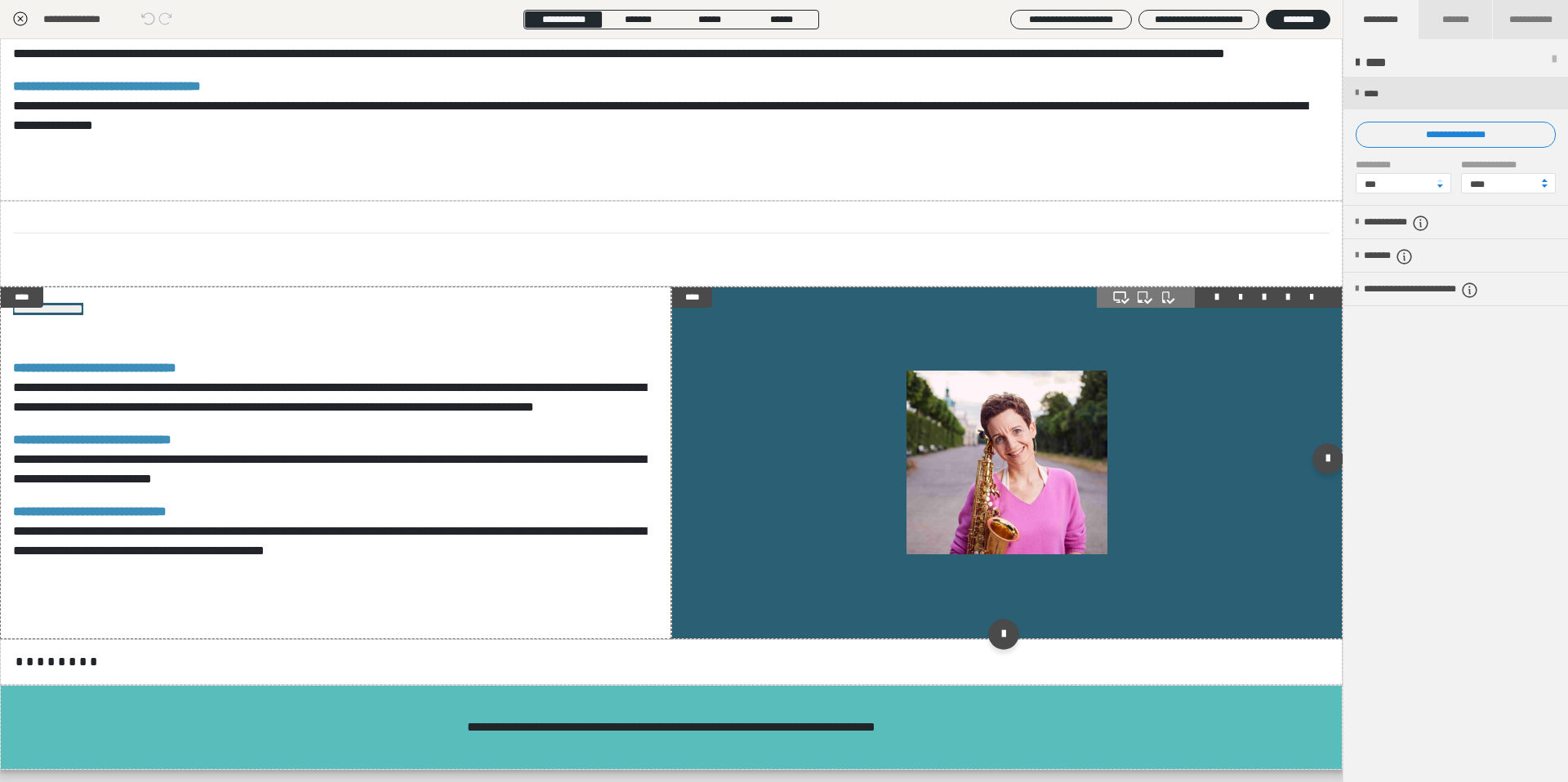 scroll, scrollTop: 1238, scrollLeft: 0, axis: vertical 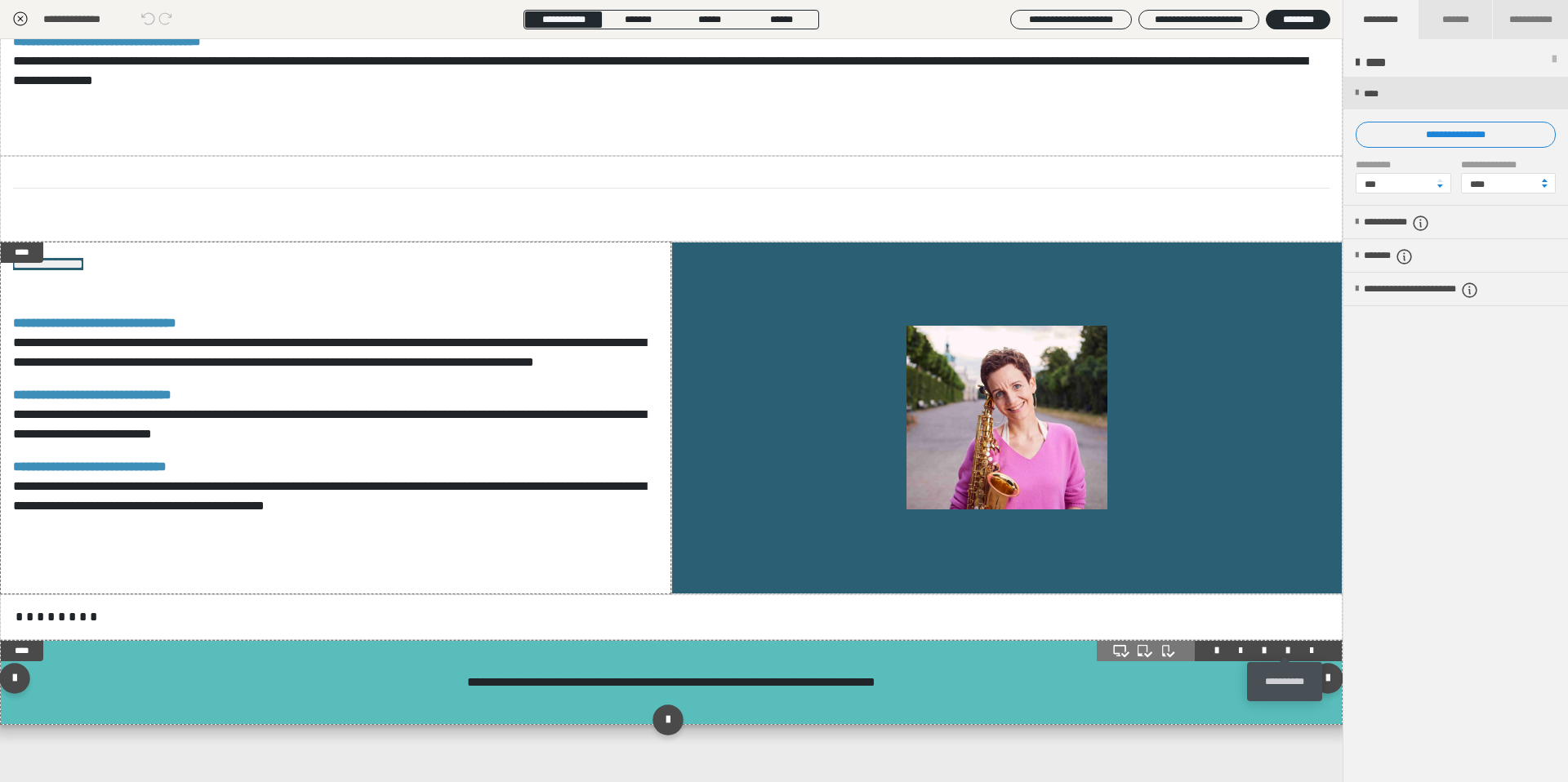 click at bounding box center (1288, 651) 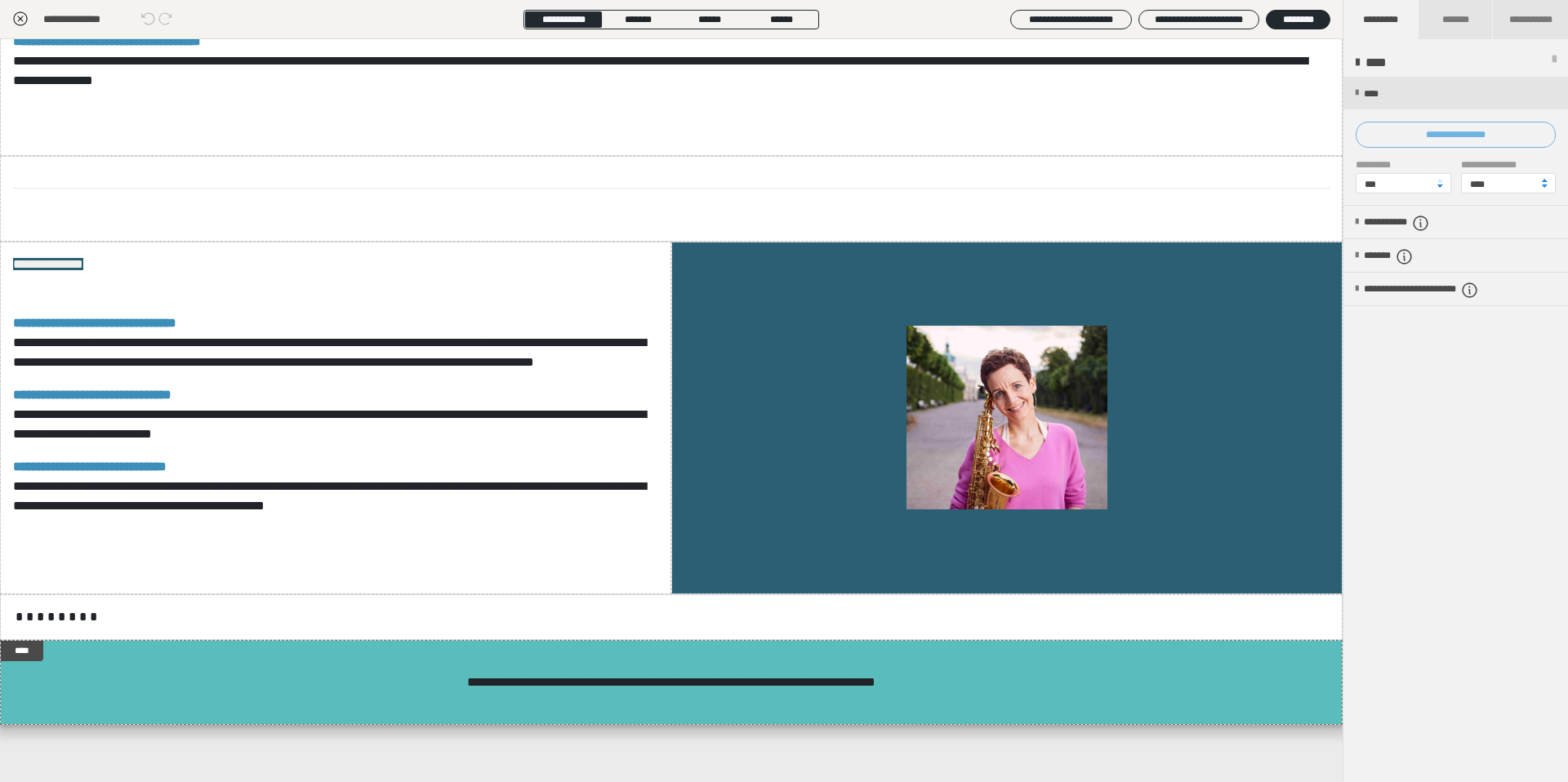 click on "**********" at bounding box center (1455, 135) 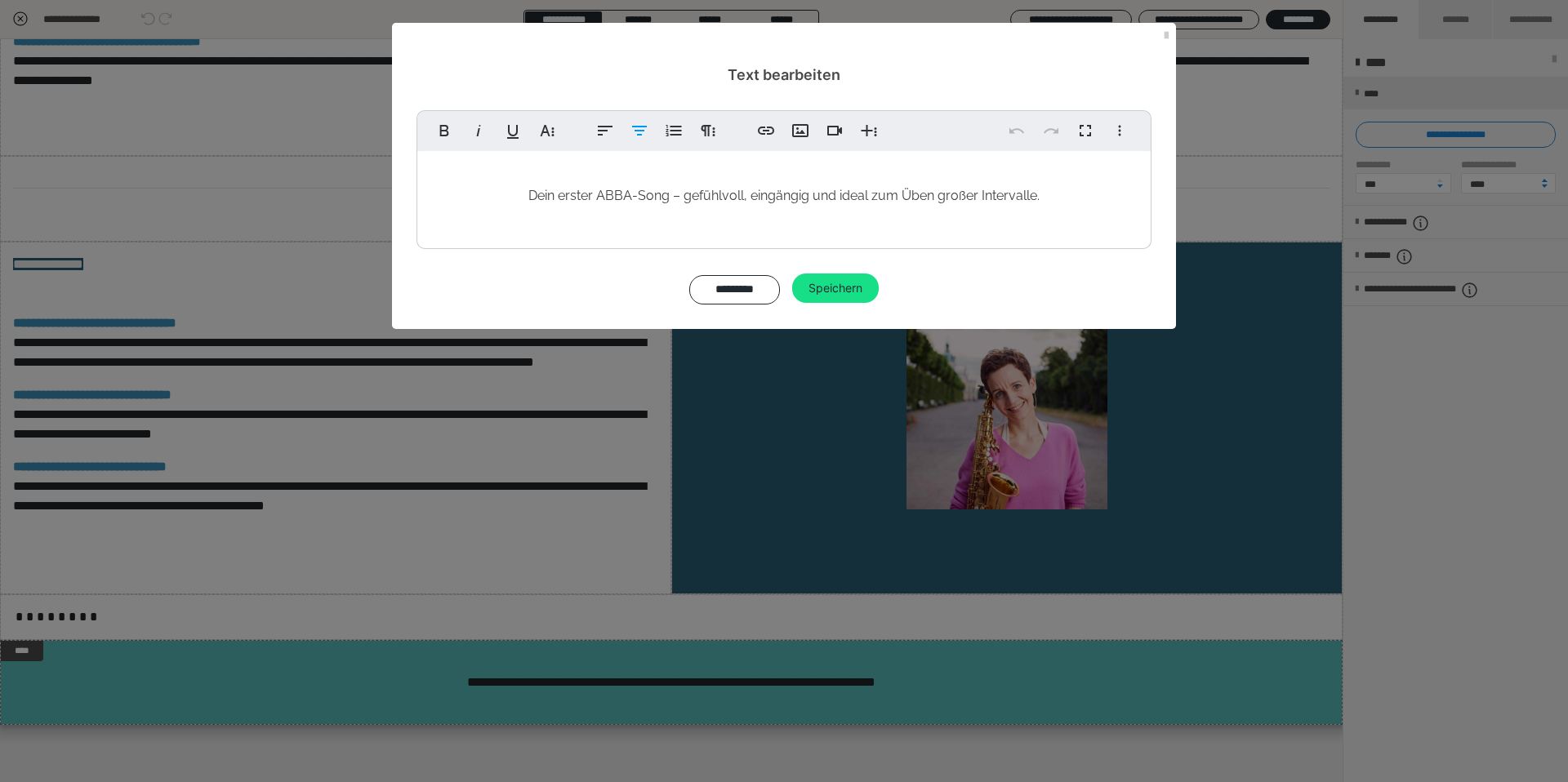 drag, startPoint x: 1045, startPoint y: 197, endPoint x: 844, endPoint y: 202, distance: 201.06218 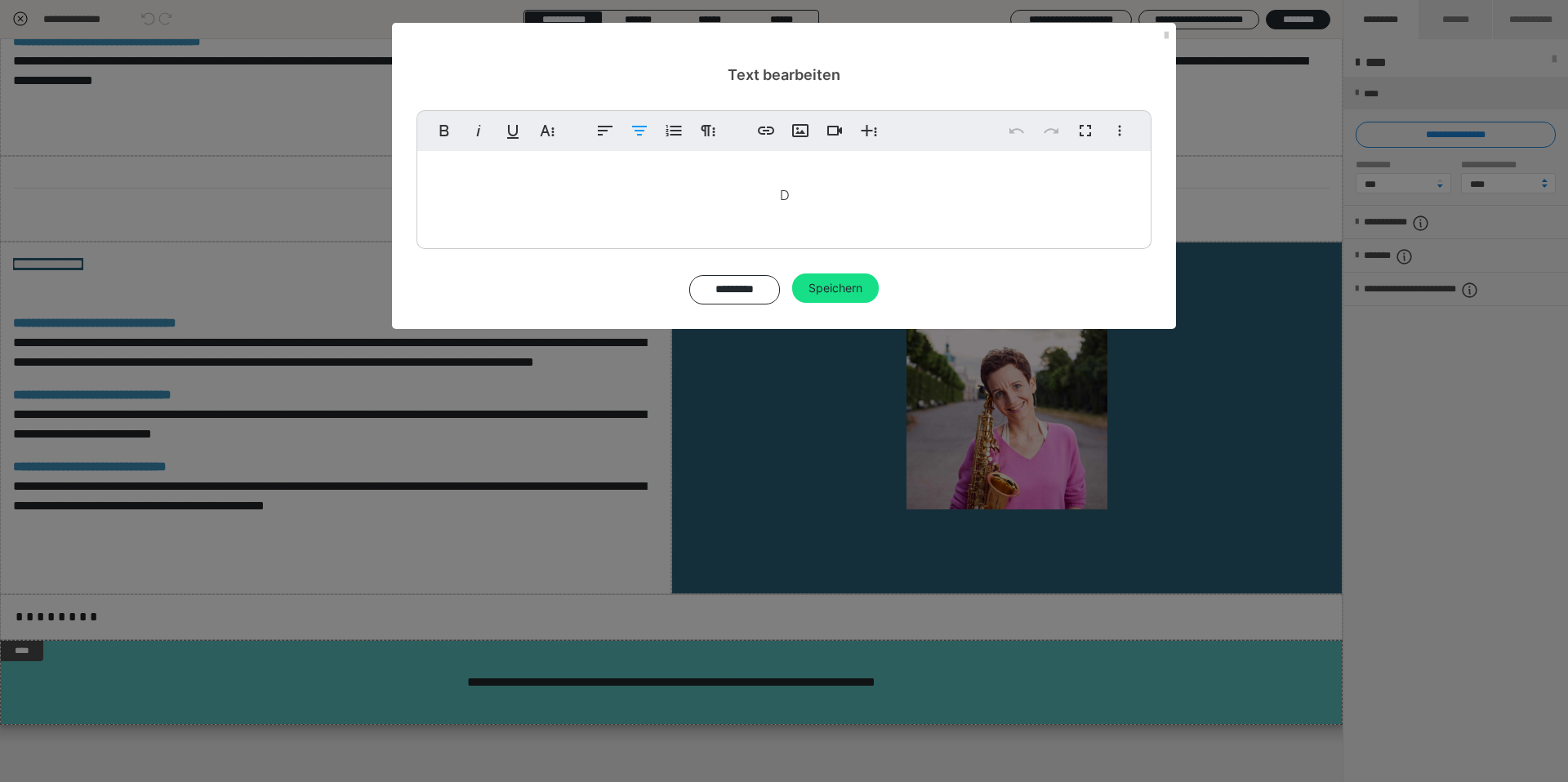 click on "Text bearbeiten Fett Kursiv Unterstrichen Weitere Textformate Linksbündig ausrichten Zentriert ausrichten Nummerierte Liste Weitere Absatzformate Link einfügen Bild einfügen Video einfügen Weitere Reichhaltige Formate Rückgängig Wiederholen Vollbild Weitere Formate Durchgestrichen Tiefgestellt Hochgestellt Raleway ABeeZee Abhaya Libre Abril FatFace Alegreya [PERSON_NAME] Amatic SC Anonymous Pro [PERSON_NAME] Archivo Black Archivo Light Archivo Medium Archivo Arimo Arvo B612 Barlow Bebas Neue Belleza Big Shoulders Stencil Display BioRhyme Blinker Cairo Cardo Catamaran Caveat Caveat Brush Comfortaa Concert One Cormorant Cormorant Garamond Courier Prime Crimson Text Dancing Script Eczar Exo Exo 2 Figtree Fira Sans Fjalla One Forum [PERSON_NAME] Libre Fraunces Grandstander IBM Plex Serif Inconsolata Inder Indie Flower Inter Josefin Sans [PERSON_NAME] Lexend Deca Libre Baskerville Libre Franklin Lilita One Lobster Lobster Two Lora Merienda [PERSON_NAME] Black Montserrat Extra Bold Mulish" at bounding box center [784, 391] 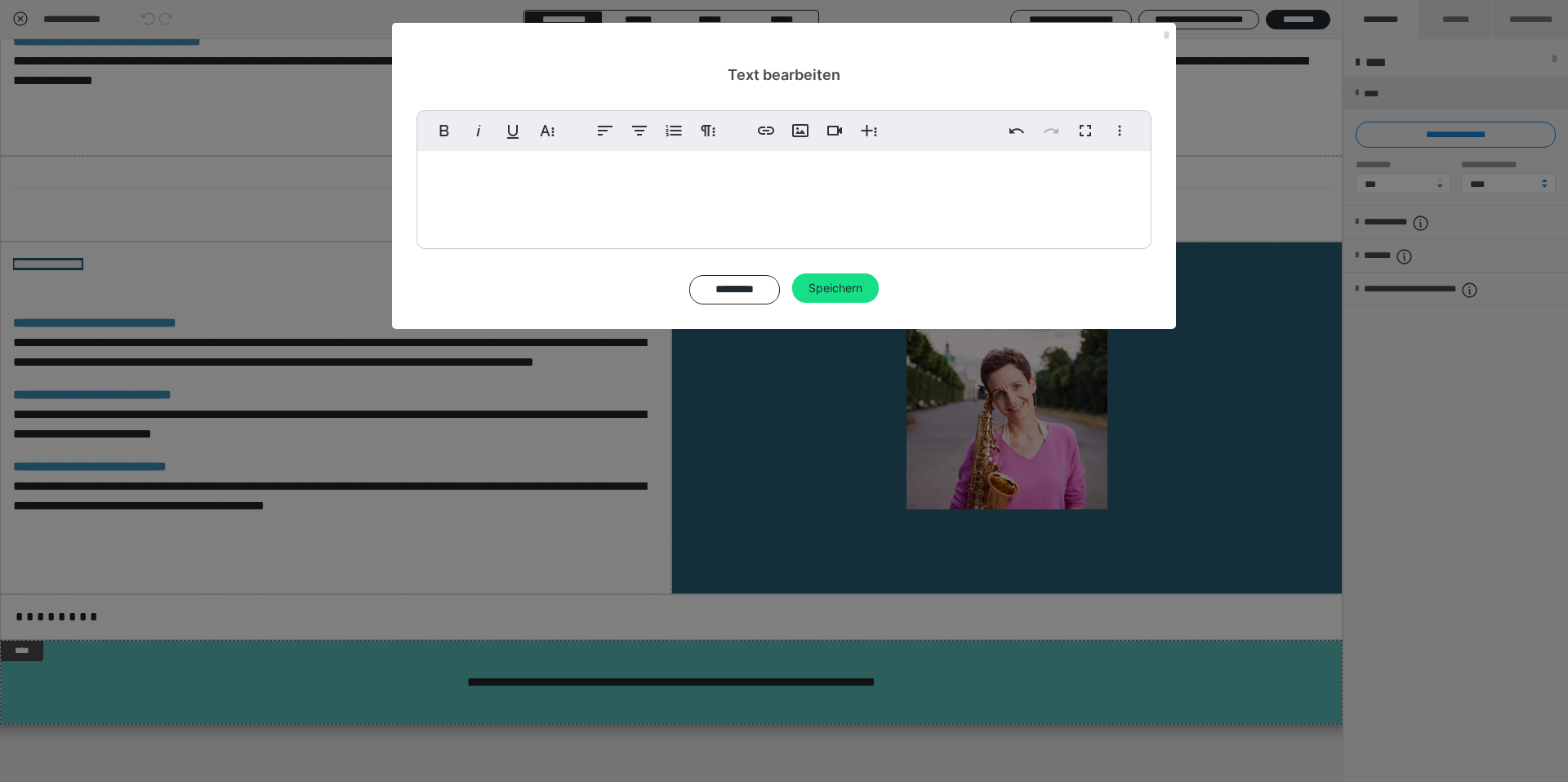 click at bounding box center (1166, 36) 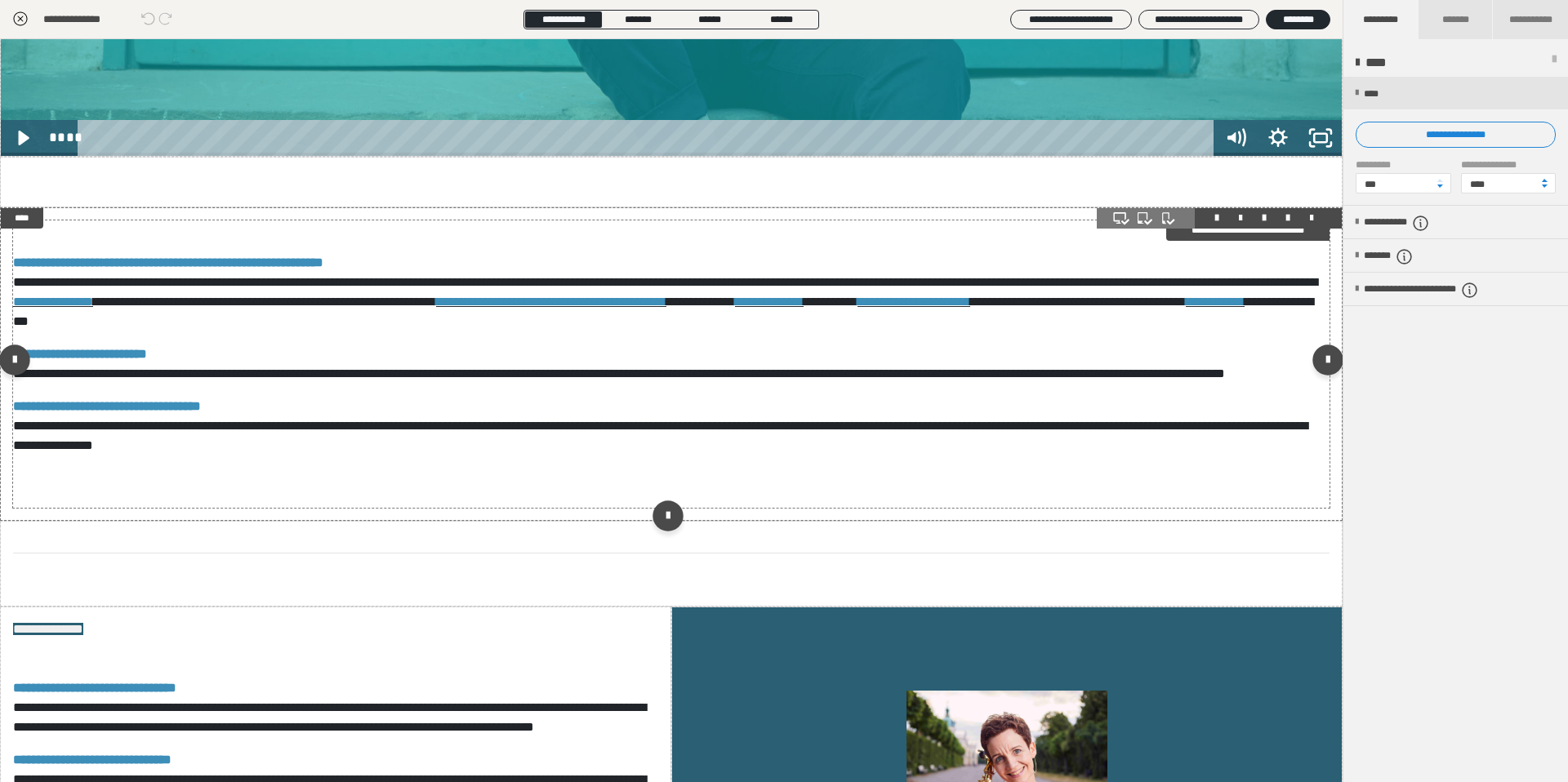 scroll, scrollTop: 683, scrollLeft: 0, axis: vertical 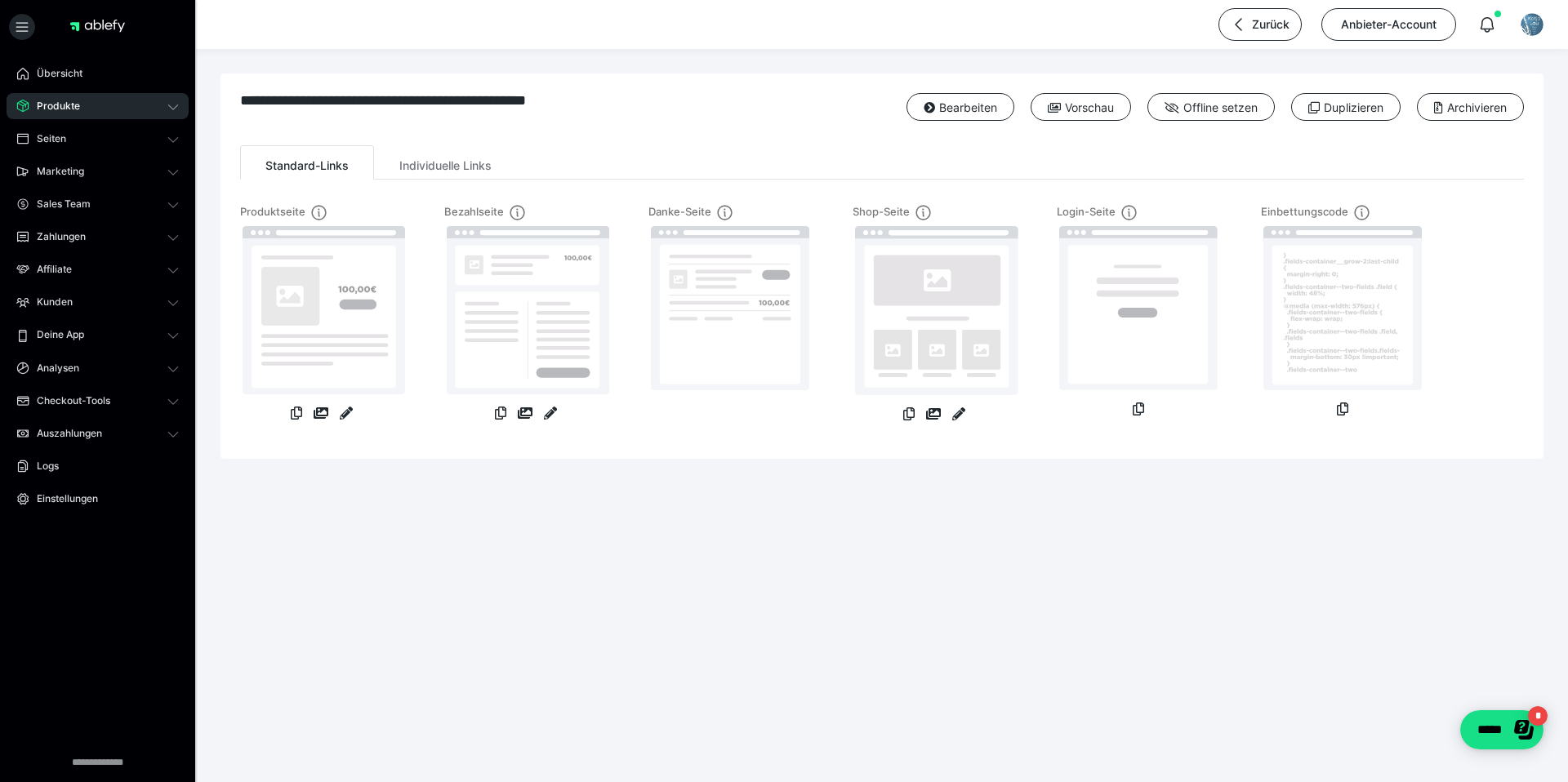 click on "Produkte" at bounding box center [52, 106] 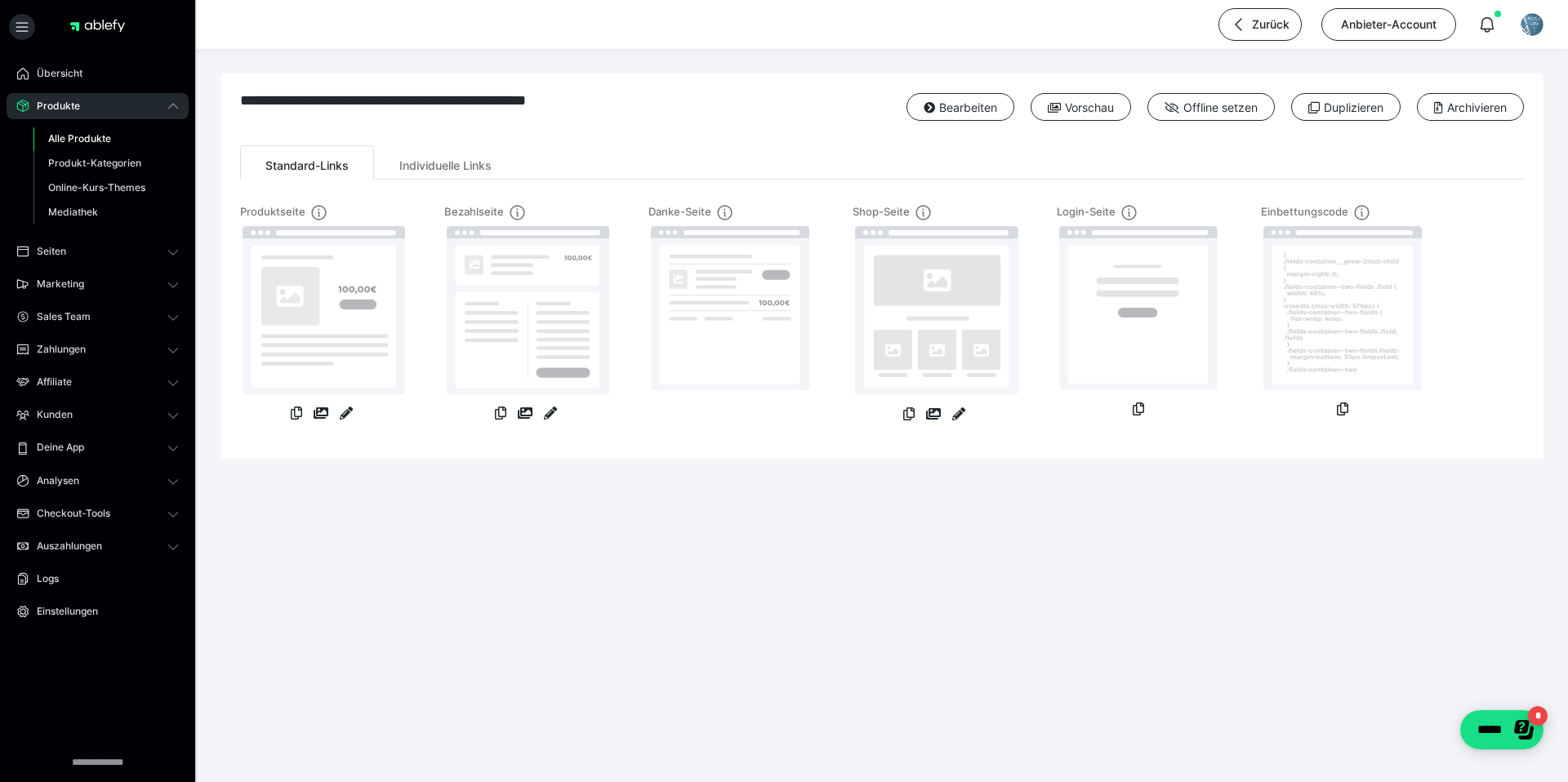 click on "Alle Produkte" at bounding box center (79, 138) 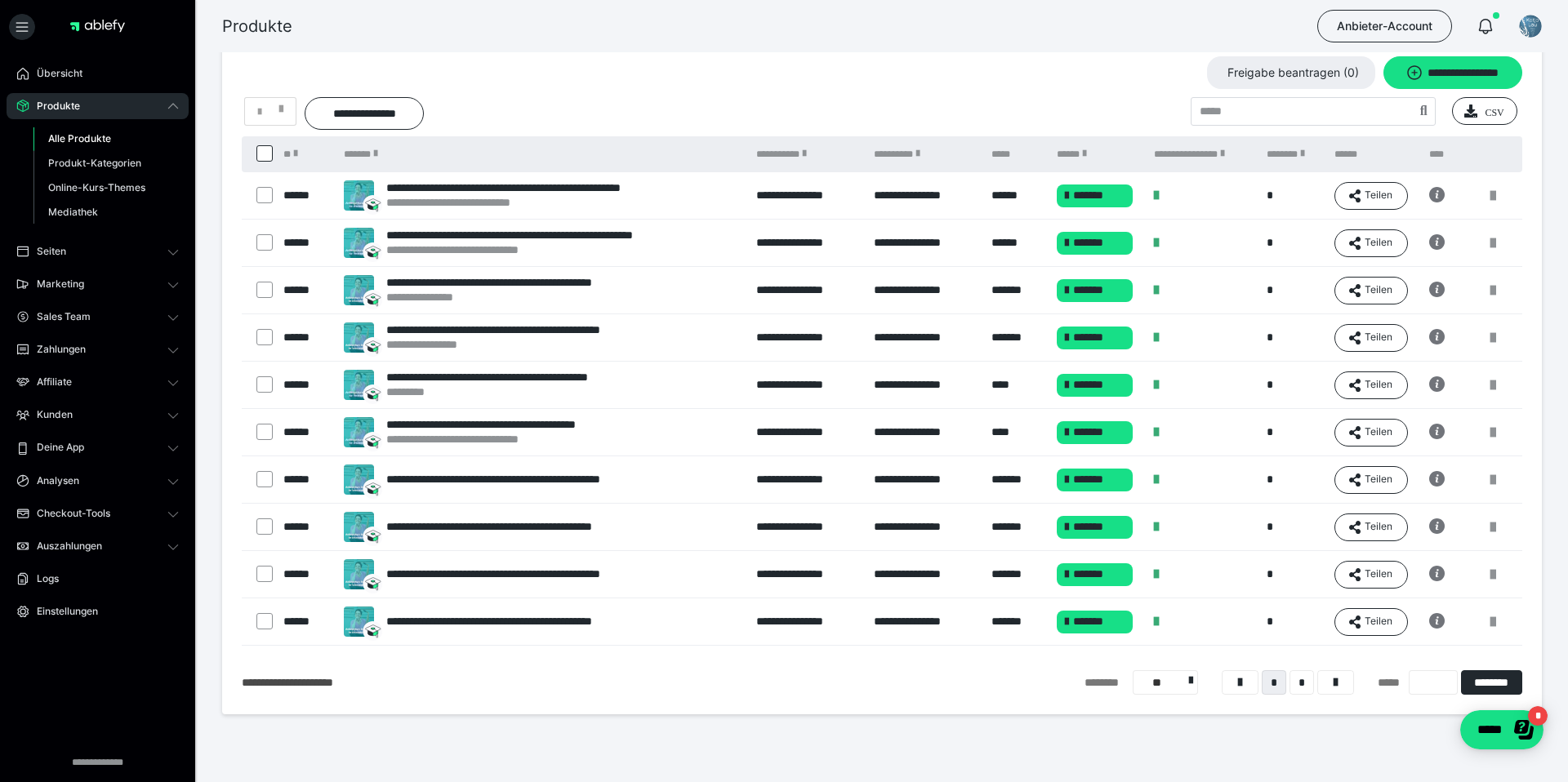 scroll, scrollTop: 59, scrollLeft: 0, axis: vertical 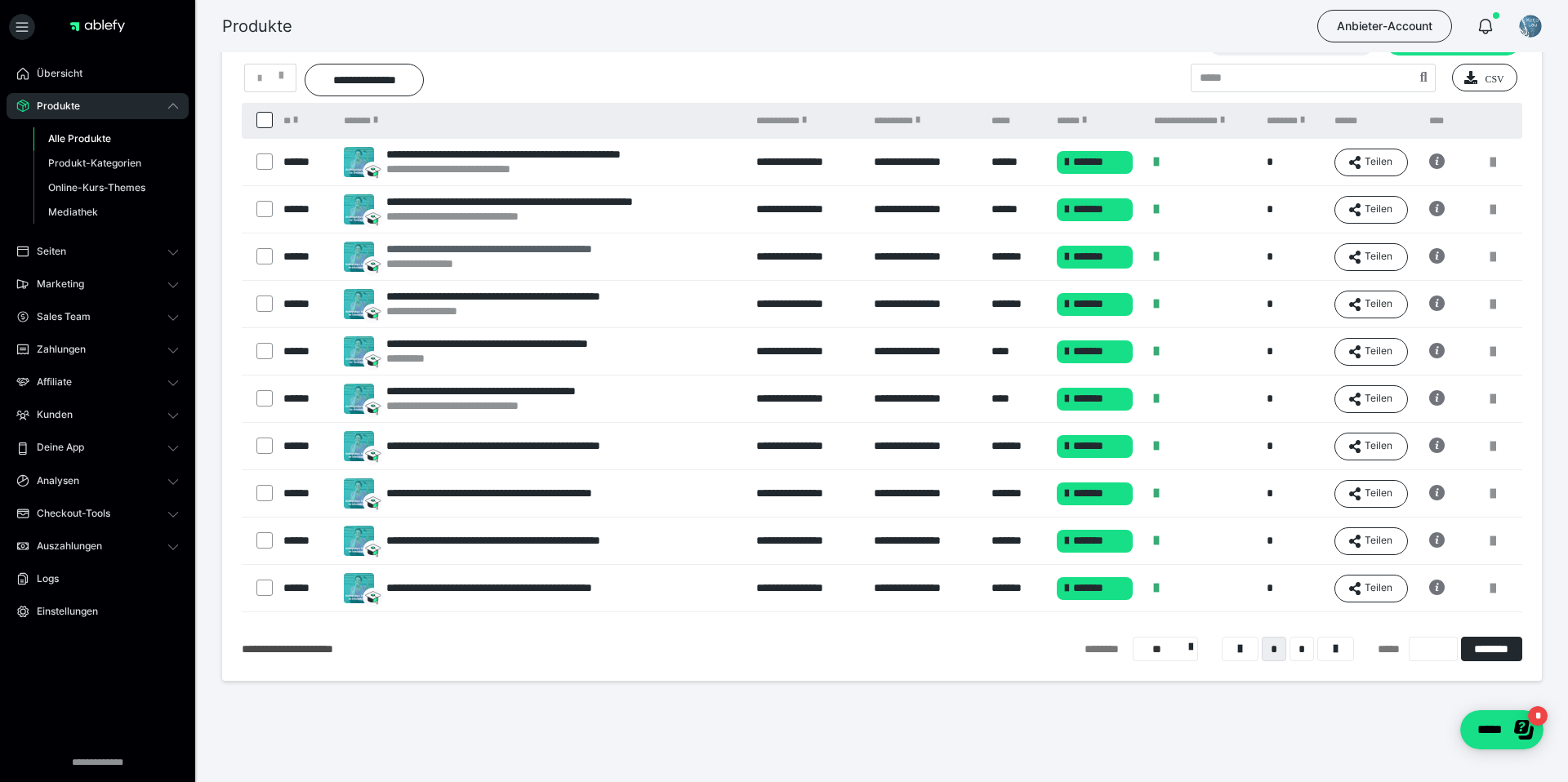 click on "**********" at bounding box center (524, 264) 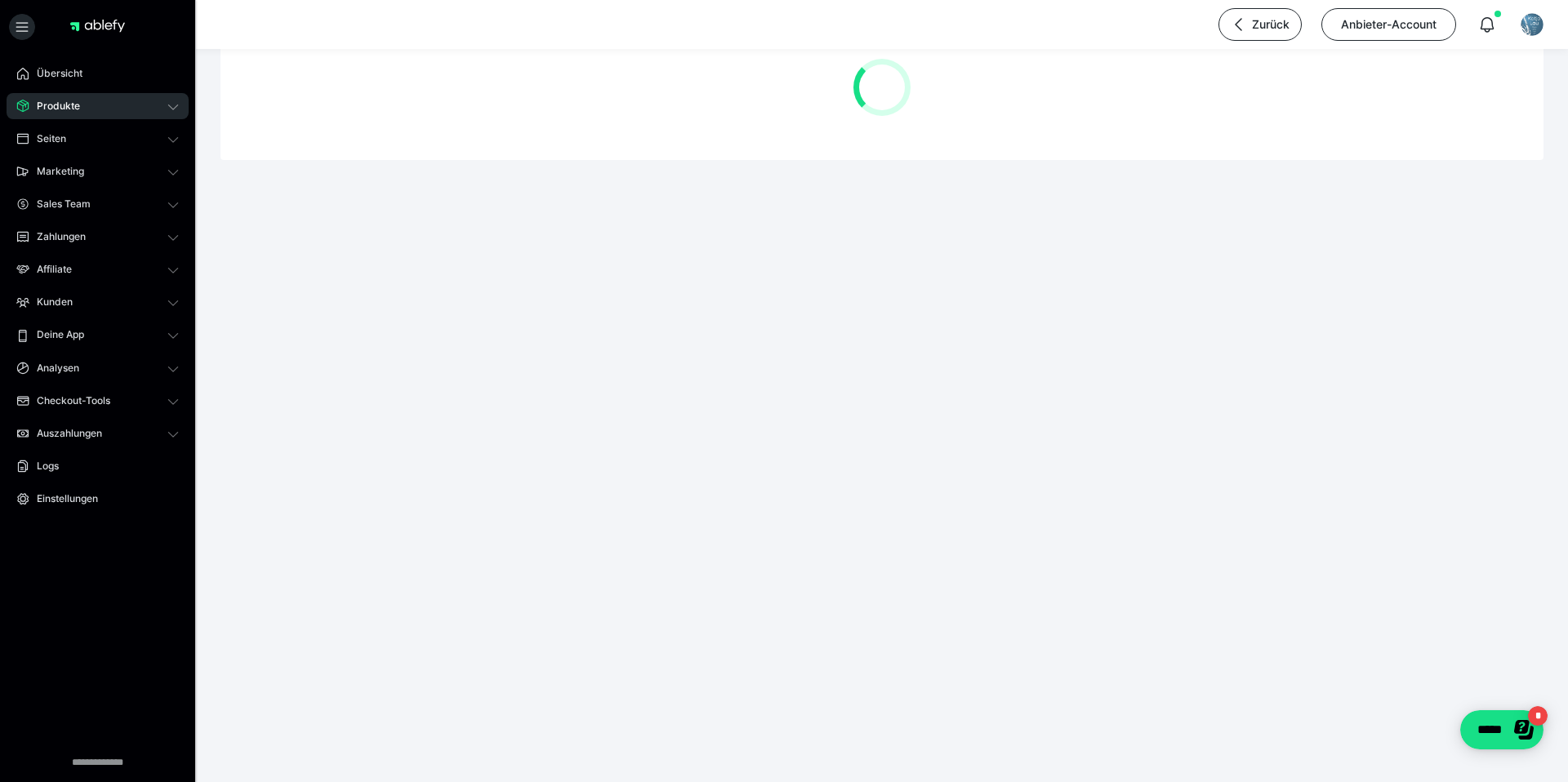 scroll, scrollTop: 0, scrollLeft: 0, axis: both 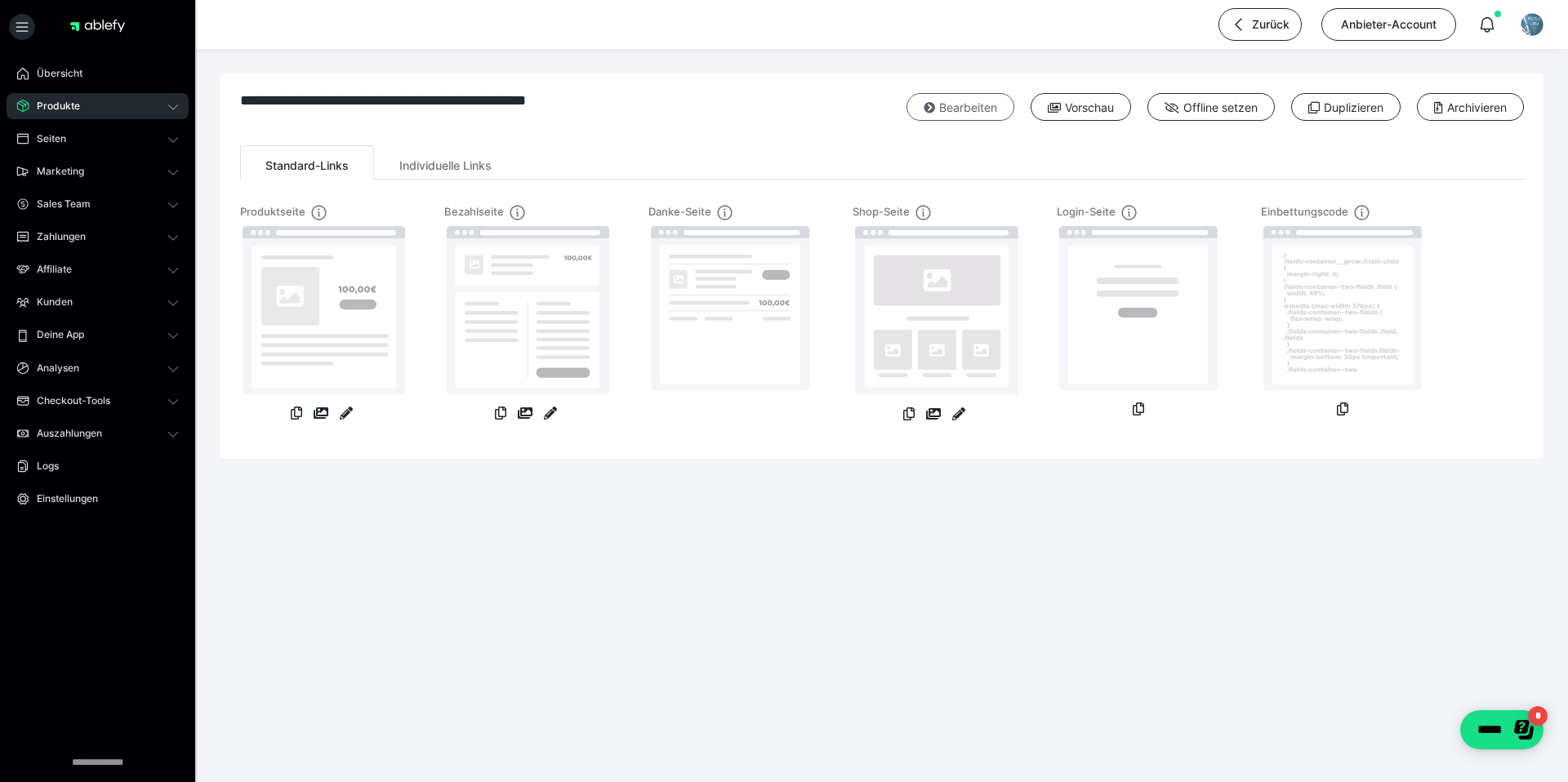 click on "Bearbeiten" at bounding box center (960, 107) 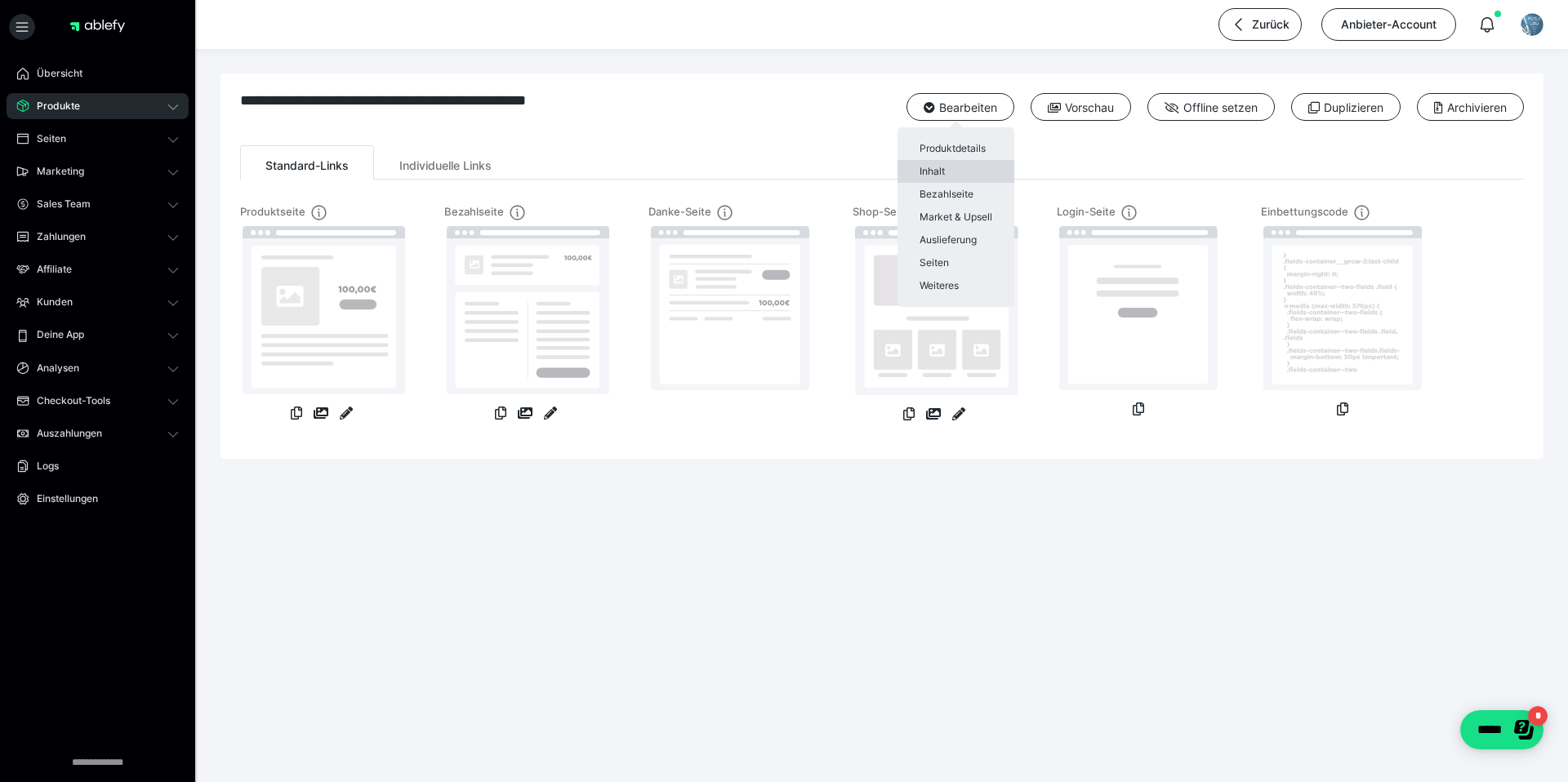 click on "Inhalt" at bounding box center [956, 171] 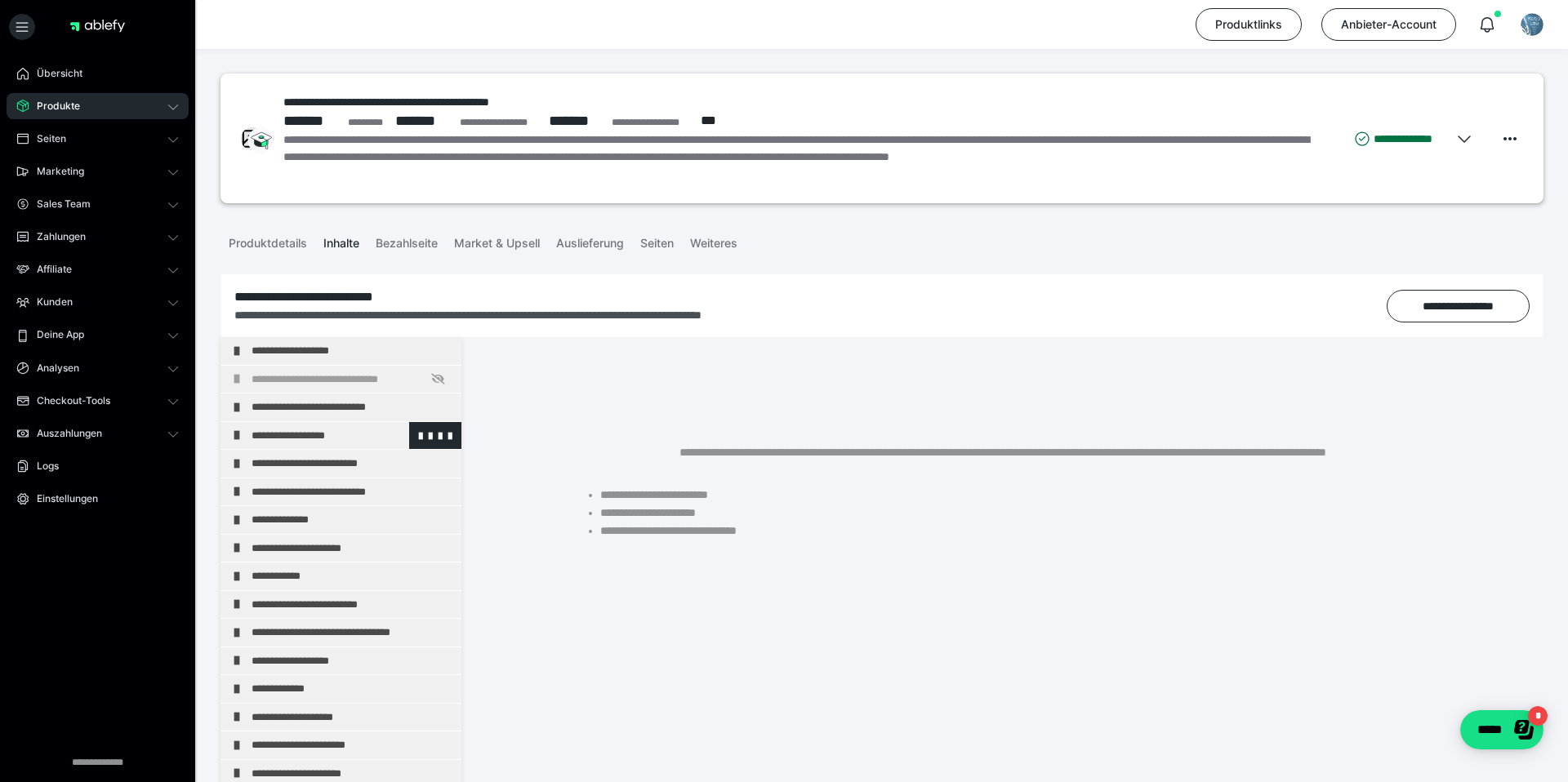 click on "**********" at bounding box center [352, 436] 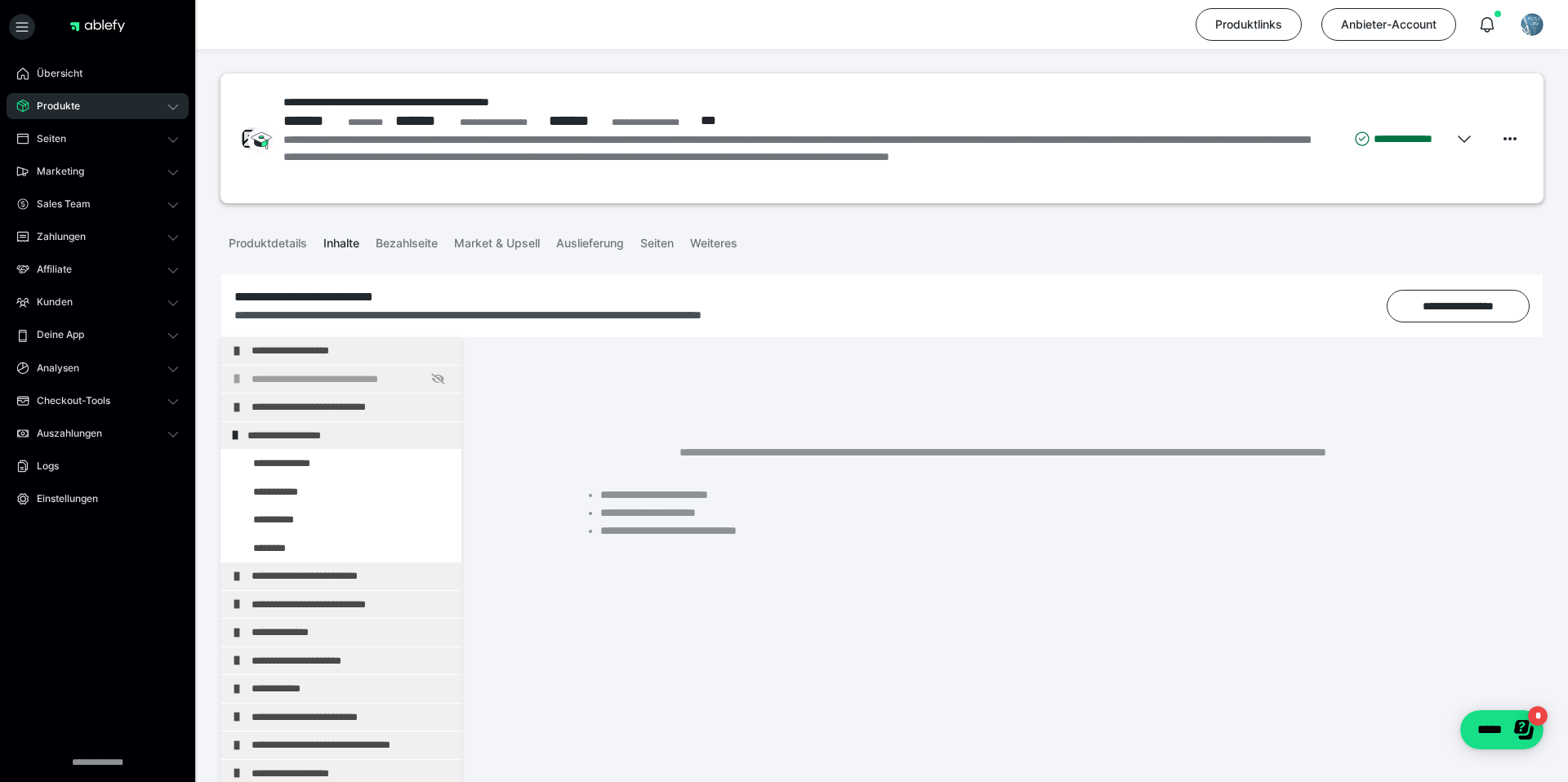 click on "**********" at bounding box center (348, 436) 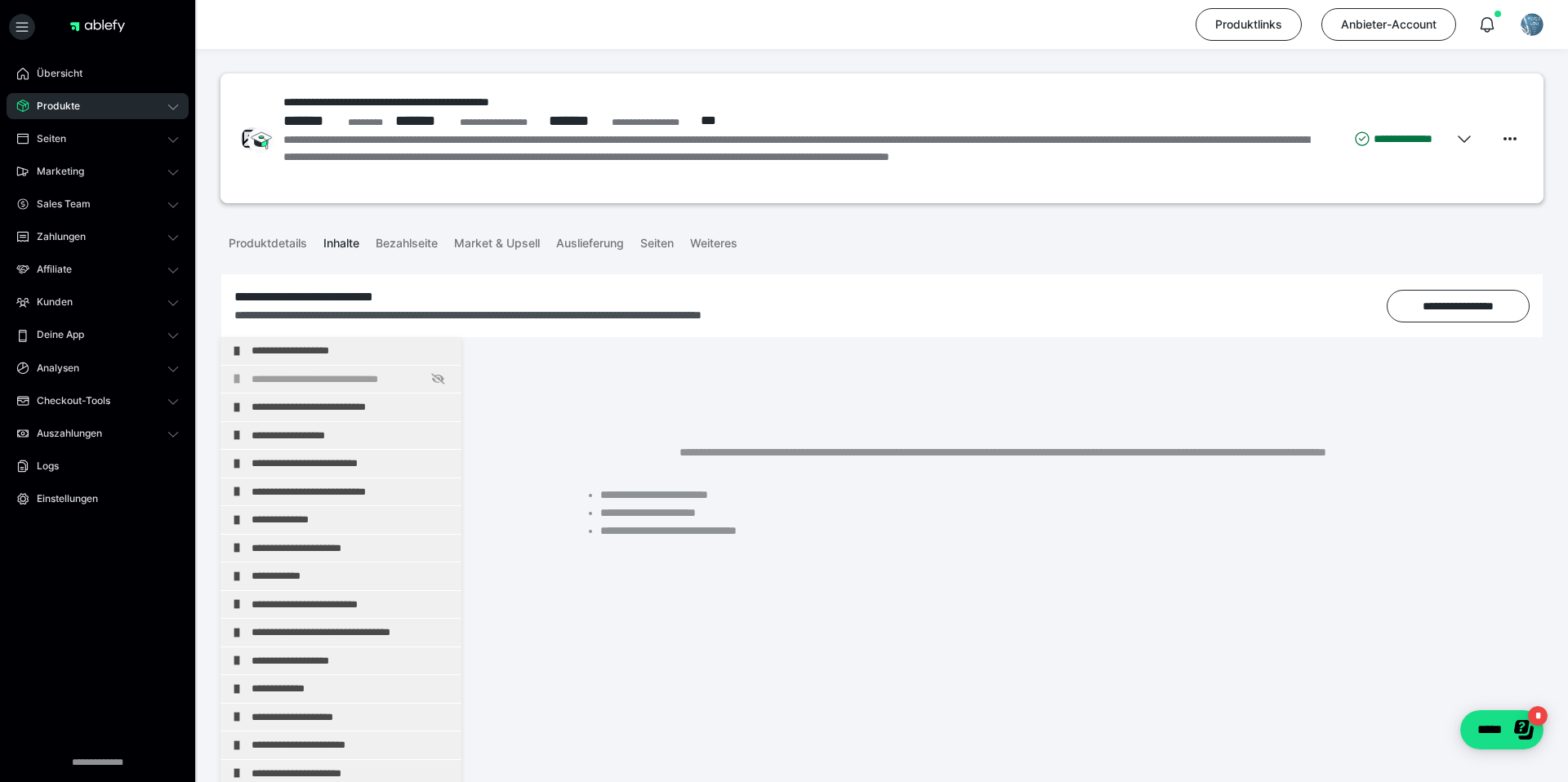 click on "**********" at bounding box center (352, 436) 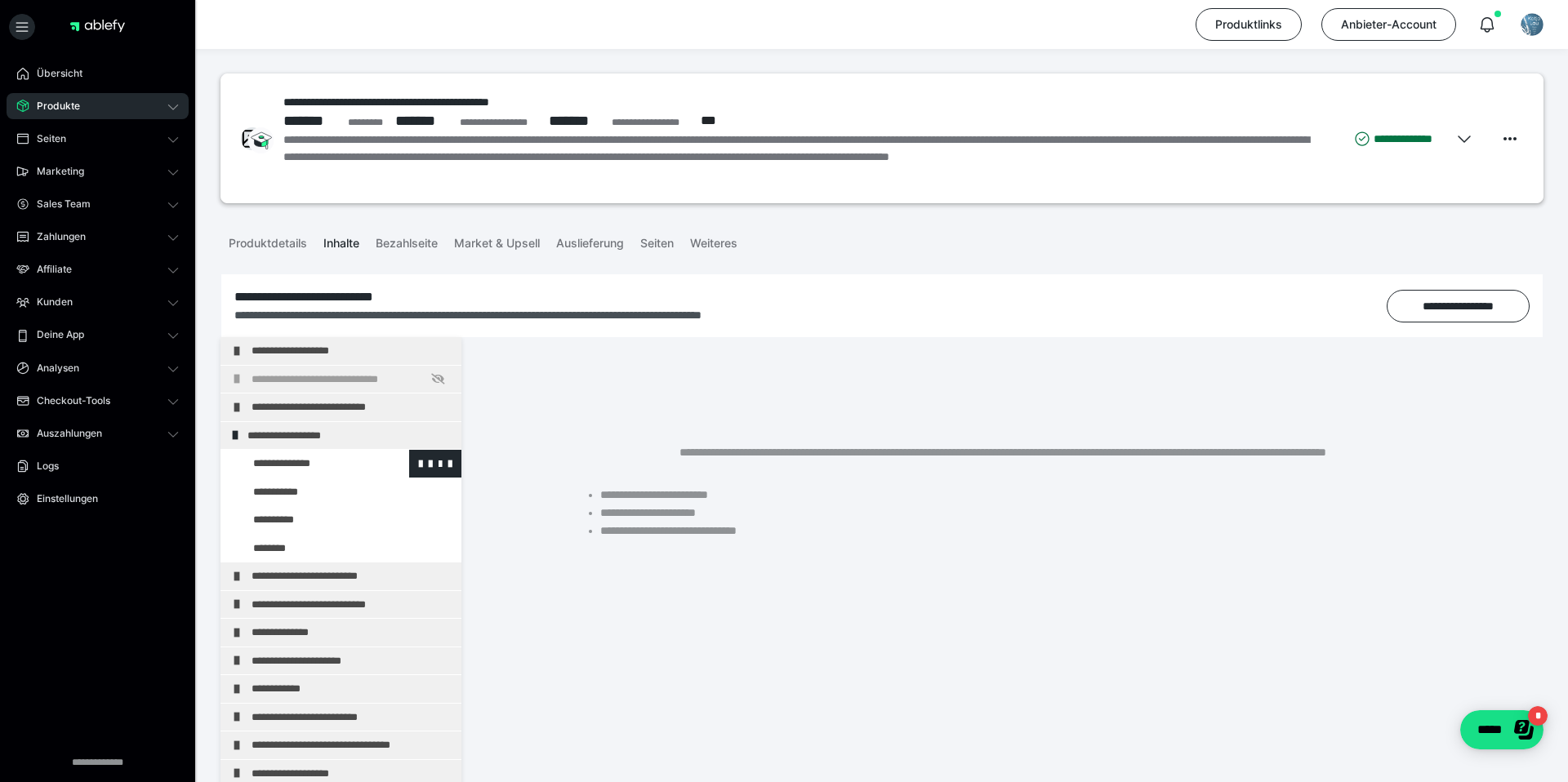 click at bounding box center (306, 464) 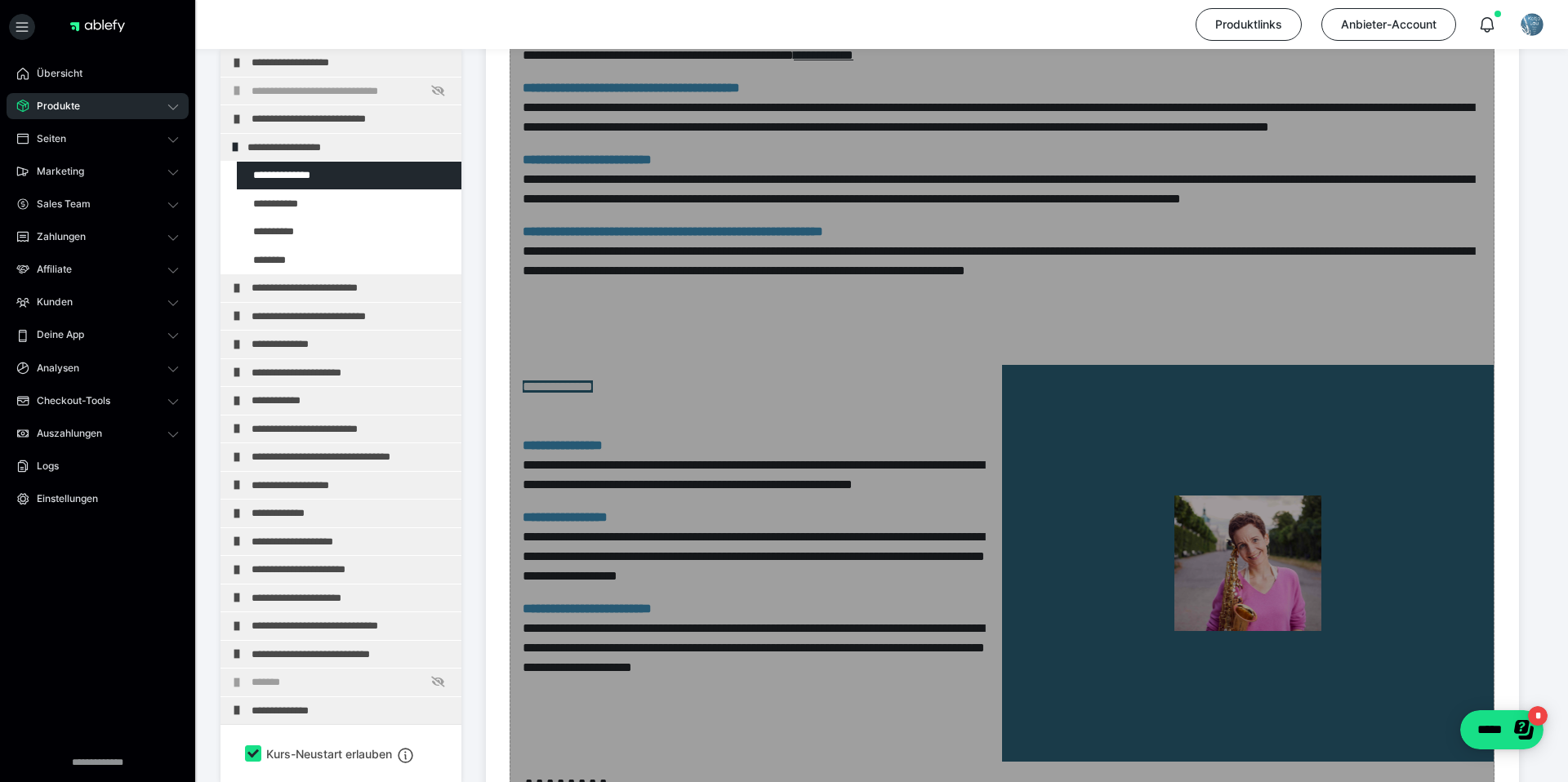 scroll, scrollTop: 1716, scrollLeft: 0, axis: vertical 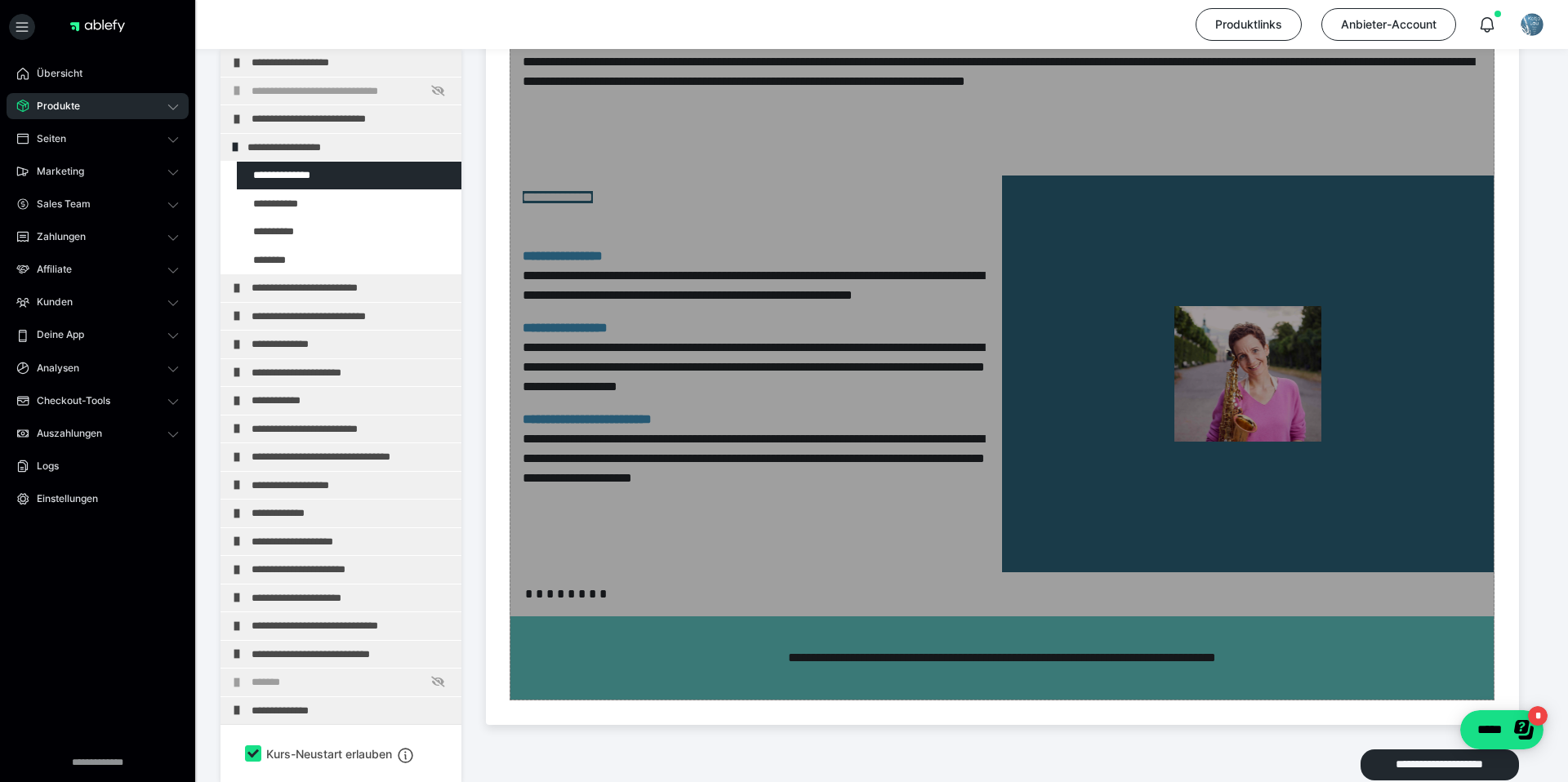 drag, startPoint x: 752, startPoint y: 271, endPoint x: 766, endPoint y: 266, distance: 14.866069 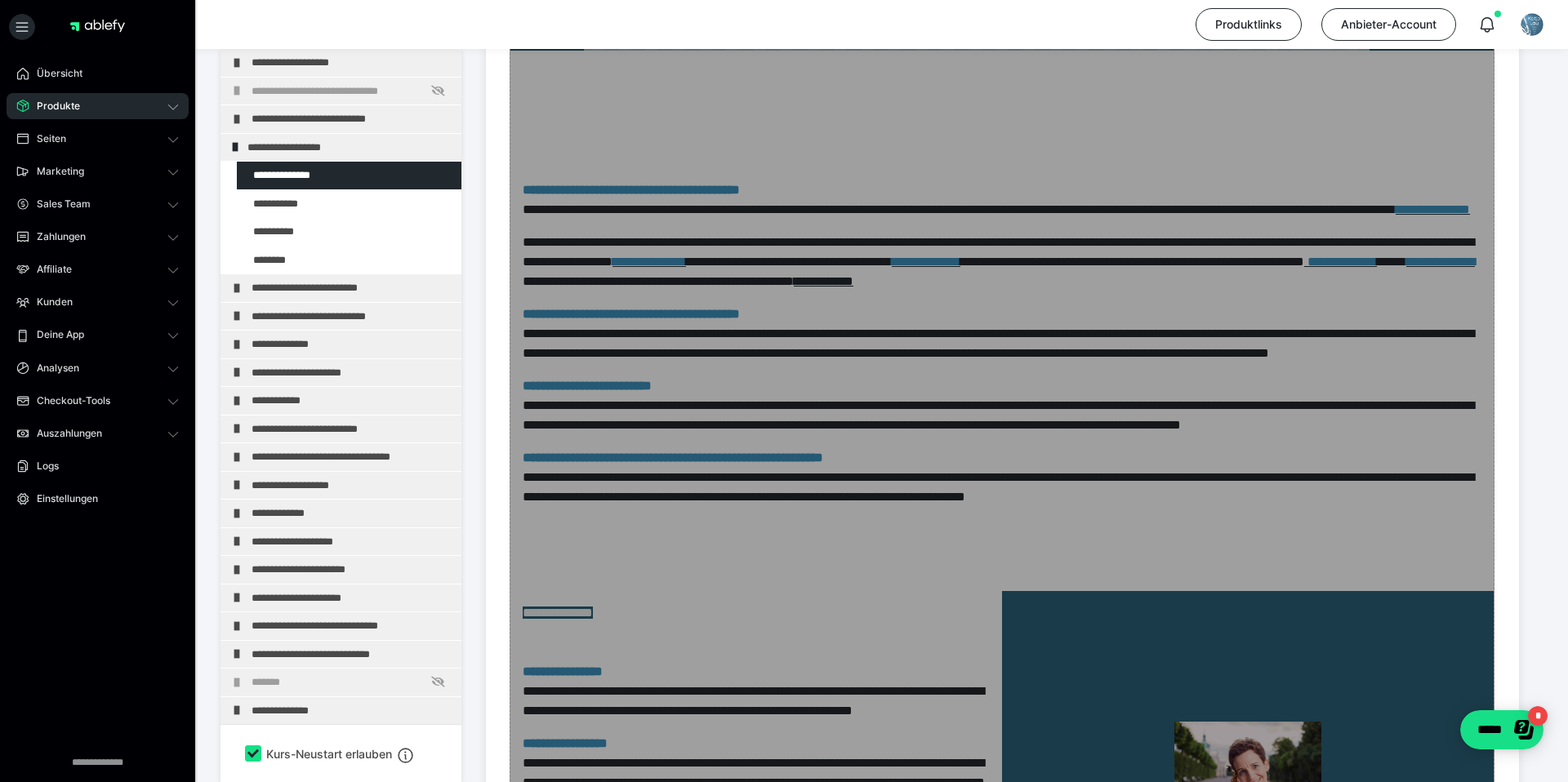 scroll, scrollTop: 1228, scrollLeft: 0, axis: vertical 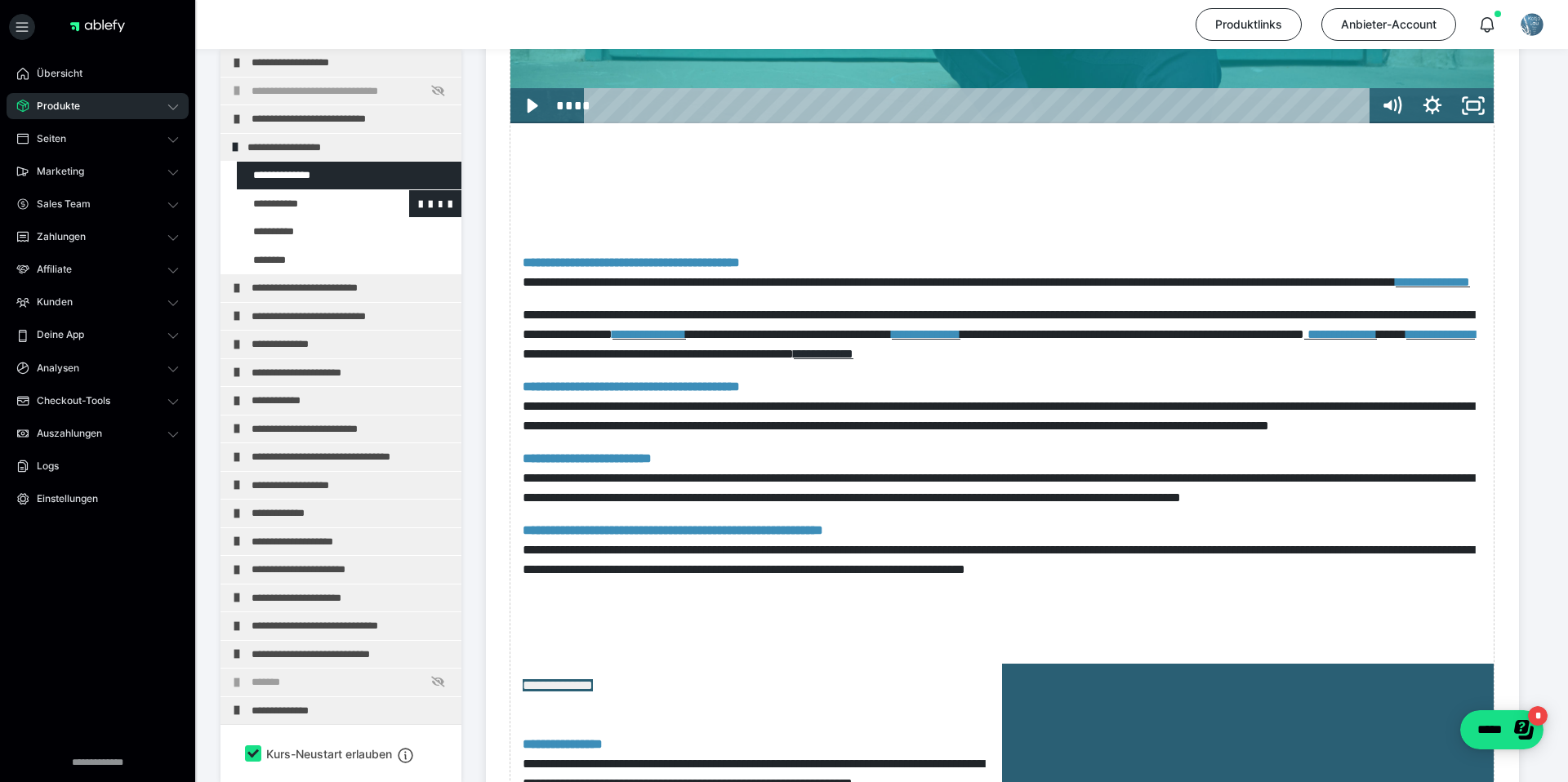 click at bounding box center (306, 204) 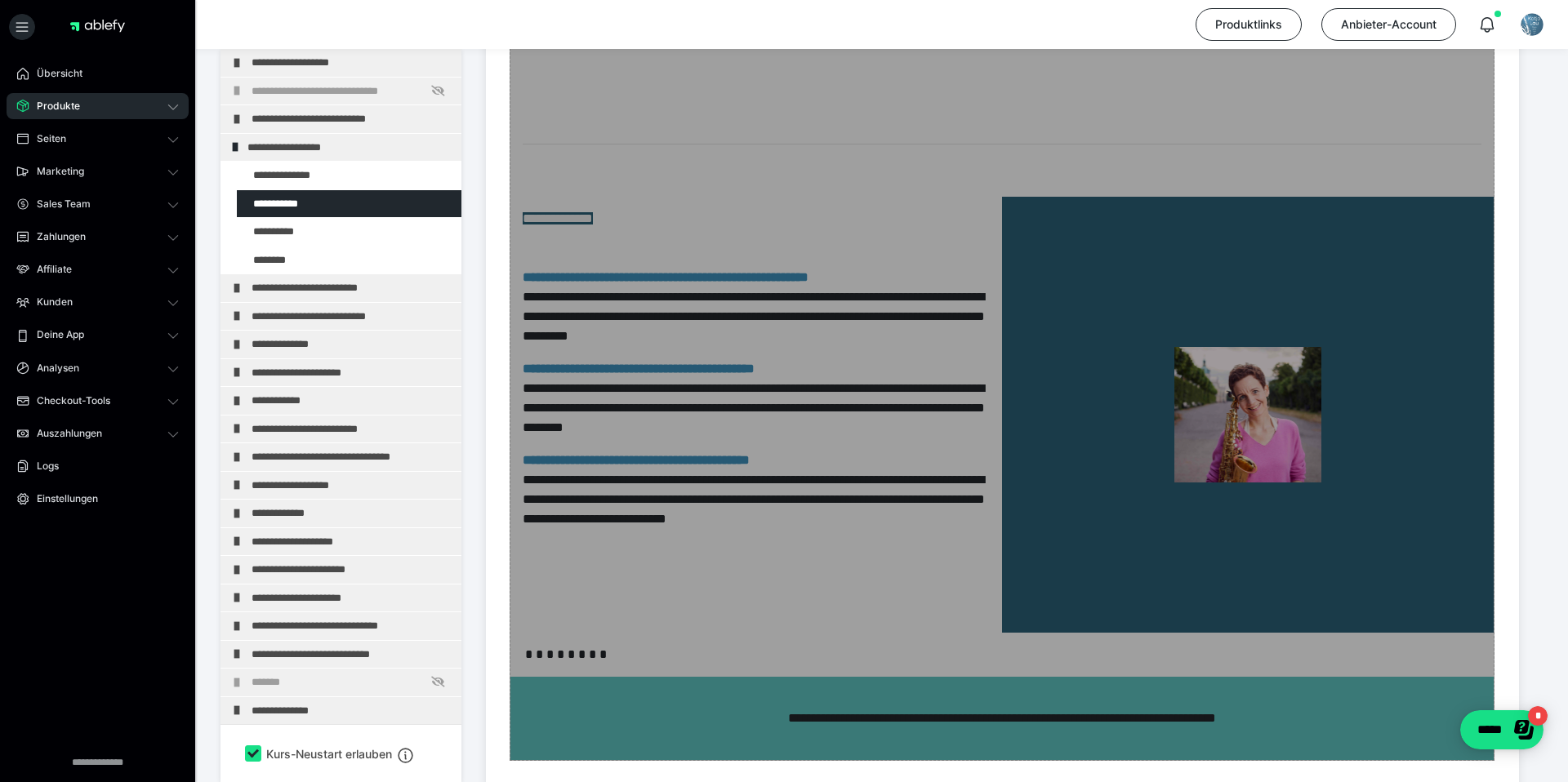 scroll, scrollTop: 1495, scrollLeft: 0, axis: vertical 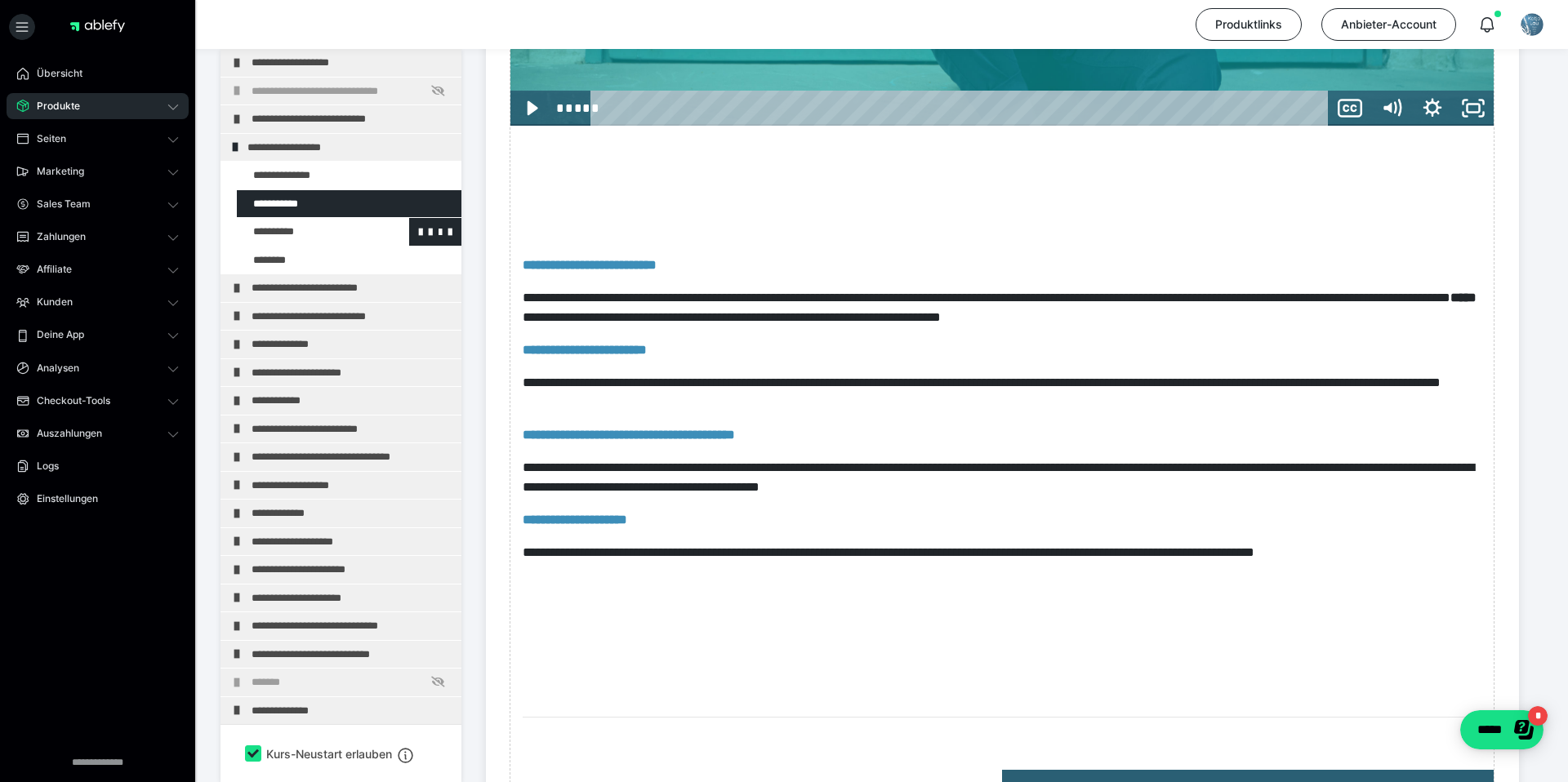 click at bounding box center (306, 232) 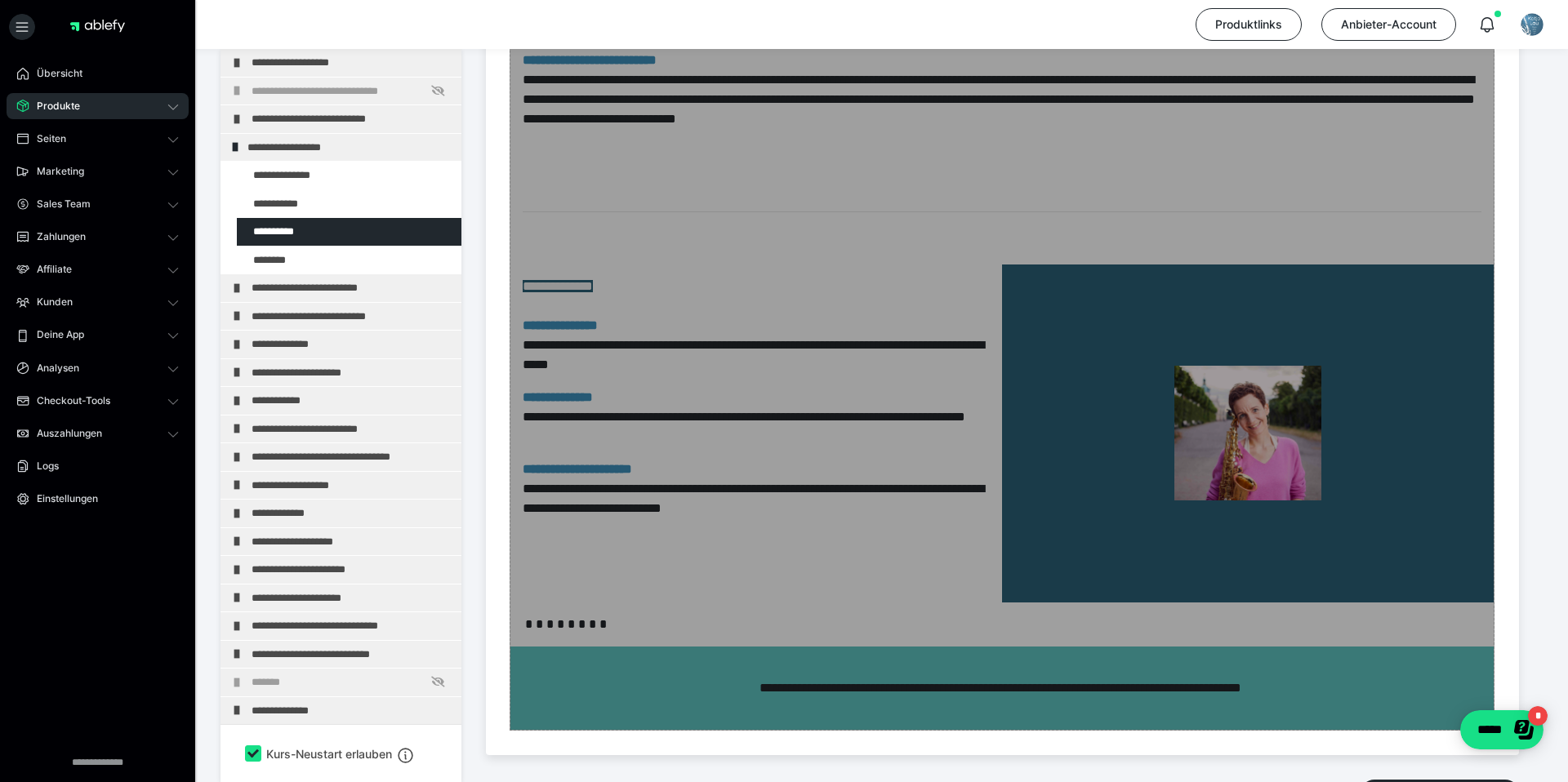scroll, scrollTop: 4214, scrollLeft: 0, axis: vertical 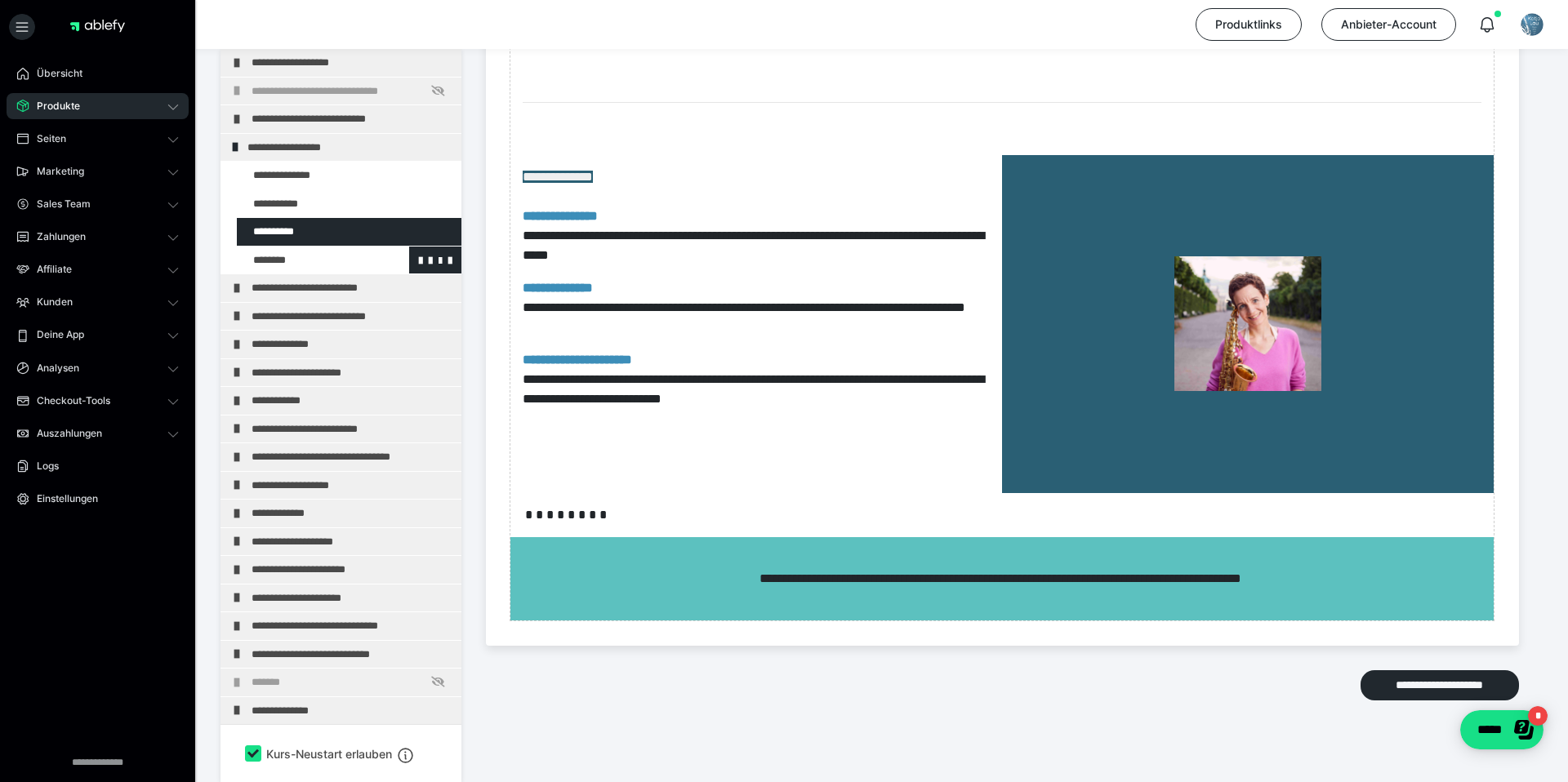 click at bounding box center [306, 260] 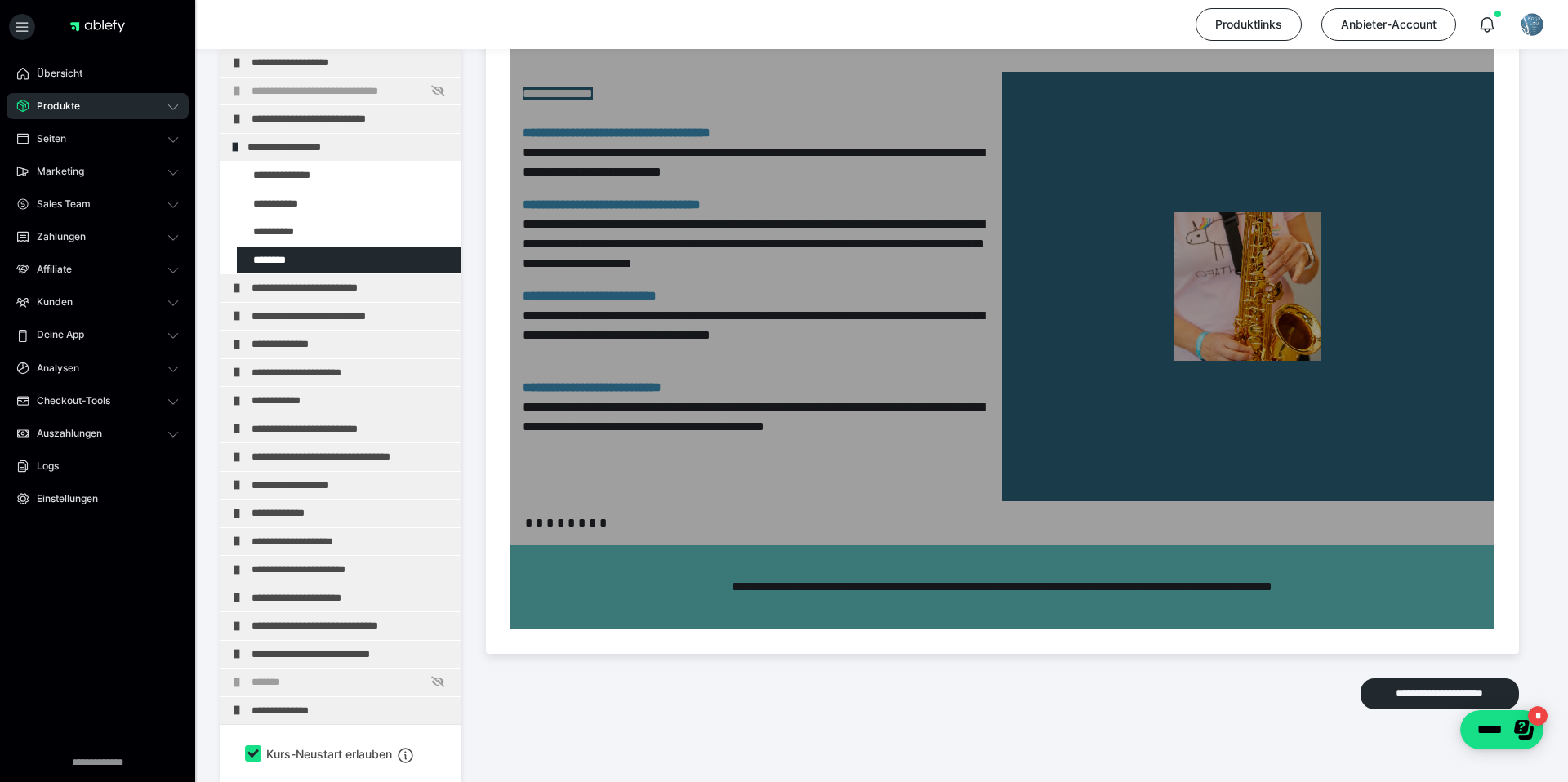 scroll, scrollTop: 1350, scrollLeft: 0, axis: vertical 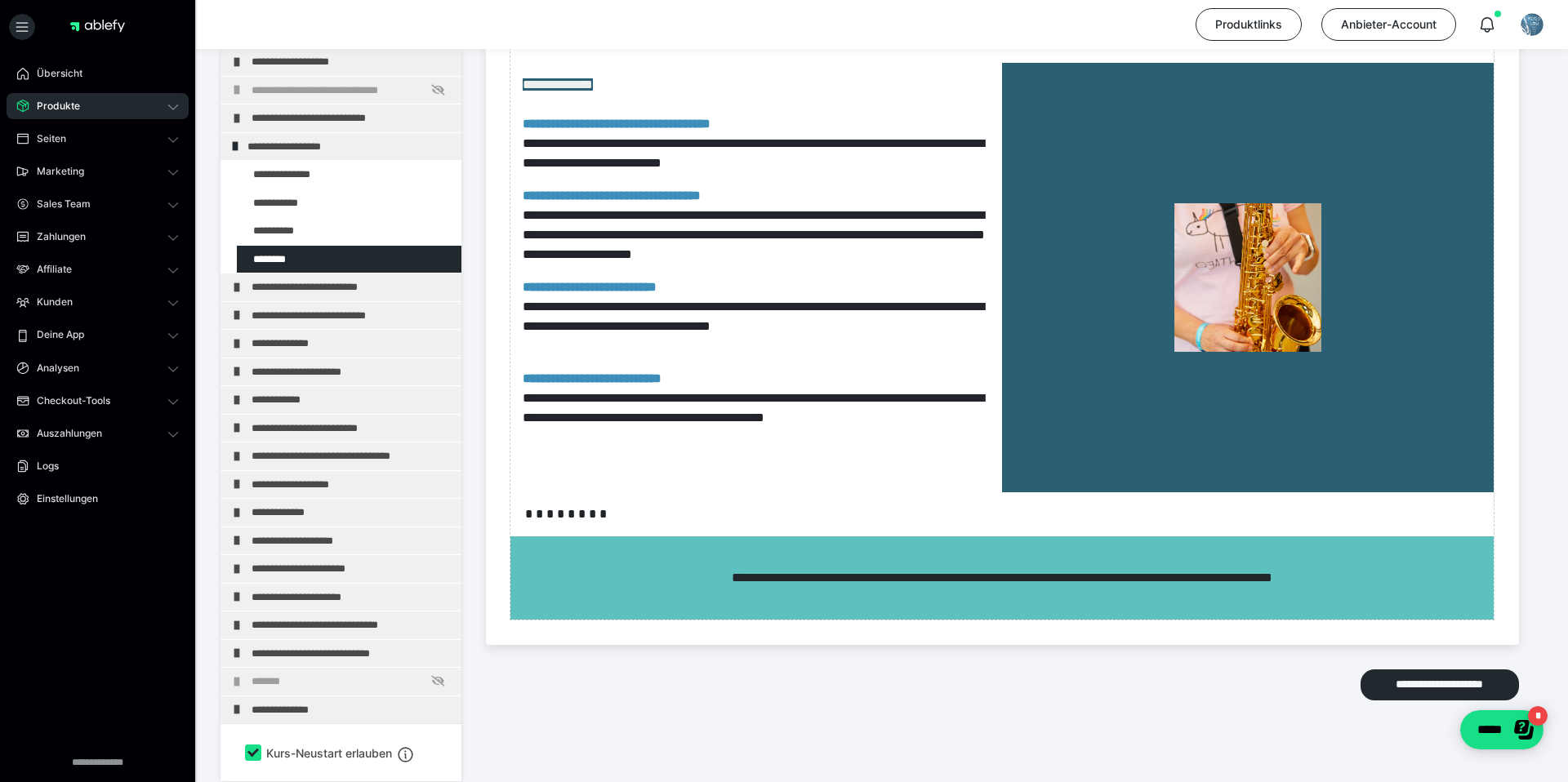 click on "Produkte" at bounding box center [52, 106] 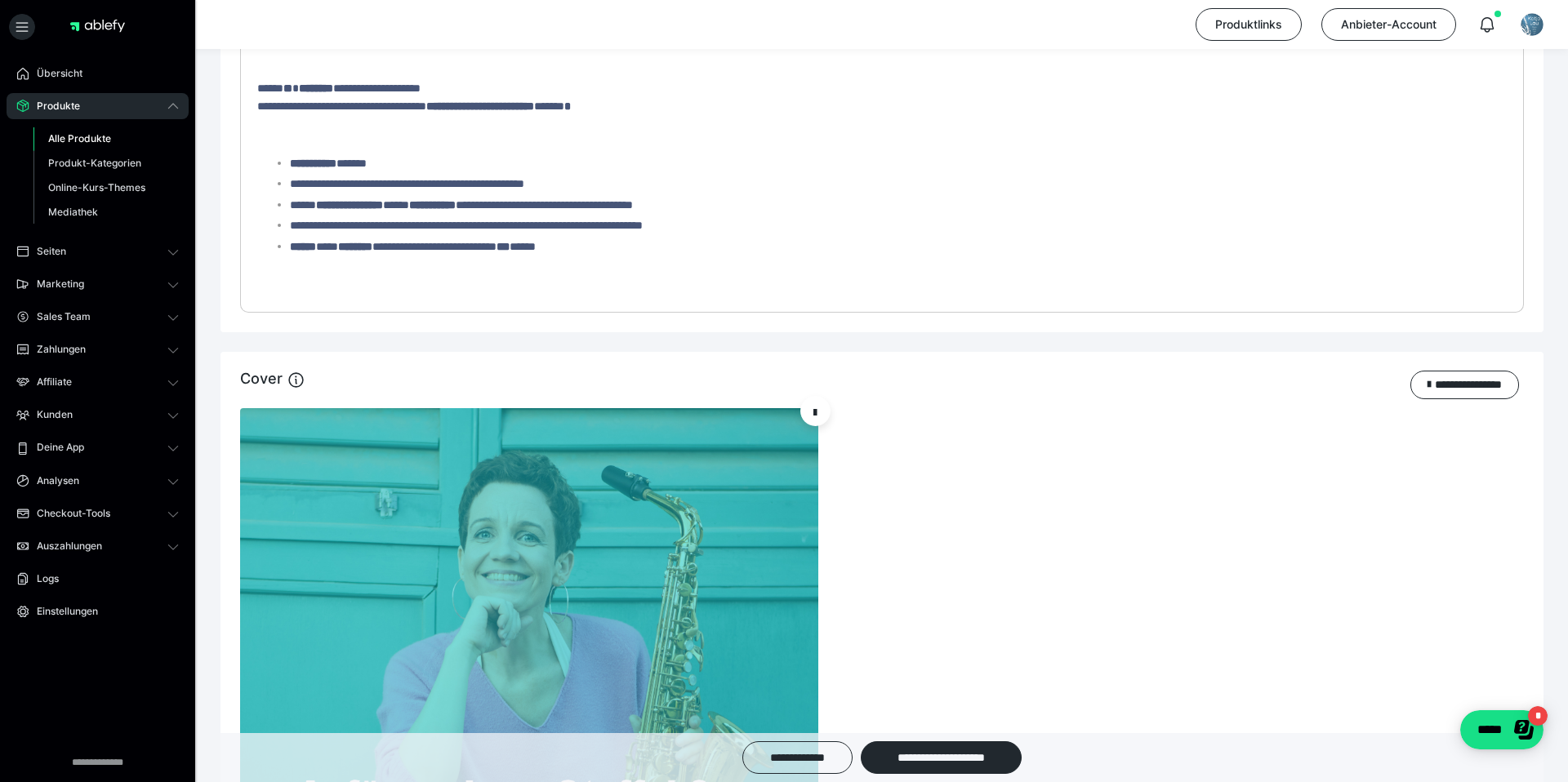 click on "Alle Produkte" at bounding box center [79, 138] 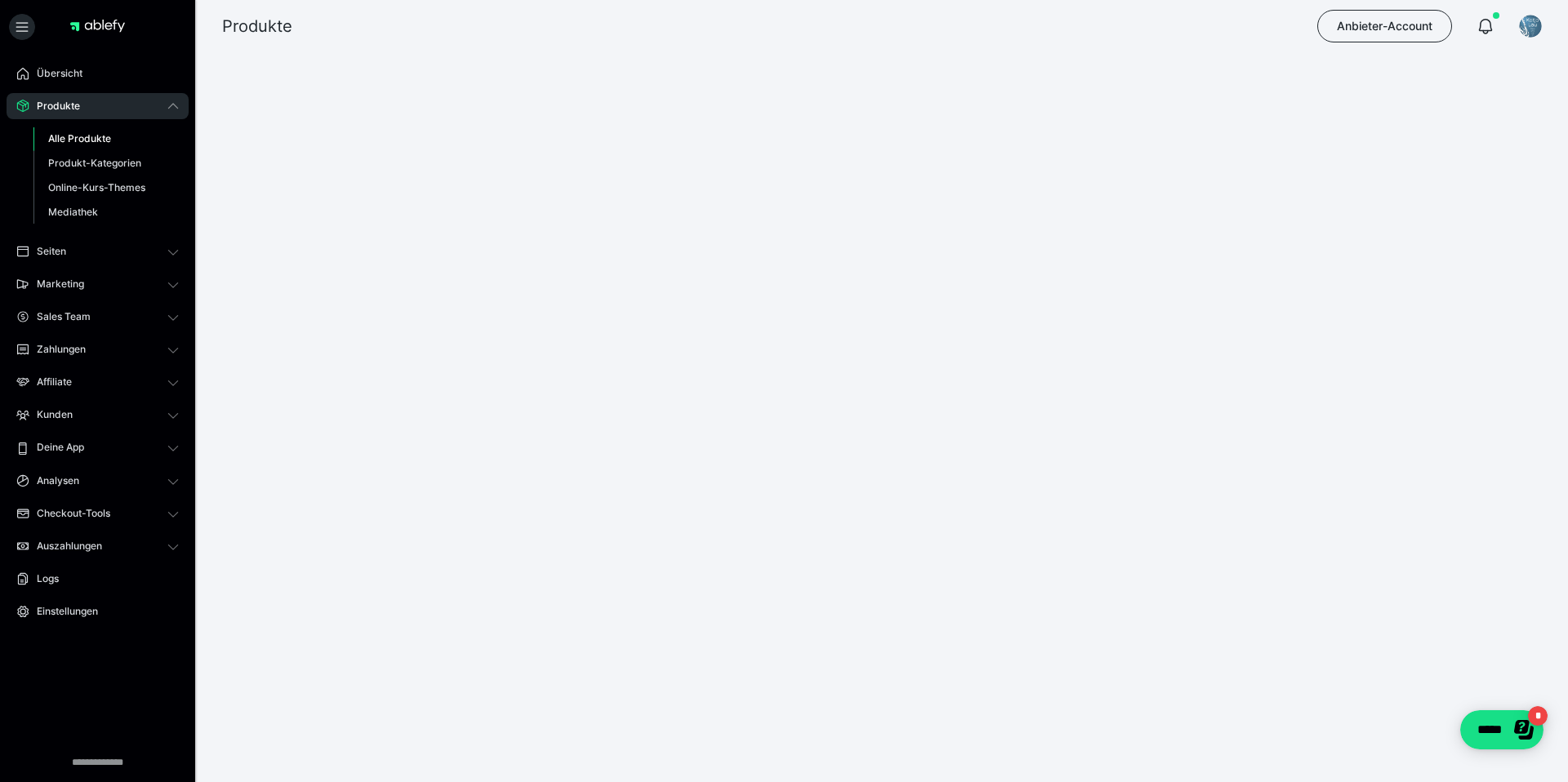 scroll, scrollTop: 0, scrollLeft: 0, axis: both 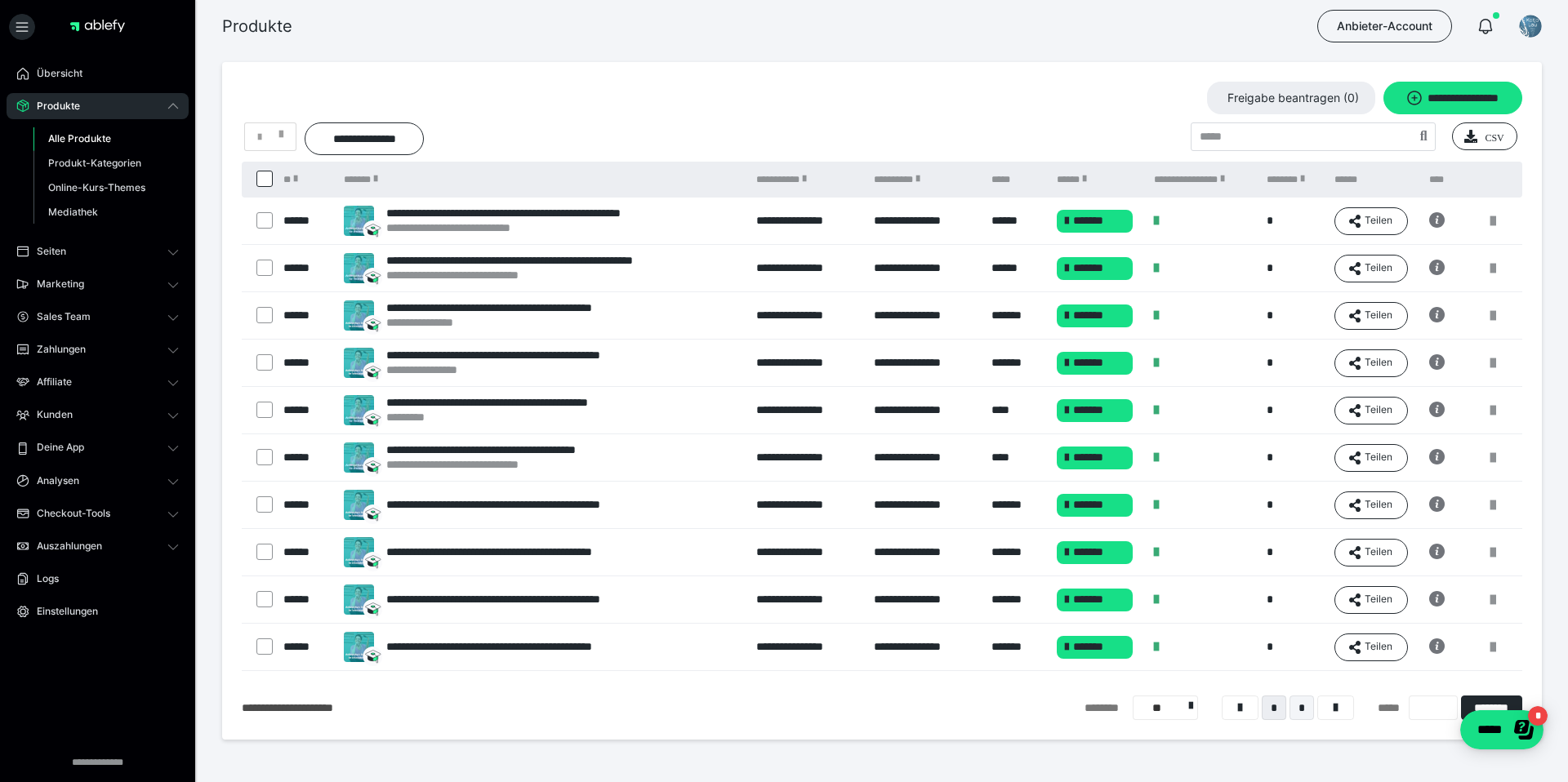 click on "*" at bounding box center [1302, 708] 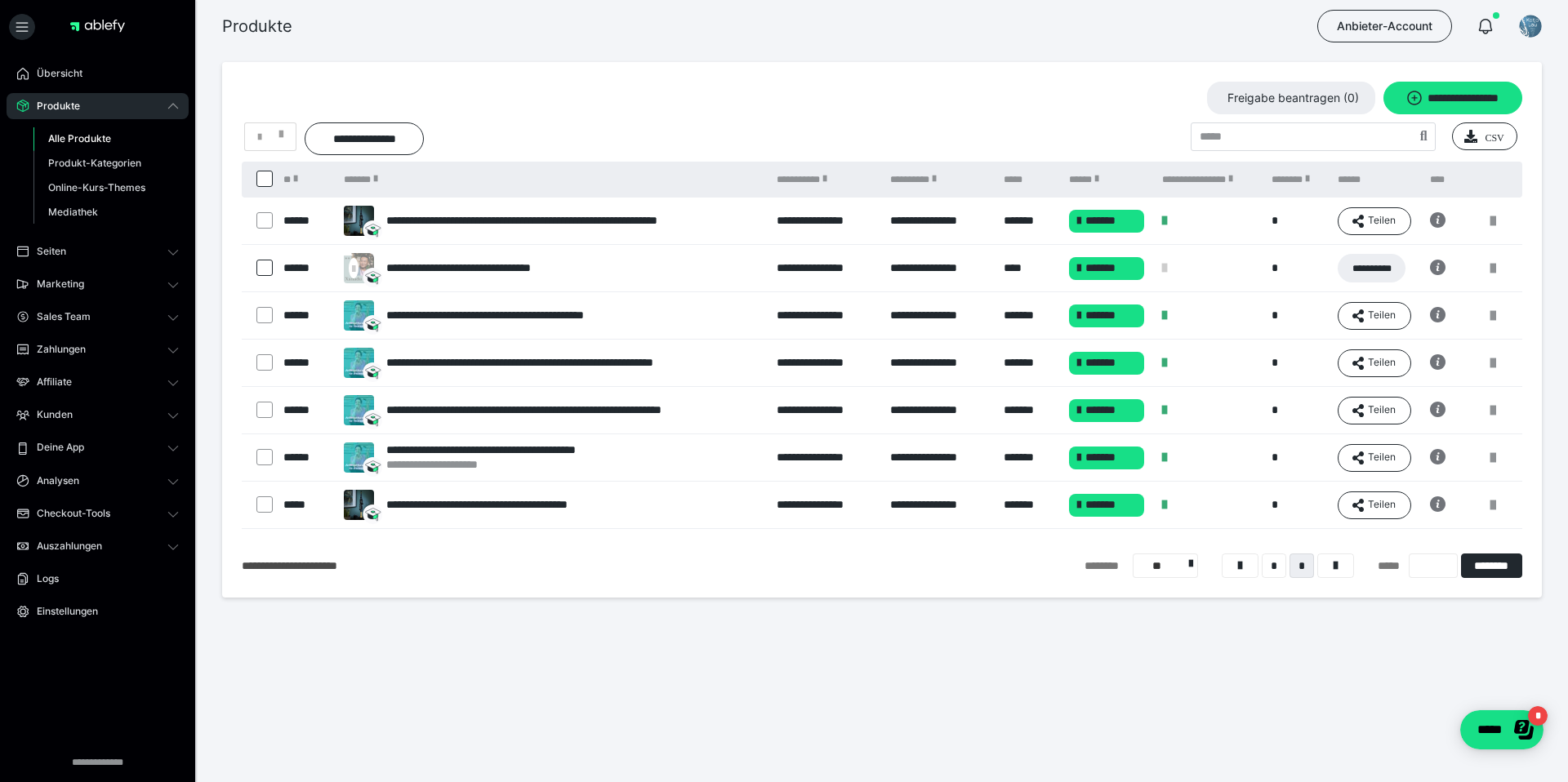 scroll, scrollTop: 0, scrollLeft: 0, axis: both 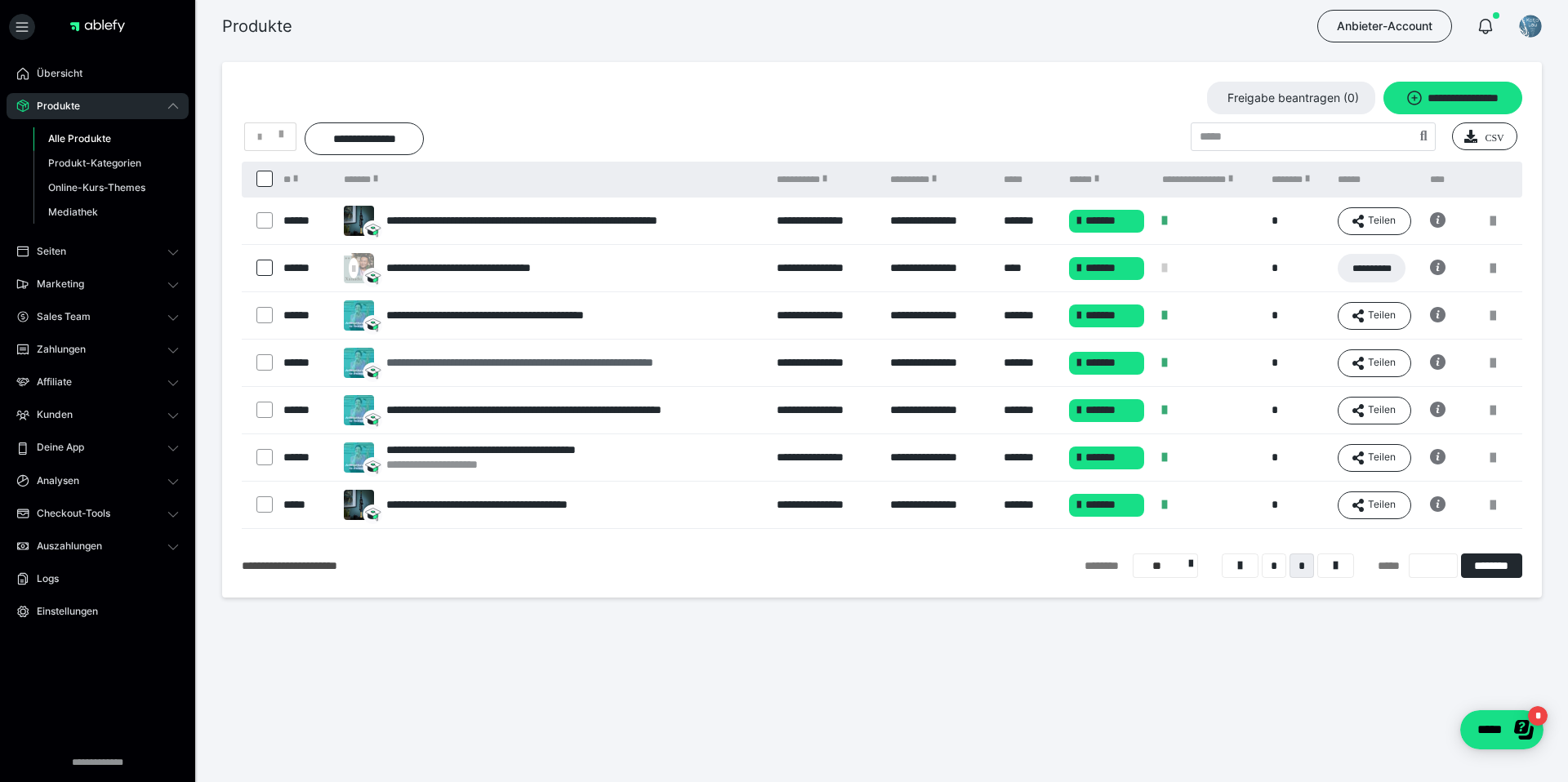 click on "**********" at bounding box center (560, 362) 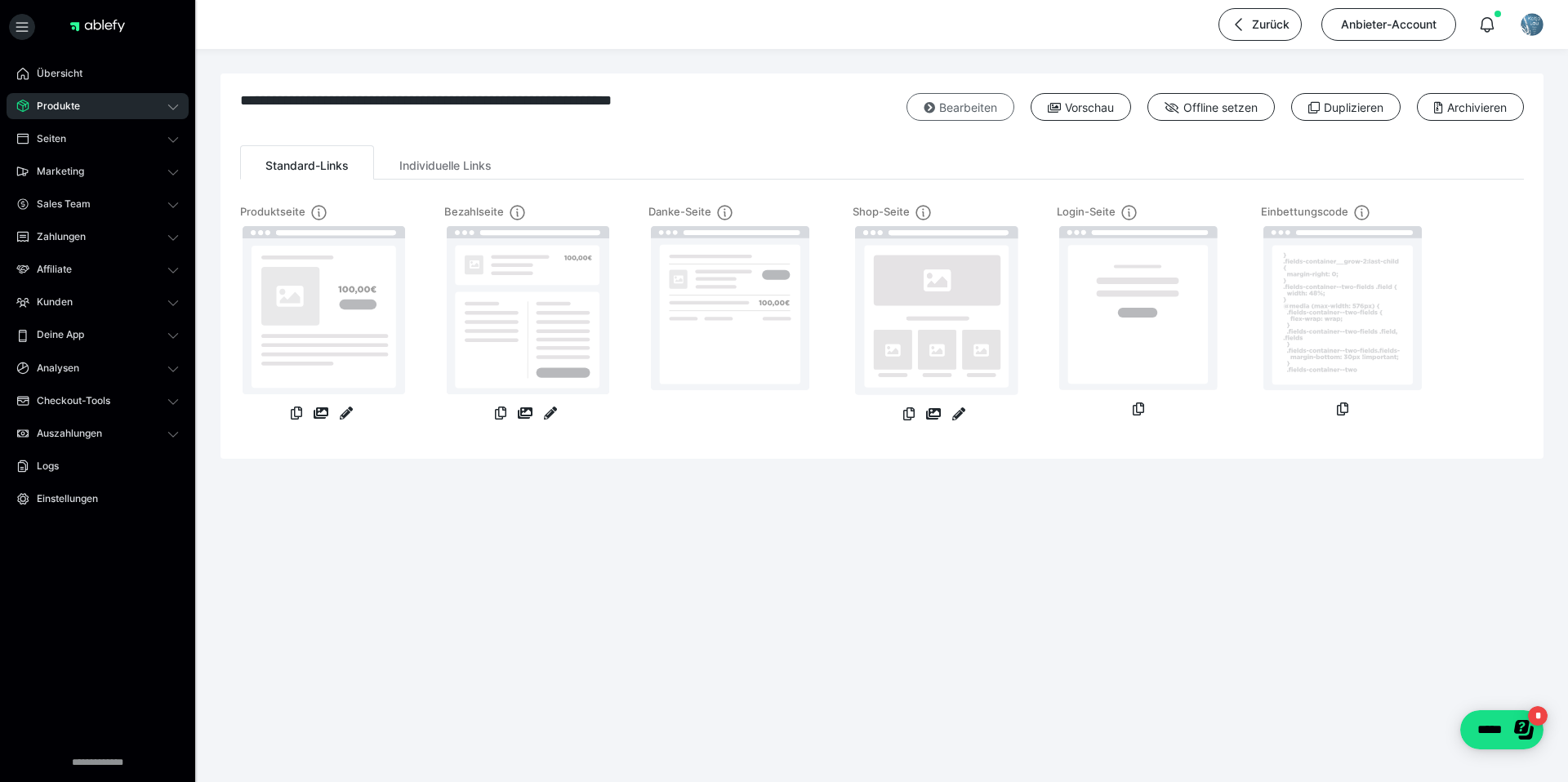 click at bounding box center [929, 108] 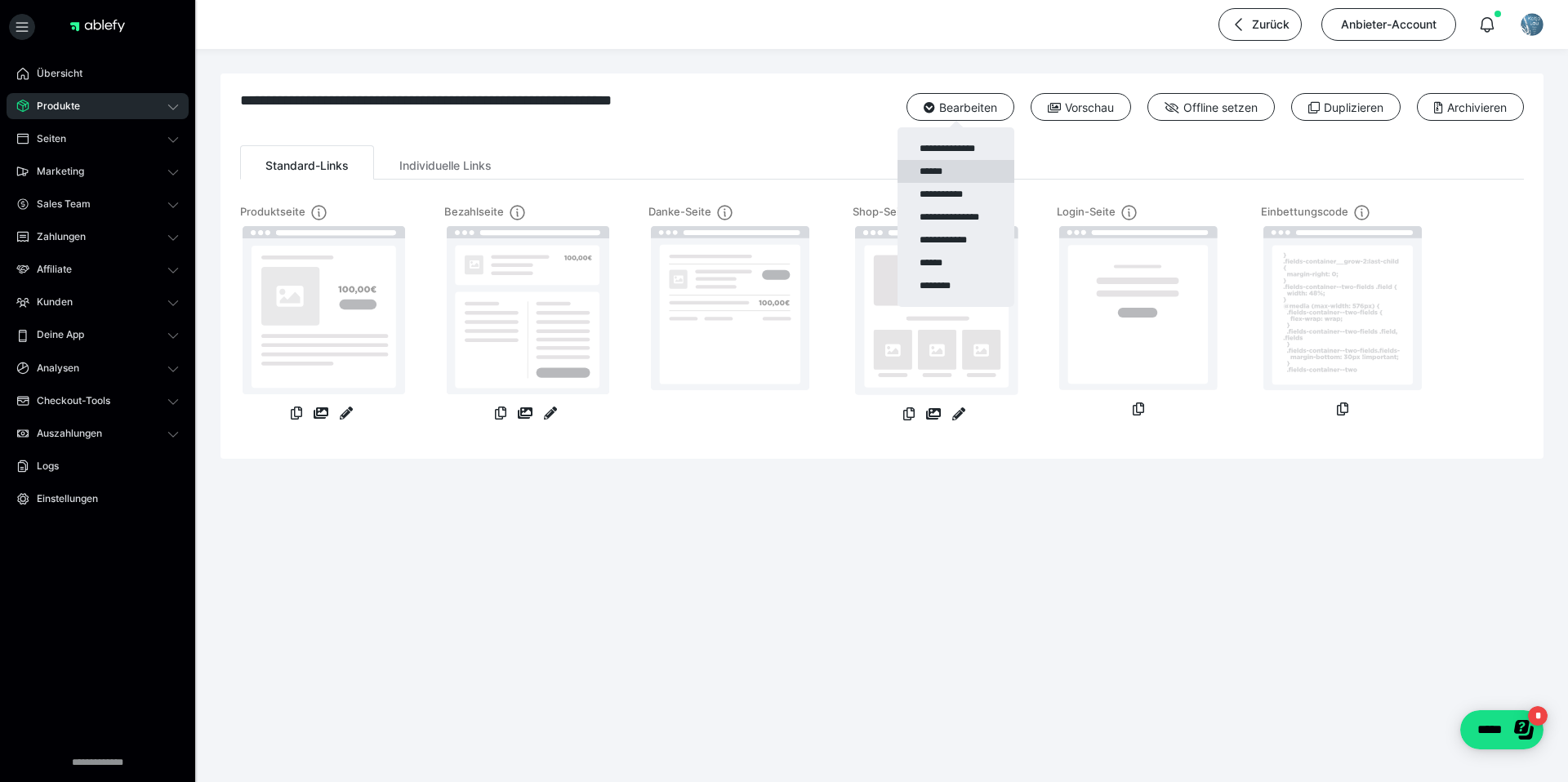 click on "******" at bounding box center (956, 171) 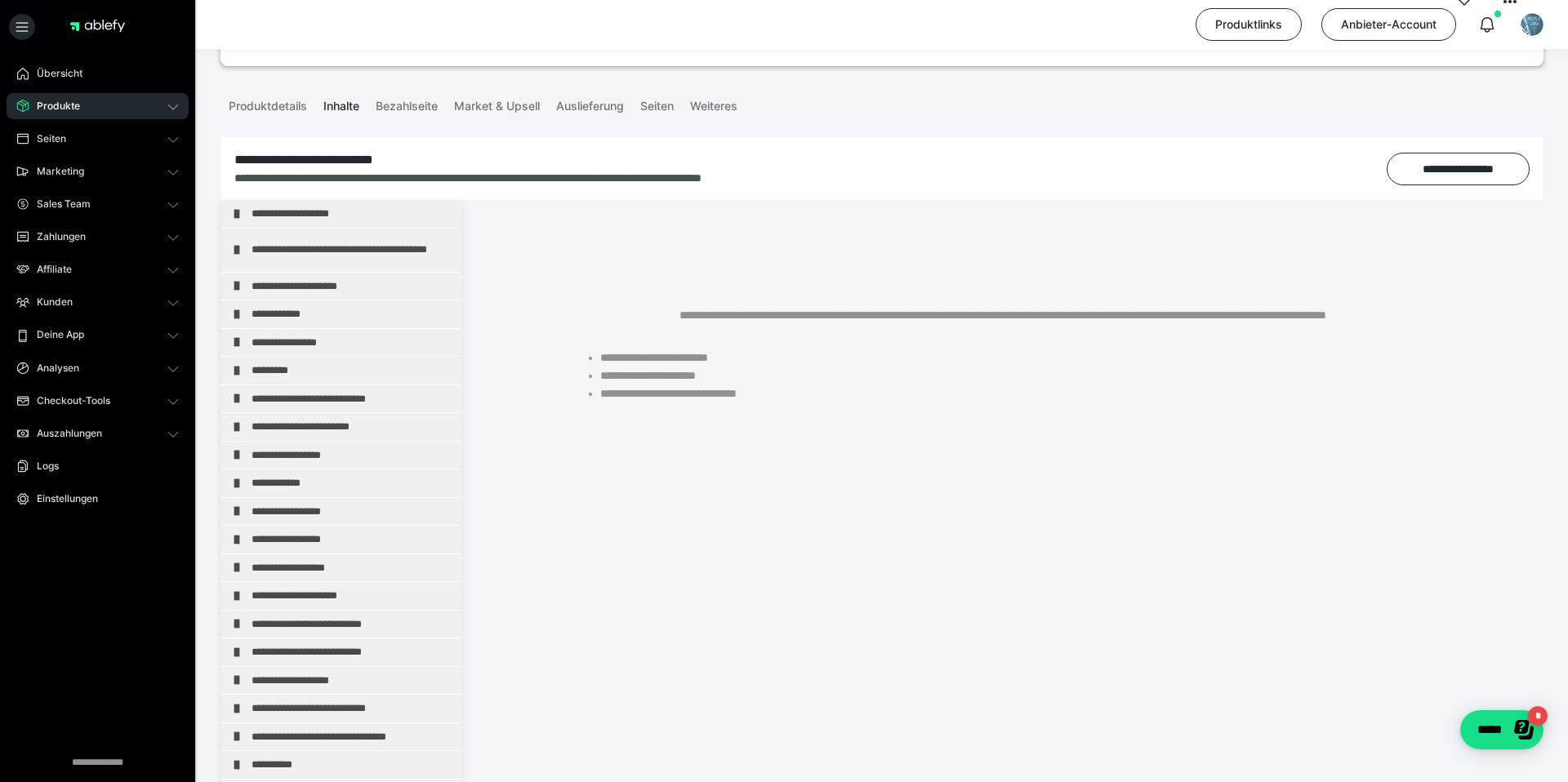 scroll, scrollTop: 217, scrollLeft: 0, axis: vertical 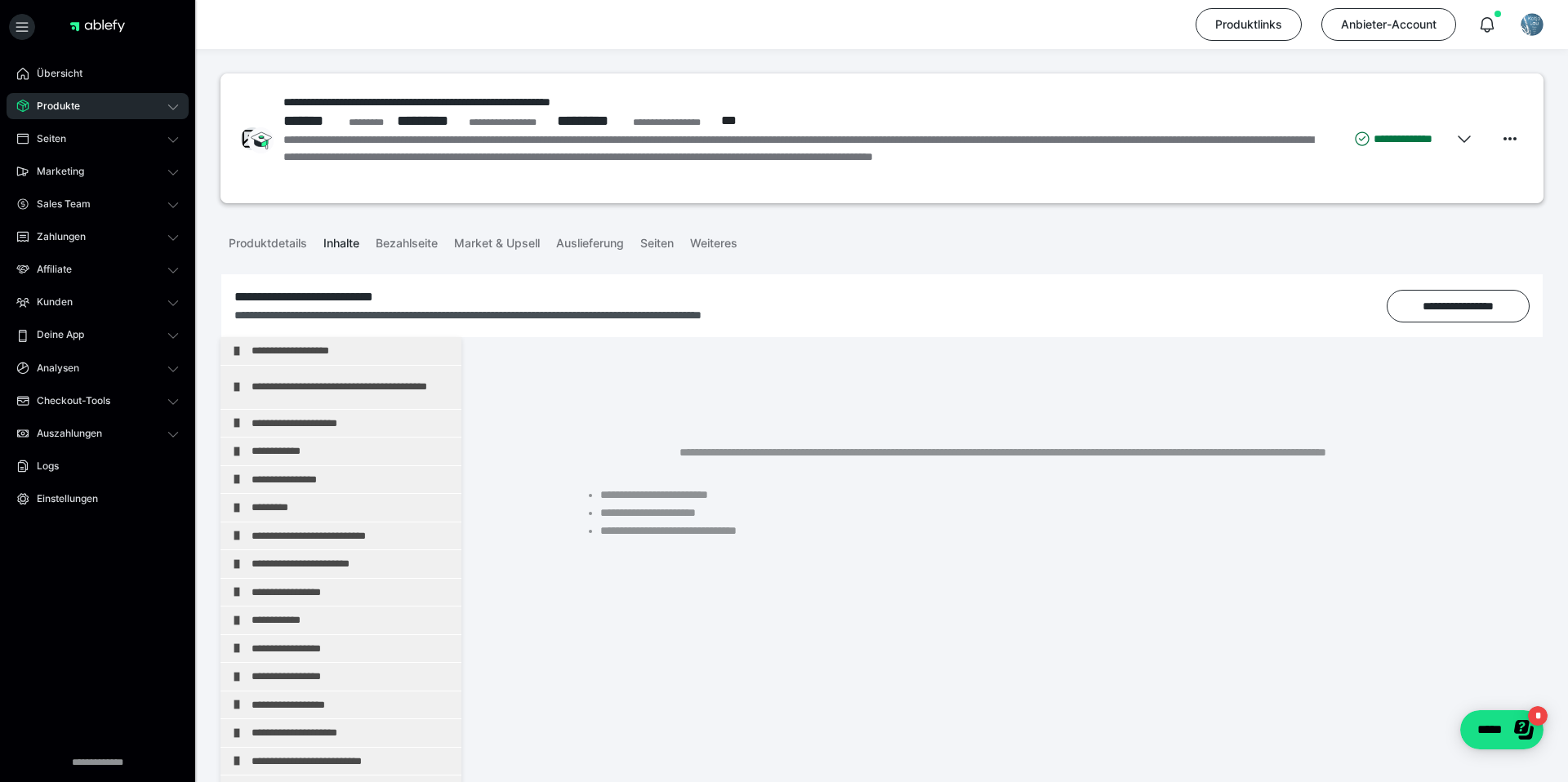 click on "Produkte" at bounding box center (52, 106) 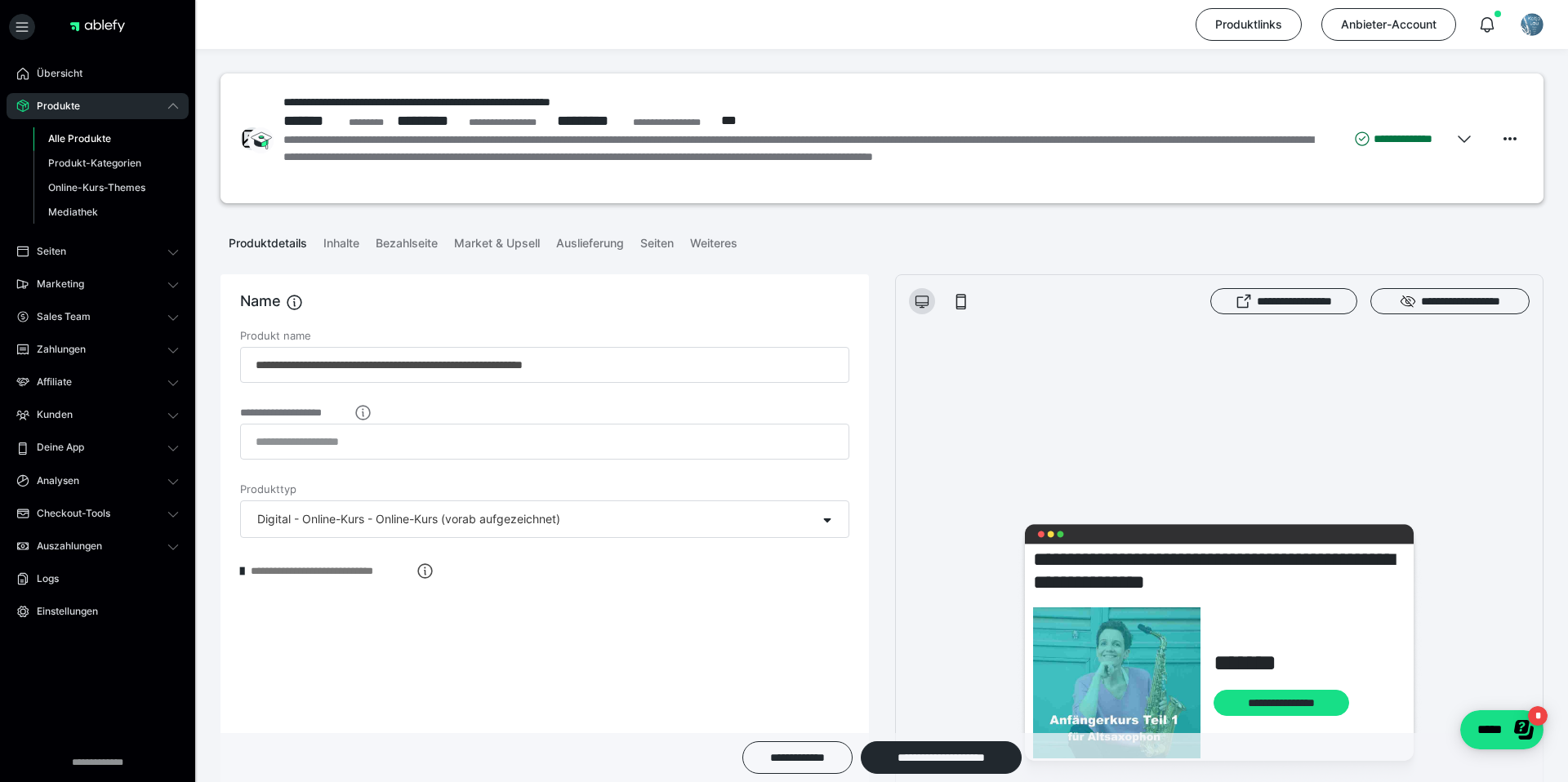 click on "Alle Produkte" at bounding box center [79, 138] 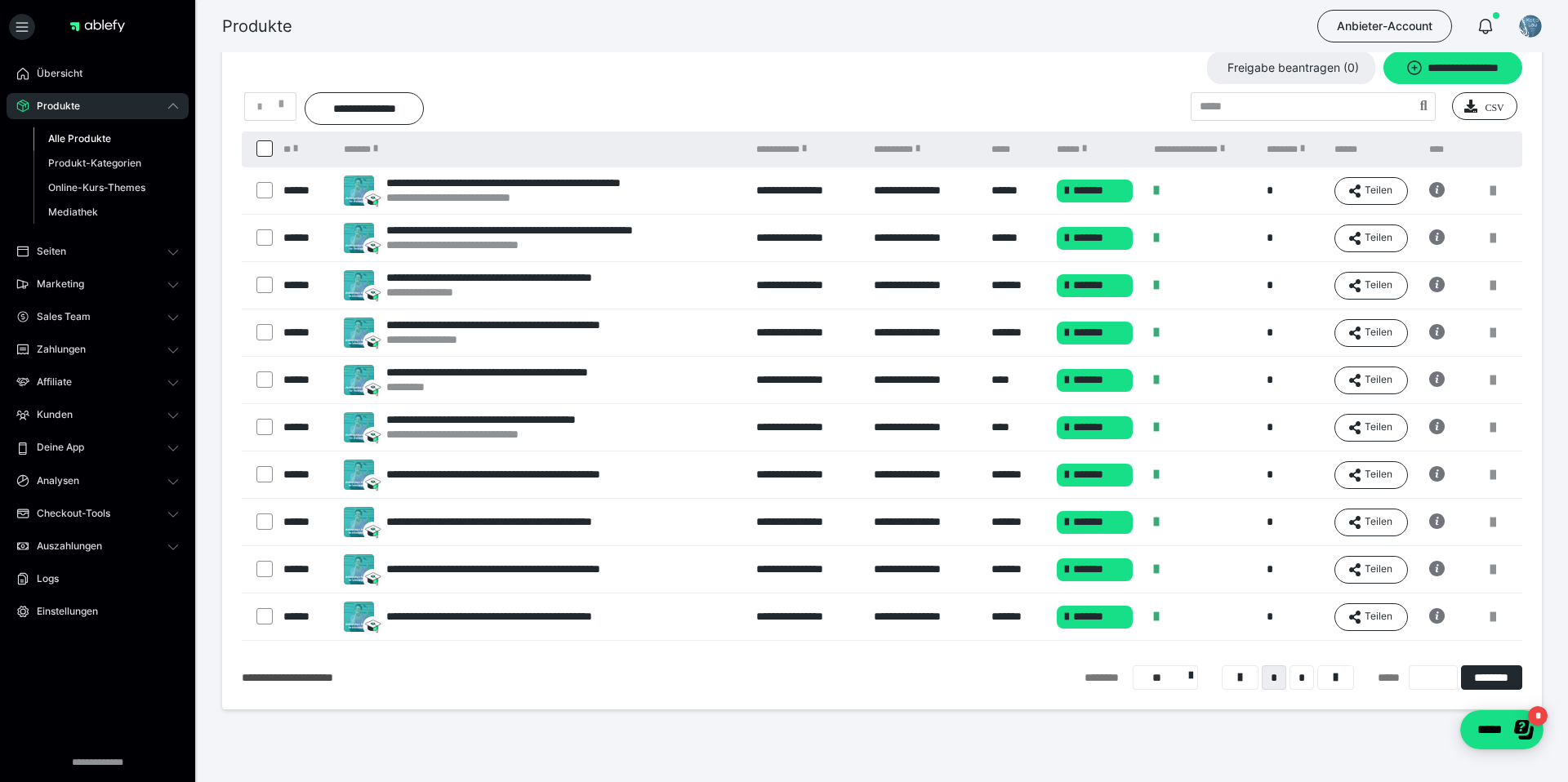 scroll, scrollTop: 59, scrollLeft: 0, axis: vertical 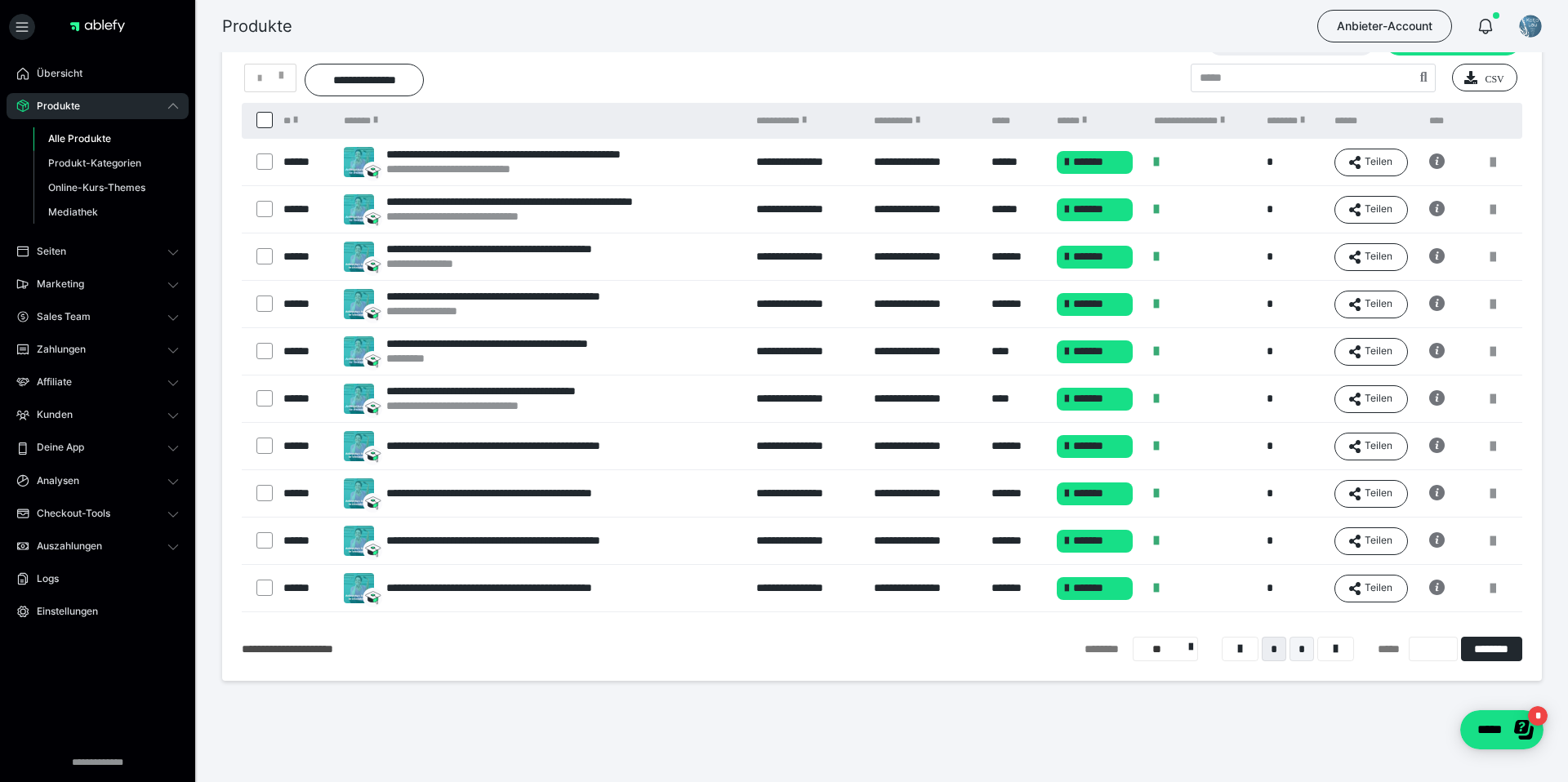 click on "*" at bounding box center (1302, 649) 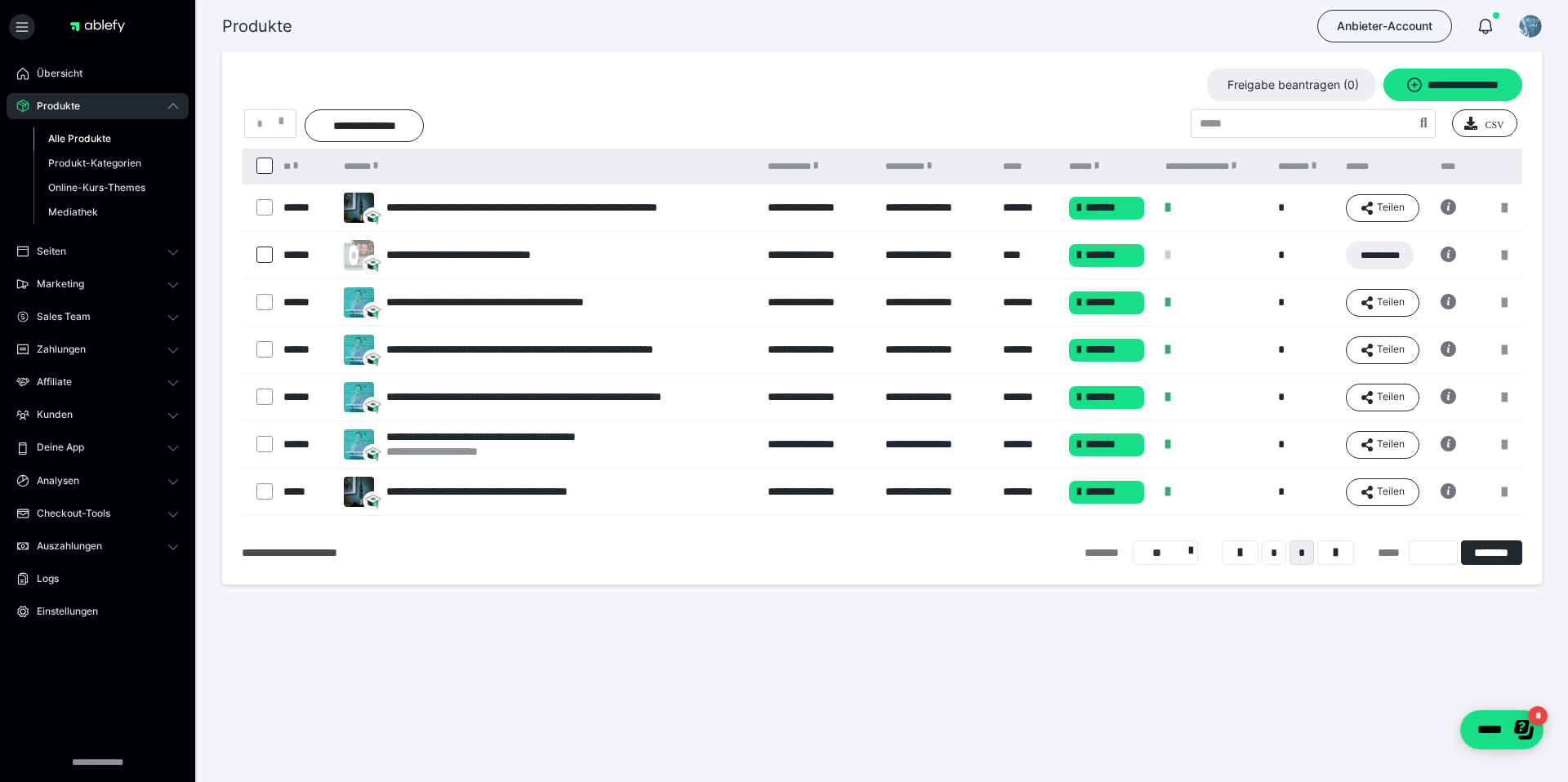 scroll, scrollTop: 0, scrollLeft: 0, axis: both 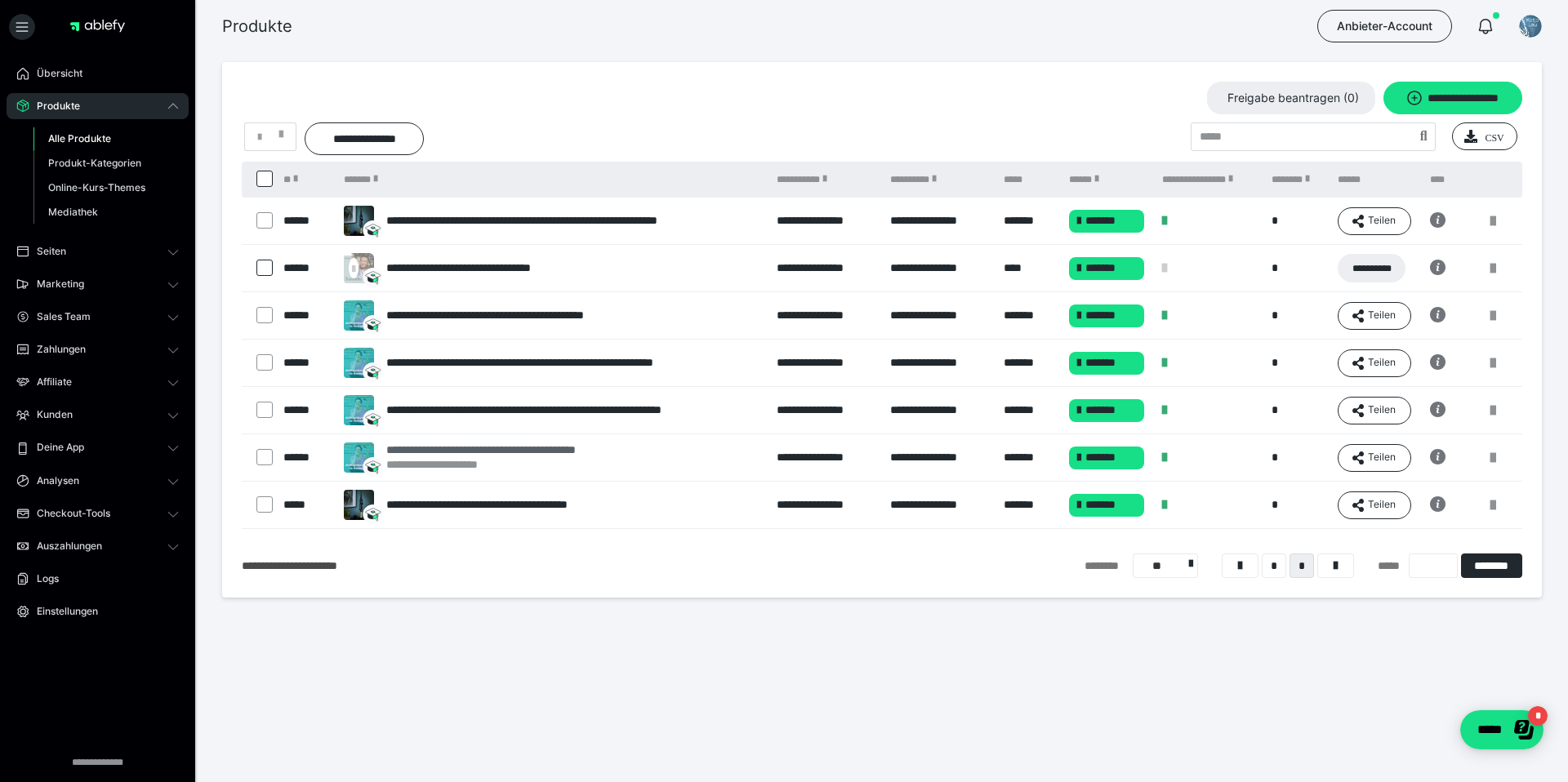 click on "**********" at bounding box center (507, 450) 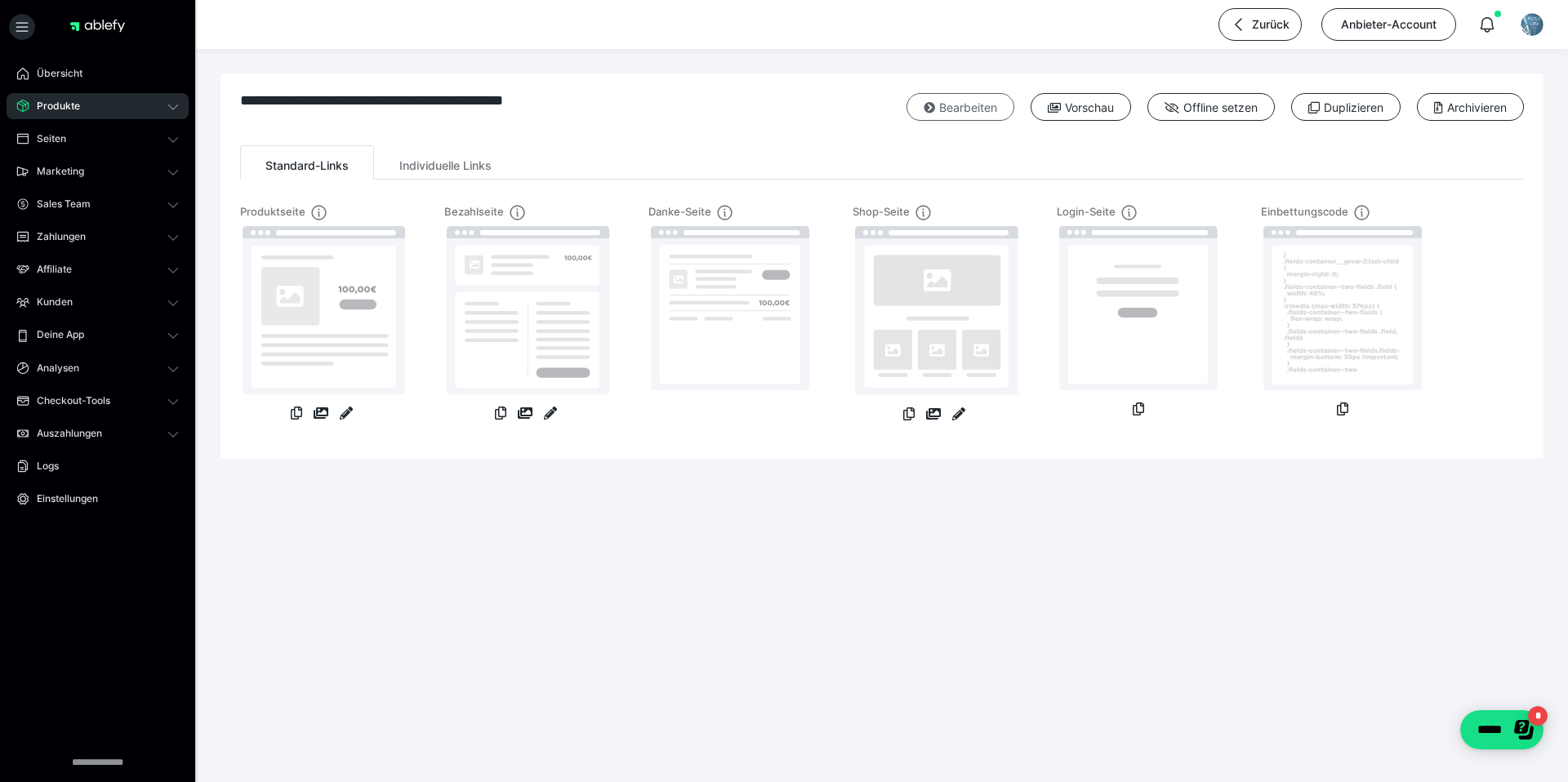 click on "Bearbeiten" at bounding box center (960, 107) 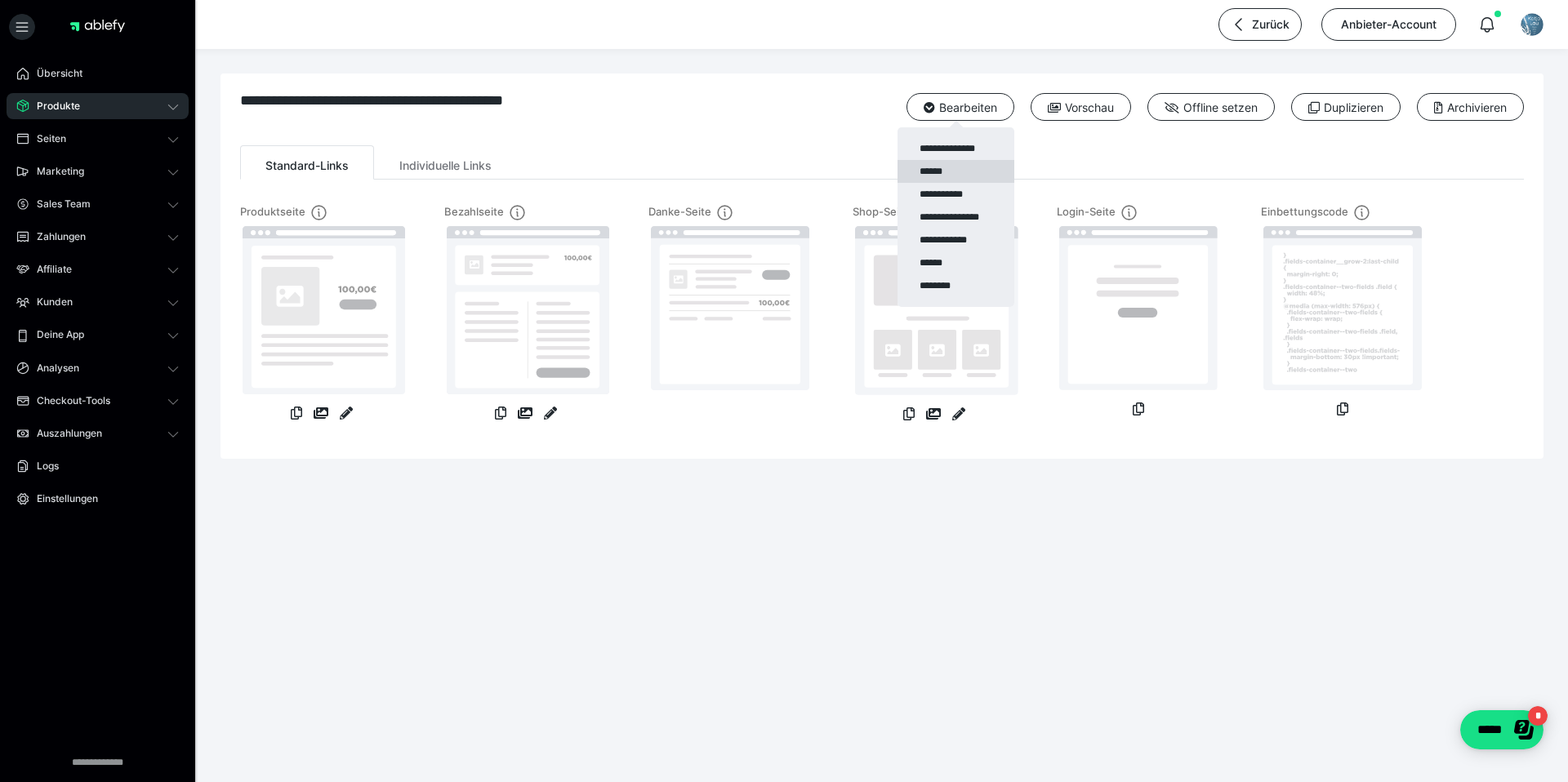 click on "******" at bounding box center (956, 171) 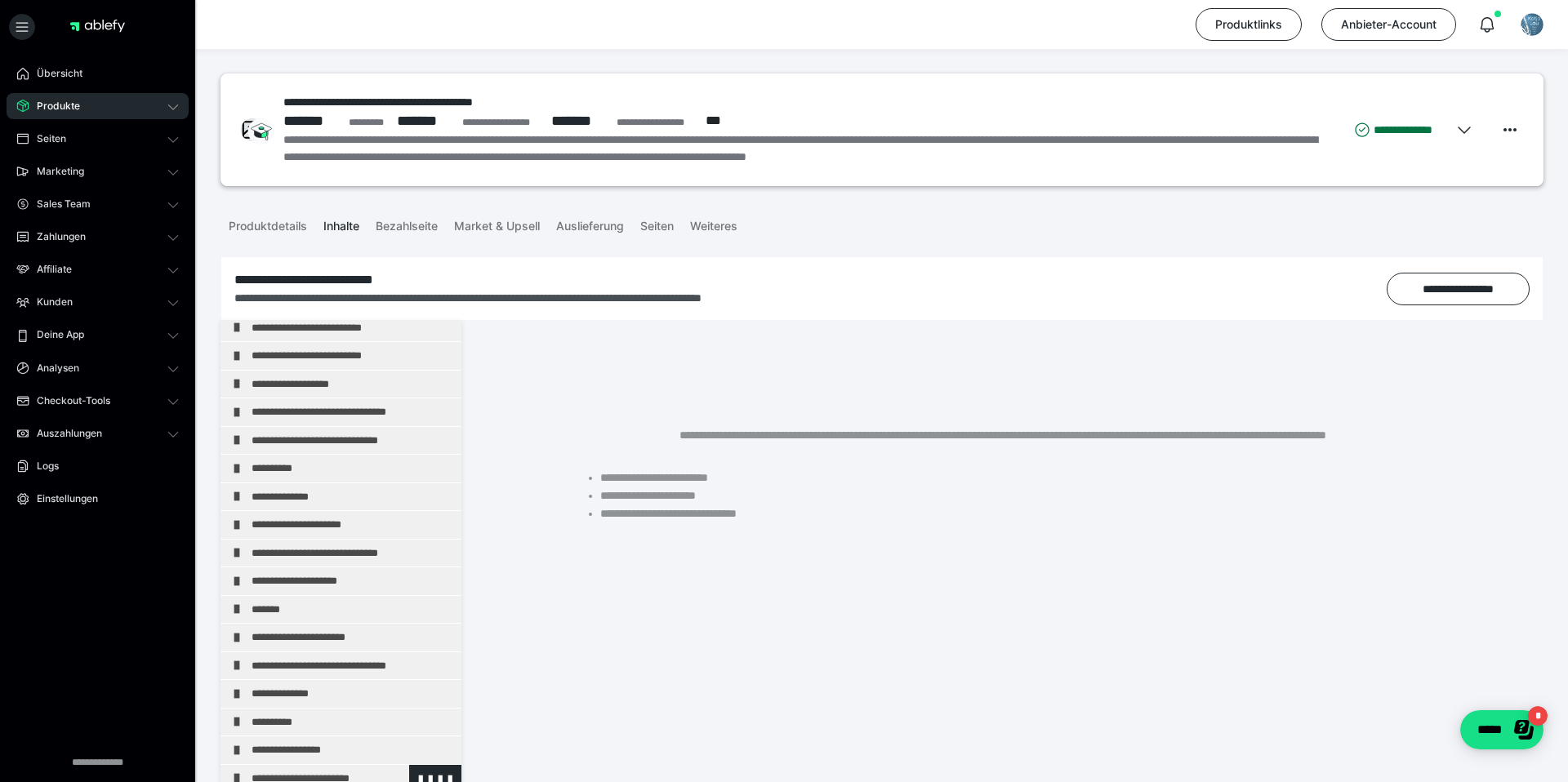 scroll, scrollTop: 540, scrollLeft: 0, axis: vertical 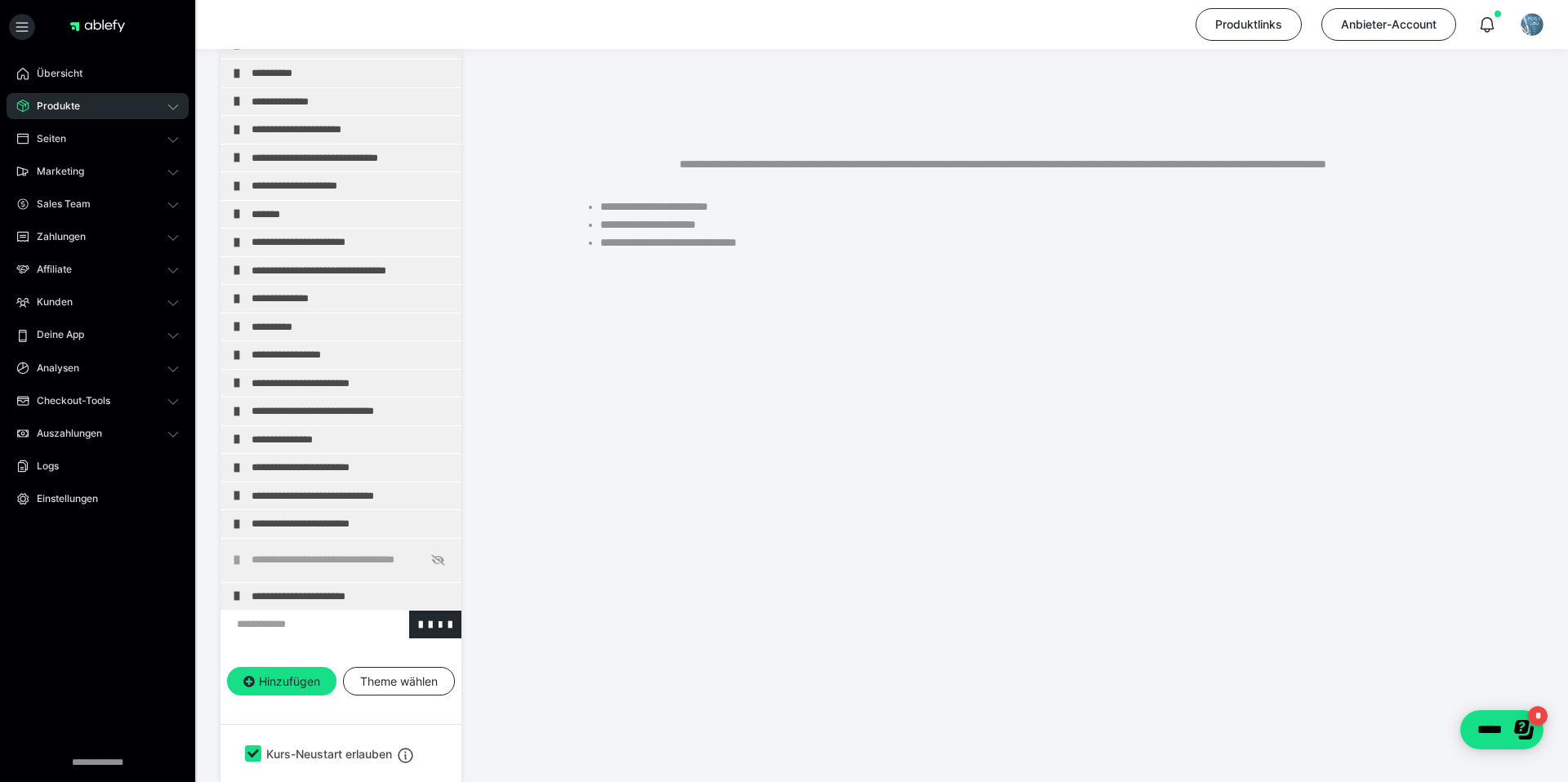 click at bounding box center [298, 624] 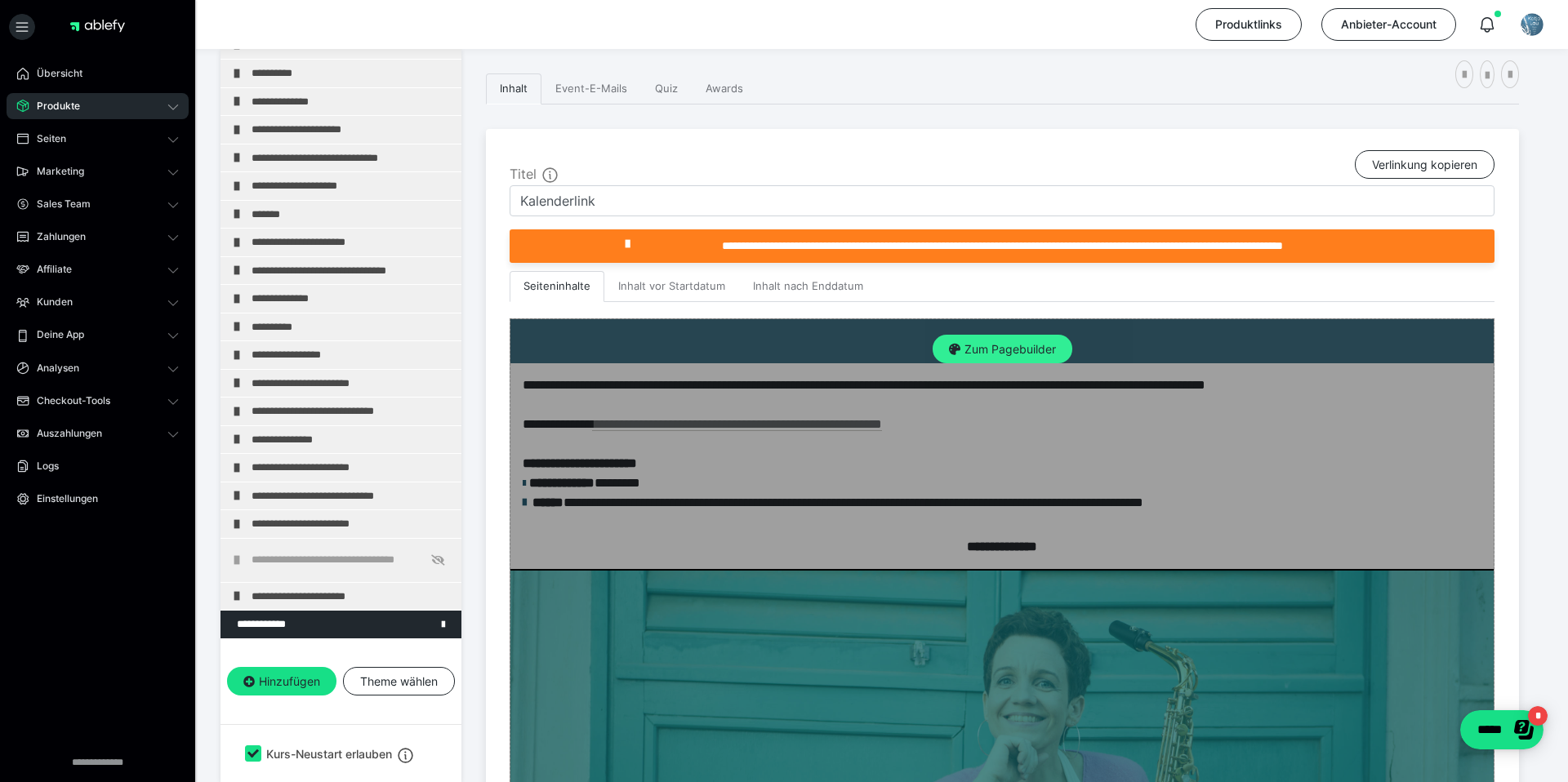 click on "Zum Pagebuilder" at bounding box center [1002, 349] 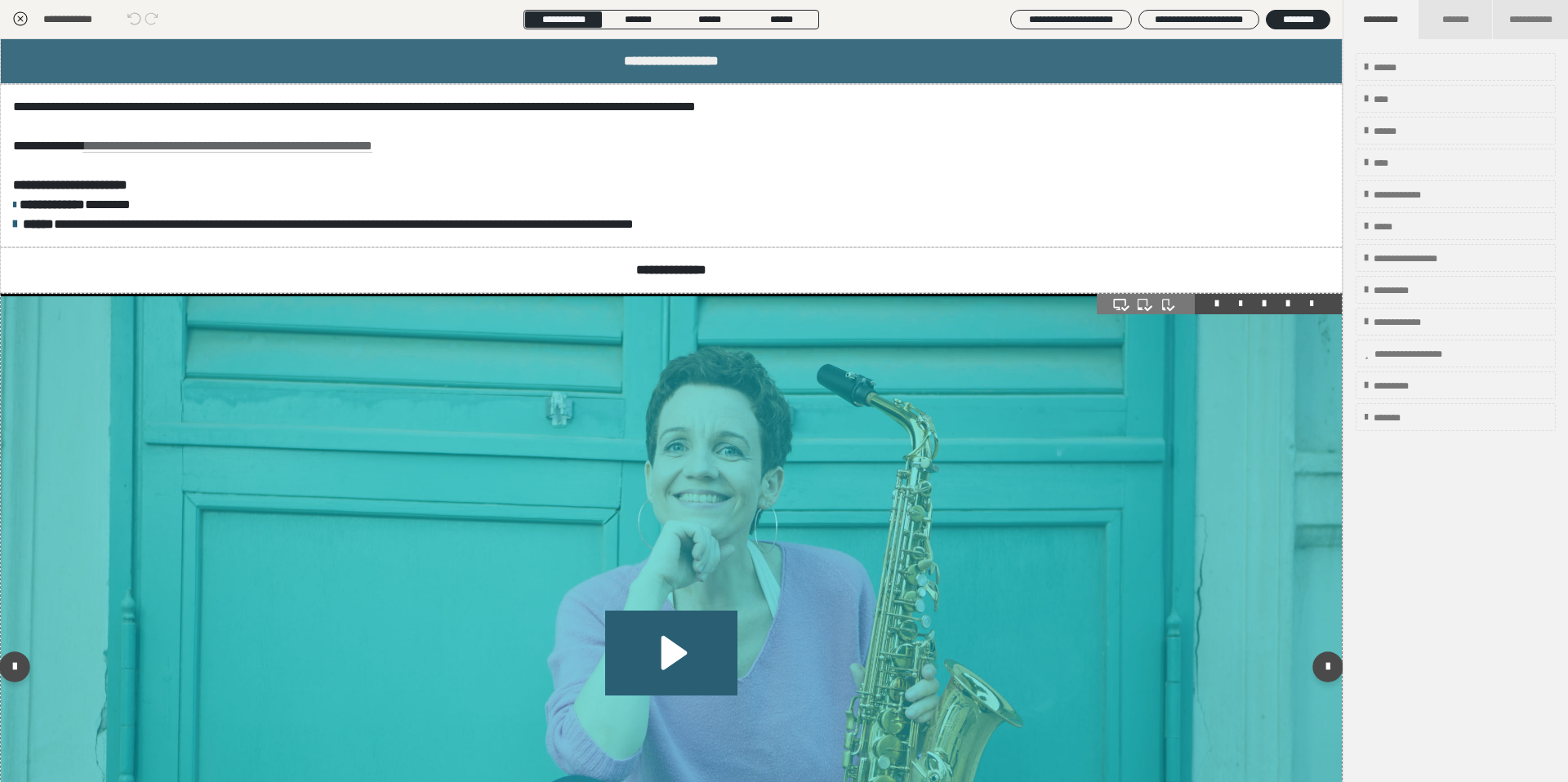 scroll, scrollTop: 0, scrollLeft: 0, axis: both 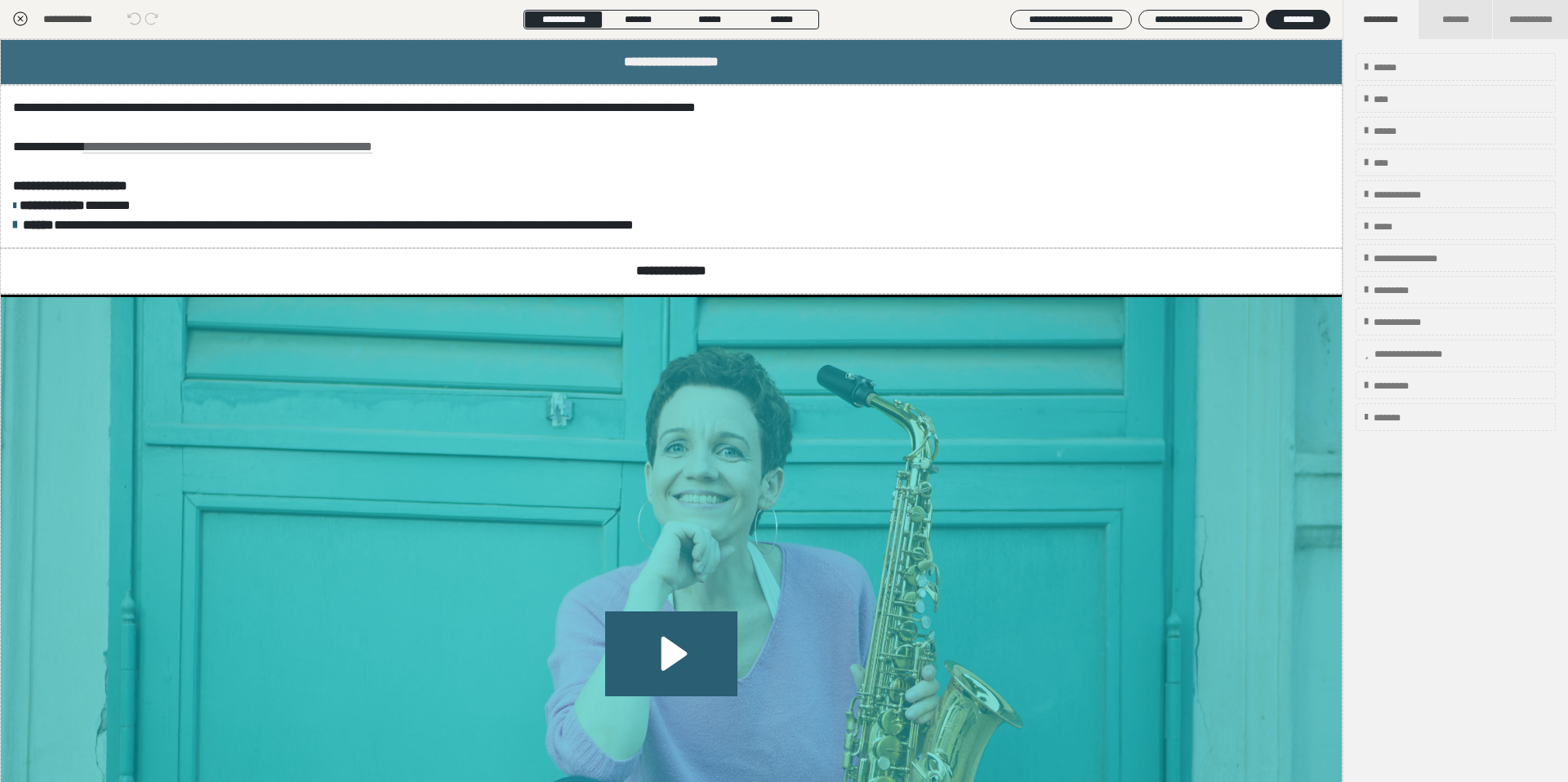 click 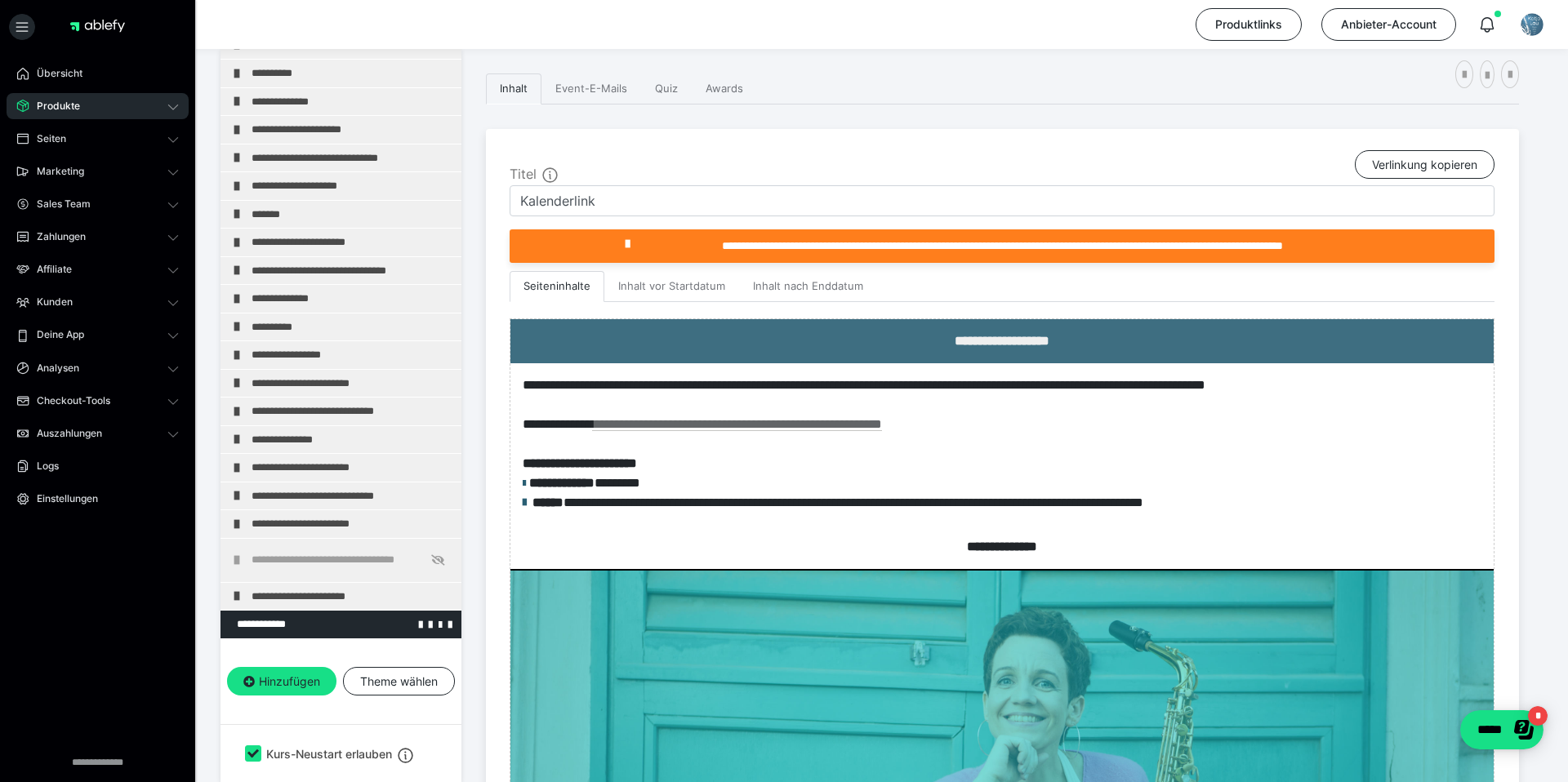 click at bounding box center [298, 624] 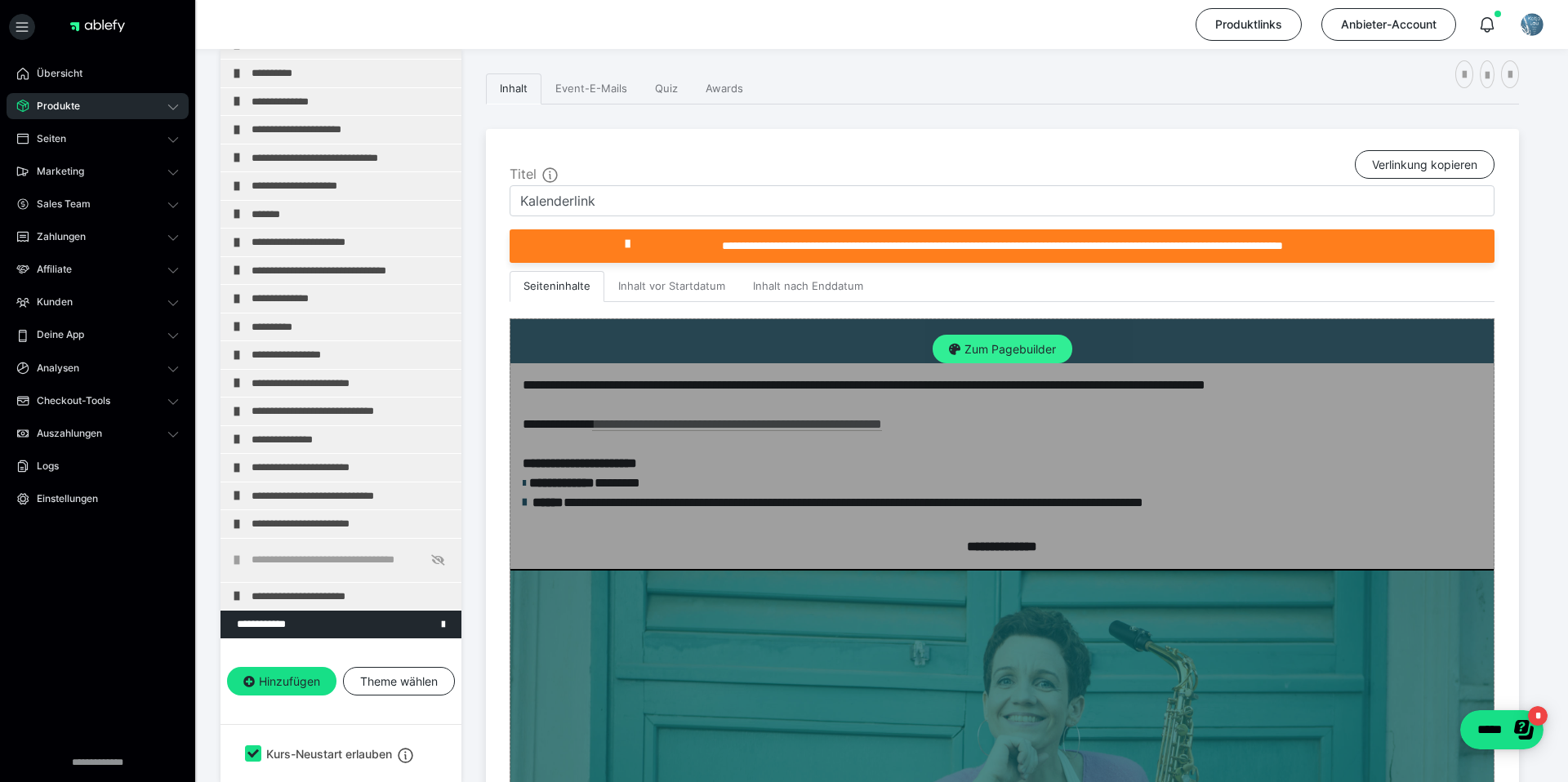 click on "Zum Pagebuilder" at bounding box center [1002, 349] 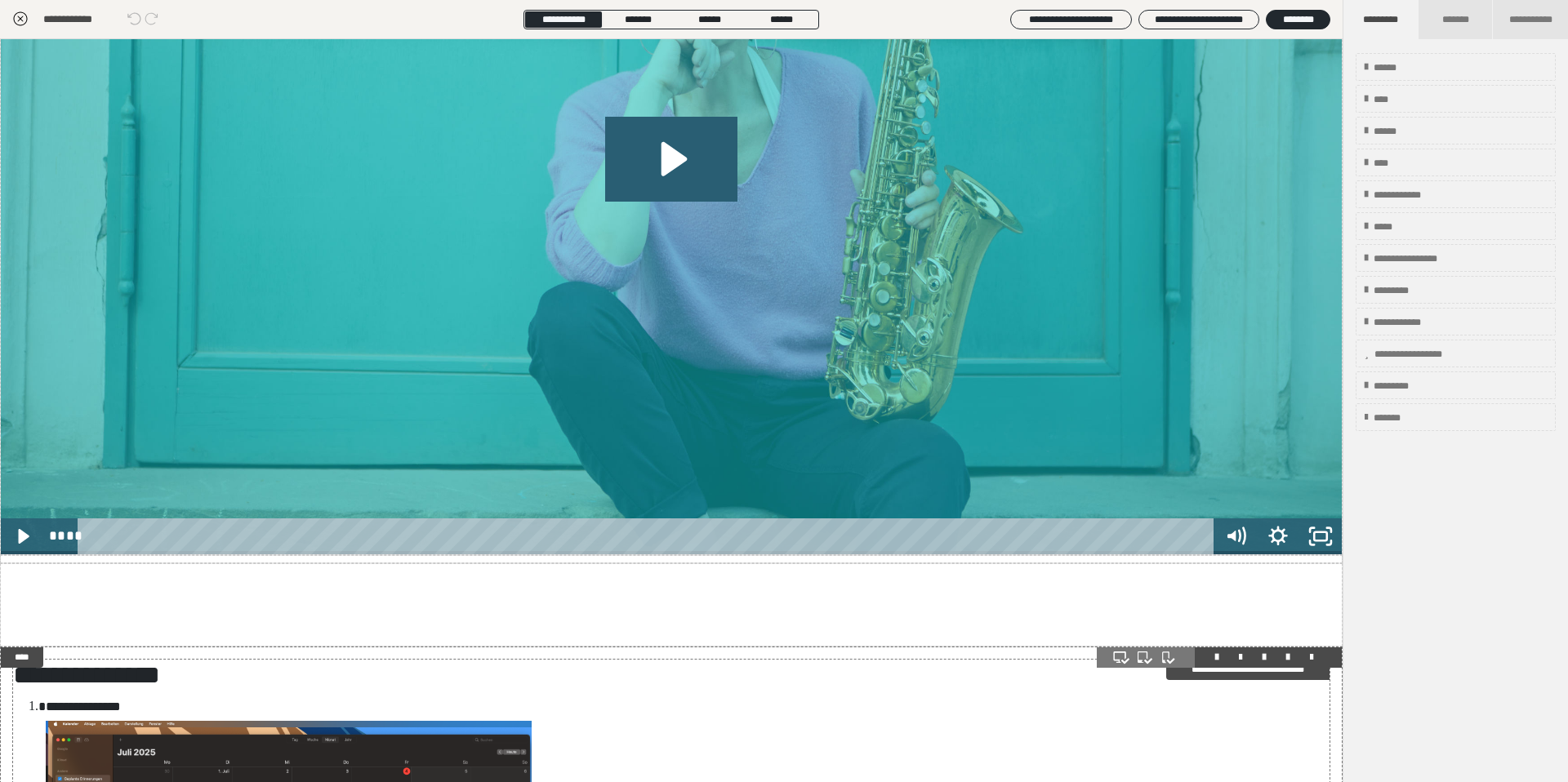 scroll, scrollTop: 0, scrollLeft: 0, axis: both 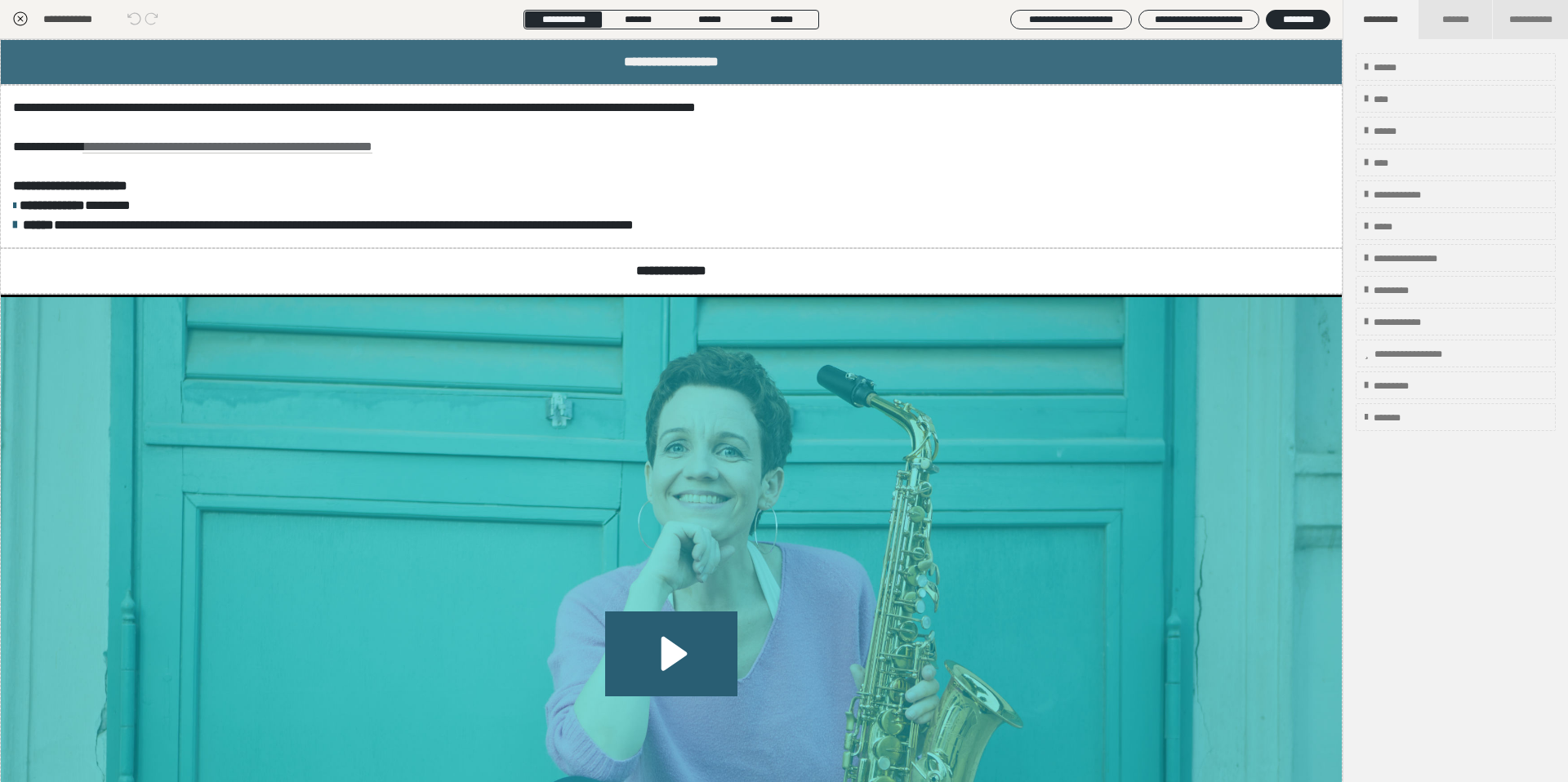 click 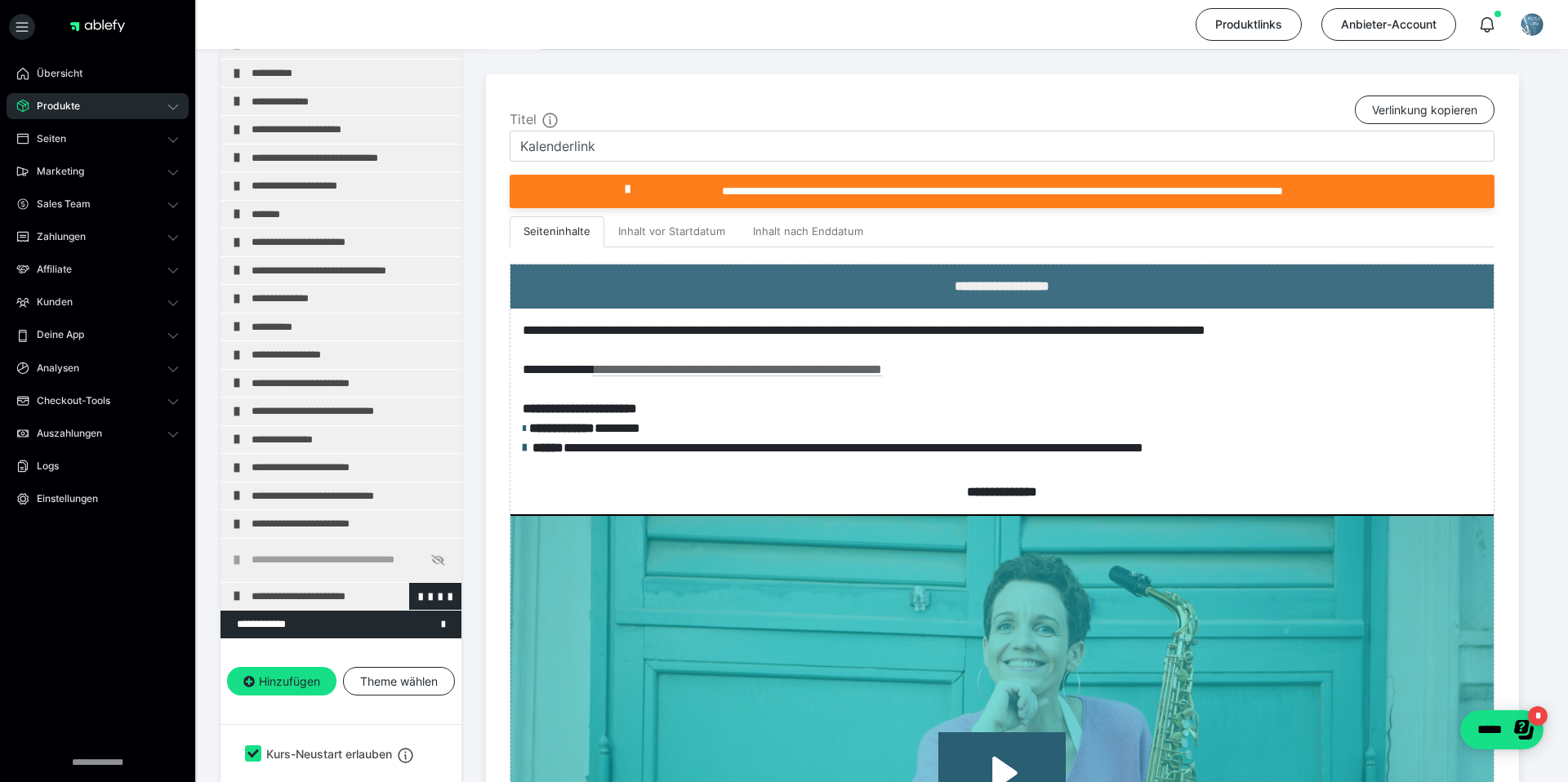 scroll, scrollTop: 402, scrollLeft: 0, axis: vertical 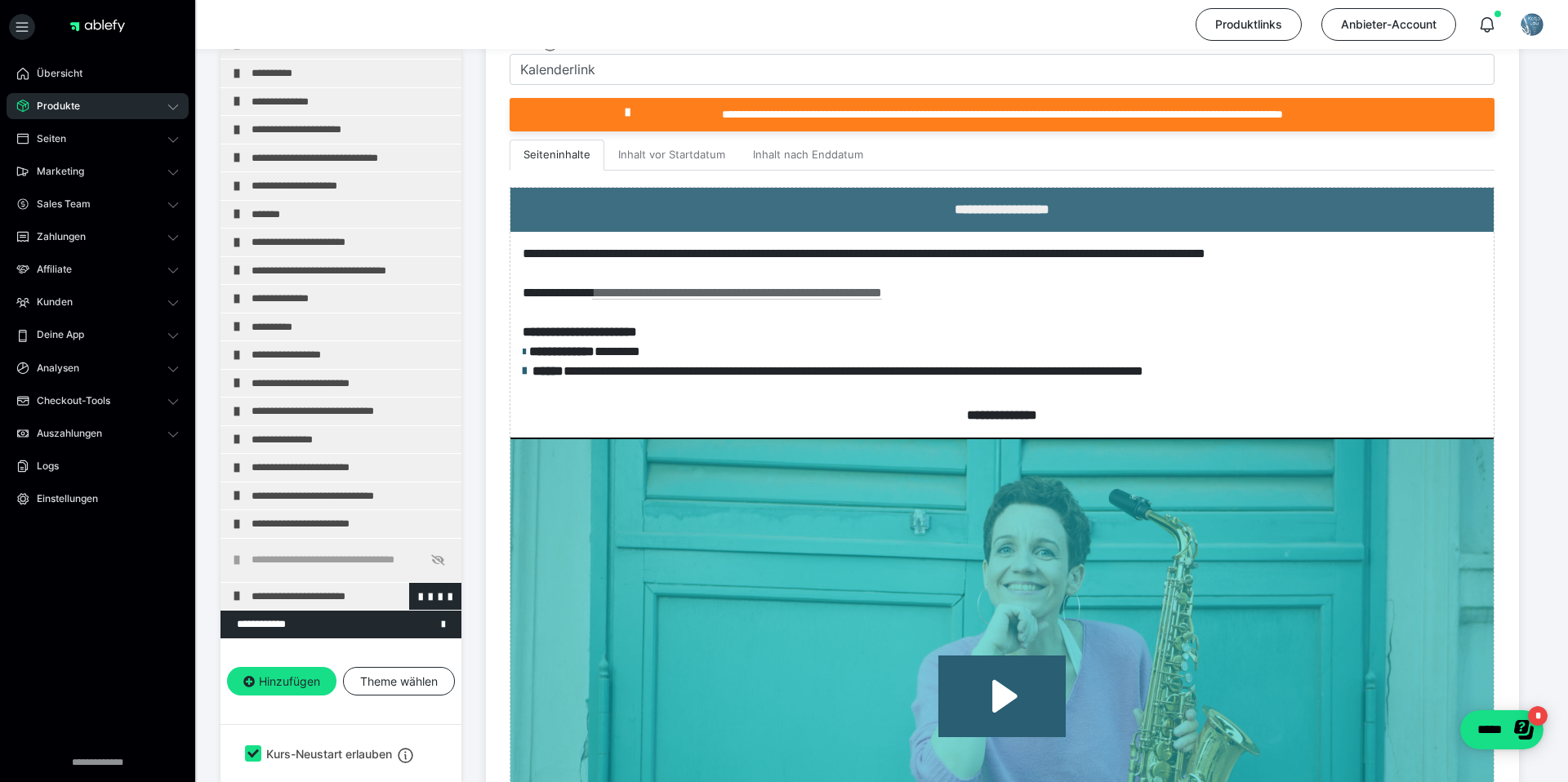click on "**********" at bounding box center [352, 597] 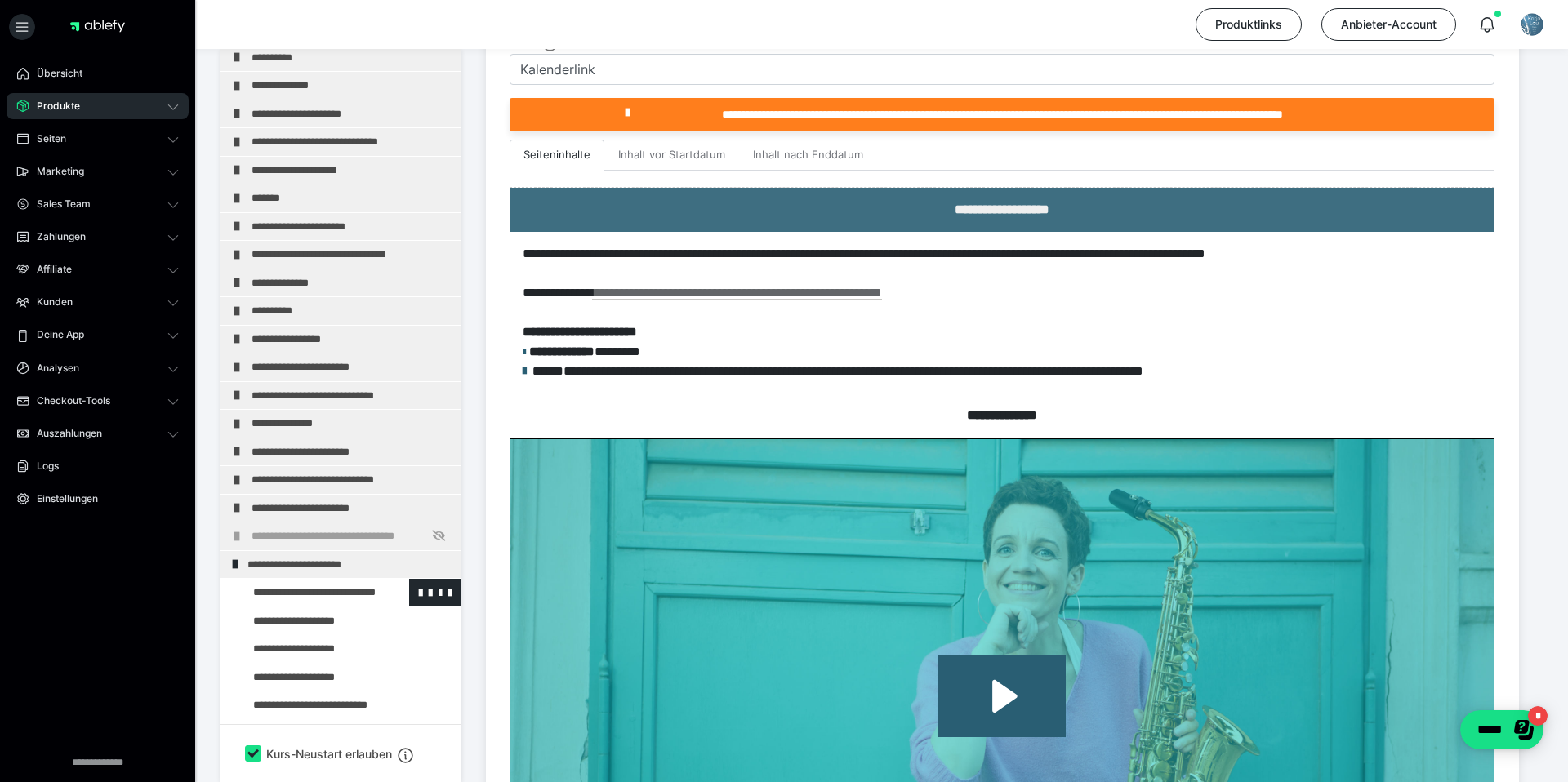 click at bounding box center (306, 593) 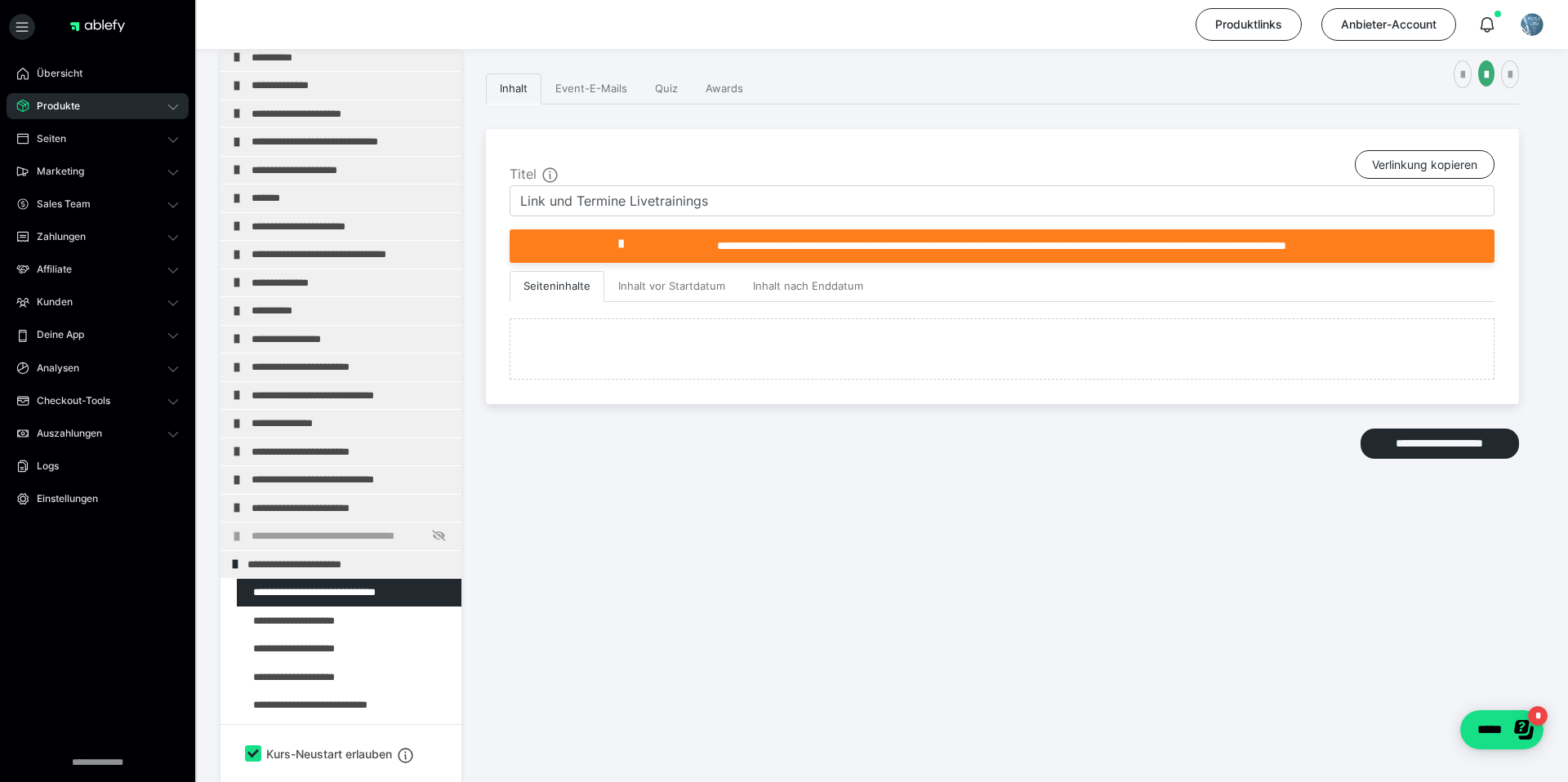 scroll, scrollTop: 402, scrollLeft: 0, axis: vertical 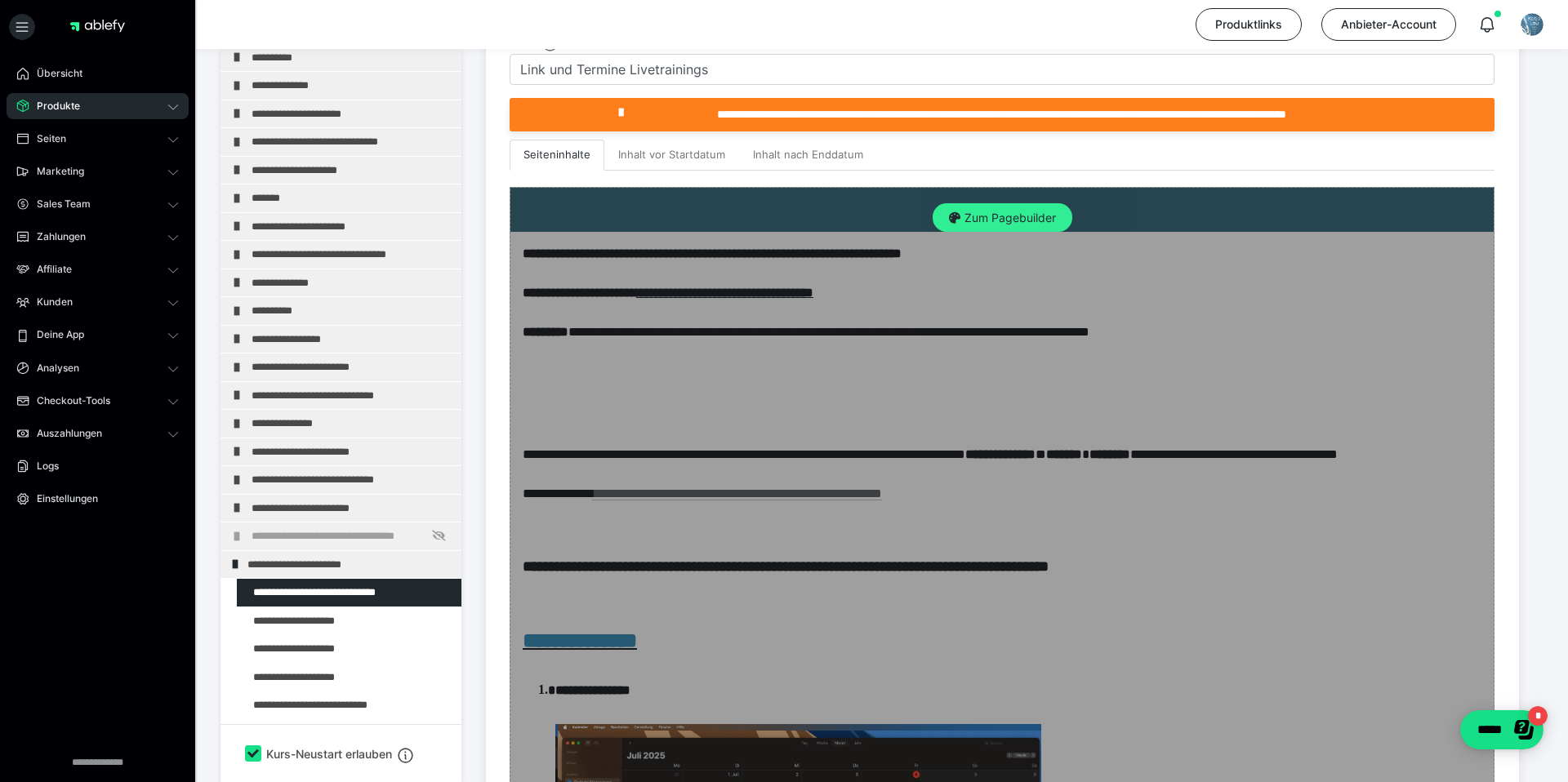 click on "Zum Pagebuilder" at bounding box center [1002, 218] 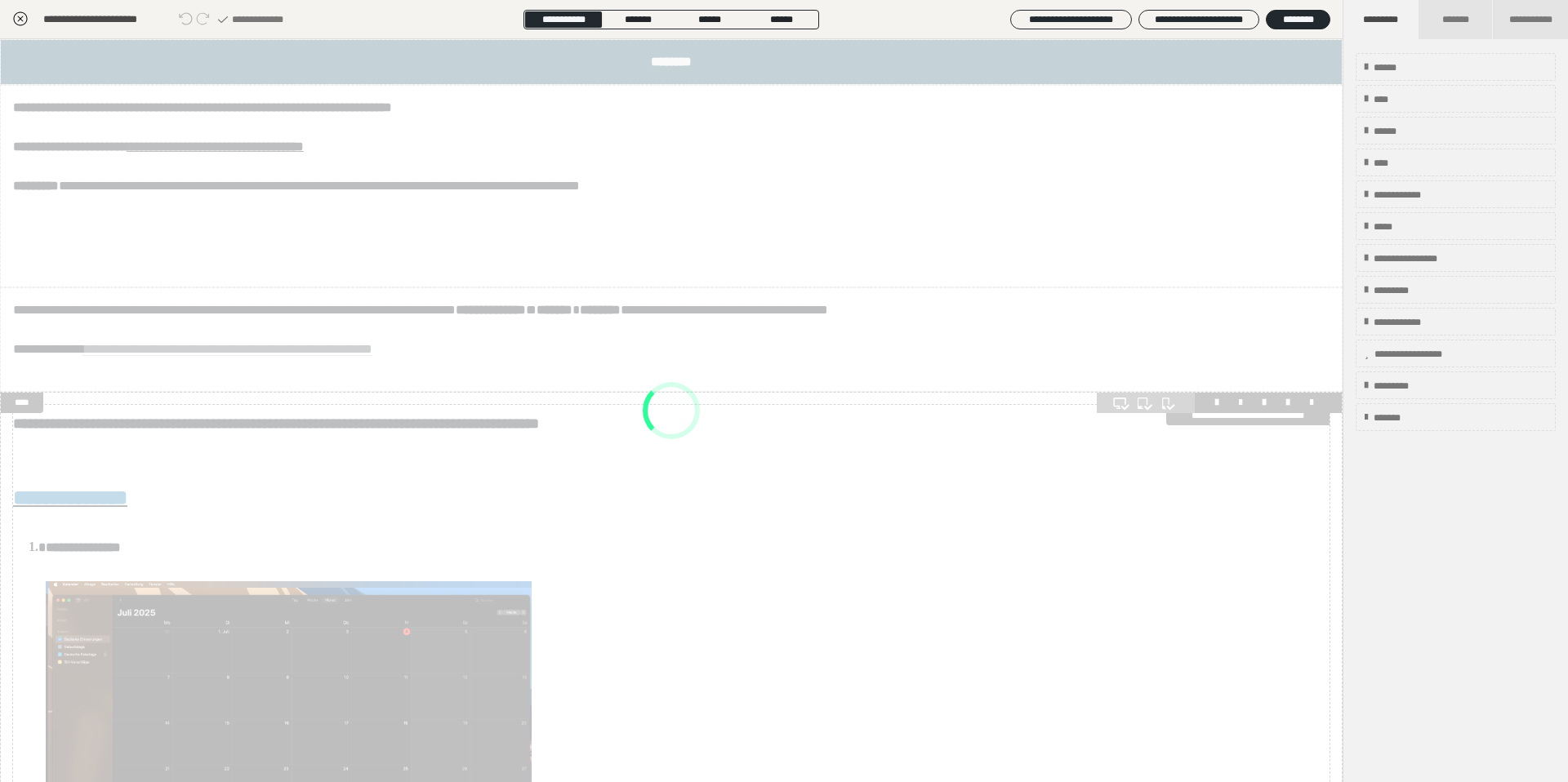 scroll, scrollTop: 271, scrollLeft: 0, axis: vertical 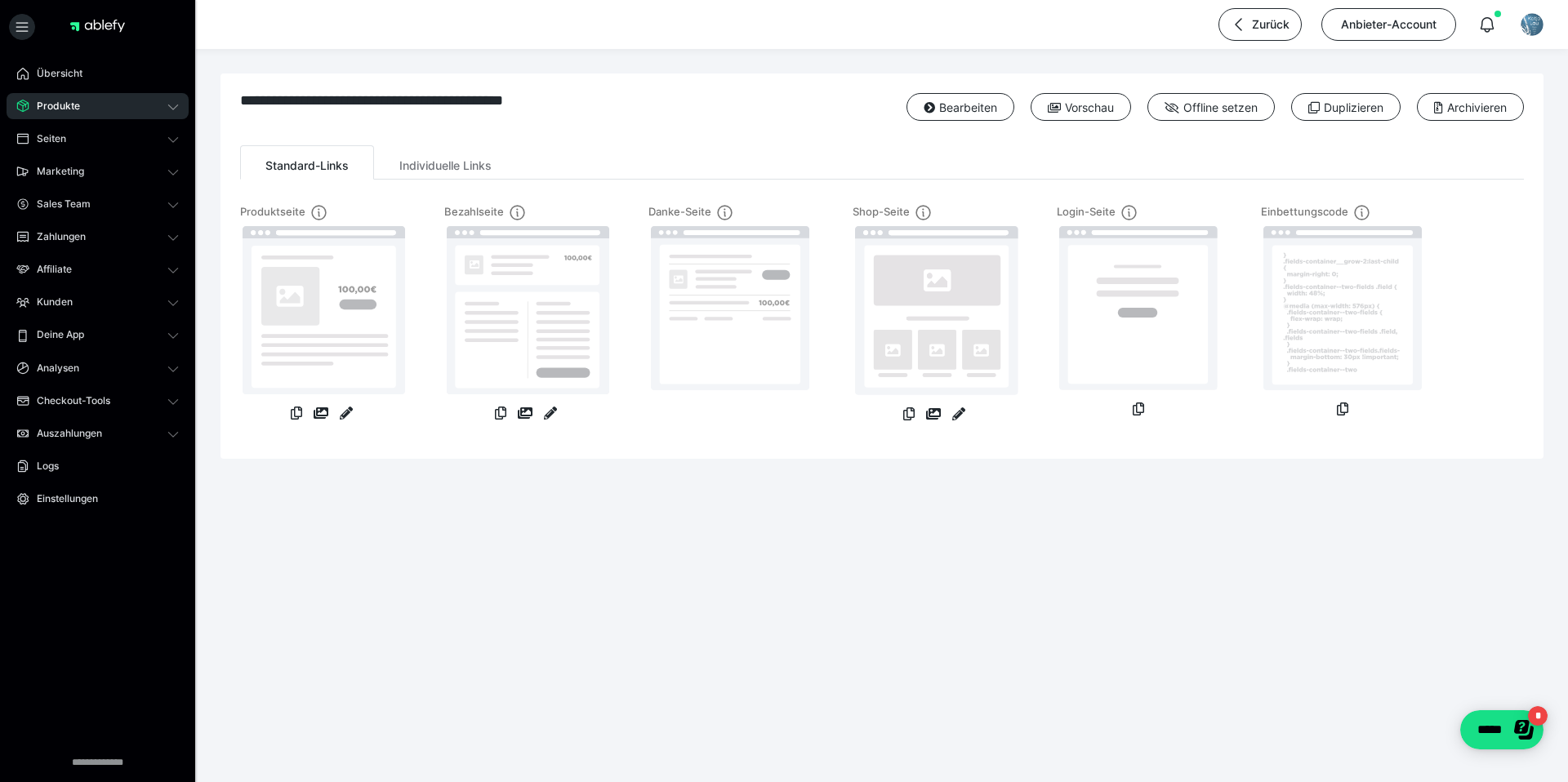 click on "Produkte" at bounding box center (97, 106) 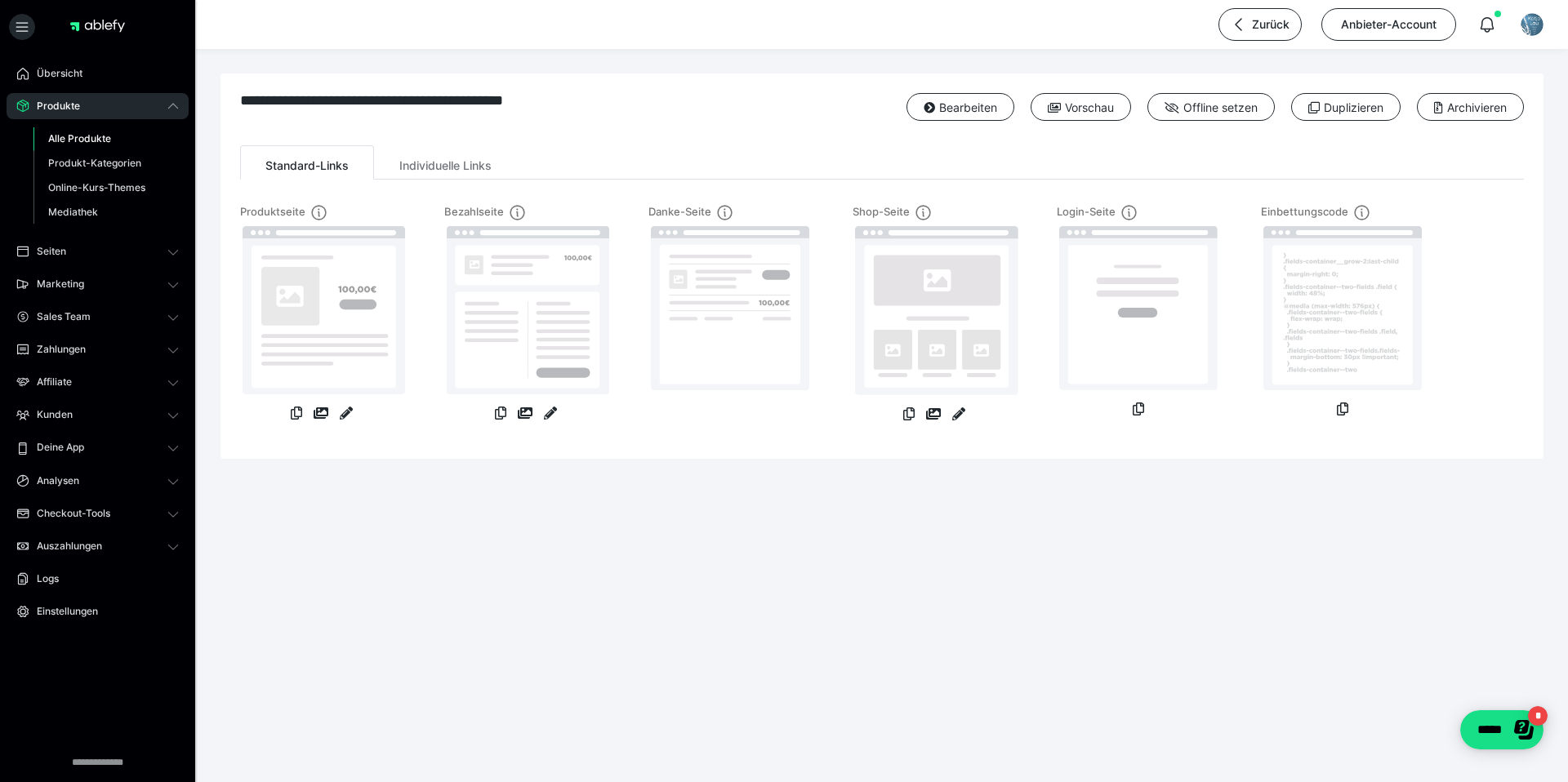 click on "Alle Produkte" at bounding box center (79, 138) 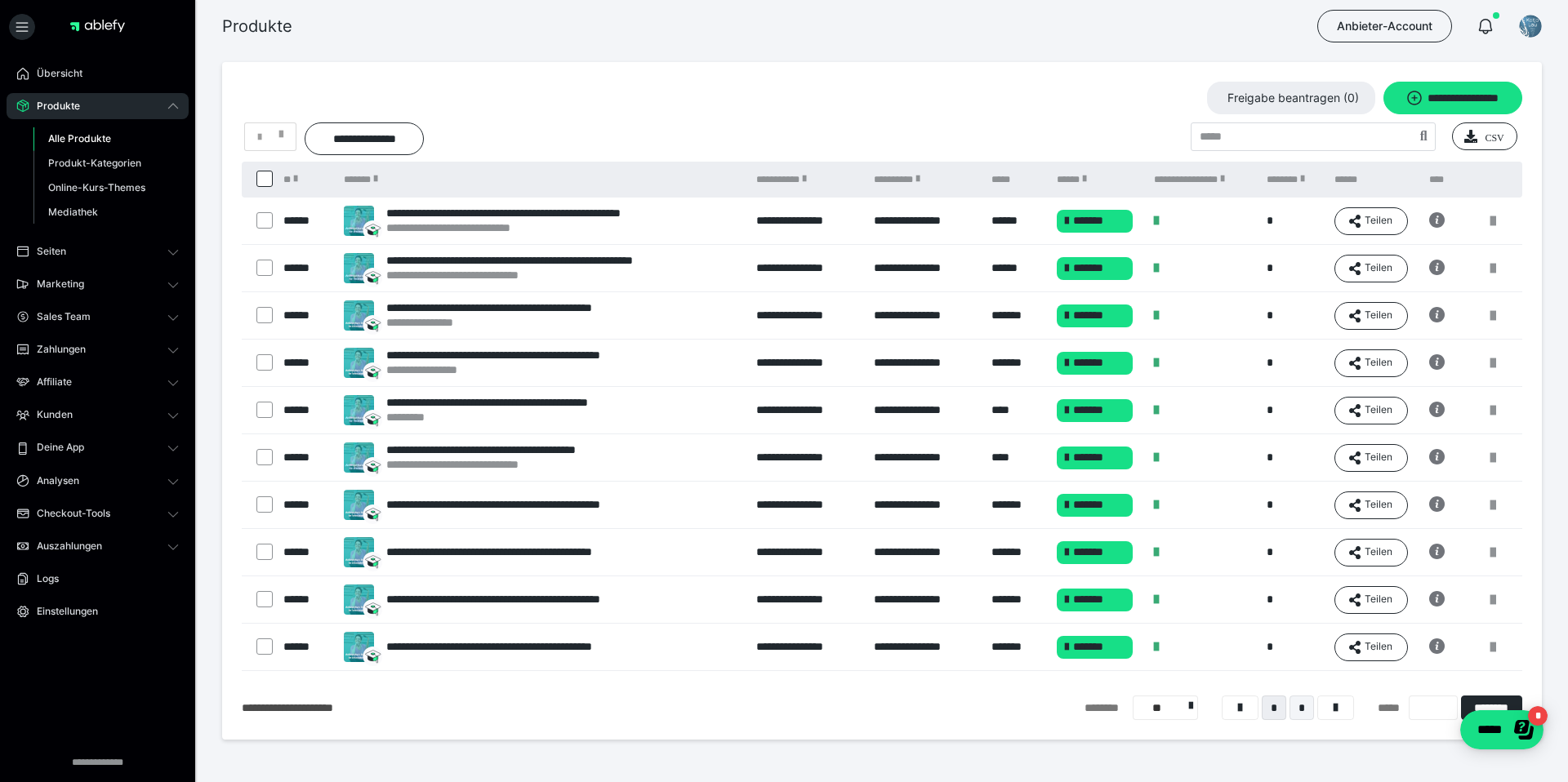 click on "*" at bounding box center (1302, 708) 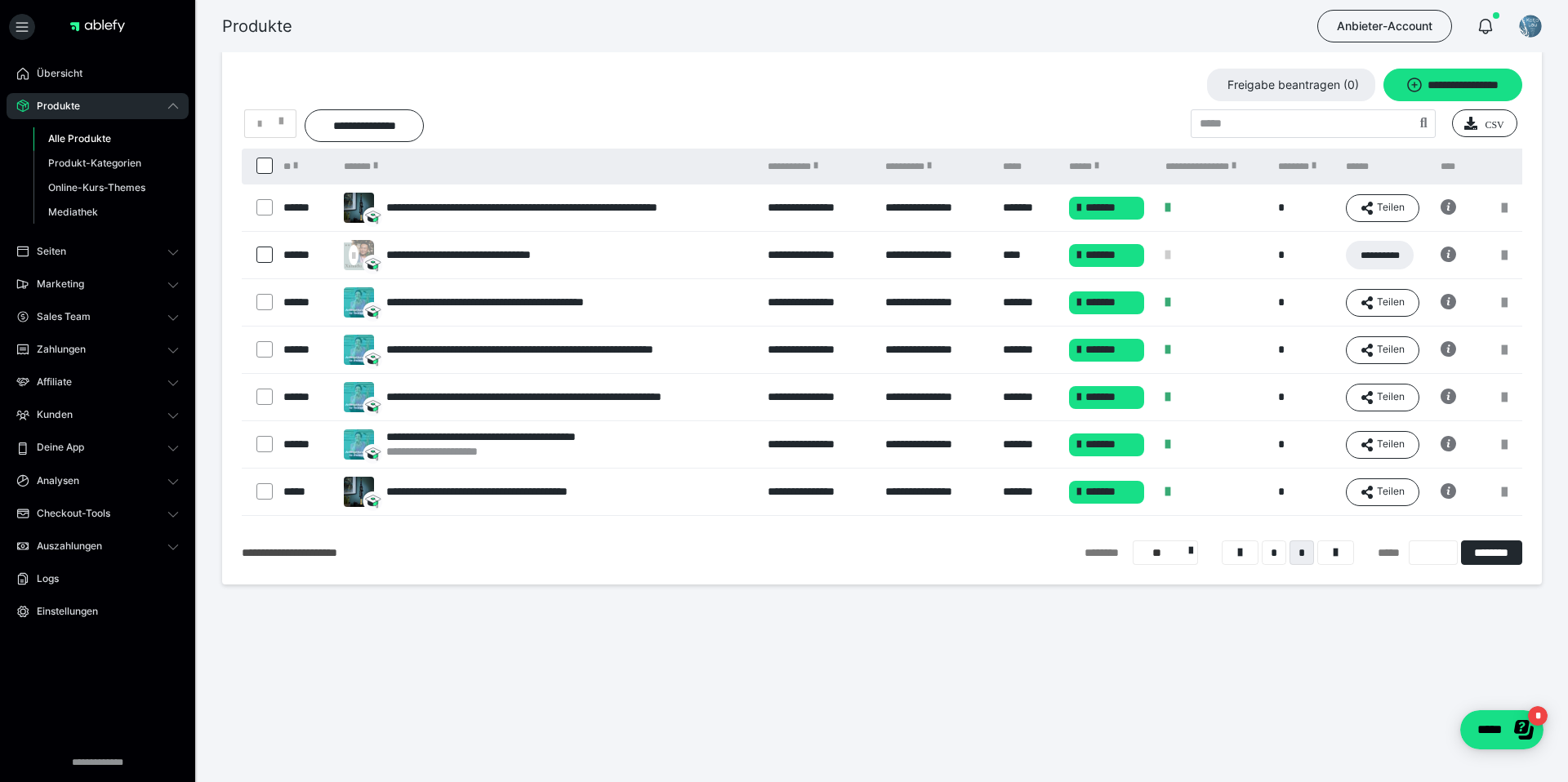 scroll, scrollTop: 0, scrollLeft: 0, axis: both 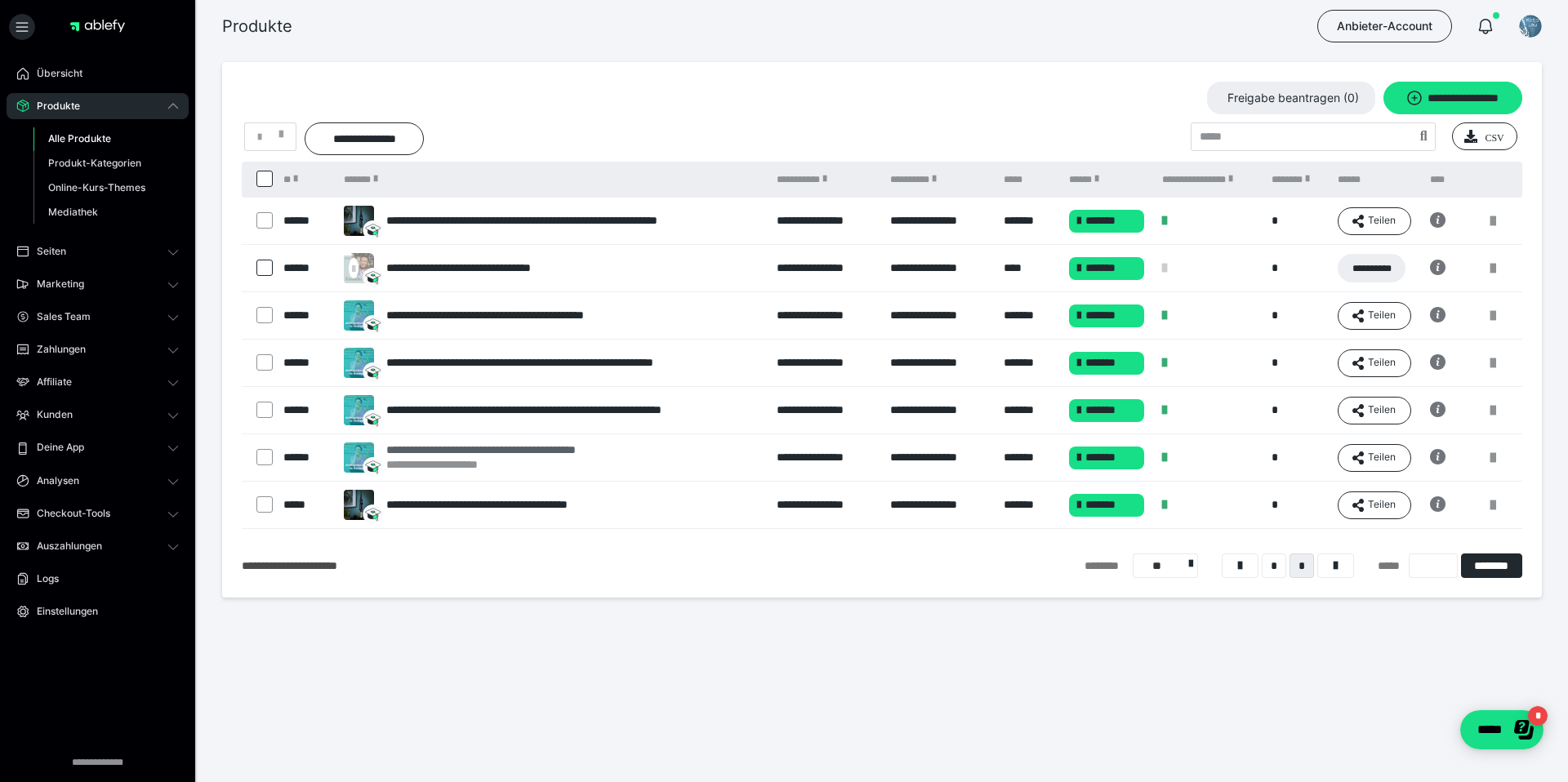 click on "**********" at bounding box center [507, 464] 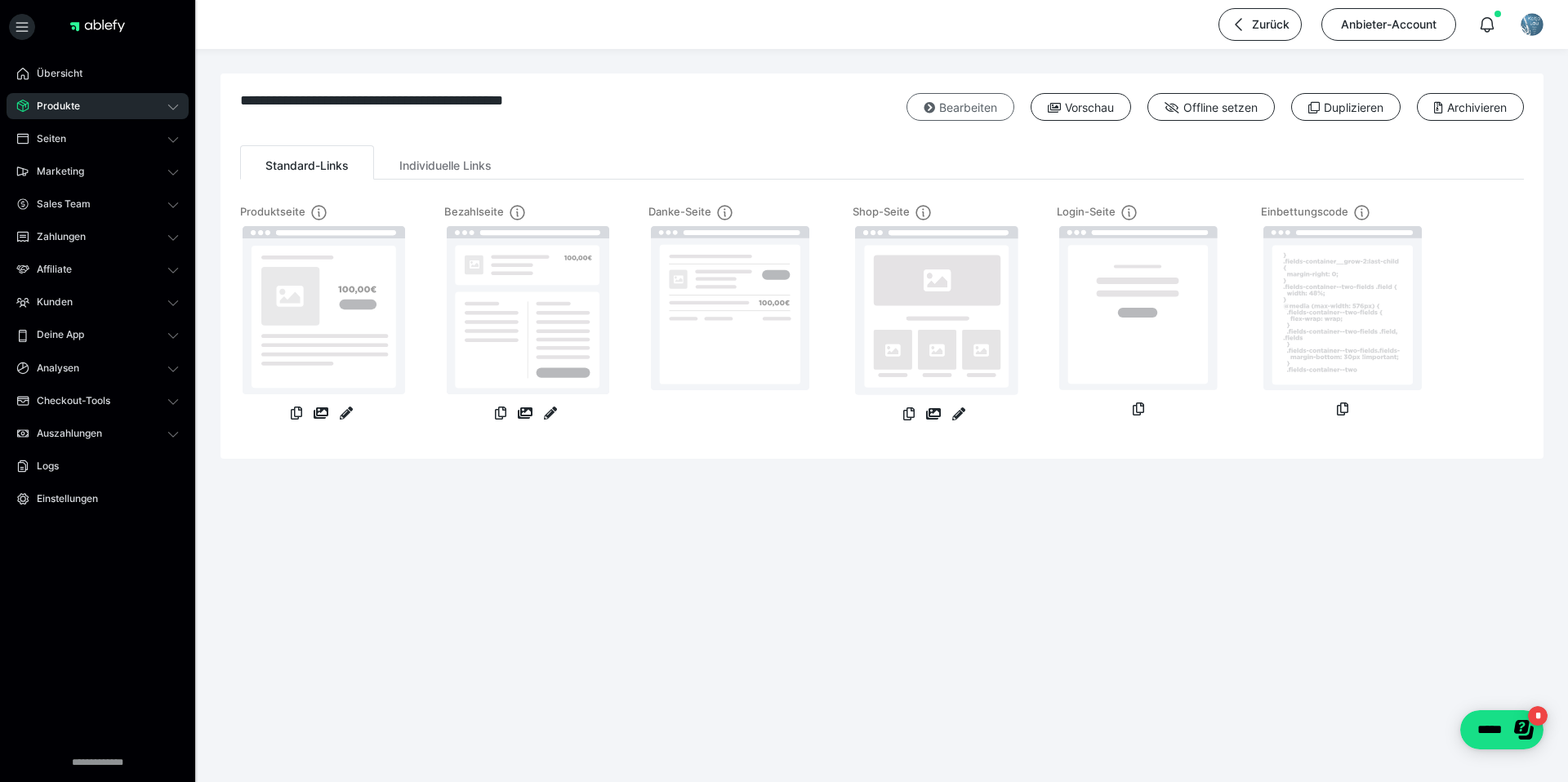 click on "Bearbeiten" at bounding box center [960, 107] 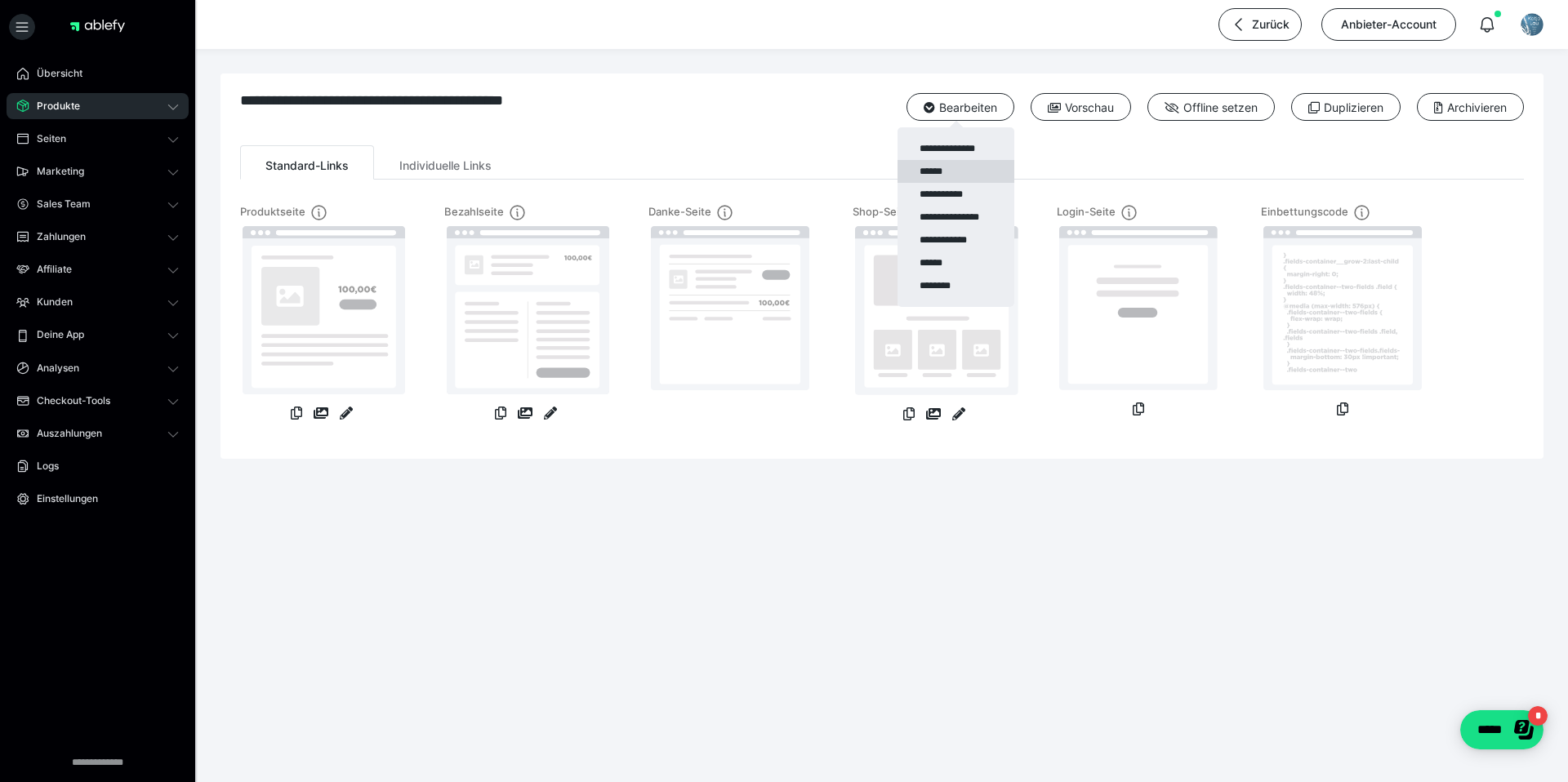 click on "******" at bounding box center (956, 171) 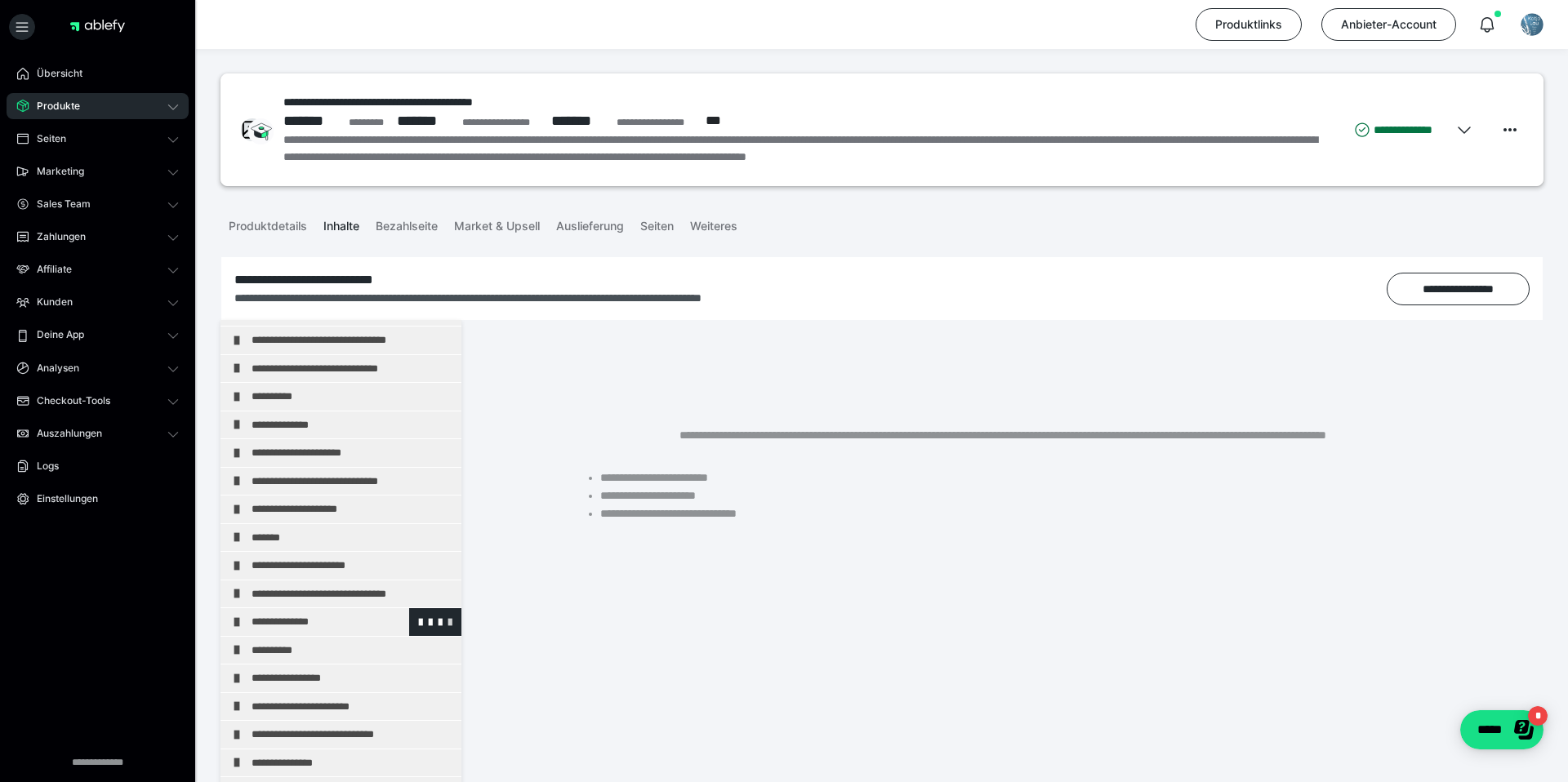 scroll, scrollTop: 540, scrollLeft: 0, axis: vertical 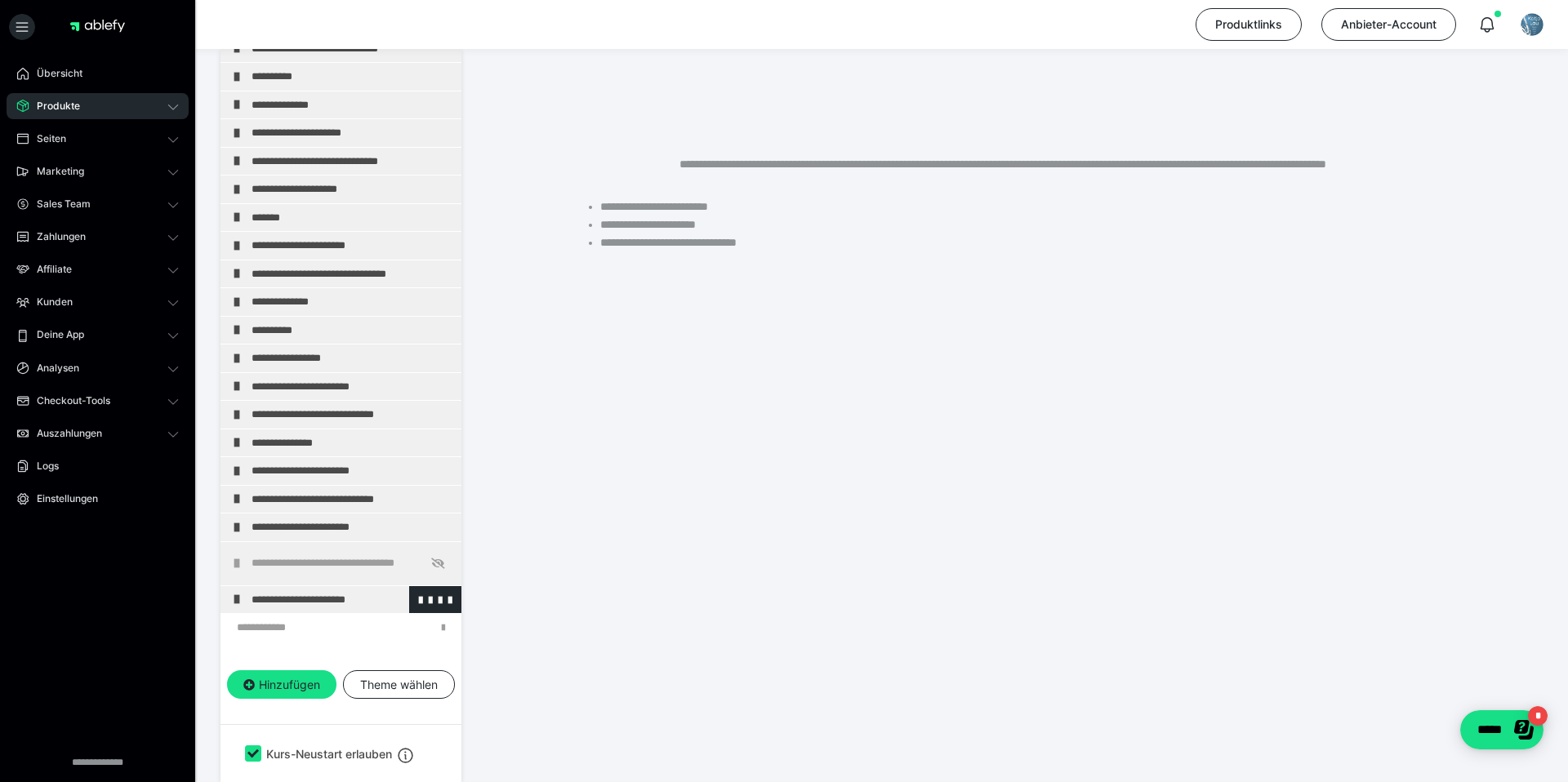 click on "**********" at bounding box center [341, 600] 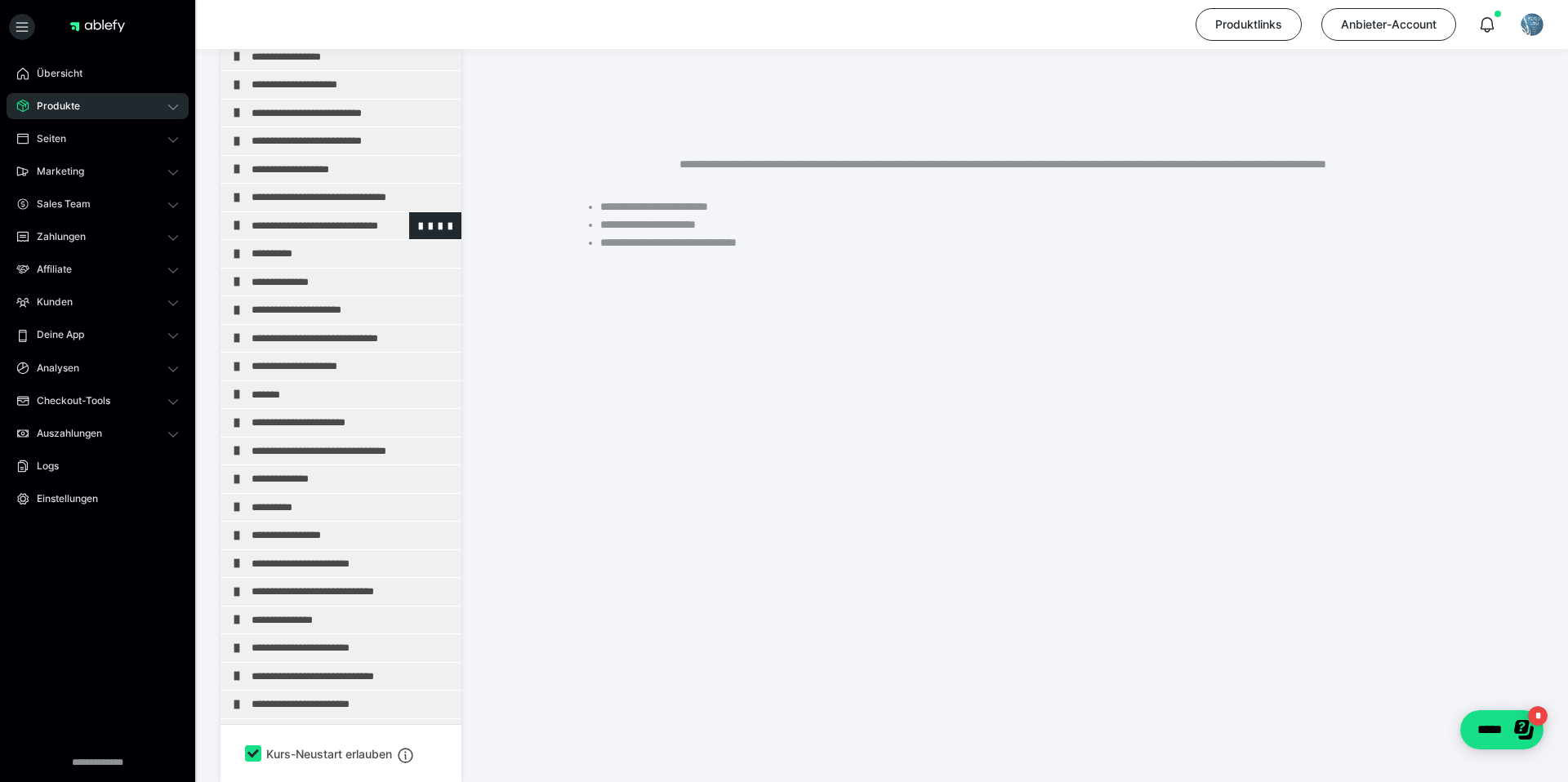 scroll, scrollTop: 0, scrollLeft: 0, axis: both 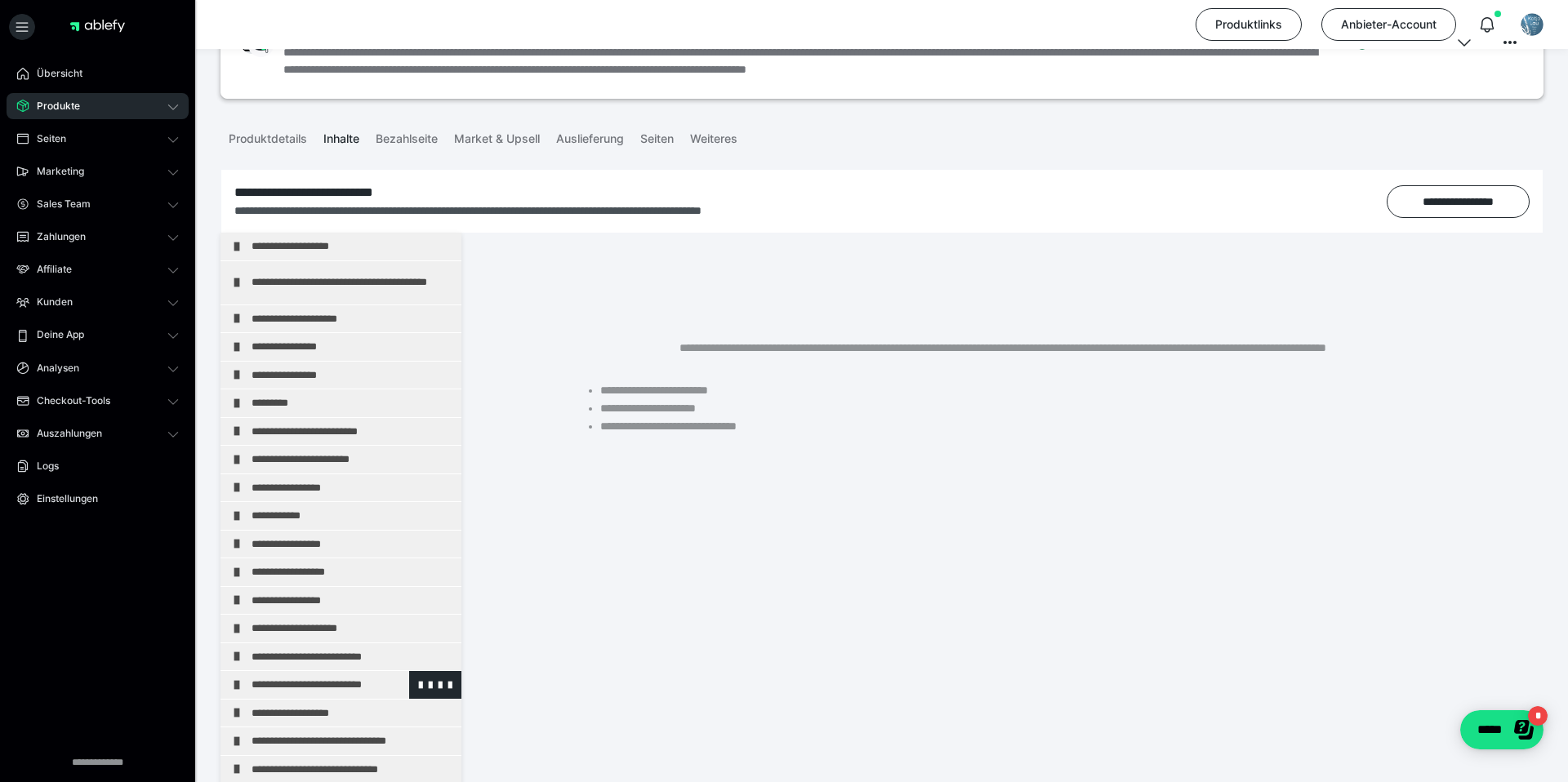 click on "**********" at bounding box center [352, 685] 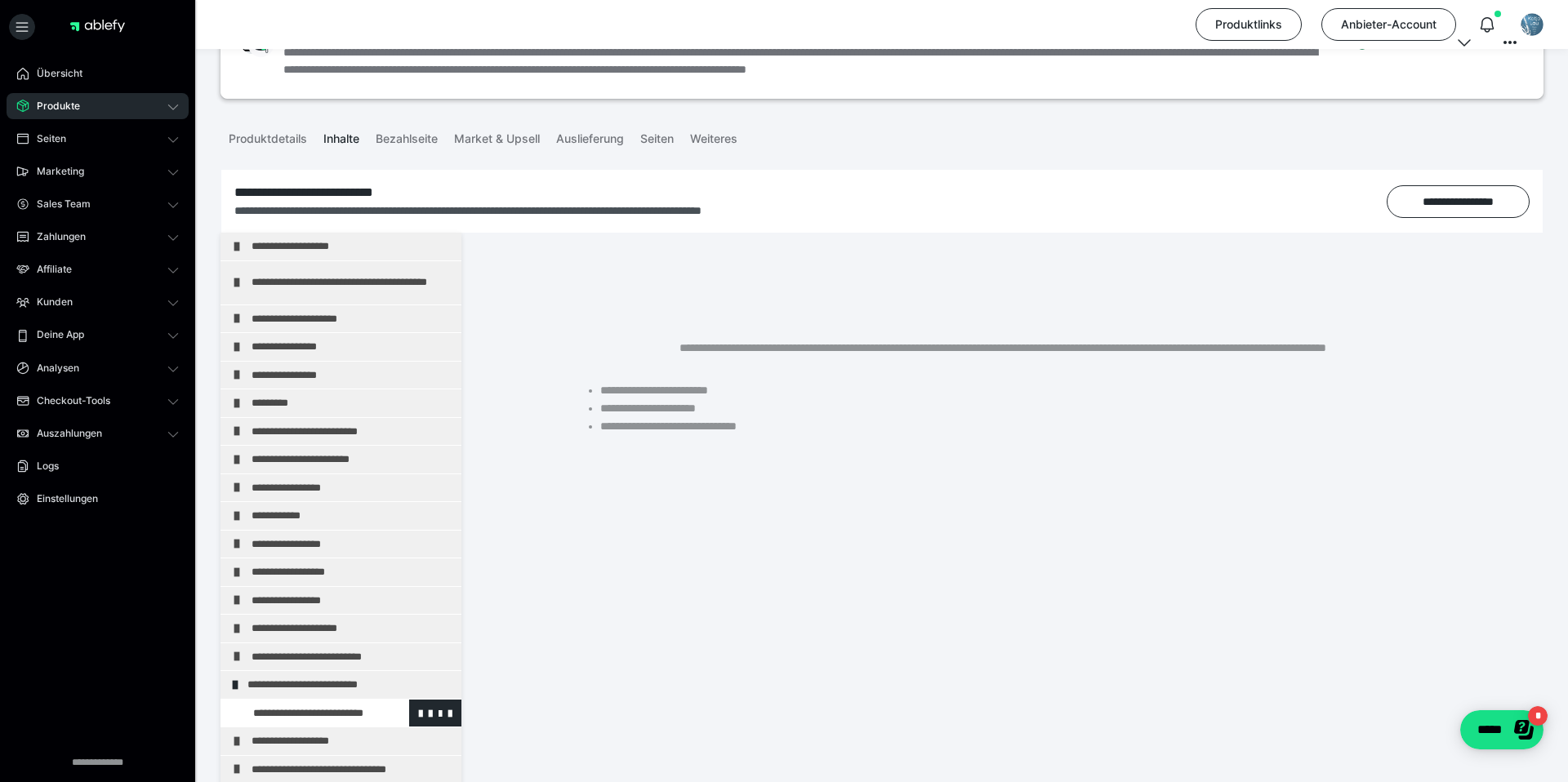 click at bounding box center [306, 713] 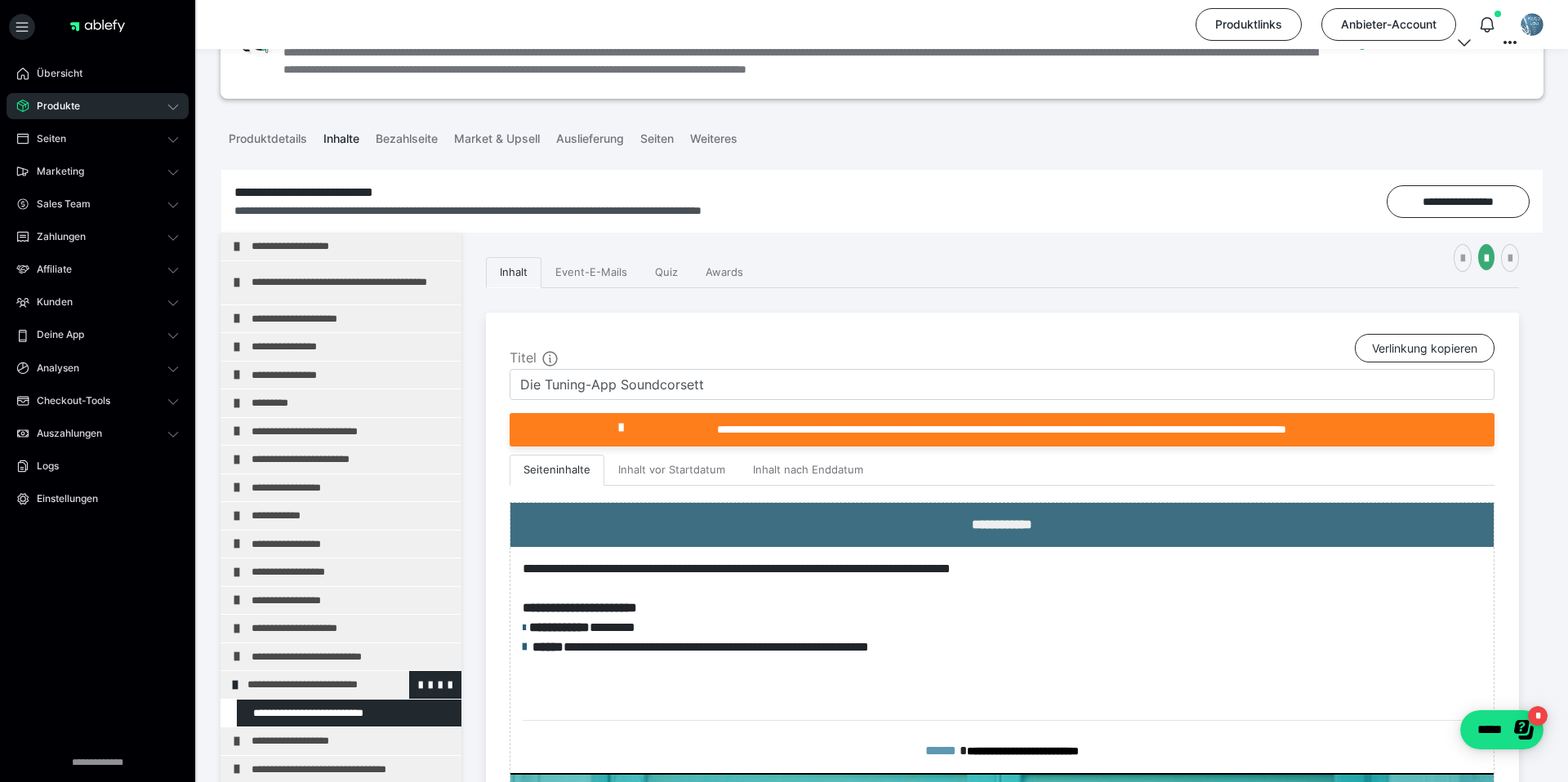 click on "**********" at bounding box center [348, 685] 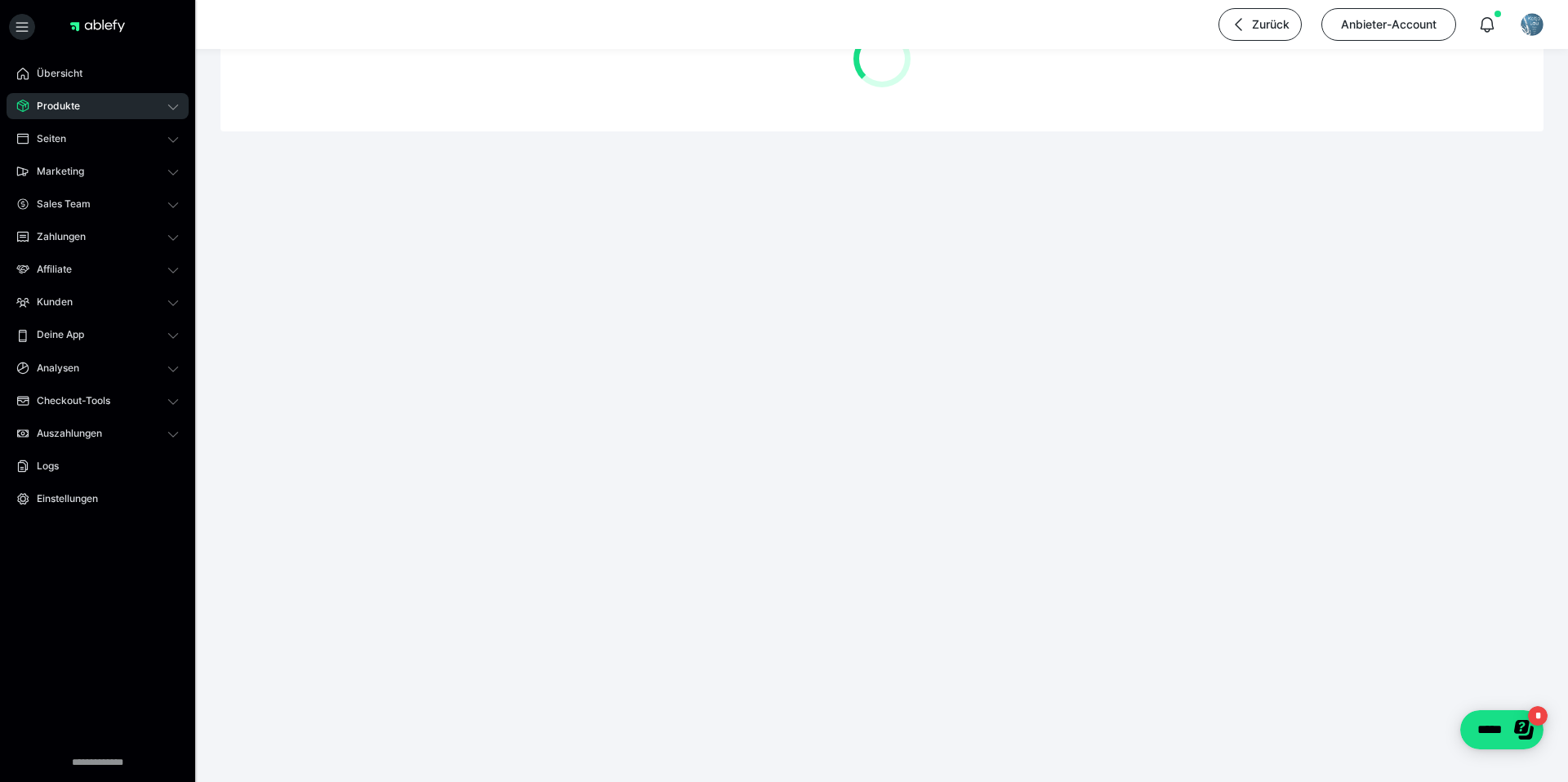 scroll, scrollTop: 0, scrollLeft: 0, axis: both 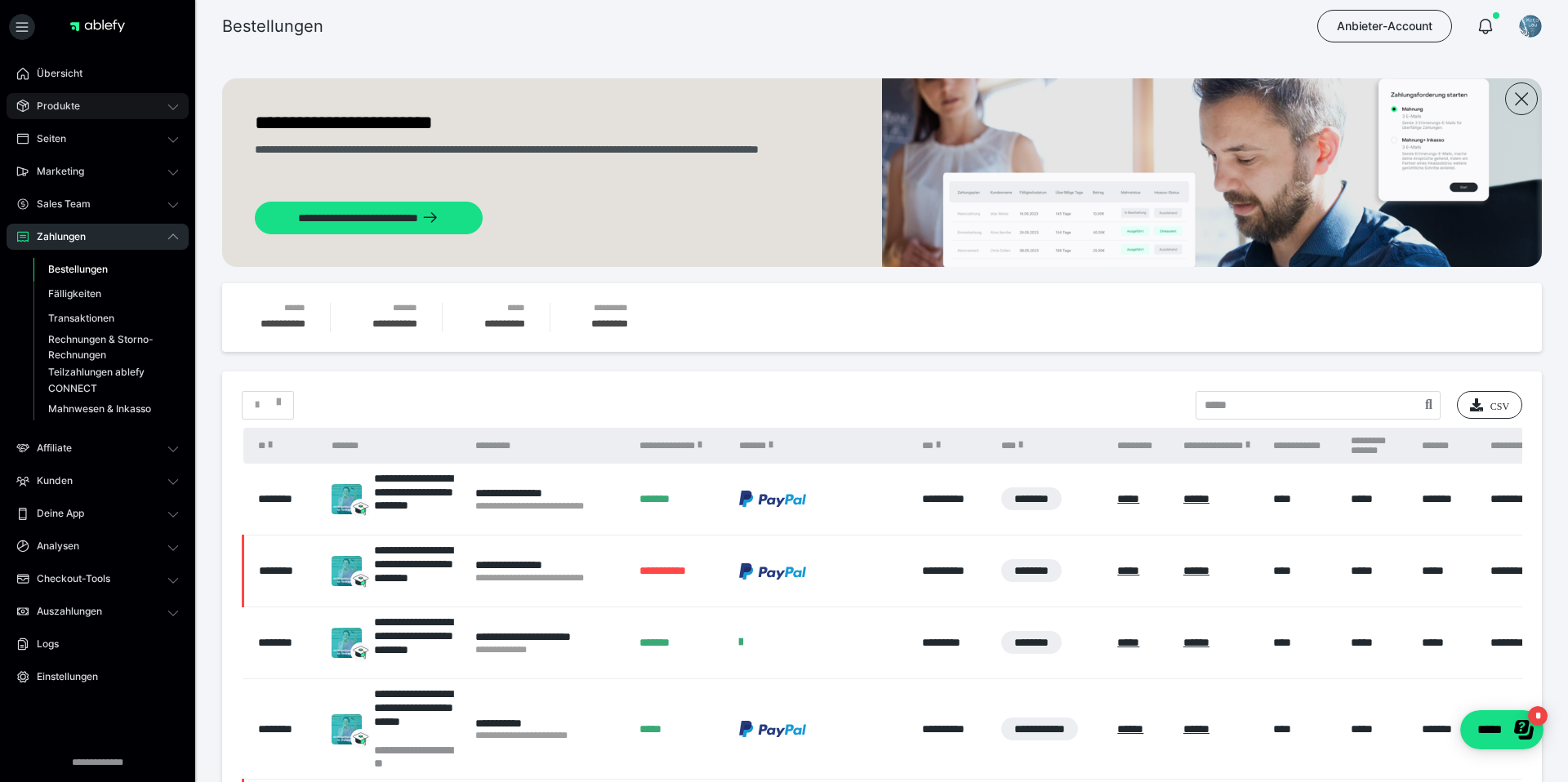 click on "Produkte" at bounding box center (52, 106) 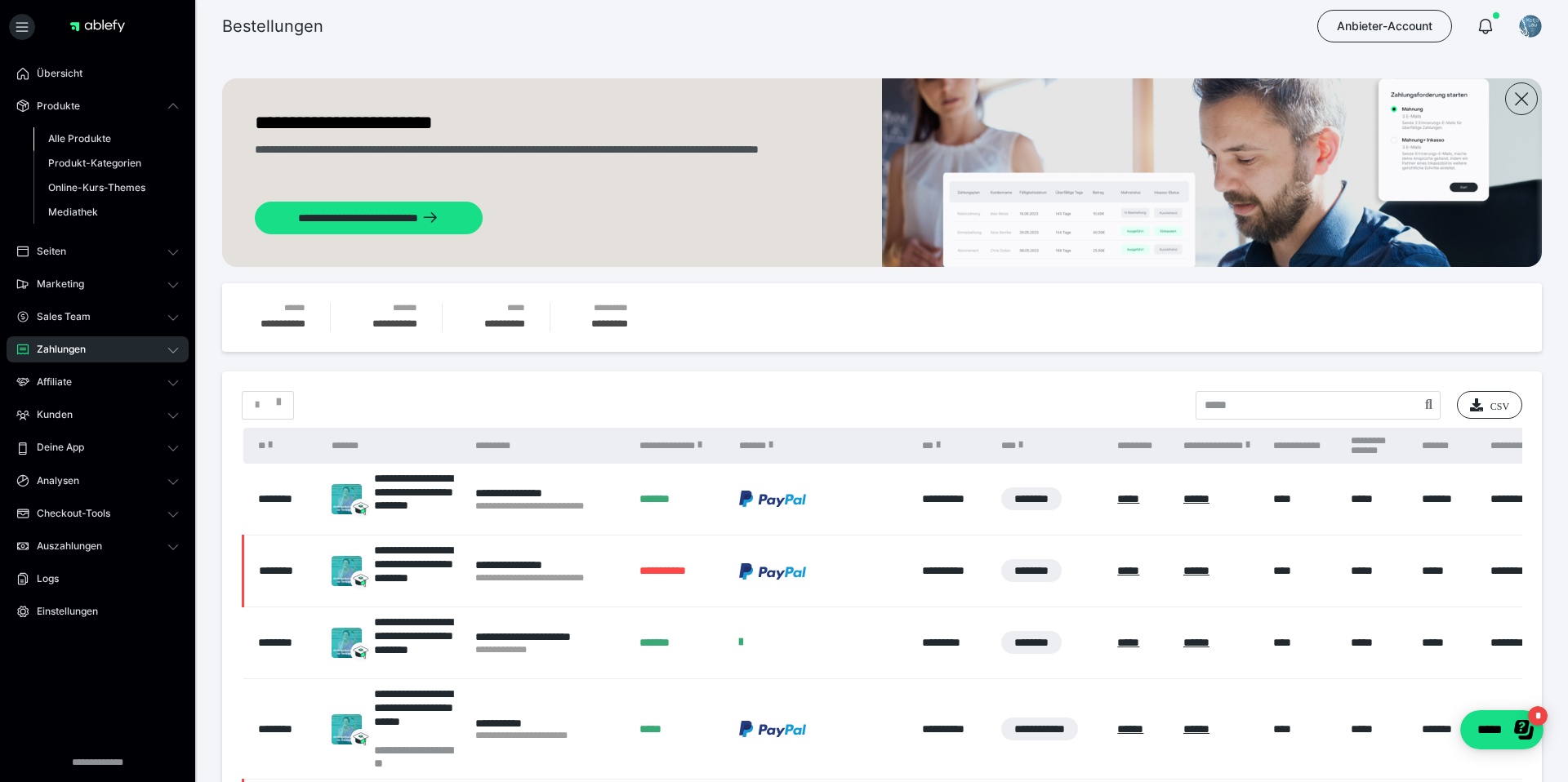 click on "Alle Produkte" at bounding box center (79, 138) 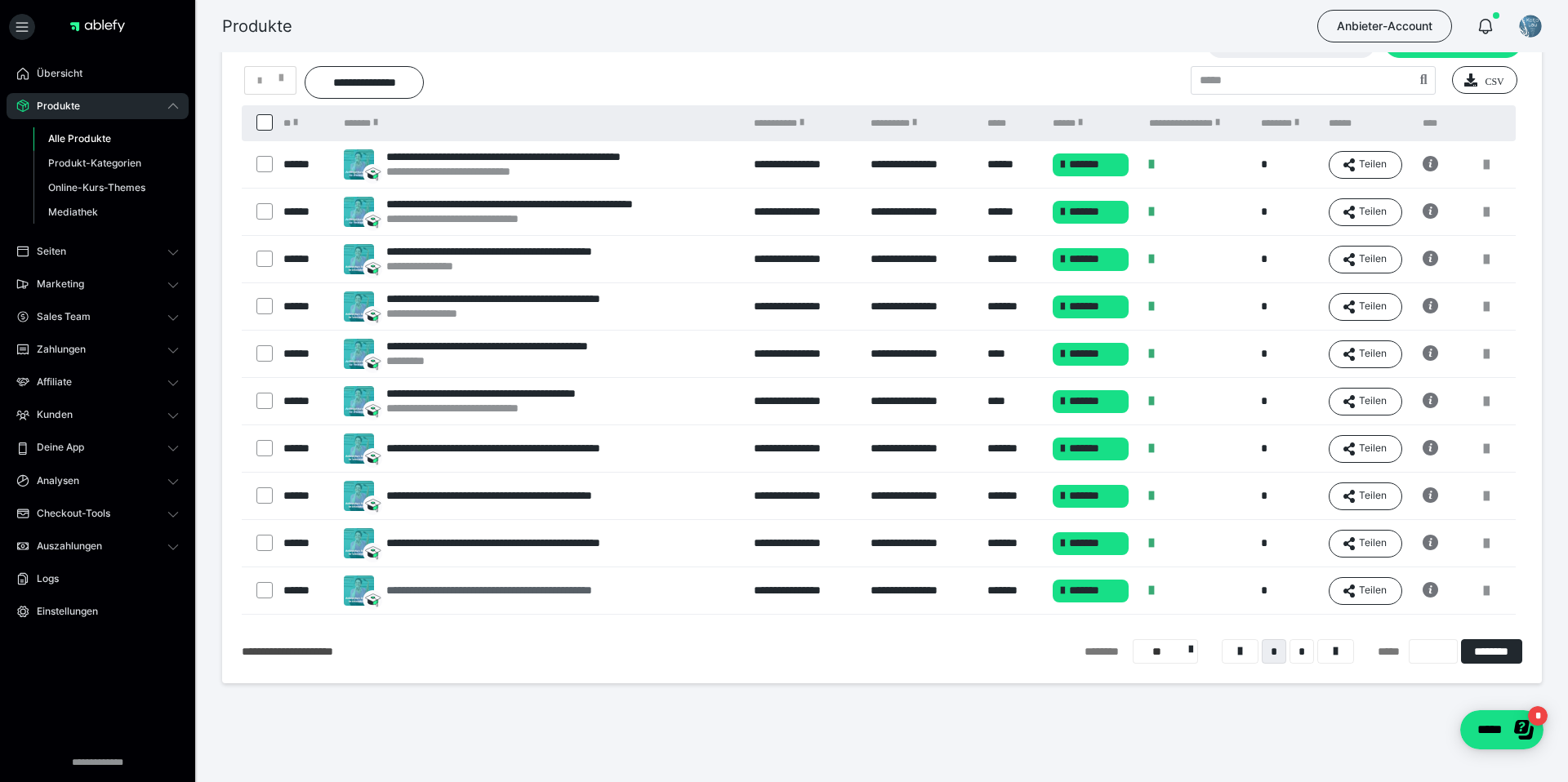 scroll, scrollTop: 59, scrollLeft: 0, axis: vertical 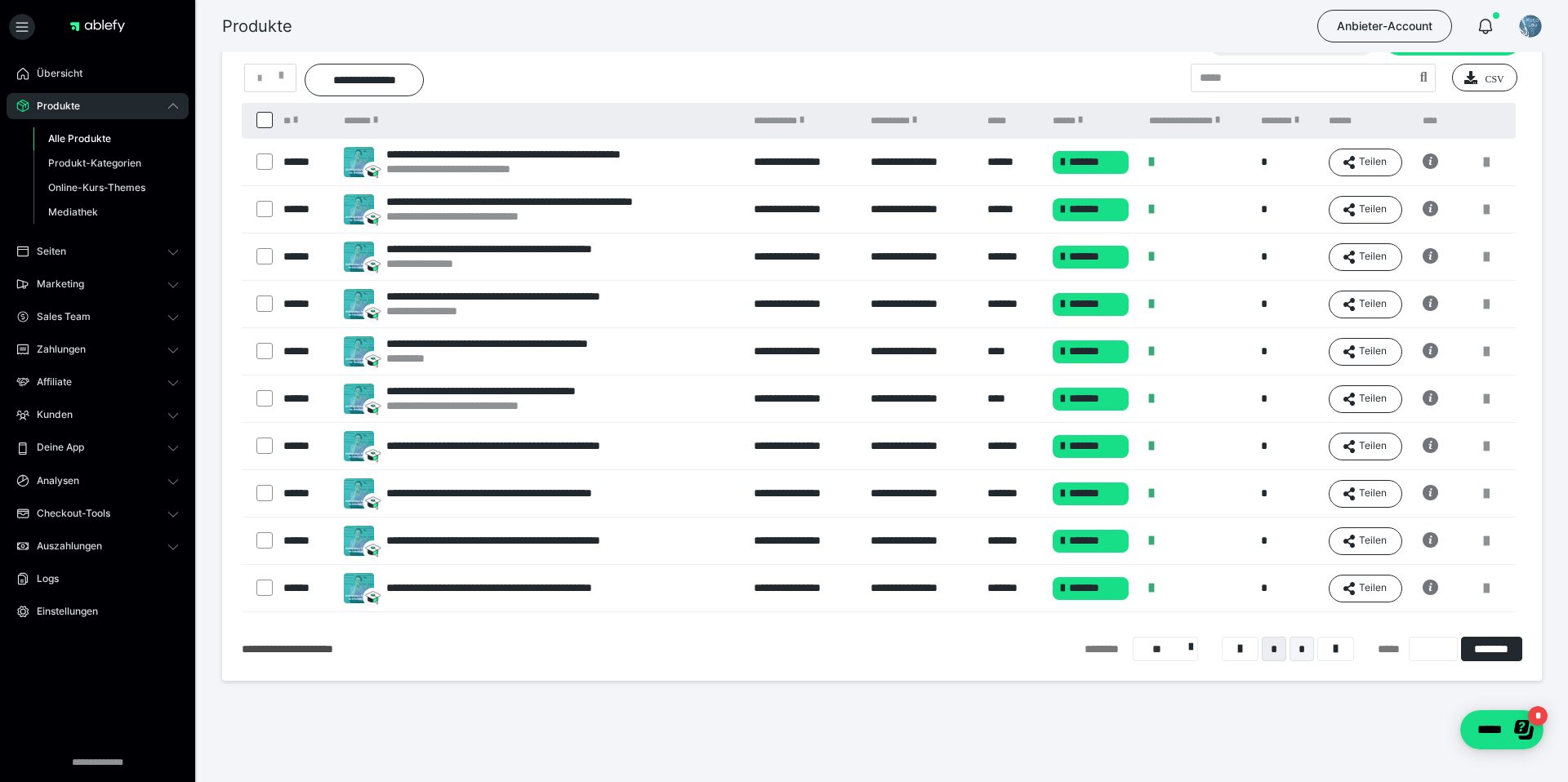 click on "*" at bounding box center (1302, 649) 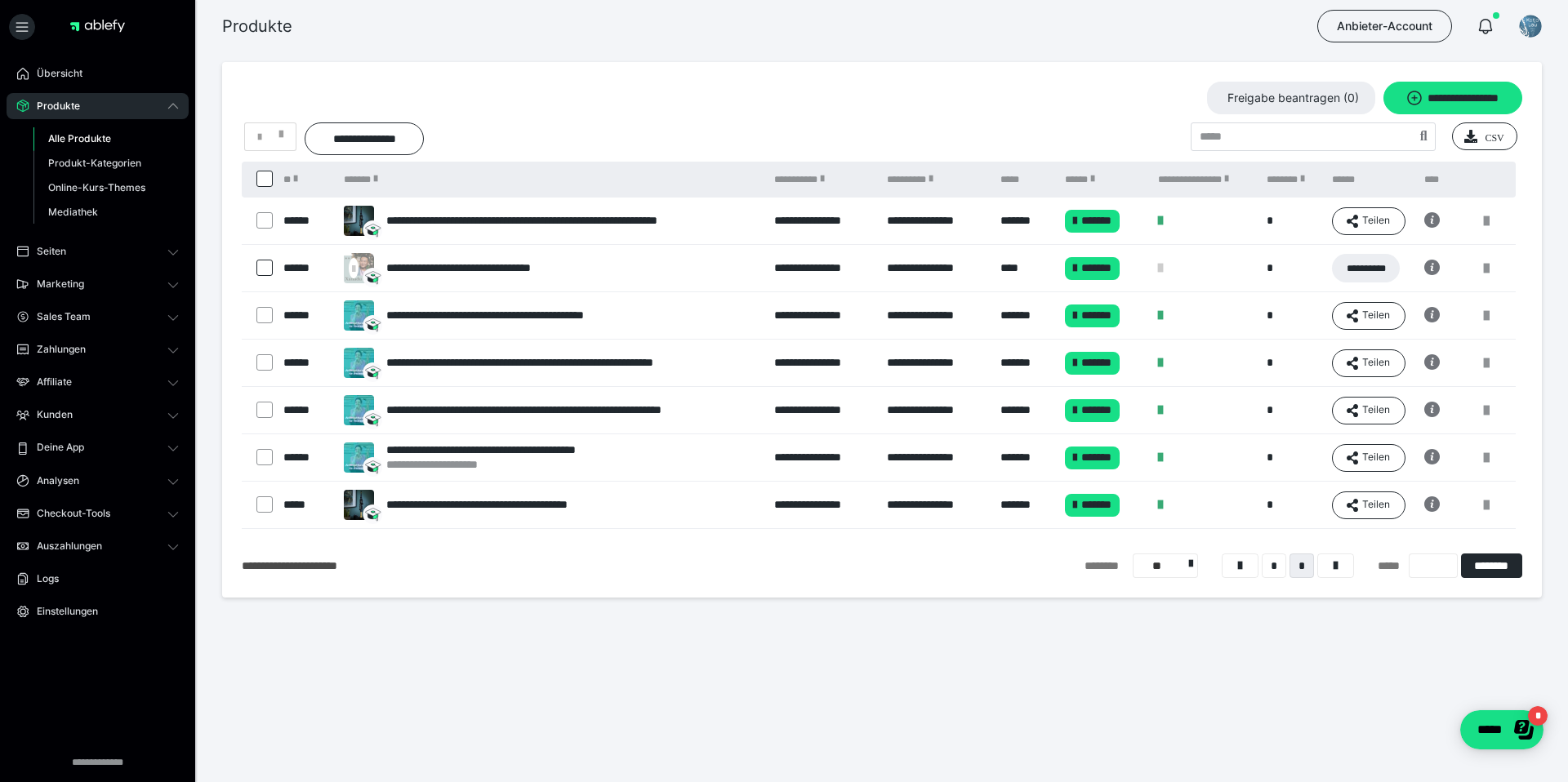 scroll, scrollTop: 0, scrollLeft: 0, axis: both 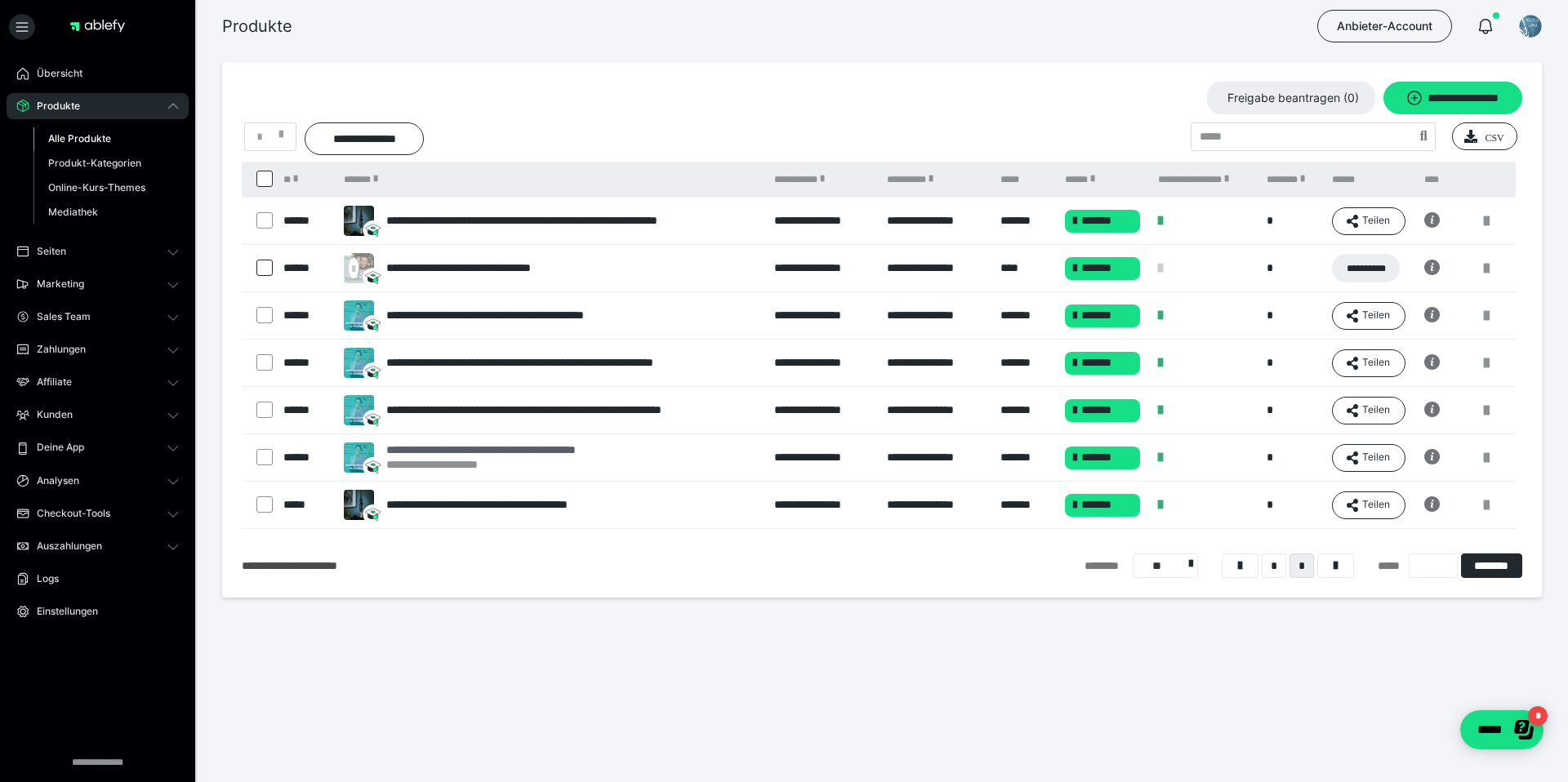 click on "**********" at bounding box center (507, 450) 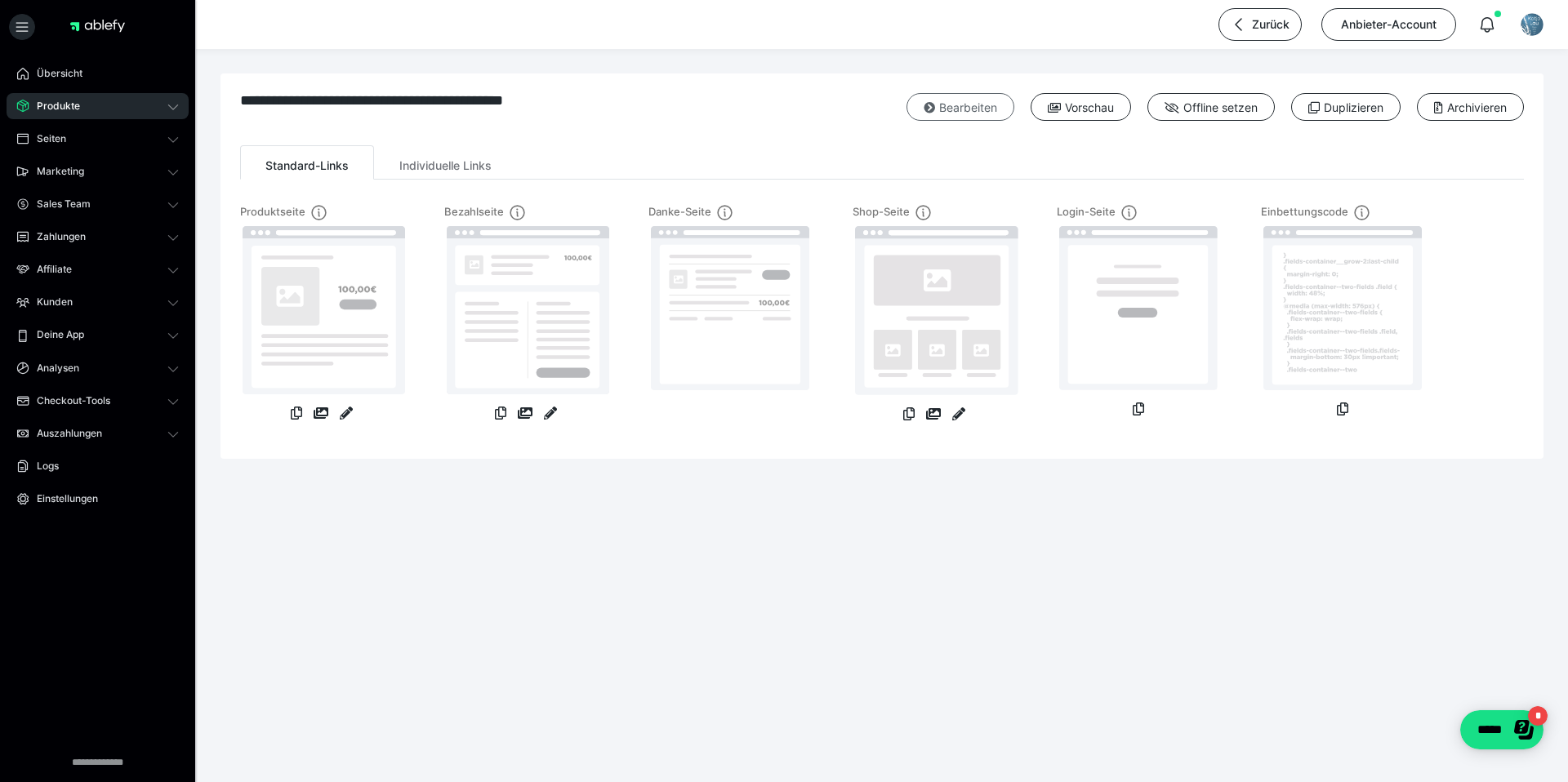 click on "Bearbeiten" at bounding box center (960, 107) 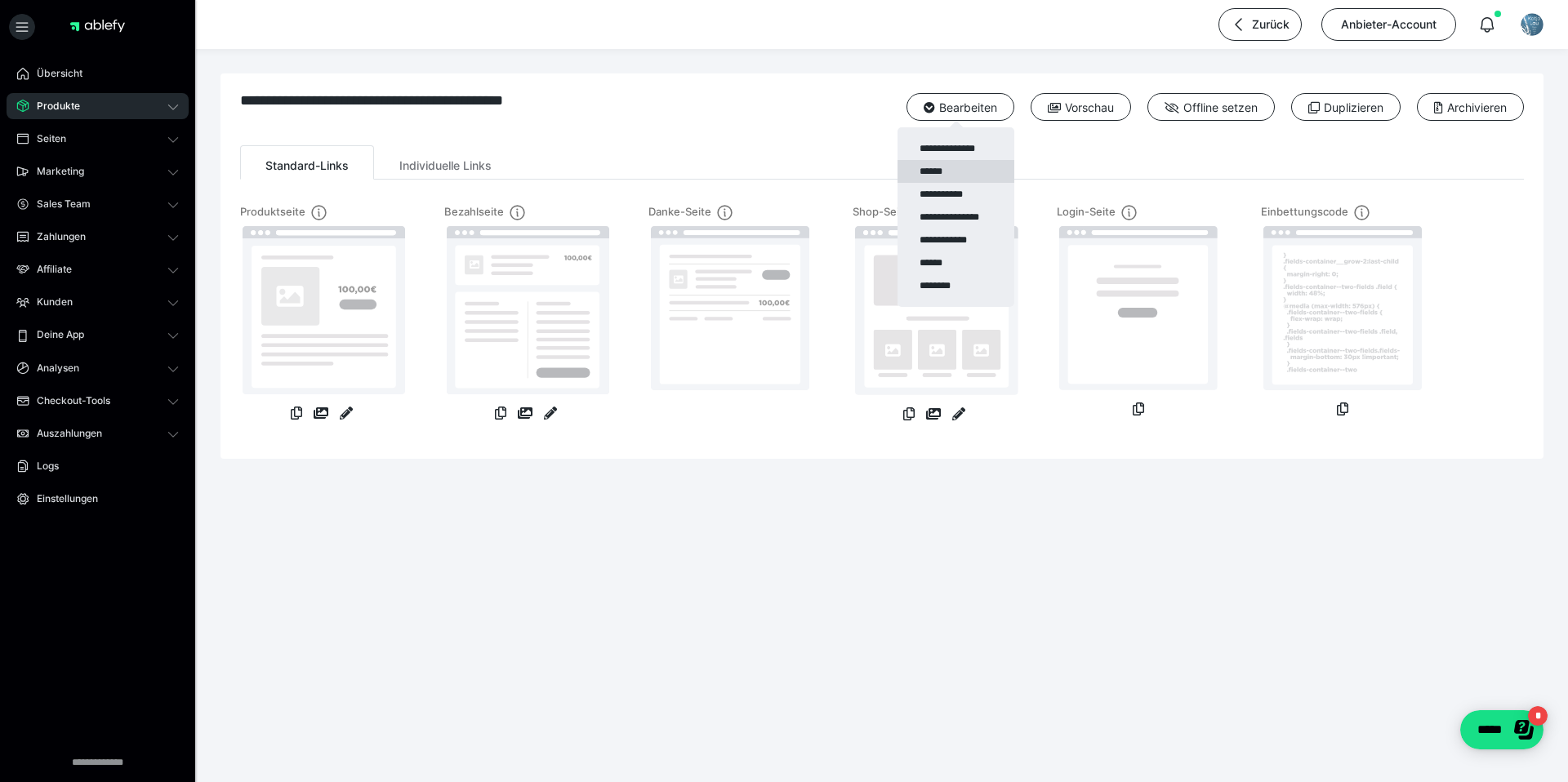 click on "******" at bounding box center [956, 171] 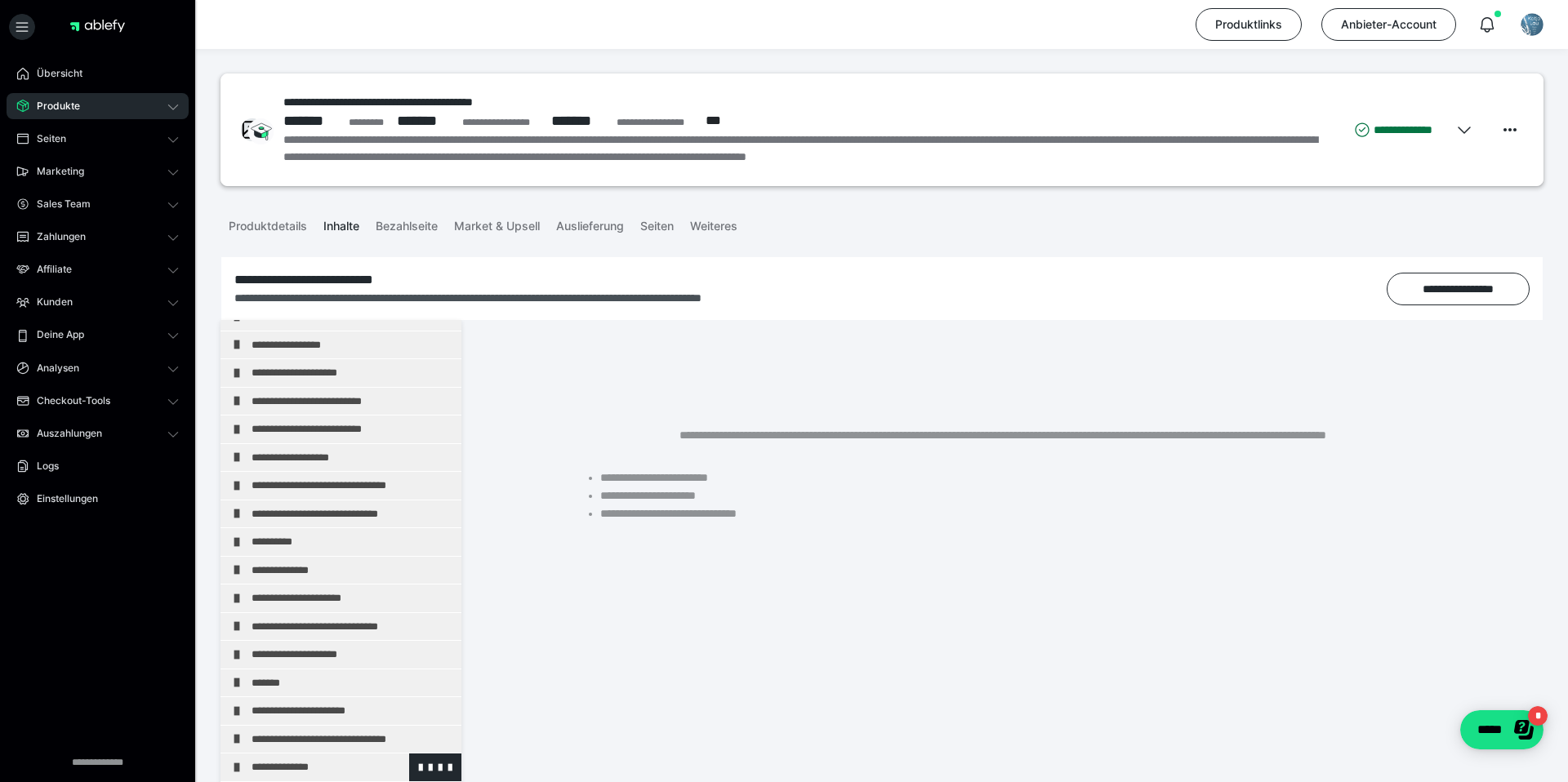scroll, scrollTop: 540, scrollLeft: 0, axis: vertical 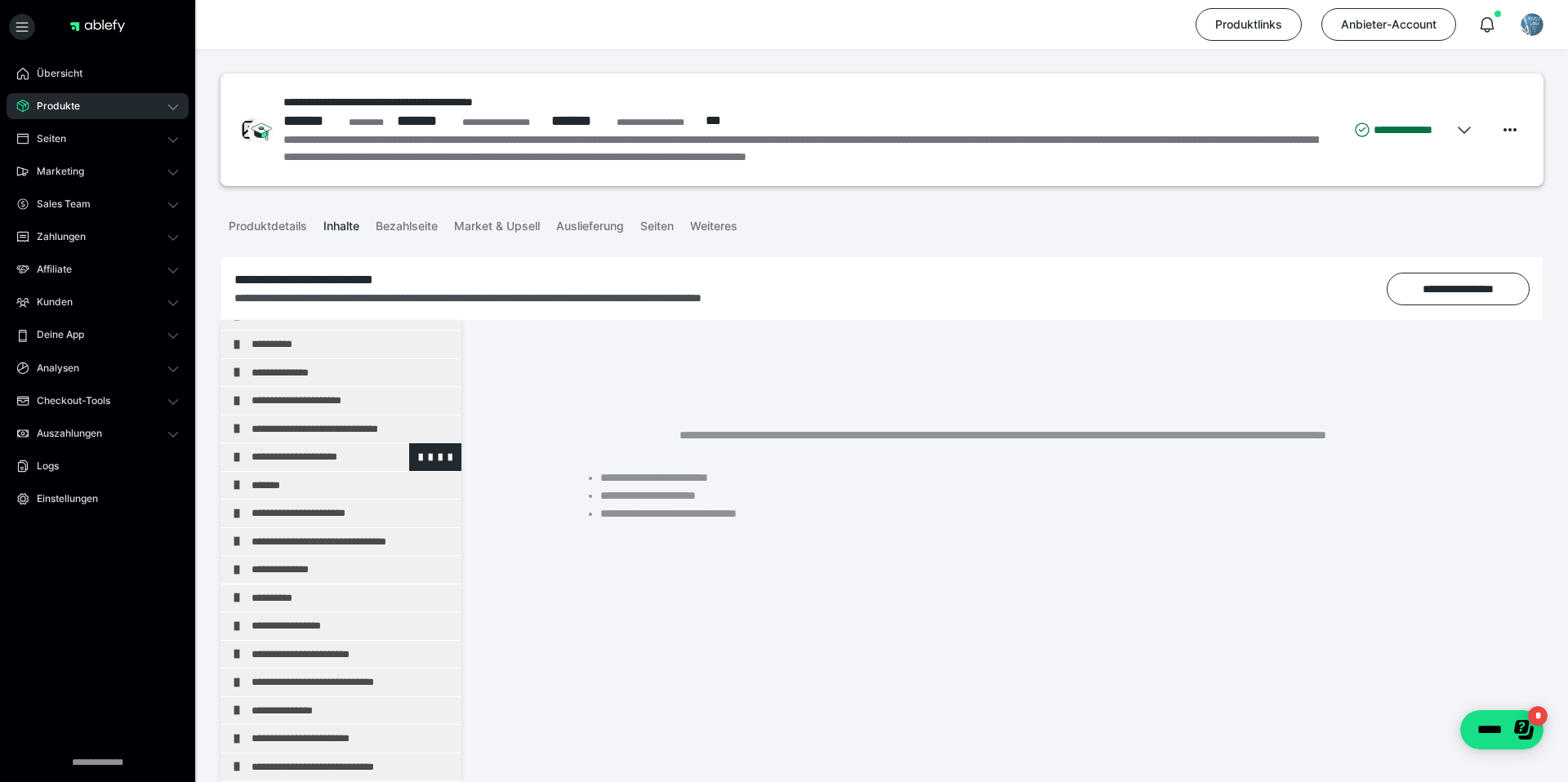 click on "**********" at bounding box center [352, 457] 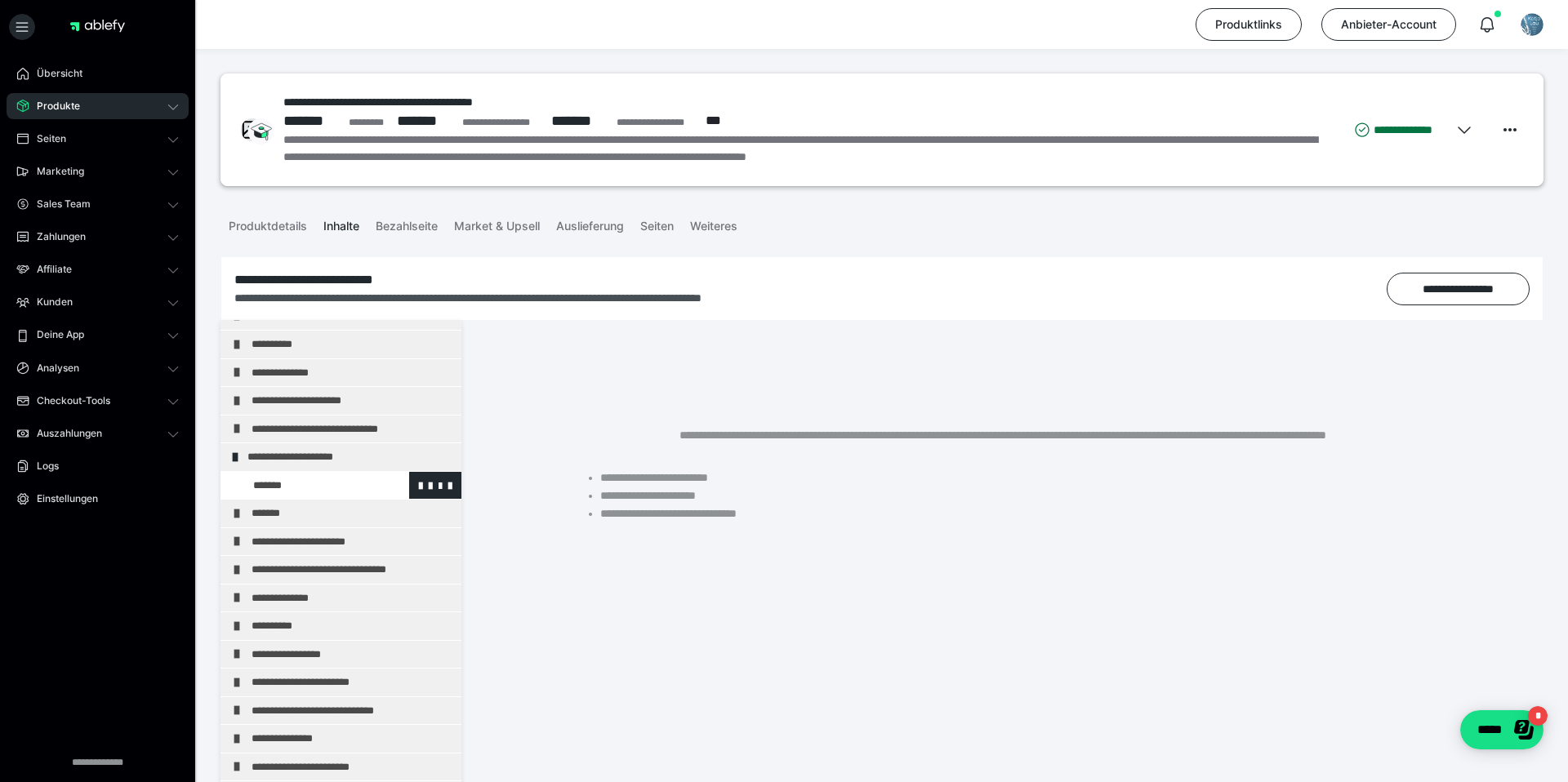 click at bounding box center (306, 486) 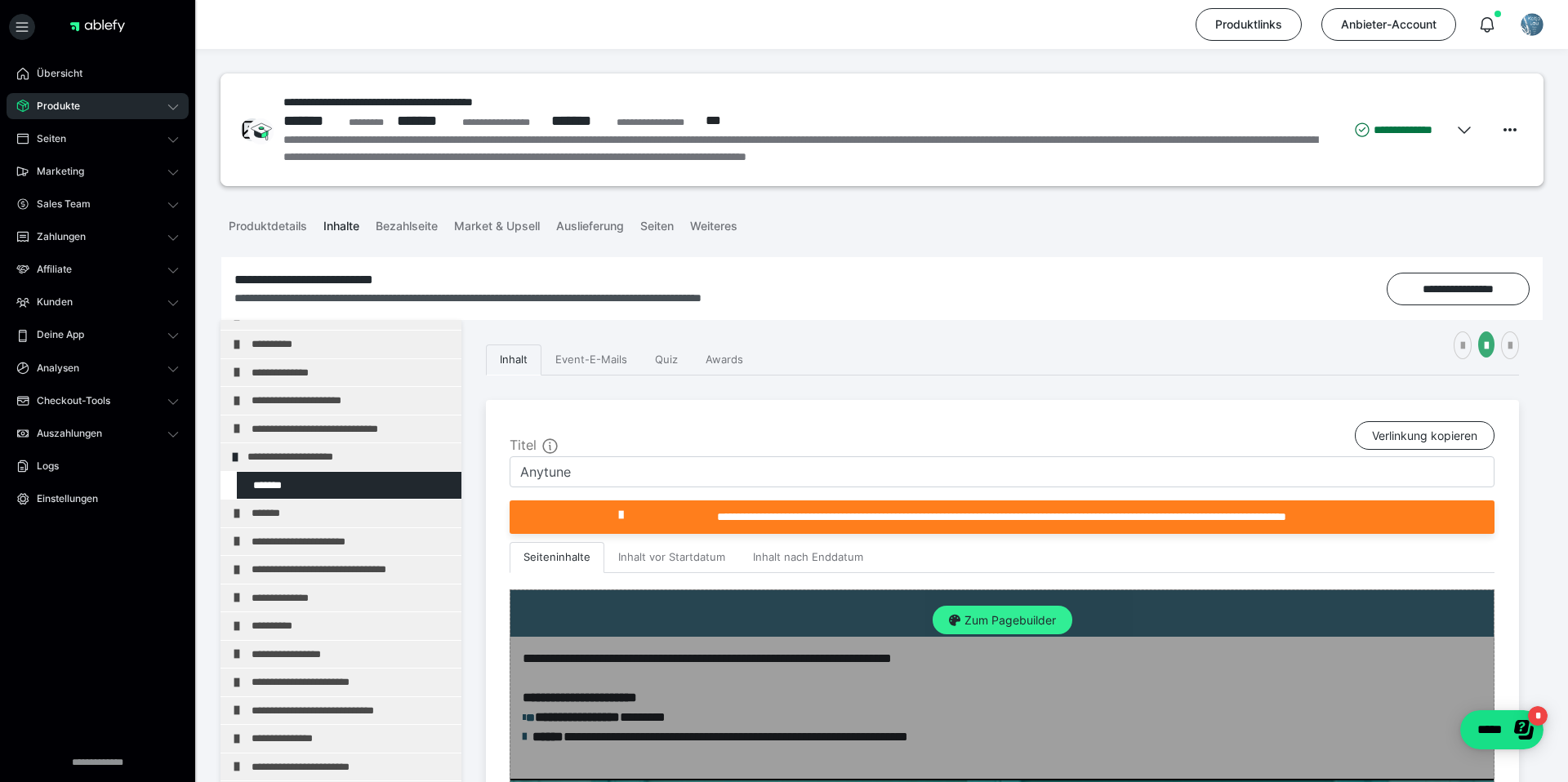 click on "Zum Pagebuilder" at bounding box center [1002, 620] 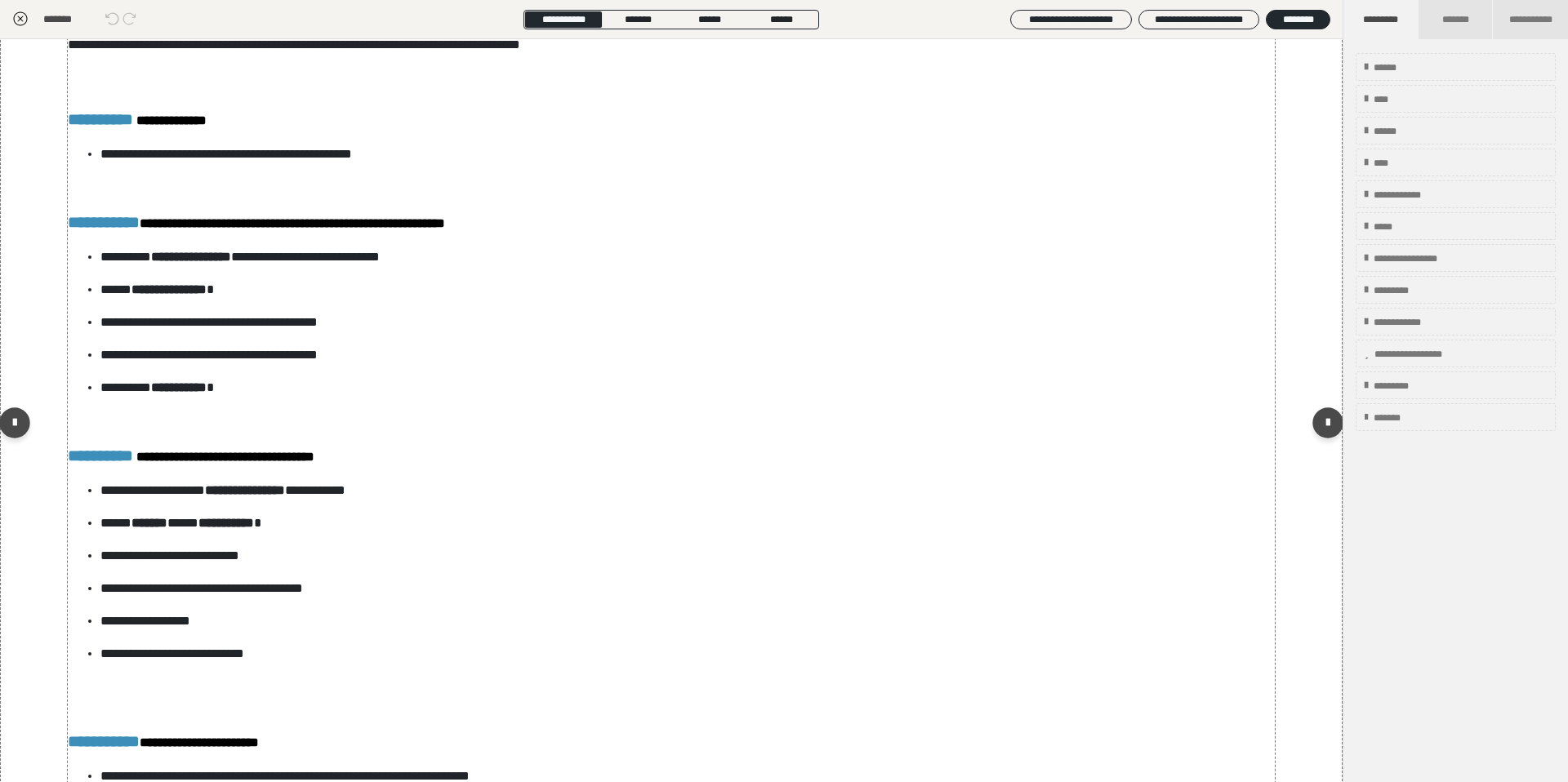 scroll, scrollTop: 1394, scrollLeft: 0, axis: vertical 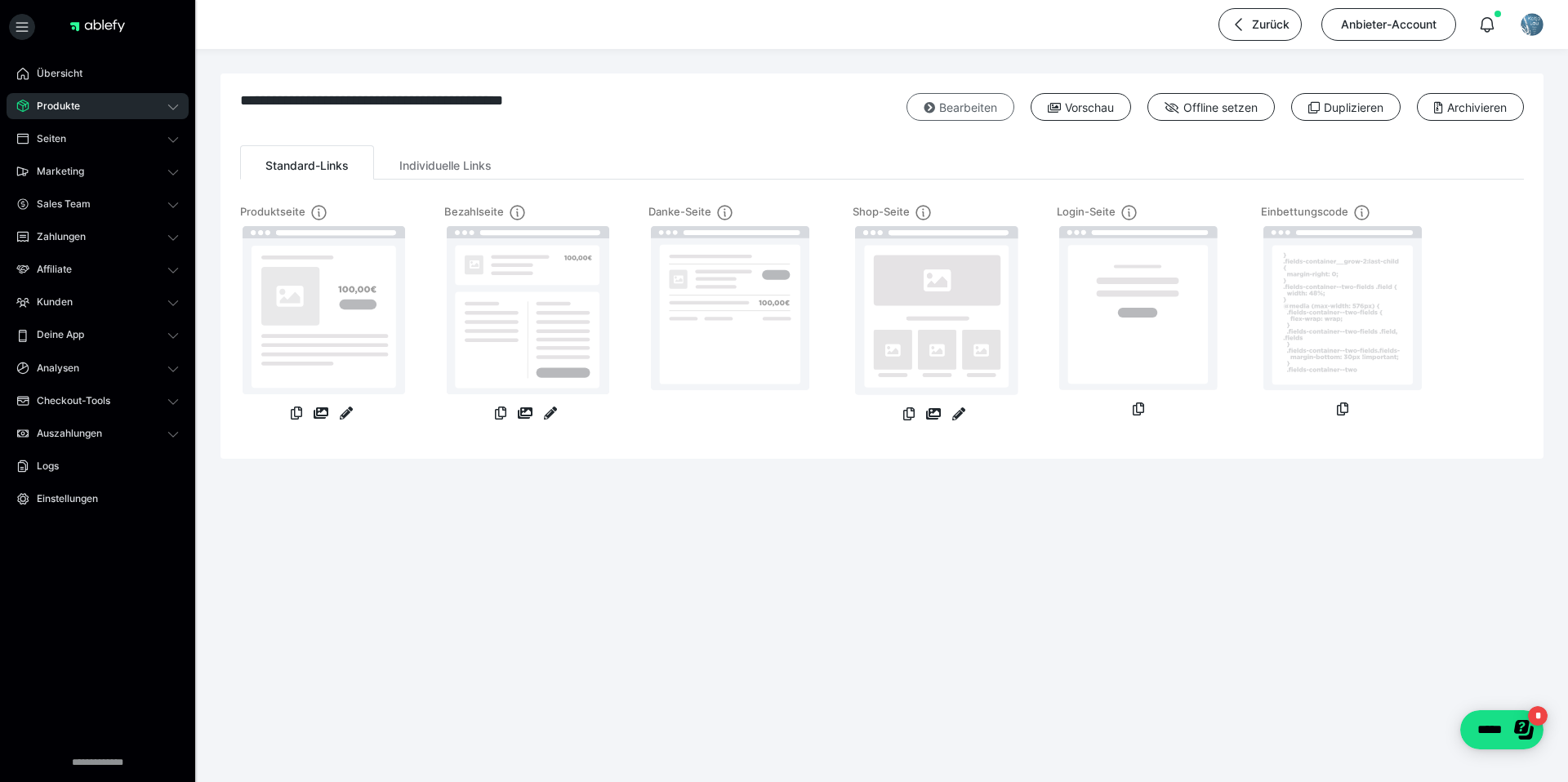 click on "Bearbeiten" at bounding box center [960, 107] 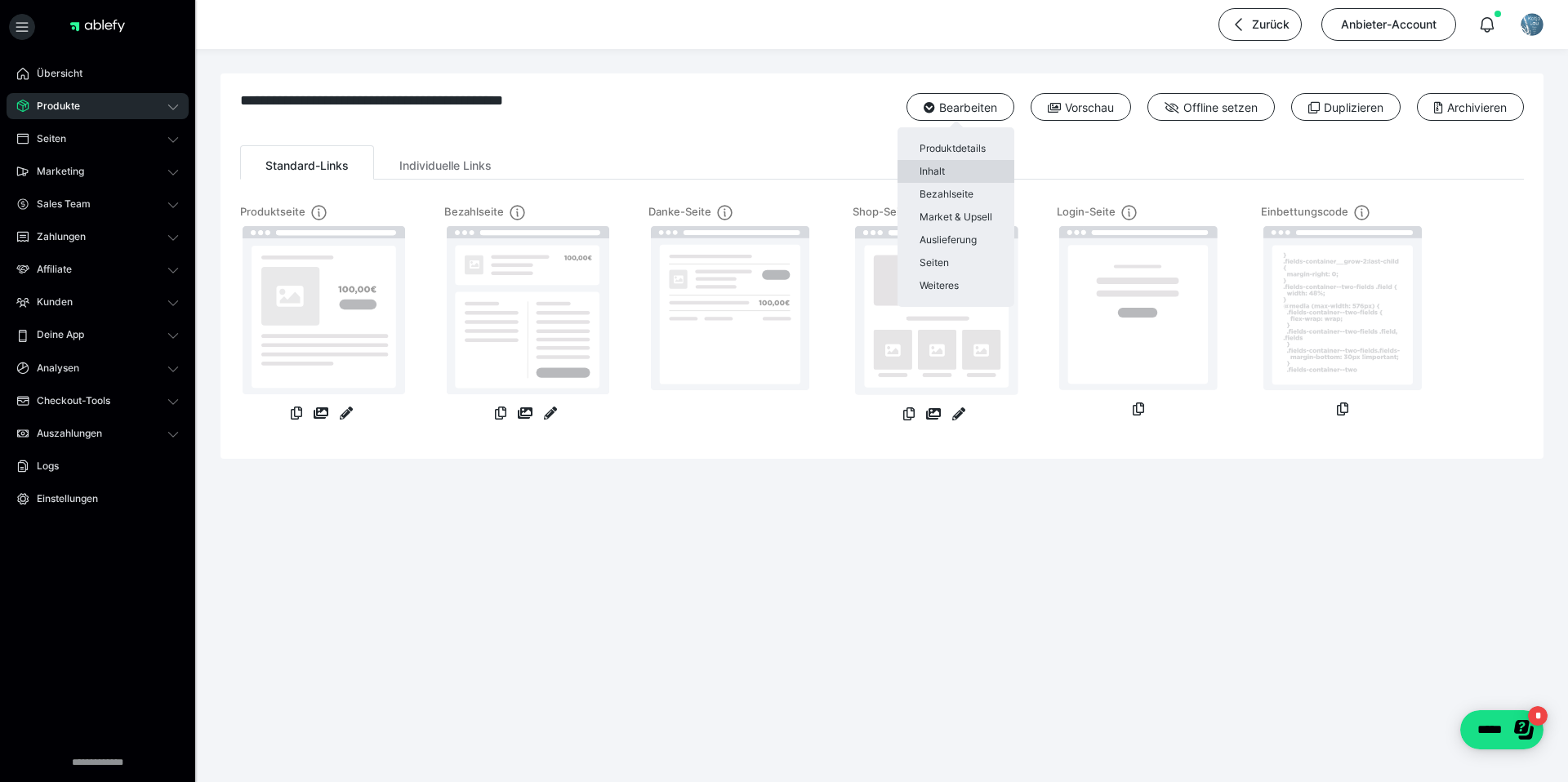 click on "Inhalt" at bounding box center [956, 171] 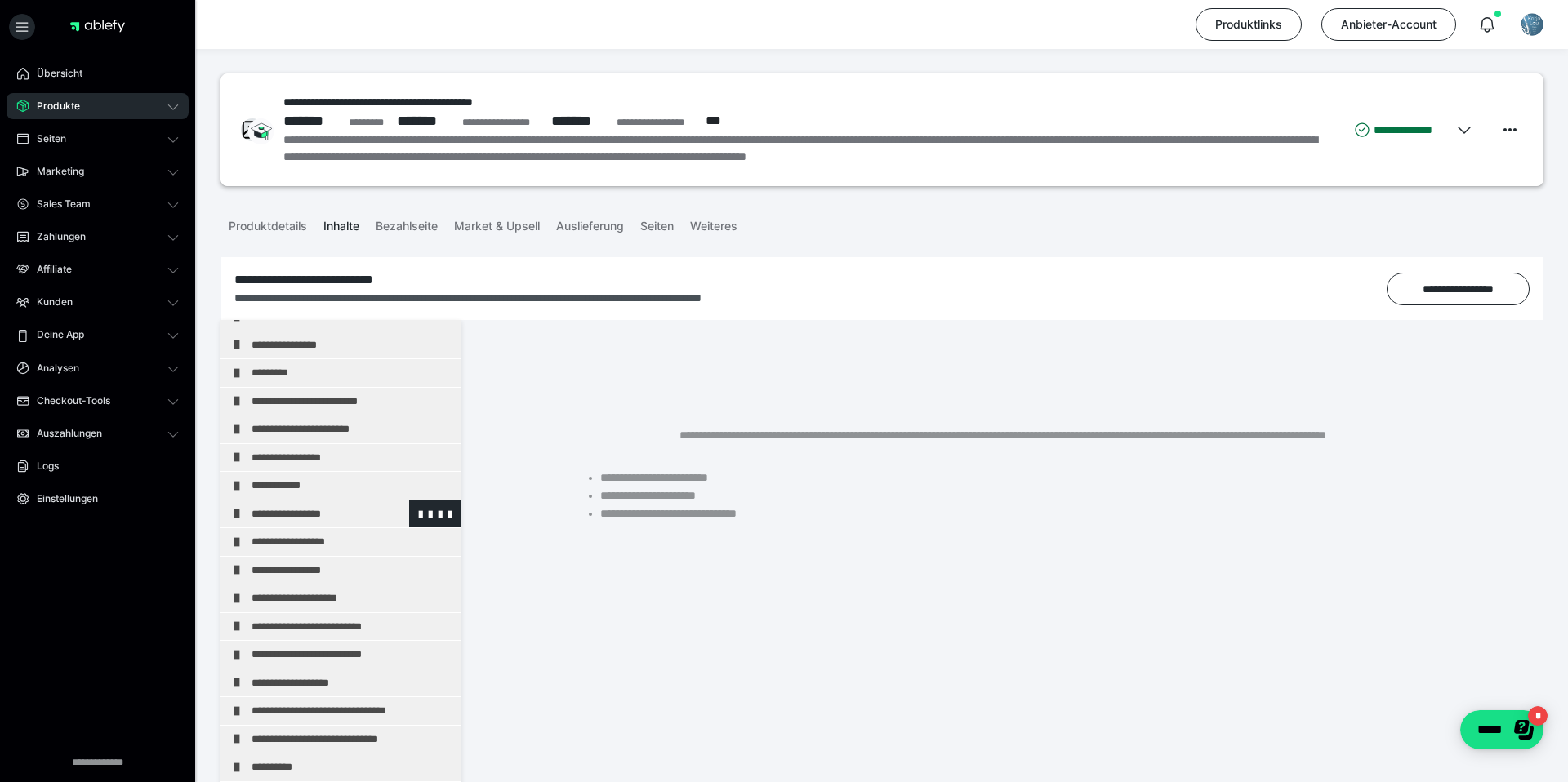 scroll, scrollTop: 291, scrollLeft: 0, axis: vertical 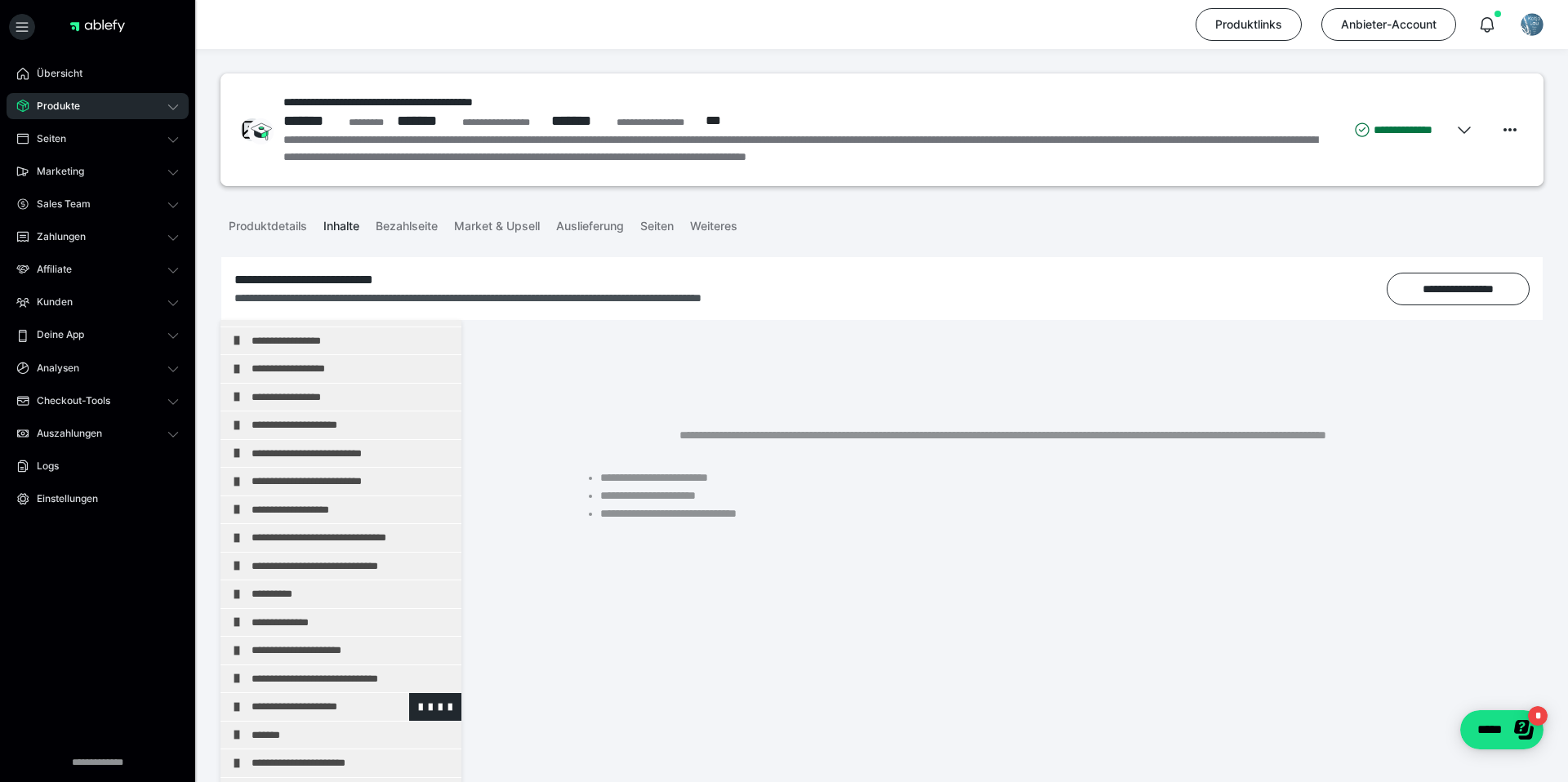 click on "**********" at bounding box center (352, 707) 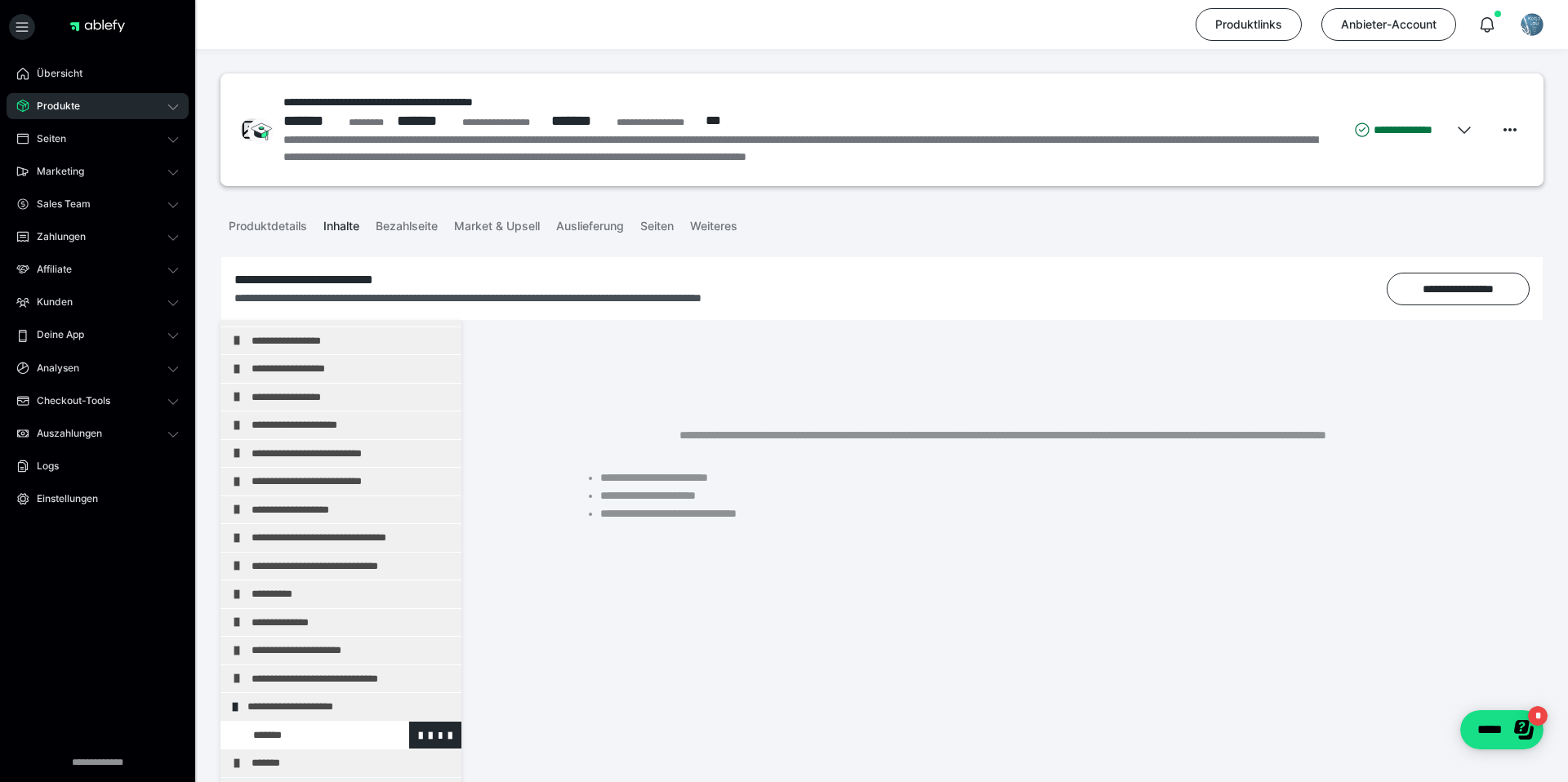 click at bounding box center [306, 735] 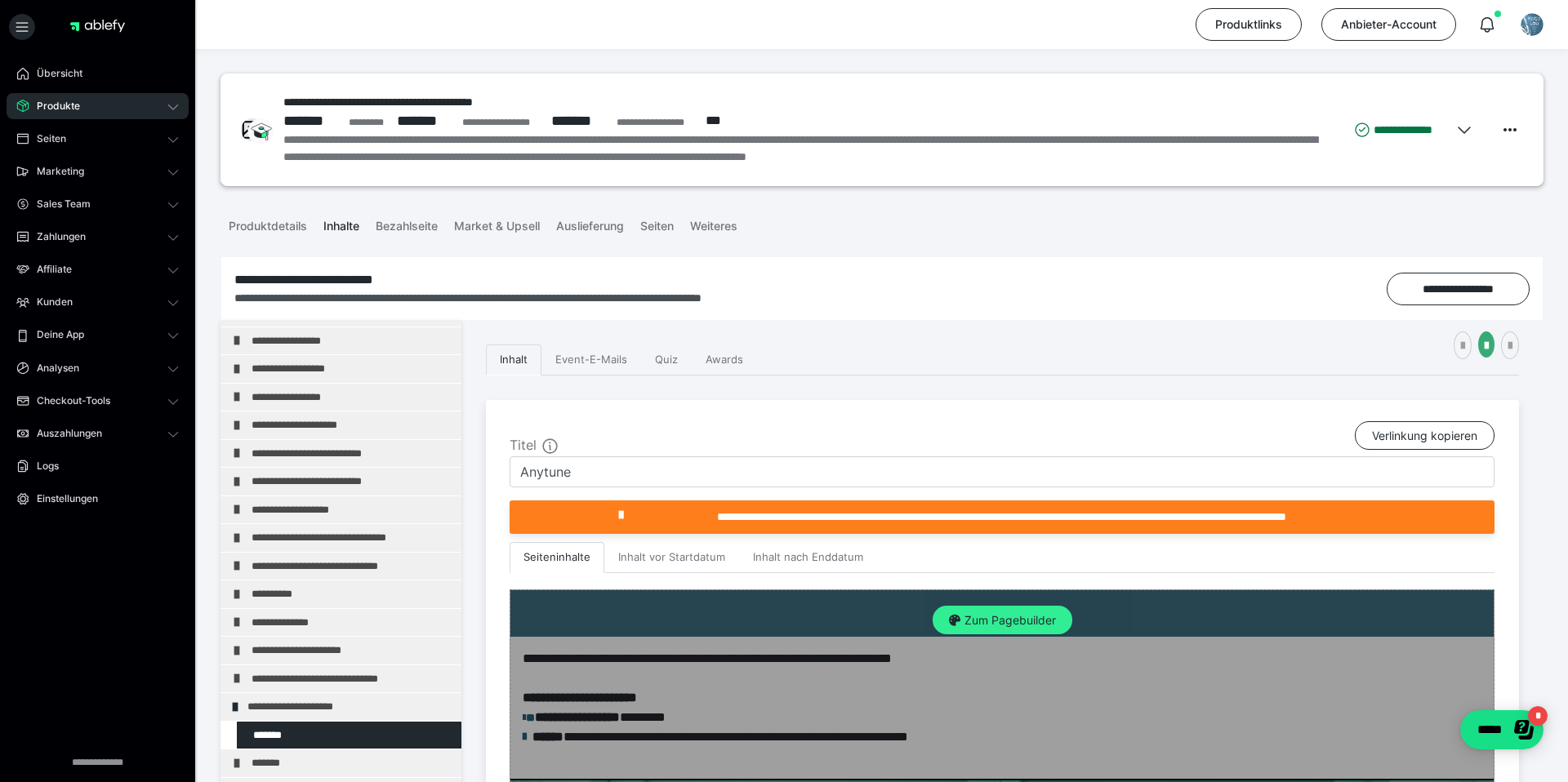 click on "Zum Pagebuilder" at bounding box center (1002, 620) 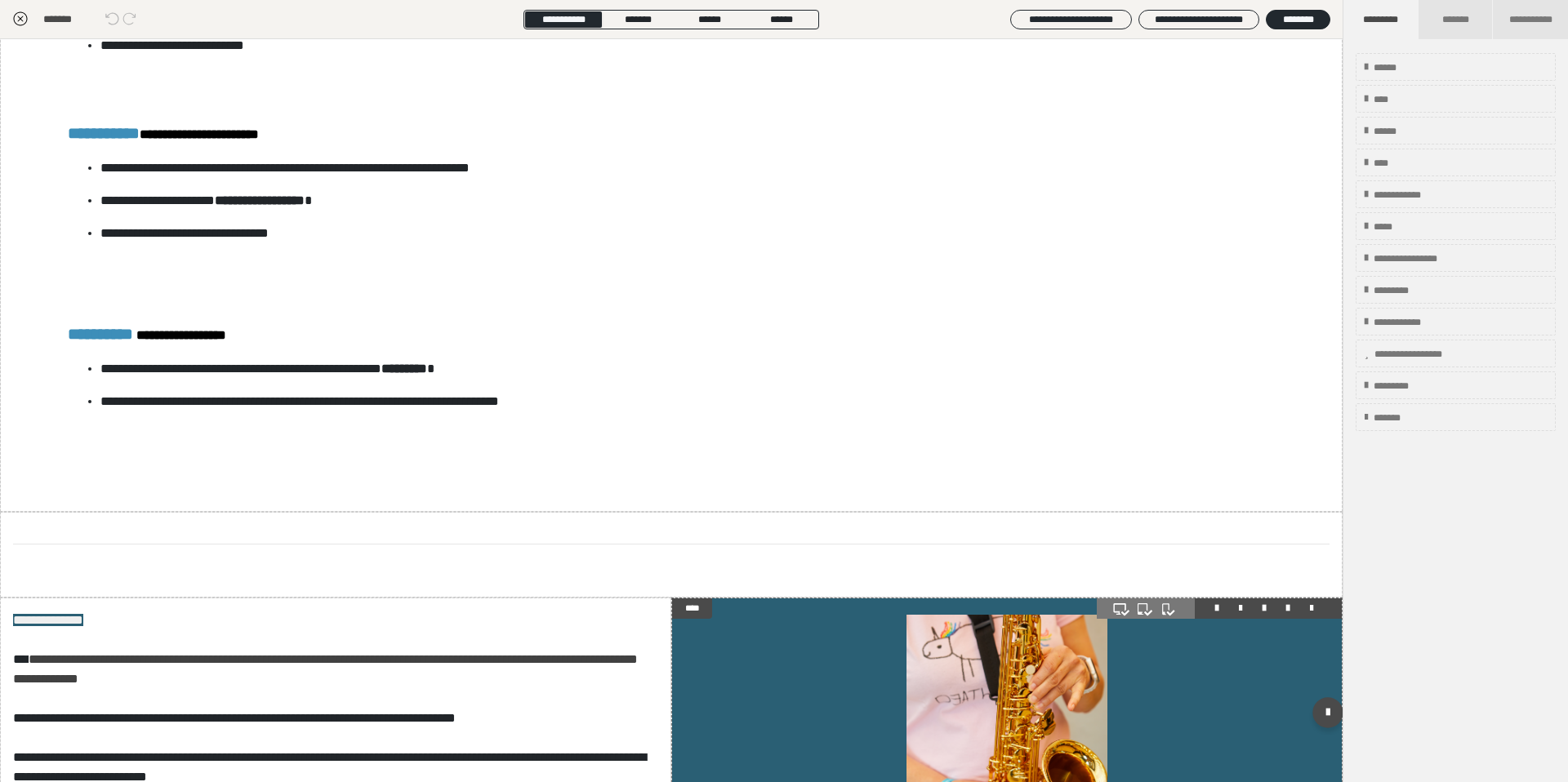 scroll, scrollTop: 2353, scrollLeft: 0, axis: vertical 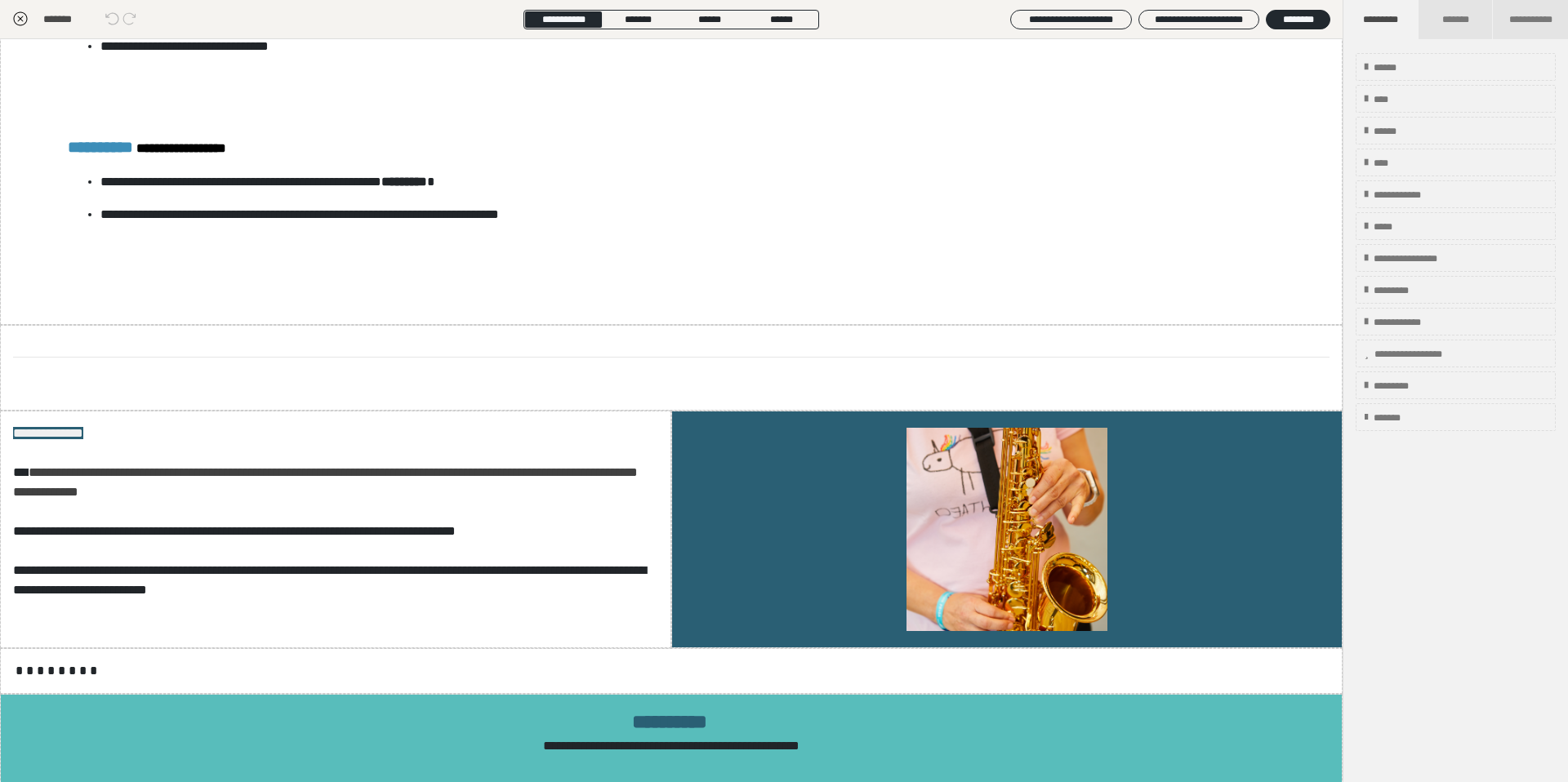 click 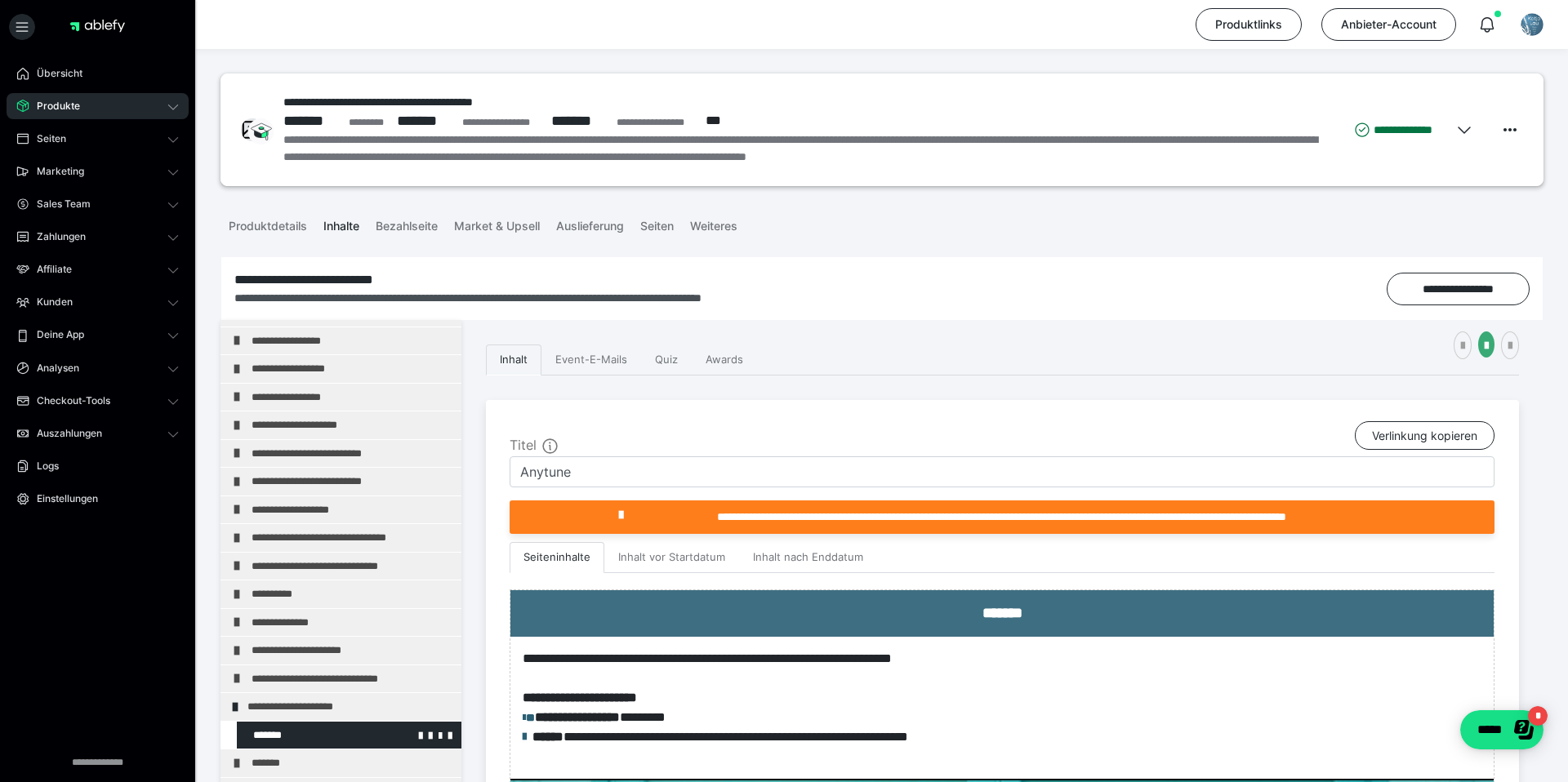 scroll, scrollTop: 569, scrollLeft: 0, axis: vertical 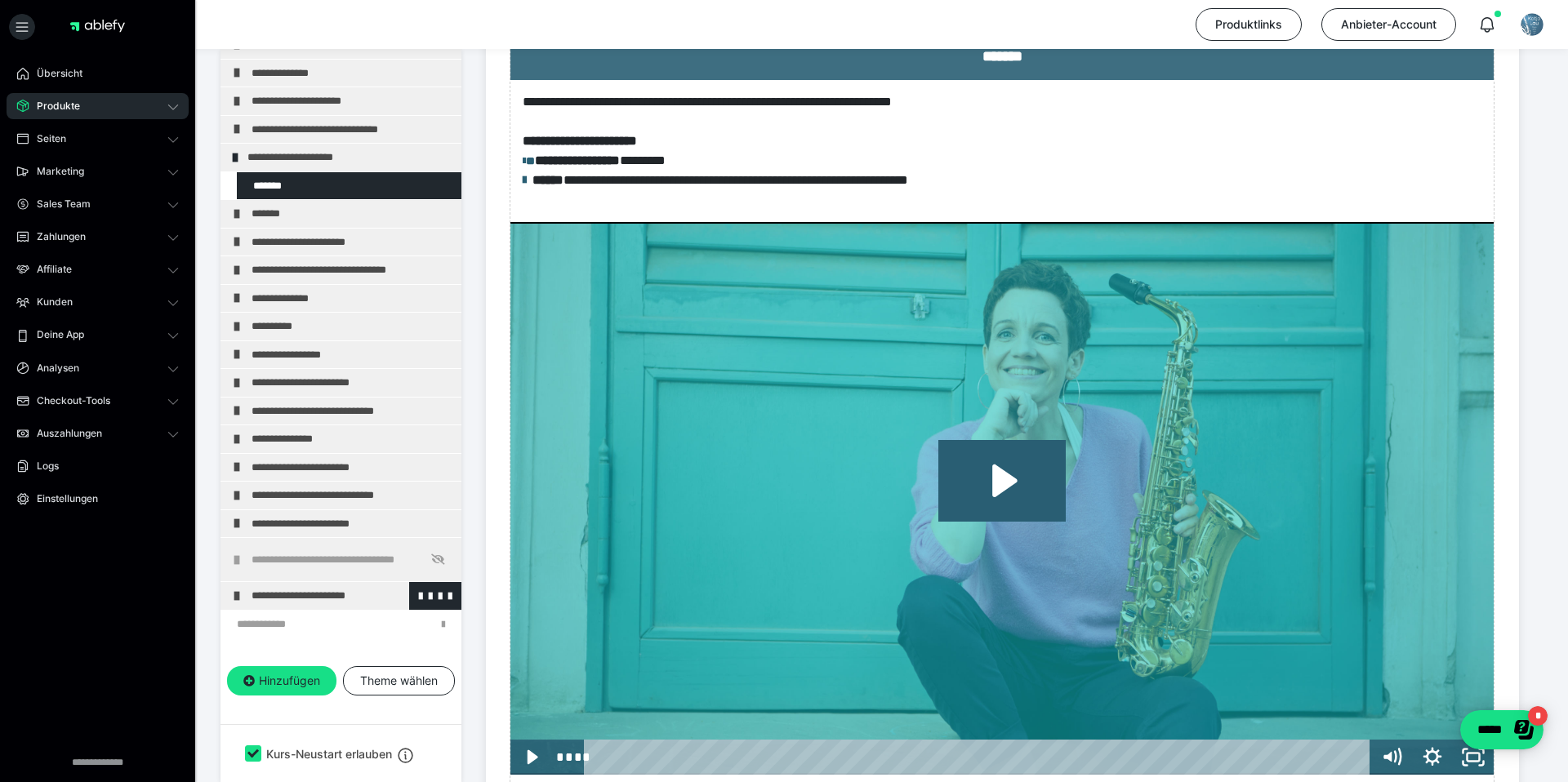 click on "**********" at bounding box center (352, 596) 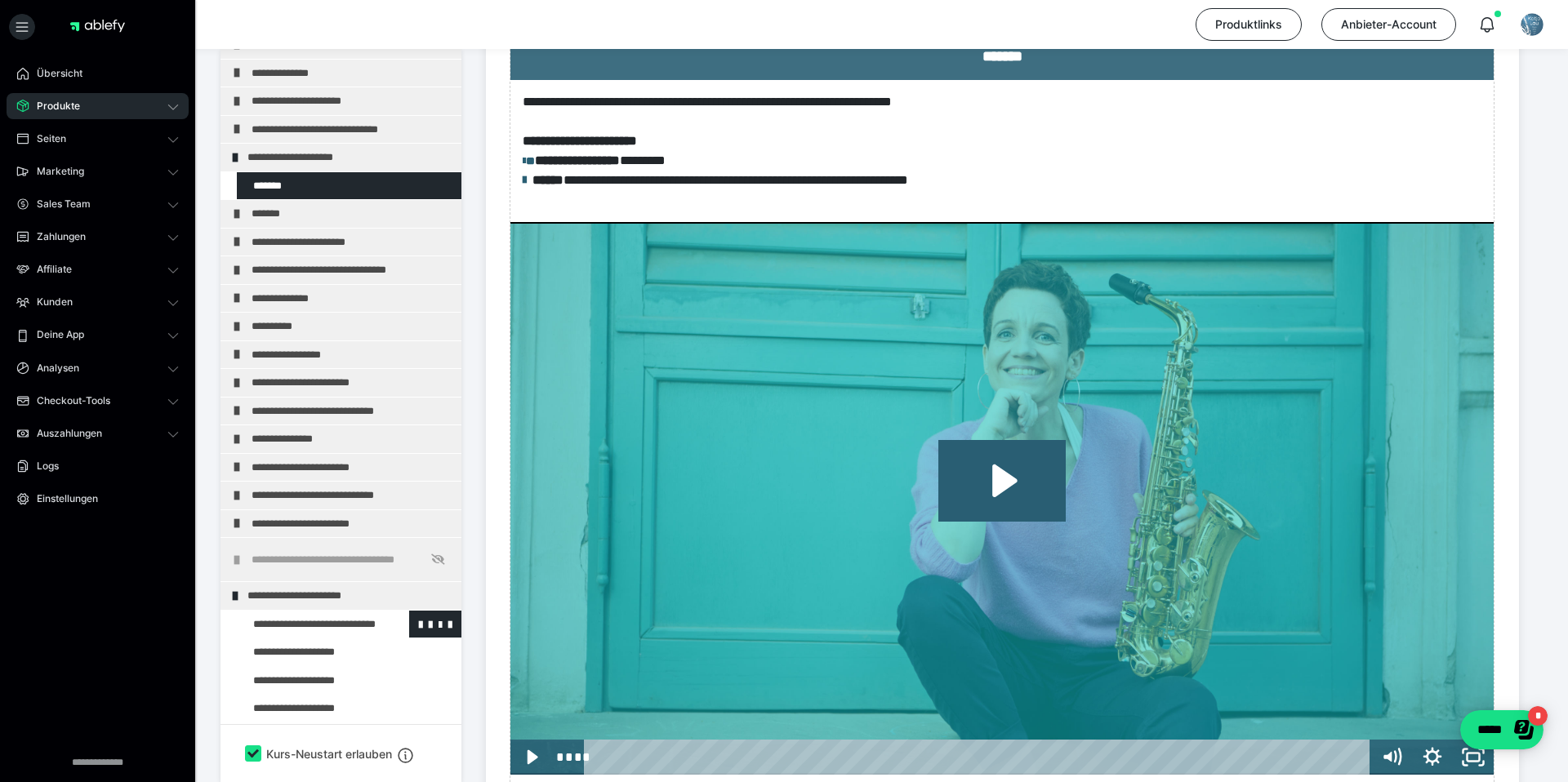 click at bounding box center (306, 624) 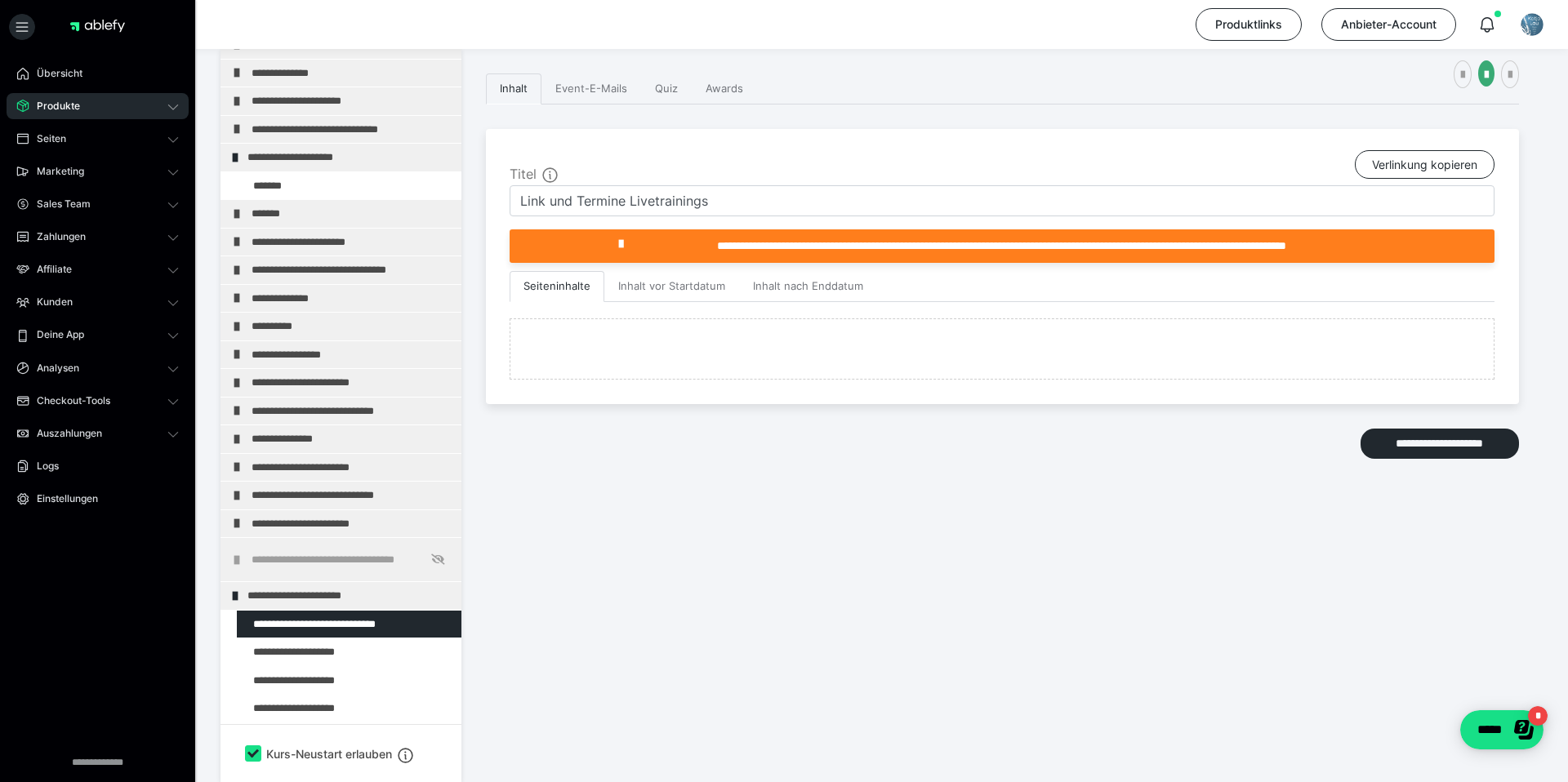scroll, scrollTop: 557, scrollLeft: 0, axis: vertical 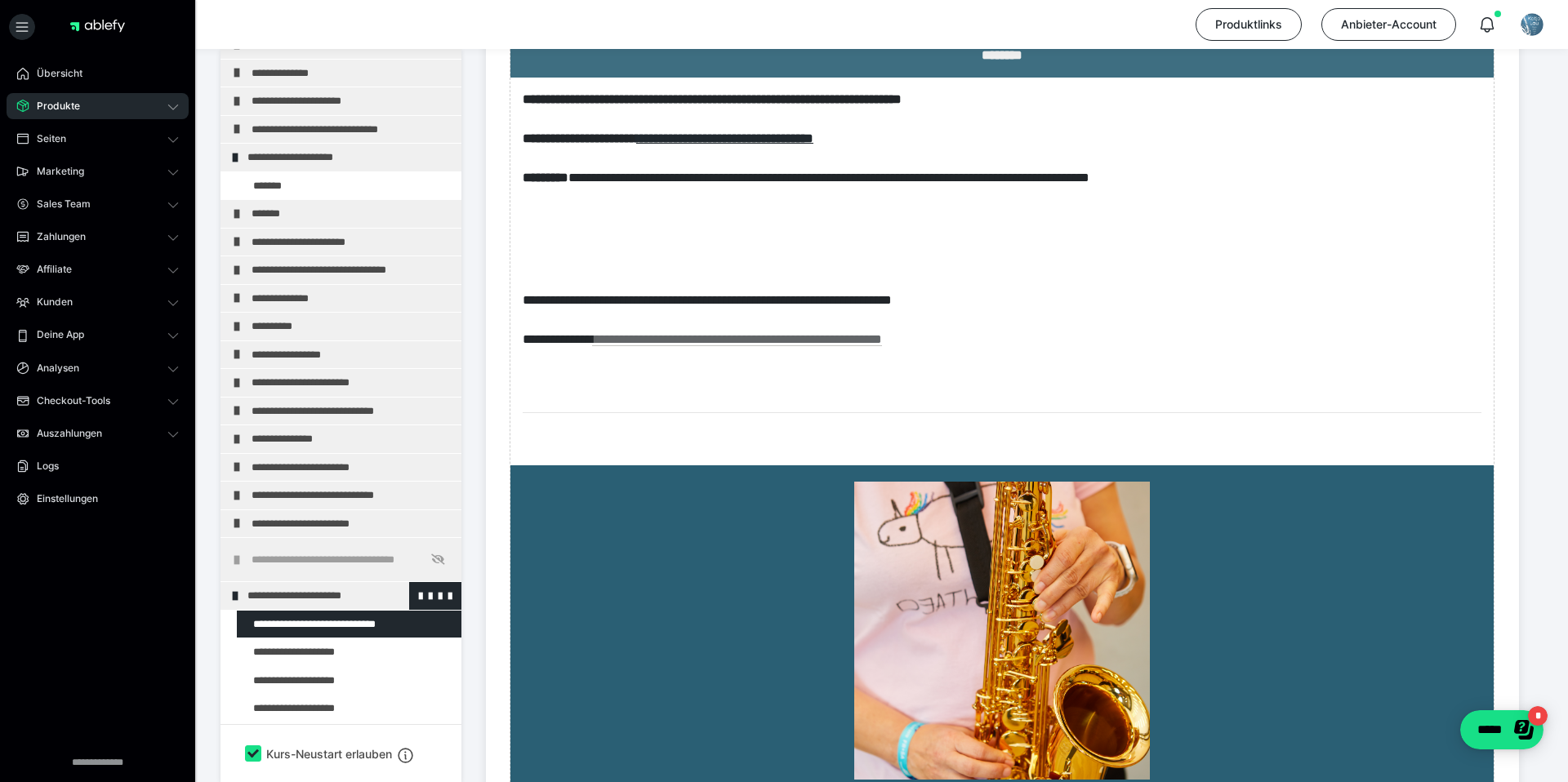 click on "**********" at bounding box center (348, 596) 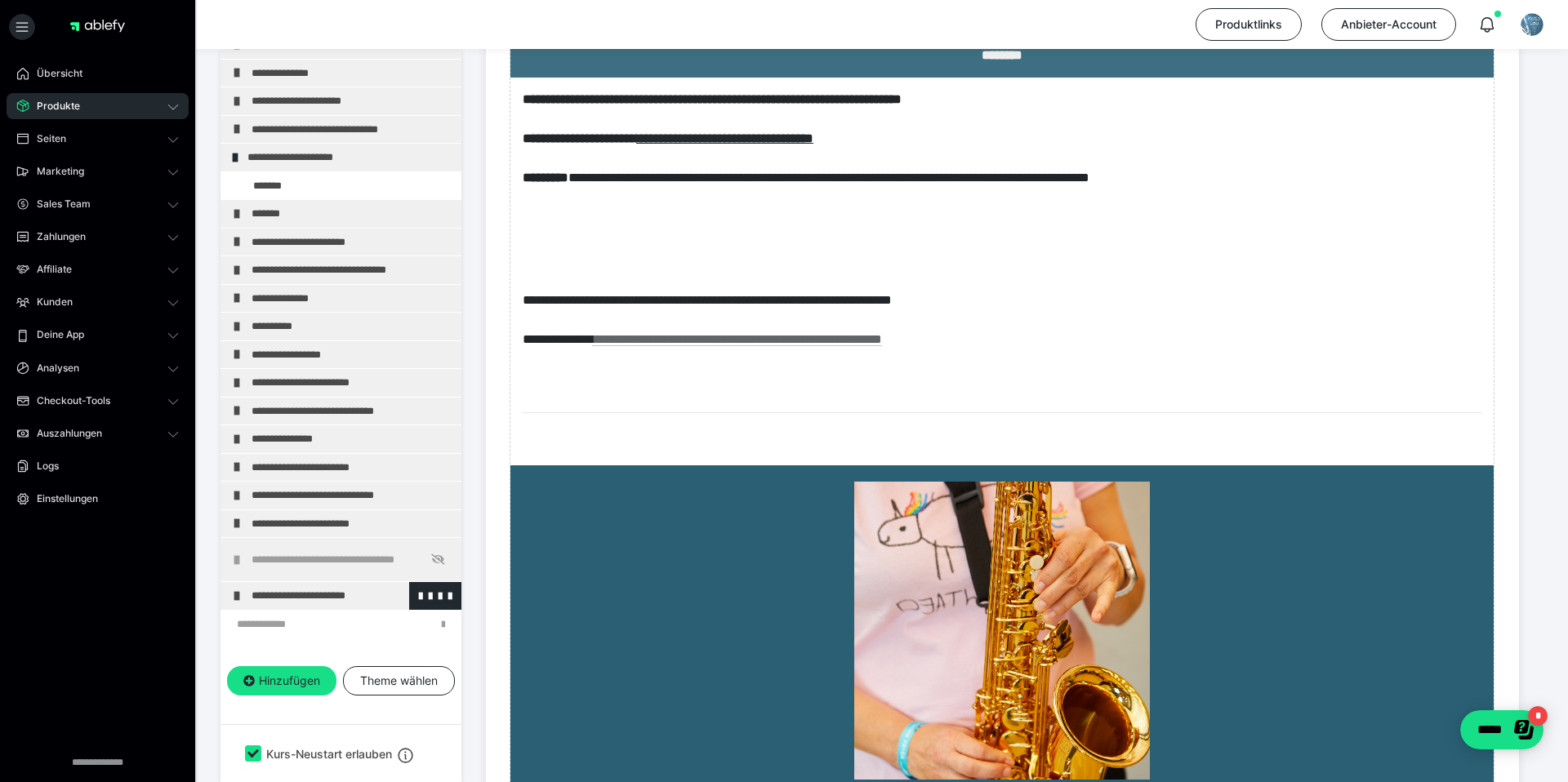 click on "**********" at bounding box center [341, 596] 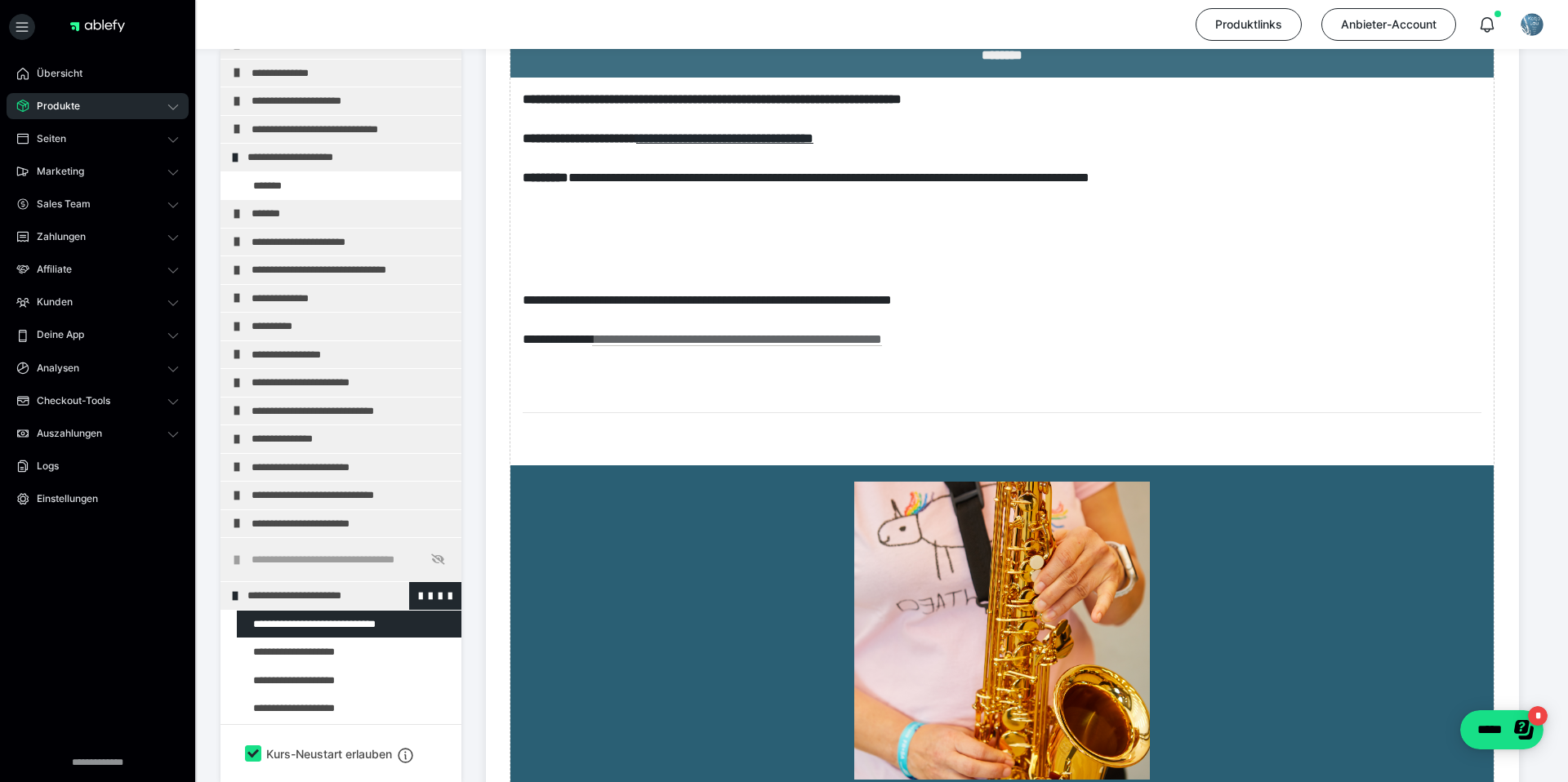 click on "**********" at bounding box center [348, 596] 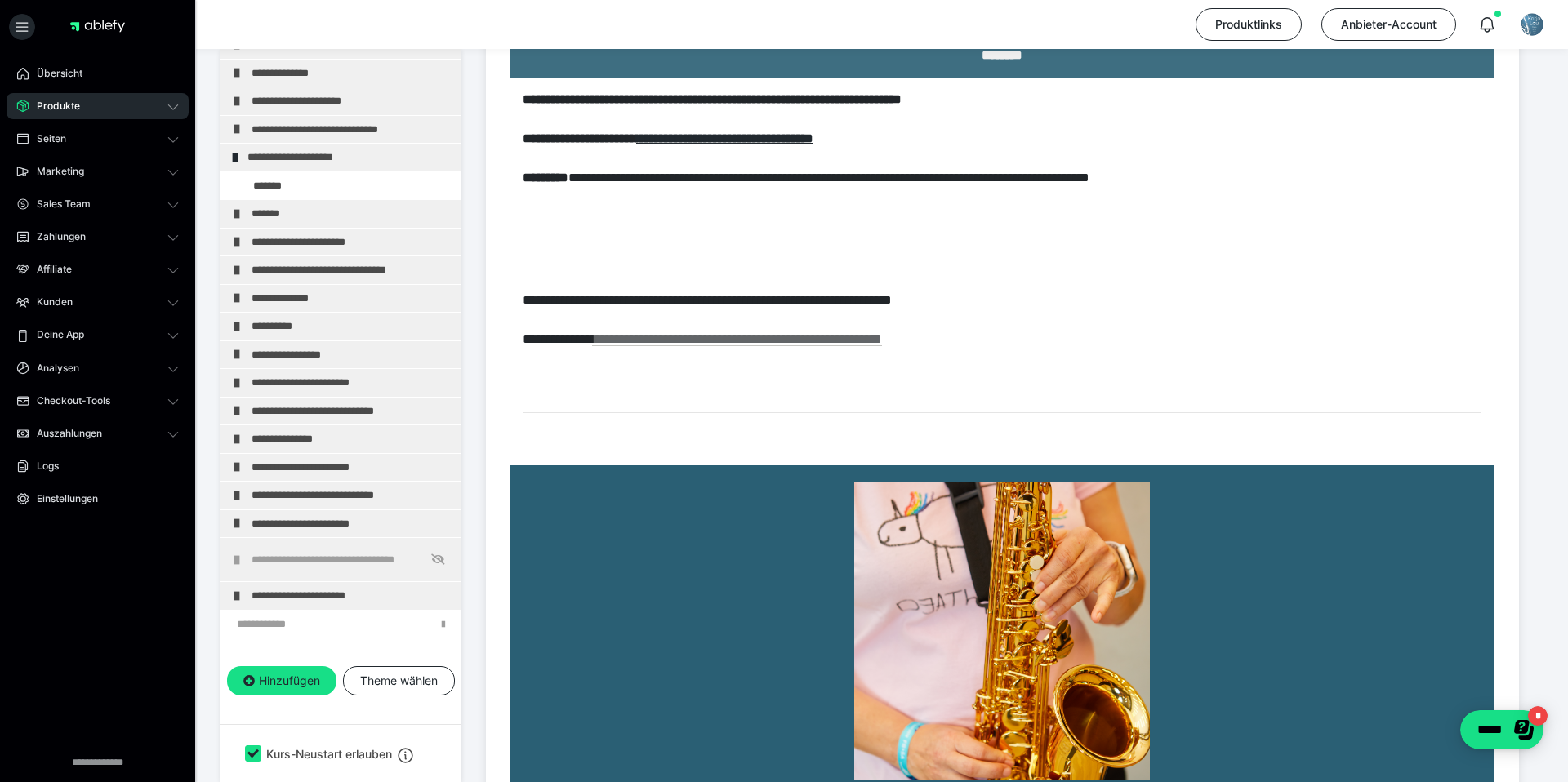 click on "**********" at bounding box center (352, 596) 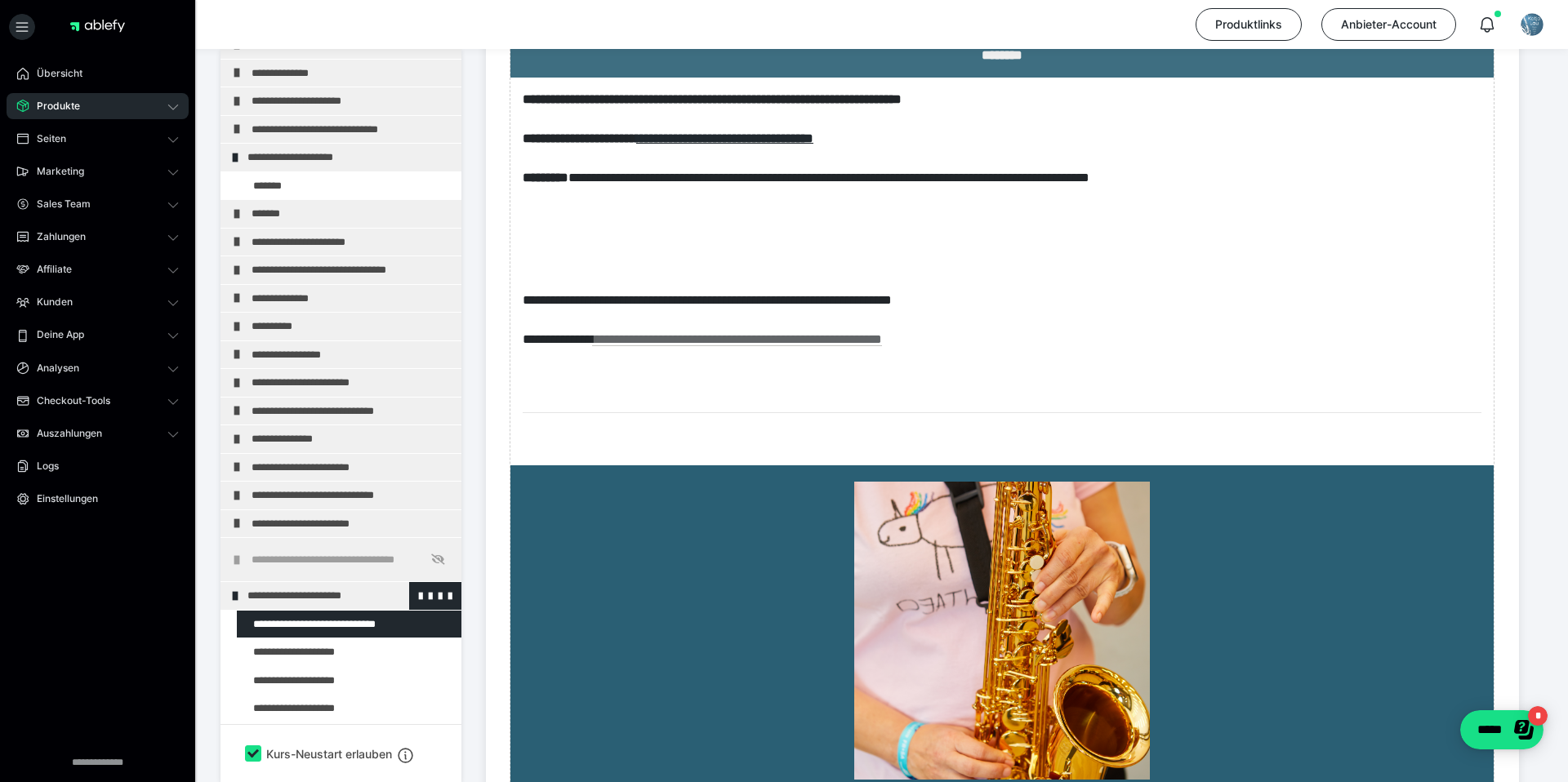 click on "**********" at bounding box center [348, 596] 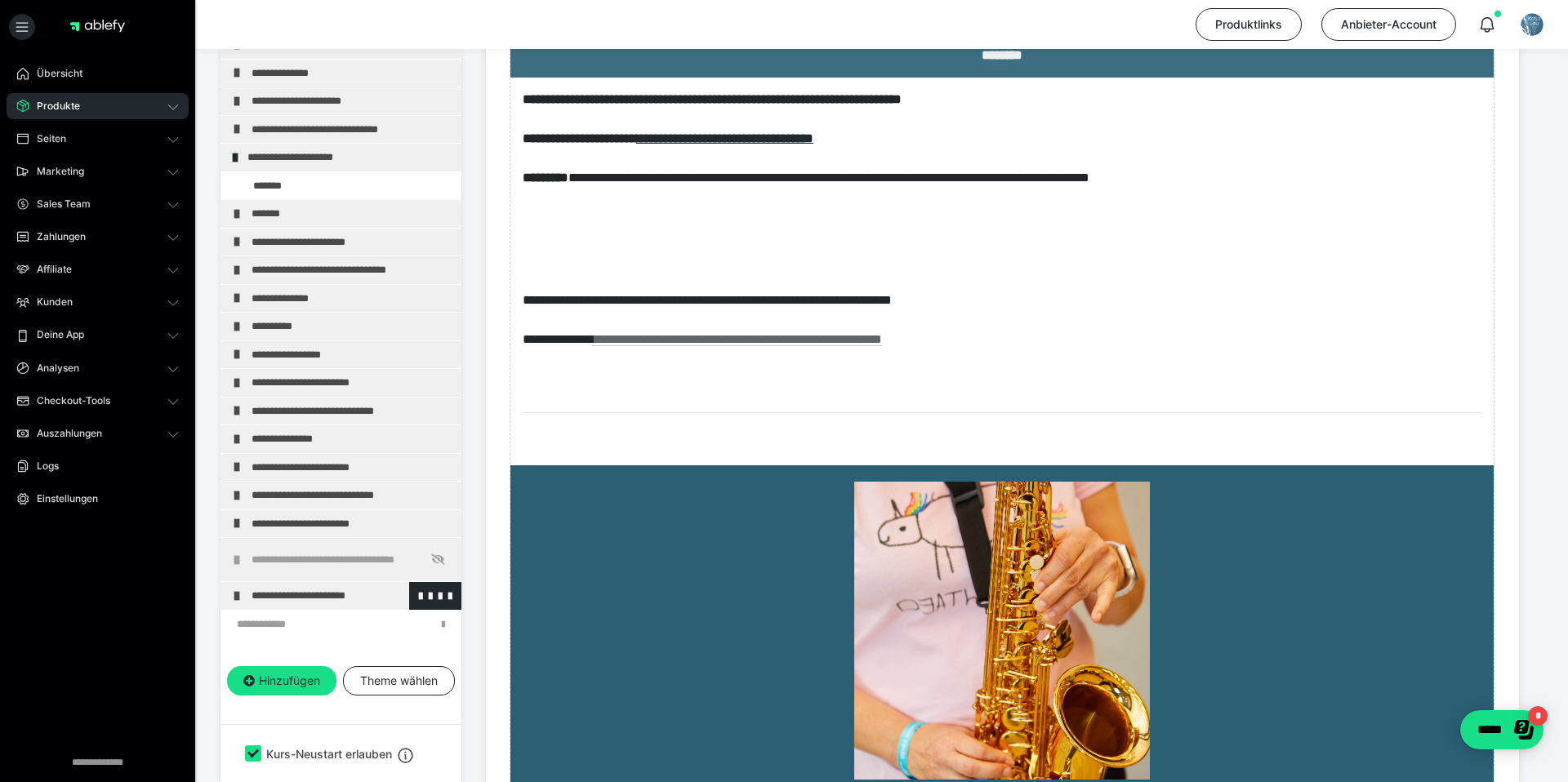 click on "**********" at bounding box center (352, 596) 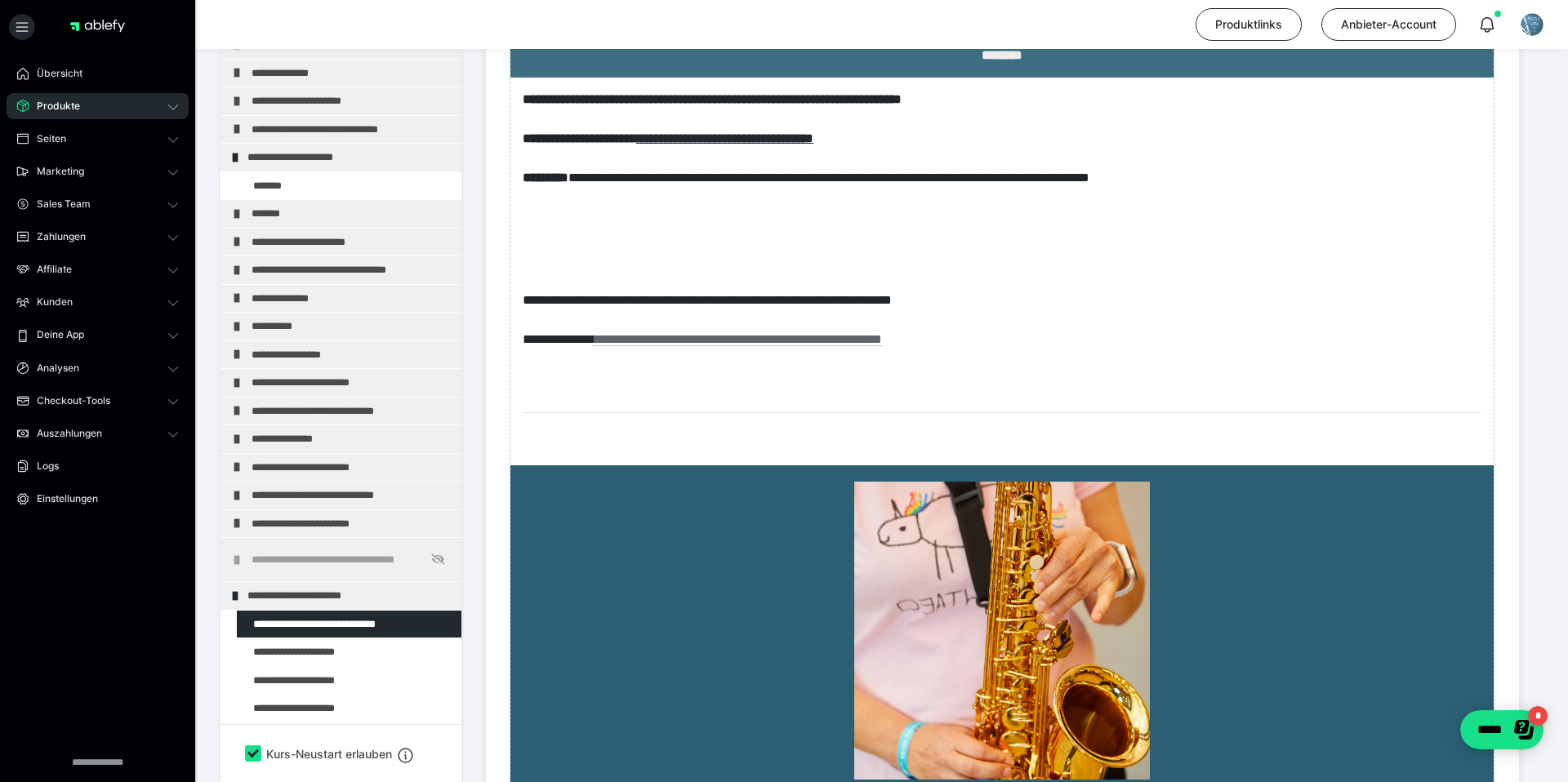 click on "**********" at bounding box center (348, 596) 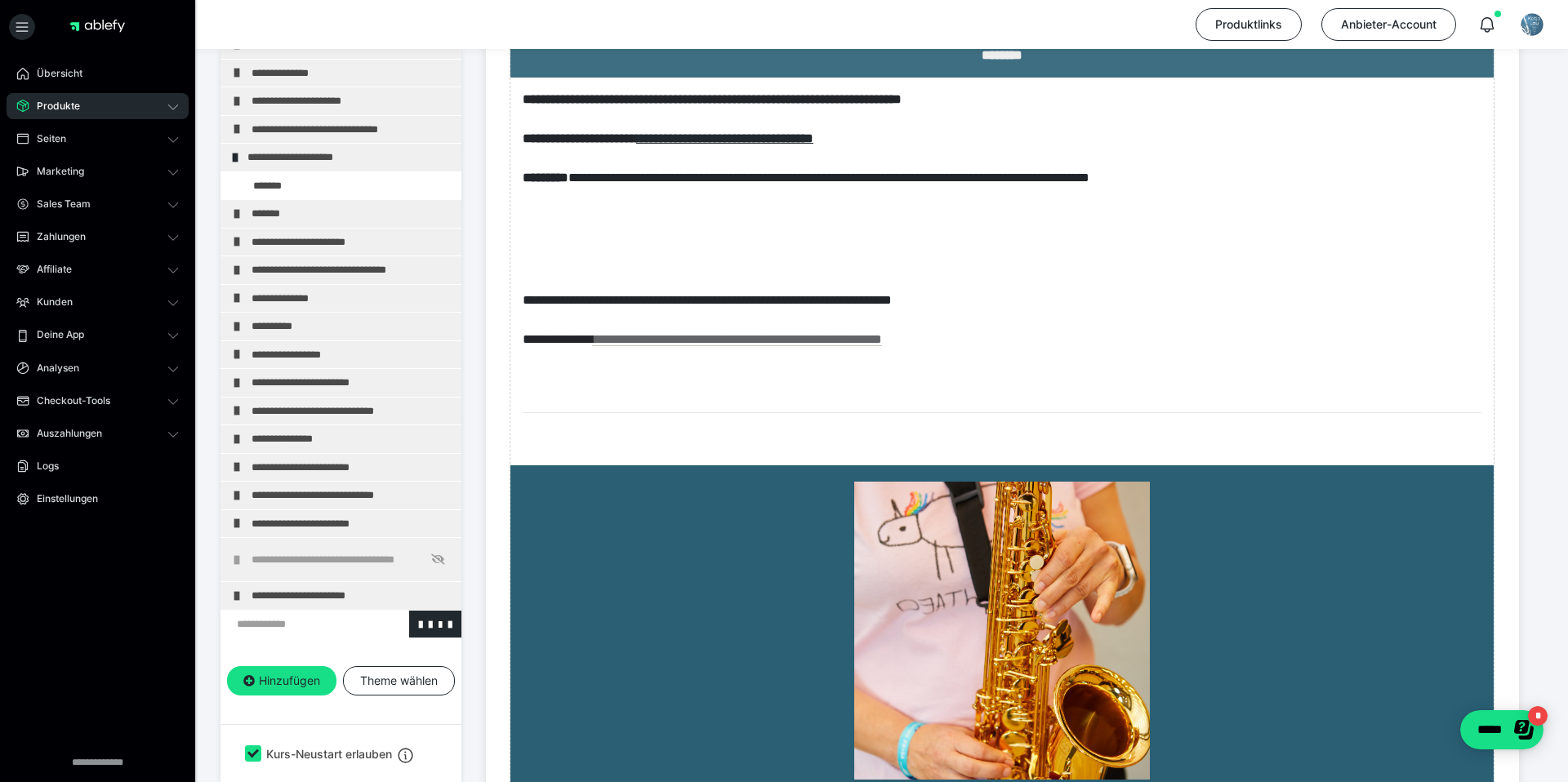 click at bounding box center (298, 624) 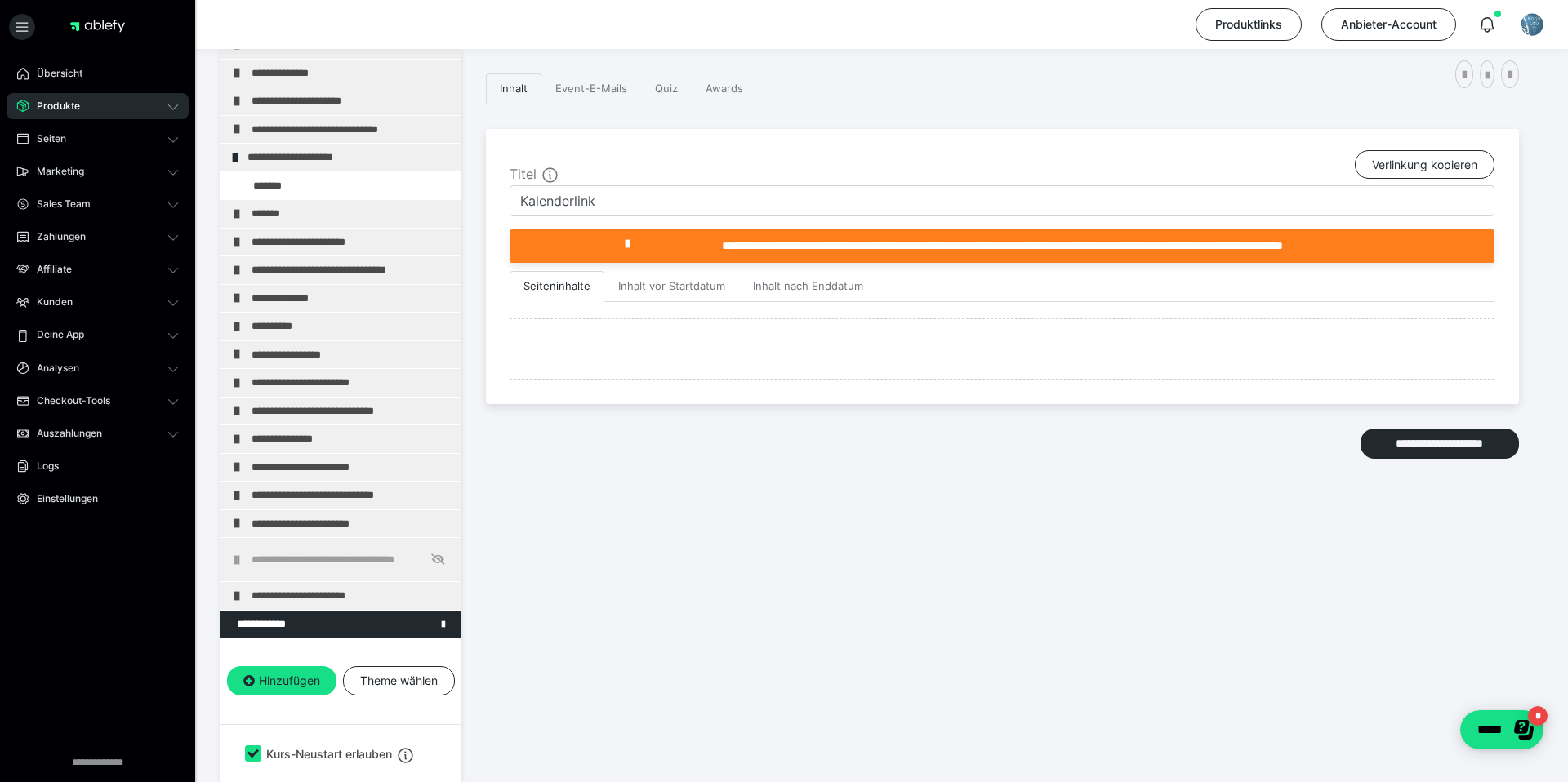 scroll, scrollTop: 557, scrollLeft: 0, axis: vertical 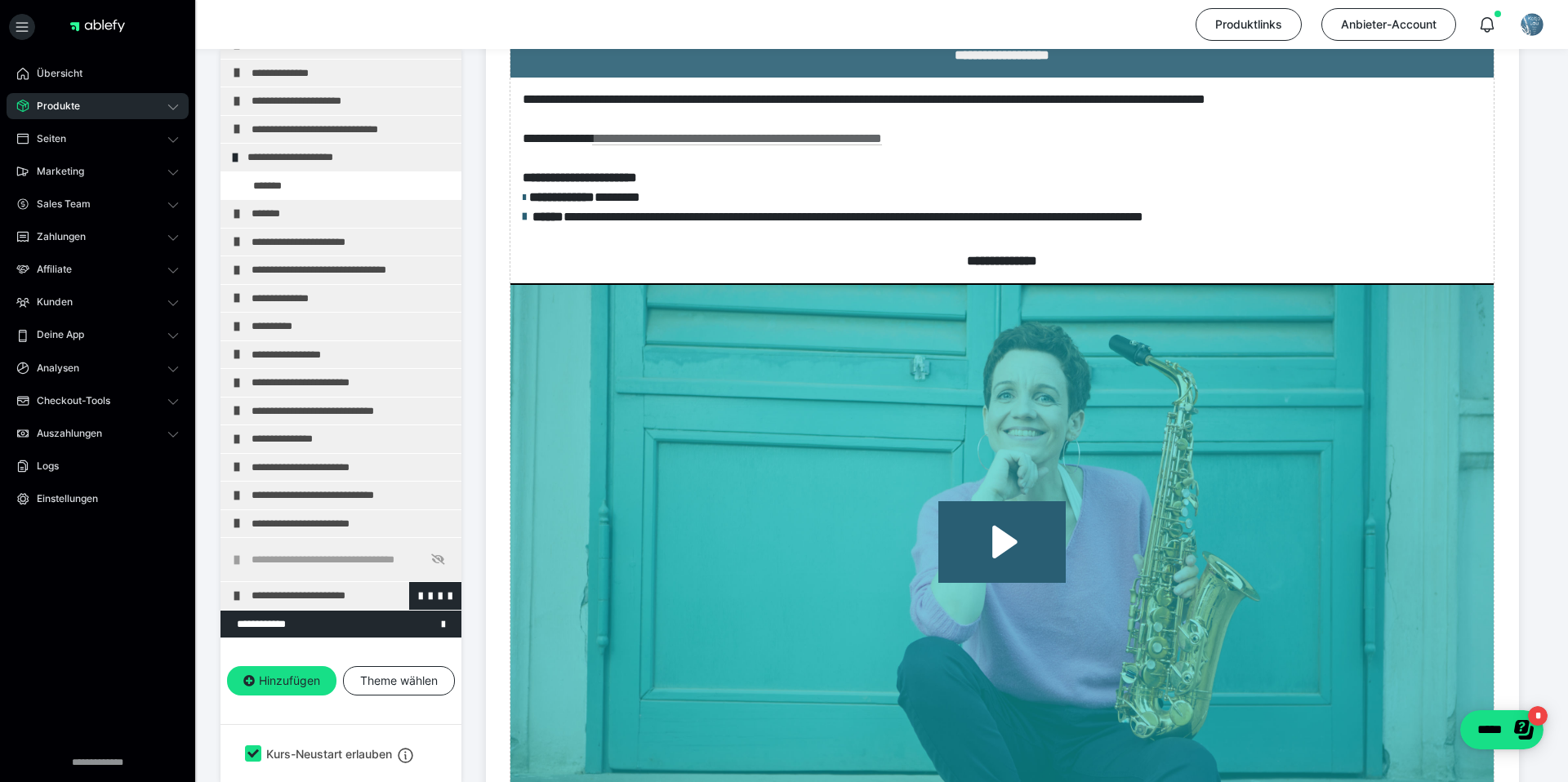 click at bounding box center [237, 596] 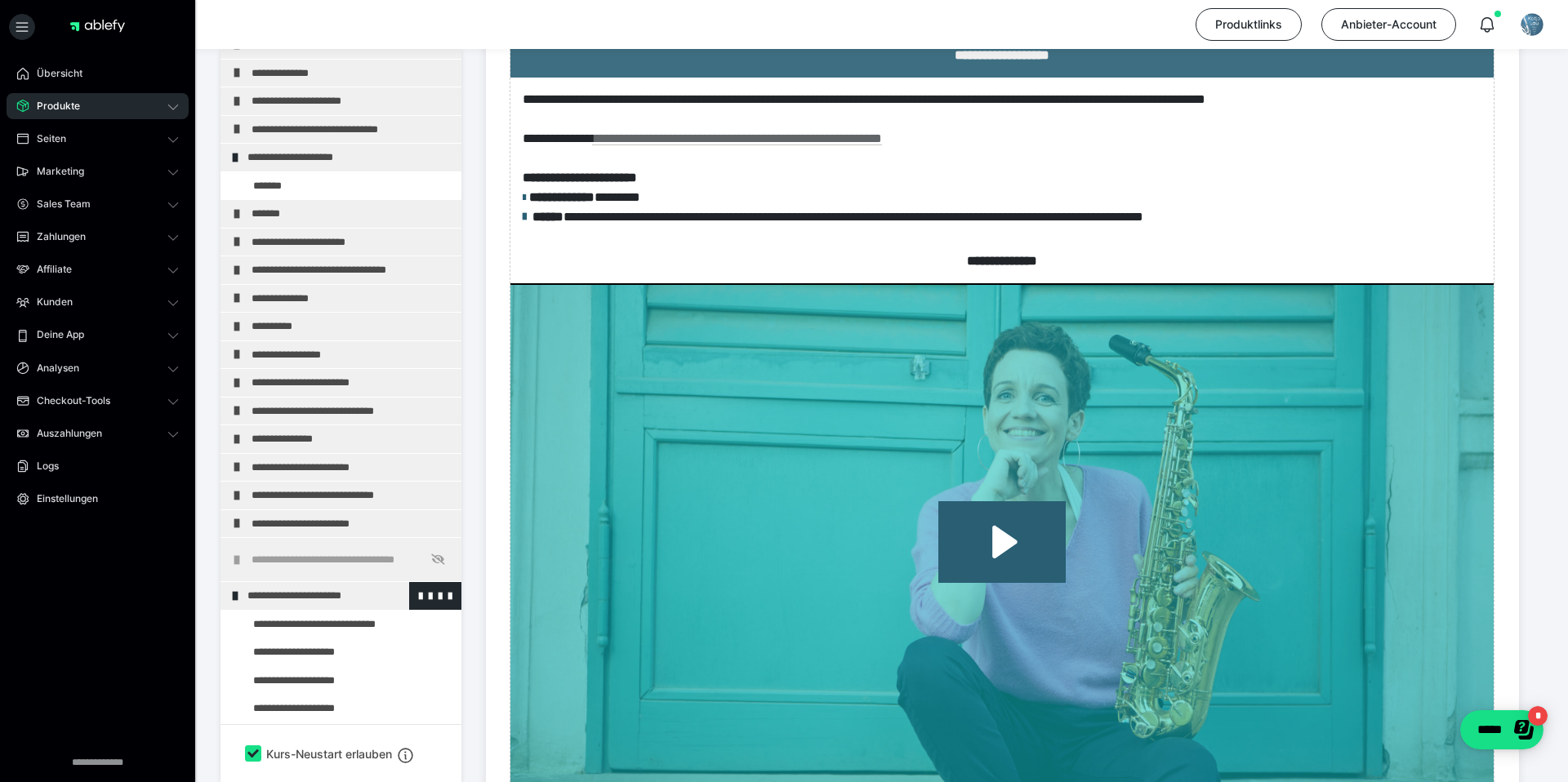 click at bounding box center (235, 596) 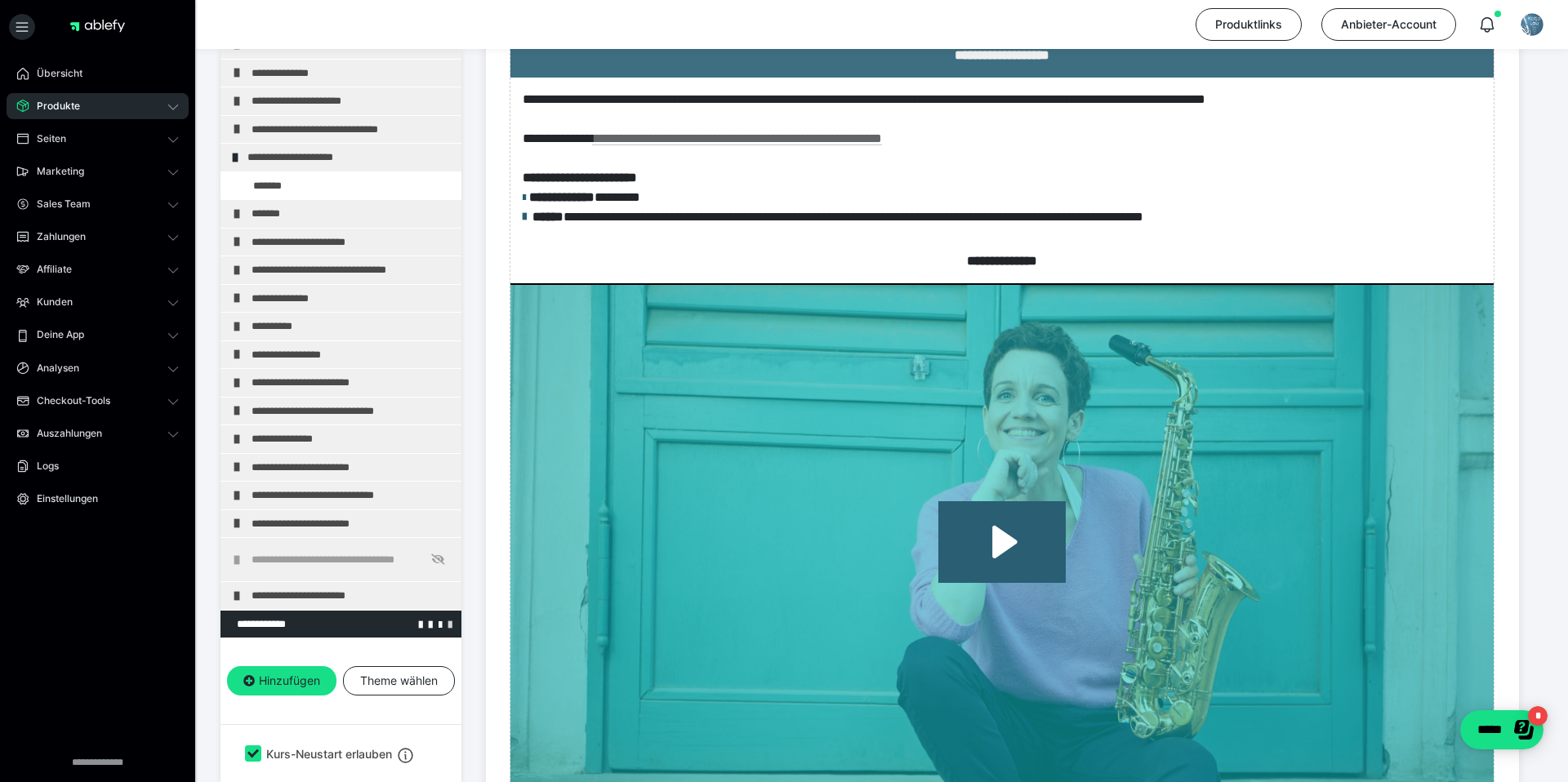click at bounding box center (450, 624) 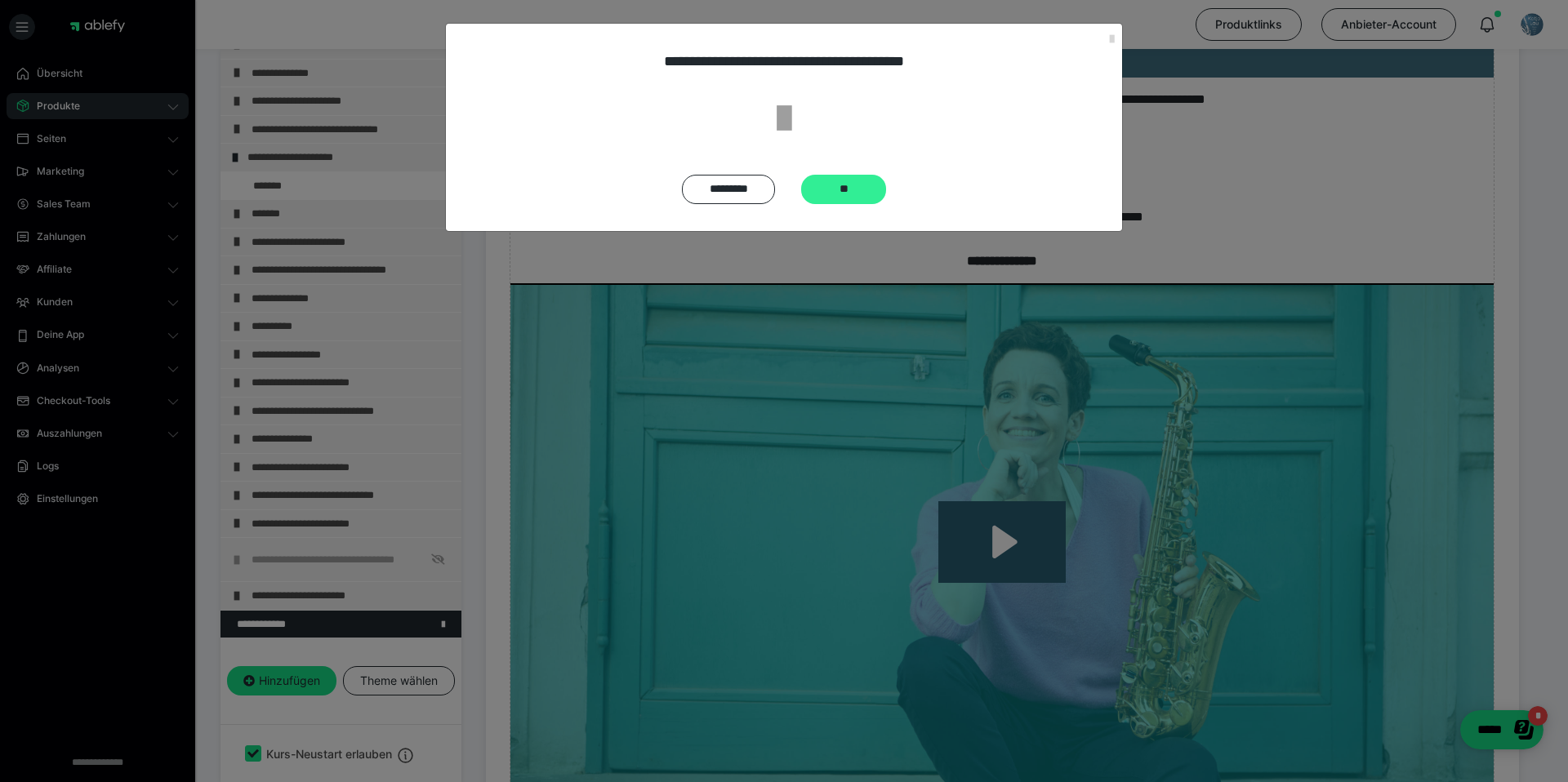 click on "**" at bounding box center (844, 189) 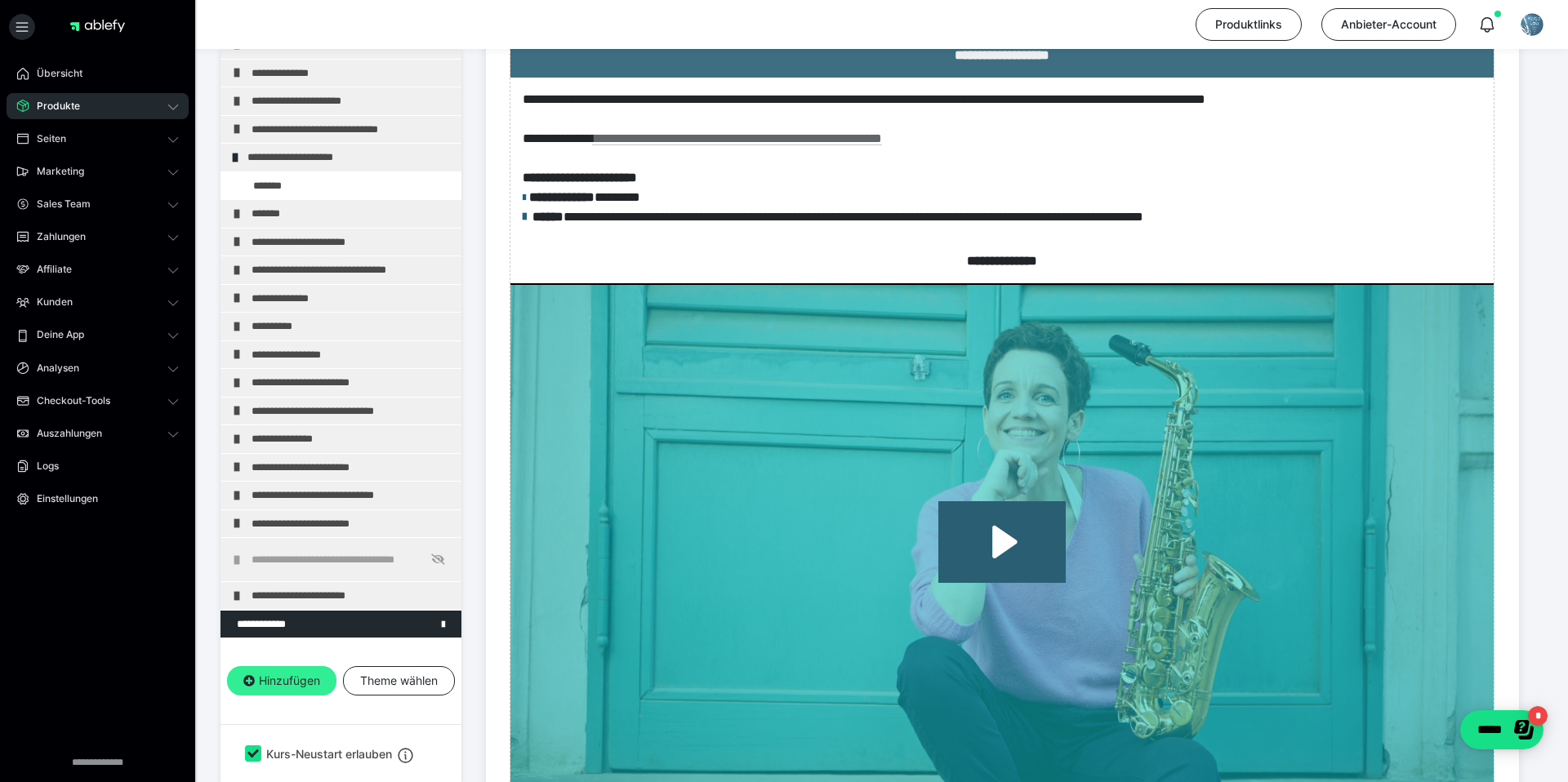 scroll, scrollTop: 271, scrollLeft: 0, axis: vertical 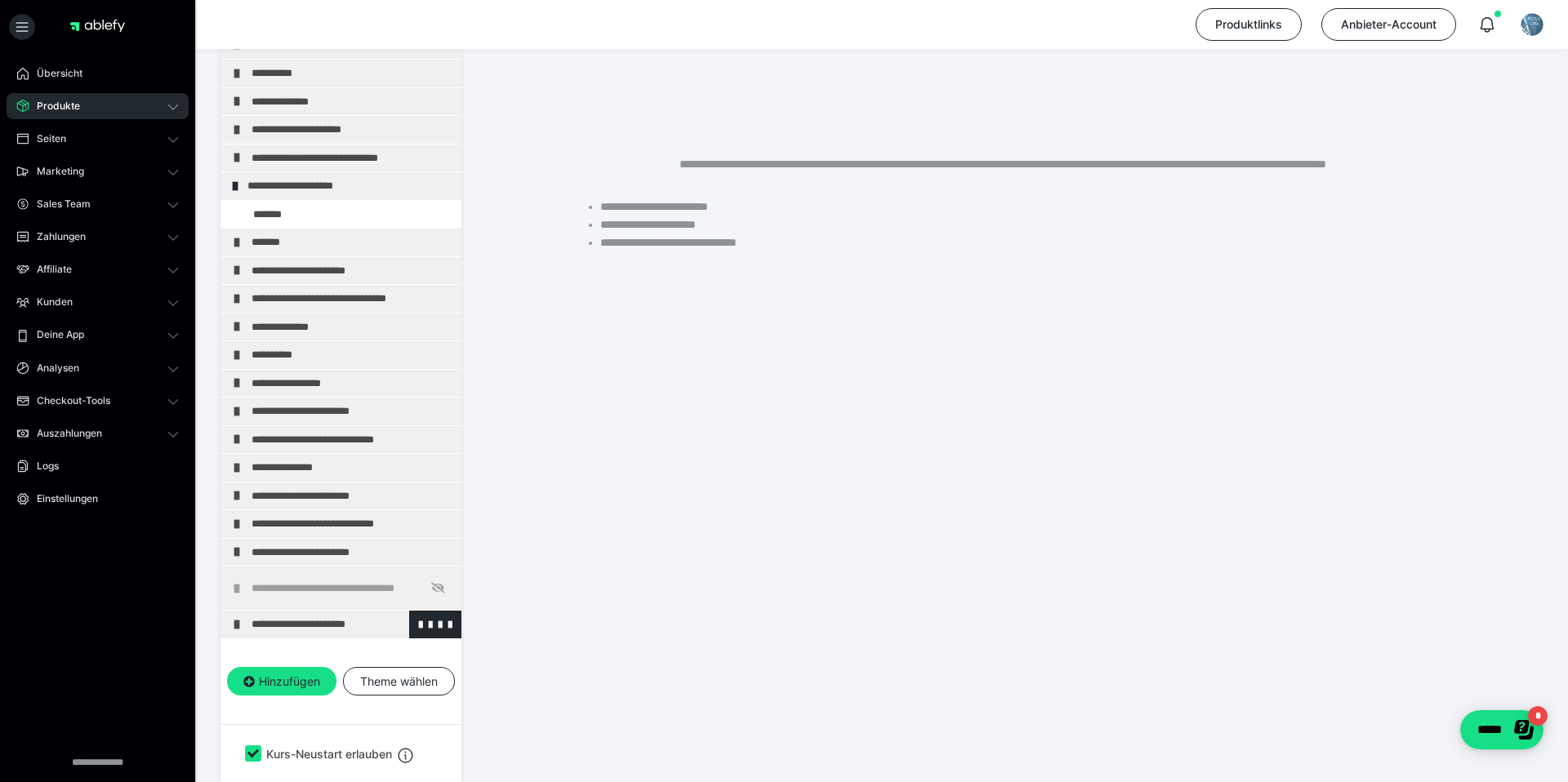 click on "**********" at bounding box center [352, 624] 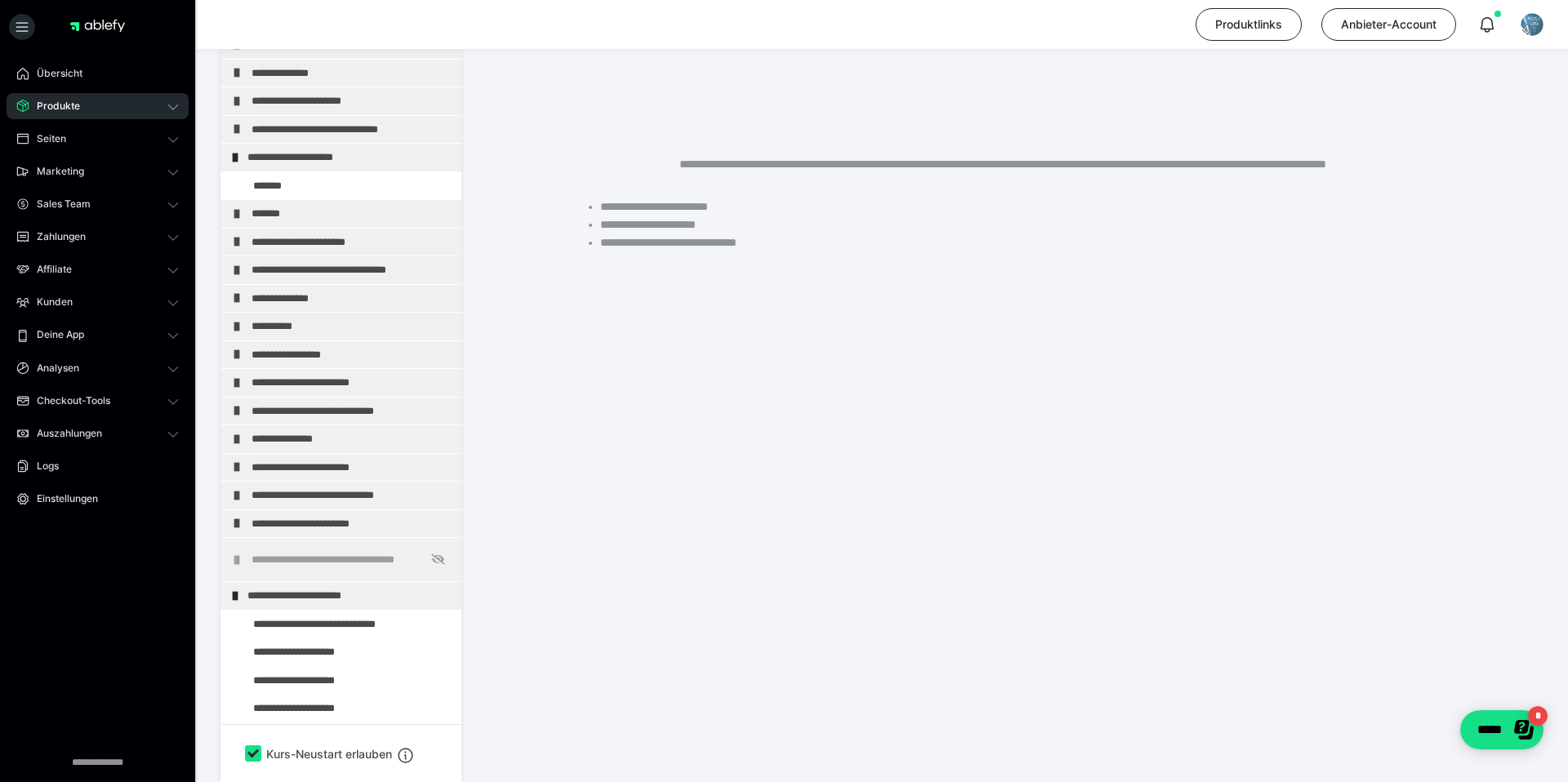 click on "Produkte" at bounding box center [97, 106] 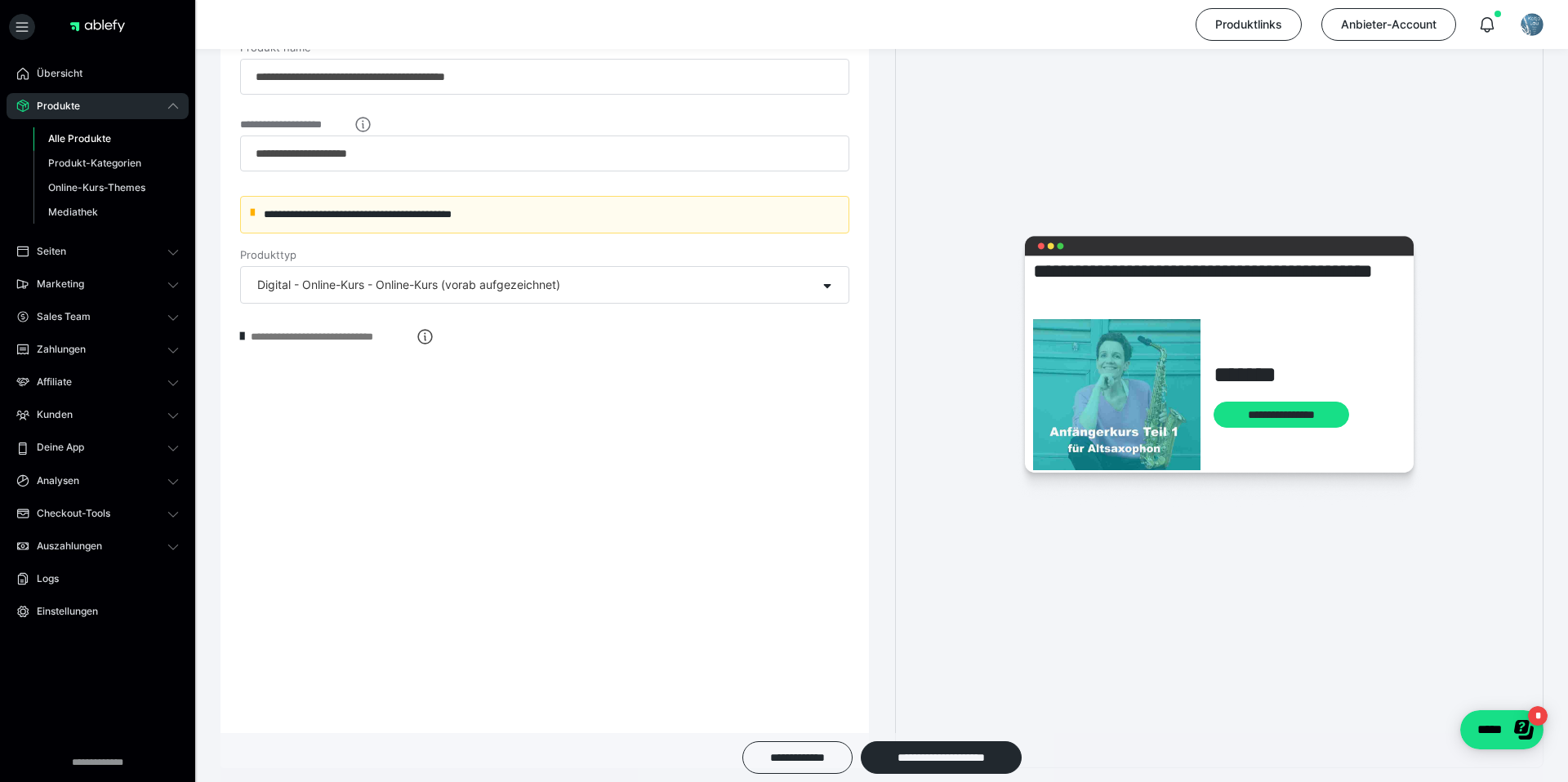 click on "Alle Produkte" at bounding box center [79, 138] 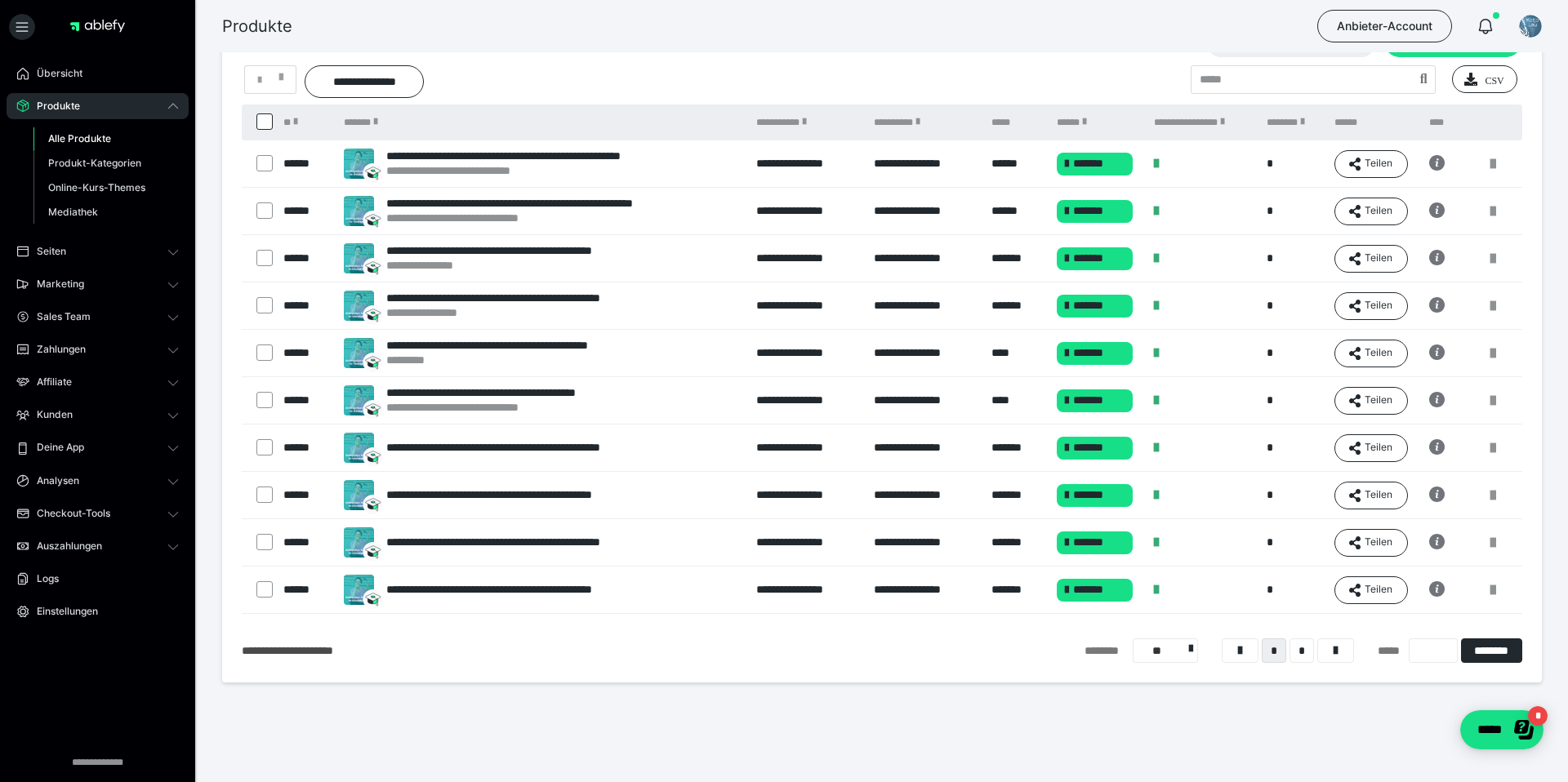 scroll, scrollTop: 59, scrollLeft: 0, axis: vertical 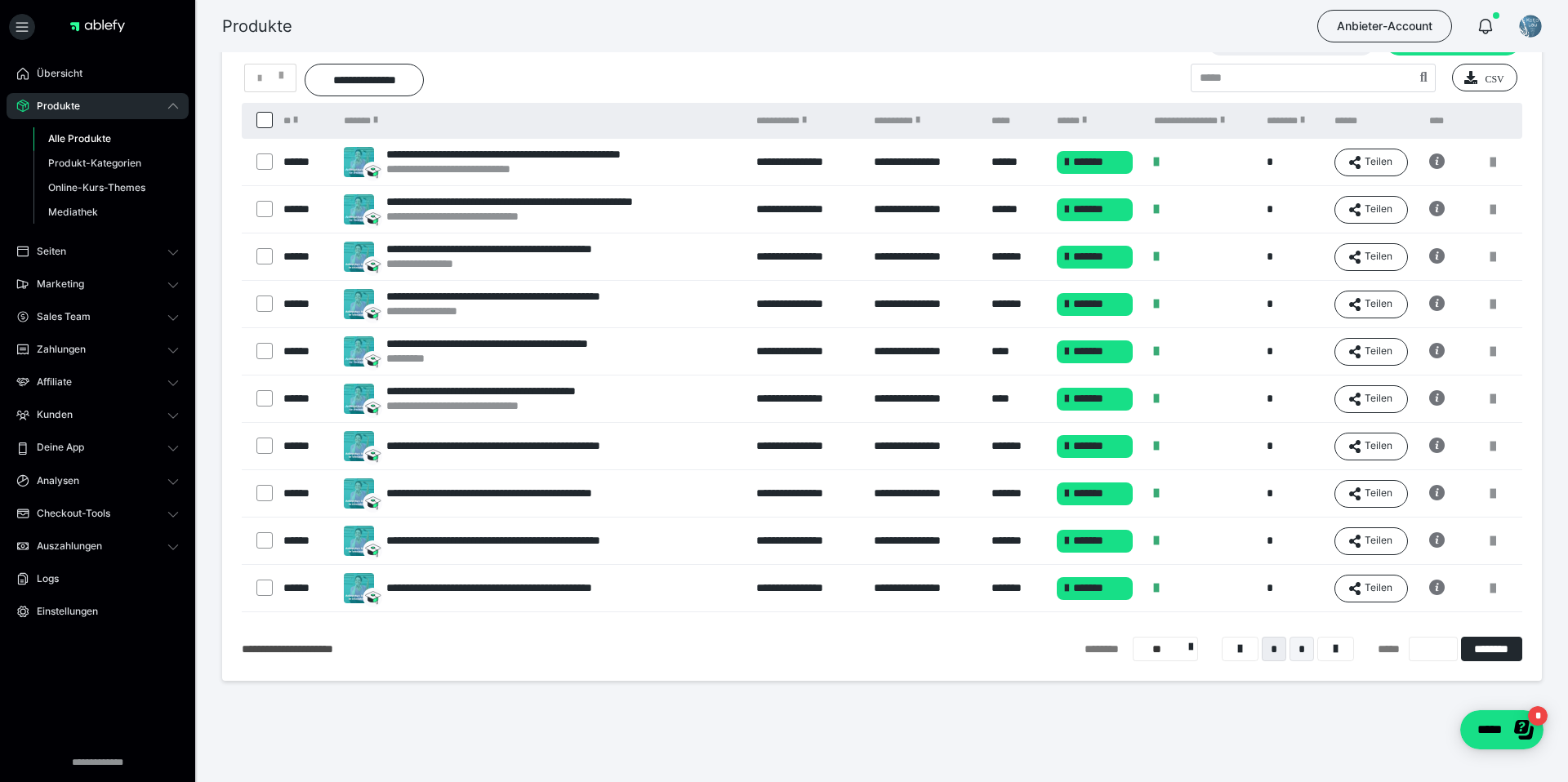 click on "*" at bounding box center (1302, 649) 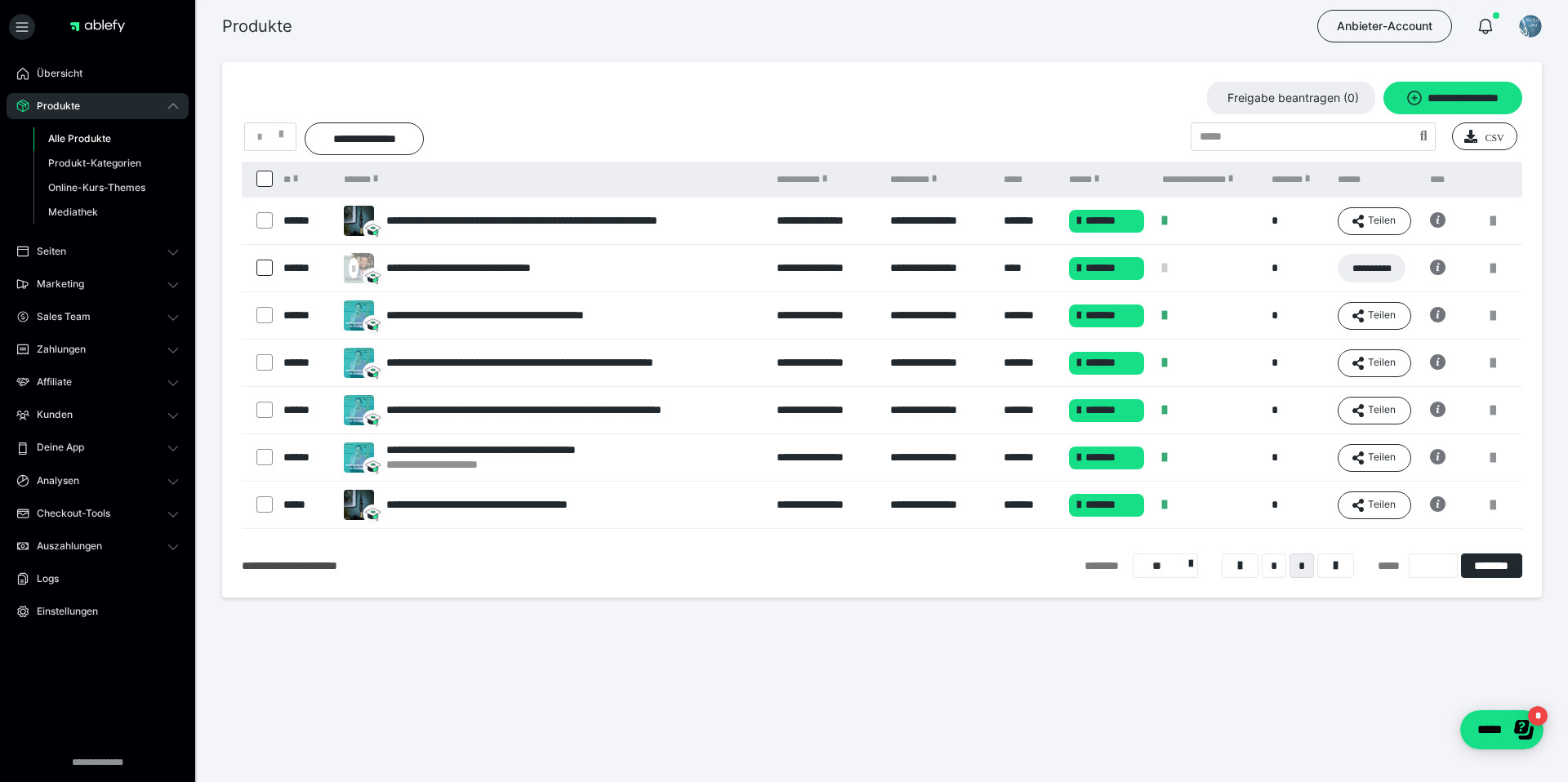 scroll, scrollTop: 0, scrollLeft: 0, axis: both 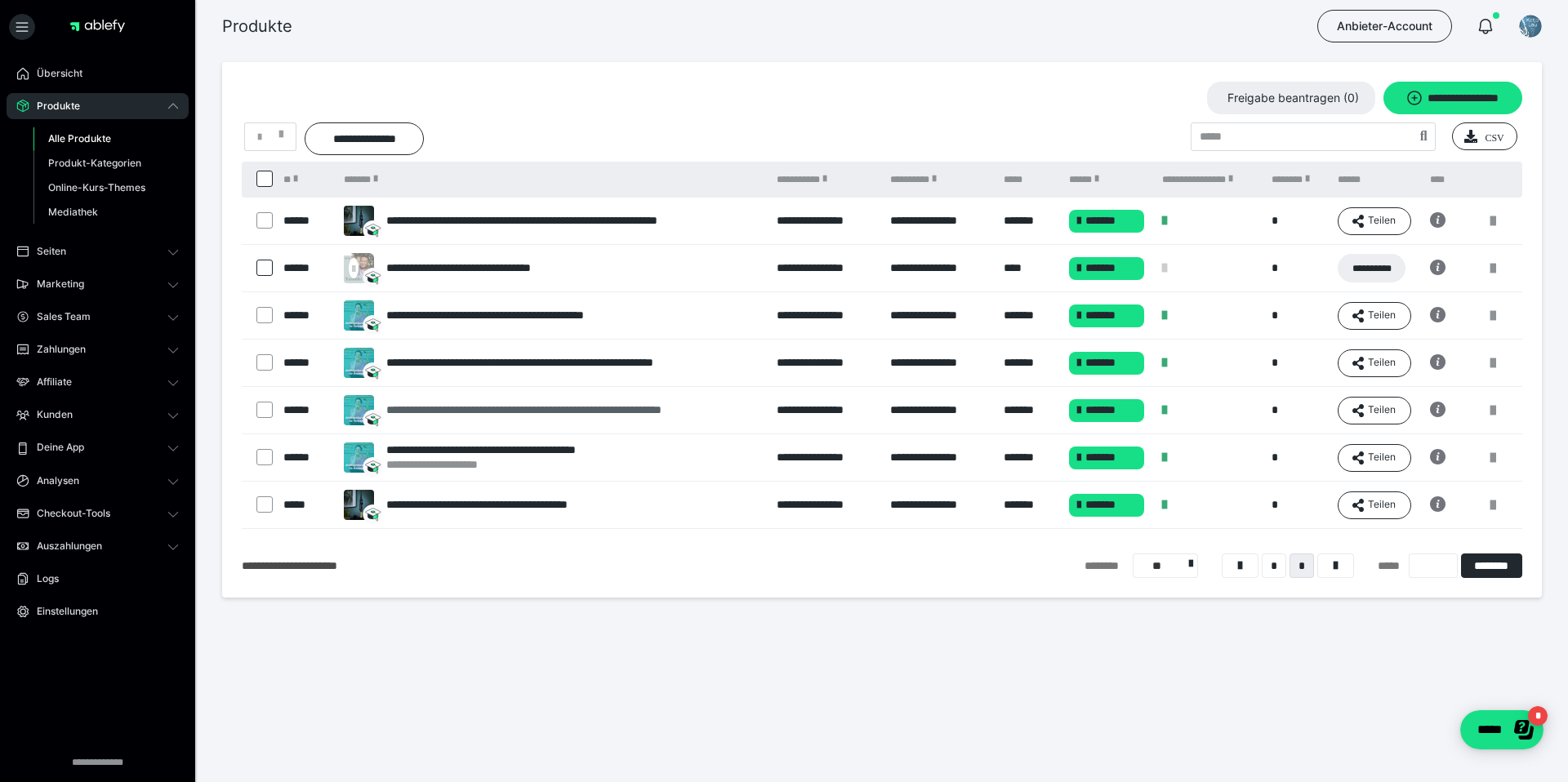 click on "**********" at bounding box center [568, 410] 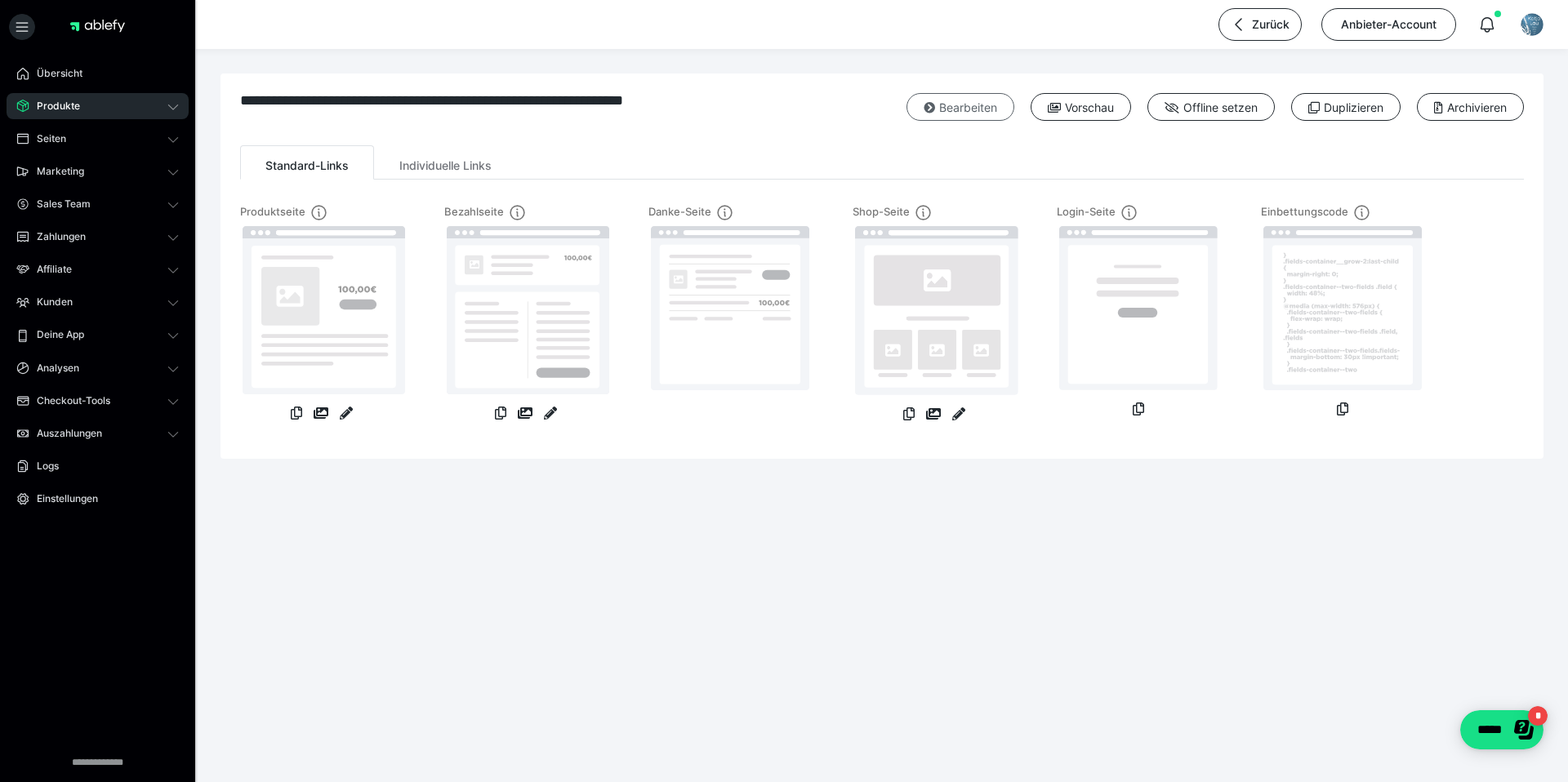 click on "Bearbeiten" at bounding box center [960, 107] 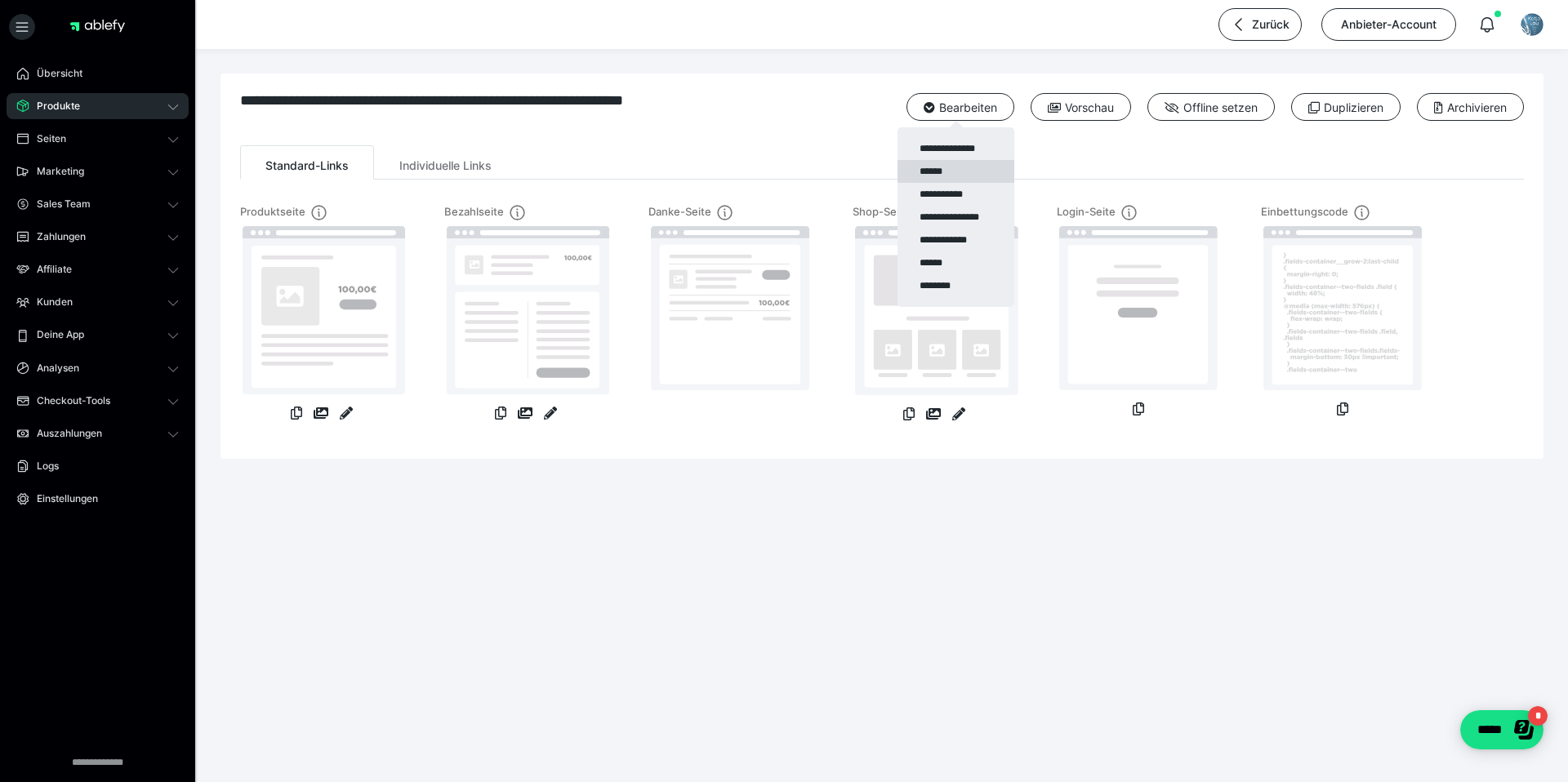 click on "******" at bounding box center [956, 171] 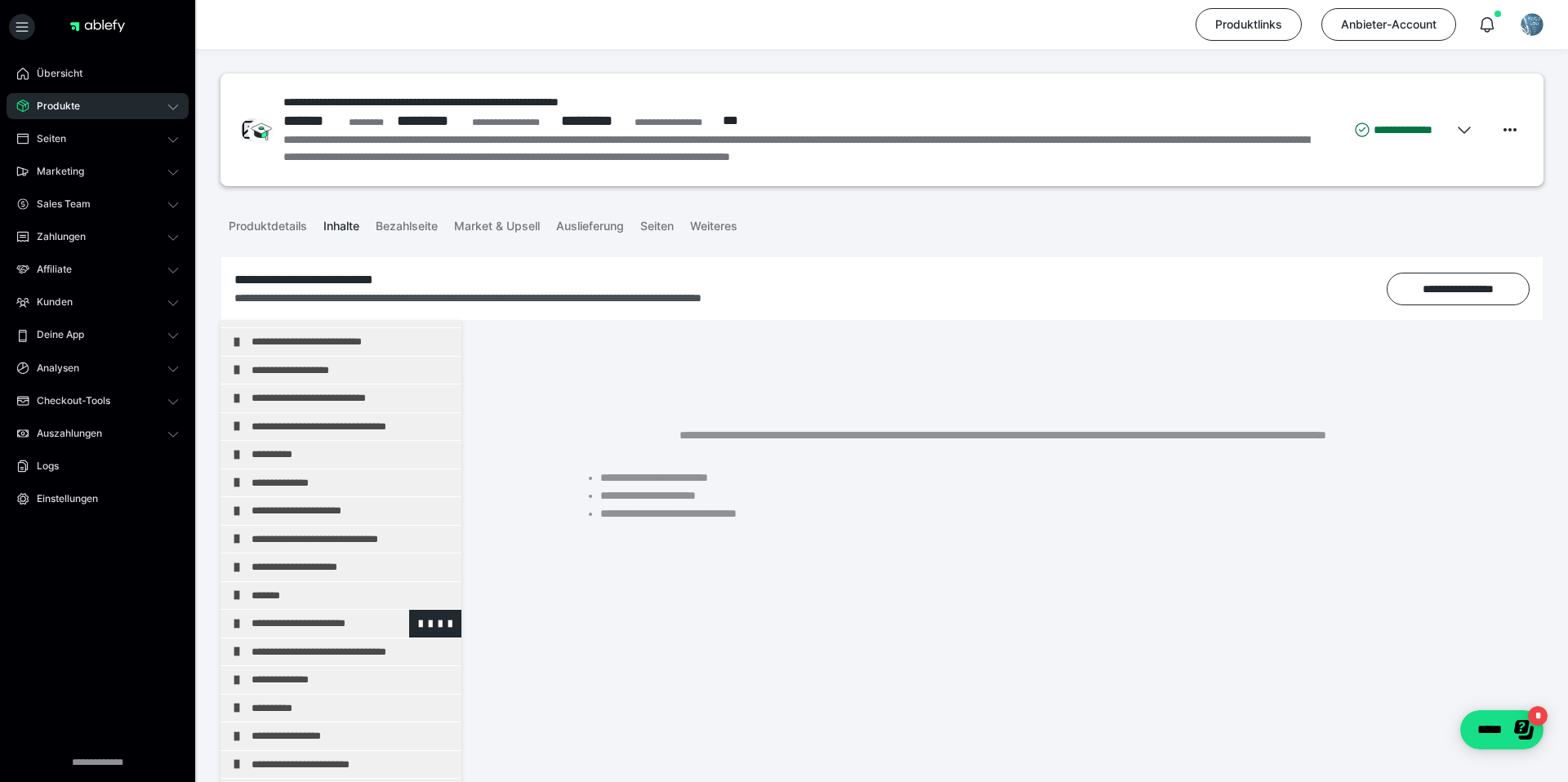 scroll, scrollTop: 540, scrollLeft: 0, axis: vertical 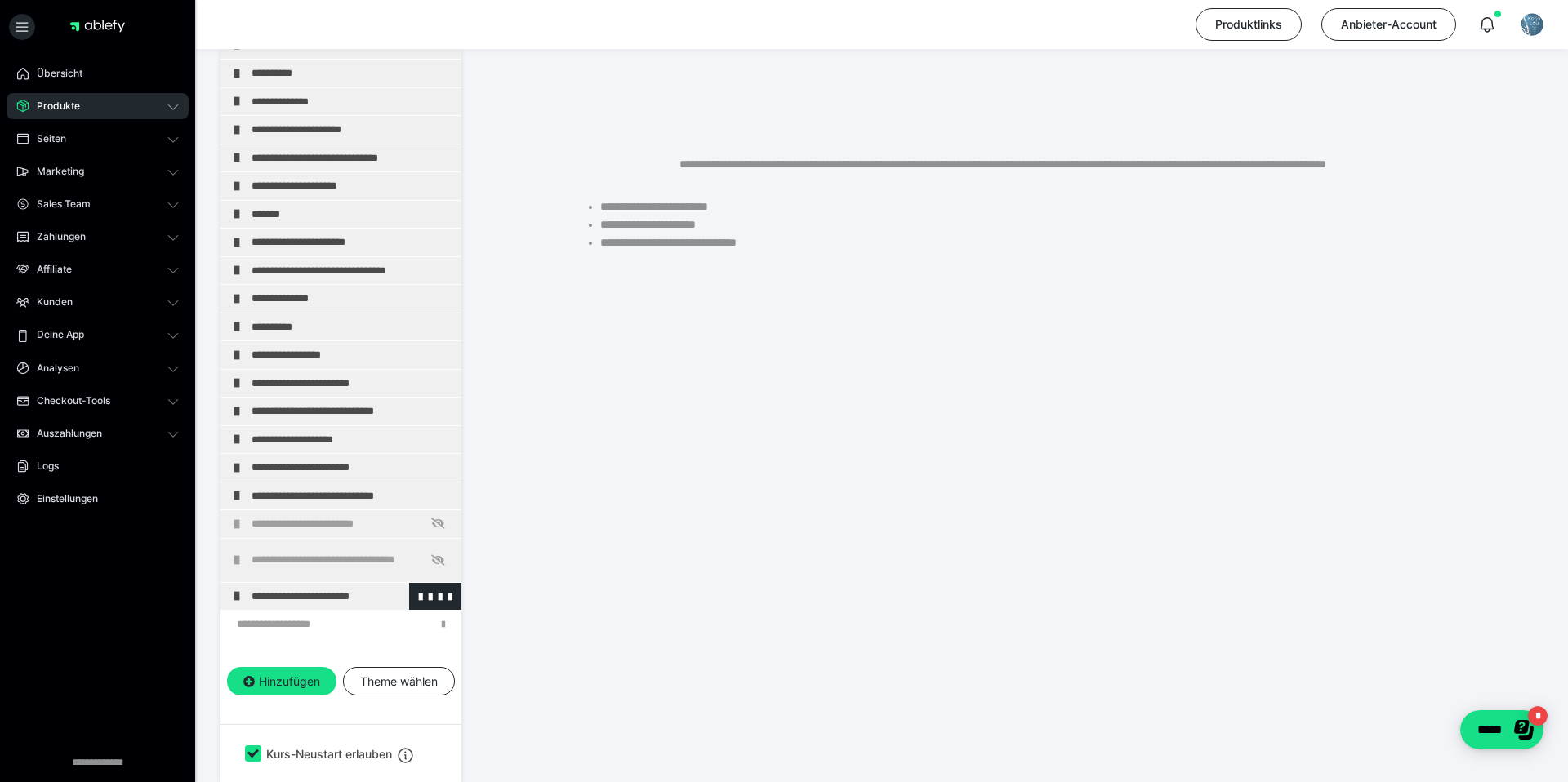 click on "**********" at bounding box center [352, 597] 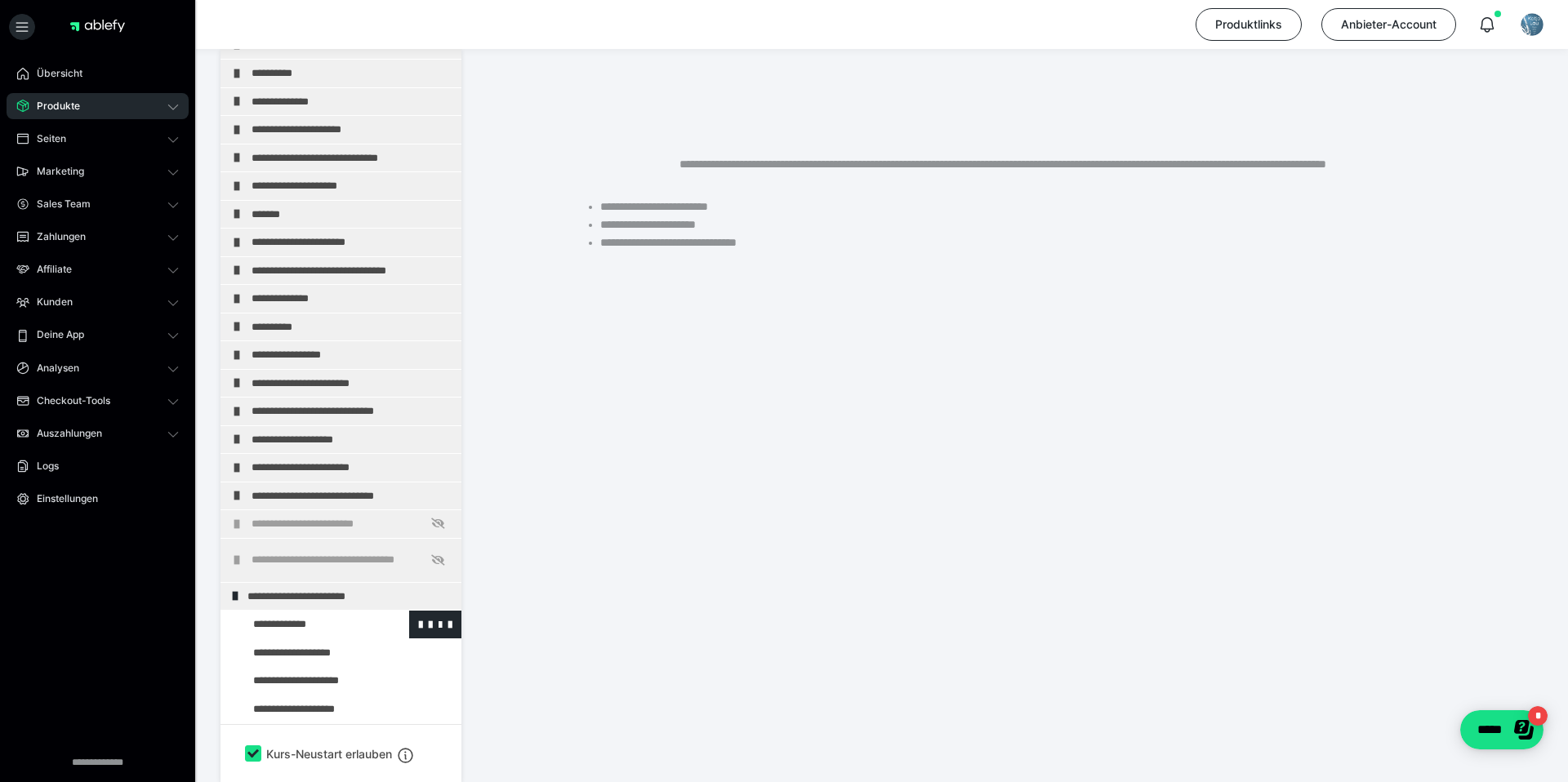 click at bounding box center [306, 624] 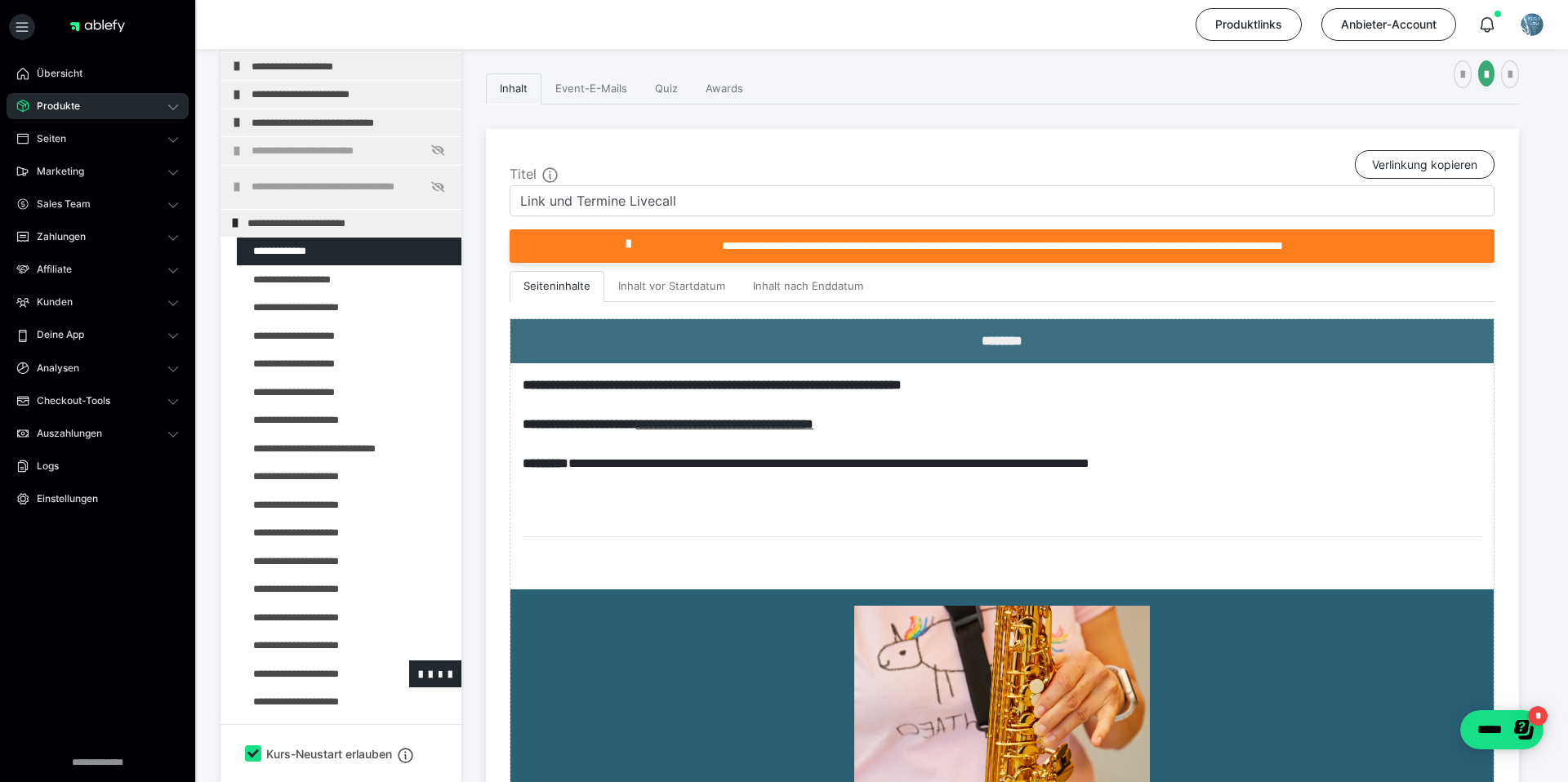 scroll, scrollTop: 612, scrollLeft: 0, axis: vertical 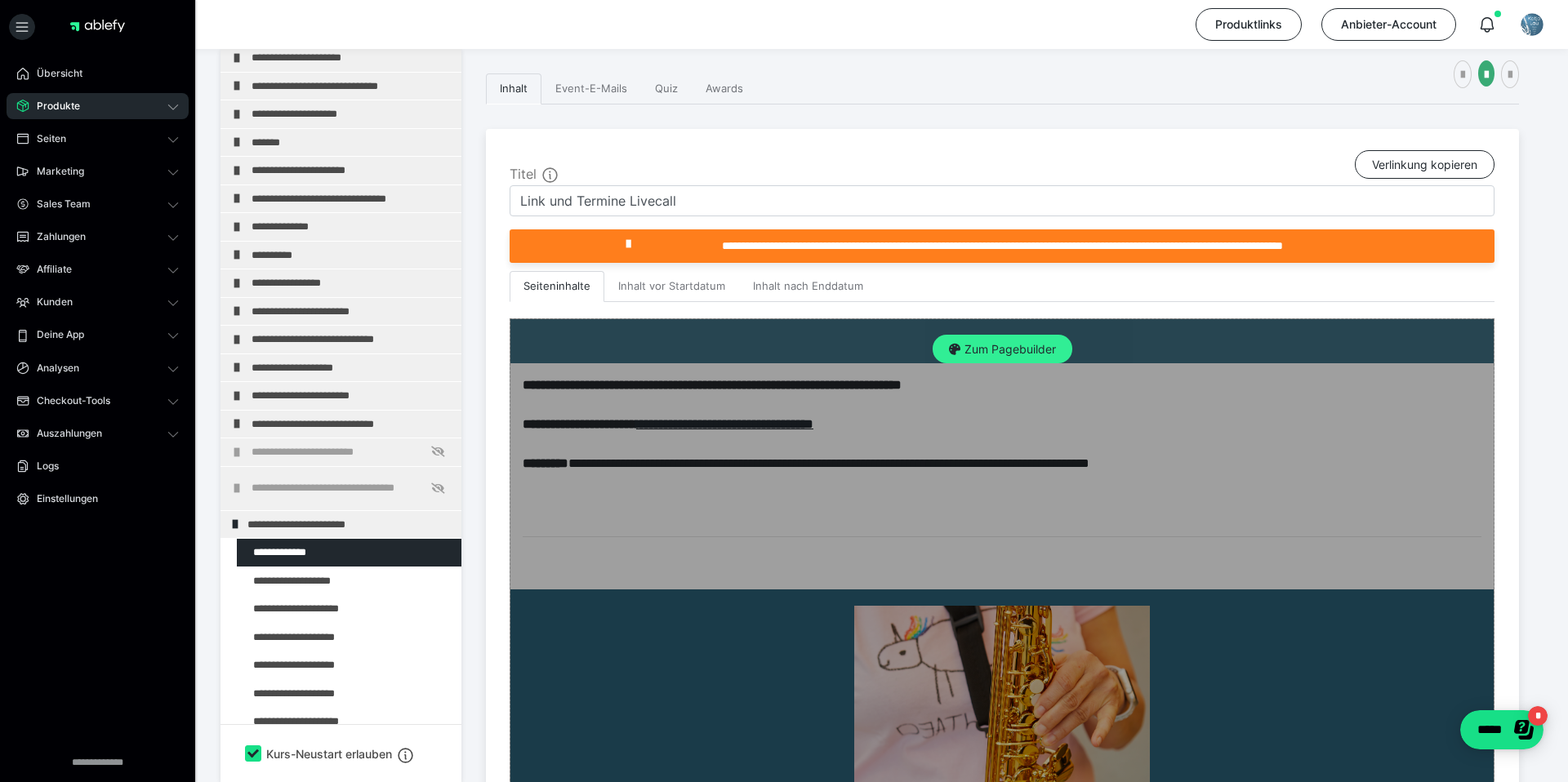 click on "Zum Pagebuilder" at bounding box center [1002, 349] 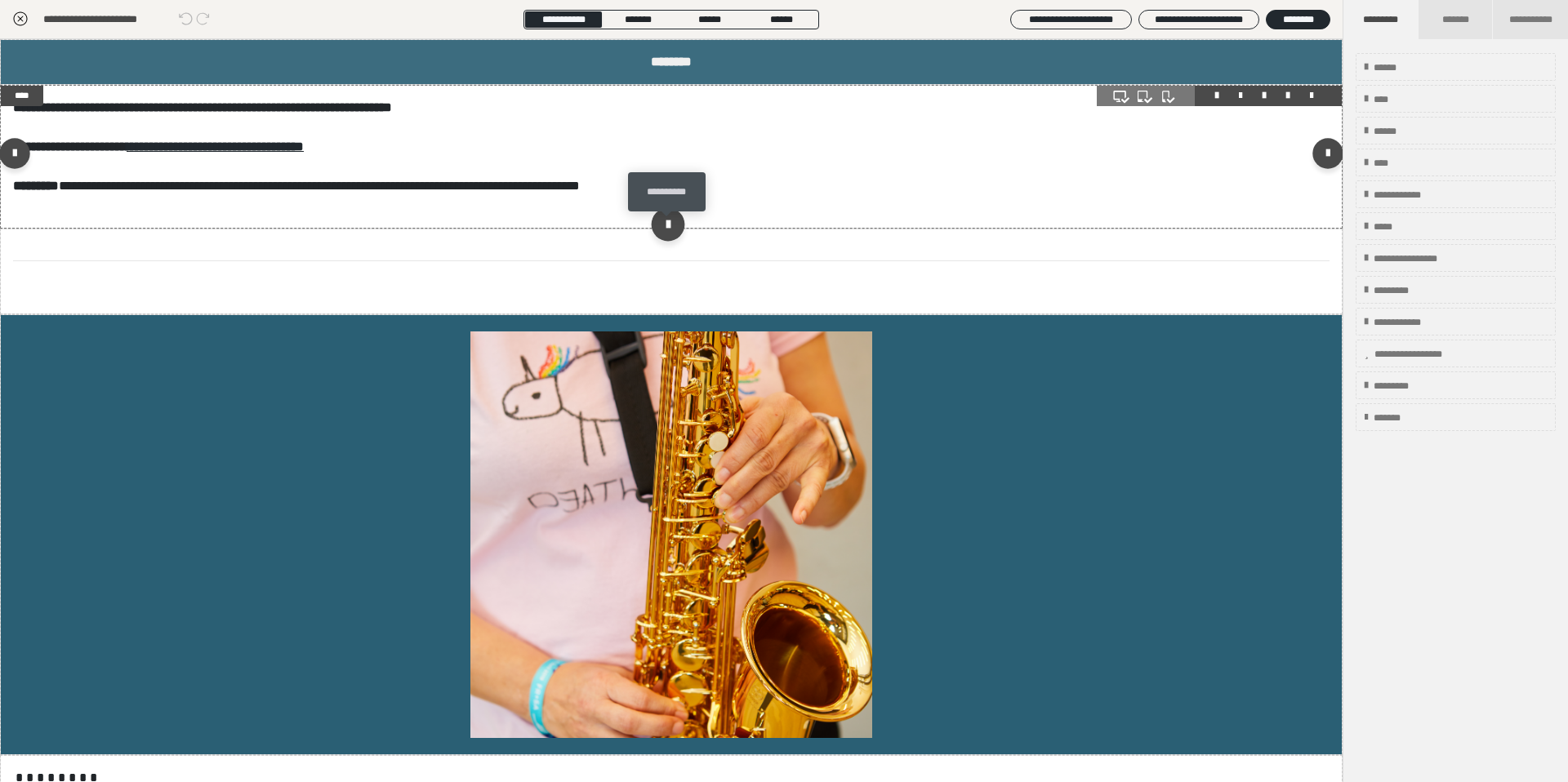 click at bounding box center [667, 224] 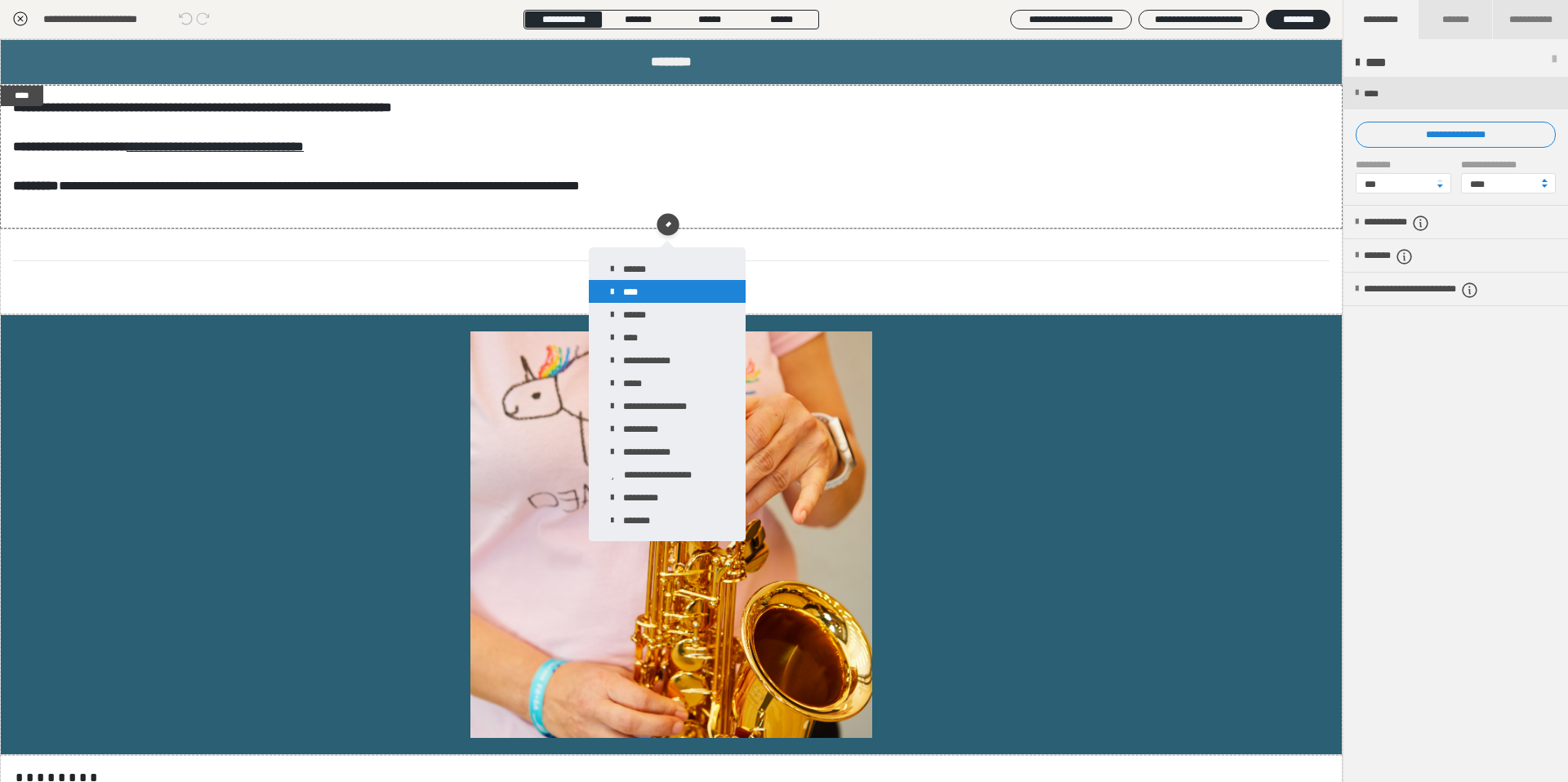 click on "****" at bounding box center [667, 291] 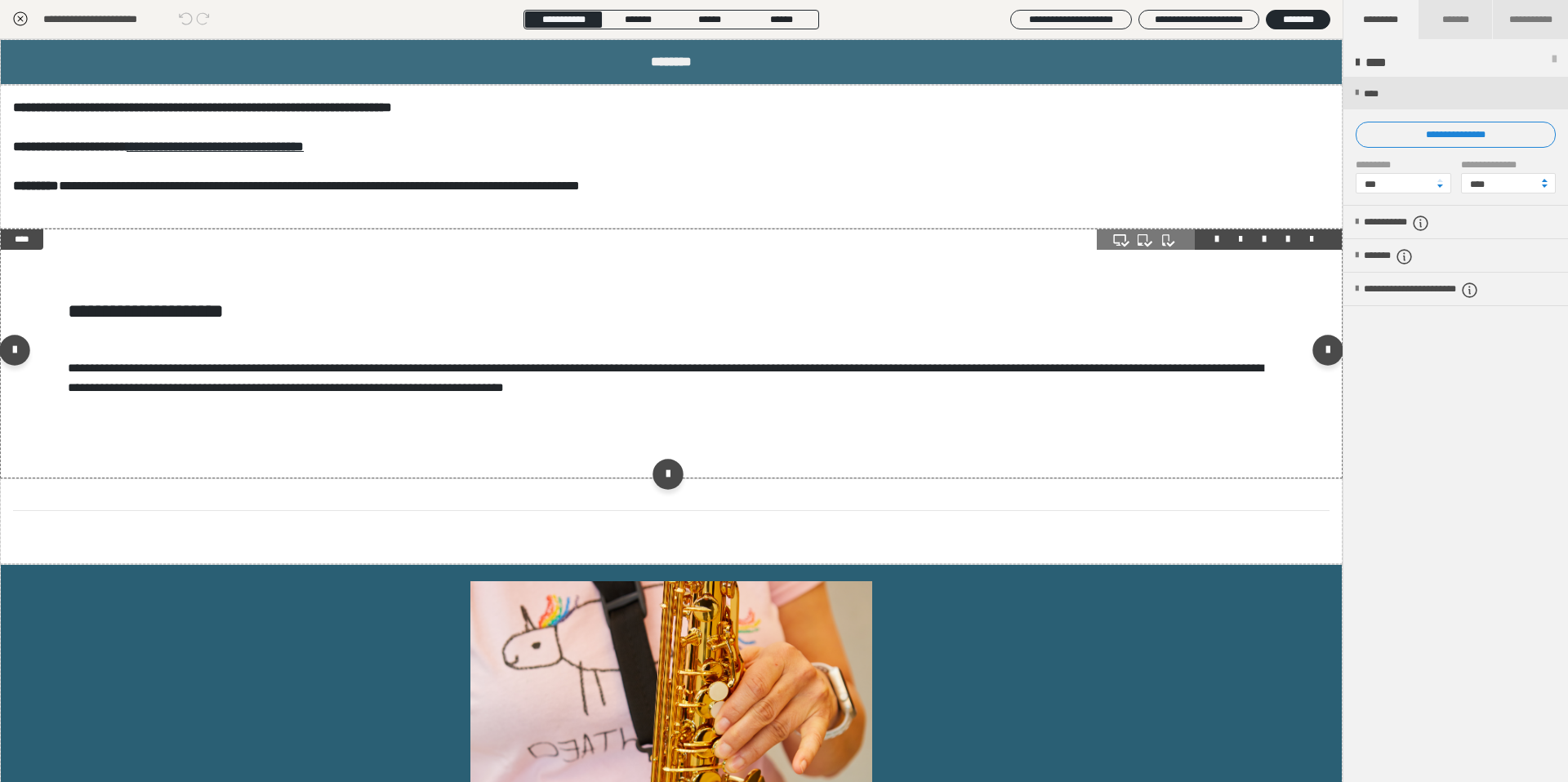 click at bounding box center [1288, 239] 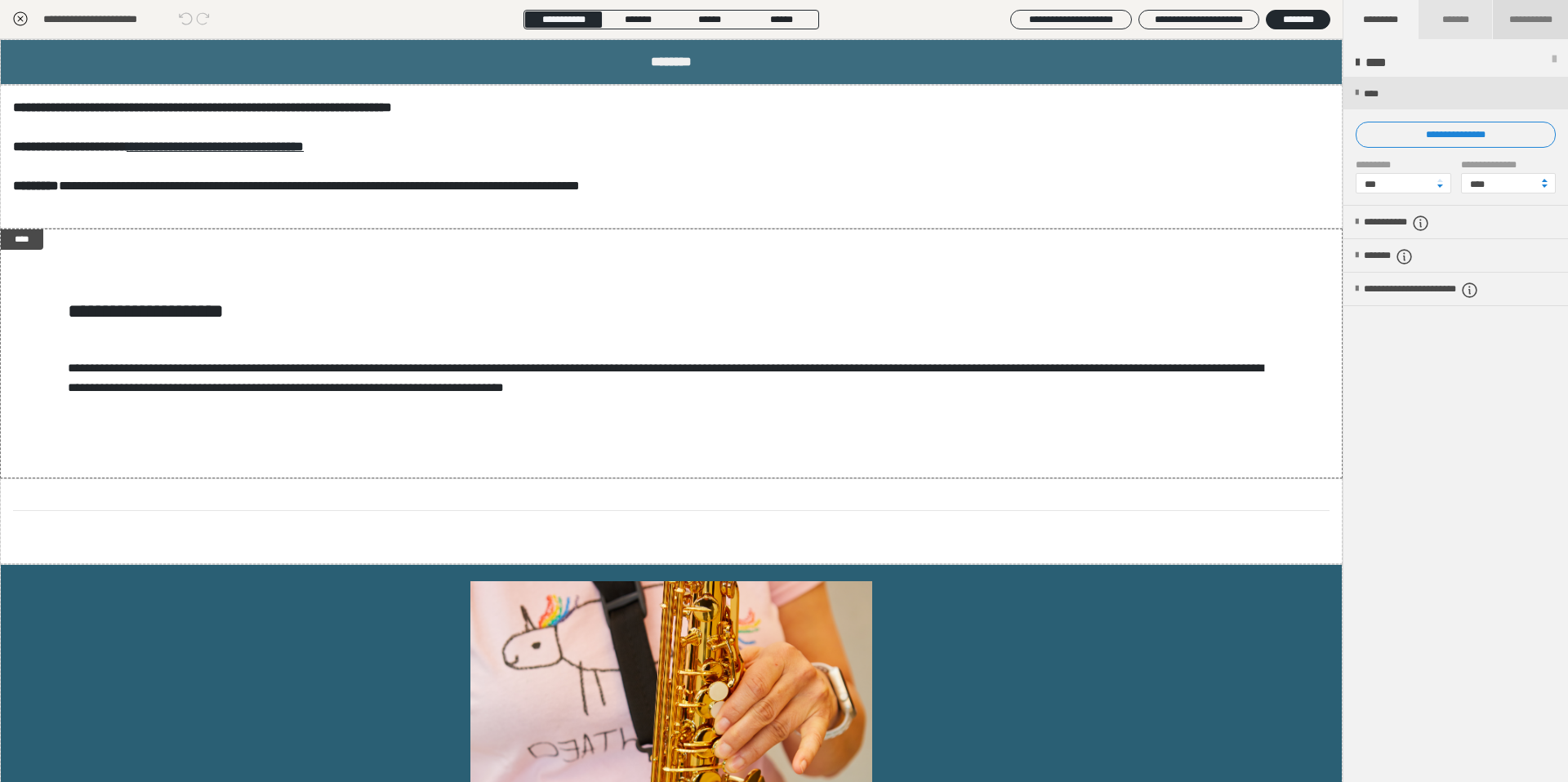 click on "**********" at bounding box center [1530, 20] 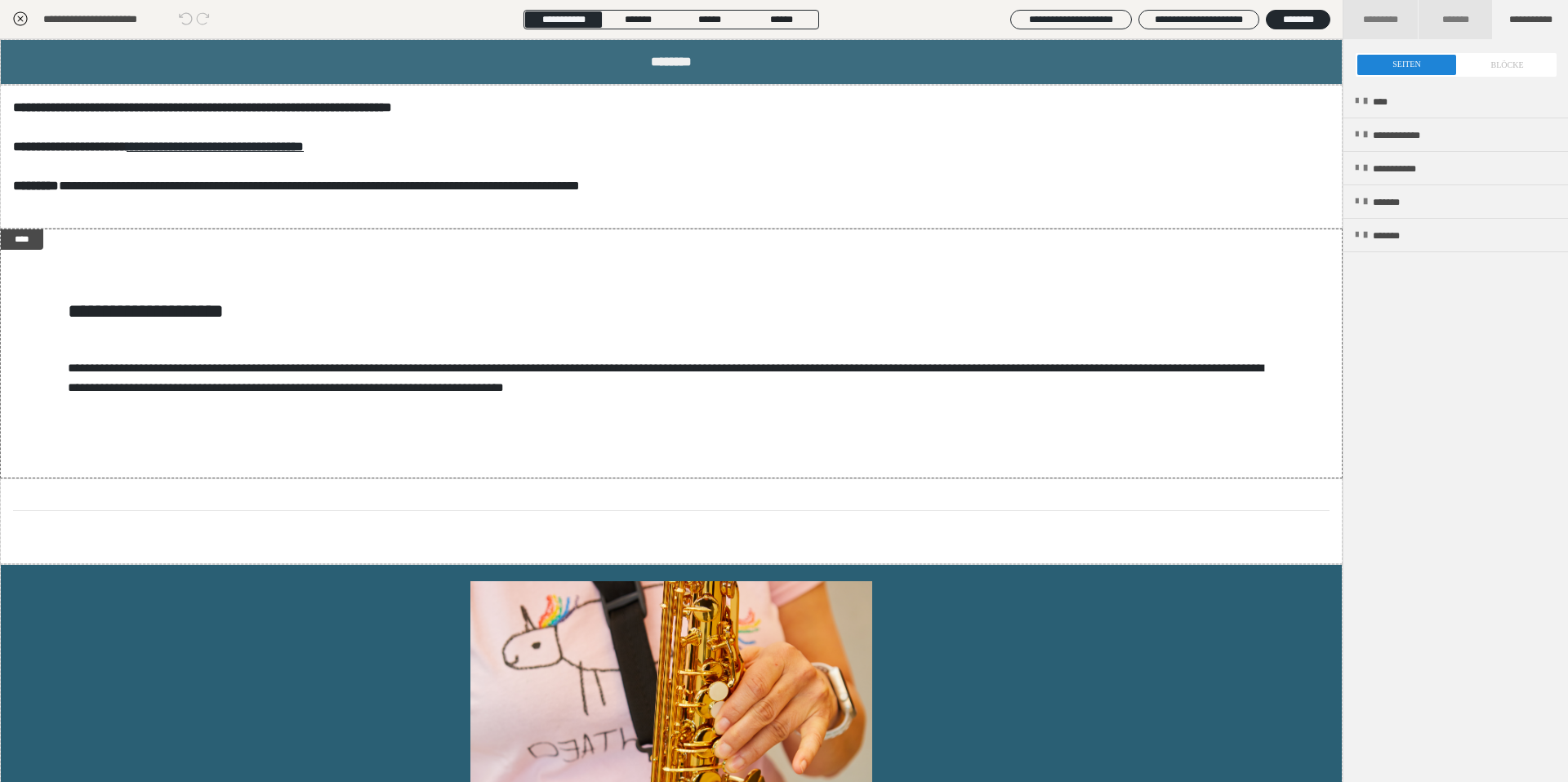 click at bounding box center (1456, 64) 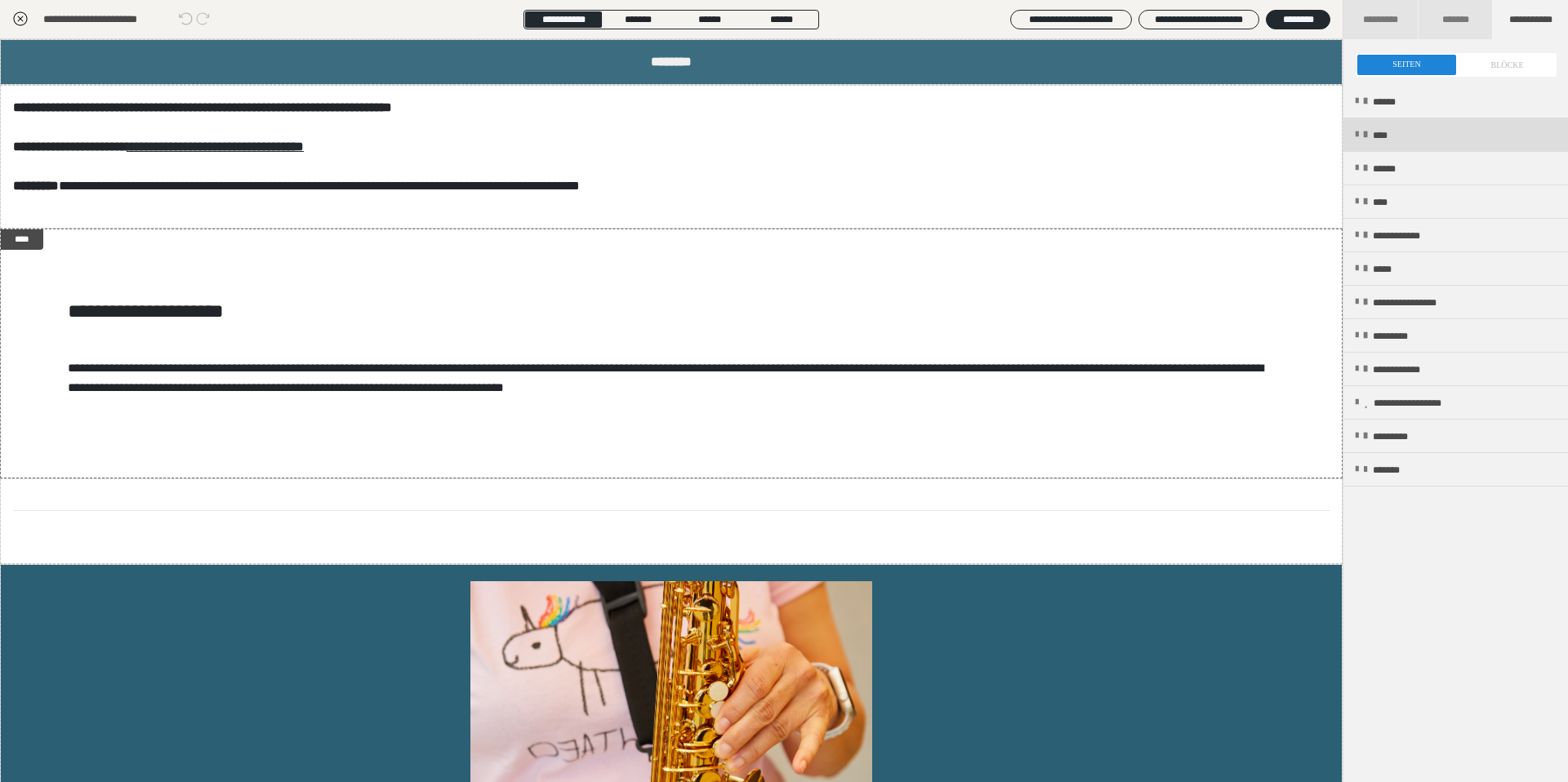 click on "****" at bounding box center [1455, 135] 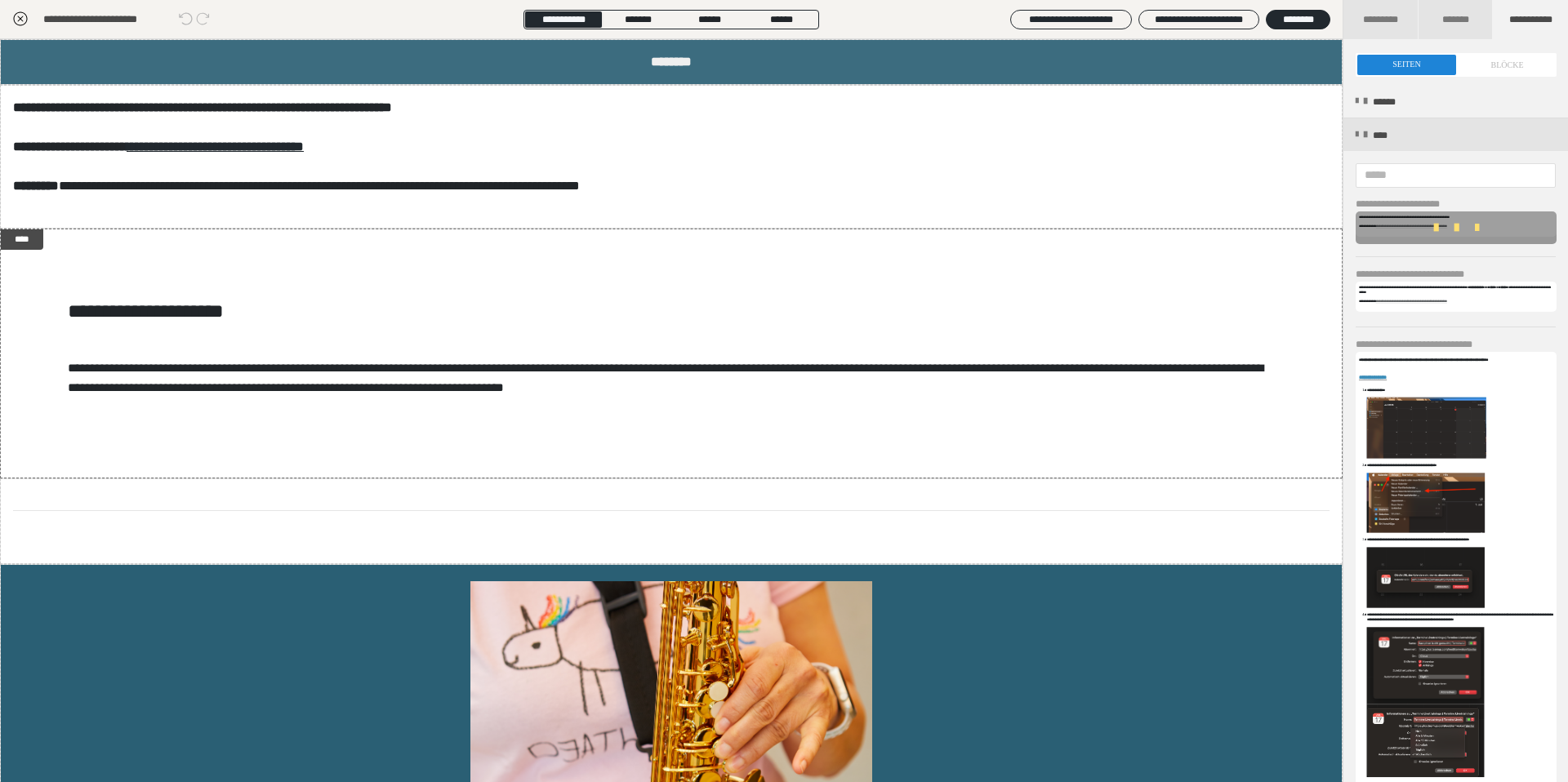 click at bounding box center [1456, 228] 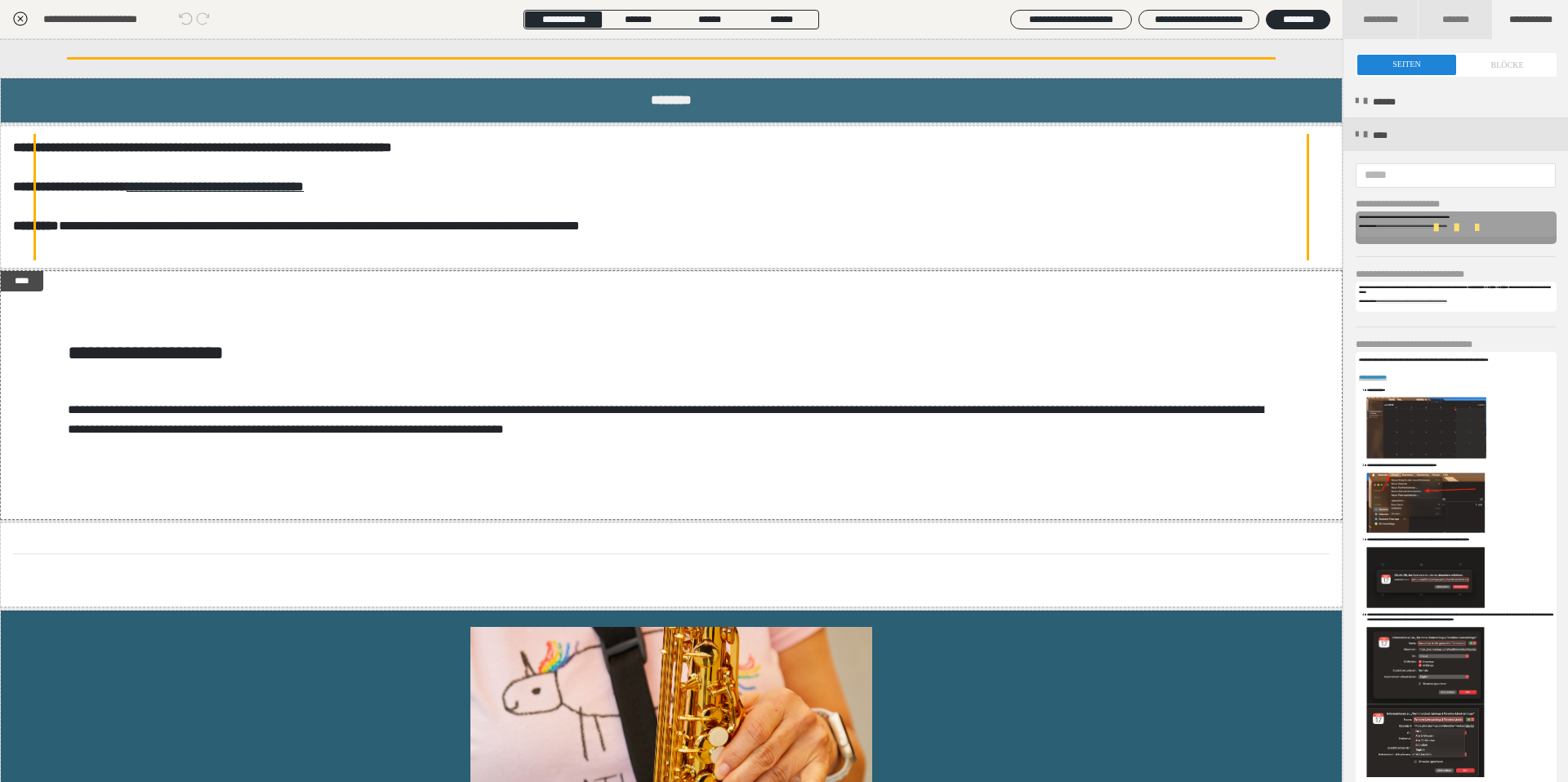 scroll, scrollTop: 0, scrollLeft: 1, axis: horizontal 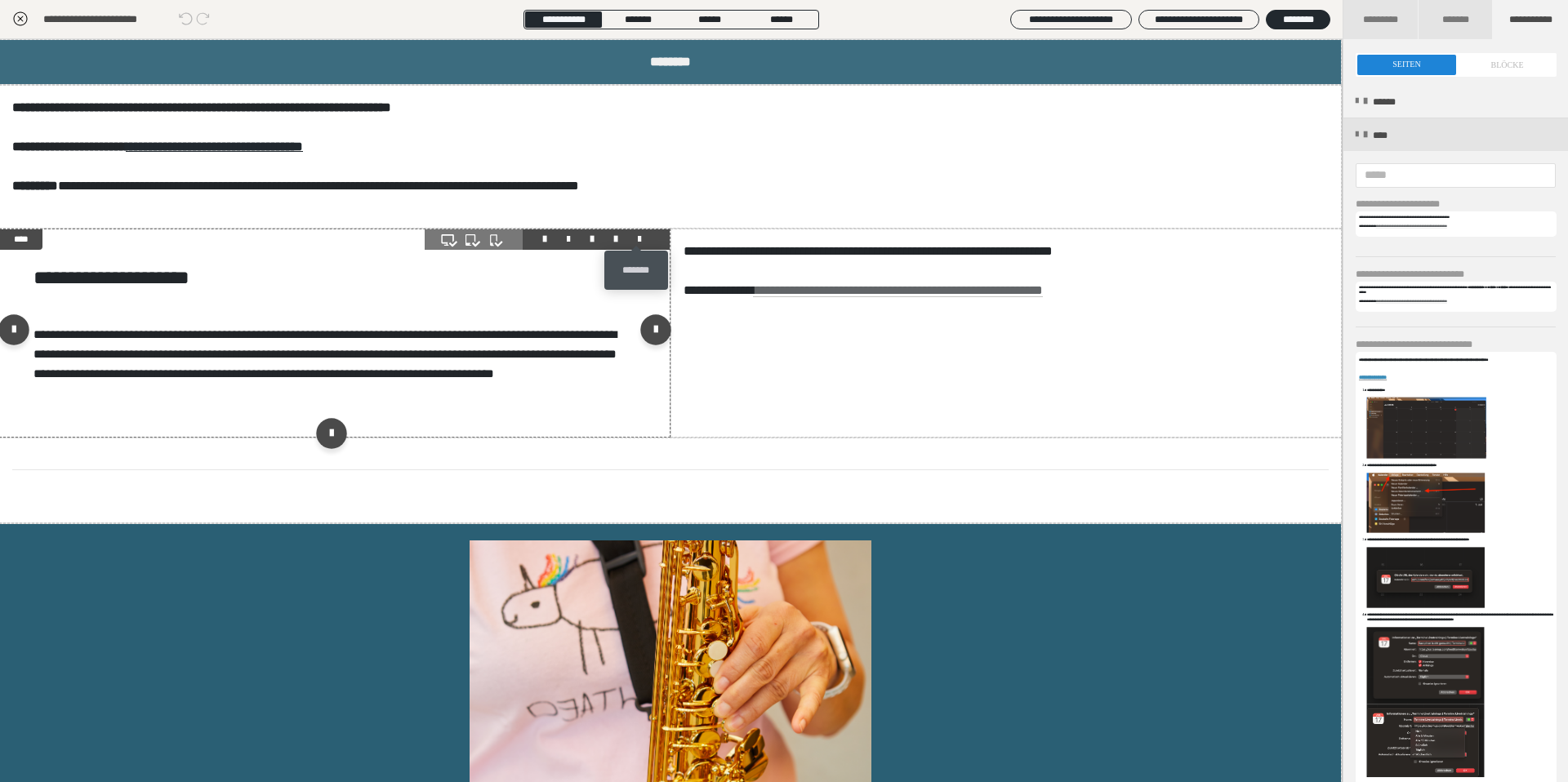 click at bounding box center [639, 239] 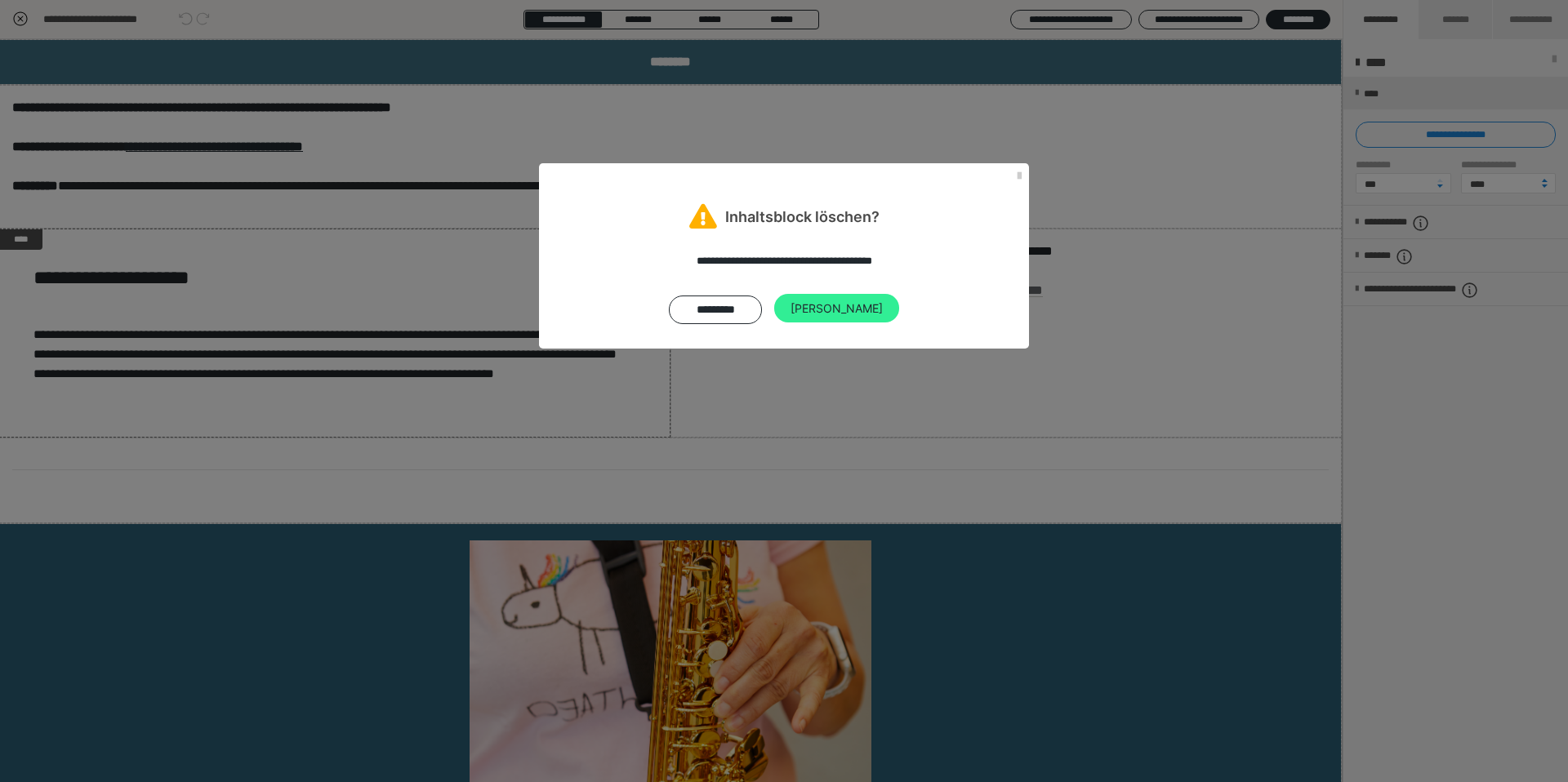 click on "[PERSON_NAME]" at bounding box center (836, 309) 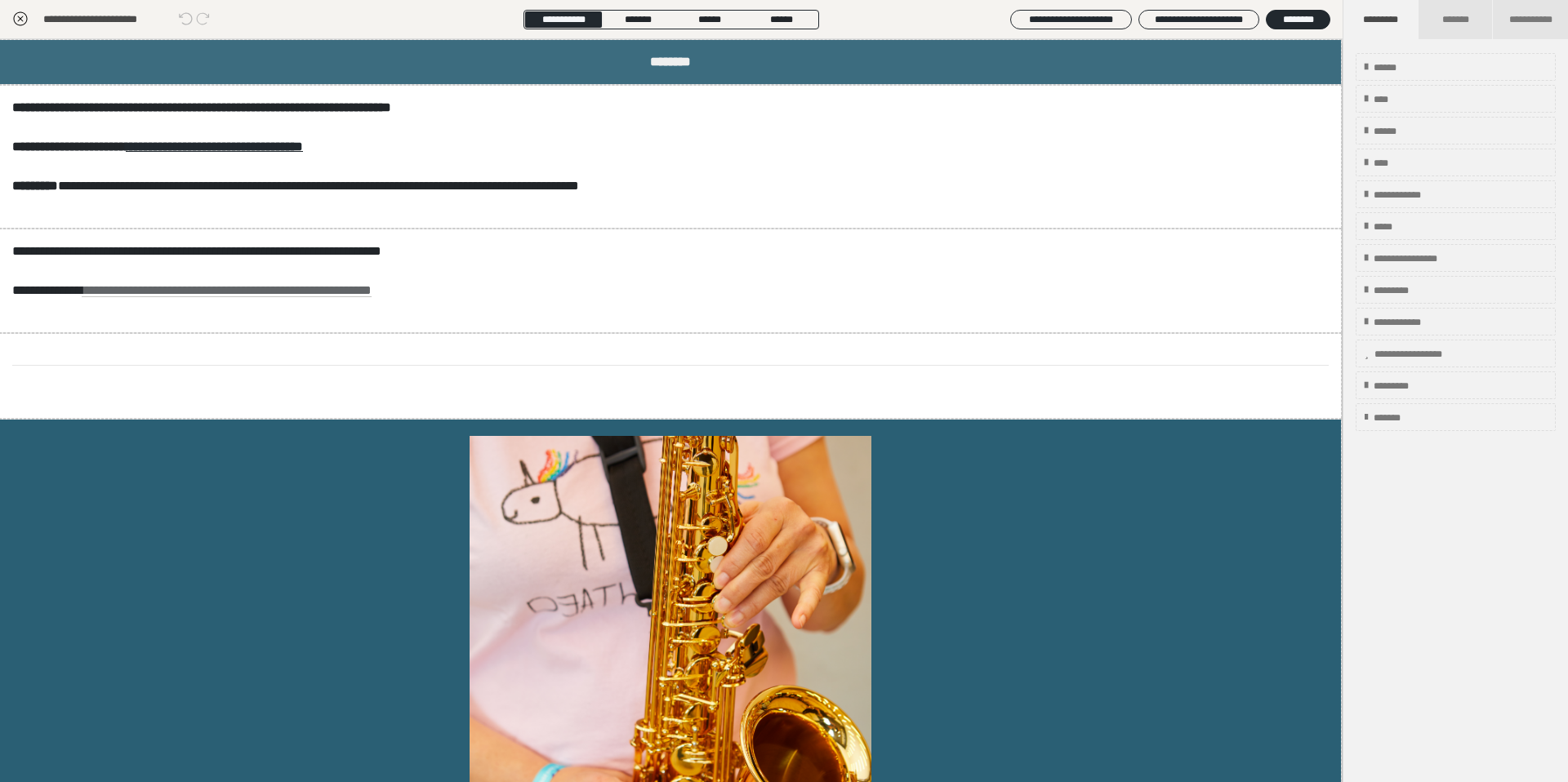 click 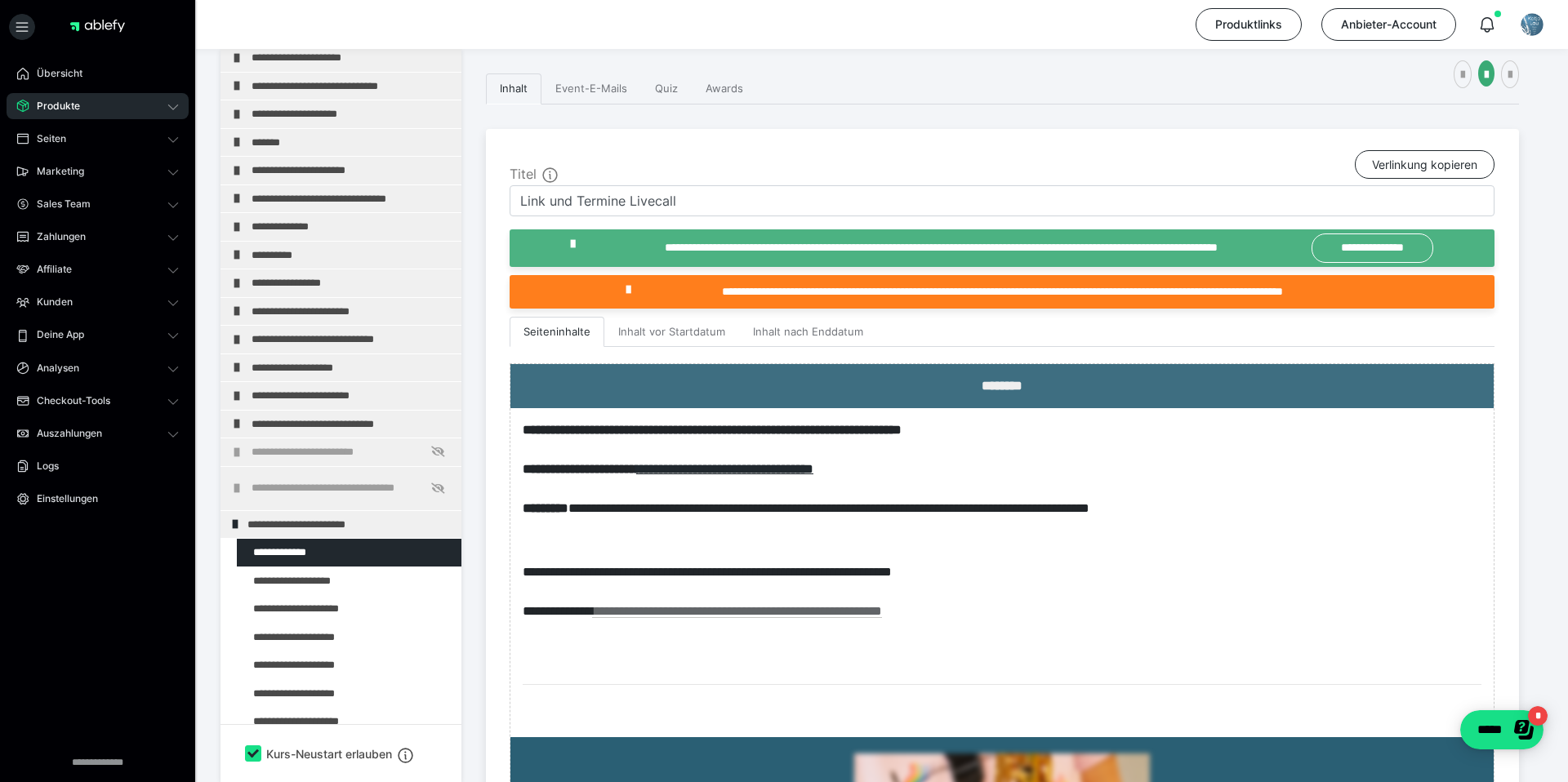 click on "Produkte" at bounding box center (97, 106) 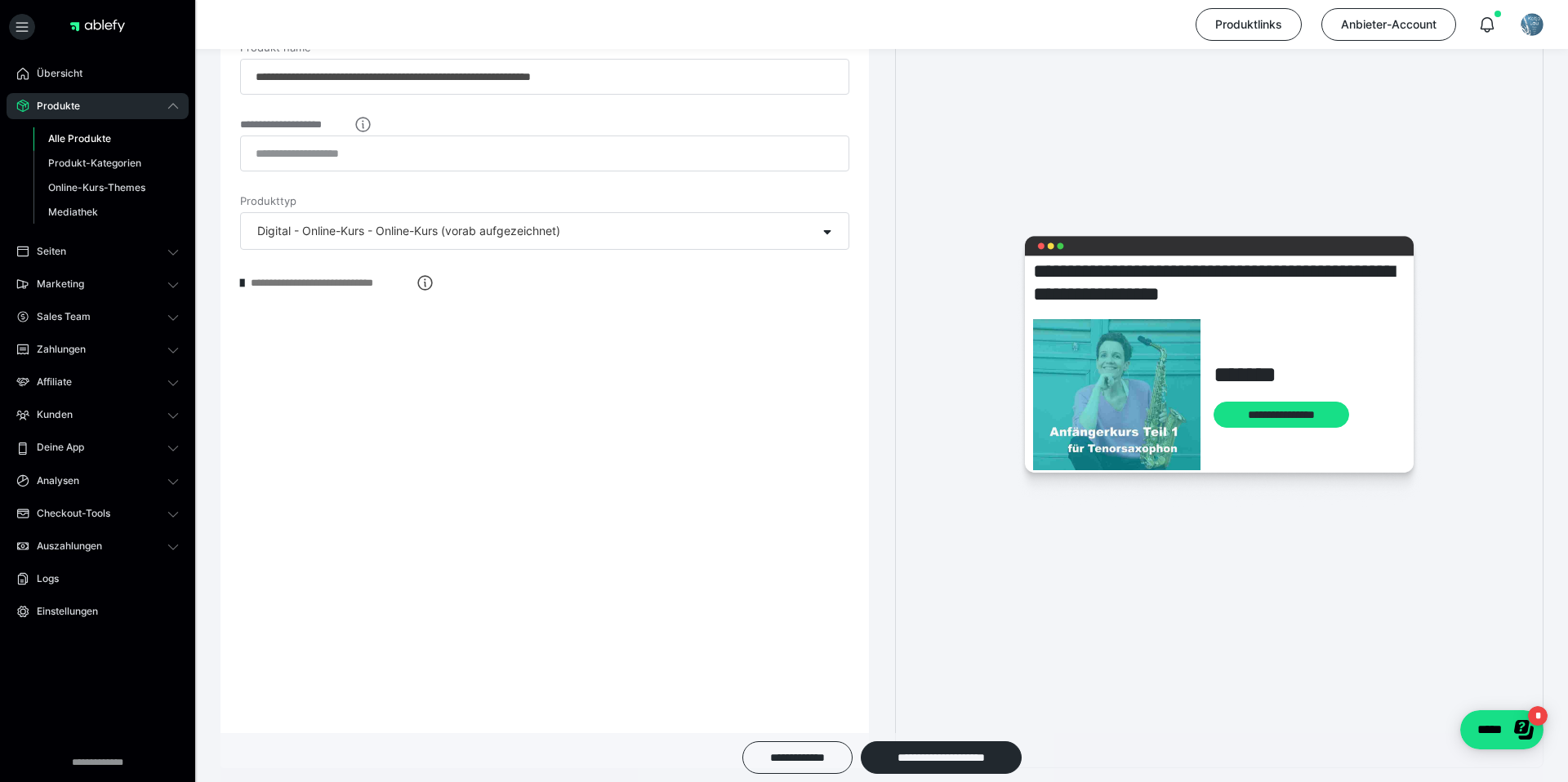 click on "Alle Produkte" at bounding box center (79, 138) 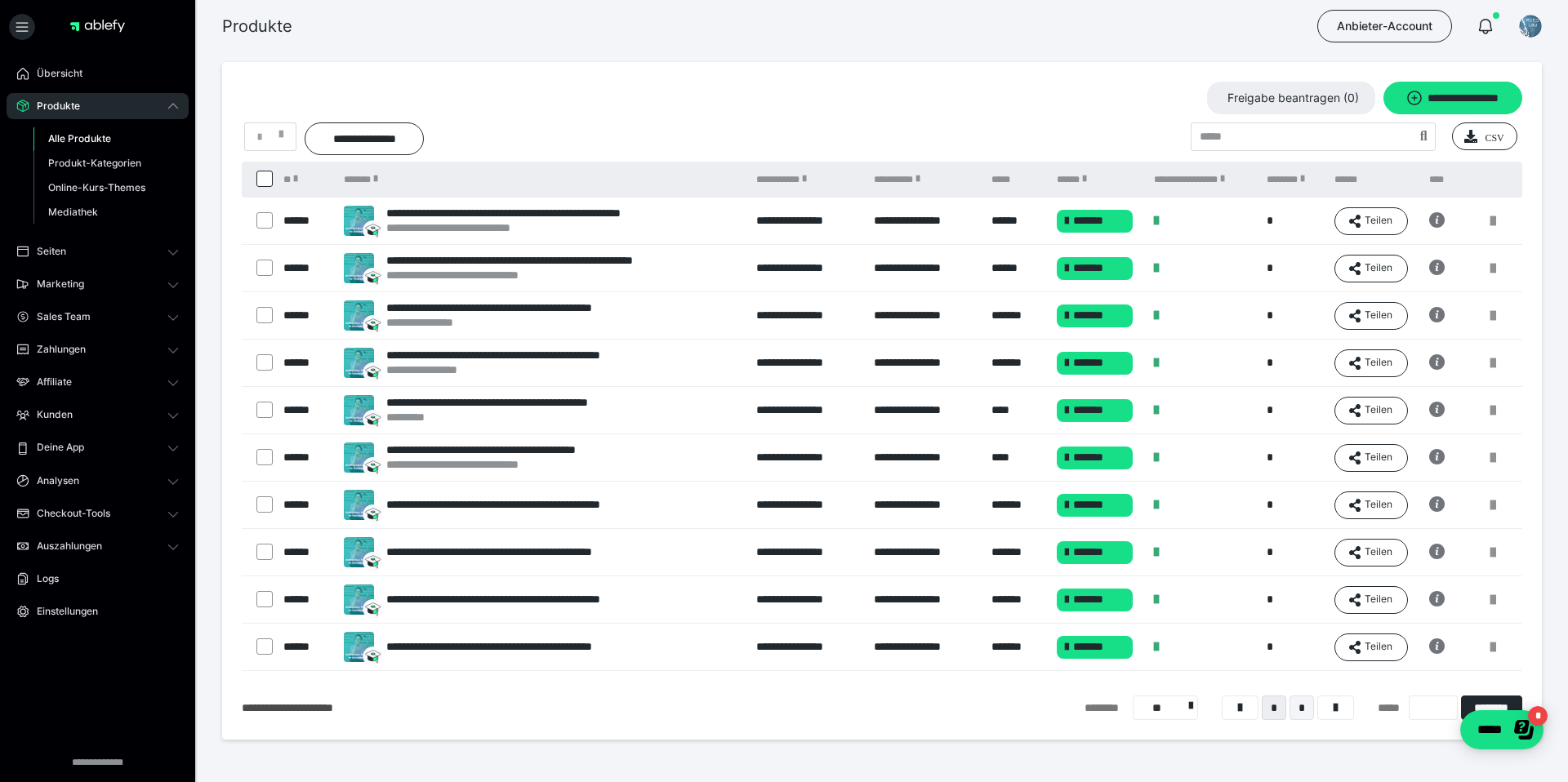 click on "*" at bounding box center [1302, 708] 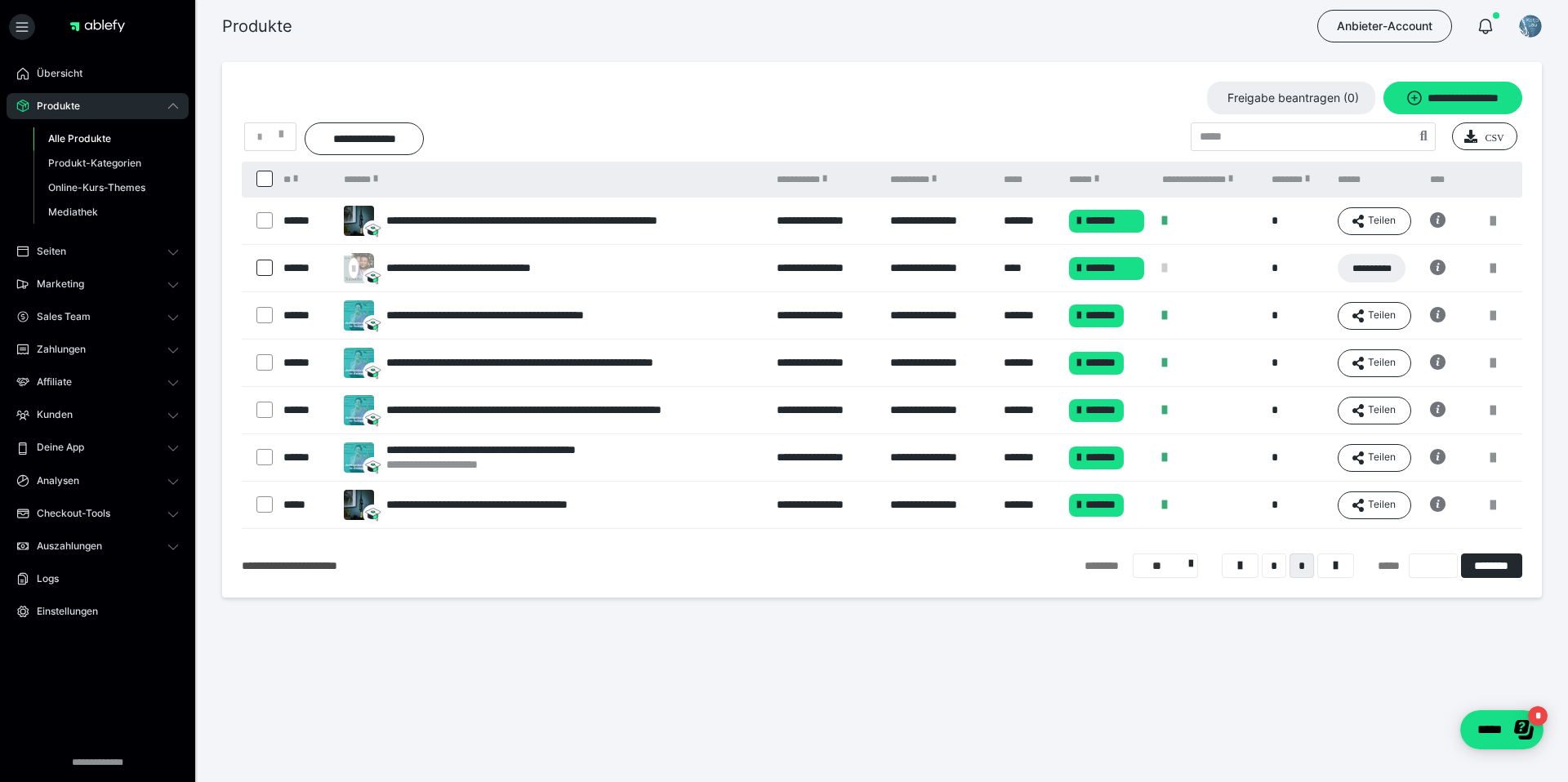 scroll, scrollTop: 0, scrollLeft: 0, axis: both 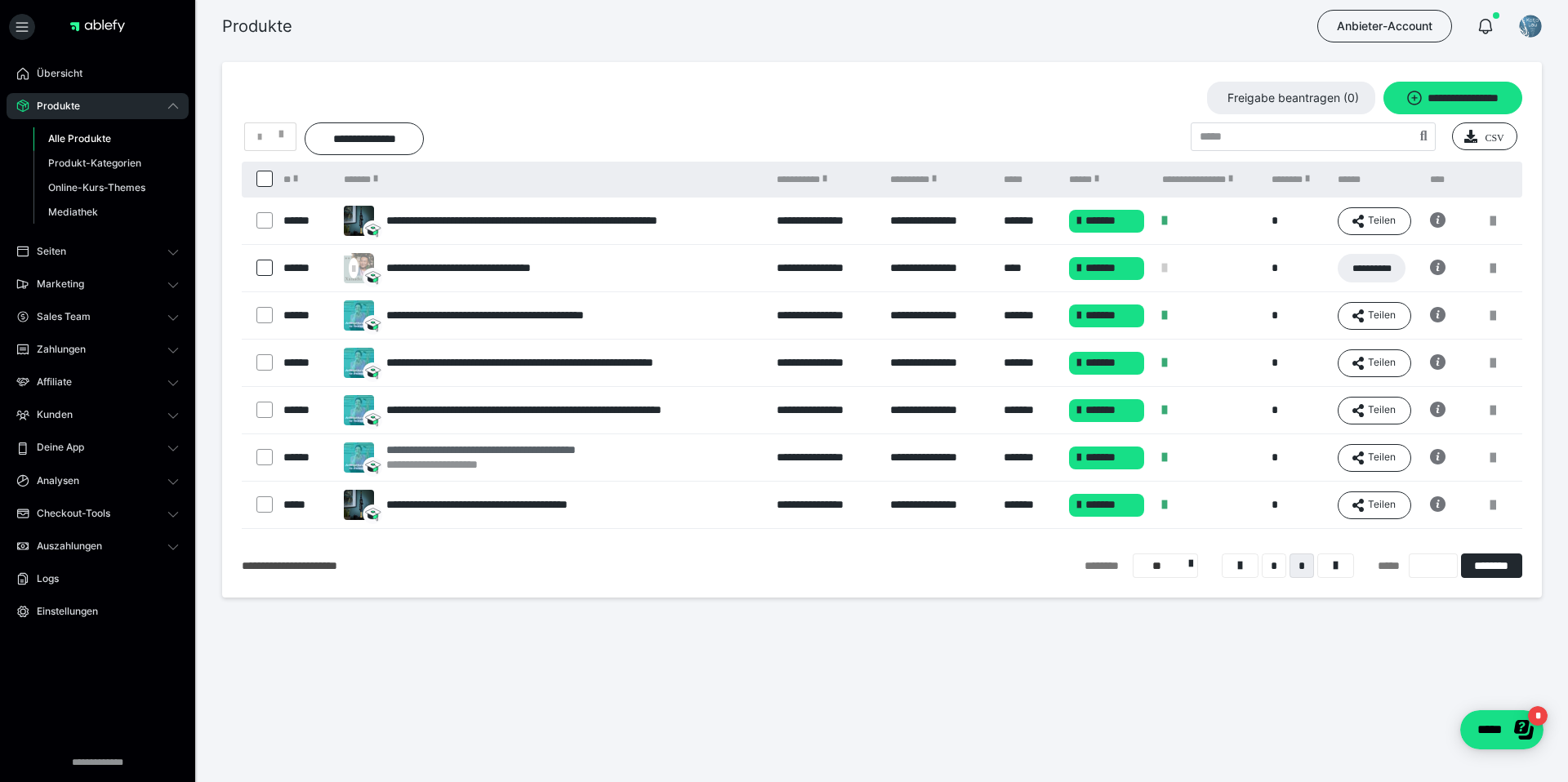 click on "**********" at bounding box center [507, 464] 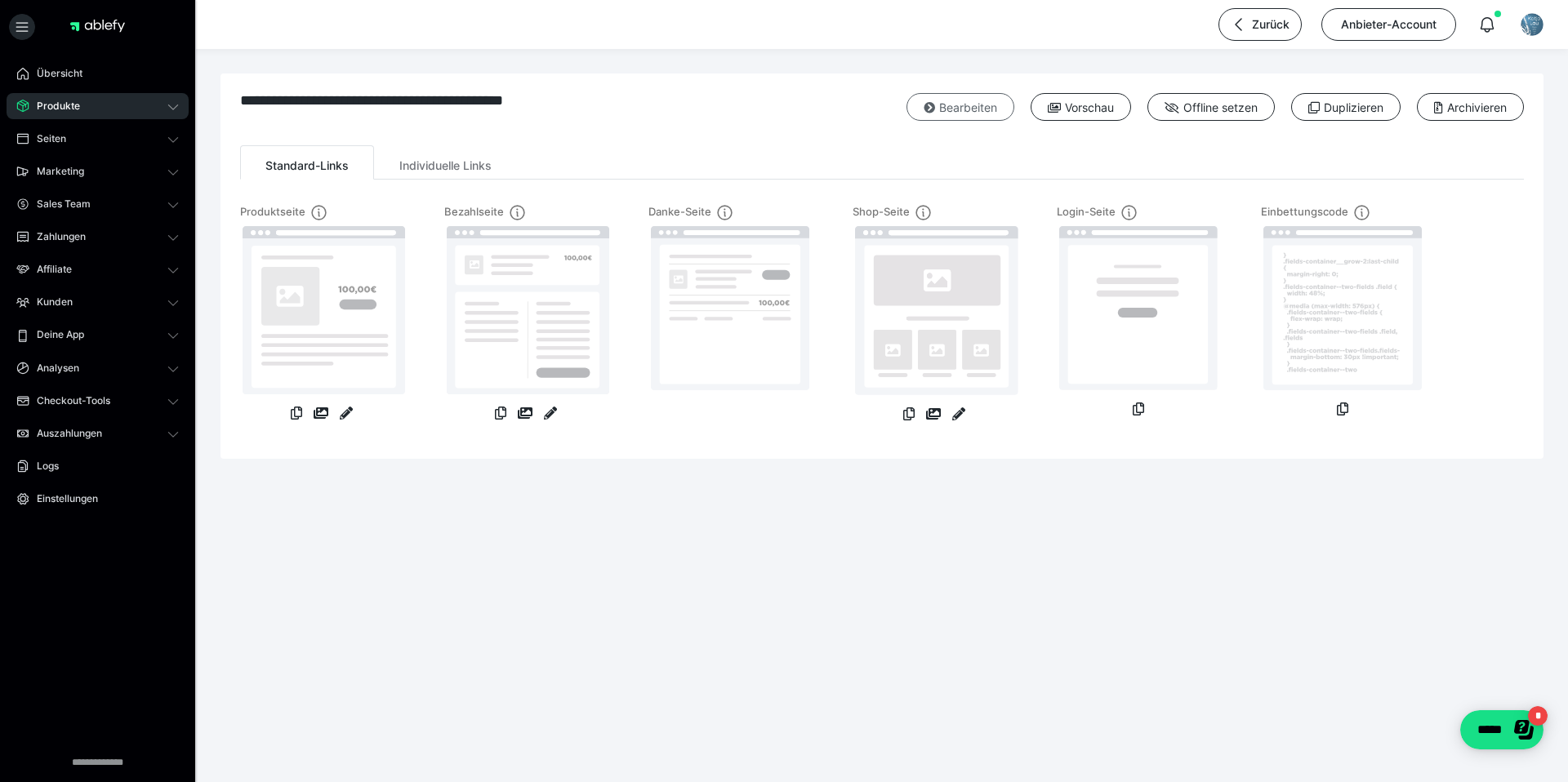 click on "Bearbeiten" at bounding box center (960, 107) 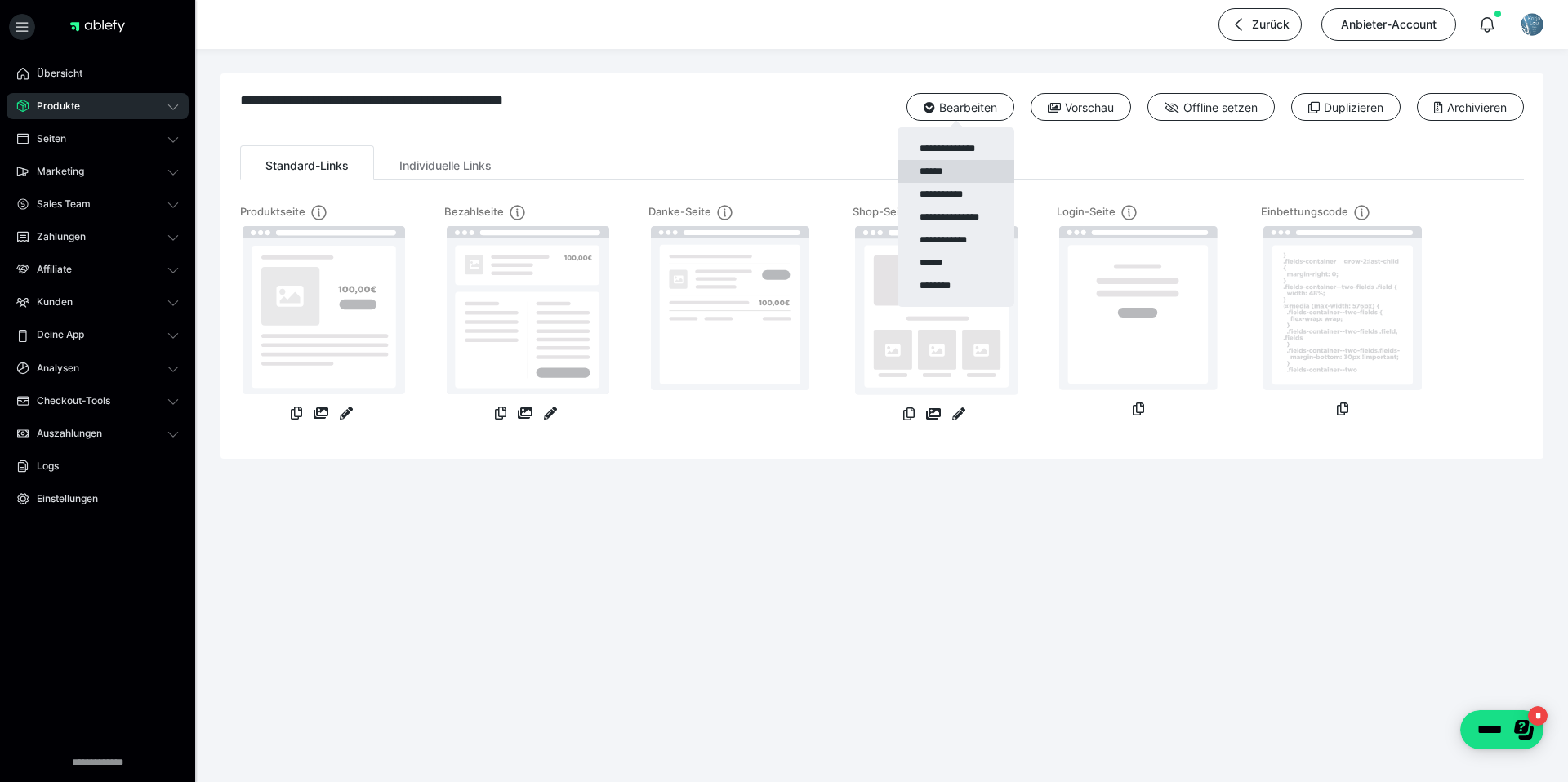 click on "******" at bounding box center (956, 171) 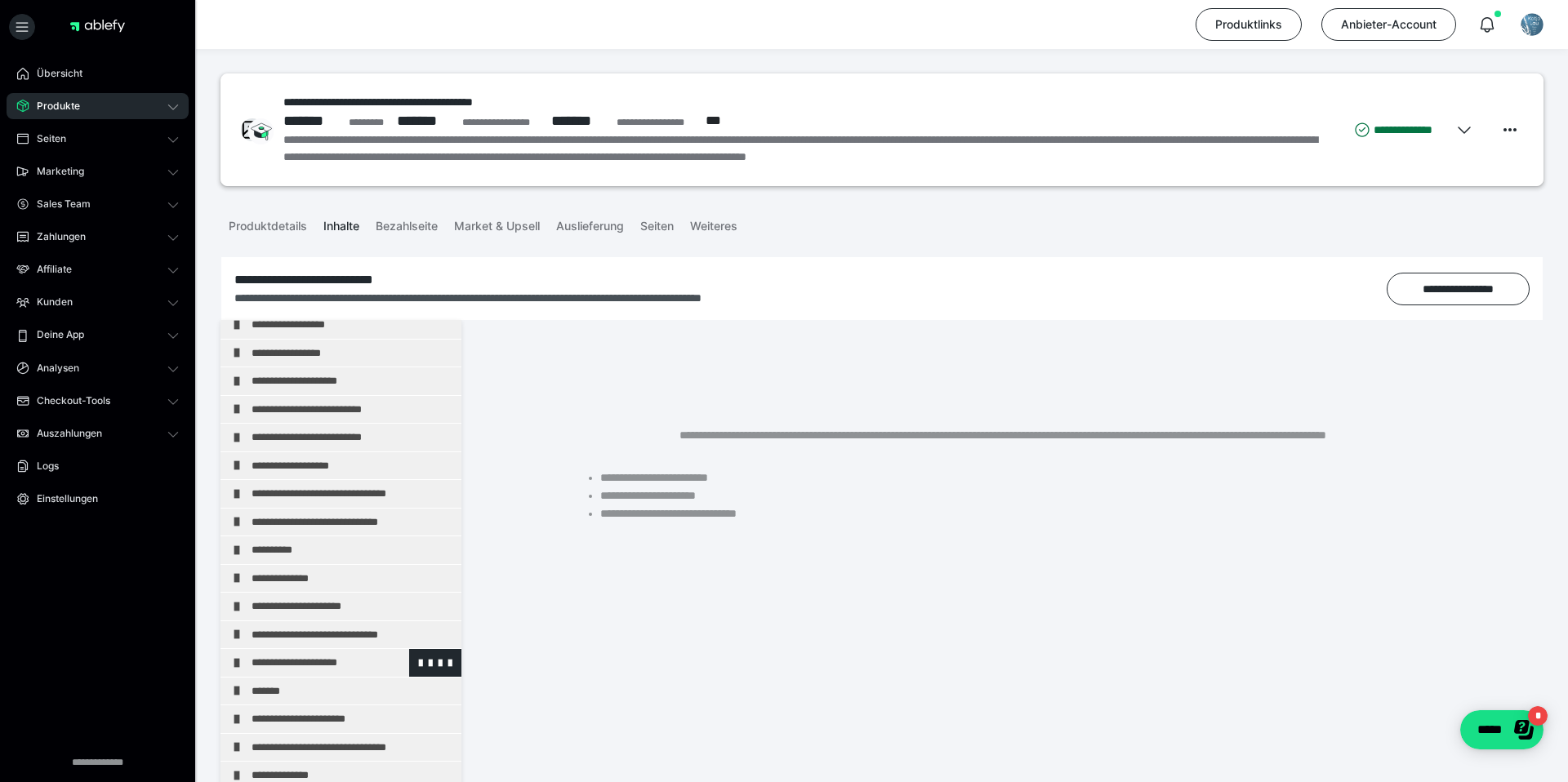 scroll, scrollTop: 513, scrollLeft: 0, axis: vertical 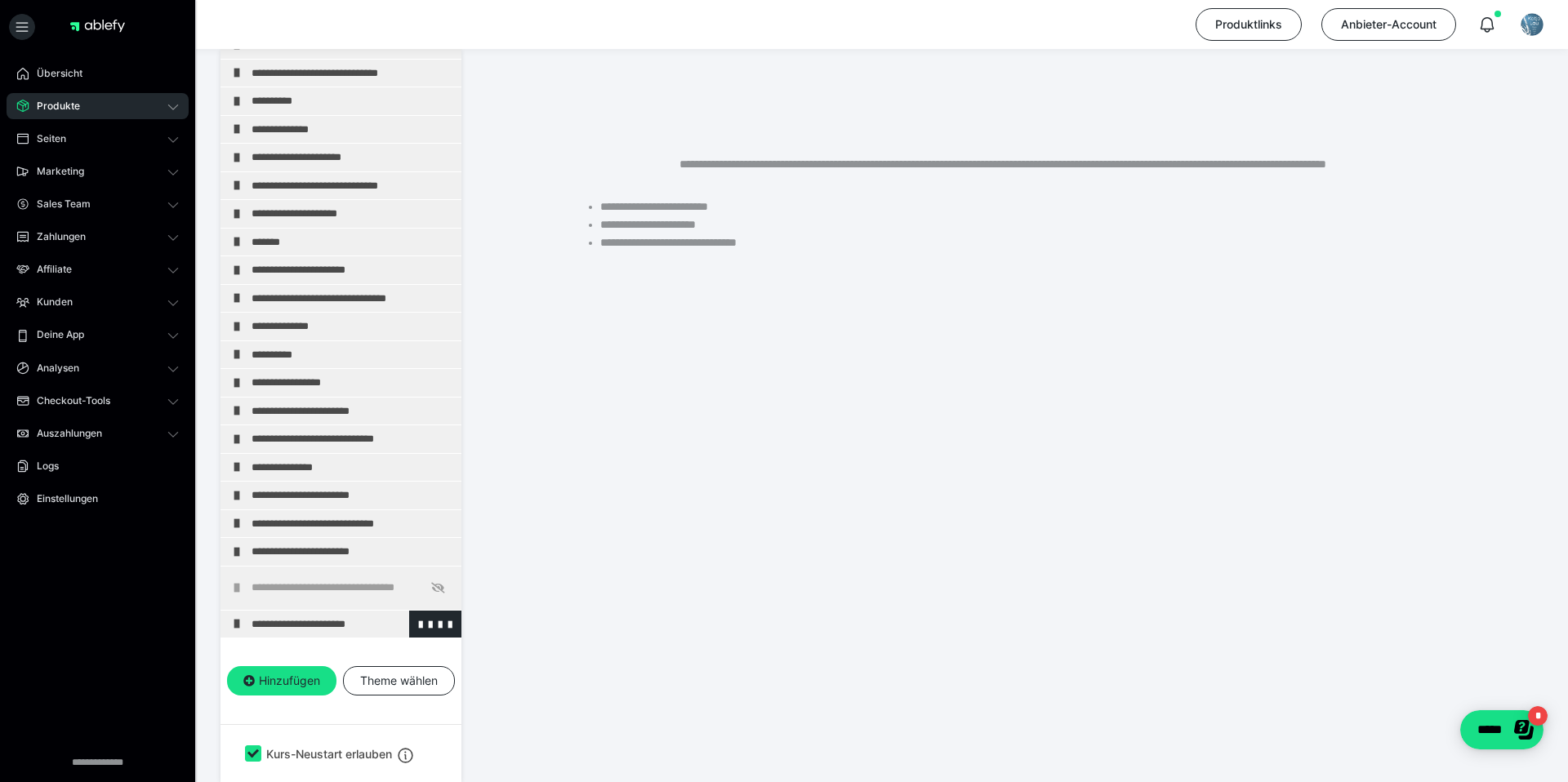 click on "**********" at bounding box center (352, 624) 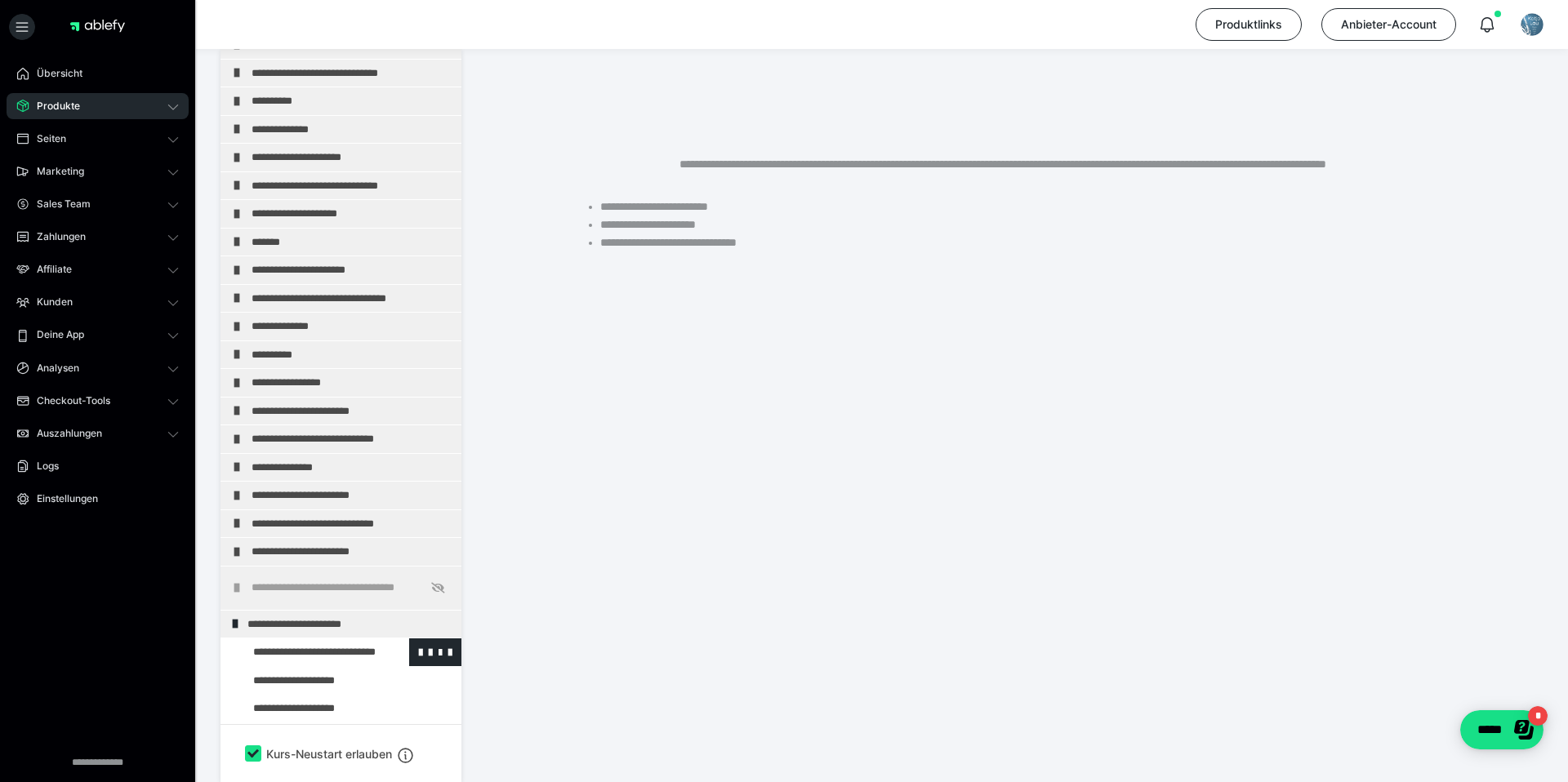 click at bounding box center [306, 652] 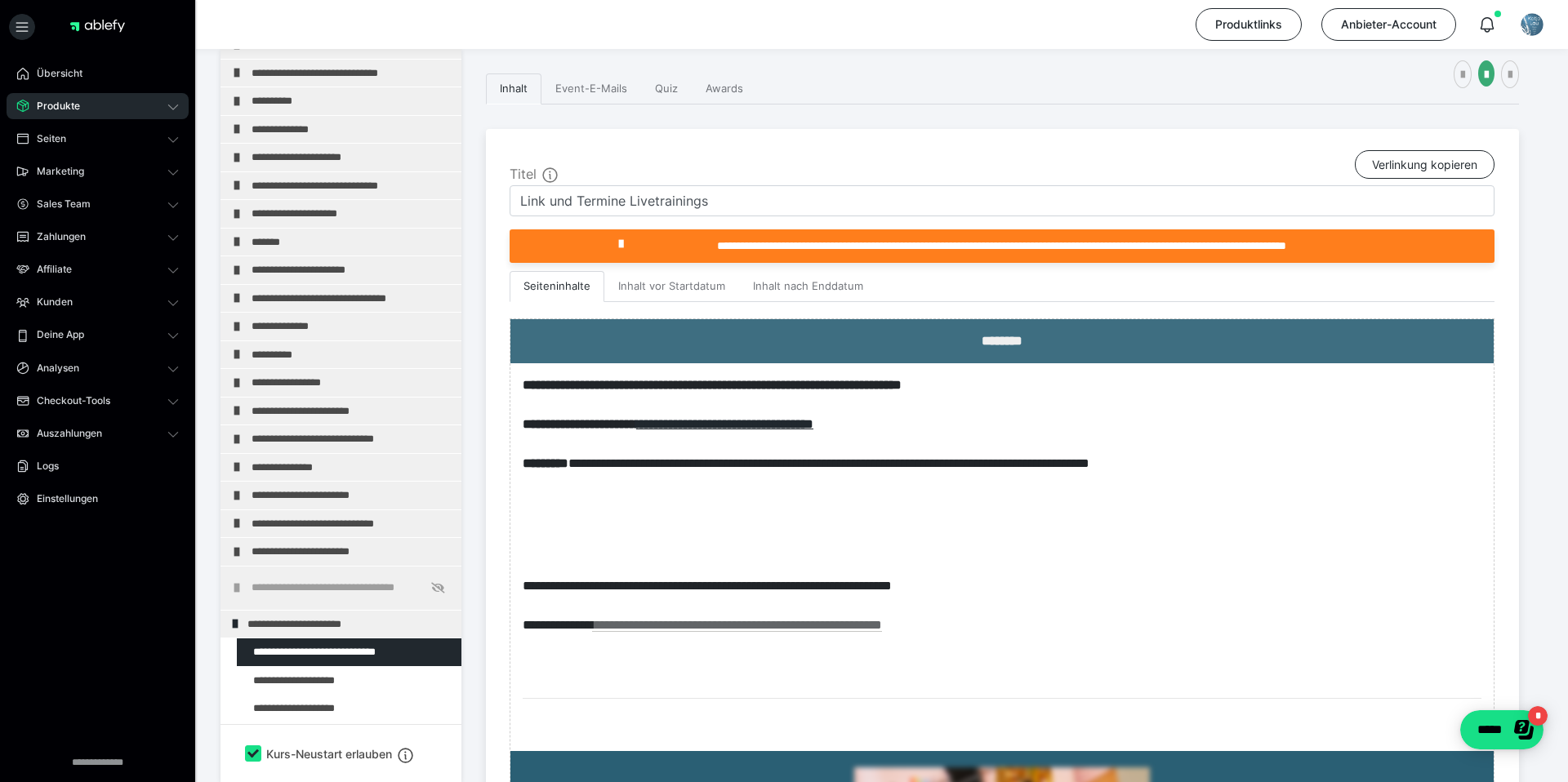 click on "Produkte" at bounding box center (52, 106) 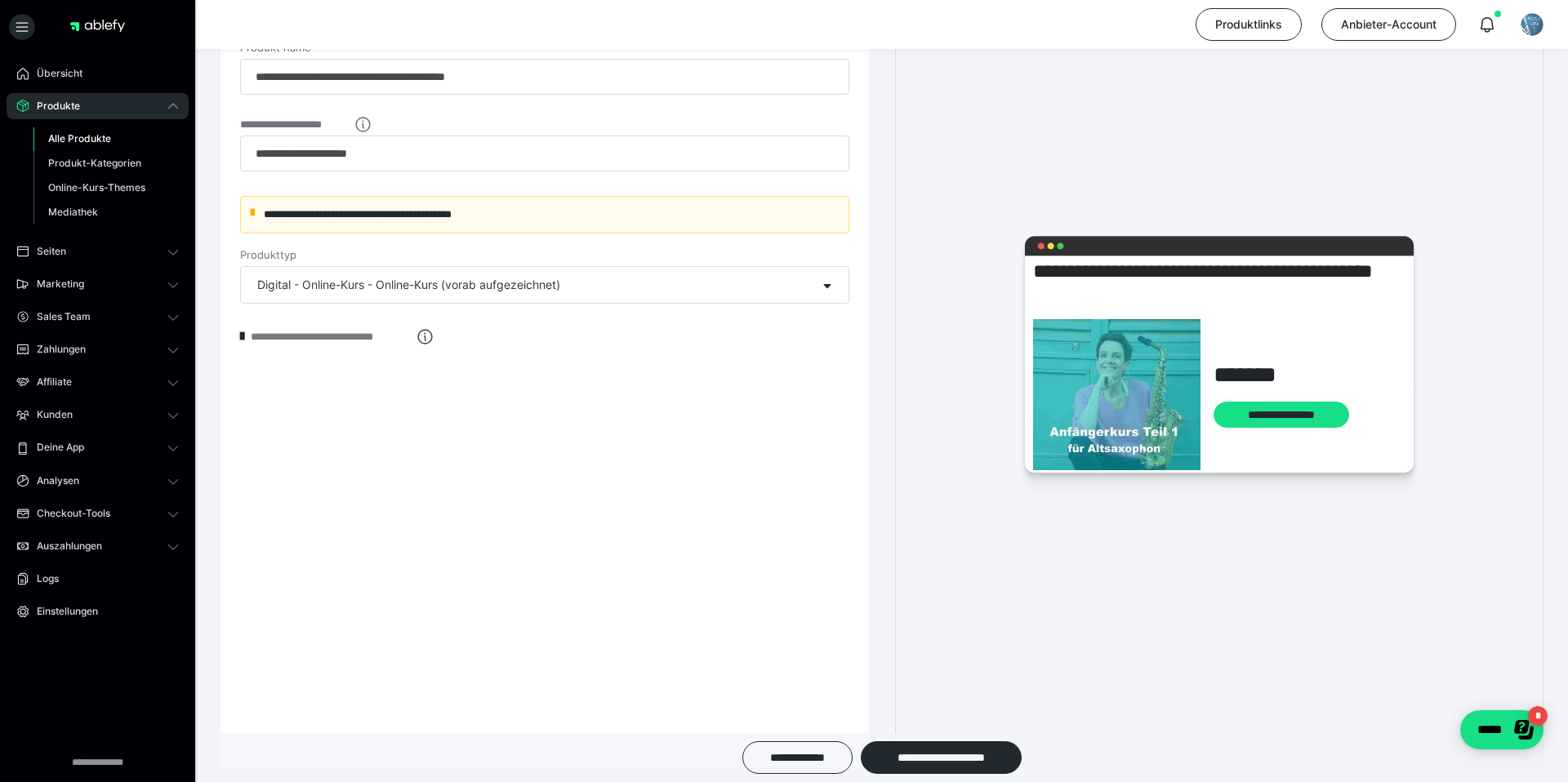 click on "Alle Produkte" at bounding box center [79, 138] 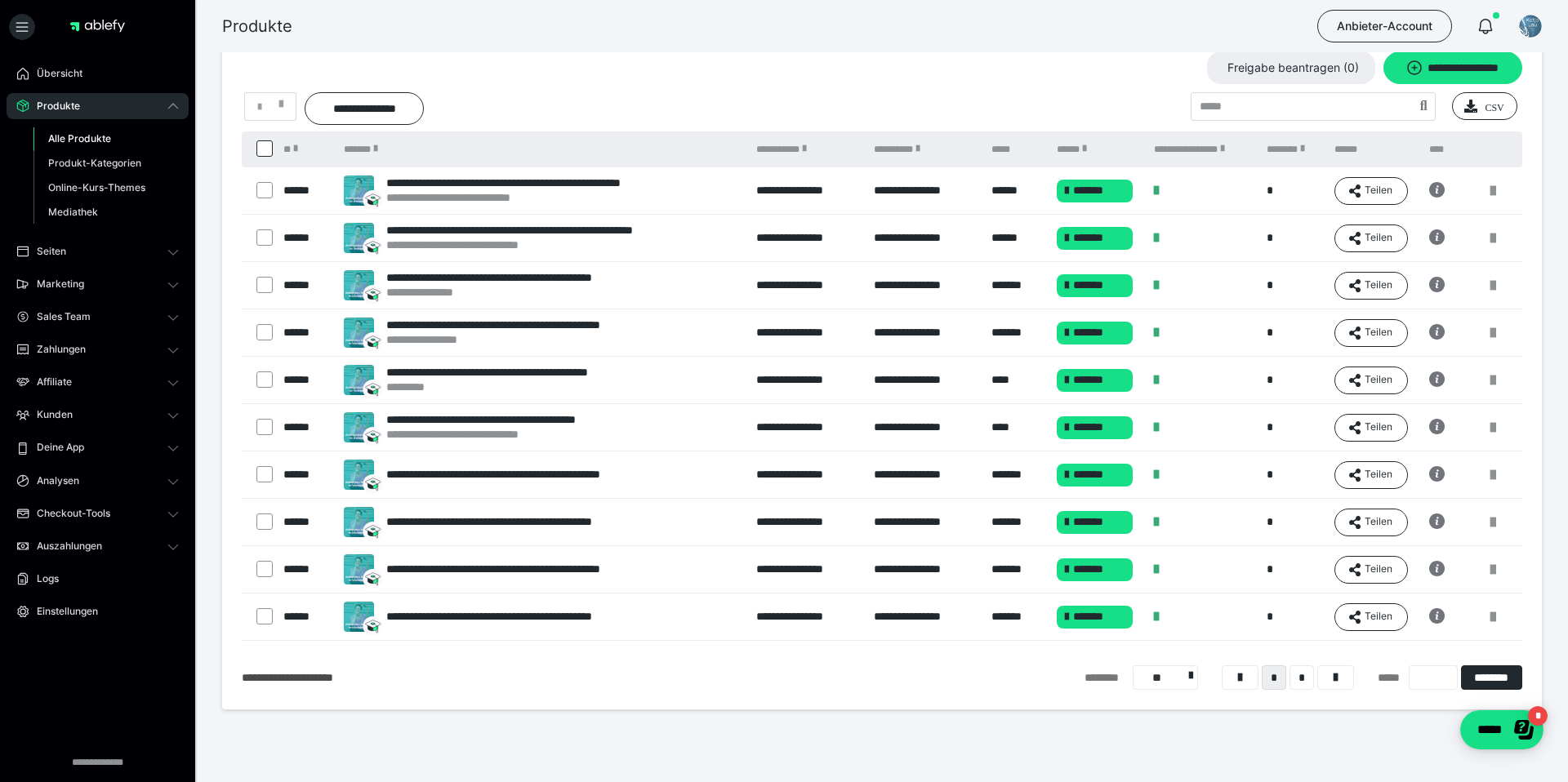 scroll, scrollTop: 59, scrollLeft: 0, axis: vertical 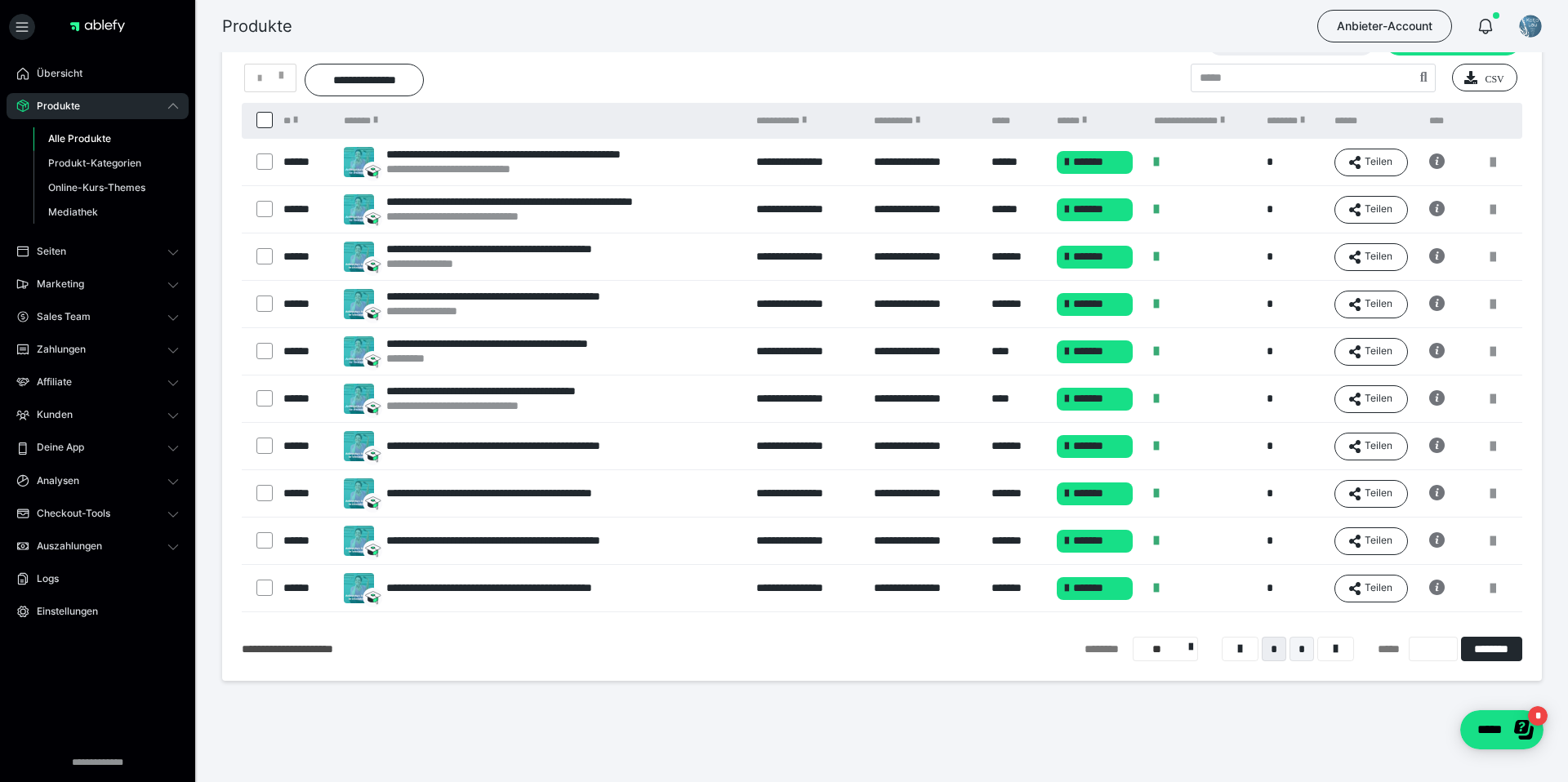click on "*" at bounding box center [1302, 649] 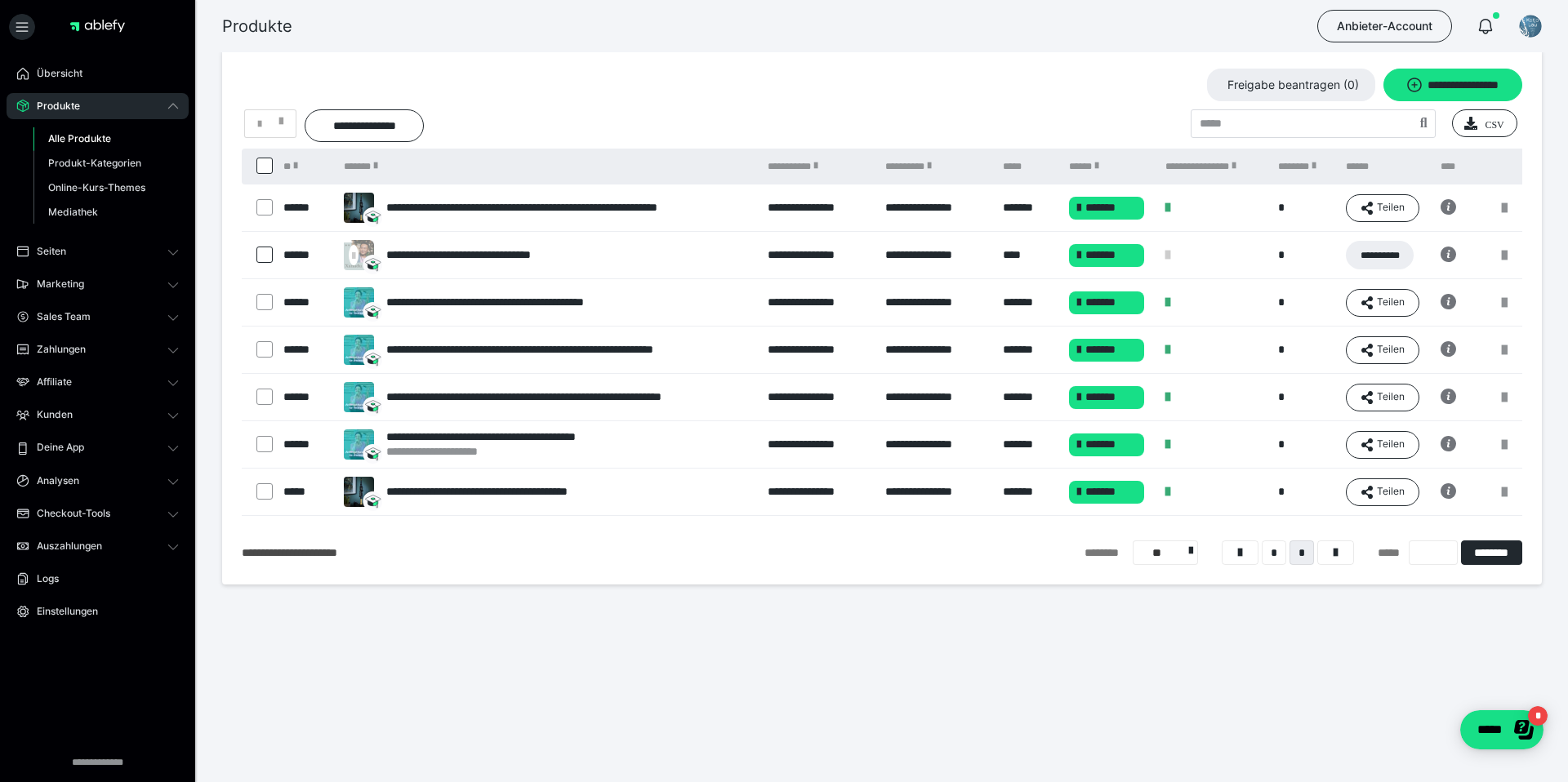 scroll, scrollTop: 0, scrollLeft: 0, axis: both 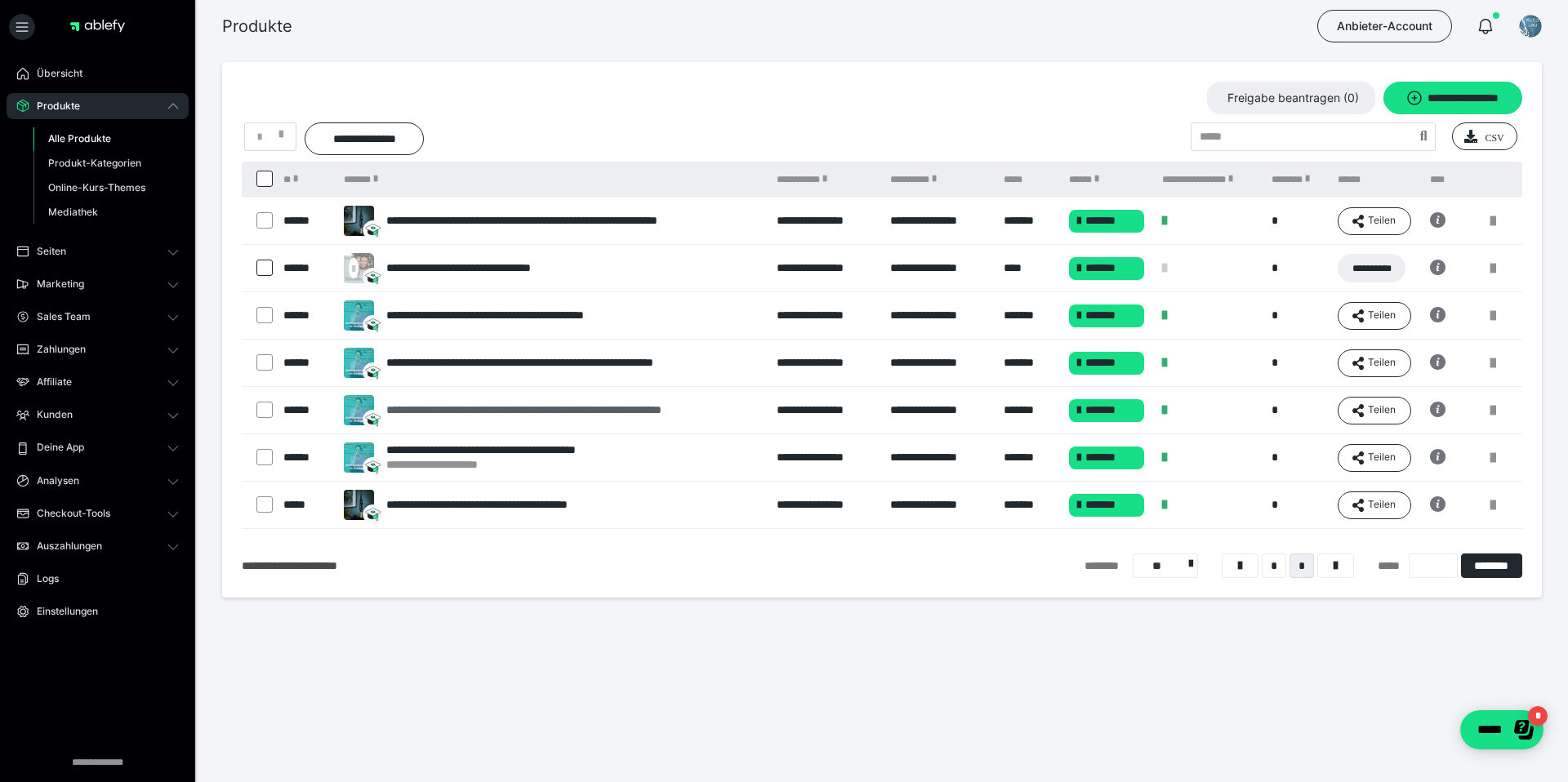 click on "**********" at bounding box center [568, 410] 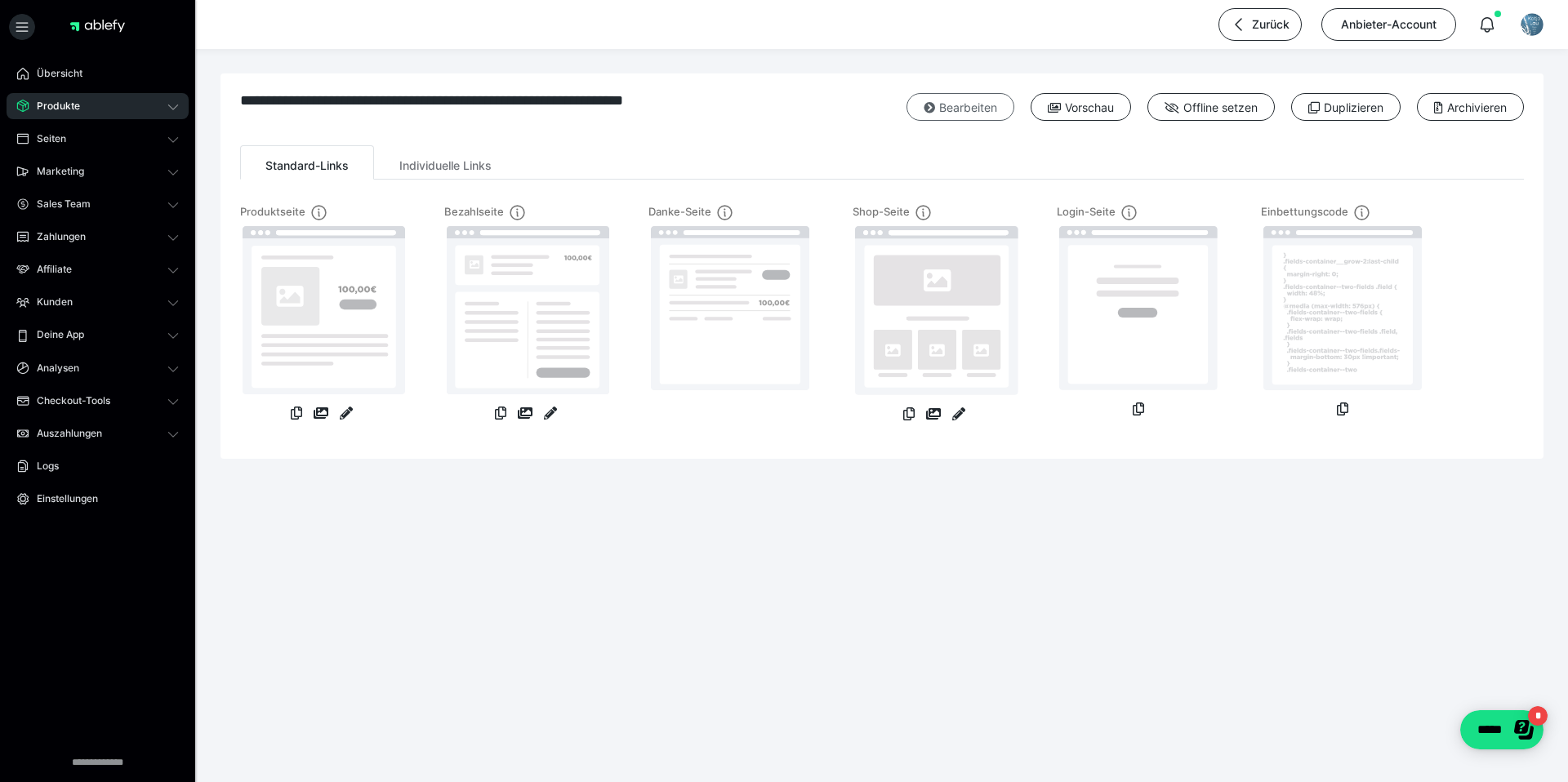 click on "Bearbeiten" at bounding box center [960, 107] 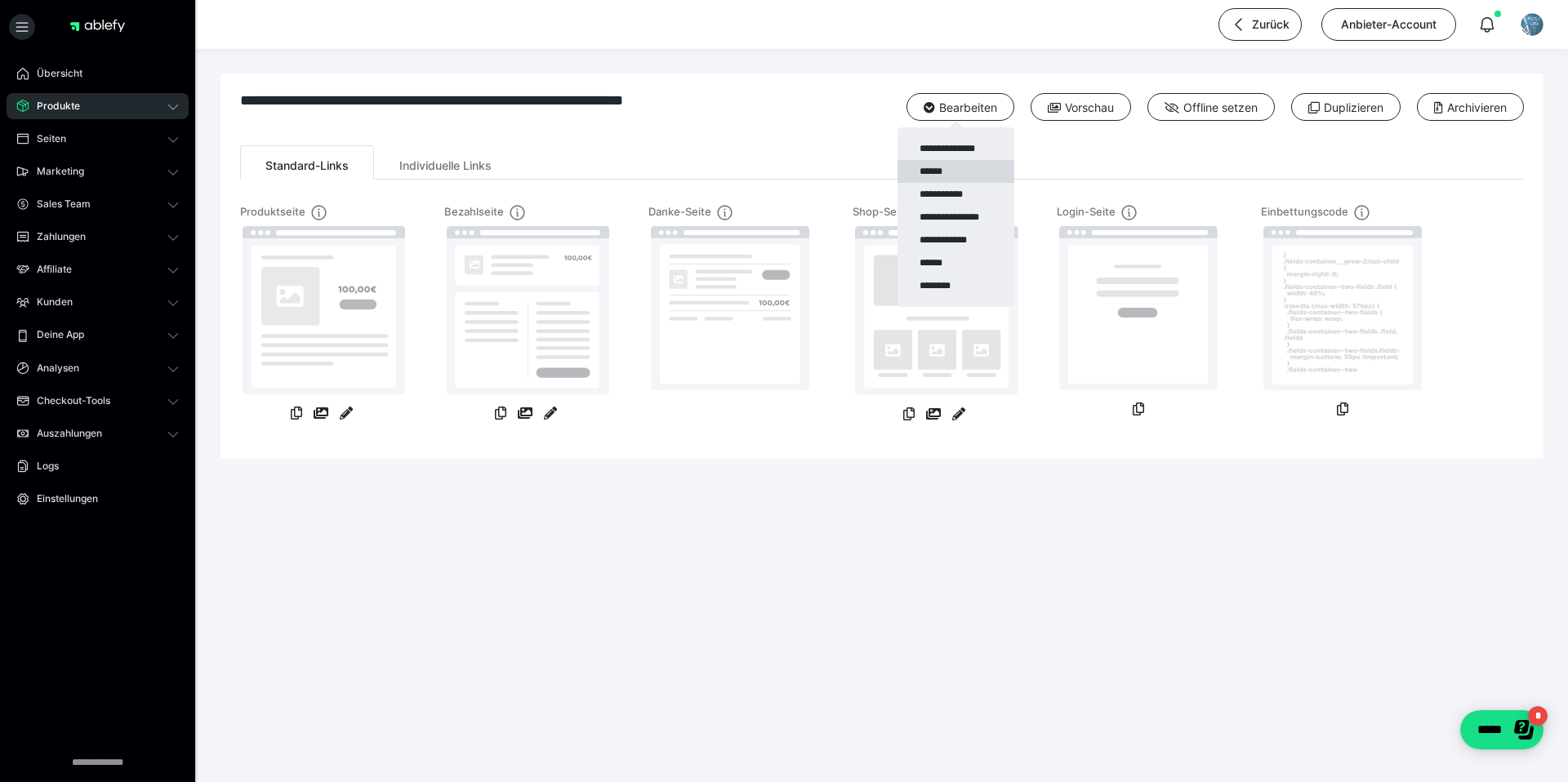 click on "******" at bounding box center [956, 171] 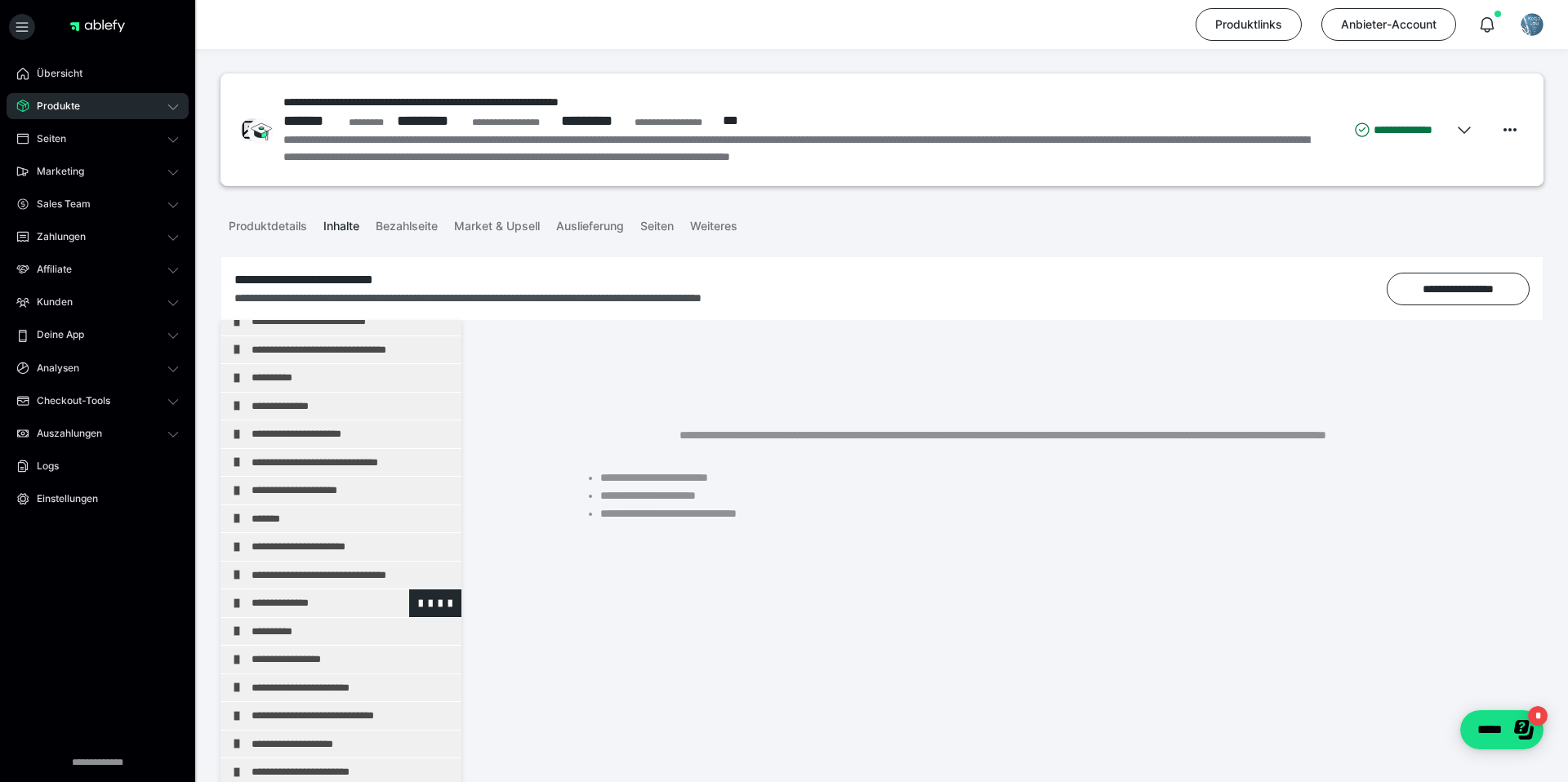 scroll, scrollTop: 540, scrollLeft: 0, axis: vertical 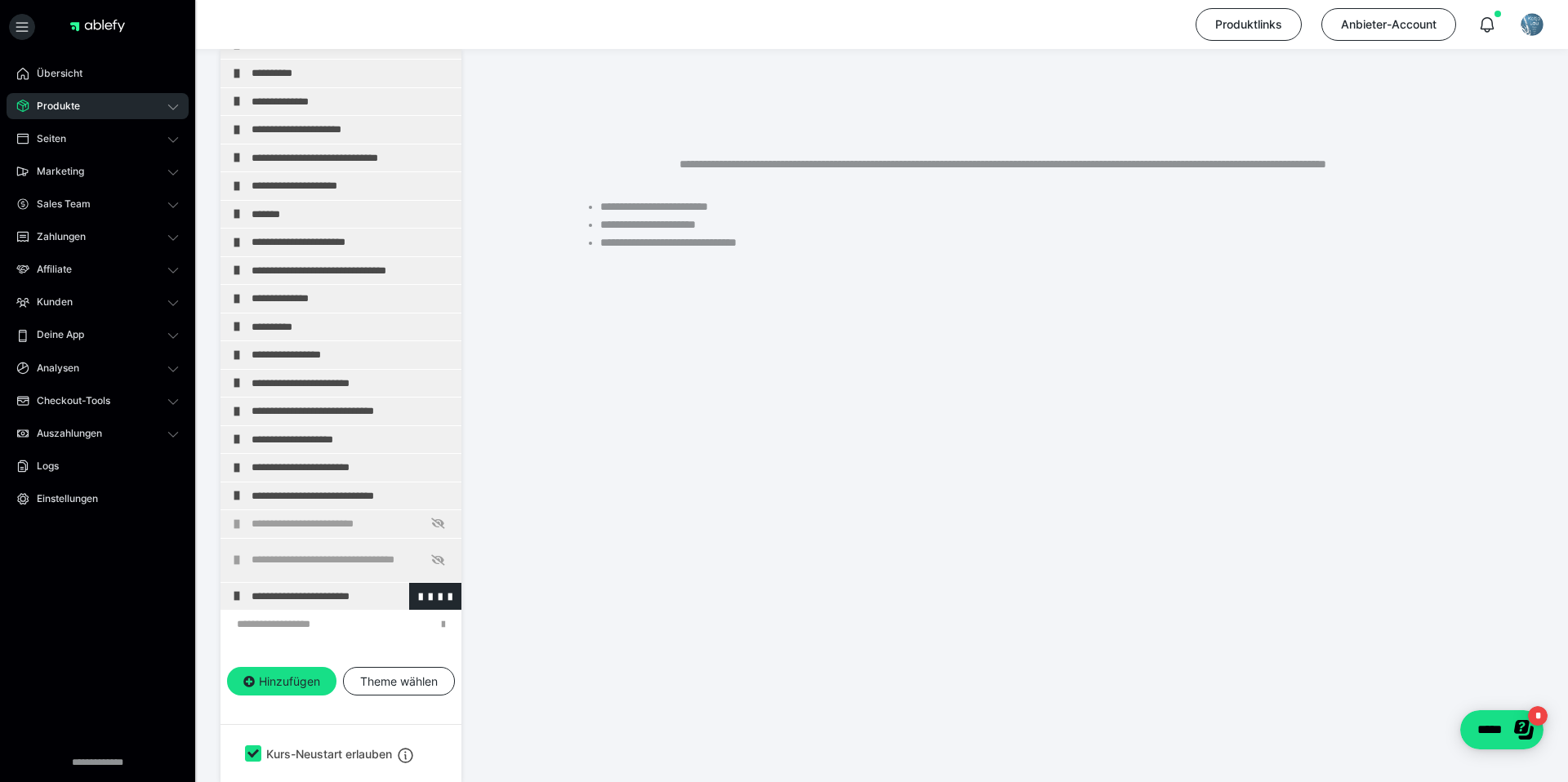 click on "**********" at bounding box center (352, 597) 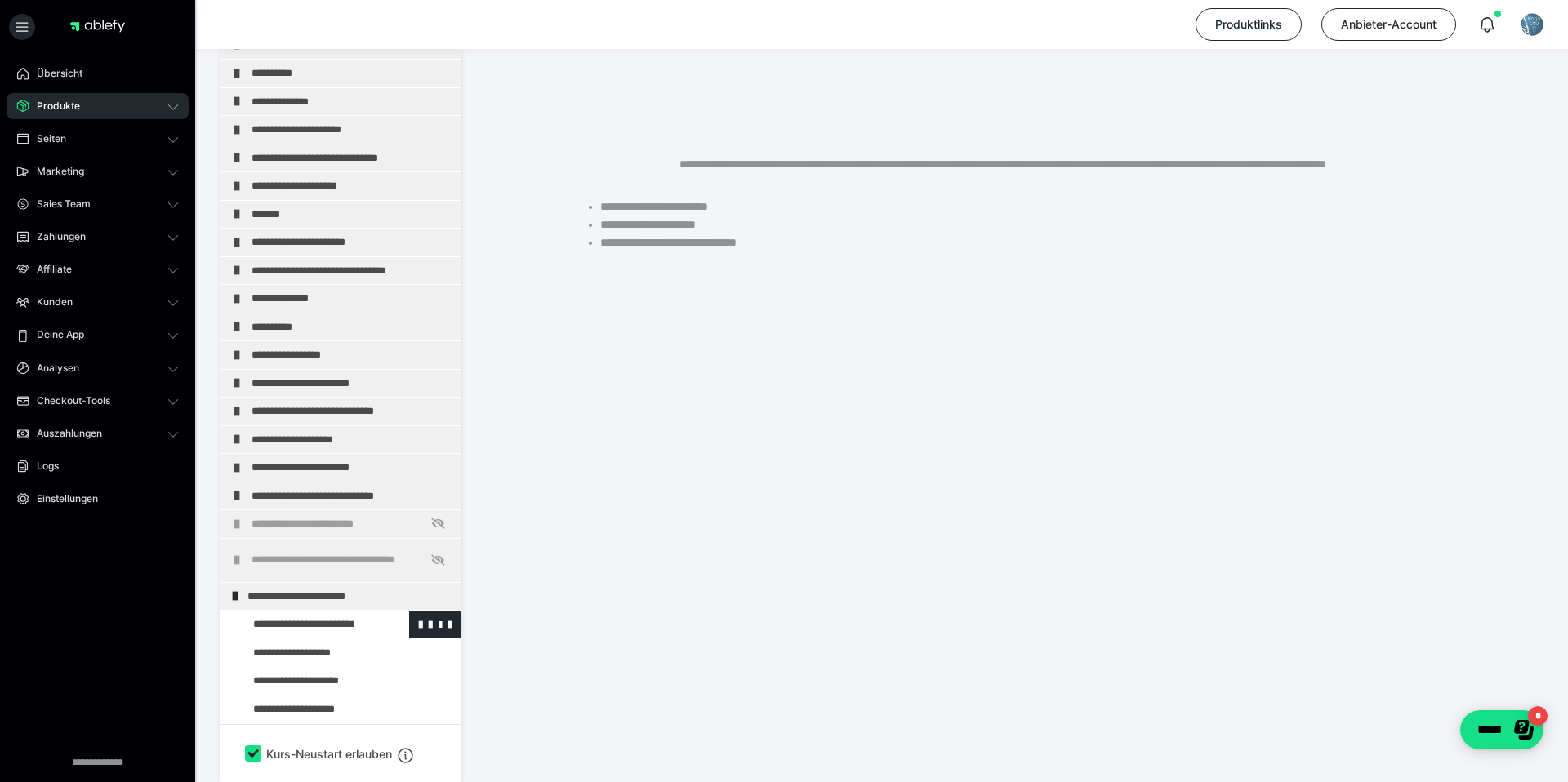 click at bounding box center [306, 624] 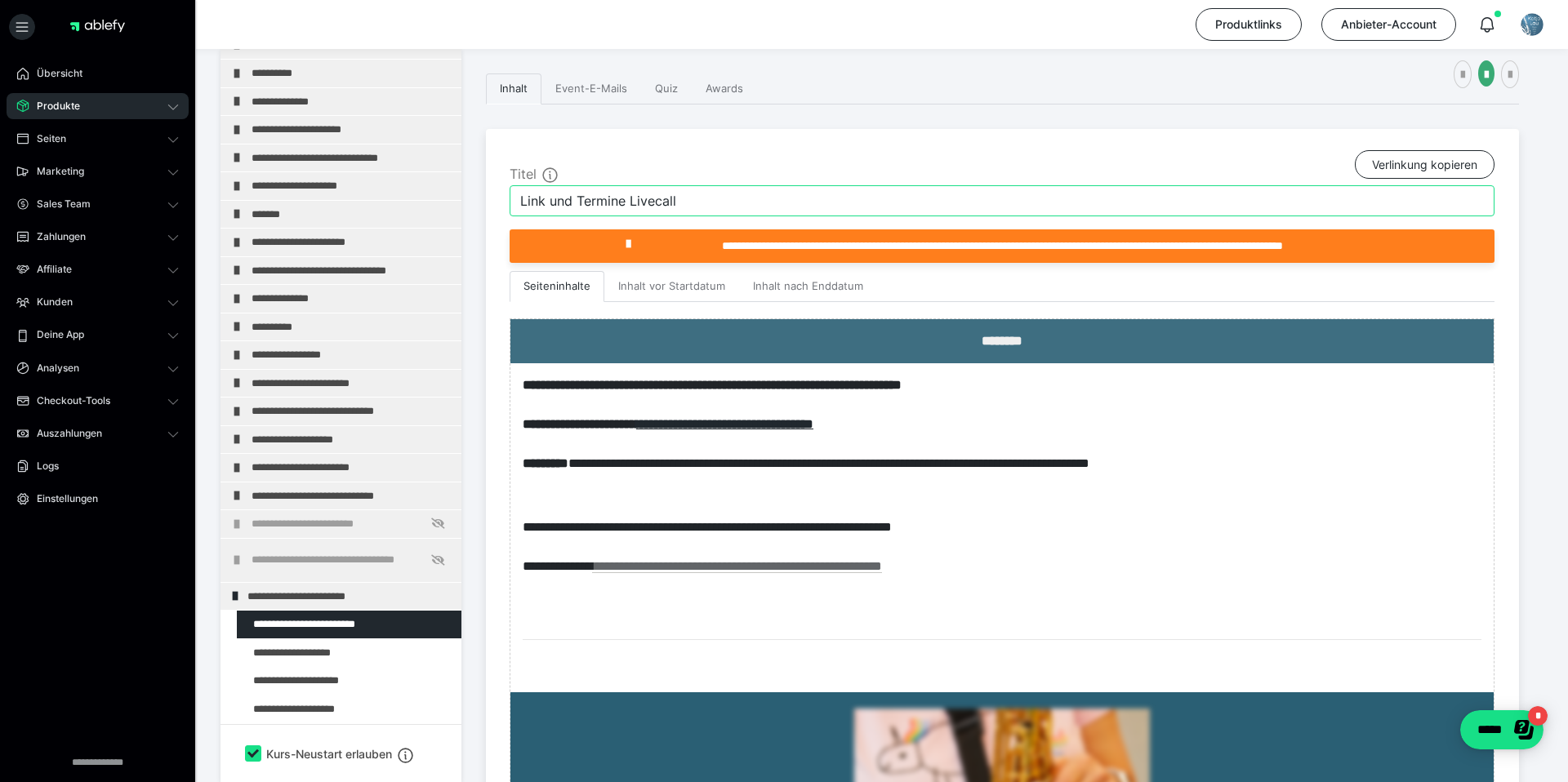 click on "Link und Termine Livecall" at bounding box center [1002, 201] 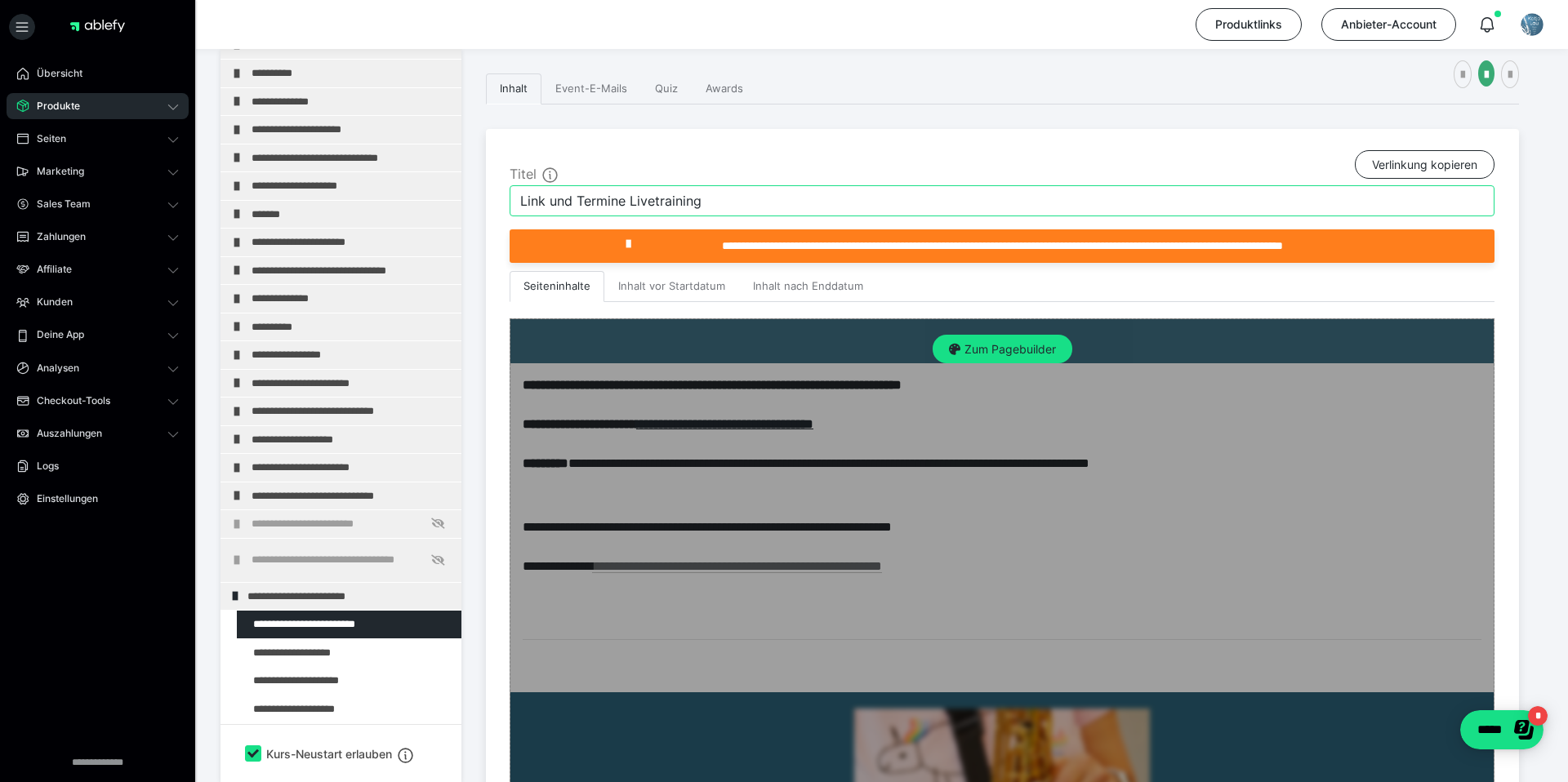 type on "Link und Termine Livetraining" 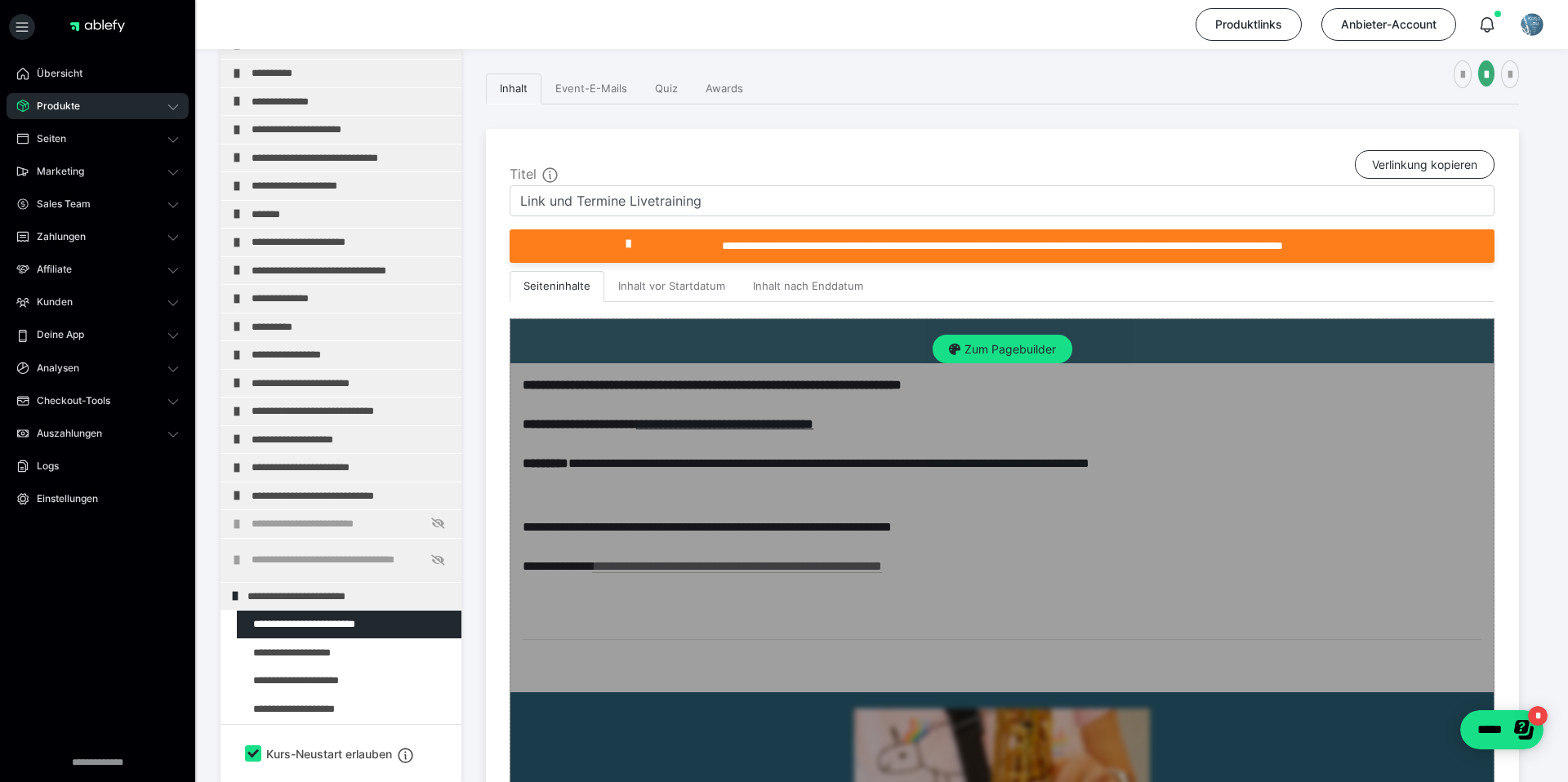 click on "Zum Pagebuilder" at bounding box center (1002, 740) 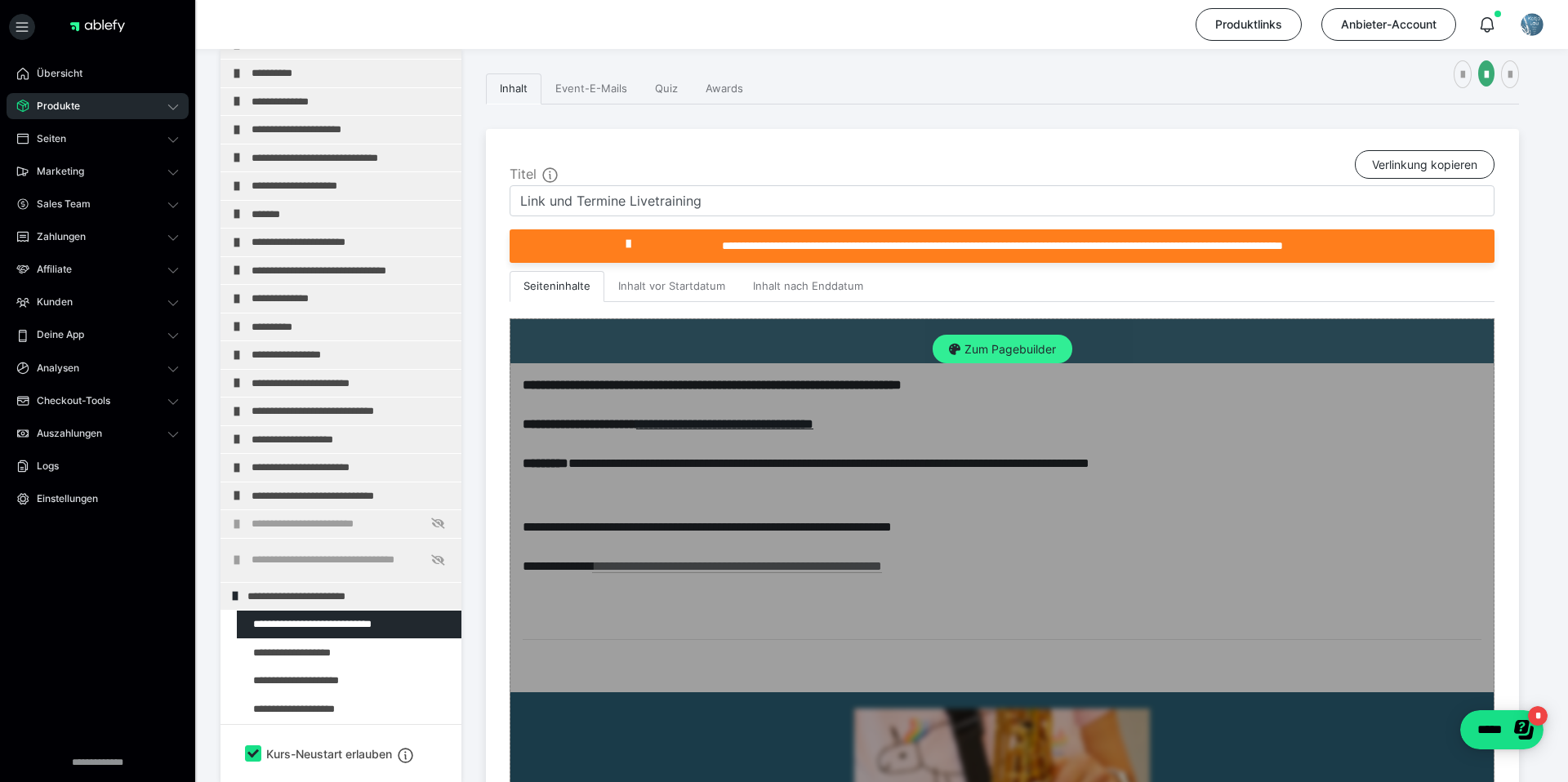 click on "Zum Pagebuilder" at bounding box center [1002, 349] 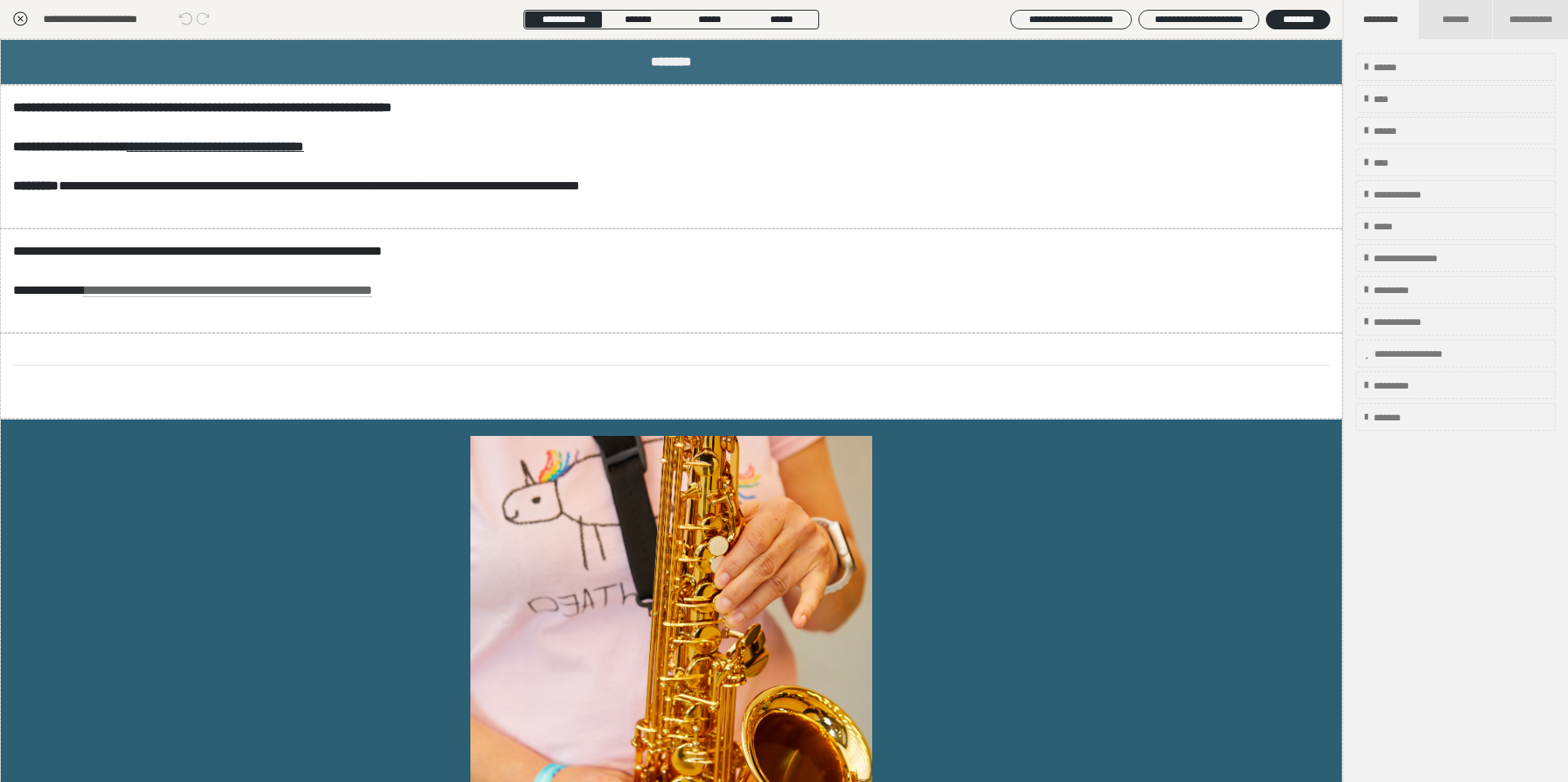 click 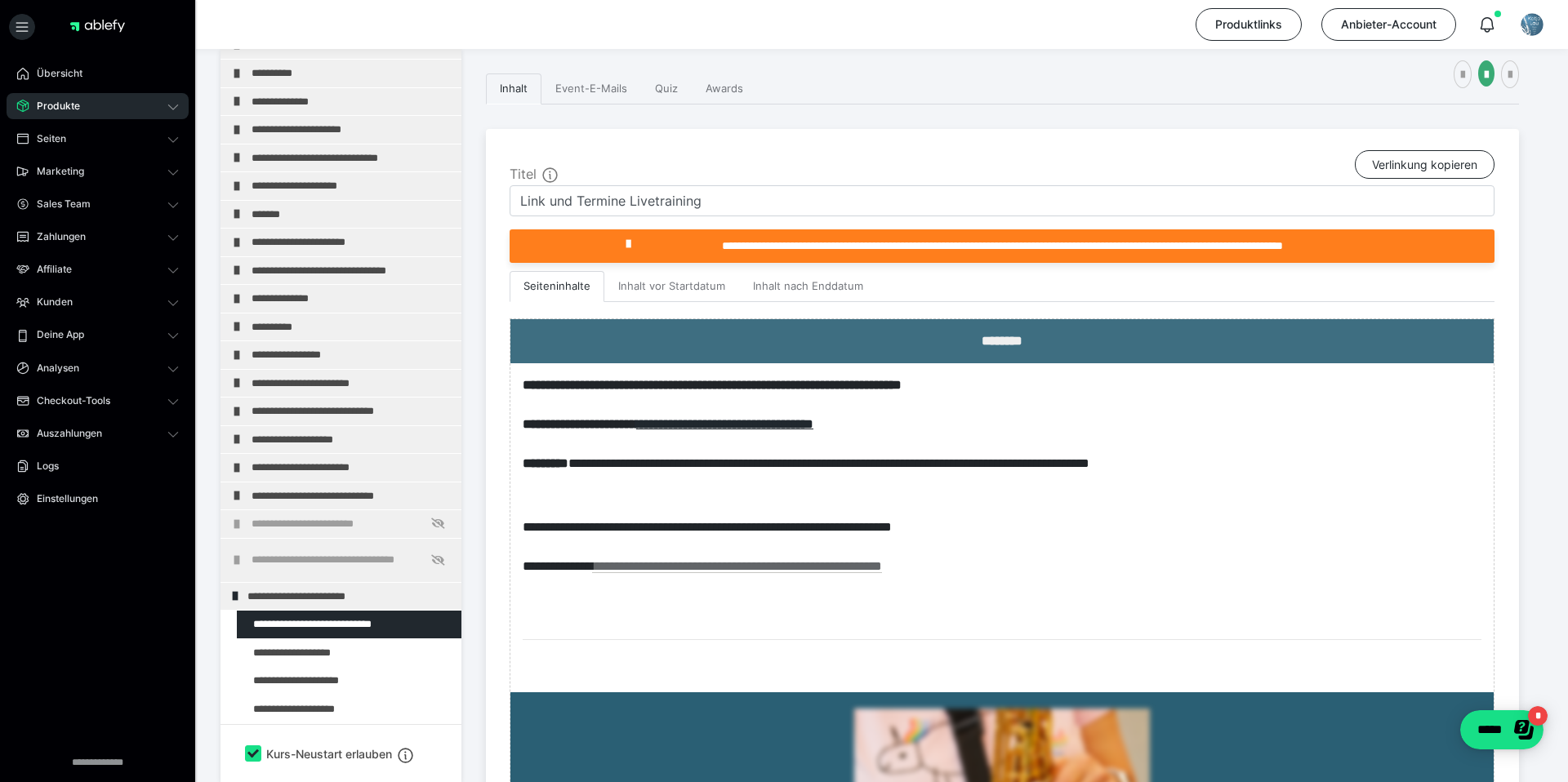 click on "Produkte" at bounding box center (52, 106) 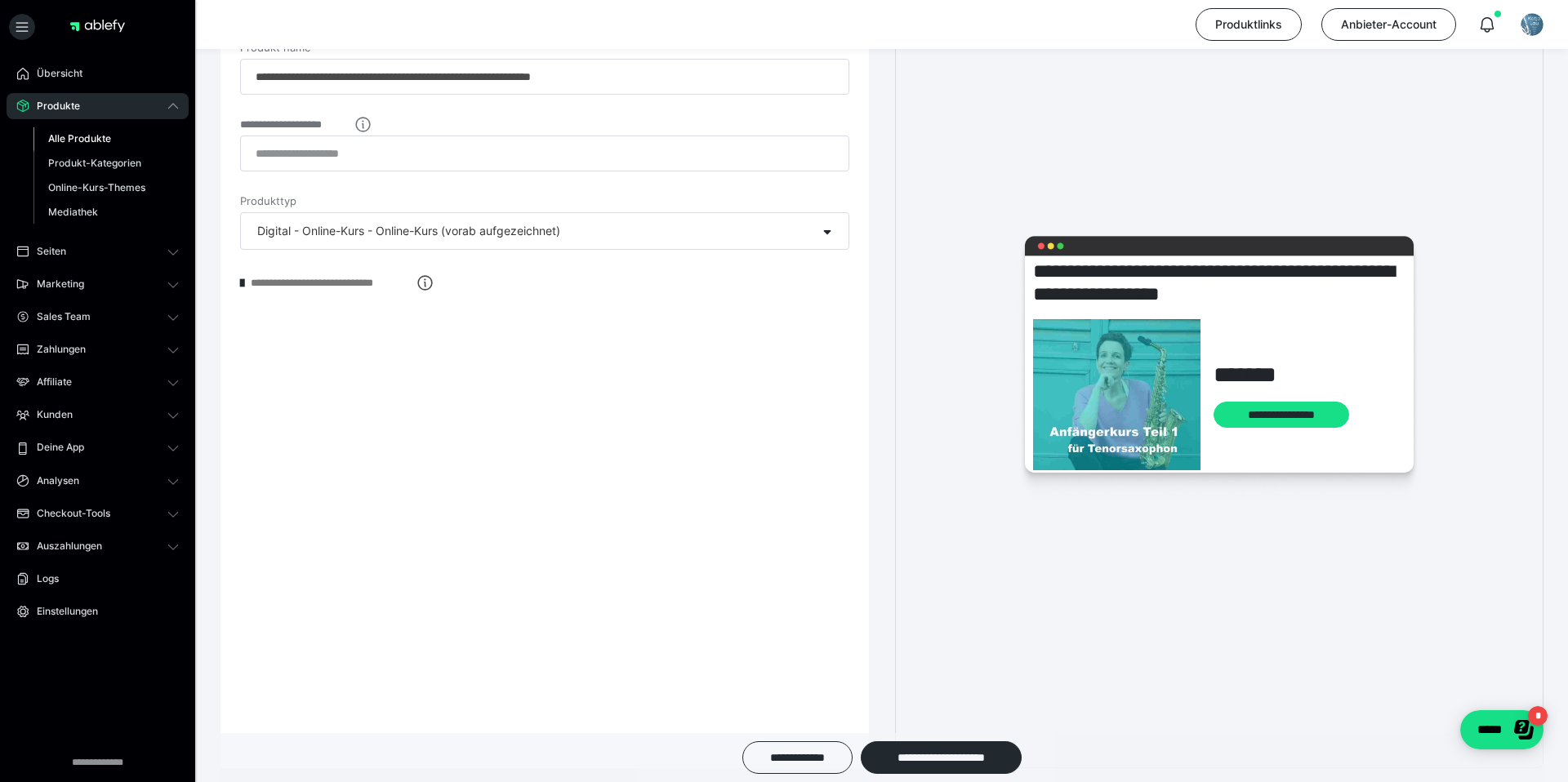 click on "Alle Produkte" at bounding box center (79, 138) 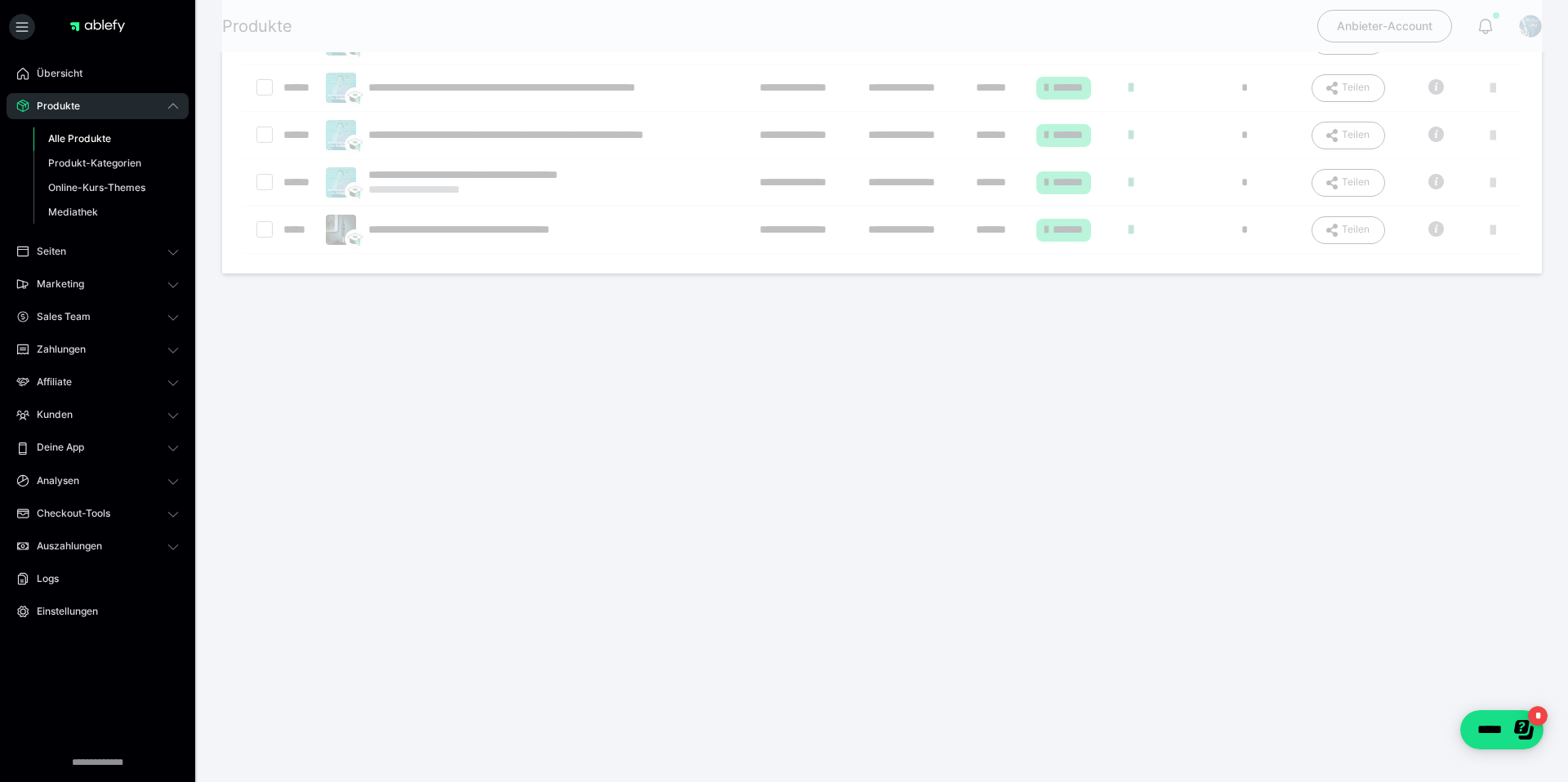 scroll, scrollTop: 0, scrollLeft: 0, axis: both 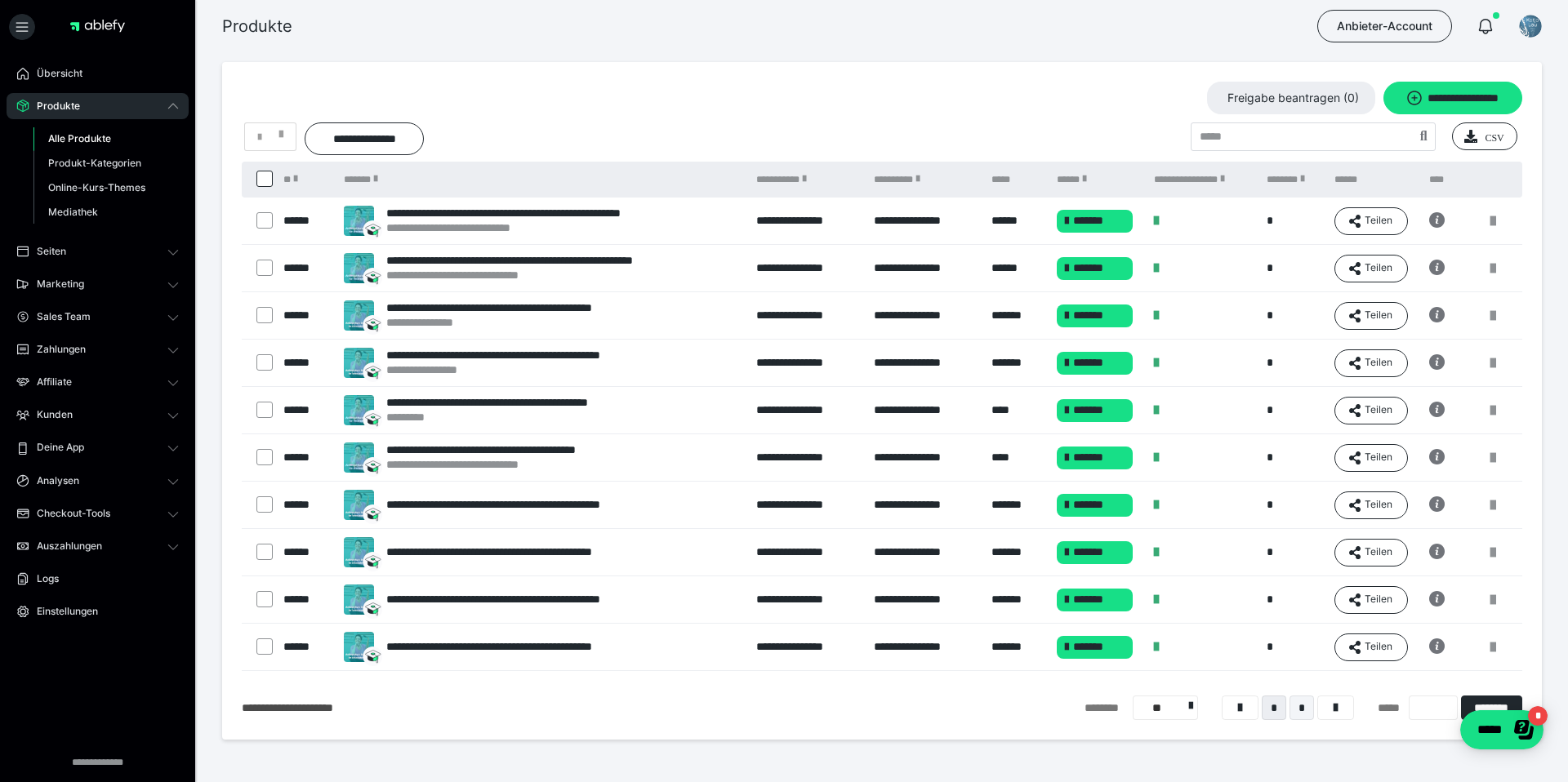 click on "*" at bounding box center (1302, 708) 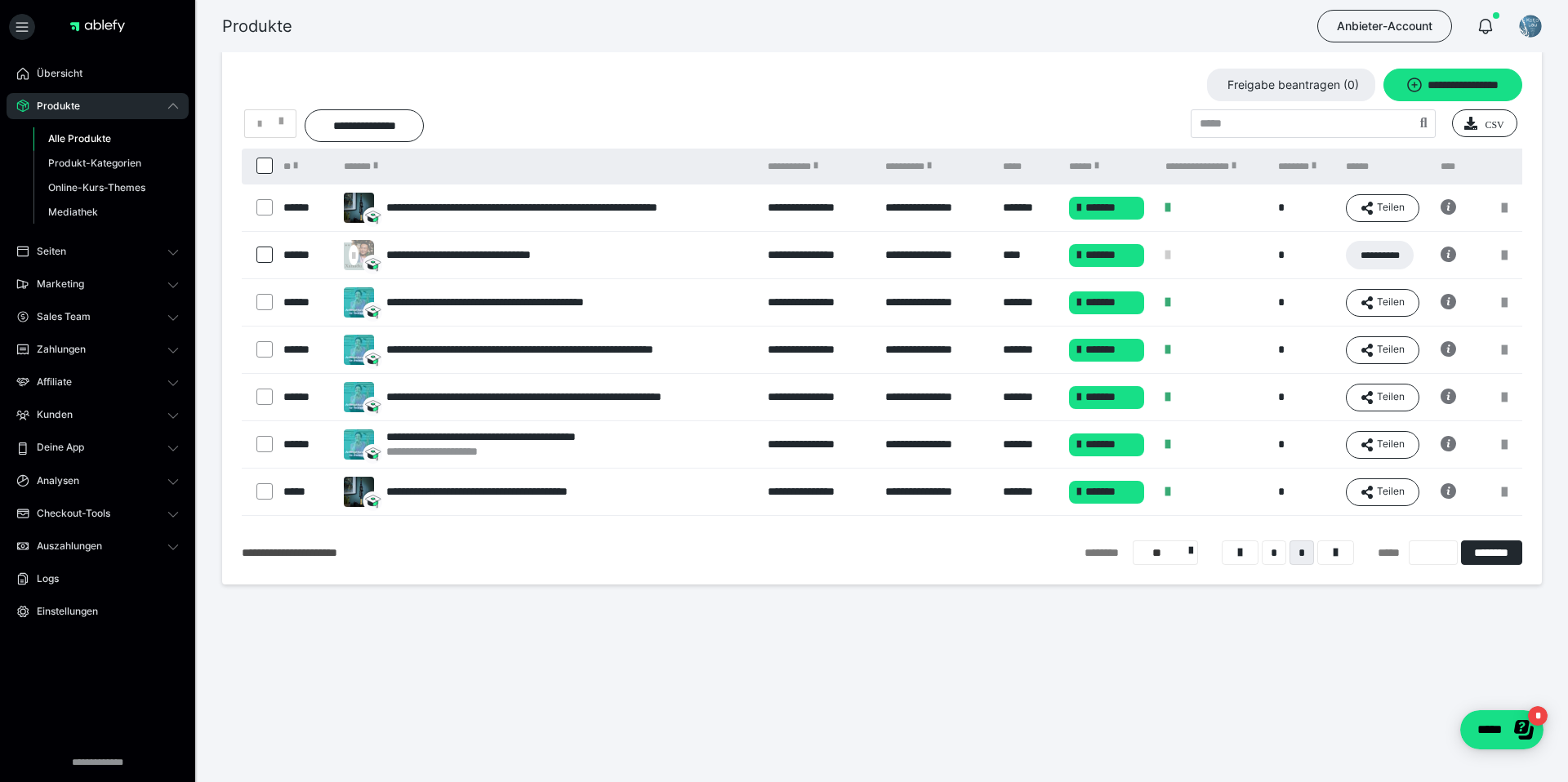 scroll, scrollTop: 0, scrollLeft: 0, axis: both 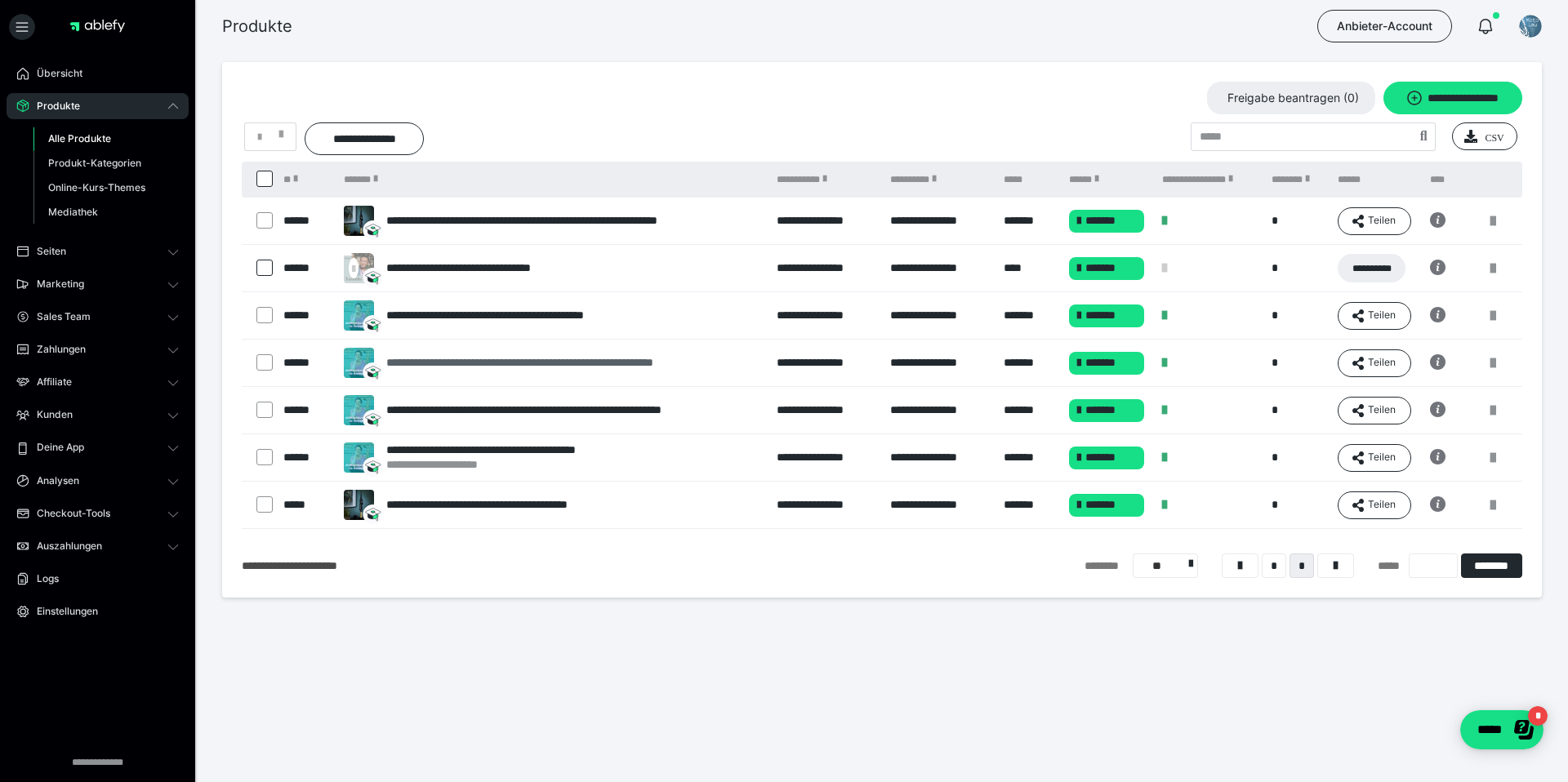 click on "**********" at bounding box center [560, 362] 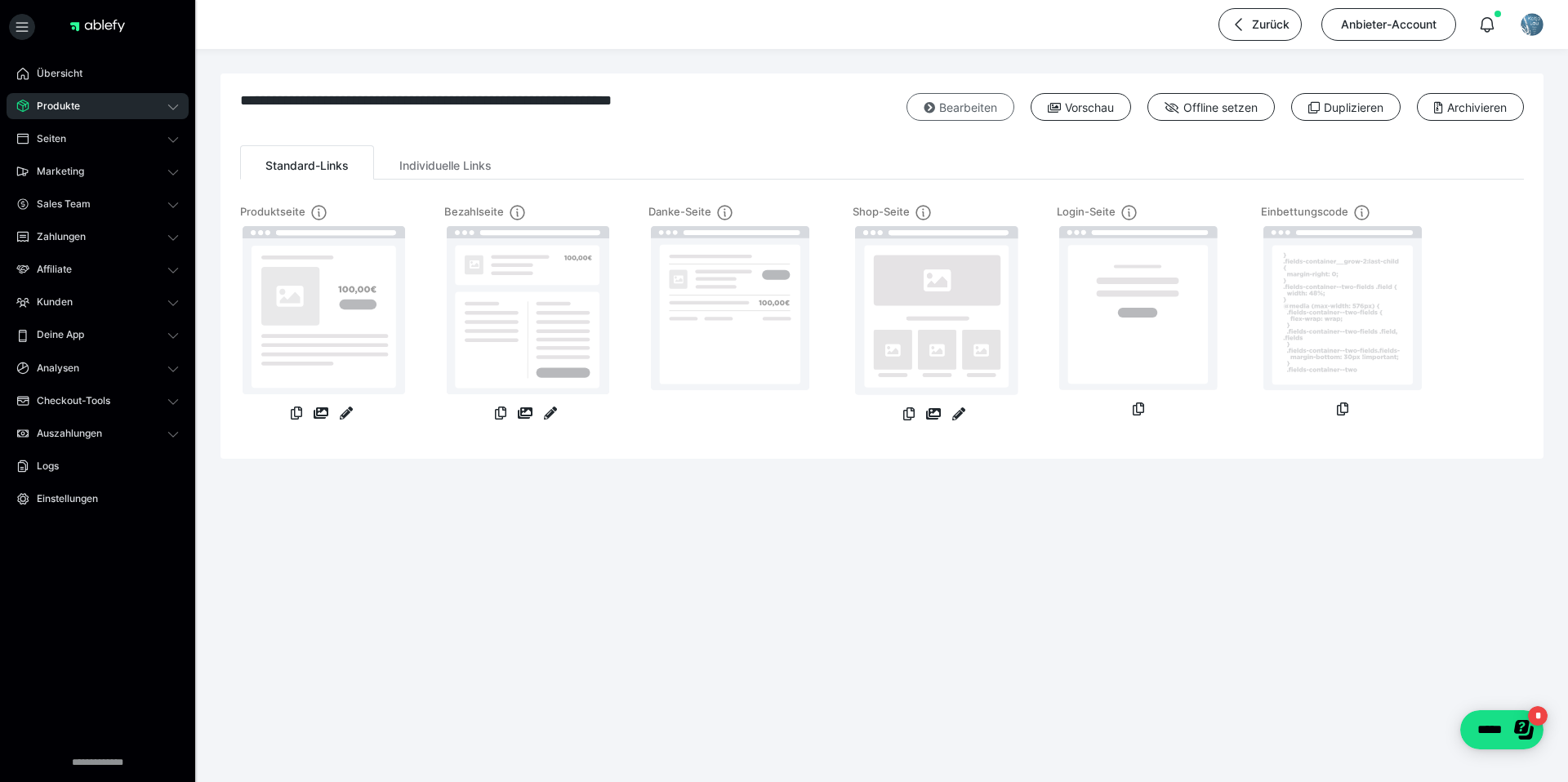 click at bounding box center (929, 108) 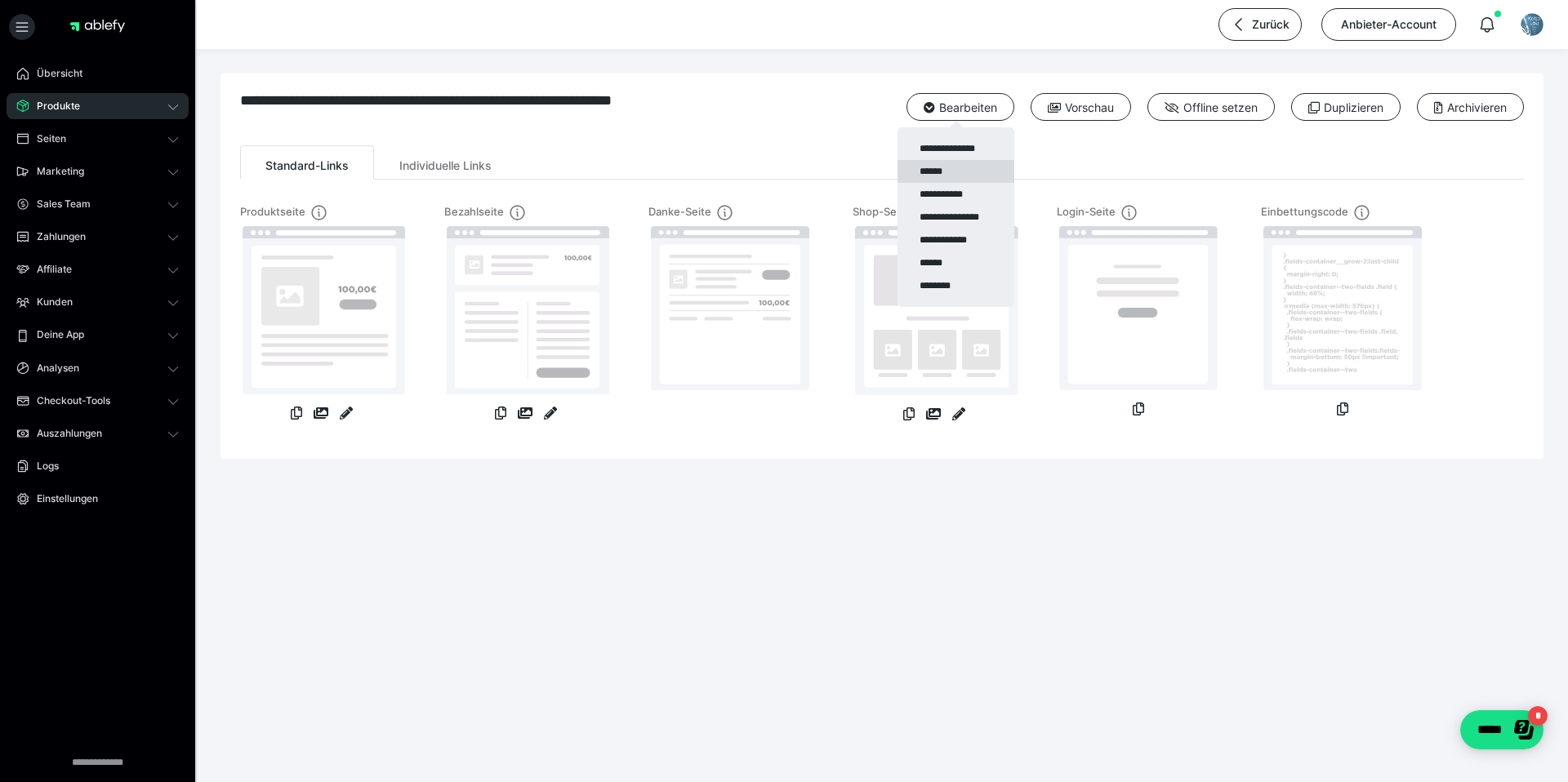 click on "******" at bounding box center (956, 171) 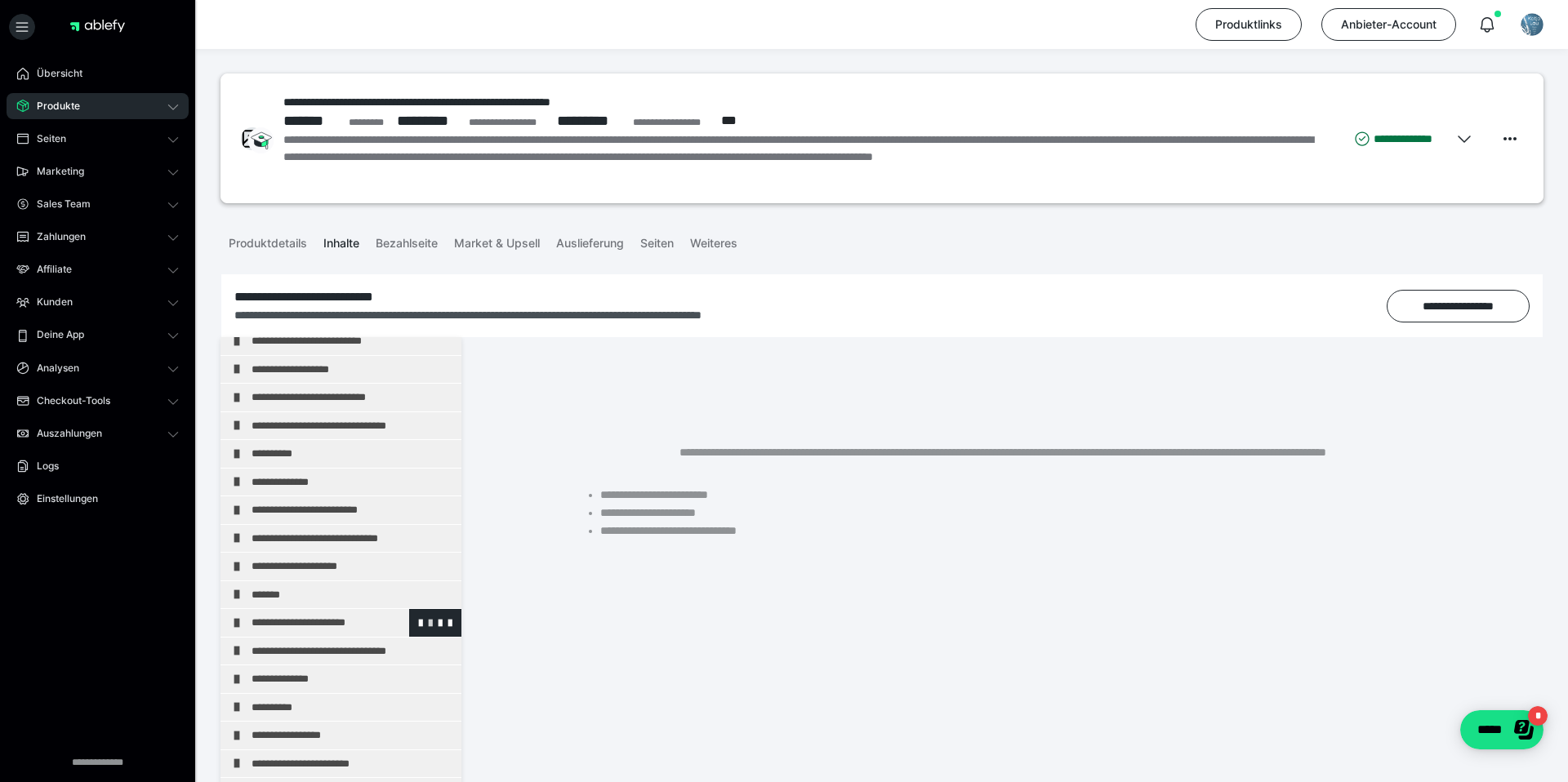 scroll, scrollTop: 513, scrollLeft: 0, axis: vertical 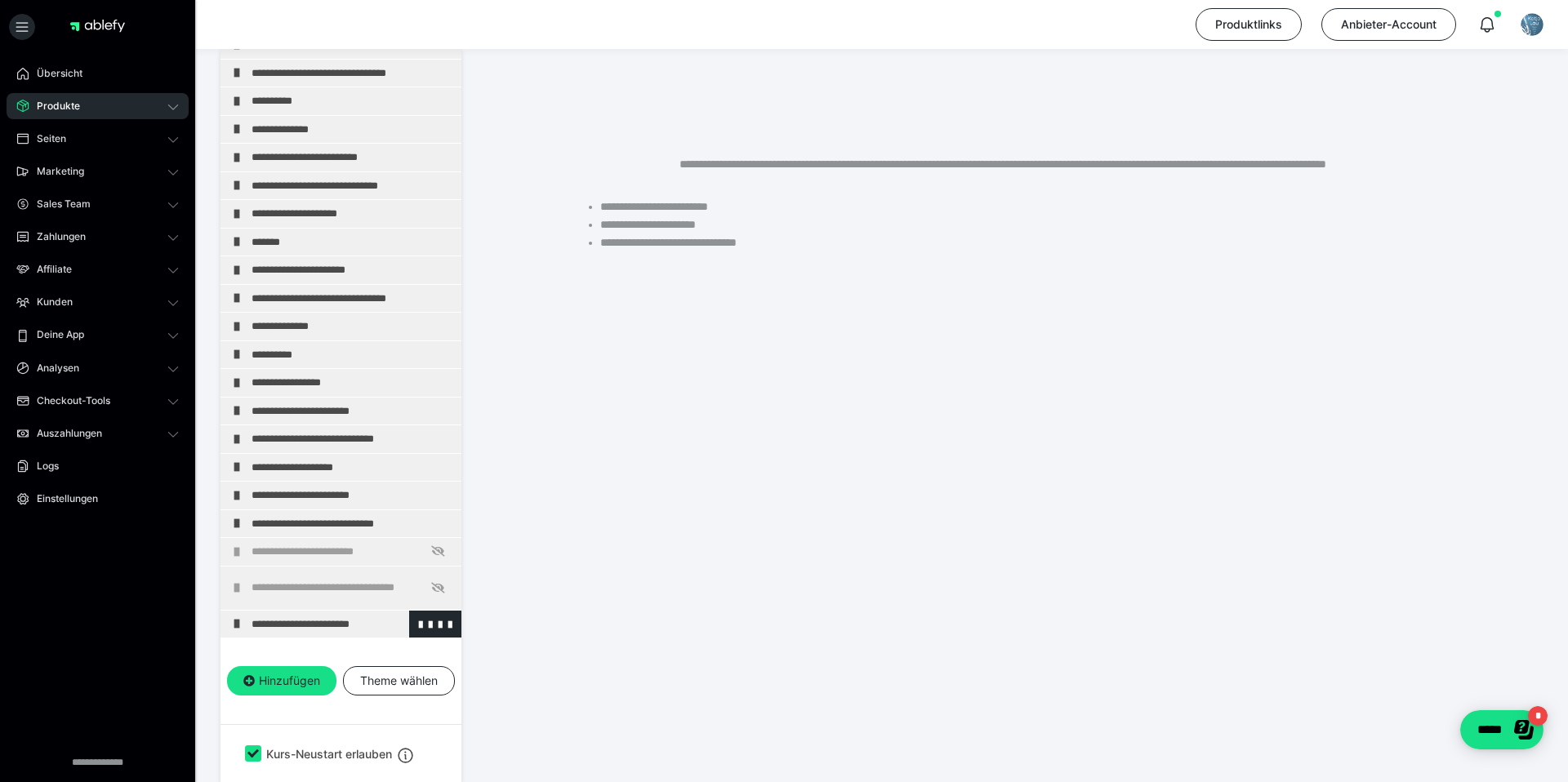 click on "**********" at bounding box center [352, 624] 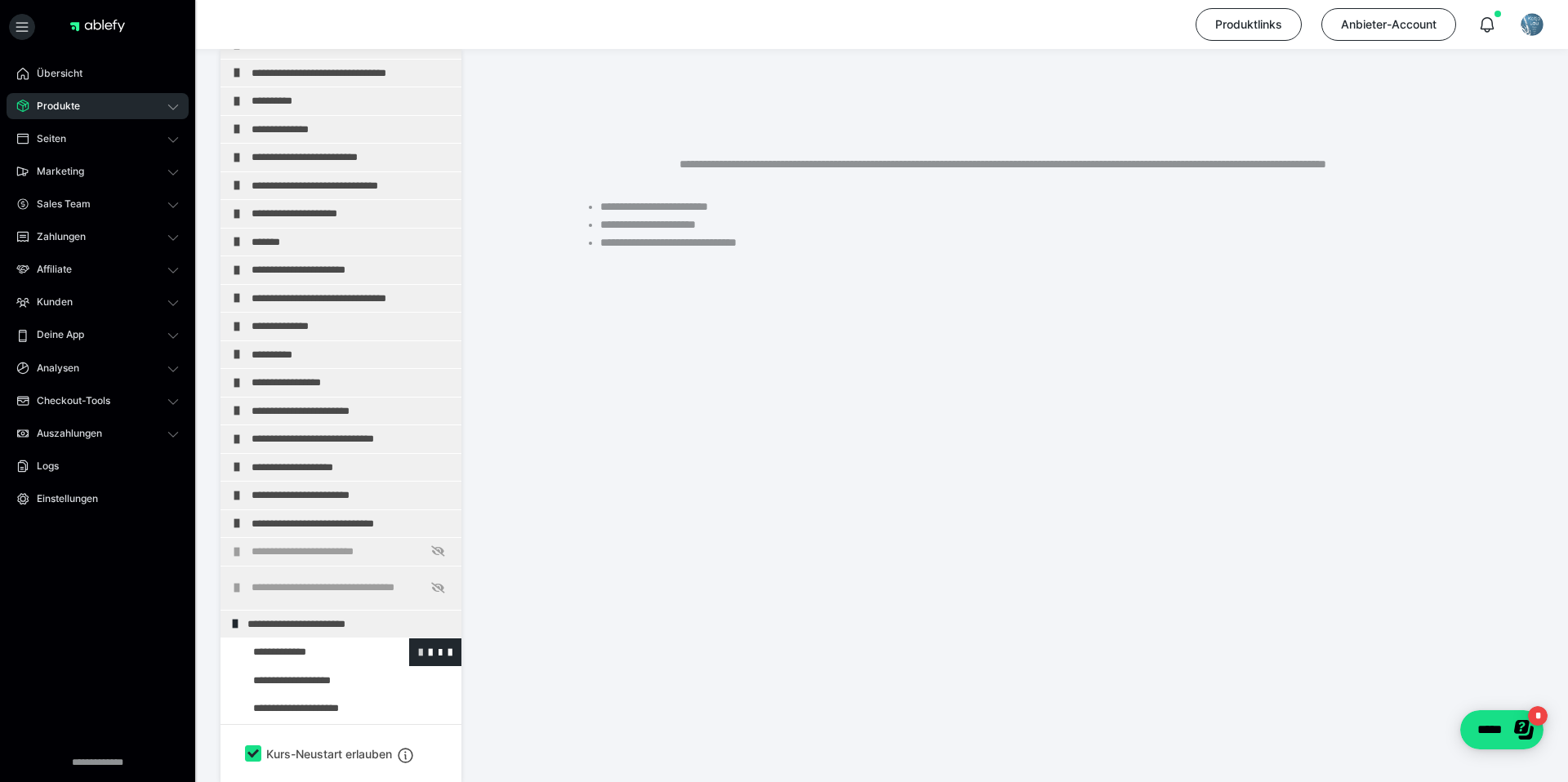 click at bounding box center [421, 651] 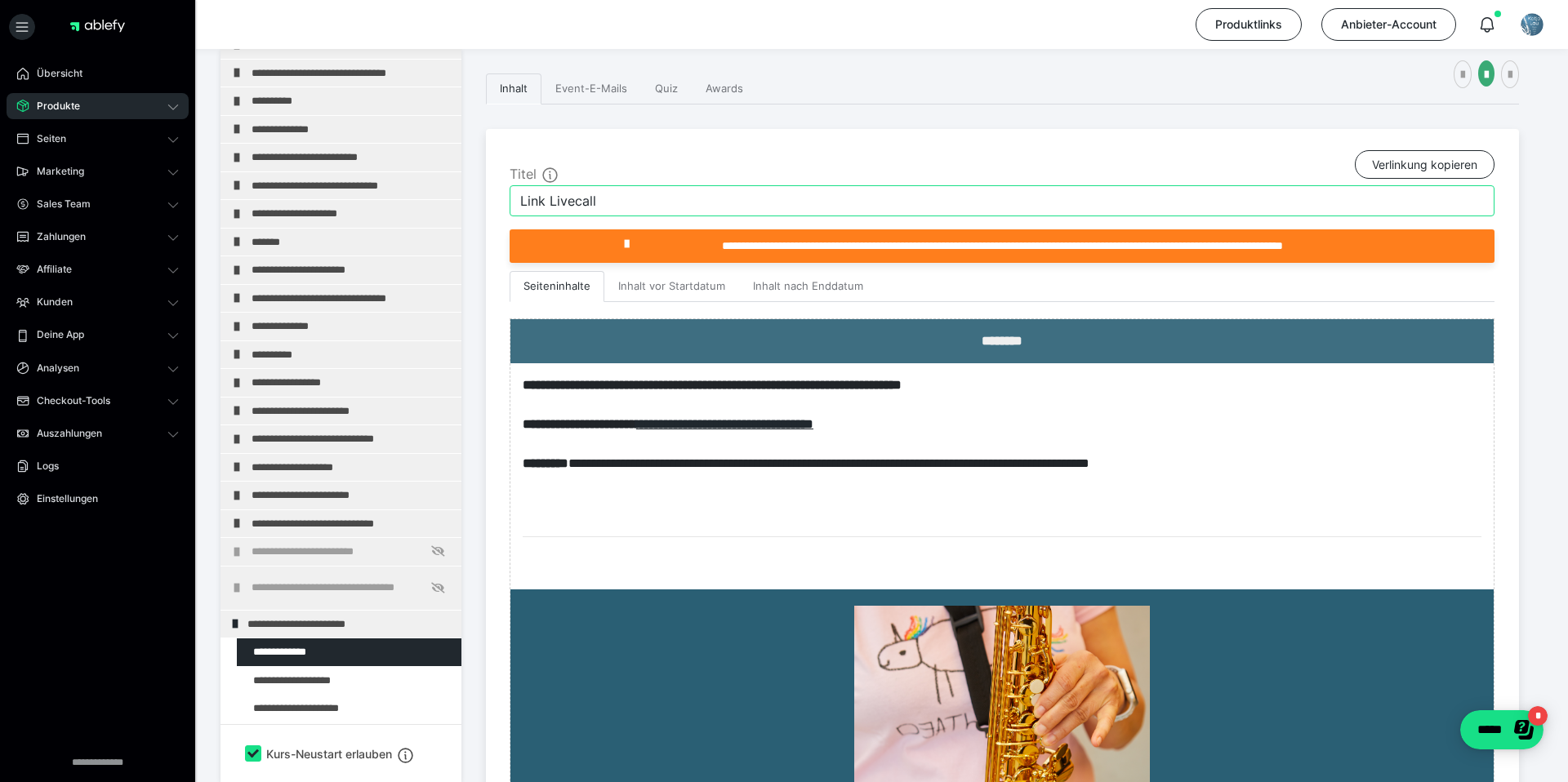 click on "Link Livecall" at bounding box center [1002, 201] 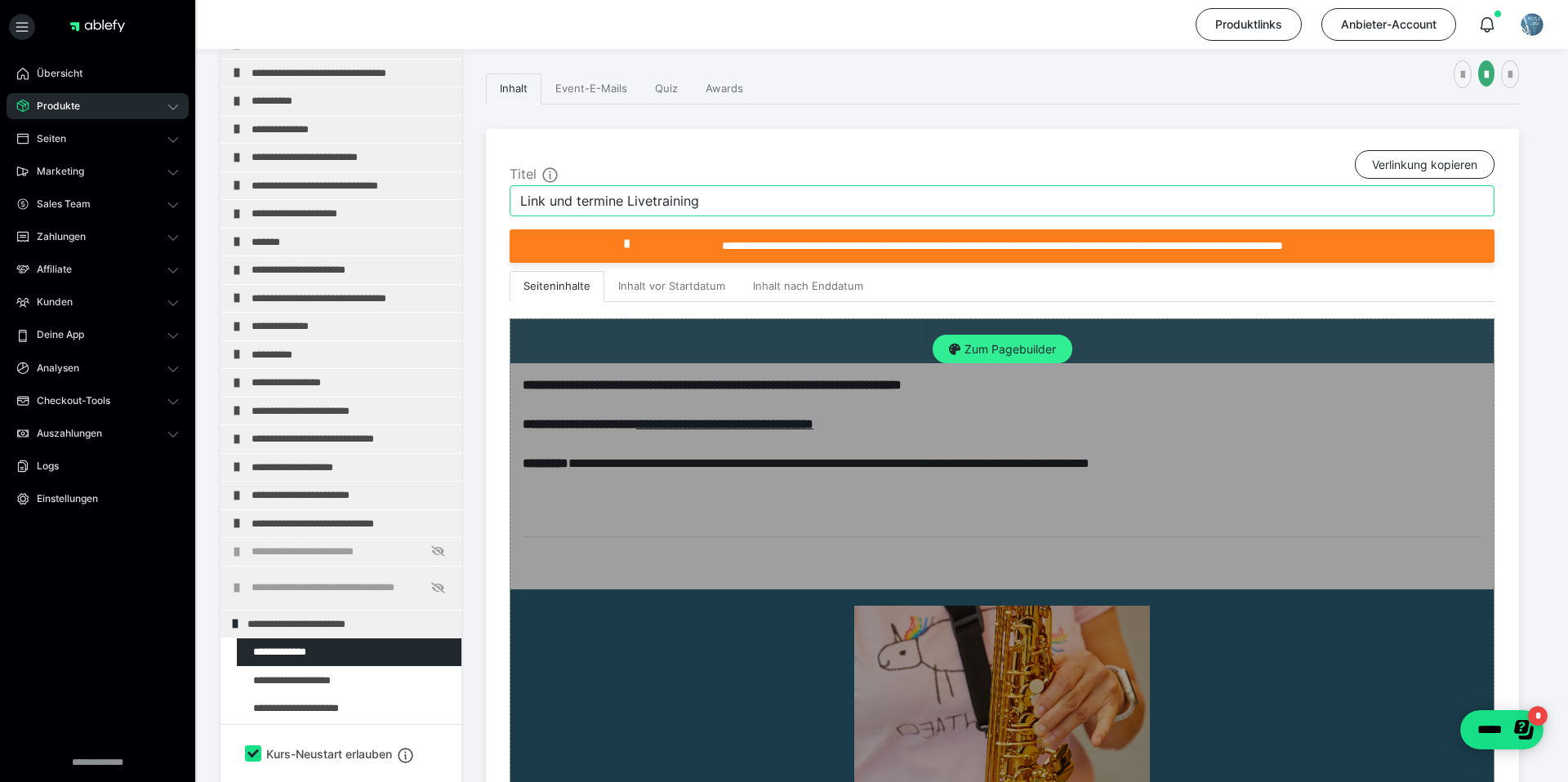 type on "Link und termine Livetraining" 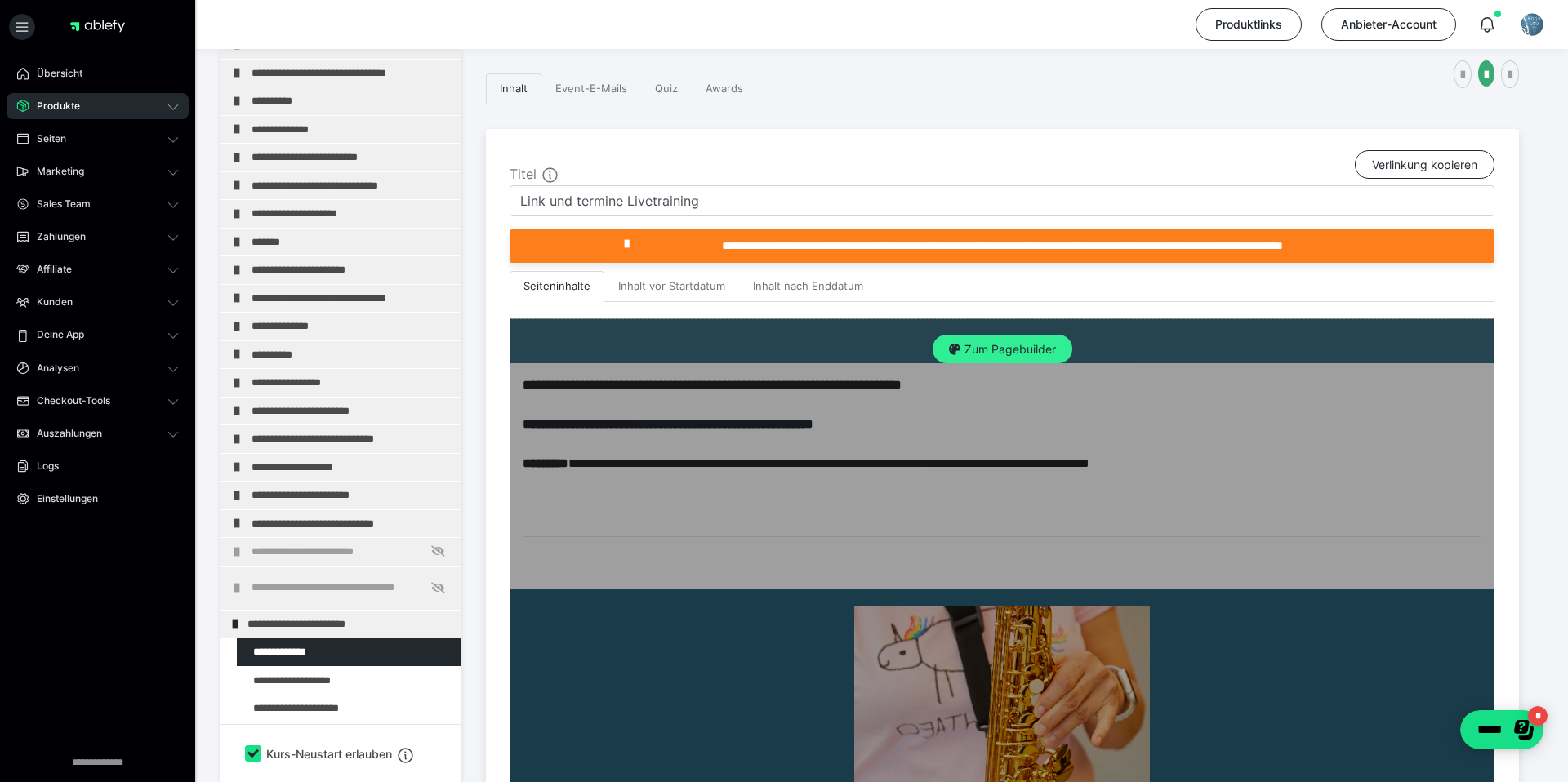 click on "Zum Pagebuilder" at bounding box center (1002, 349) 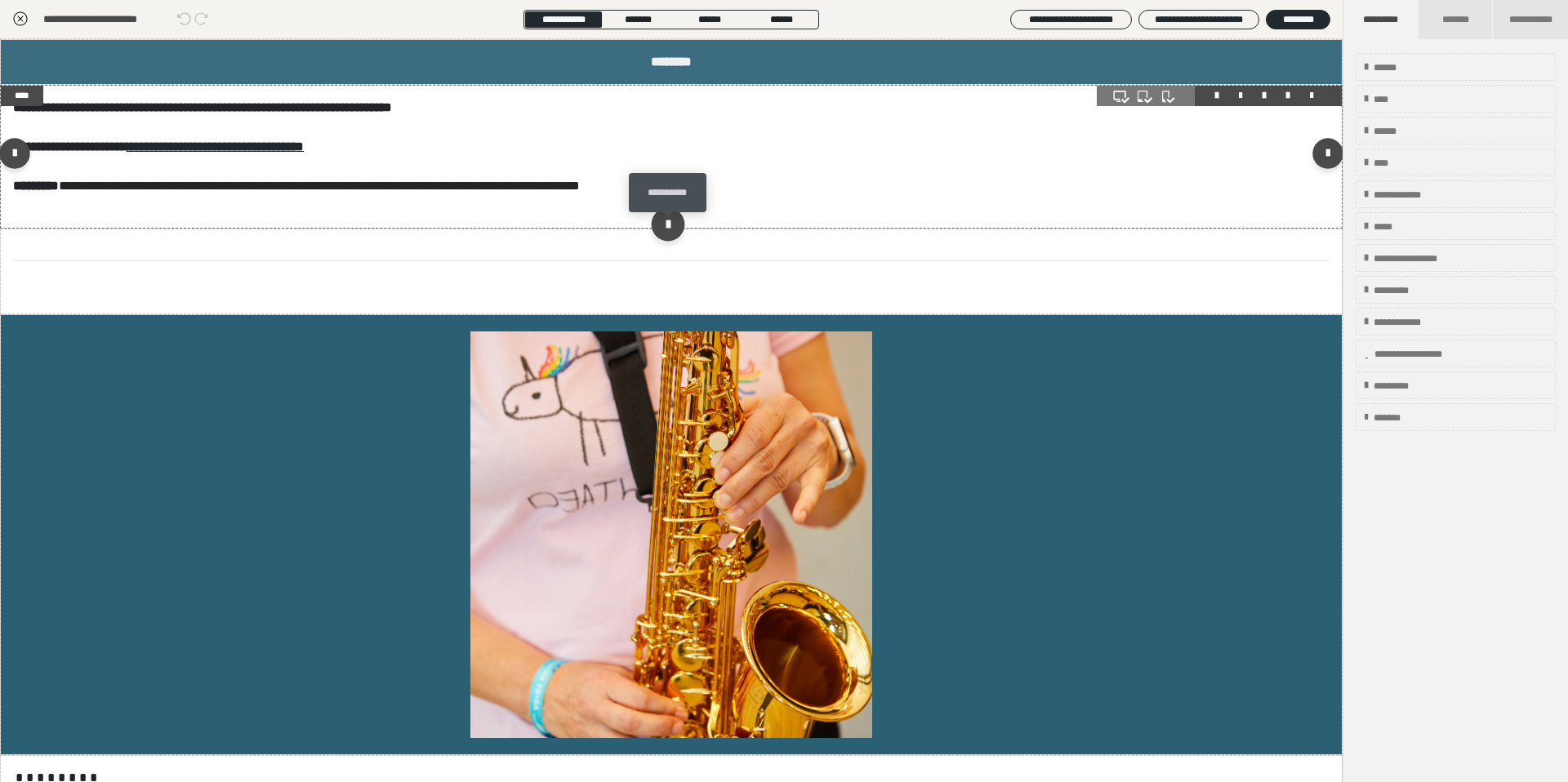 click at bounding box center [667, 224] 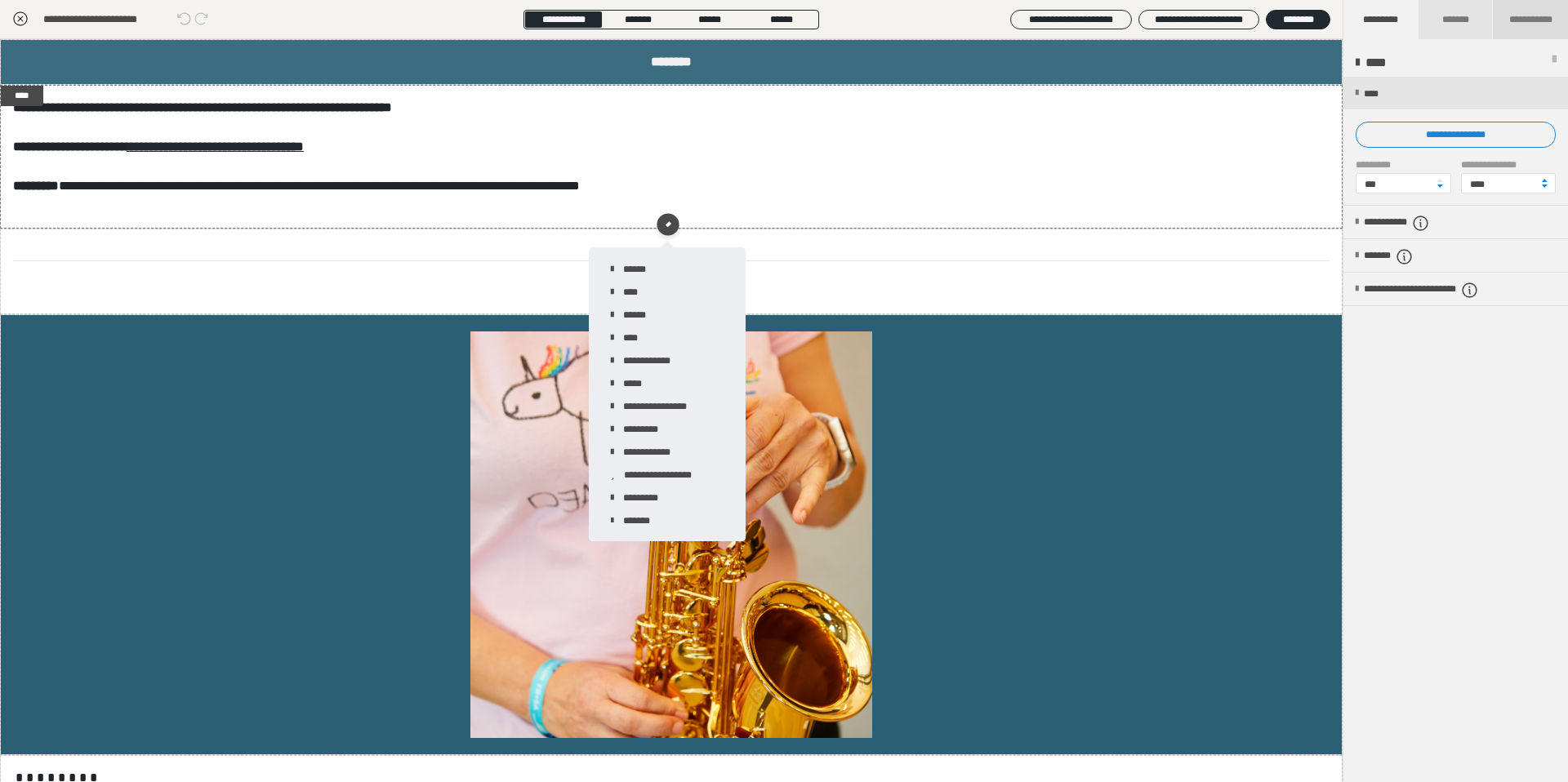 click on "**********" at bounding box center [1530, 20] 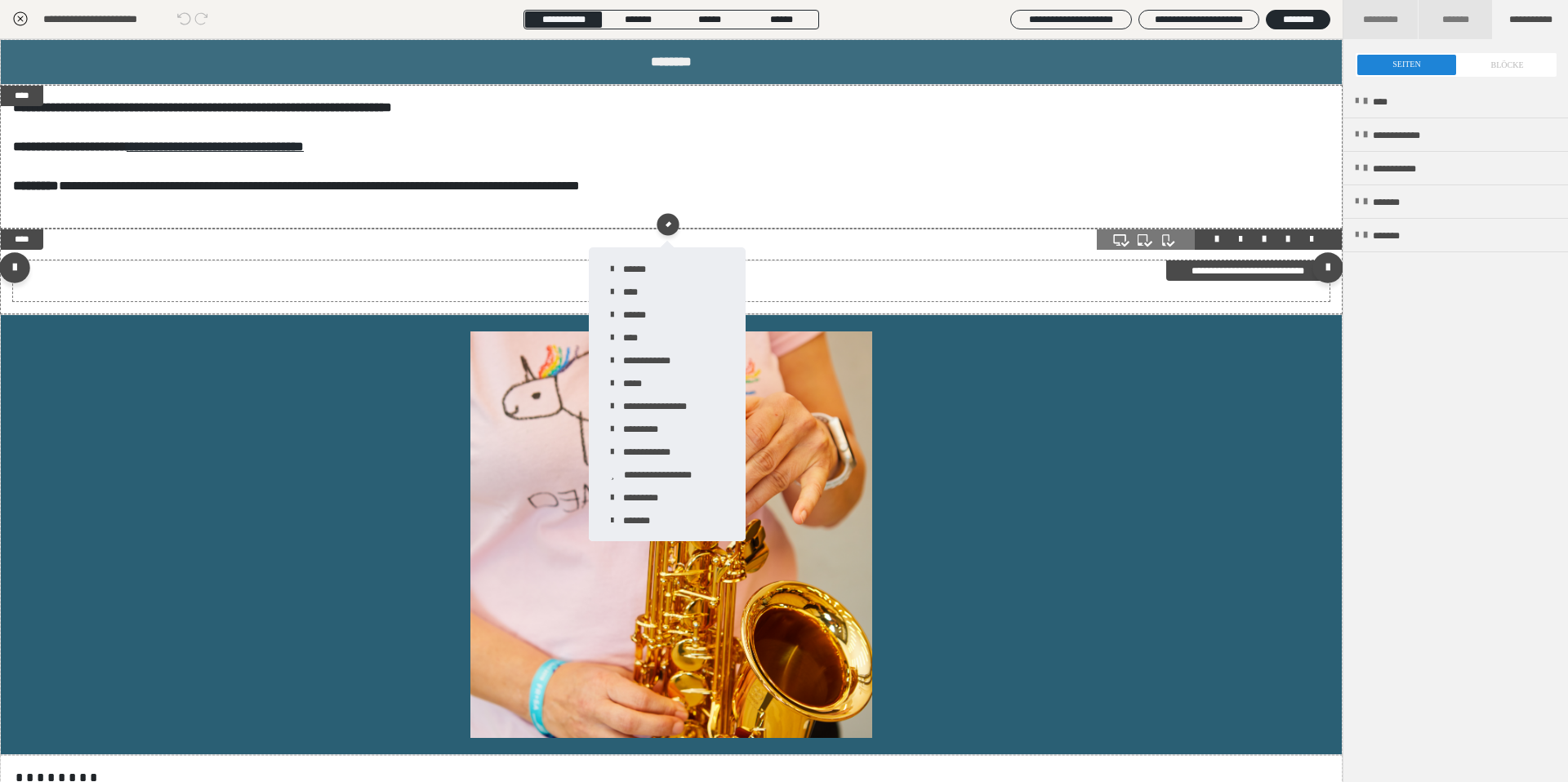 click at bounding box center (671, 260) 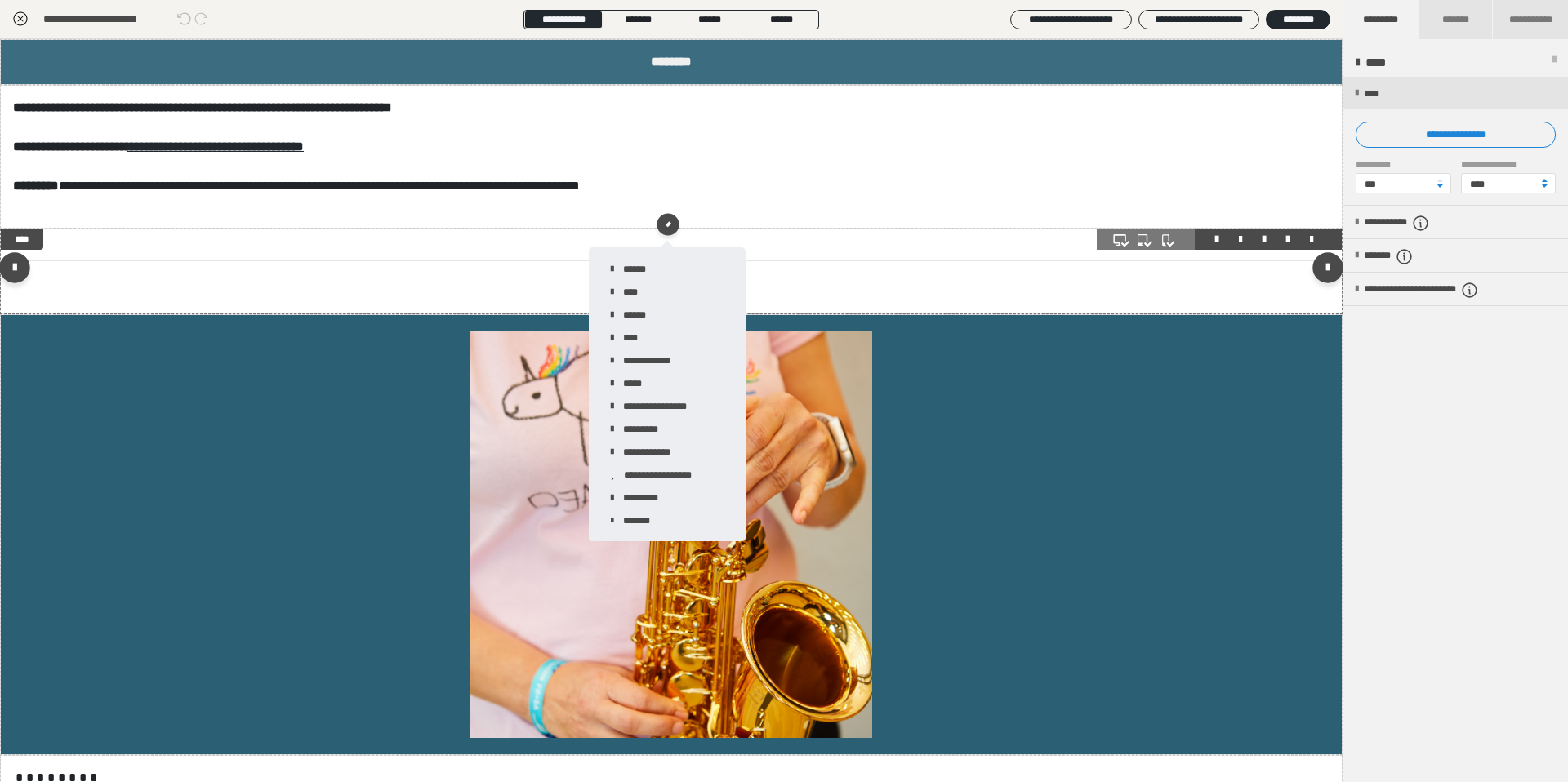 click on "**********" at bounding box center [671, 271] 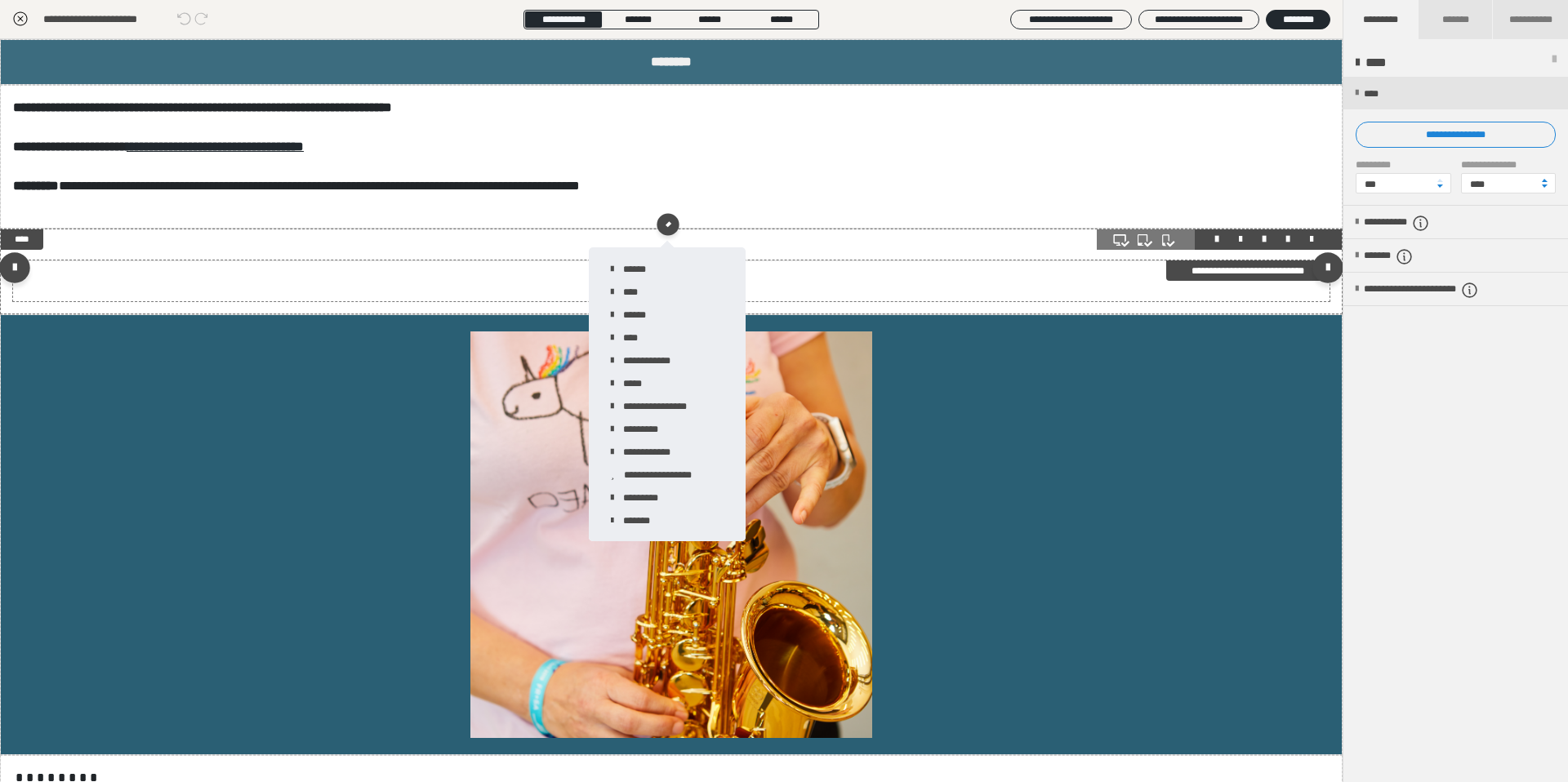 click at bounding box center (671, 281) 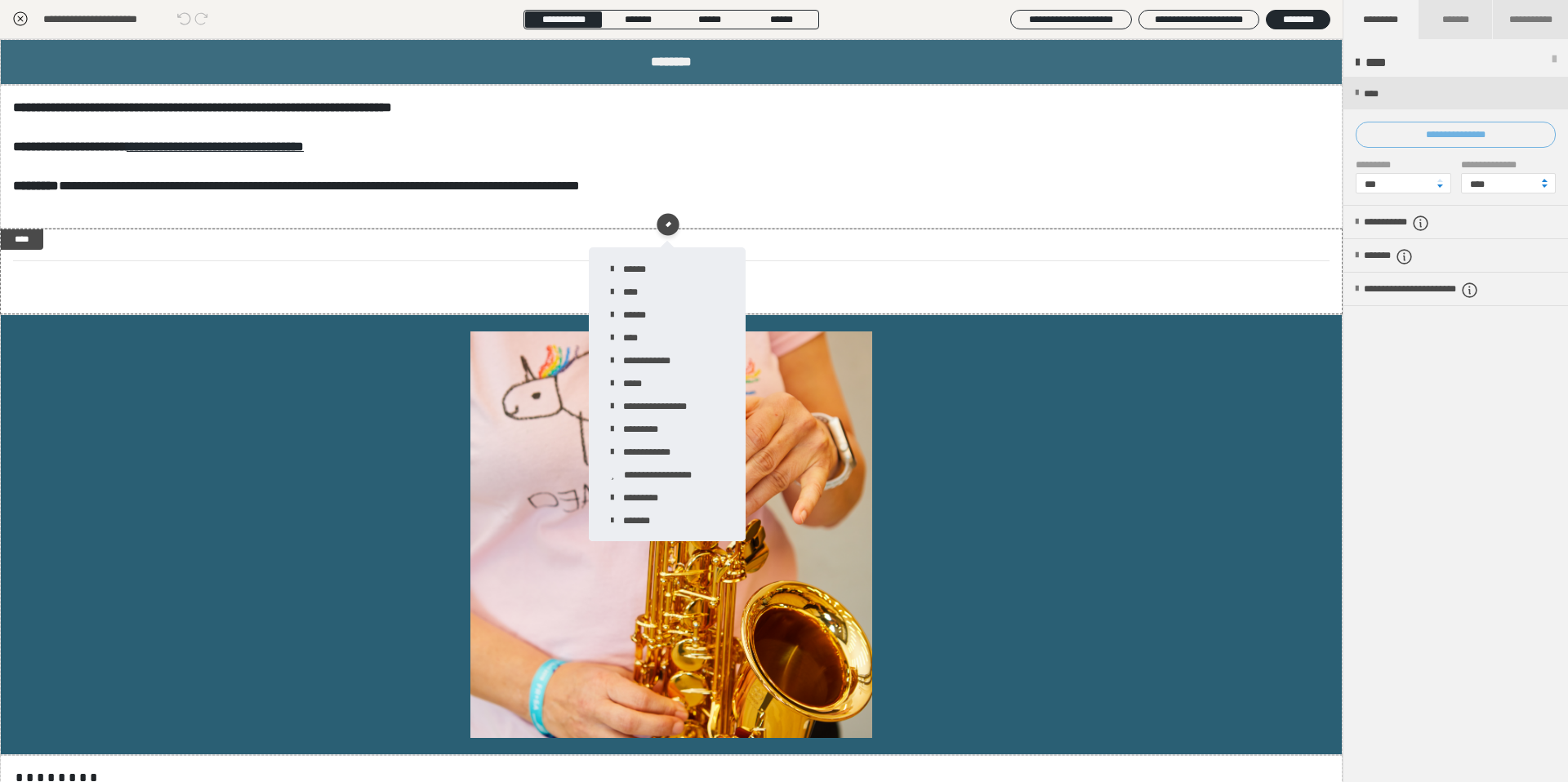 click on "**********" at bounding box center [1455, 135] 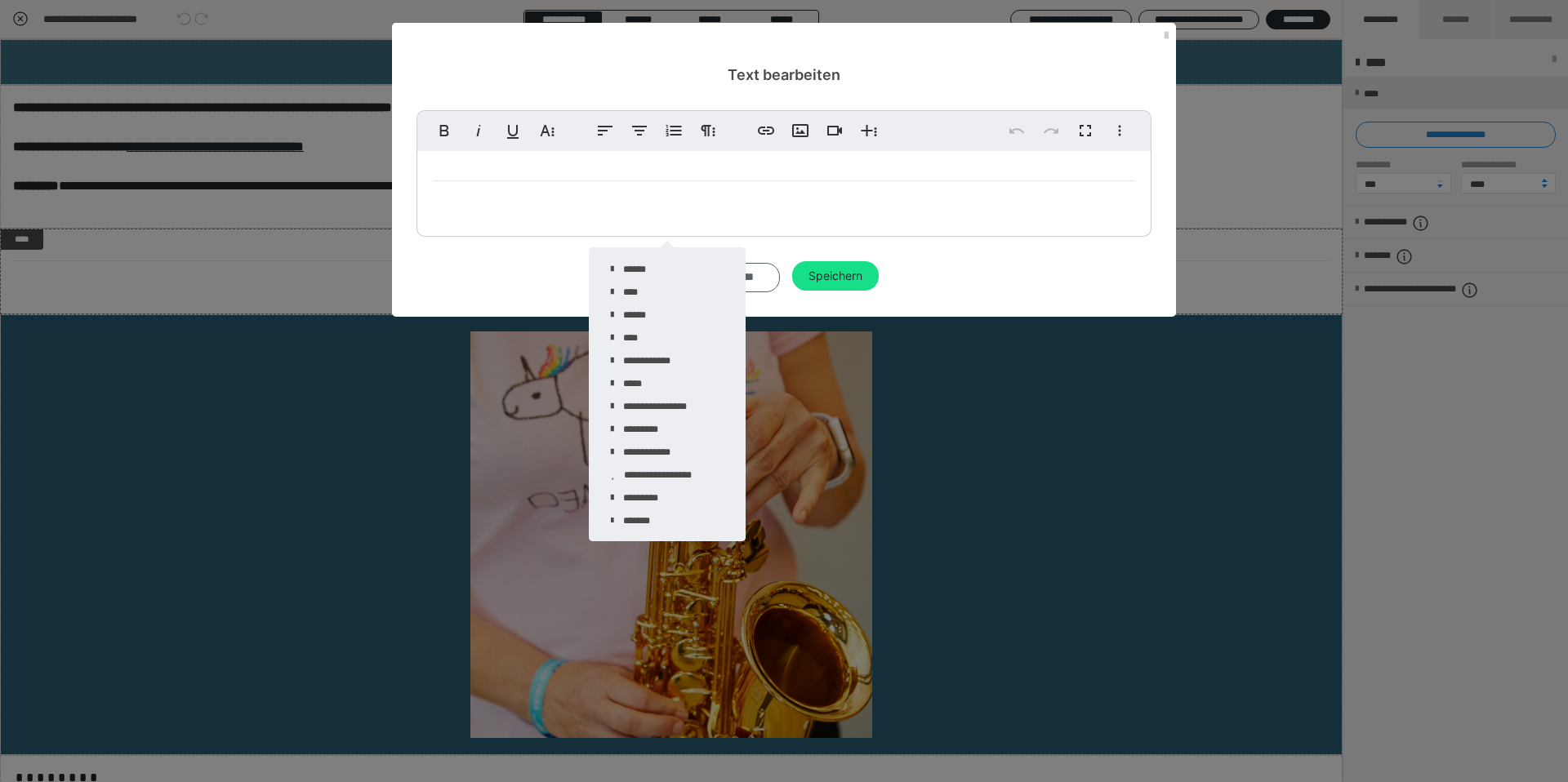 click on "*********" at bounding box center [734, 278] 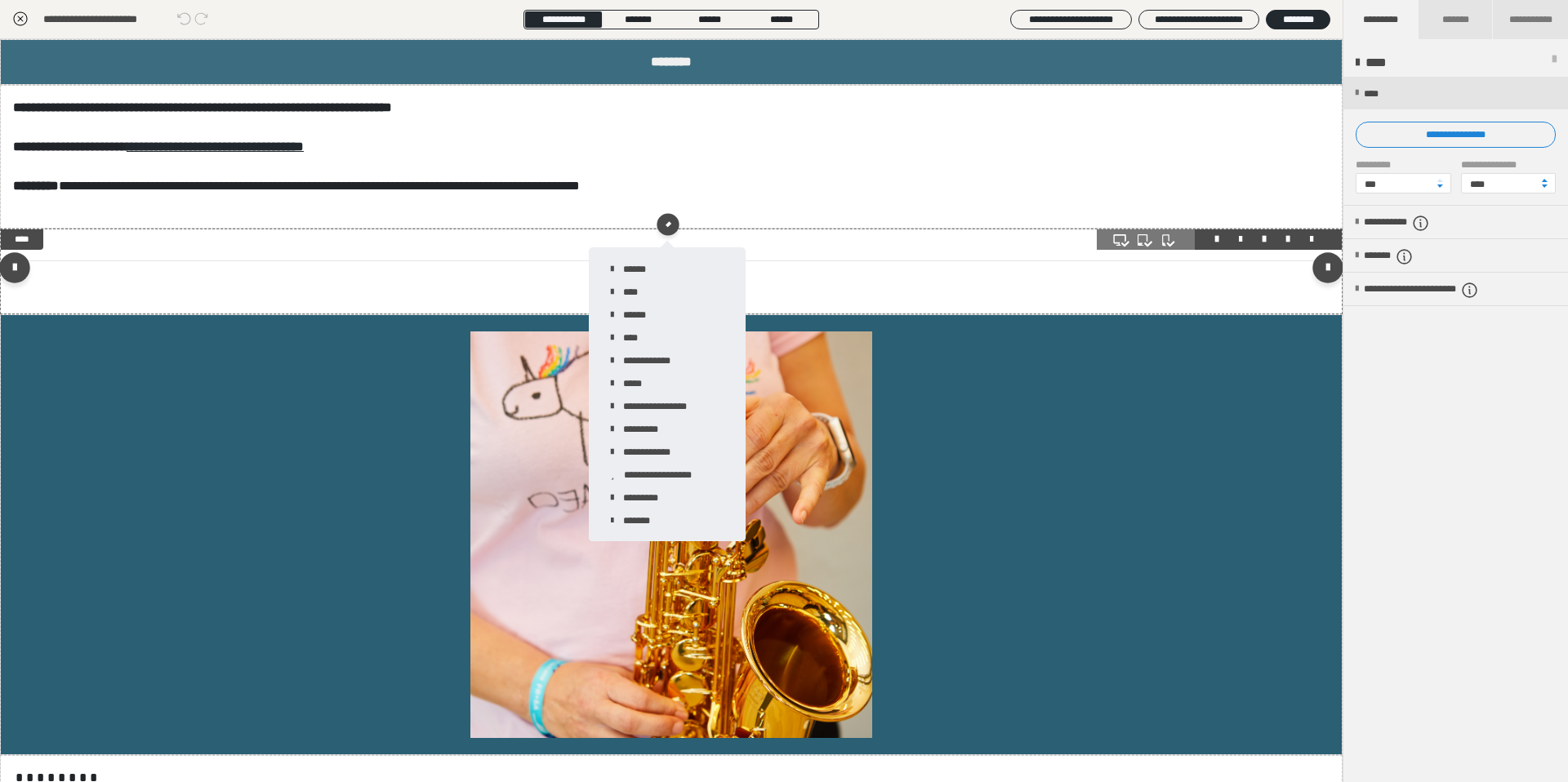 click on "**********" at bounding box center [671, 271] 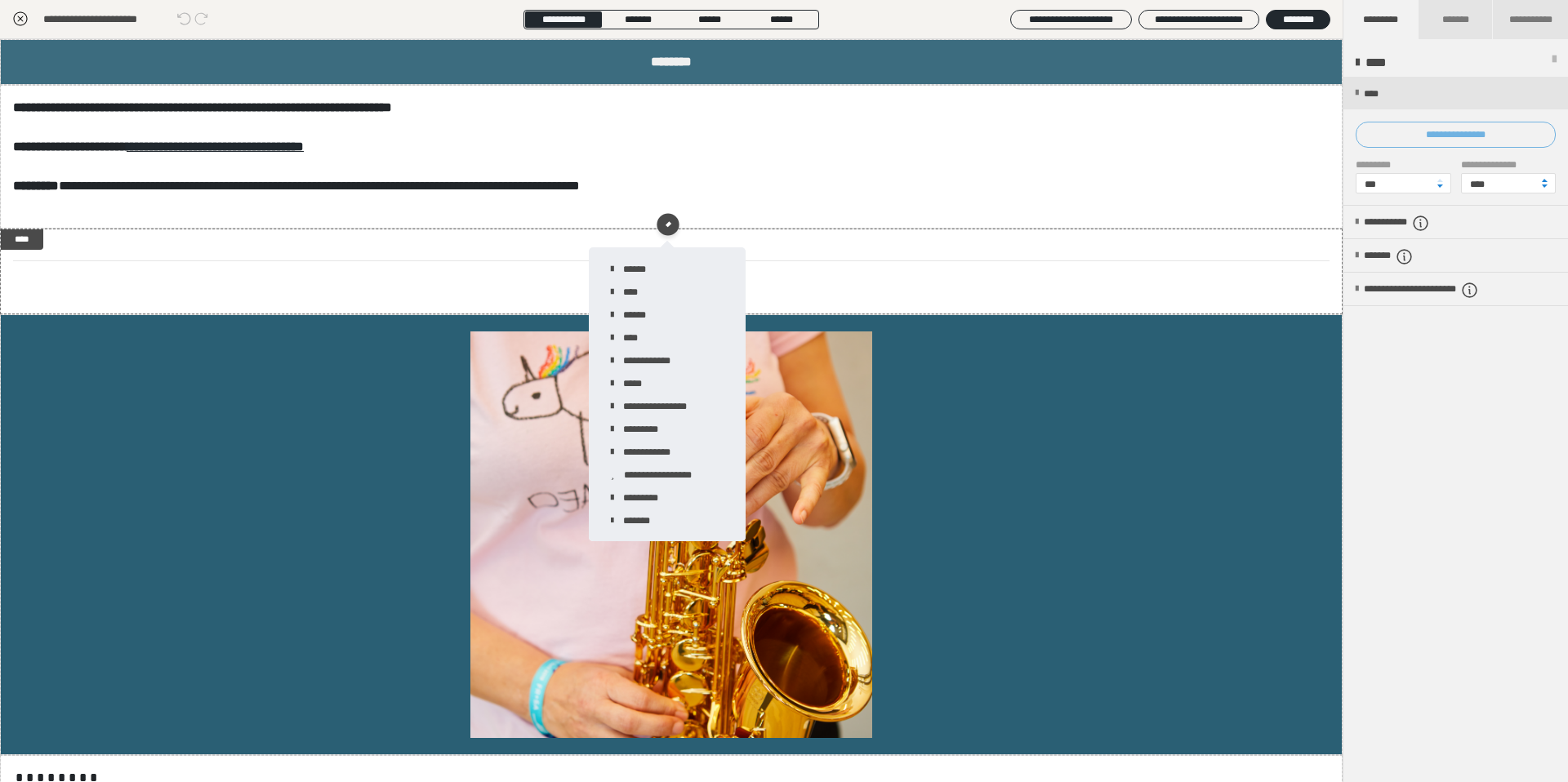 click on "**********" at bounding box center (1455, 135) 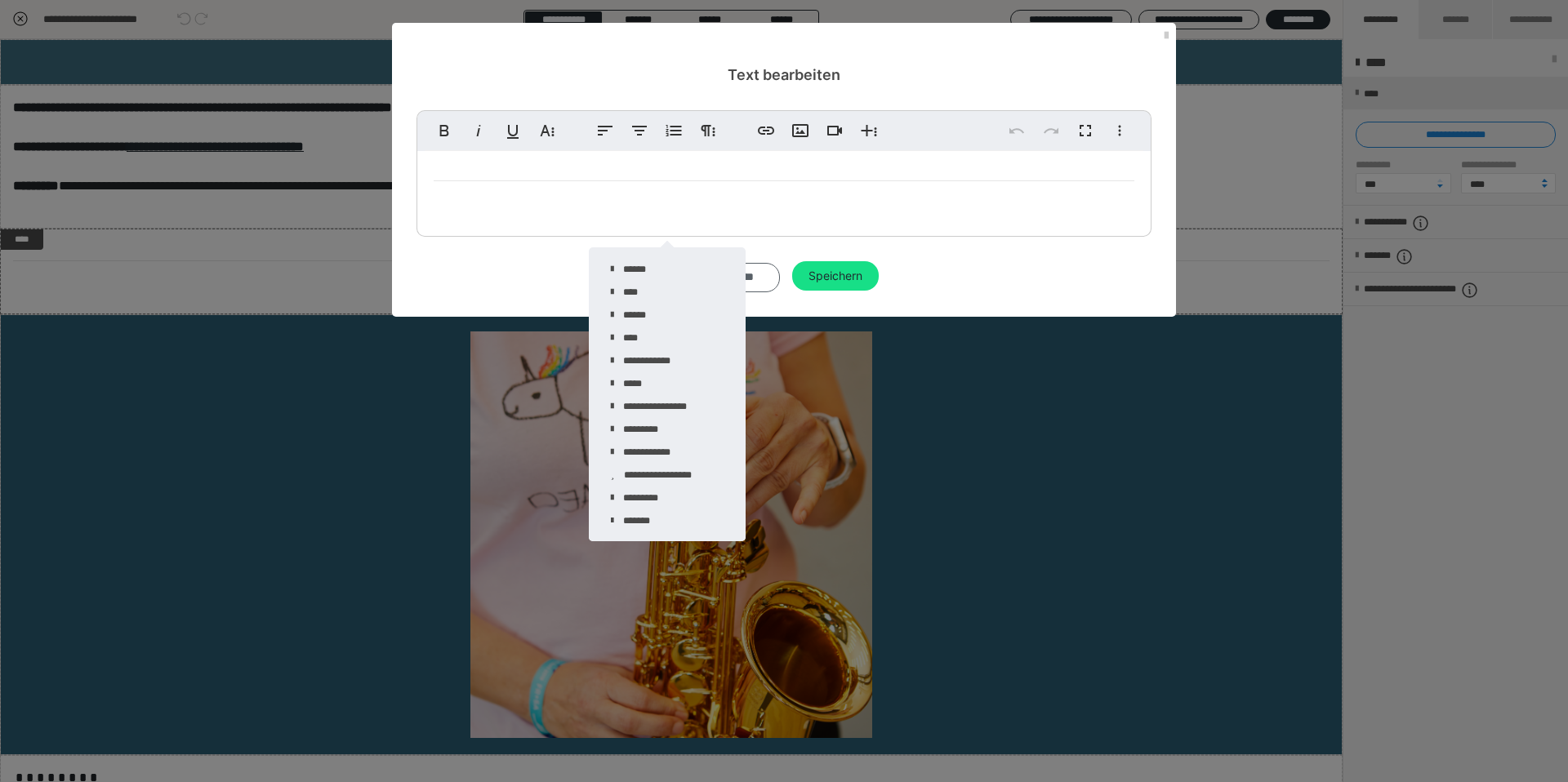 click on "*********" at bounding box center [734, 278] 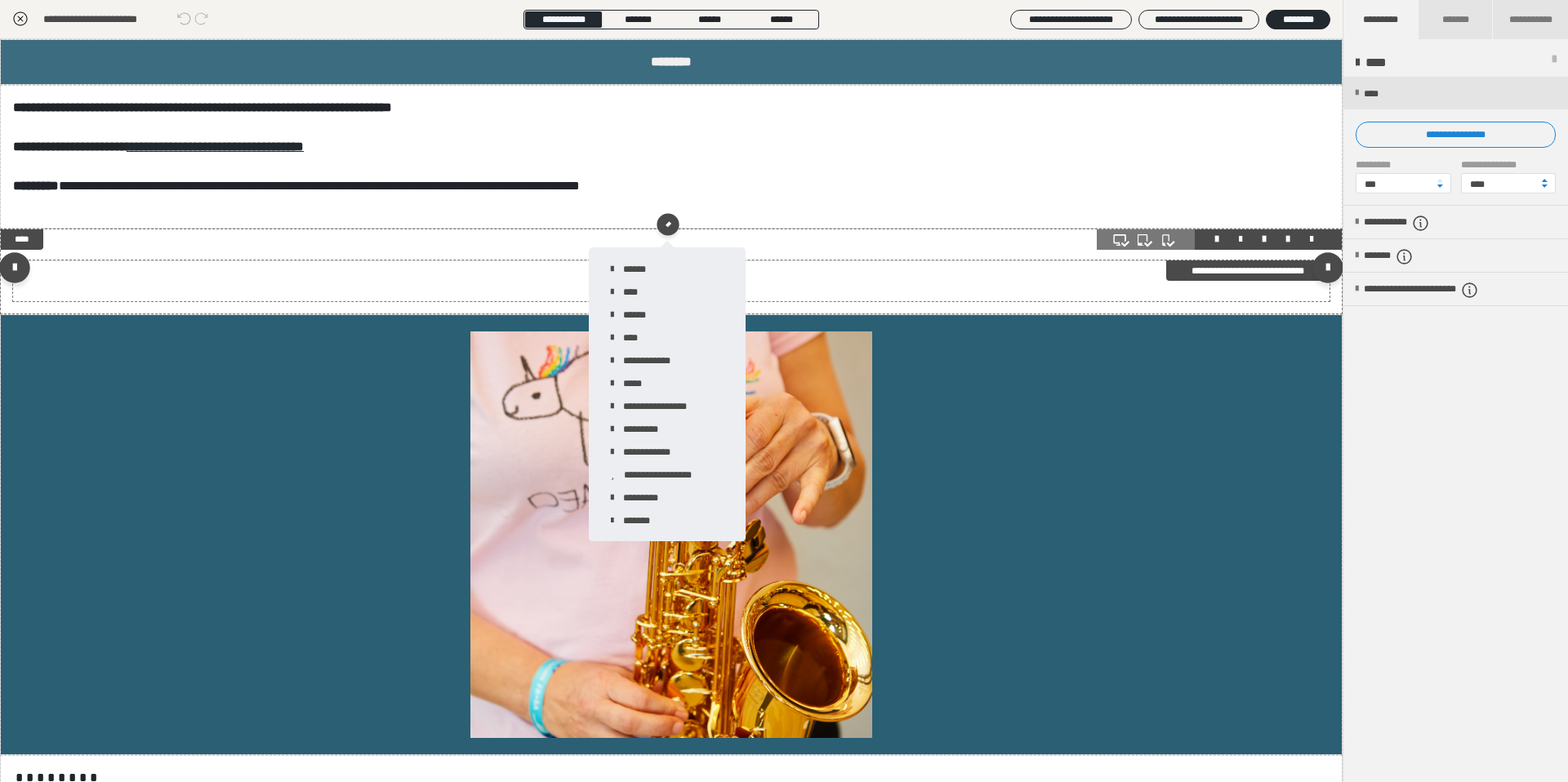 click at bounding box center [671, 281] 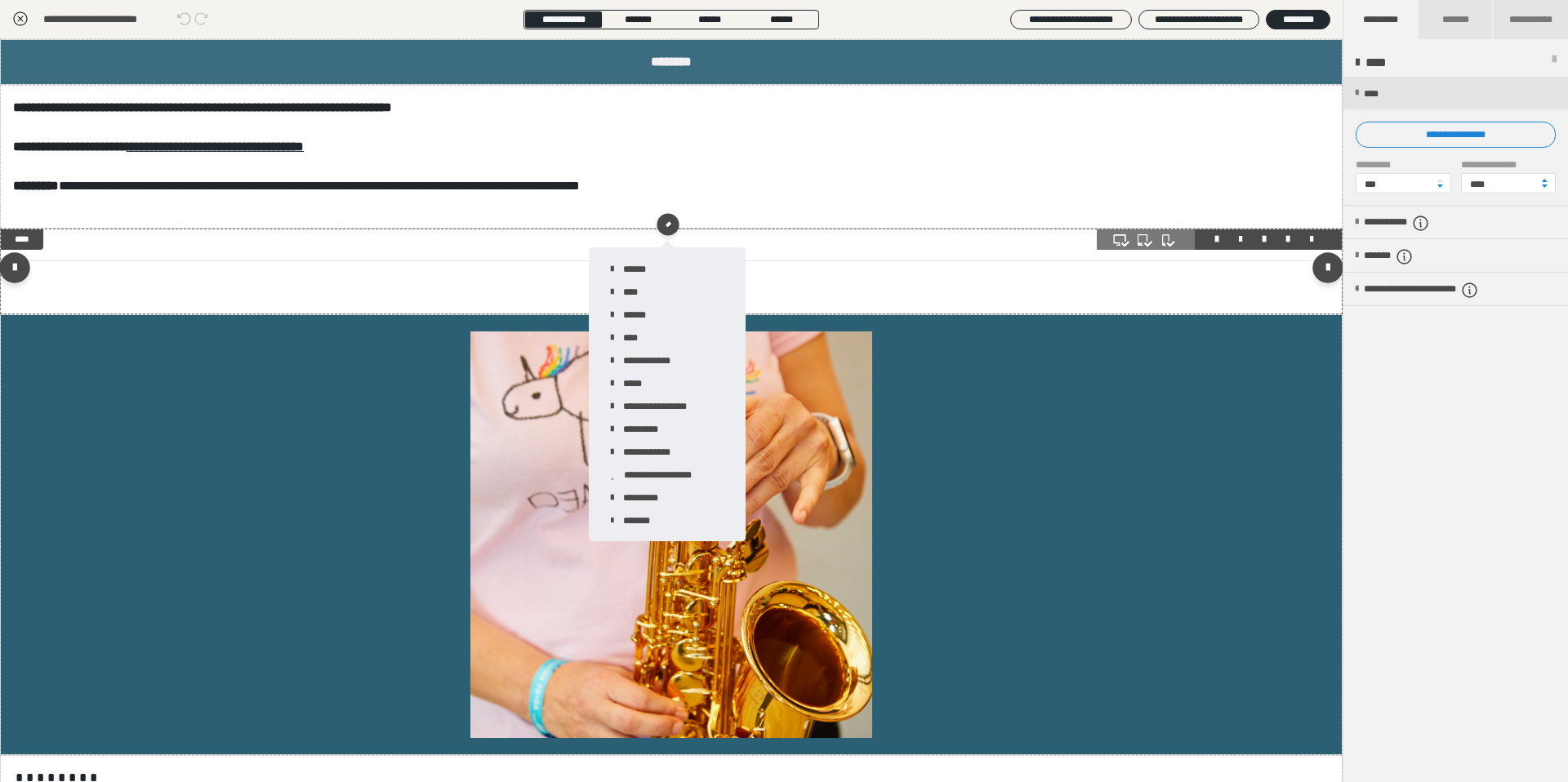 click on "**********" at bounding box center (671, 271) 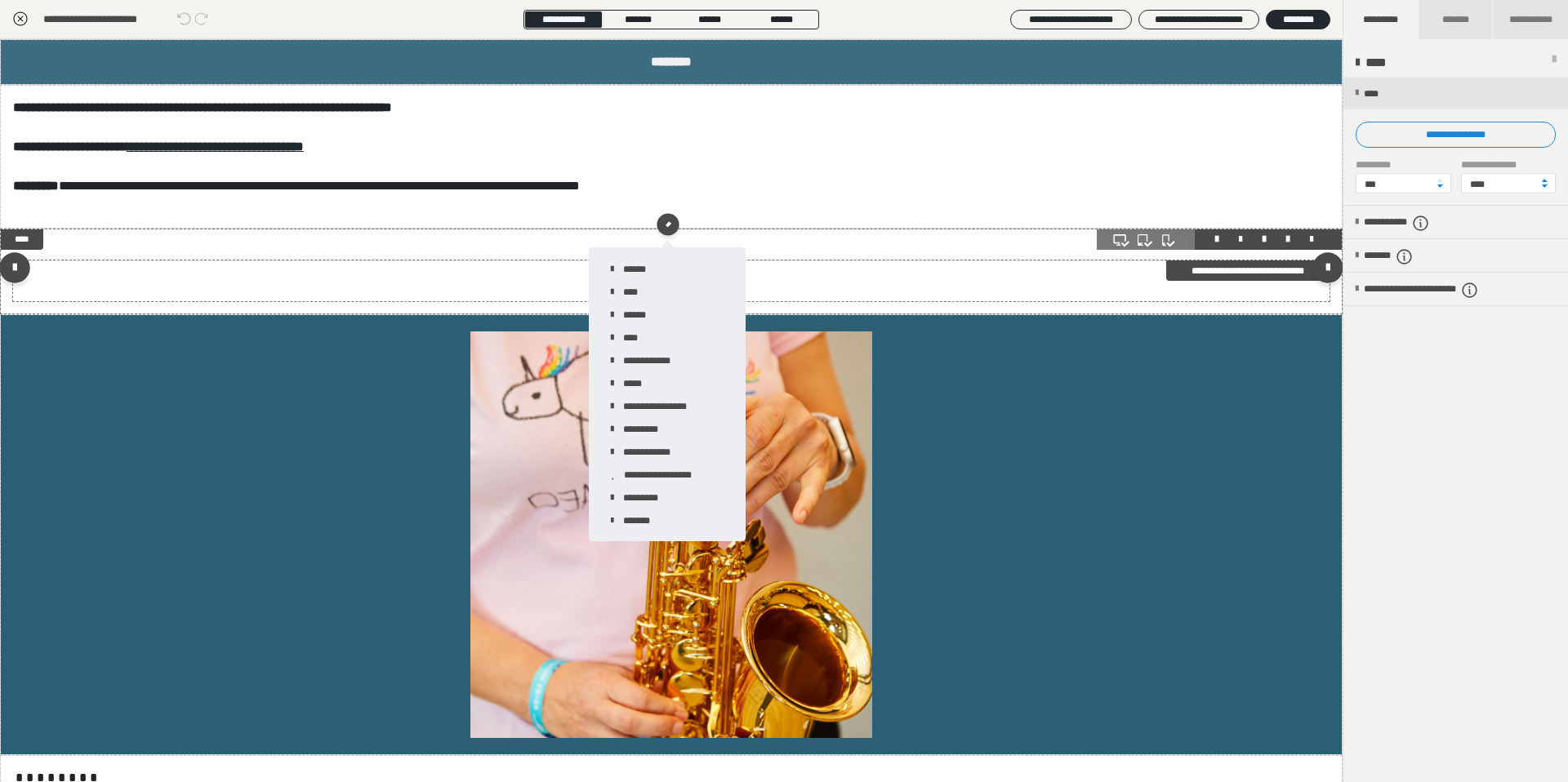click at bounding box center [671, 260] 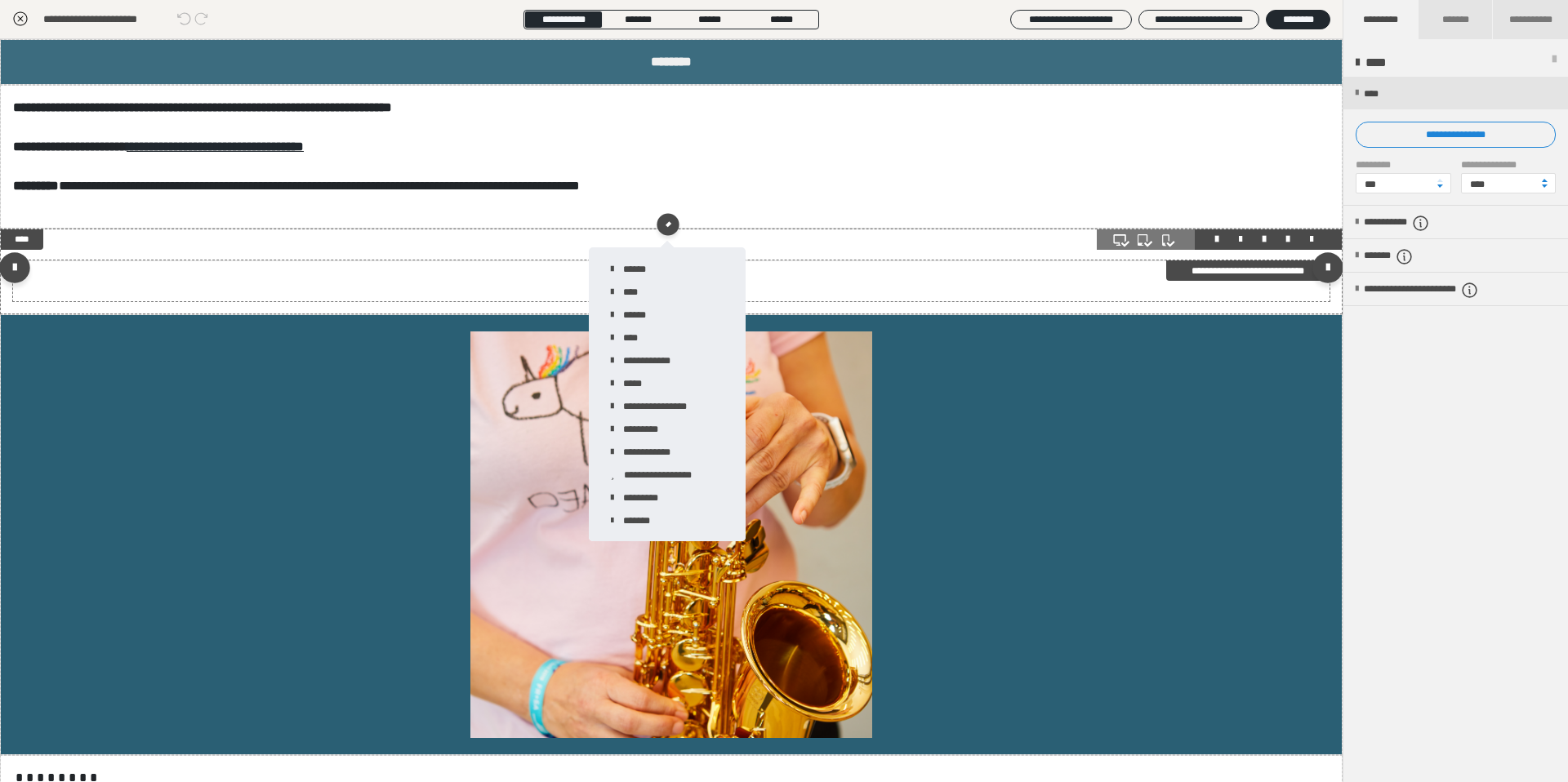 click at bounding box center (671, 281) 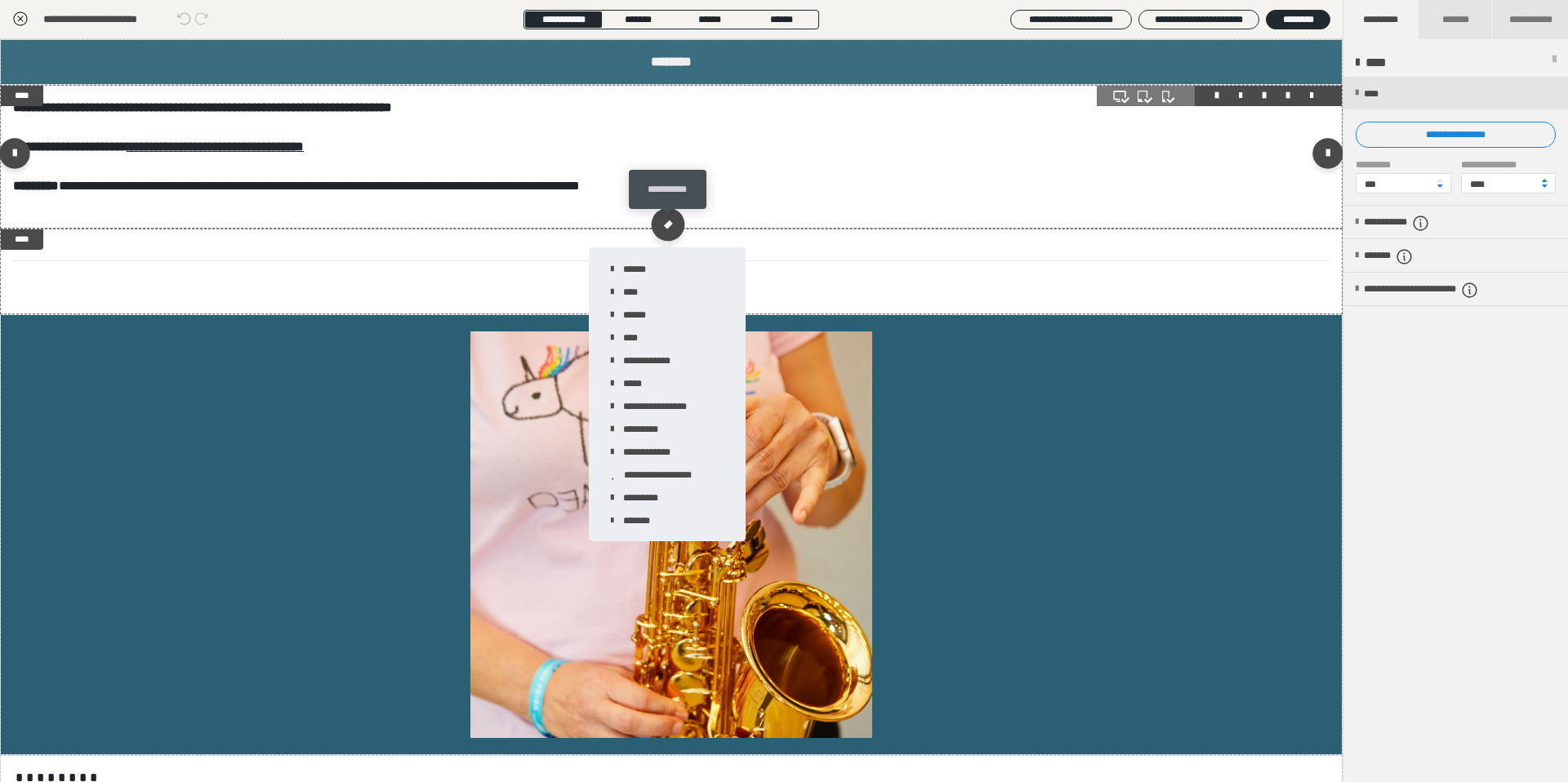 click at bounding box center [667, 224] 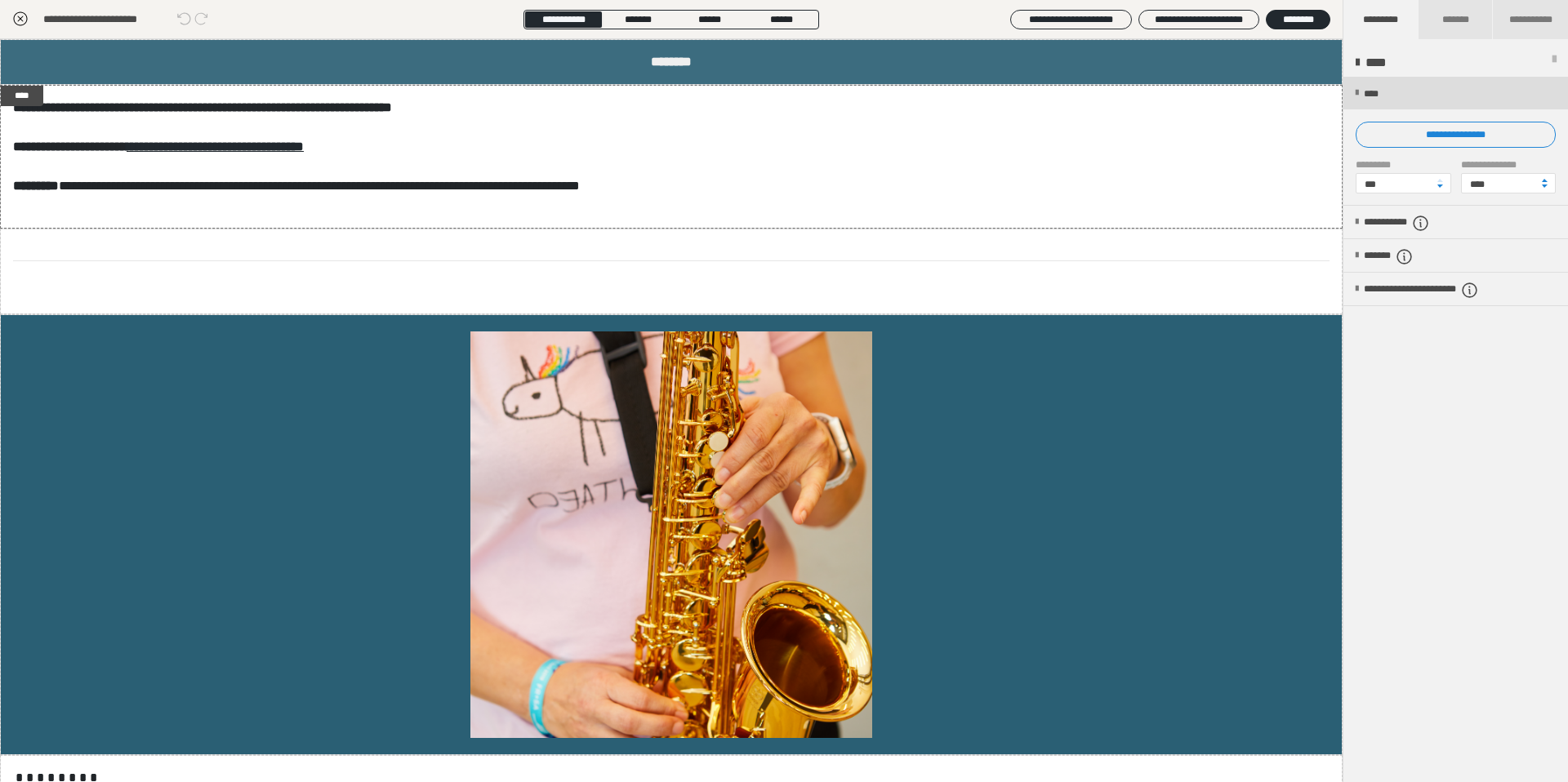 click on "****" at bounding box center (1376, 94) 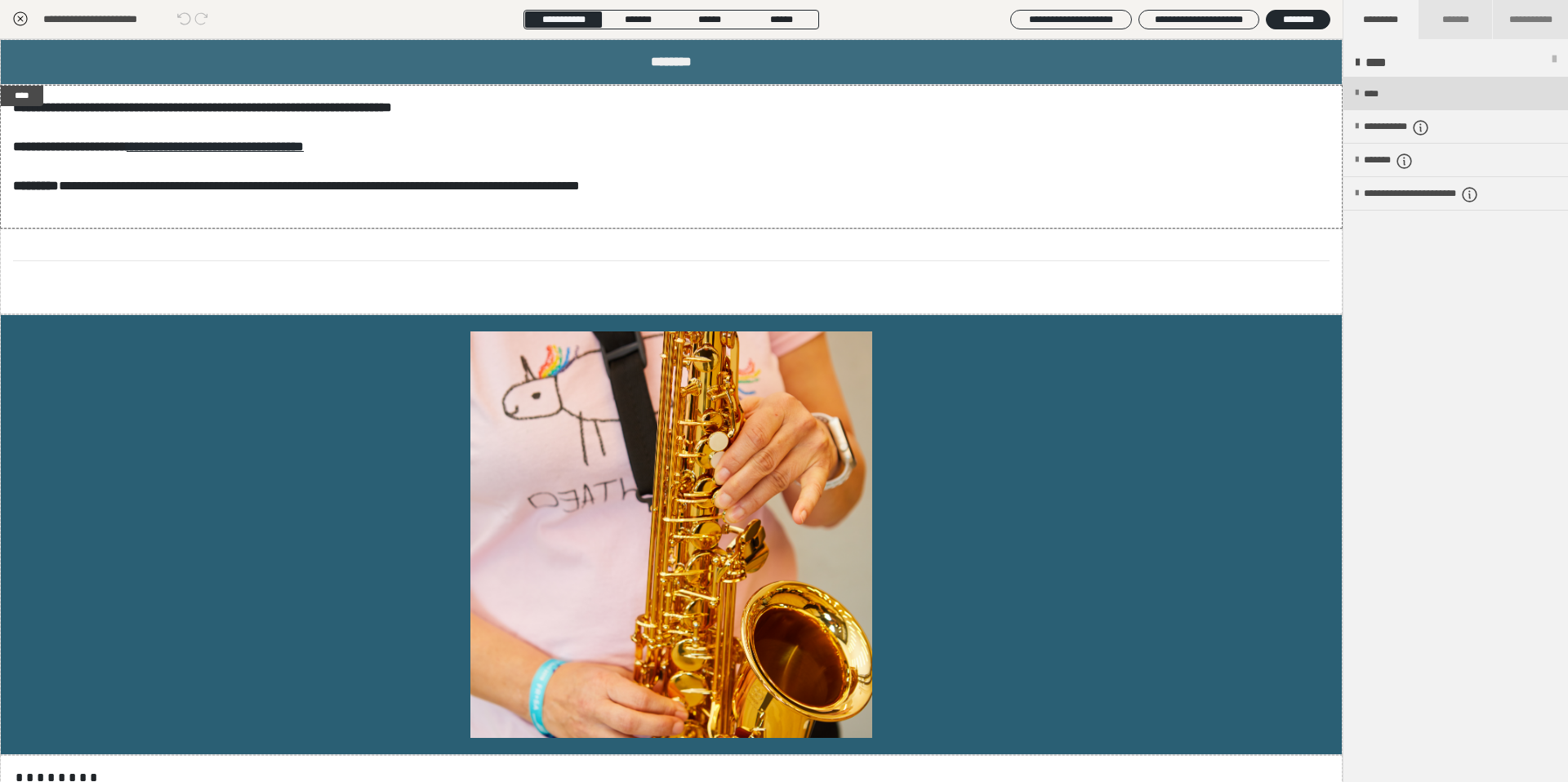 click on "****" at bounding box center (1455, 93) 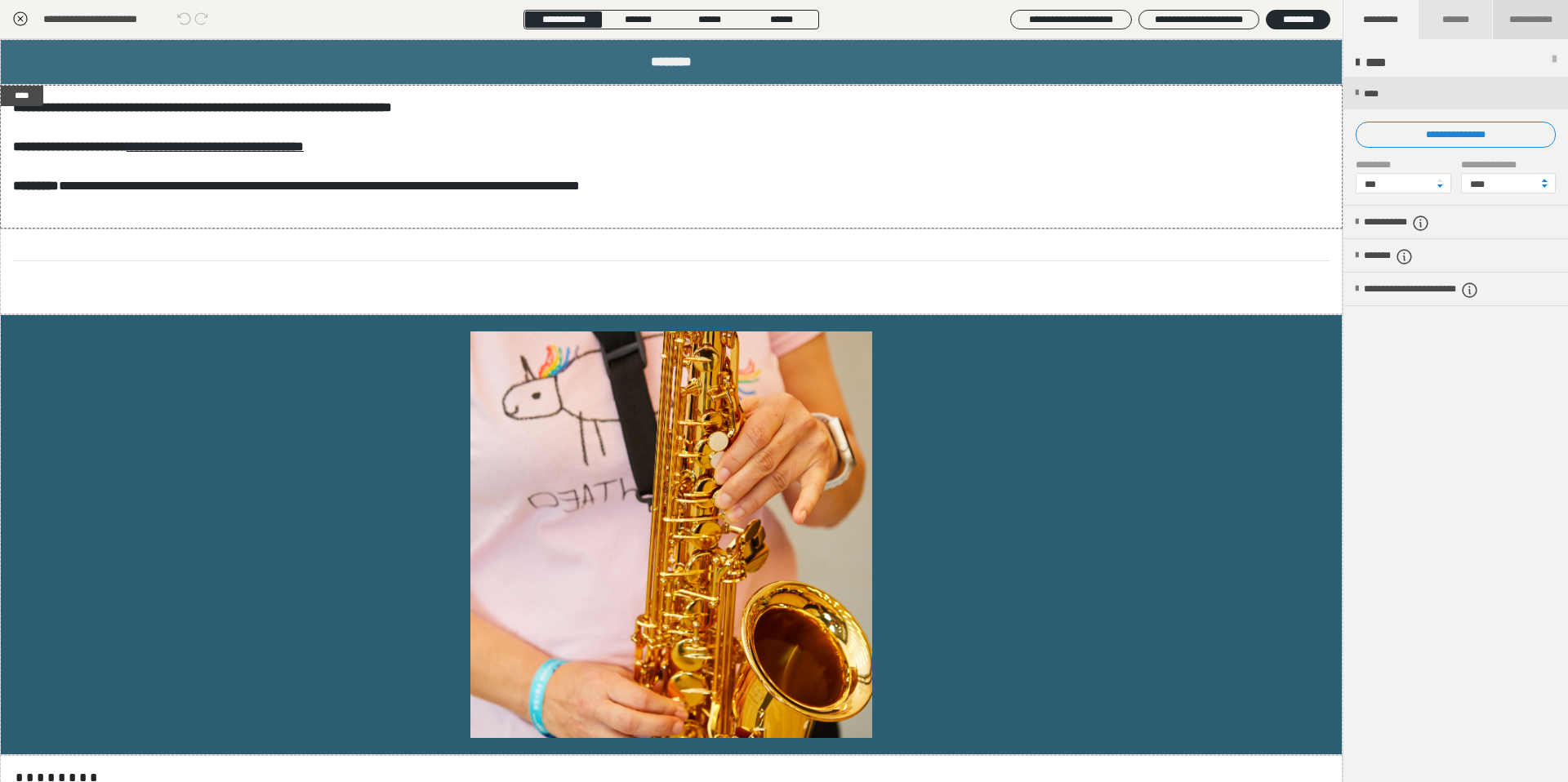 click on "**********" at bounding box center [1530, 20] 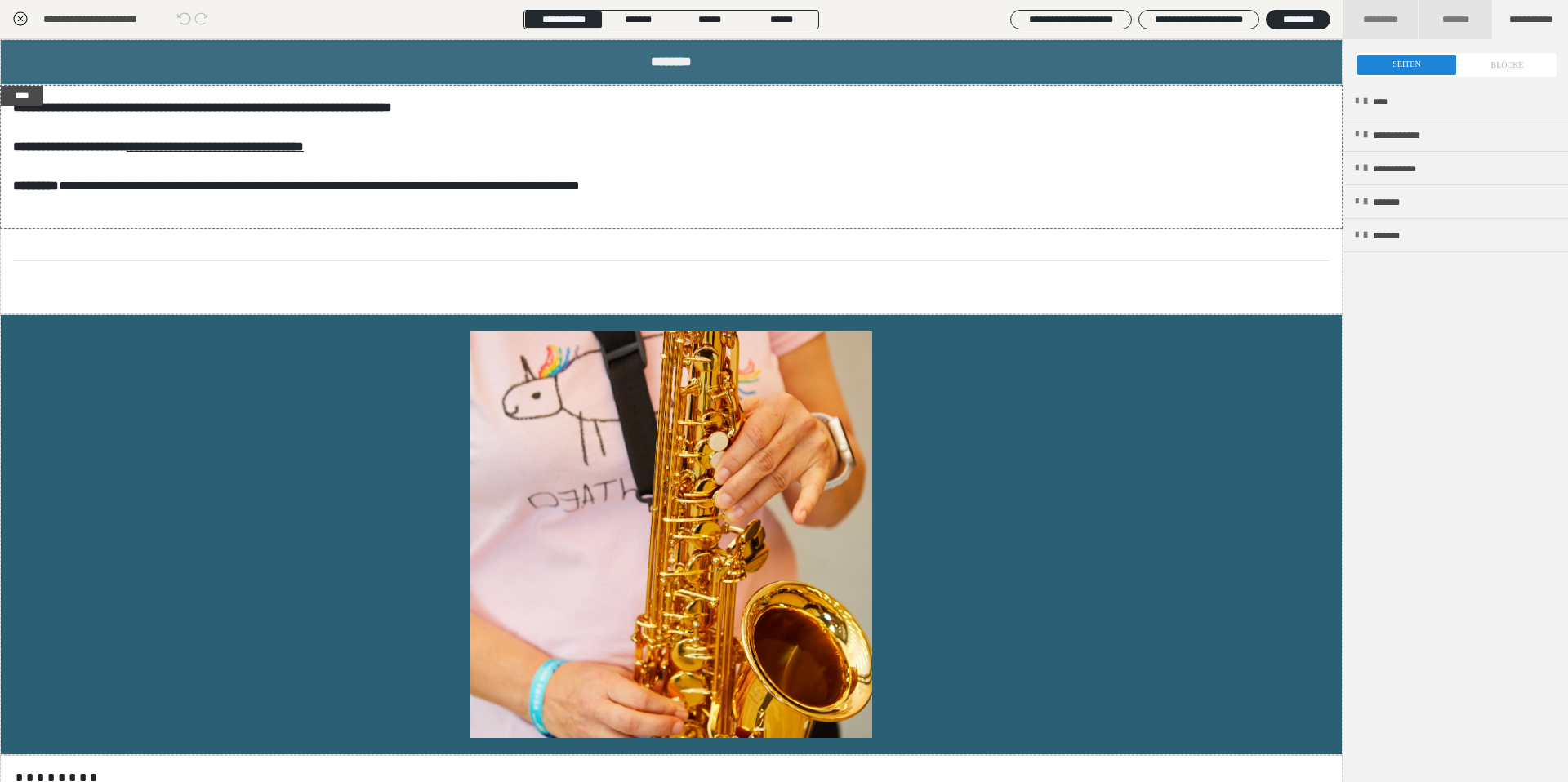 click at bounding box center [1456, 64] 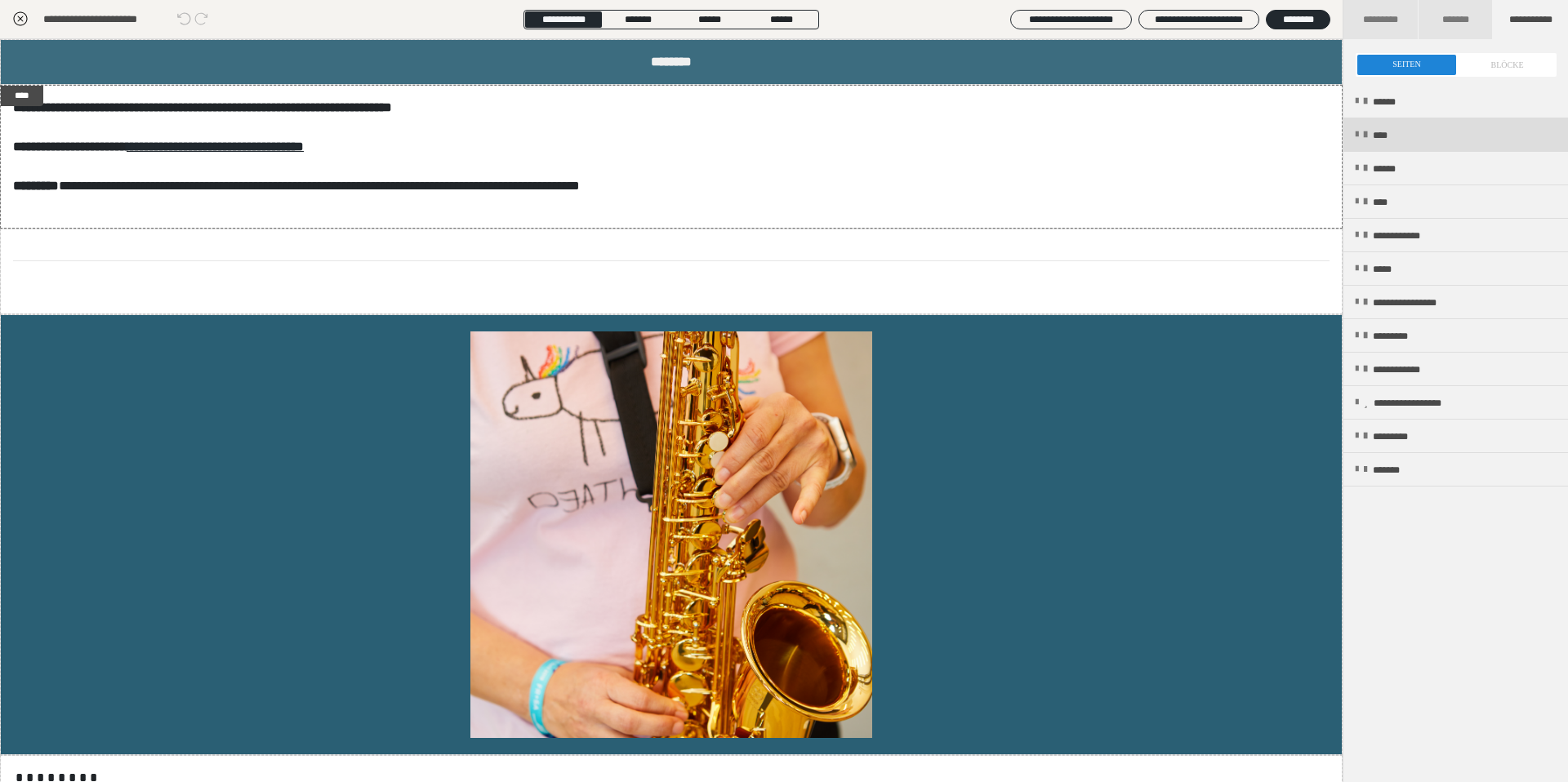 click on "****" at bounding box center (1385, 136) 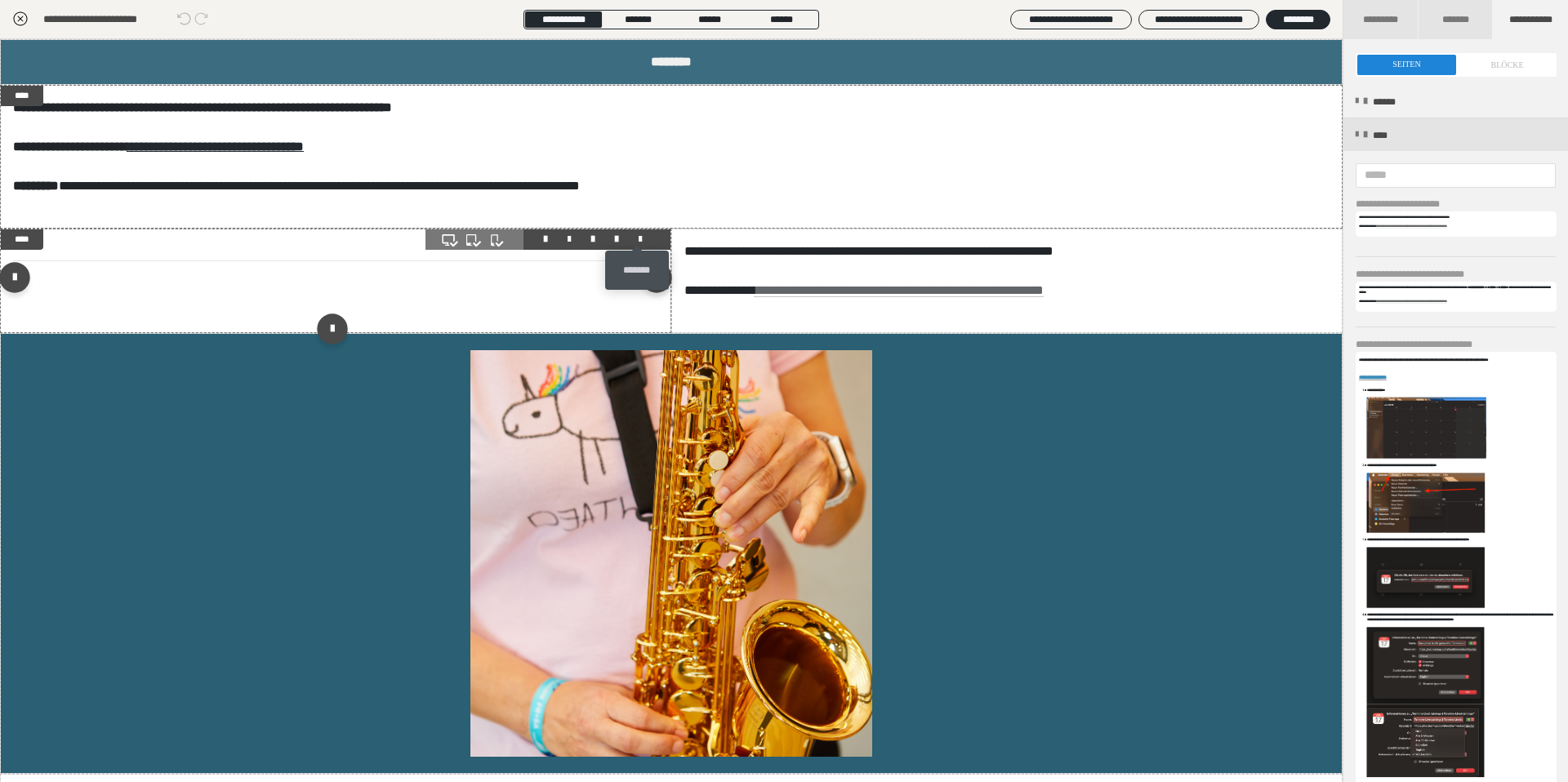 click at bounding box center (640, 239) 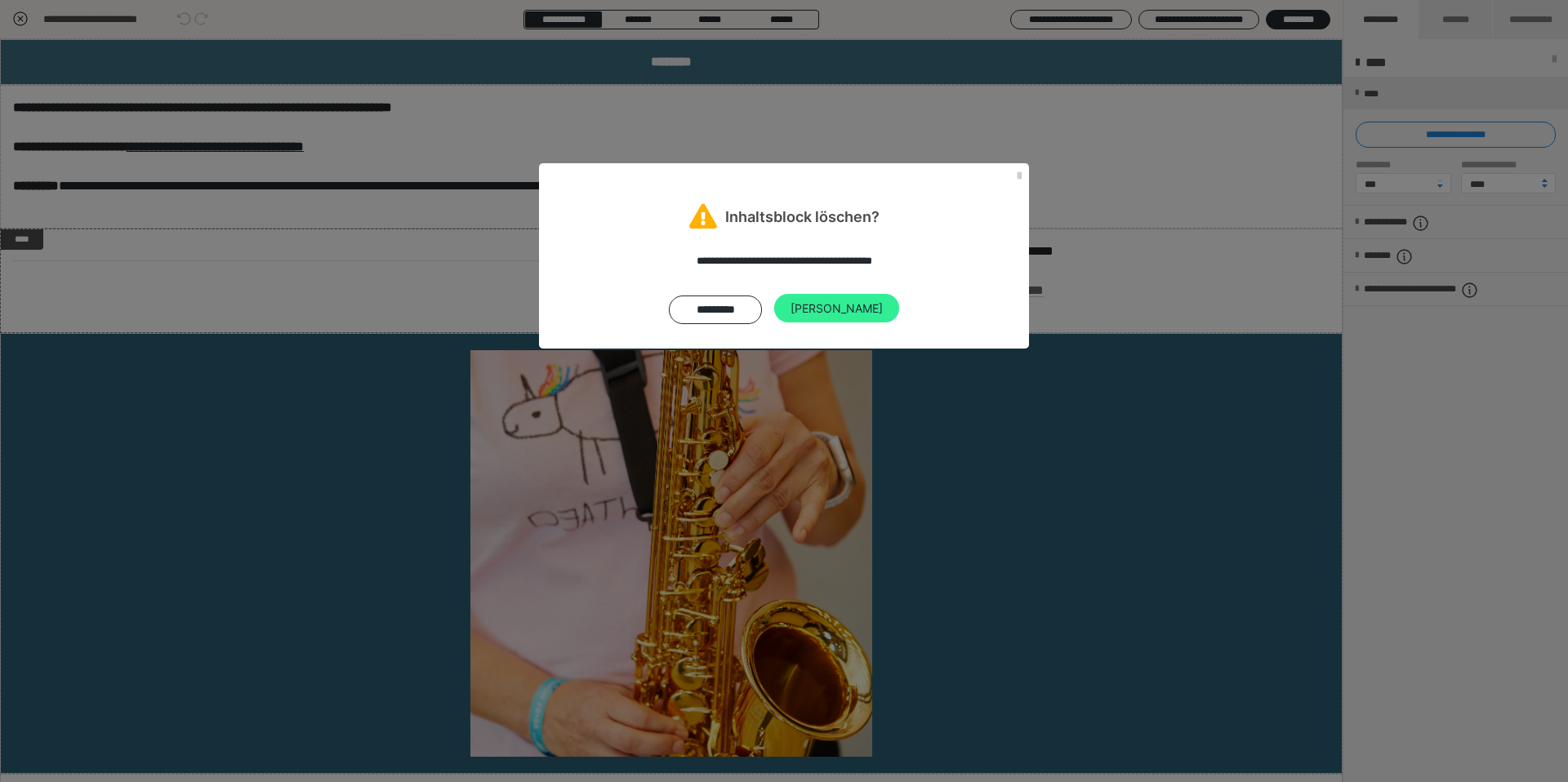 click on "[PERSON_NAME]" at bounding box center (836, 309) 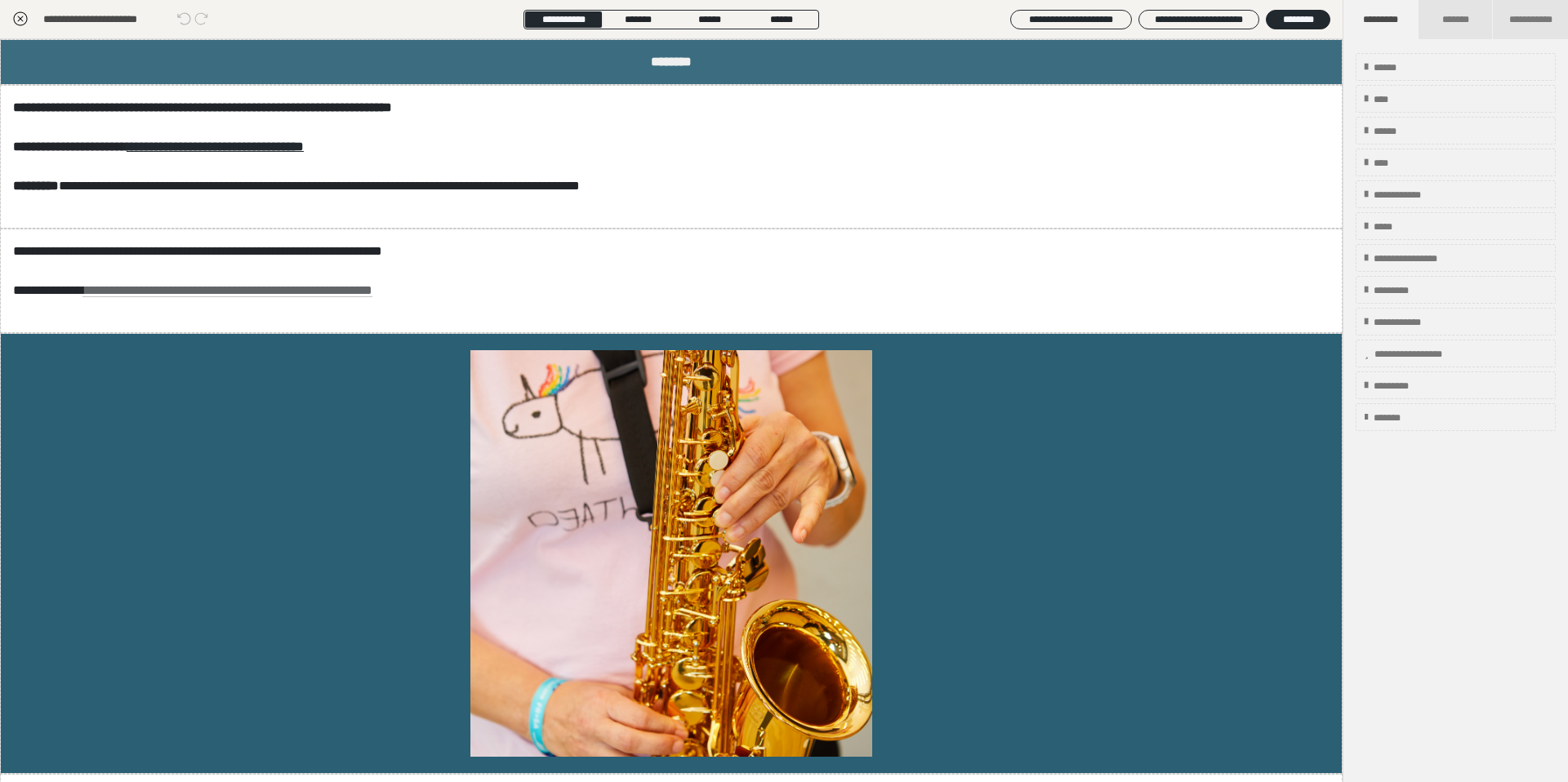 click 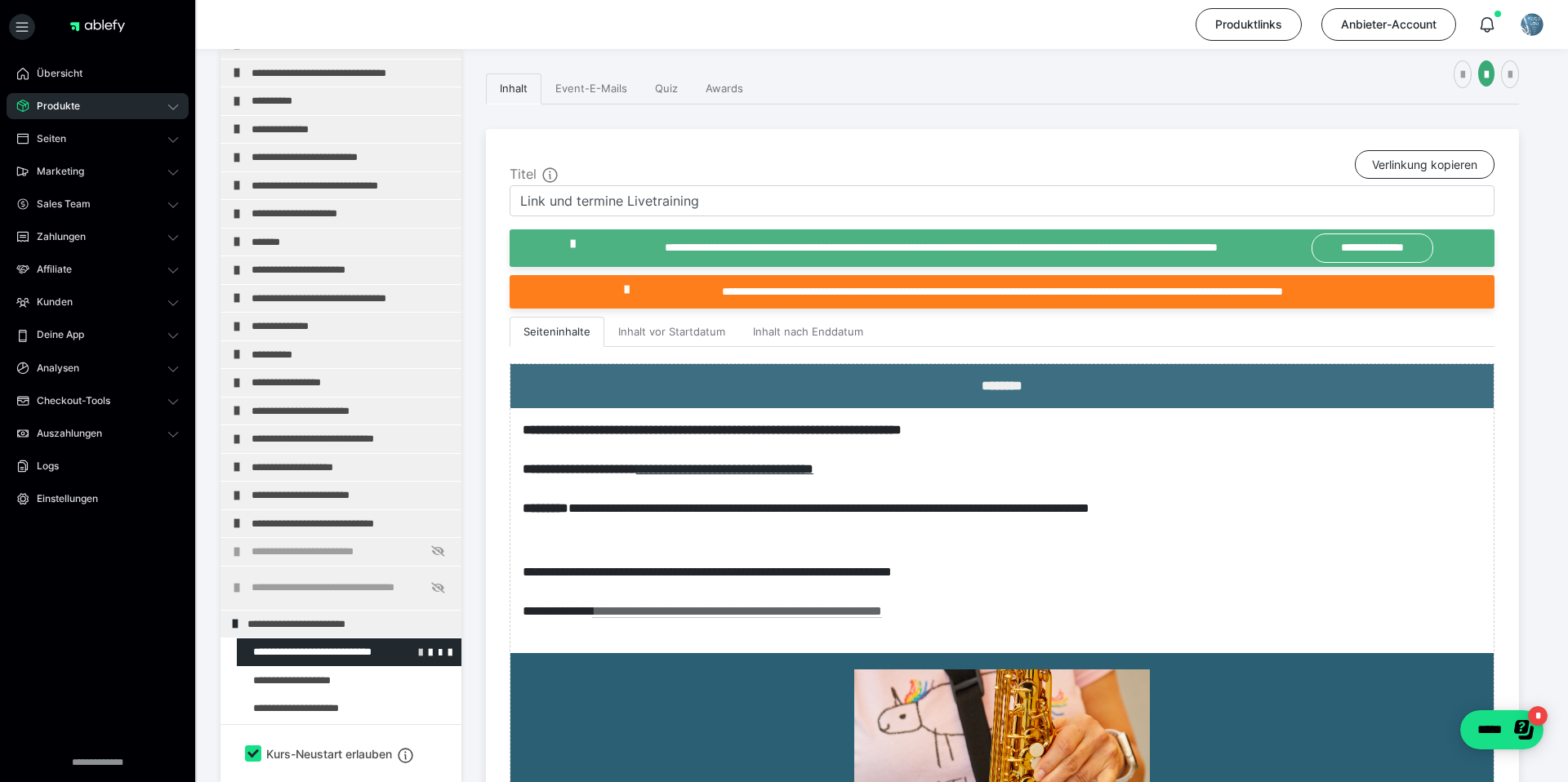 click at bounding box center (421, 651) 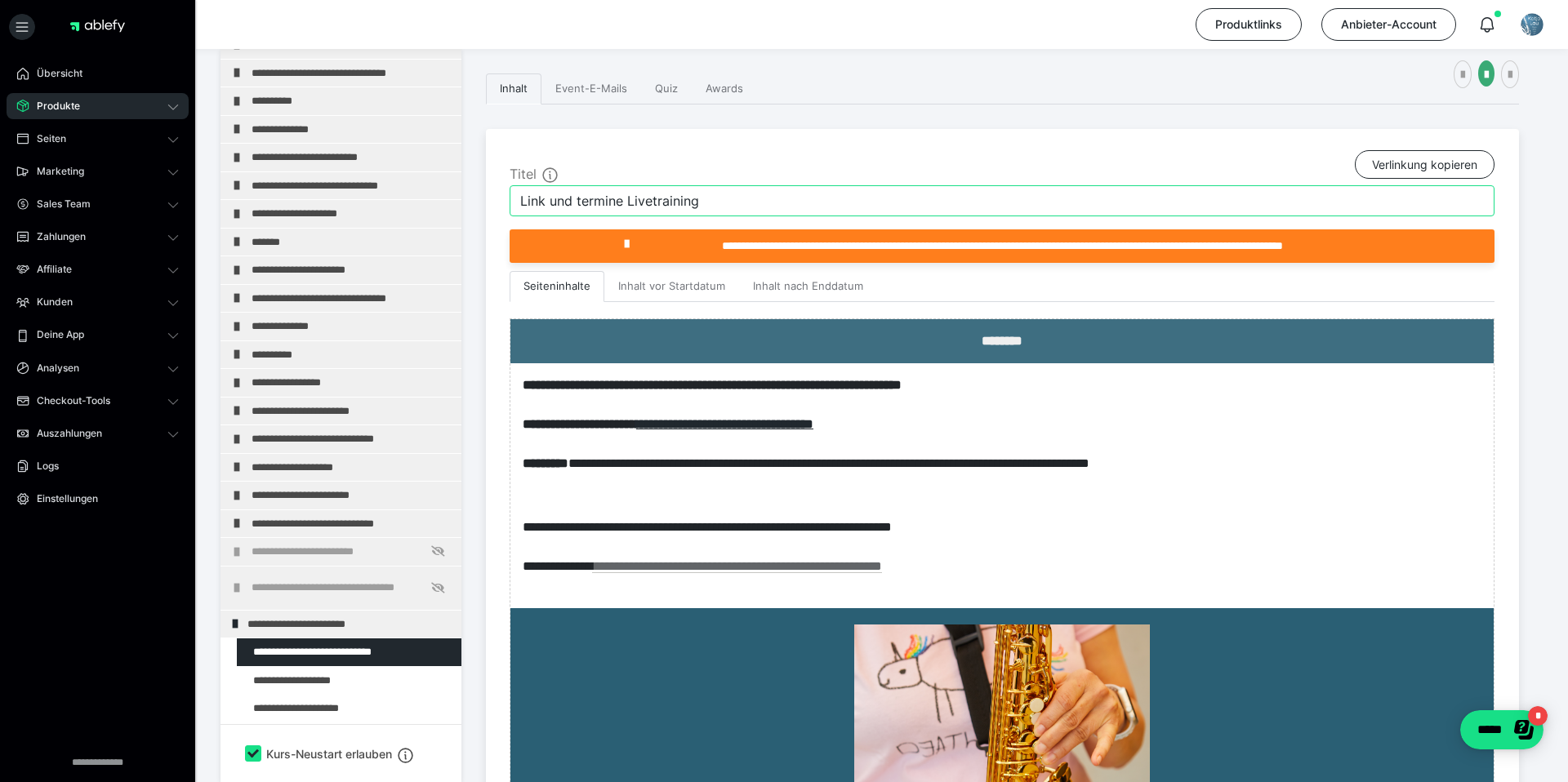 click on "Link und termine Livetraining" at bounding box center [1002, 201] 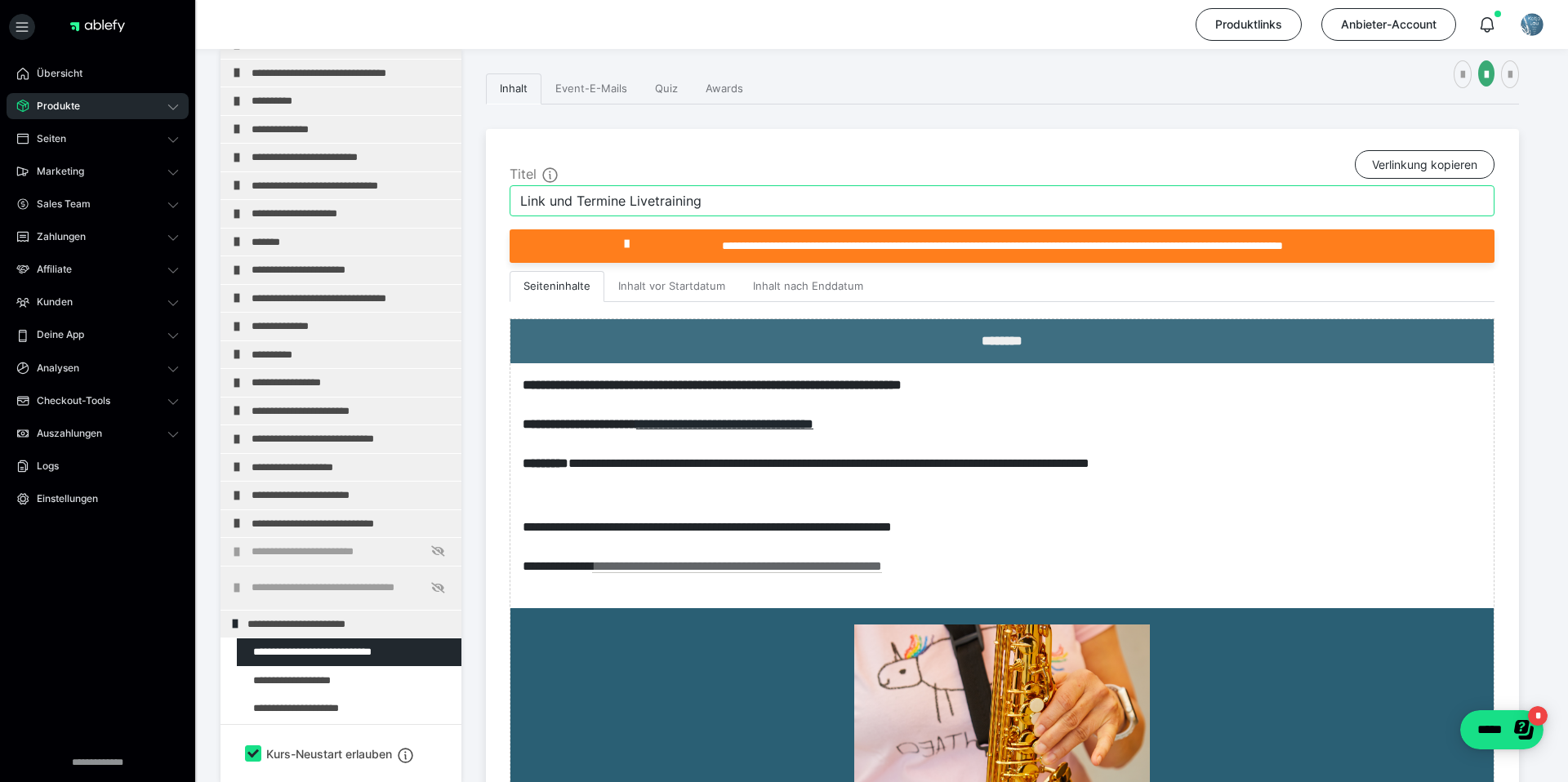 type on "Link und Termine Livetraining" 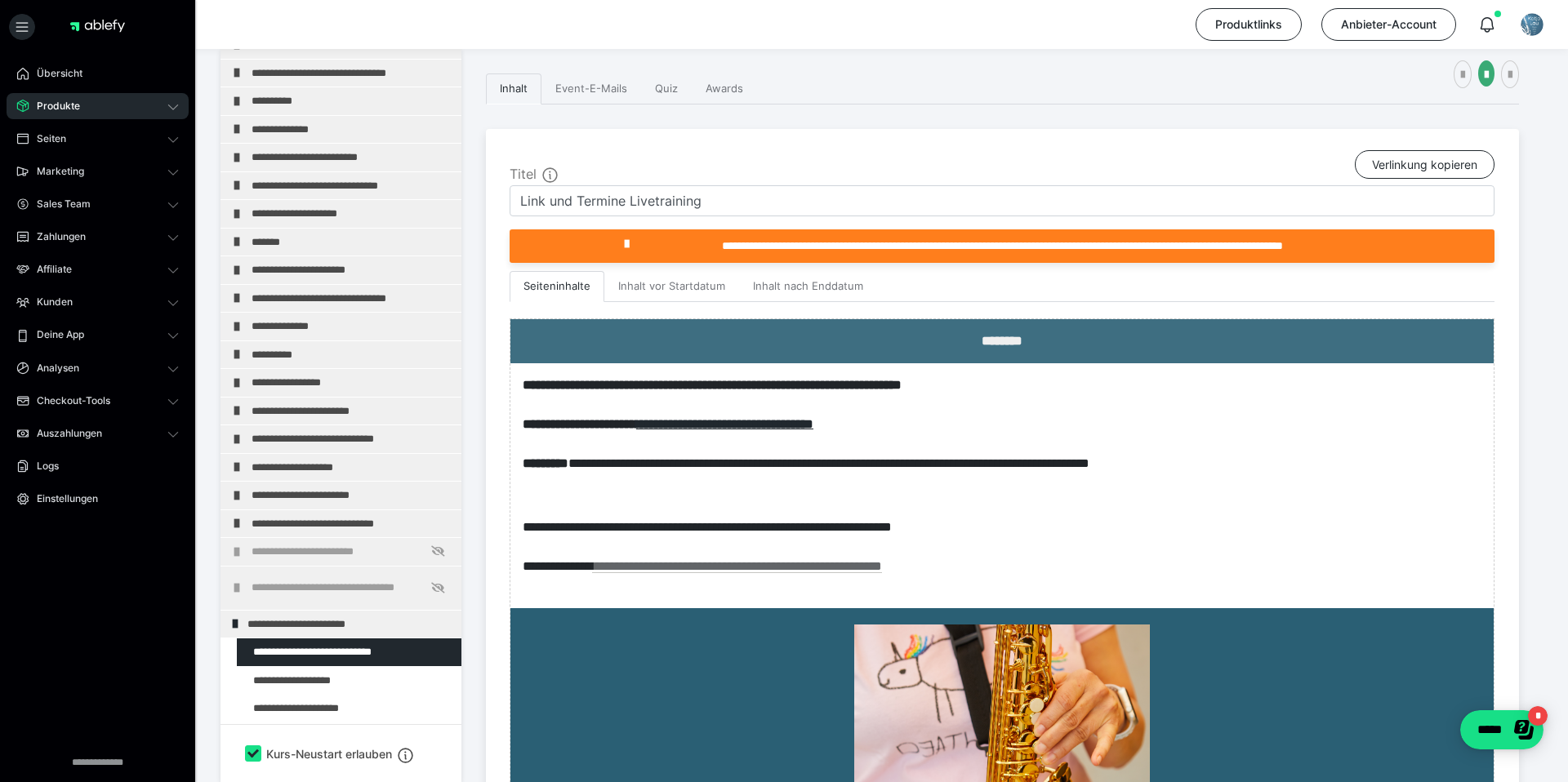 click on "Produkte" at bounding box center [52, 106] 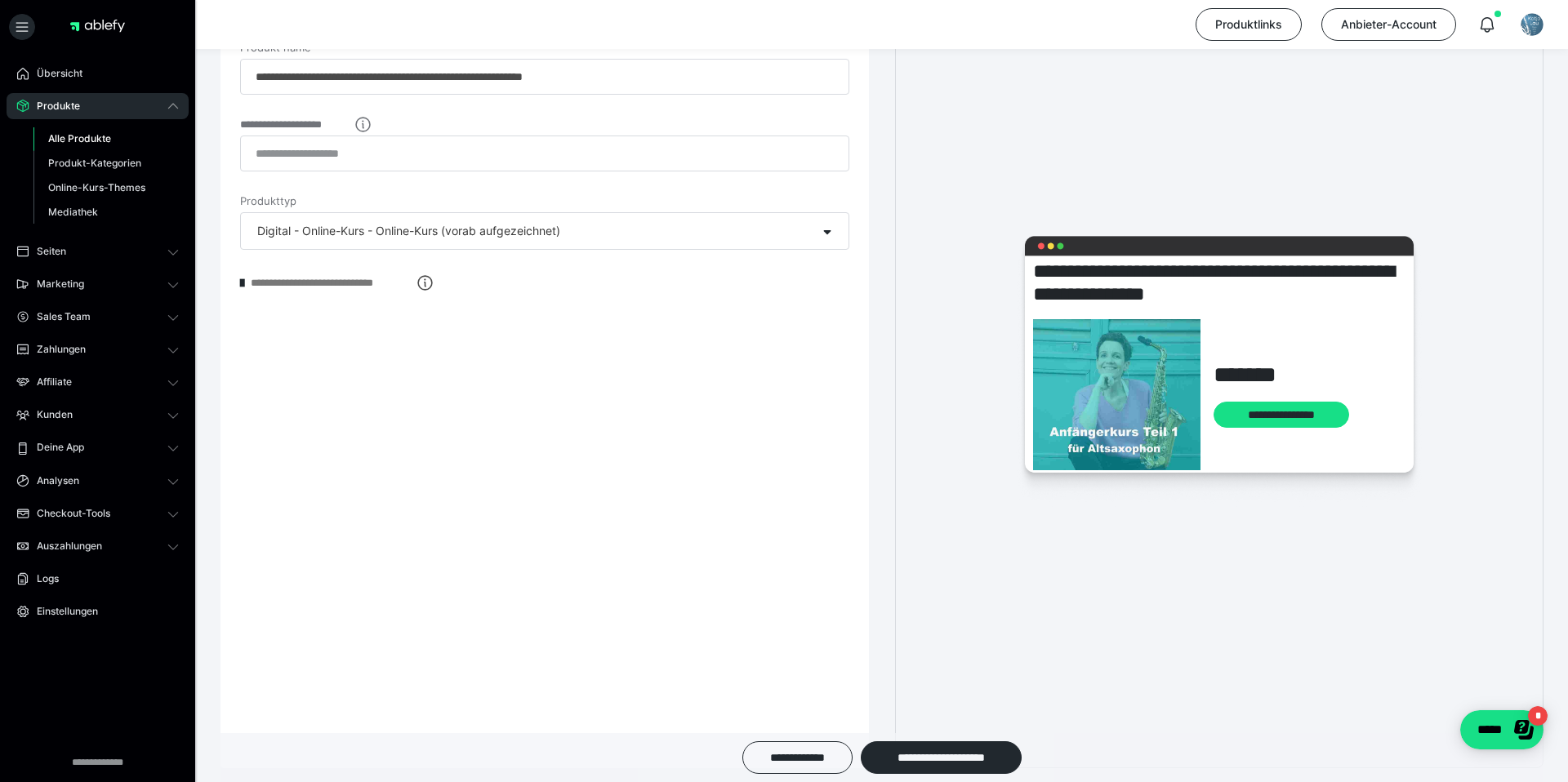 click on "Alle Produkte" at bounding box center [79, 138] 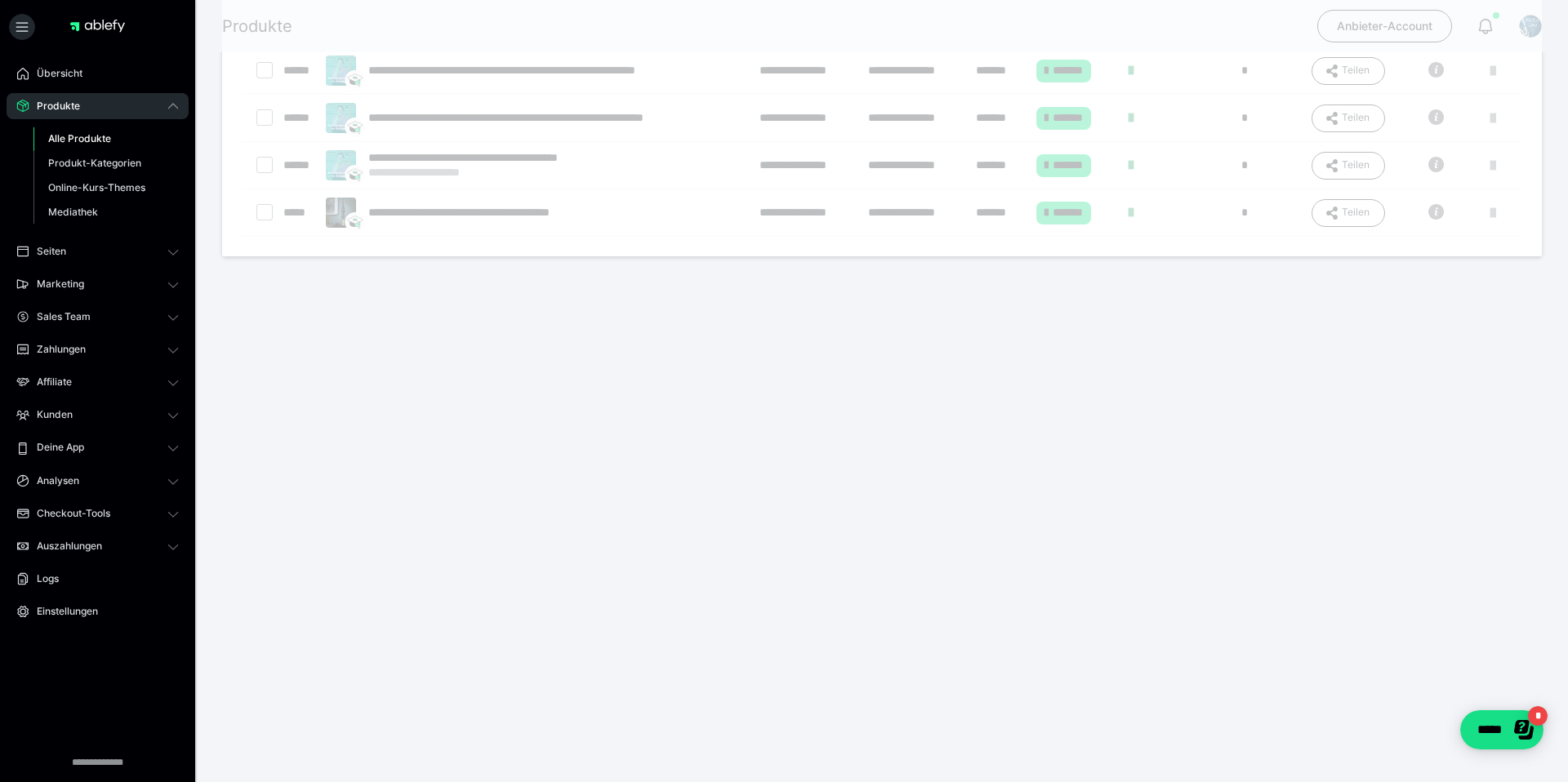 scroll, scrollTop: 0, scrollLeft: 0, axis: both 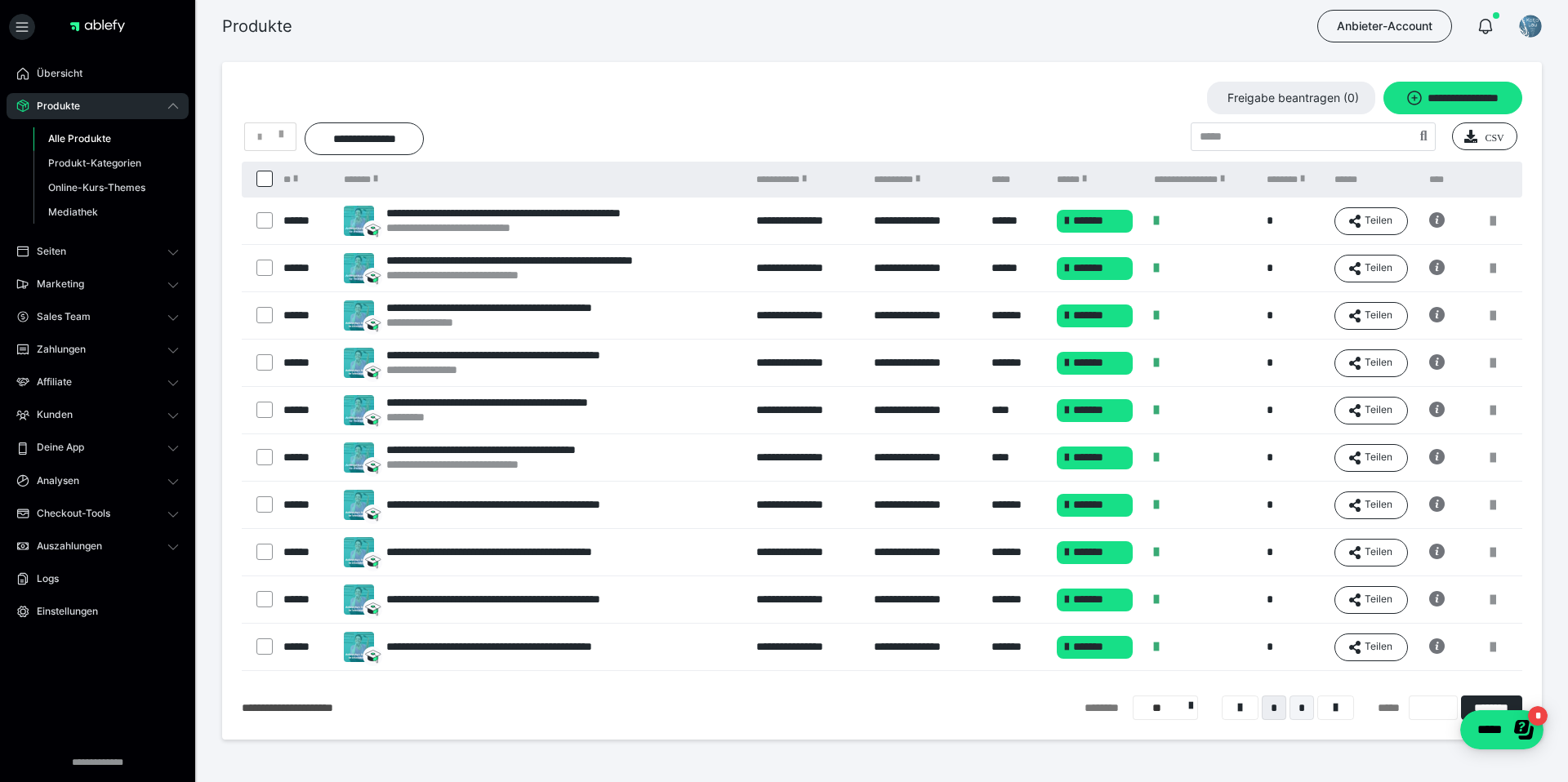 click on "*" at bounding box center [1302, 708] 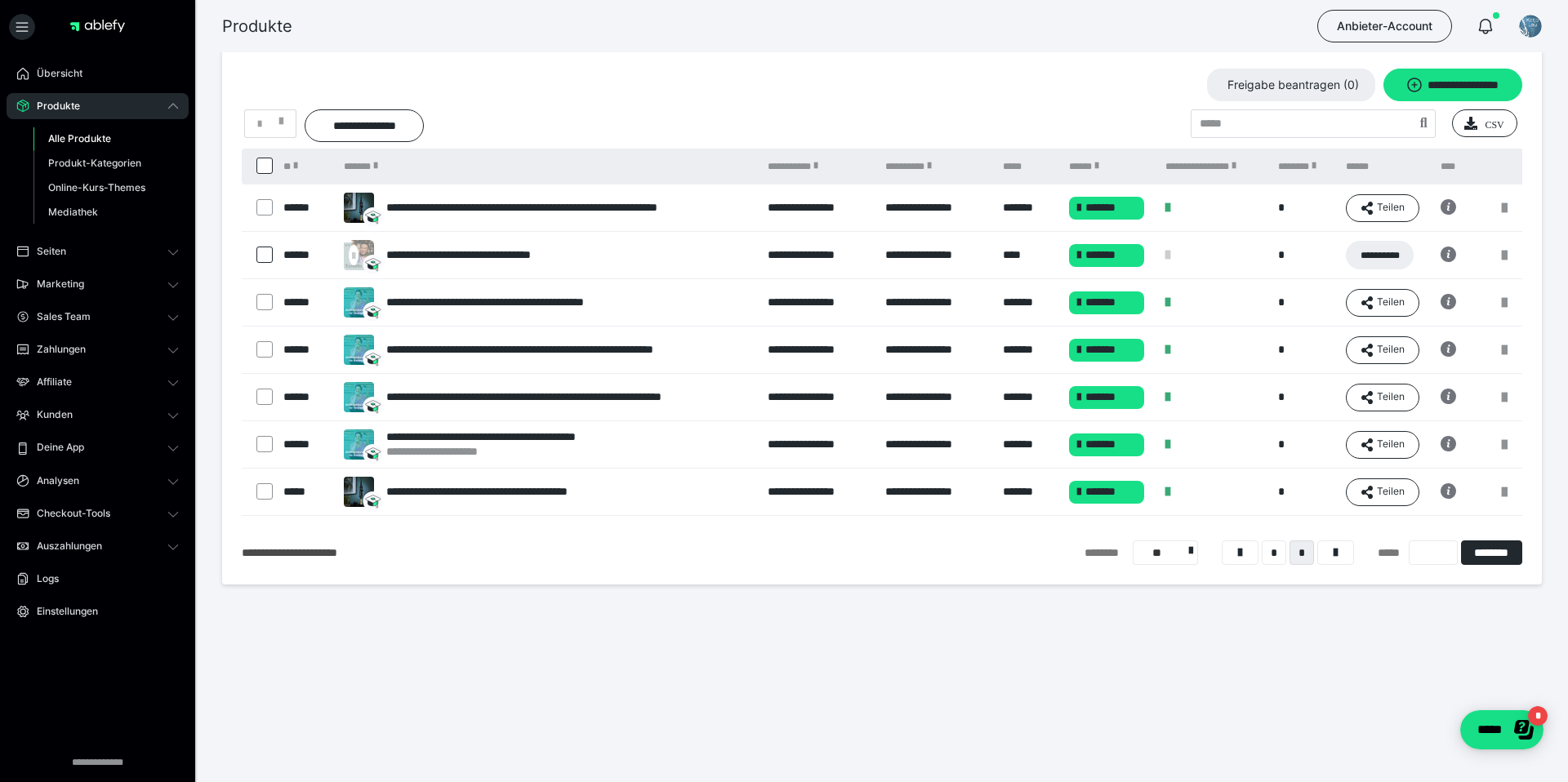 scroll, scrollTop: 0, scrollLeft: 0, axis: both 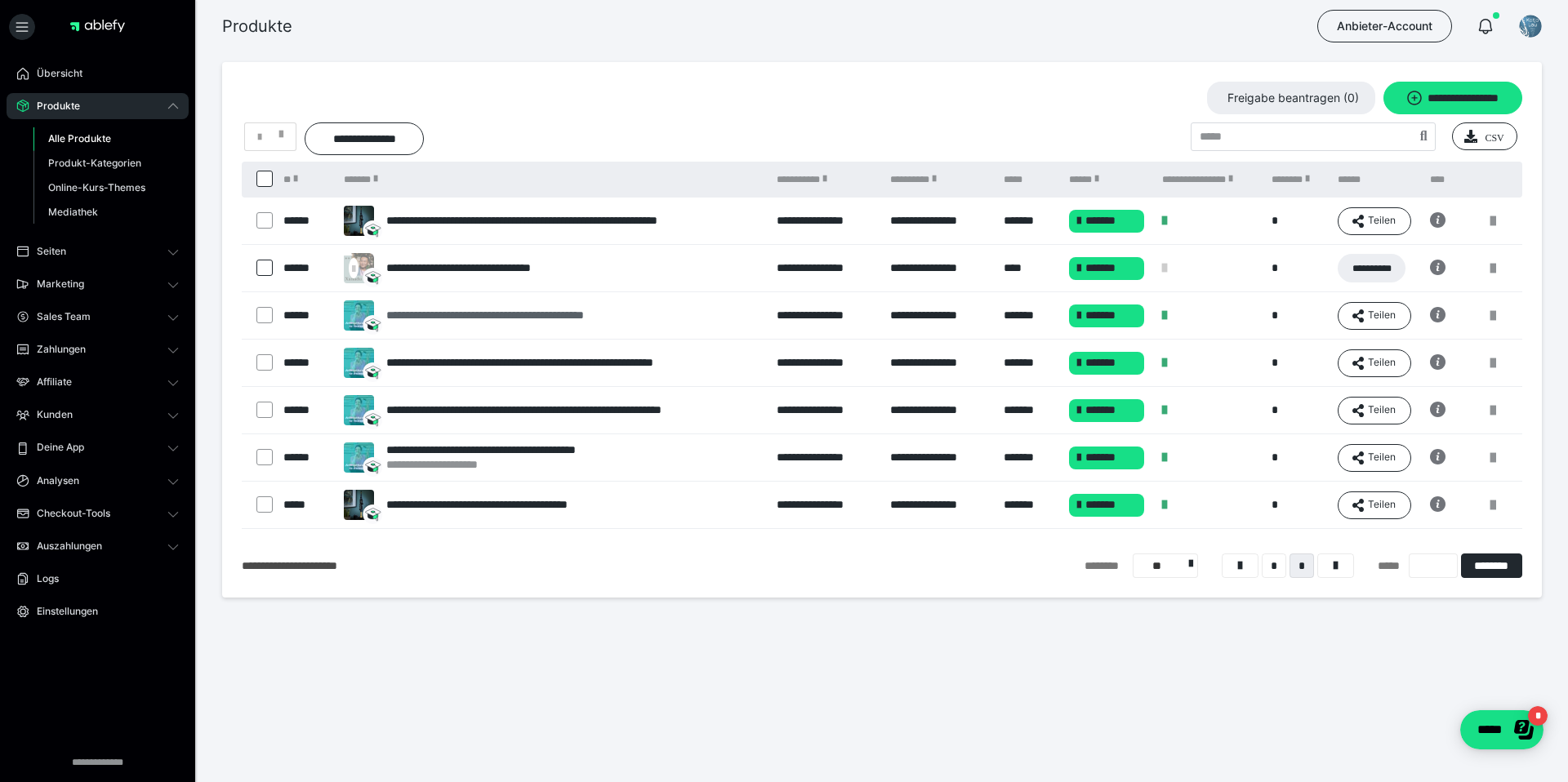 click on "**********" at bounding box center (515, 315) 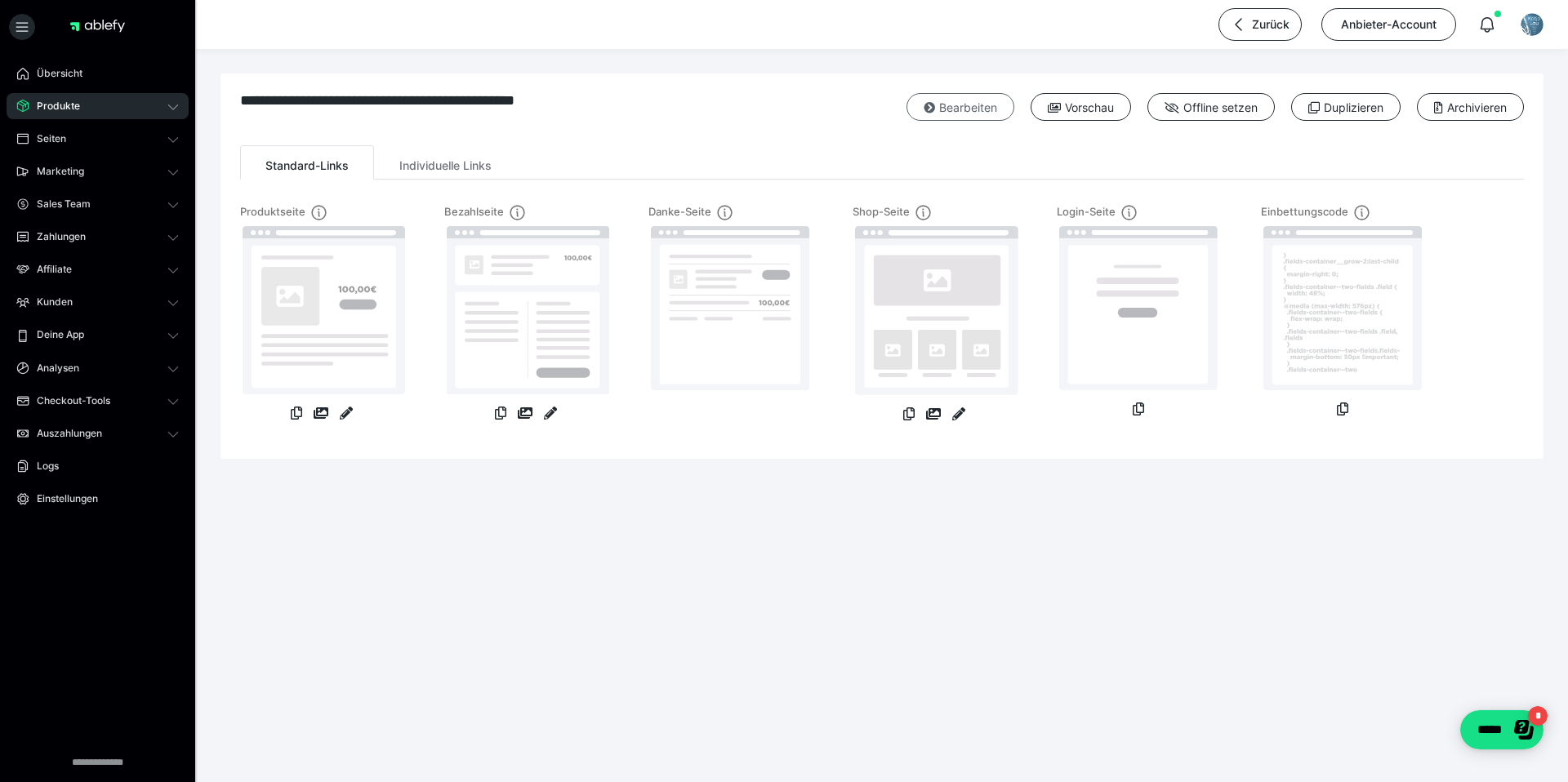 click on "Bearbeiten" at bounding box center [960, 107] 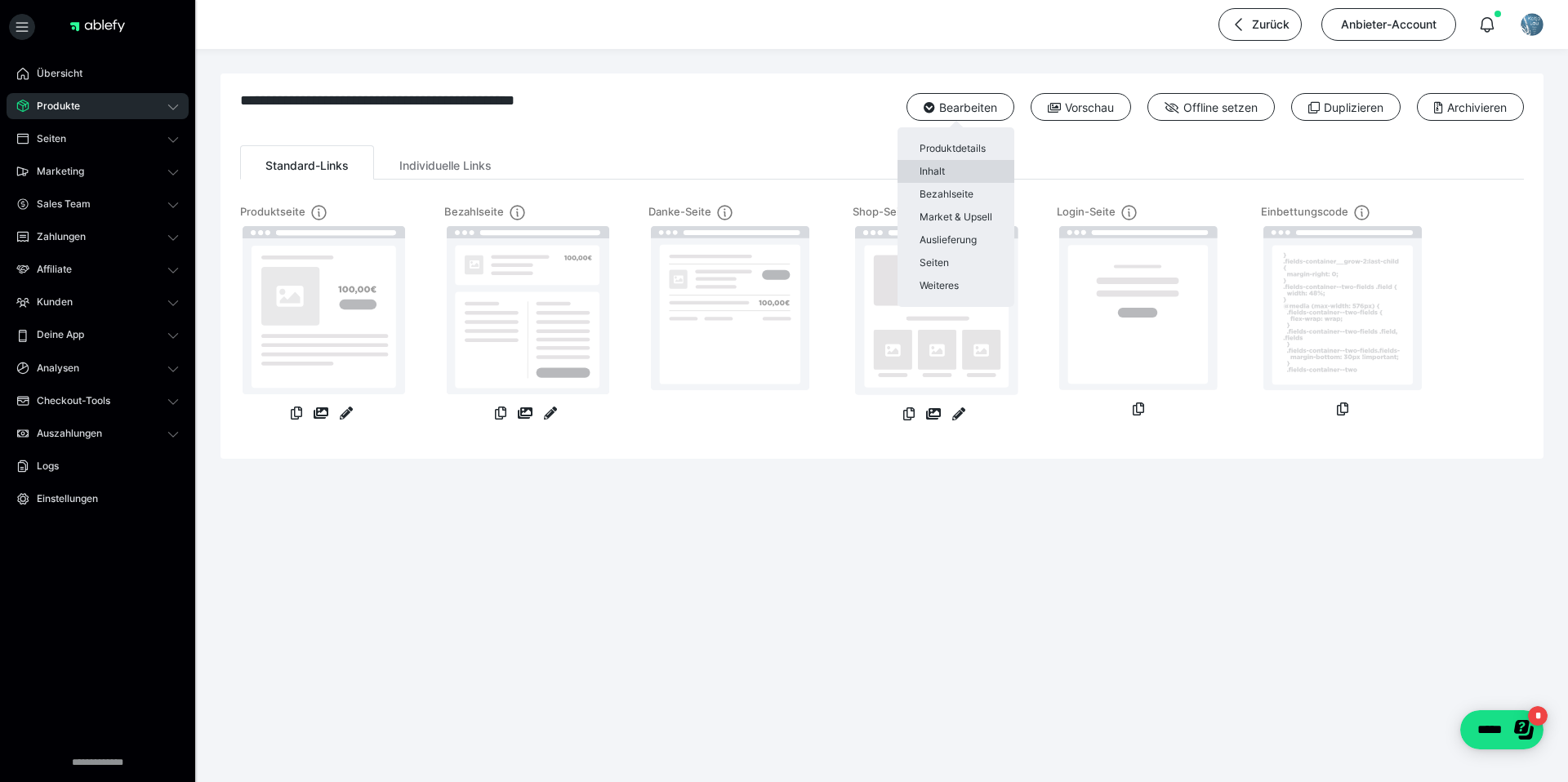 click on "Inhalt" at bounding box center (956, 171) 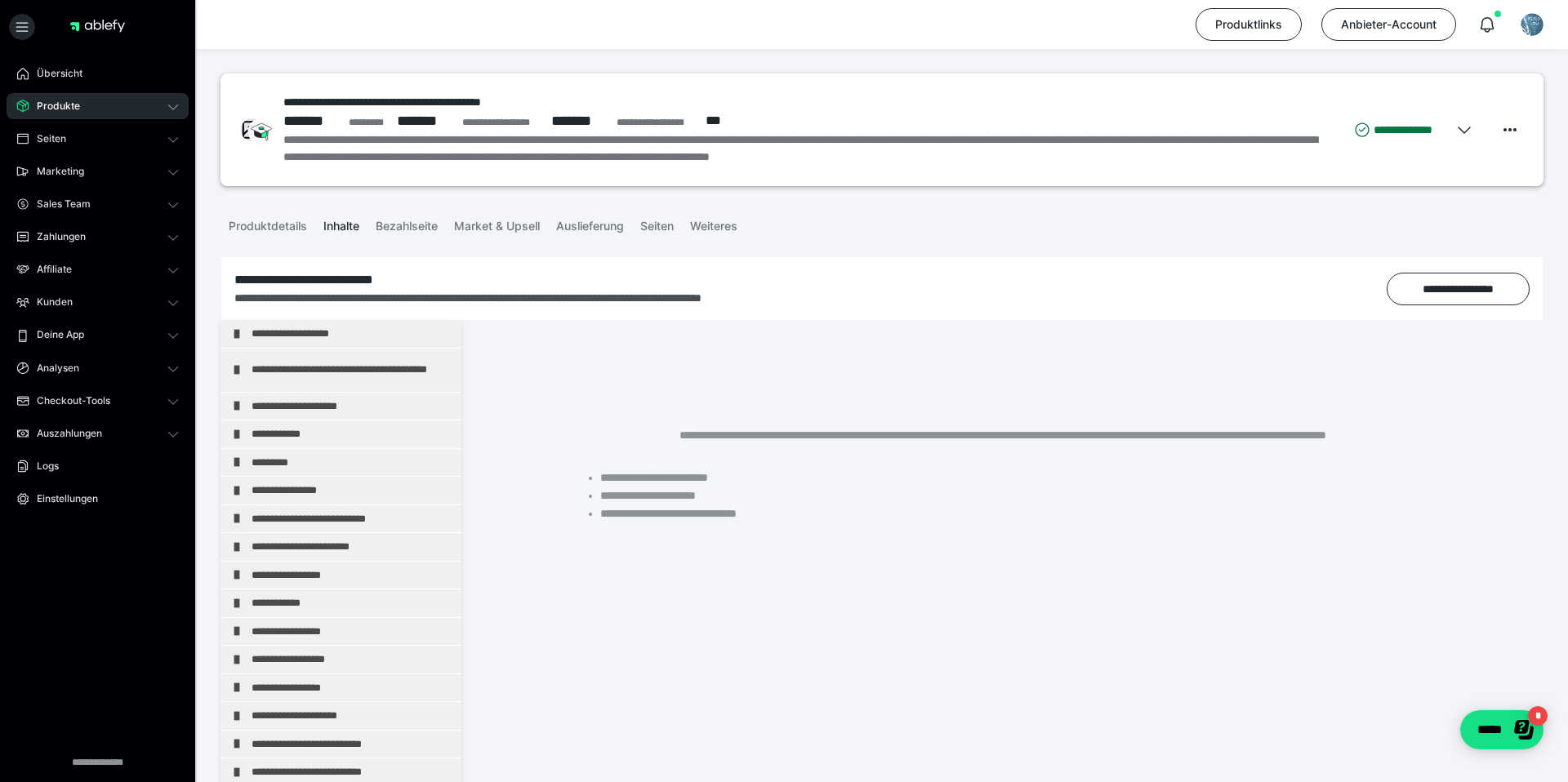 scroll, scrollTop: 513, scrollLeft: 0, axis: vertical 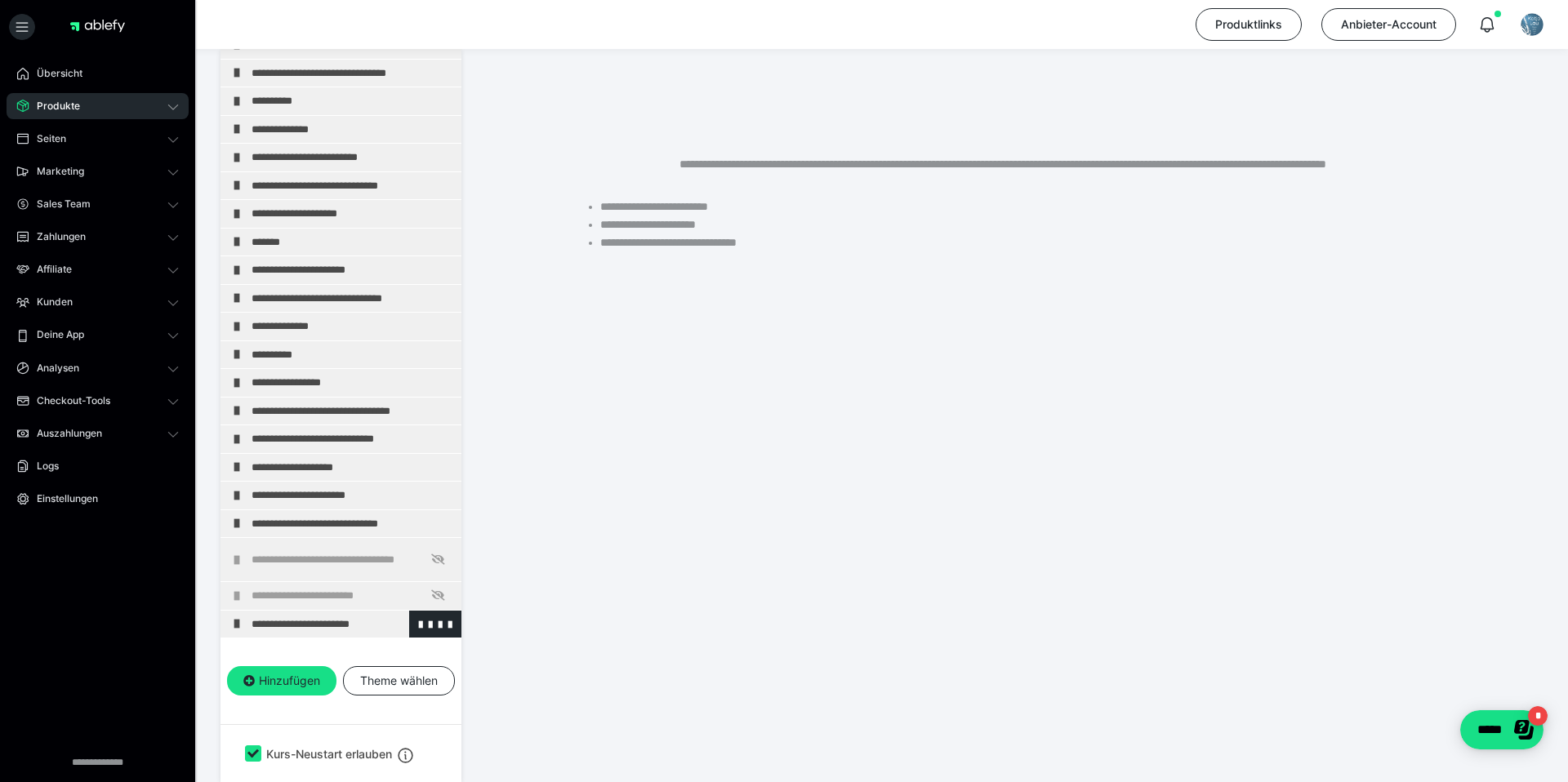 click on "**********" at bounding box center (352, 624) 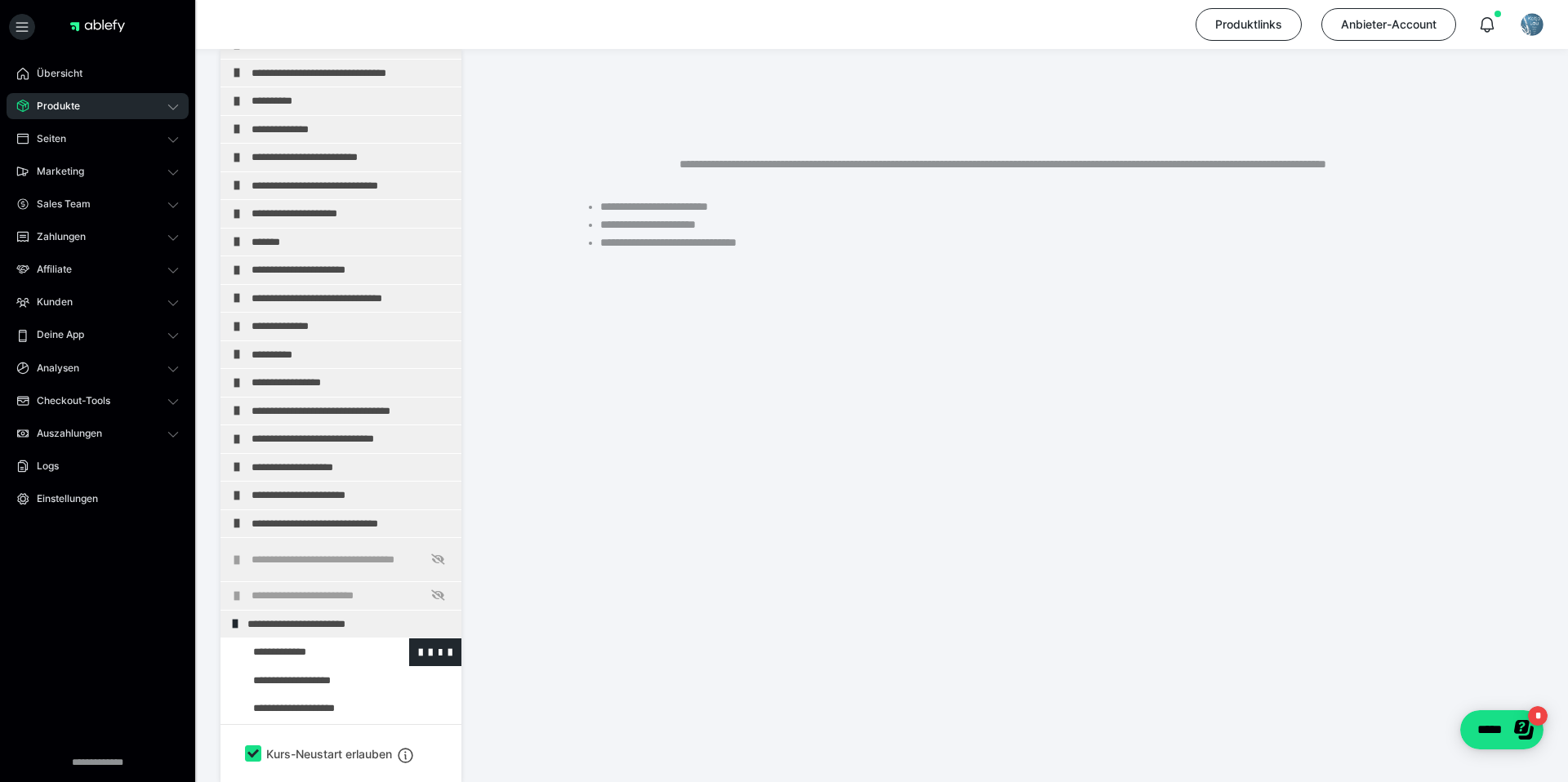 click at bounding box center (306, 652) 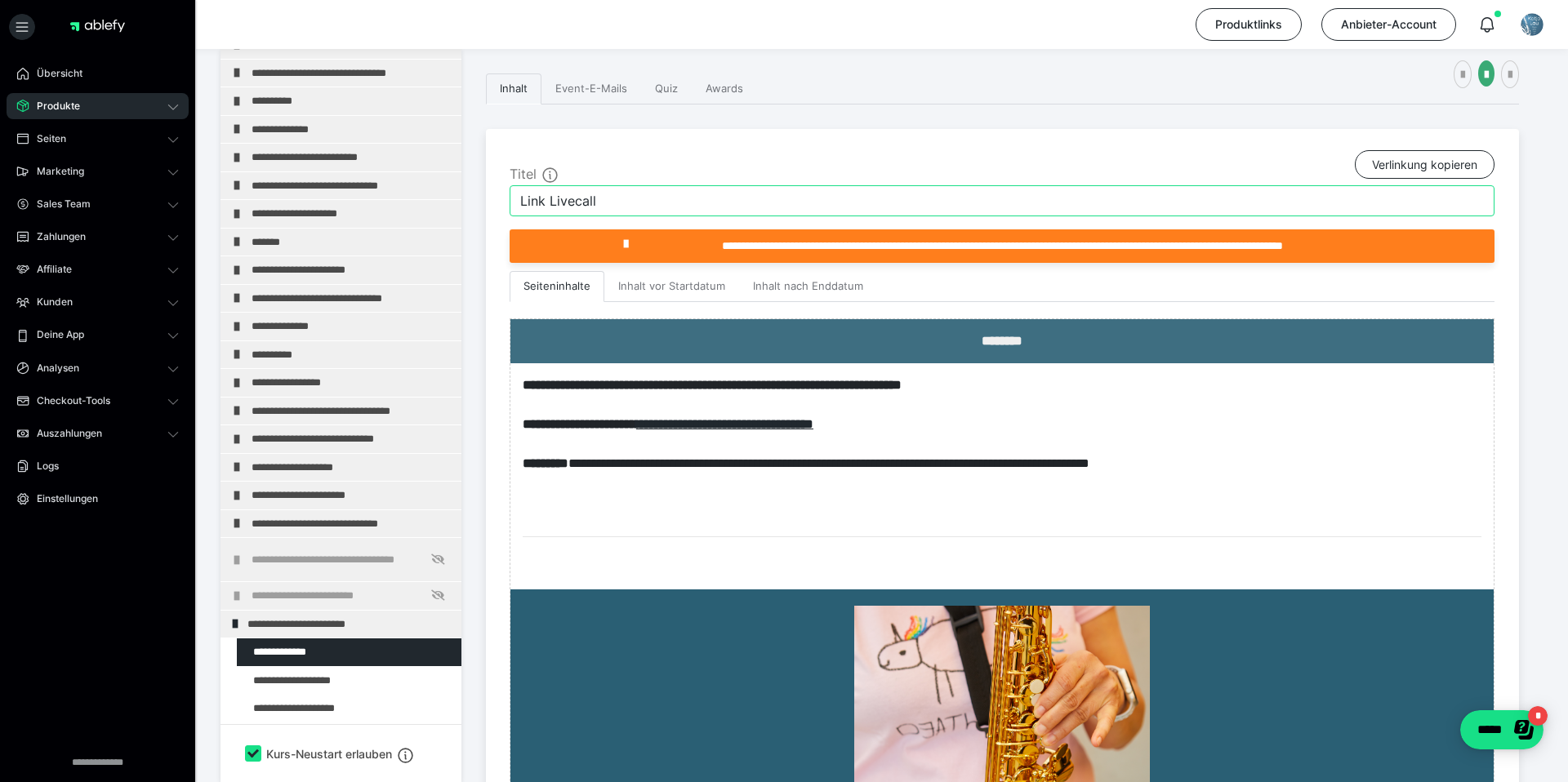 click on "Link Livecall" at bounding box center [1002, 201] 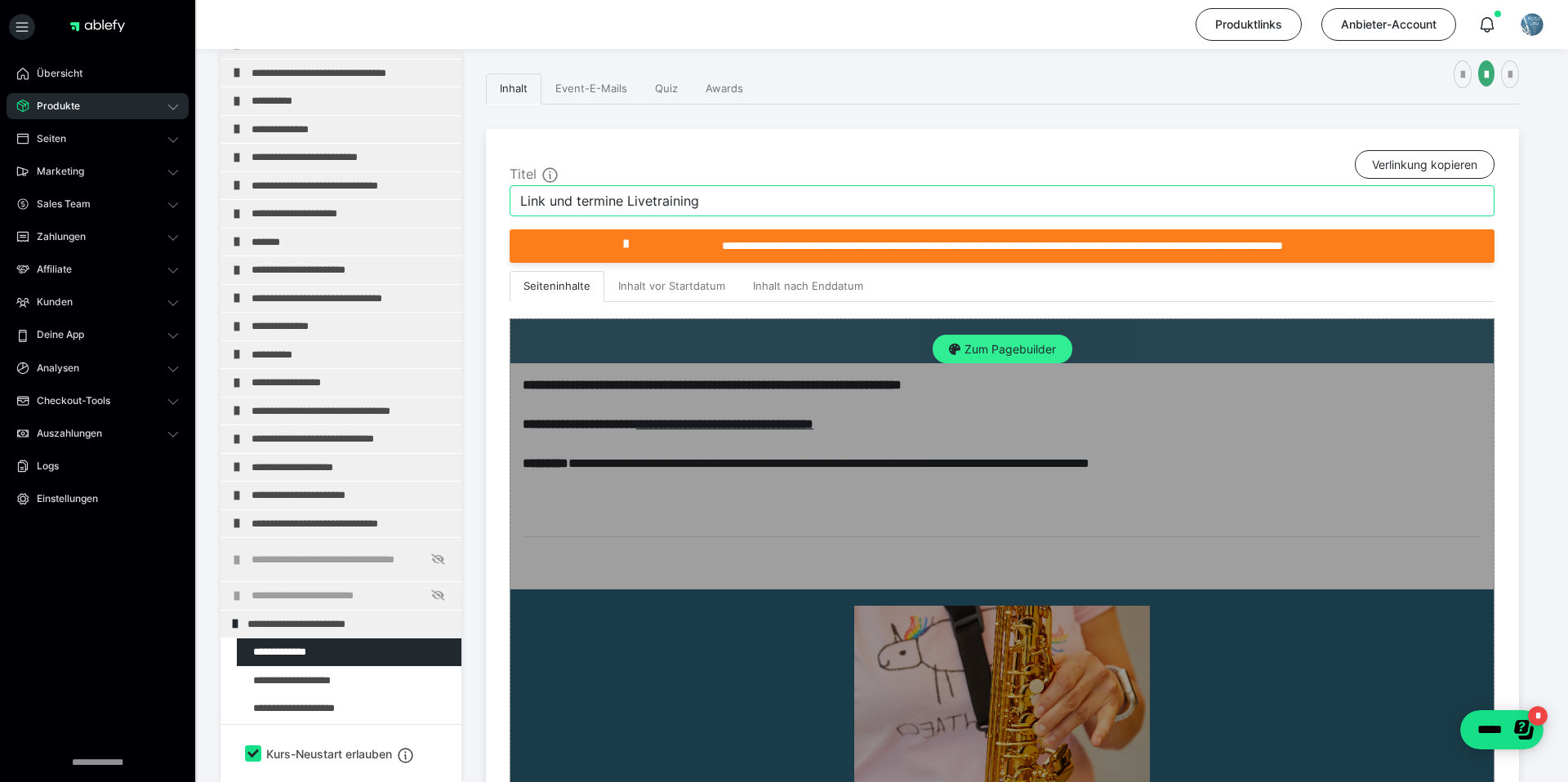type on "Link und termine Livetraining" 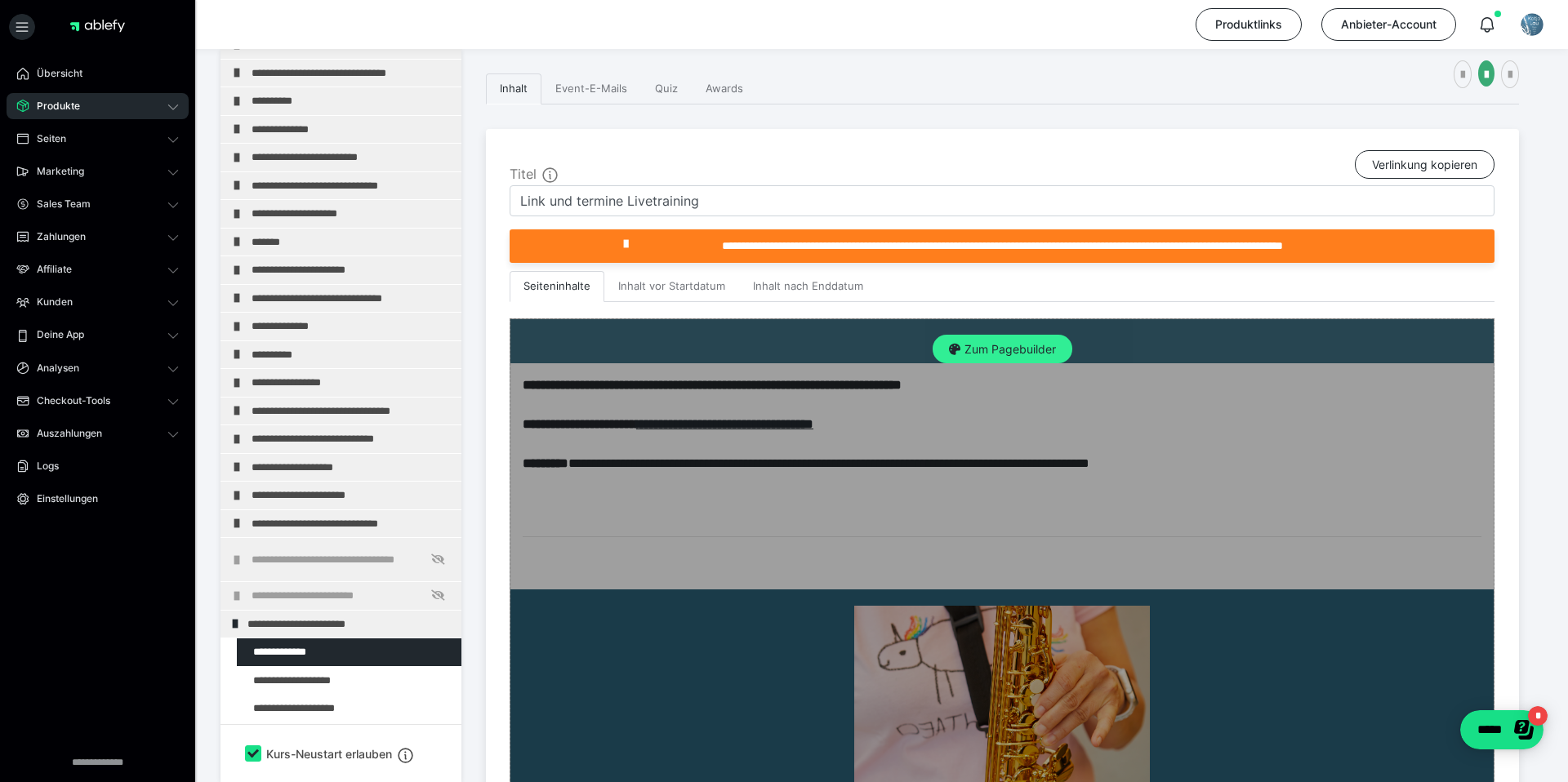 click on "Zum Pagebuilder" at bounding box center (1002, 349) 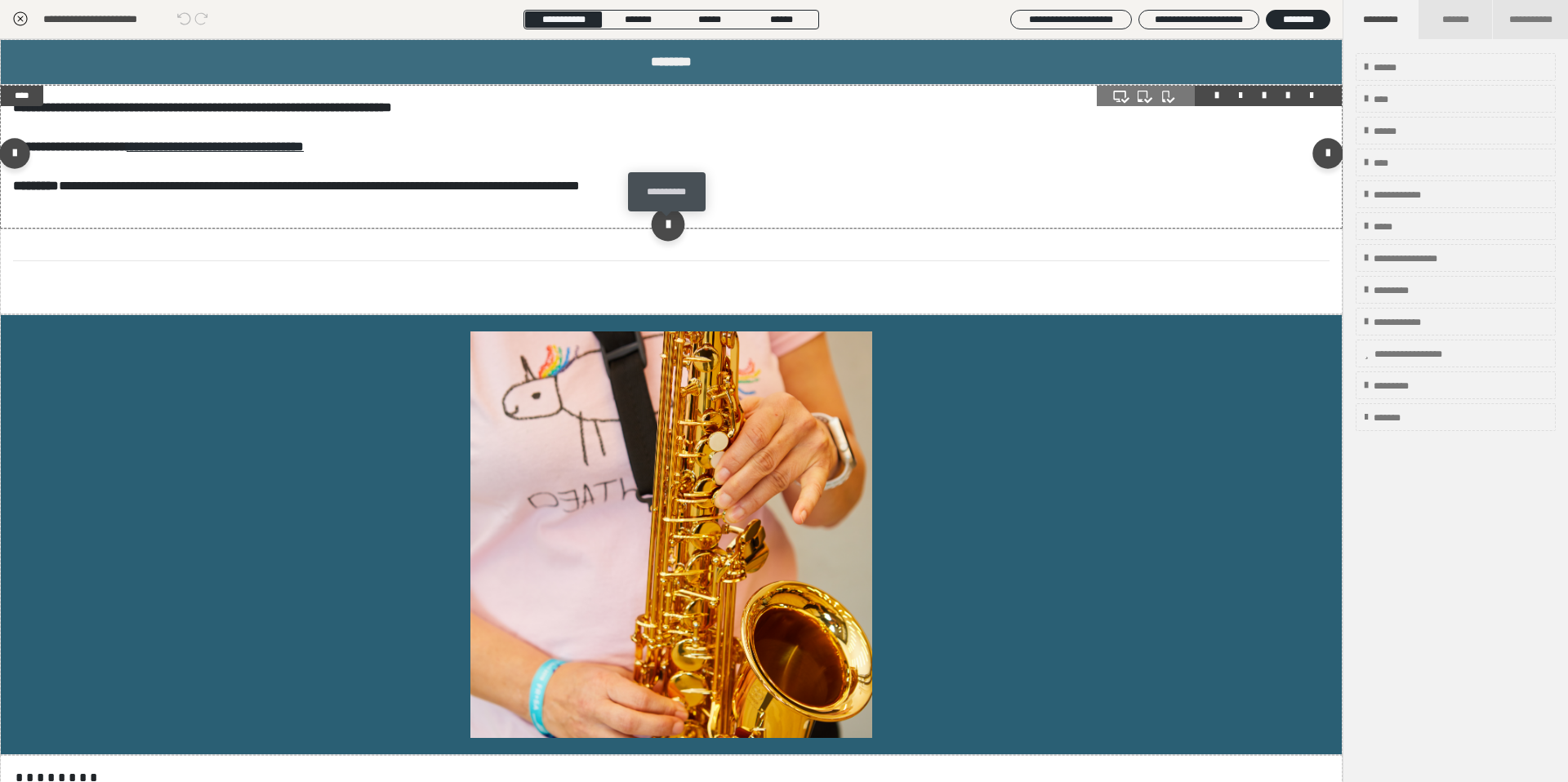click at bounding box center [667, 224] 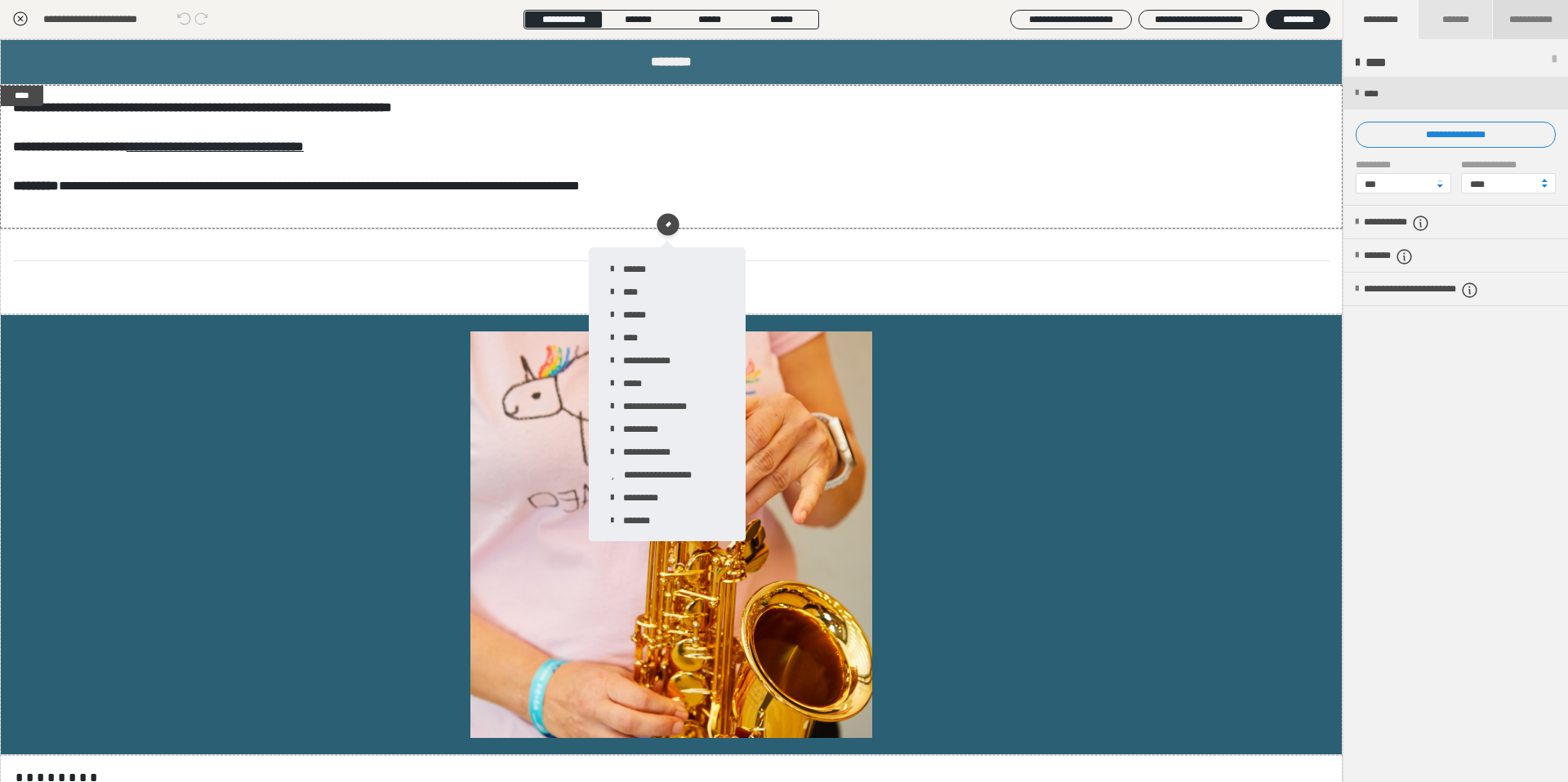 click on "**********" at bounding box center [1530, 20] 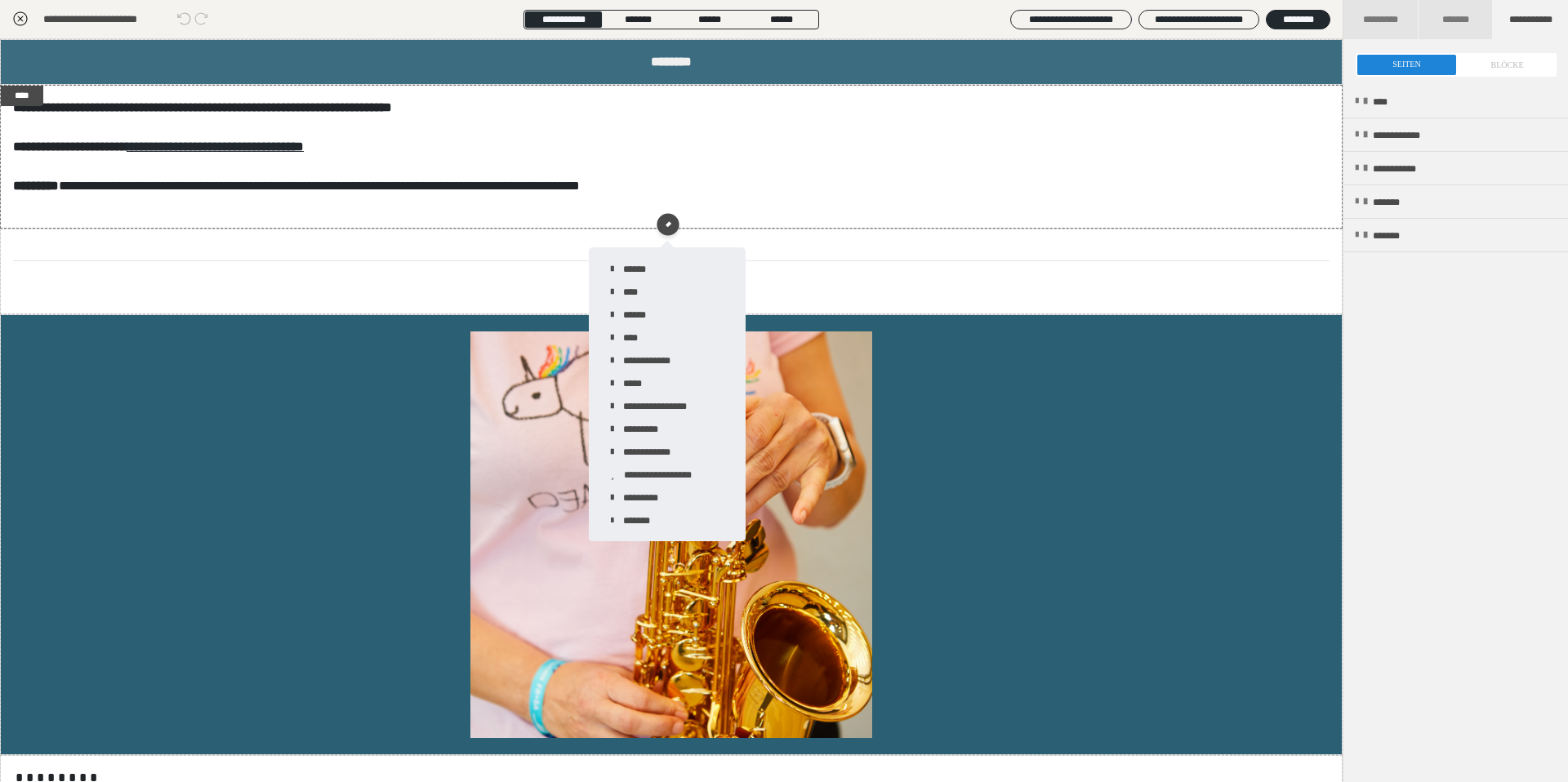 click at bounding box center (1456, 64) 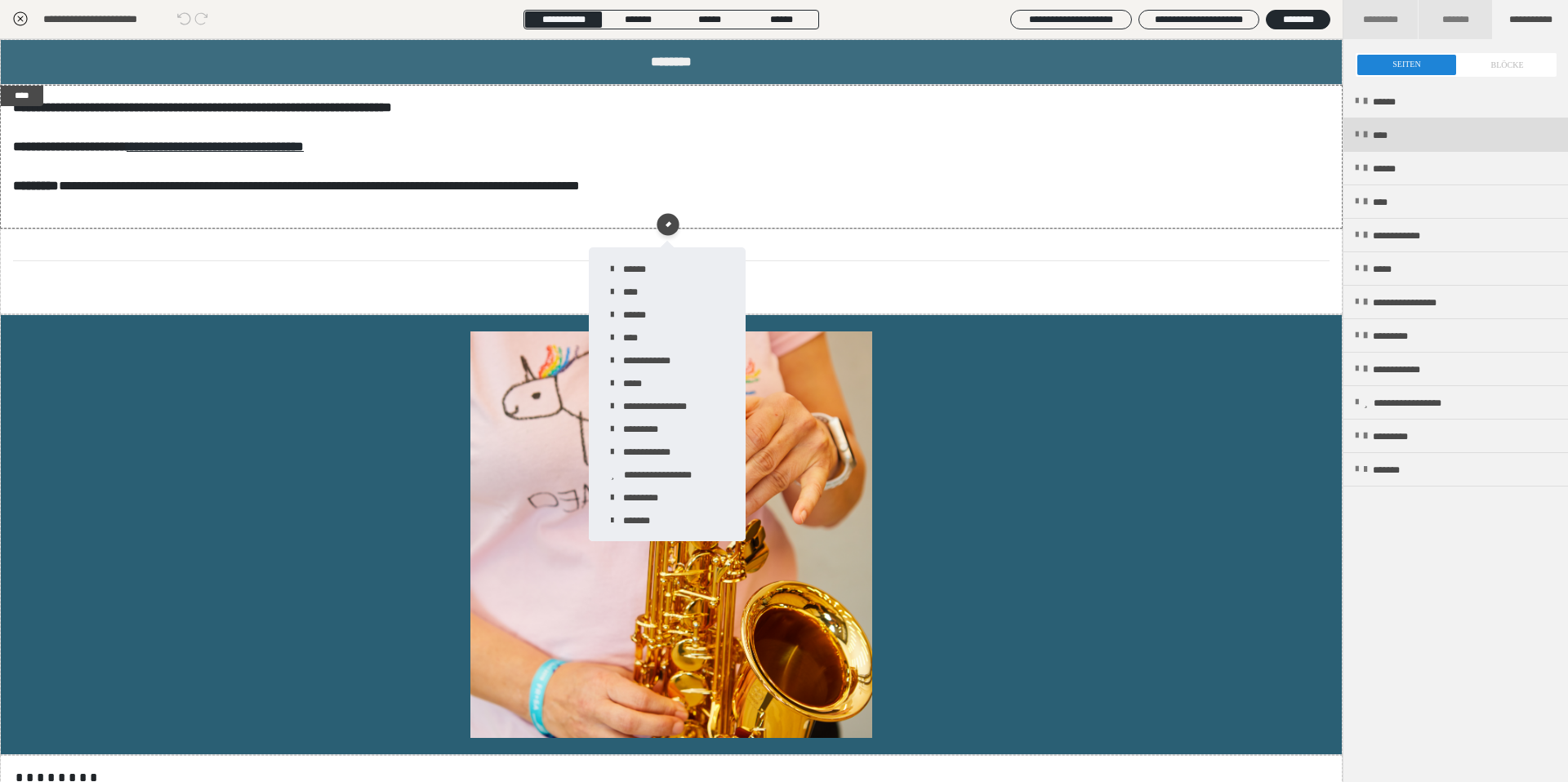 click on "****" at bounding box center (1455, 135) 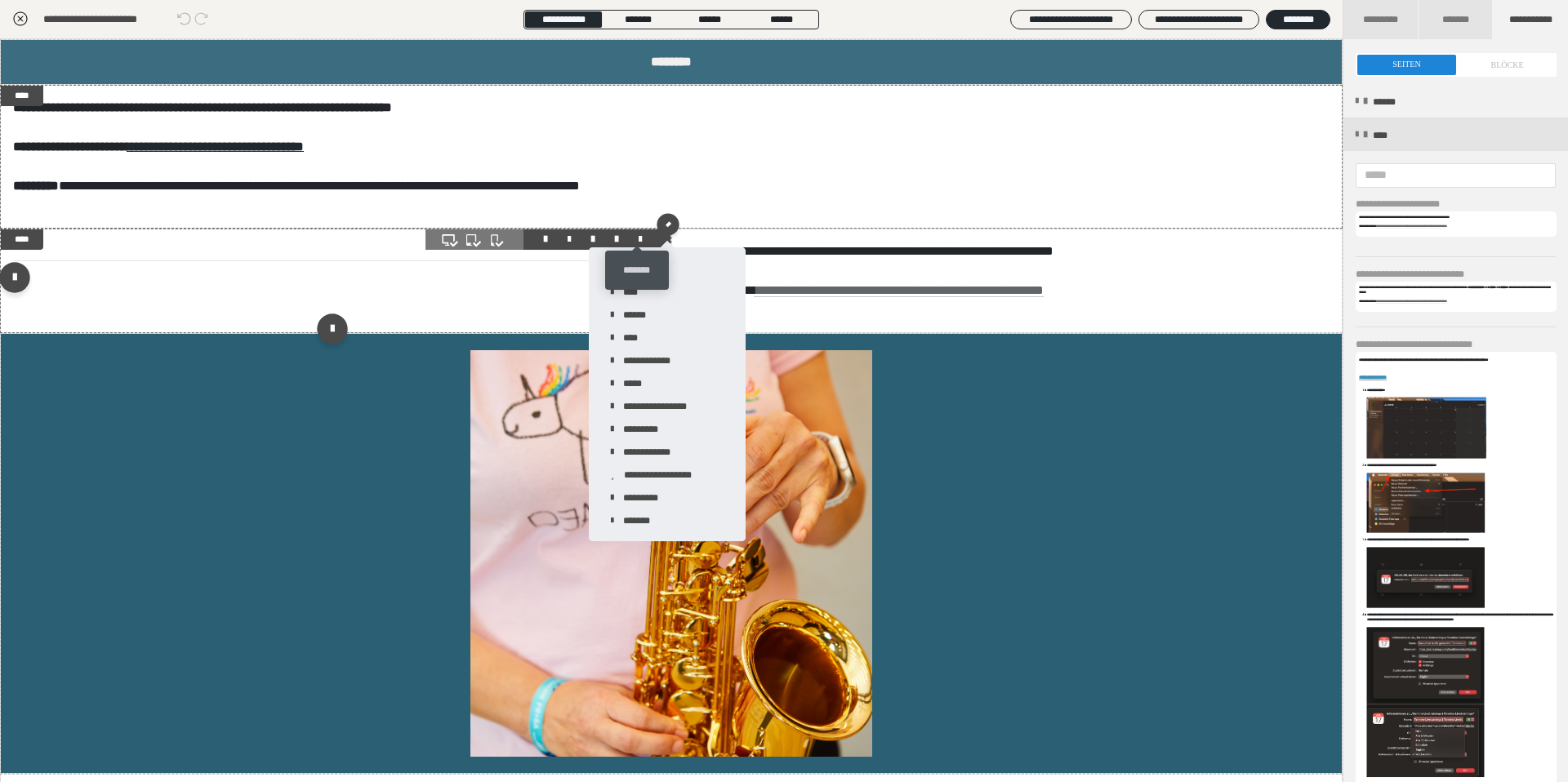 click at bounding box center [640, 239] 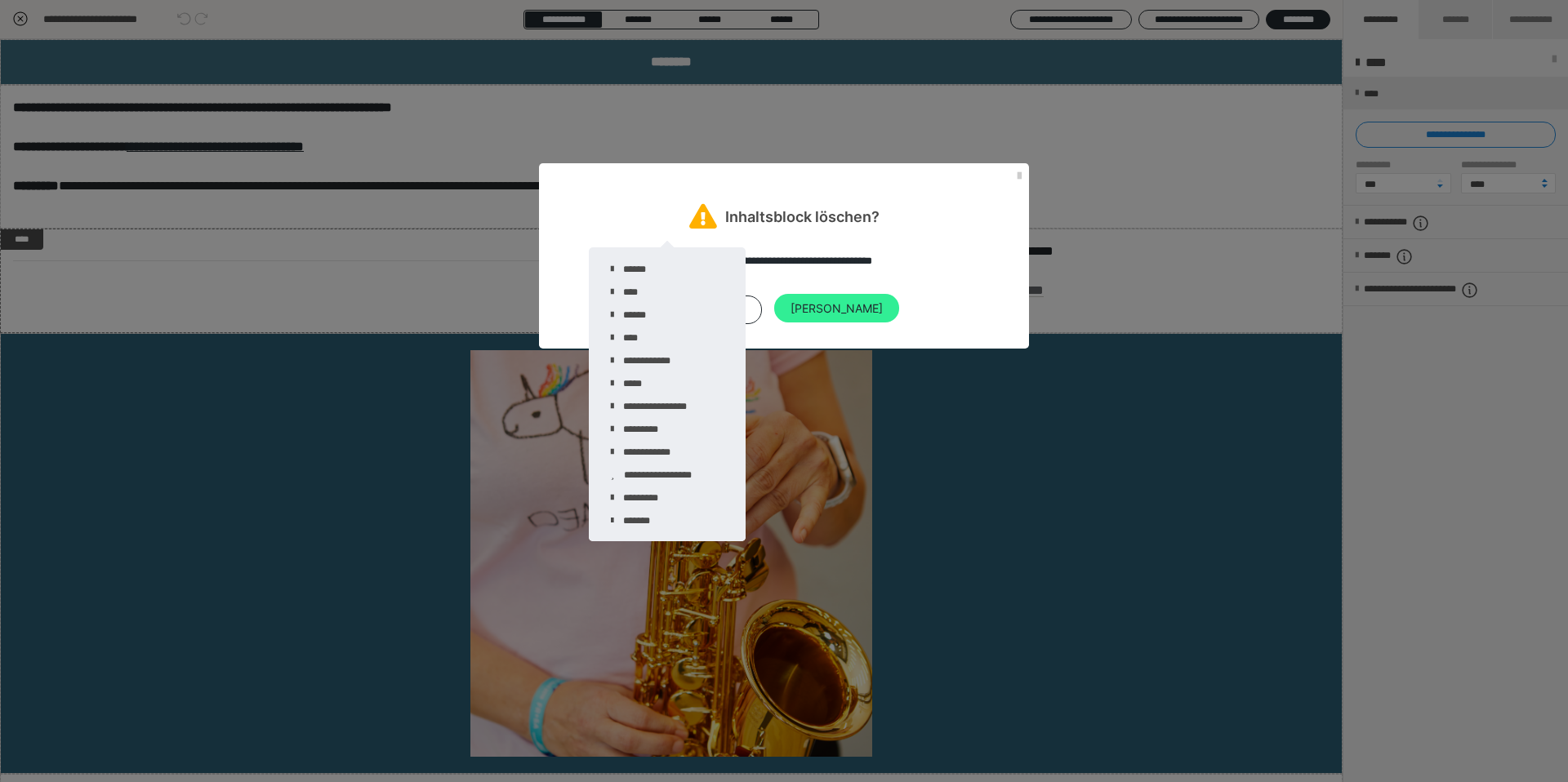 click on "[PERSON_NAME]" at bounding box center [836, 309] 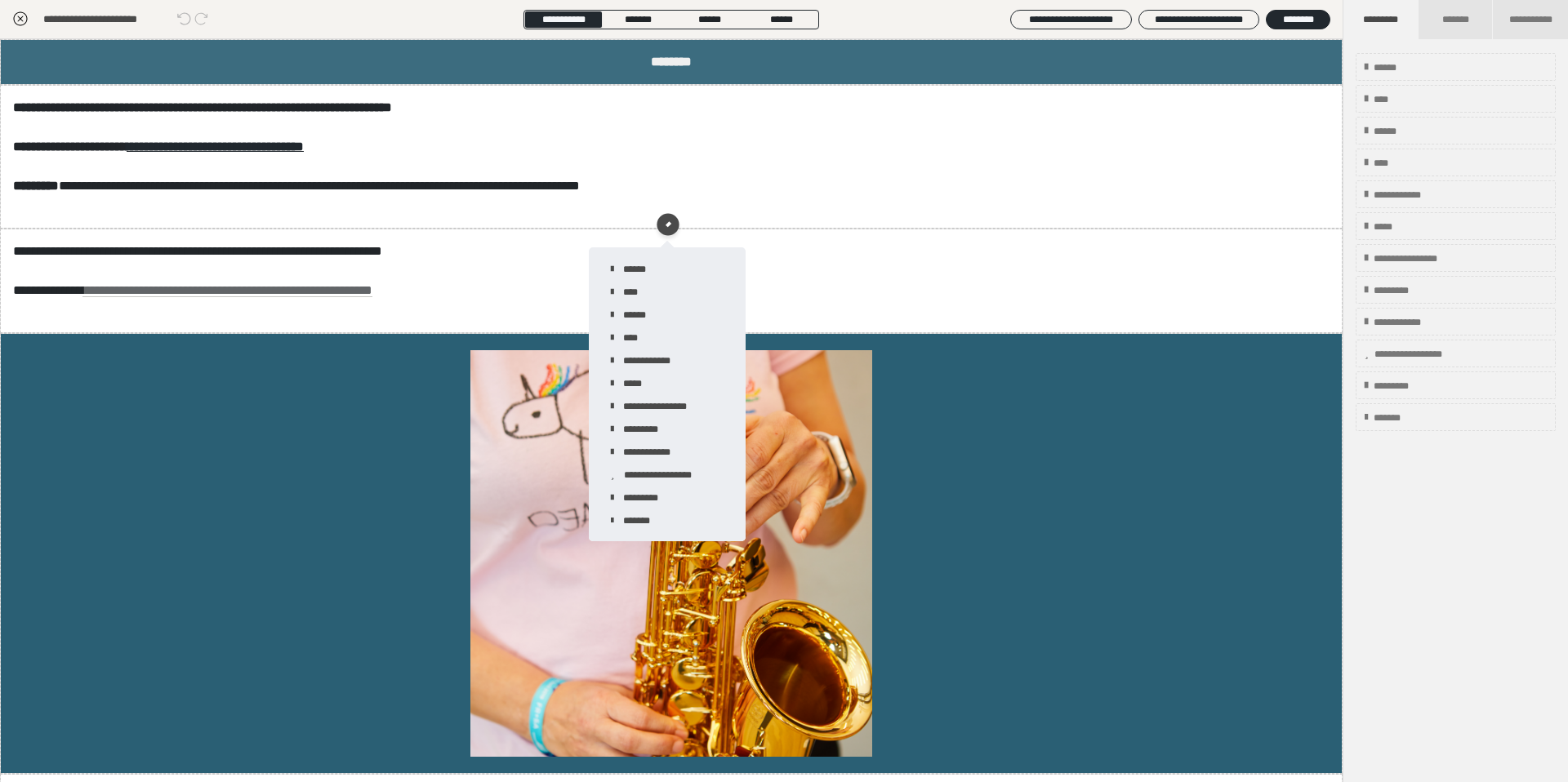 click 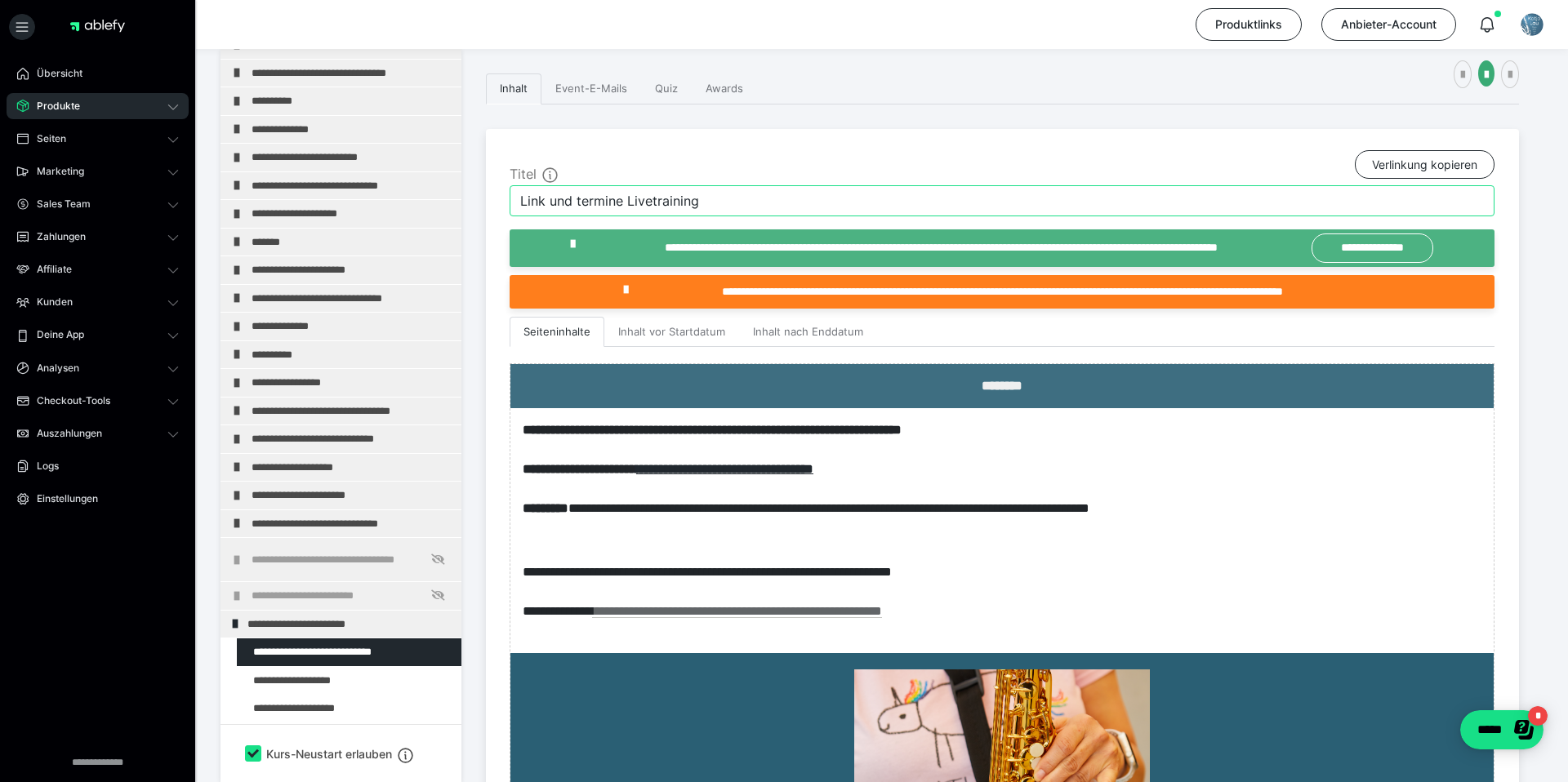 click on "Link und termine Livetraining" at bounding box center (1002, 201) 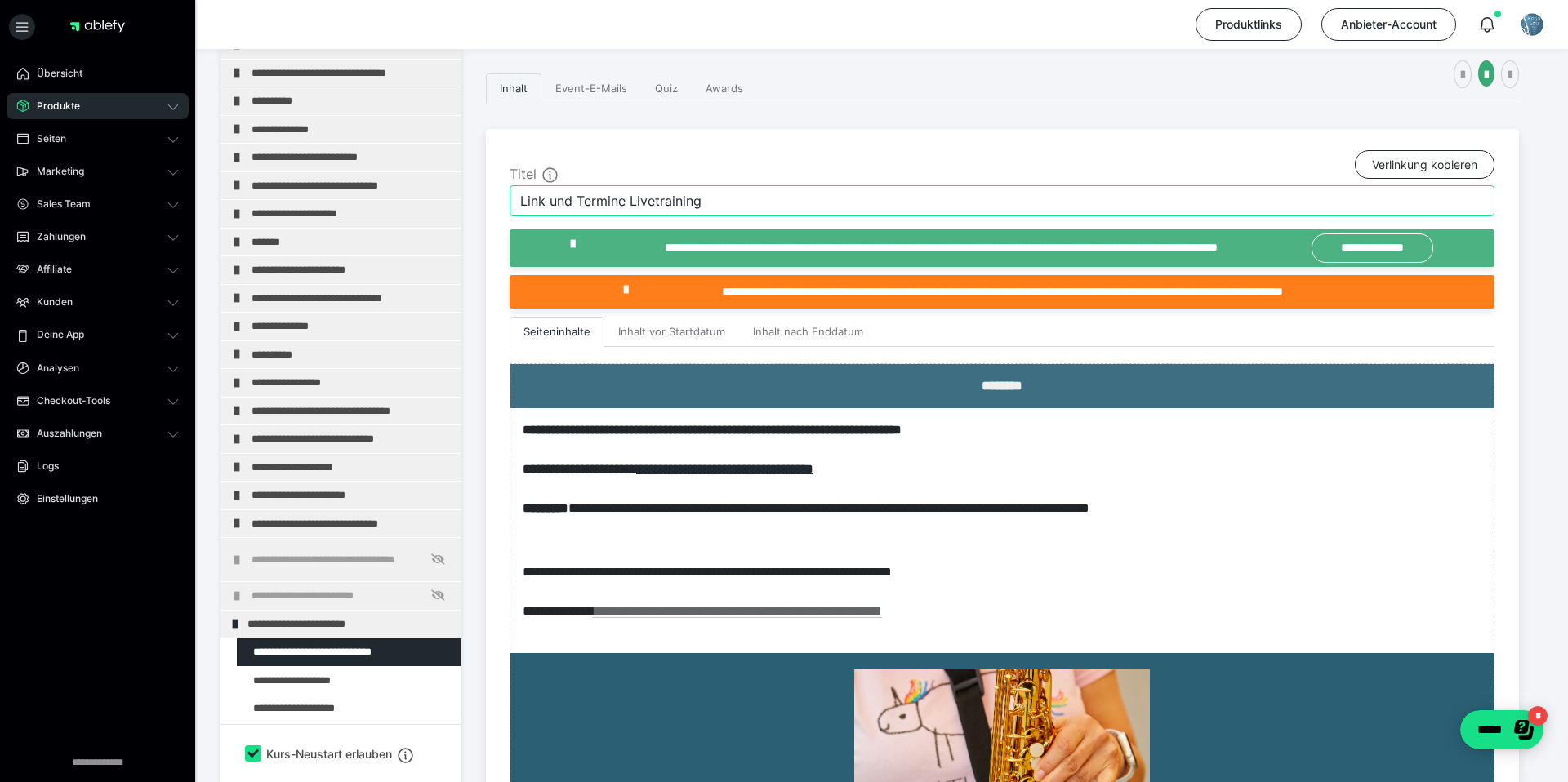 type on "Link und Termine Livetraining" 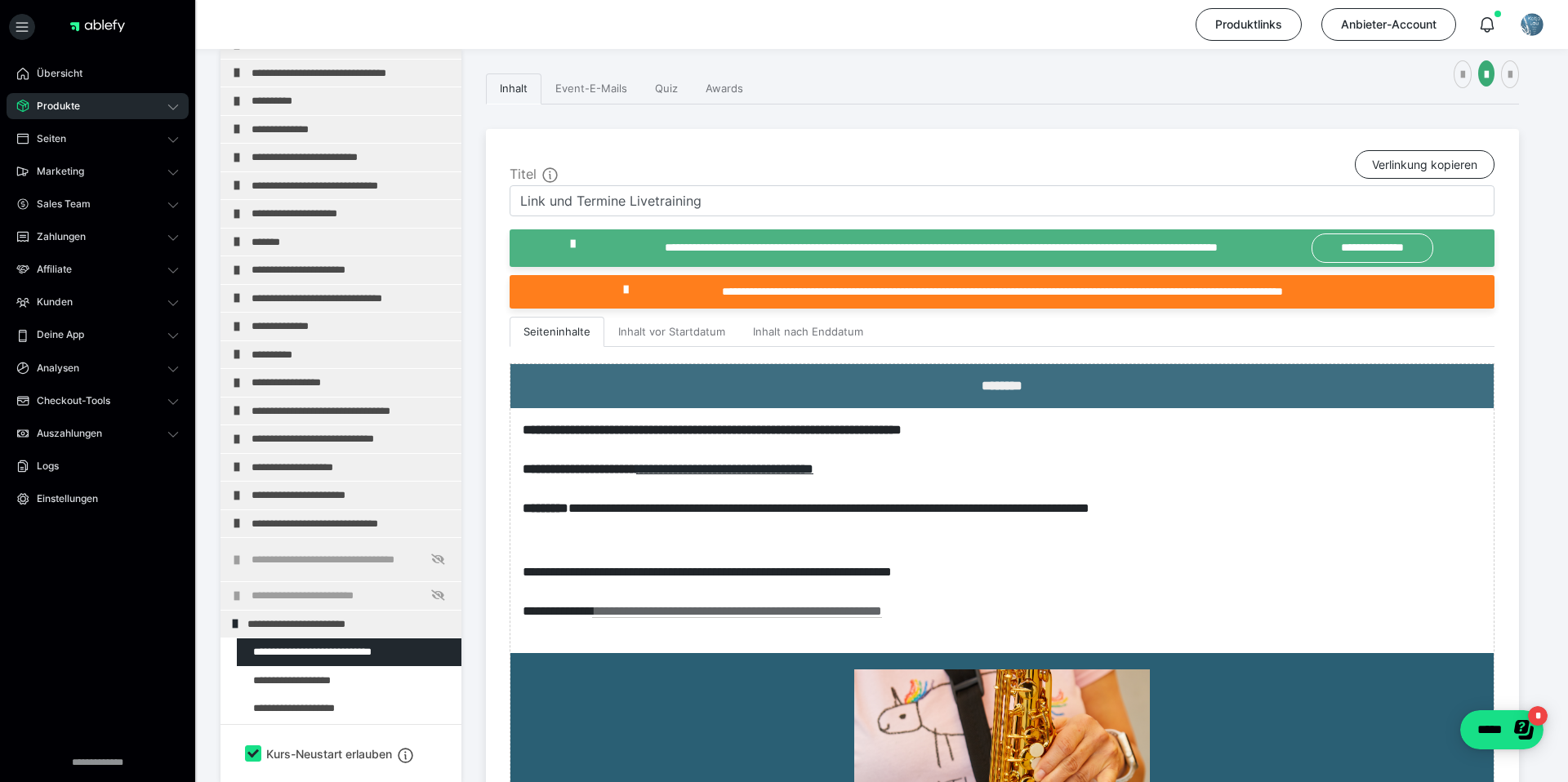 click on "Produkte" at bounding box center [52, 106] 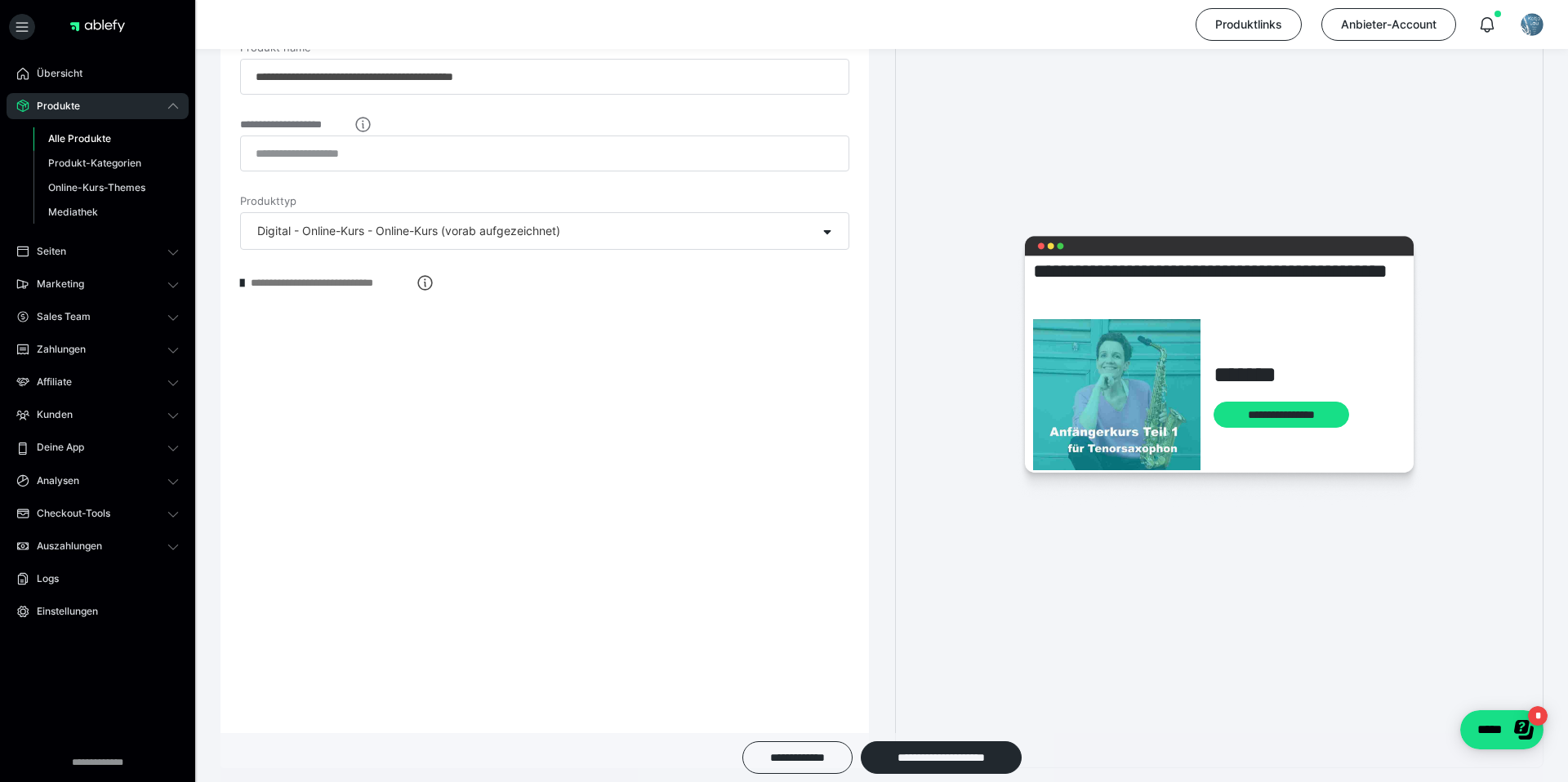 click on "Alle Produkte" at bounding box center (79, 138) 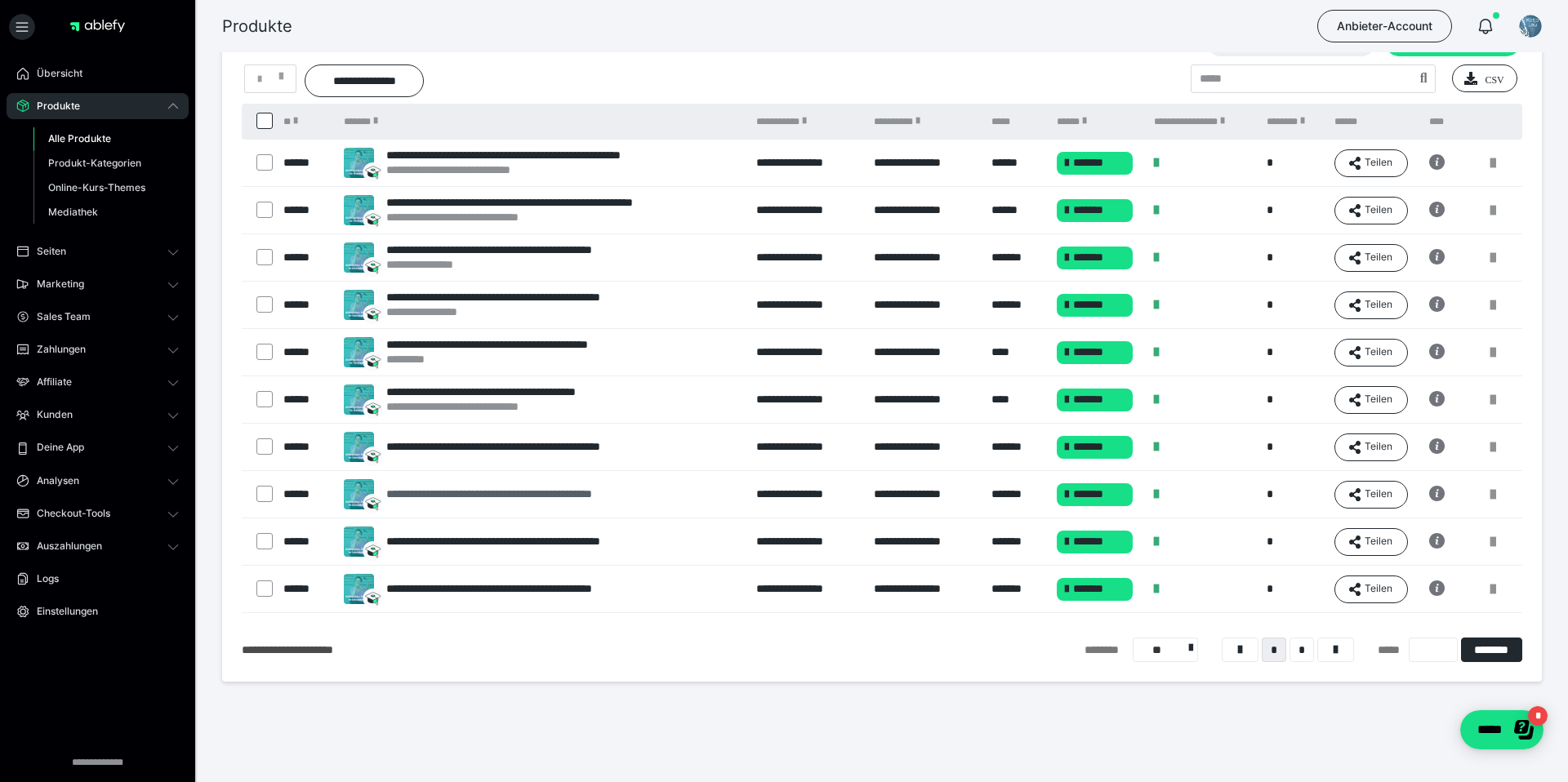 scroll, scrollTop: 59, scrollLeft: 0, axis: vertical 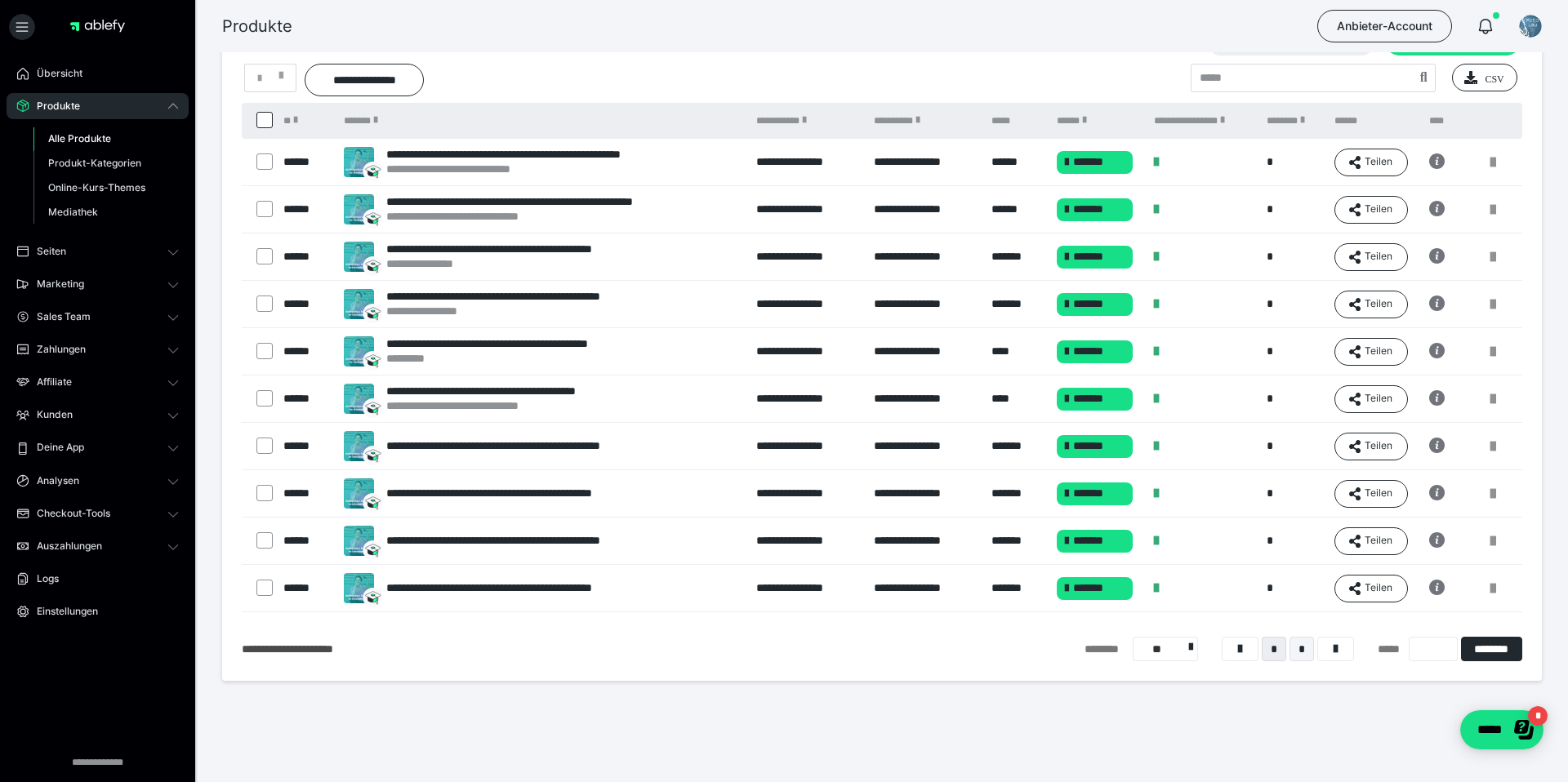 click on "*" at bounding box center [1302, 649] 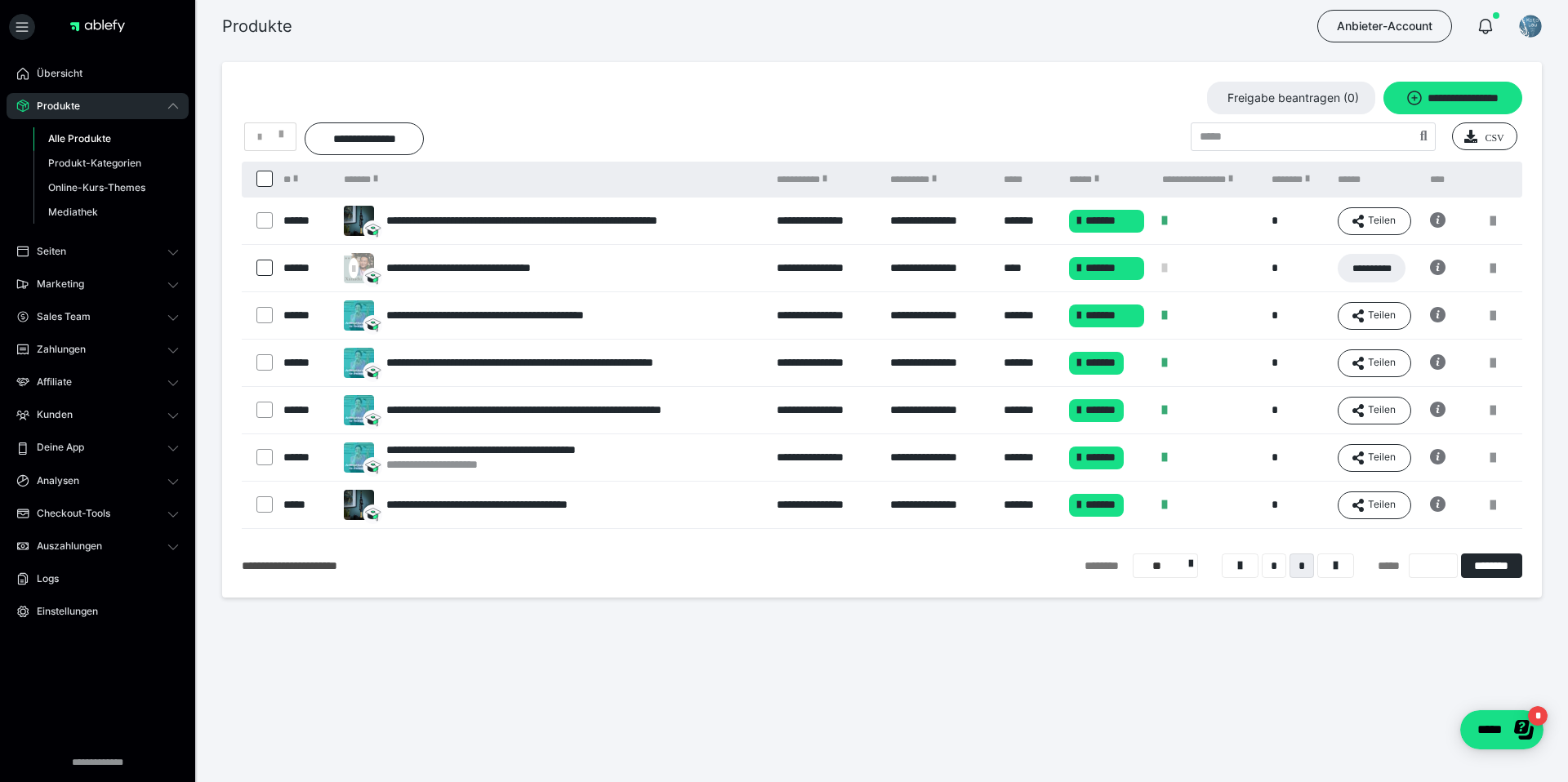 scroll, scrollTop: 0, scrollLeft: 0, axis: both 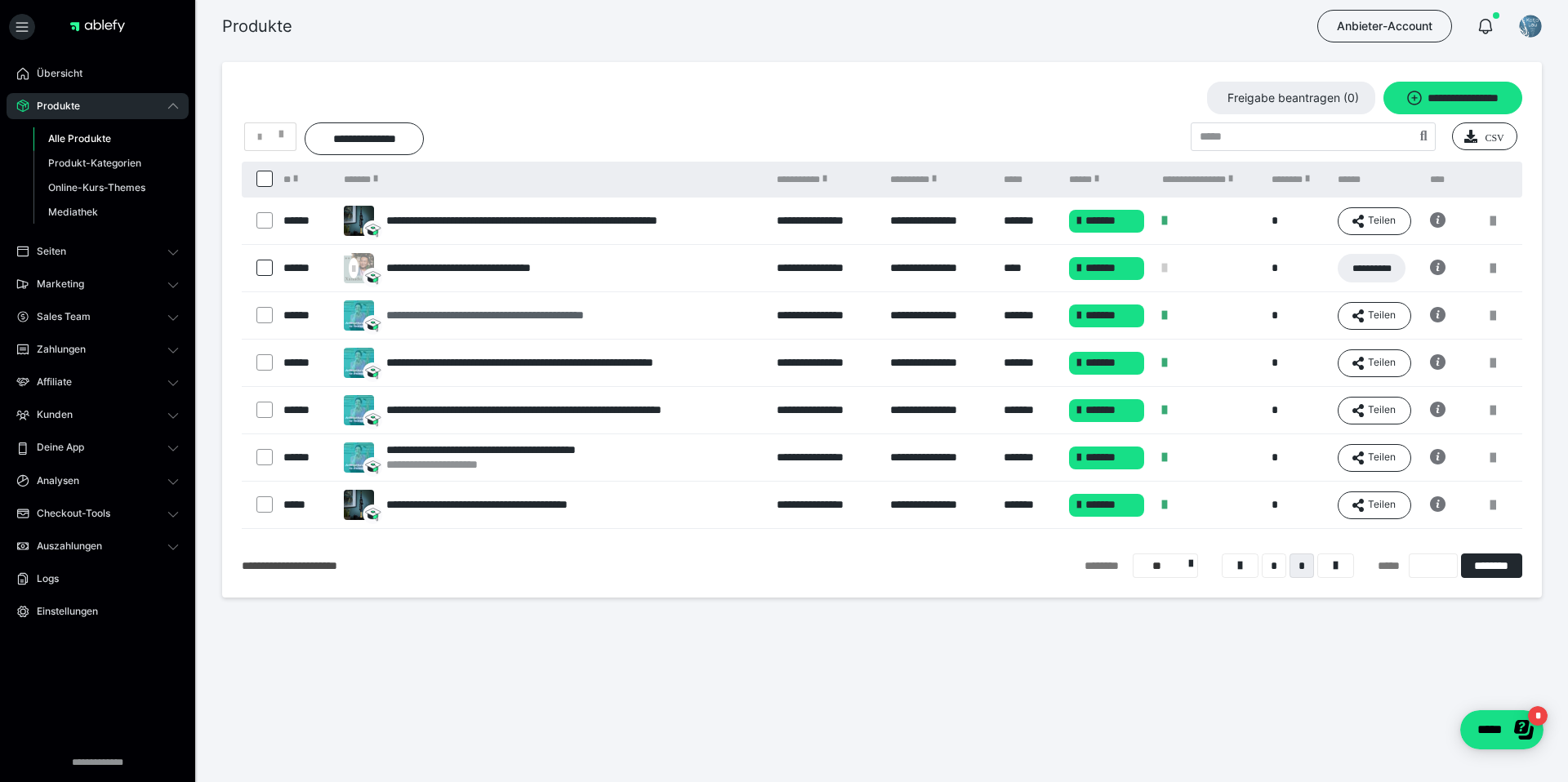 click on "**********" at bounding box center (515, 315) 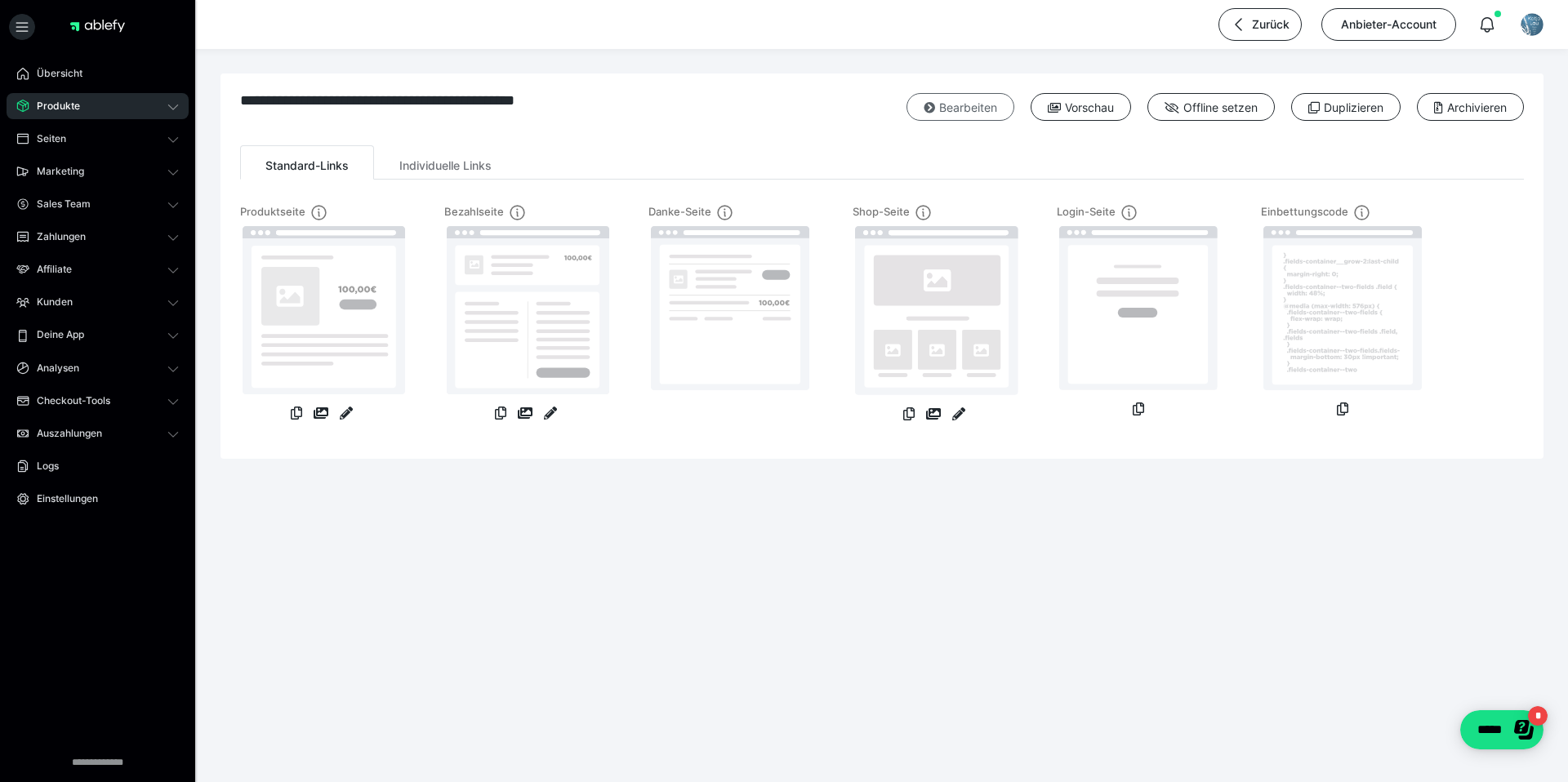 click at bounding box center [929, 108] 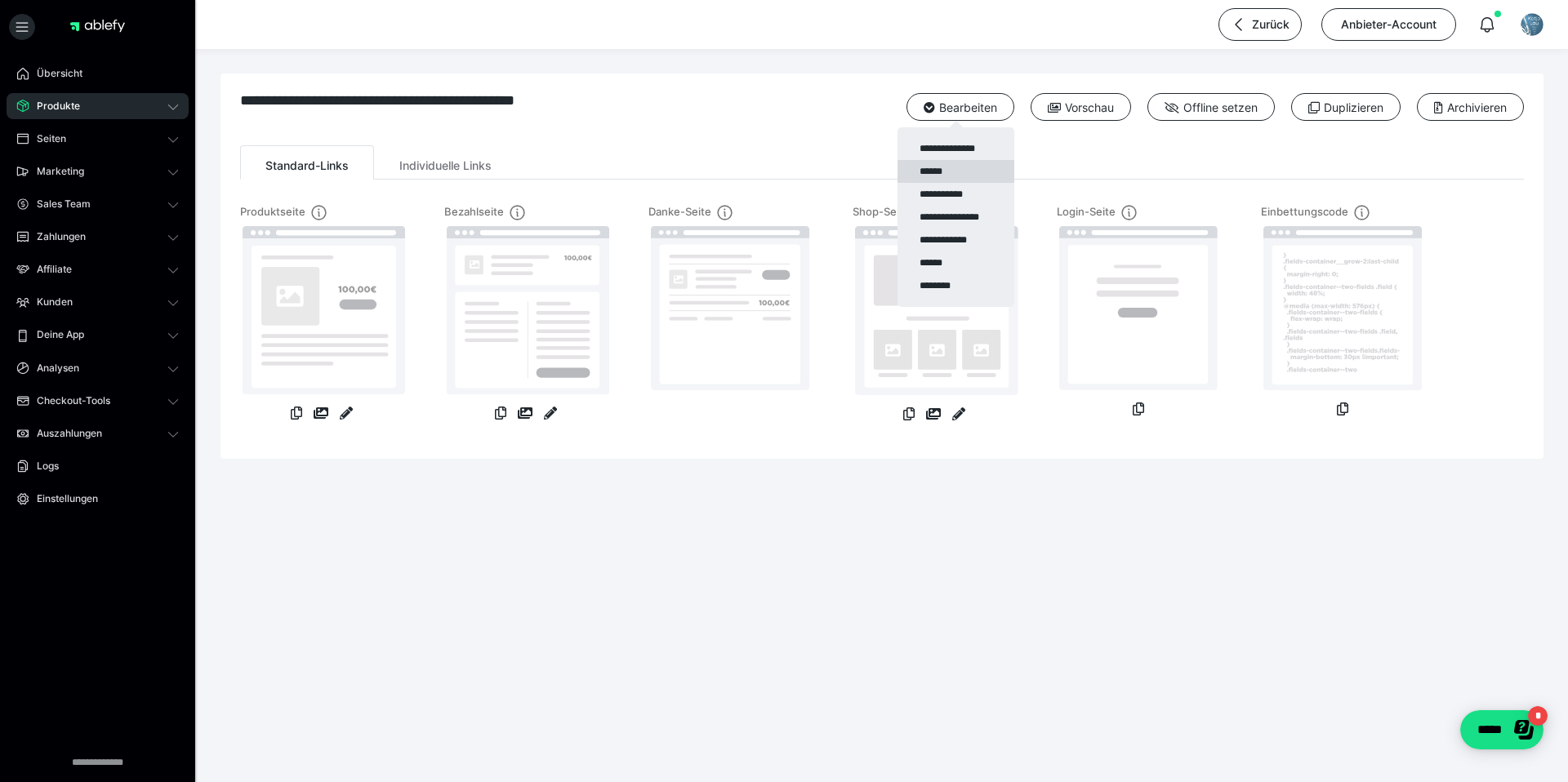 click on "******" at bounding box center [956, 171] 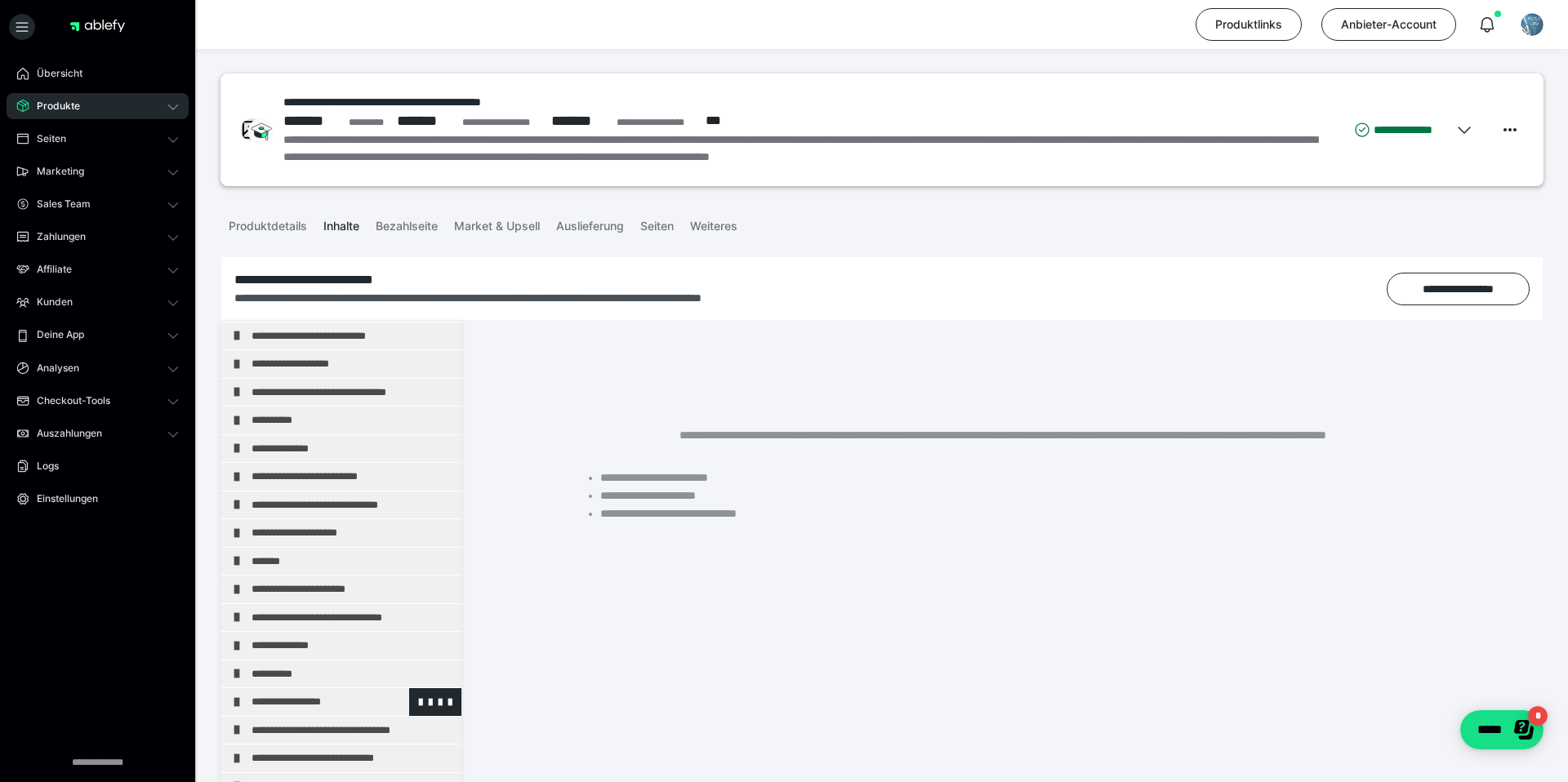 scroll, scrollTop: 513, scrollLeft: 0, axis: vertical 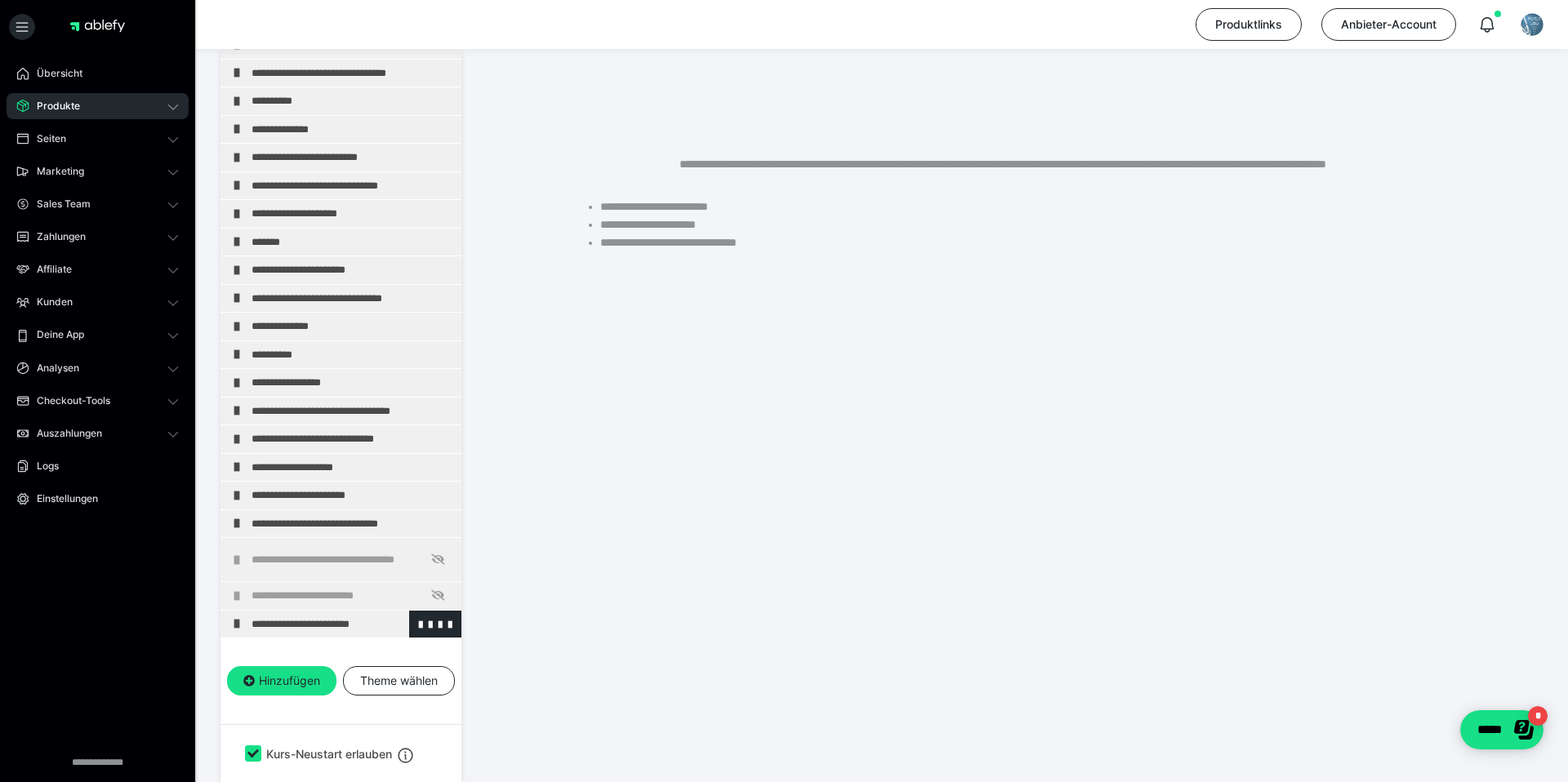 click on "**********" at bounding box center (352, 624) 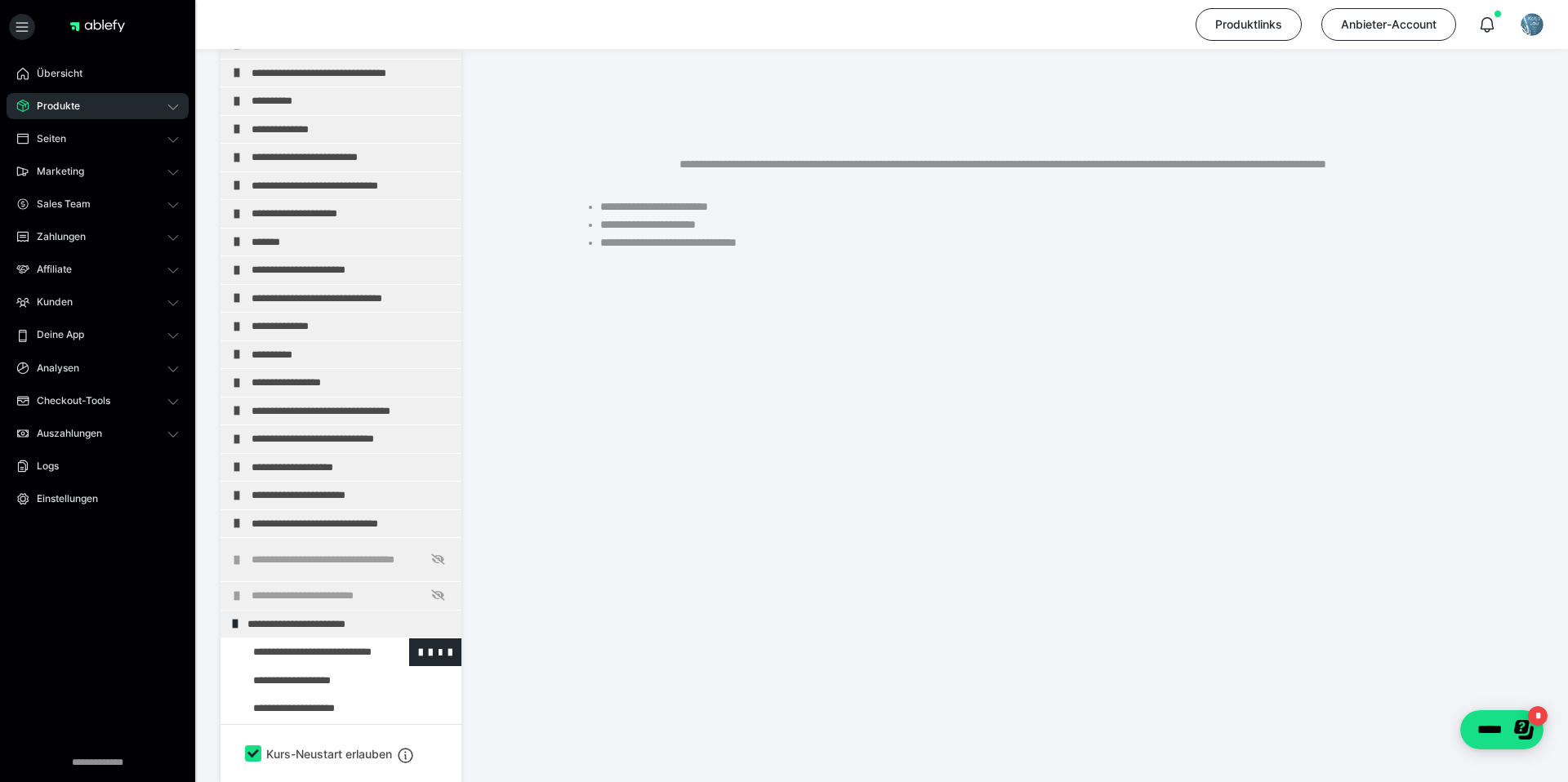 click at bounding box center (306, 652) 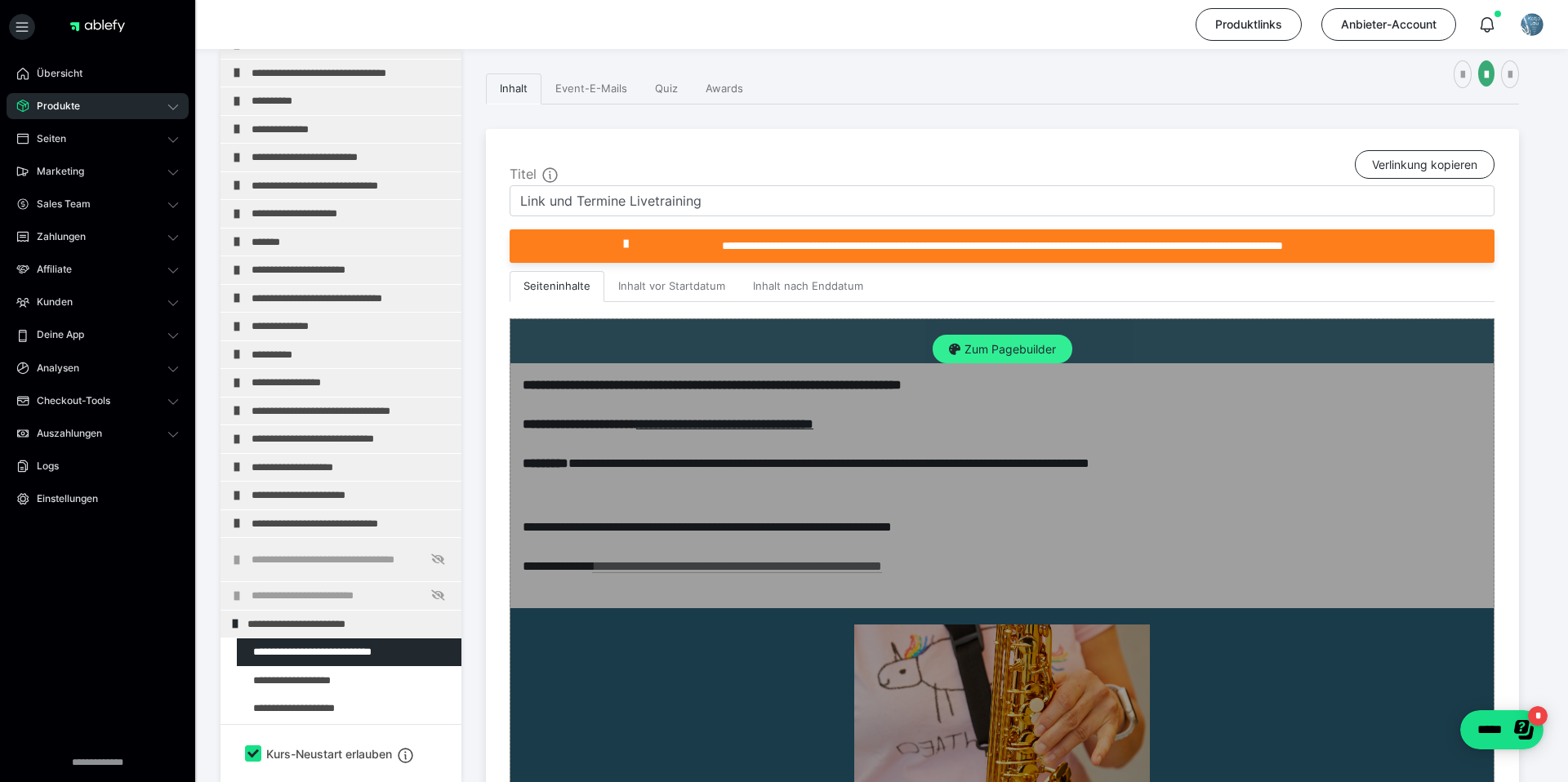 click on "Zum Pagebuilder" at bounding box center [1002, 349] 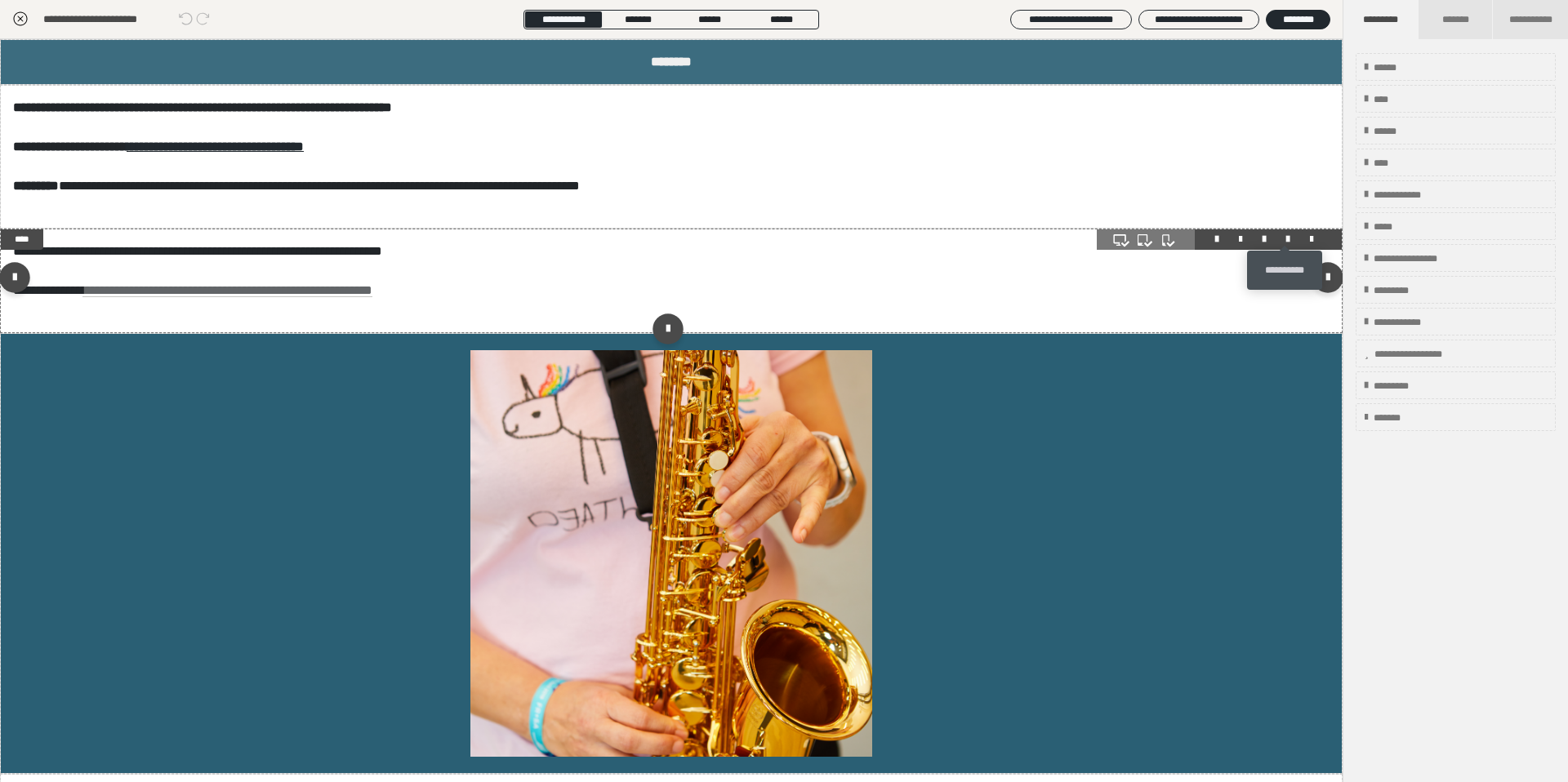 click at bounding box center [1288, 239] 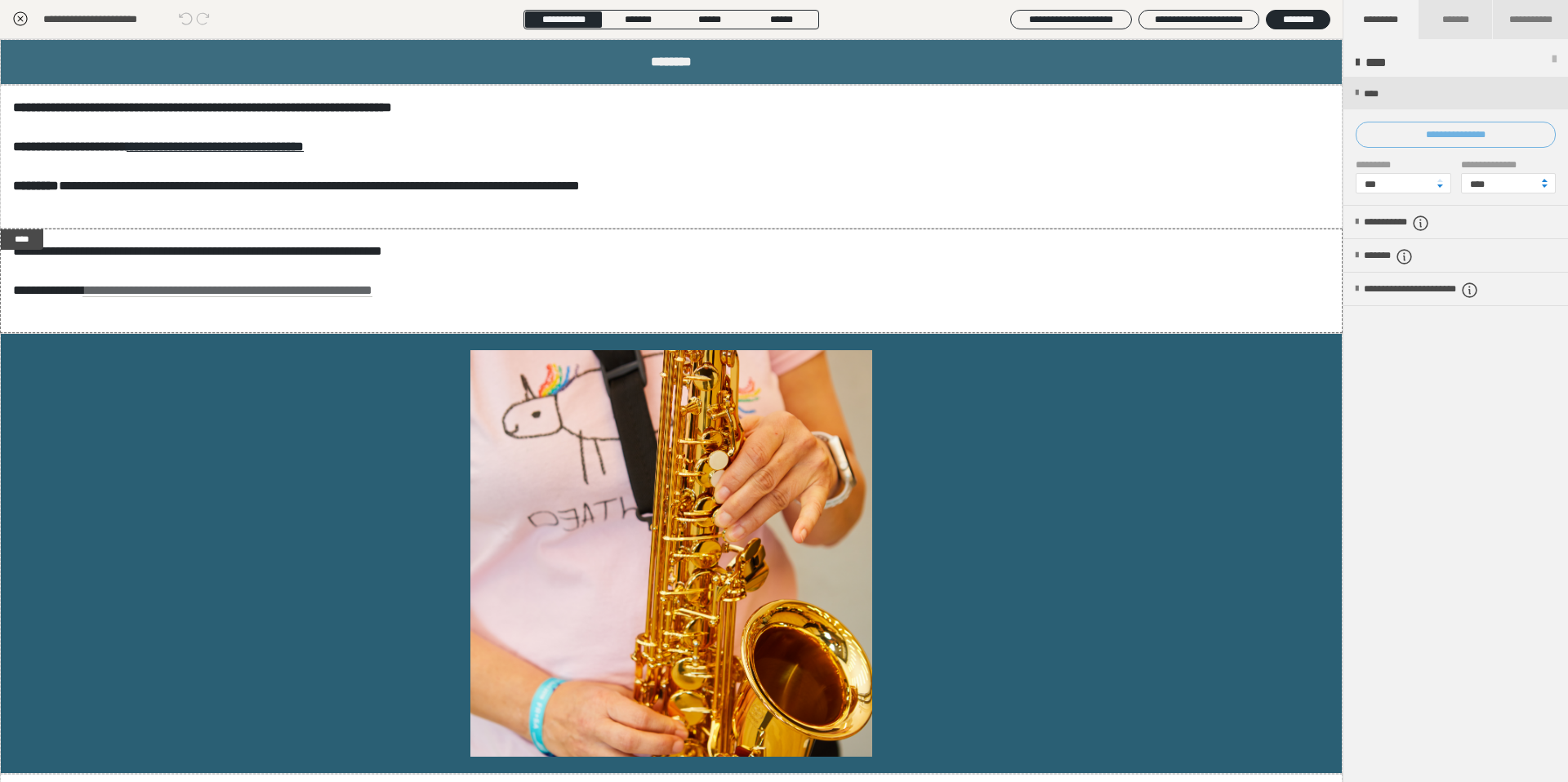 click on "**********" at bounding box center (1455, 135) 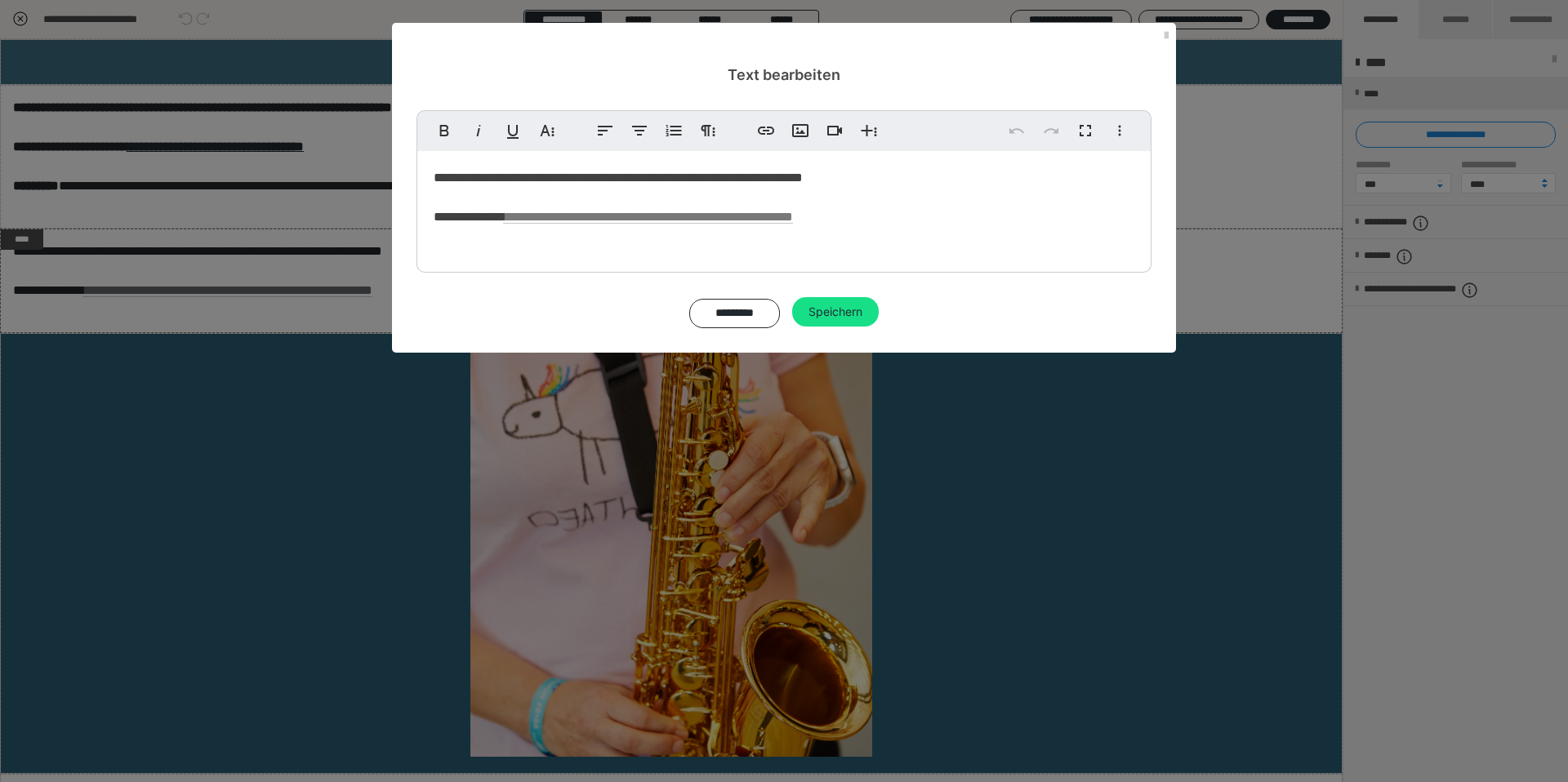 click on "**********" at bounding box center (618, 177) 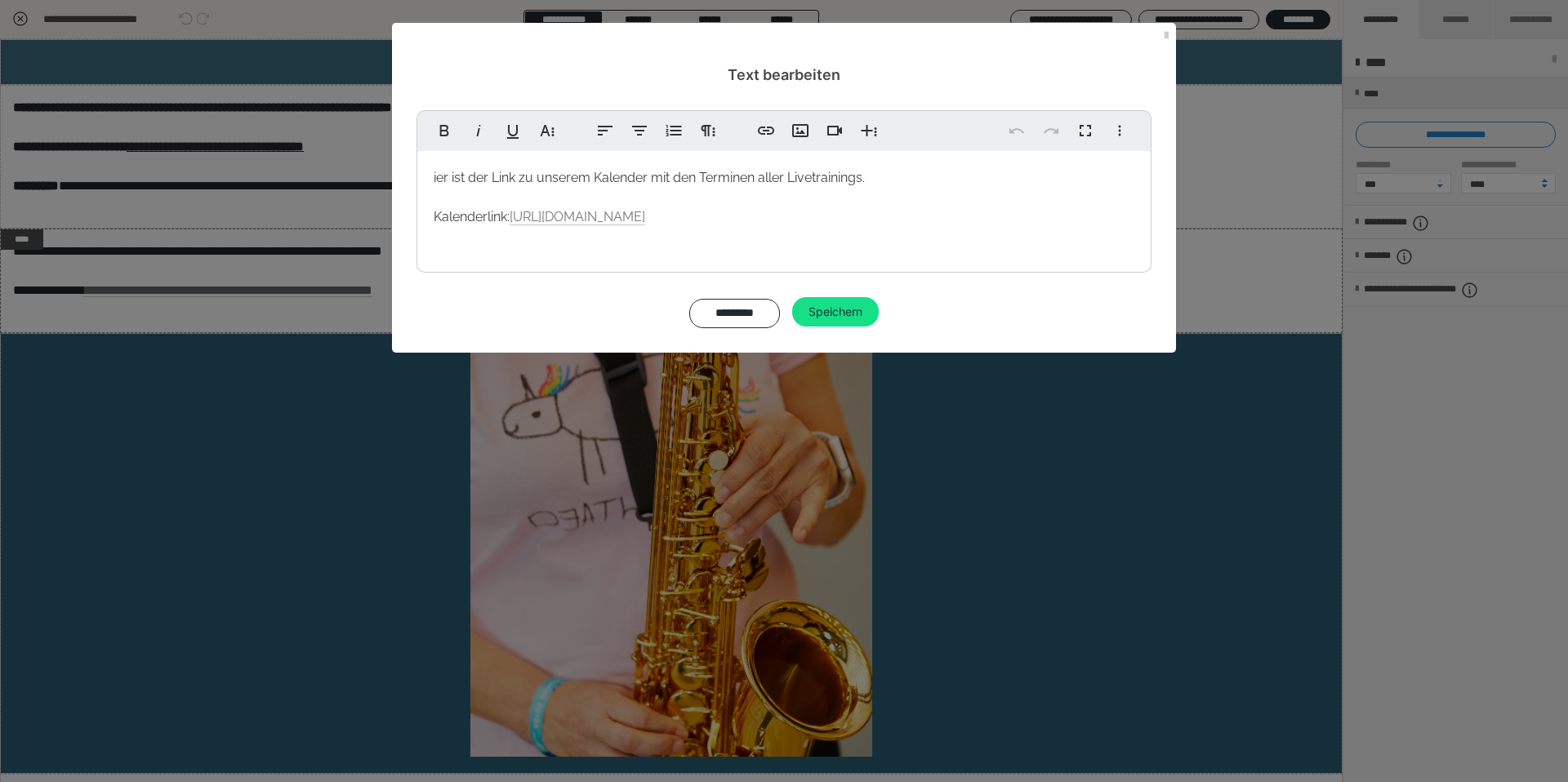 type 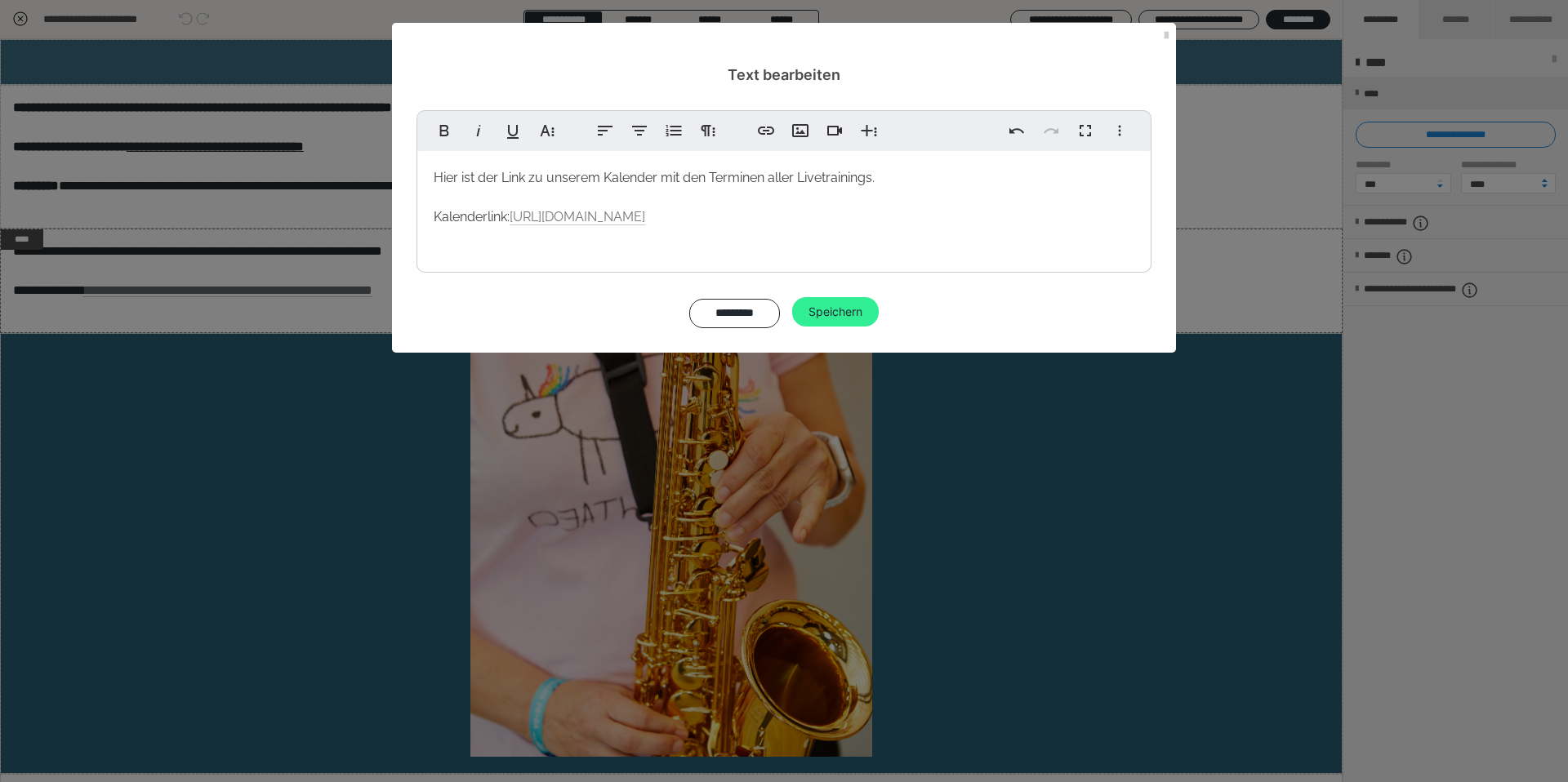 click on "Speichern" at bounding box center (835, 312) 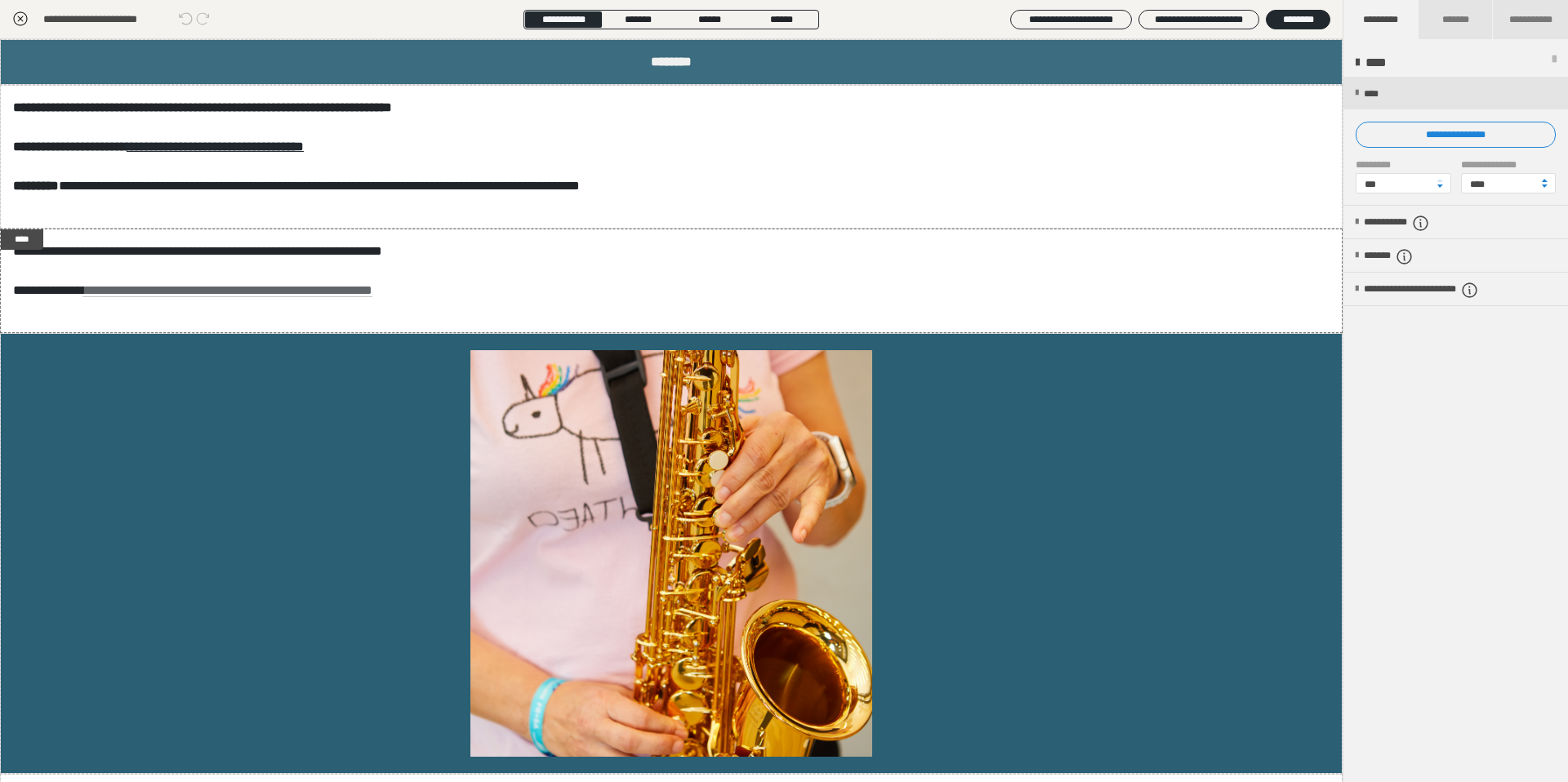 click 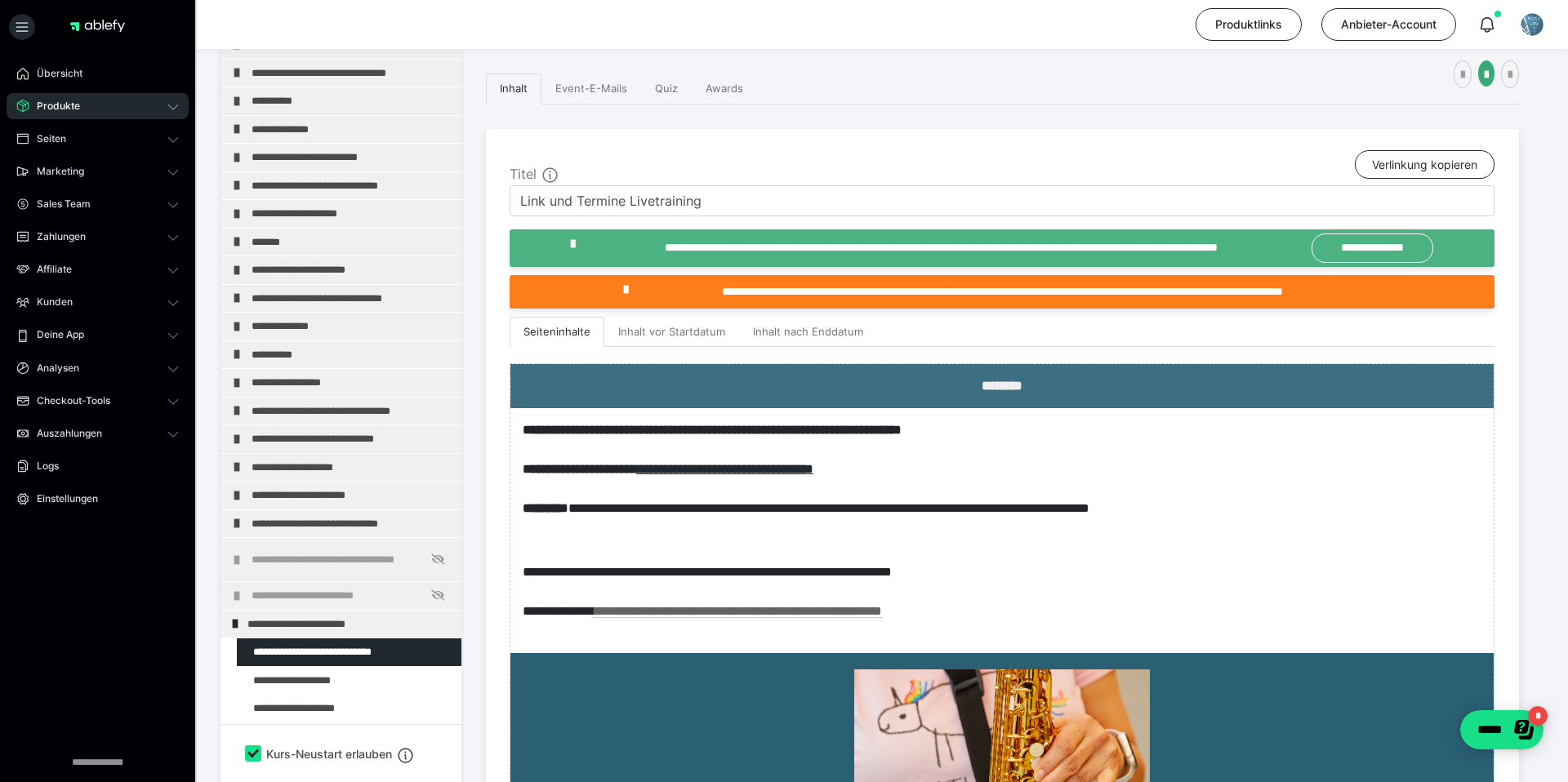 click on "Produkte" at bounding box center (52, 106) 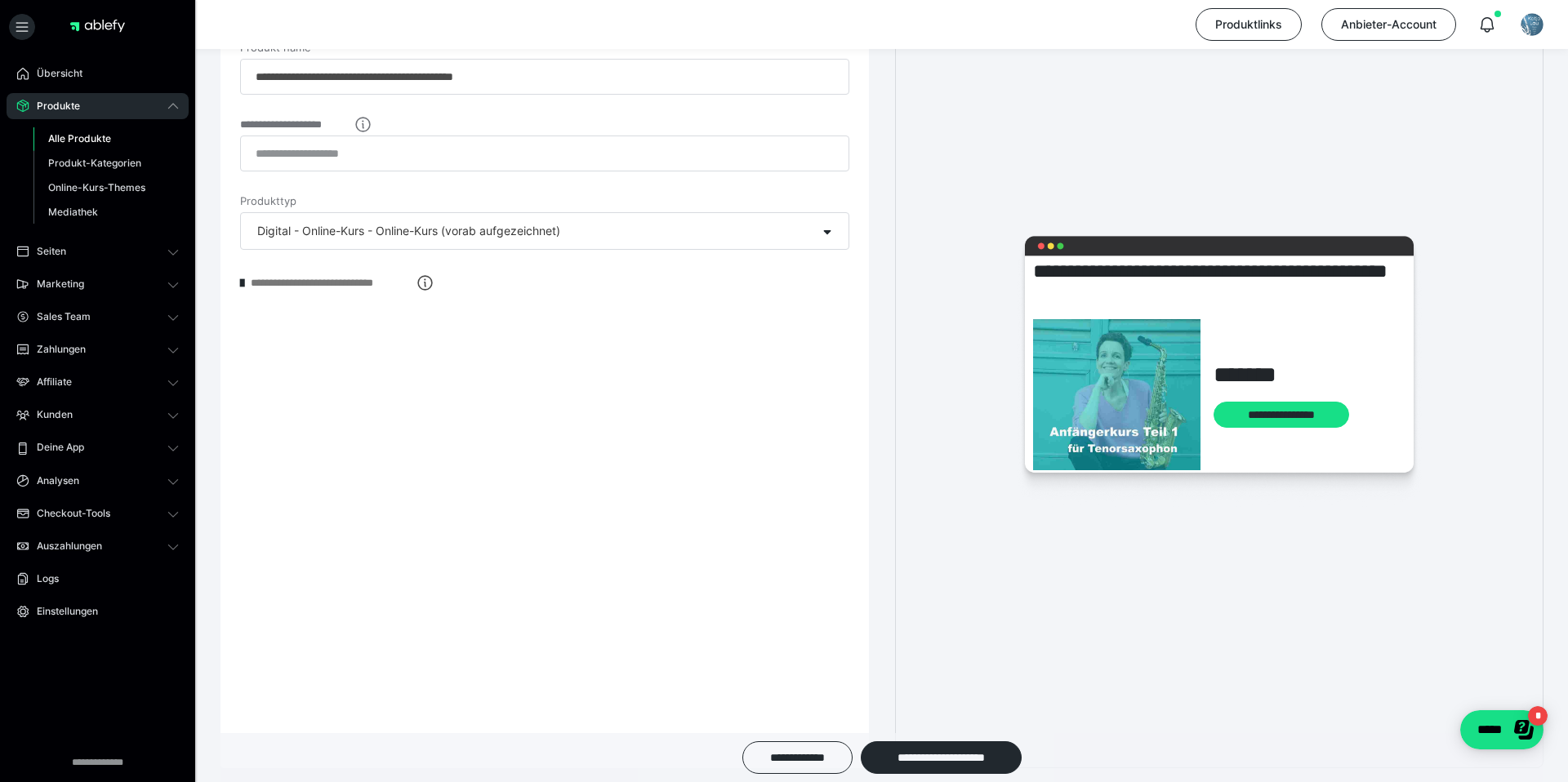 click on "Alle Produkte" at bounding box center [79, 138] 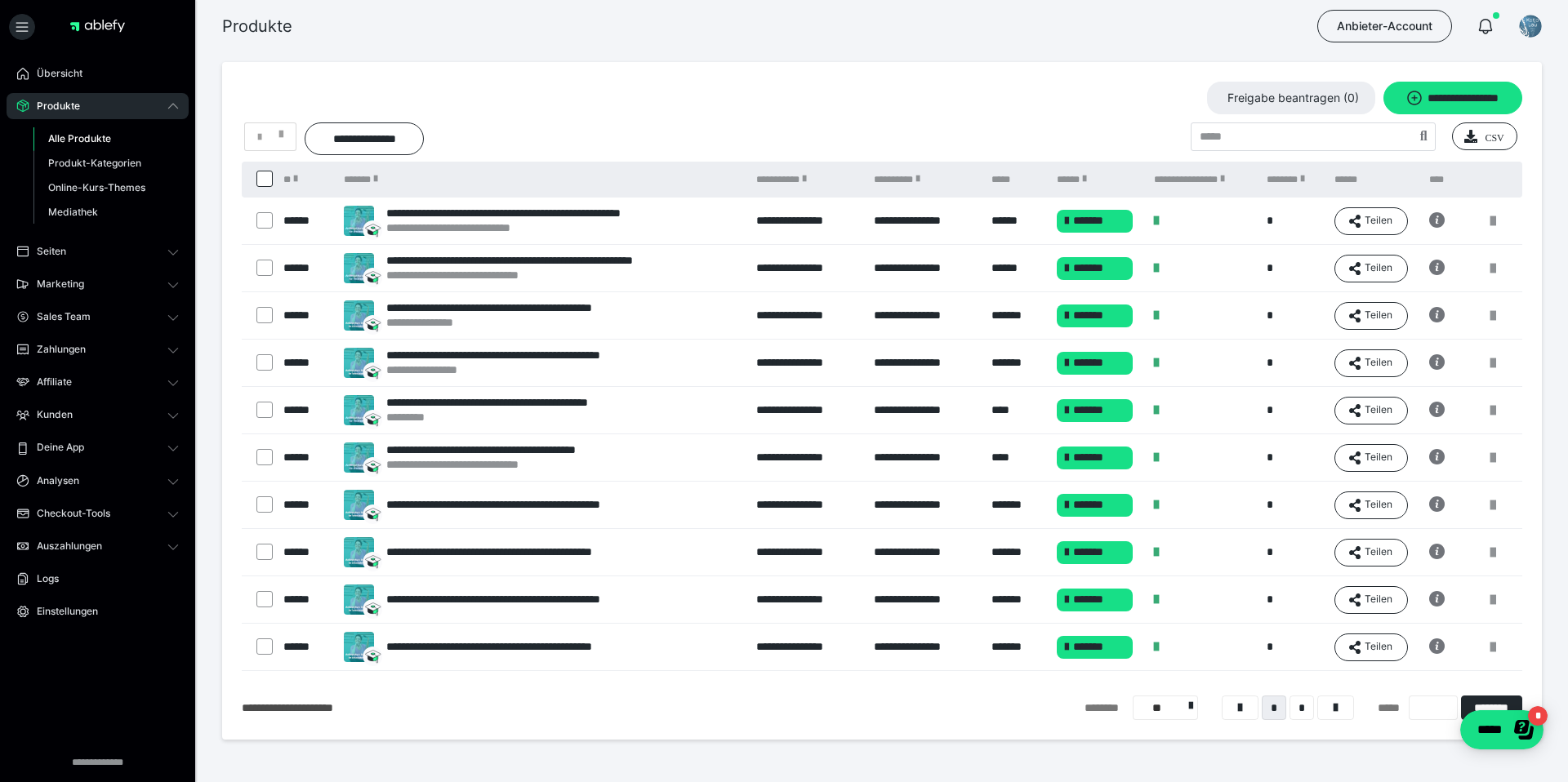 scroll, scrollTop: 59, scrollLeft: 0, axis: vertical 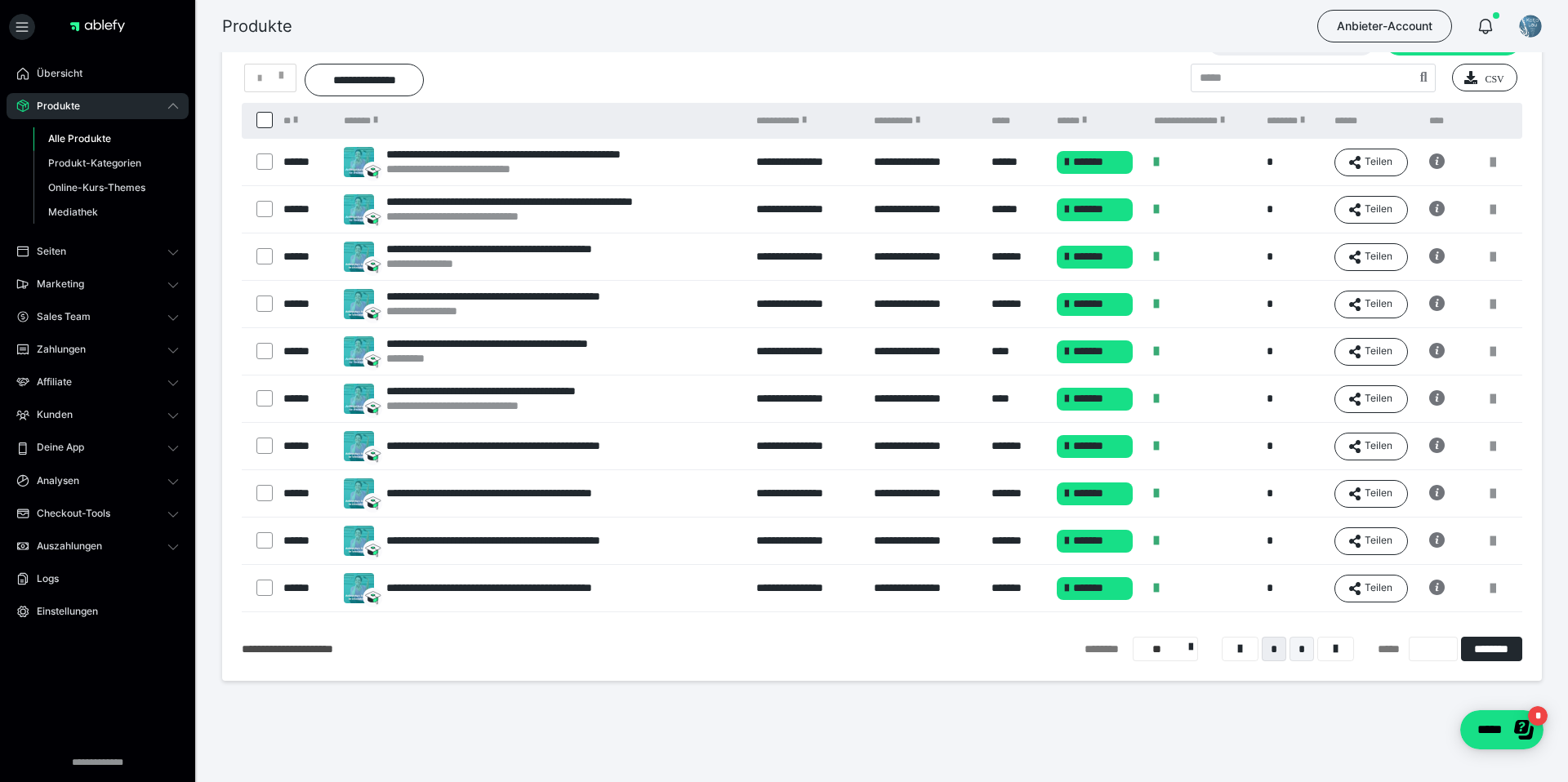 click on "*" at bounding box center (1302, 649) 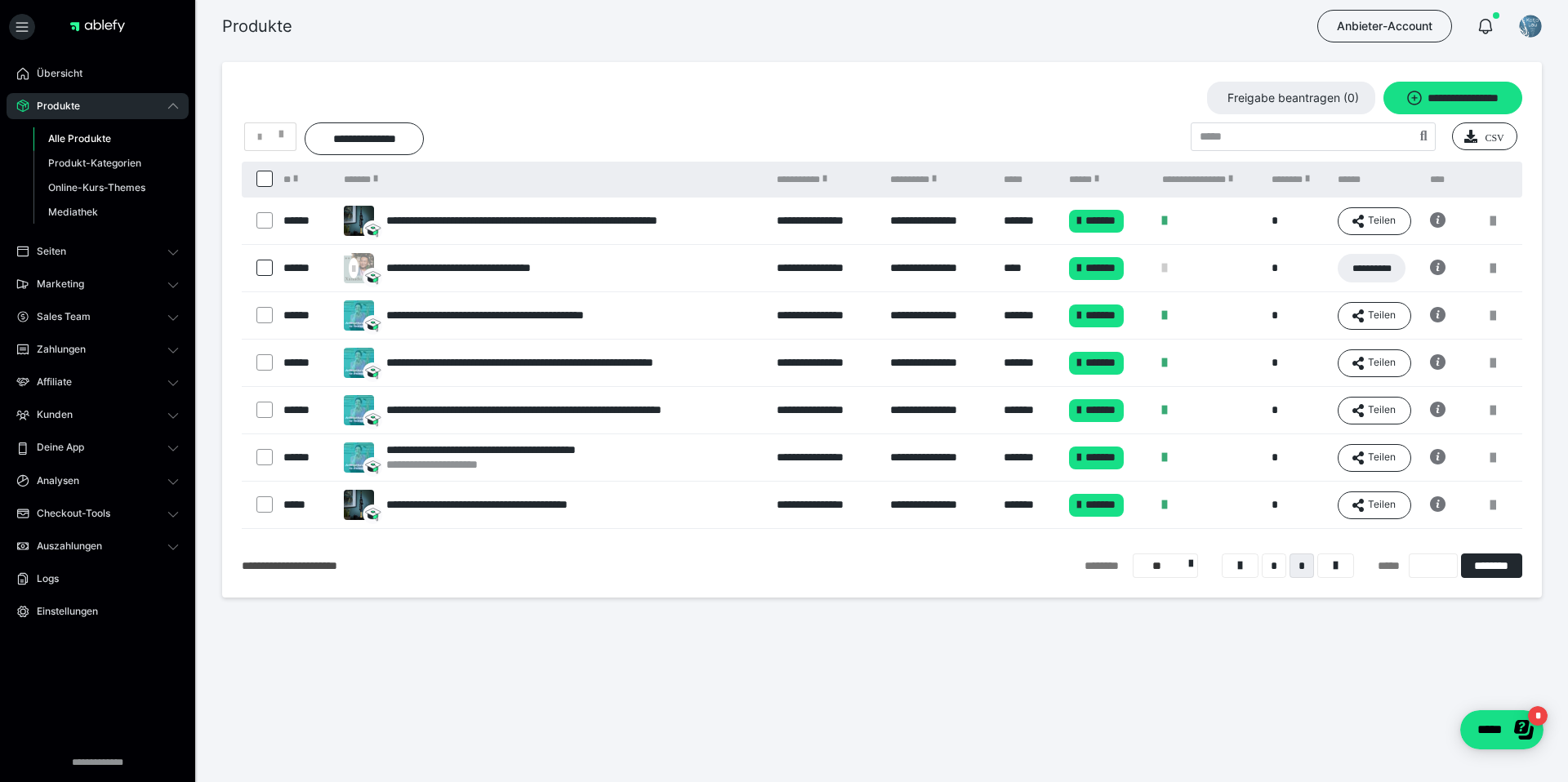 scroll, scrollTop: 0, scrollLeft: 0, axis: both 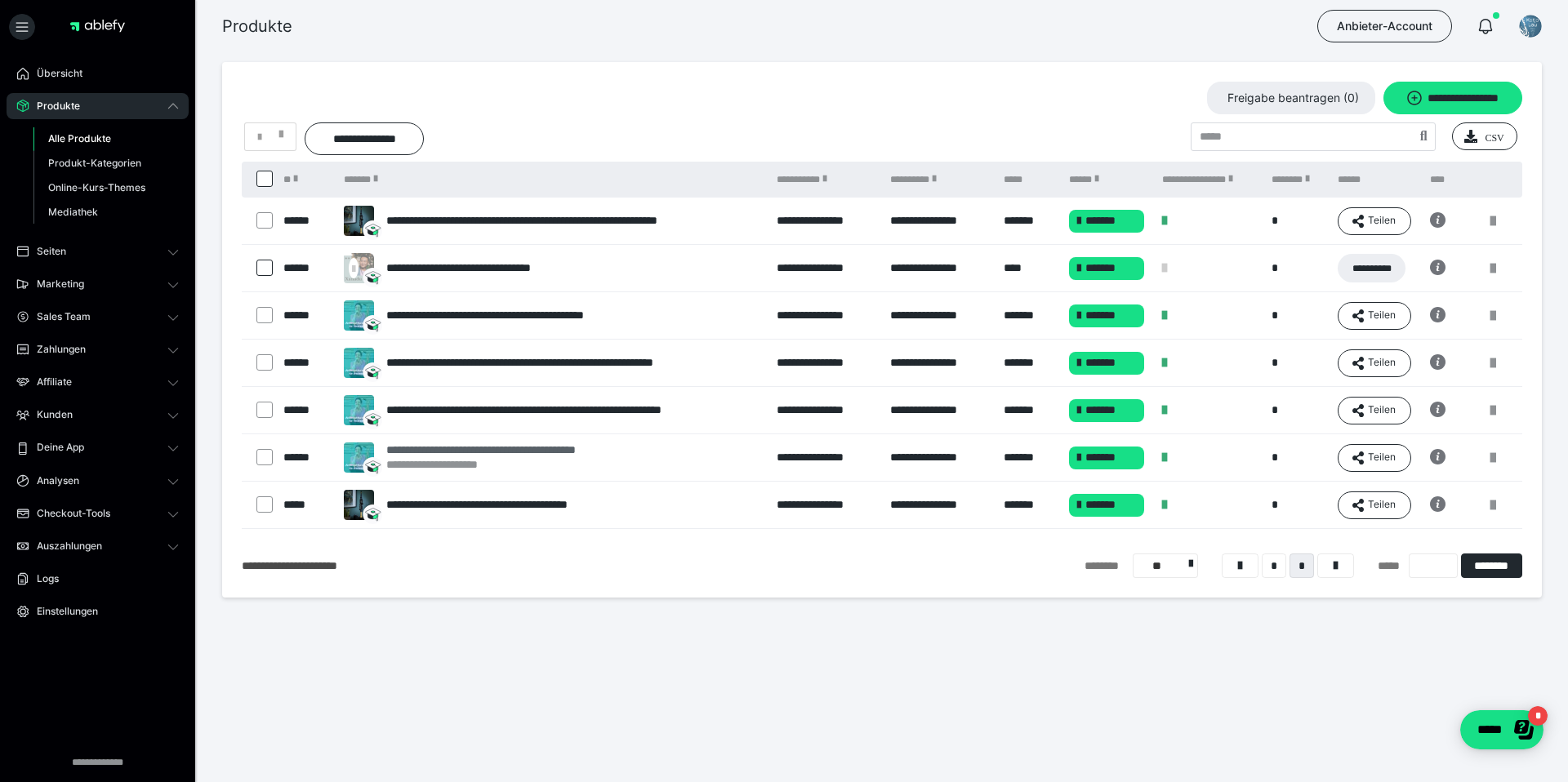 click on "**********" at bounding box center [507, 450] 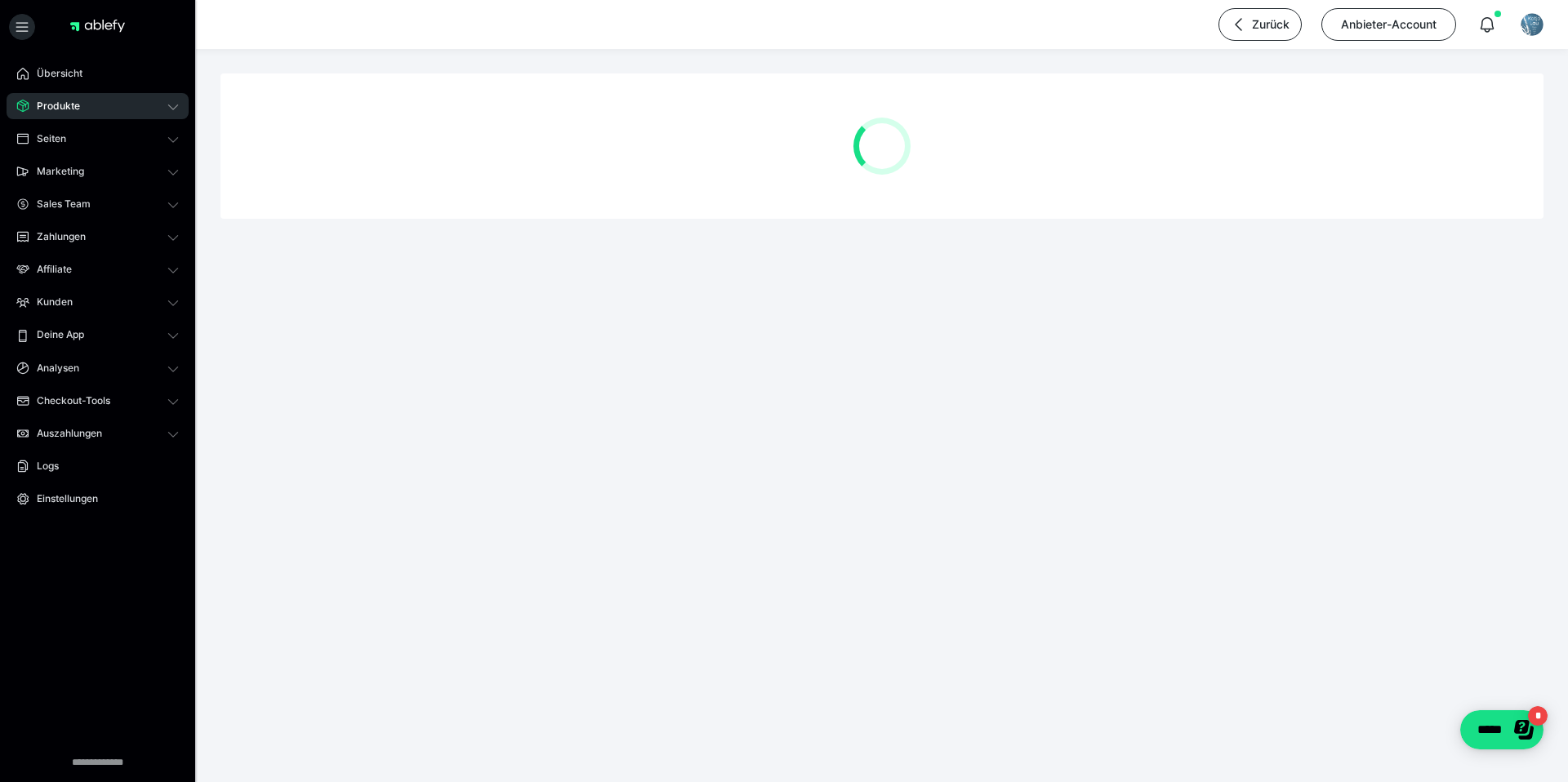 click on "**********" at bounding box center [784, 349] 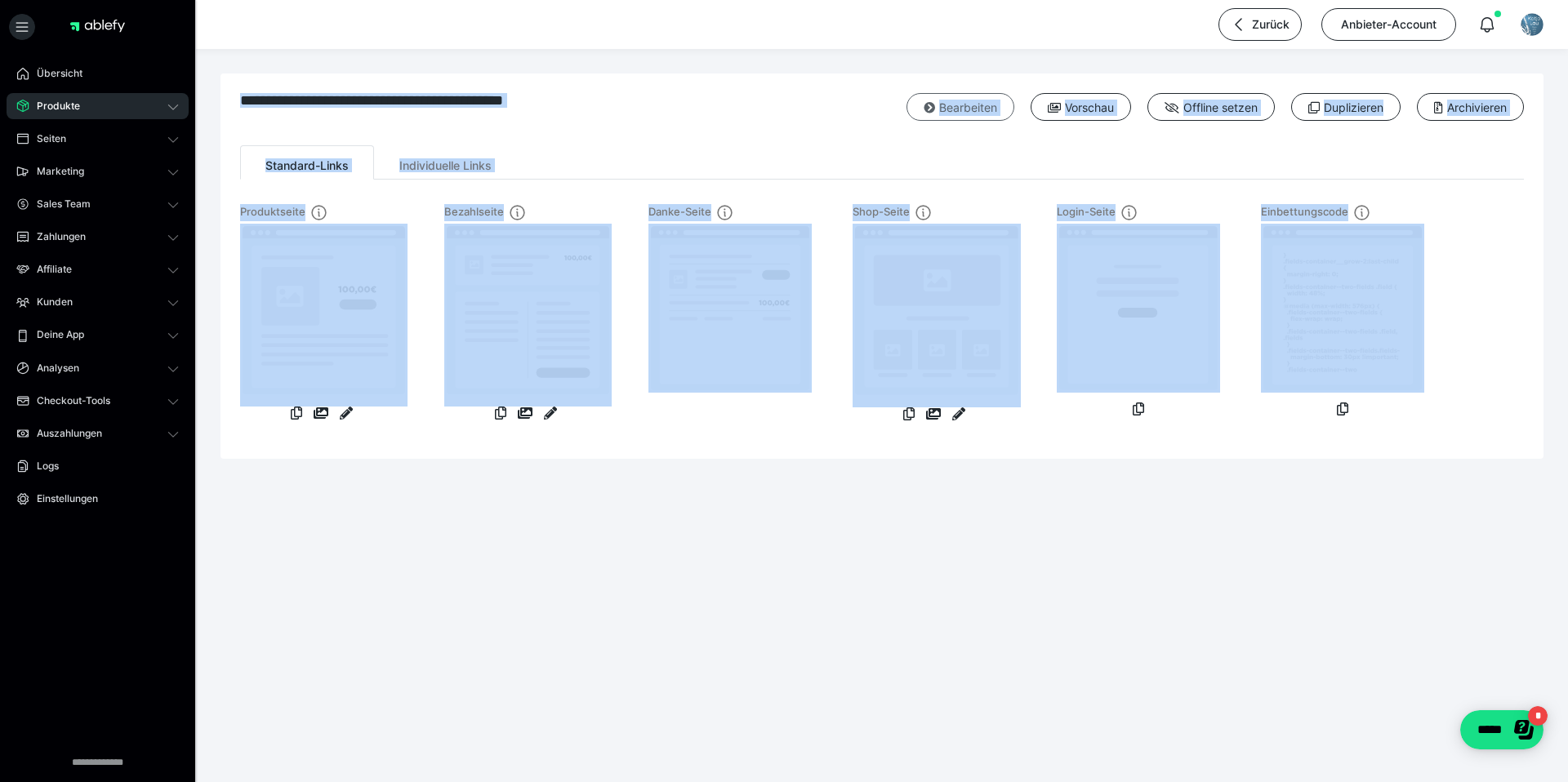 click on "Bearbeiten" at bounding box center (960, 107) 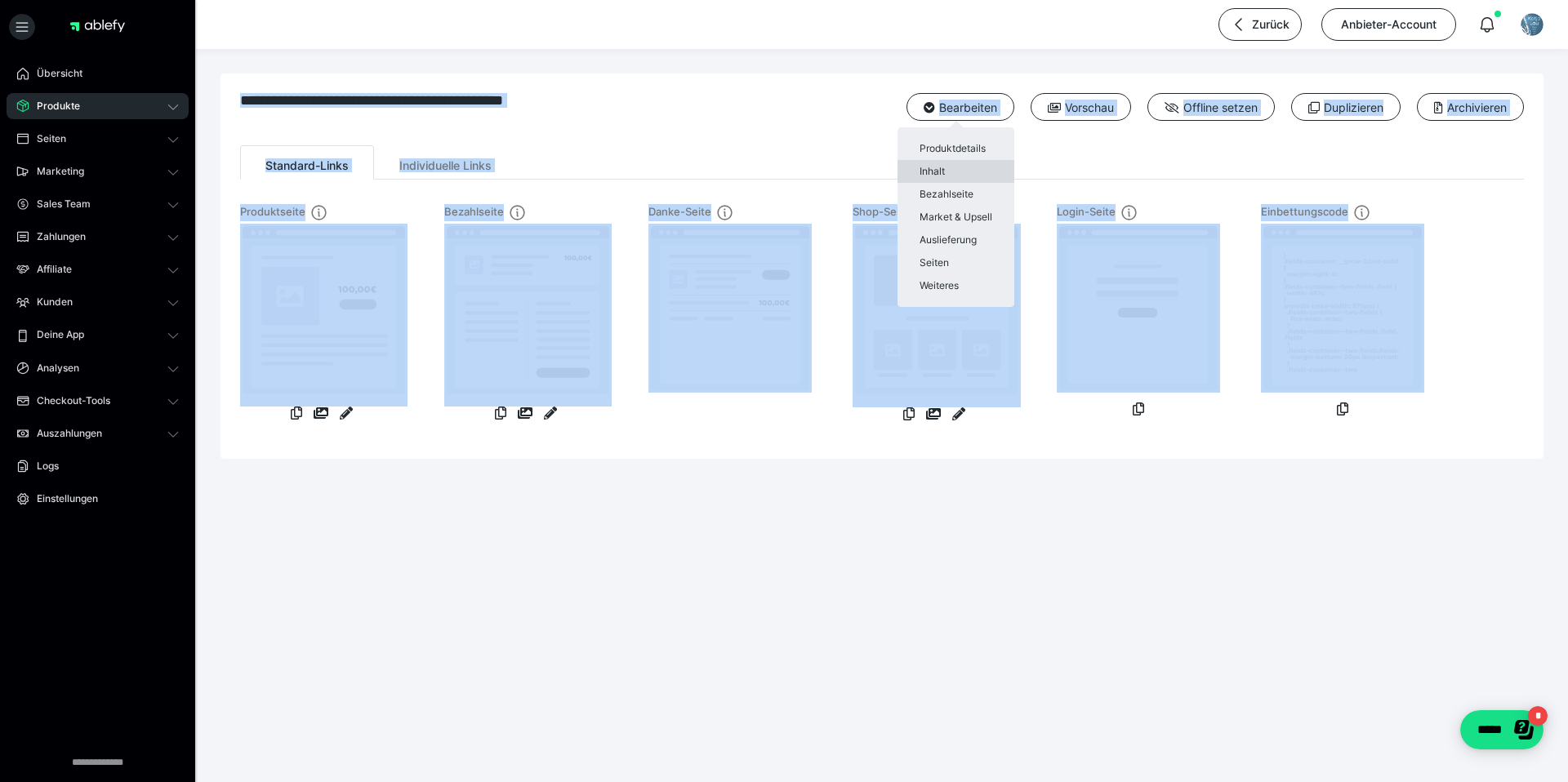click on "Inhalt" at bounding box center (956, 171) 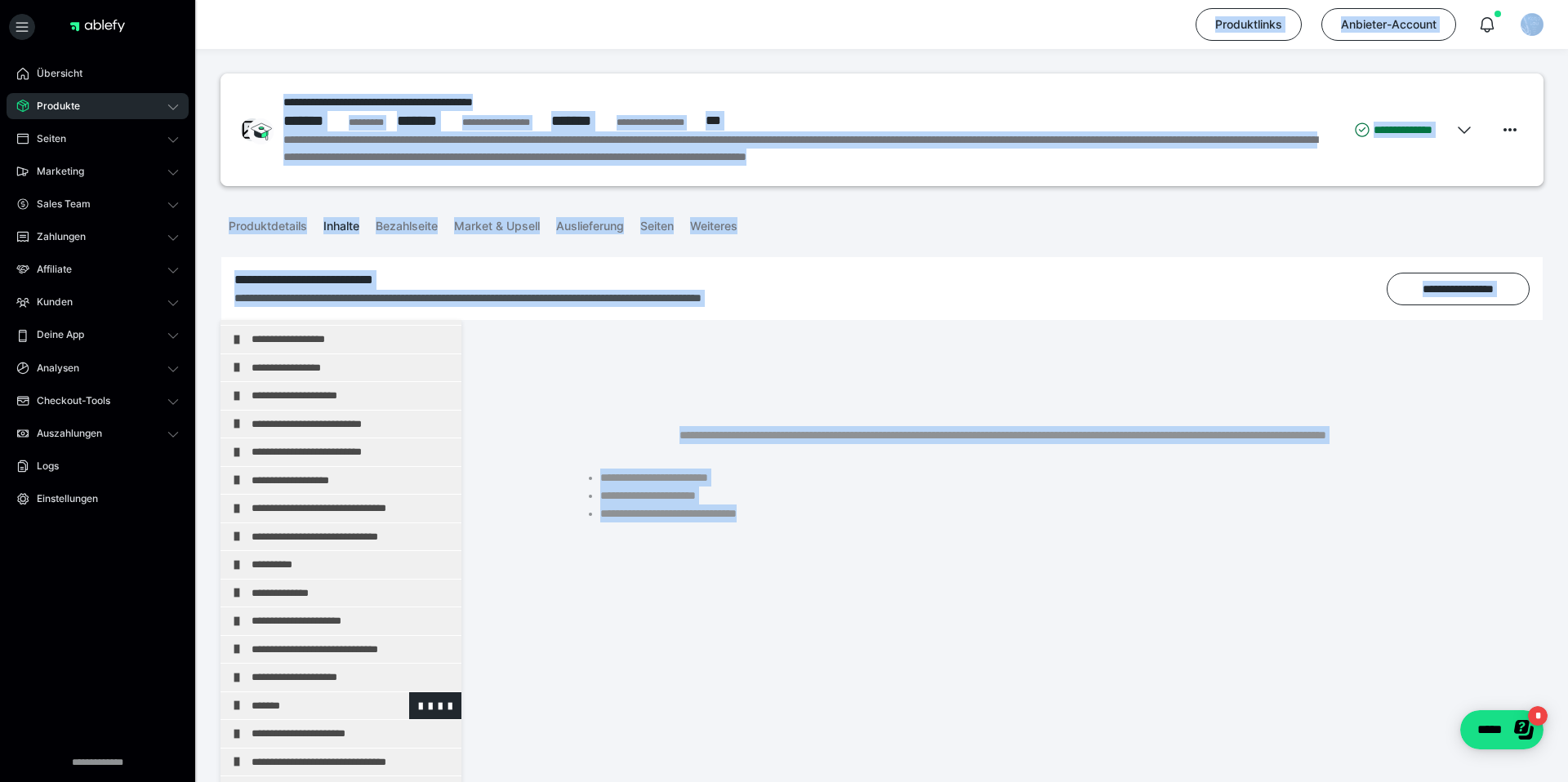 scroll, scrollTop: 513, scrollLeft: 0, axis: vertical 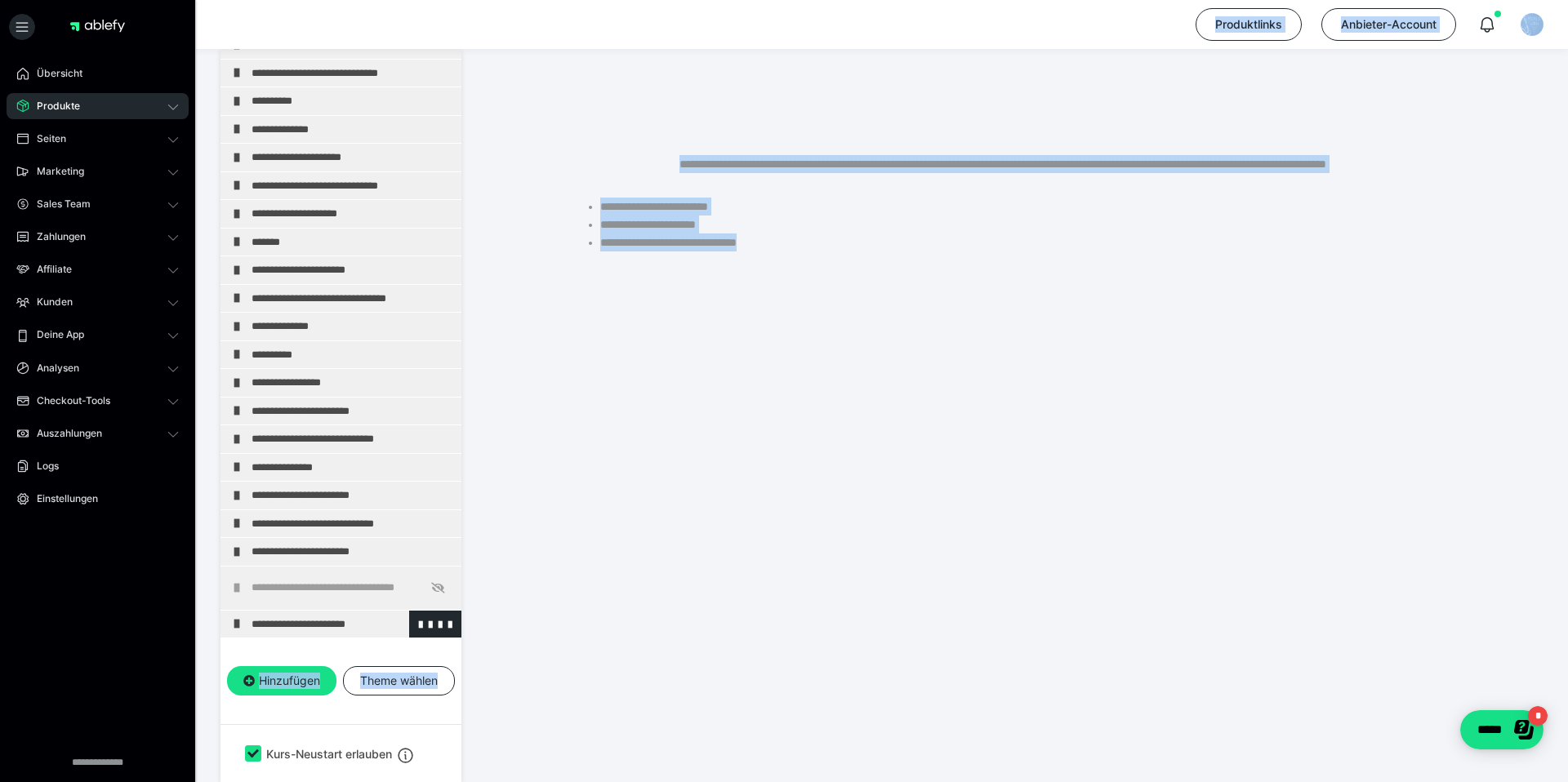 click on "**********" at bounding box center (352, 624) 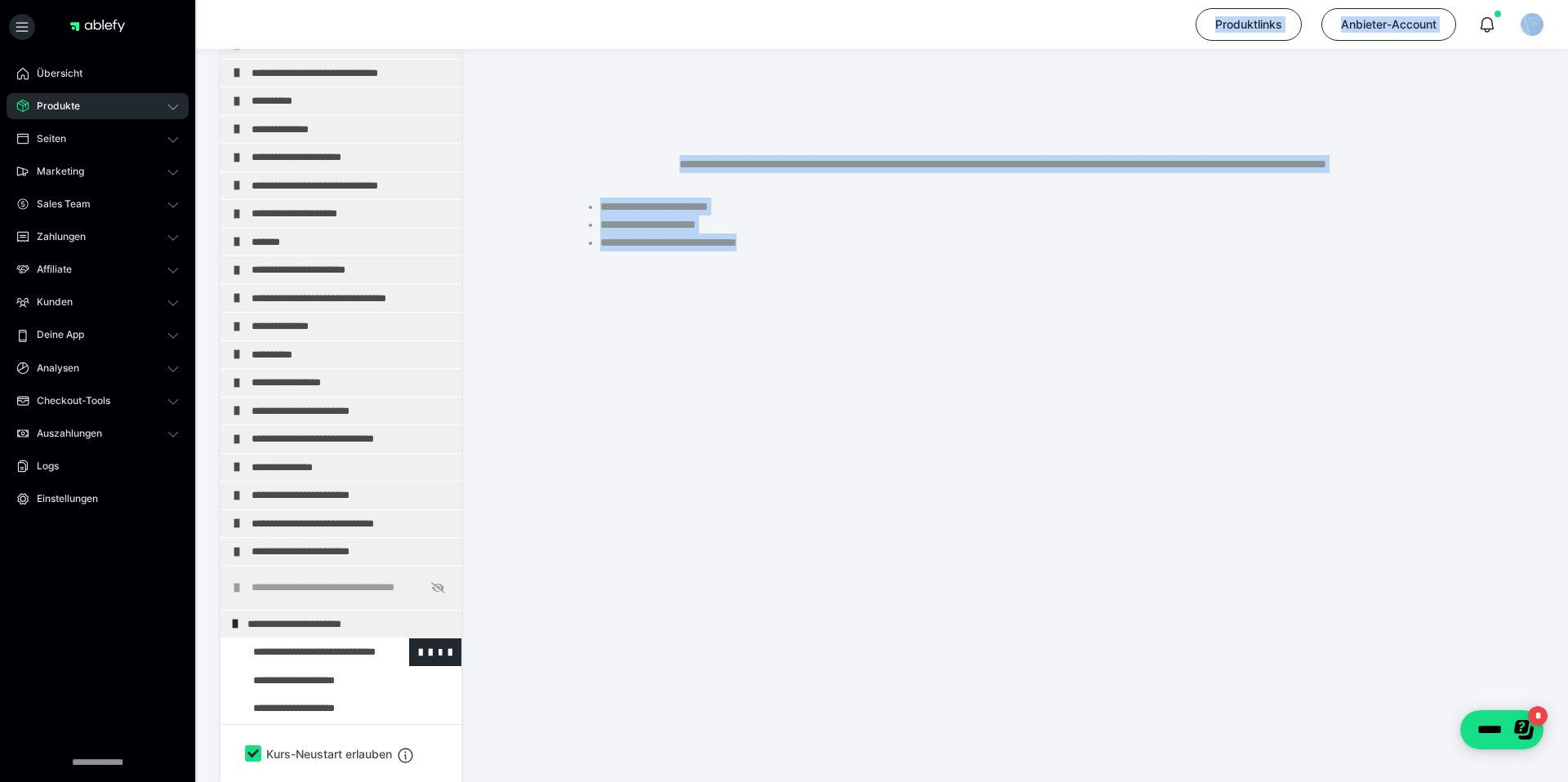 click at bounding box center (306, 652) 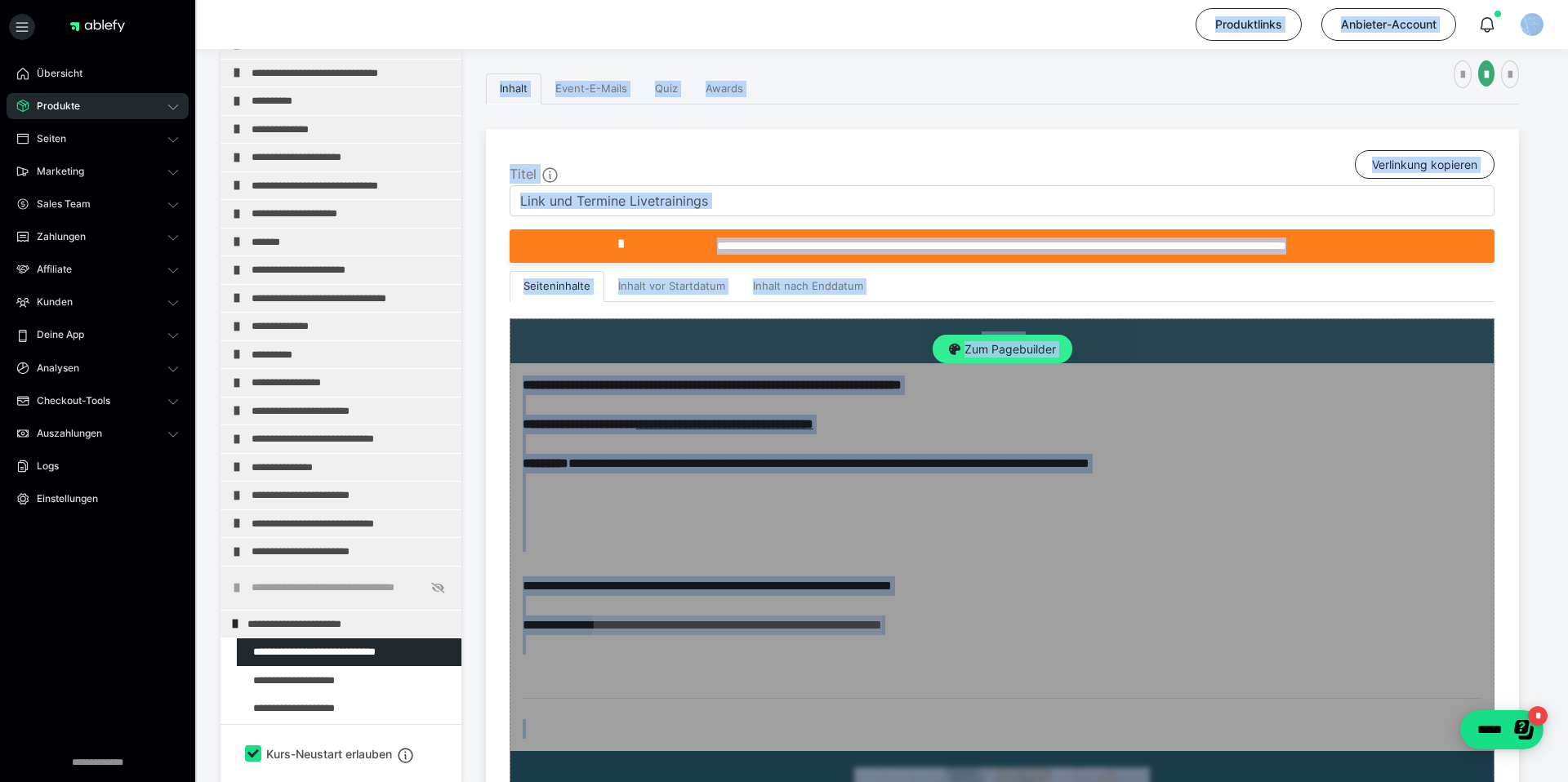click on "Zum Pagebuilder" at bounding box center (1002, 349) 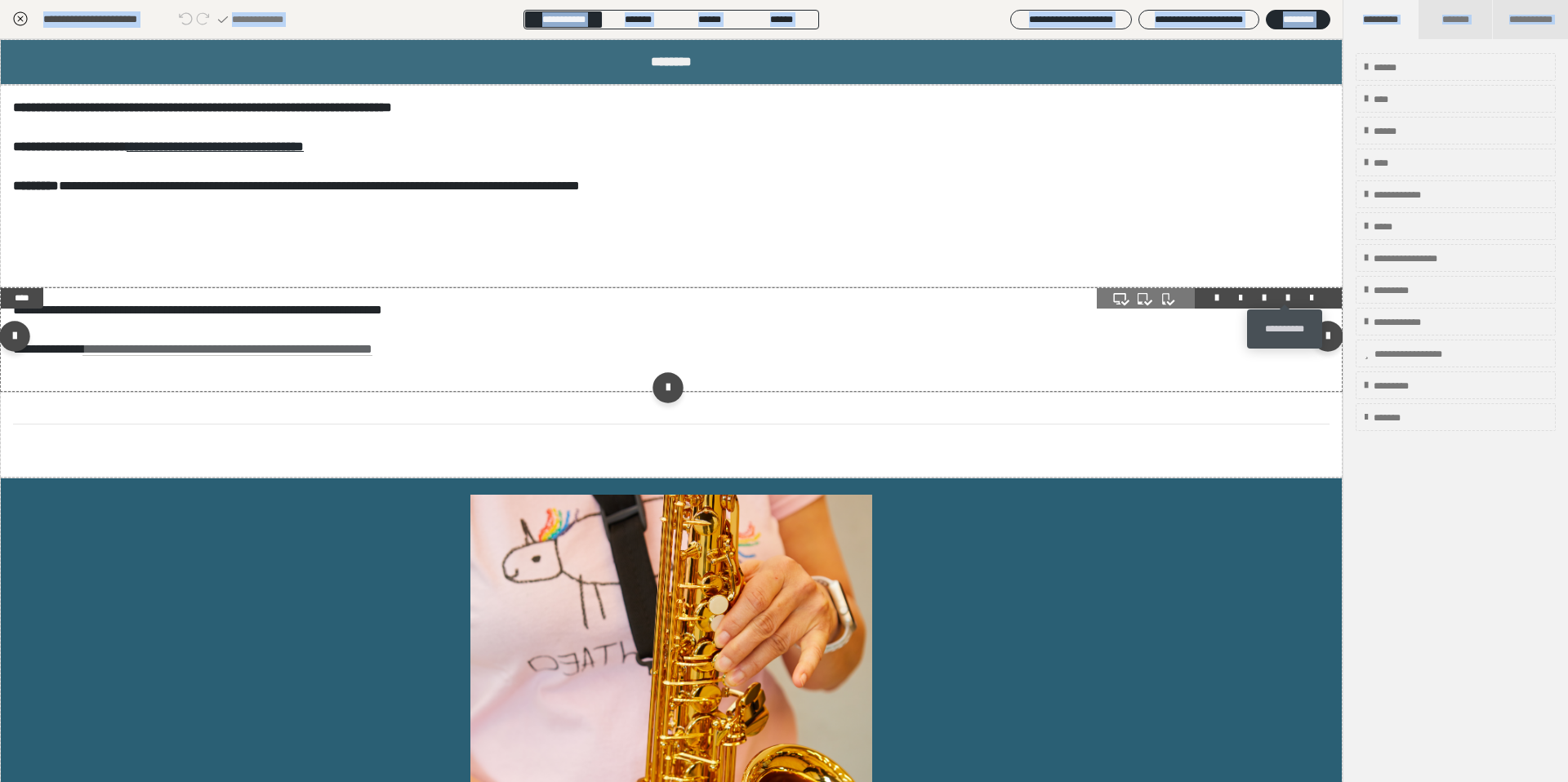 click at bounding box center (1288, 298) 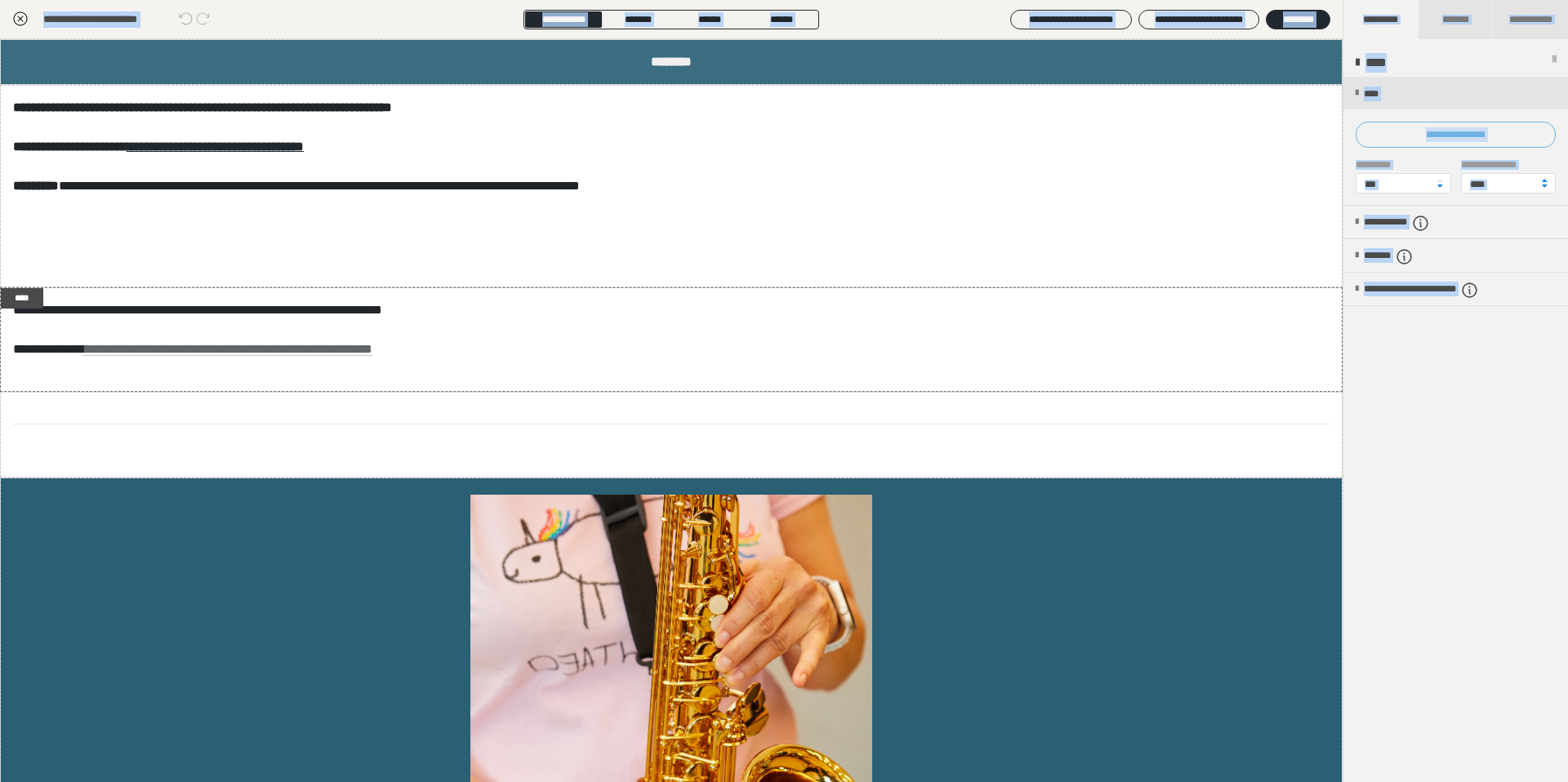 click on "**********" at bounding box center [1455, 135] 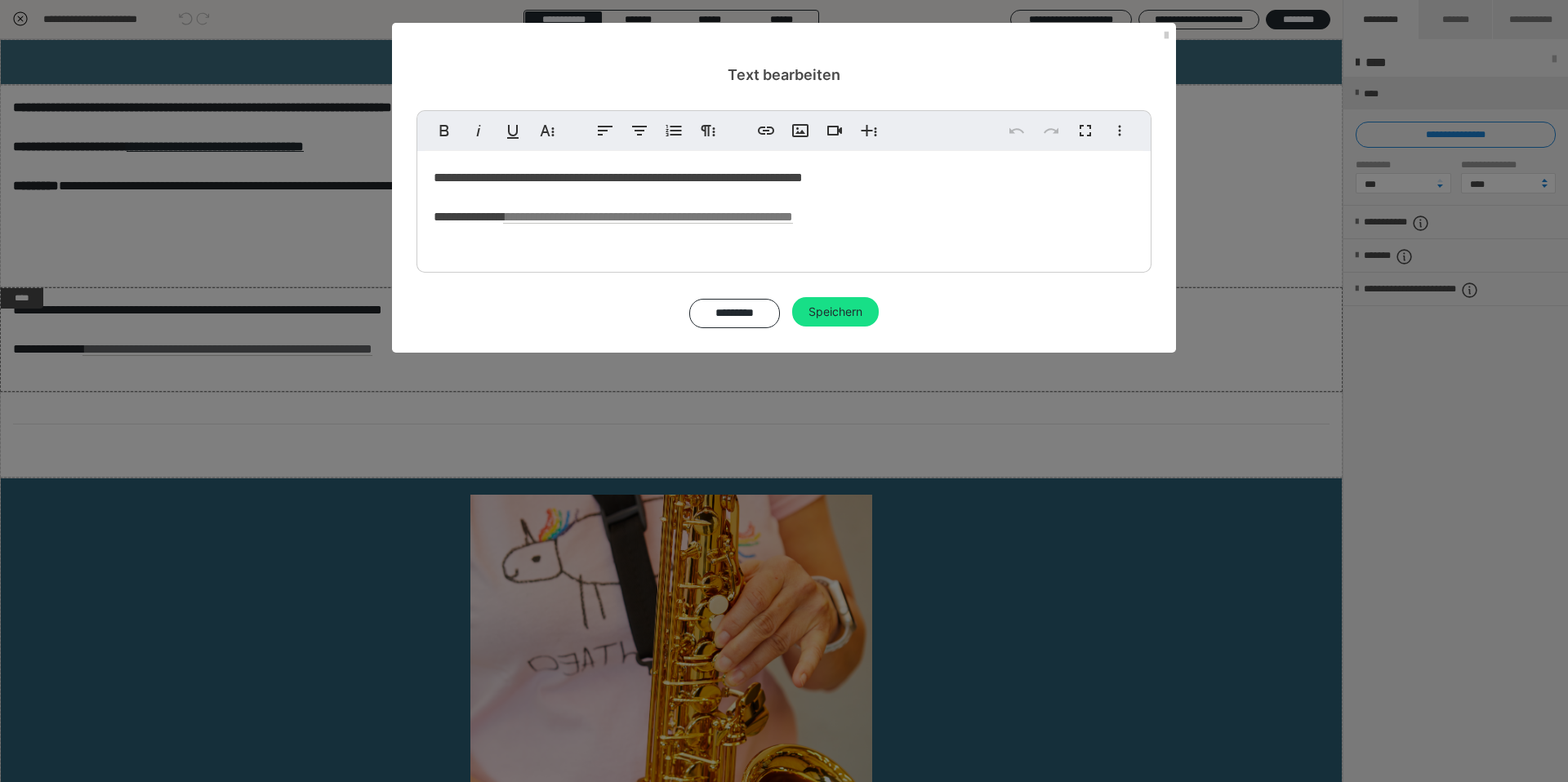click on "**********" at bounding box center [618, 177] 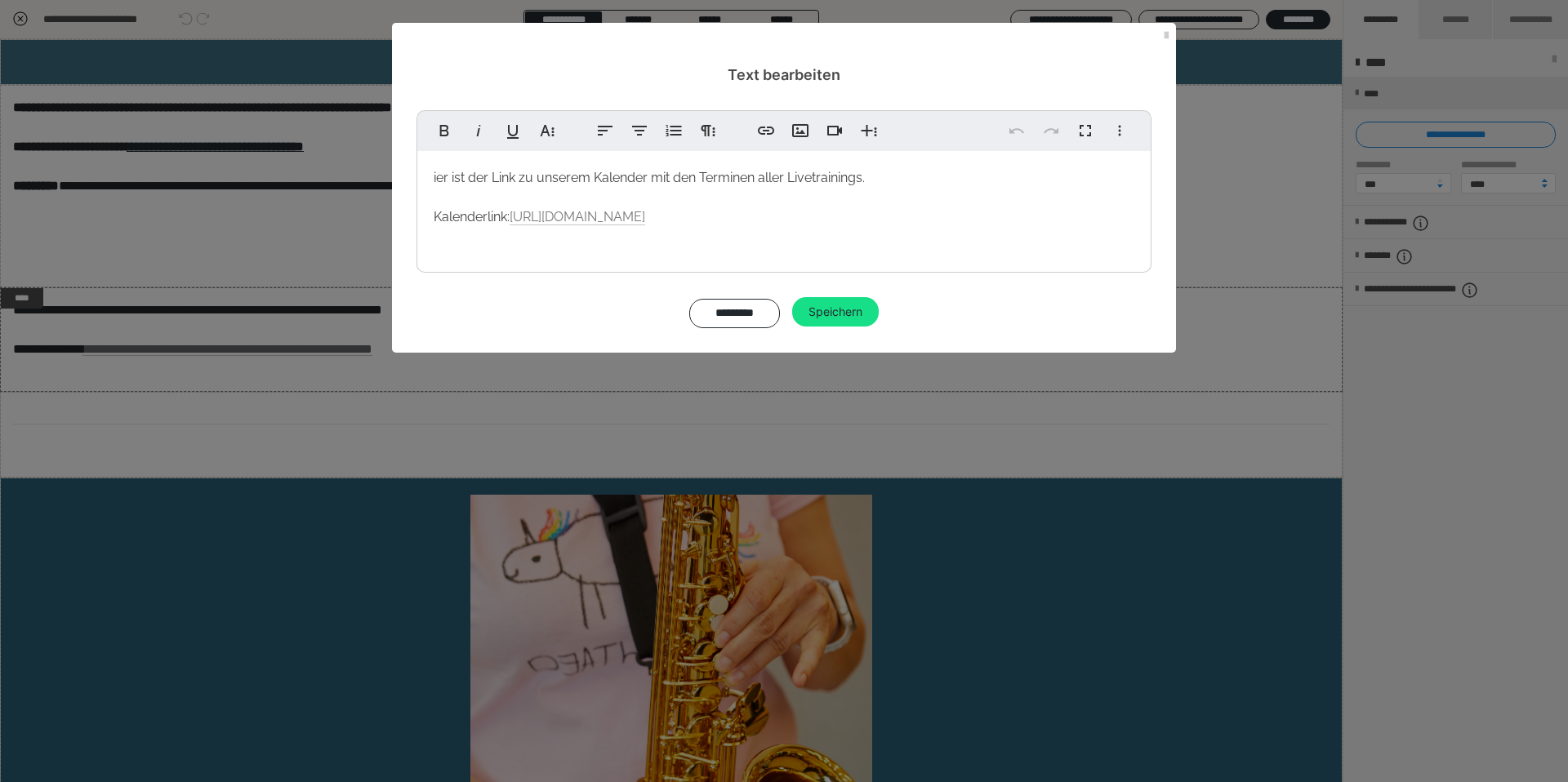 type 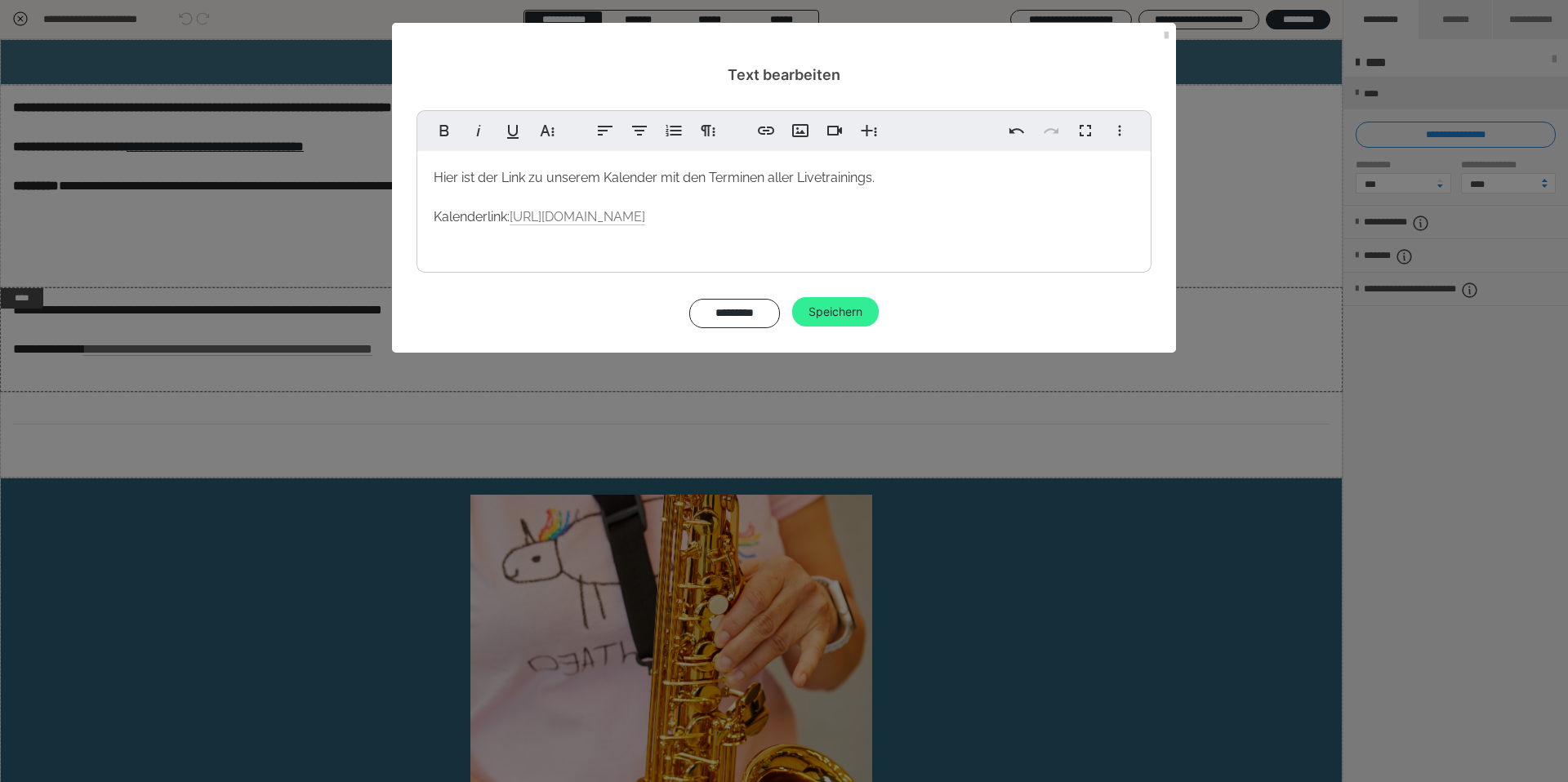 click on "Speichern" at bounding box center (835, 312) 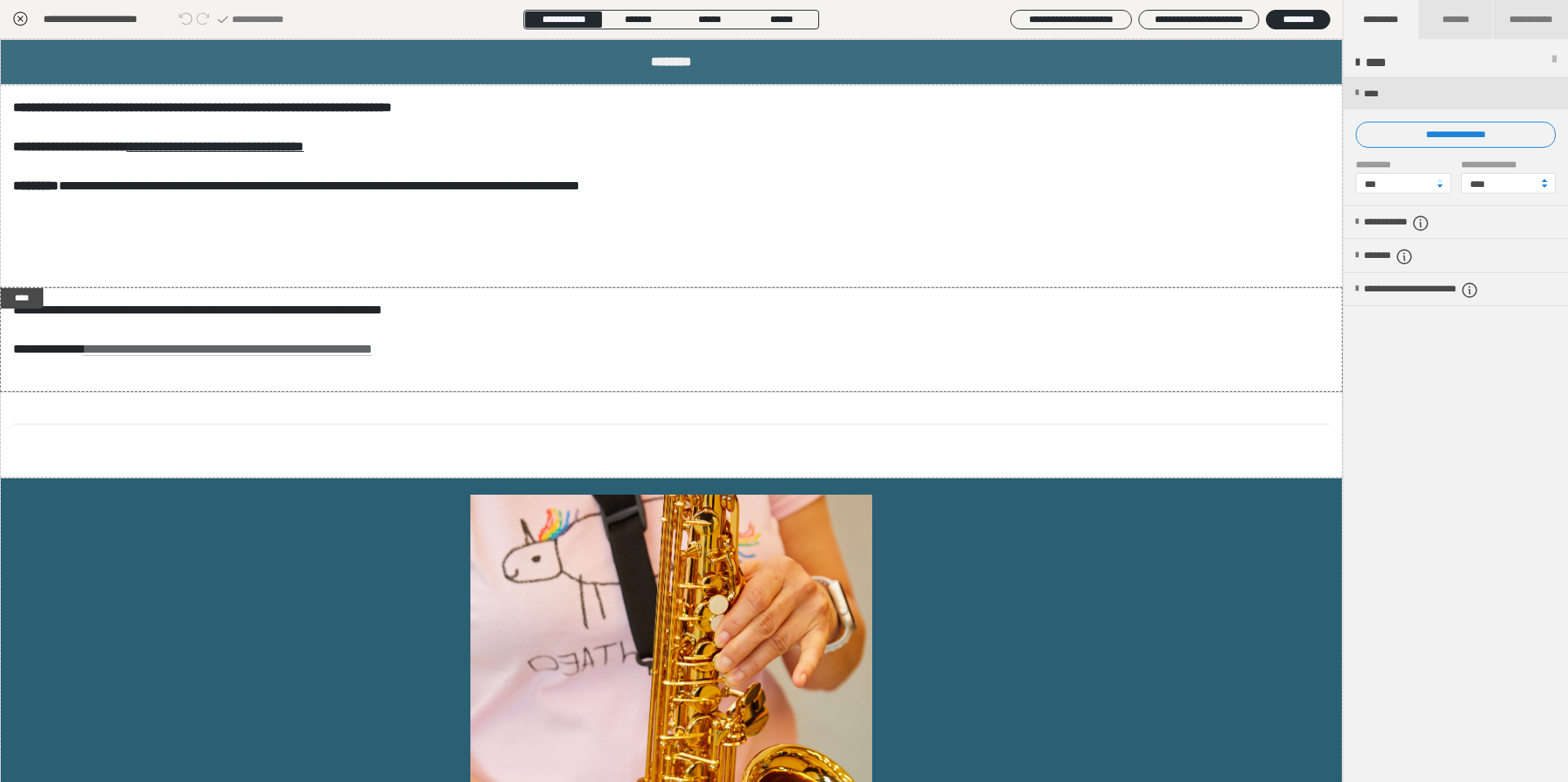 click 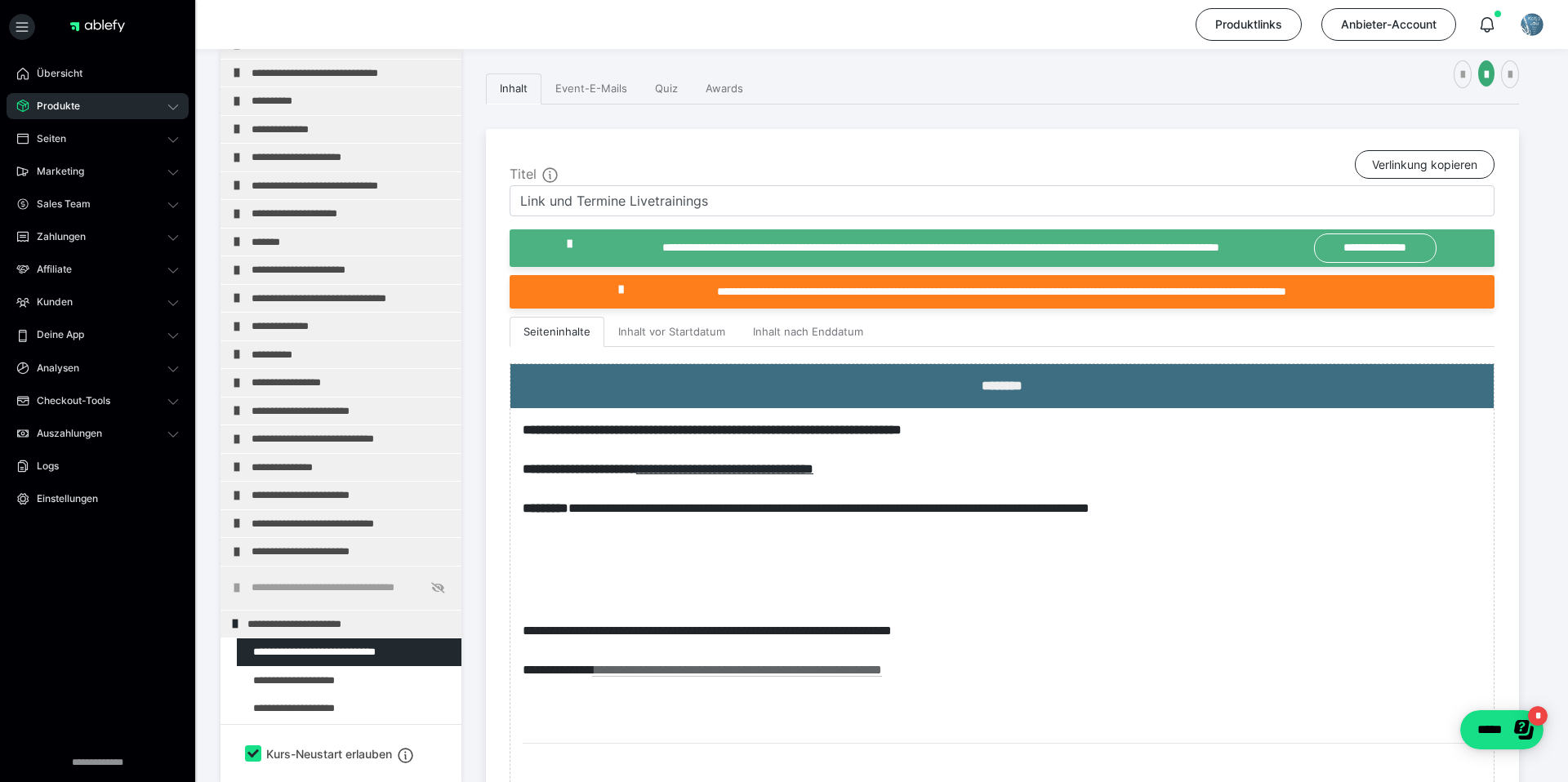 click on "Produkte" at bounding box center (52, 106) 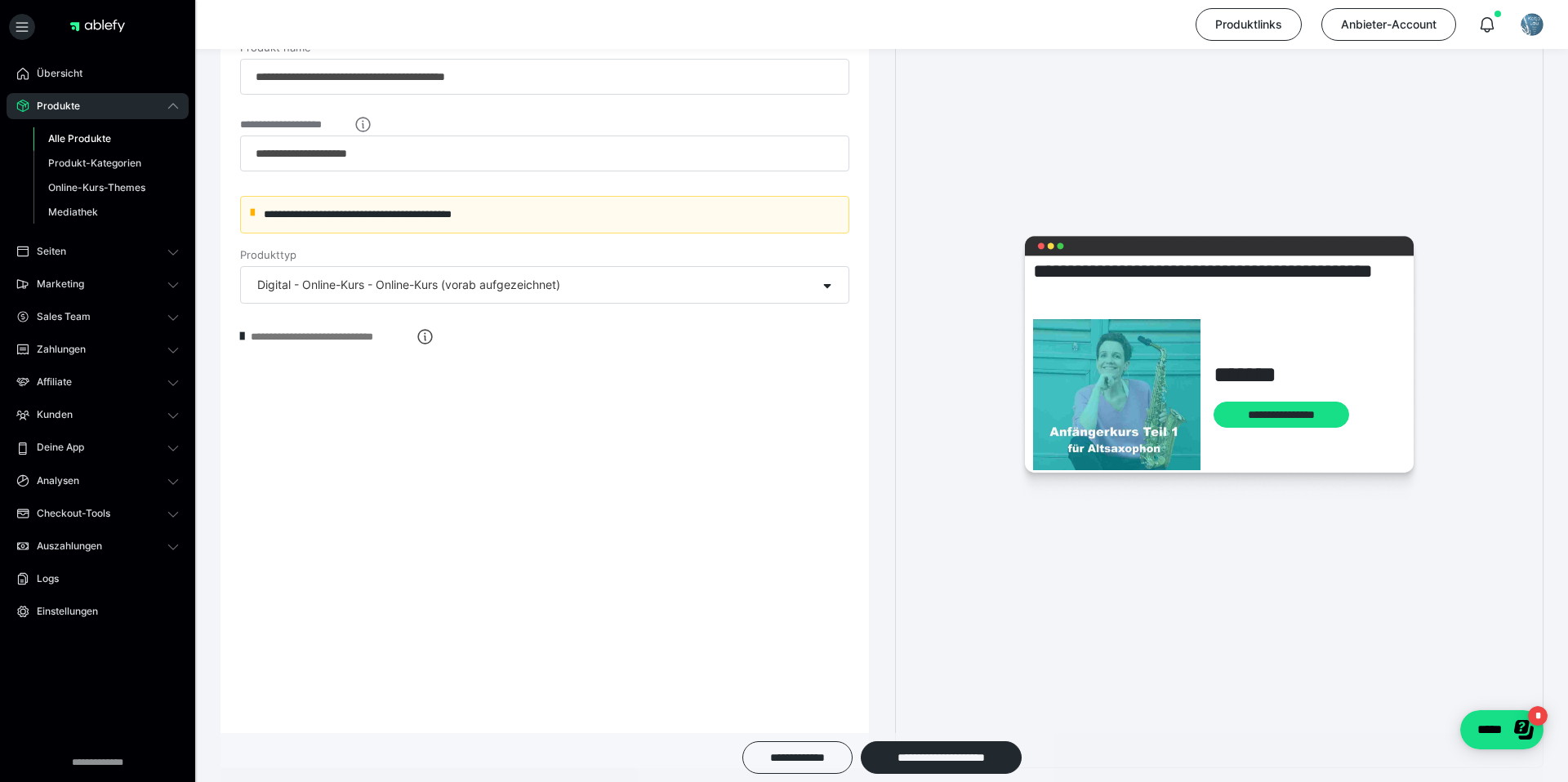click on "Alle Produkte" at bounding box center [79, 138] 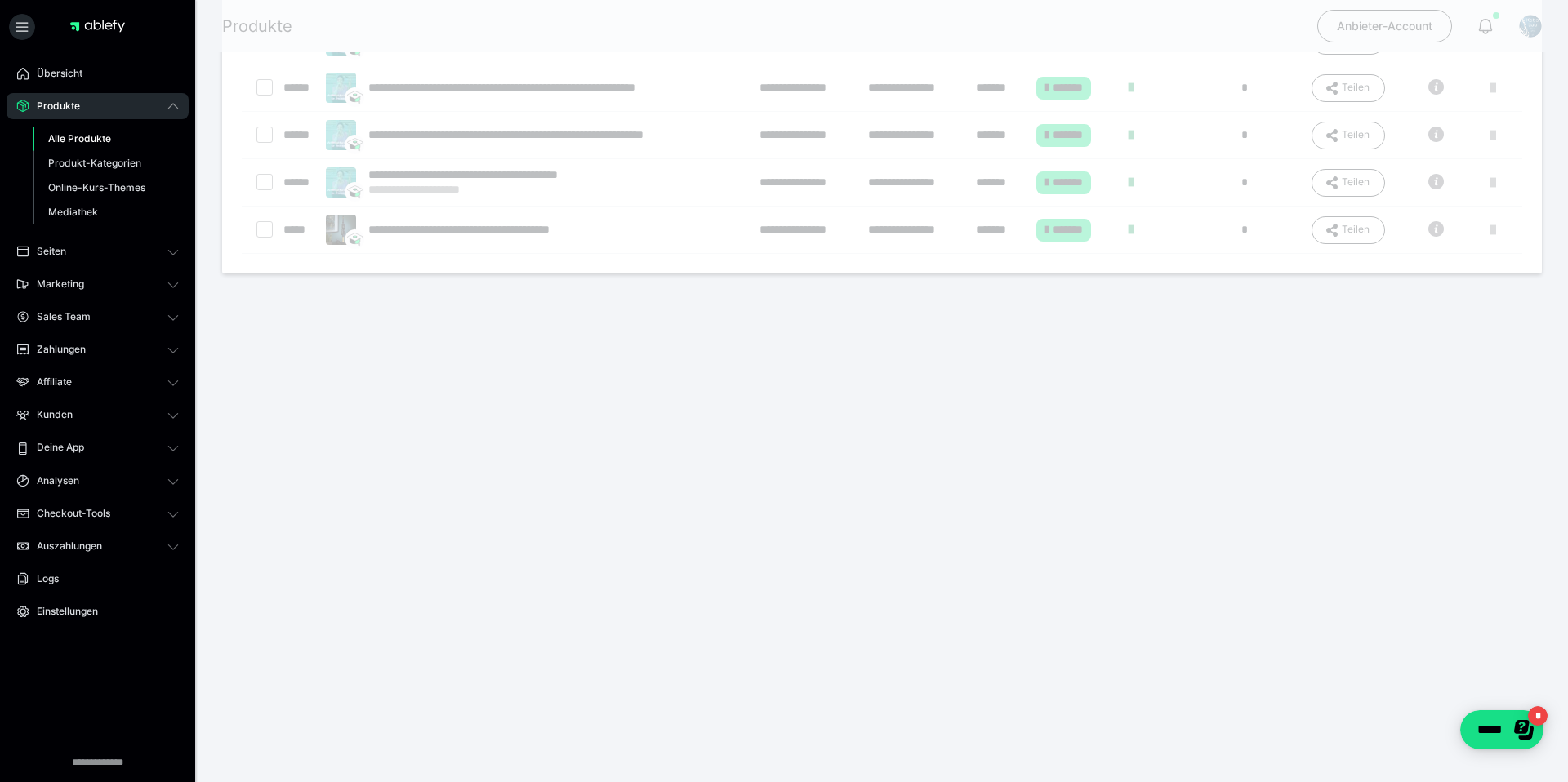 scroll, scrollTop: 0, scrollLeft: 0, axis: both 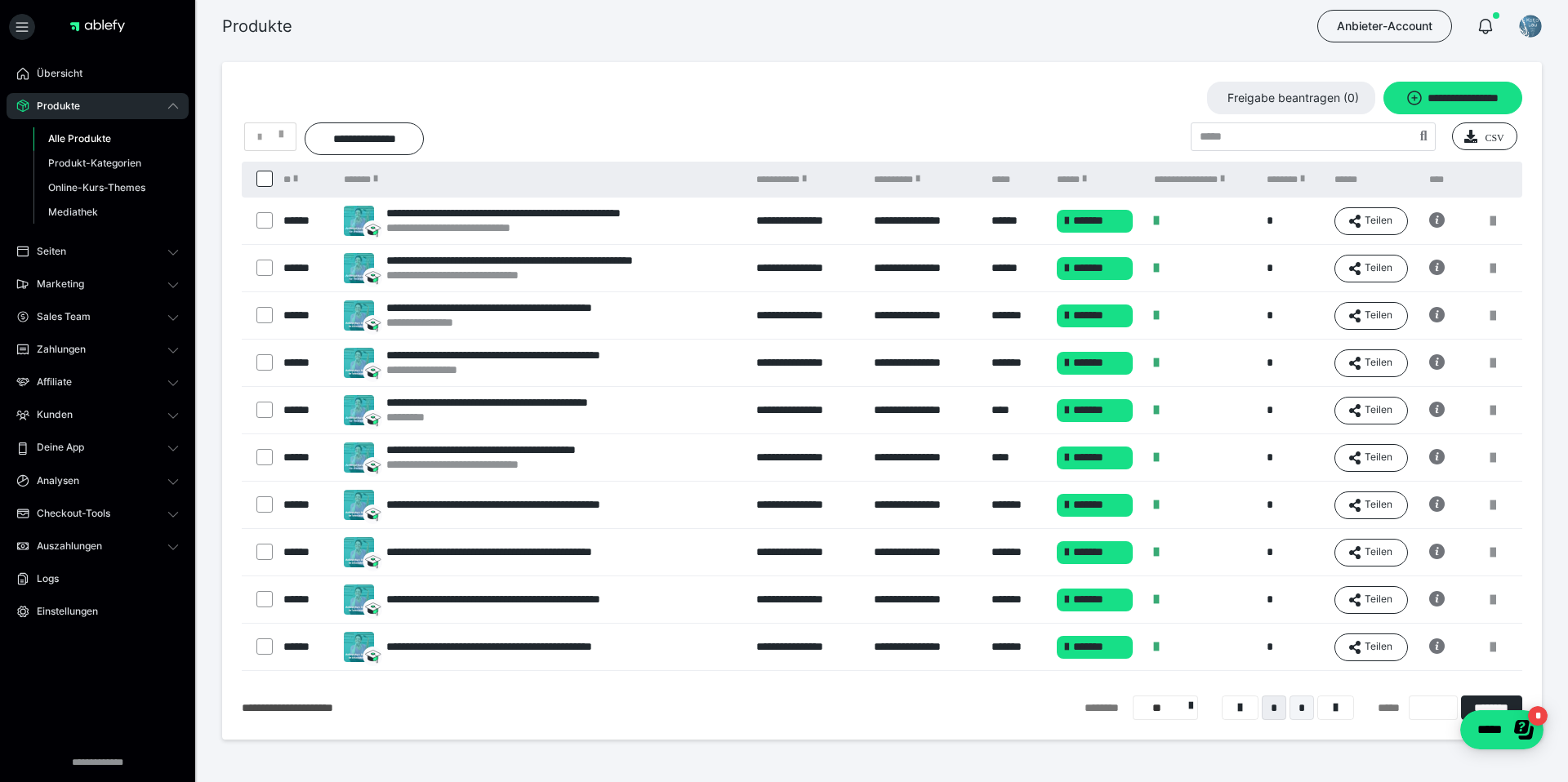 click on "*" at bounding box center (1302, 708) 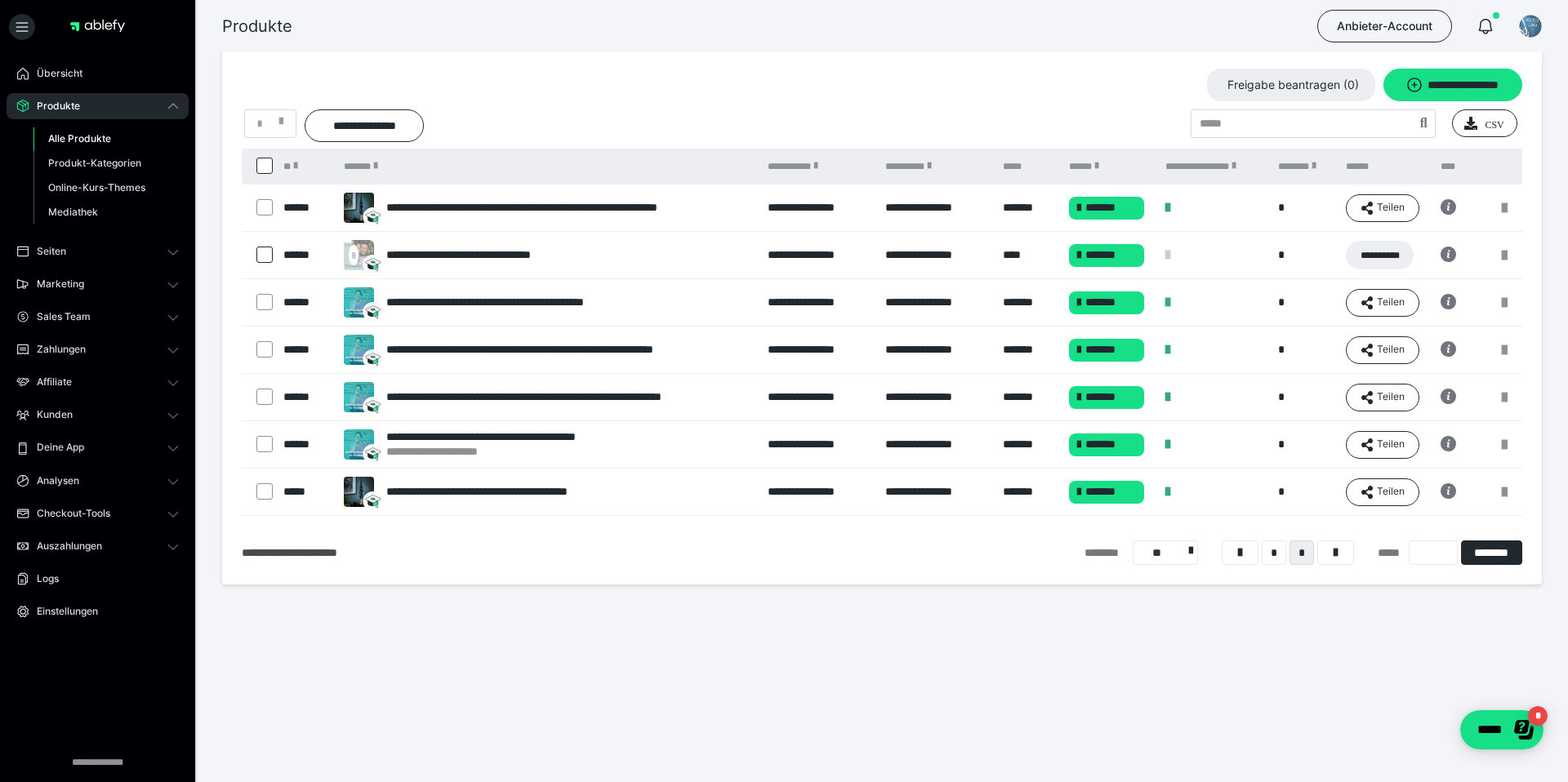 scroll, scrollTop: 0, scrollLeft: 0, axis: both 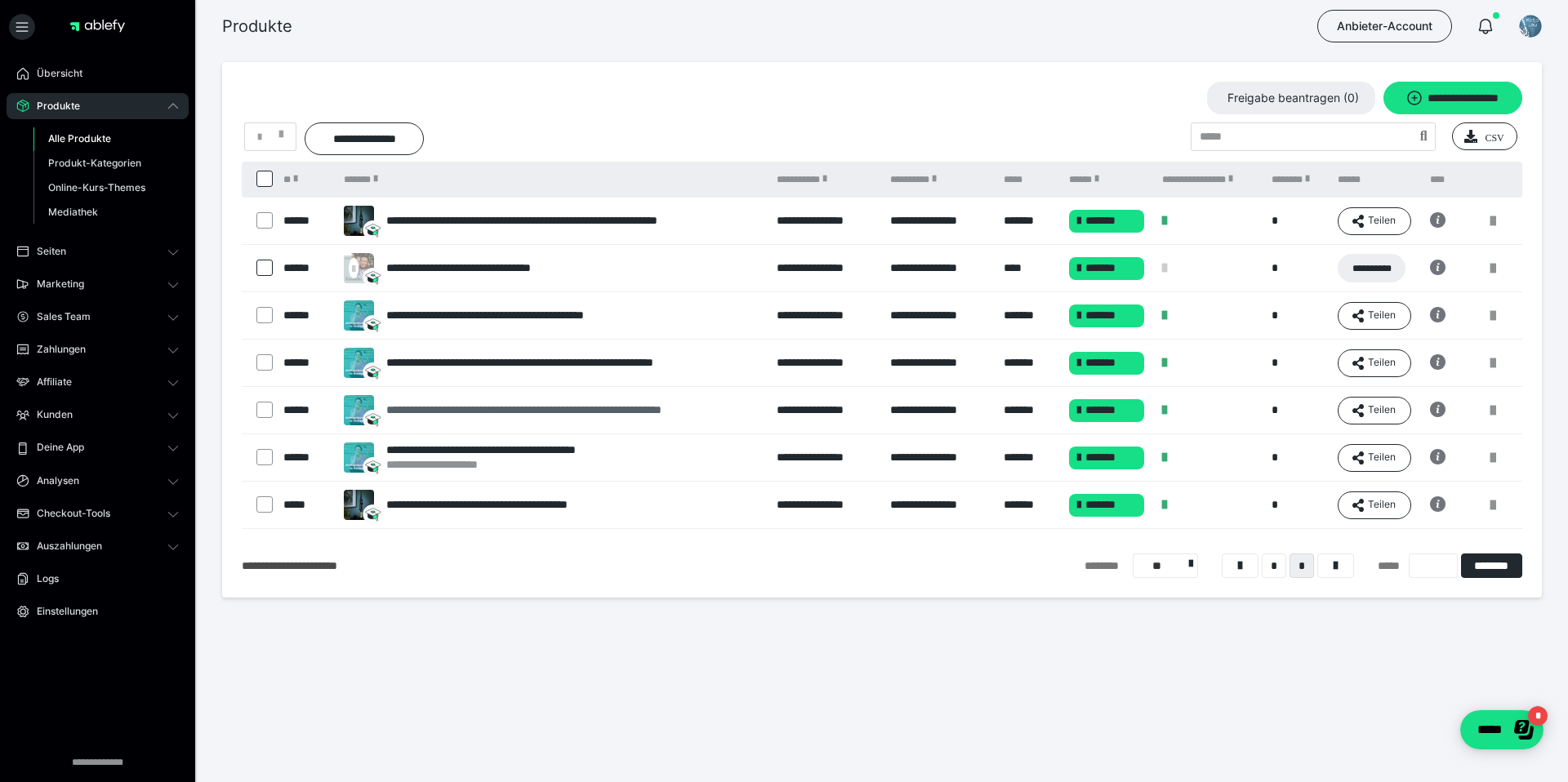 click on "**********" at bounding box center [568, 410] 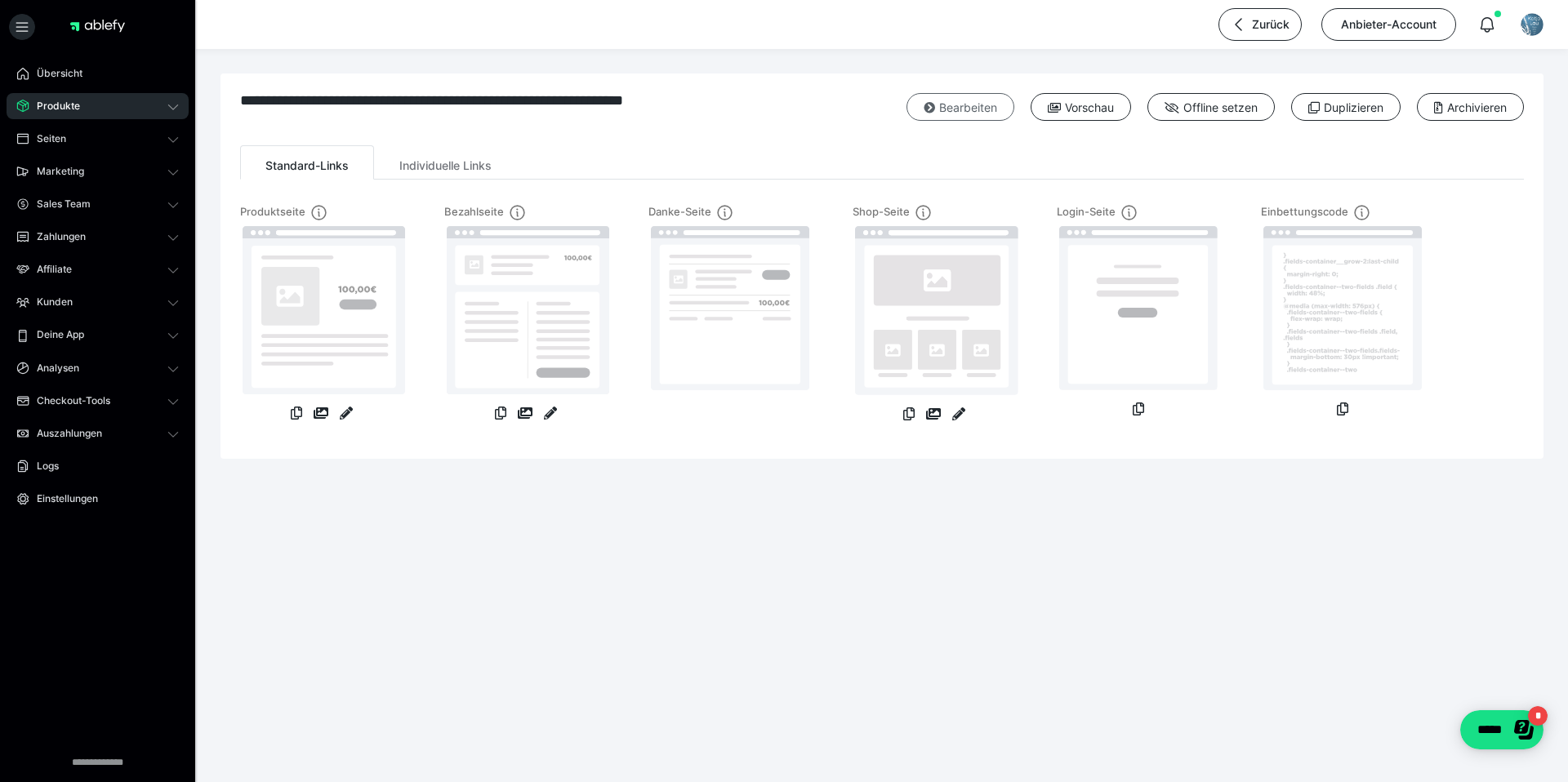 click at bounding box center [929, 108] 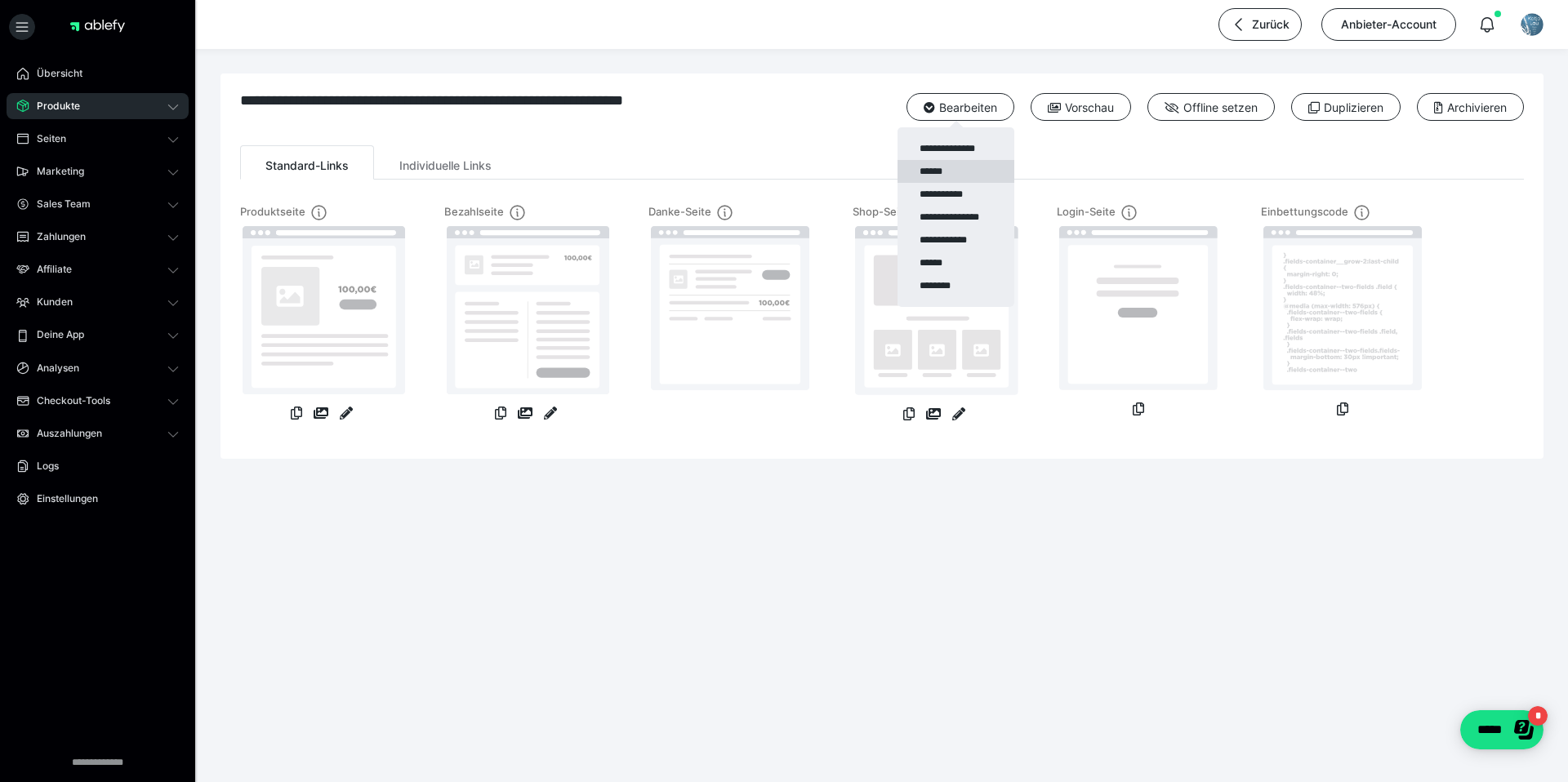 click on "******" at bounding box center [956, 171] 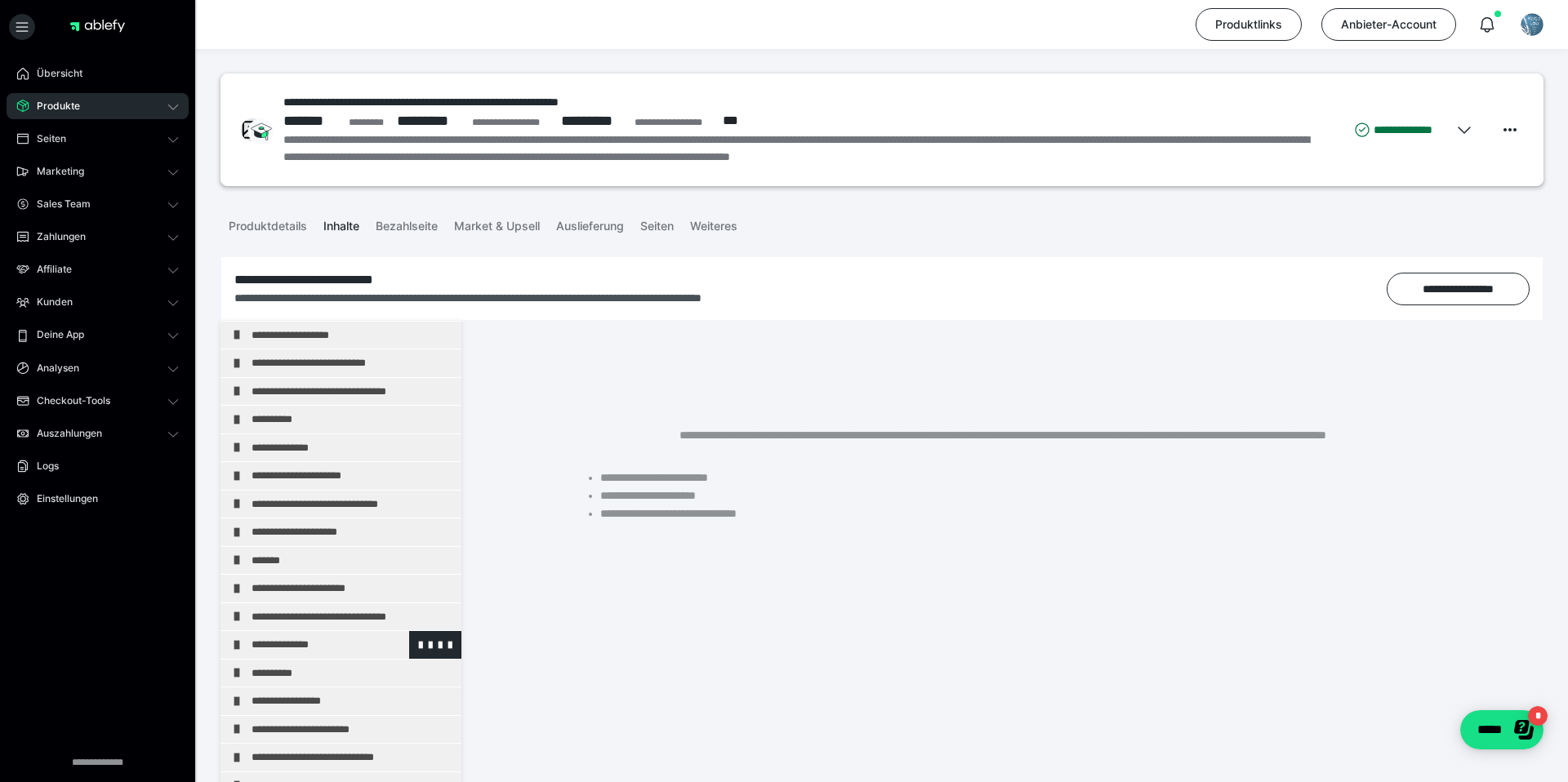 scroll, scrollTop: 540, scrollLeft: 0, axis: vertical 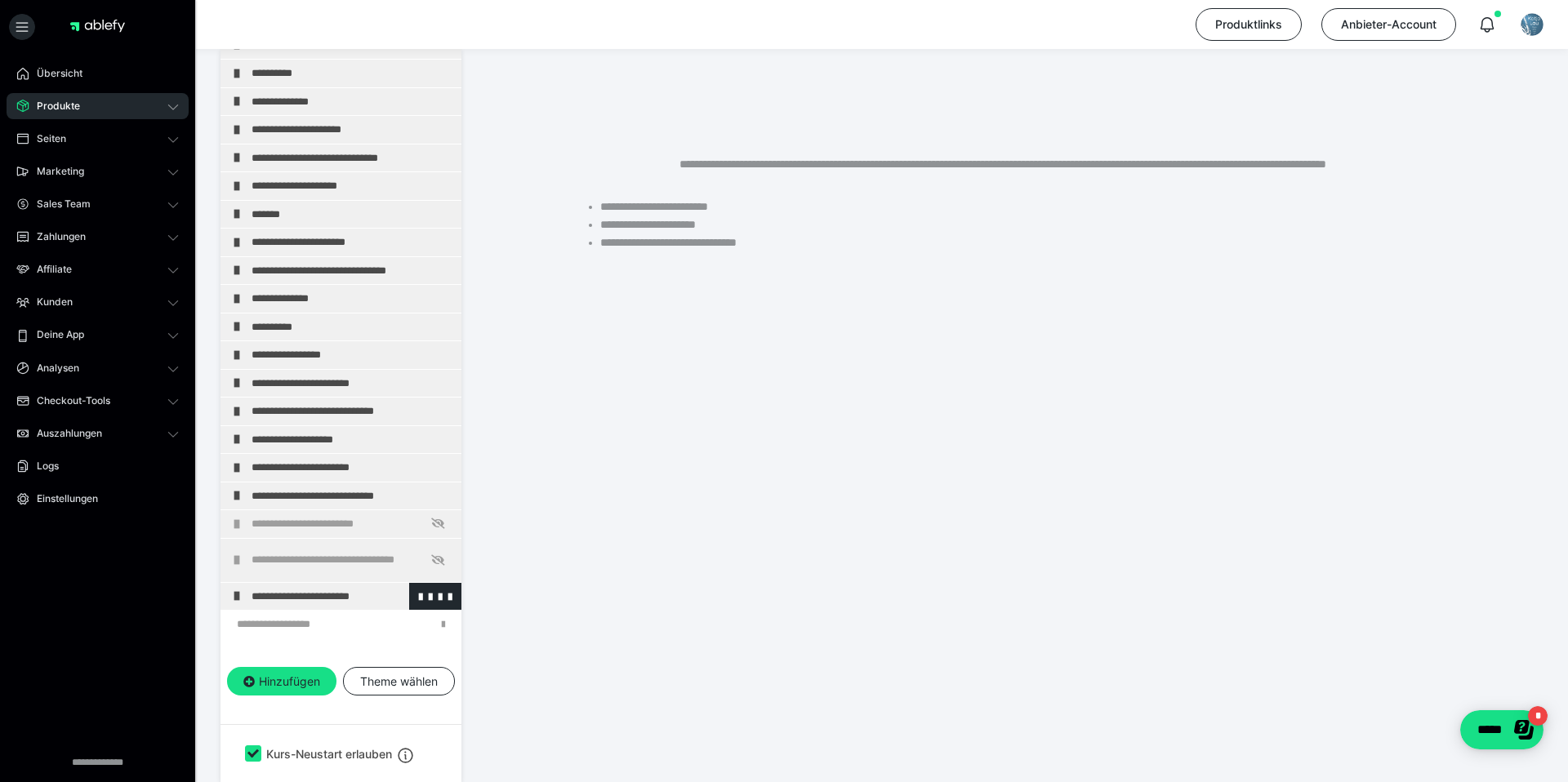 click on "**********" at bounding box center (352, 597) 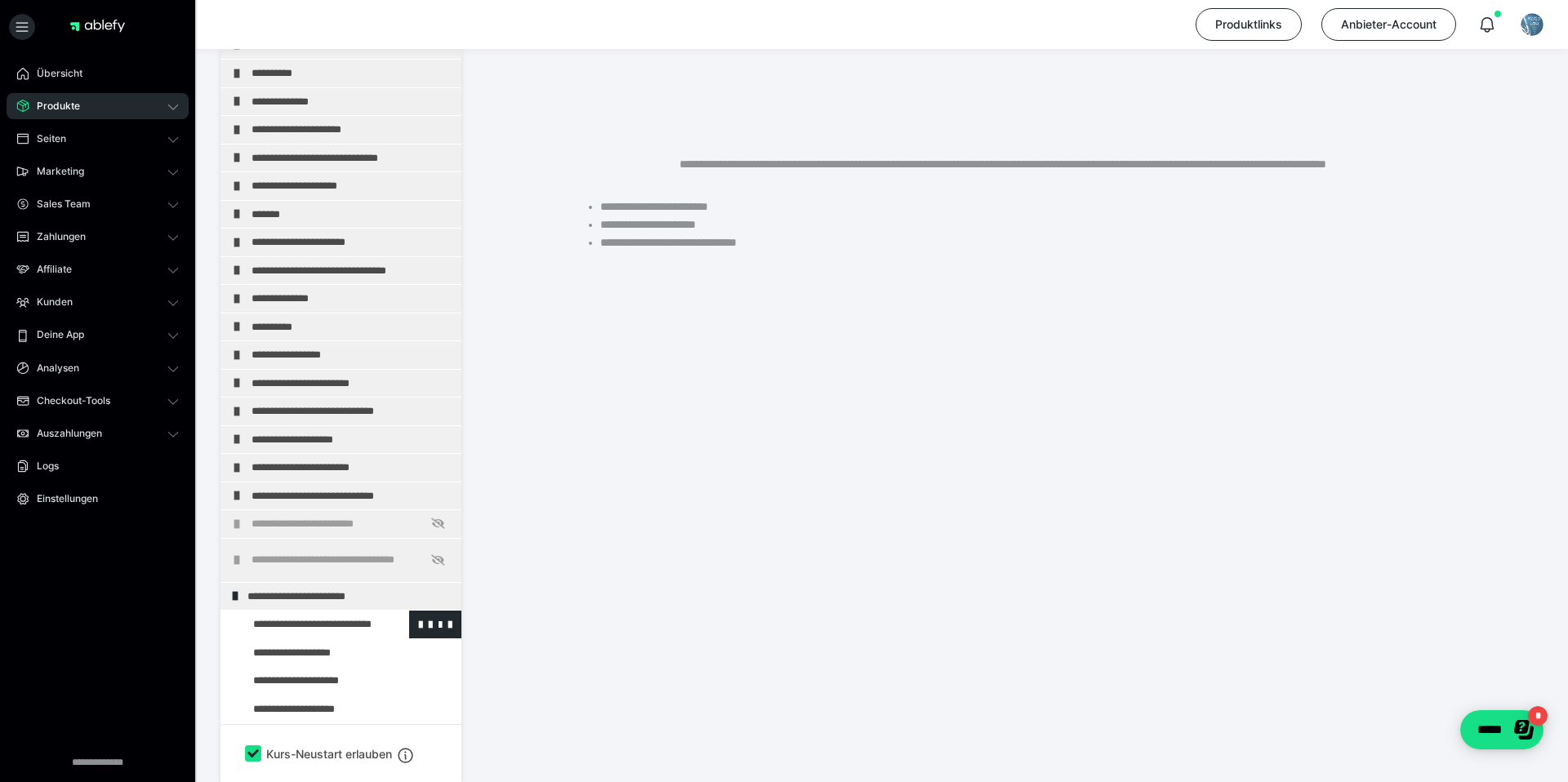 click at bounding box center (306, 624) 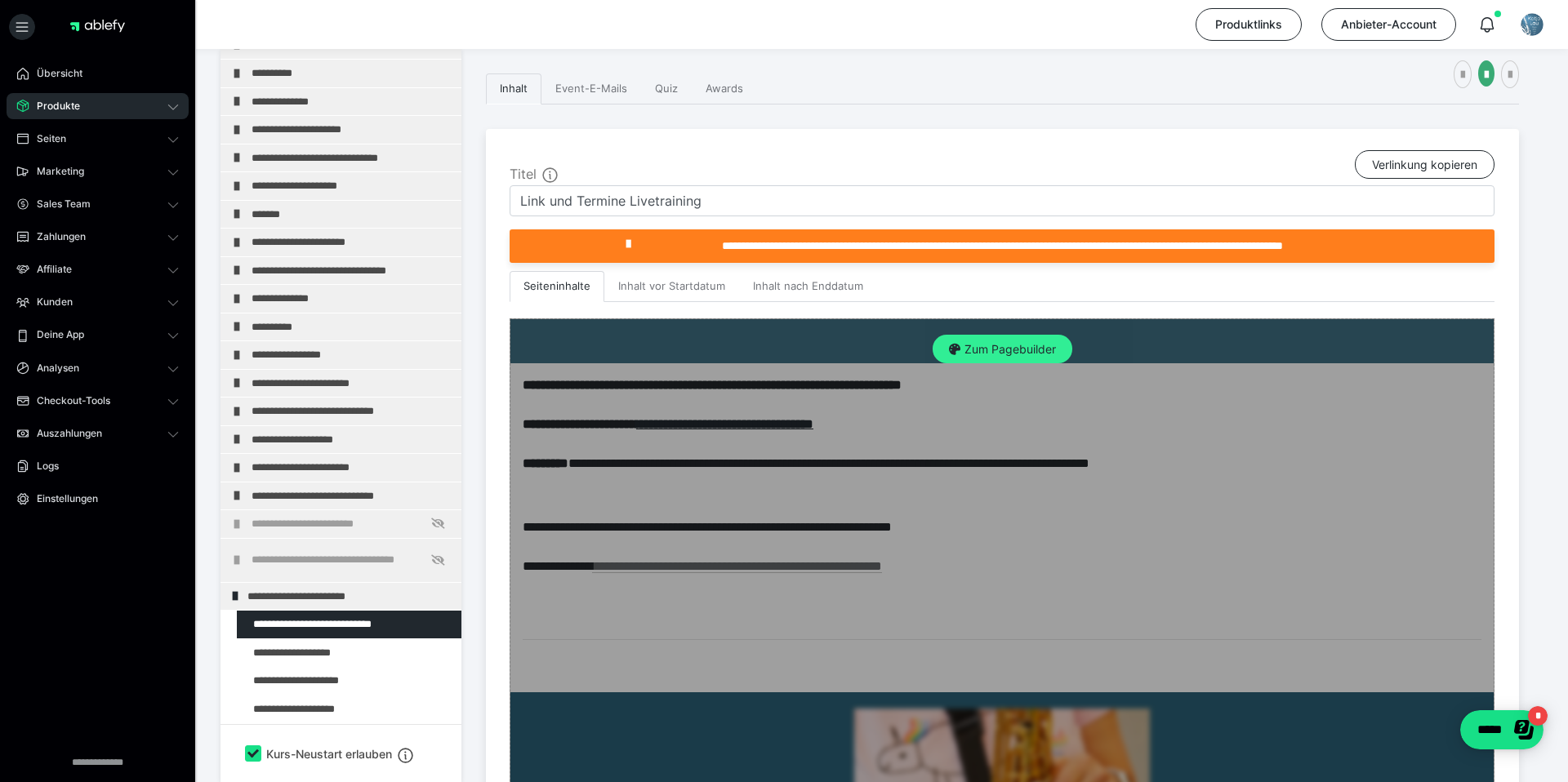 click on "Zum Pagebuilder" at bounding box center [1002, 349] 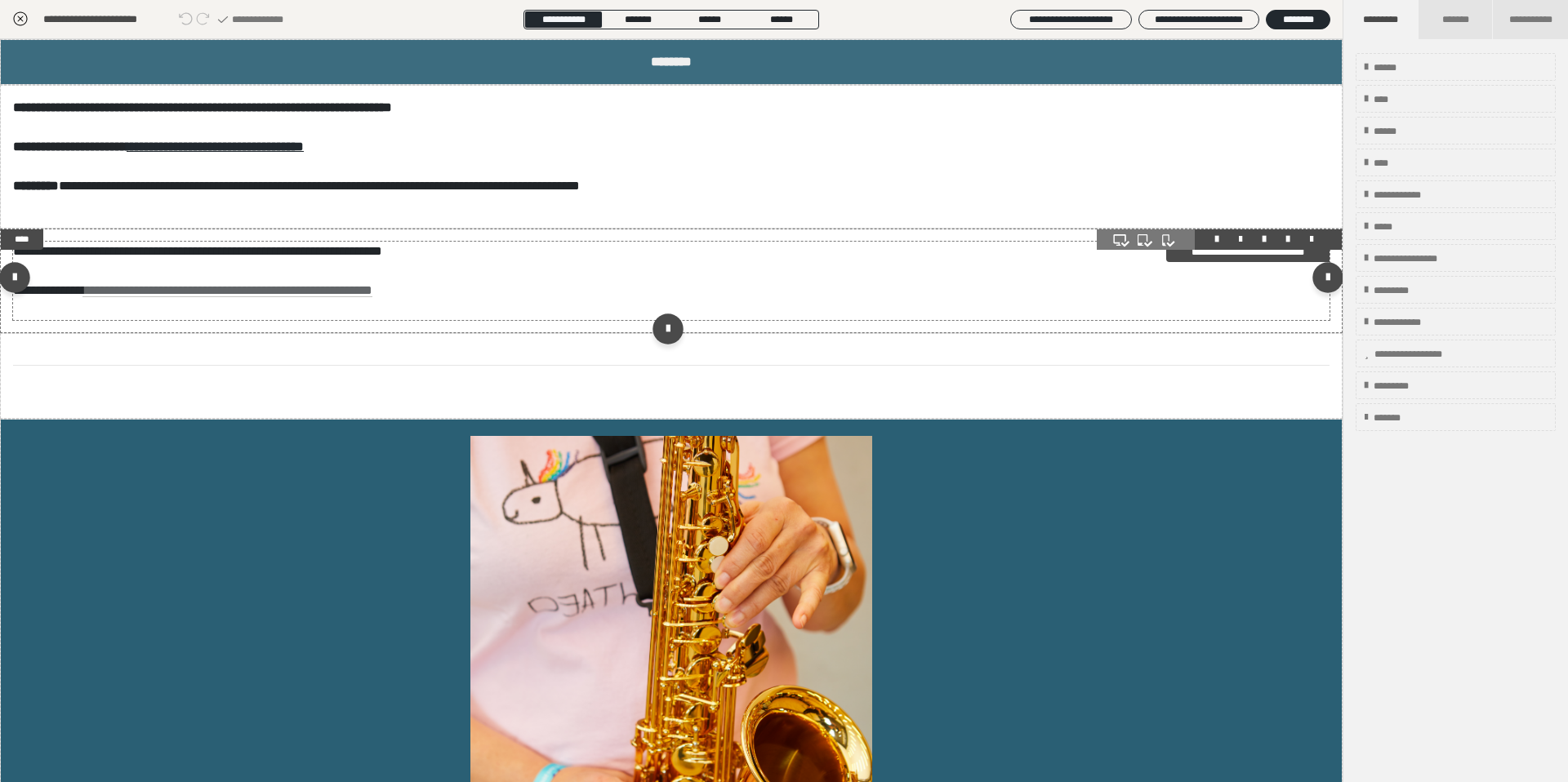 click on "**********" at bounding box center [198, 251] 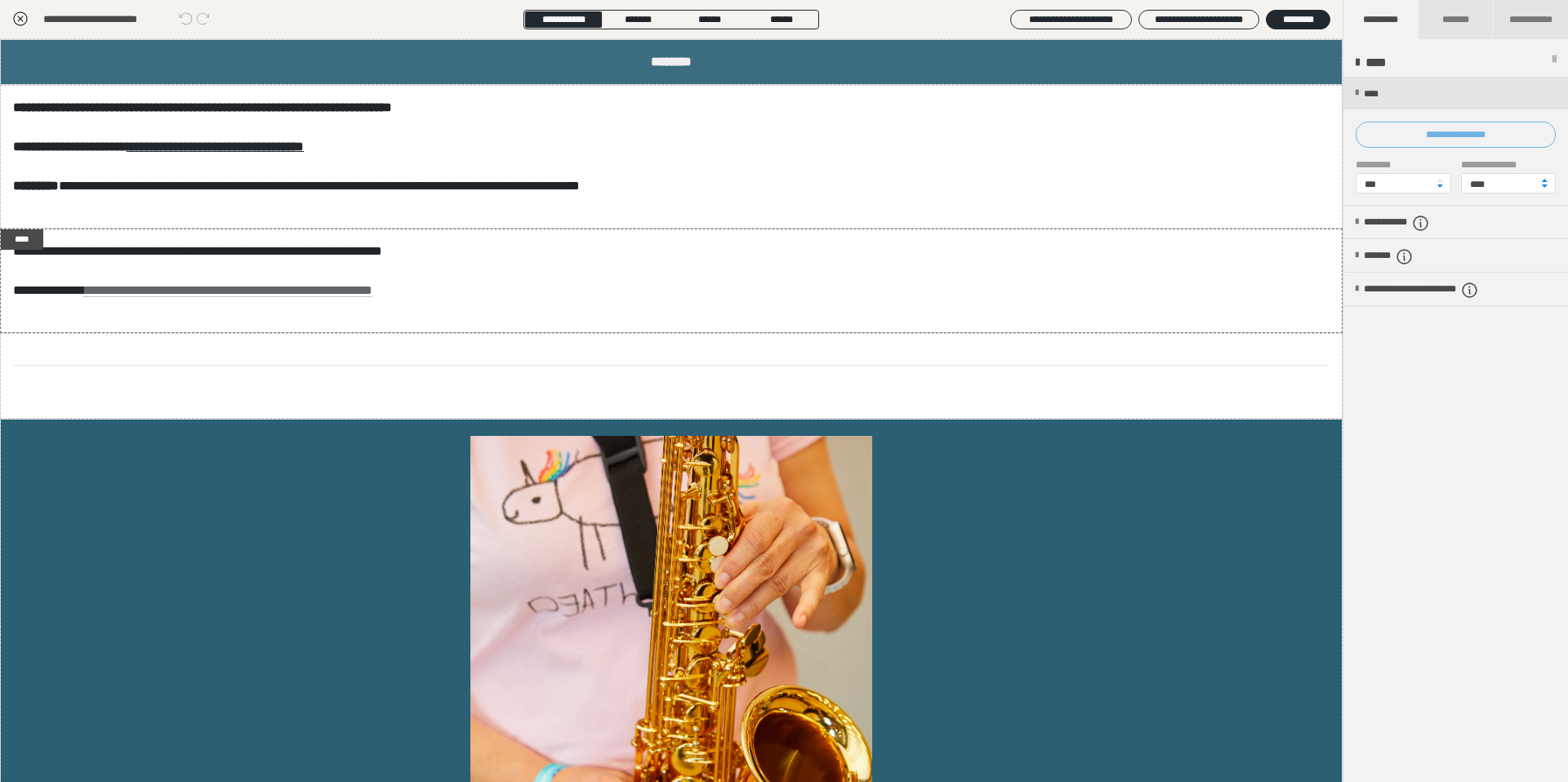 click on "**********" at bounding box center (1455, 135) 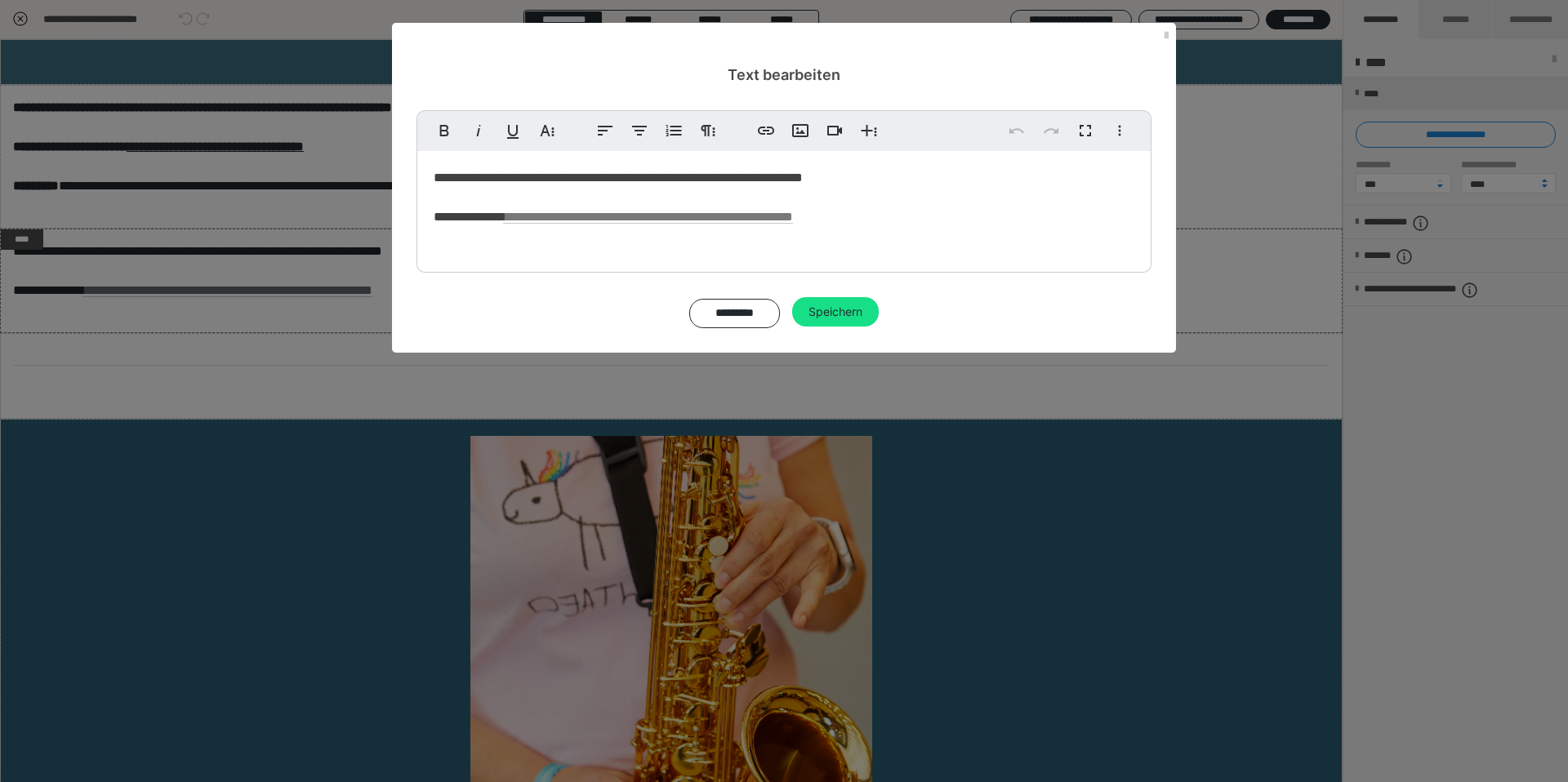 click on "**********" at bounding box center (618, 177) 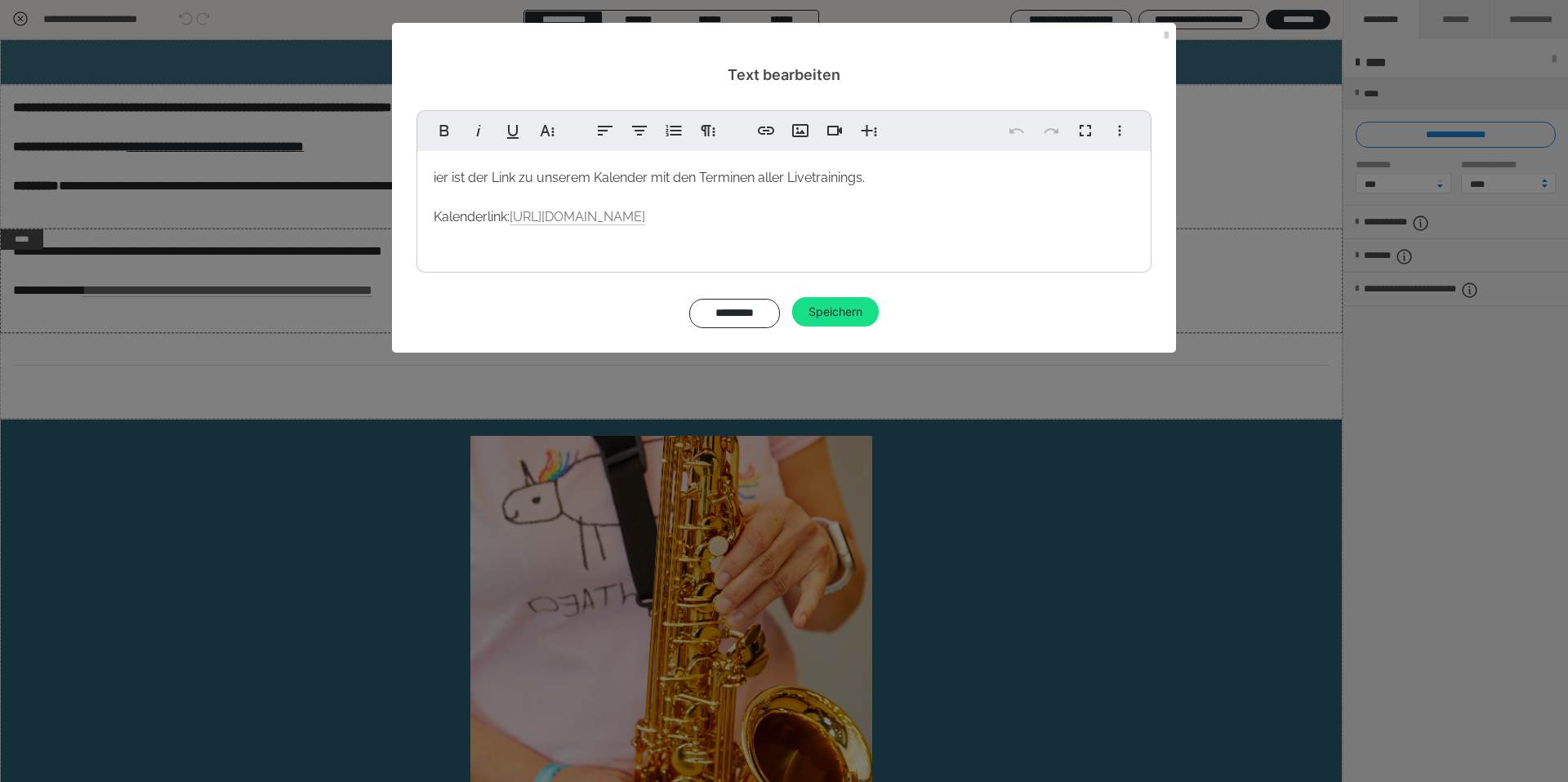 type 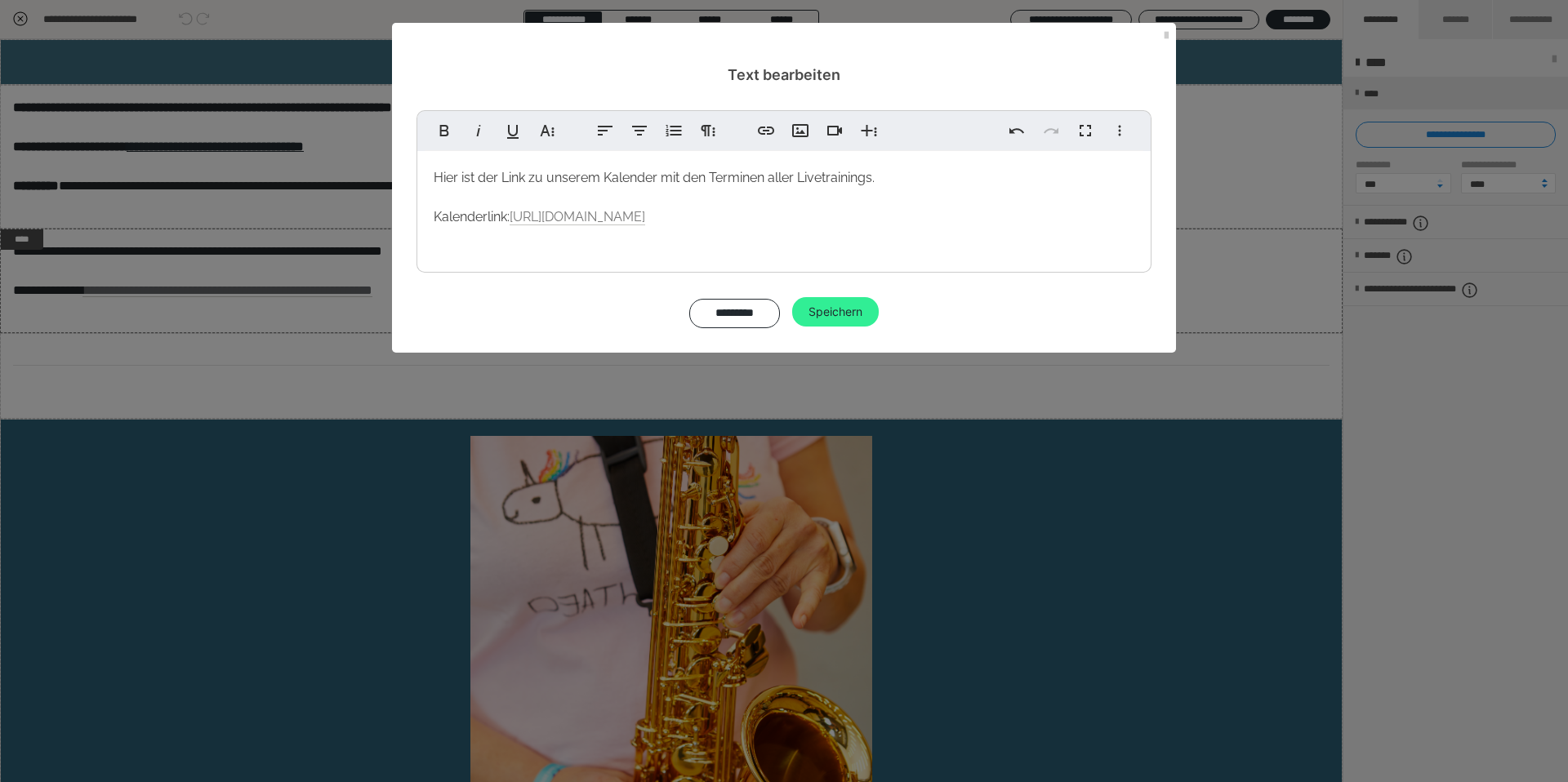 click on "Speichern" at bounding box center (835, 312) 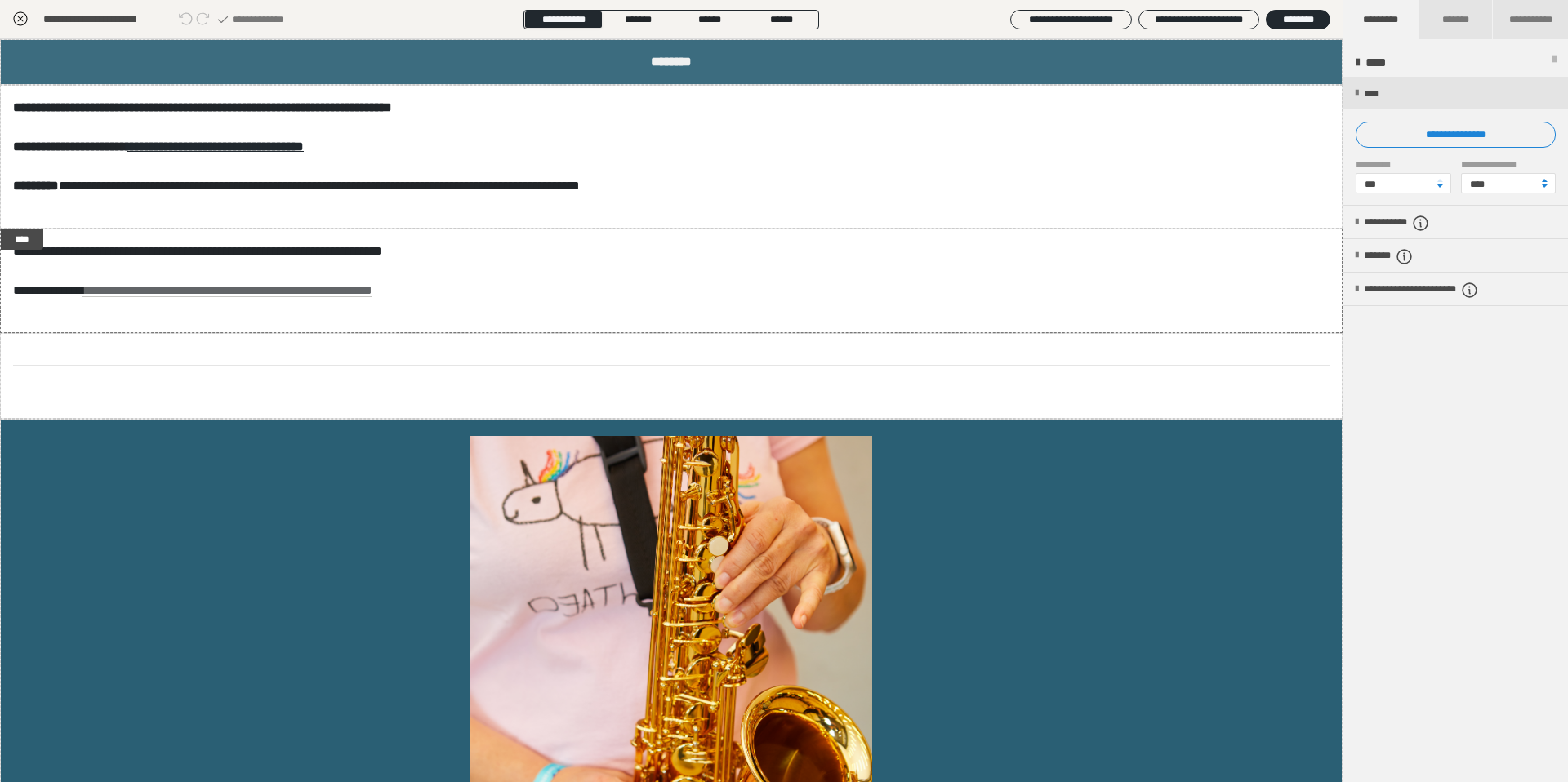 click 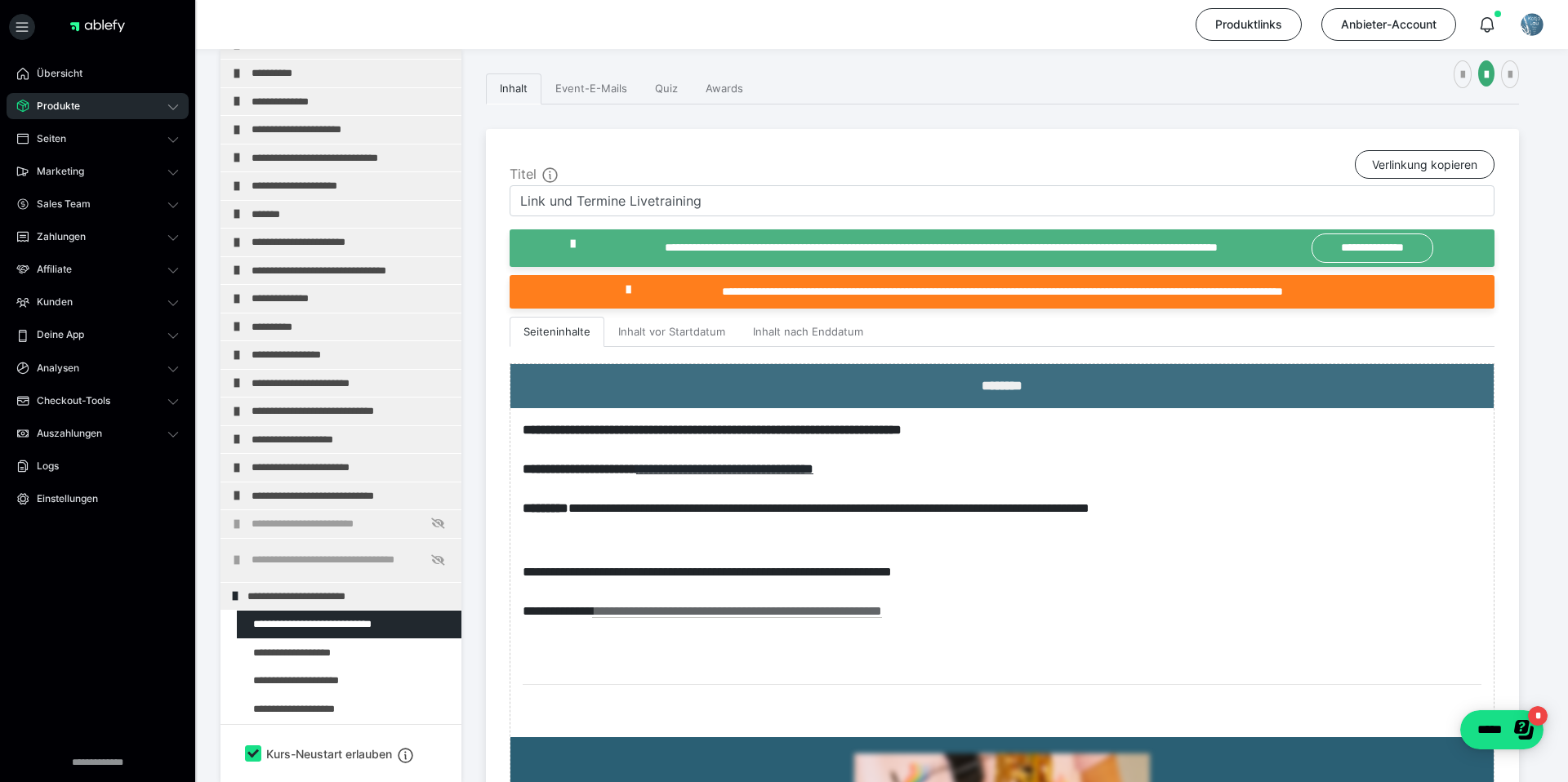 click on "Produkte" at bounding box center (52, 106) 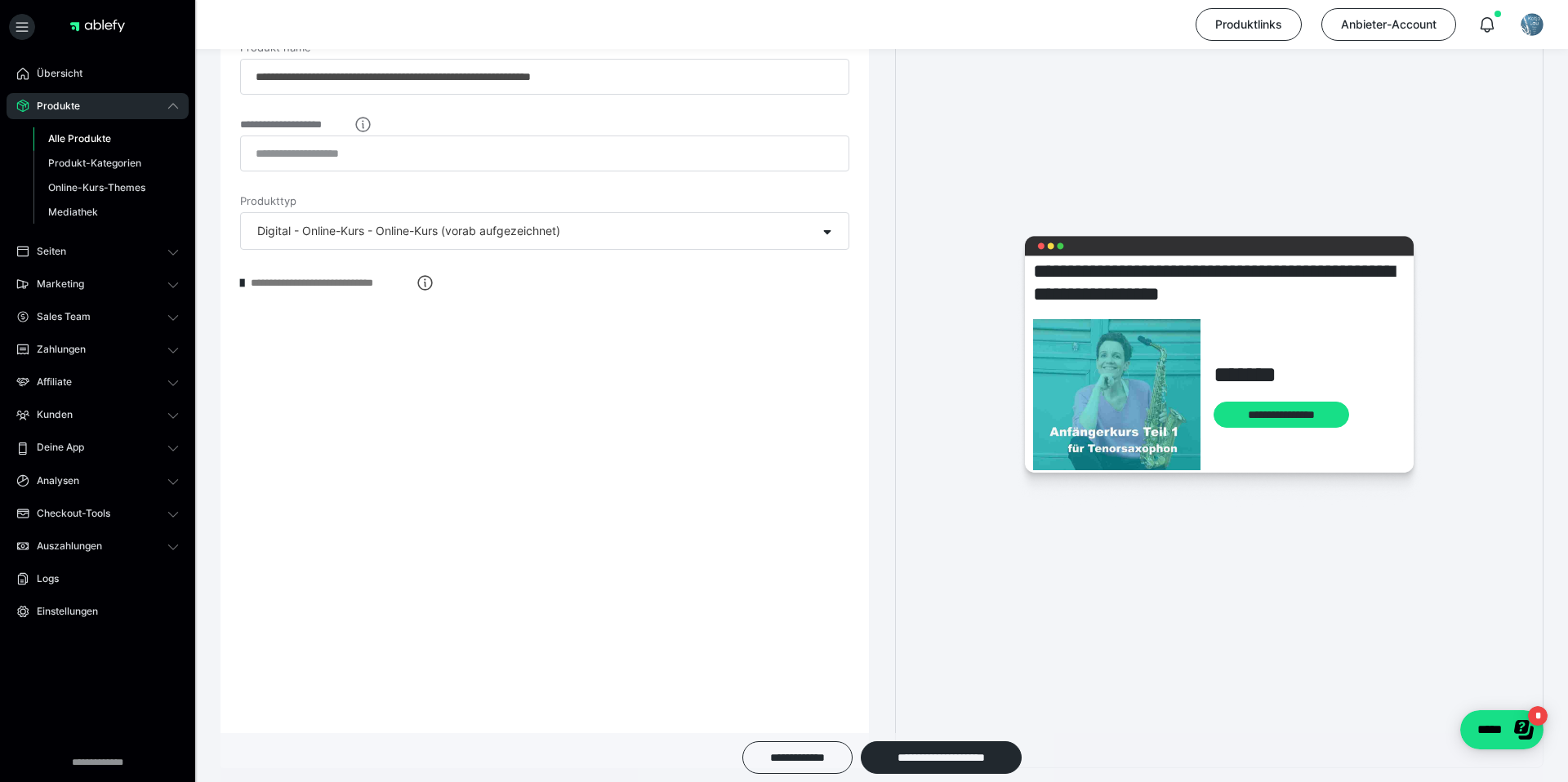 click on "Alle Produkte" at bounding box center (79, 138) 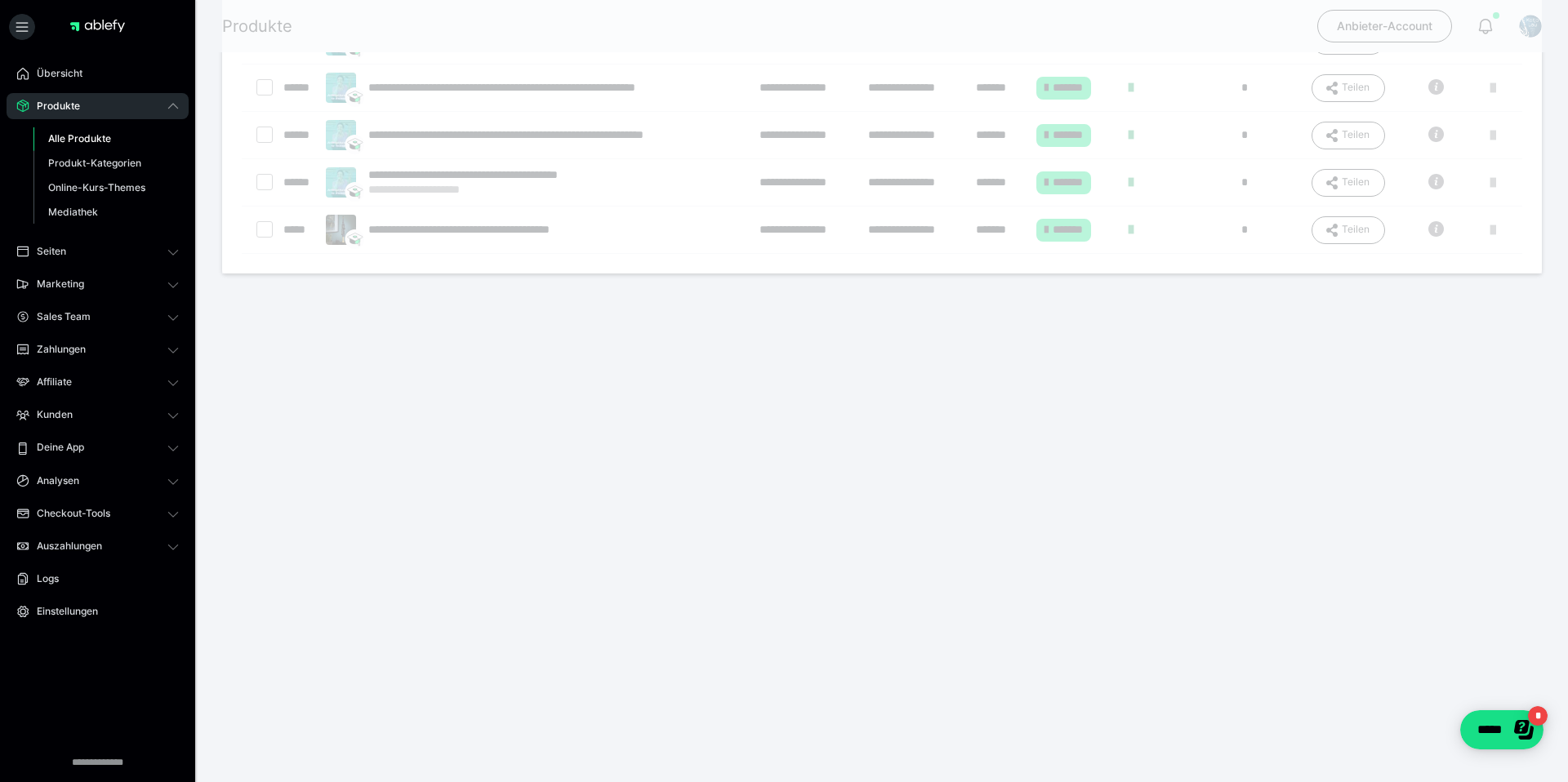 scroll, scrollTop: 0, scrollLeft: 0, axis: both 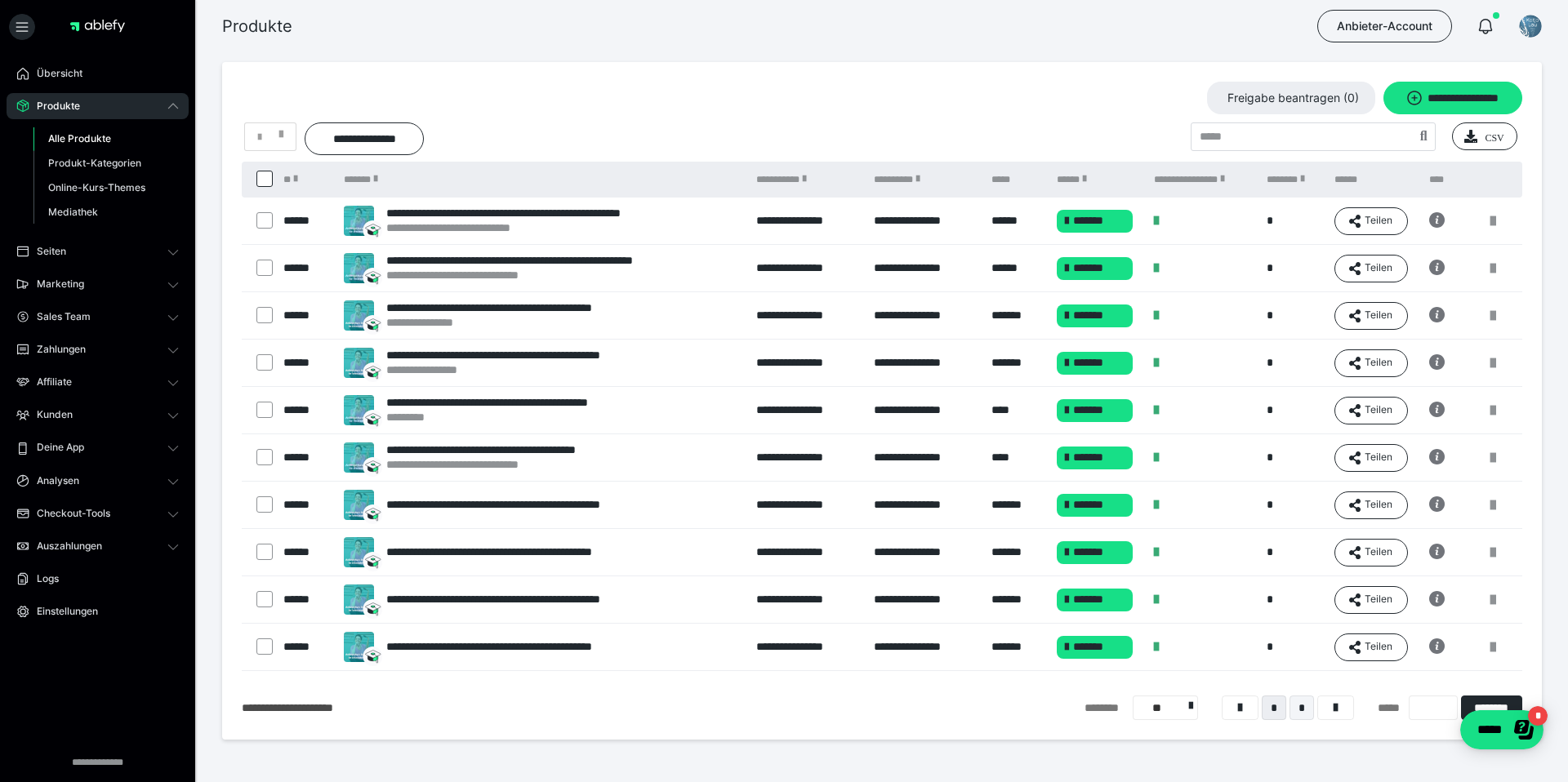 click on "*" at bounding box center [1302, 708] 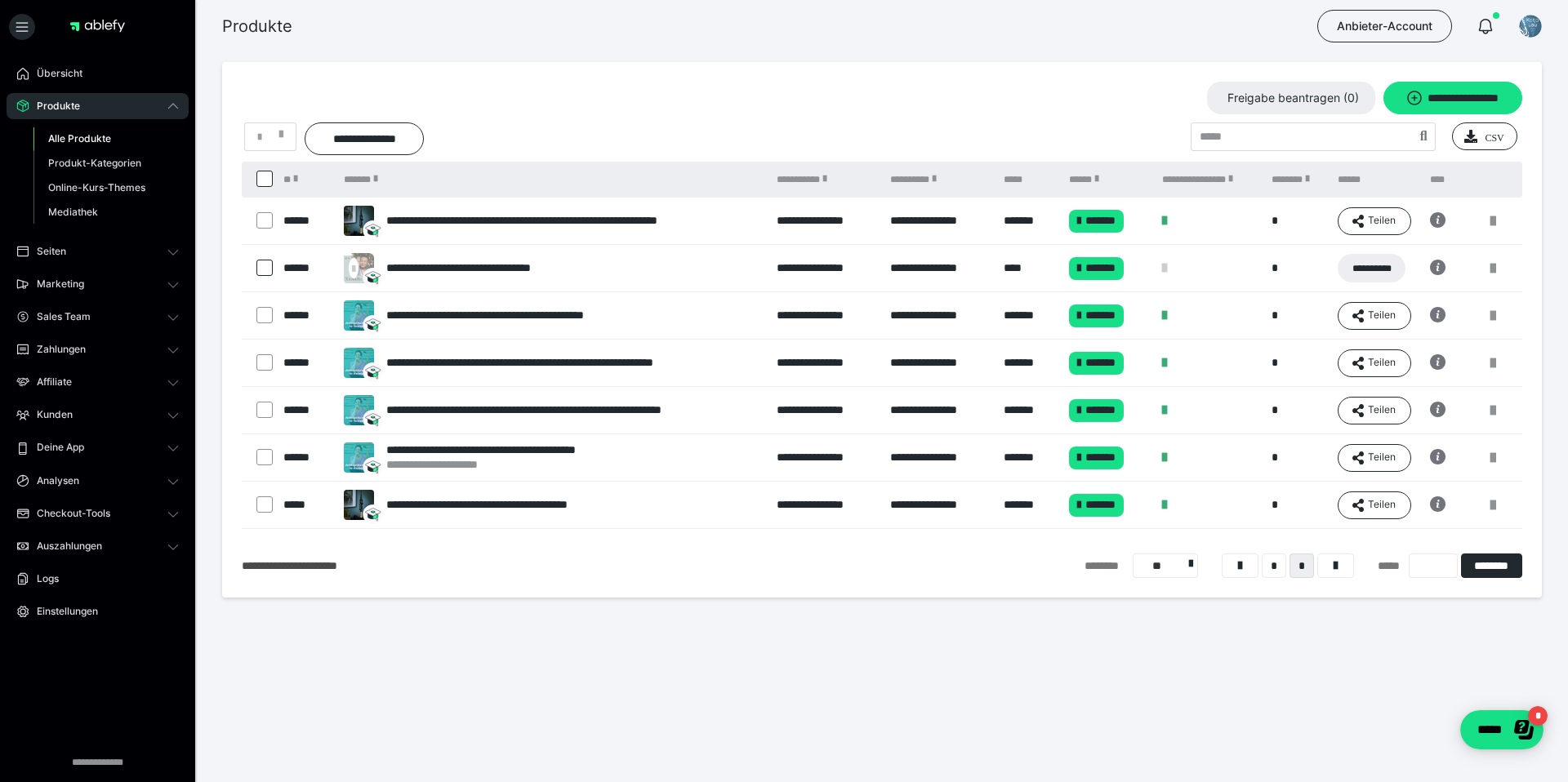 scroll, scrollTop: 0, scrollLeft: 0, axis: both 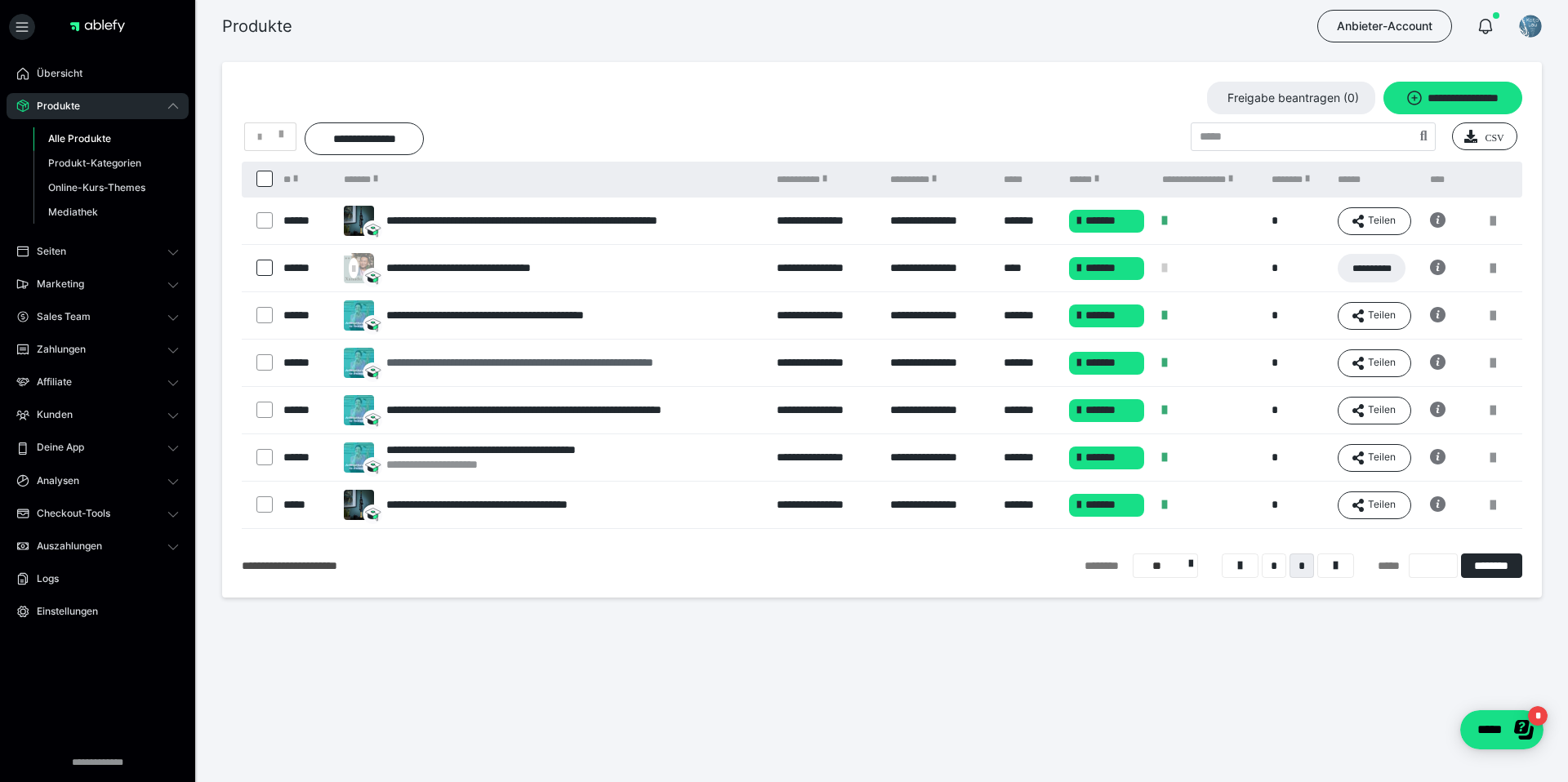 click on "**********" at bounding box center (560, 362) 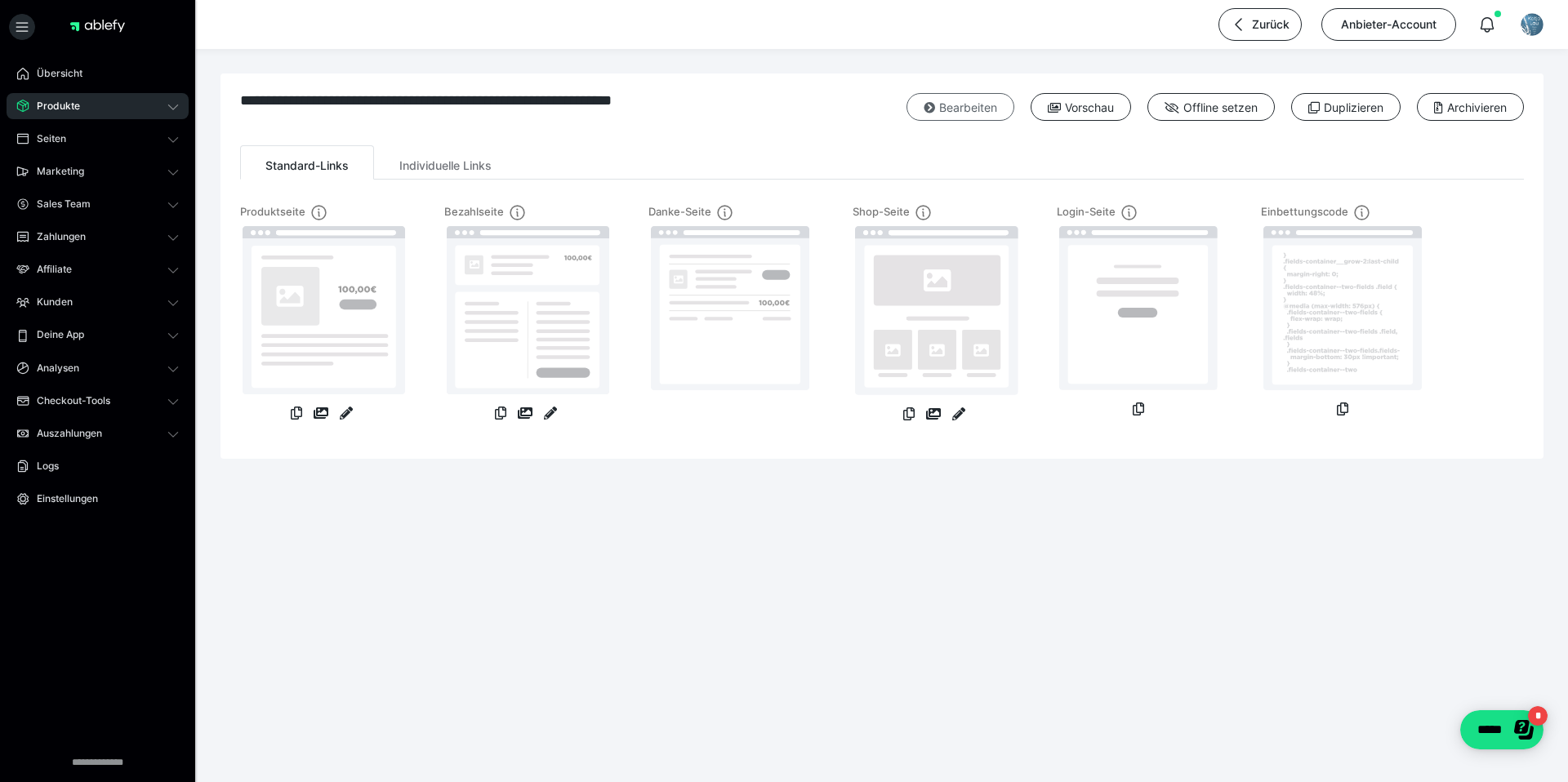 click on "Bearbeiten" at bounding box center [960, 107] 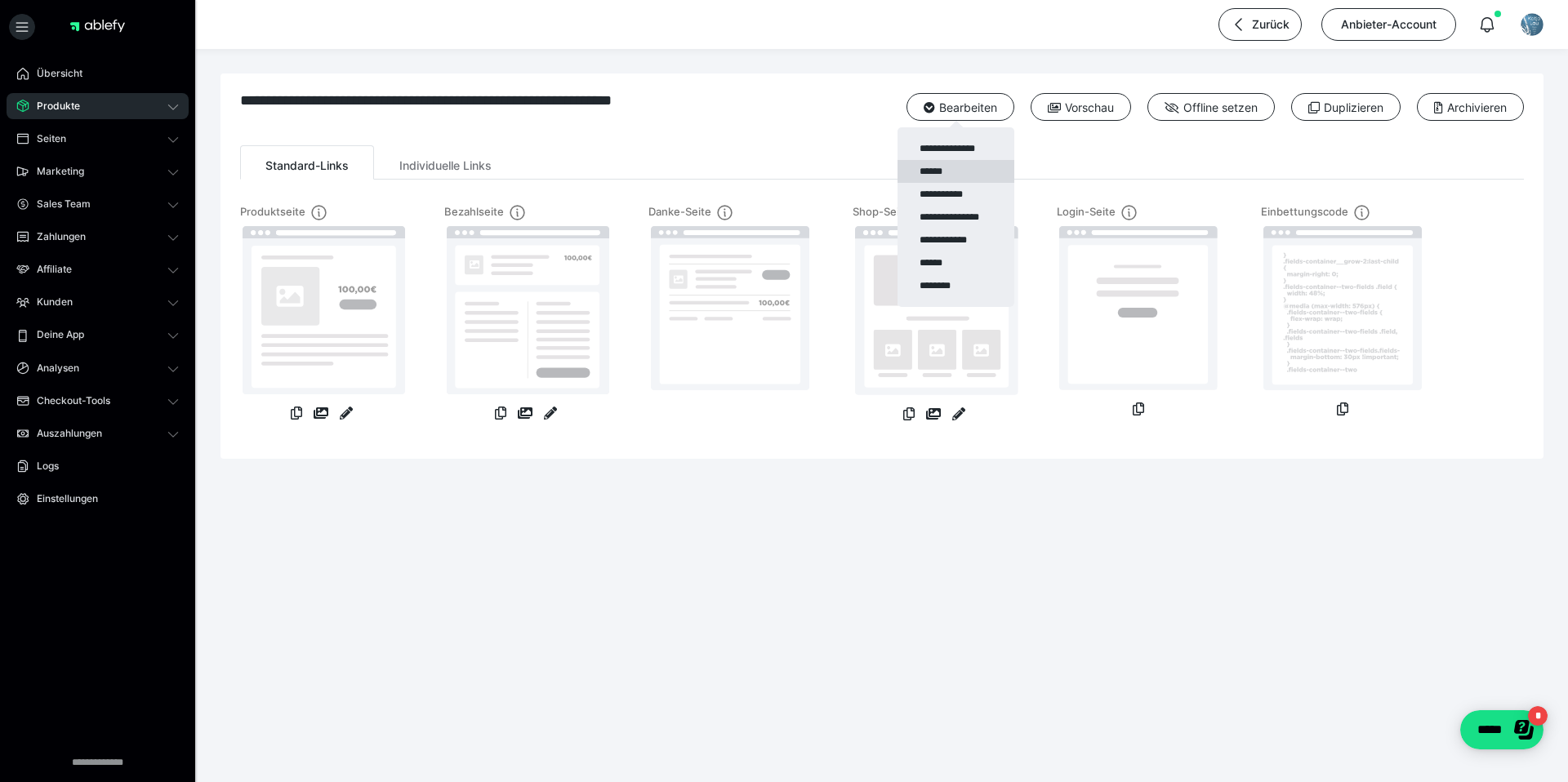 click on "******" at bounding box center [956, 171] 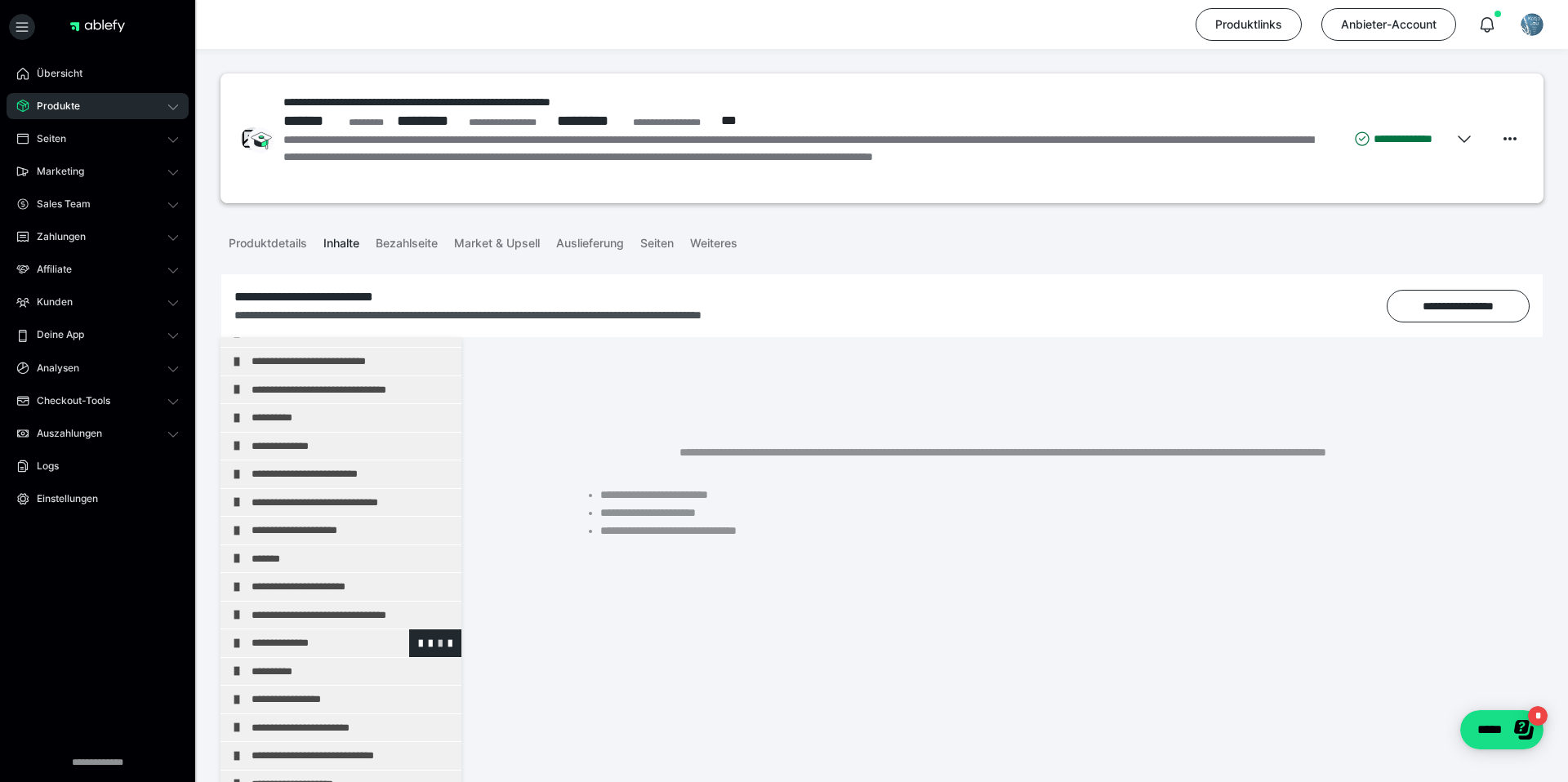 scroll, scrollTop: 513, scrollLeft: 0, axis: vertical 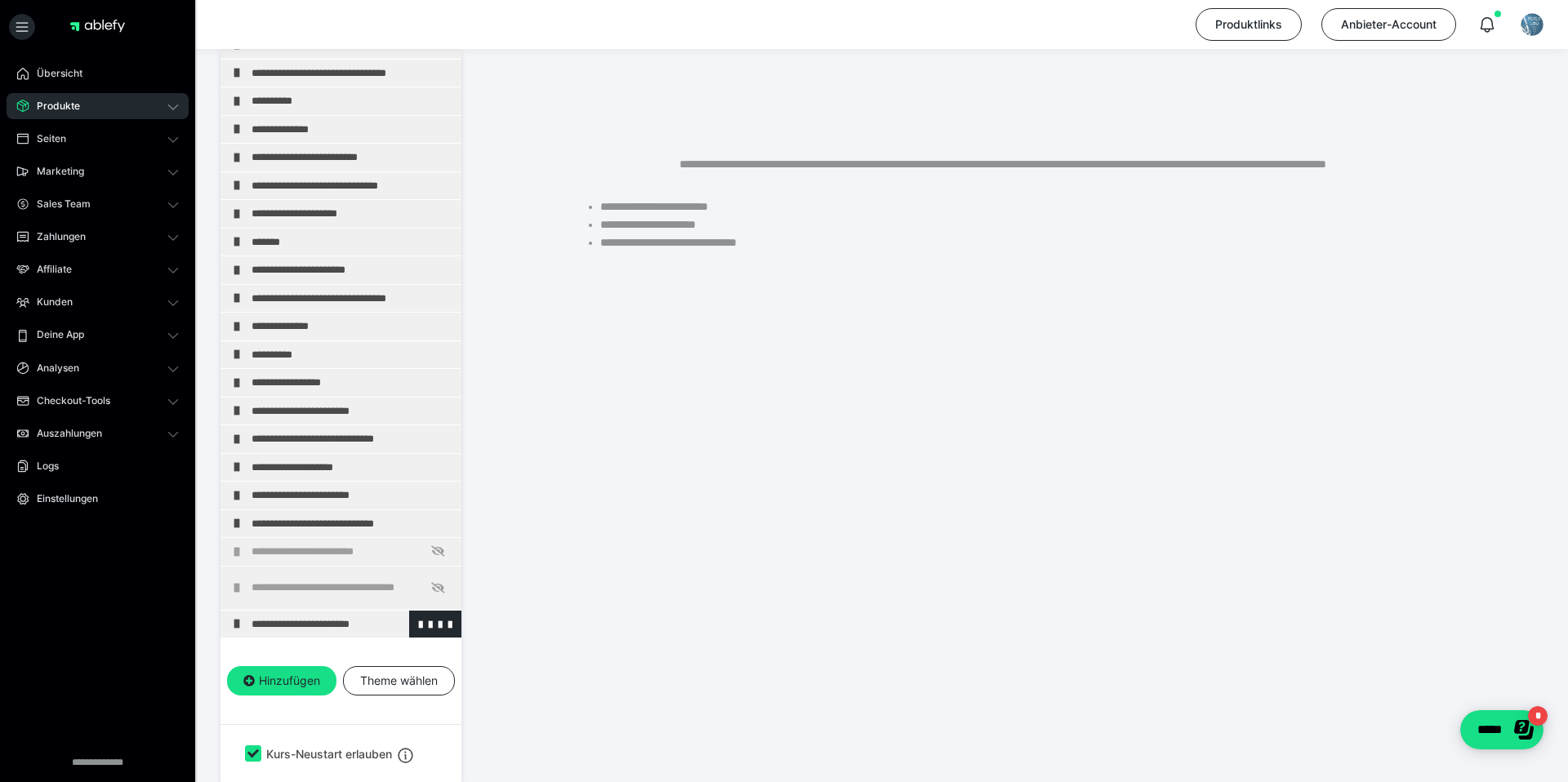 click on "**********" at bounding box center (352, 624) 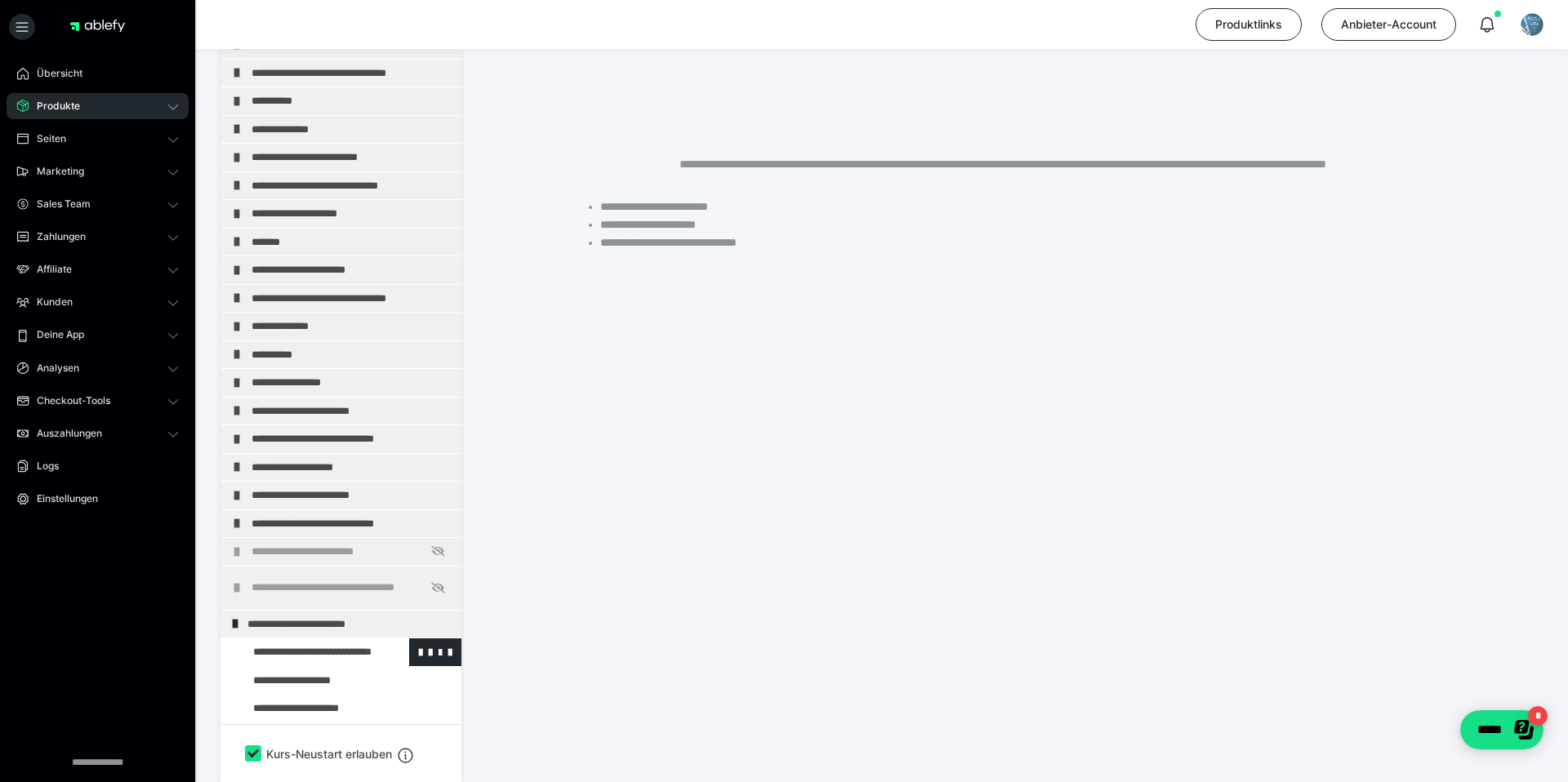 click at bounding box center [306, 652] 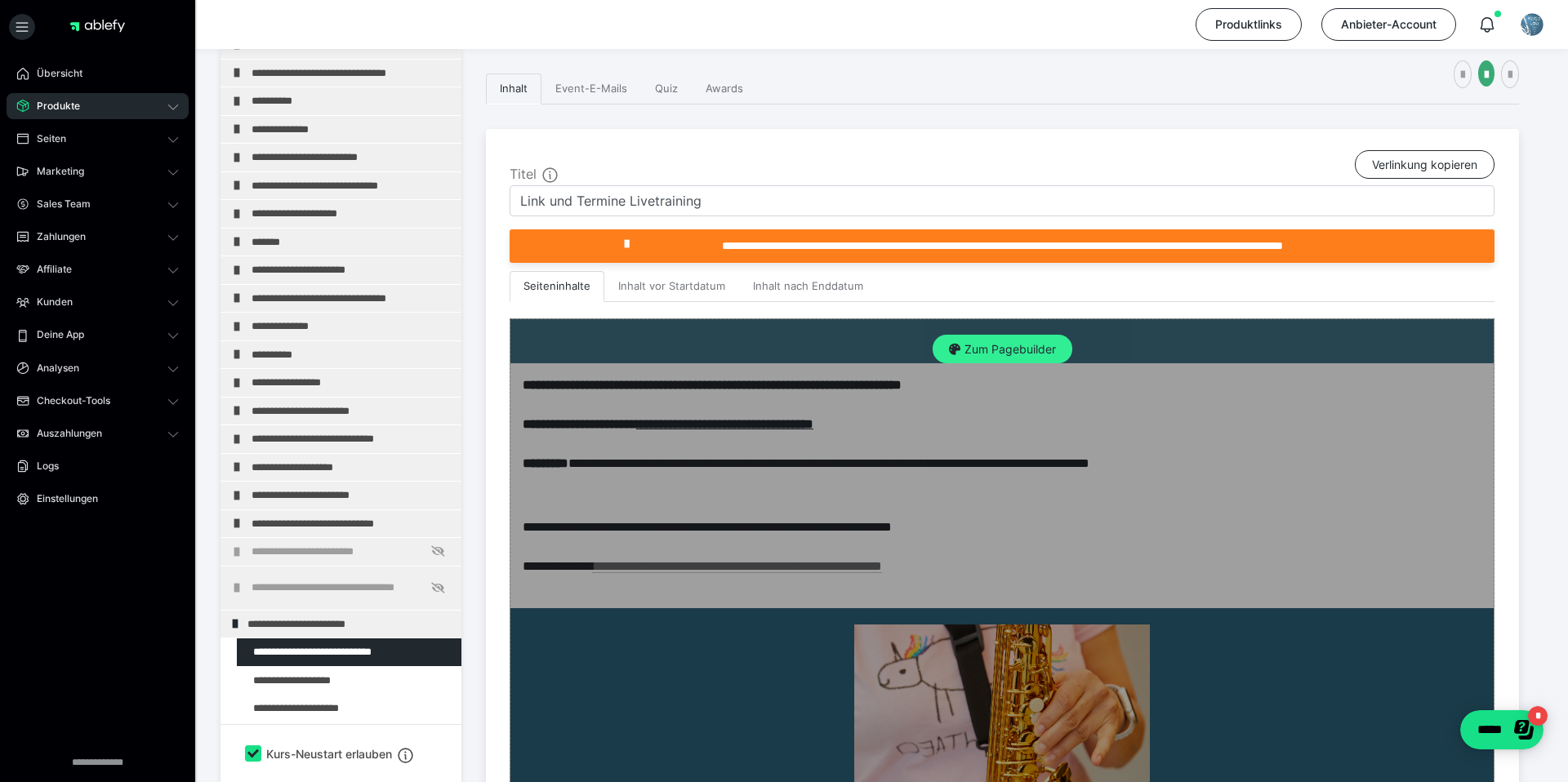 click on "Zum Pagebuilder" at bounding box center [1002, 349] 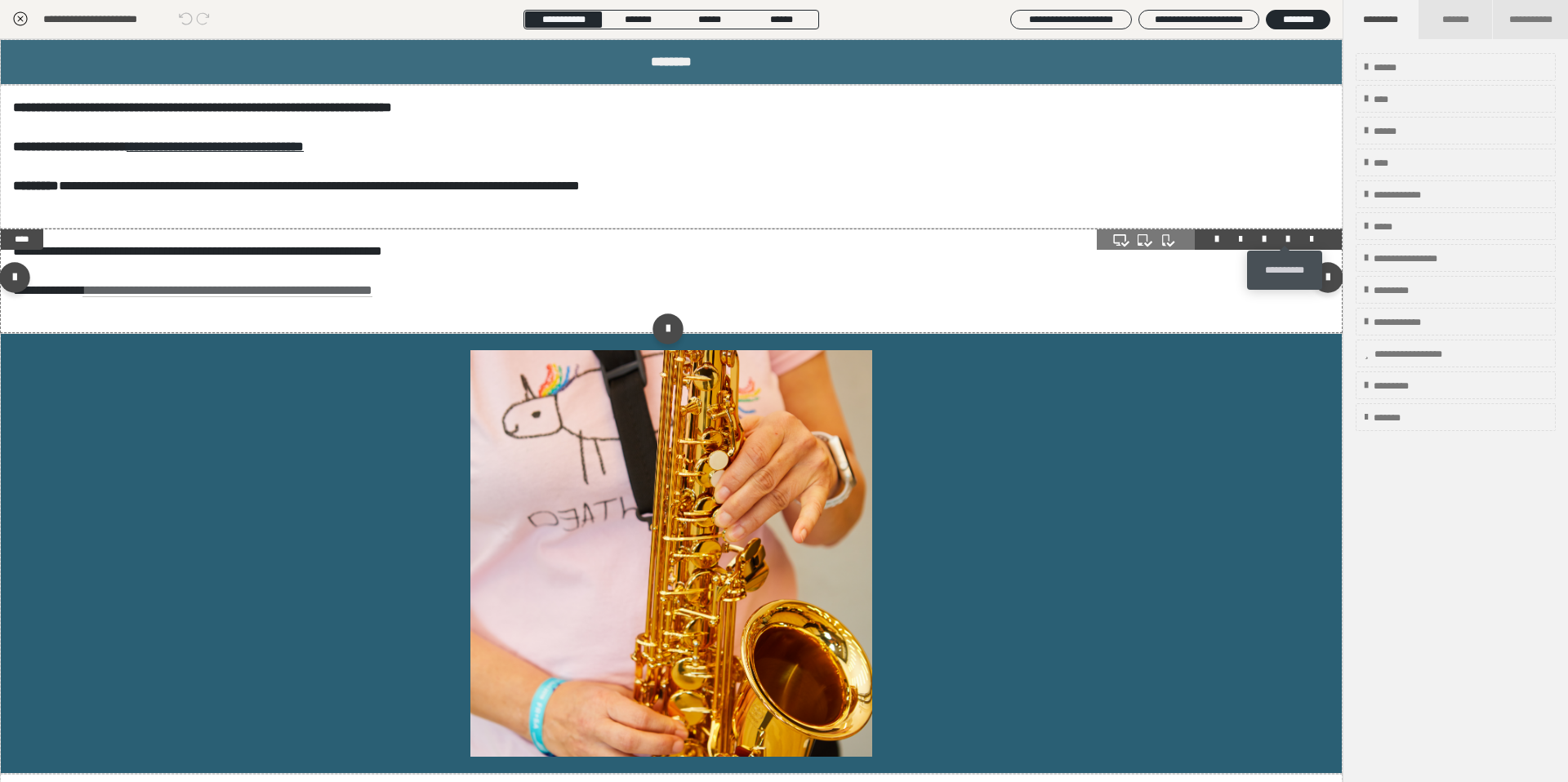 click at bounding box center (1288, 239) 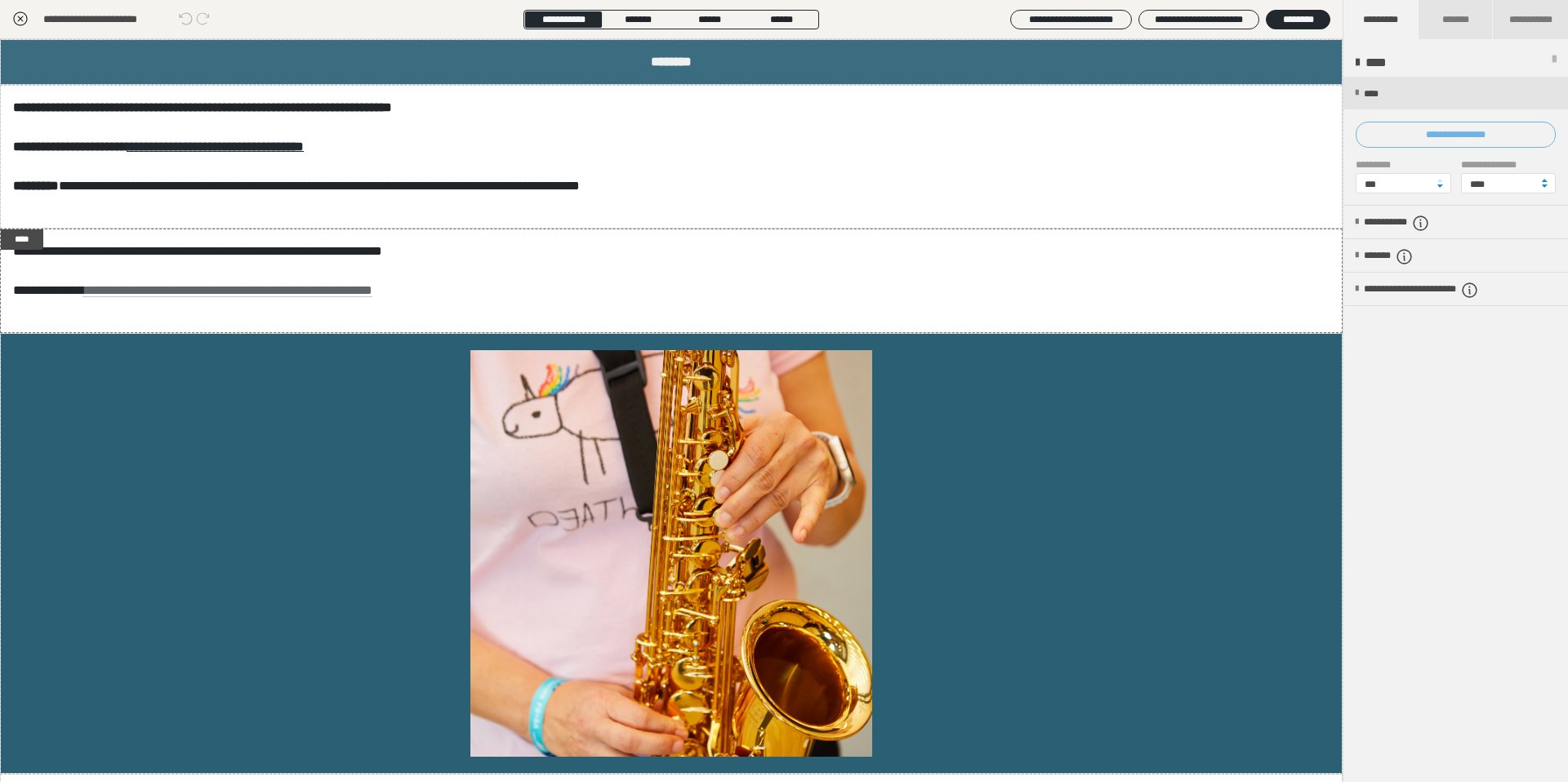 click on "**********" at bounding box center [1455, 135] 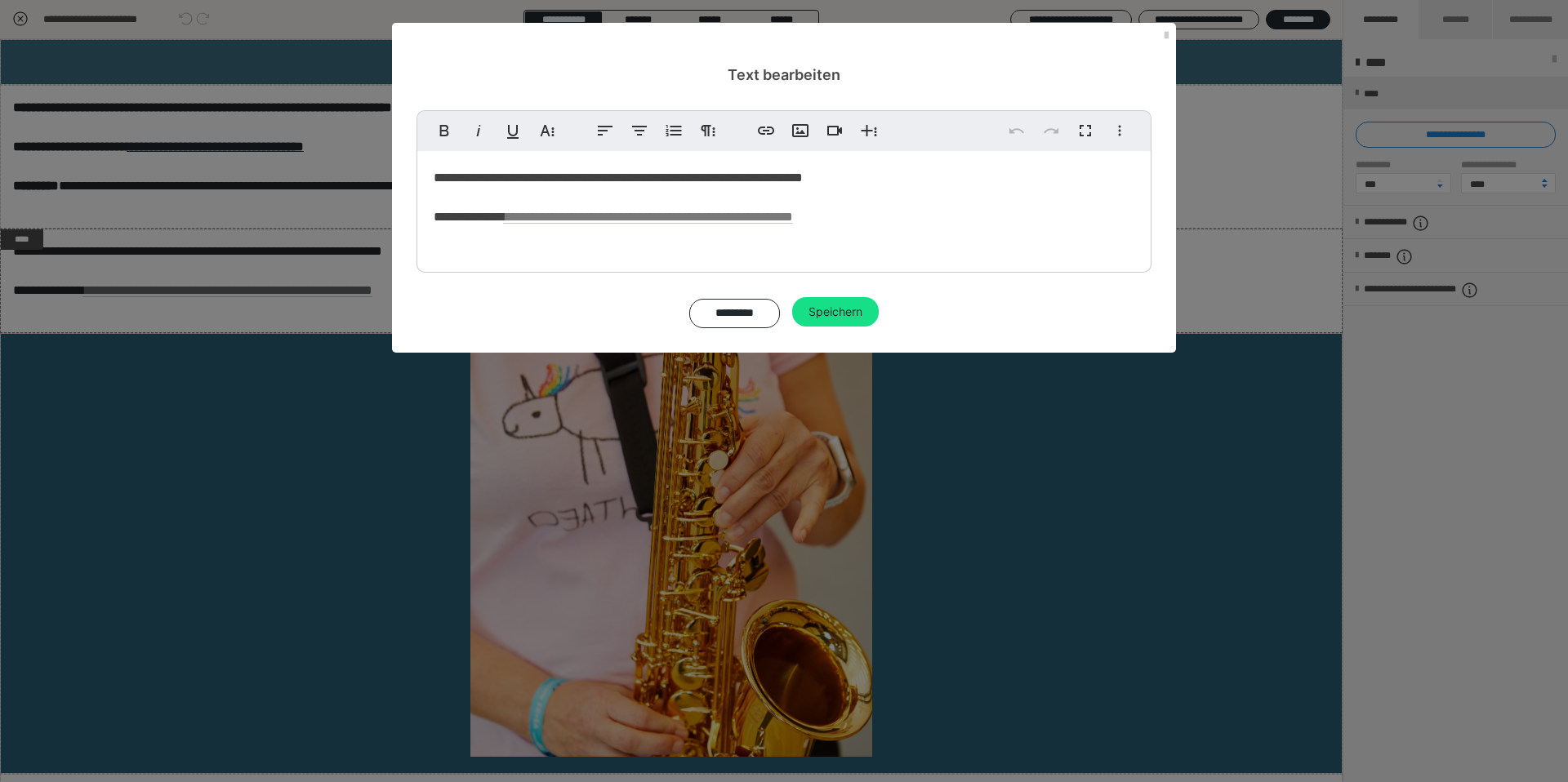 click on "**********" at bounding box center [618, 177] 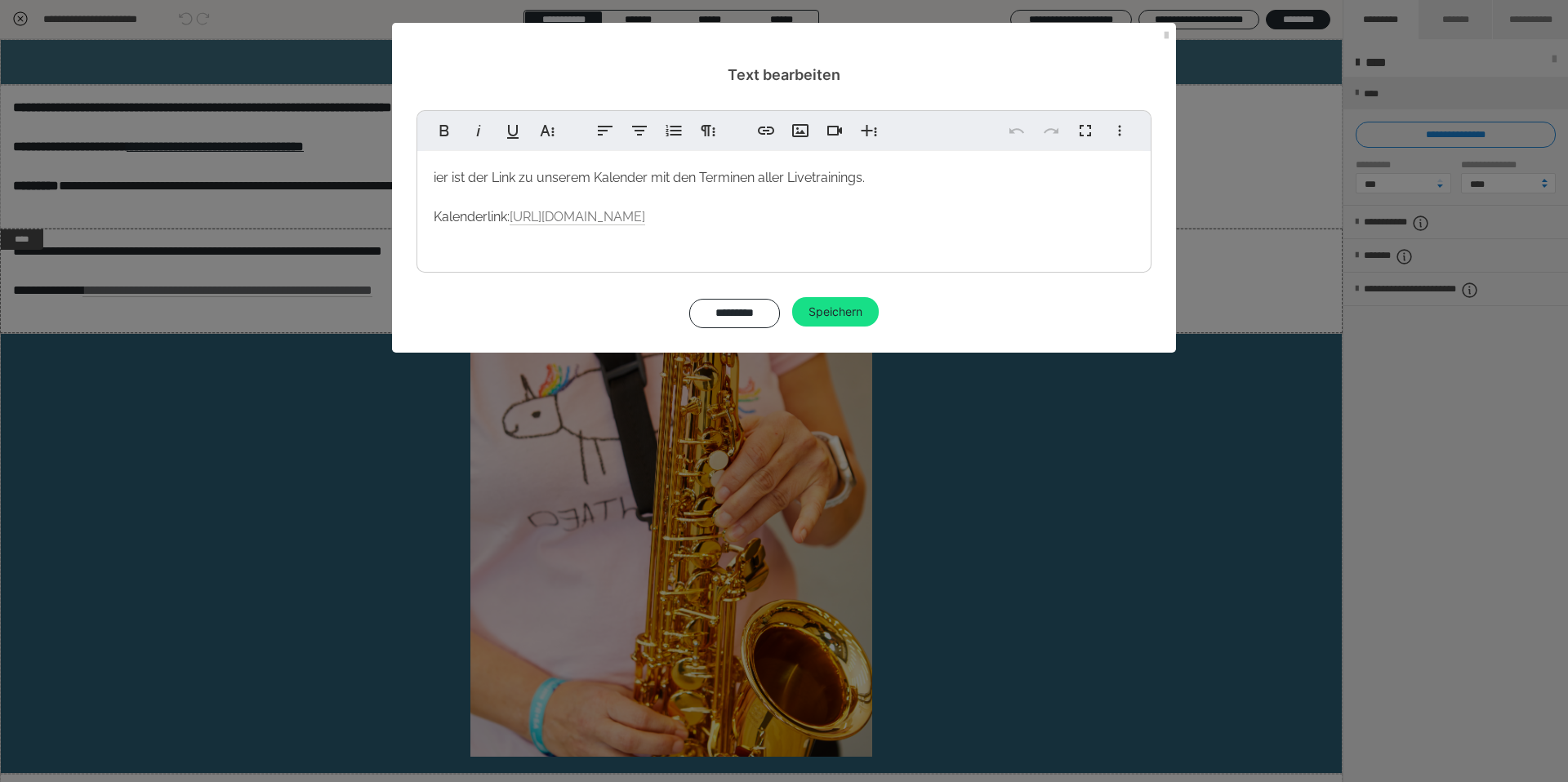 type 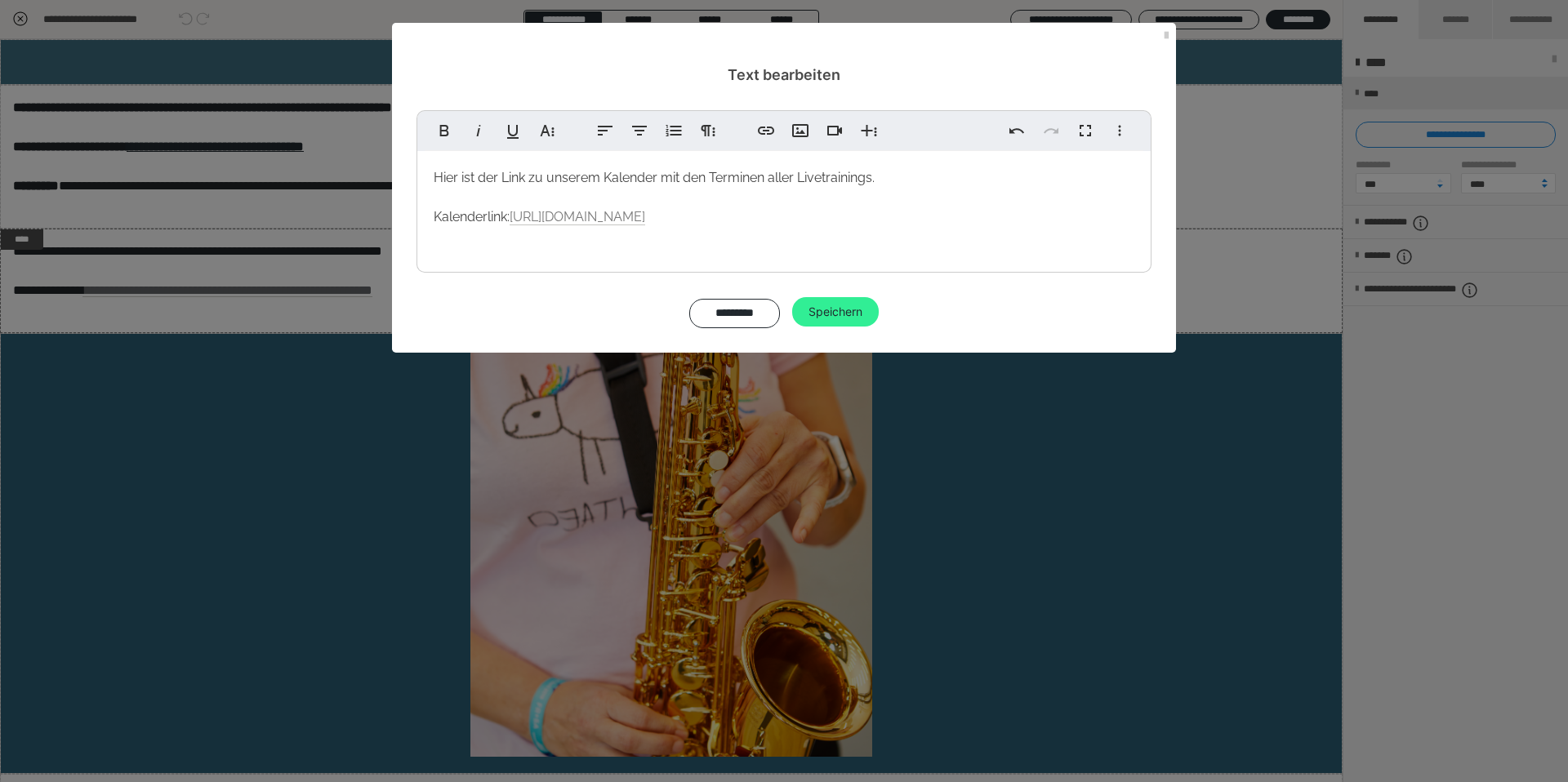 click on "Speichern" at bounding box center (835, 312) 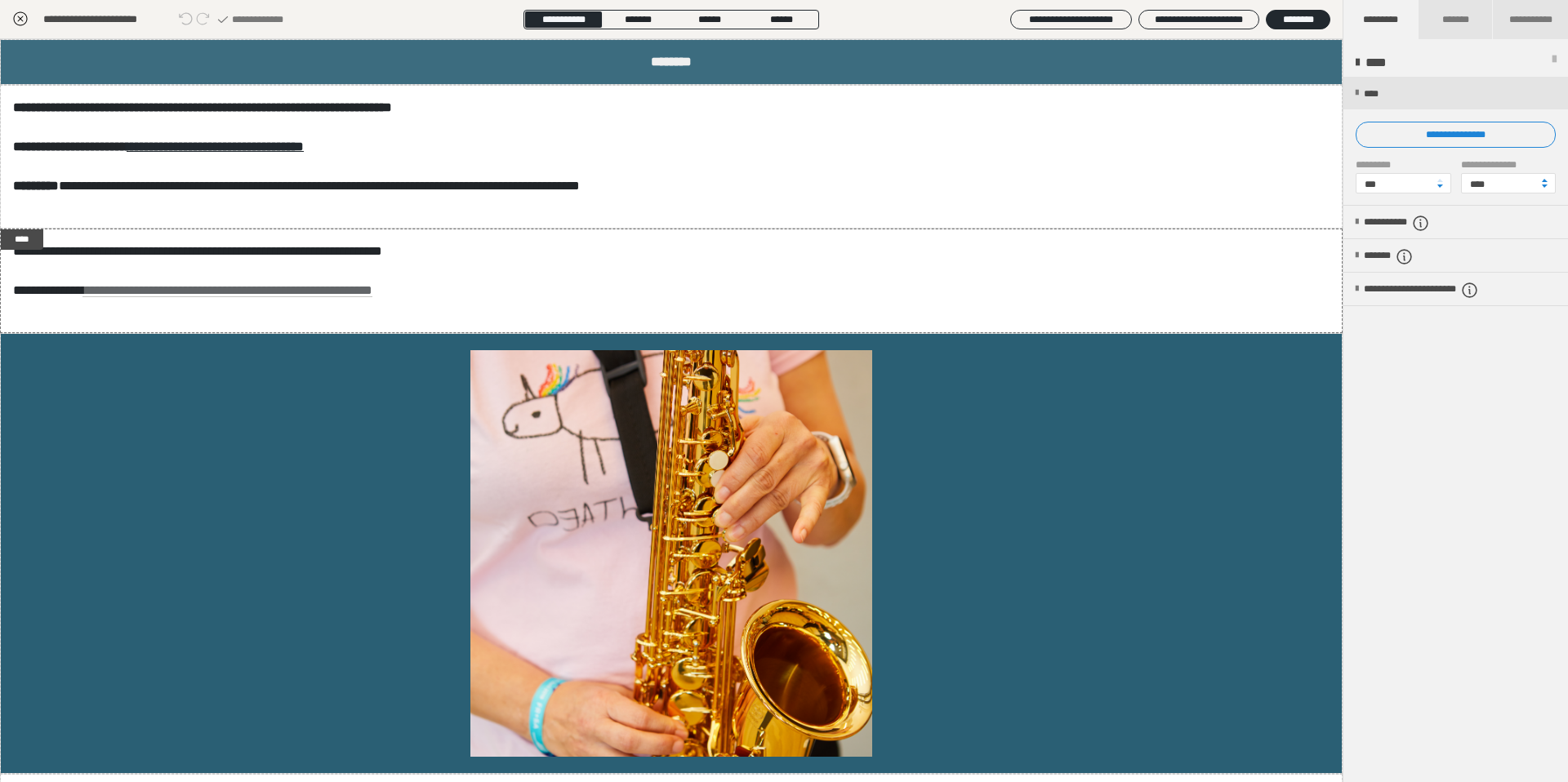 click 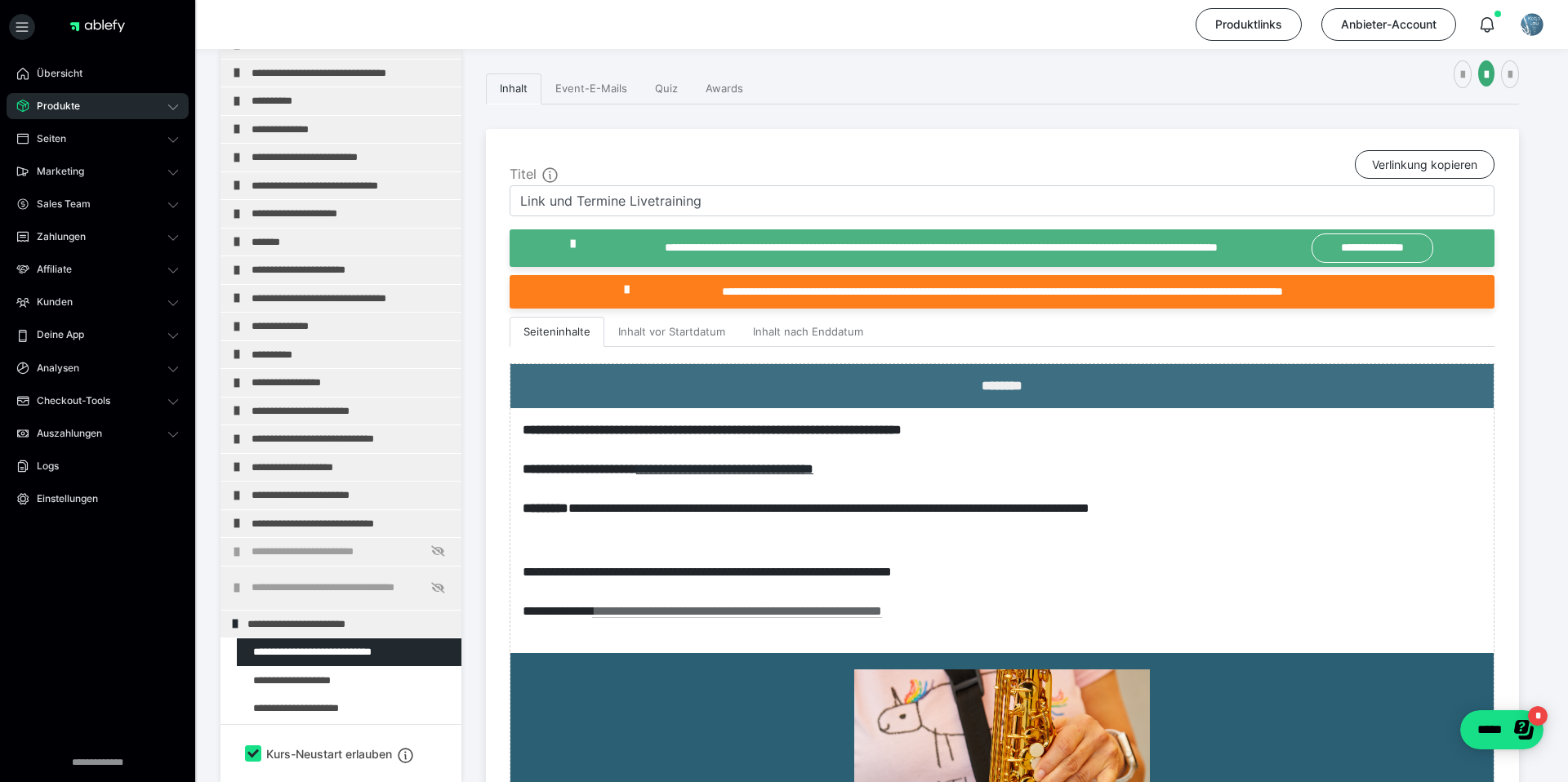 click on "Produkte" at bounding box center [52, 106] 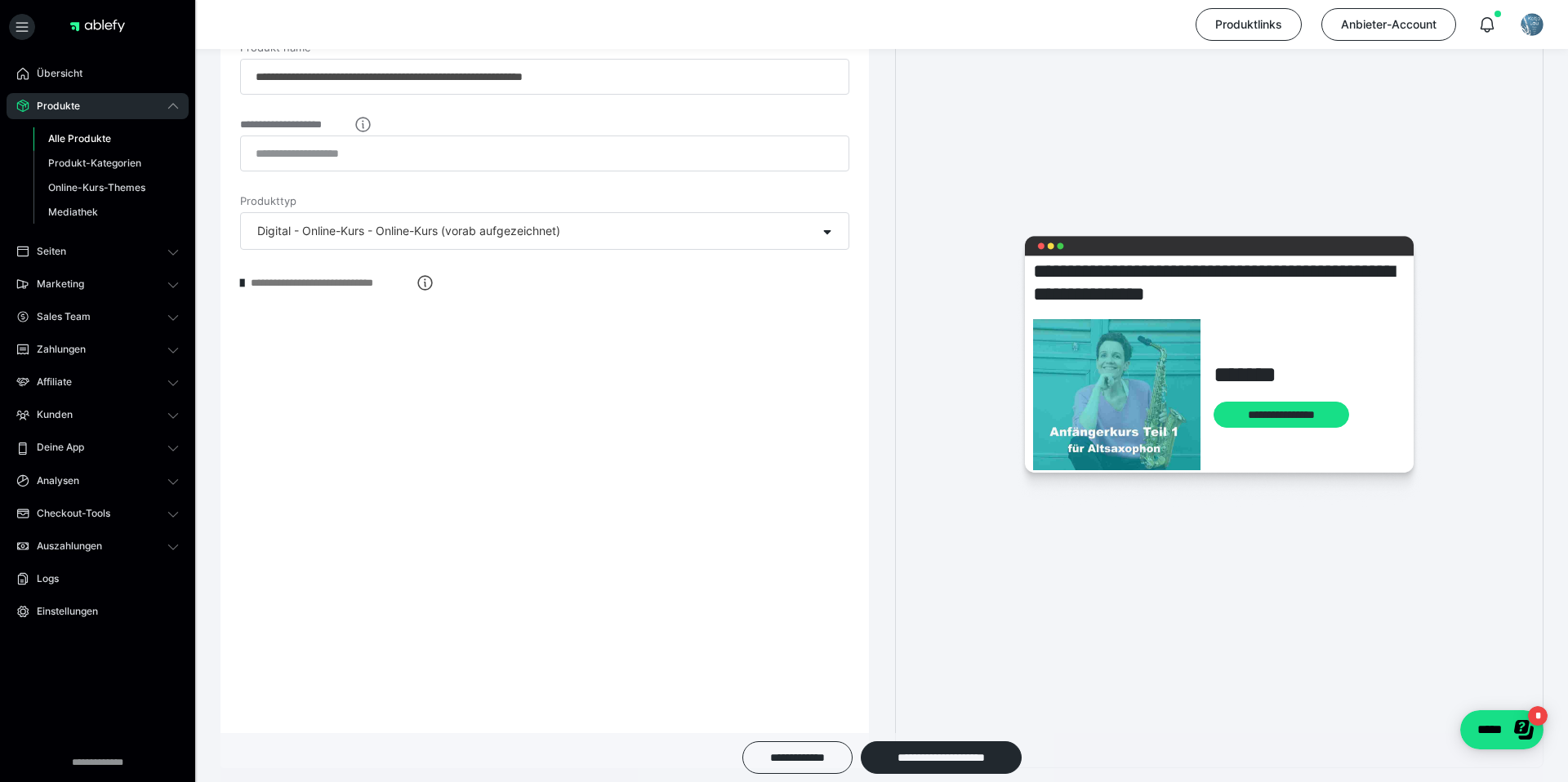 click on "Alle Produkte" at bounding box center (79, 138) 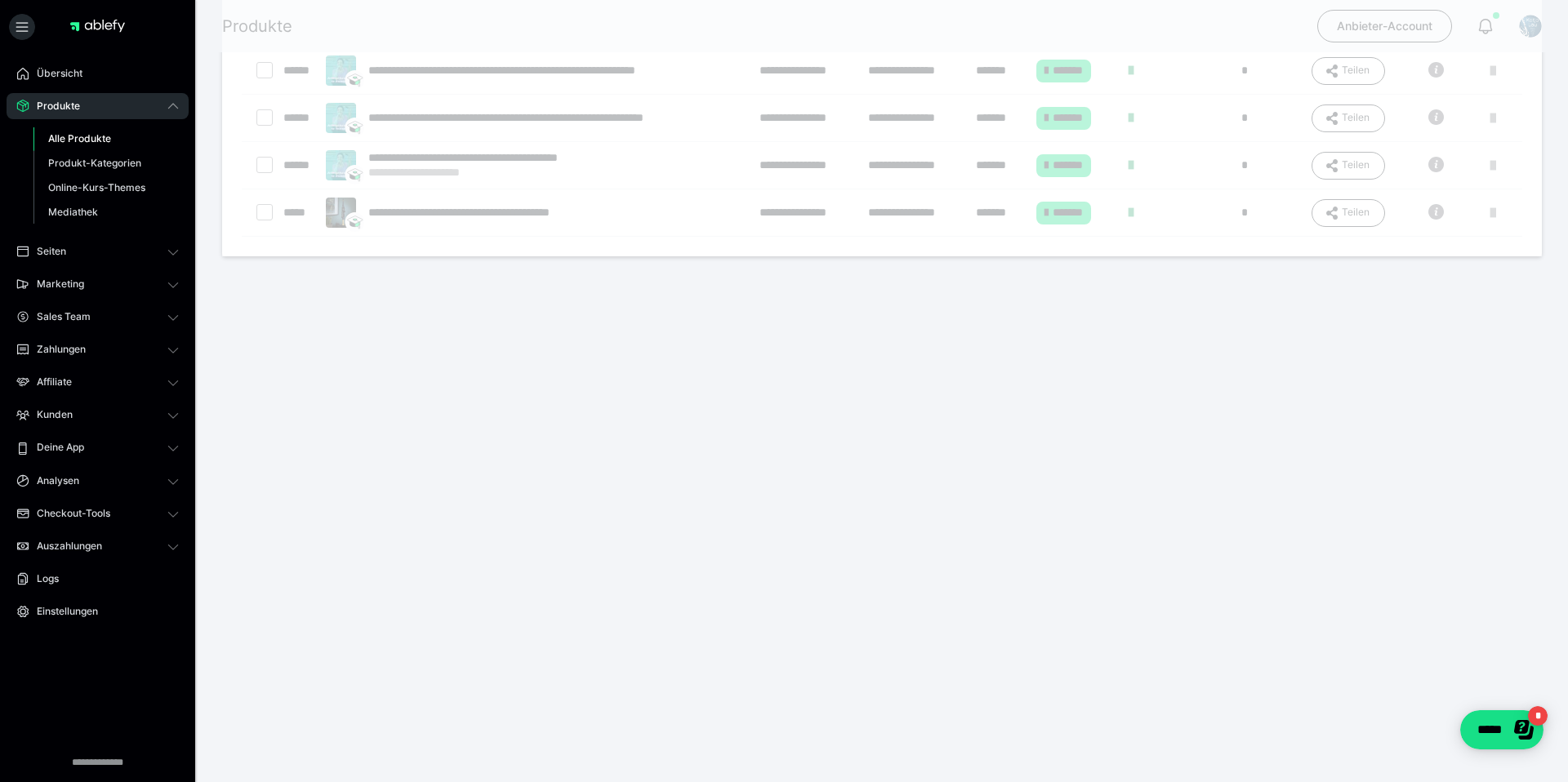 scroll, scrollTop: 0, scrollLeft: 0, axis: both 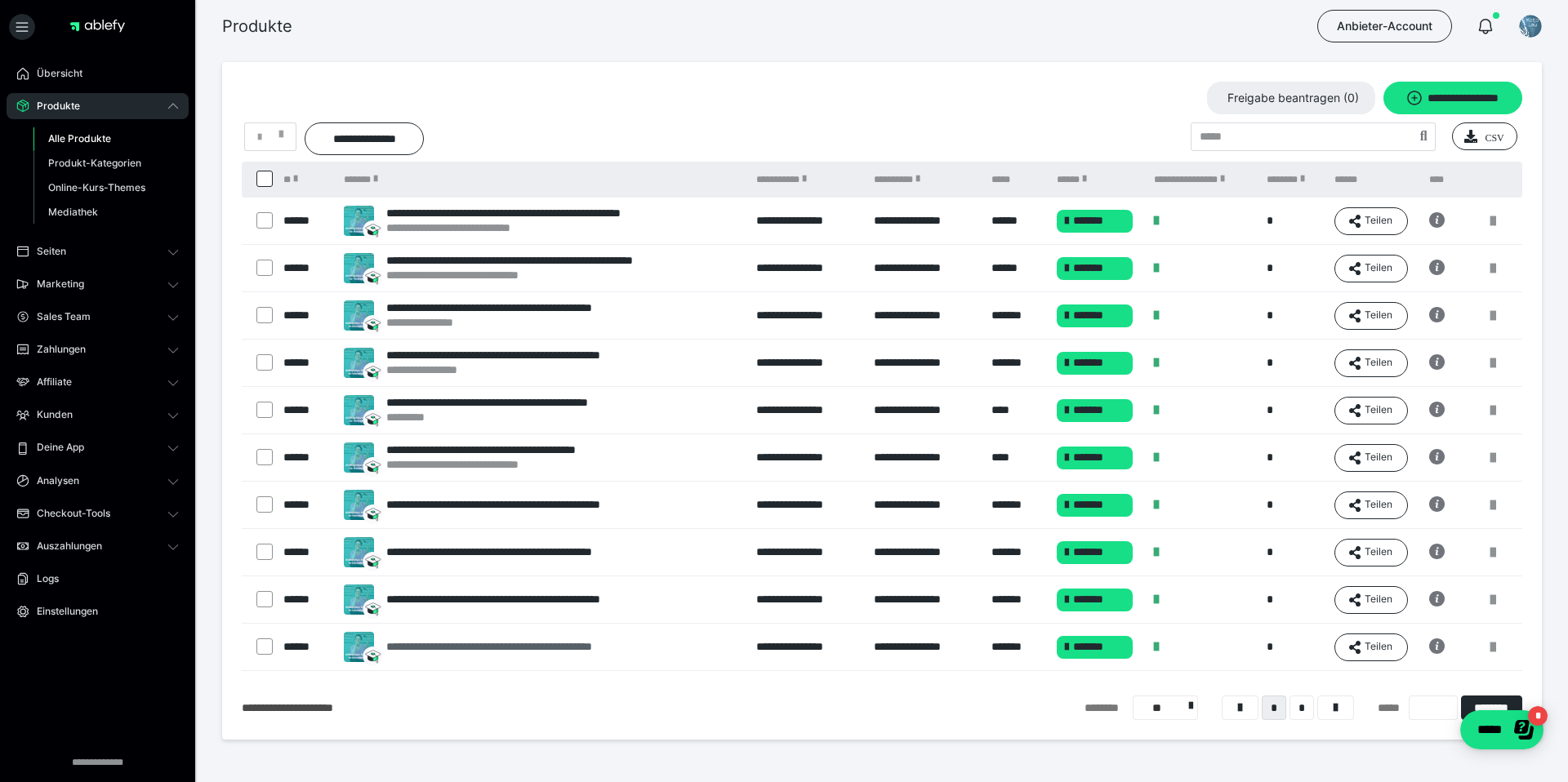 click on "**********" at bounding box center (524, 646) 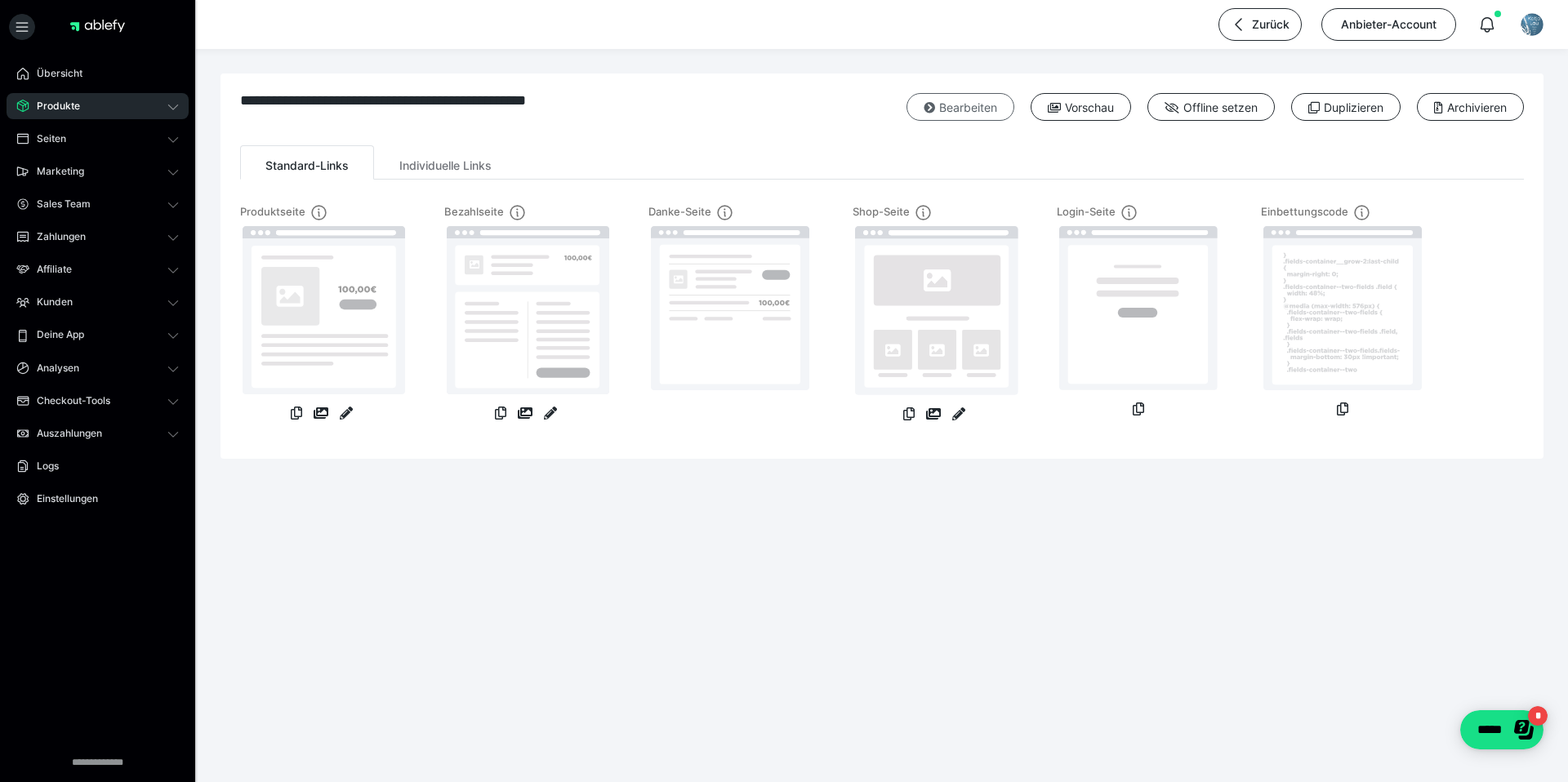click on "Bearbeiten" at bounding box center (960, 107) 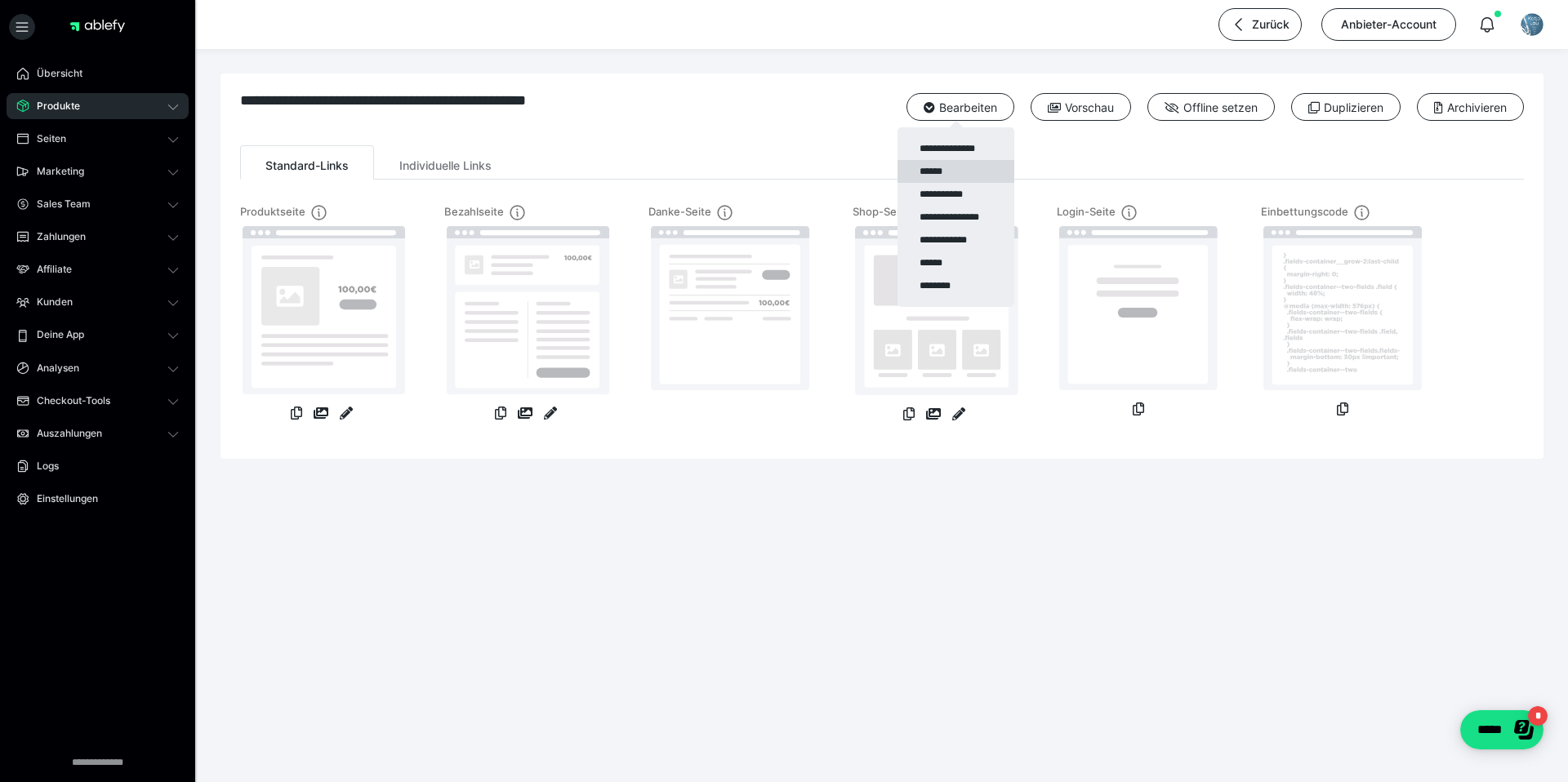 click on "******" at bounding box center (956, 171) 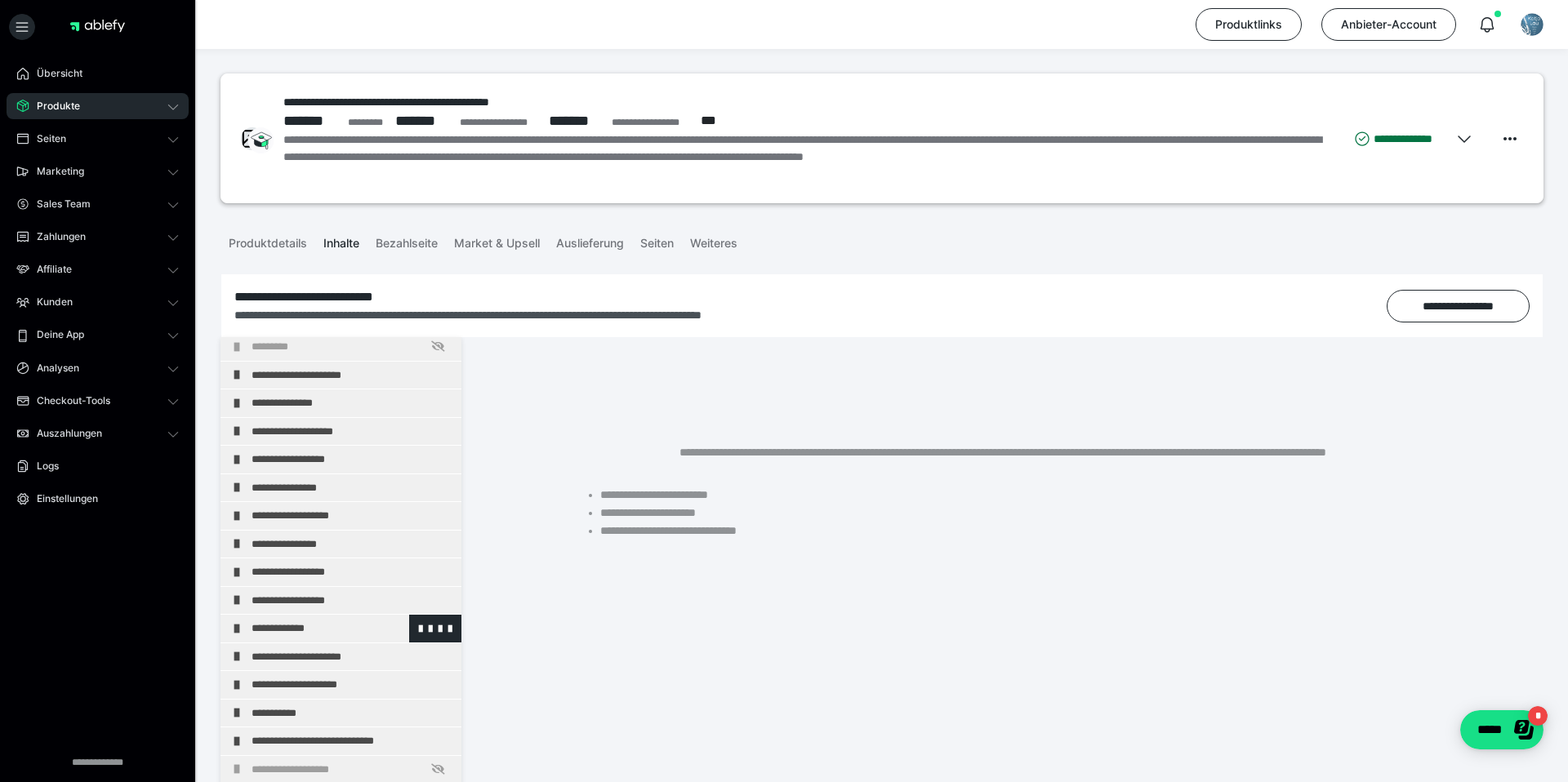 scroll, scrollTop: 171, scrollLeft: 0, axis: vertical 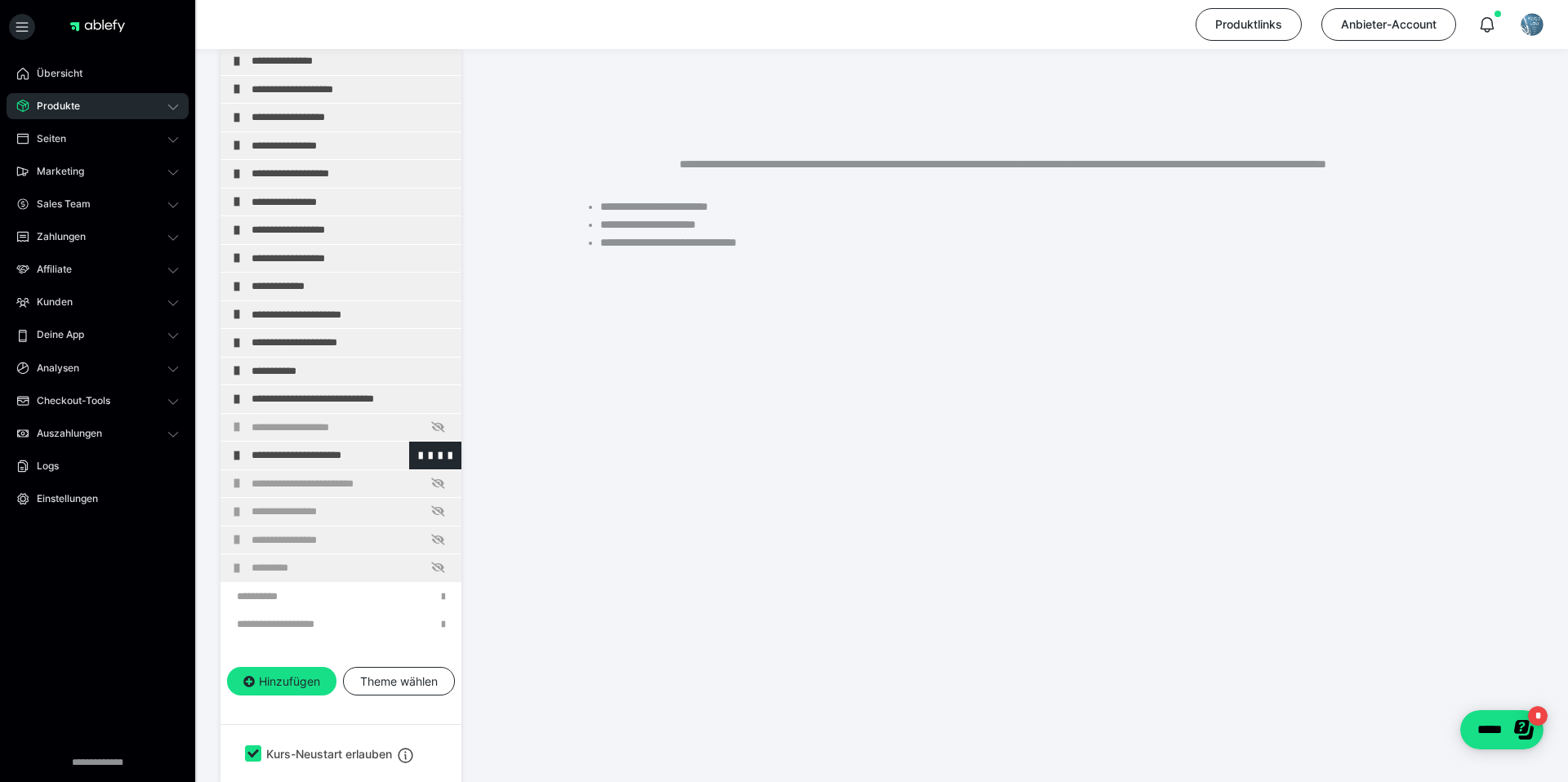 click on "**********" at bounding box center [352, 455] 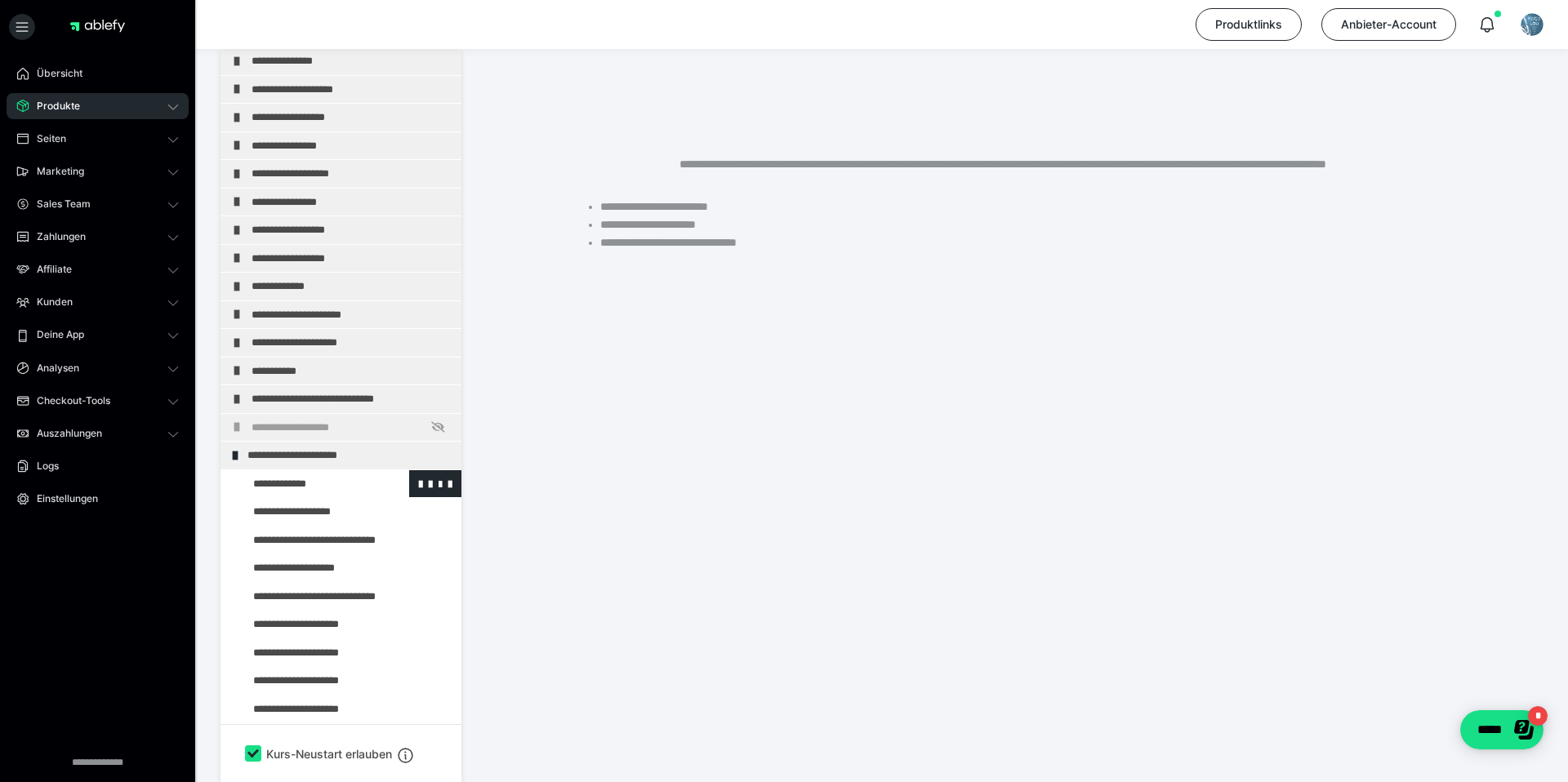 click at bounding box center (306, 484) 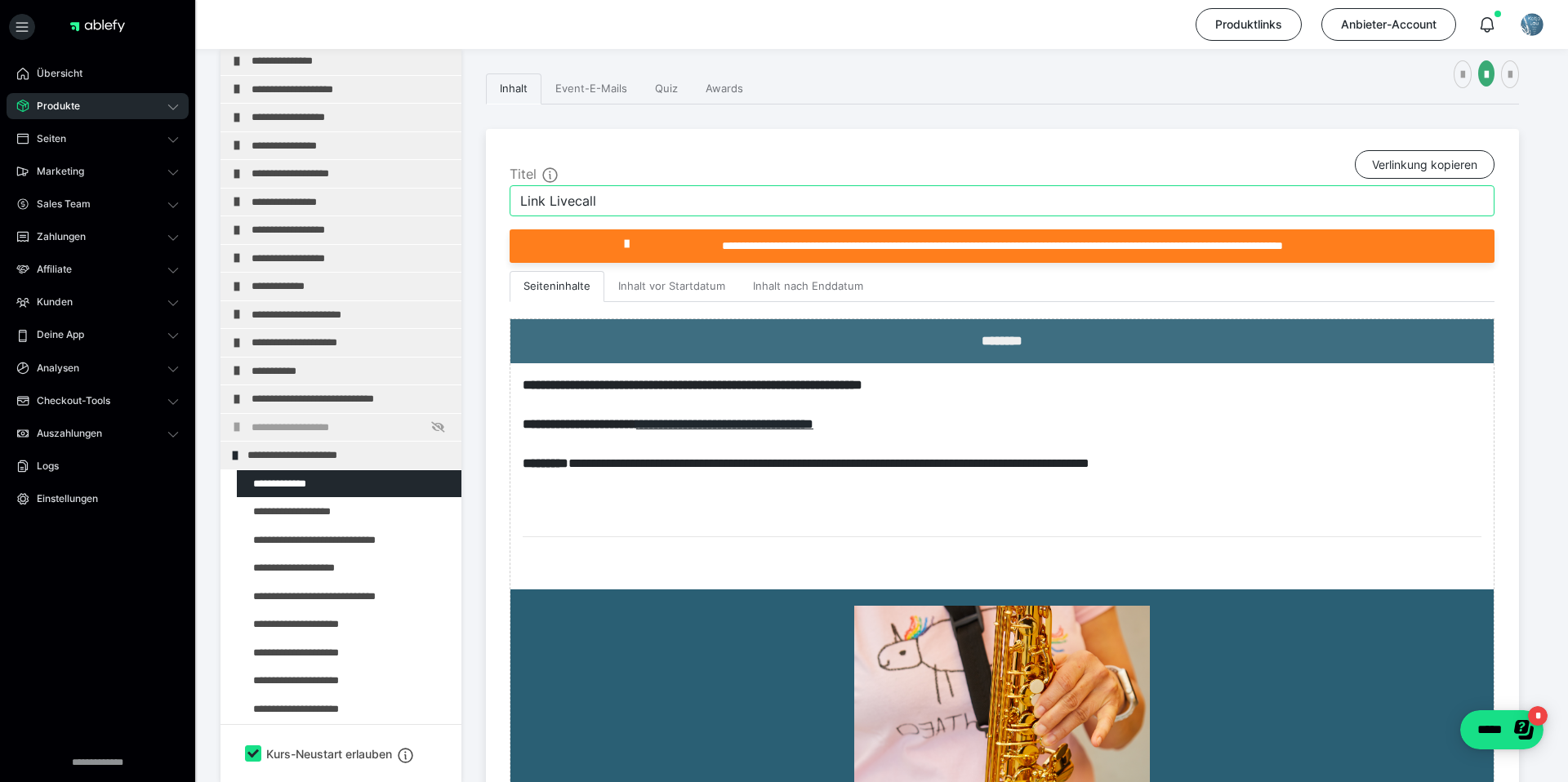 click on "Link Livecall" at bounding box center (1002, 201) 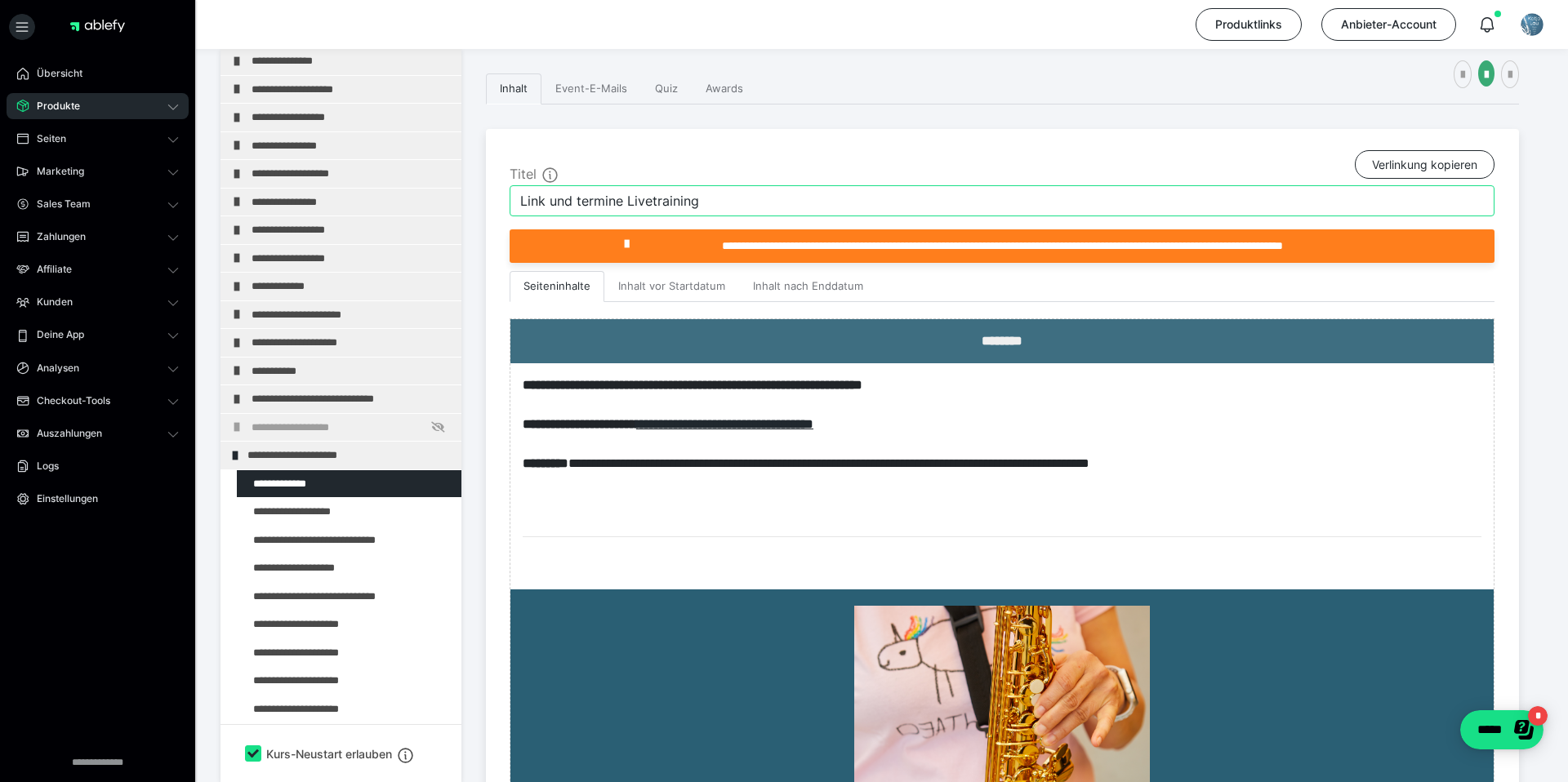 click on "Link und termine Livetraining" at bounding box center [1002, 201] 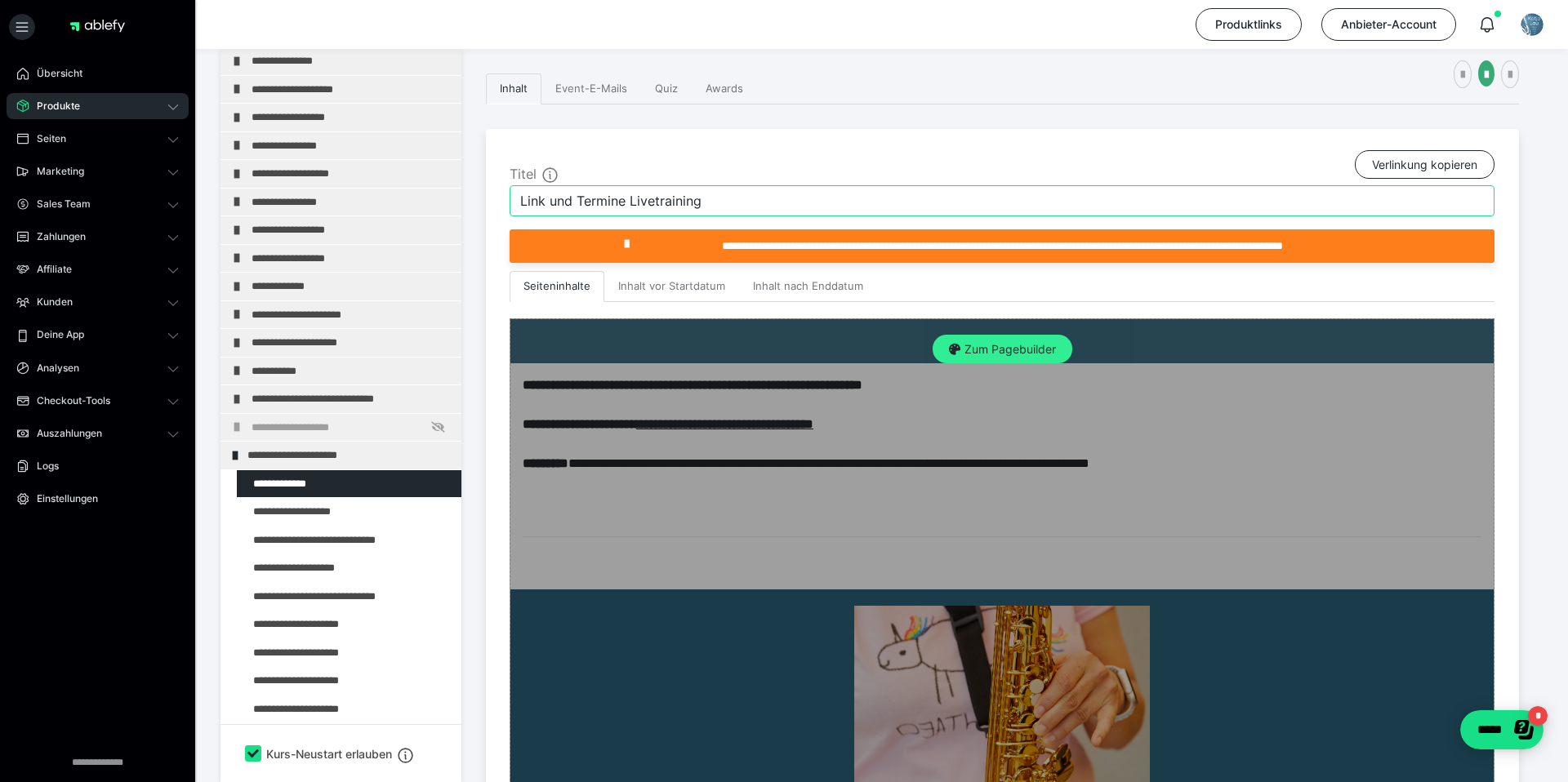 type on "Link und Termine Livetraining" 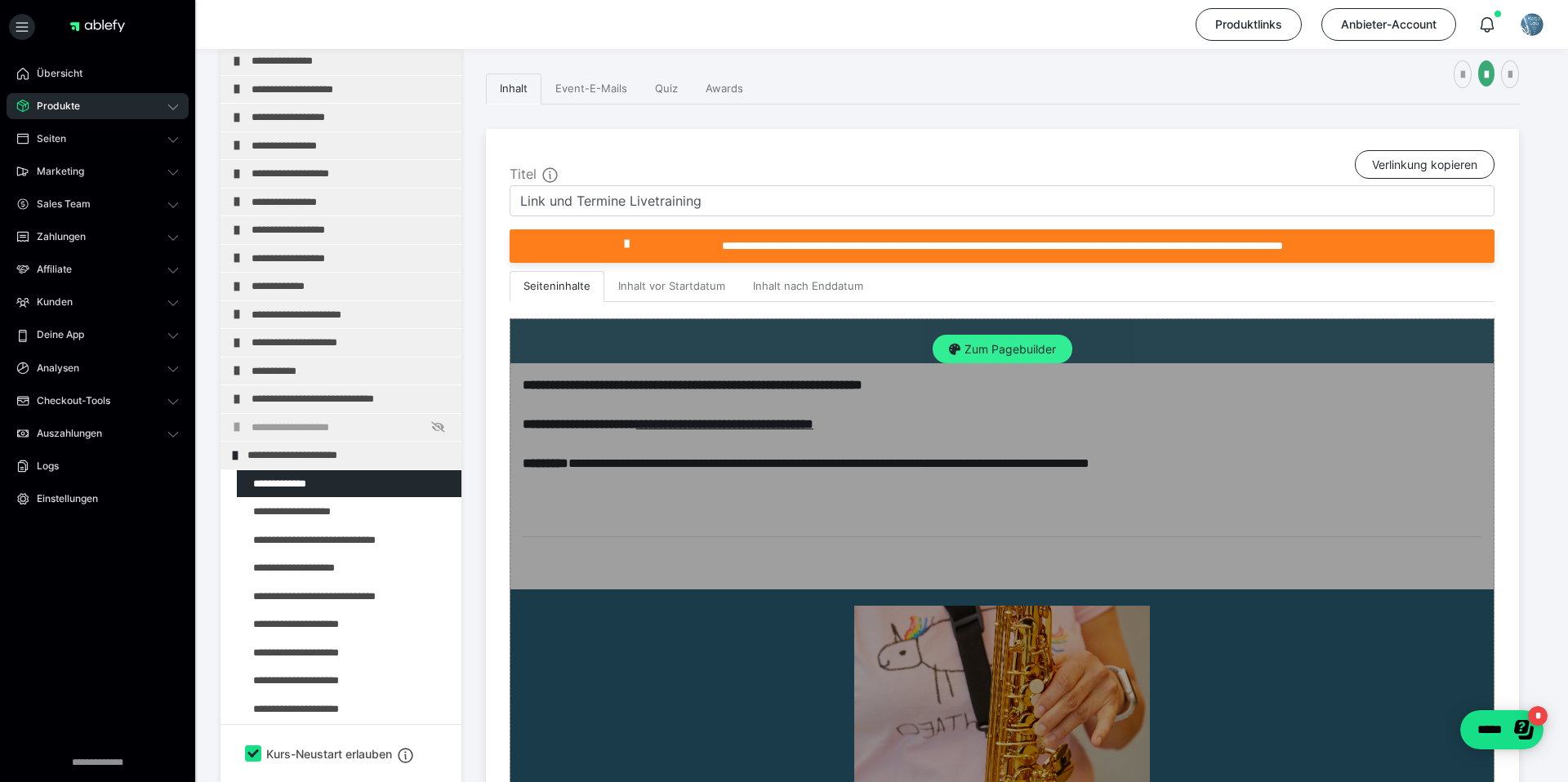 click on "Zum Pagebuilder" at bounding box center (1002, 349) 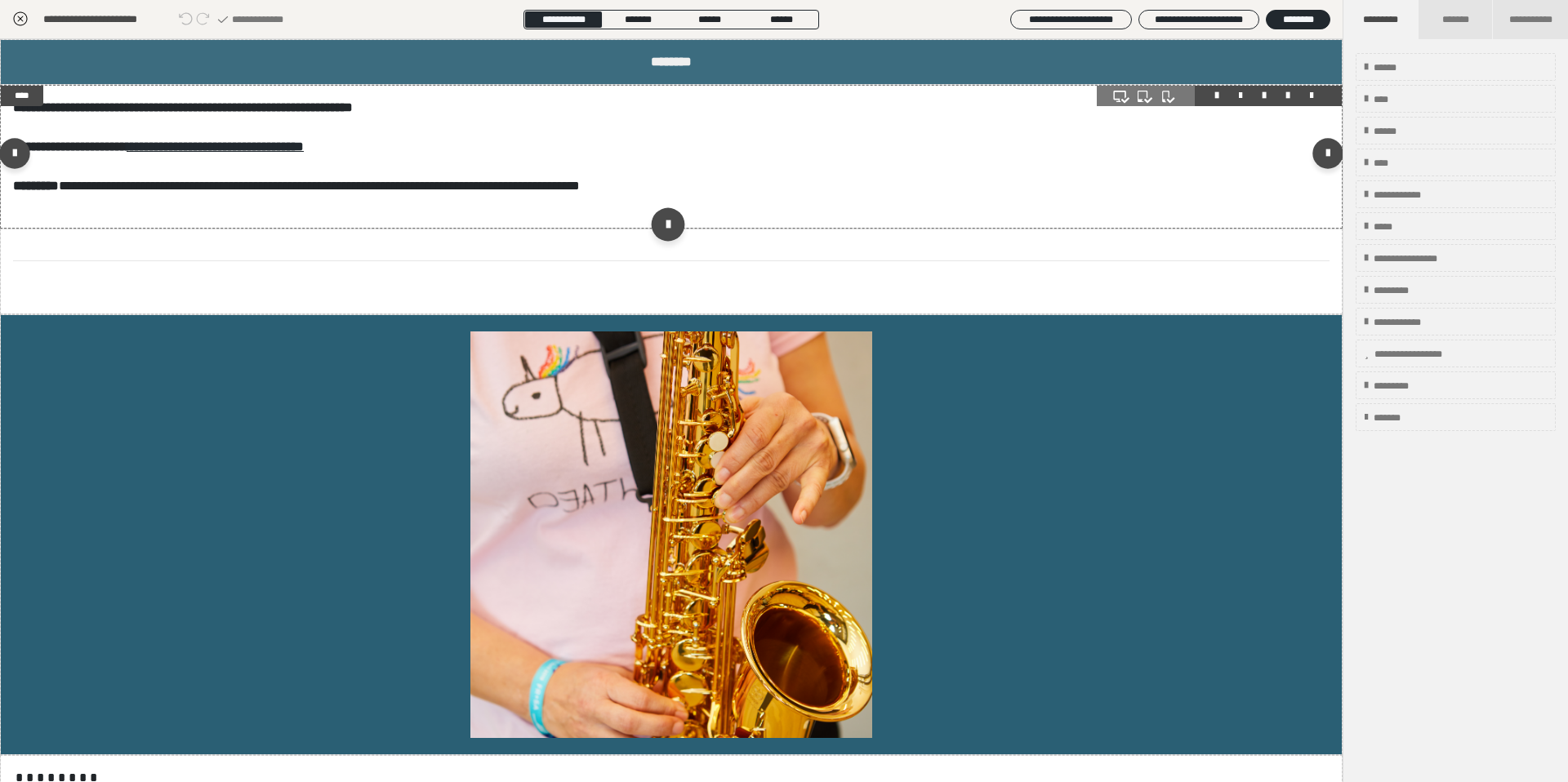 click at bounding box center [667, 224] 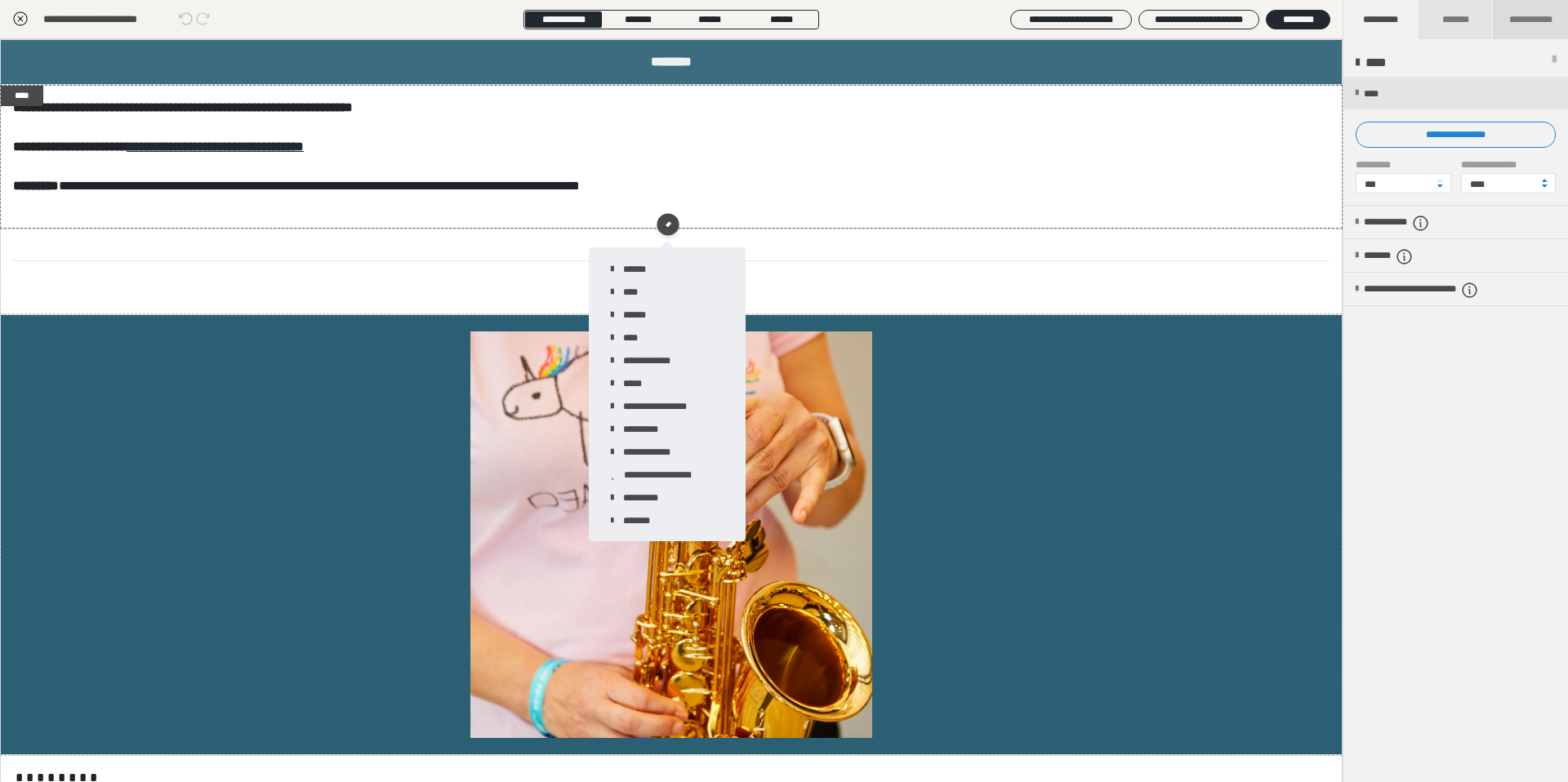 click on "**********" at bounding box center [1530, 20] 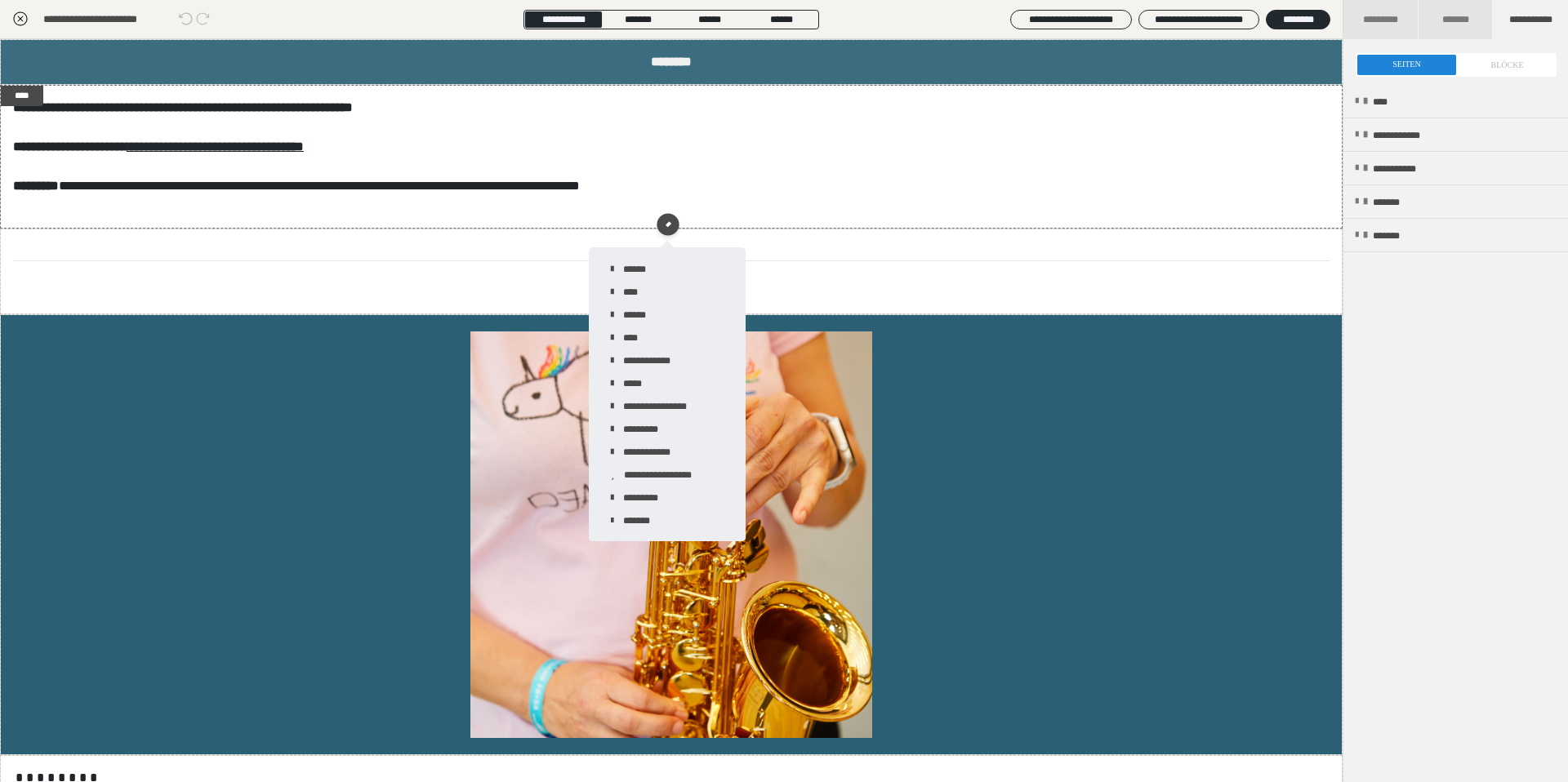 click at bounding box center [1456, 64] 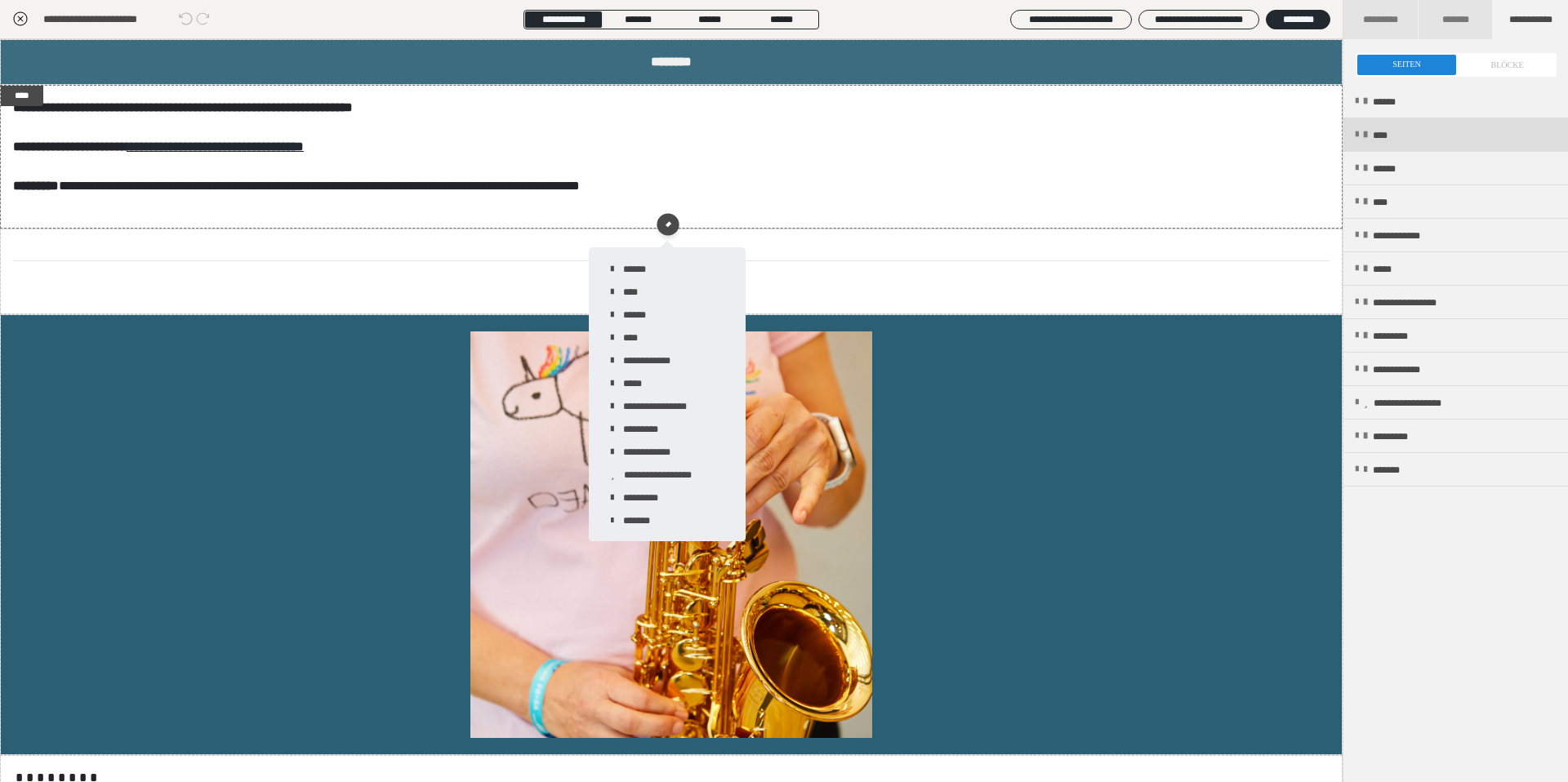 click on "****" at bounding box center [1385, 136] 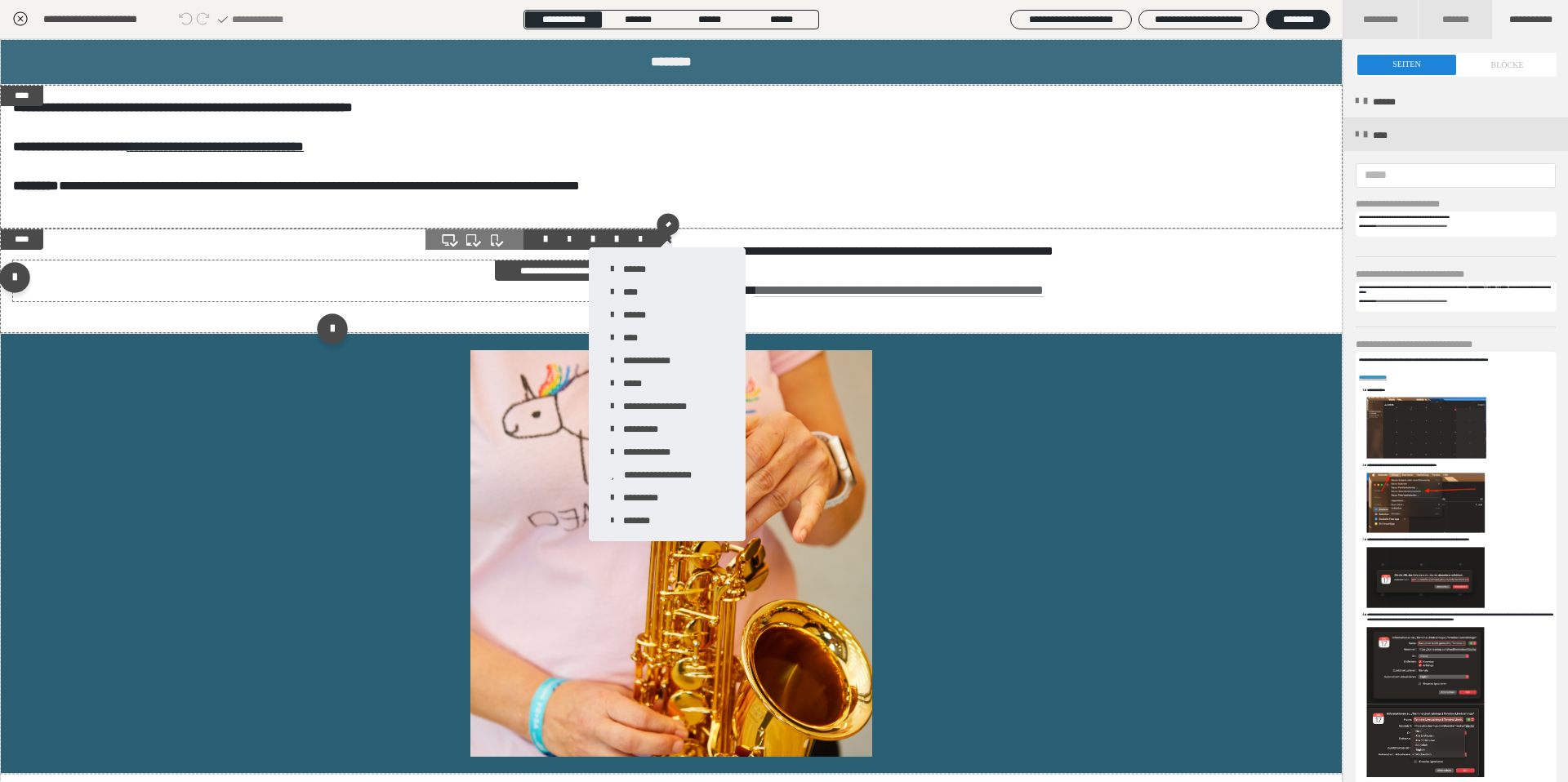 click at bounding box center (336, 281) 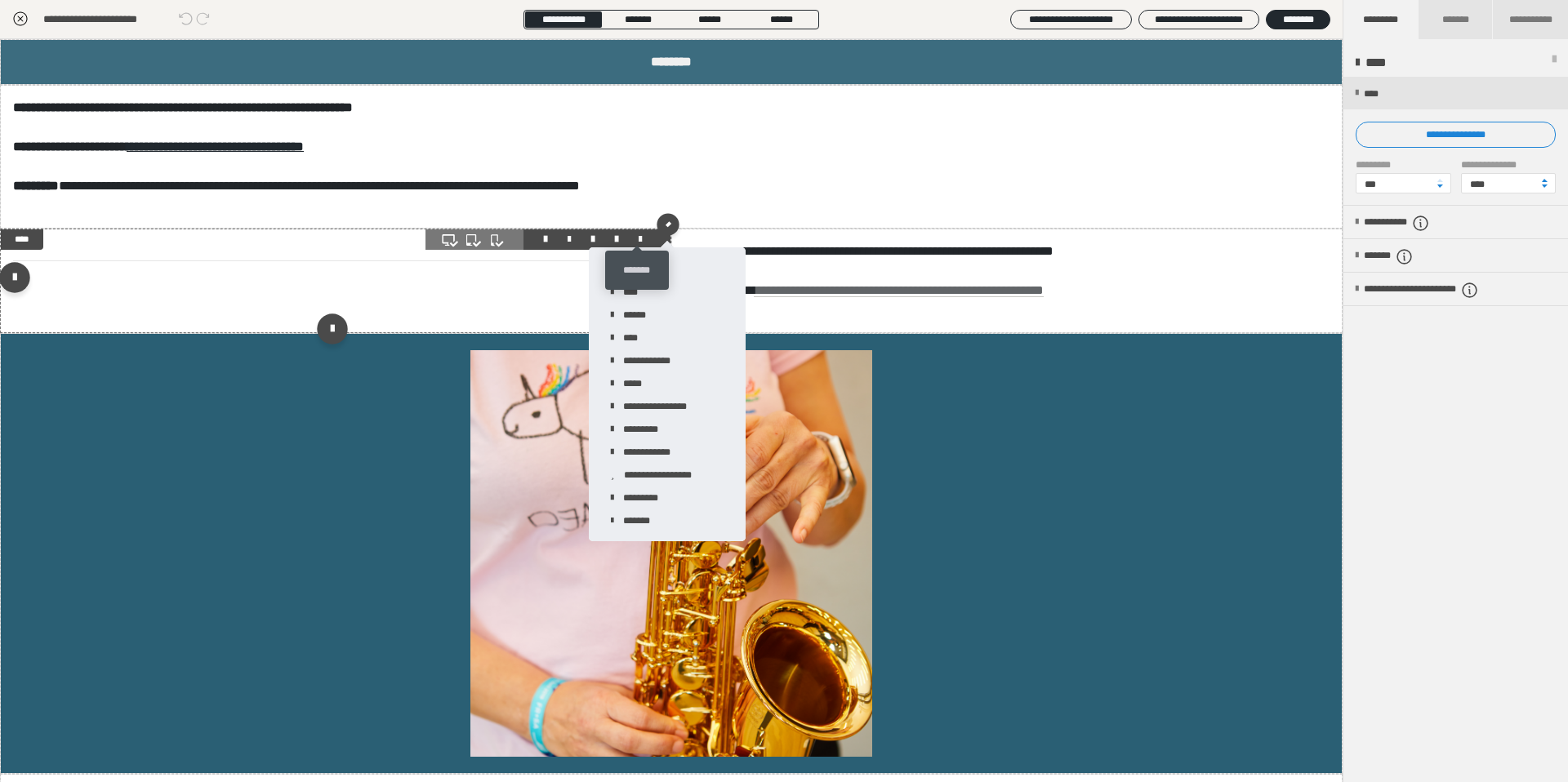 click at bounding box center [640, 239] 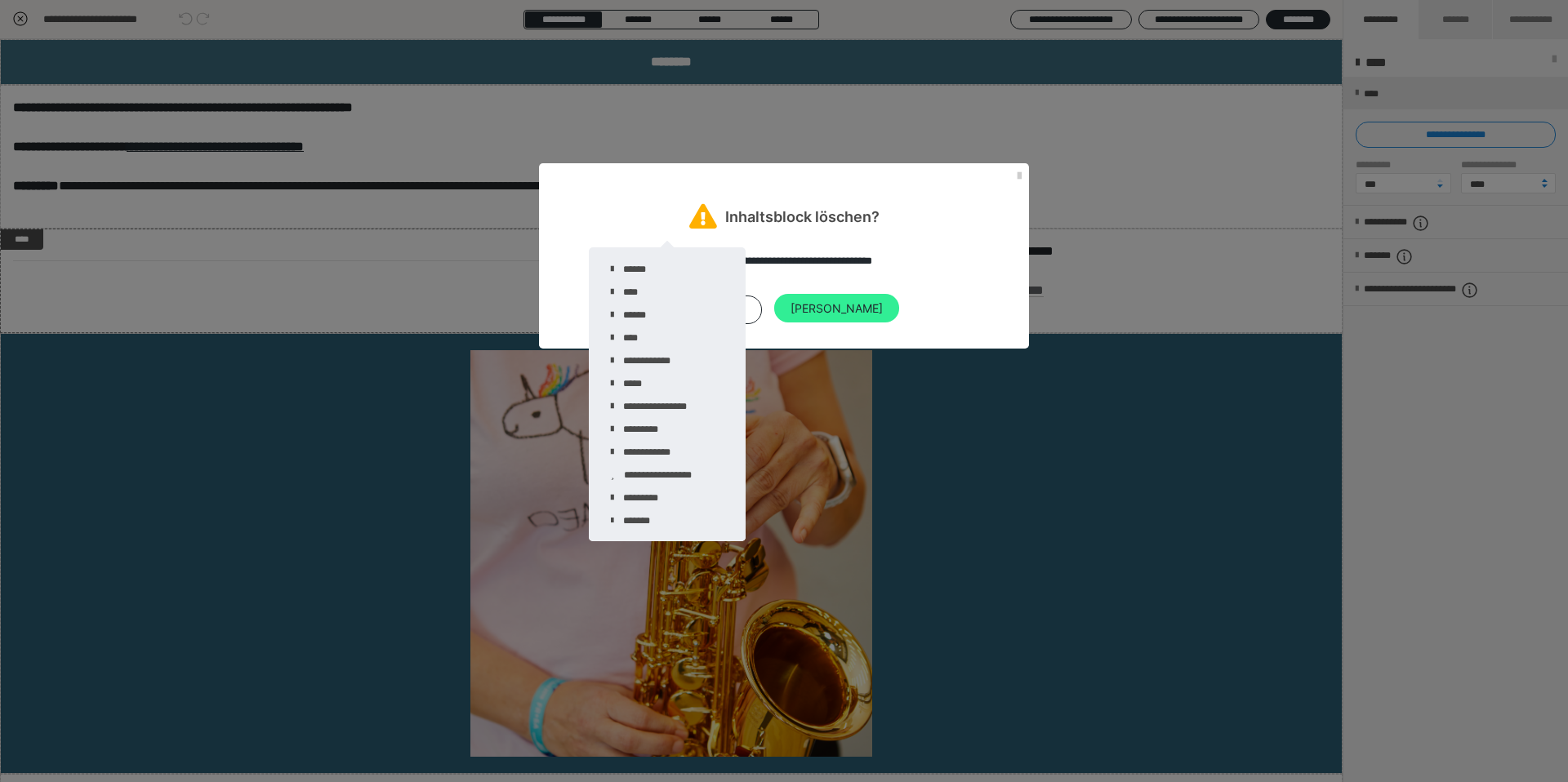 click on "[PERSON_NAME]" at bounding box center (836, 309) 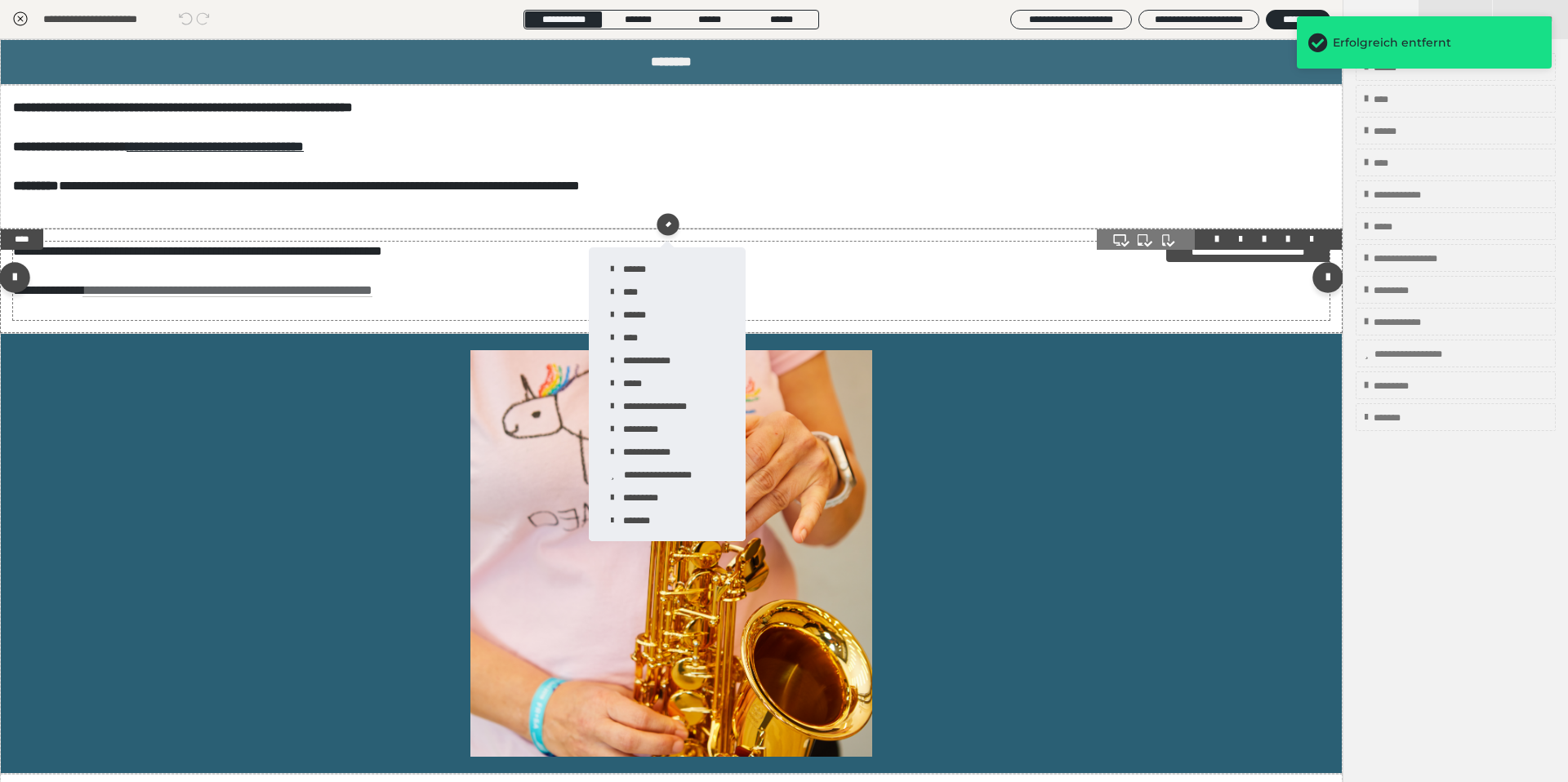 click on "**********" at bounding box center (671, 281) 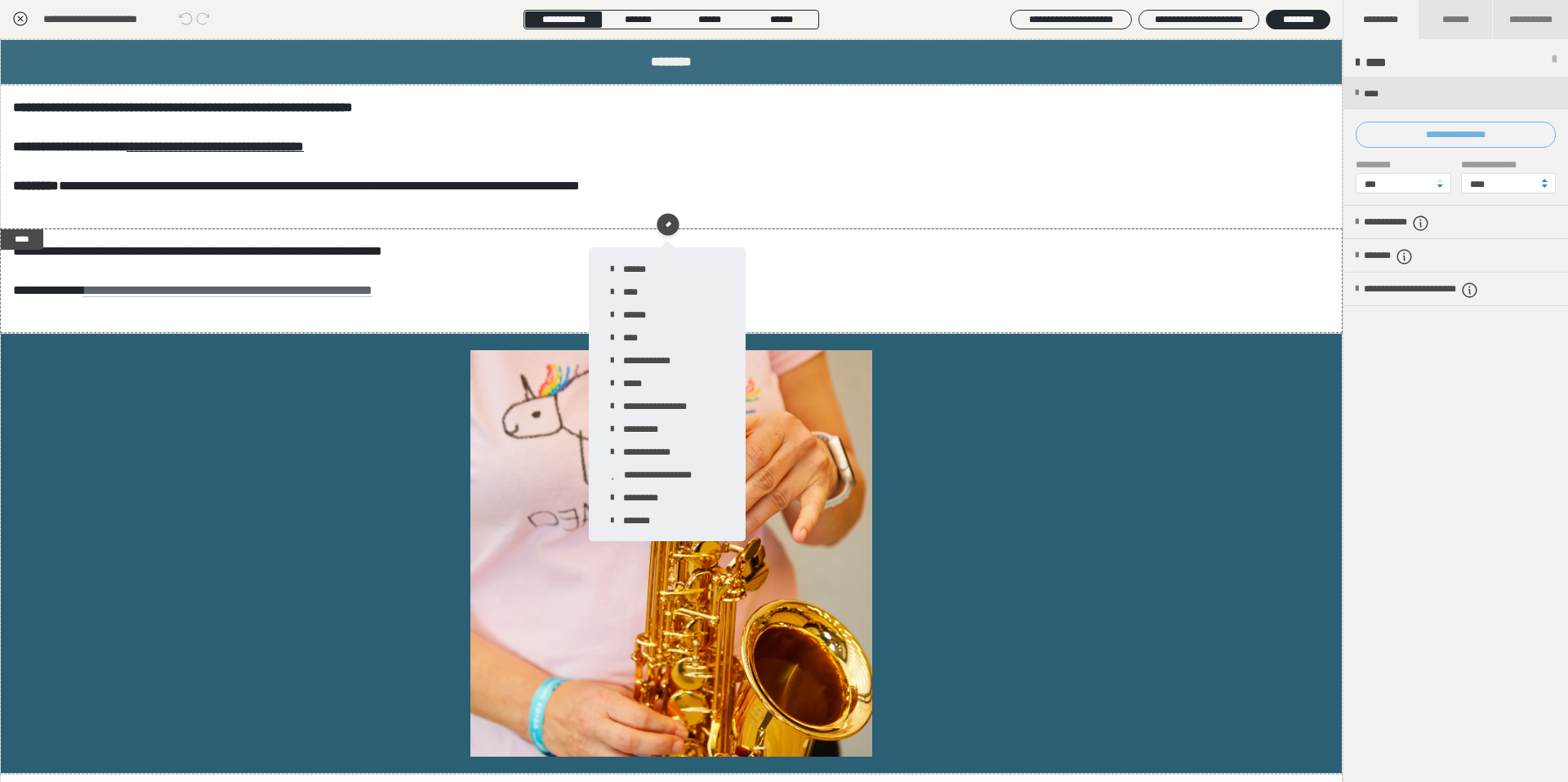 click on "**********" at bounding box center [1455, 135] 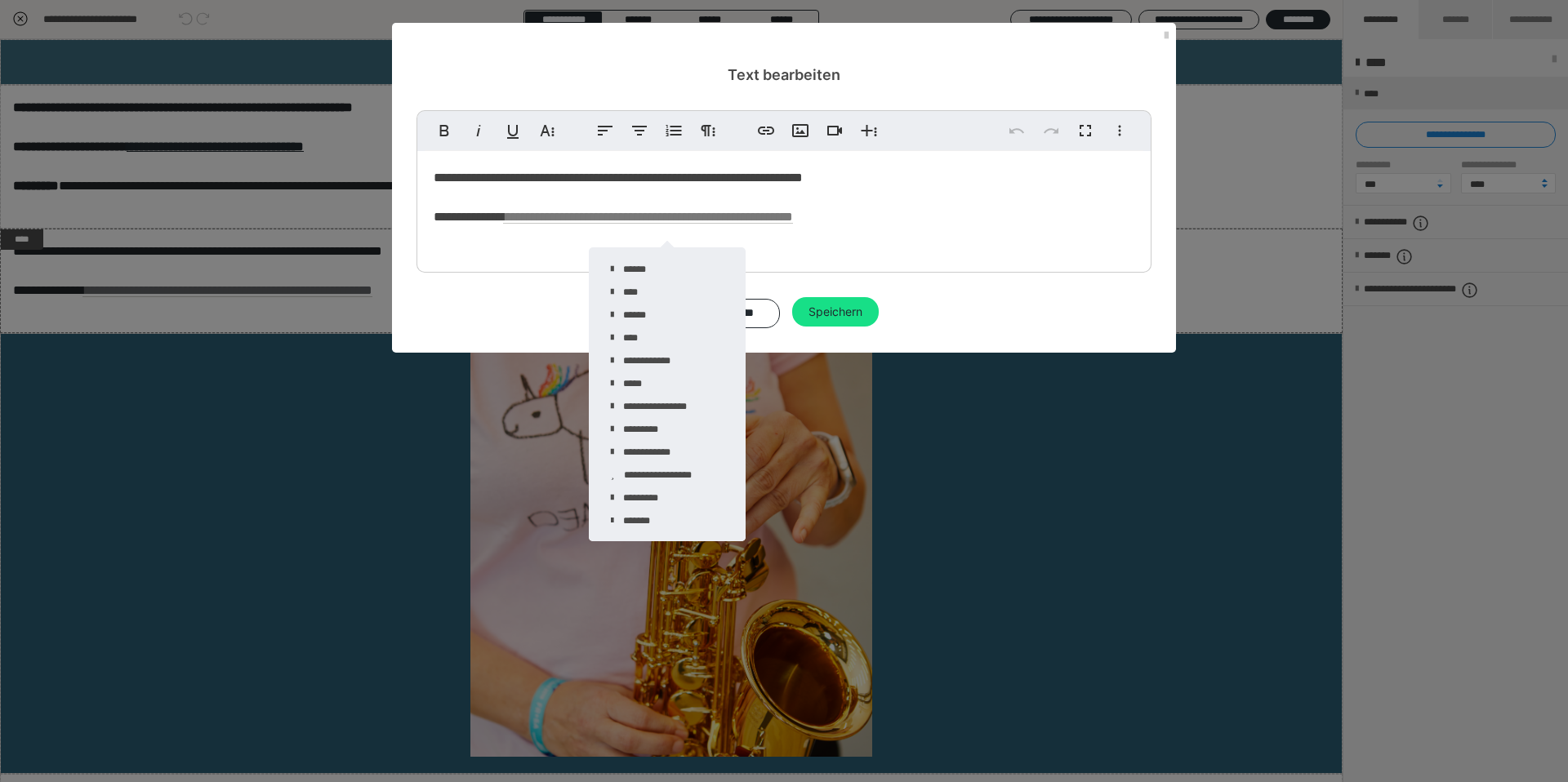 click on "**********" at bounding box center (618, 177) 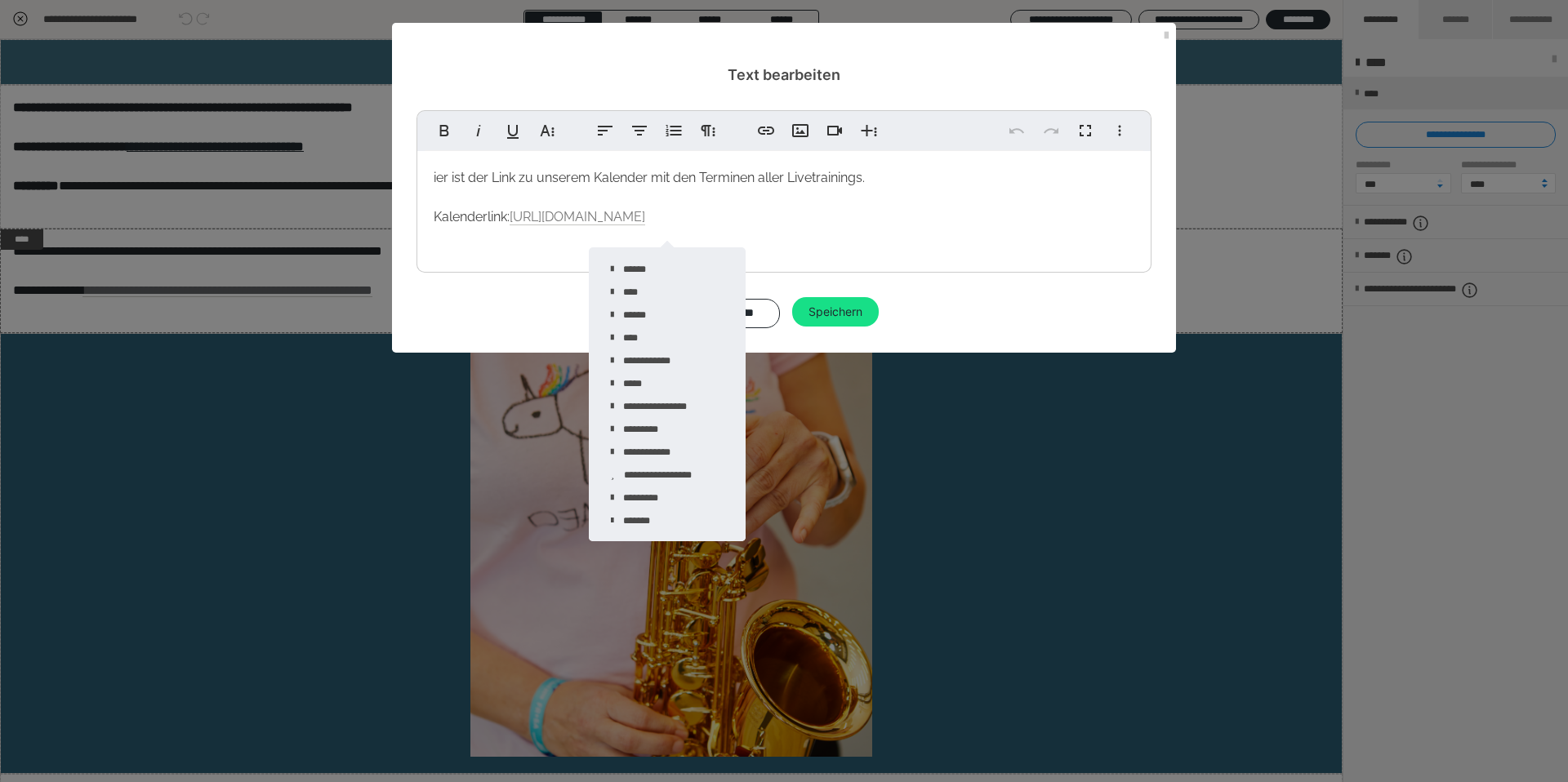 type 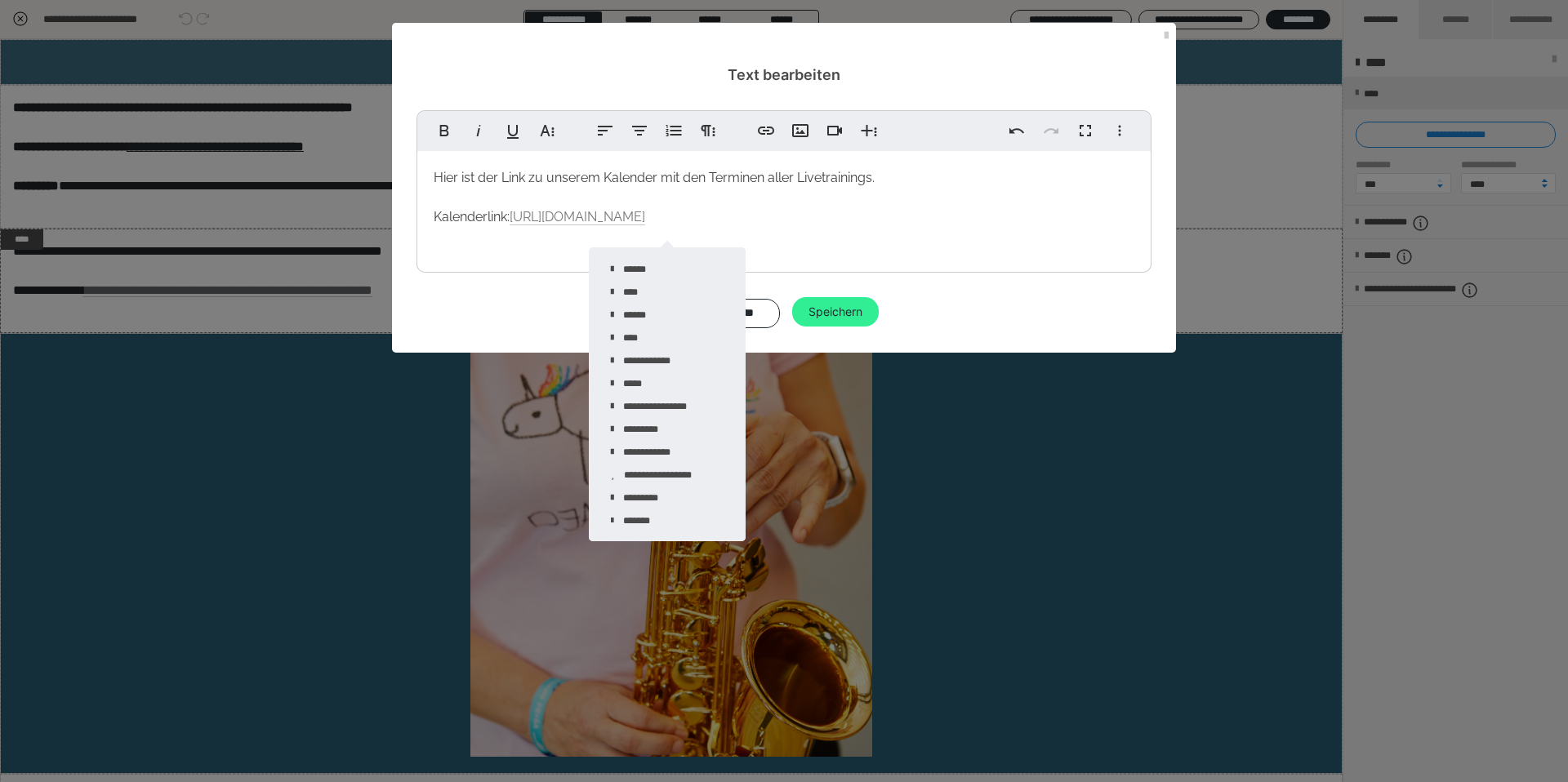click on "Speichern" at bounding box center (835, 312) 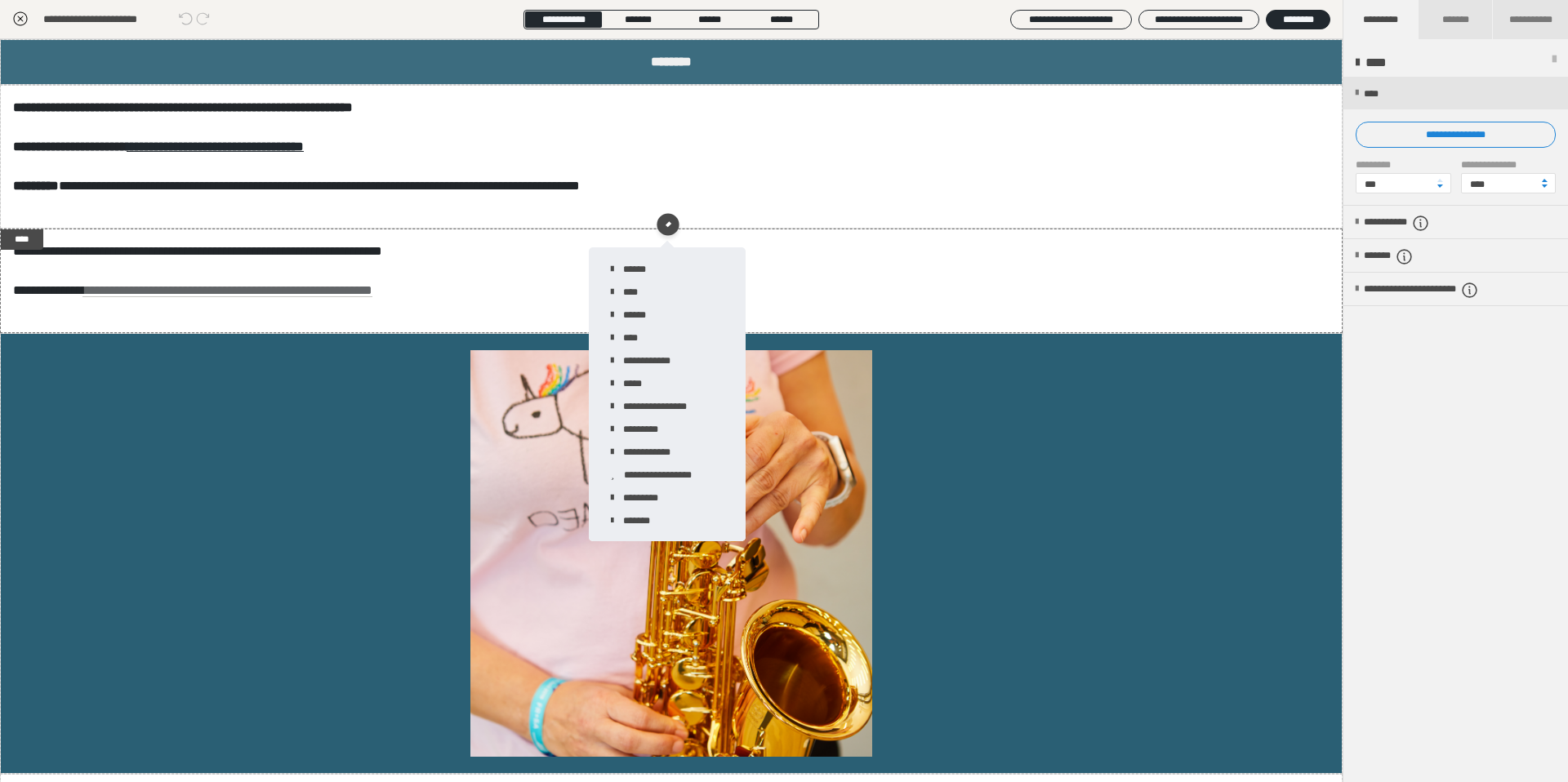 click 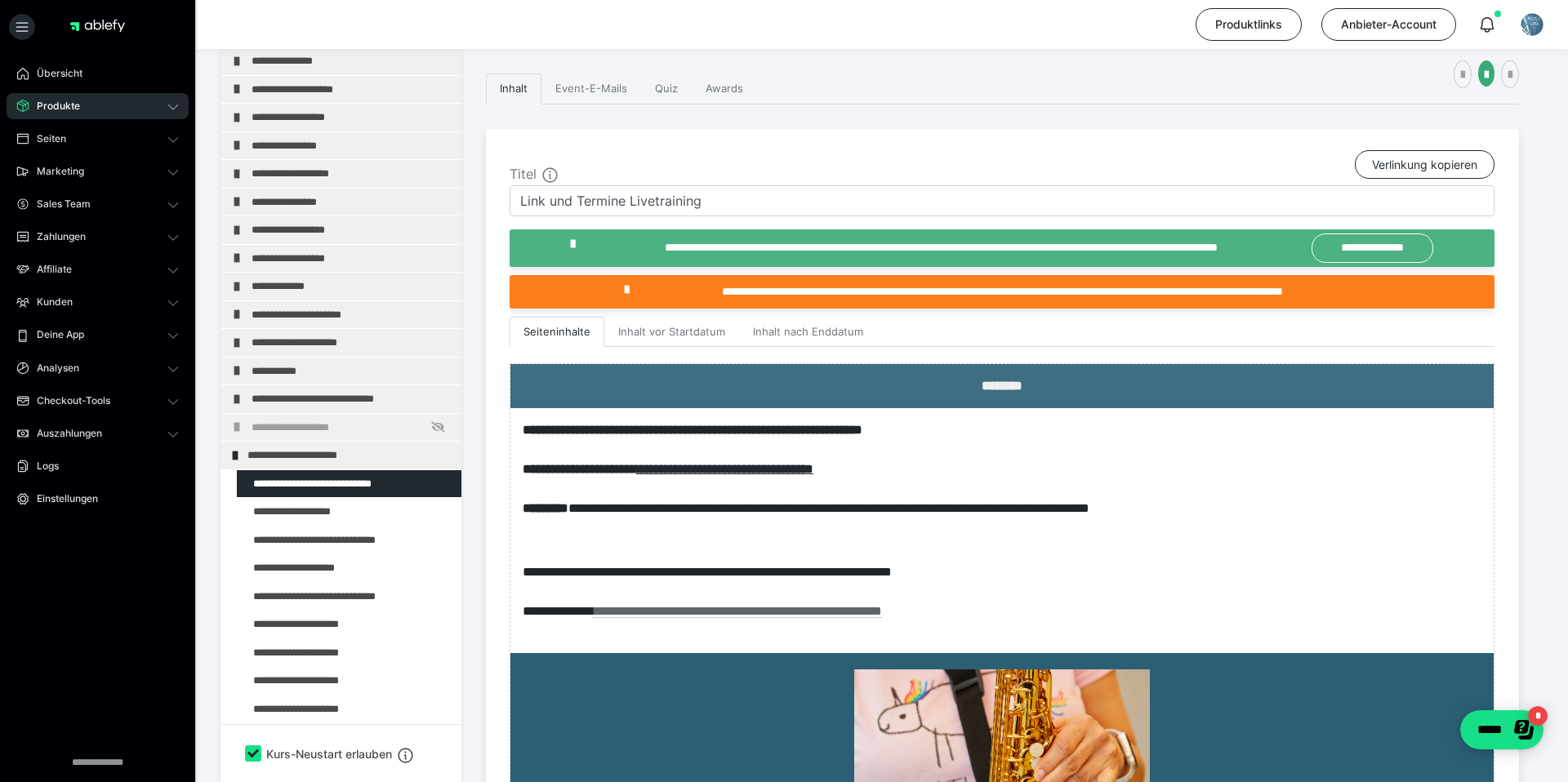 click on "Produkte" at bounding box center (52, 106) 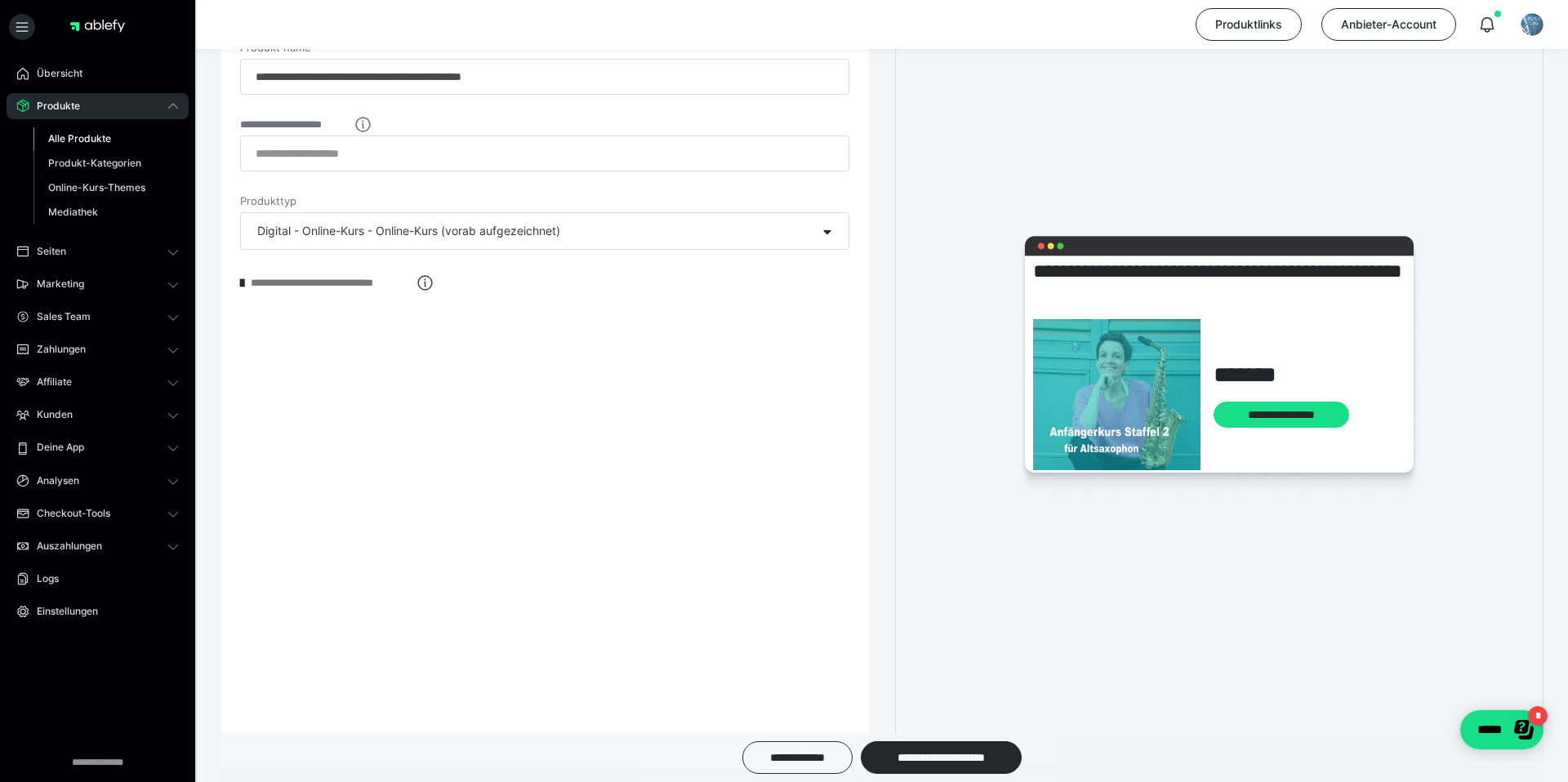 click on "Alle Produkte" at bounding box center (79, 138) 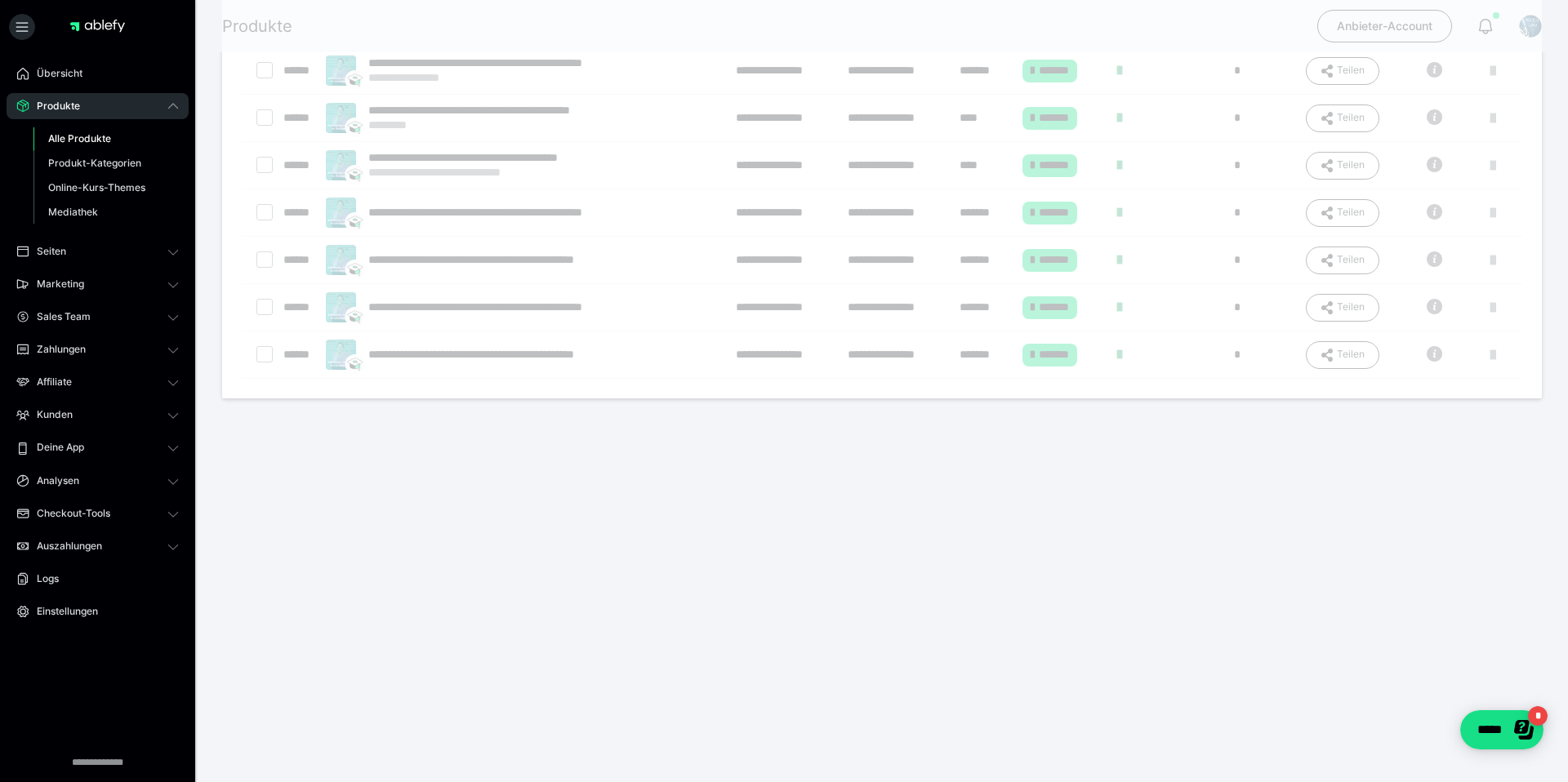 scroll, scrollTop: 0, scrollLeft: 0, axis: both 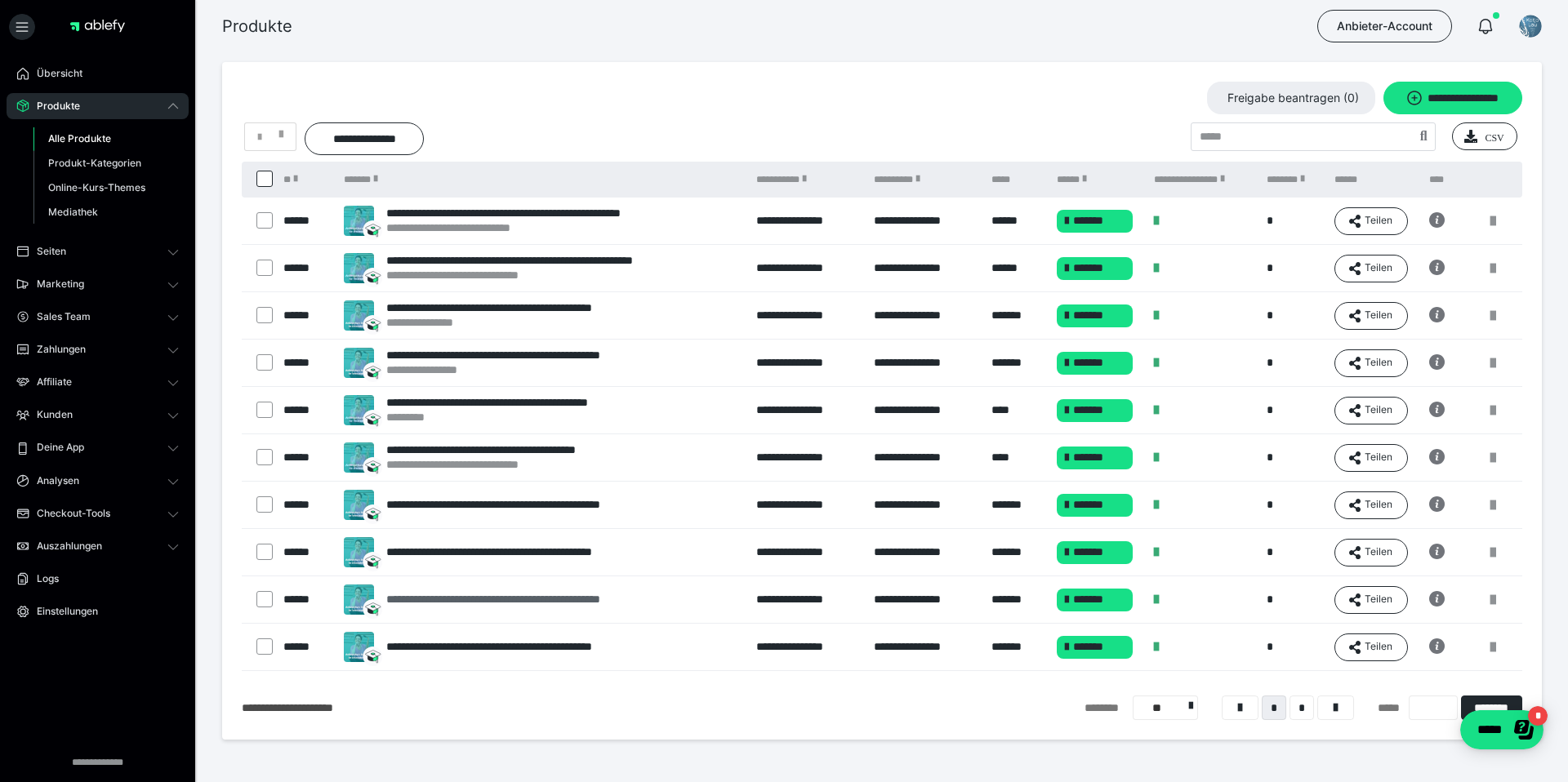 click on "**********" at bounding box center (532, 599) 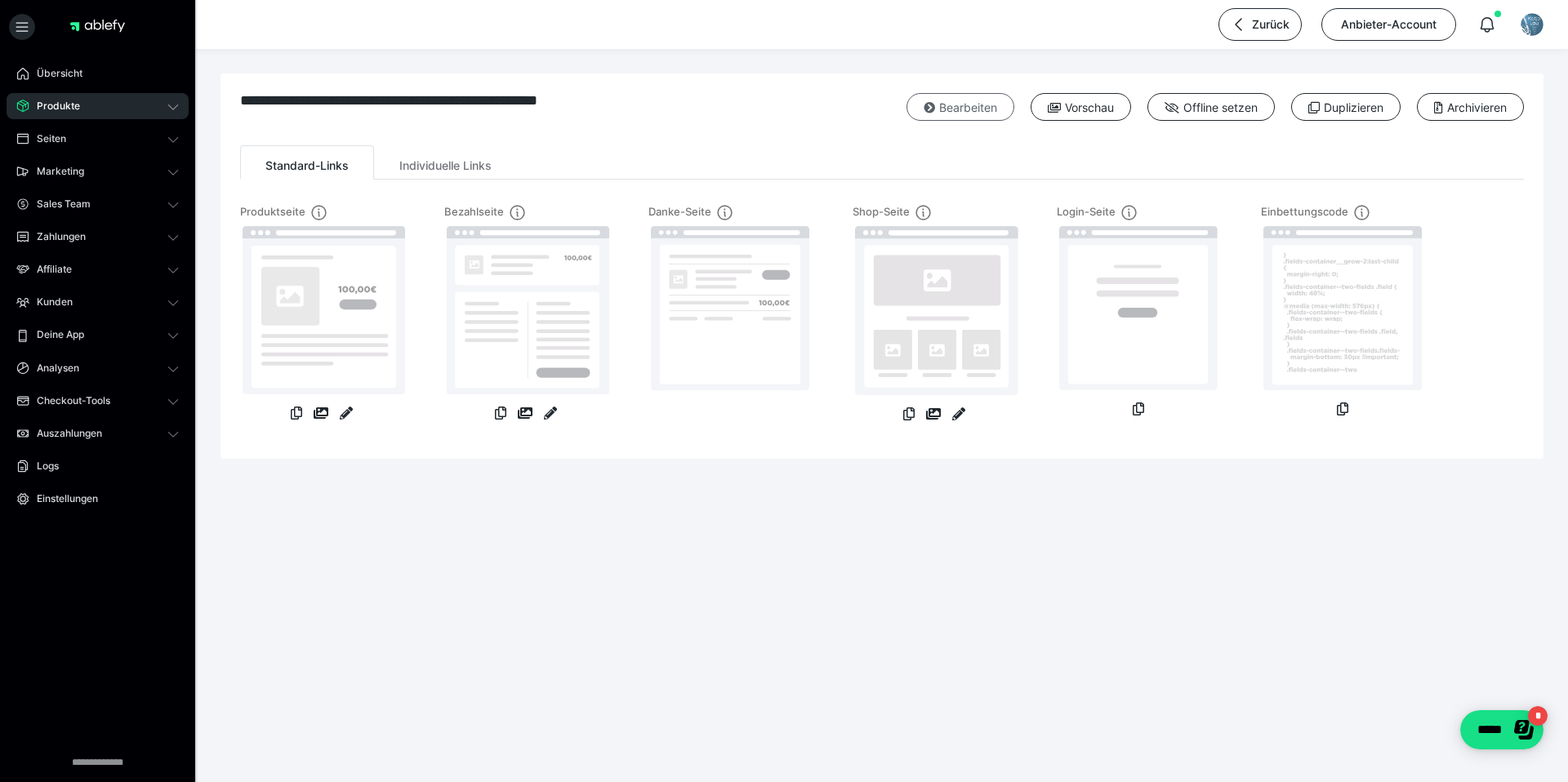 click on "Bearbeiten" at bounding box center [960, 107] 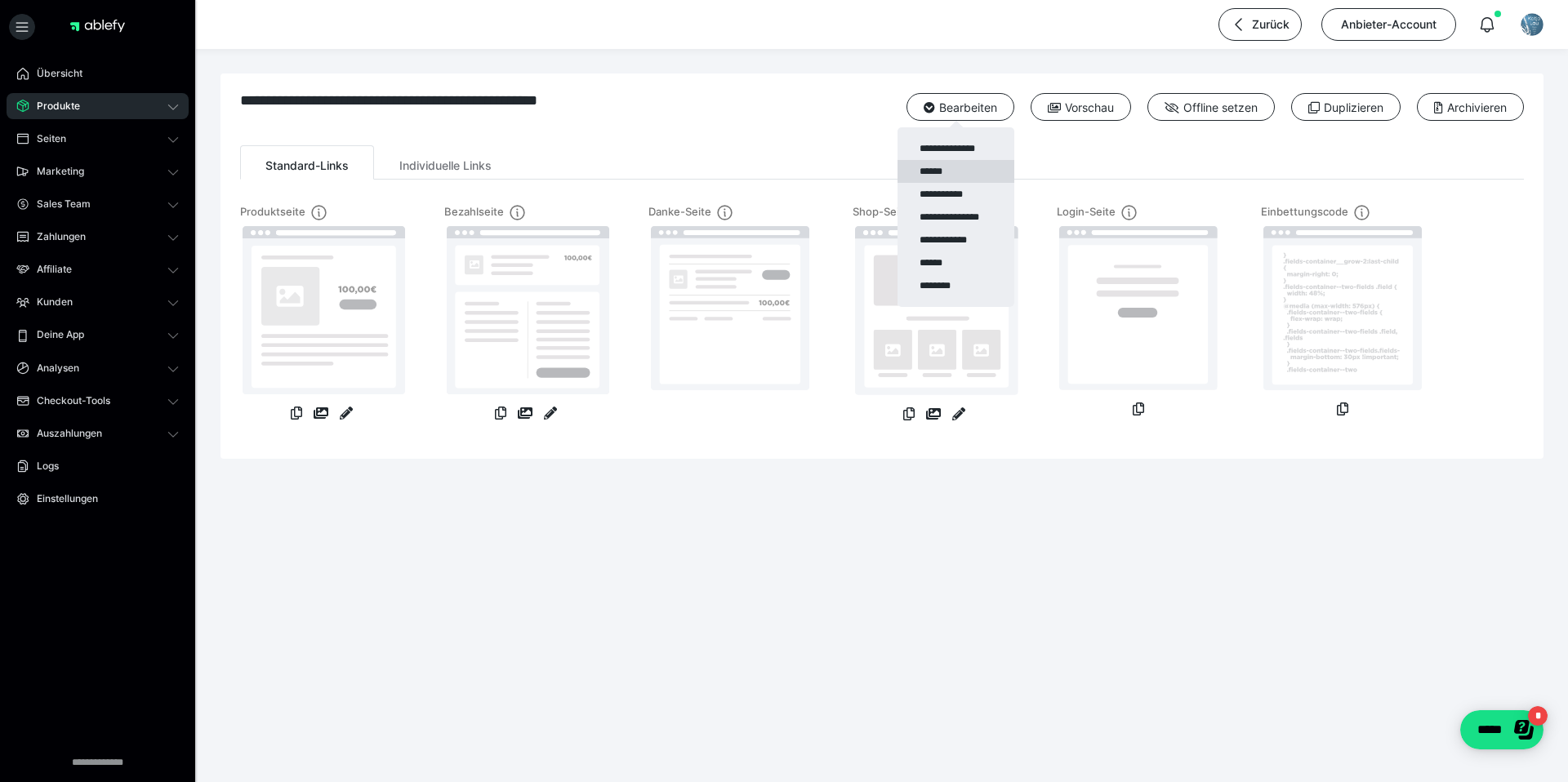 click on "******" at bounding box center [956, 171] 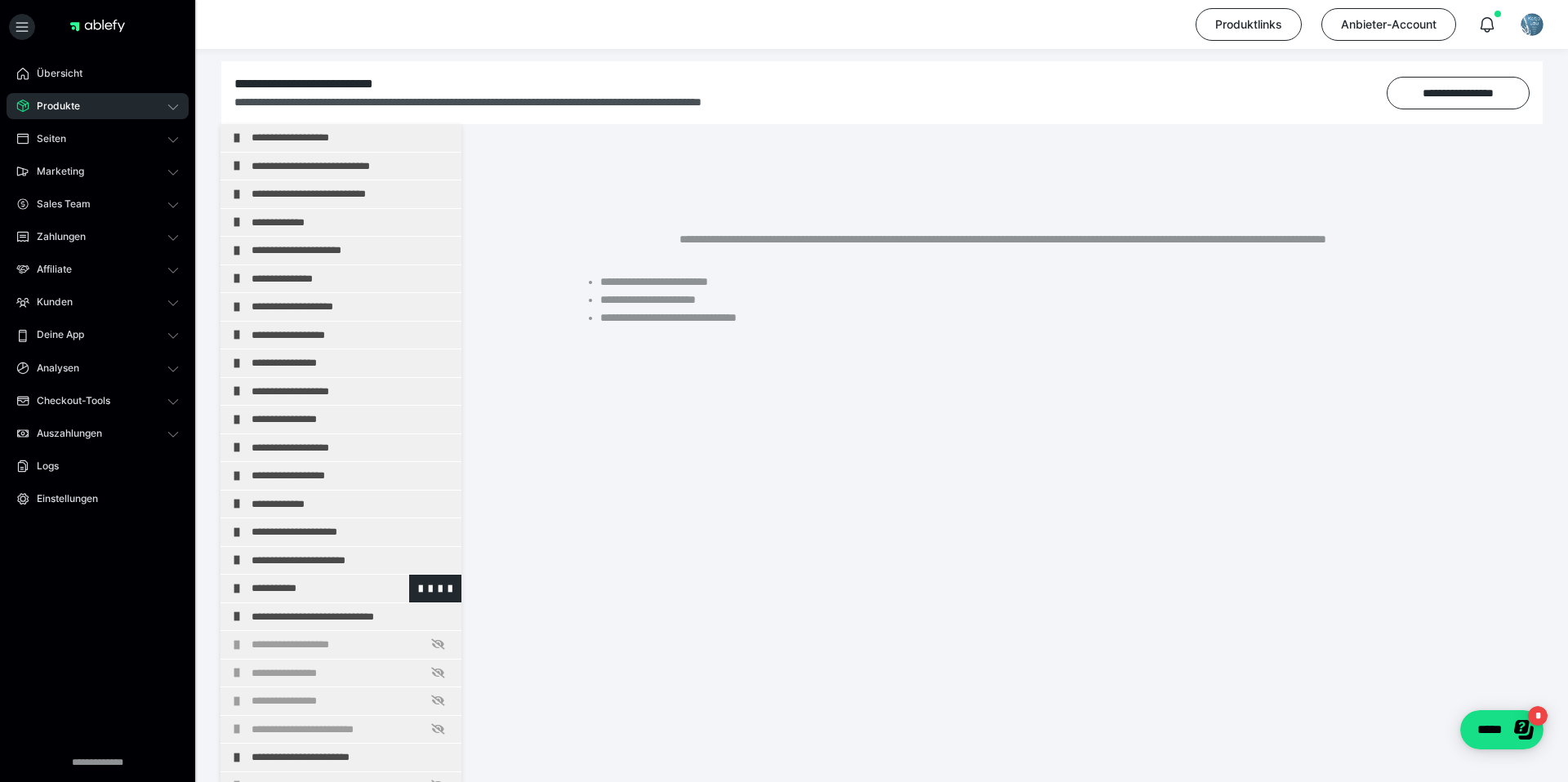 scroll, scrollTop: 288, scrollLeft: 0, axis: vertical 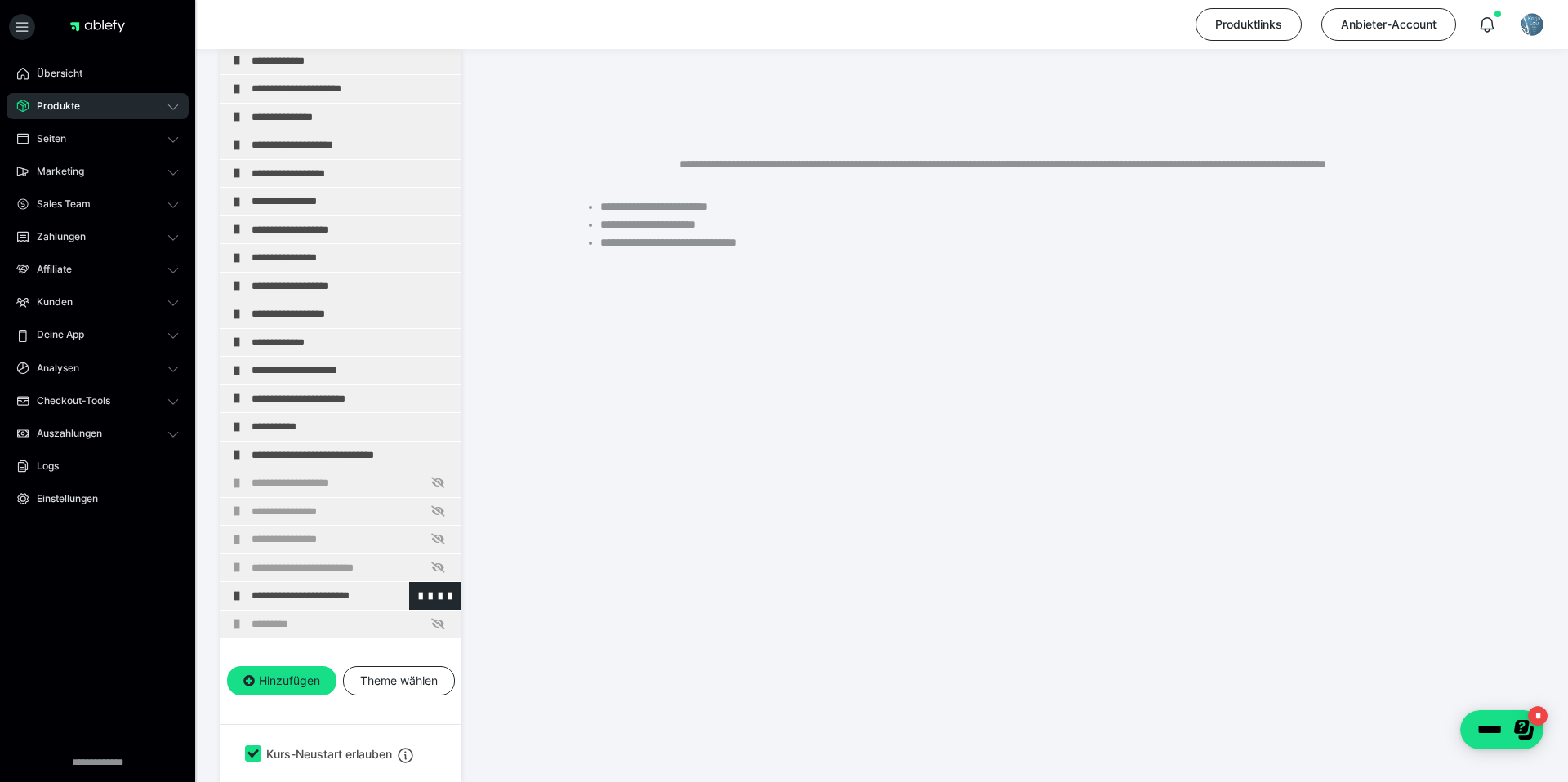 click on "**********" at bounding box center (352, 596) 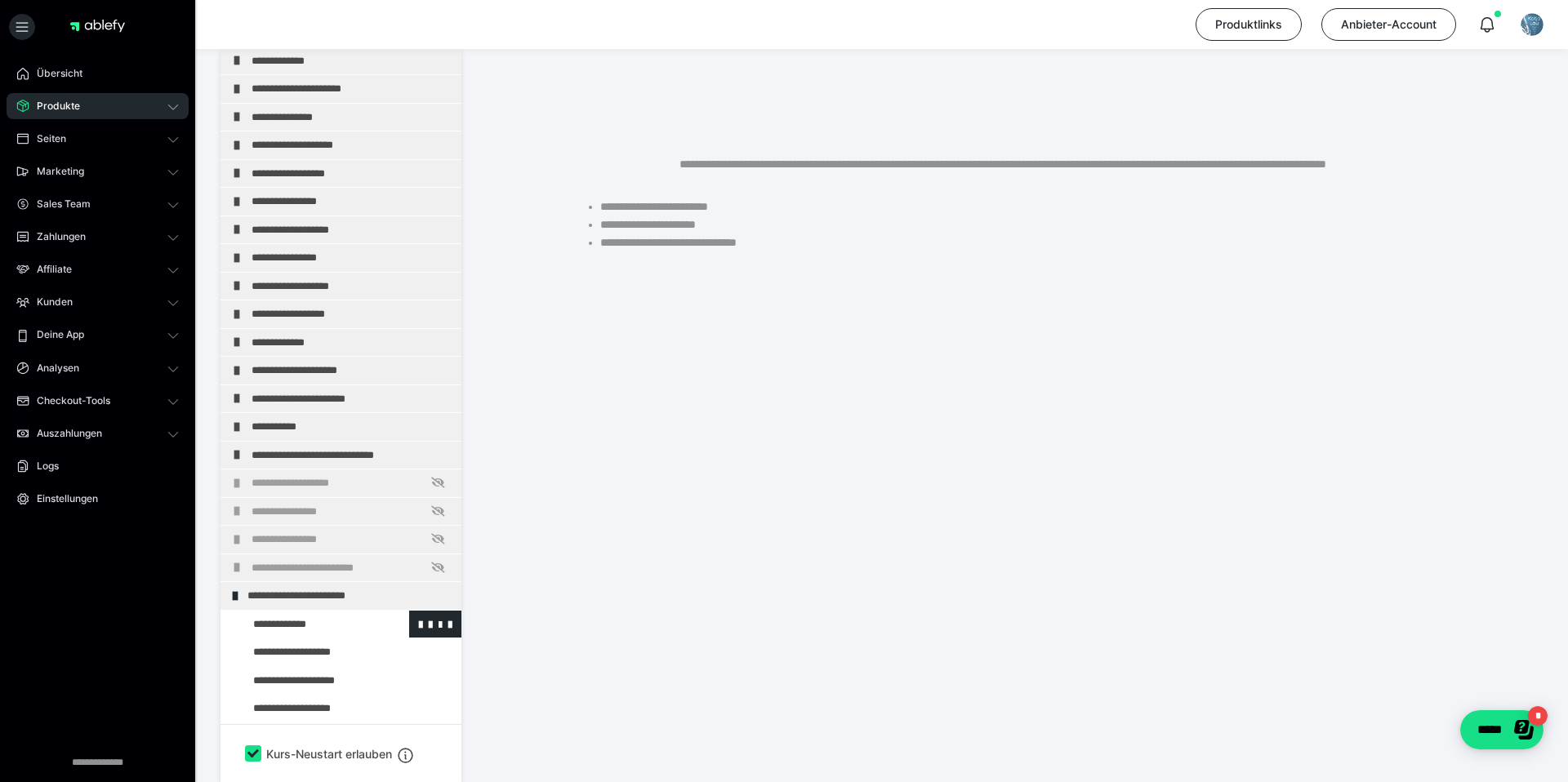 click at bounding box center (306, 624) 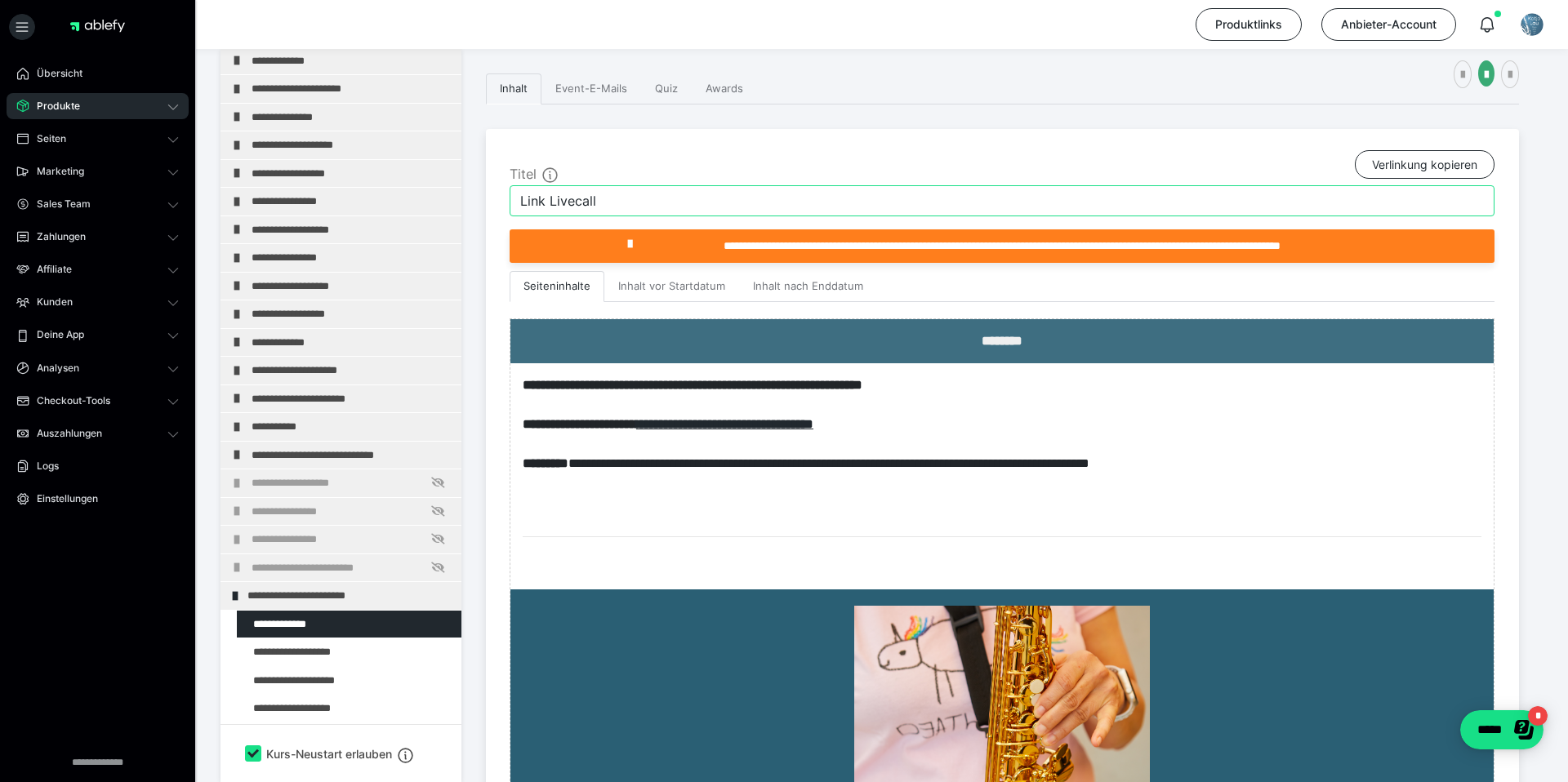 click on "Link Livecall" at bounding box center (1002, 201) 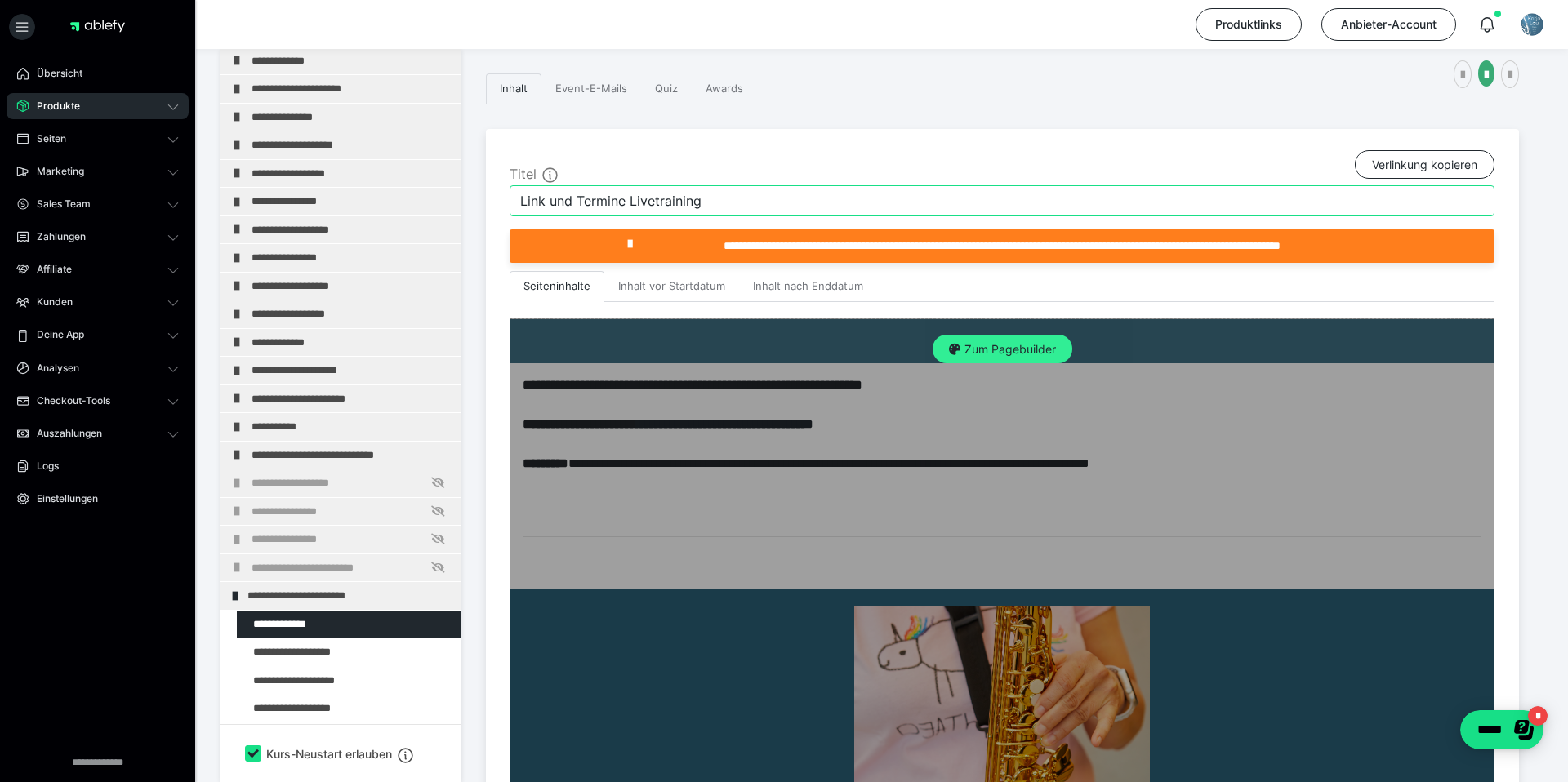 type on "Link und Termine Livetraining" 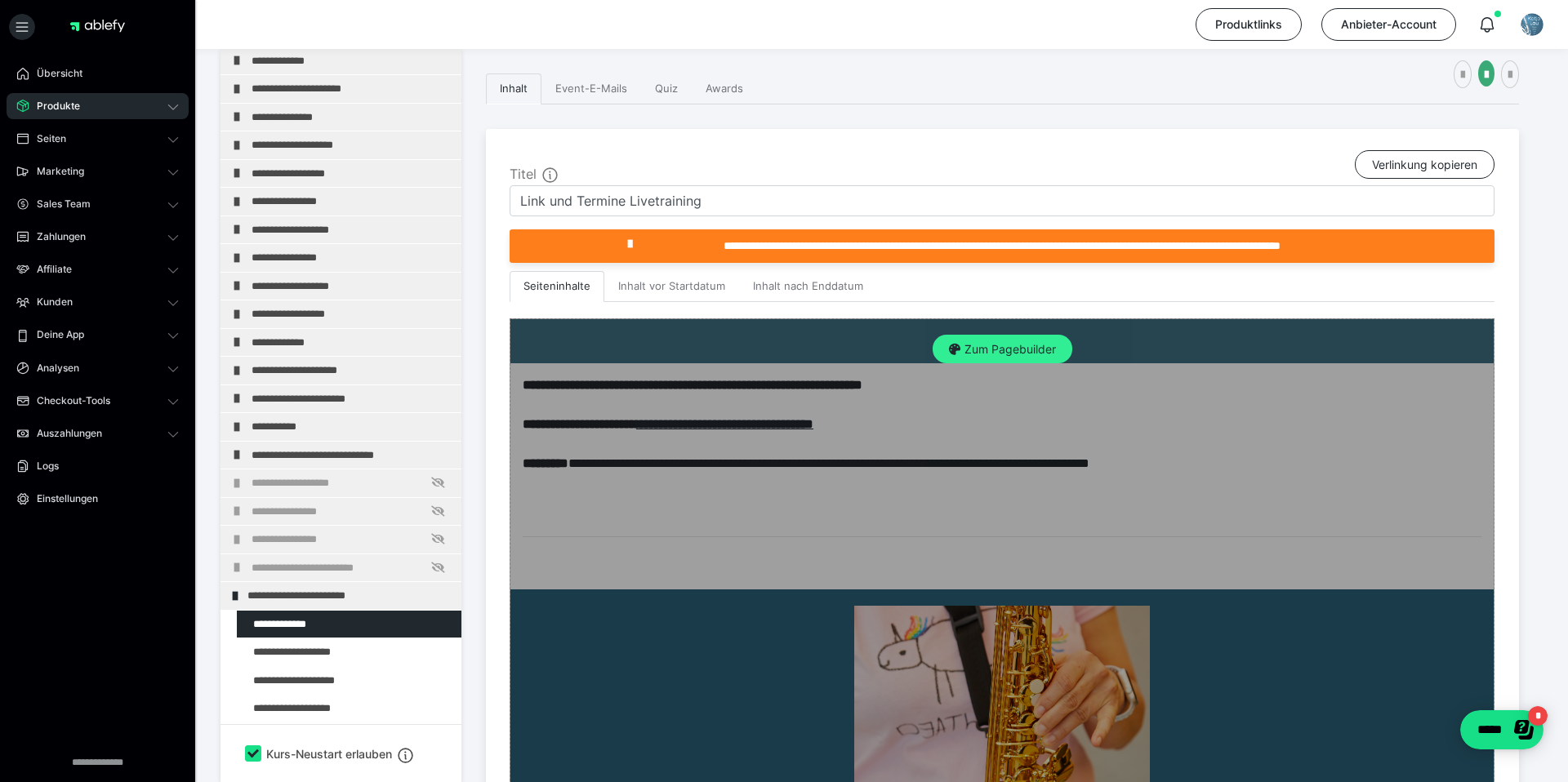 click at bounding box center [955, 349] 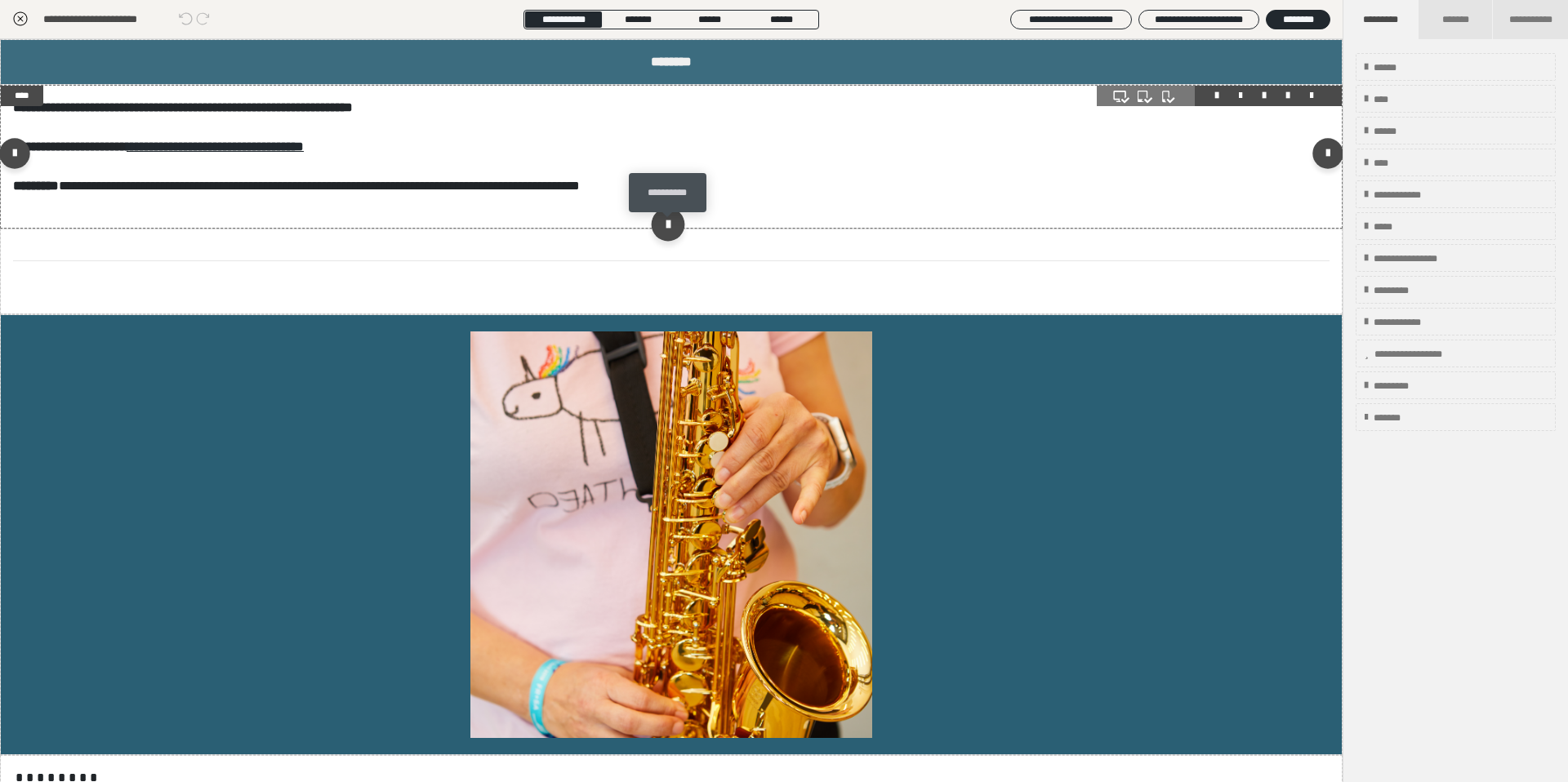 click at bounding box center (667, 224) 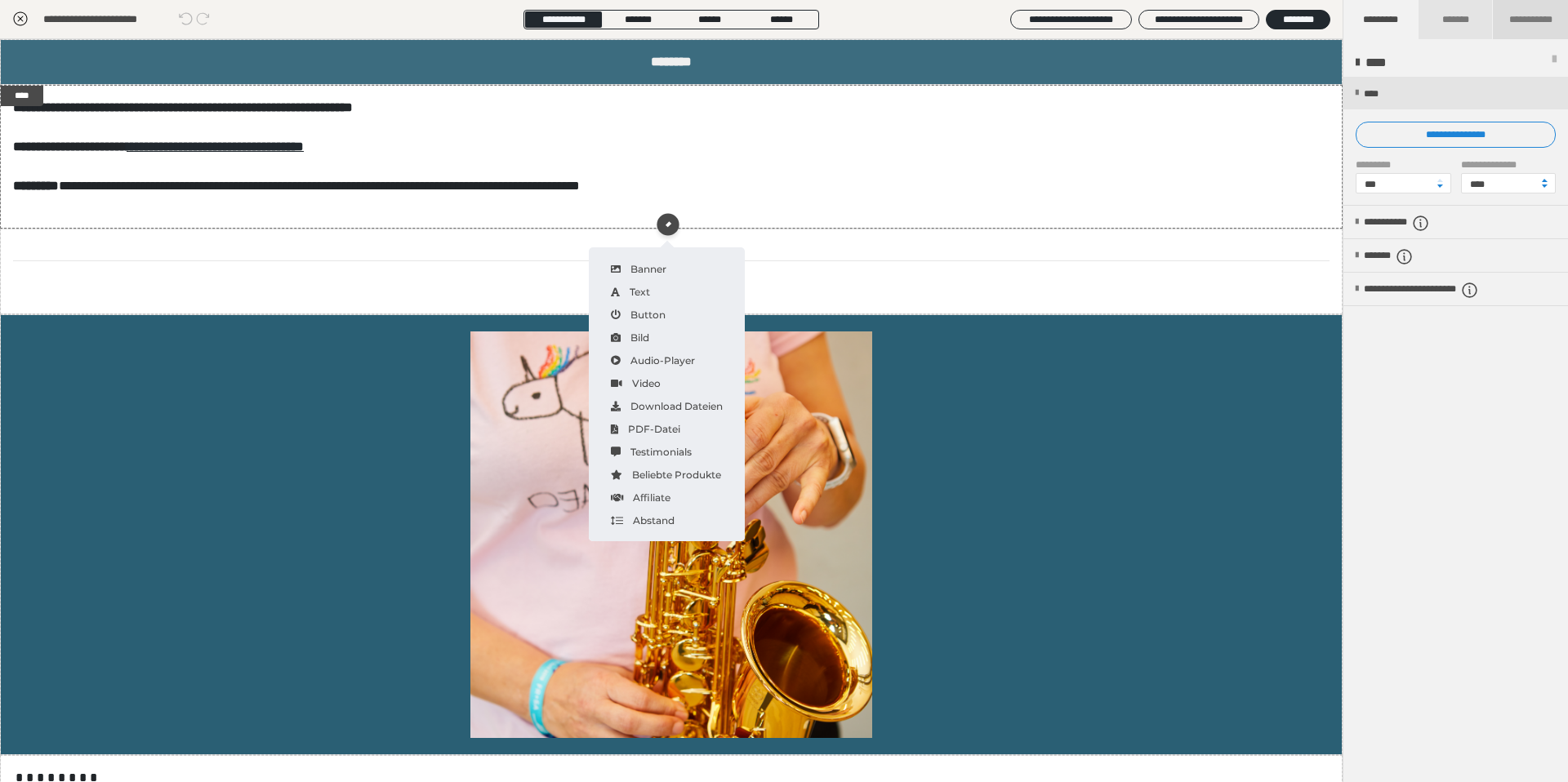 click on "**********" at bounding box center (1530, 20) 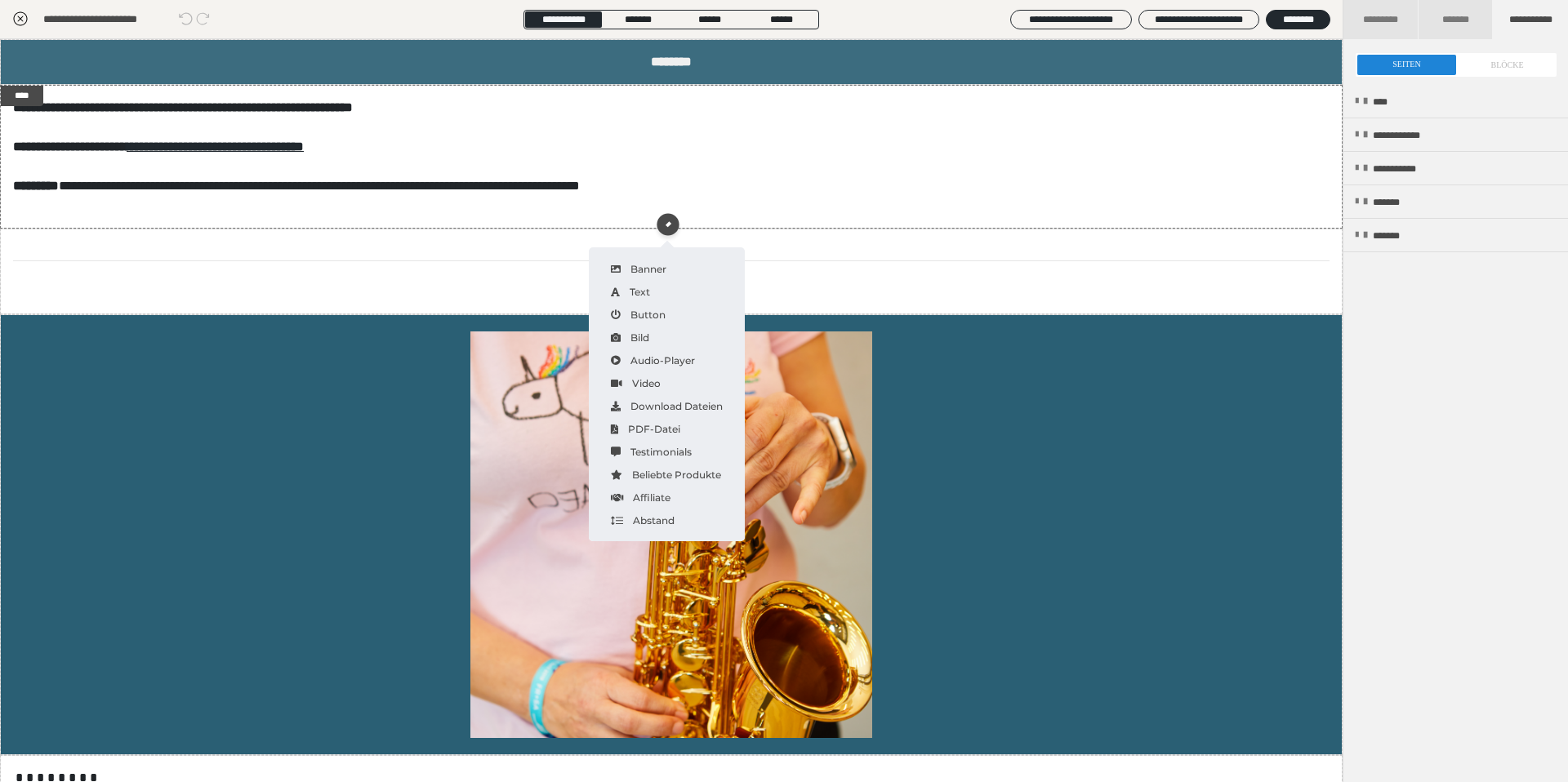 click at bounding box center (1456, 64) 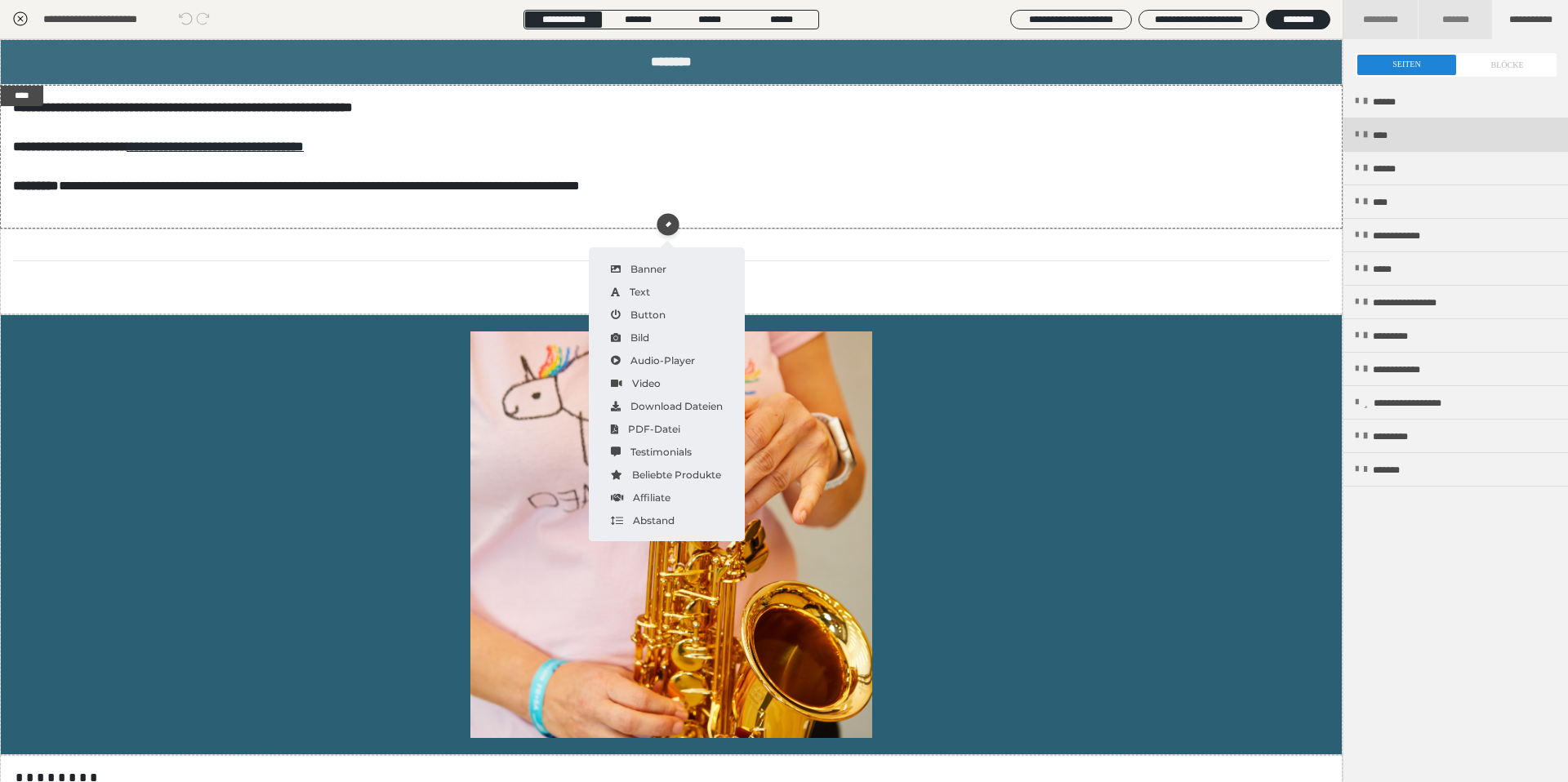 click on "****" at bounding box center (1385, 136) 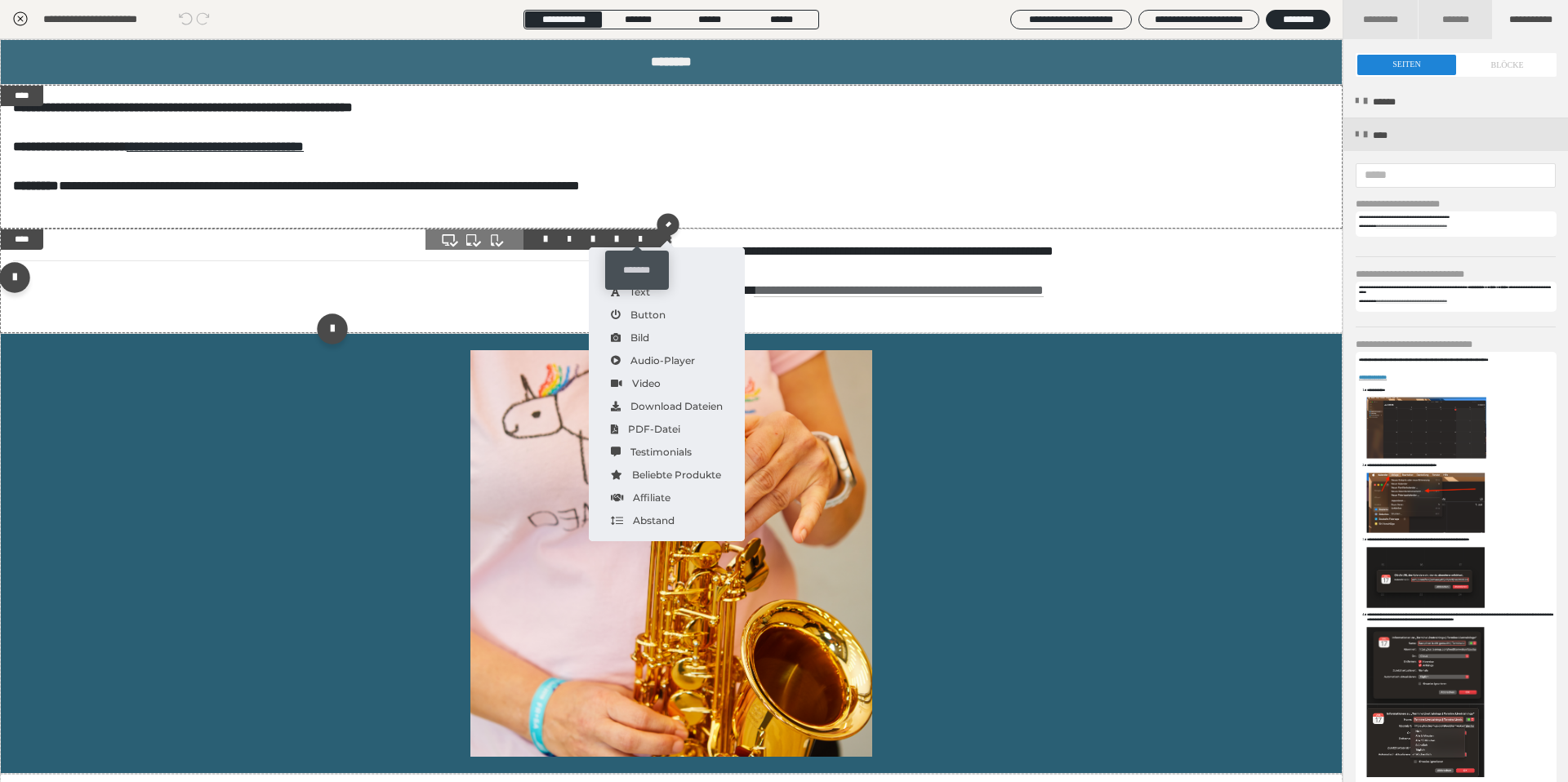 click at bounding box center (640, 239) 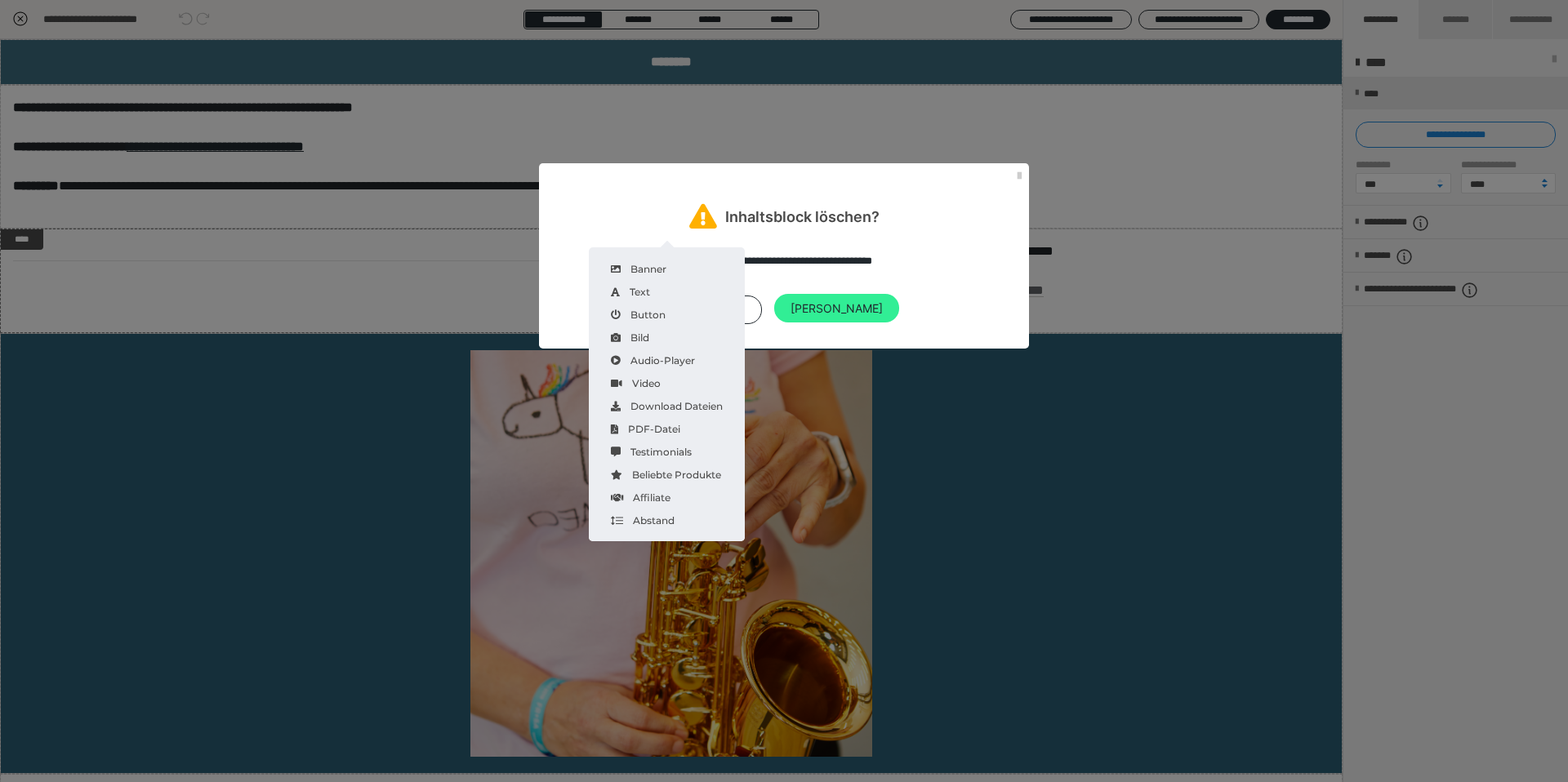 click on "[PERSON_NAME]" at bounding box center [836, 309] 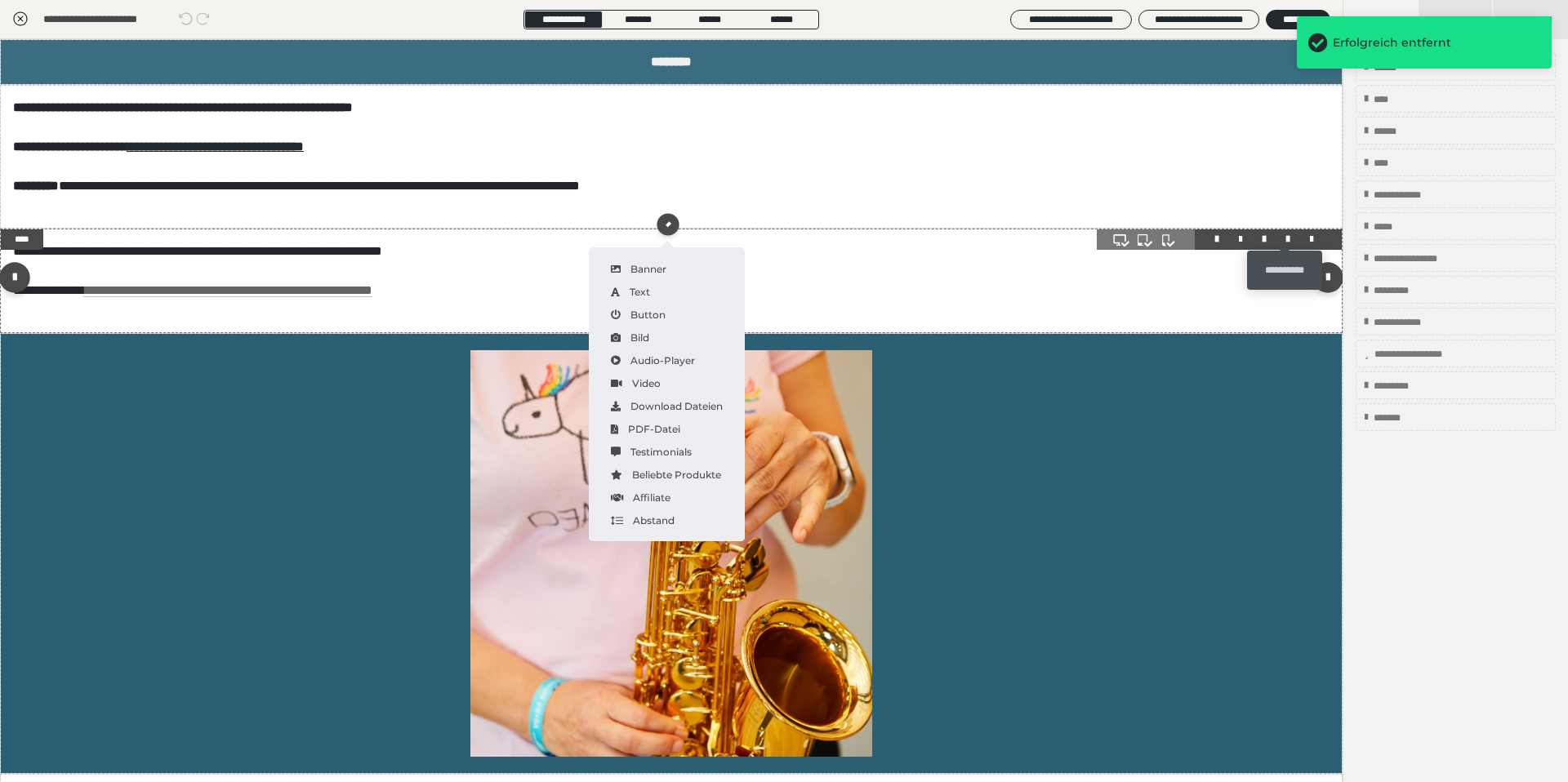click at bounding box center [1288, 239] 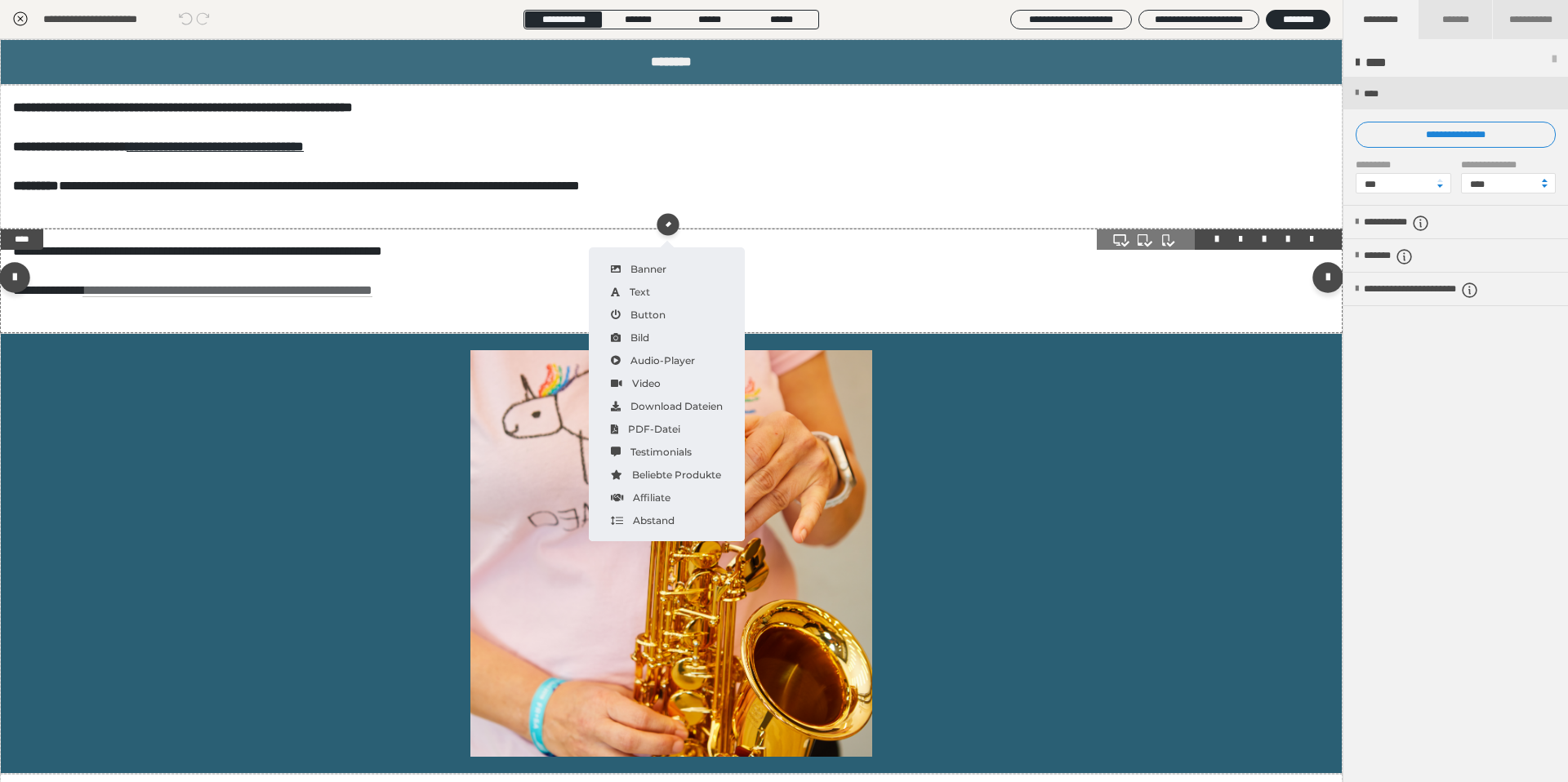 click on "****" at bounding box center [22, 239] 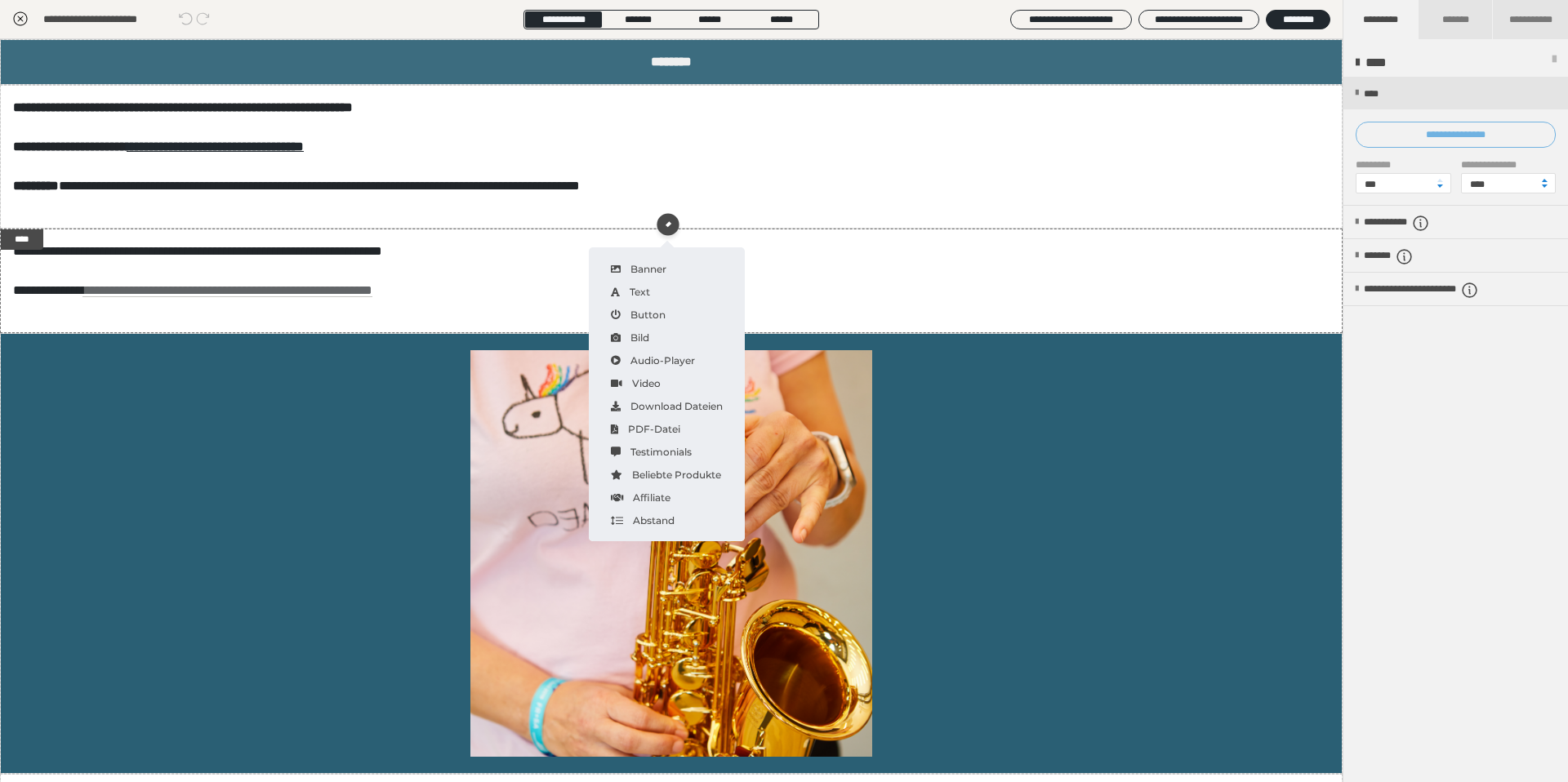 click on "**********" at bounding box center (1455, 135) 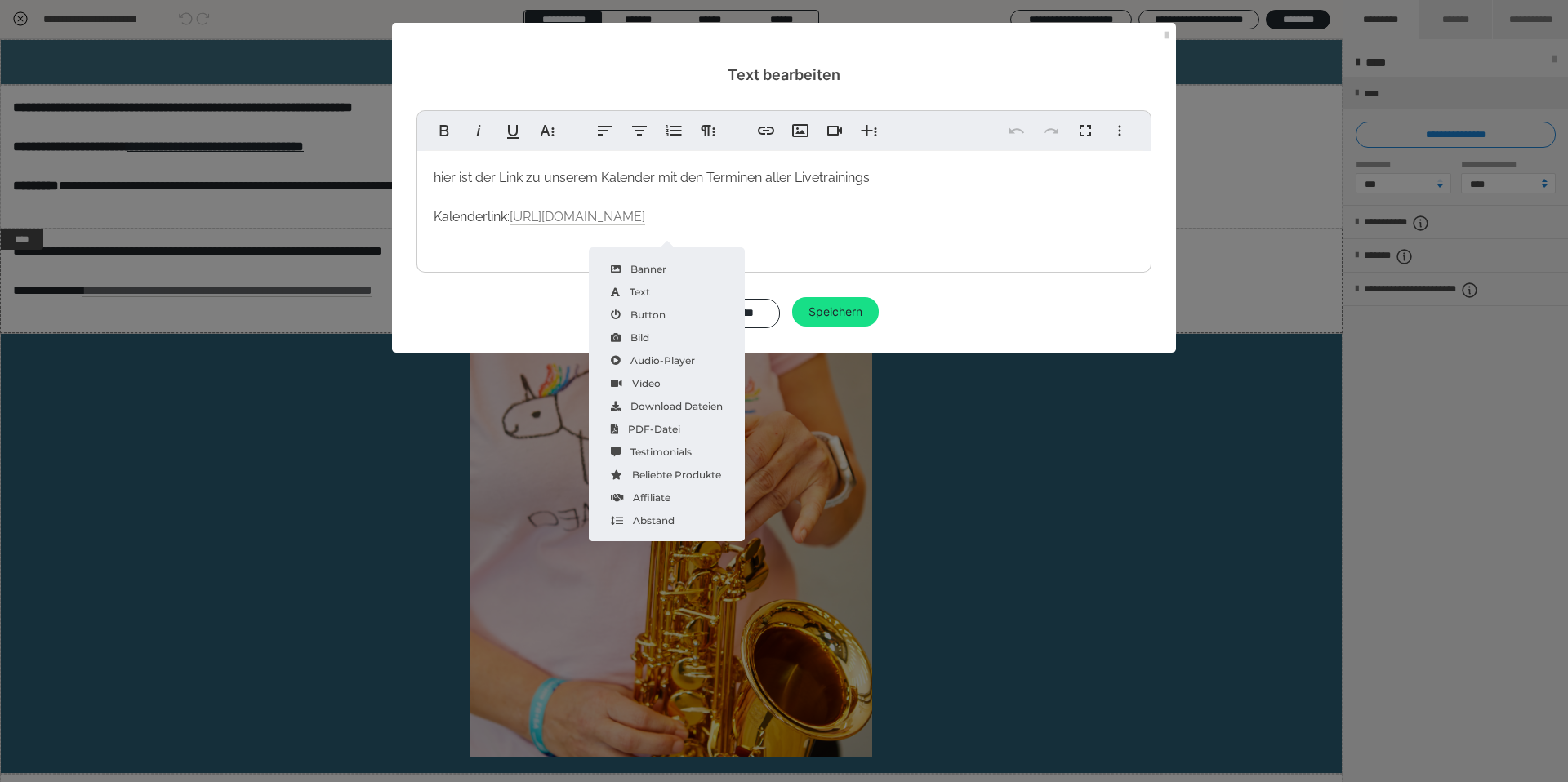 click on "hier ist der Link zu unserem Kalender mit den Terminen aller Livetrainings." at bounding box center [653, 177] 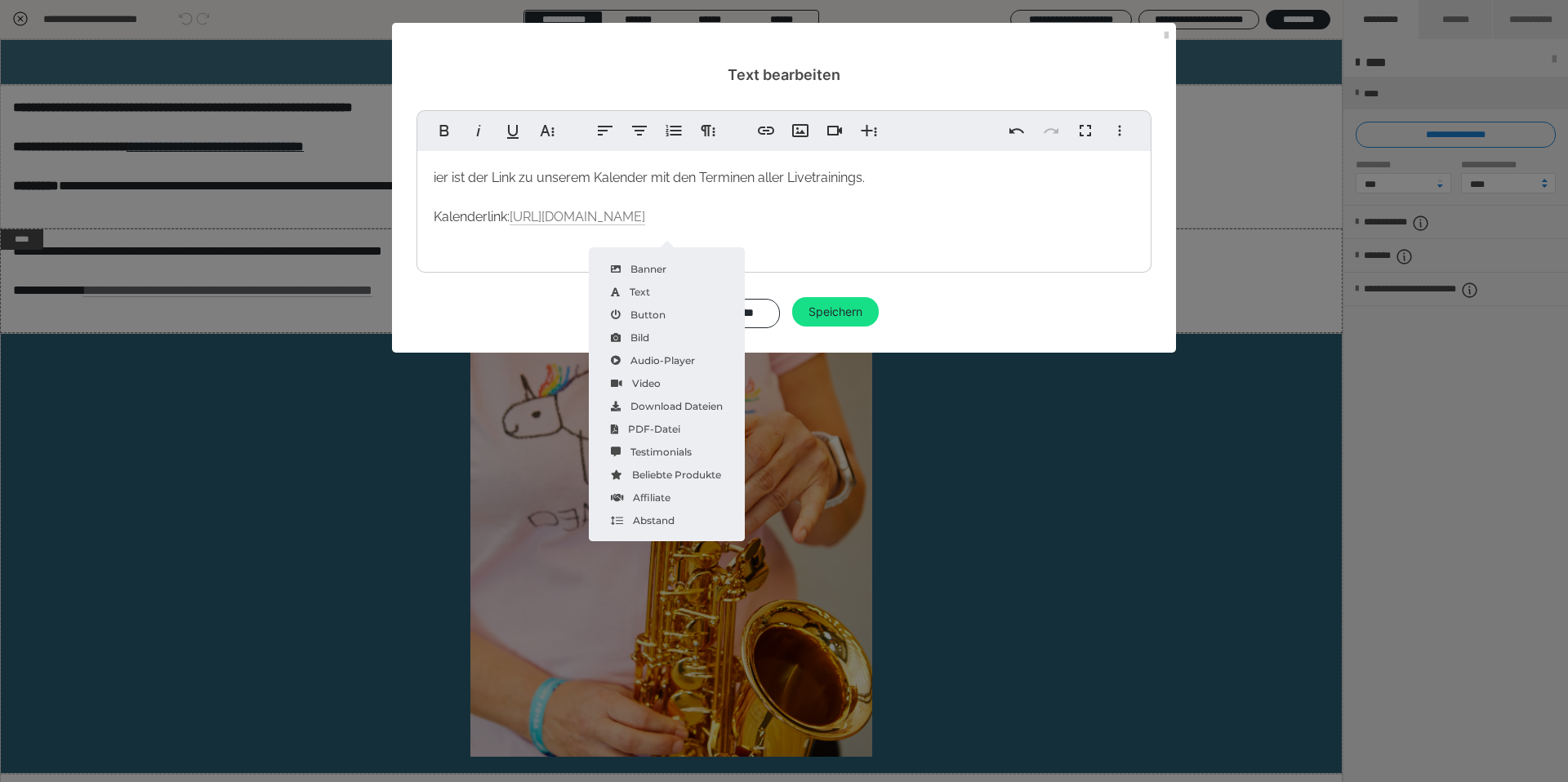 type 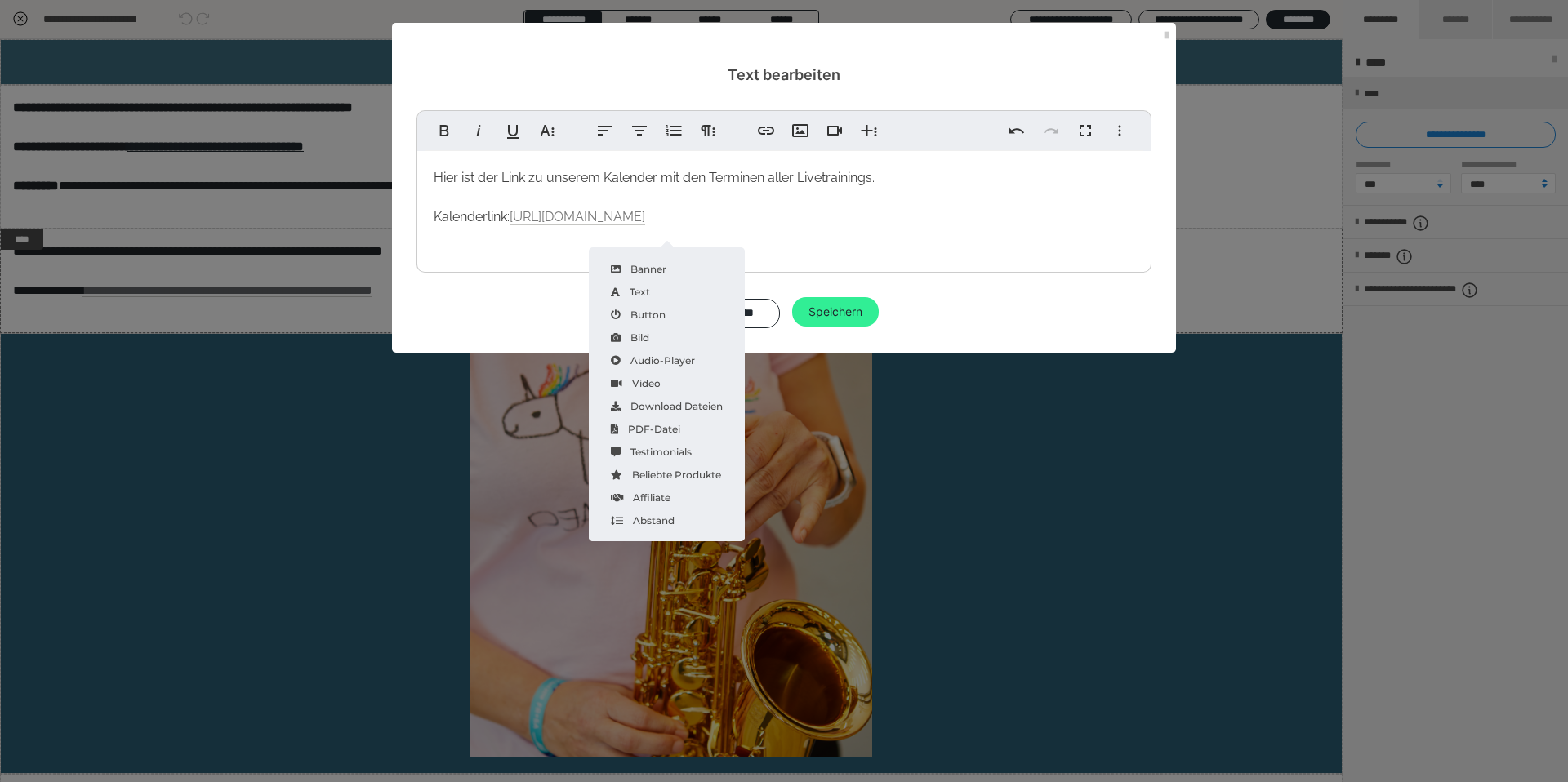 click on "Speichern" at bounding box center (835, 312) 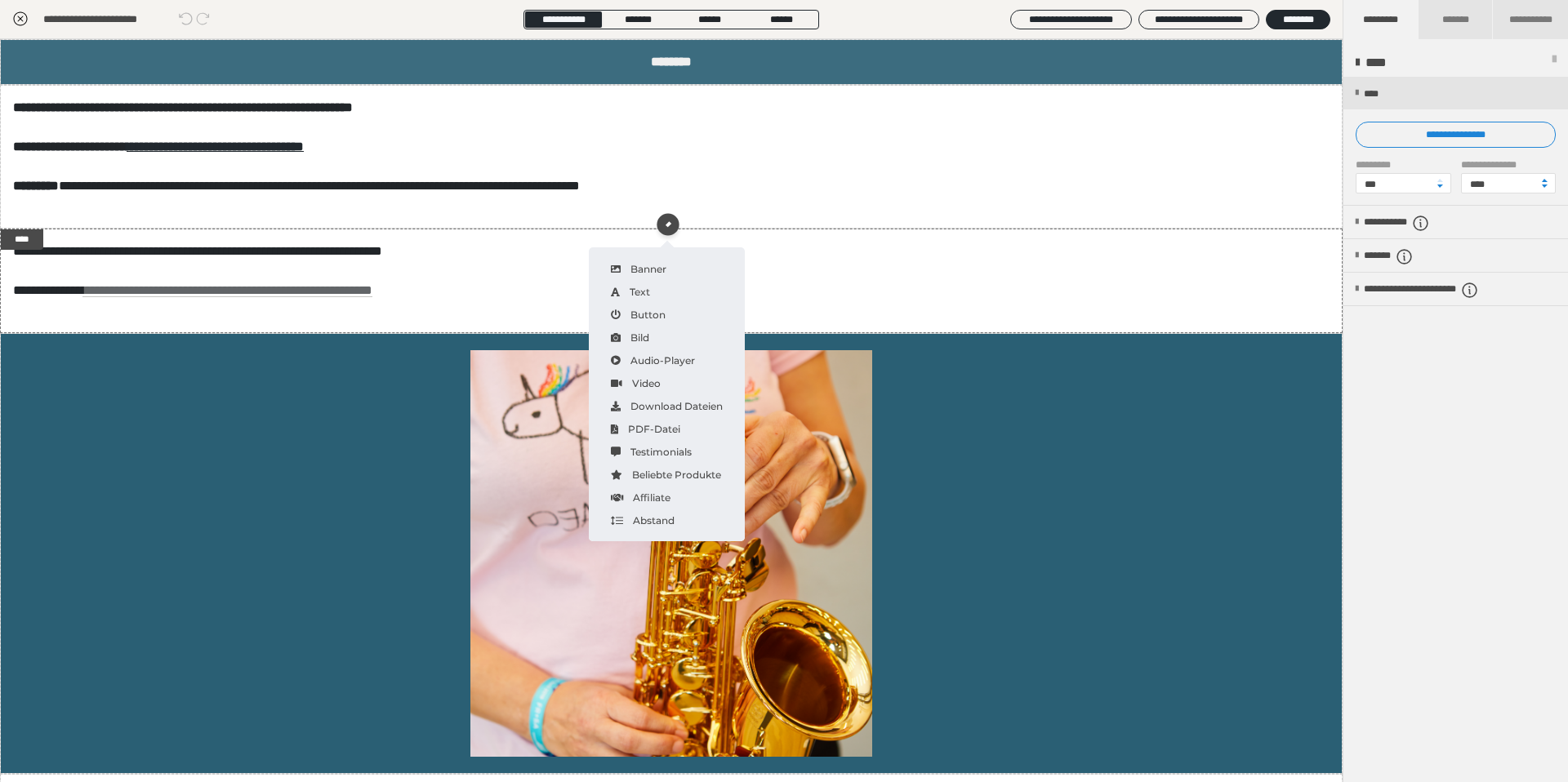 click 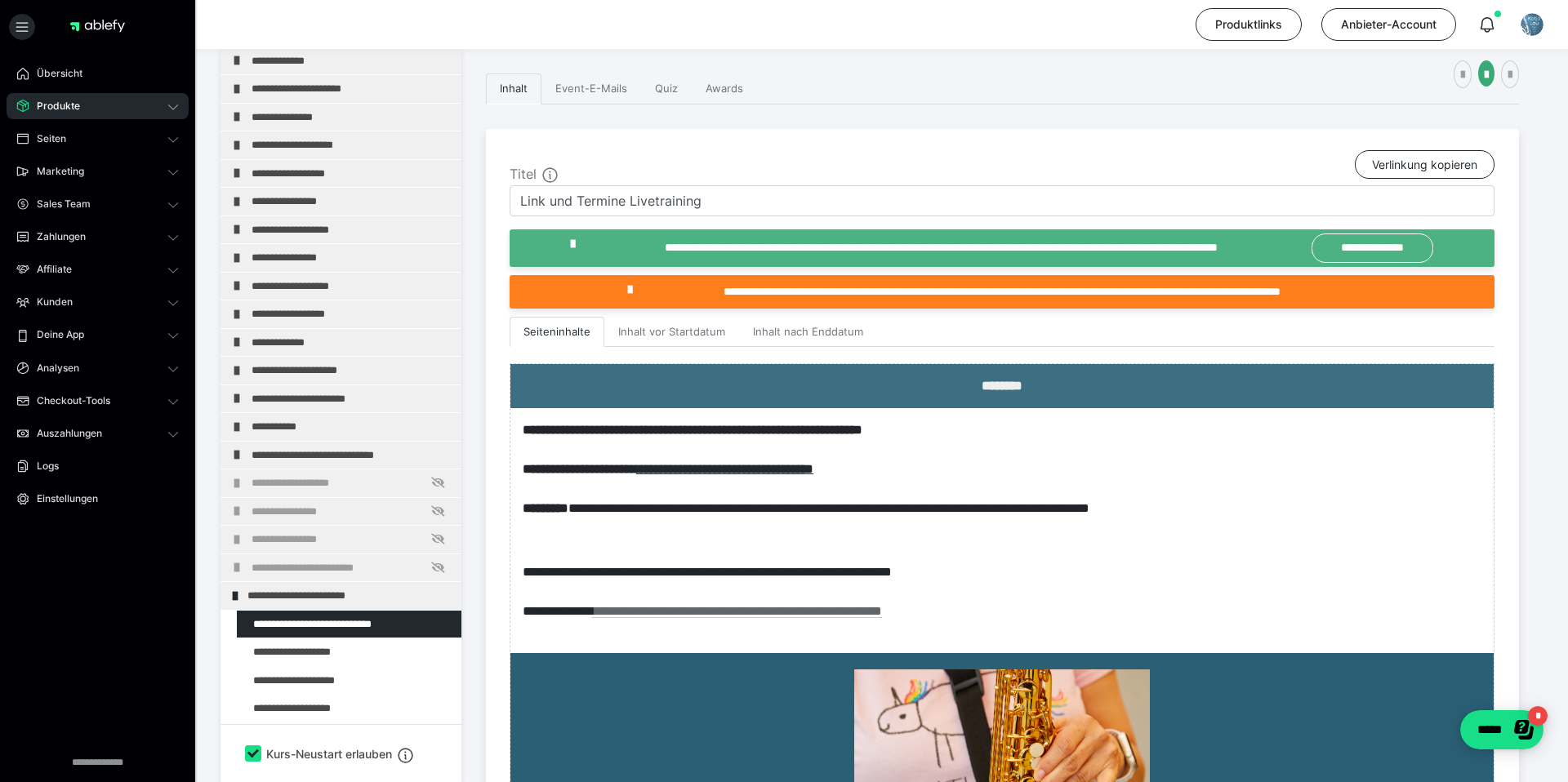 click on "Produkte" at bounding box center (52, 106) 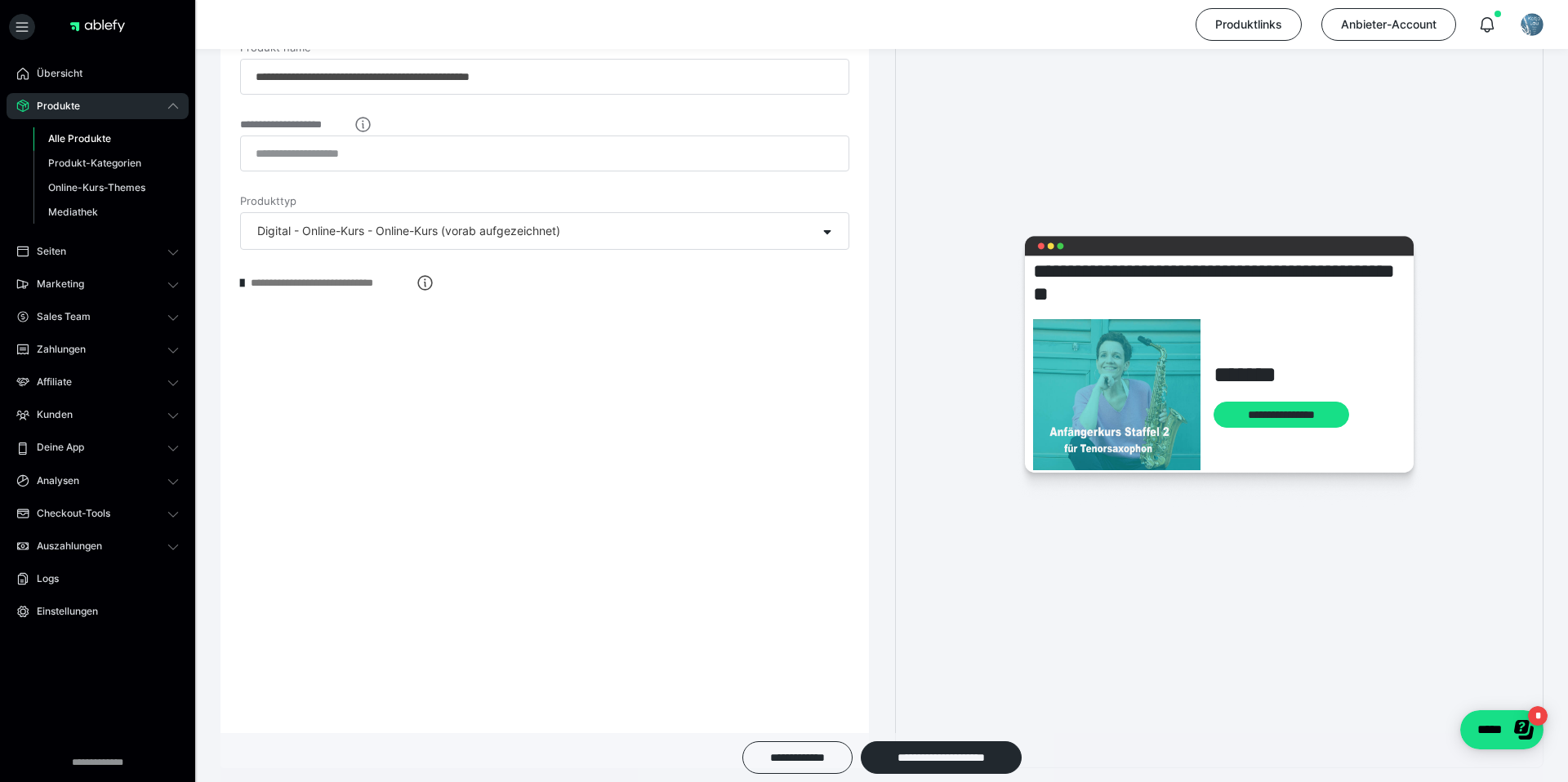 click on "Alle Produkte" at bounding box center [79, 138] 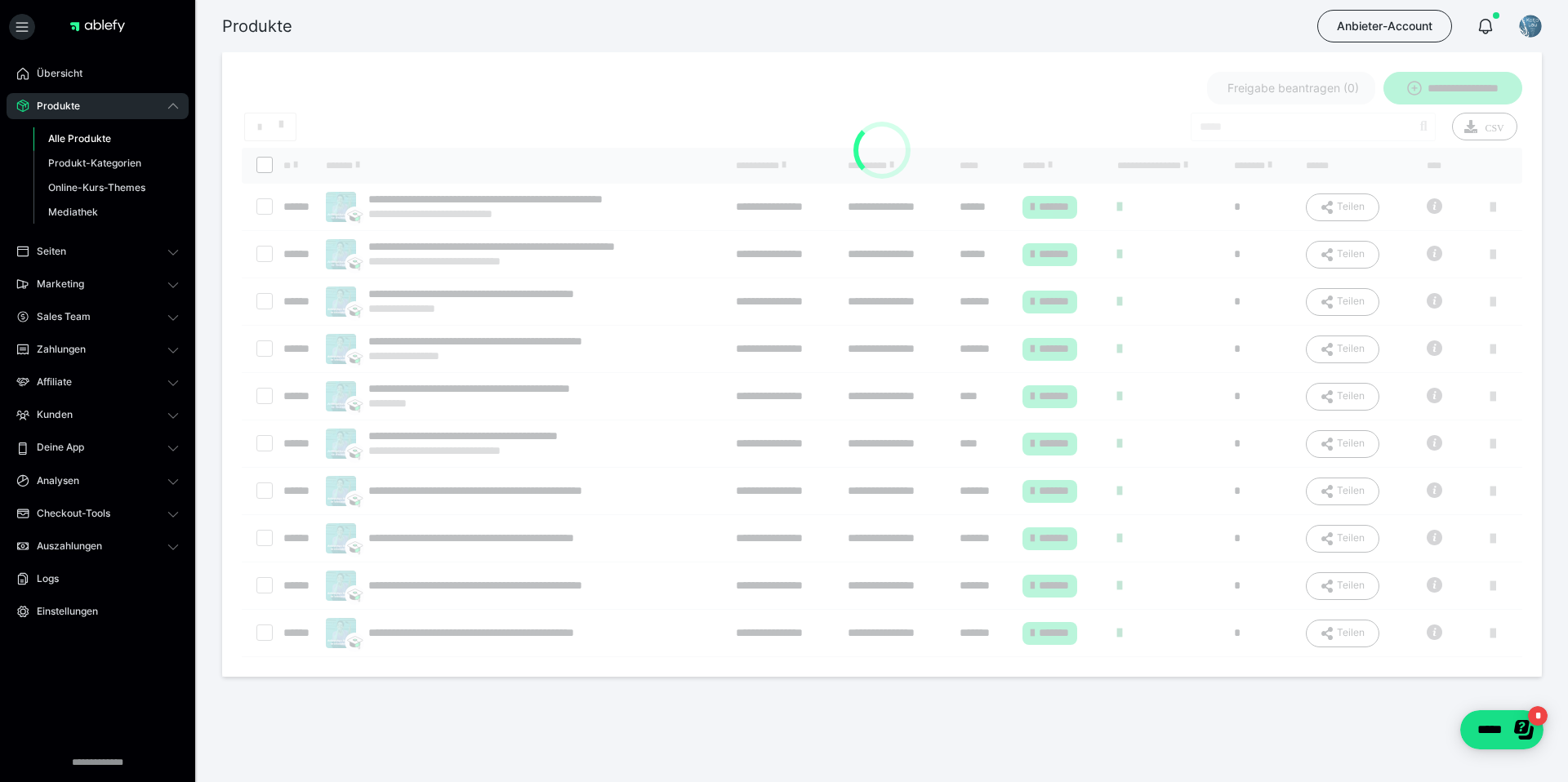 scroll, scrollTop: 0, scrollLeft: 0, axis: both 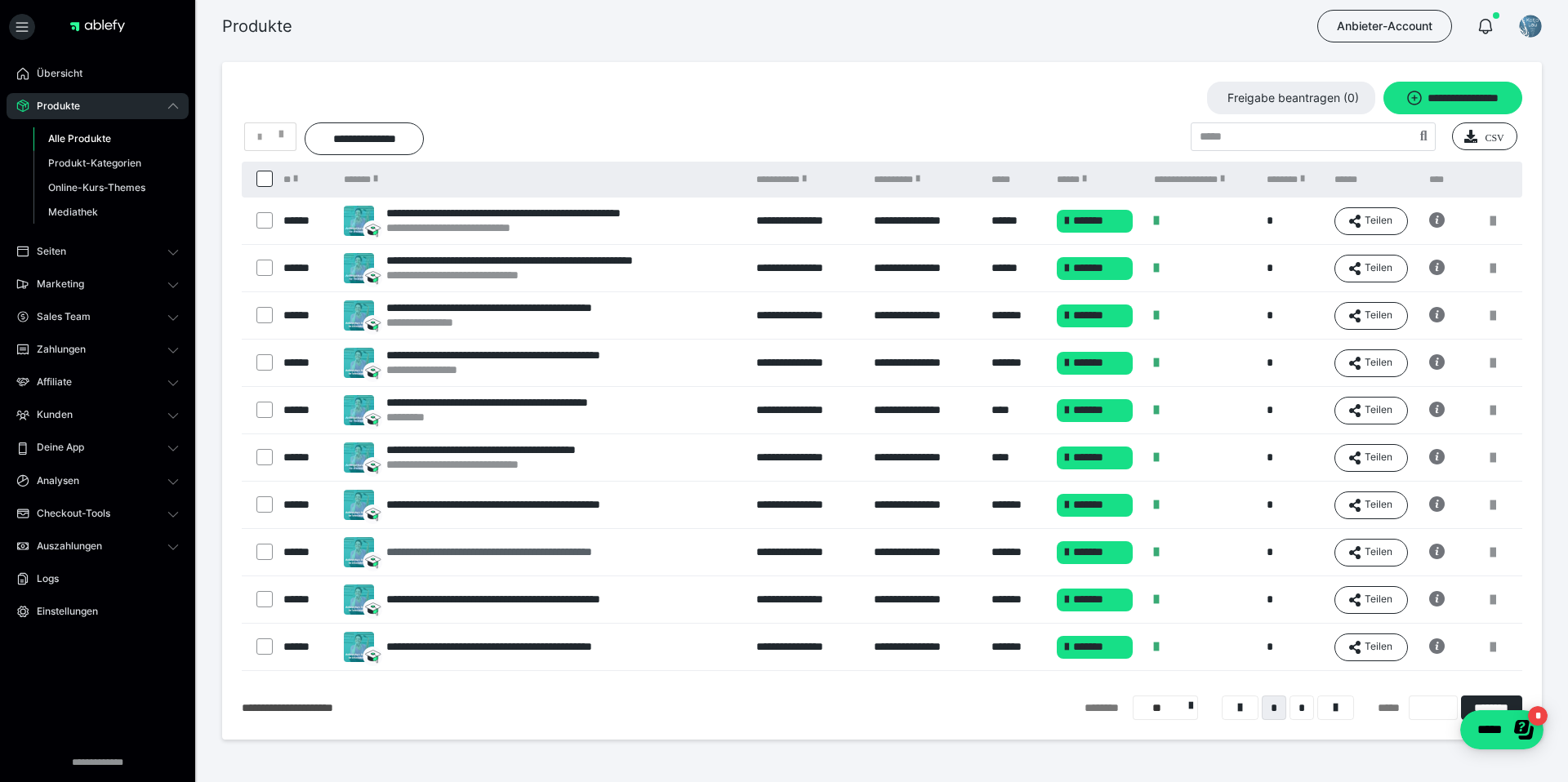 click on "**********" at bounding box center (524, 552) 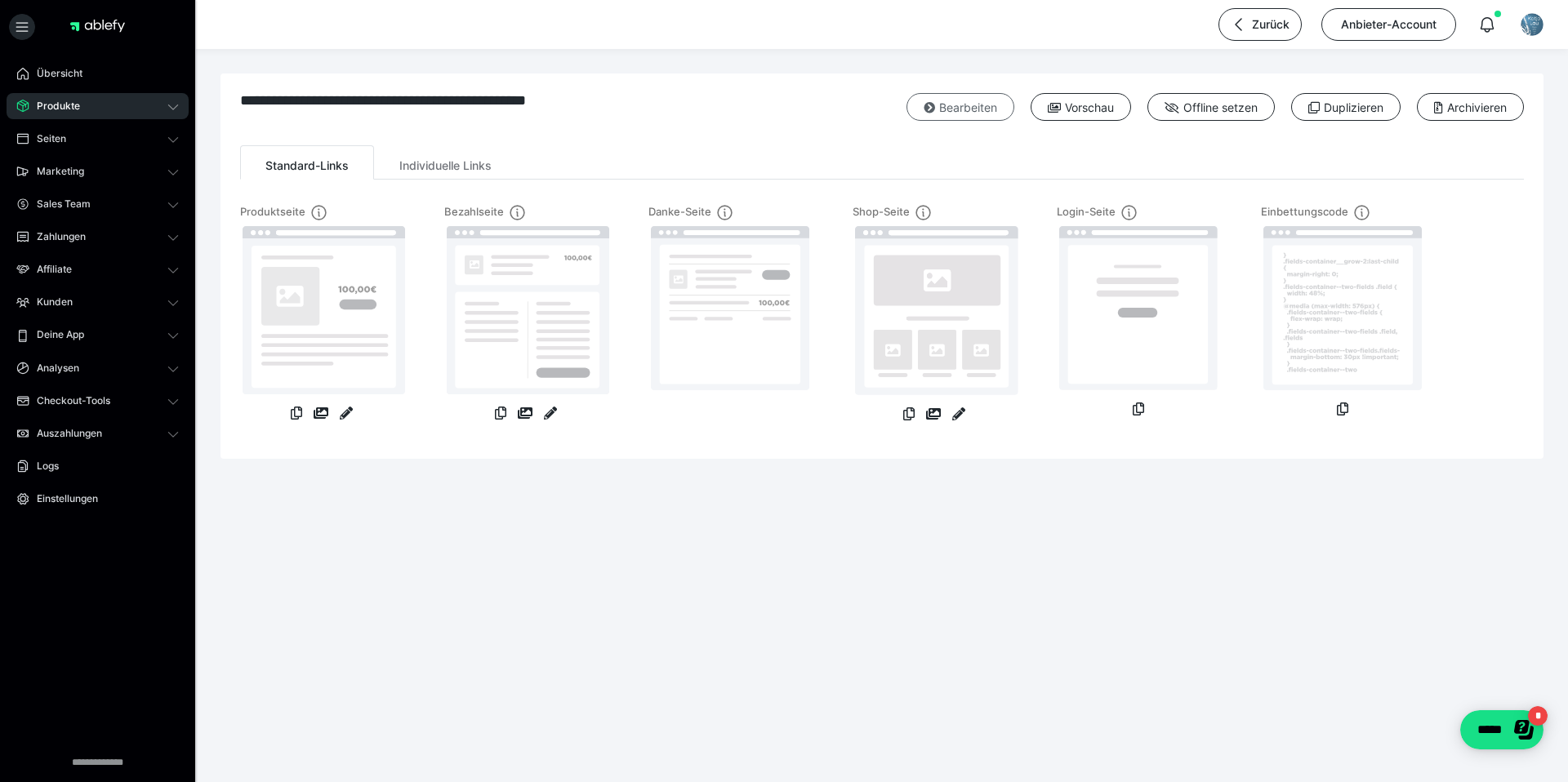 click on "Bearbeiten" at bounding box center (960, 107) 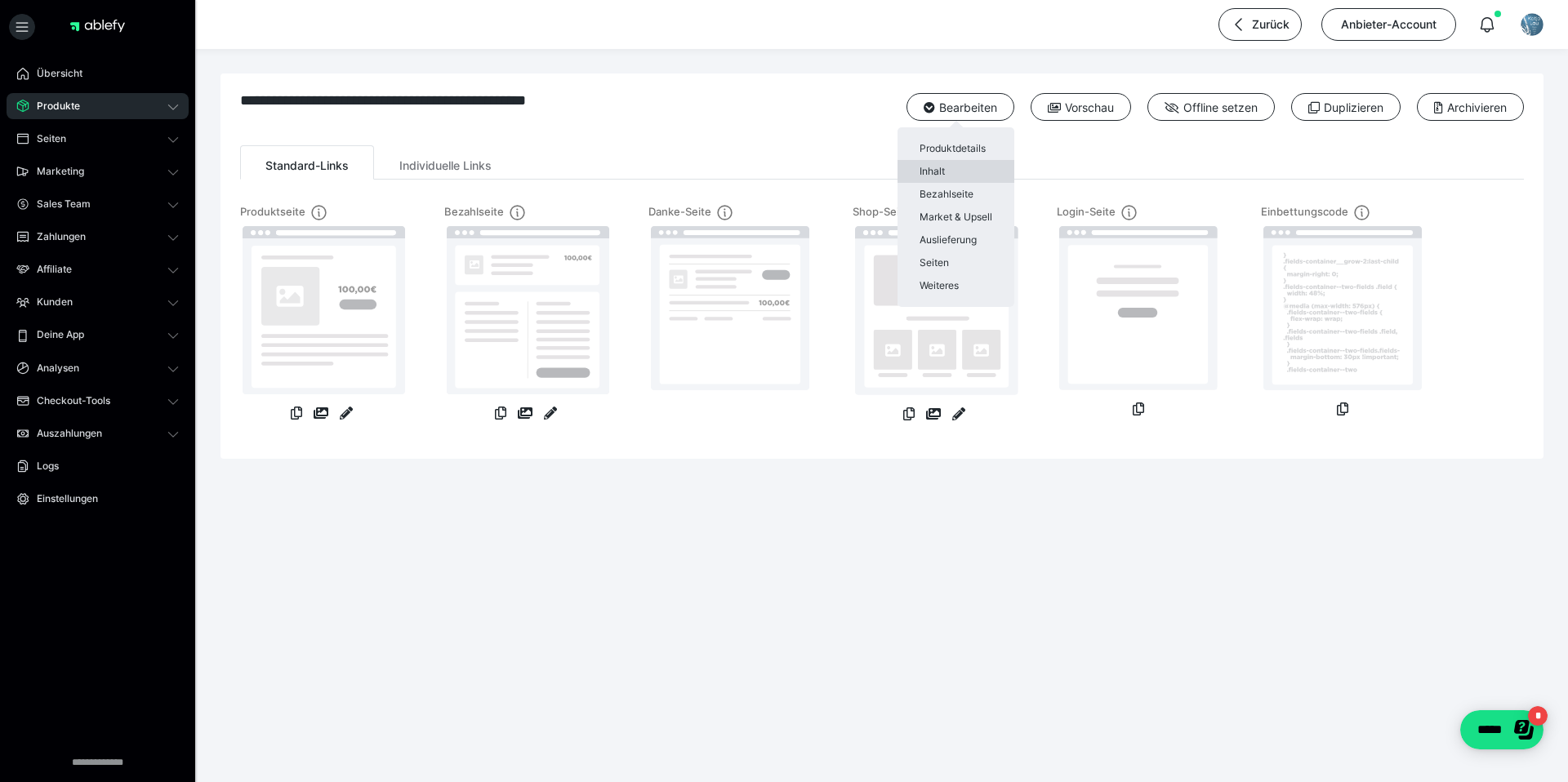 click on "Inhalt" at bounding box center [956, 171] 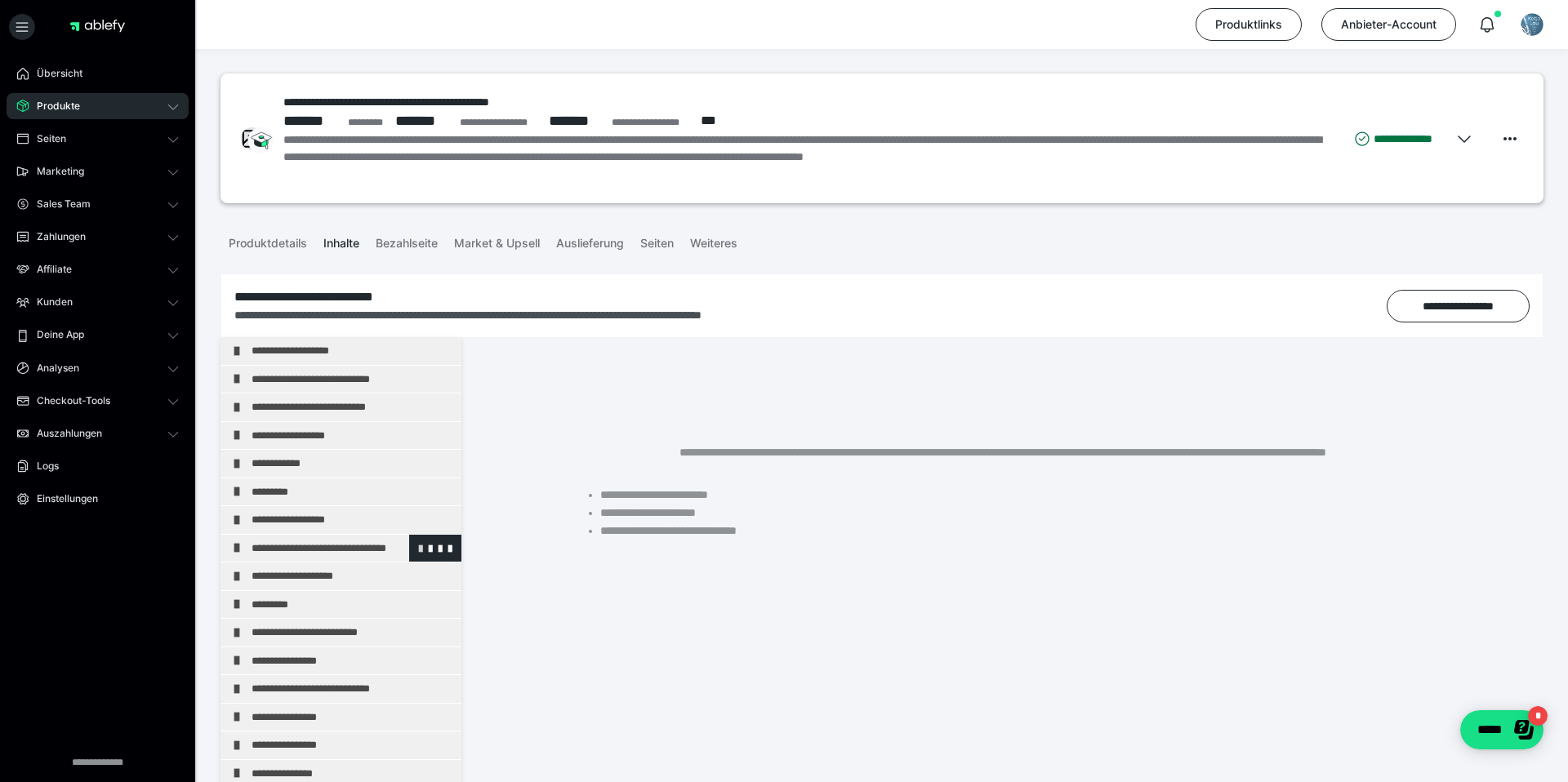 scroll, scrollTop: 199, scrollLeft: 0, axis: vertical 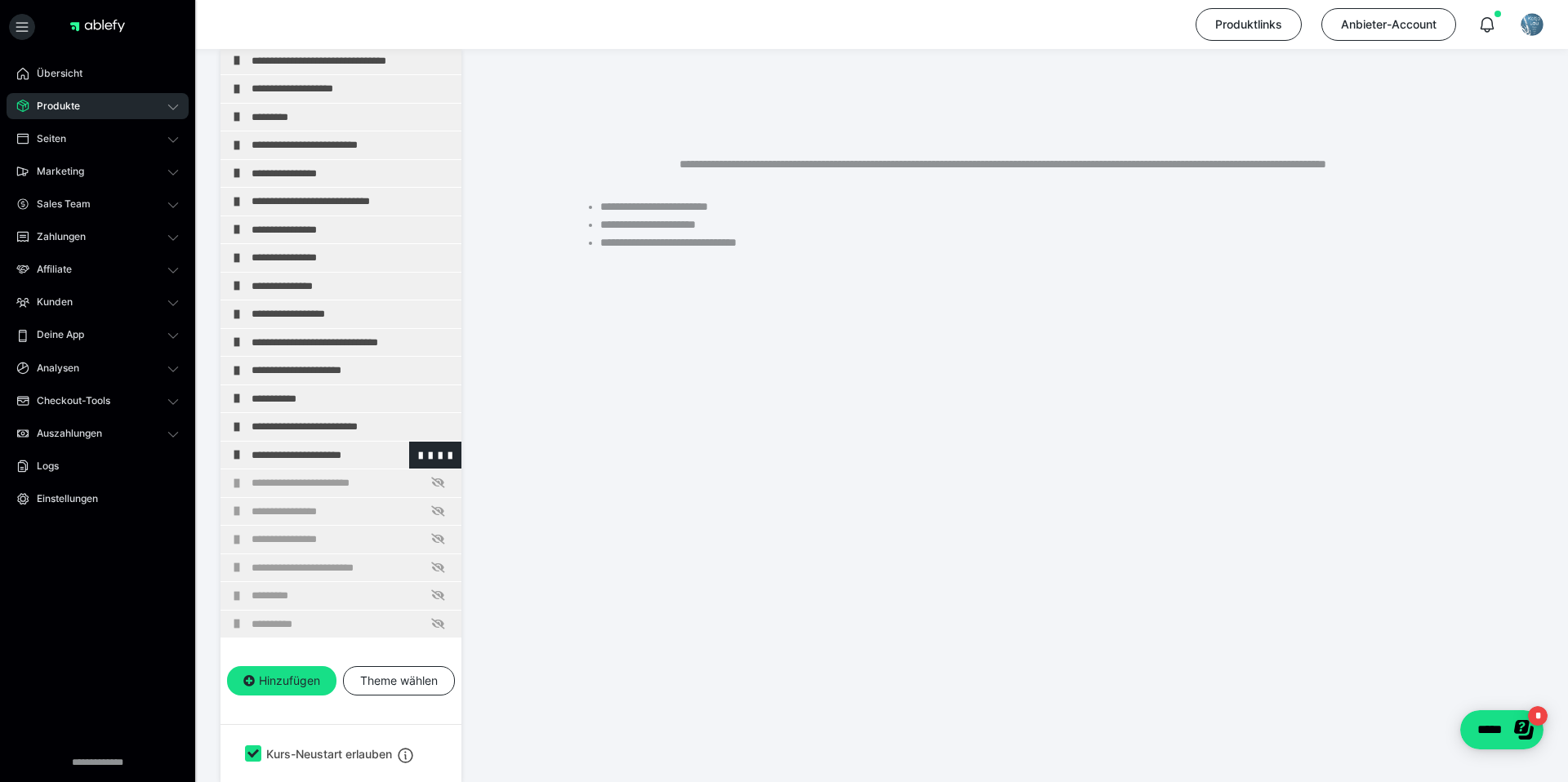 click on "**********" at bounding box center (352, 455) 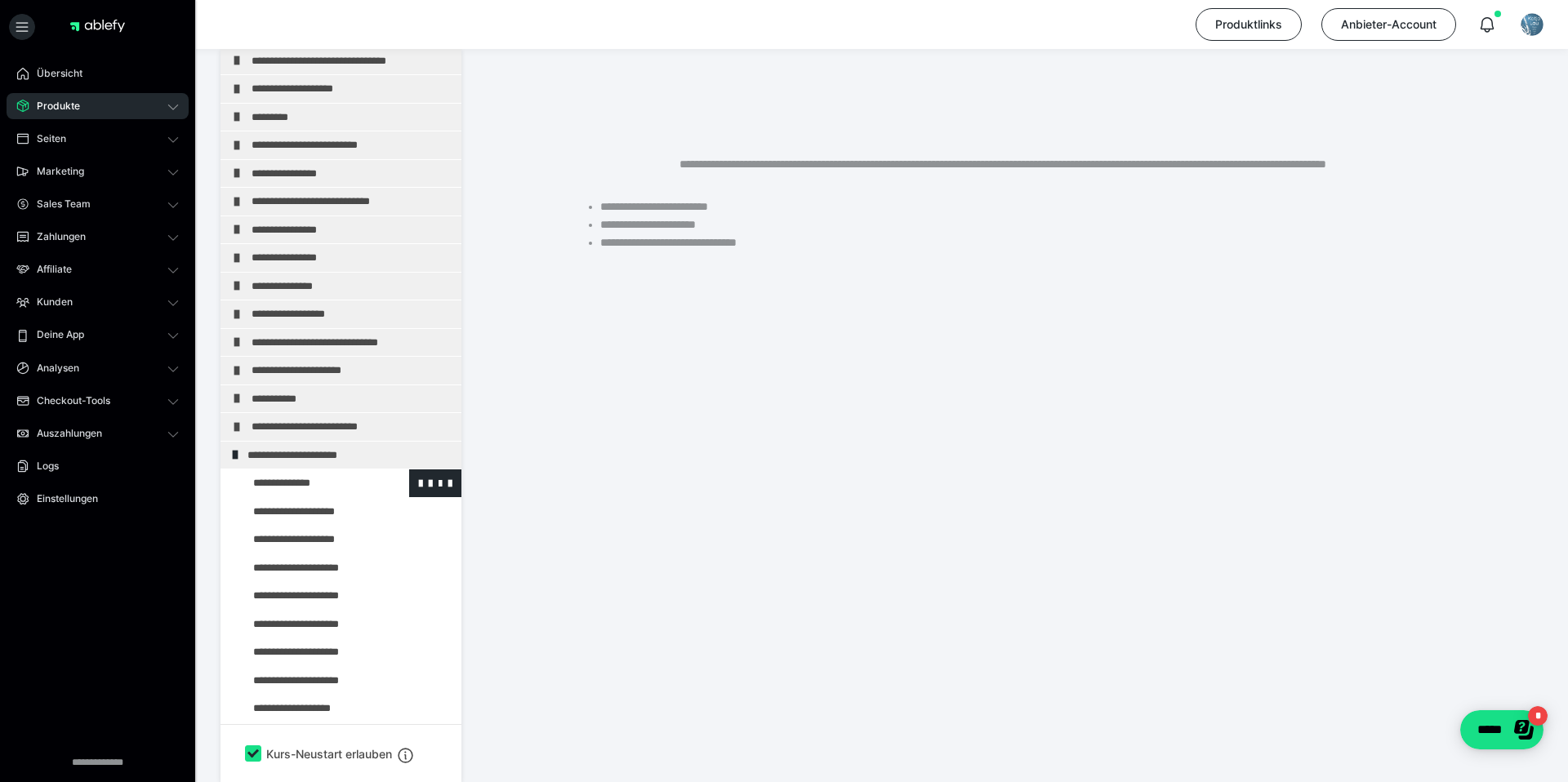 click at bounding box center (306, 483) 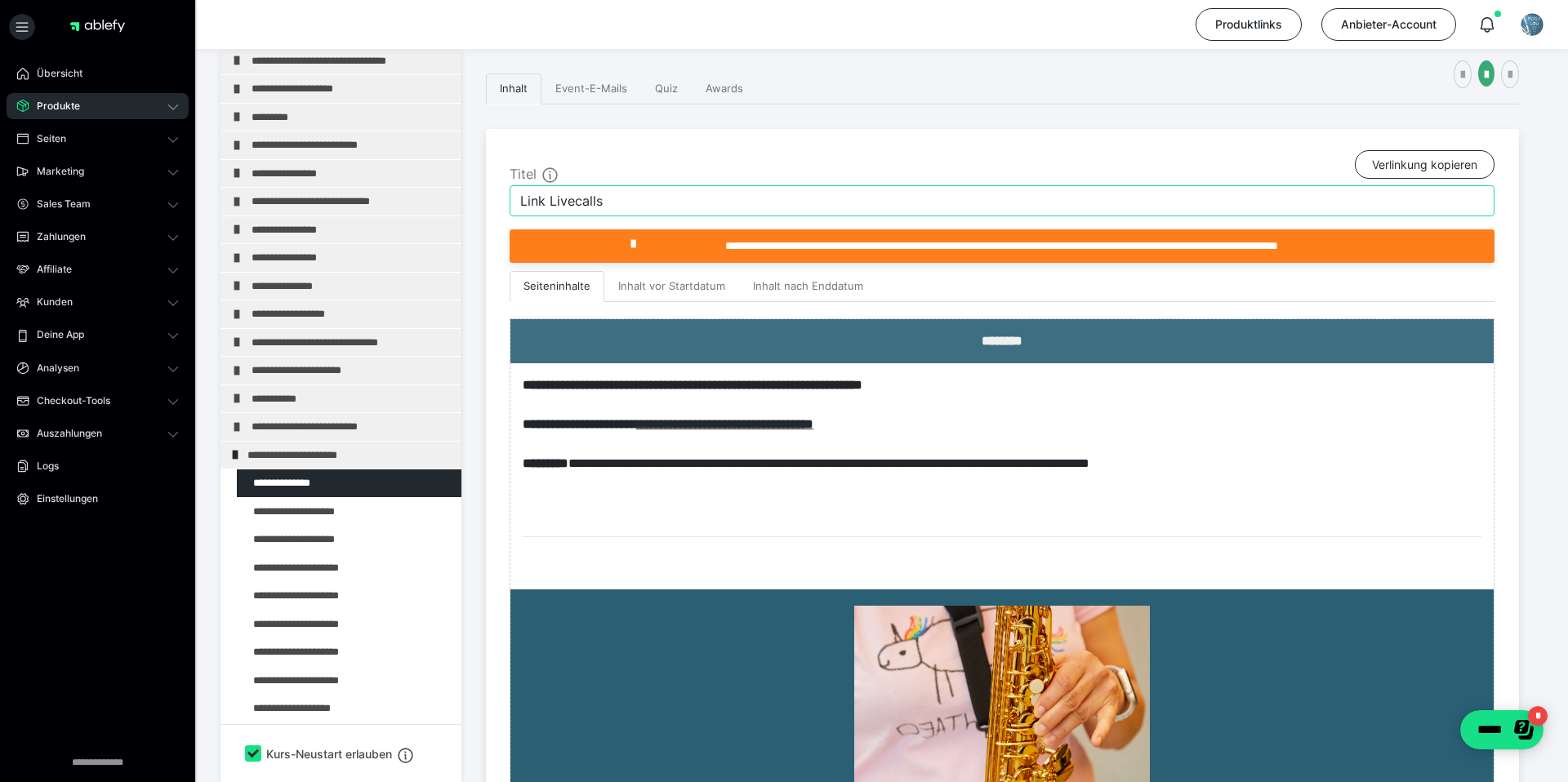 click on "Link Livecalls" at bounding box center (1002, 201) 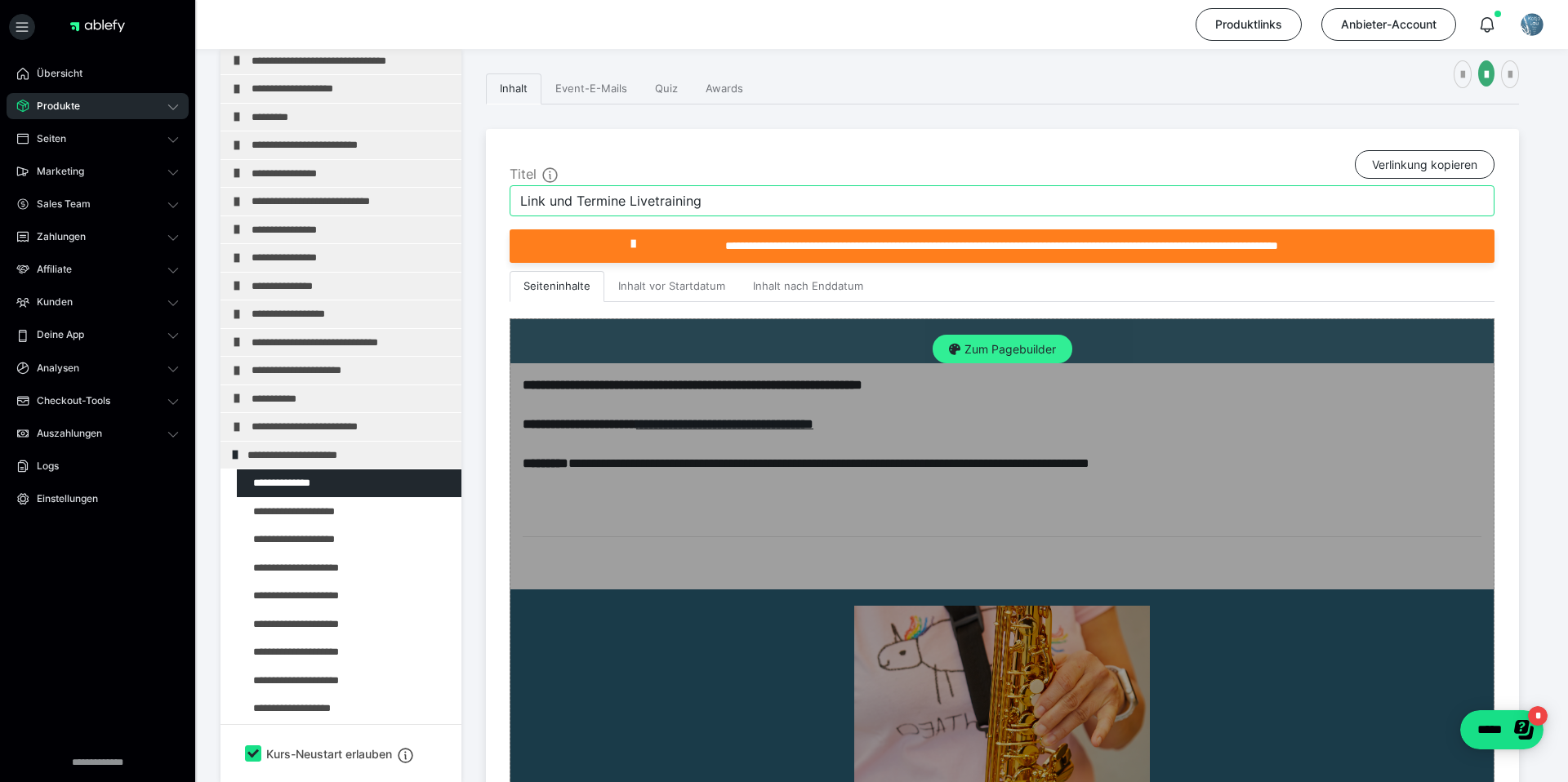 type on "Link und Termine Livetraining" 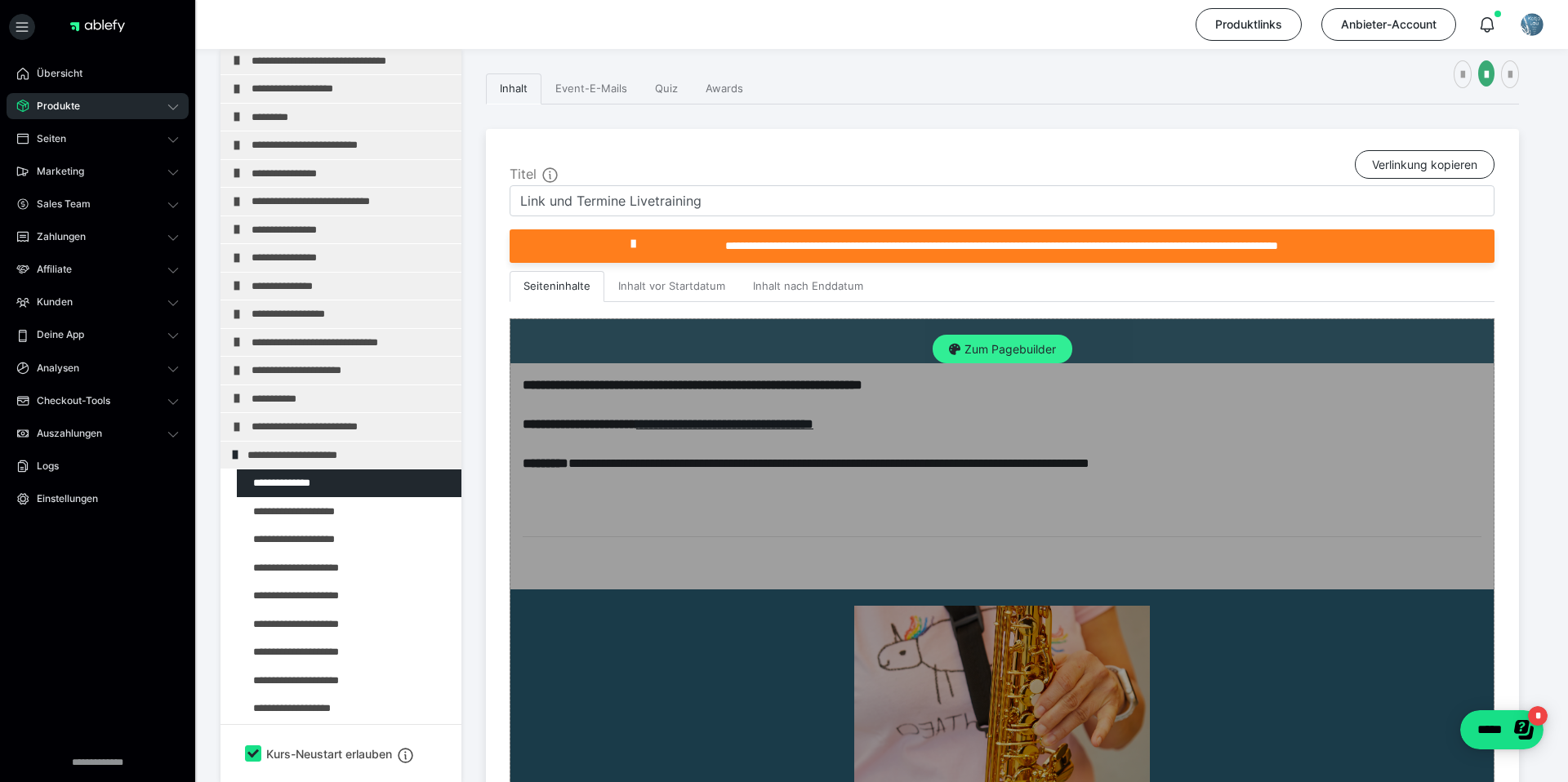 click on "Zum Pagebuilder" at bounding box center (1002, 349) 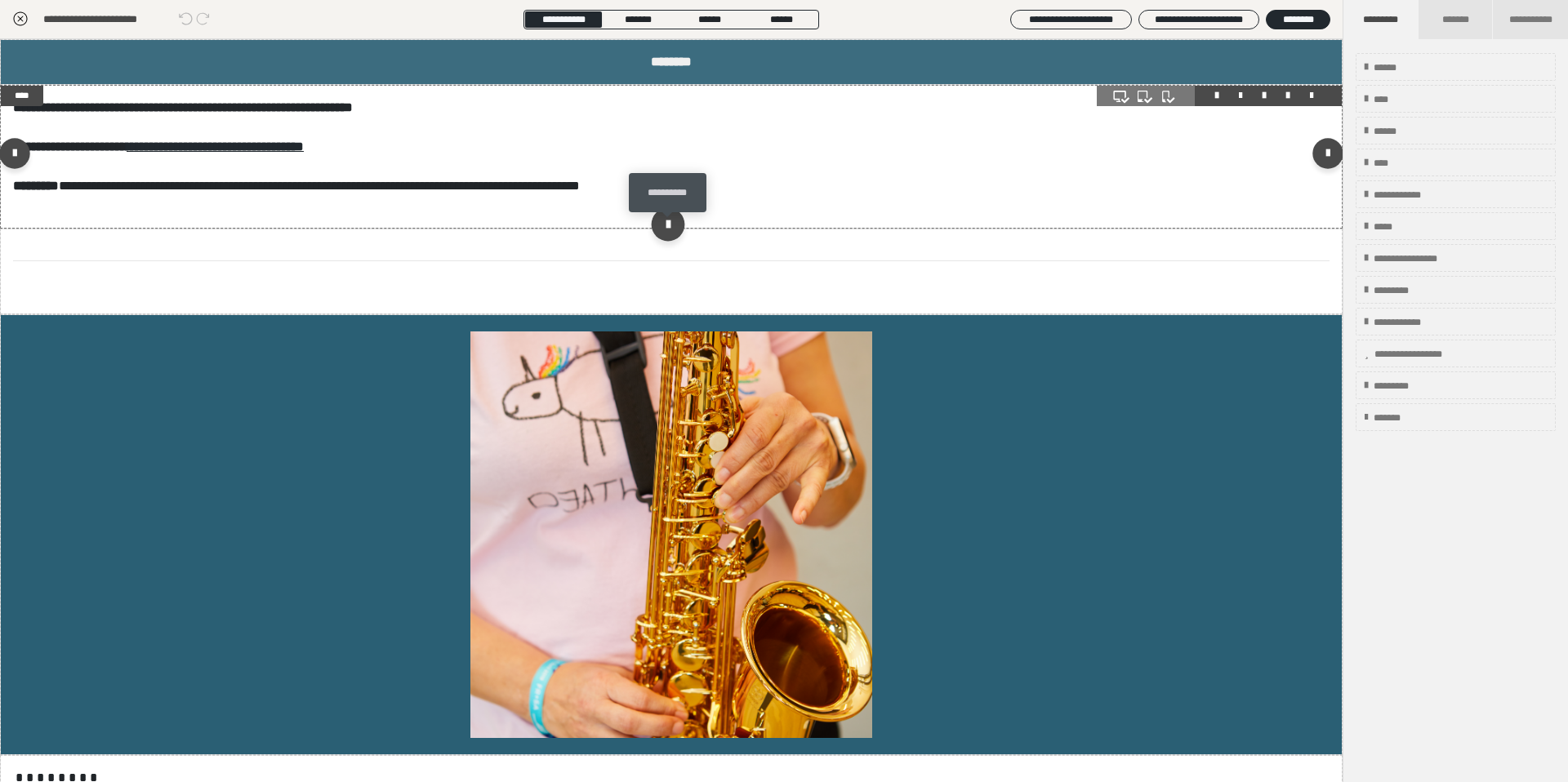 click at bounding box center (667, 224) 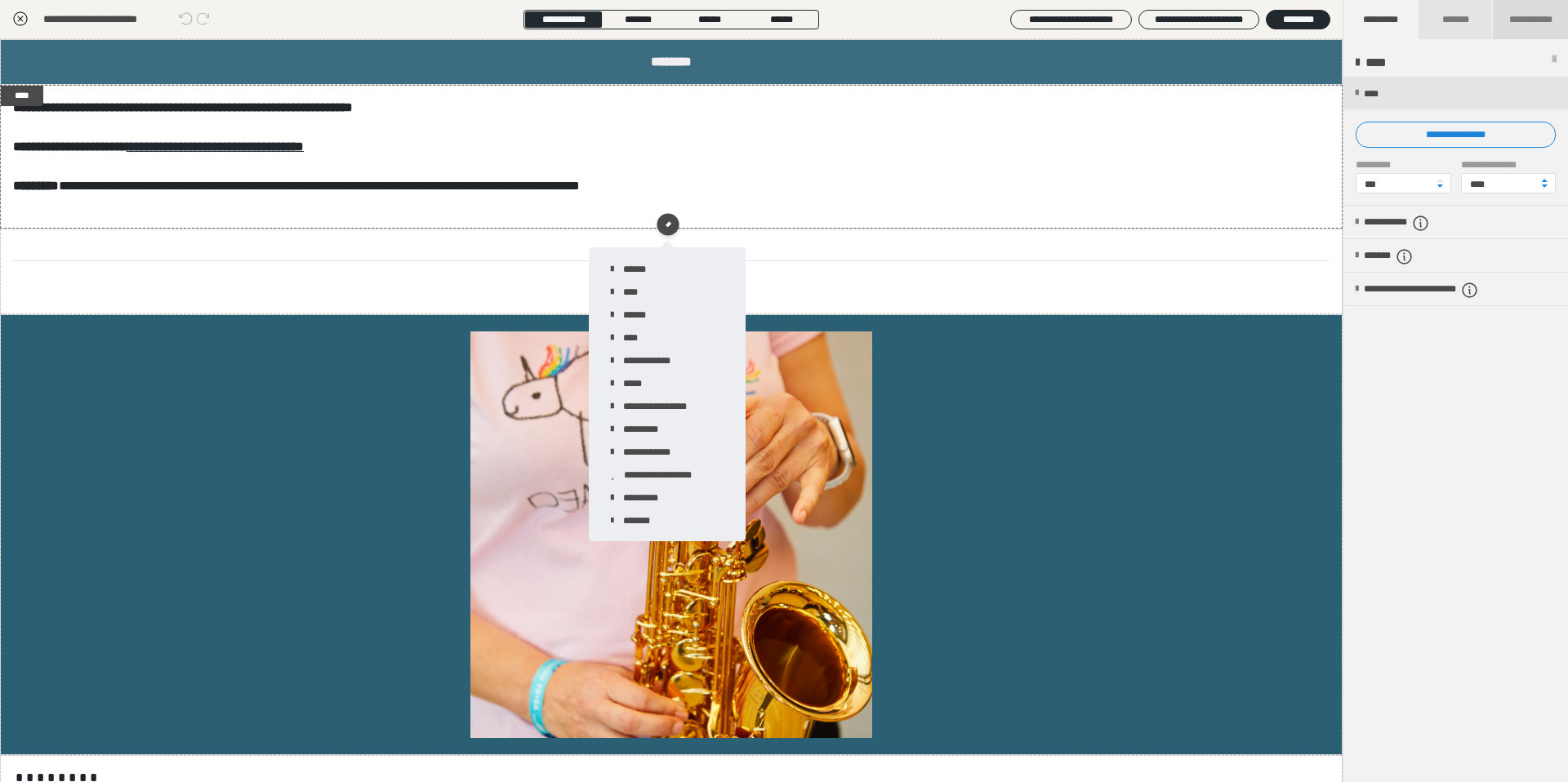 click on "**********" at bounding box center [1530, 20] 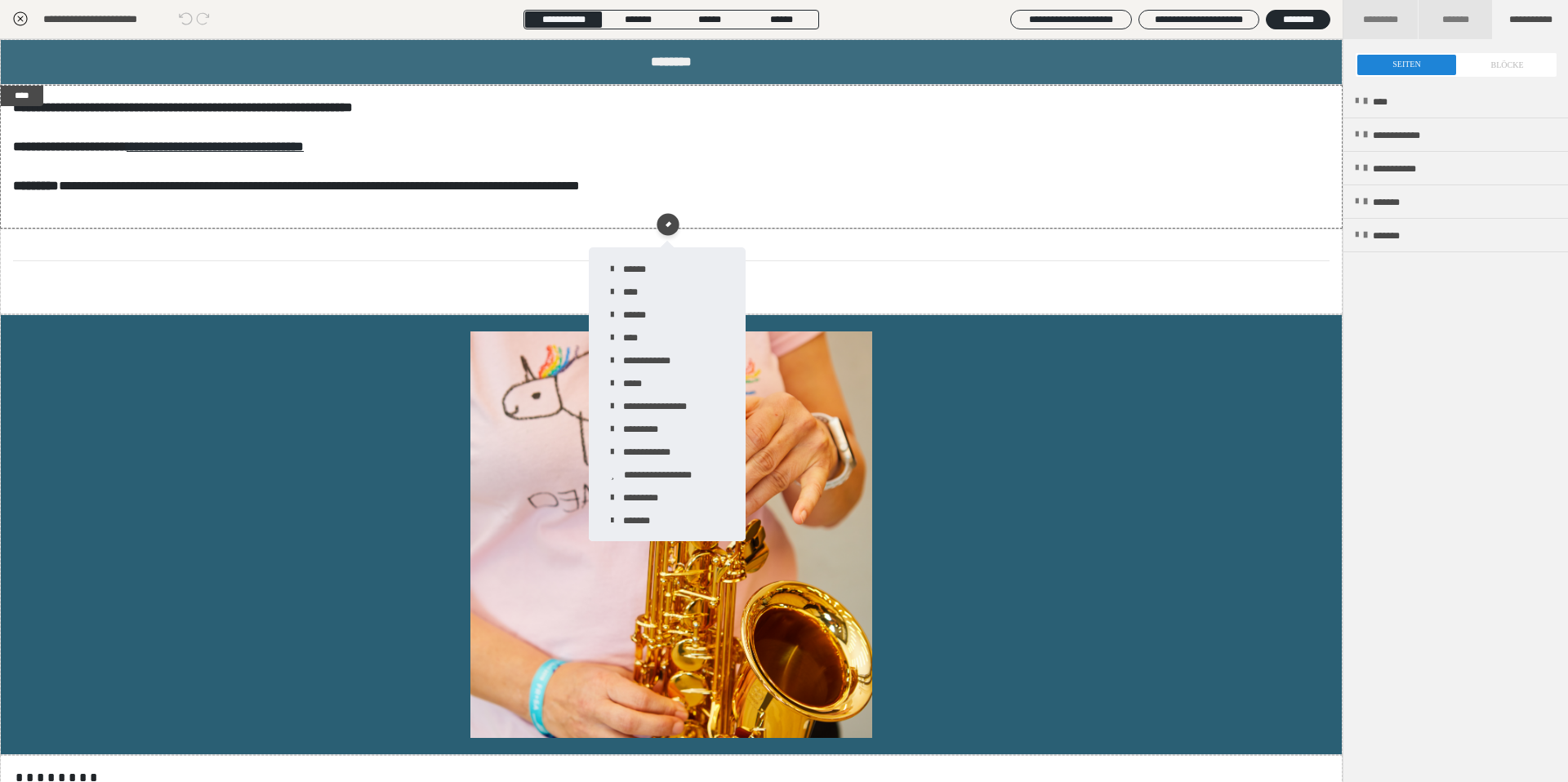 click at bounding box center [1456, 64] 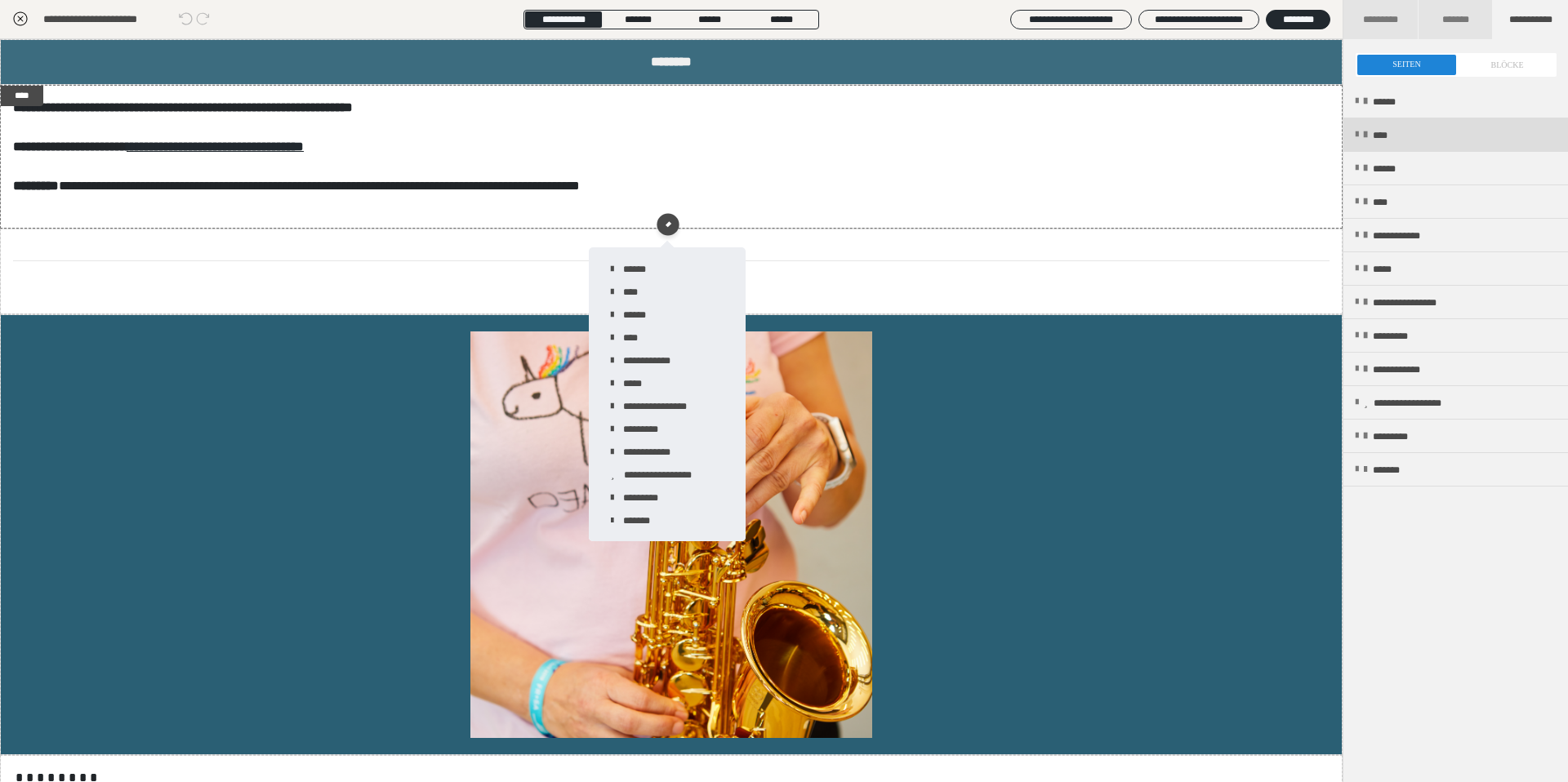 click on "****" at bounding box center (1455, 135) 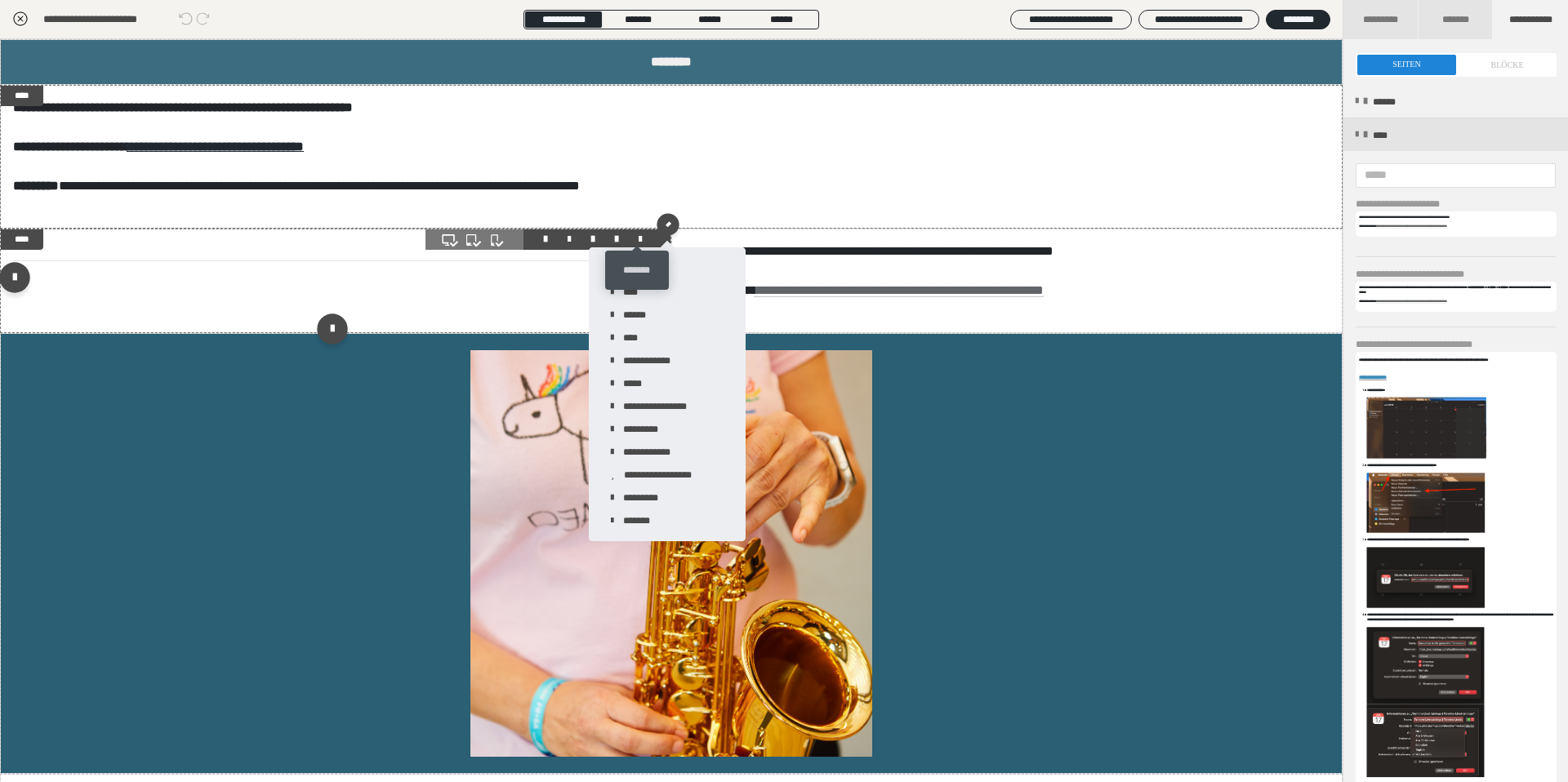 click at bounding box center [640, 239] 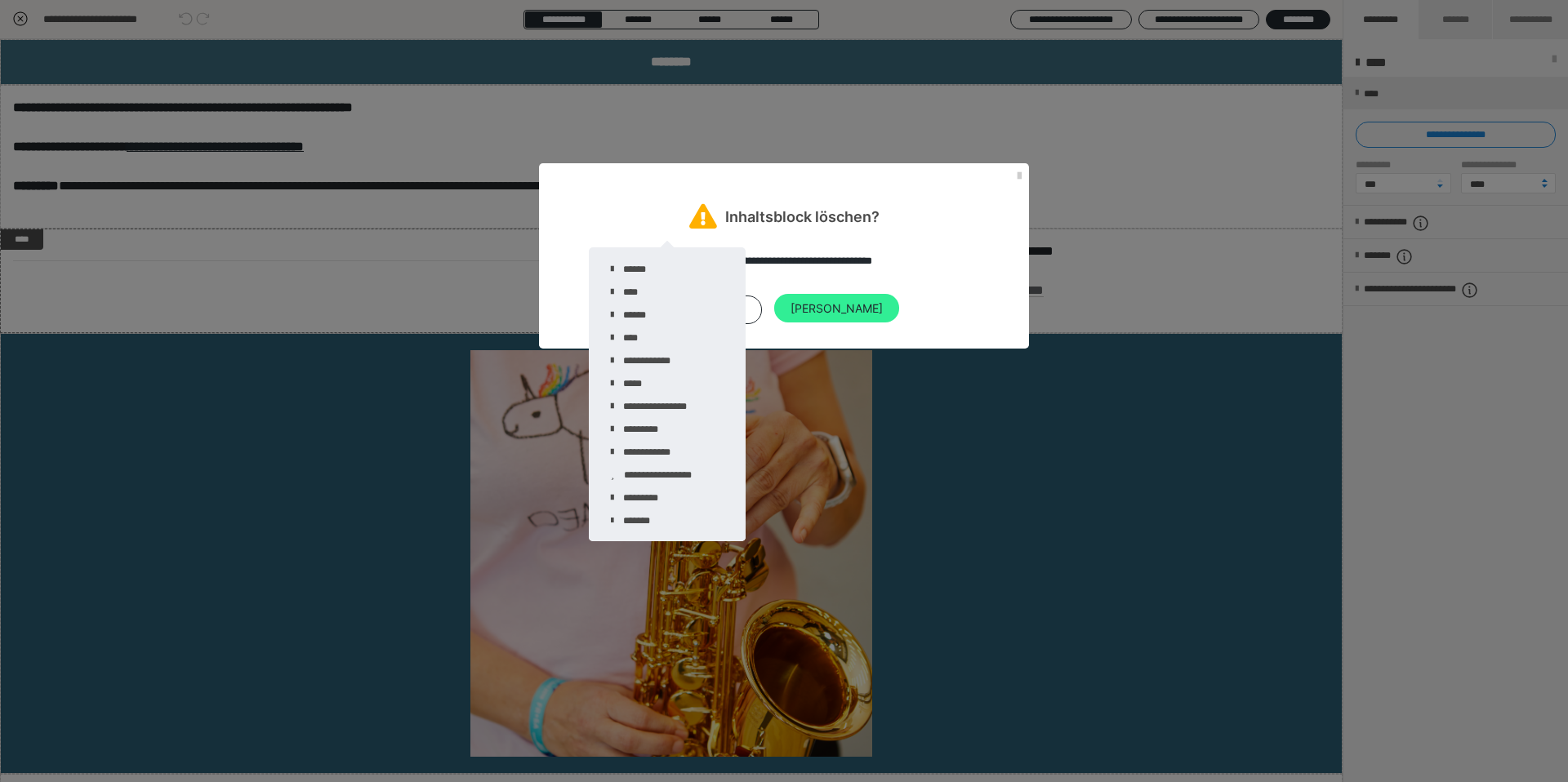click on "[PERSON_NAME]" at bounding box center (836, 309) 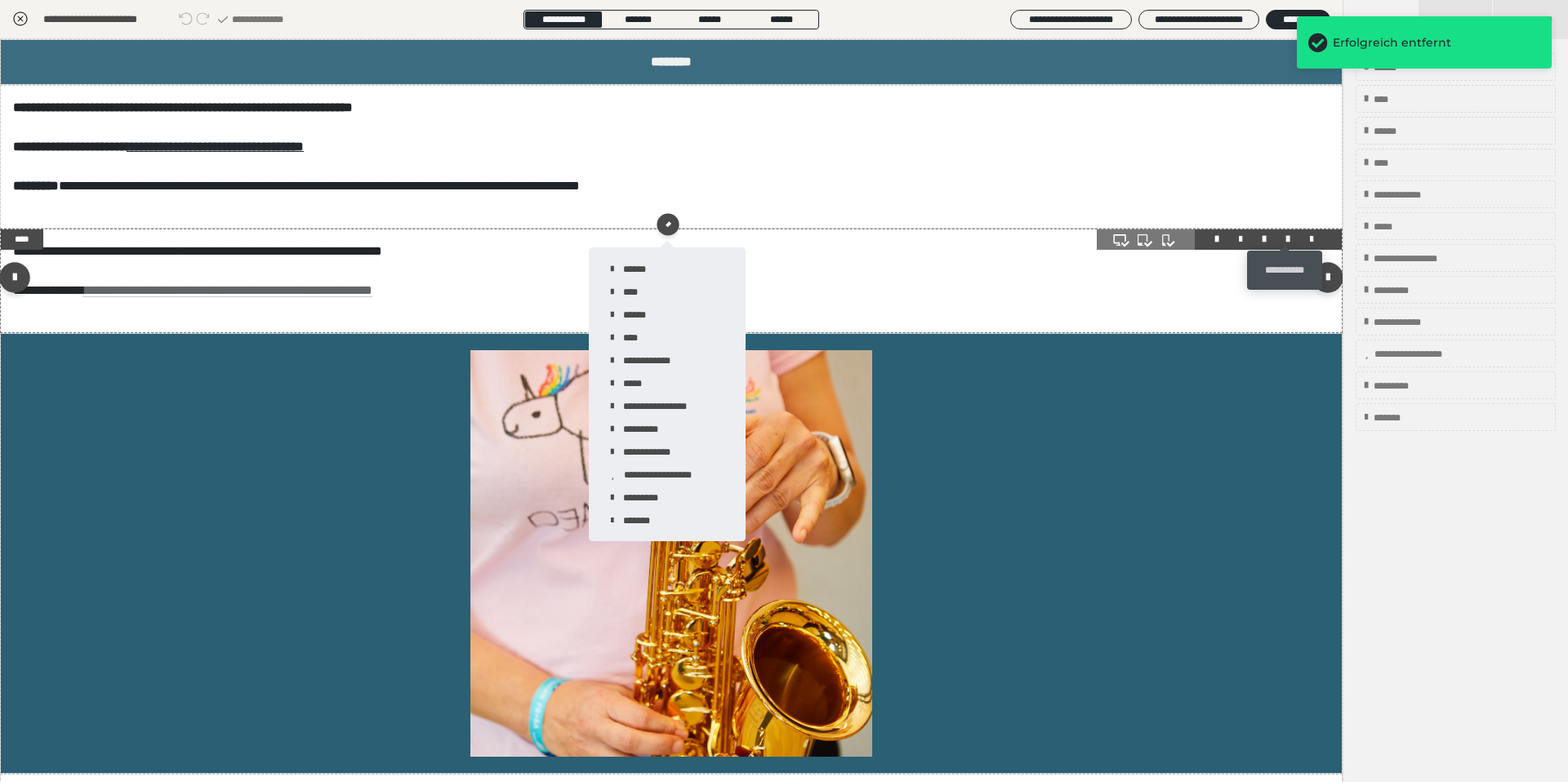 click at bounding box center (1288, 239) 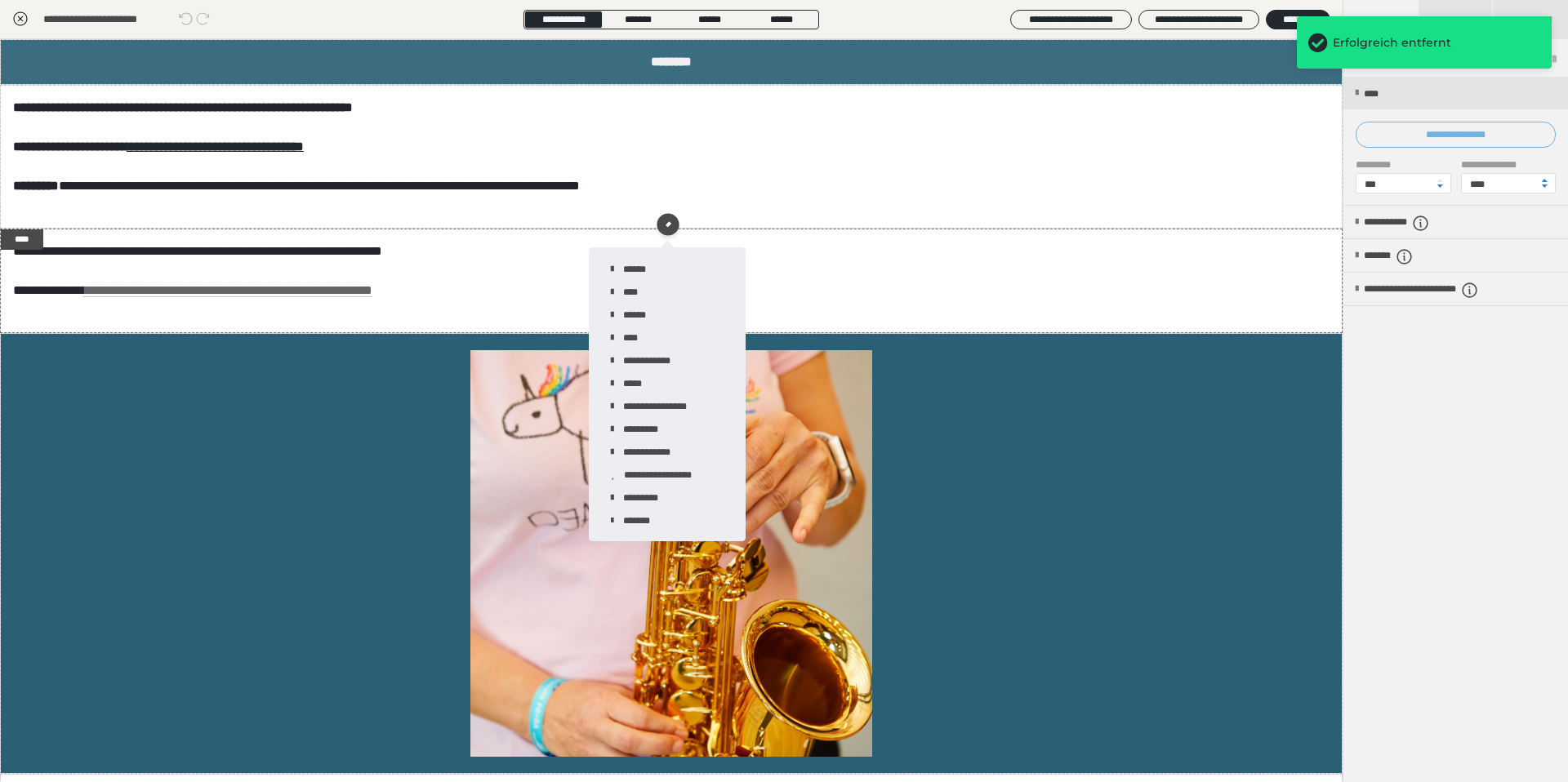 click on "**********" at bounding box center [1455, 135] 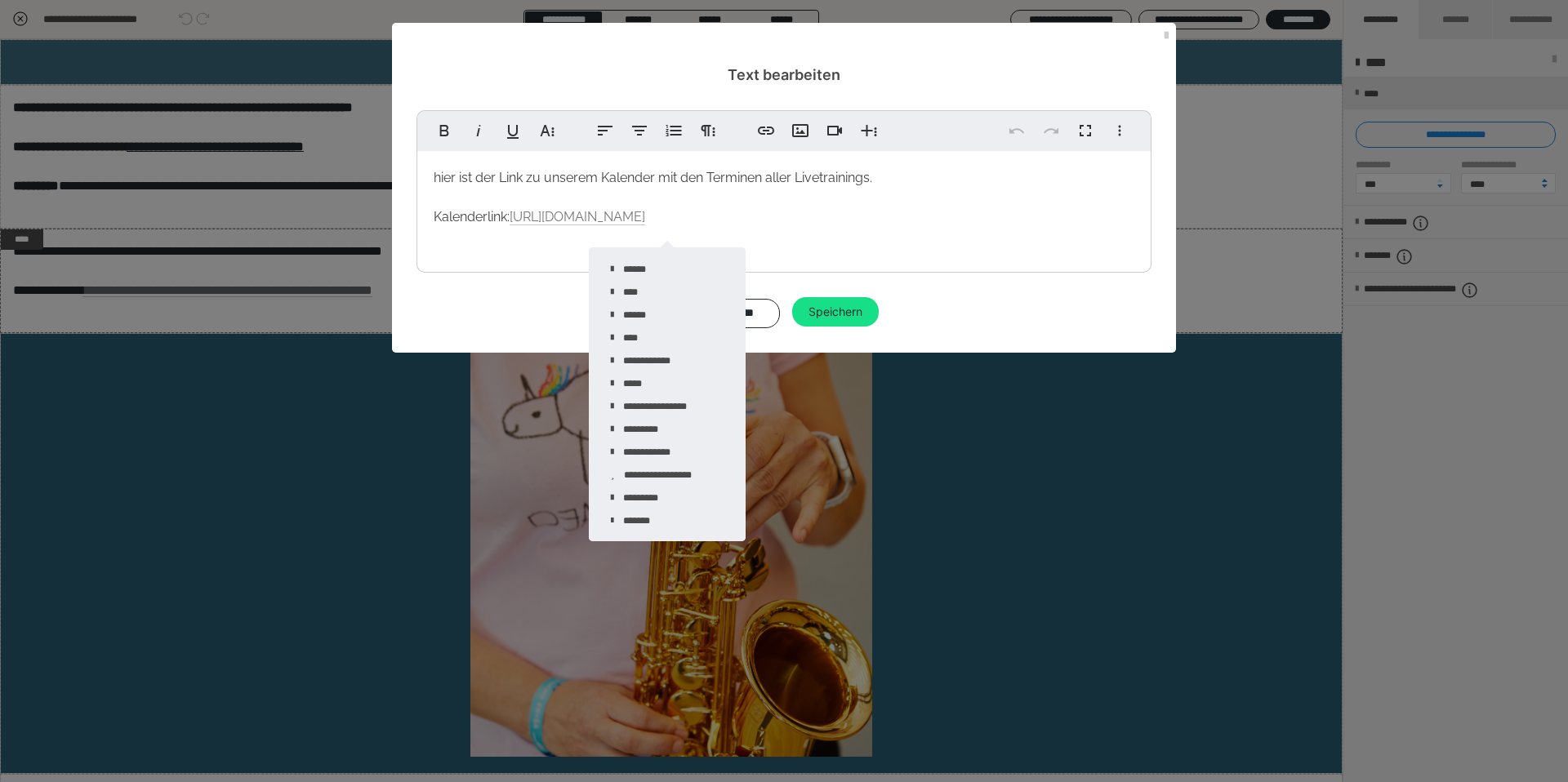 click on "hier ist der Link zu unserem Kalender mit den Terminen aller Livetrainings." at bounding box center (653, 177) 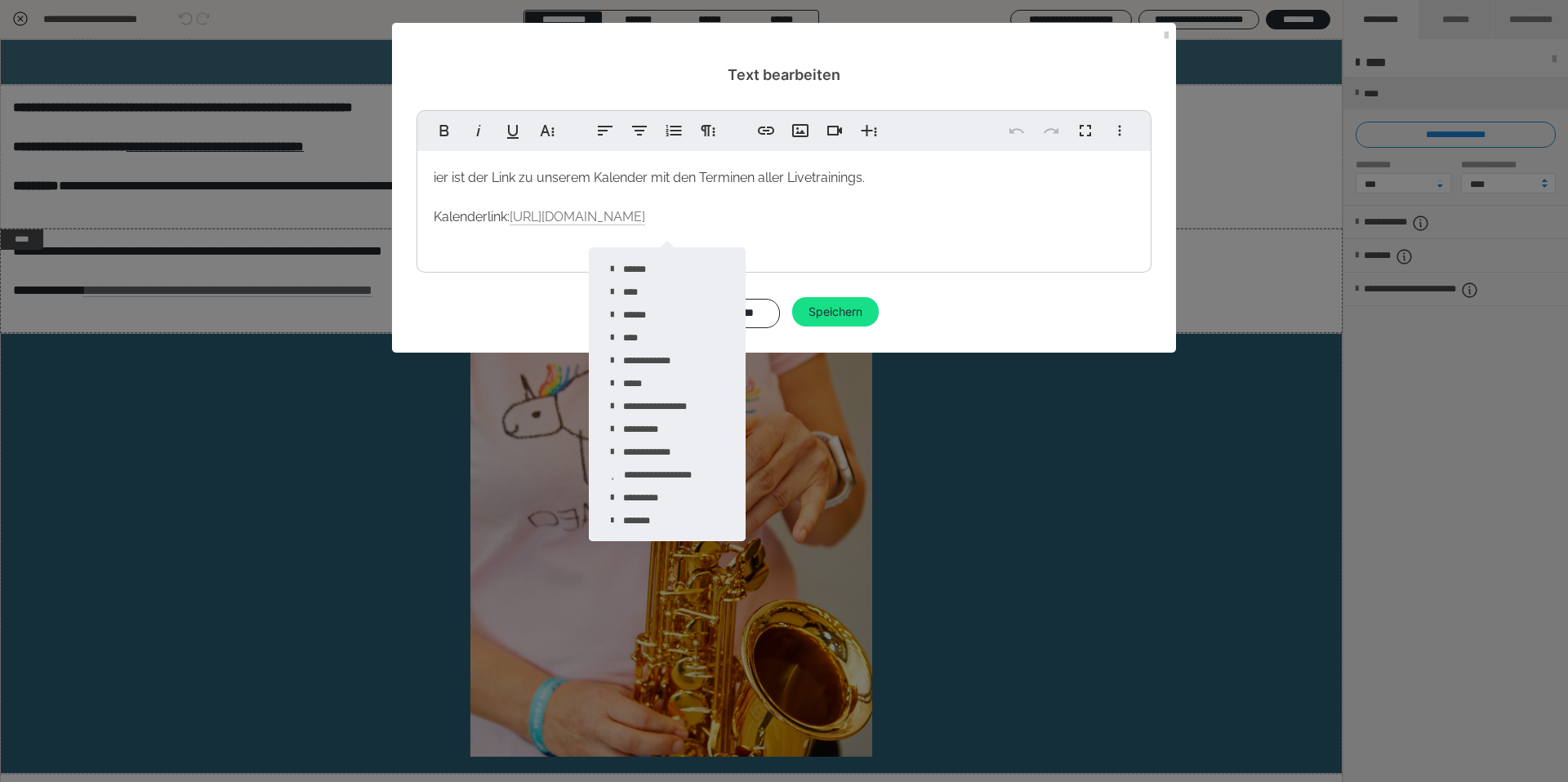 type 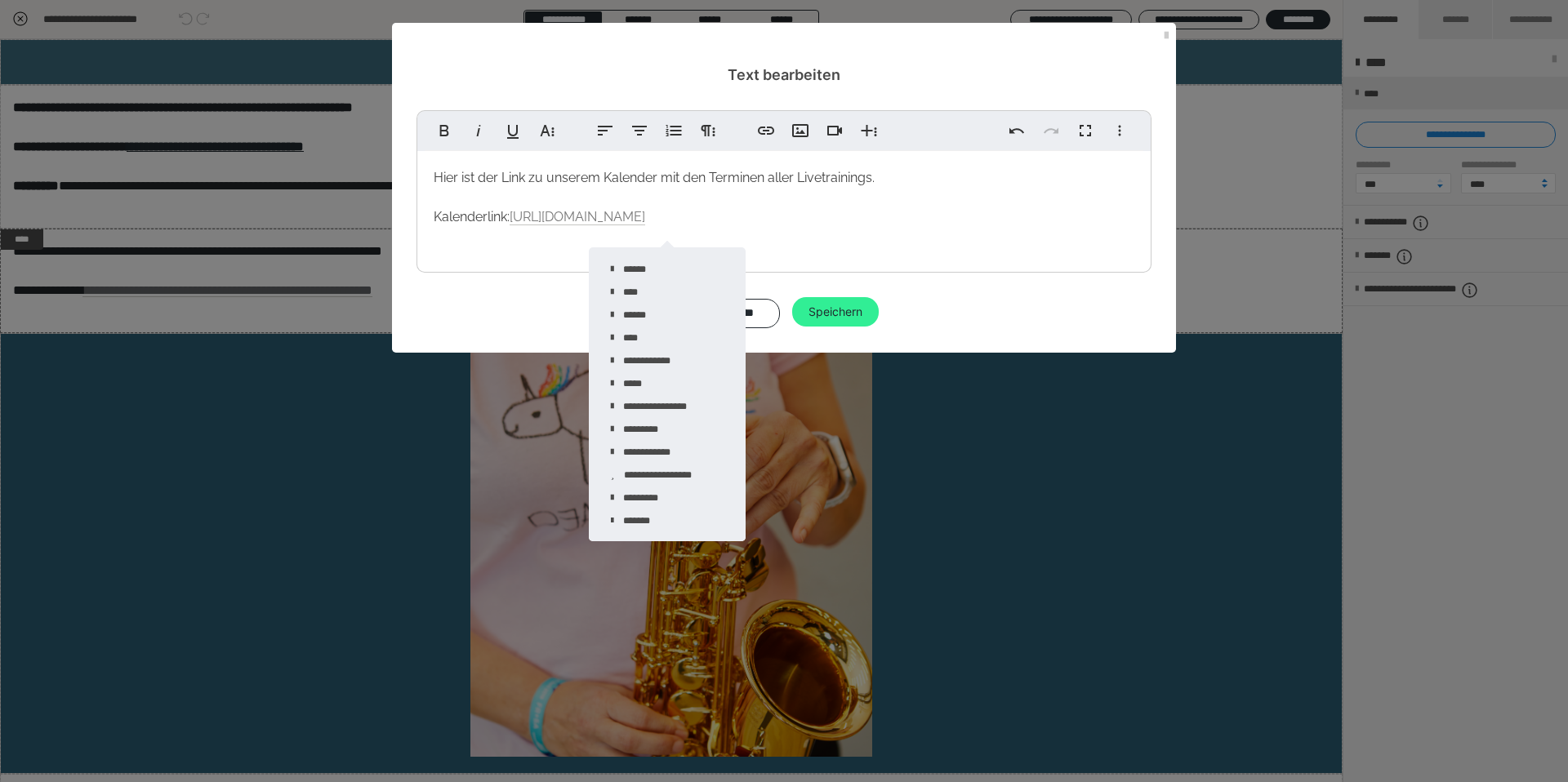 click on "Speichern" at bounding box center (835, 312) 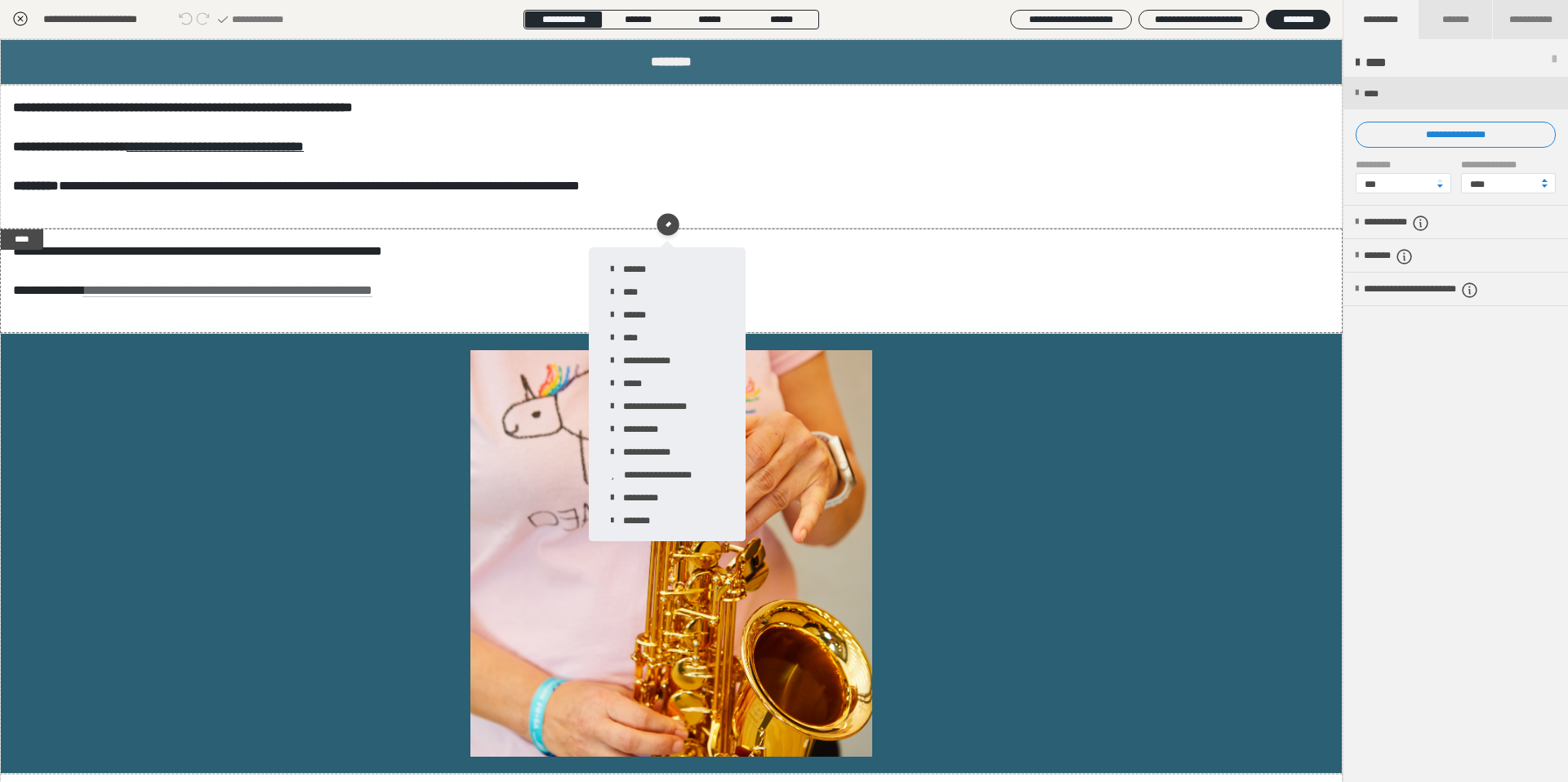 click 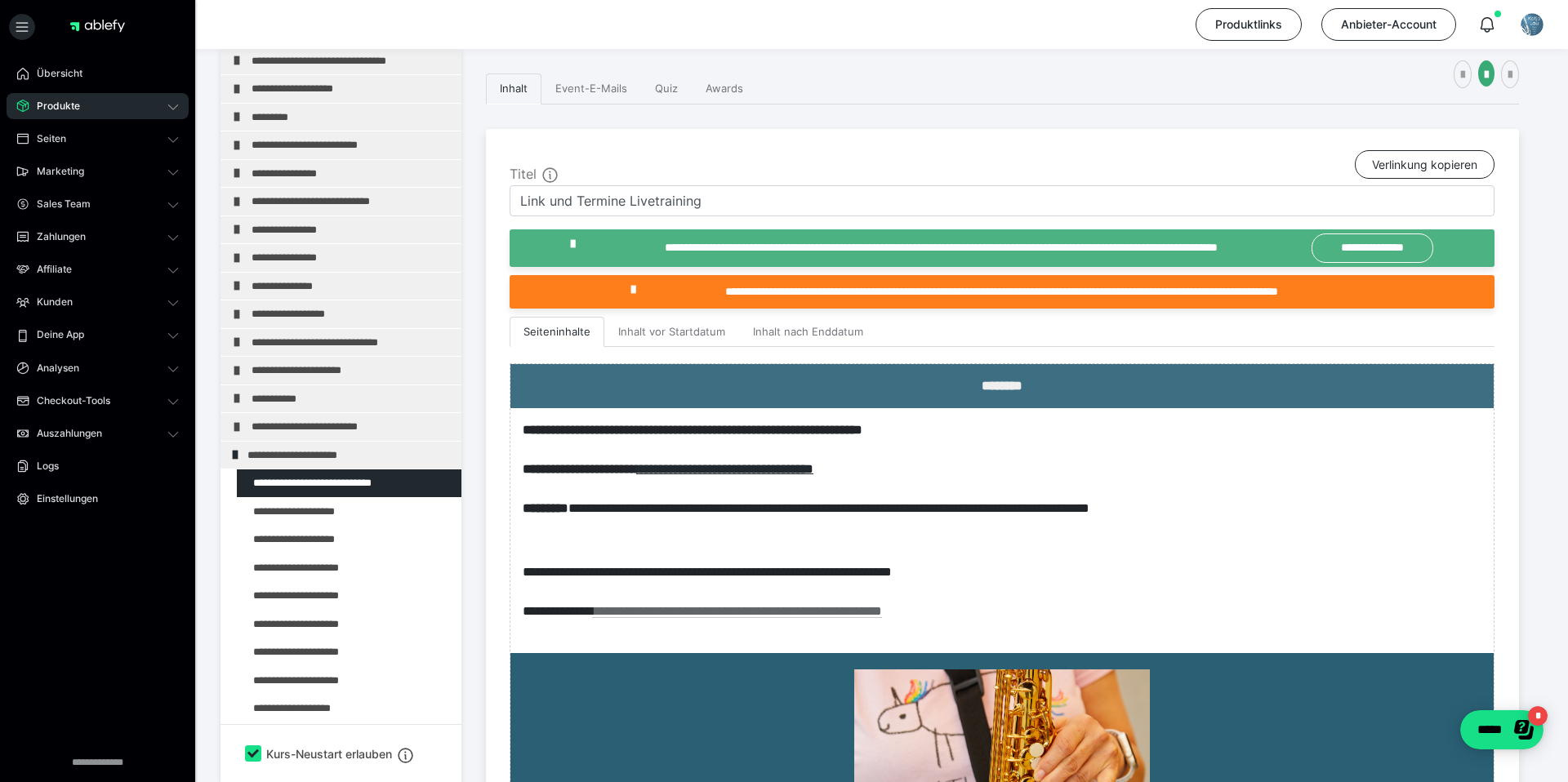 click on "Produkte" at bounding box center [52, 106] 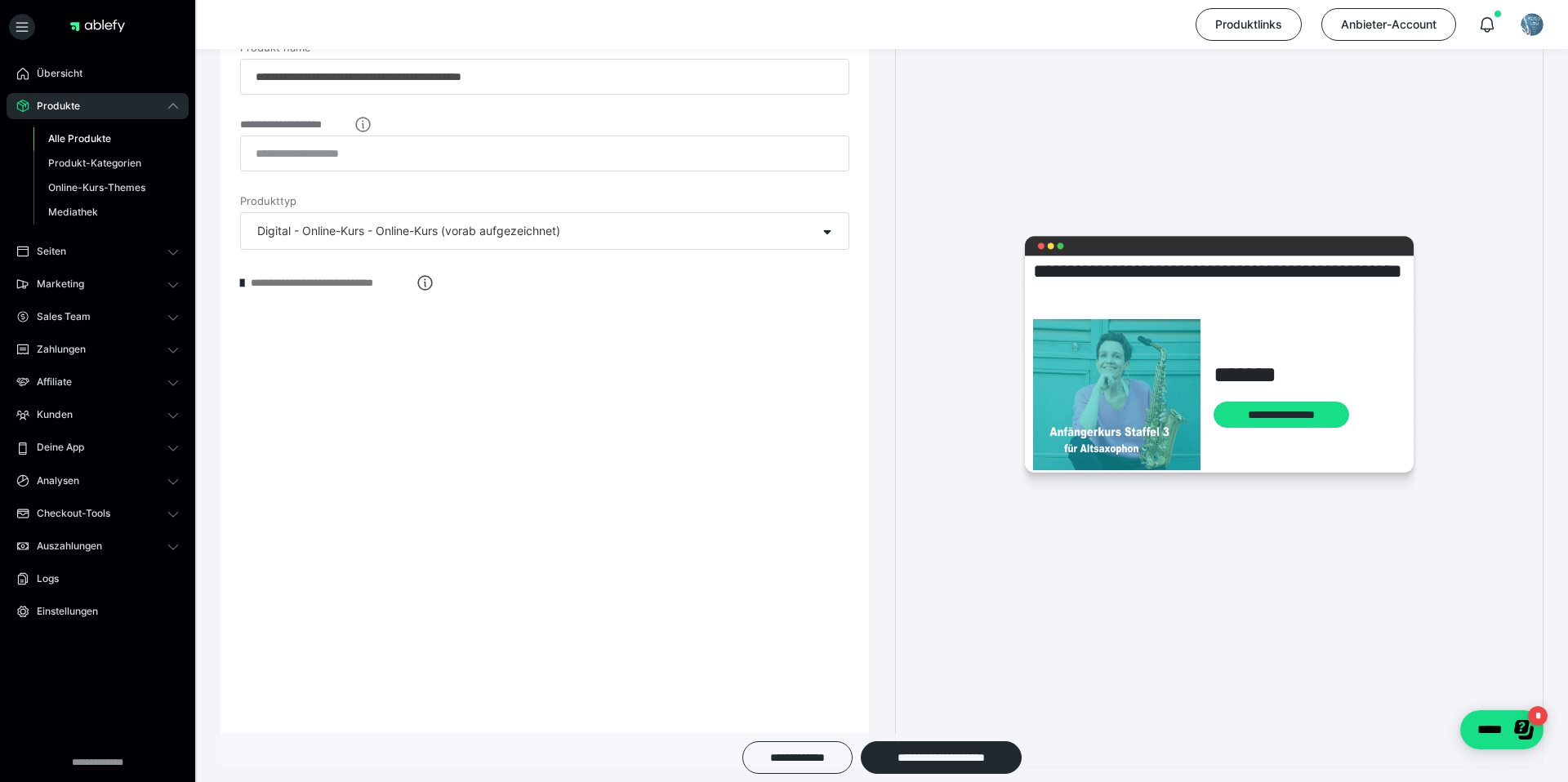 click on "Alle Produkte" at bounding box center [79, 138] 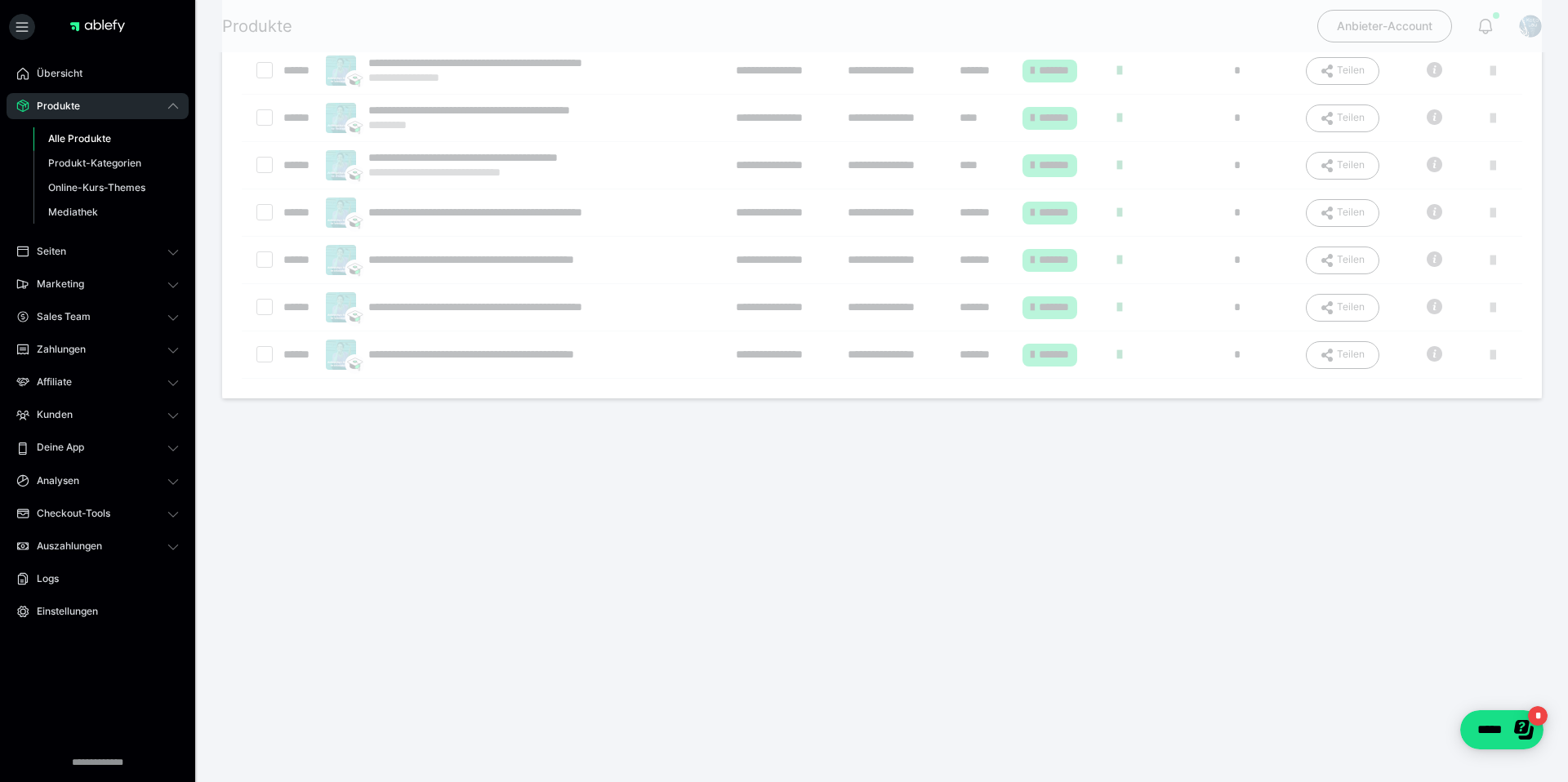 scroll, scrollTop: 0, scrollLeft: 0, axis: both 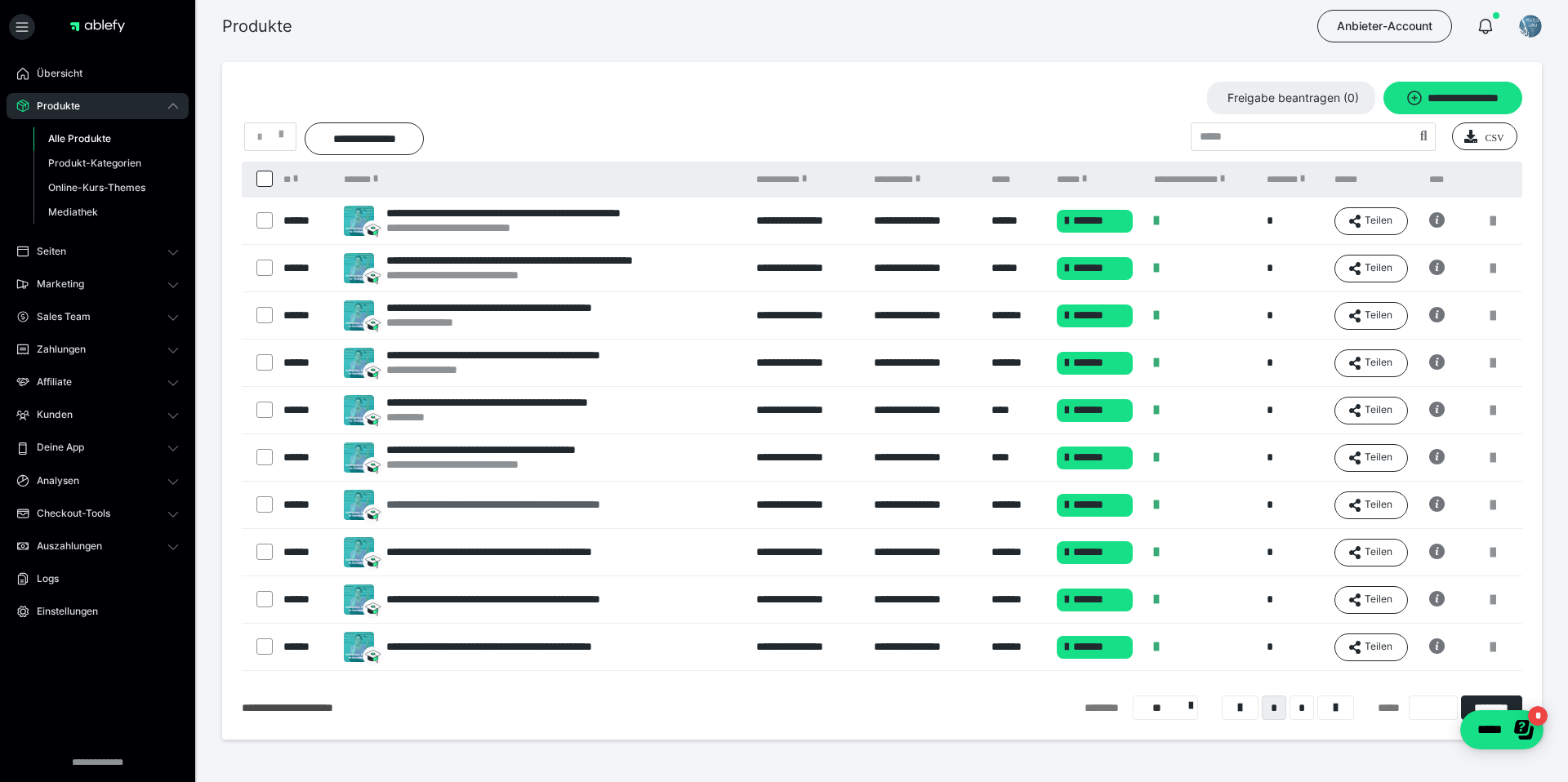 click on "**********" at bounding box center [532, 504] 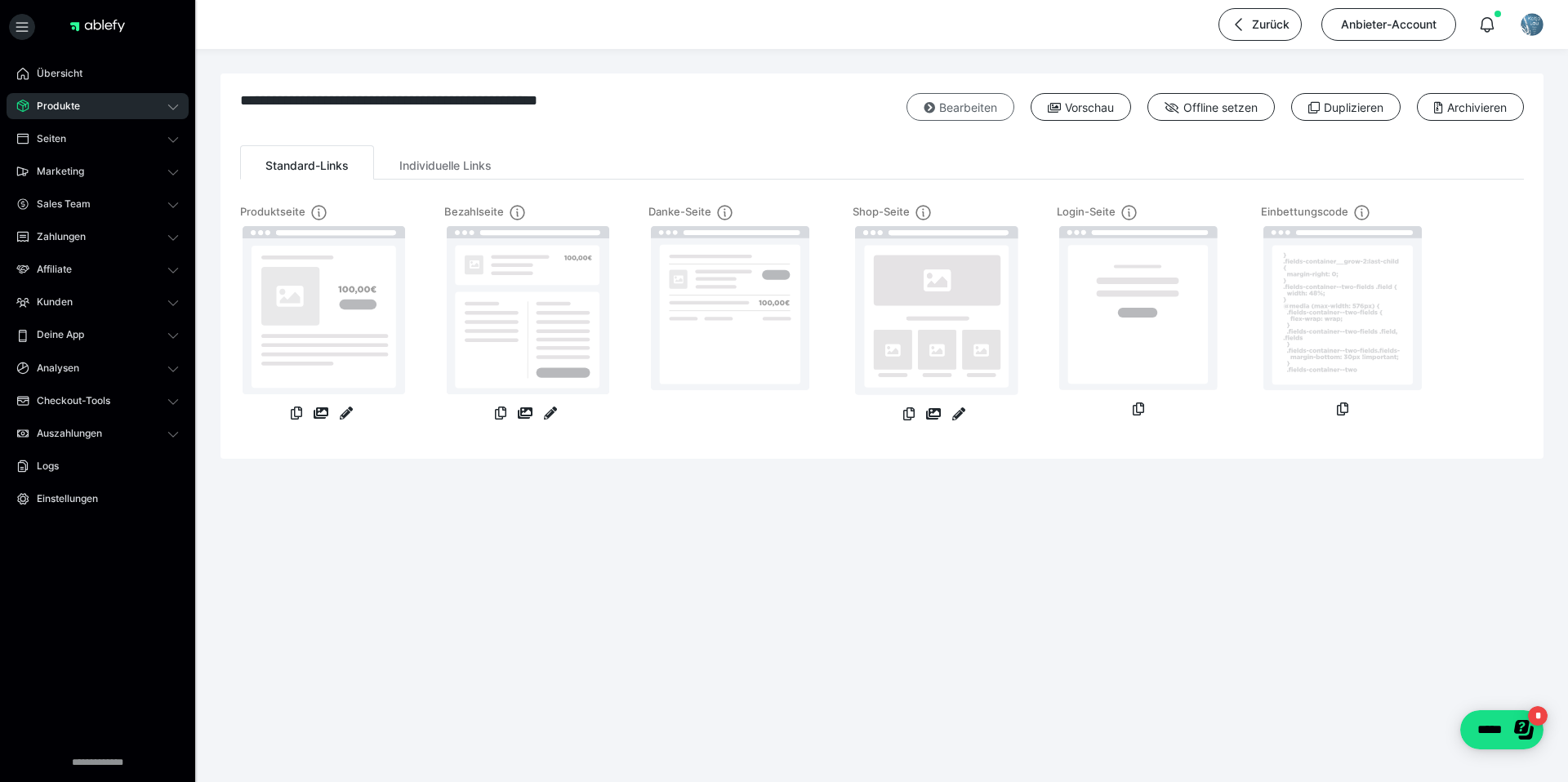 click at bounding box center [929, 108] 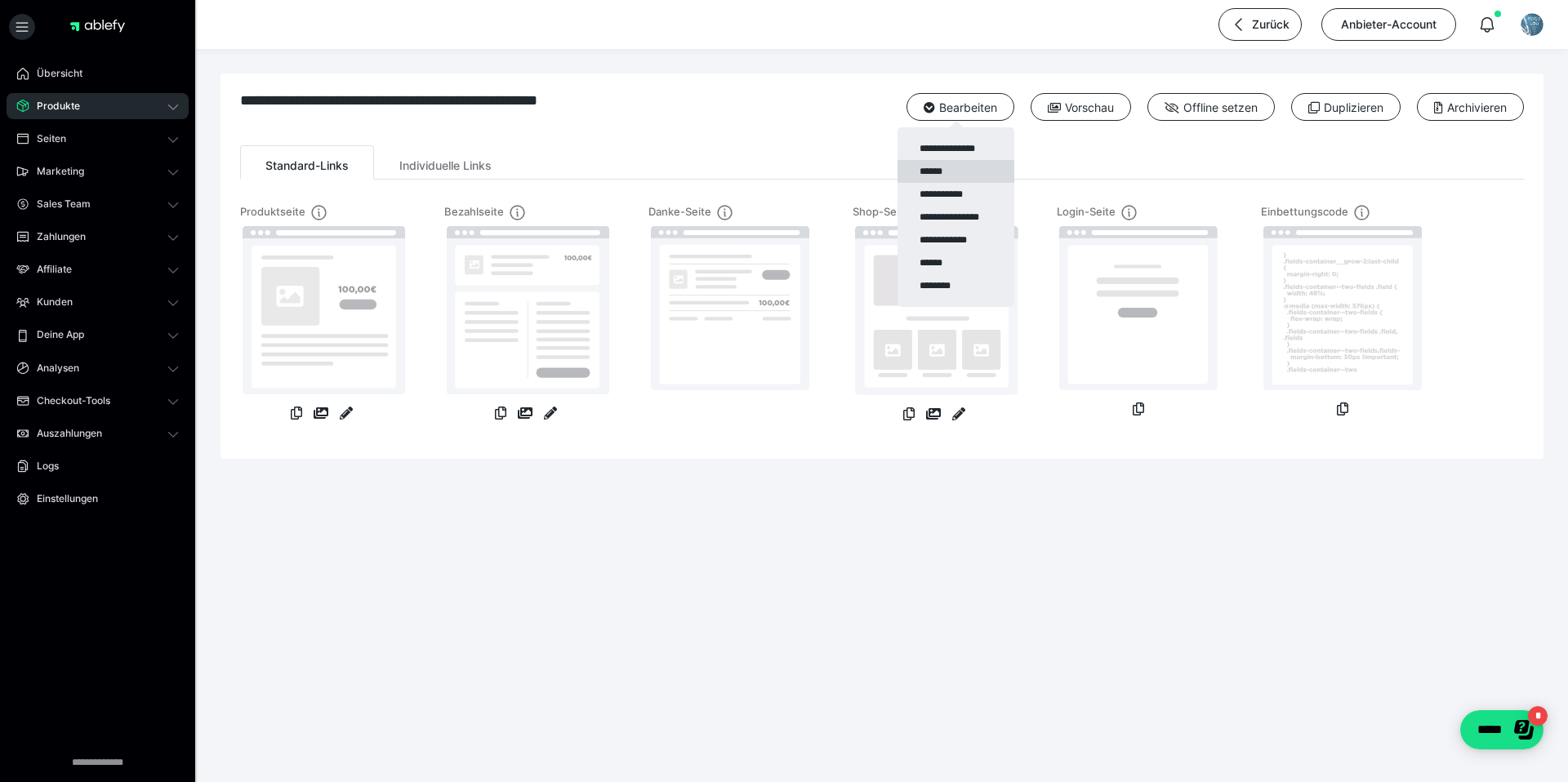 click on "******" at bounding box center [956, 171] 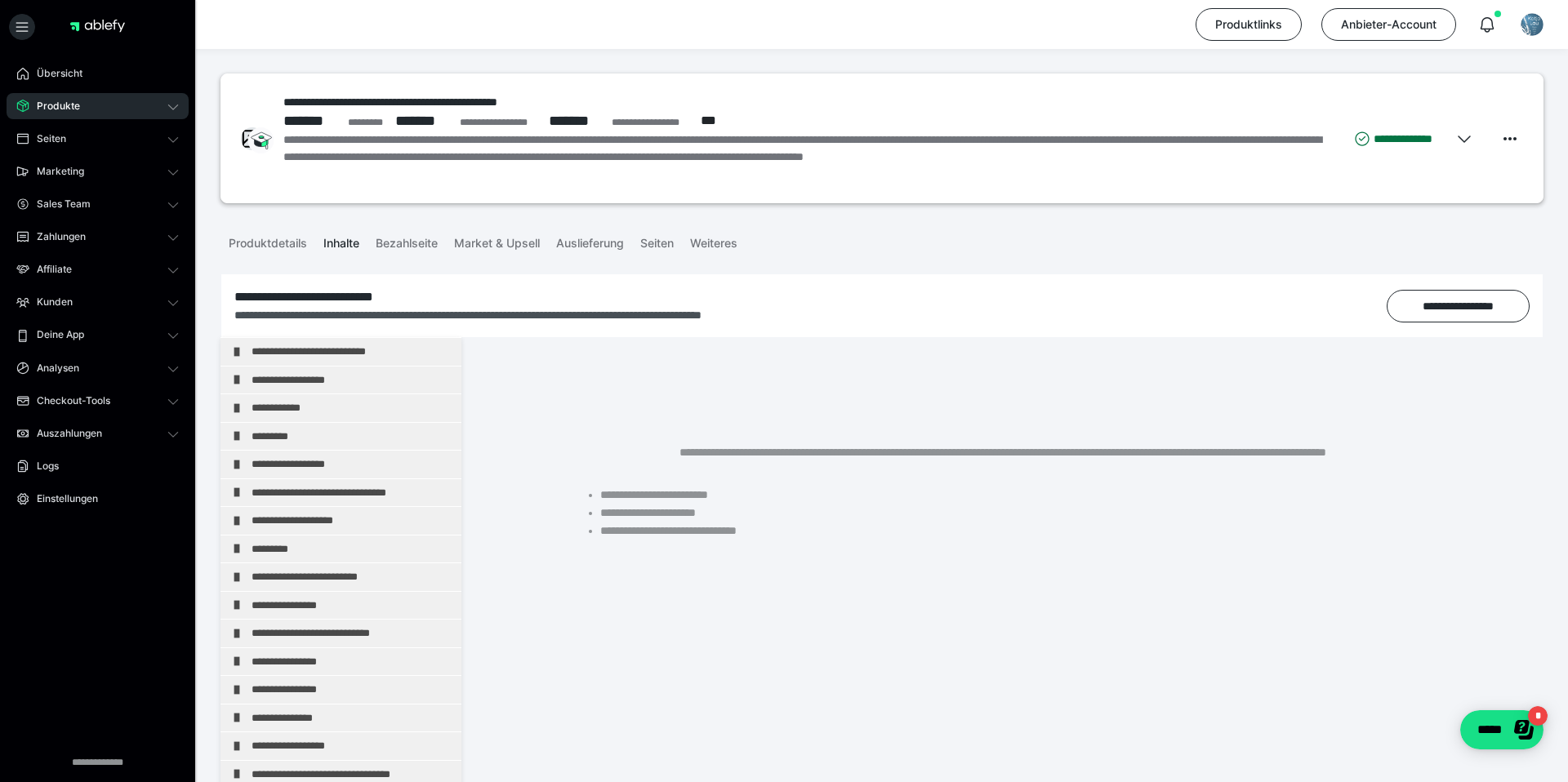 scroll, scrollTop: 199, scrollLeft: 0, axis: vertical 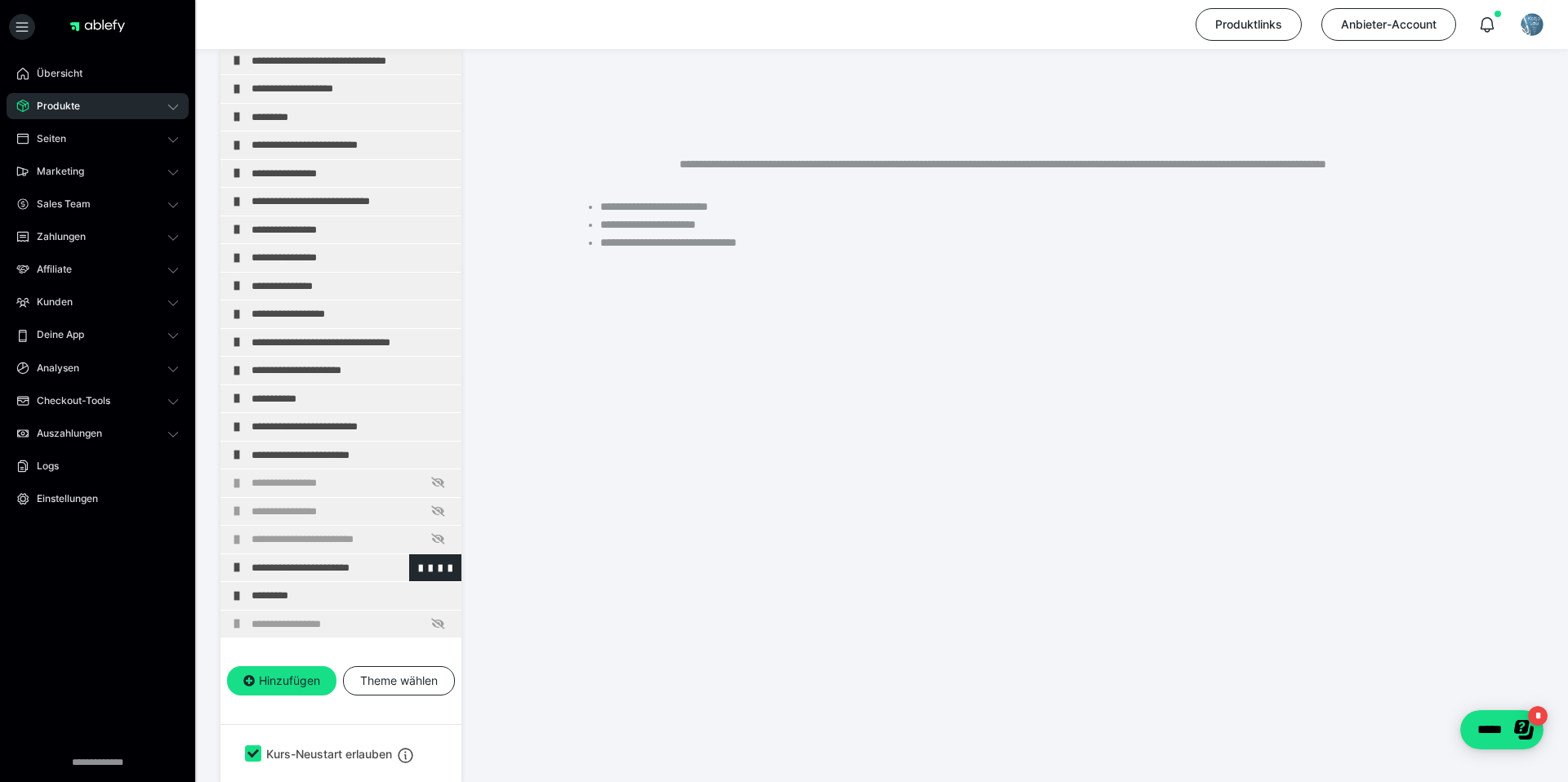 click on "**********" at bounding box center [352, 568] 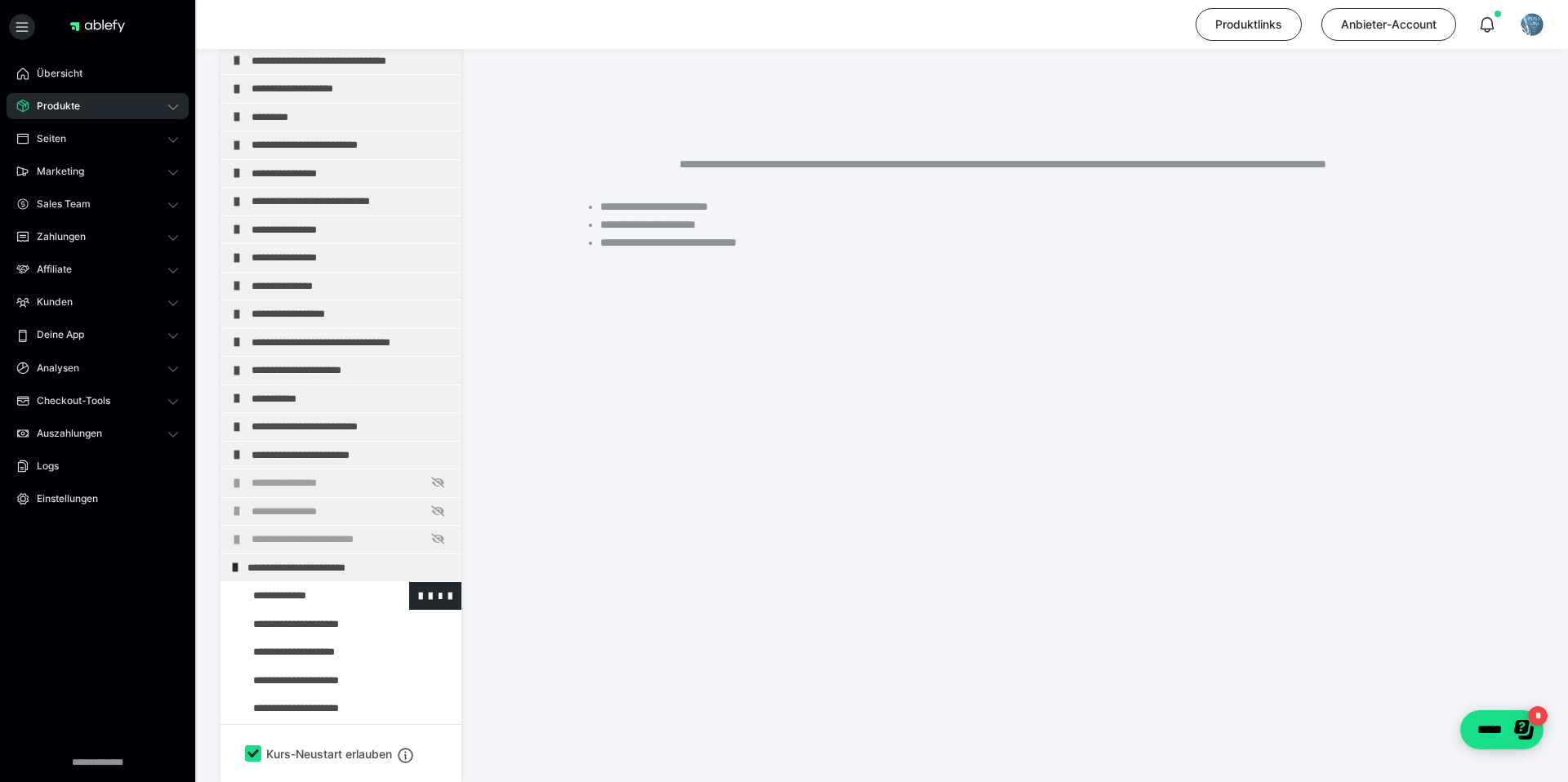 click at bounding box center [306, 596] 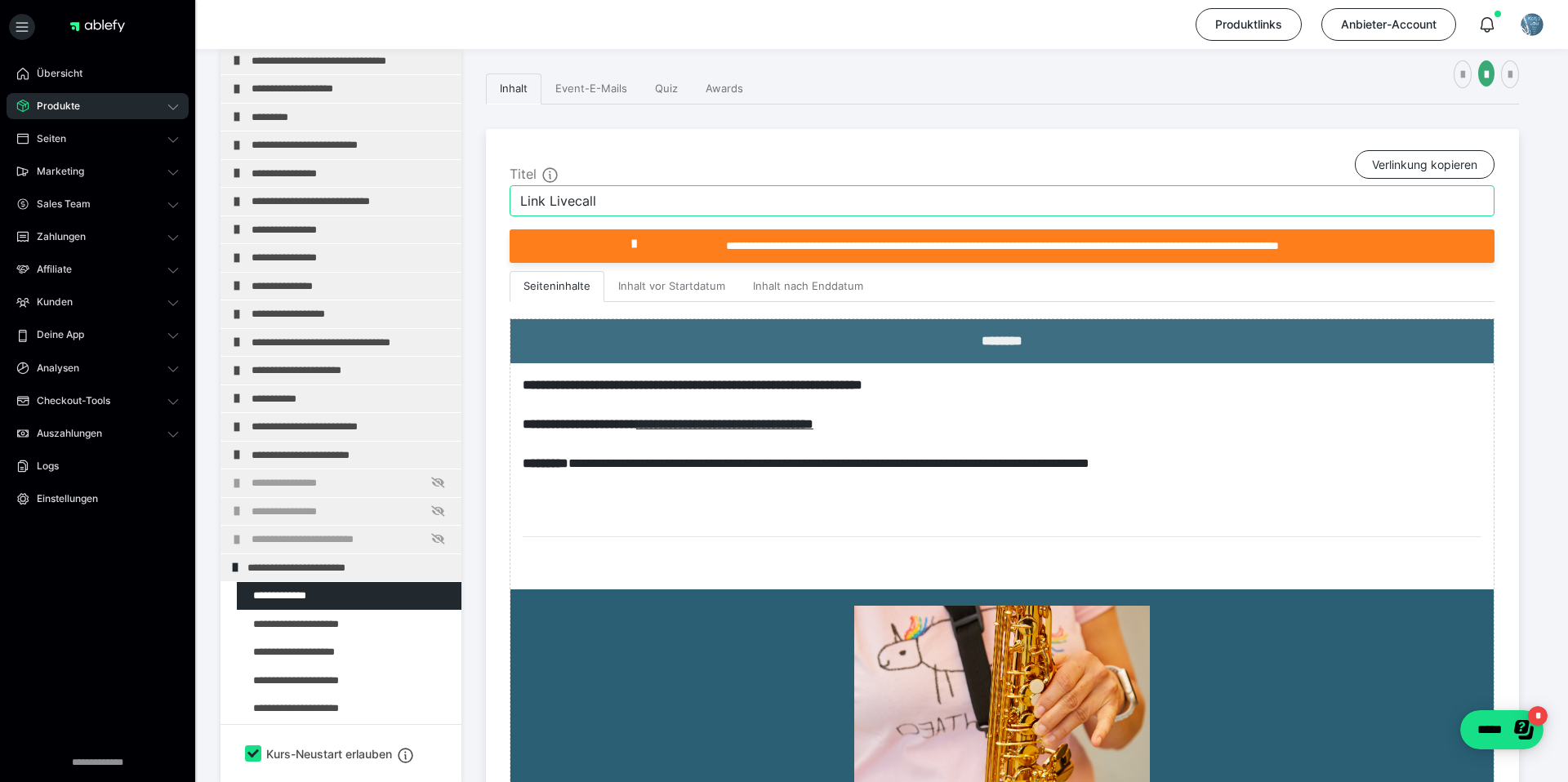 click on "Link Livecall" at bounding box center (1002, 201) 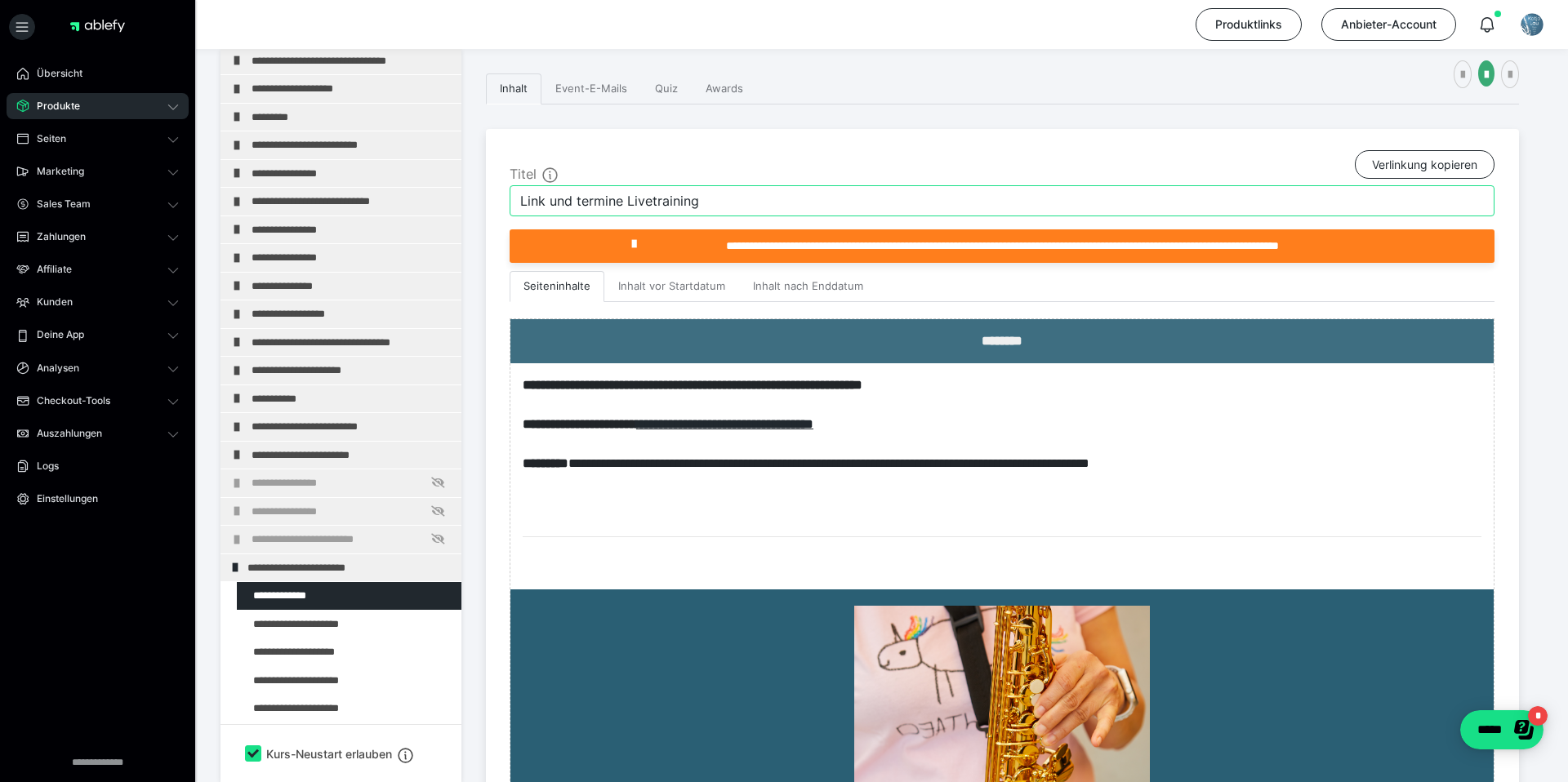 click on "Link und termine Livetraining" at bounding box center [1002, 201] 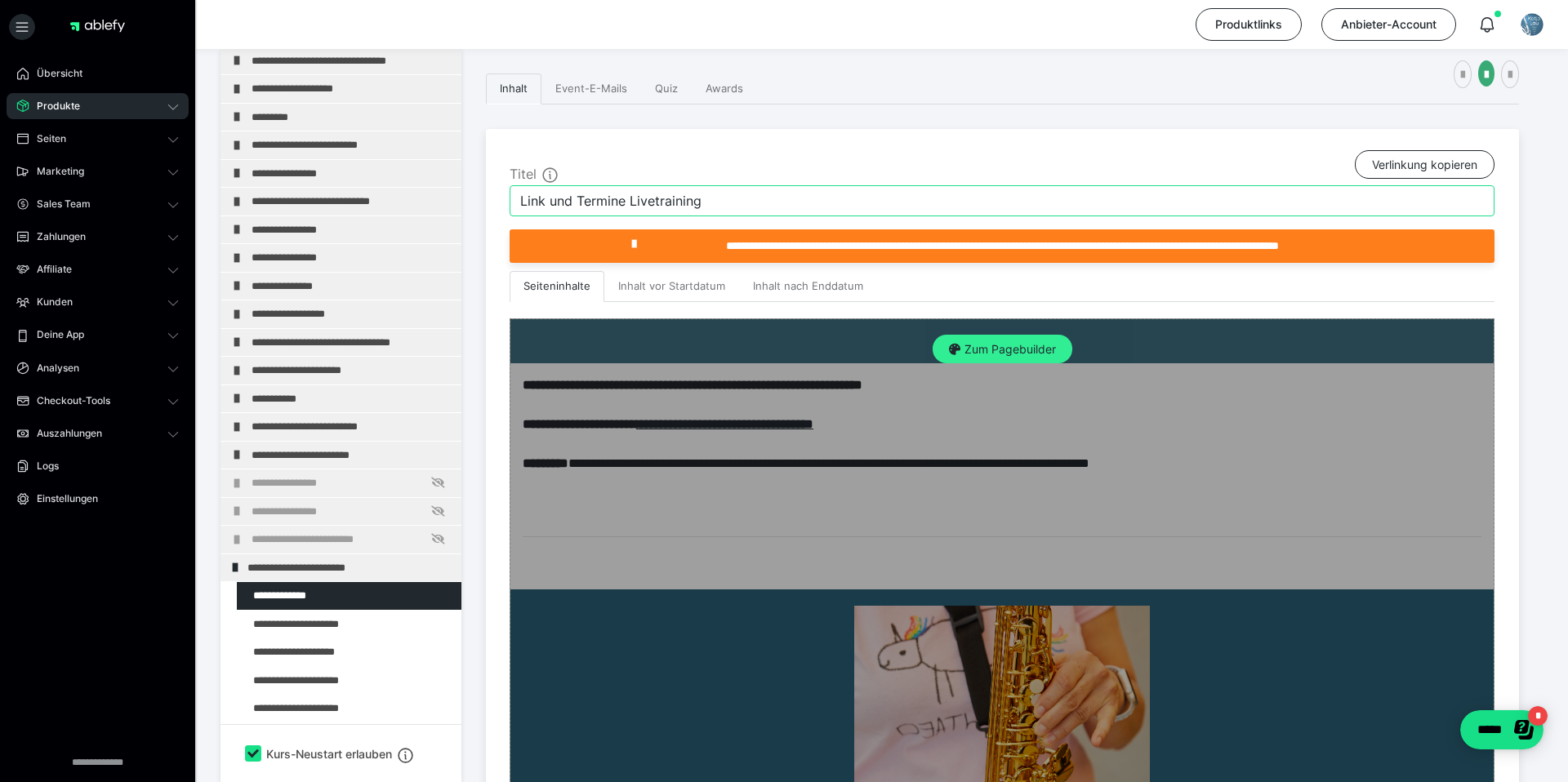 type on "Link und Termine Livetraining" 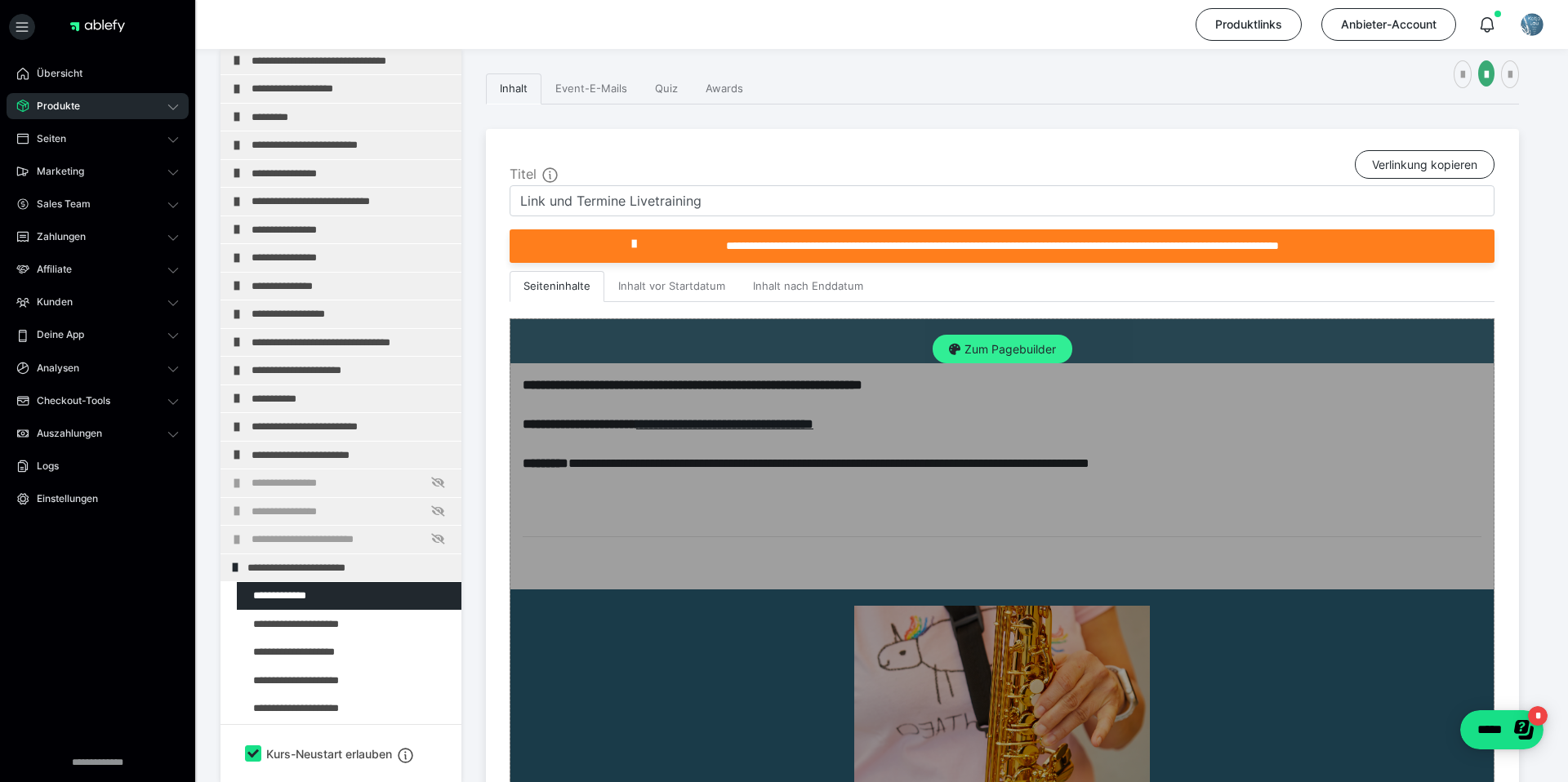 click on "Zum Pagebuilder" at bounding box center (1002, 349) 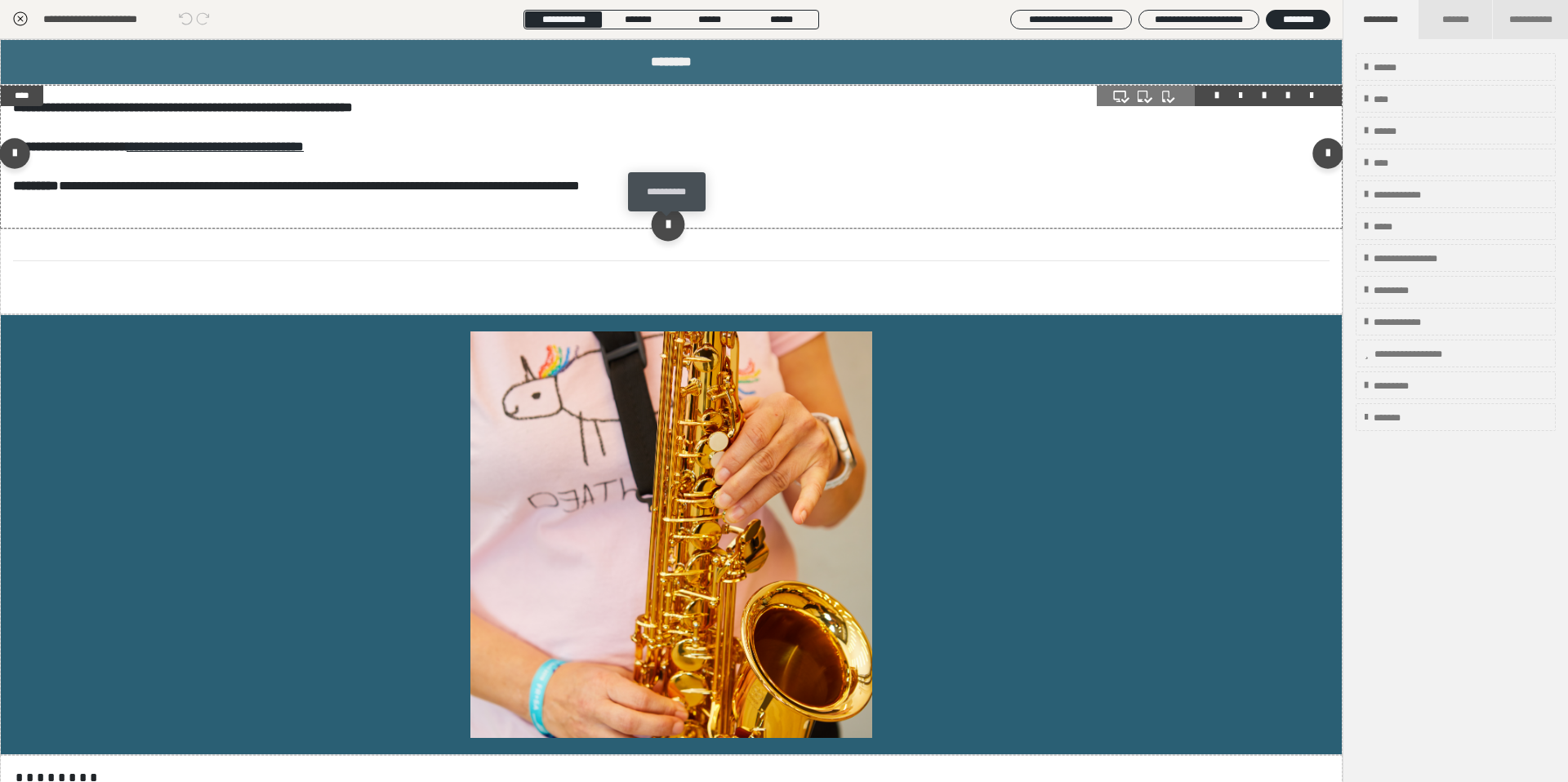 click at bounding box center [667, 224] 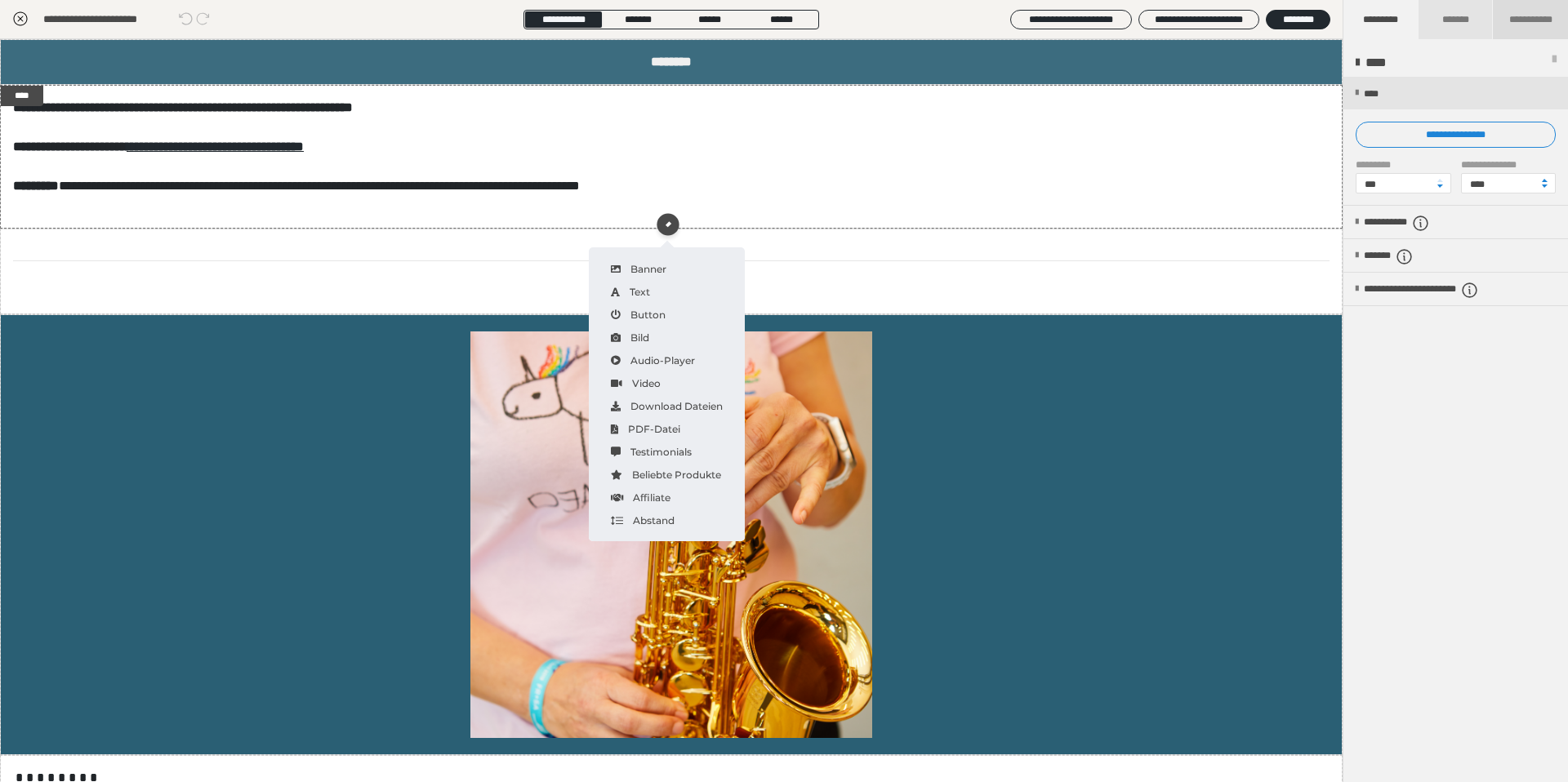 click on "**********" at bounding box center (1530, 20) 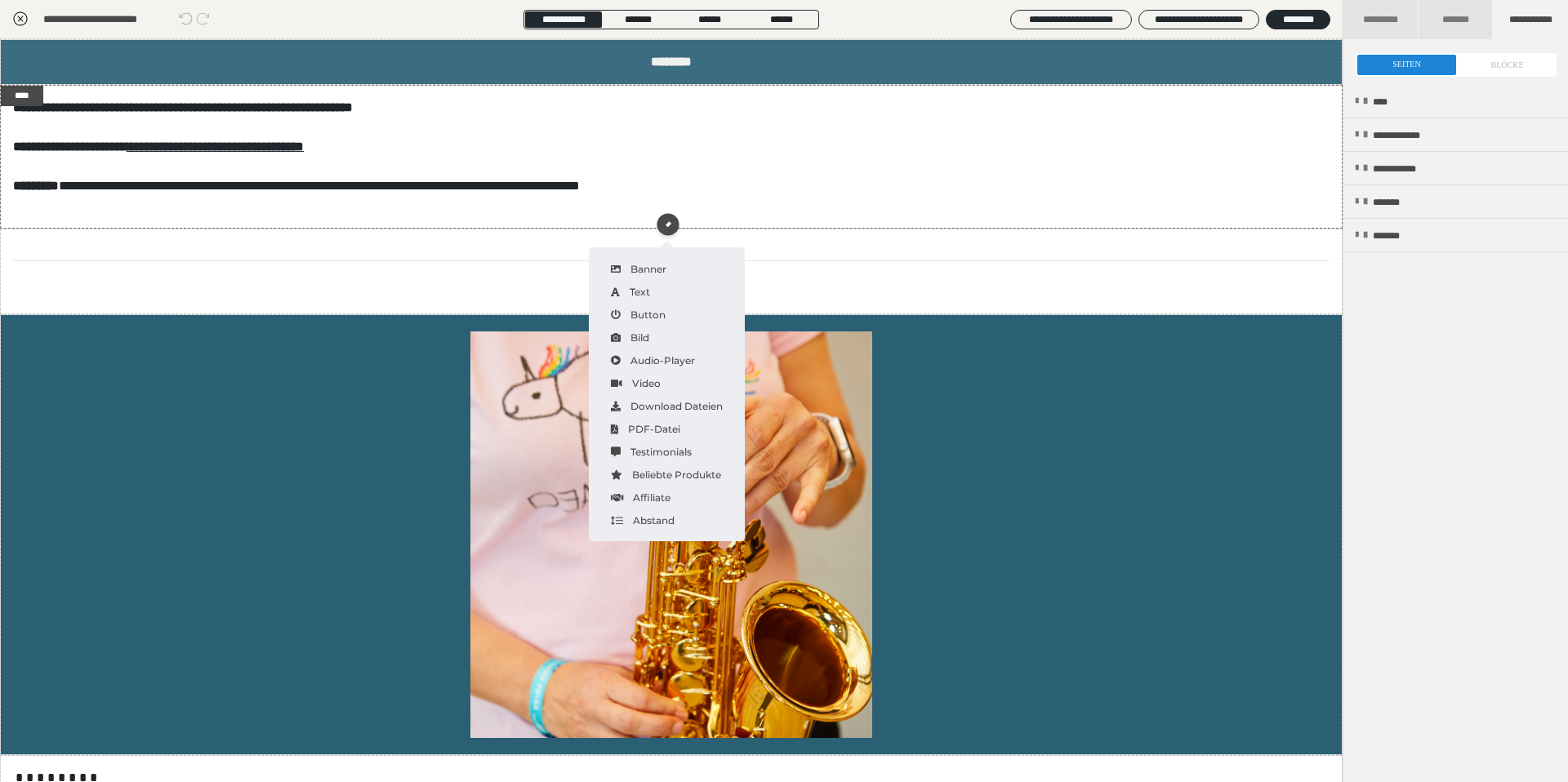 click at bounding box center [1456, 64] 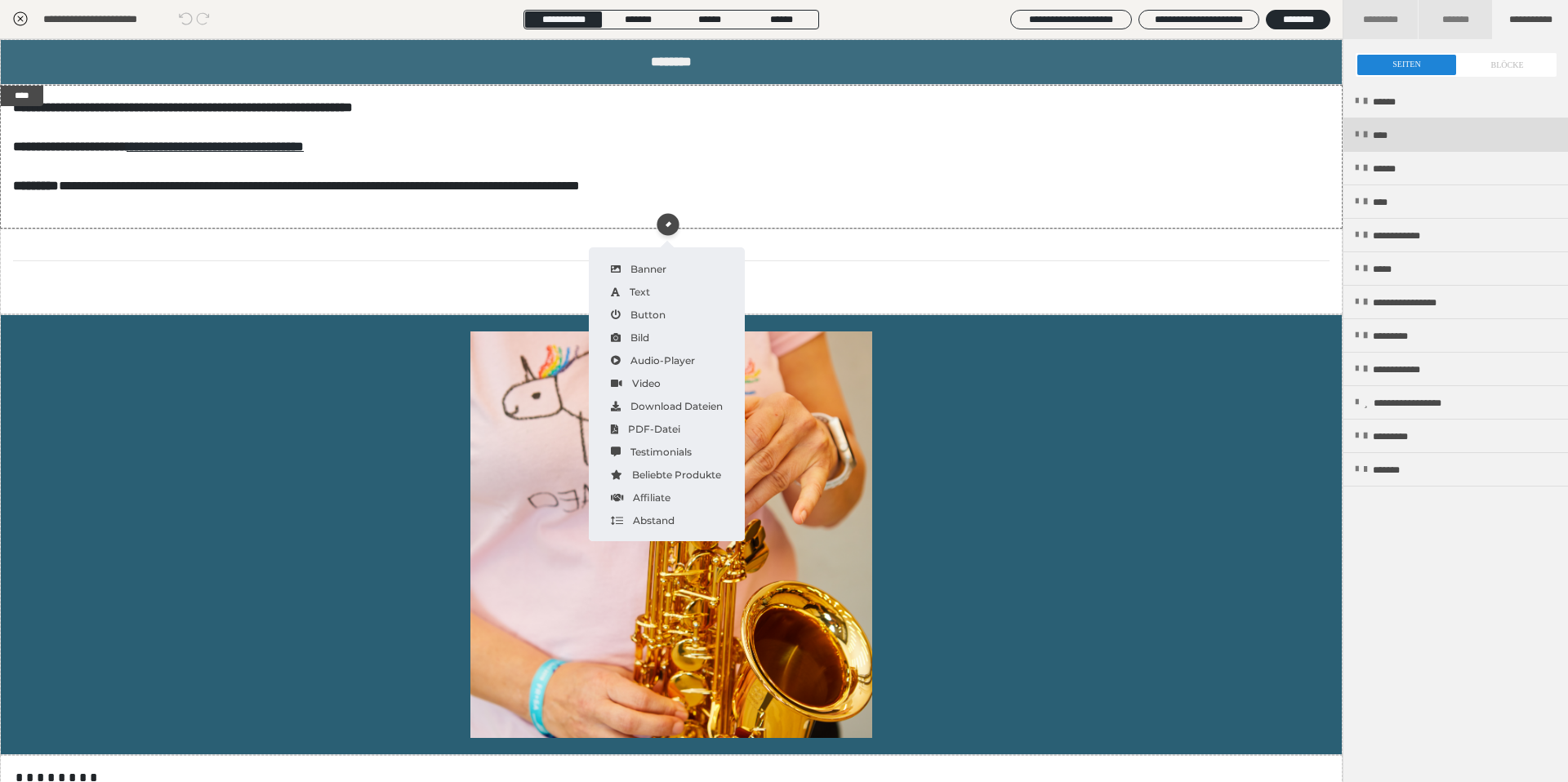 click on "****" at bounding box center (1455, 135) 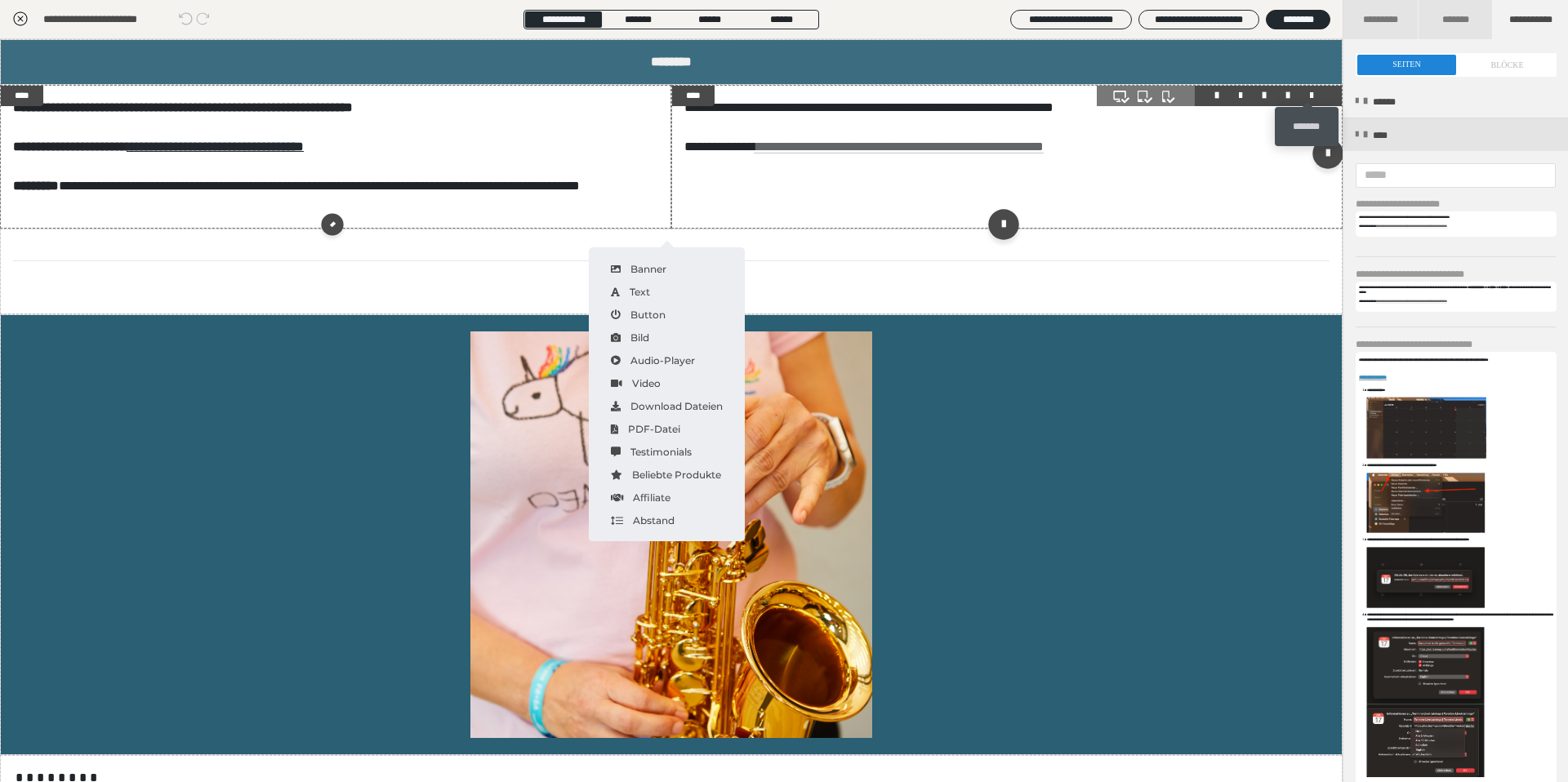 click at bounding box center [1312, 96] 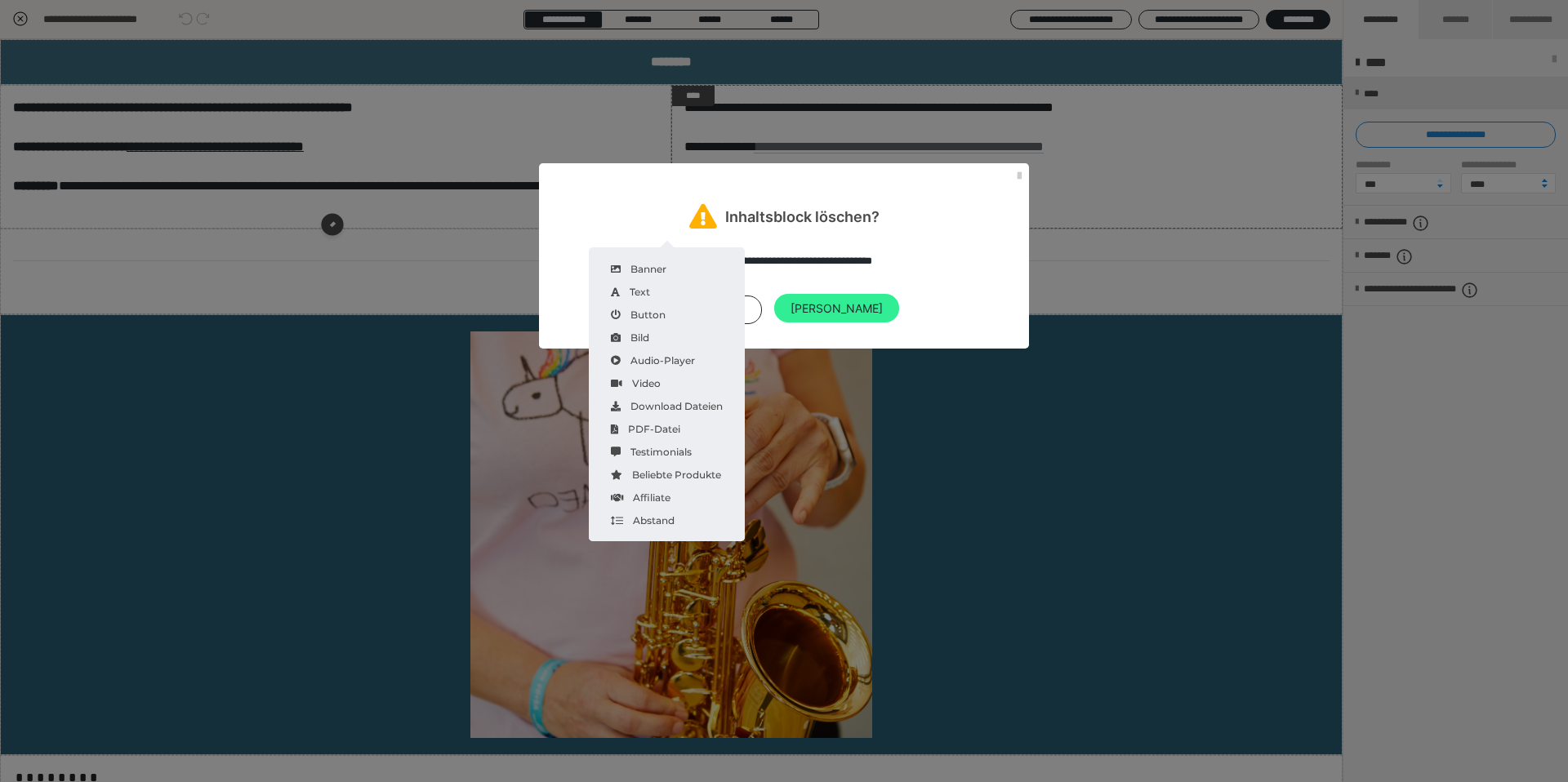 click on "[PERSON_NAME]" at bounding box center (836, 309) 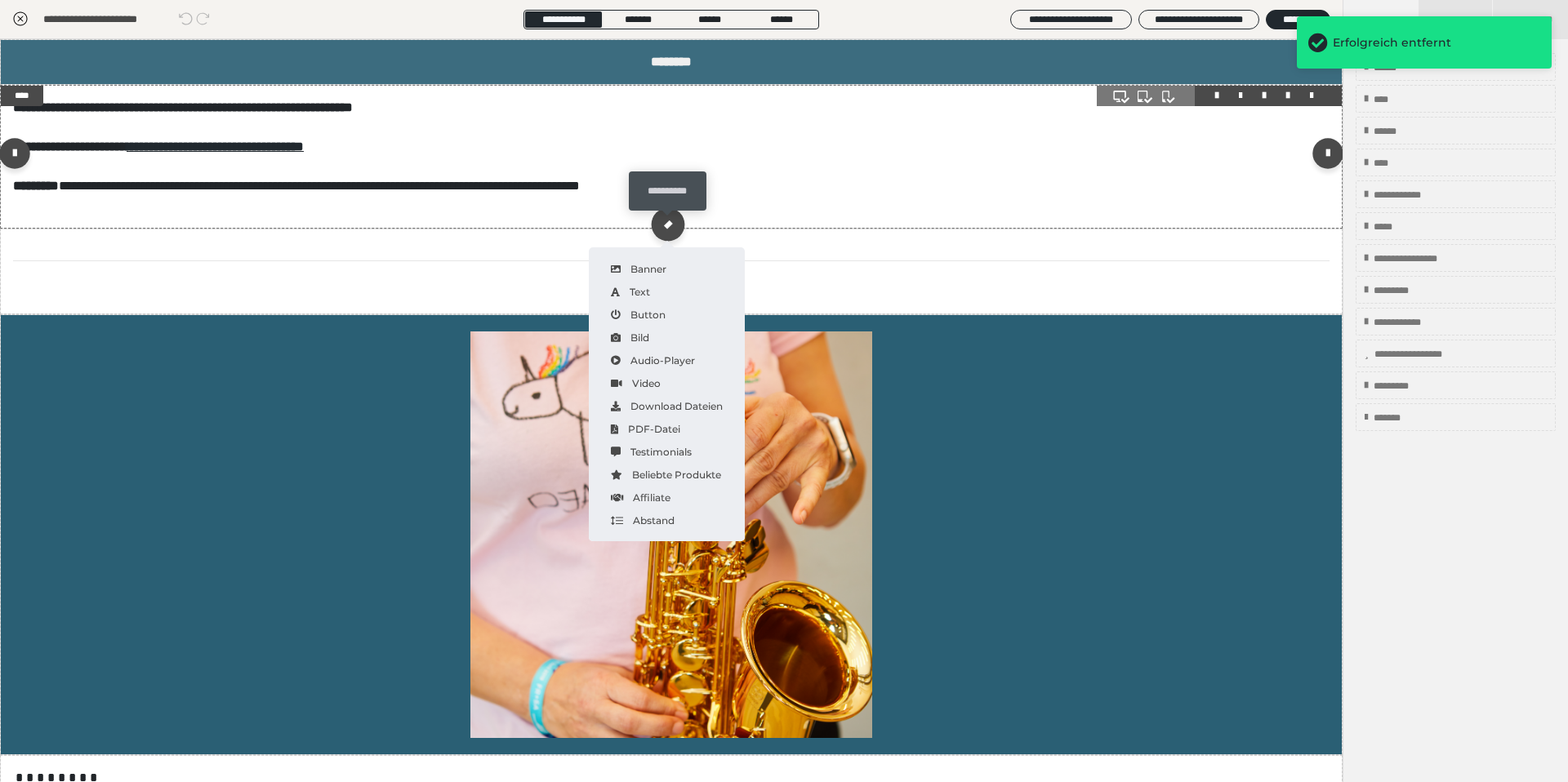 click at bounding box center (667, 224) 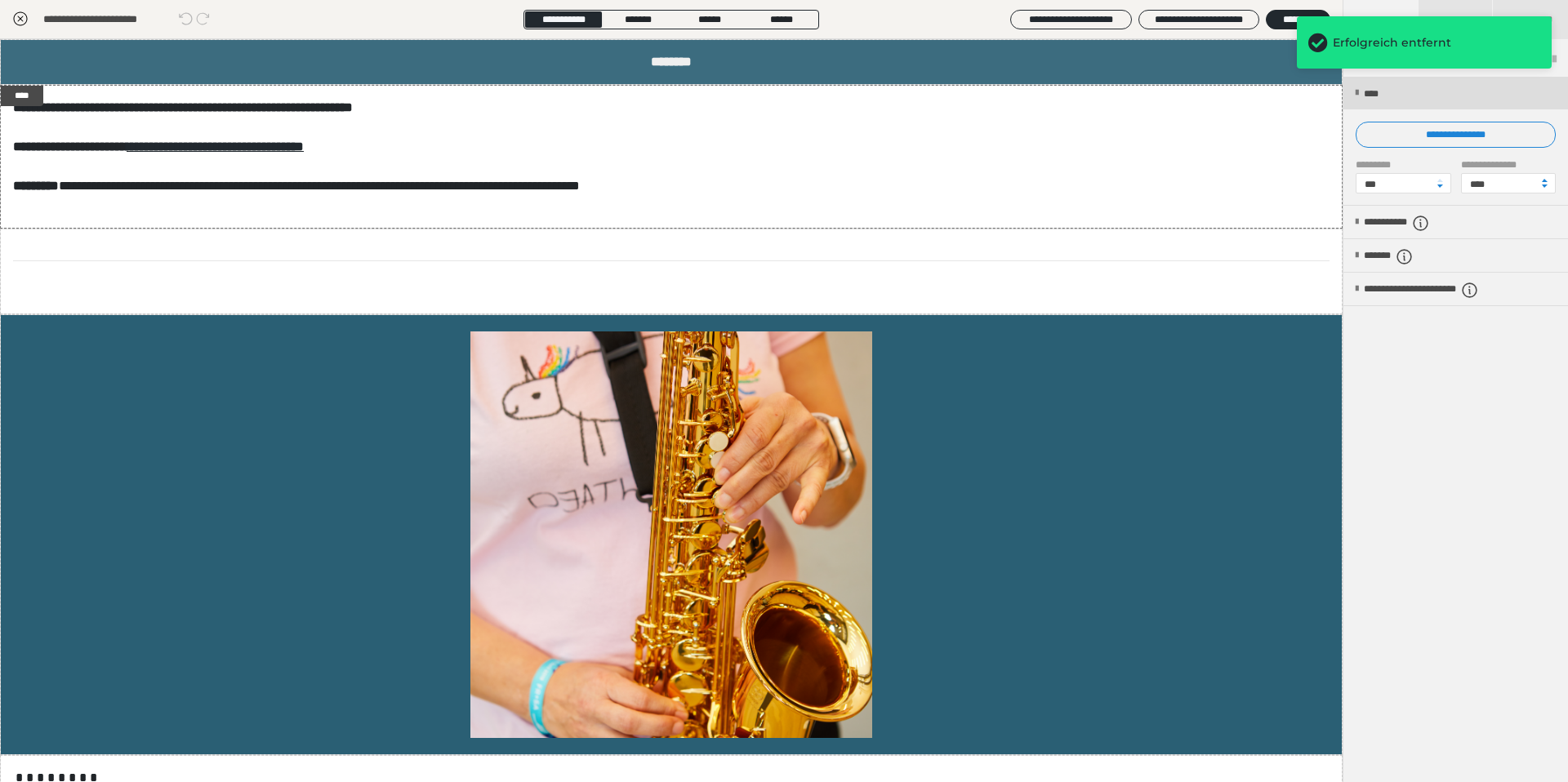 click on "****" at bounding box center [1376, 94] 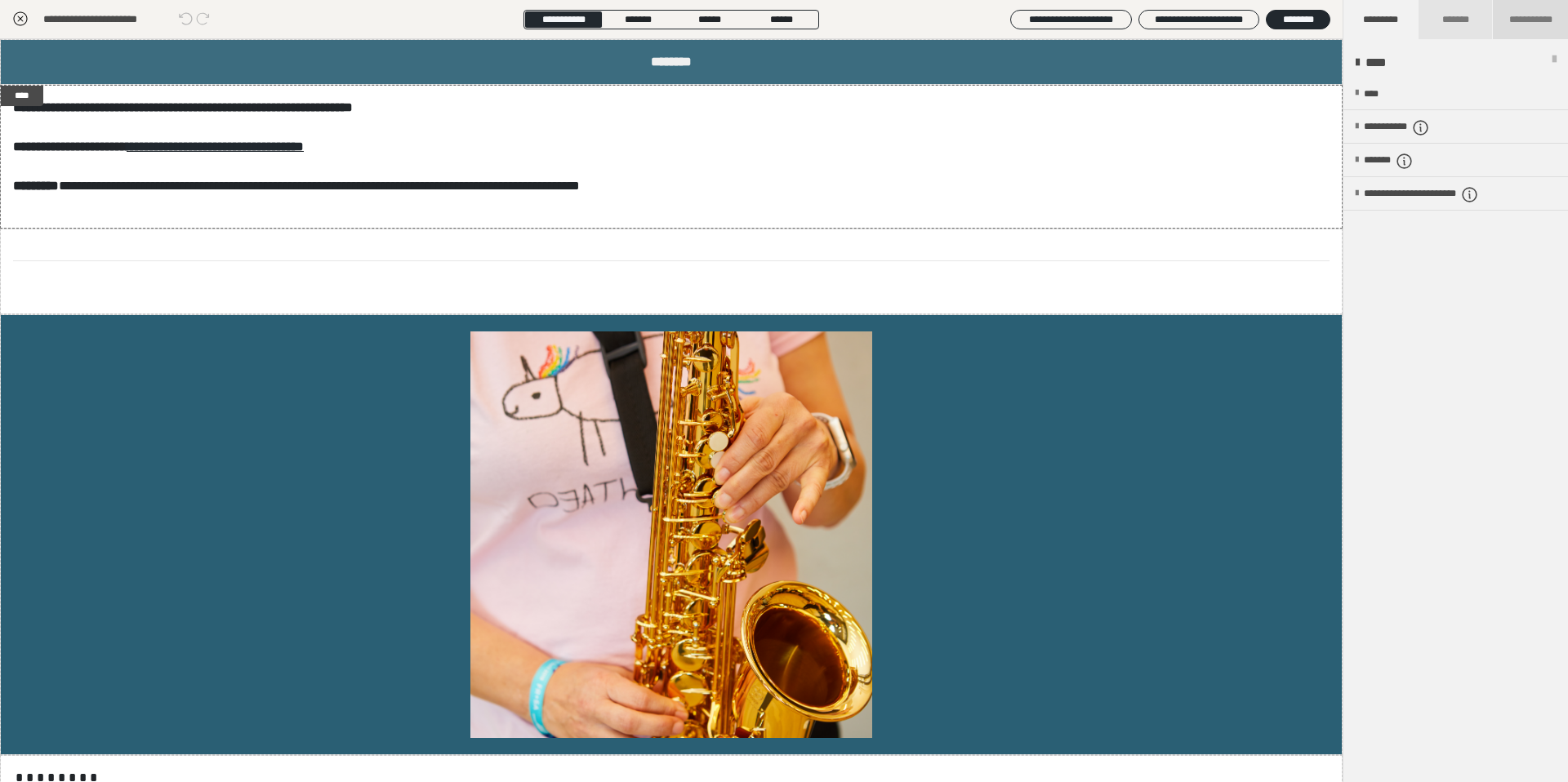 click on "**********" at bounding box center [1530, 20] 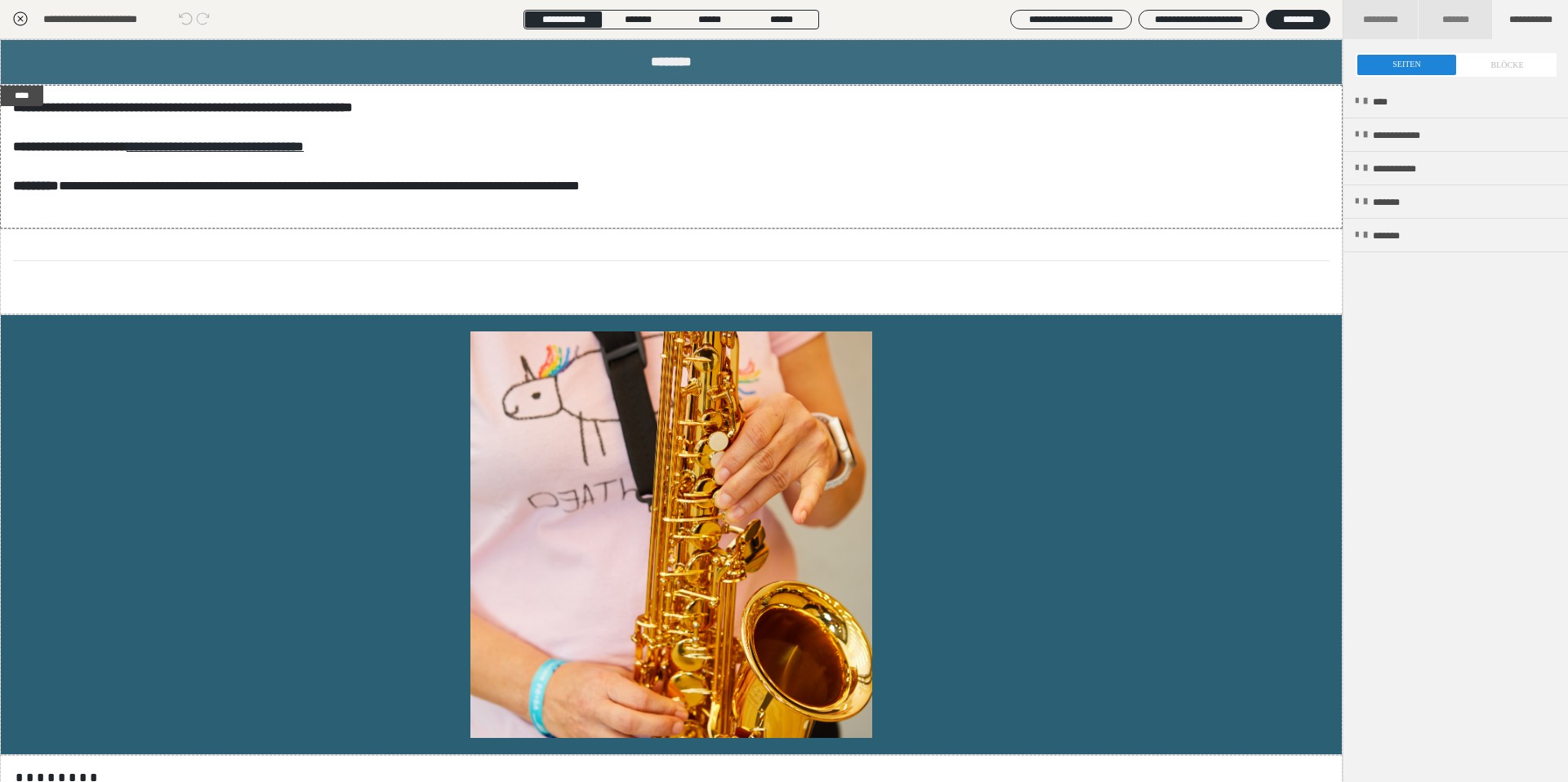click at bounding box center (1456, 64) 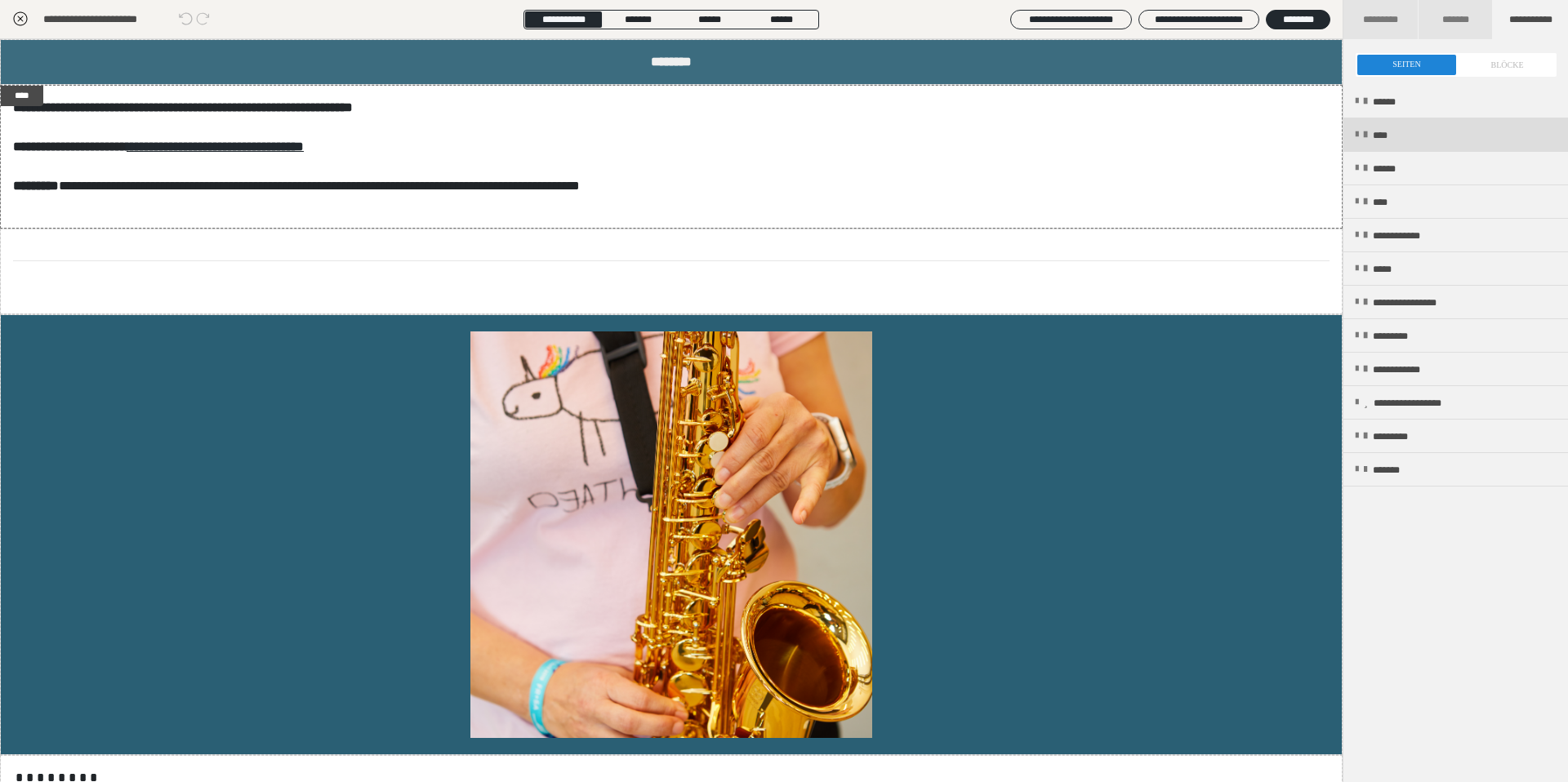 click on "****" at bounding box center [1455, 135] 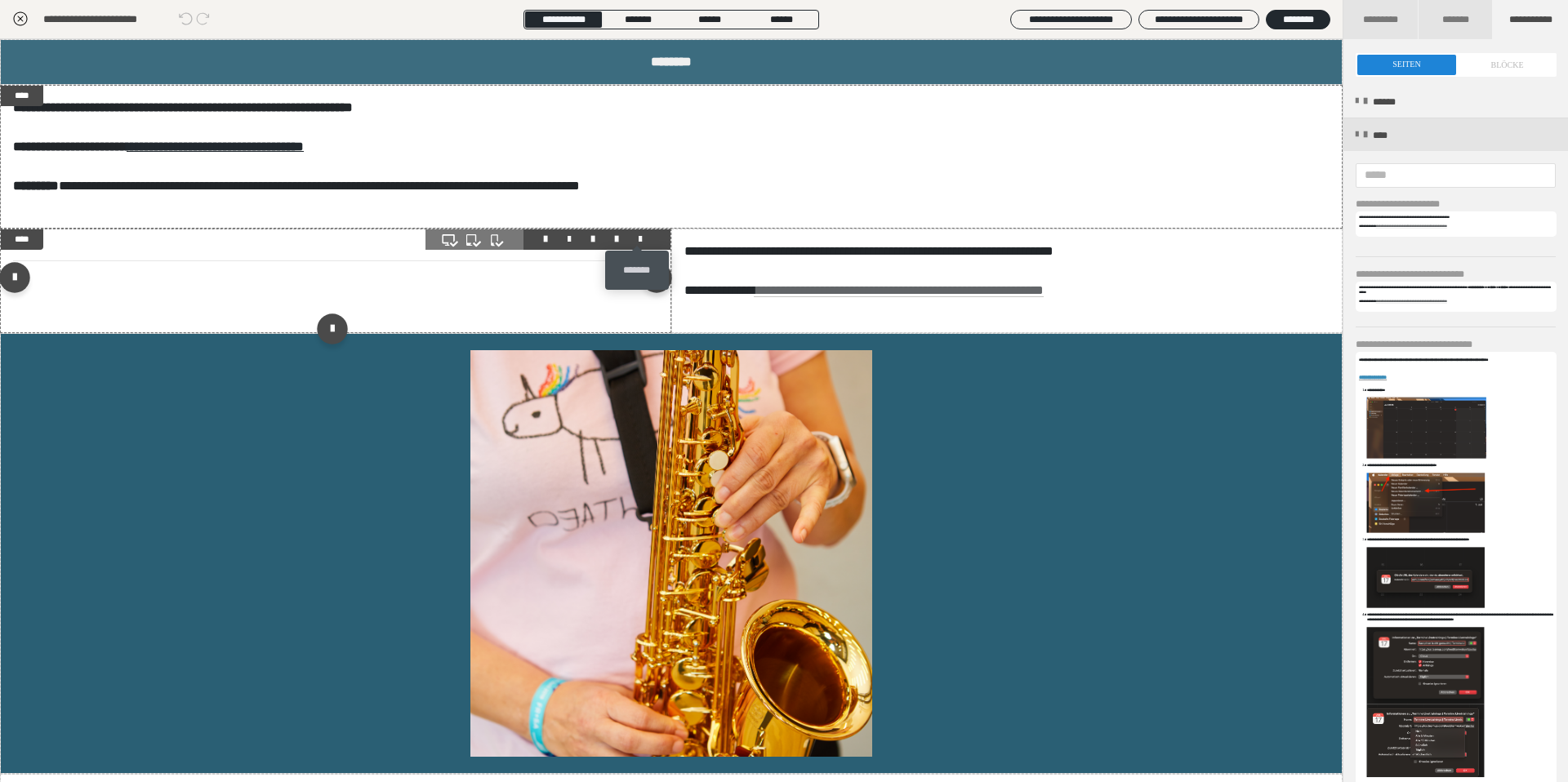 click at bounding box center [640, 239] 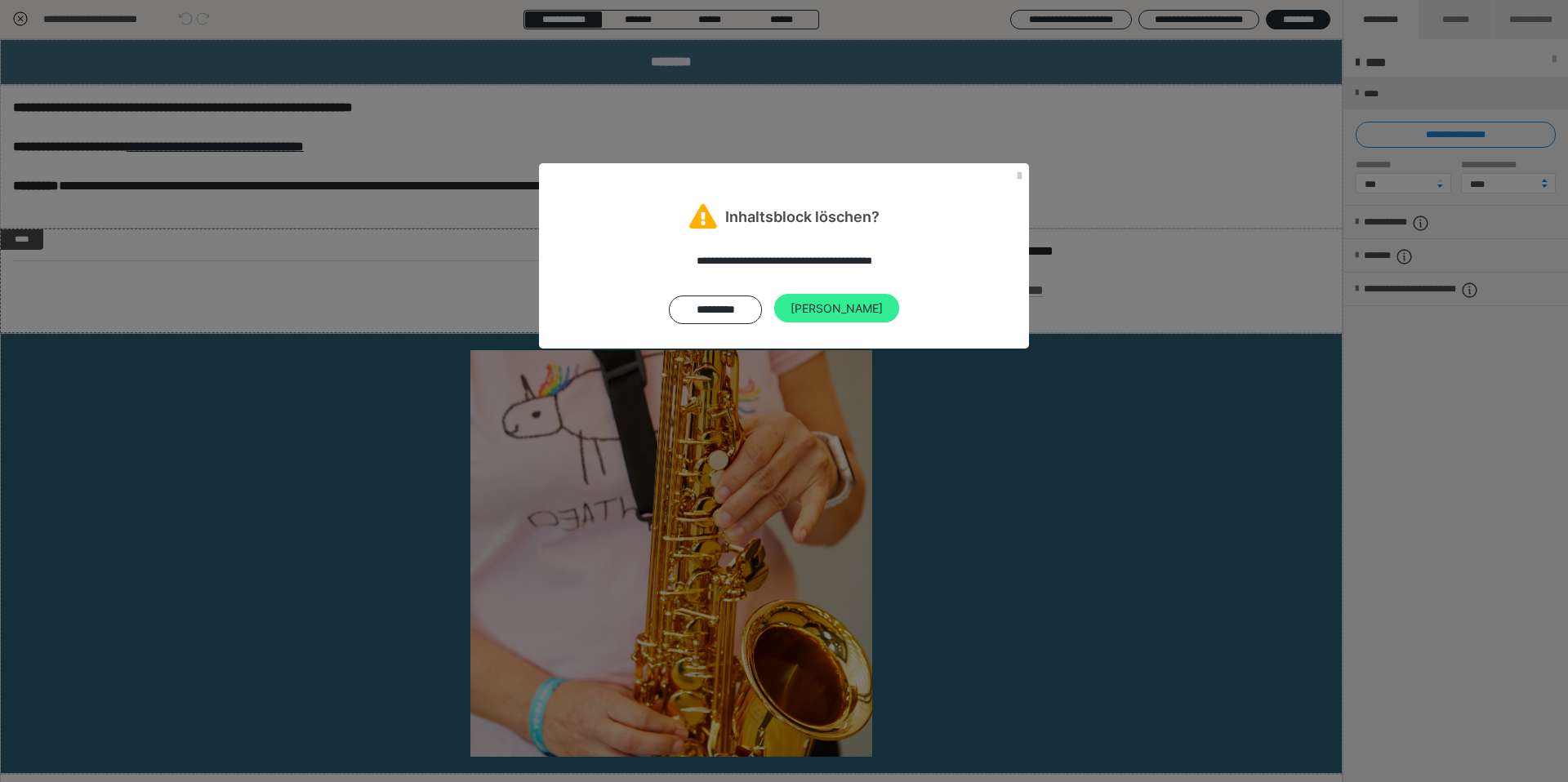 click on "[PERSON_NAME]" at bounding box center [836, 309] 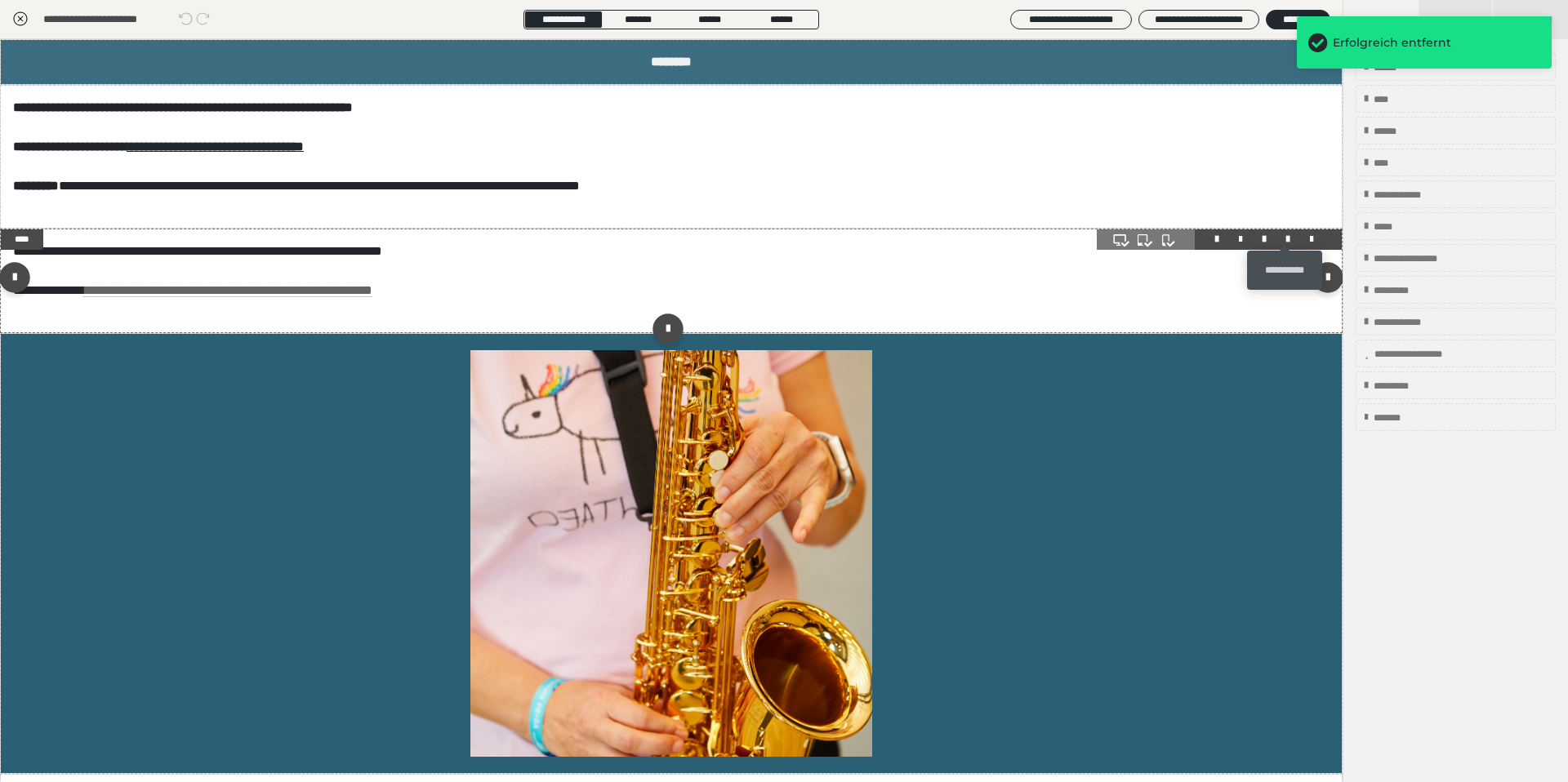 click at bounding box center (1288, 239) 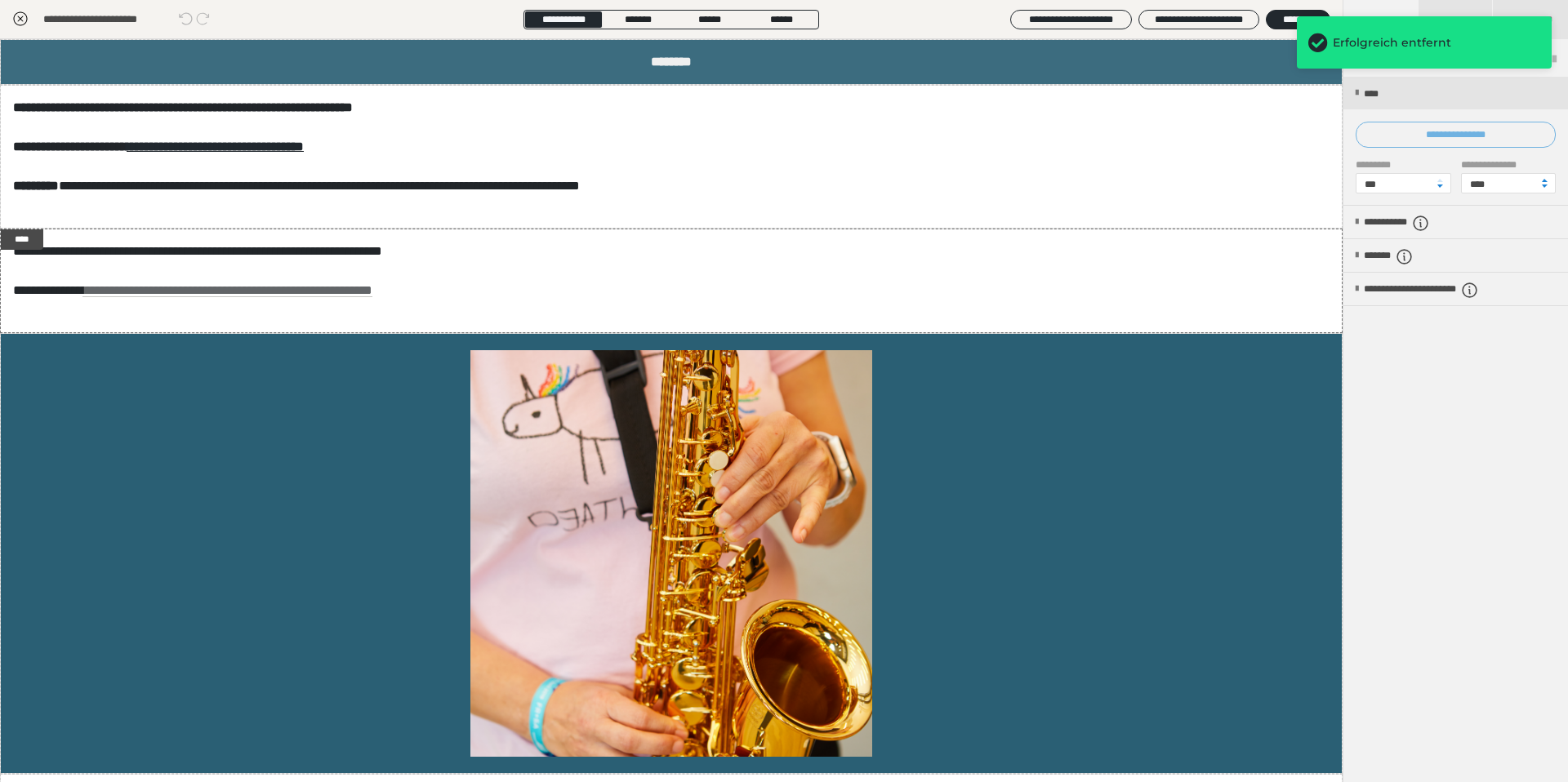 click on "**********" at bounding box center (1455, 135) 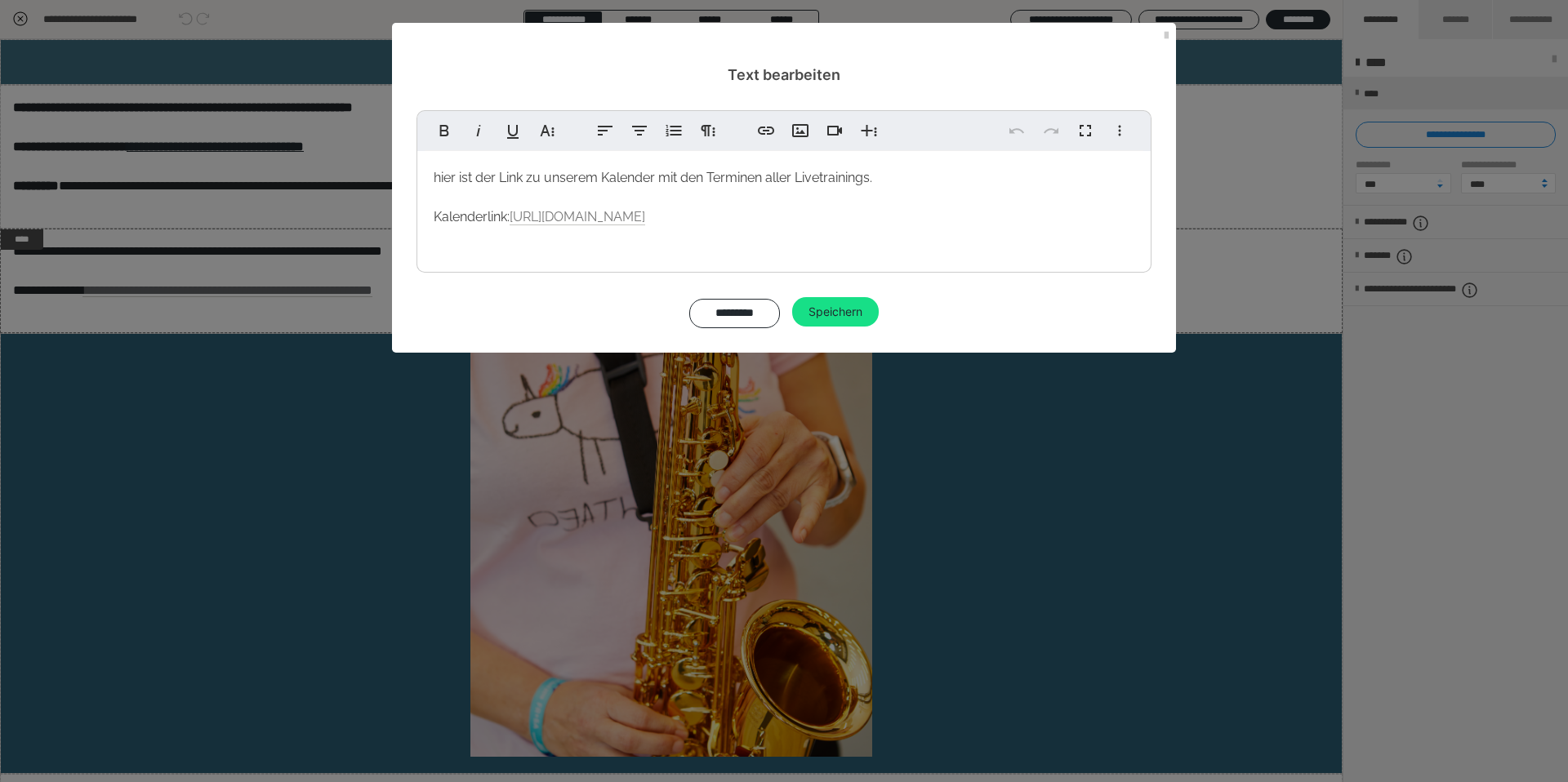 click on "hier ist der Link zu unserem Kalender mit den Terminen aller Livetrainings." at bounding box center (653, 177) 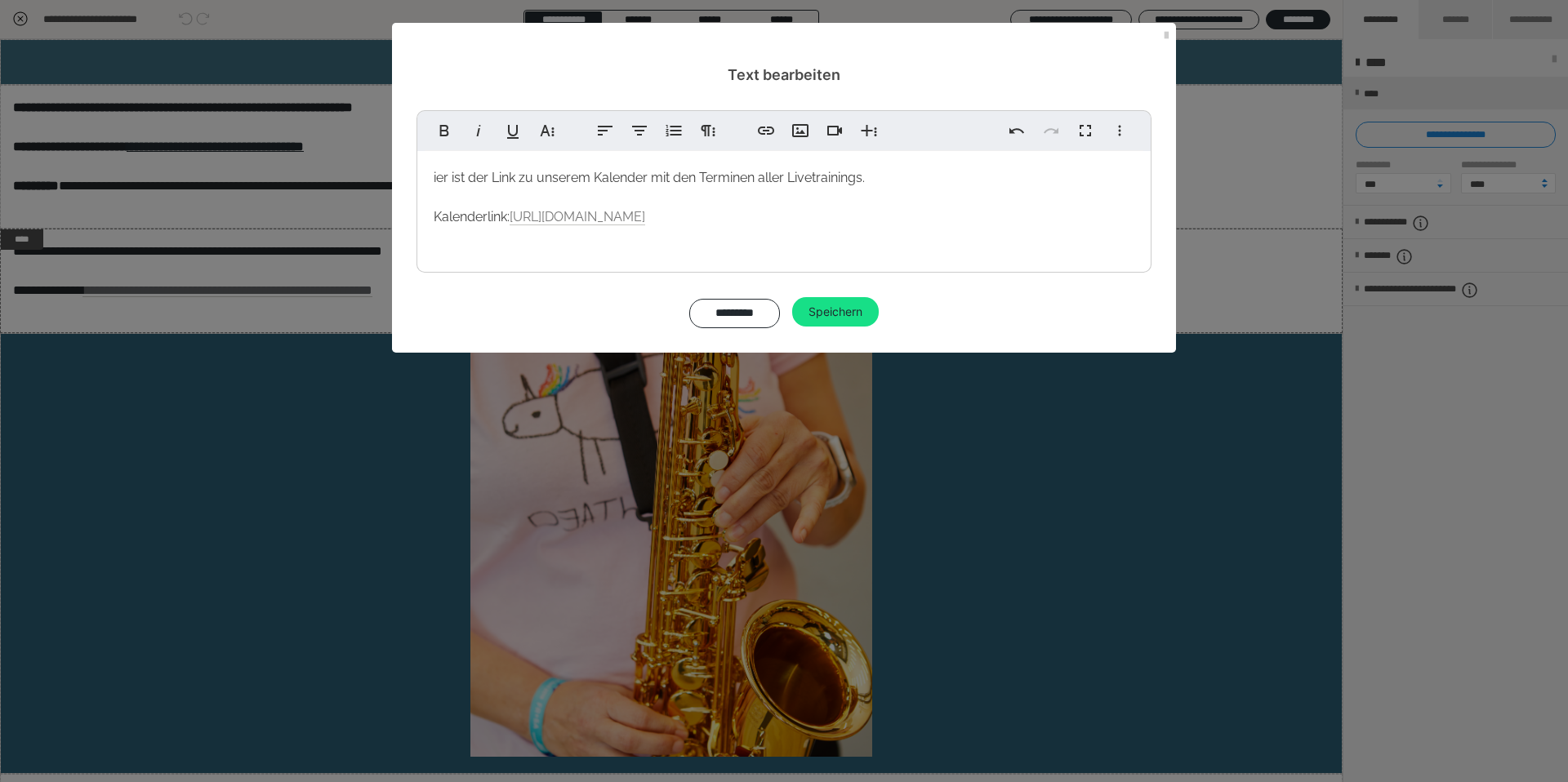 type 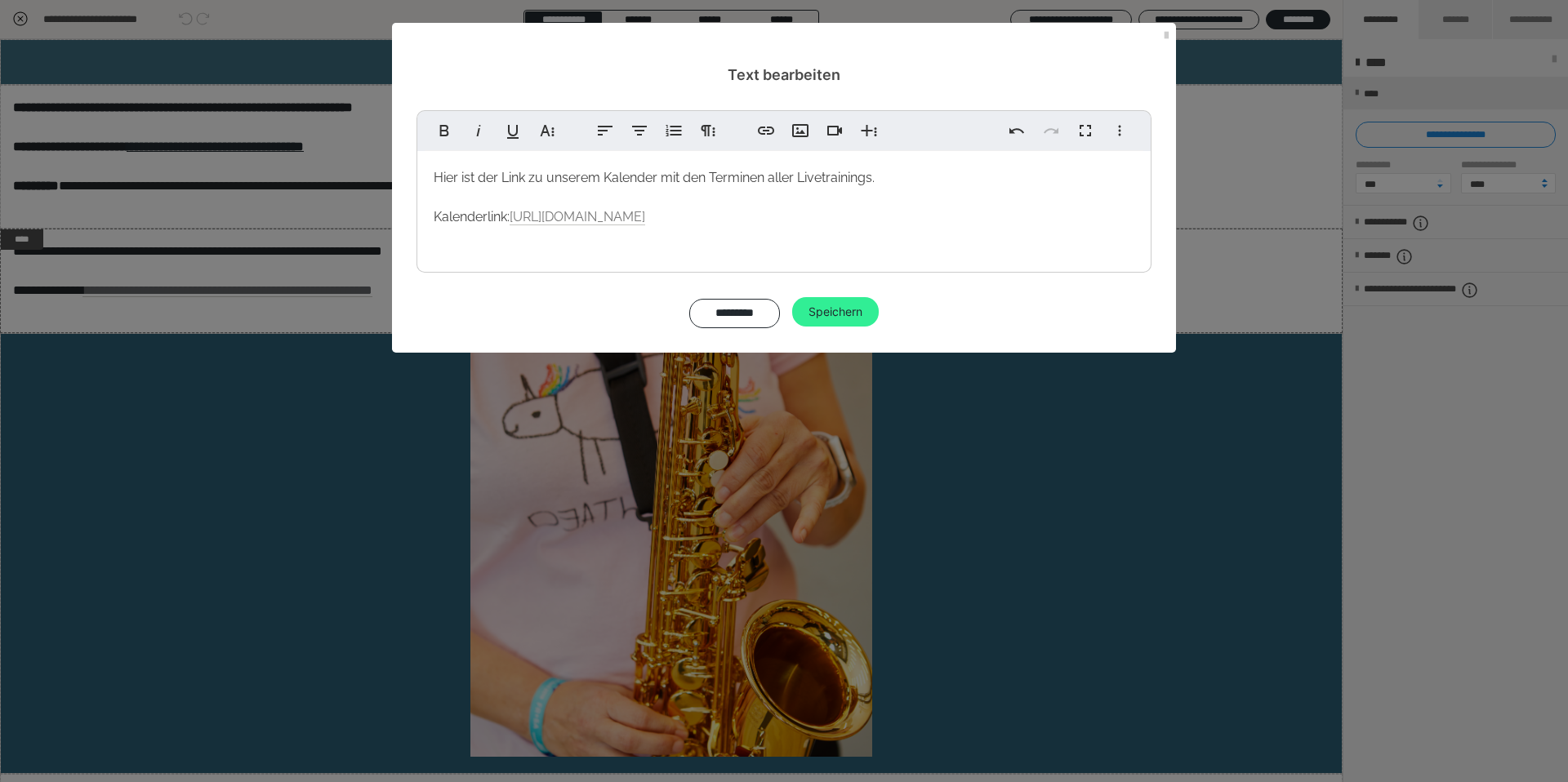 click on "Speichern" at bounding box center (835, 312) 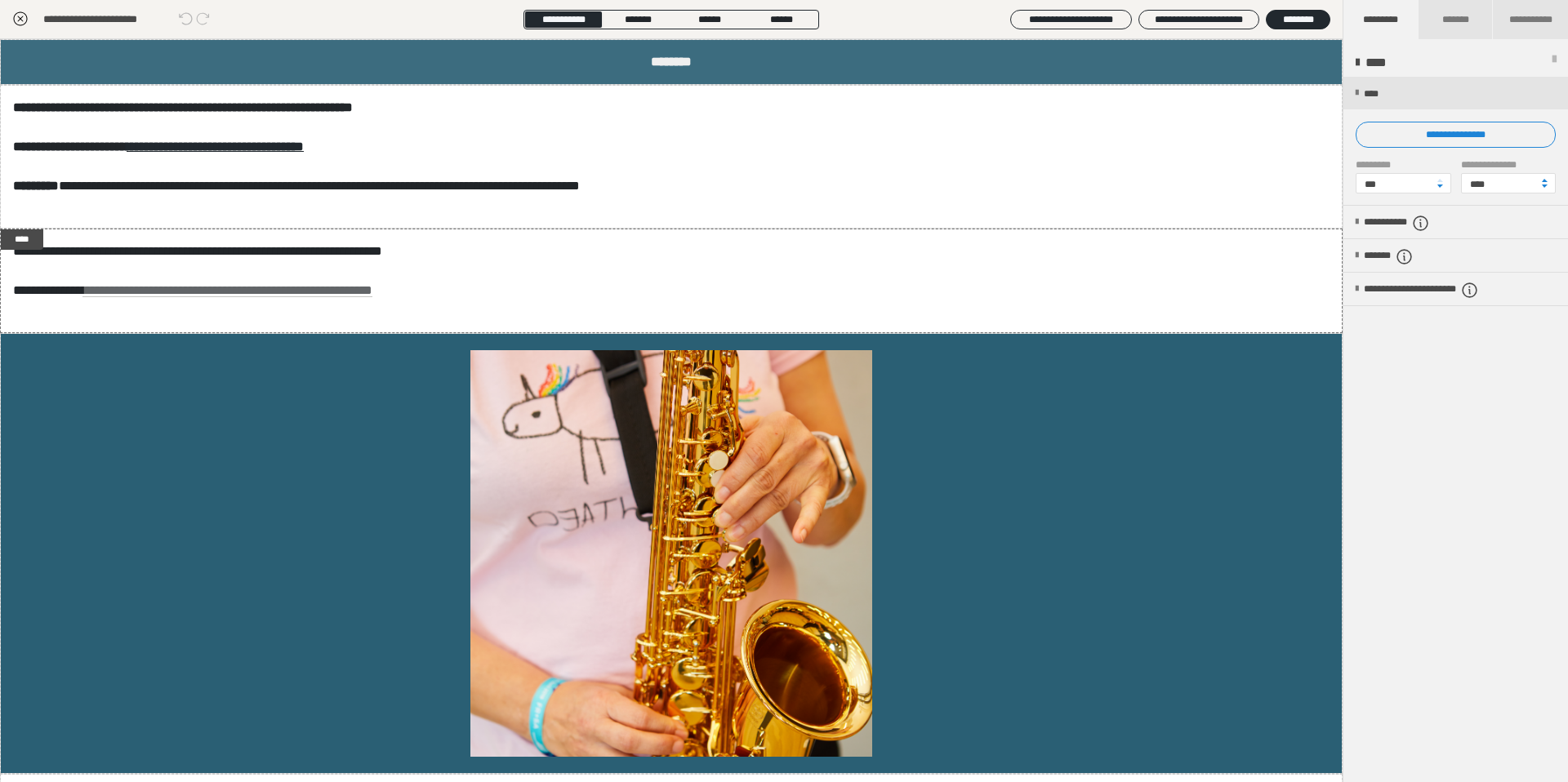 click 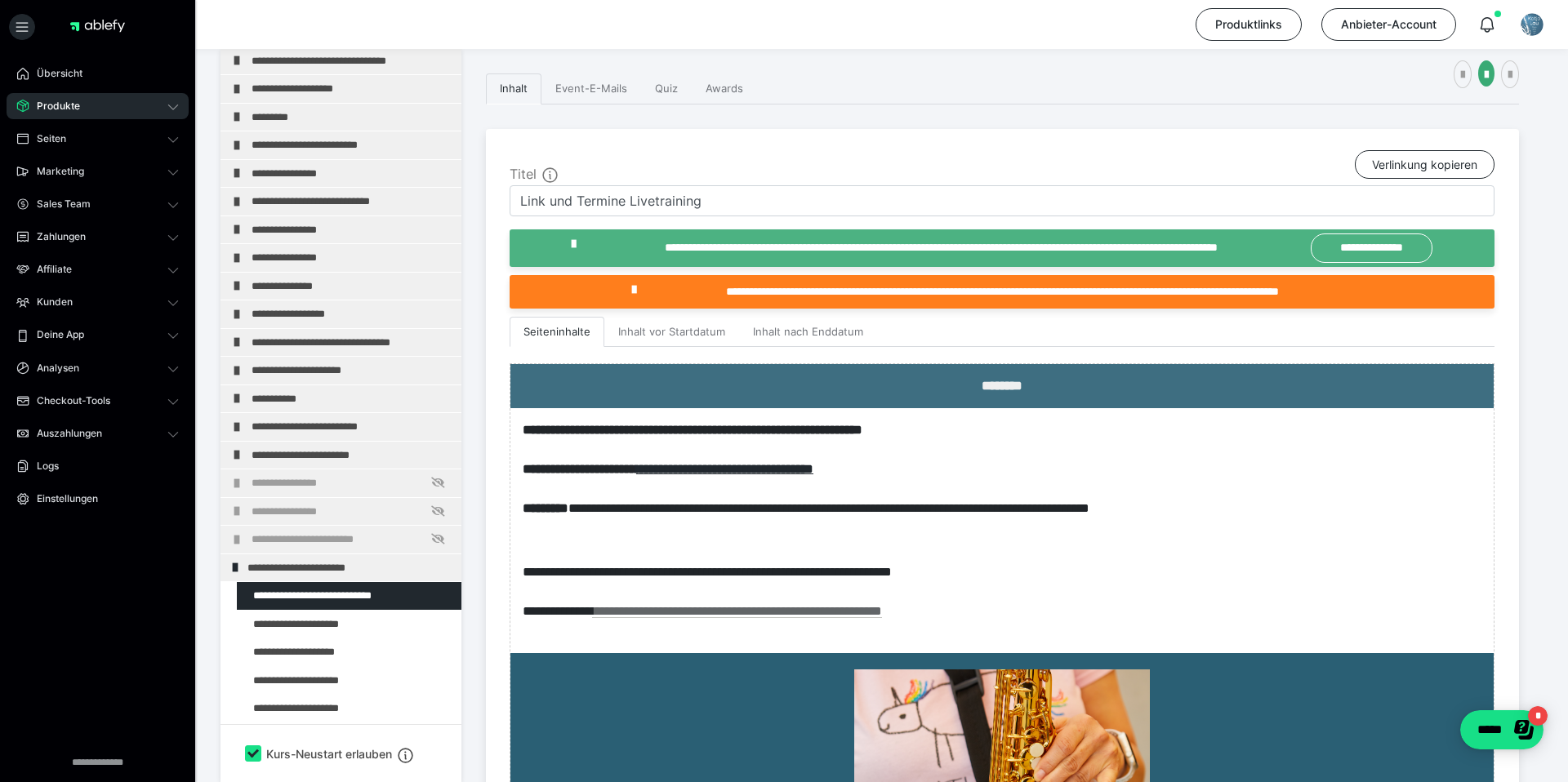 click on "Produkte" at bounding box center (52, 106) 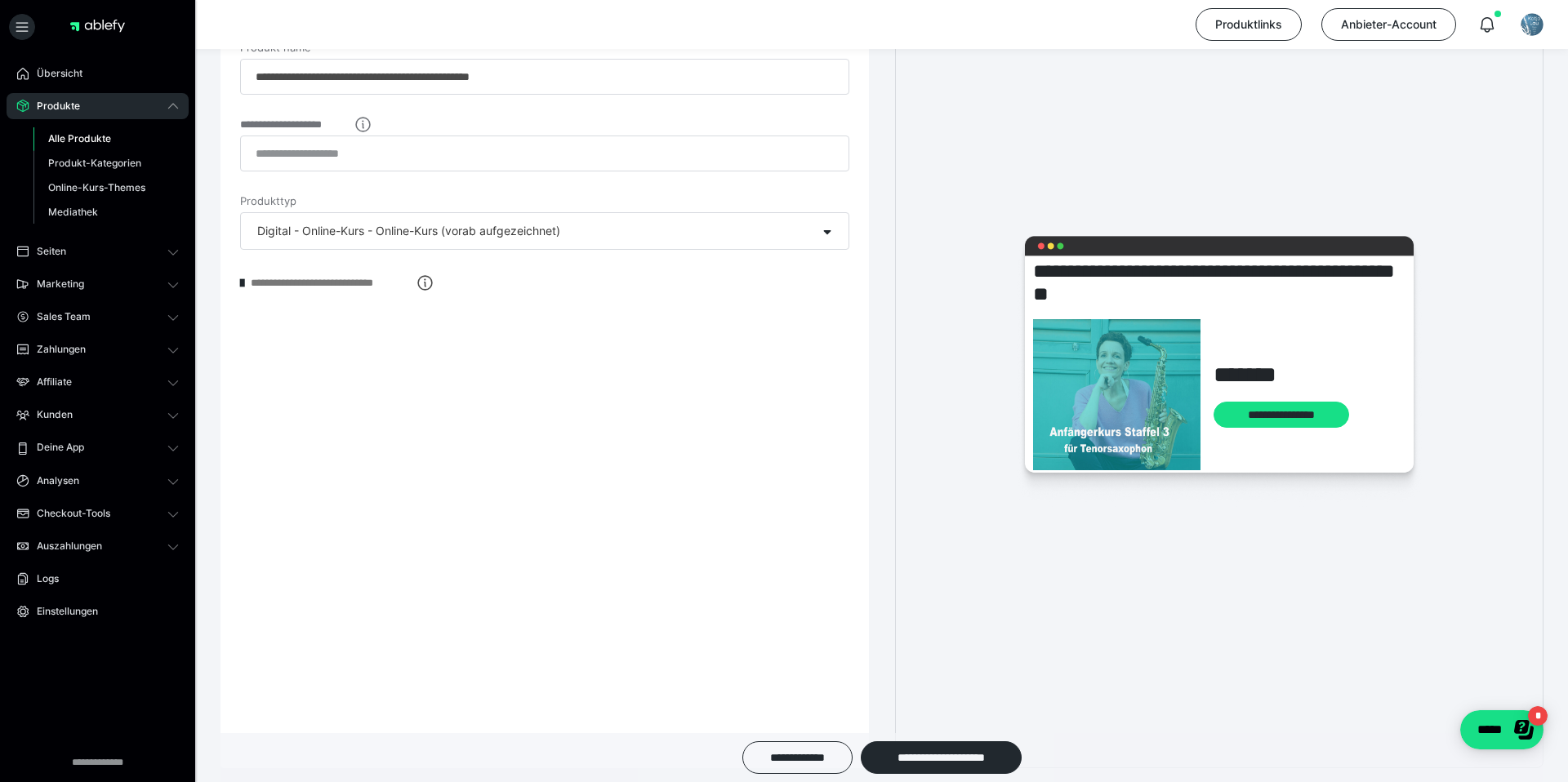 click on "Alle Produkte" at bounding box center [79, 138] 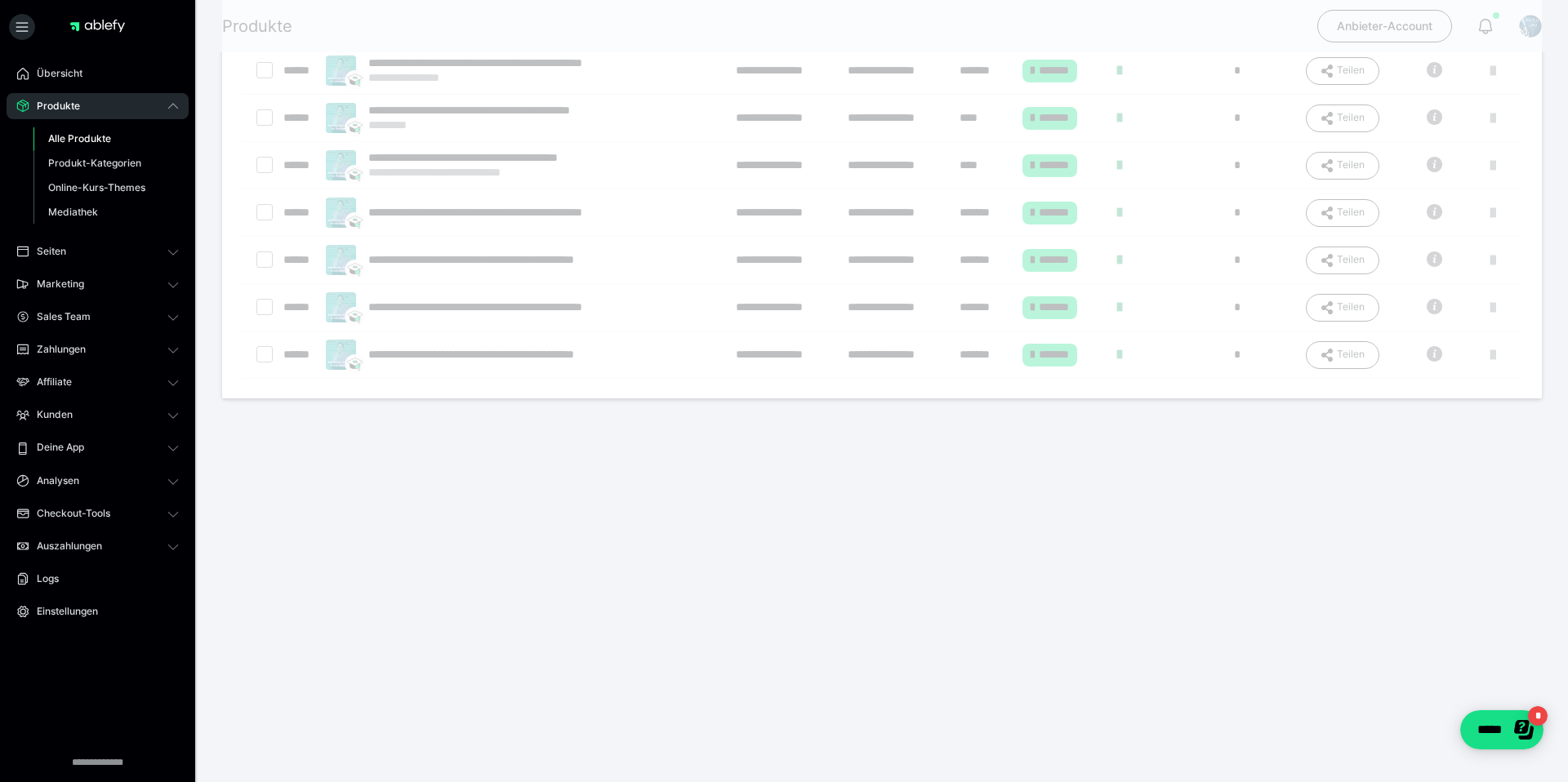 scroll, scrollTop: 0, scrollLeft: 0, axis: both 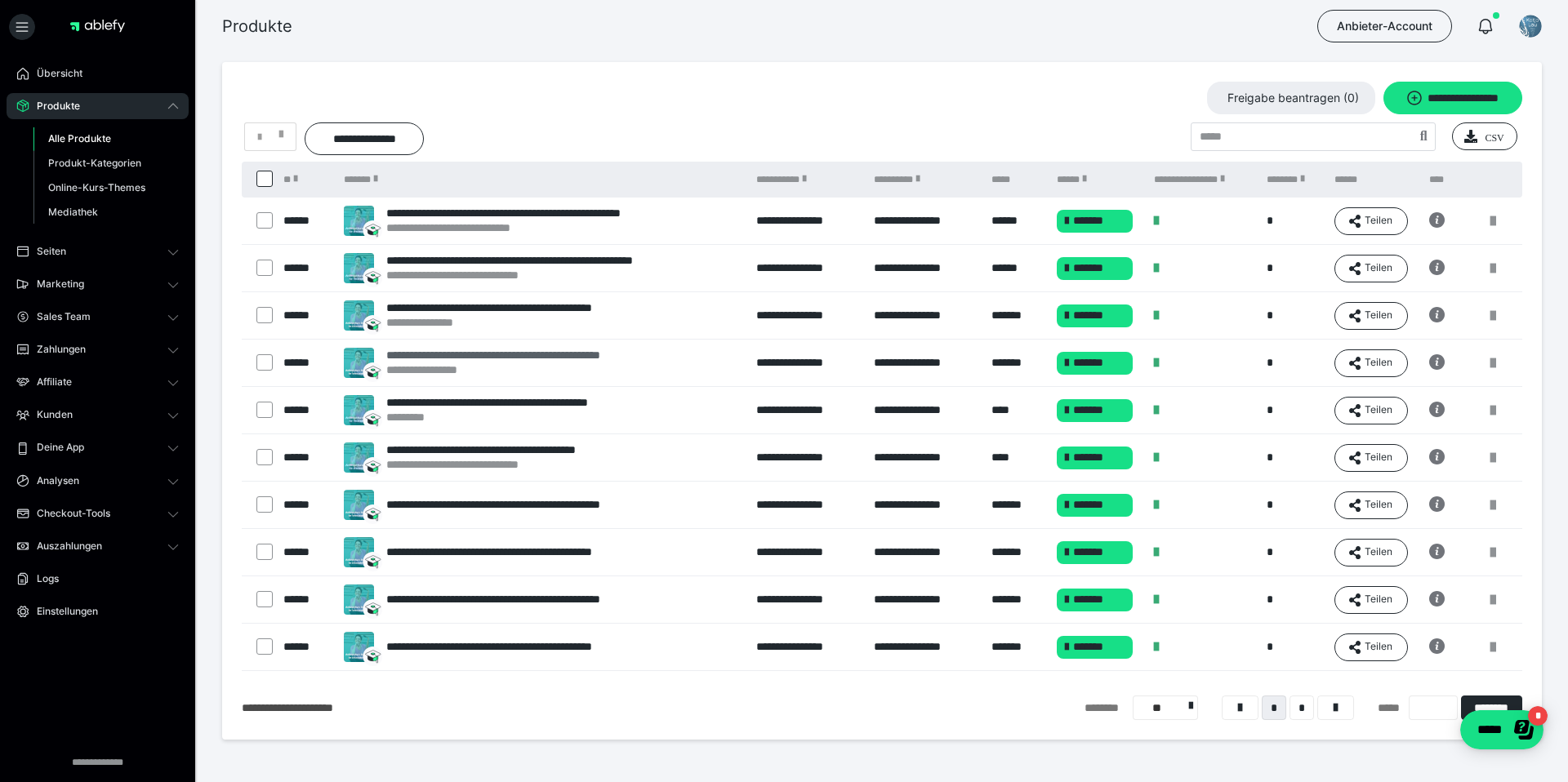 click on "**********" at bounding box center [532, 355] 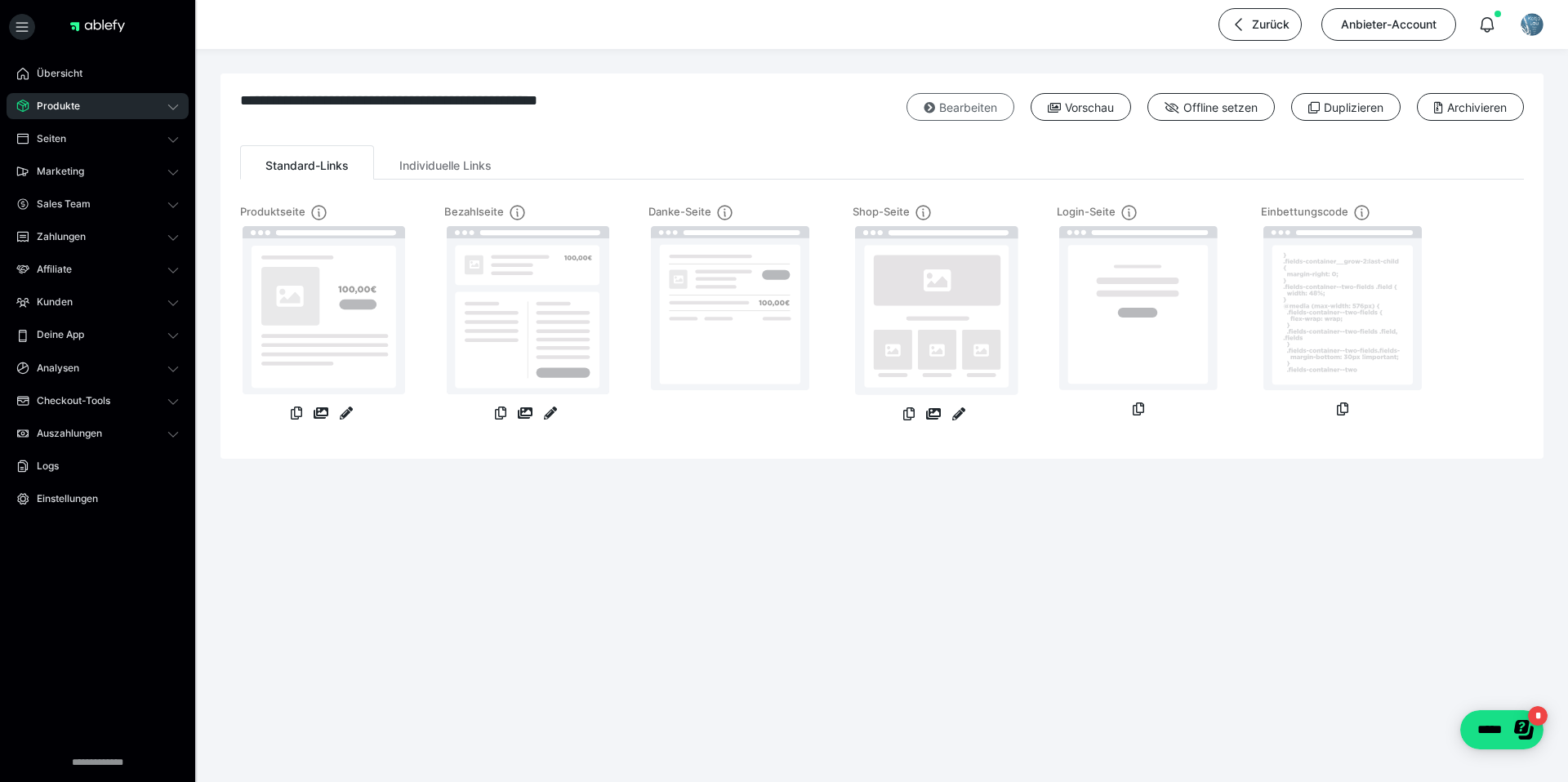 click on "Bearbeiten" at bounding box center (960, 107) 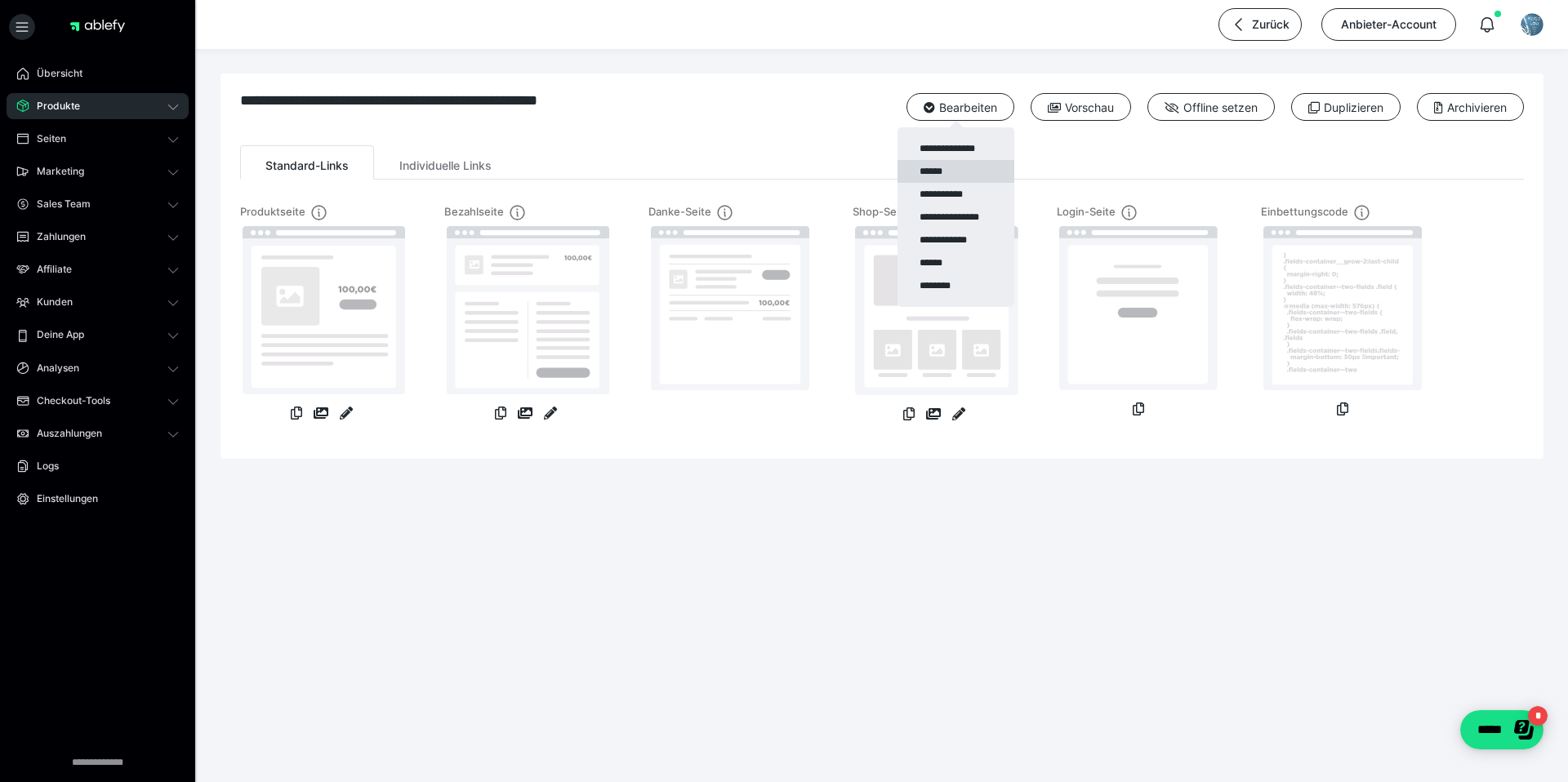 click on "******" at bounding box center (956, 171) 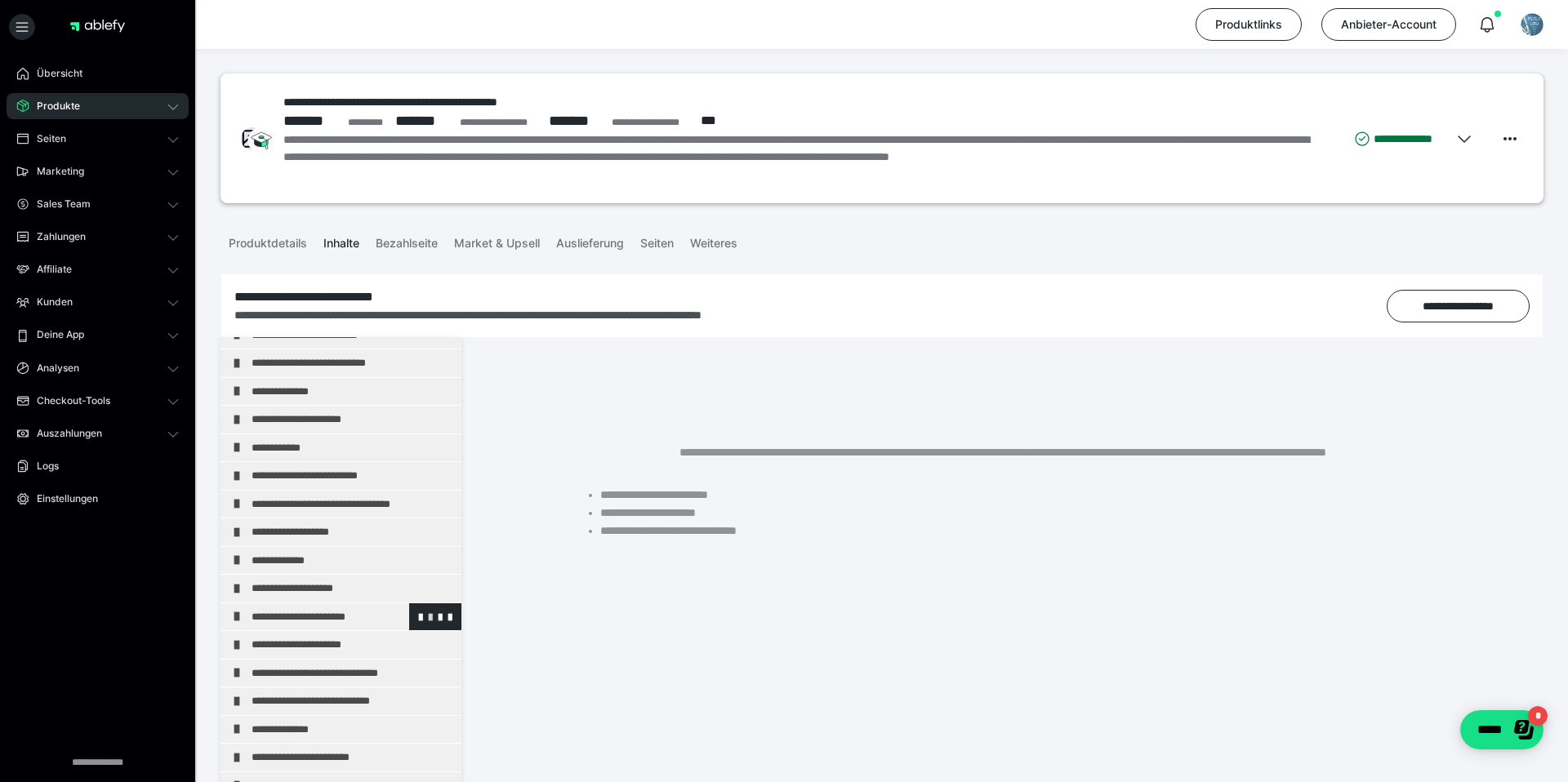 scroll, scrollTop: 199, scrollLeft: 0, axis: vertical 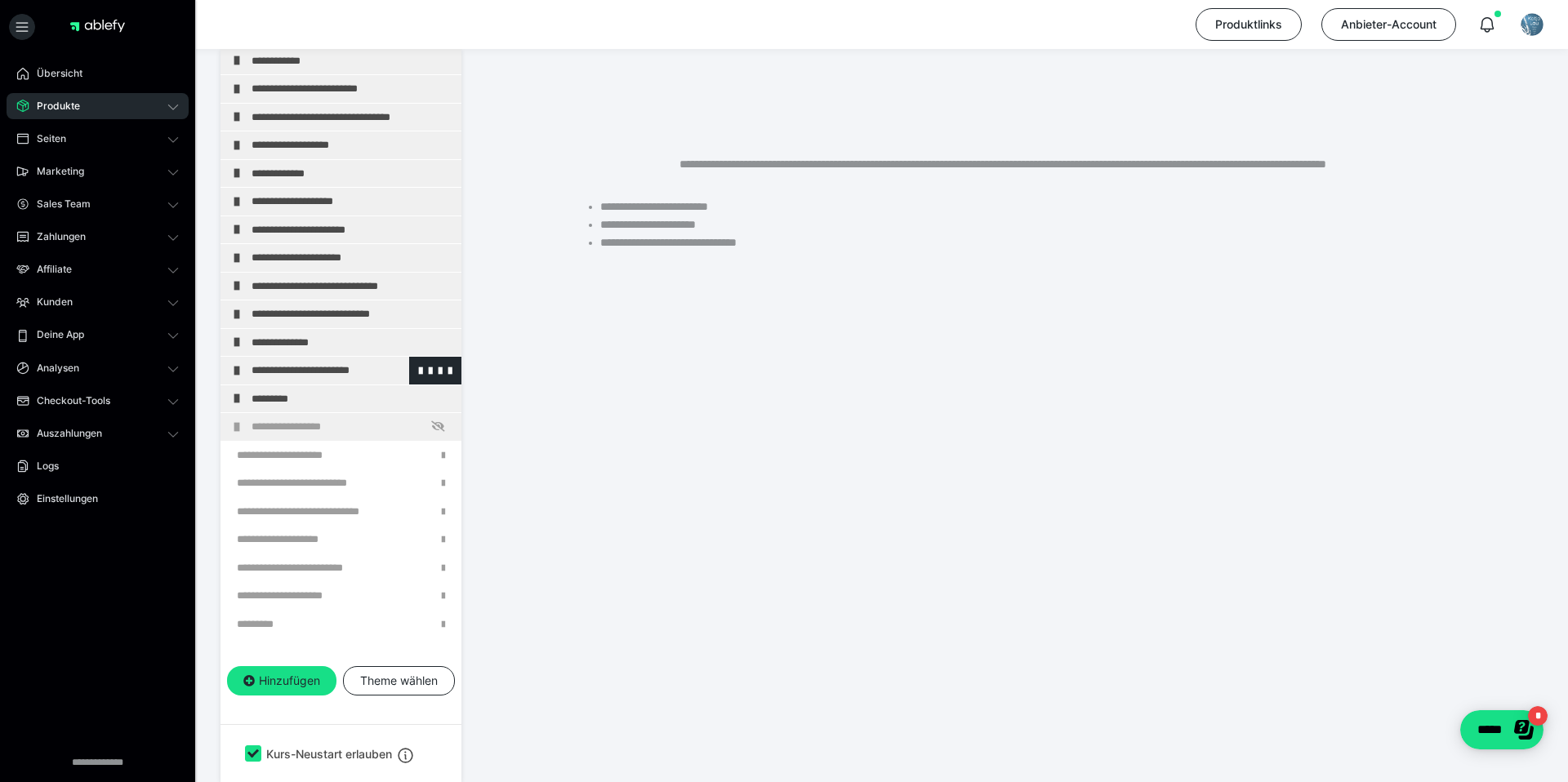 click on "**********" at bounding box center (352, 371) 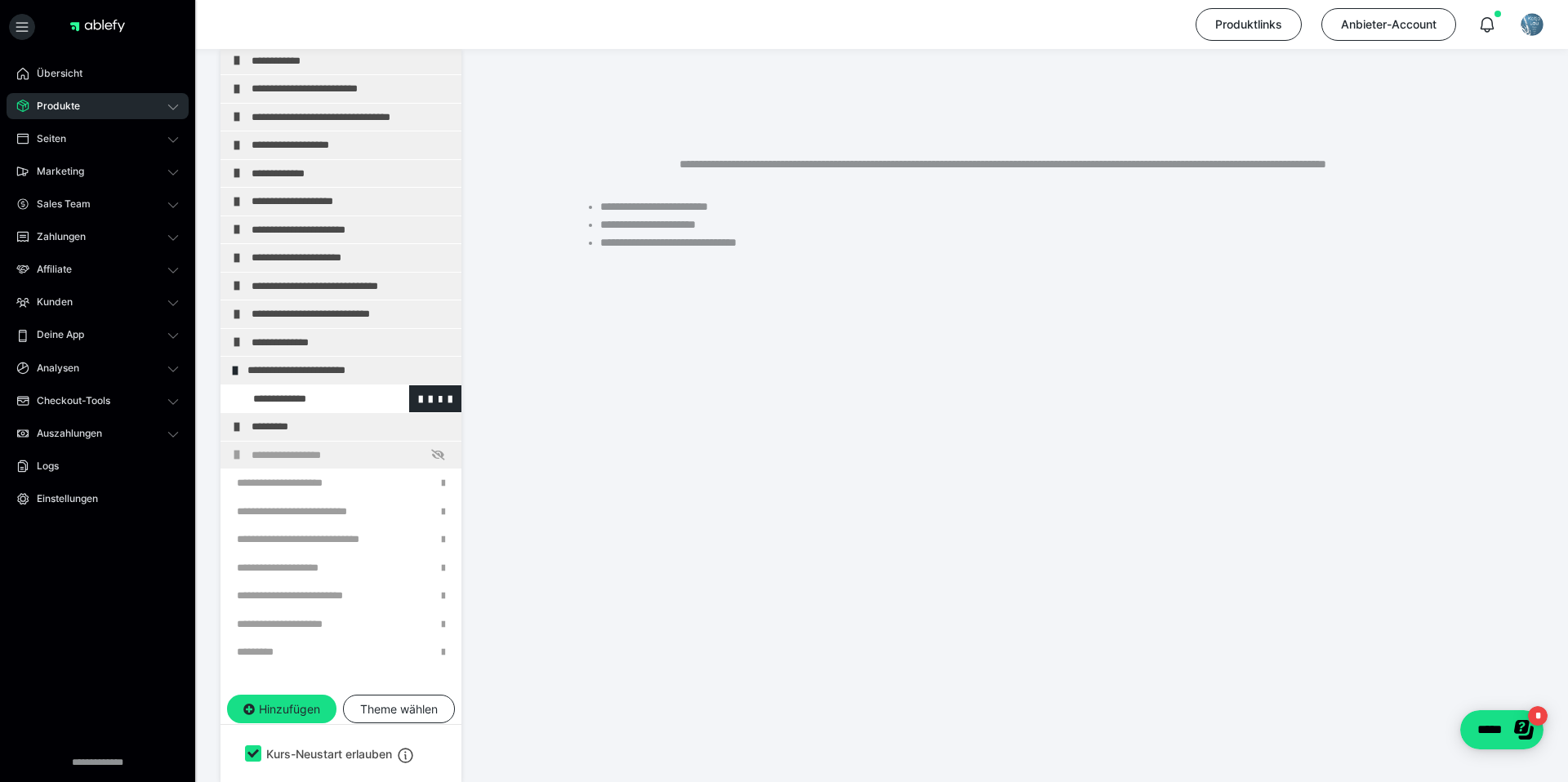 click at bounding box center (306, 399) 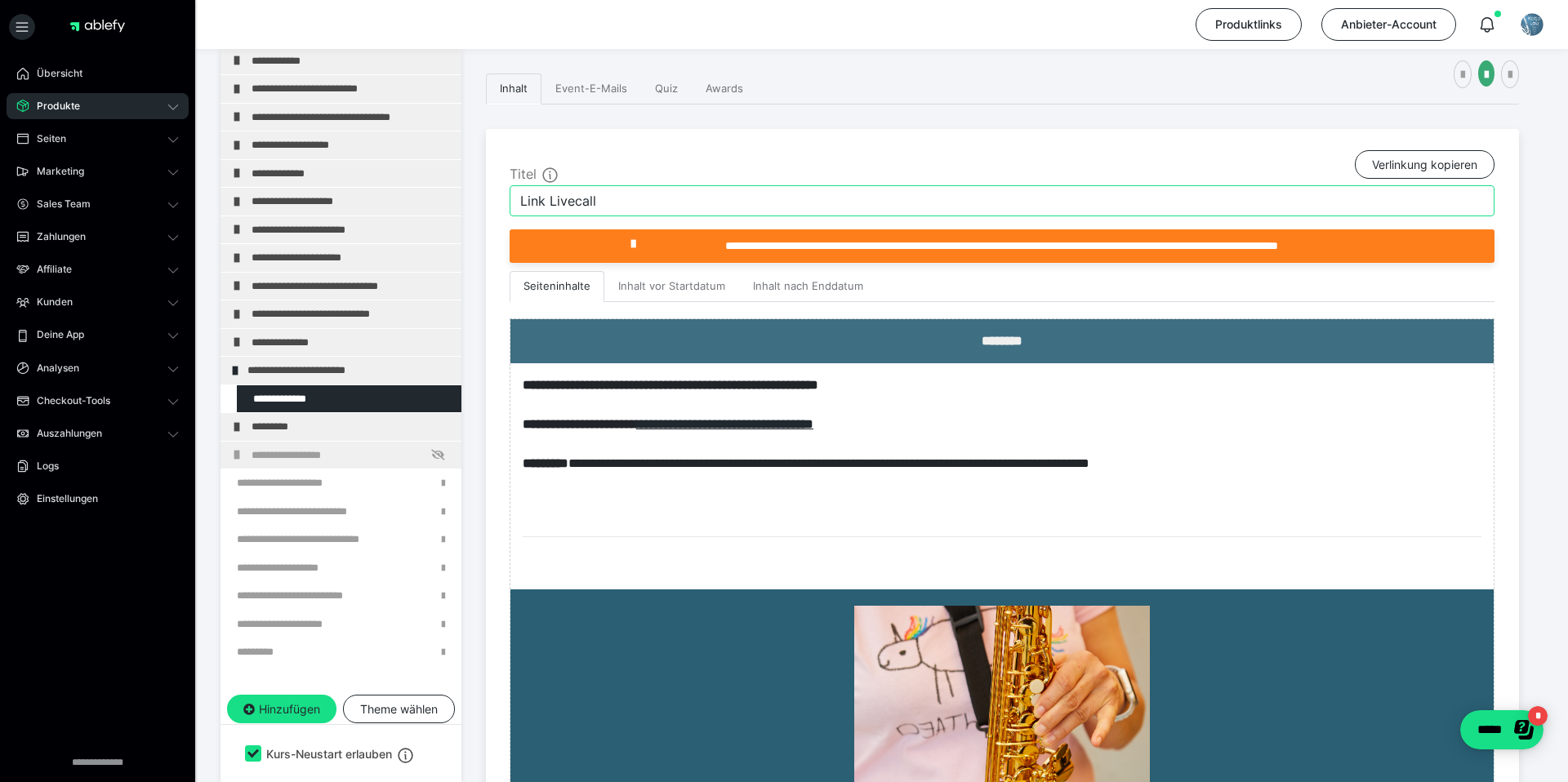 click on "Link Livecall" at bounding box center [1002, 201] 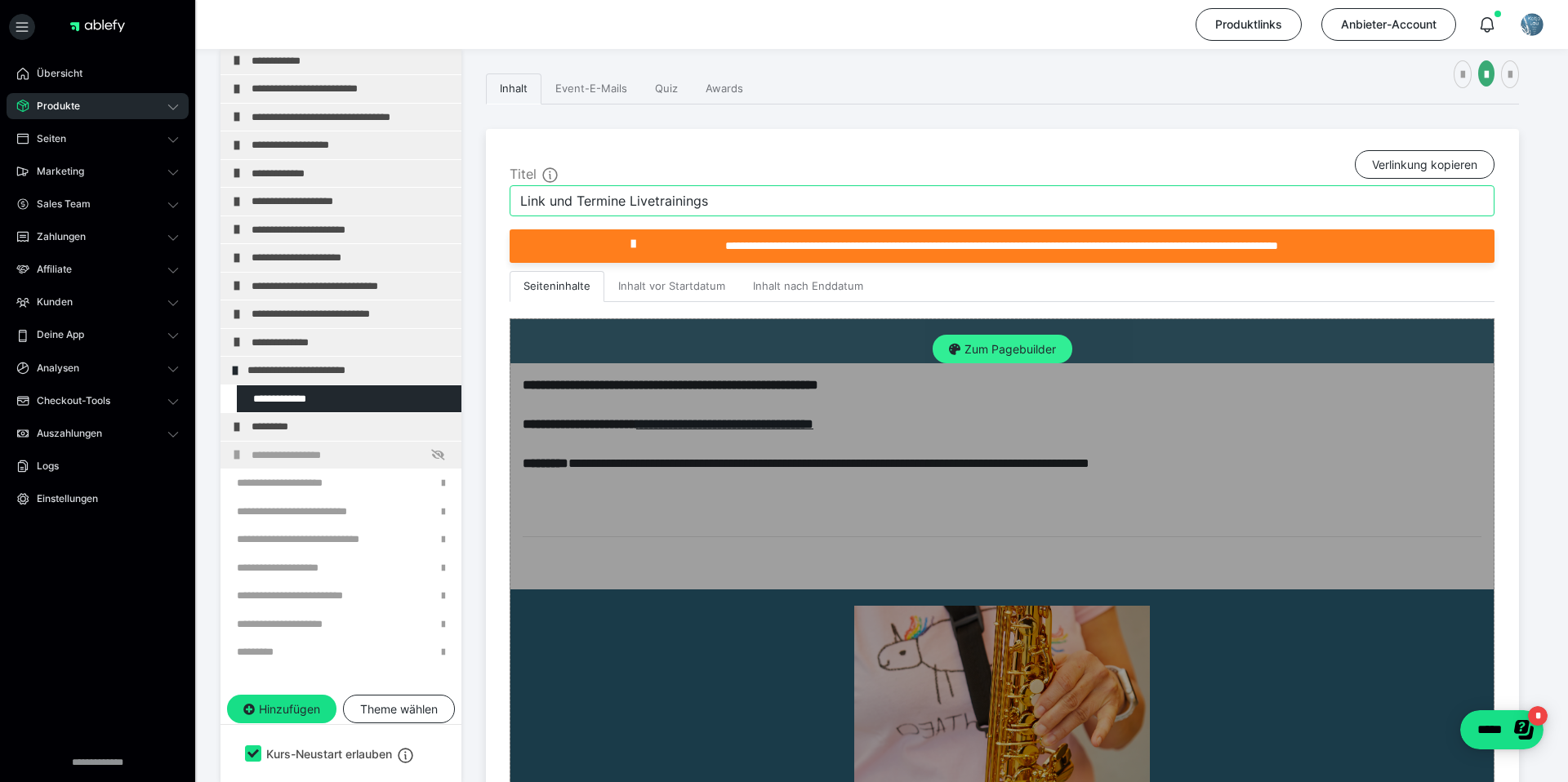 type on "Link und Termine Livetrainings" 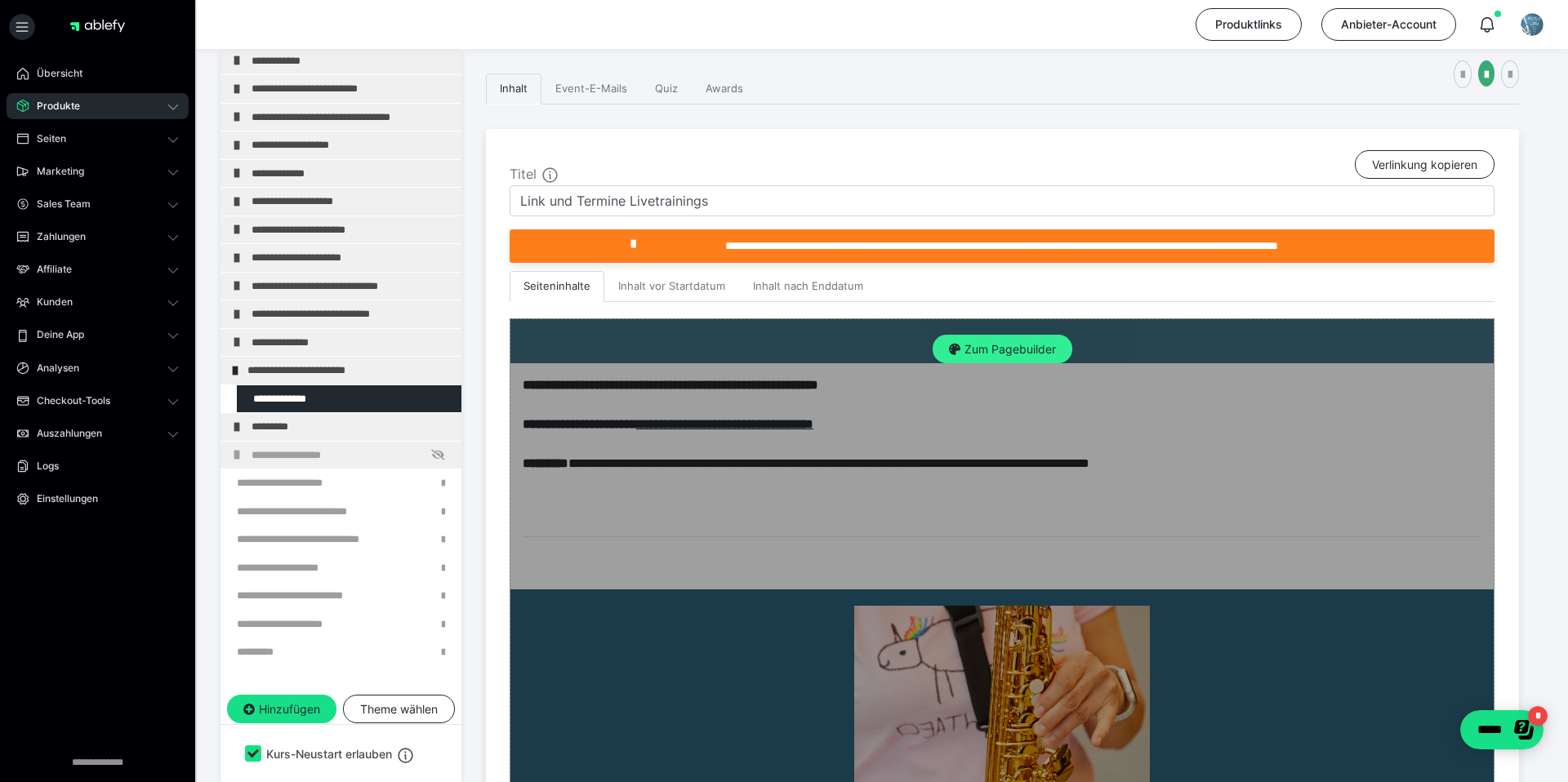 click on "Zum Pagebuilder" at bounding box center [1002, 349] 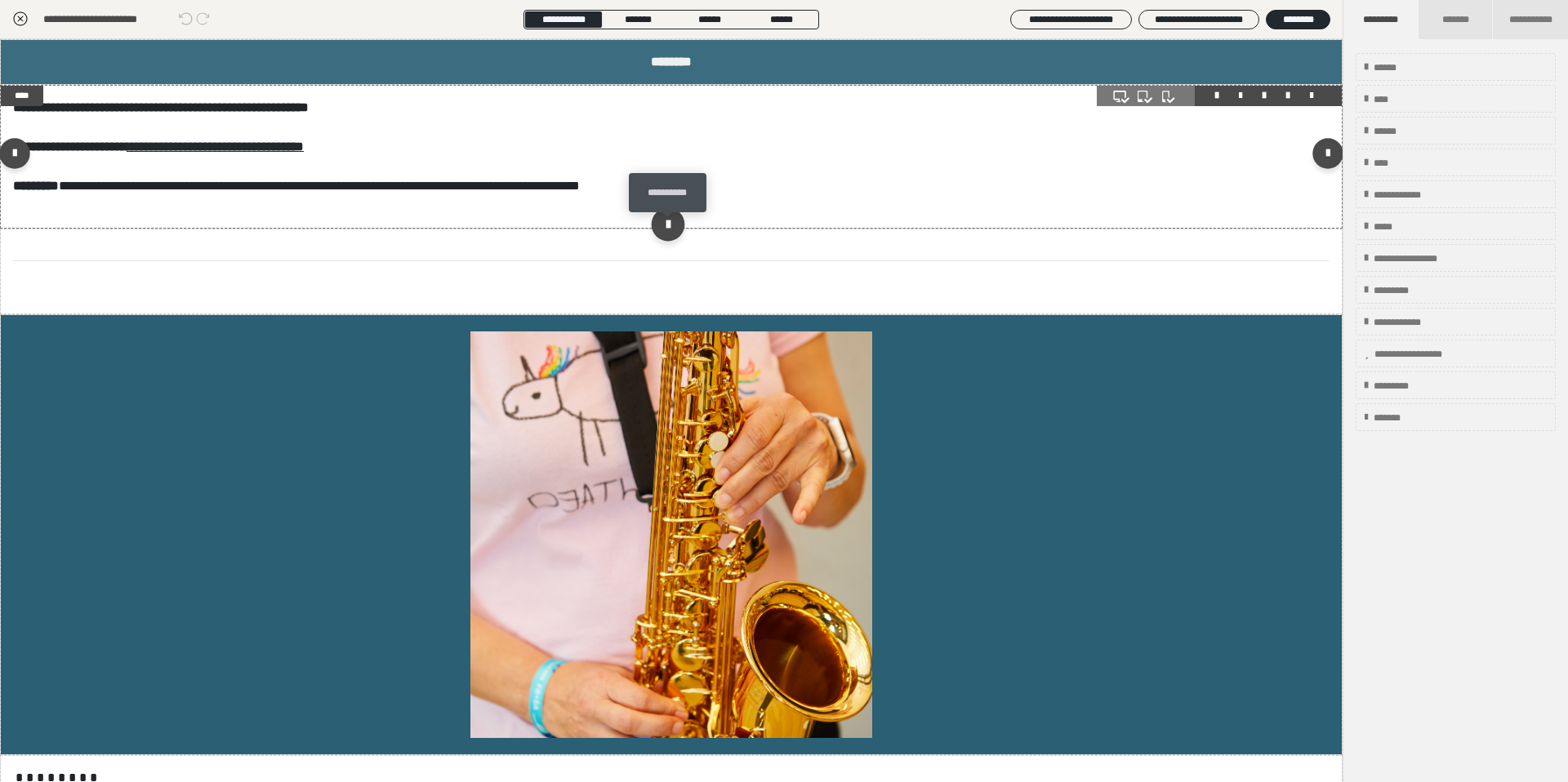 click at bounding box center [667, 224] 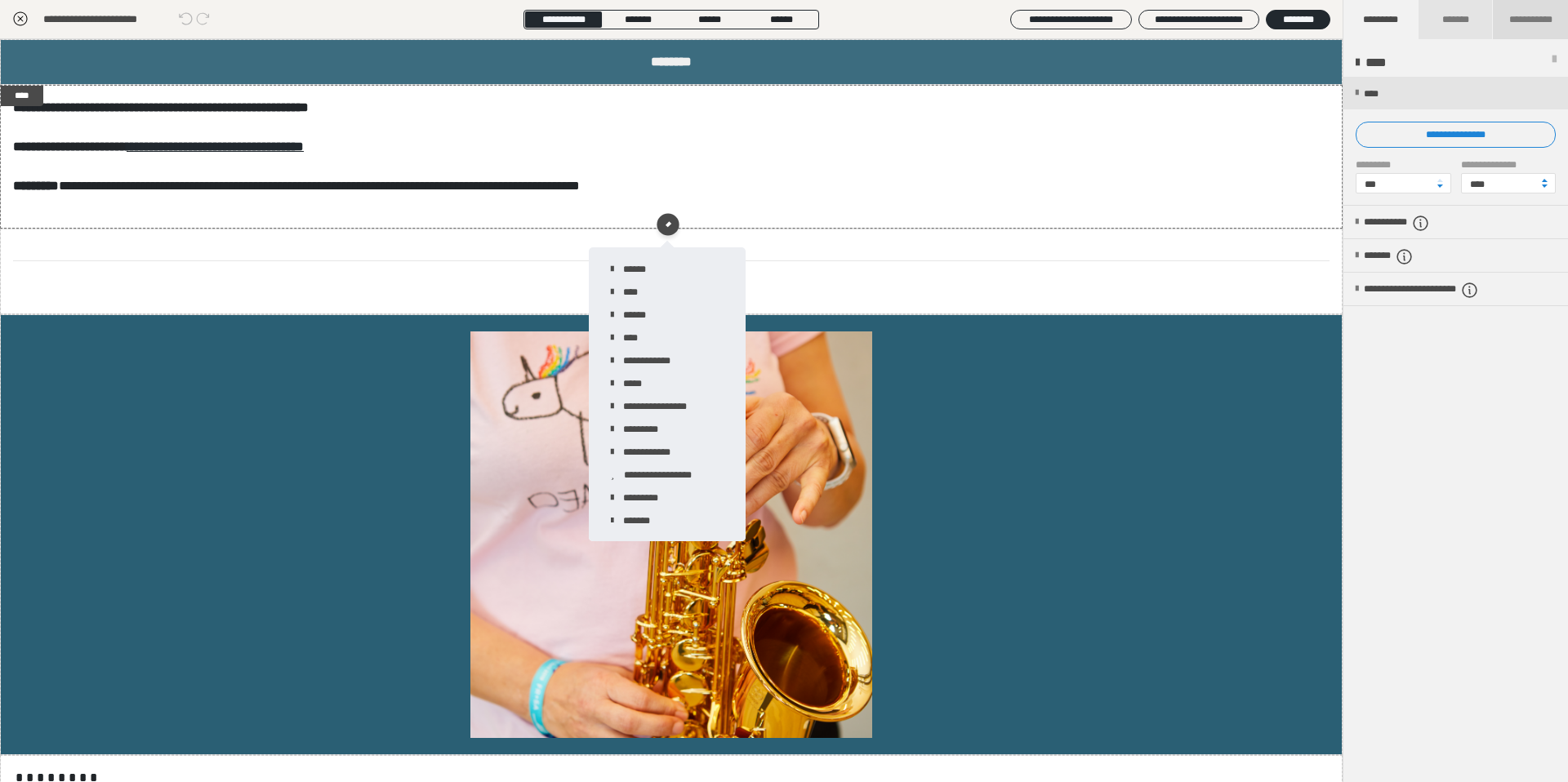 click on "**********" at bounding box center (1530, 20) 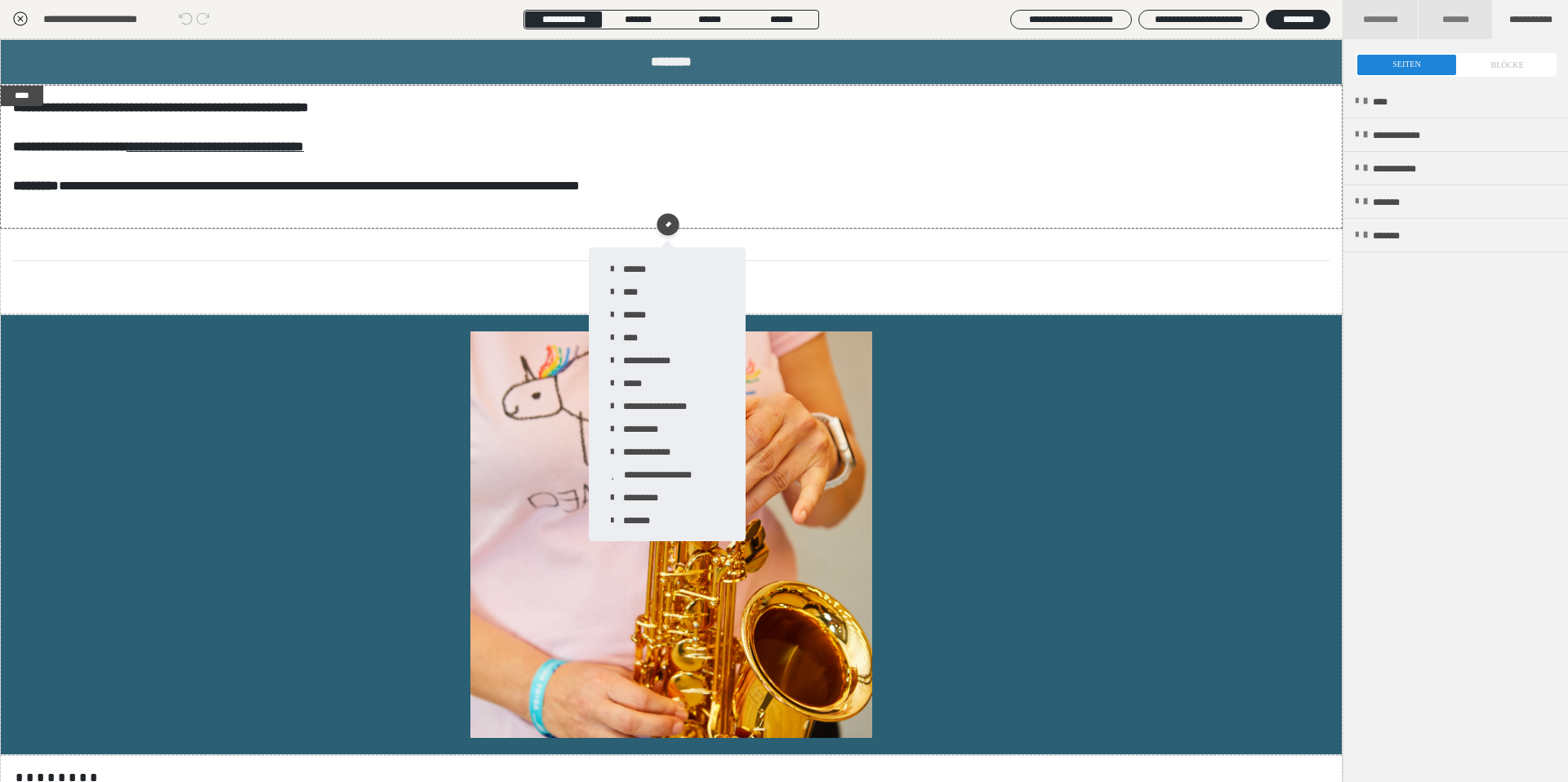 click at bounding box center [1456, 64] 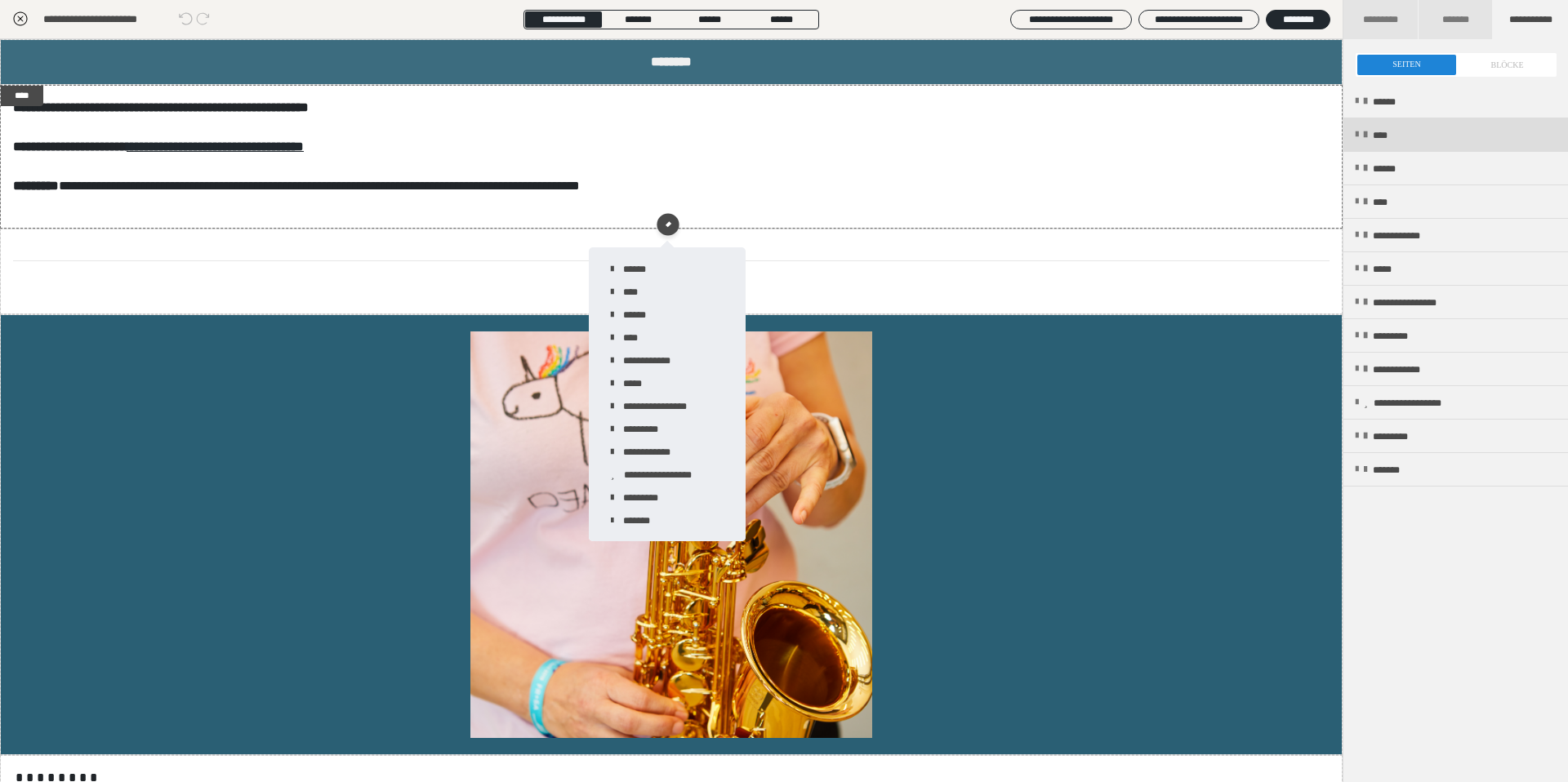 click on "****" at bounding box center (1455, 135) 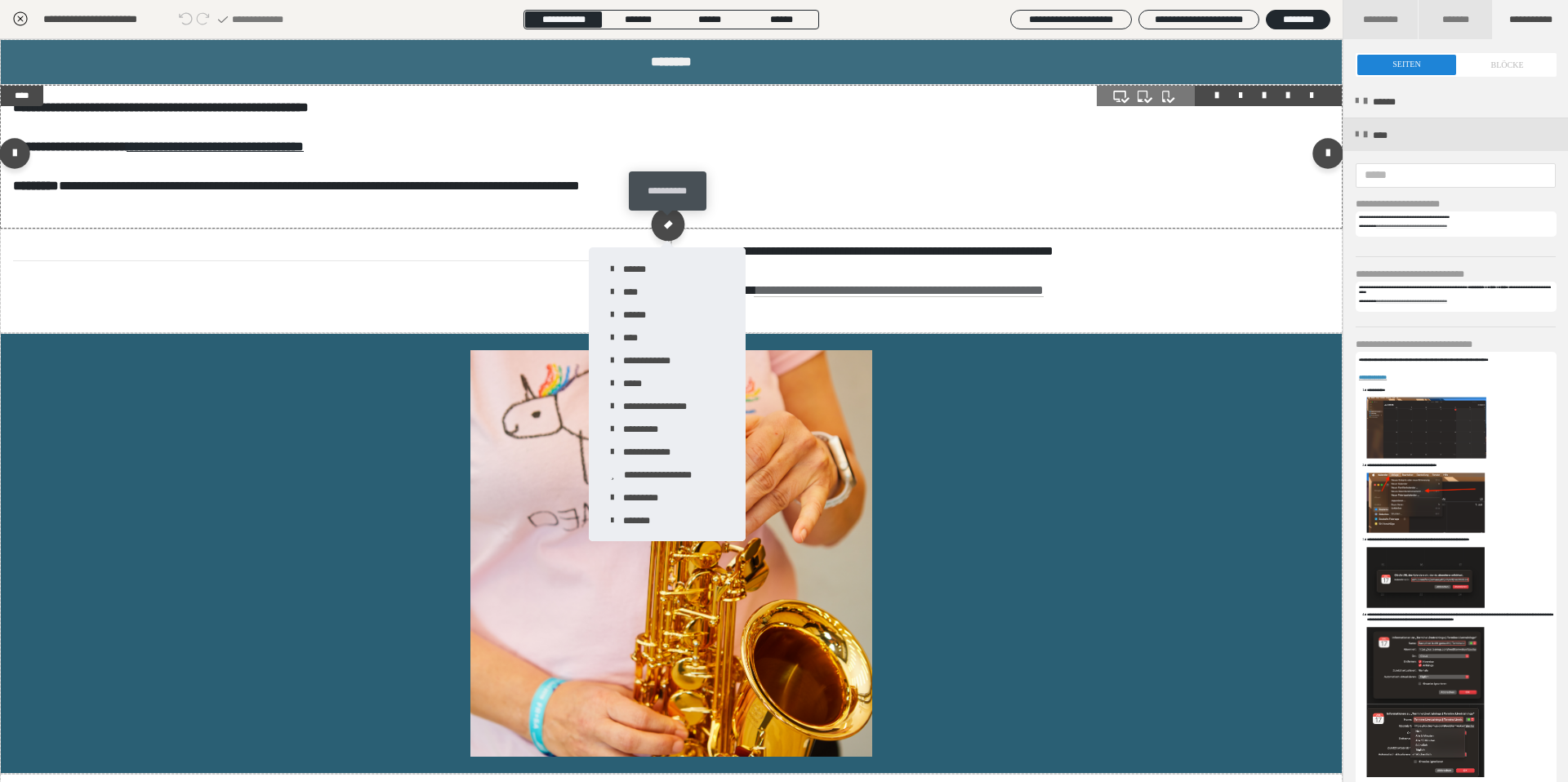 click at bounding box center [667, 224] 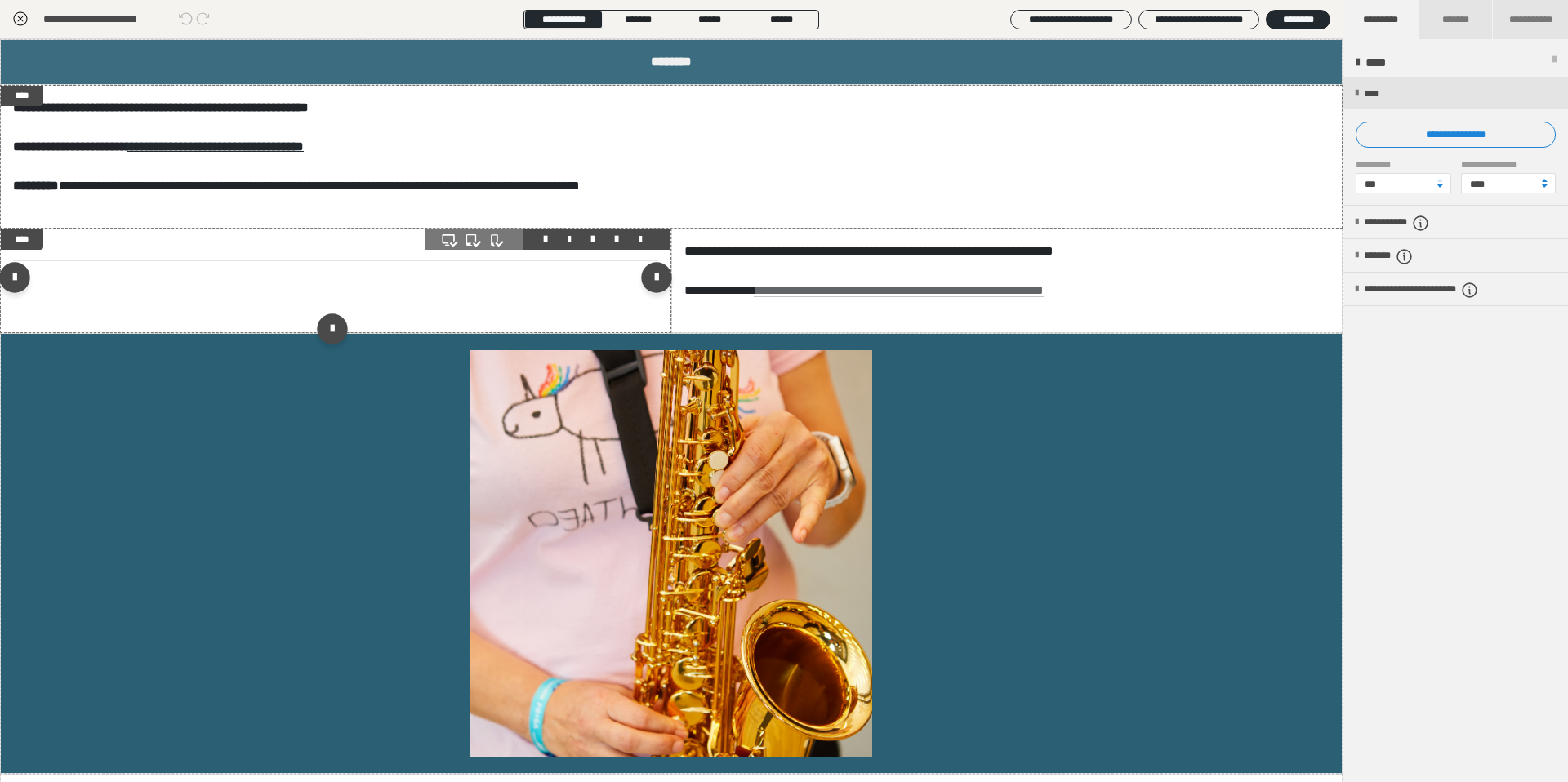 click at bounding box center [548, 239] 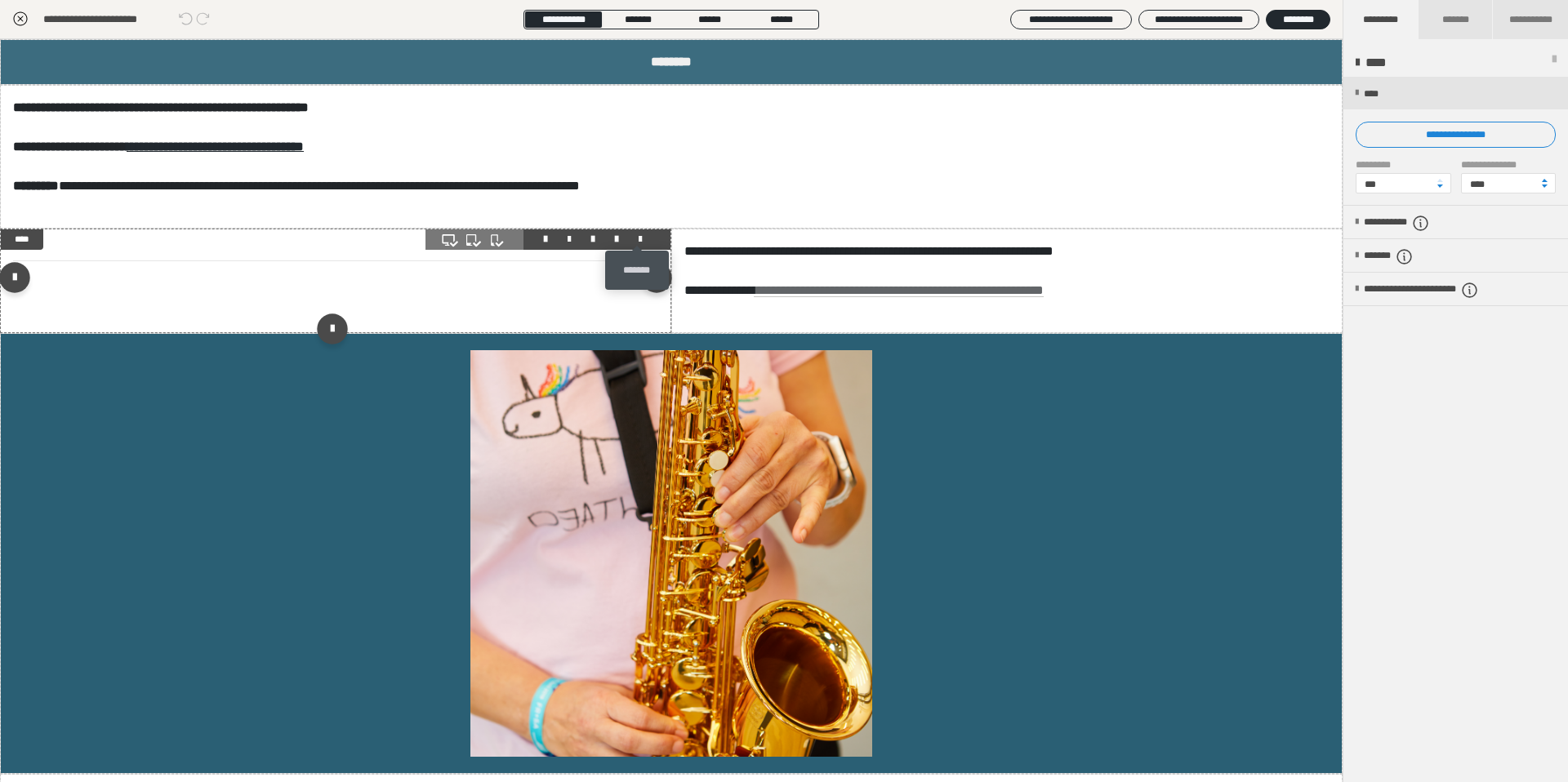 click at bounding box center (640, 239) 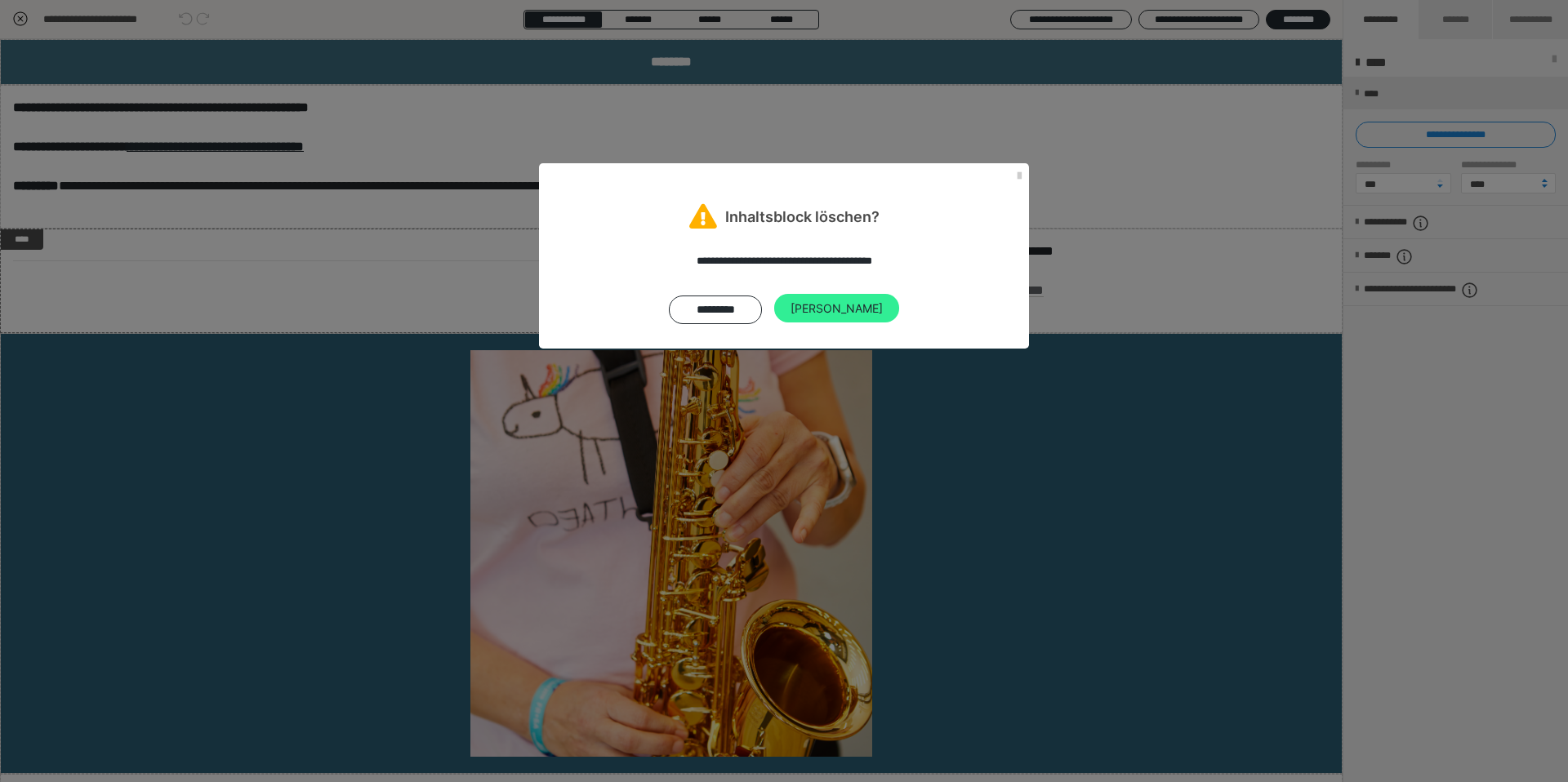 click on "[PERSON_NAME]" at bounding box center (836, 309) 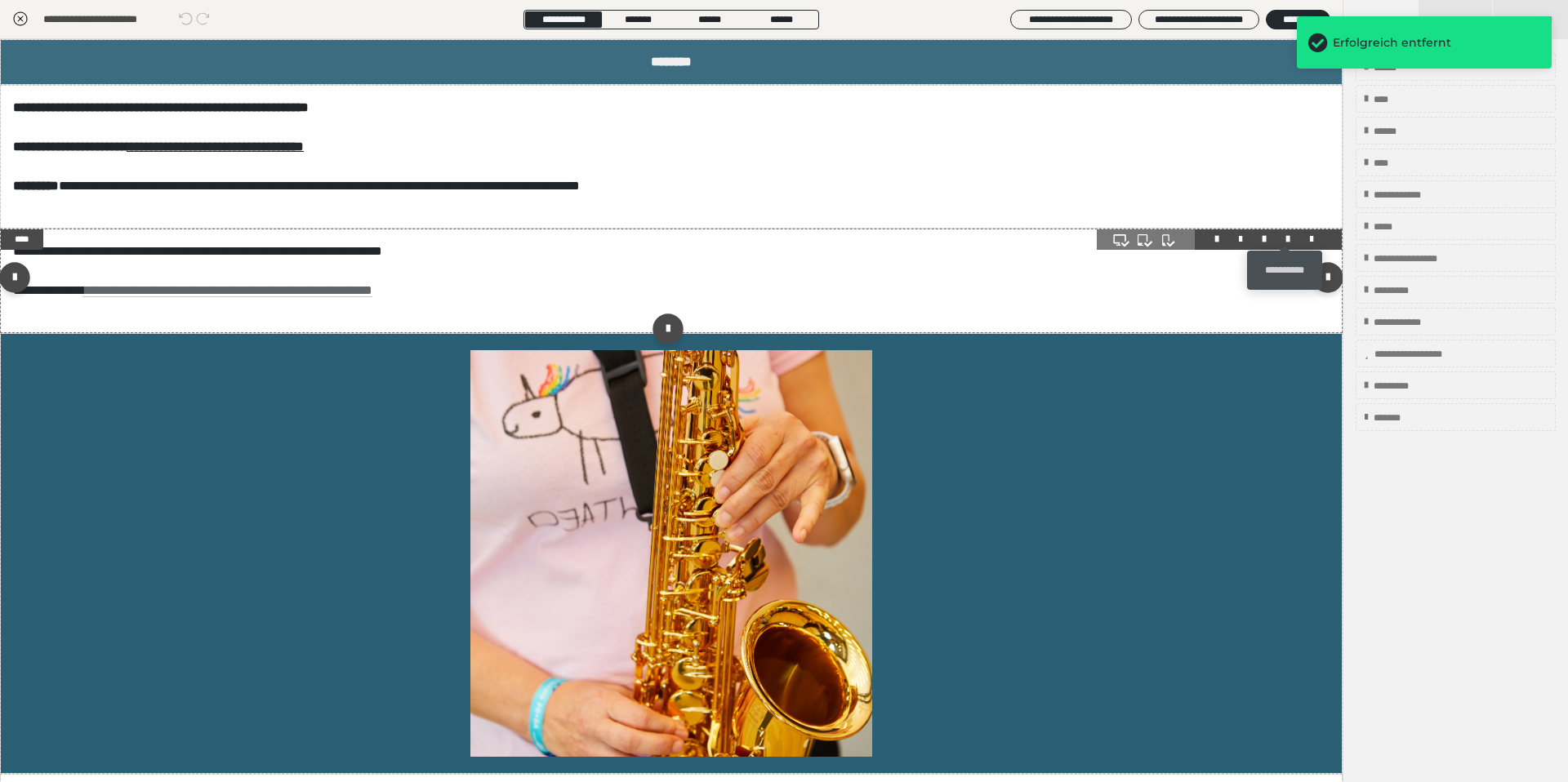 click at bounding box center [1288, 239] 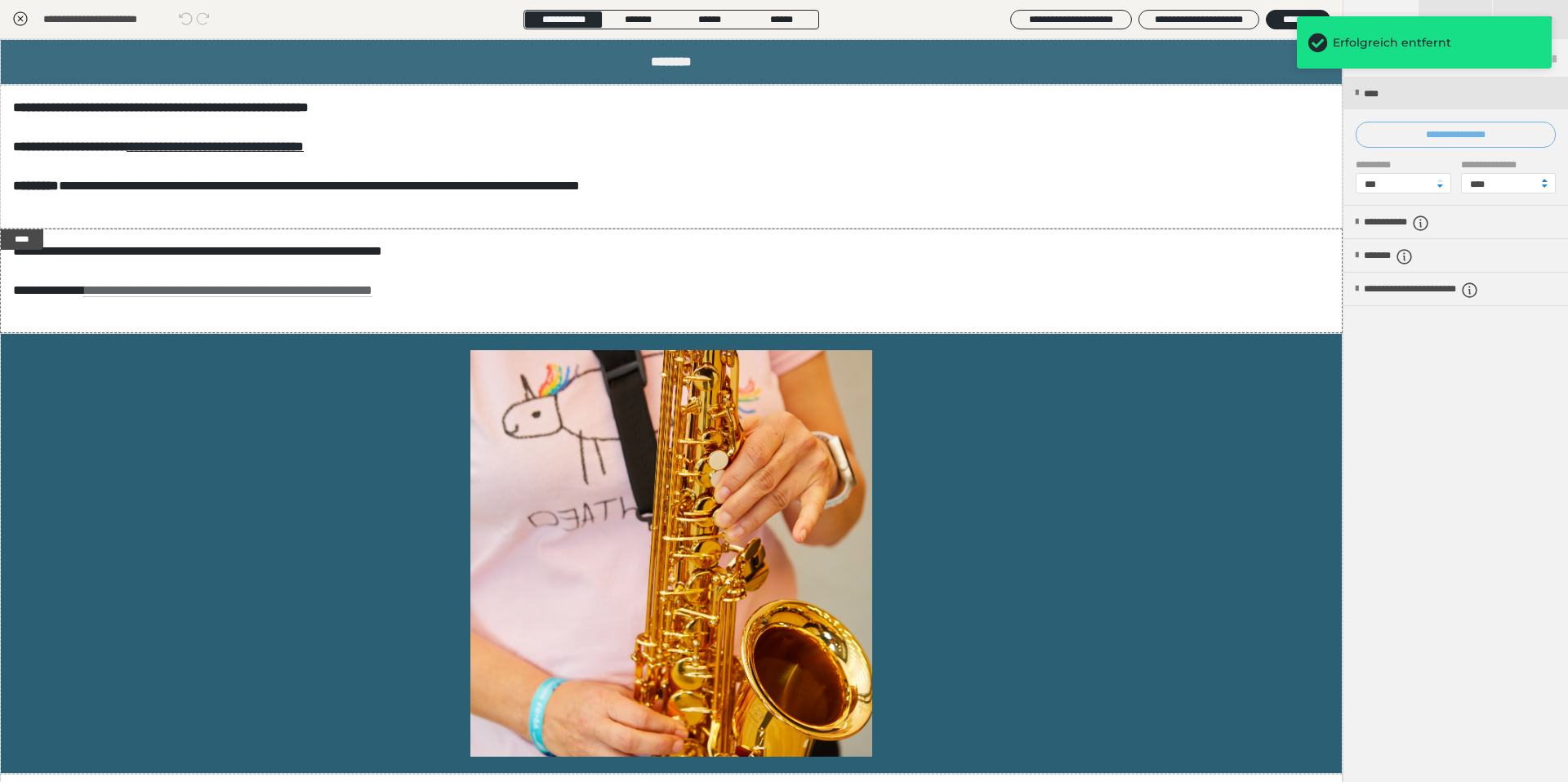 click on "**********" at bounding box center [1455, 135] 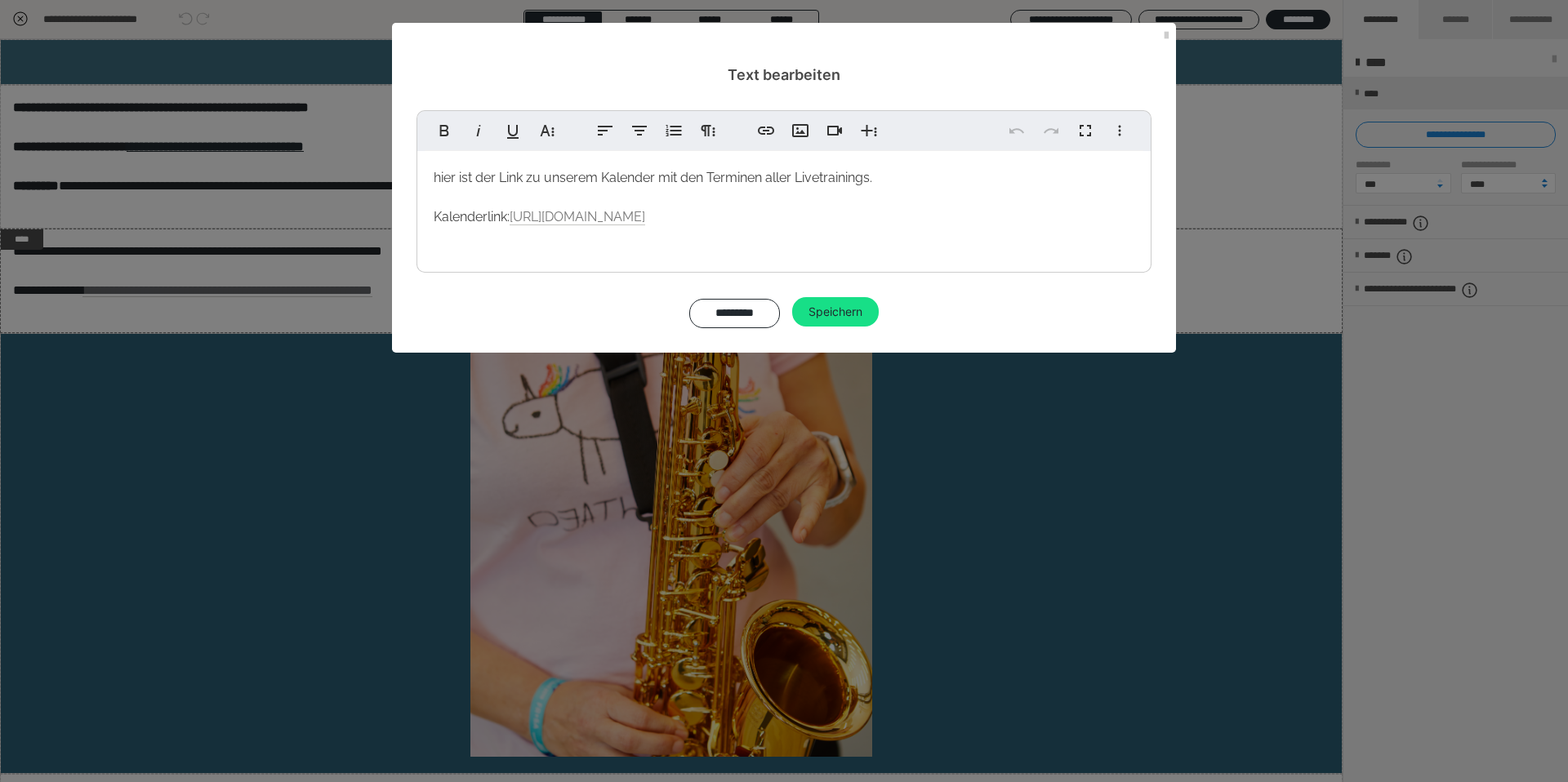 click on "hier ist der Link zu unserem Kalender mit den Terminen aller Livetrainings." at bounding box center (653, 177) 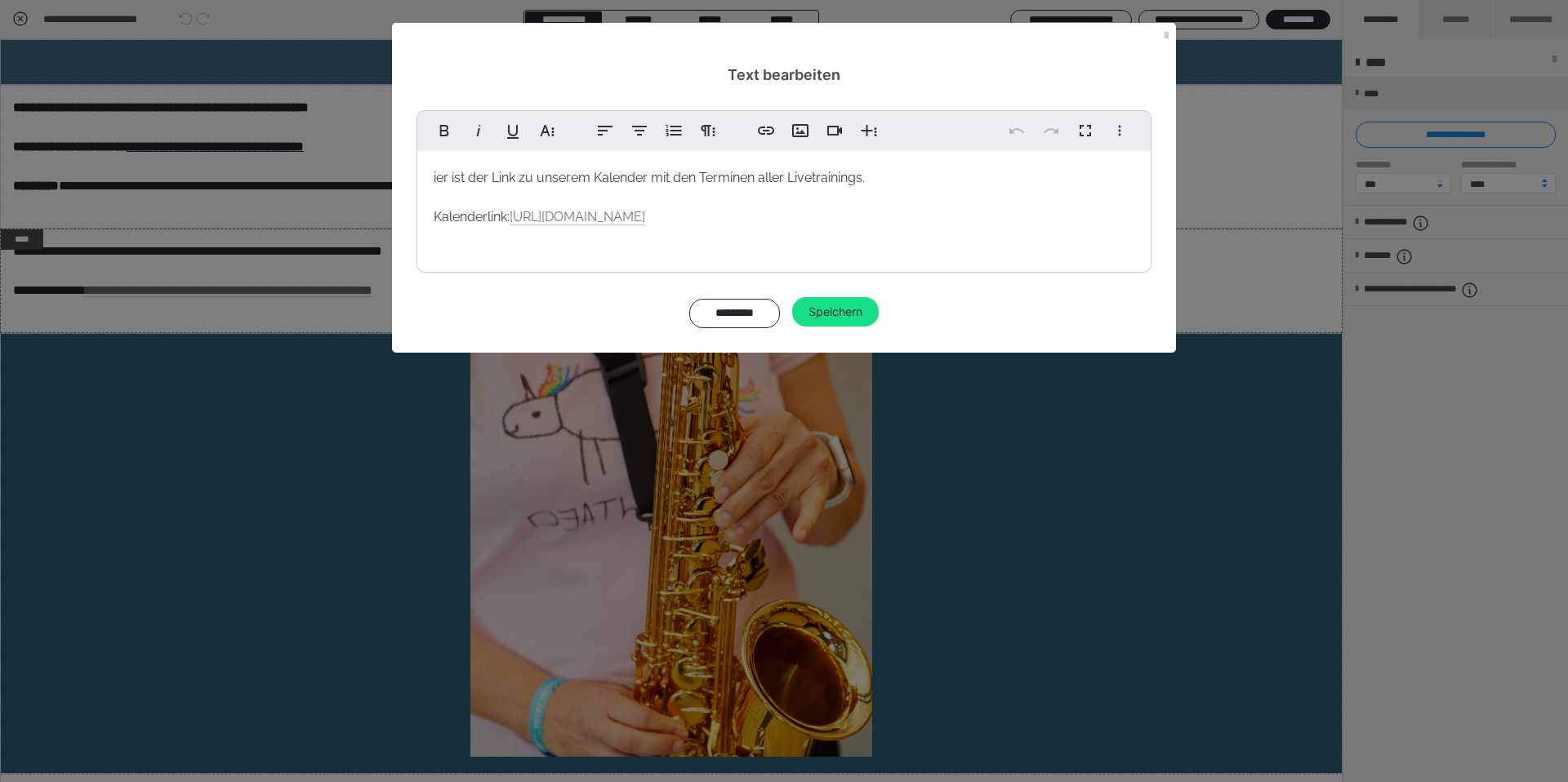 type 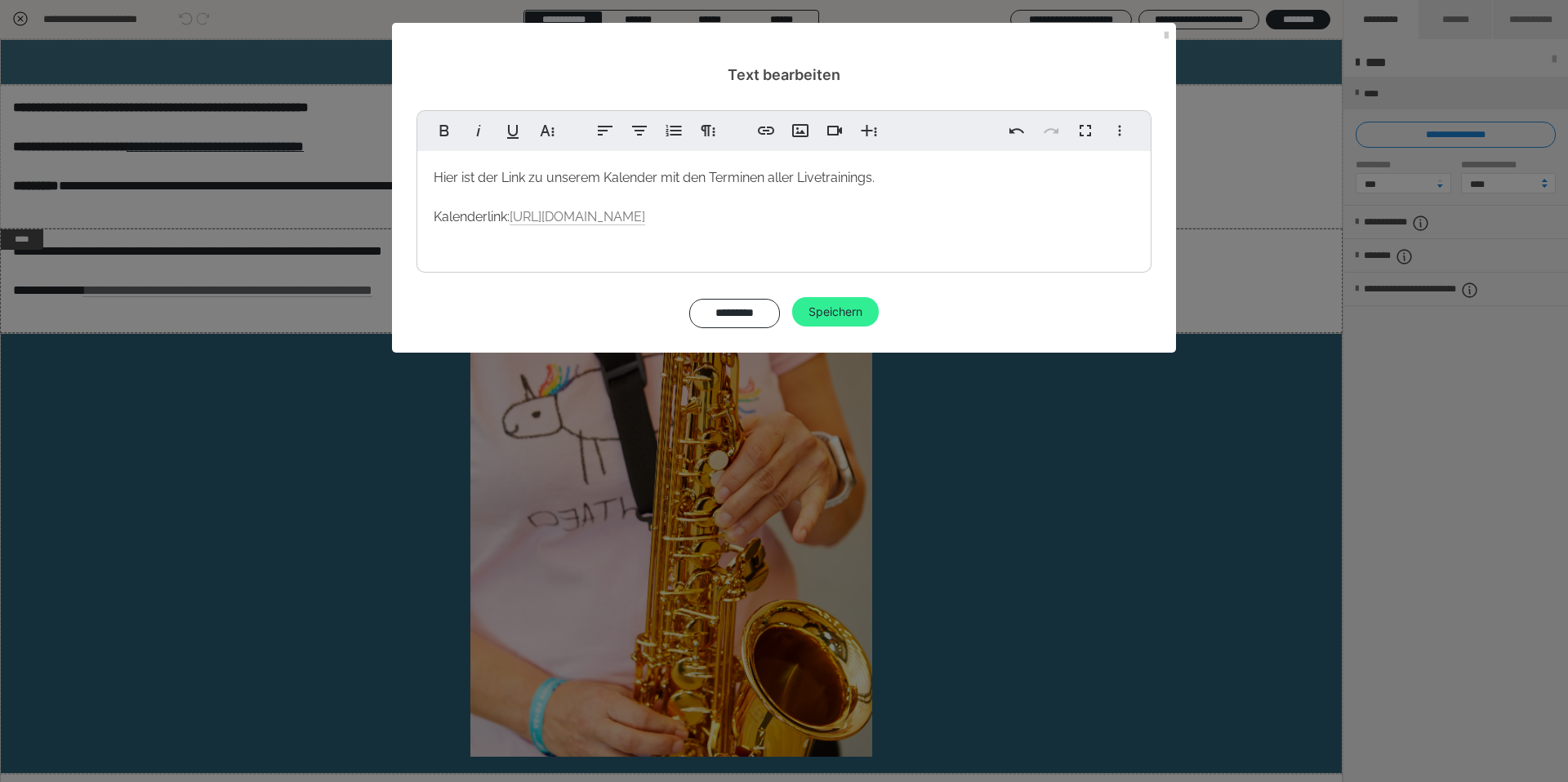 click on "Speichern" at bounding box center (835, 312) 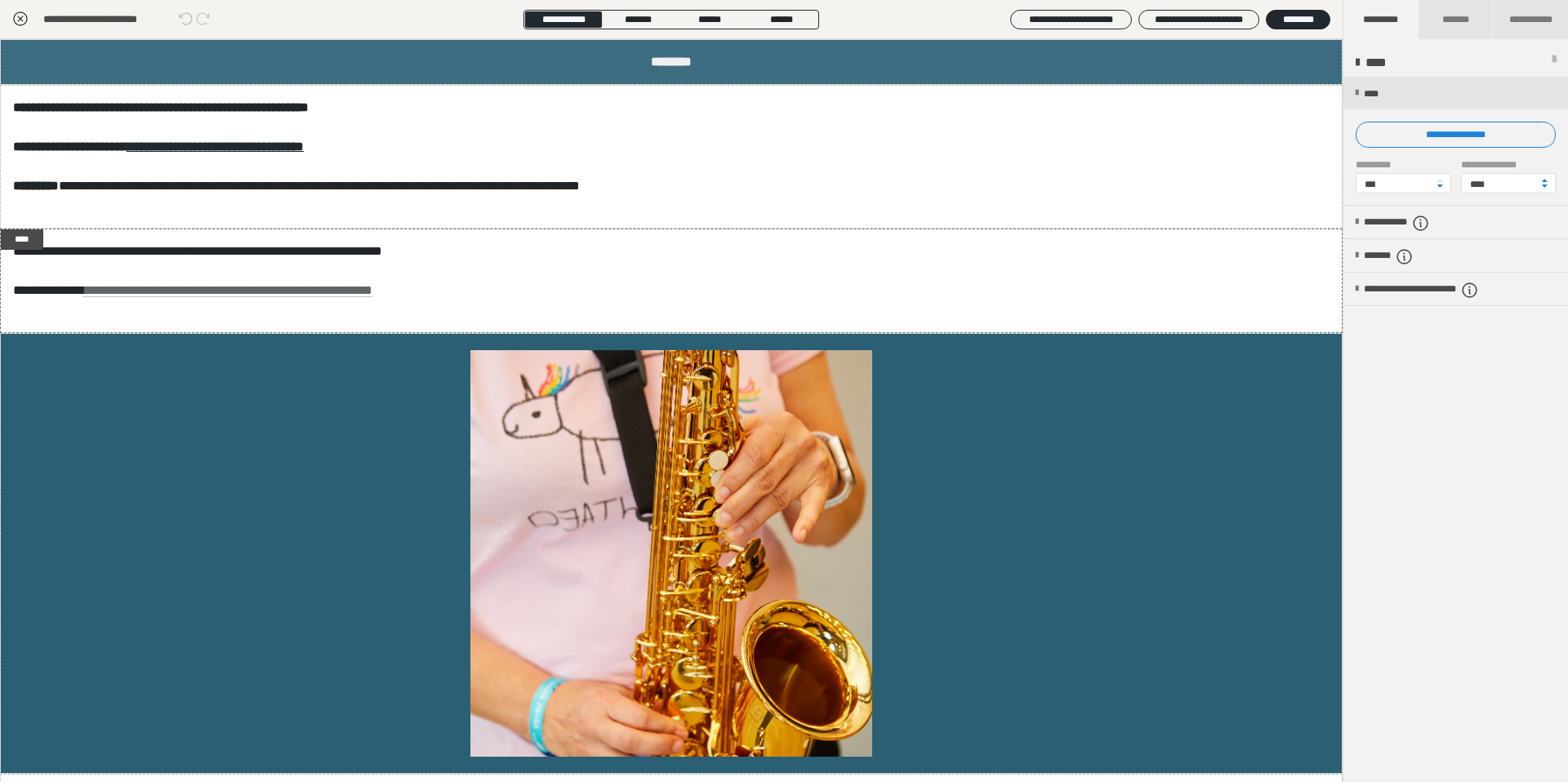 click 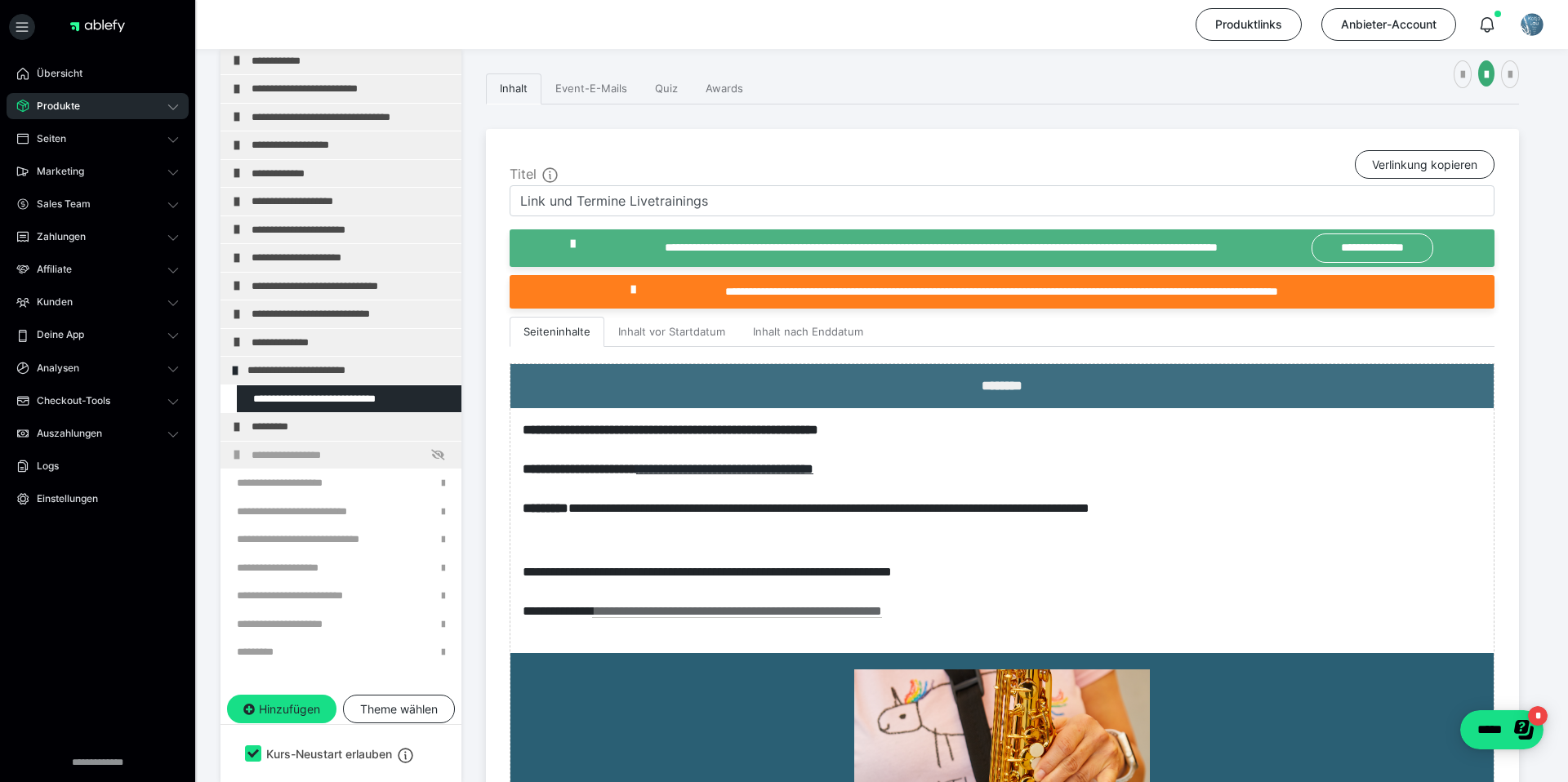 click on "Produkte" at bounding box center [52, 106] 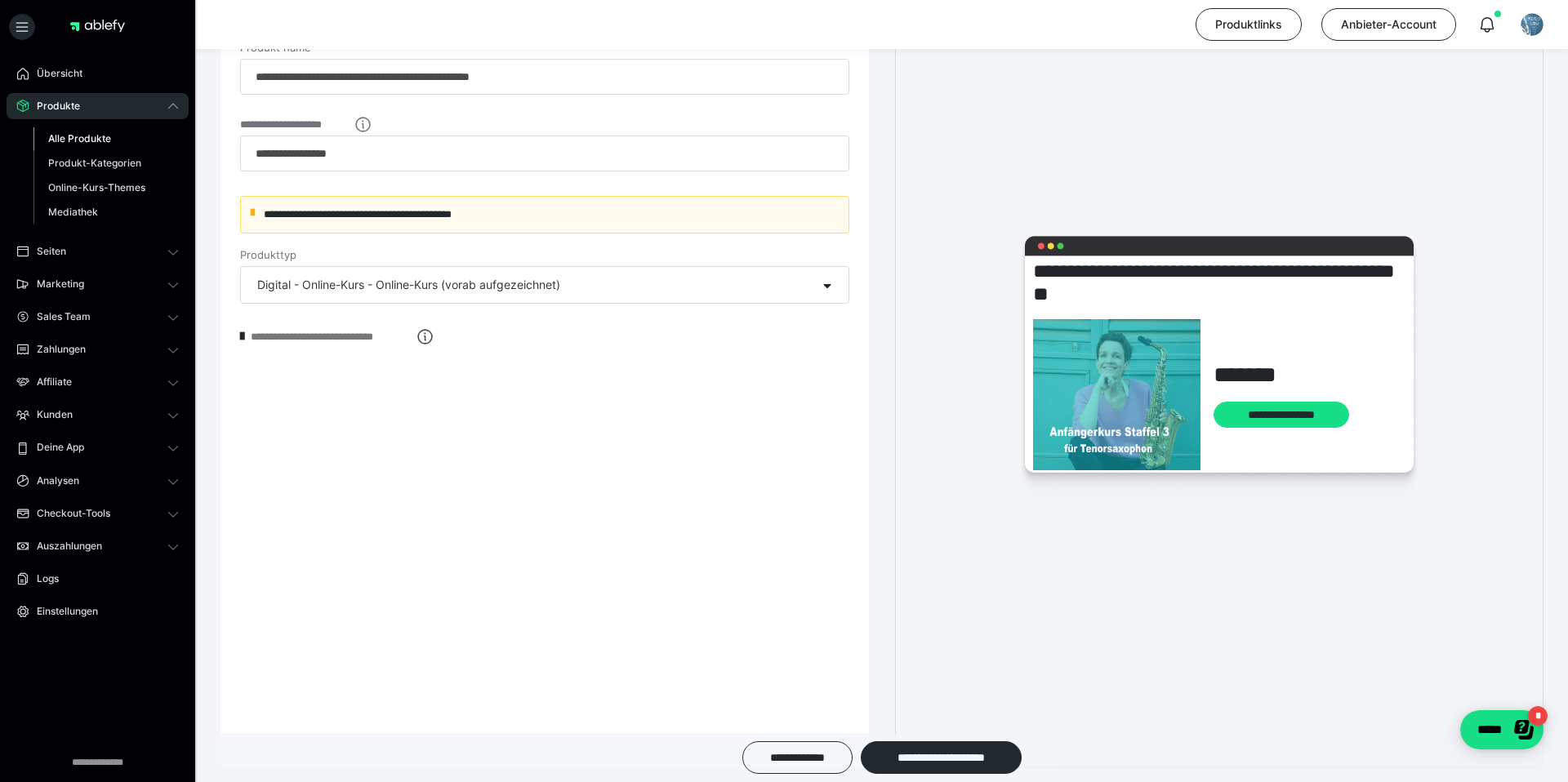 click on "Alle Produkte" at bounding box center (79, 138) 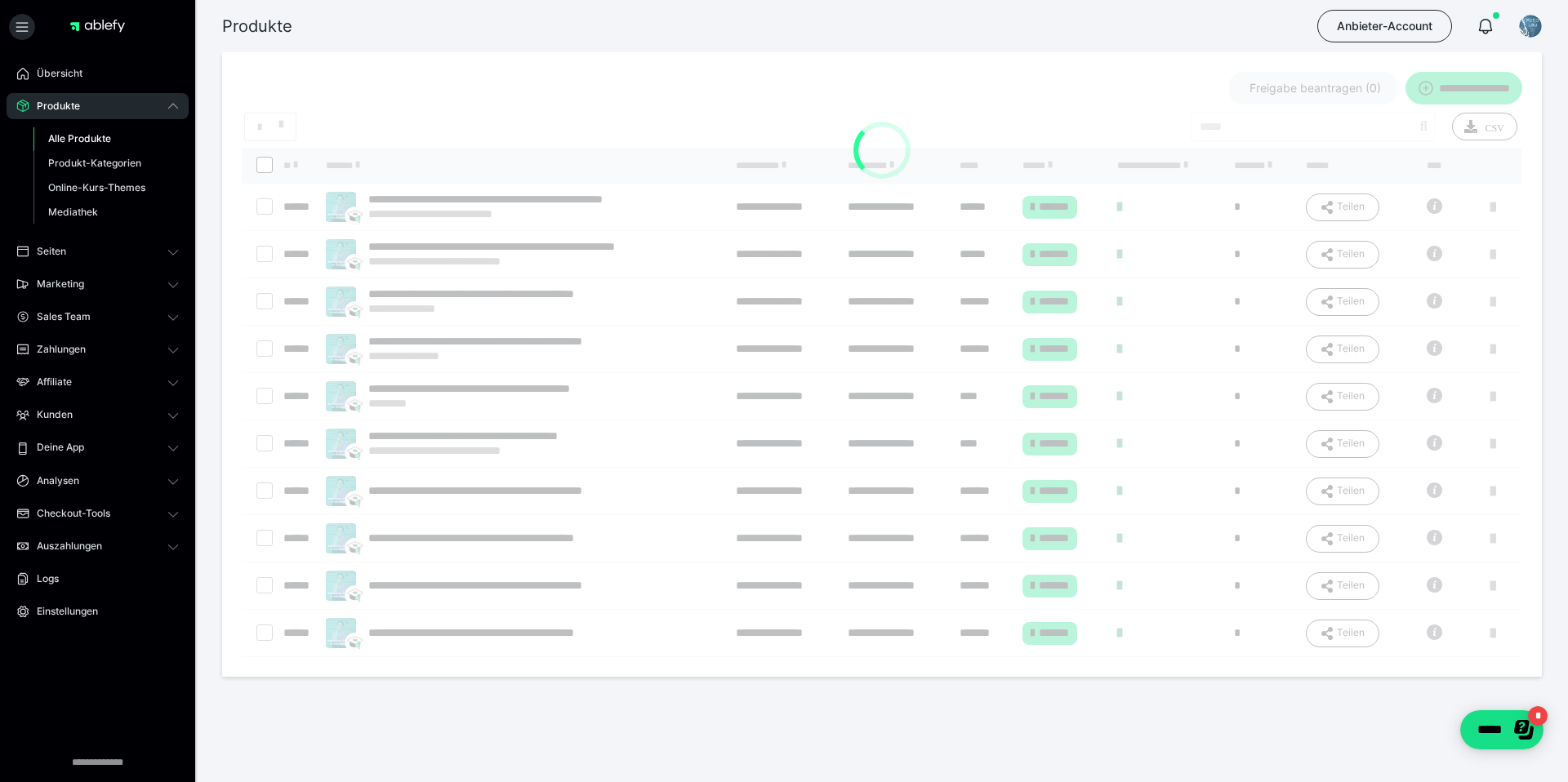 scroll, scrollTop: 0, scrollLeft: 0, axis: both 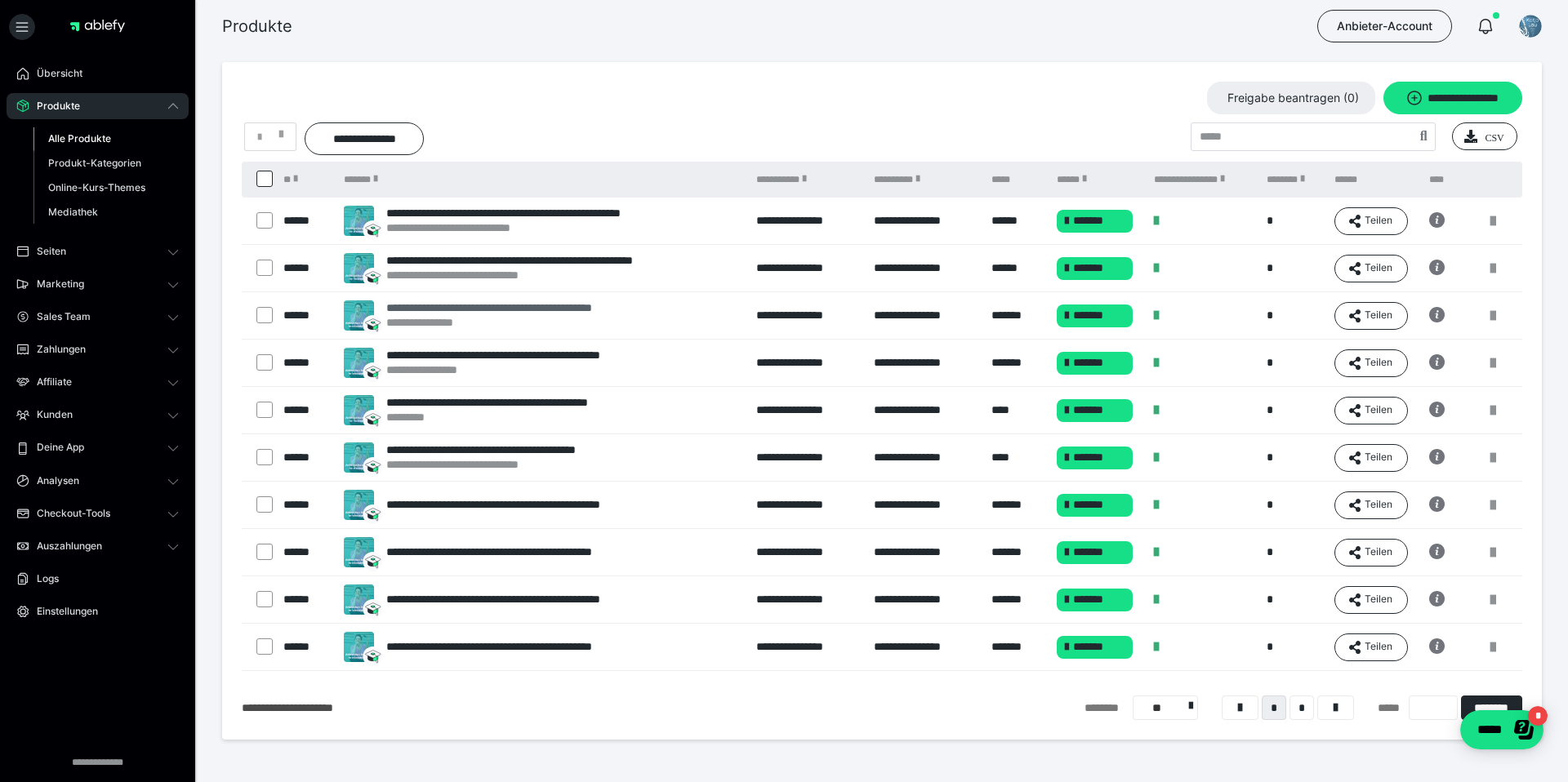 click on "**********" at bounding box center [524, 308] 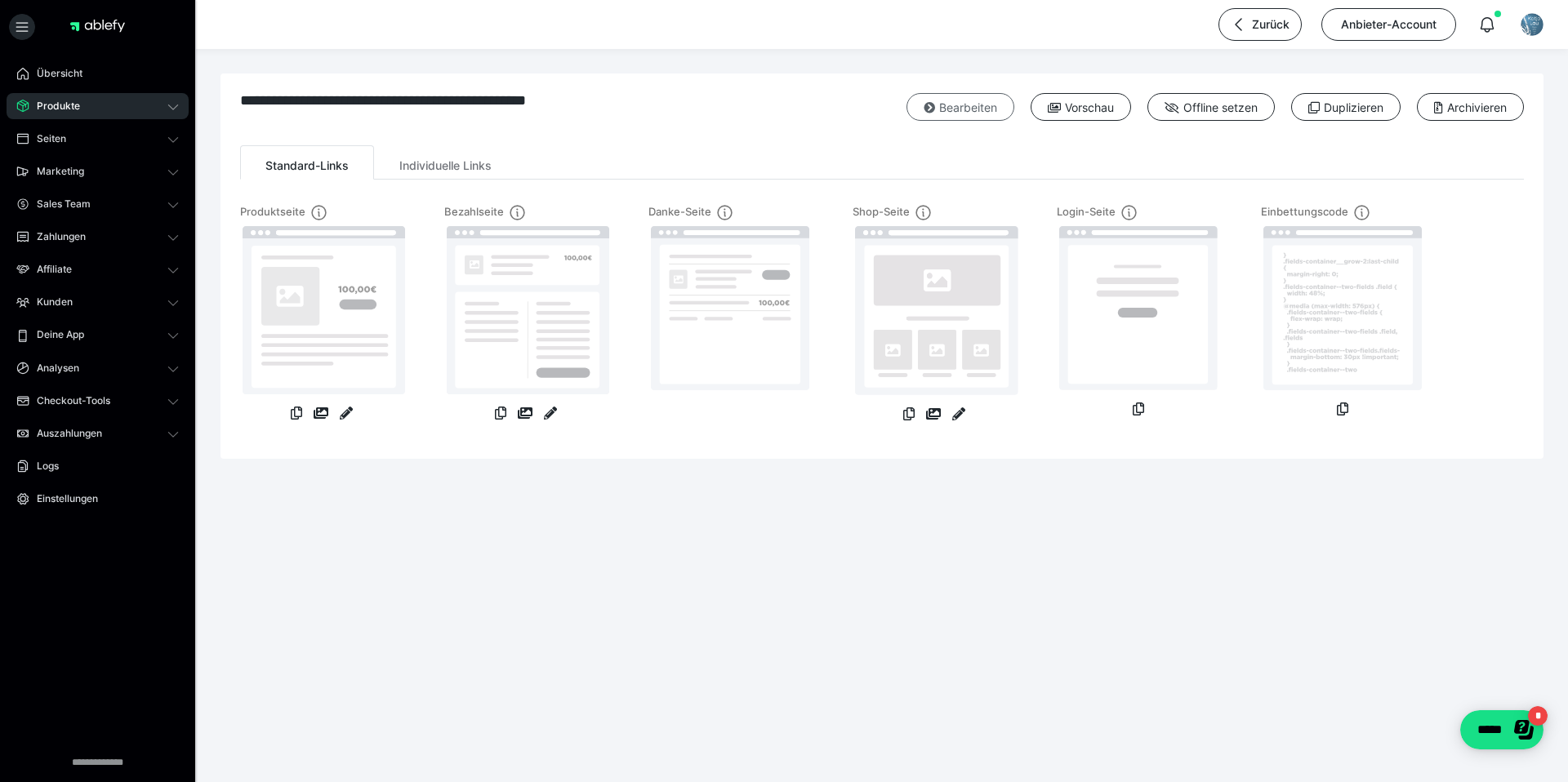 click on "Bearbeiten" at bounding box center (960, 107) 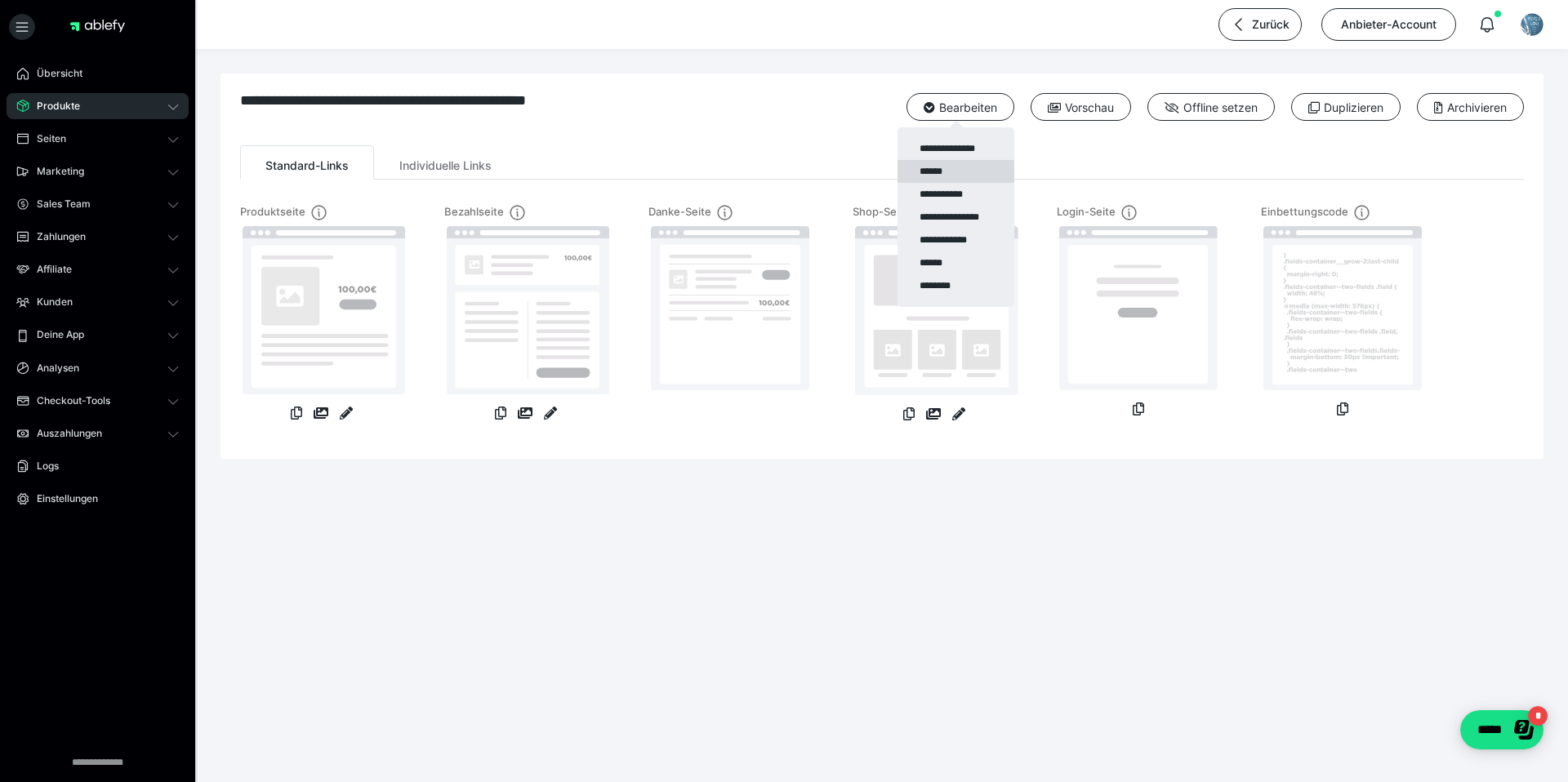 click on "******" at bounding box center [956, 171] 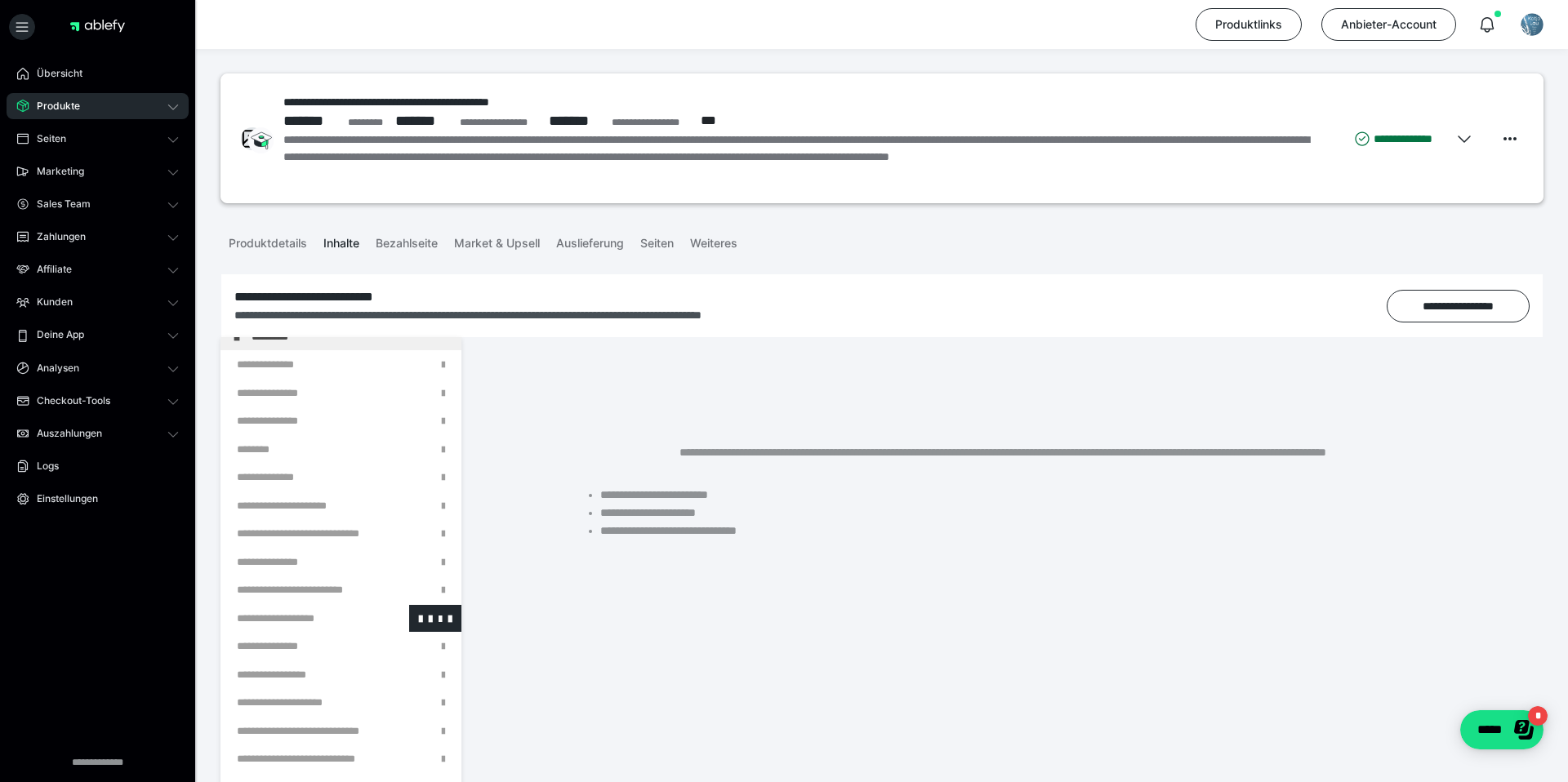 scroll, scrollTop: 446, scrollLeft: 0, axis: vertical 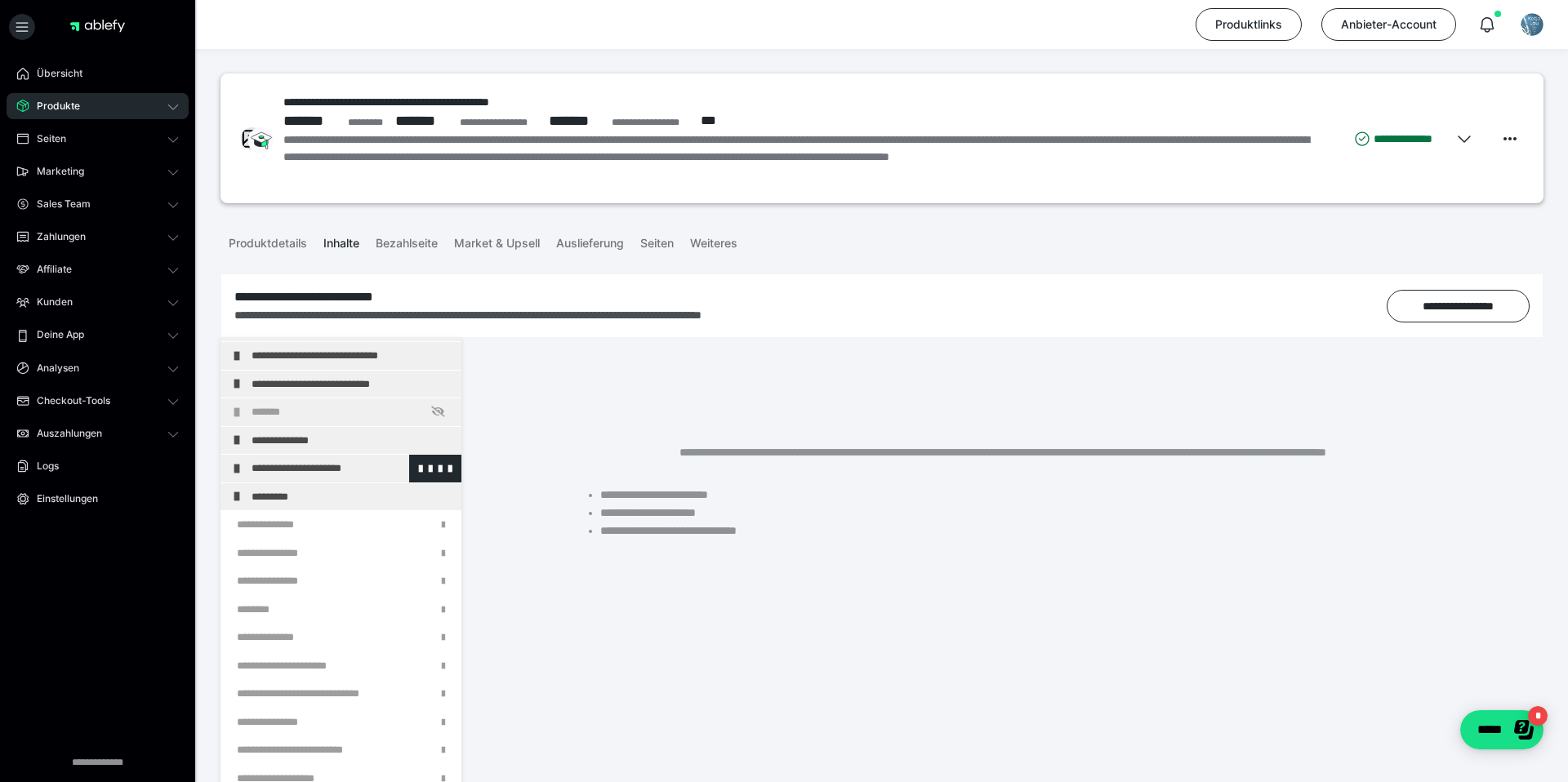 click on "**********" at bounding box center [352, 469] 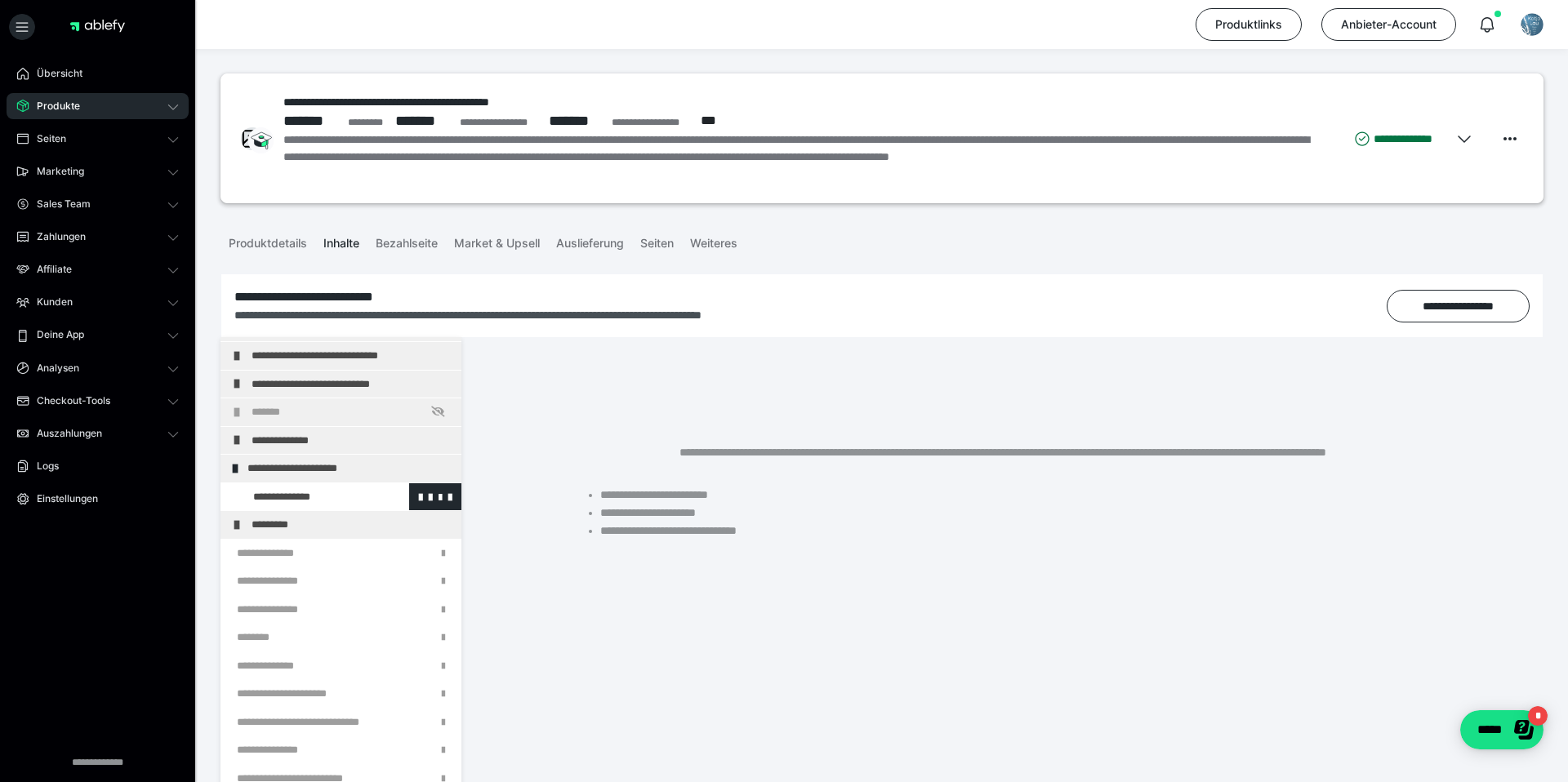 click at bounding box center [306, 497] 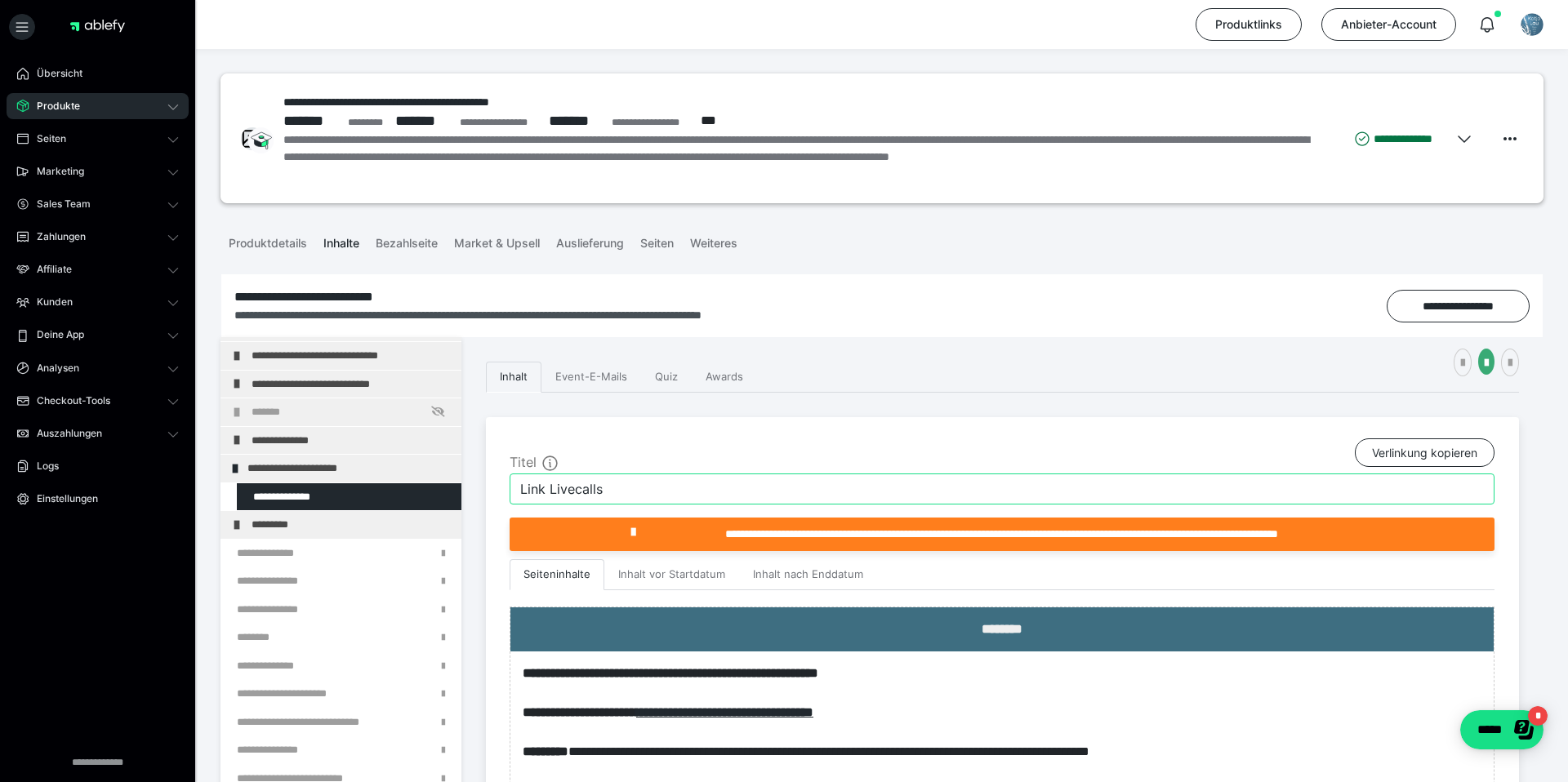 click on "Link Livecalls" at bounding box center [1002, 489] 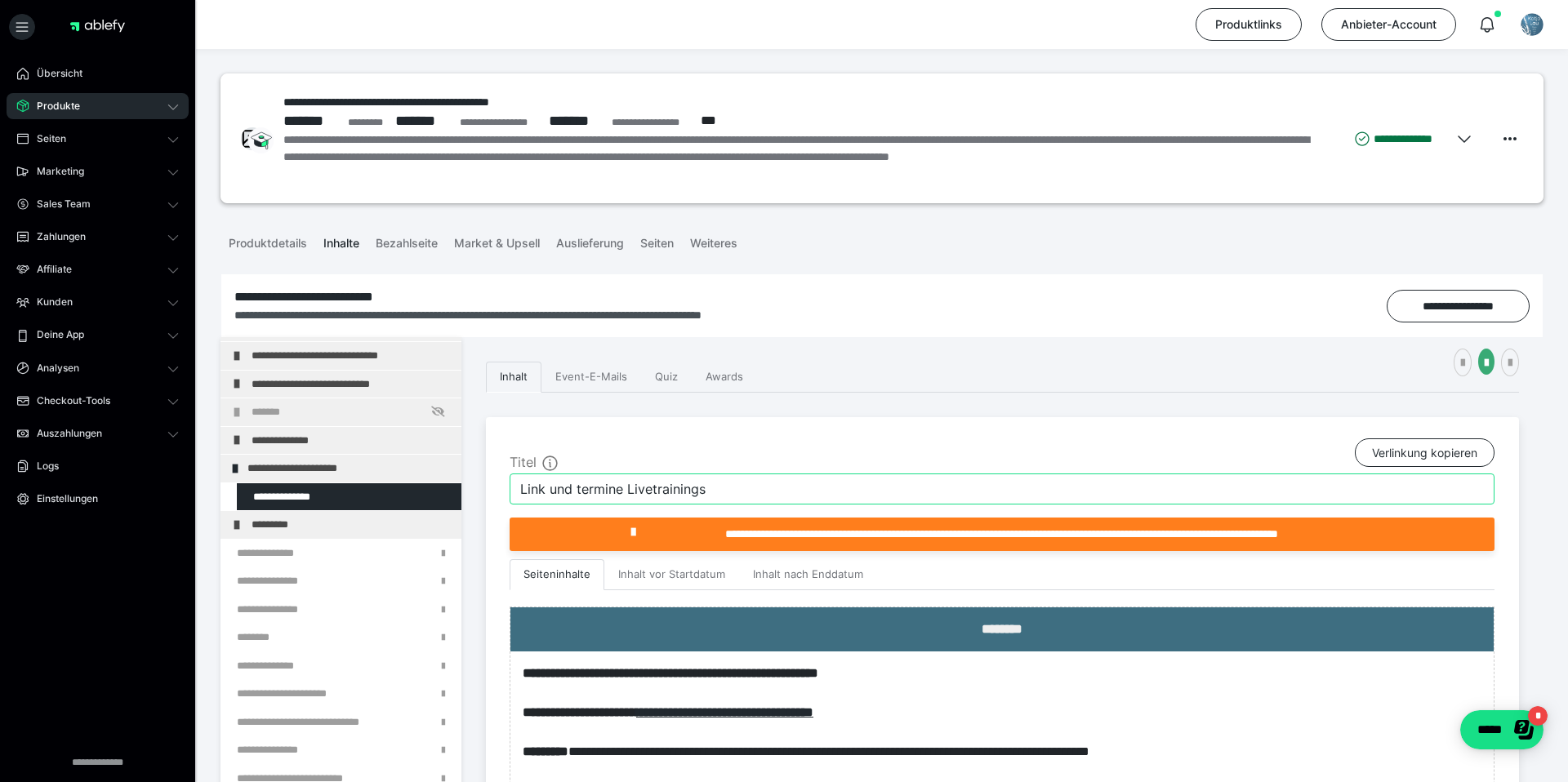 click on "Link und termine Livetrainings" at bounding box center (1002, 489) 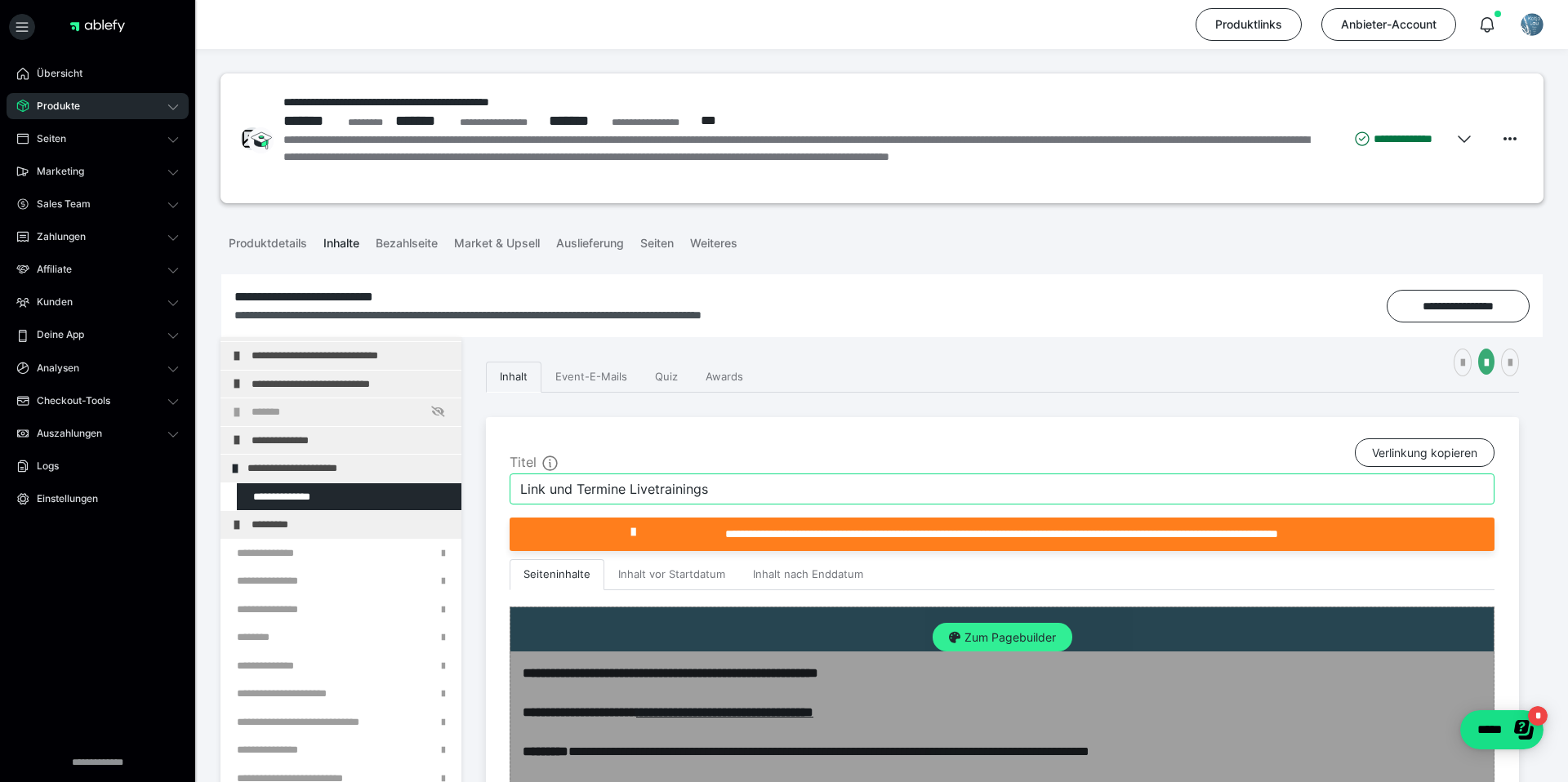 type on "Link und Termine Livetrainings" 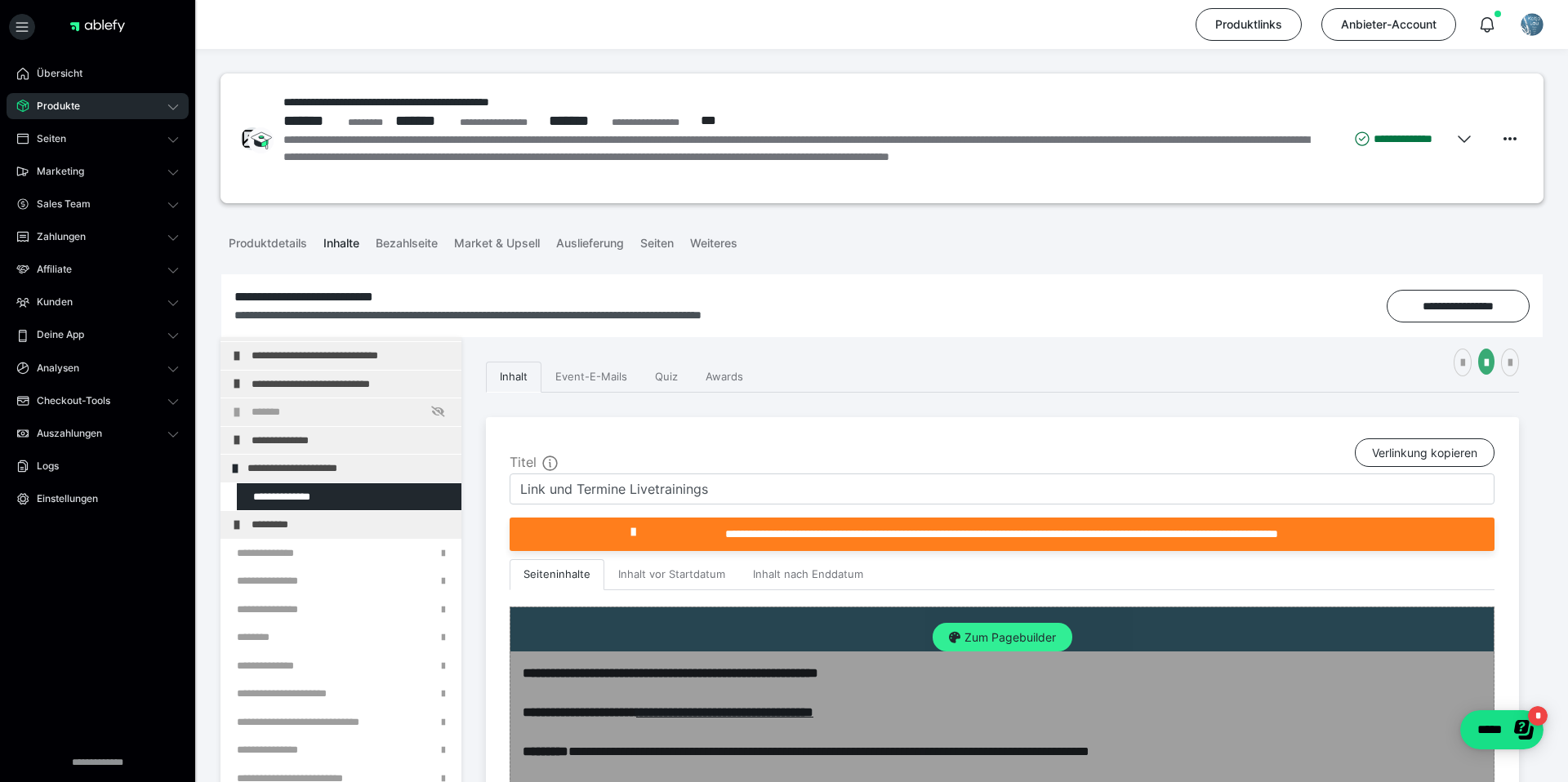 click on "Zum Pagebuilder" at bounding box center (1002, 638) 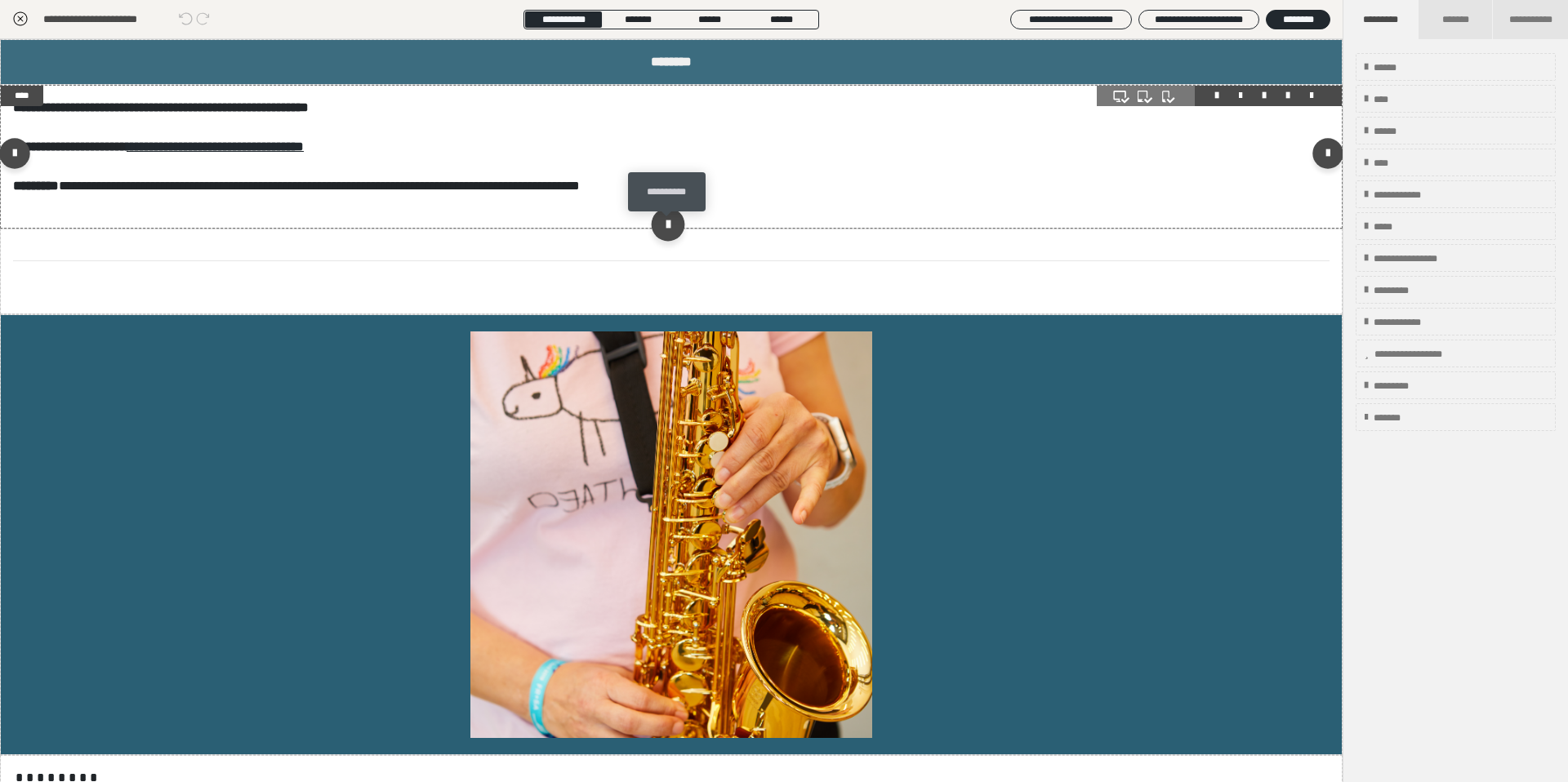 click at bounding box center (667, 224) 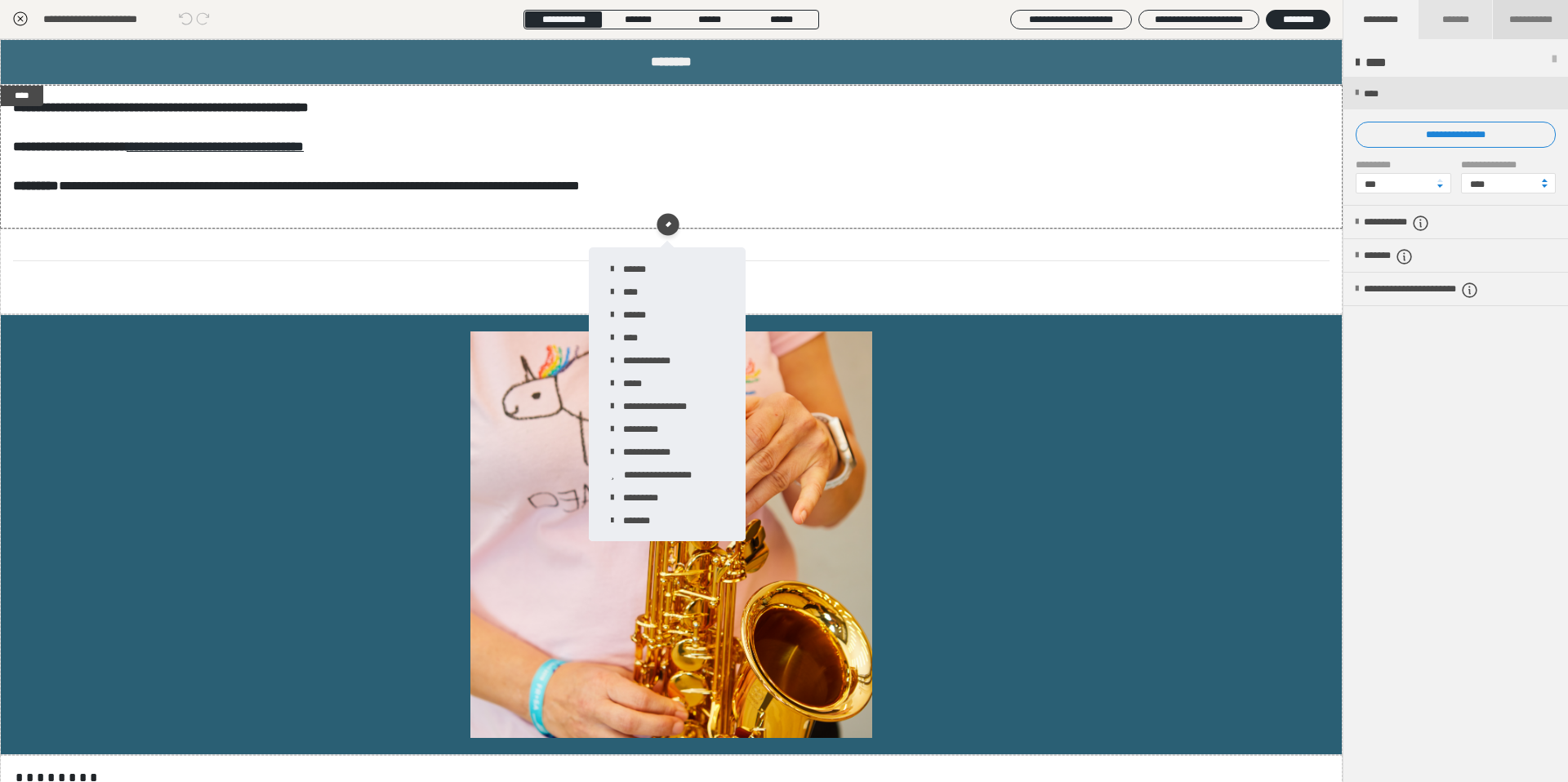 click on "**********" at bounding box center [1530, 20] 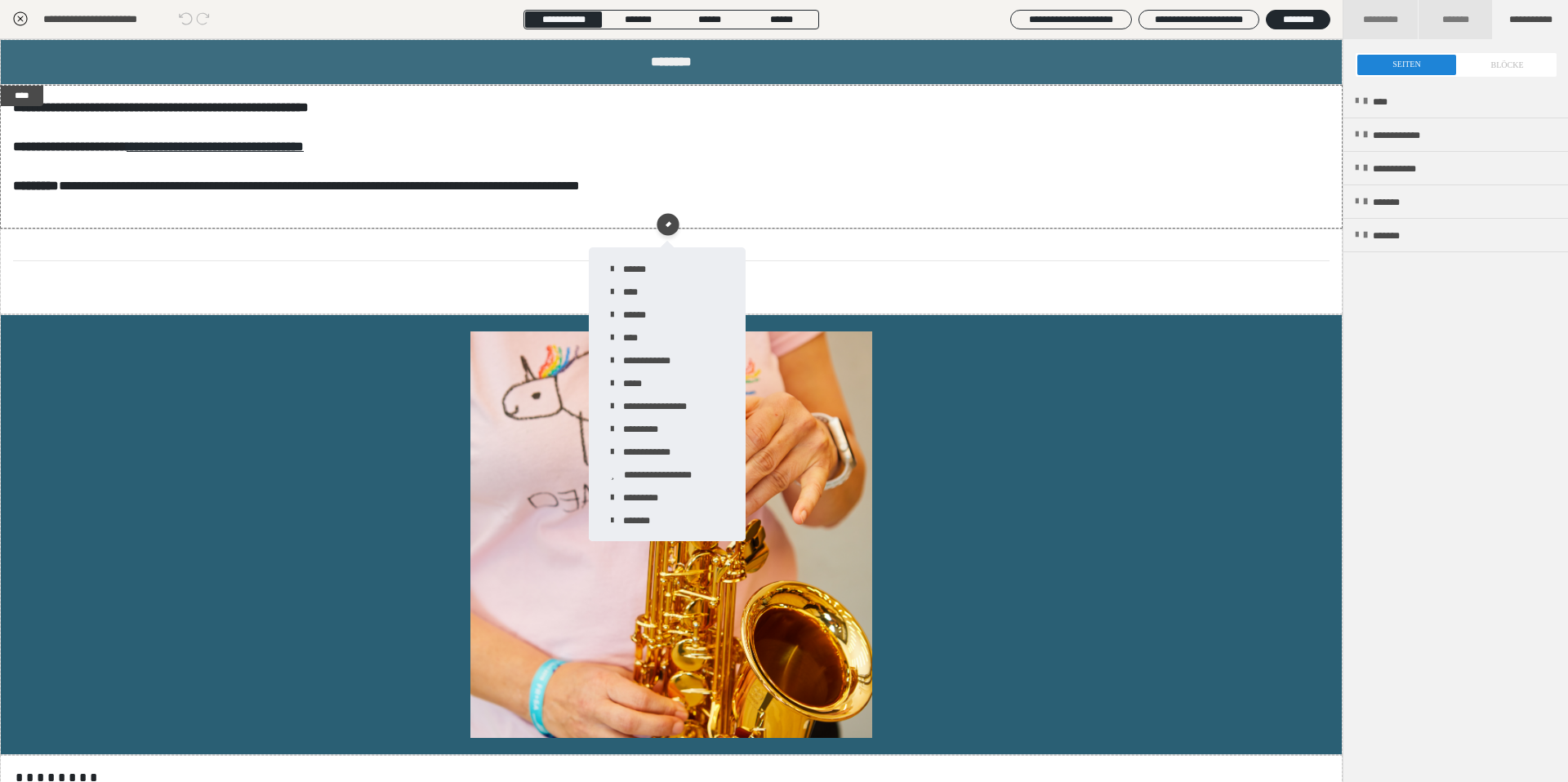 click at bounding box center (1456, 64) 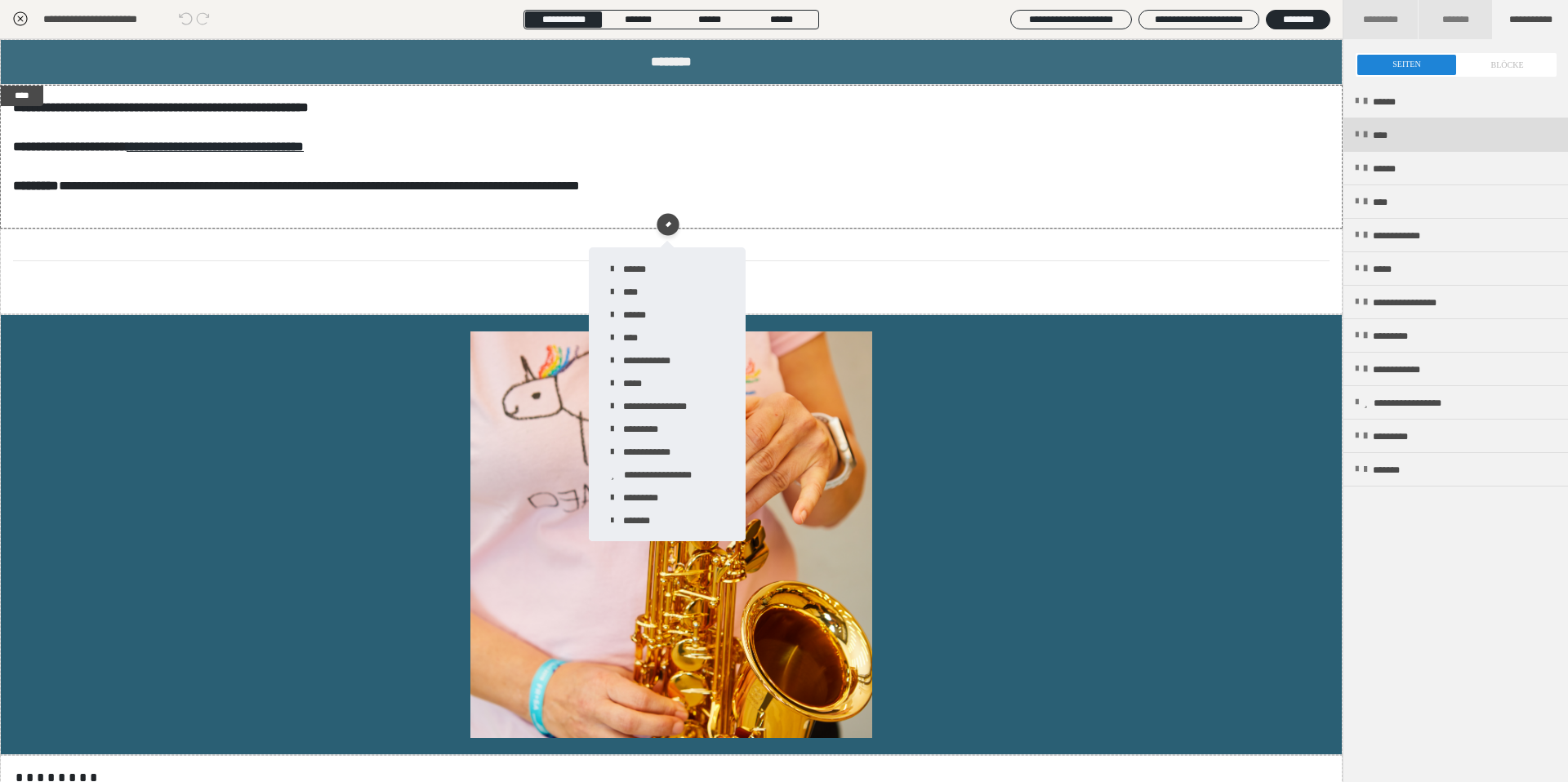 click on "****" at bounding box center (1455, 135) 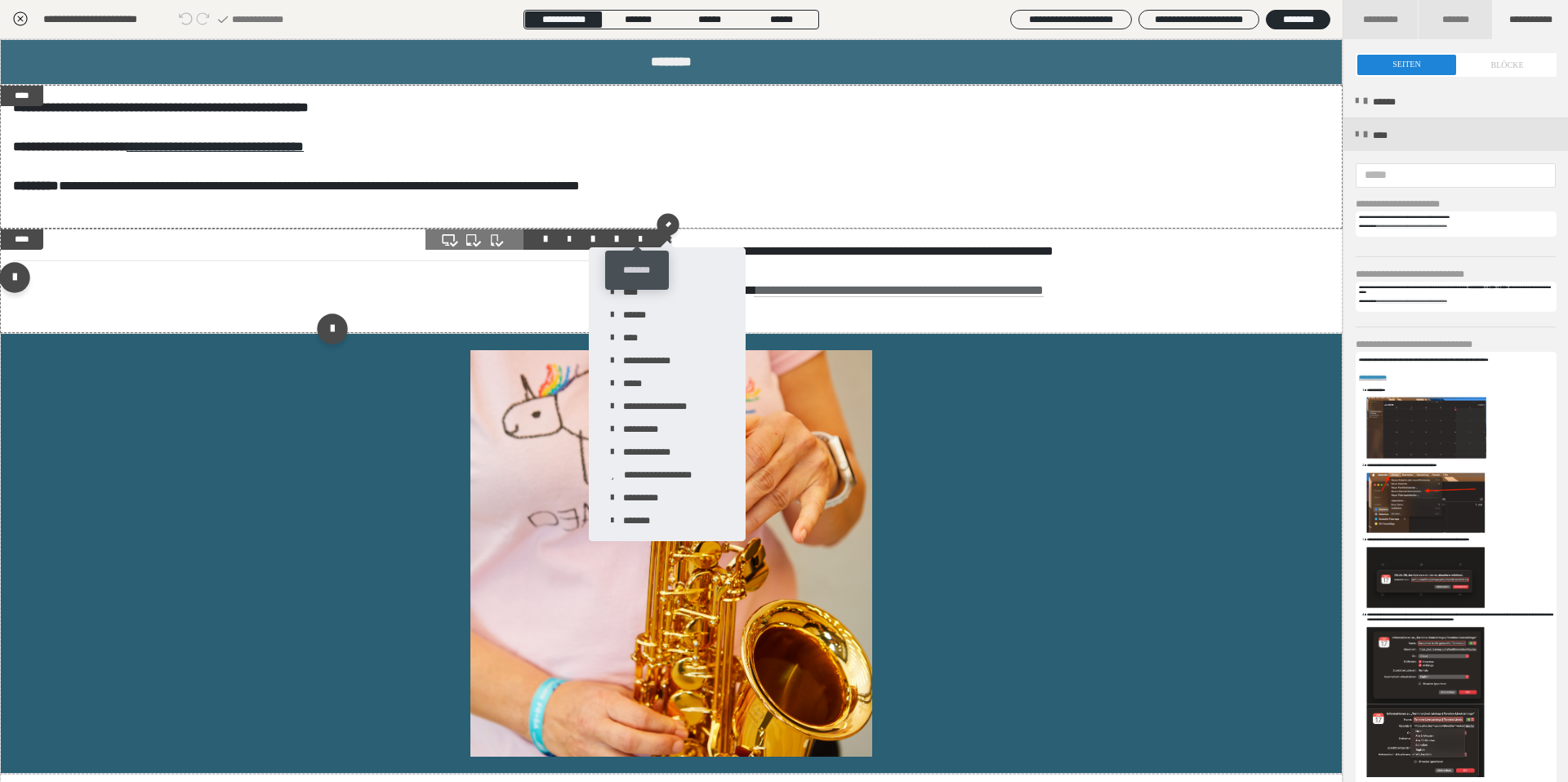 click at bounding box center (640, 239) 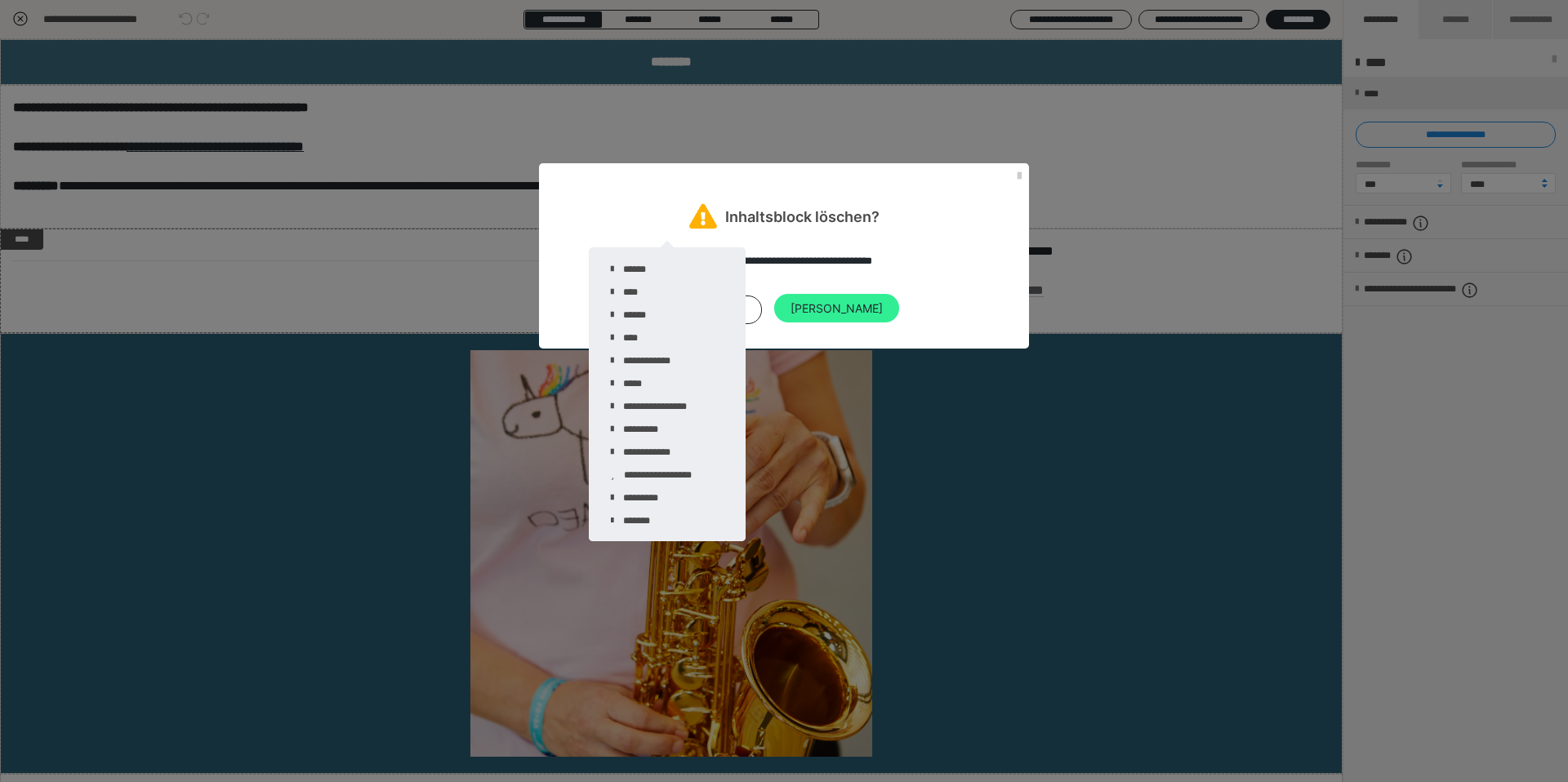 click on "[PERSON_NAME]" at bounding box center (836, 309) 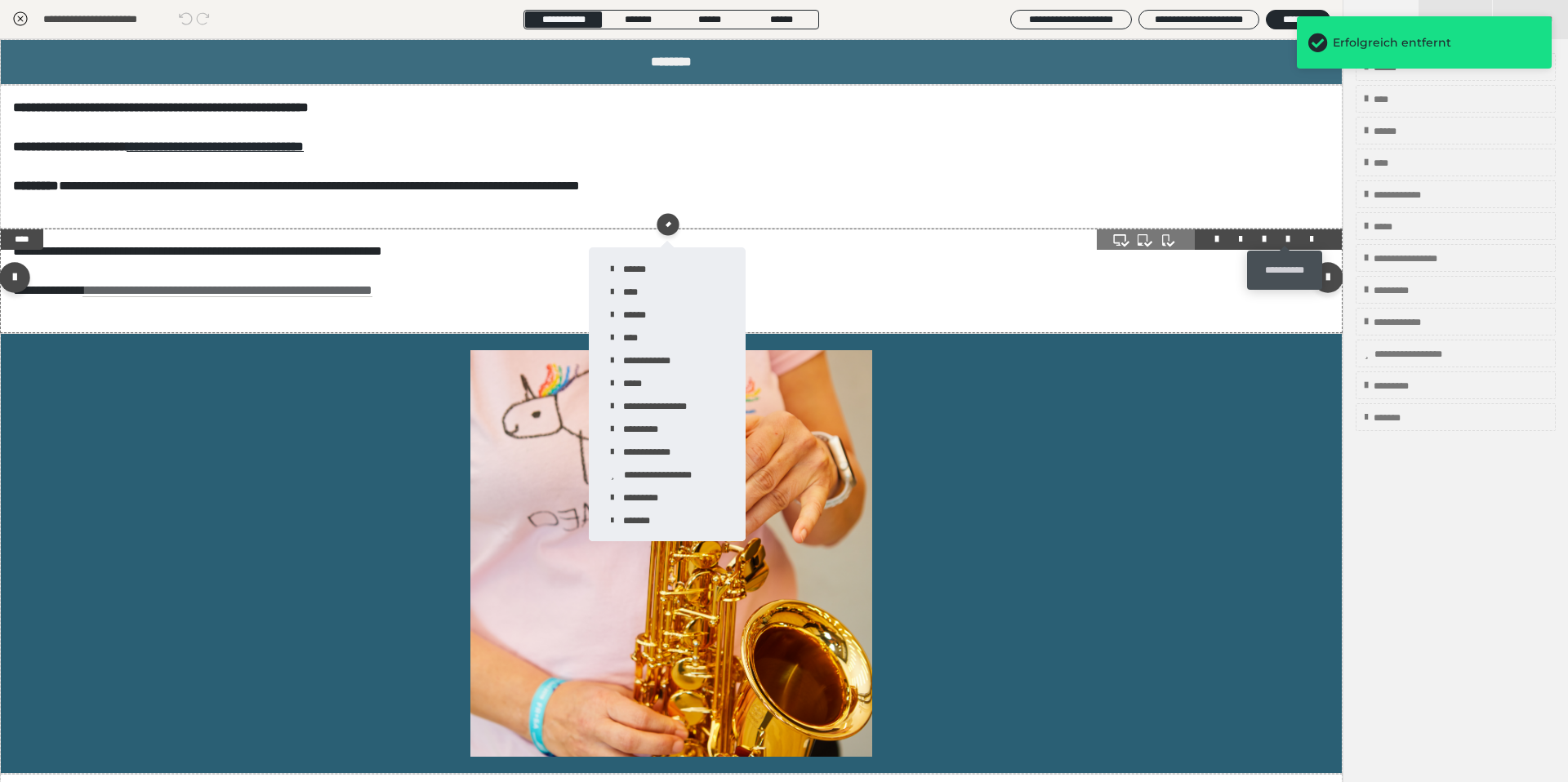 click at bounding box center [1288, 239] 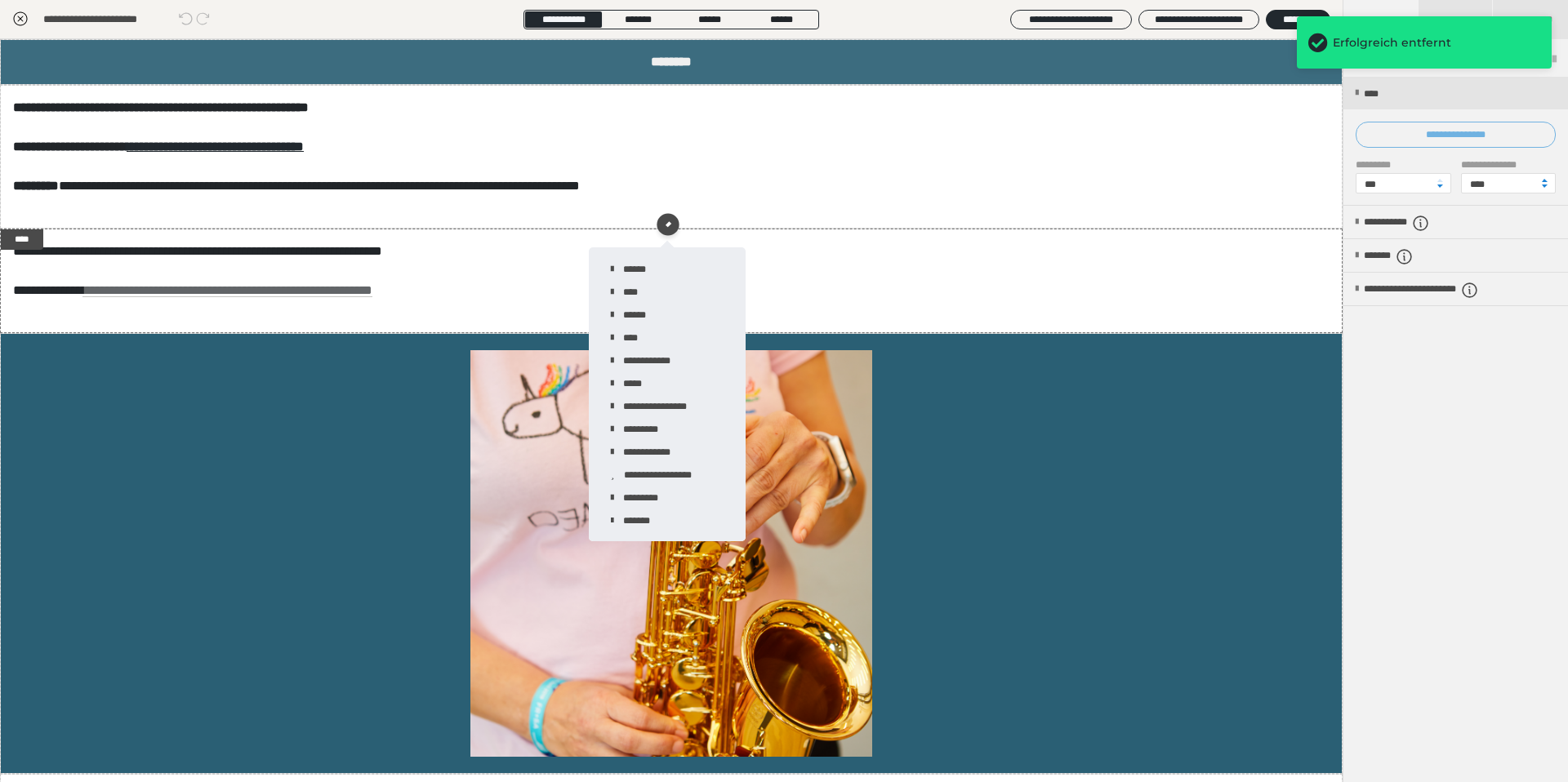 click on "**********" at bounding box center (1455, 135) 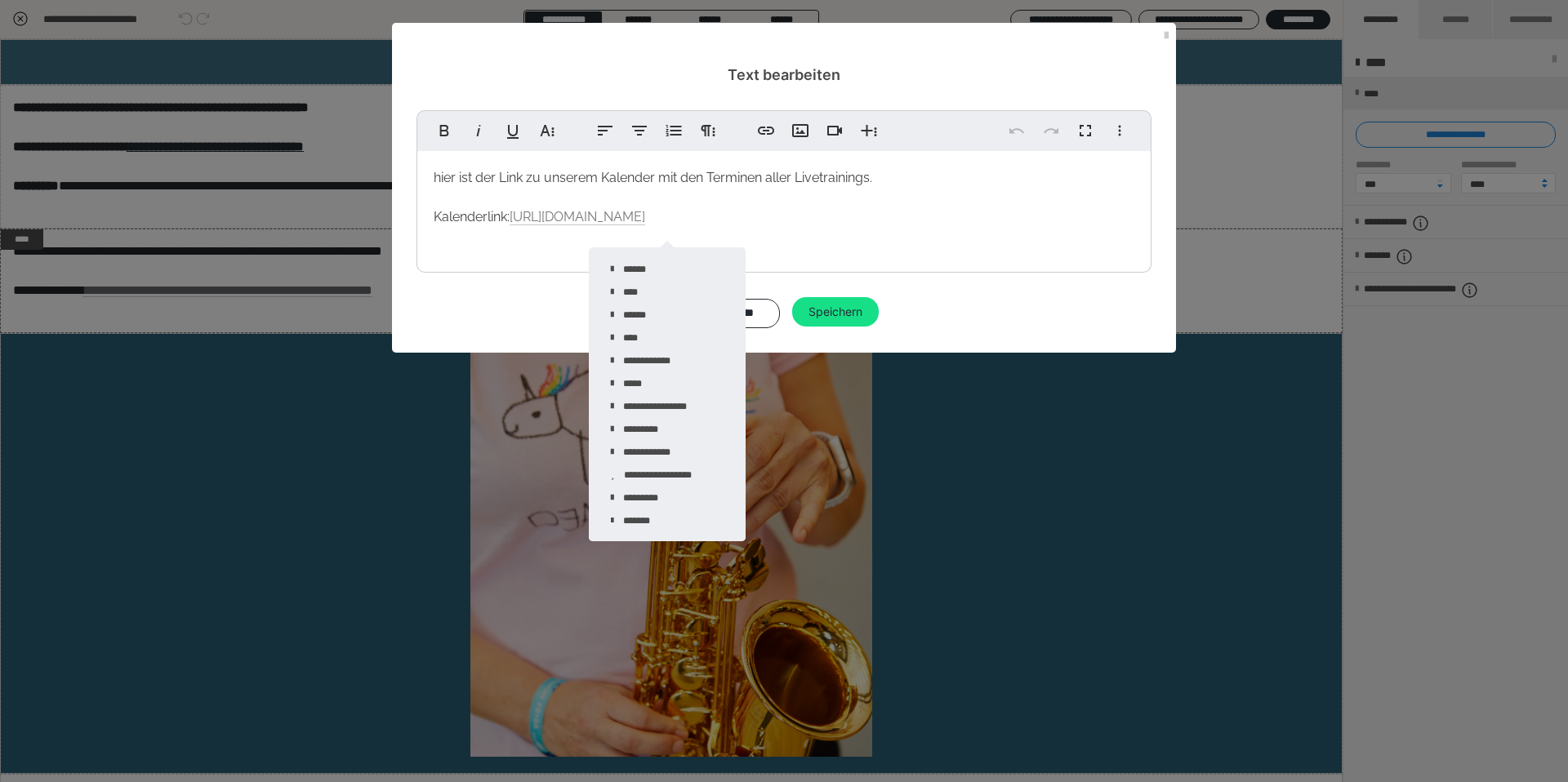 click on "hier ist der Link zu unserem Kalender mit den Terminen aller Livetrainings." at bounding box center (653, 177) 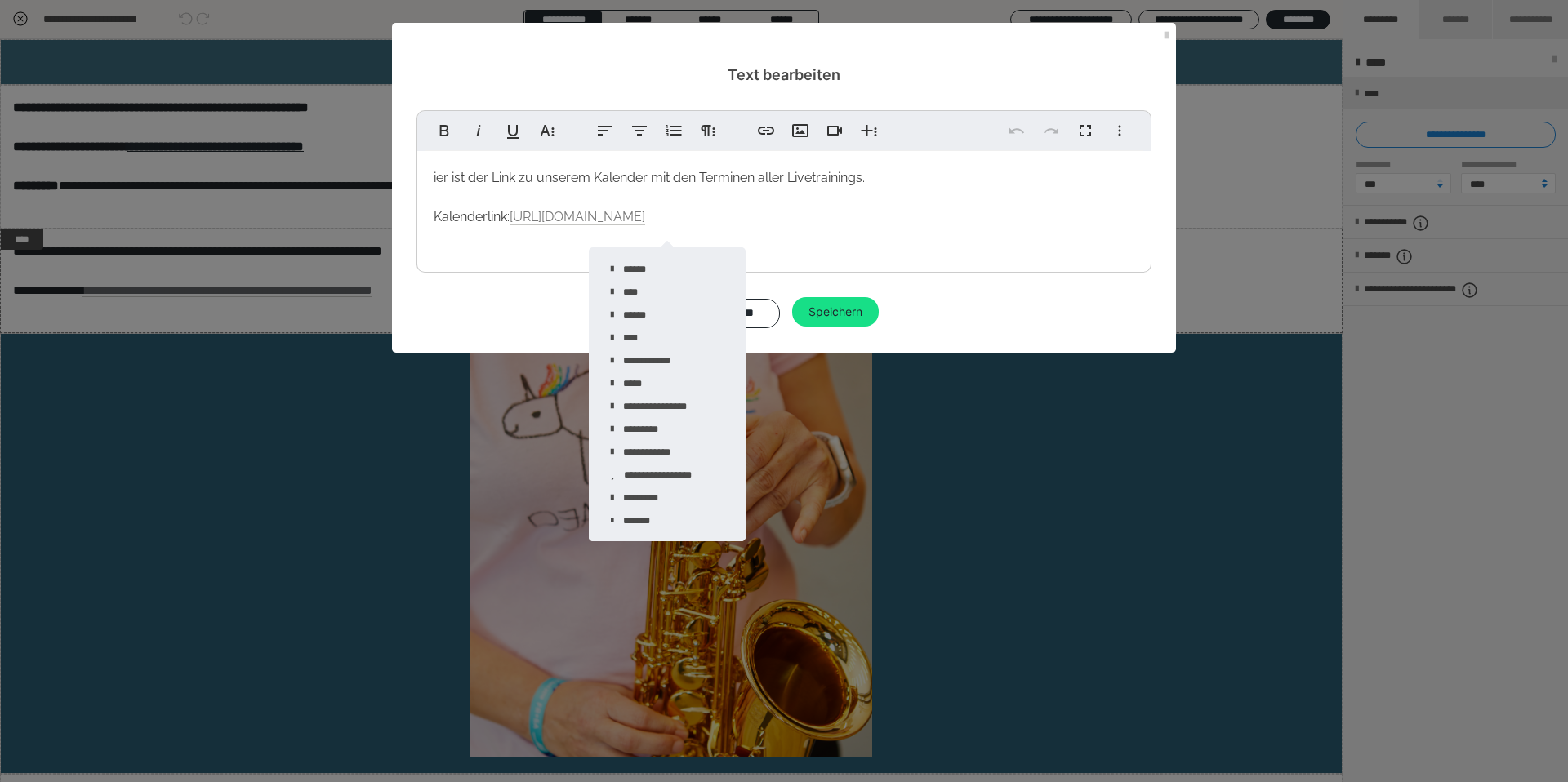 type 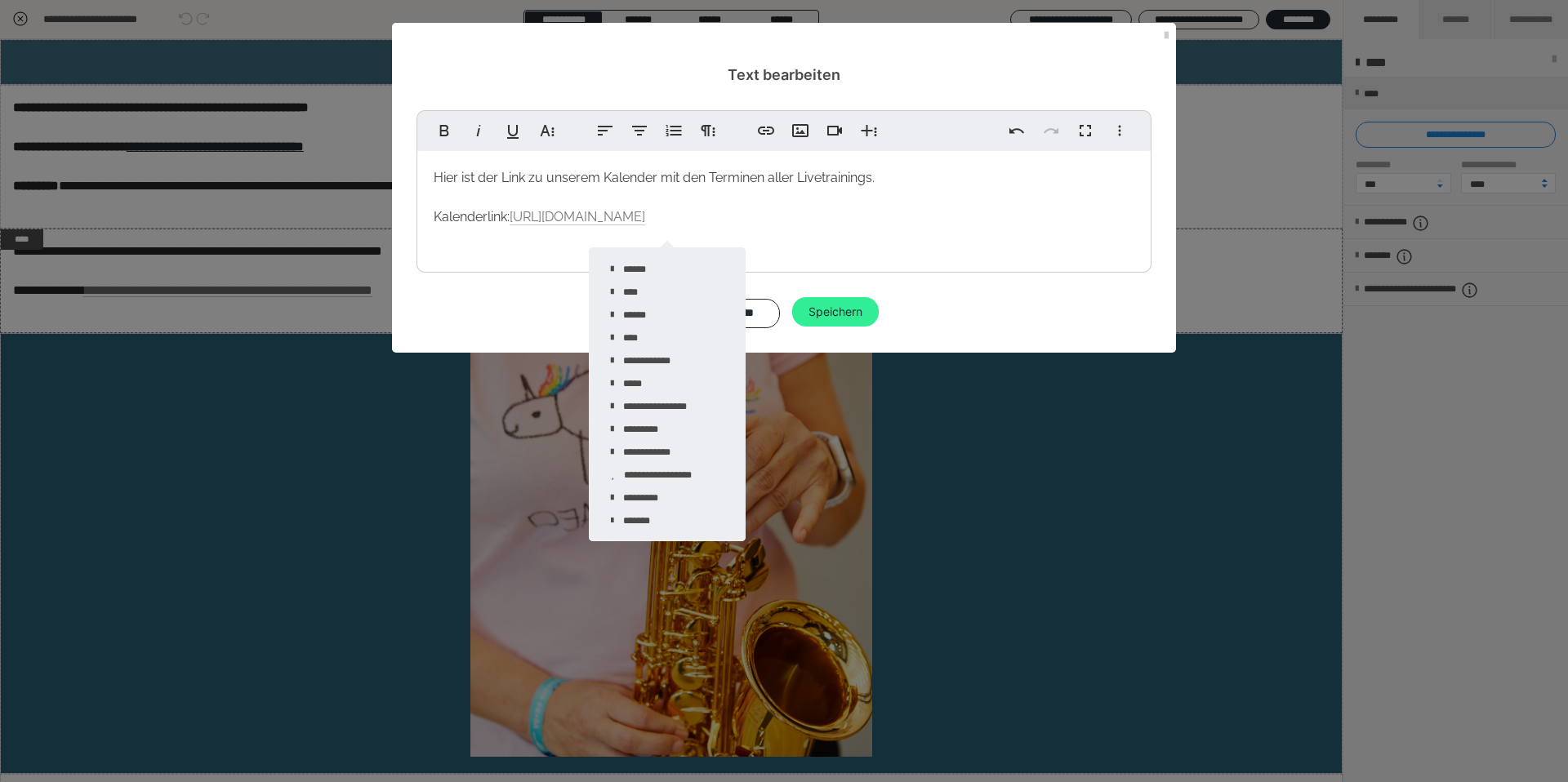 click on "Speichern" at bounding box center (835, 312) 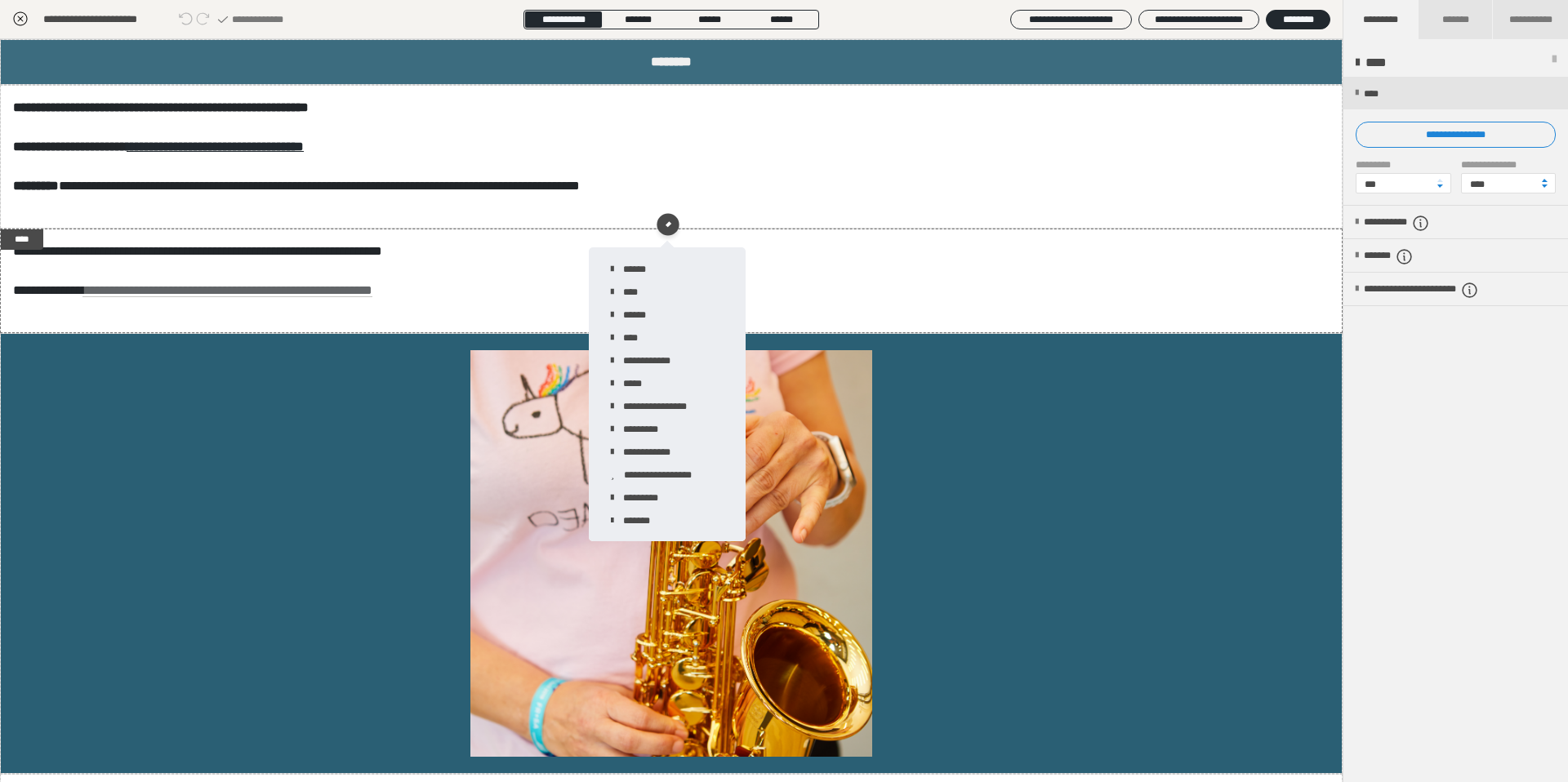 click 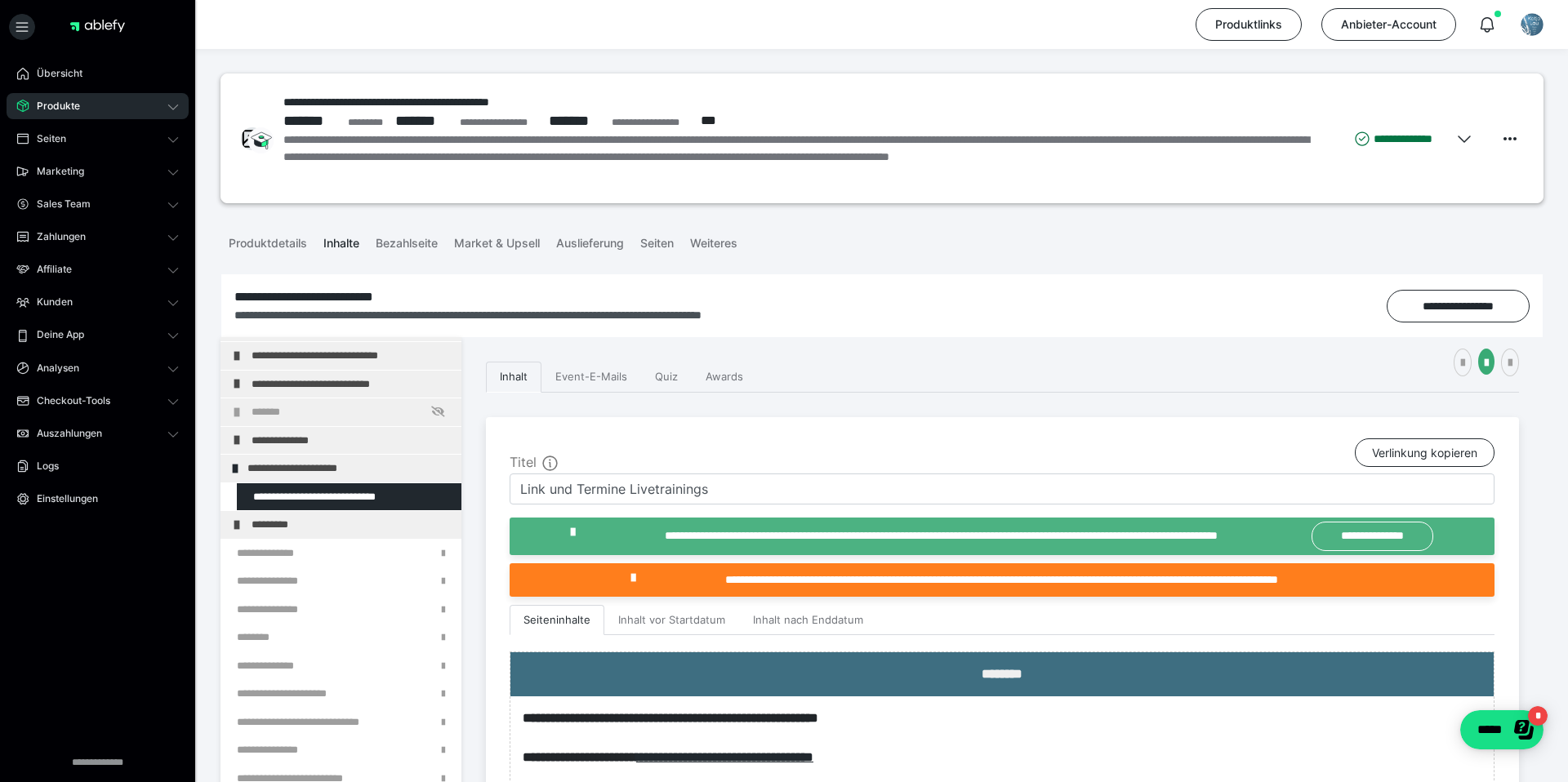 click on "Produkte" at bounding box center (97, 106) 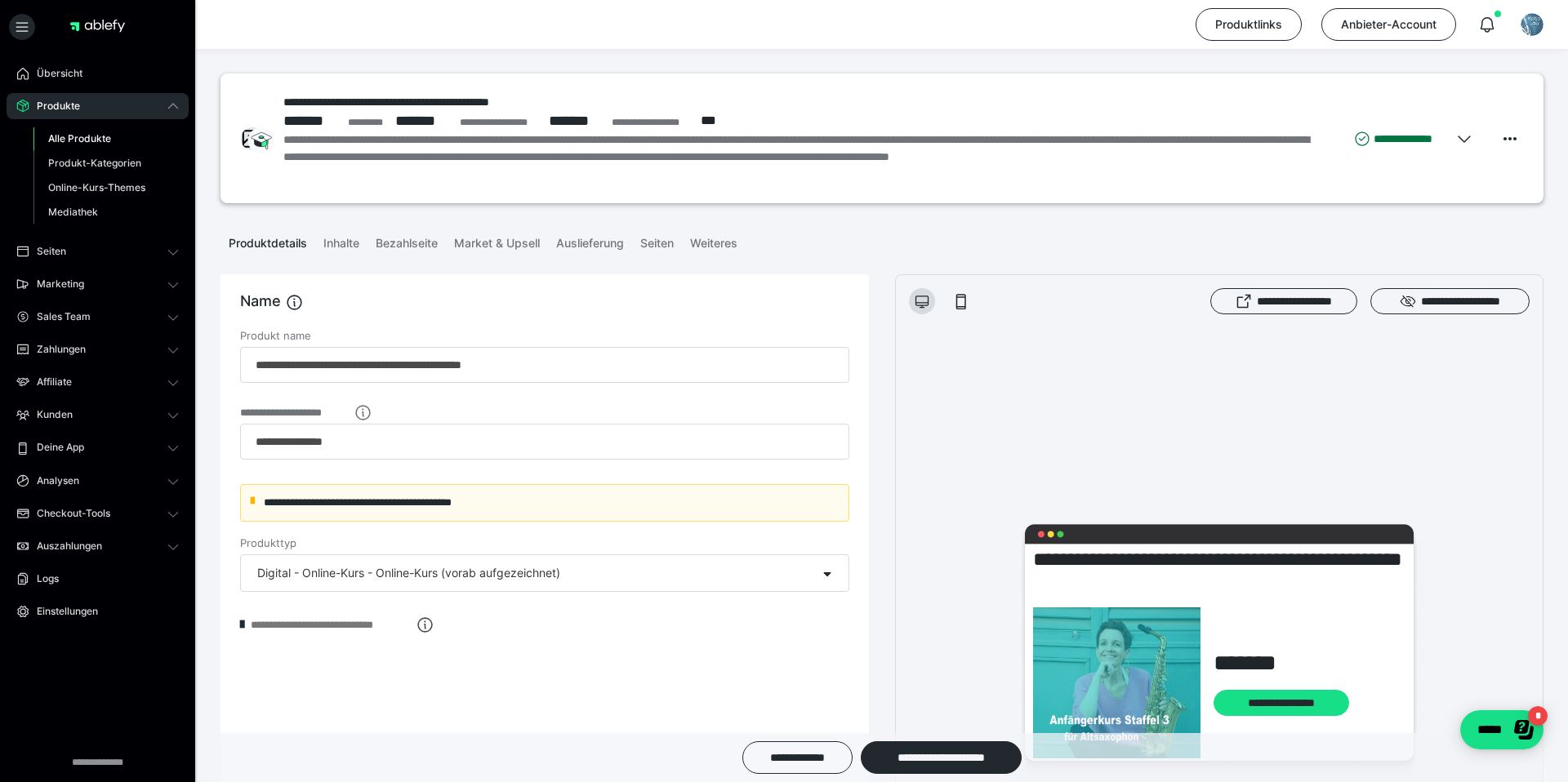 click on "Alle Produkte" at bounding box center [79, 138] 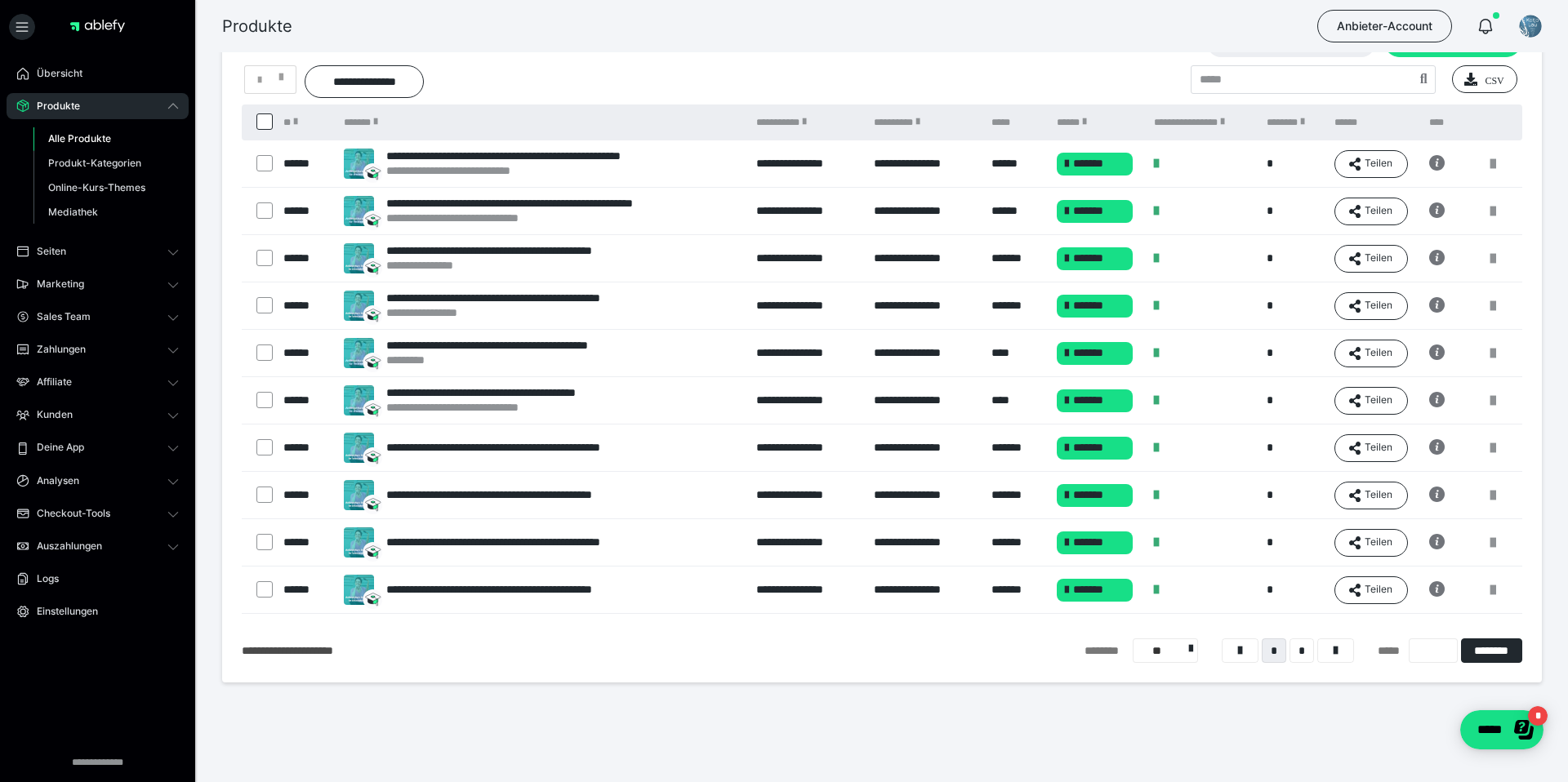 scroll, scrollTop: 59, scrollLeft: 0, axis: vertical 